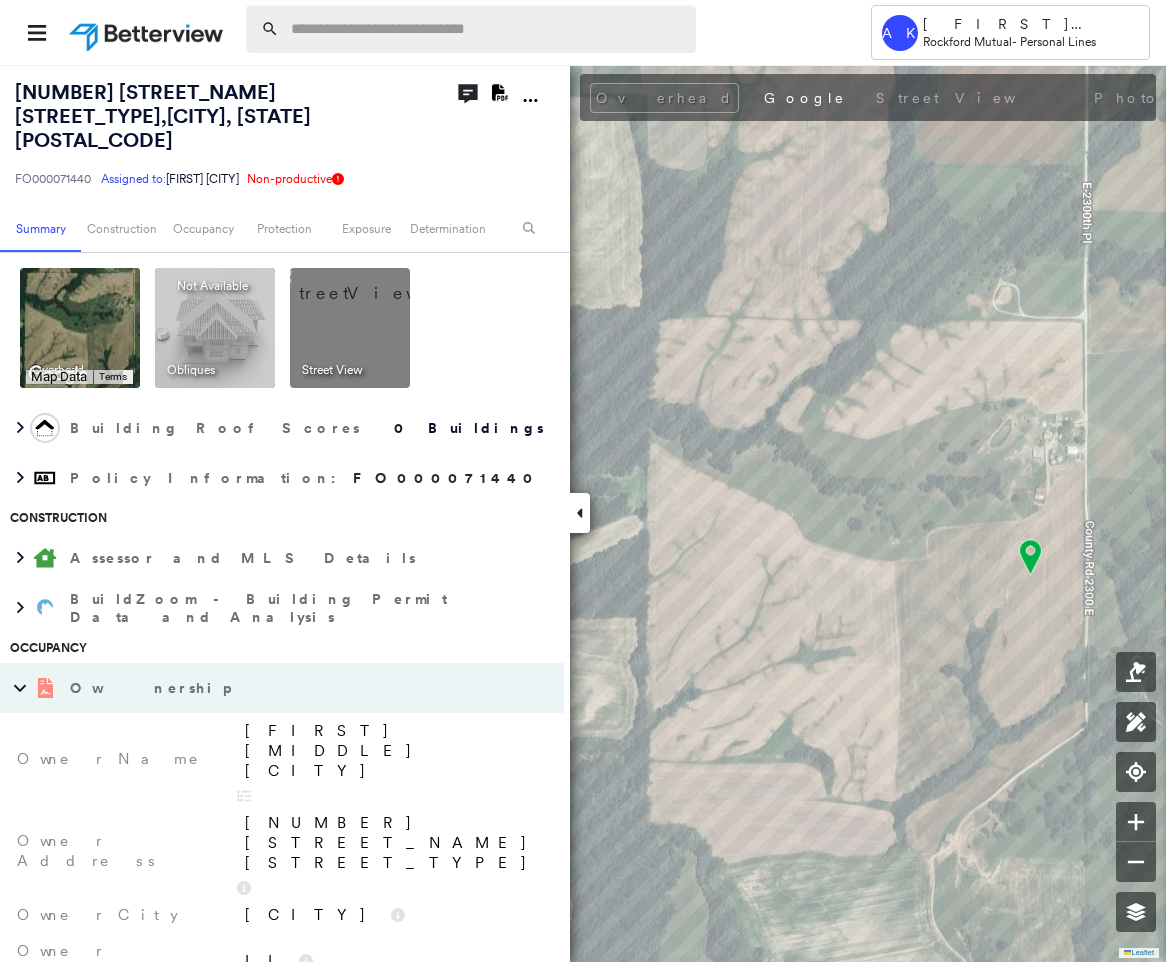 click at bounding box center (487, 29) 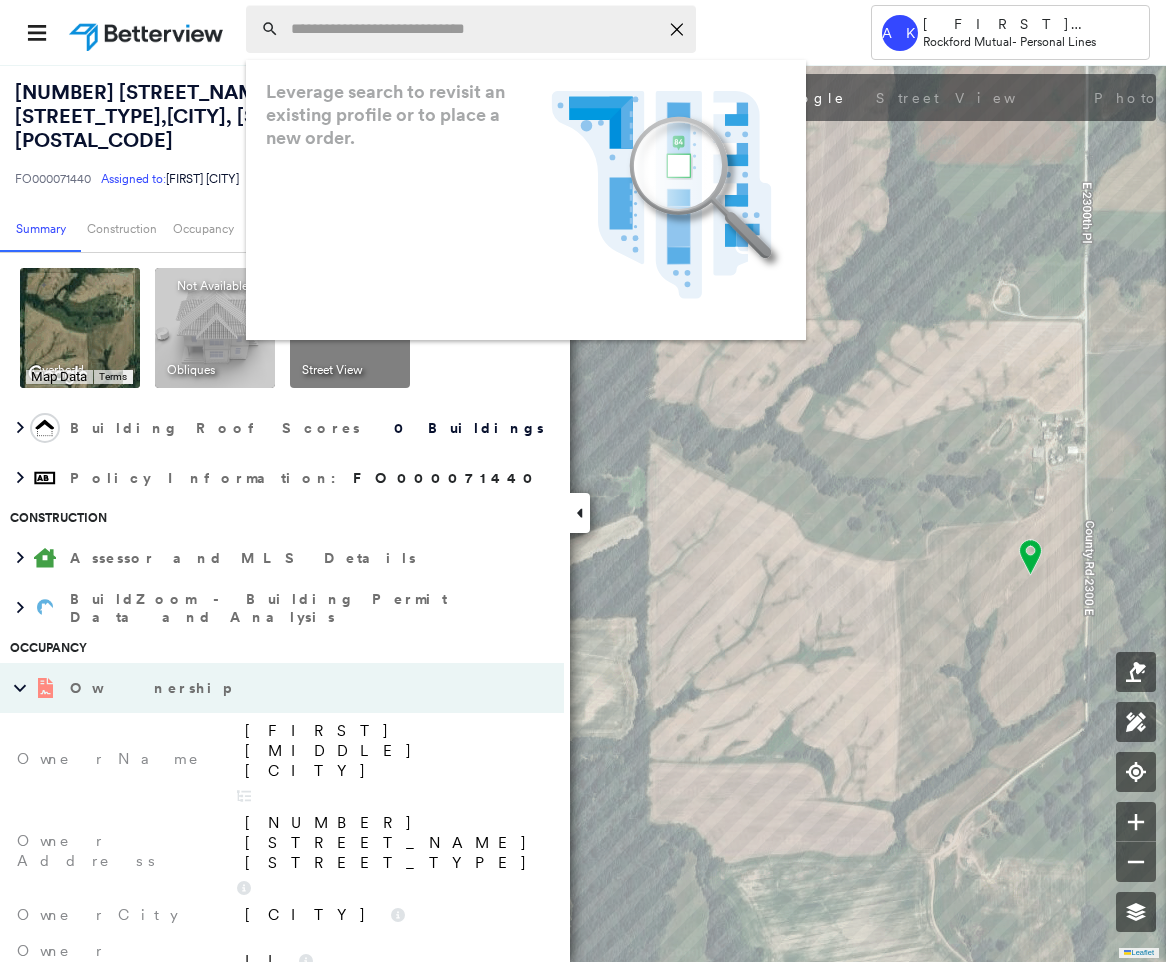 paste on "**********" 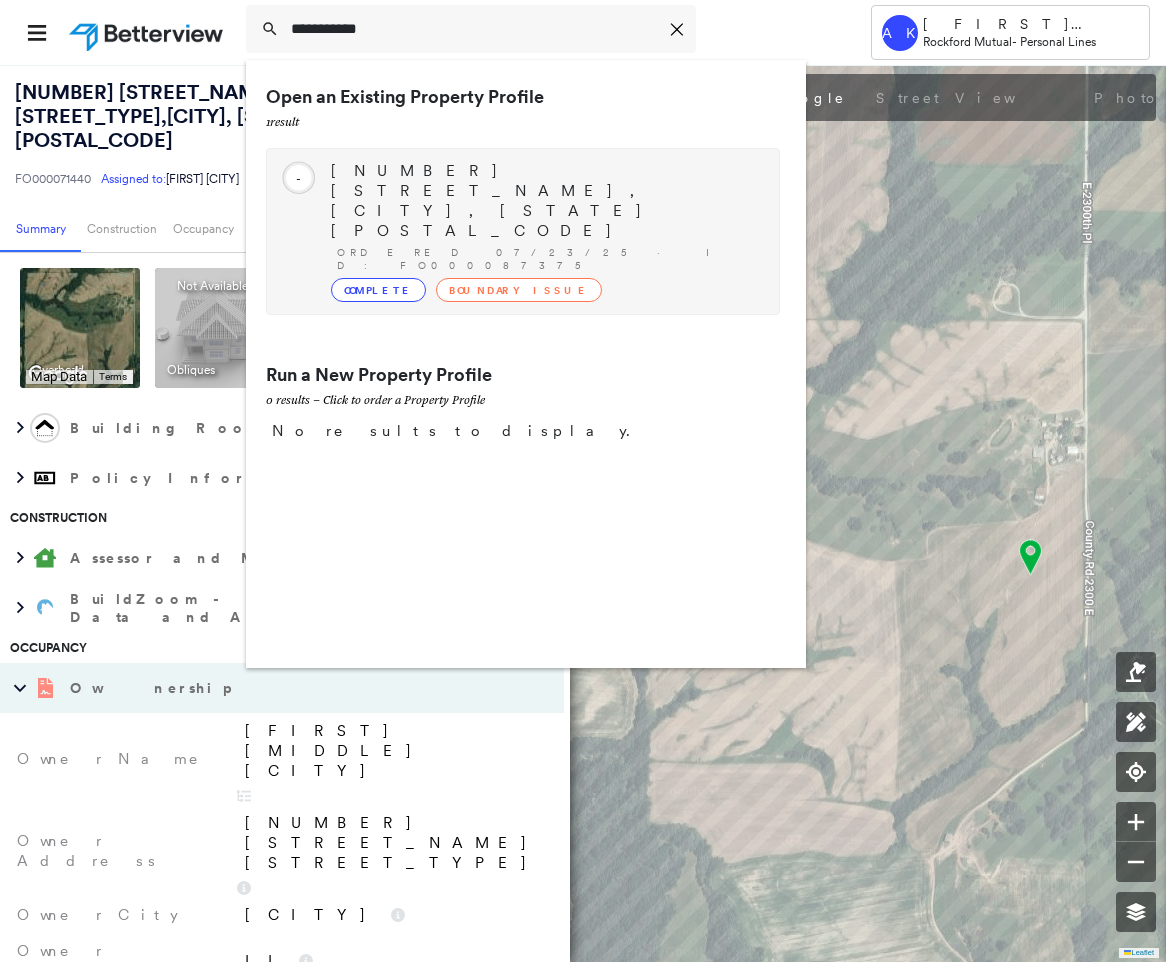 type on "**********" 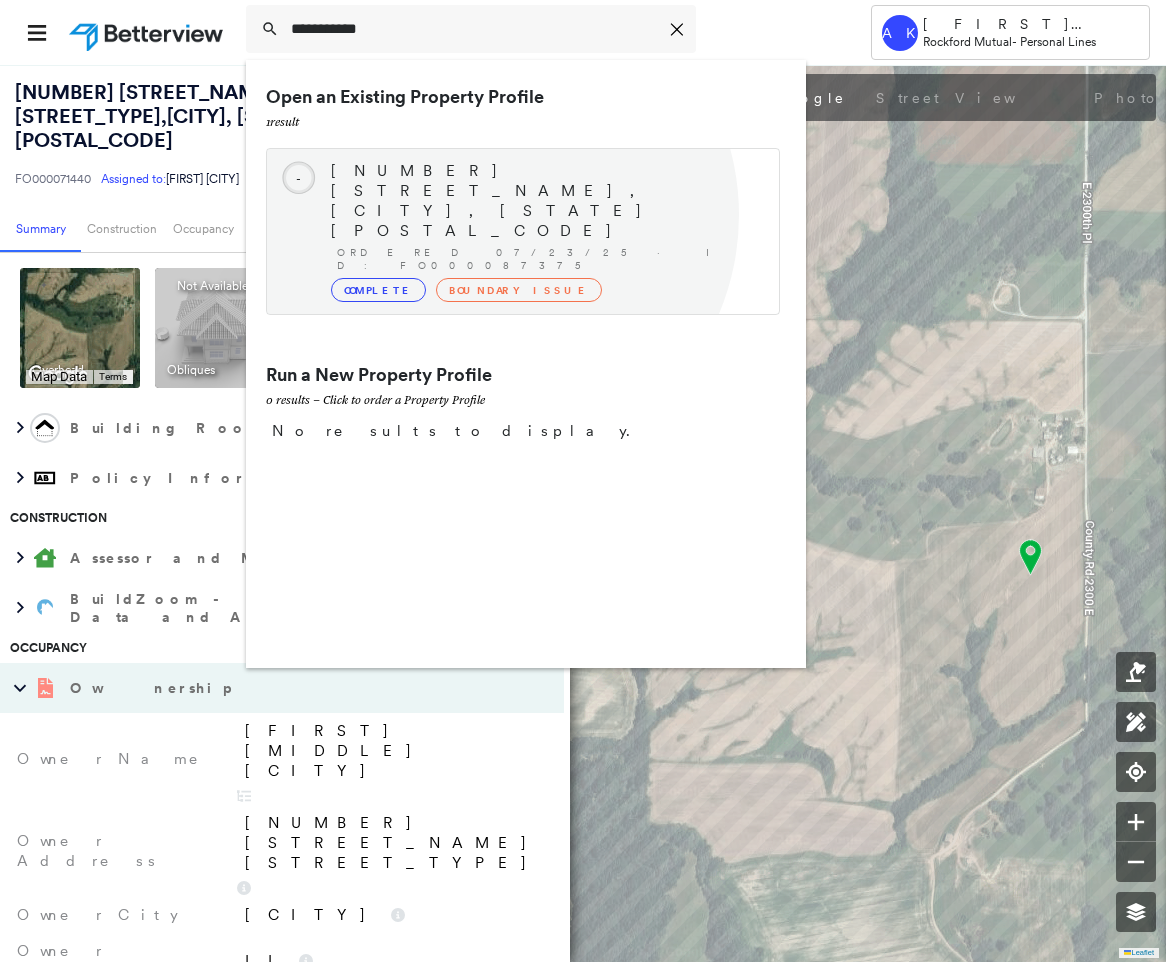 drag, startPoint x: 485, startPoint y: 215, endPoint x: 545, endPoint y: 195, distance: 63.245552 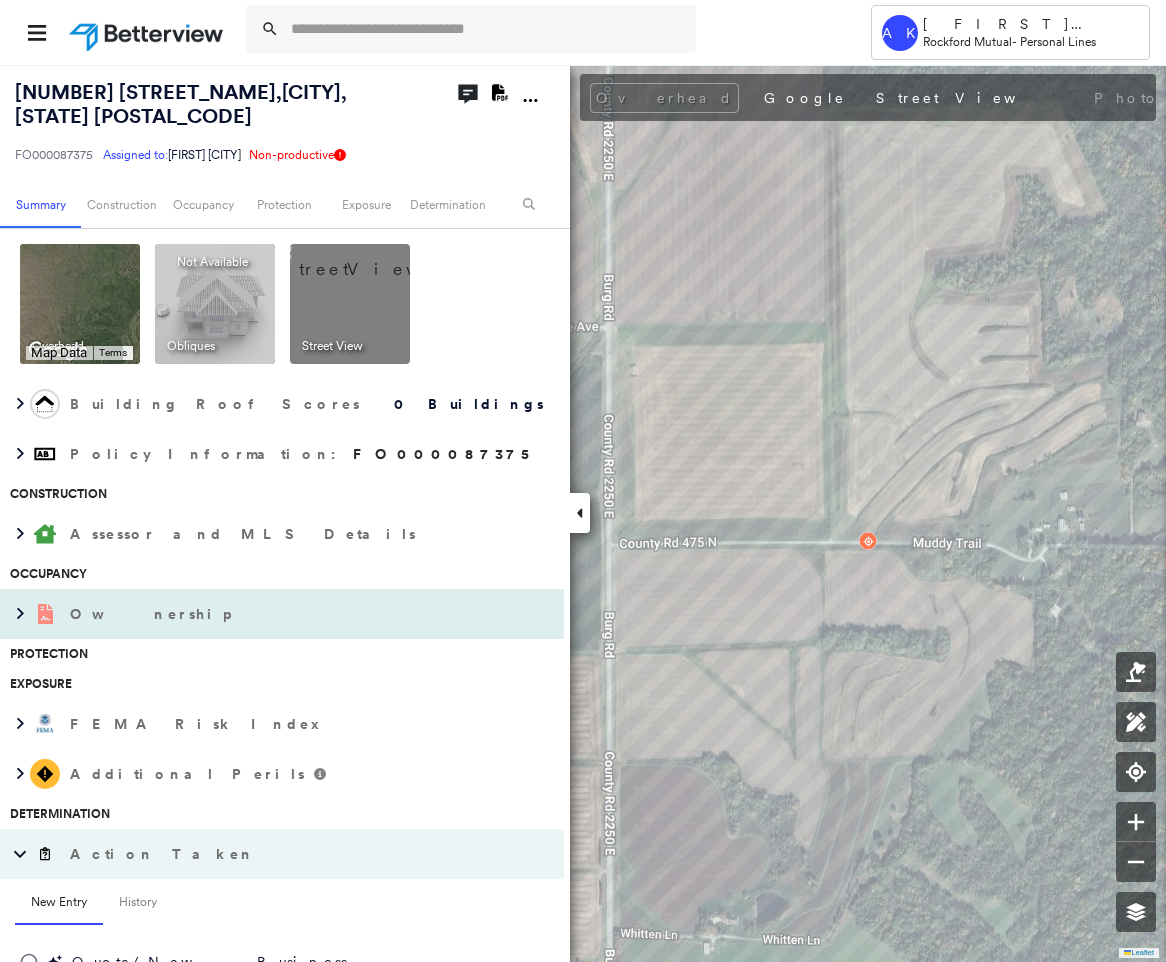click on "Ownership" at bounding box center (262, 614) 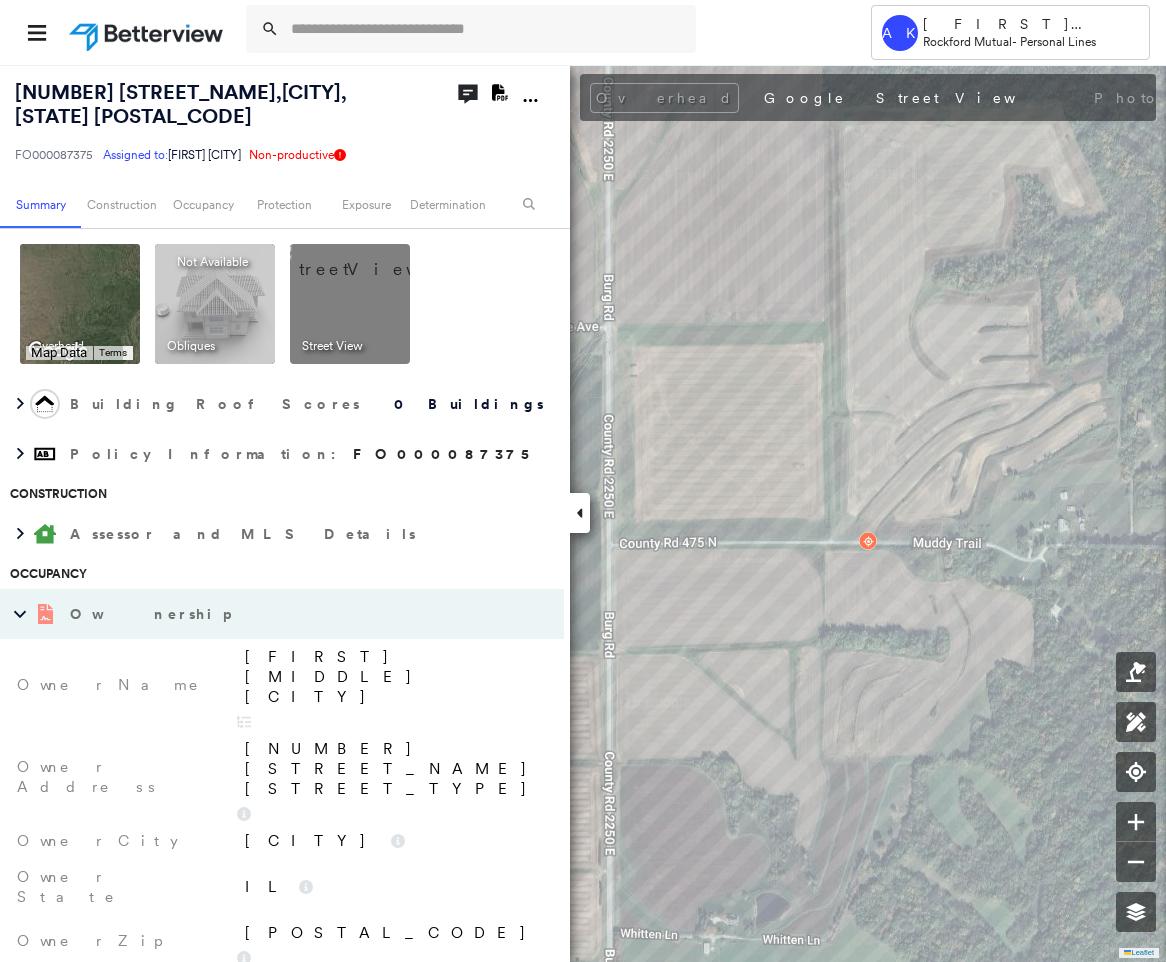 click on "[FIRST] [MIDDLE] [CITY]" at bounding box center [394, 677] 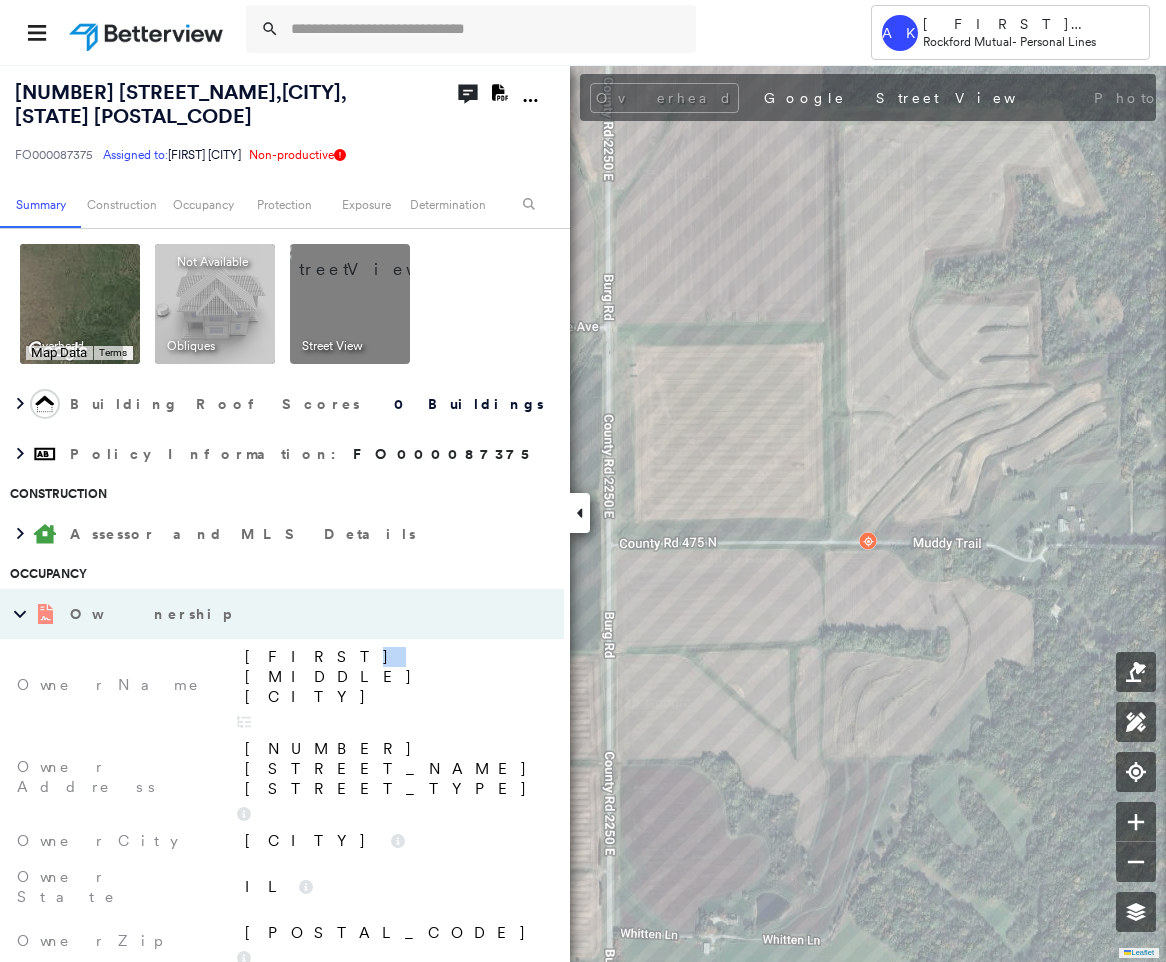 click on "[FIRST] [MIDDLE] [CITY]" at bounding box center [394, 677] 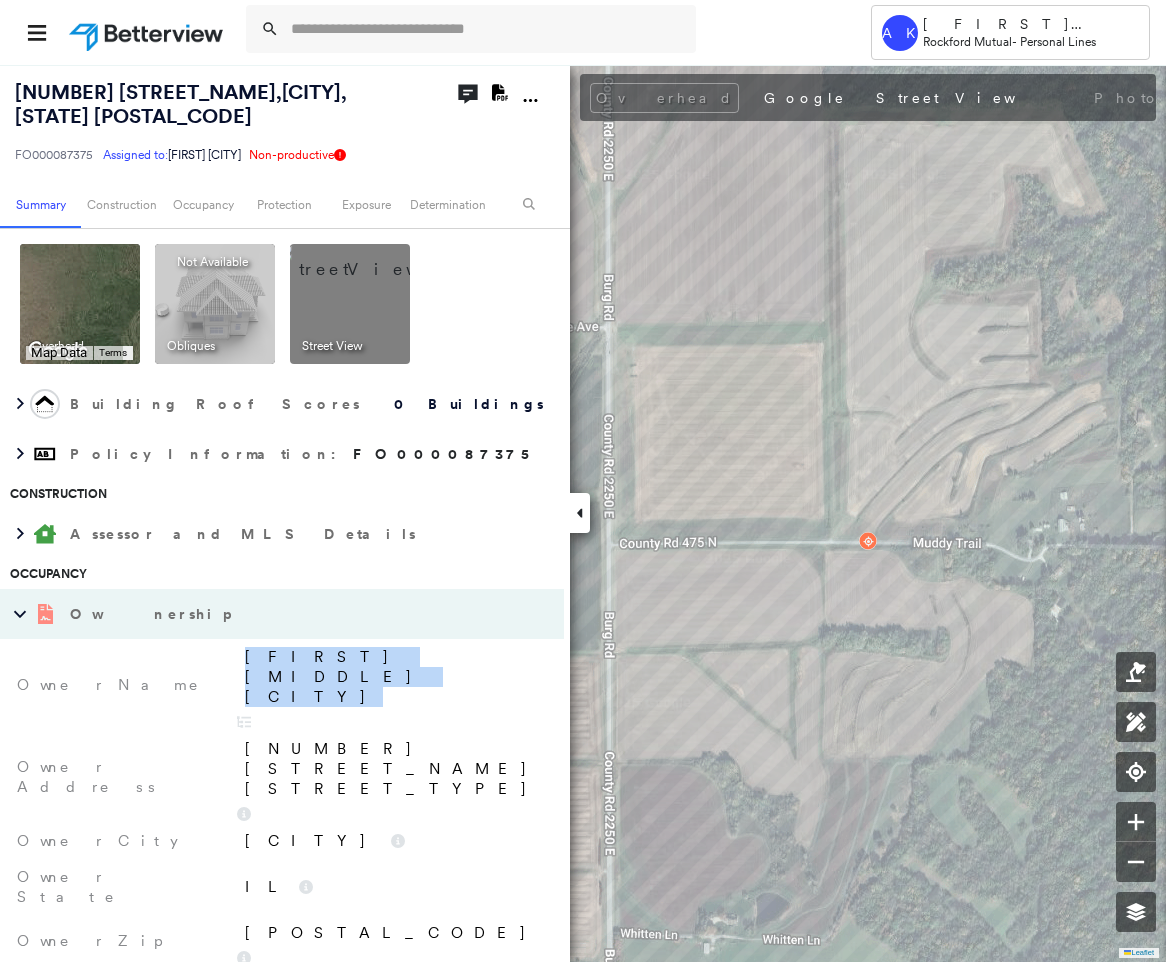 click on "[FIRST] [MIDDLE] [CITY]" at bounding box center (394, 677) 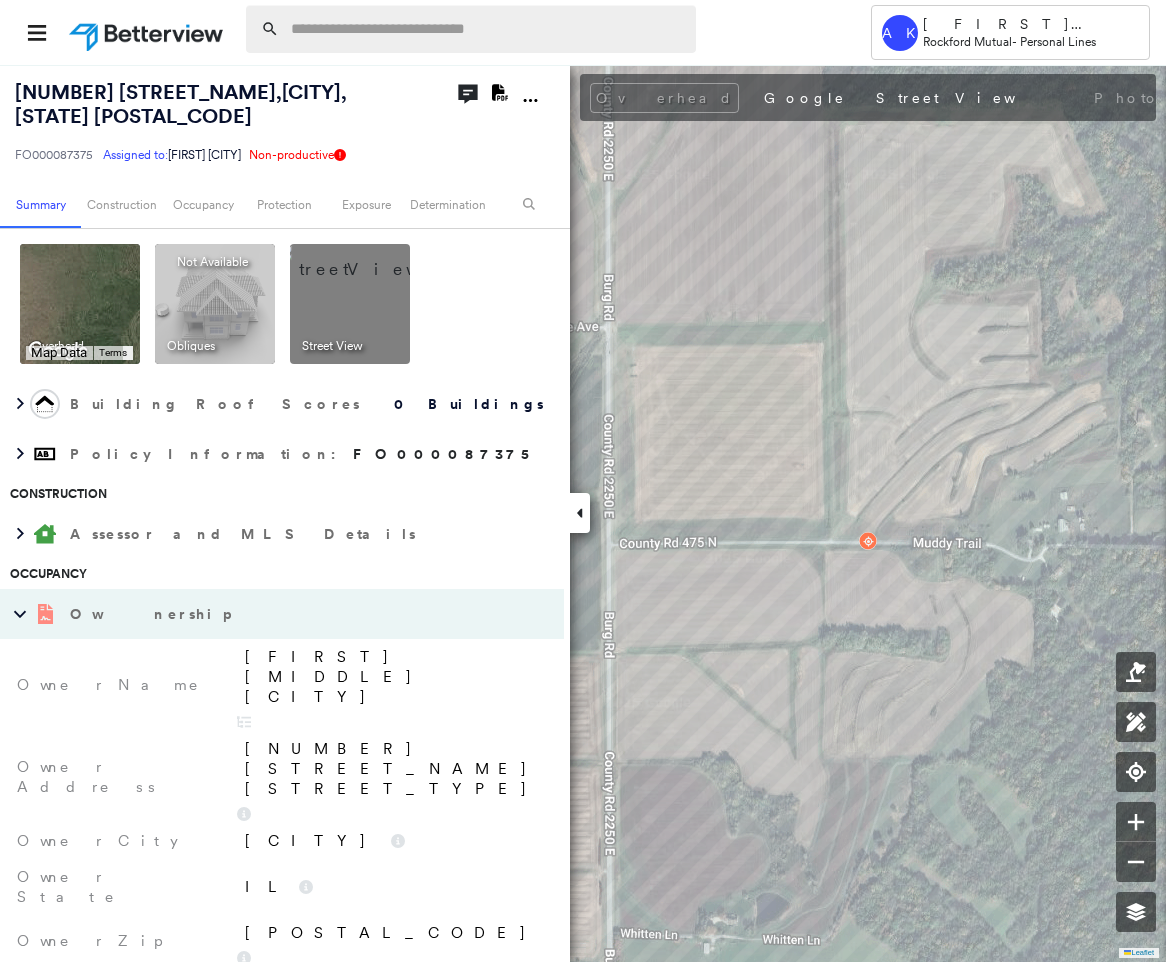 click at bounding box center (487, 29) 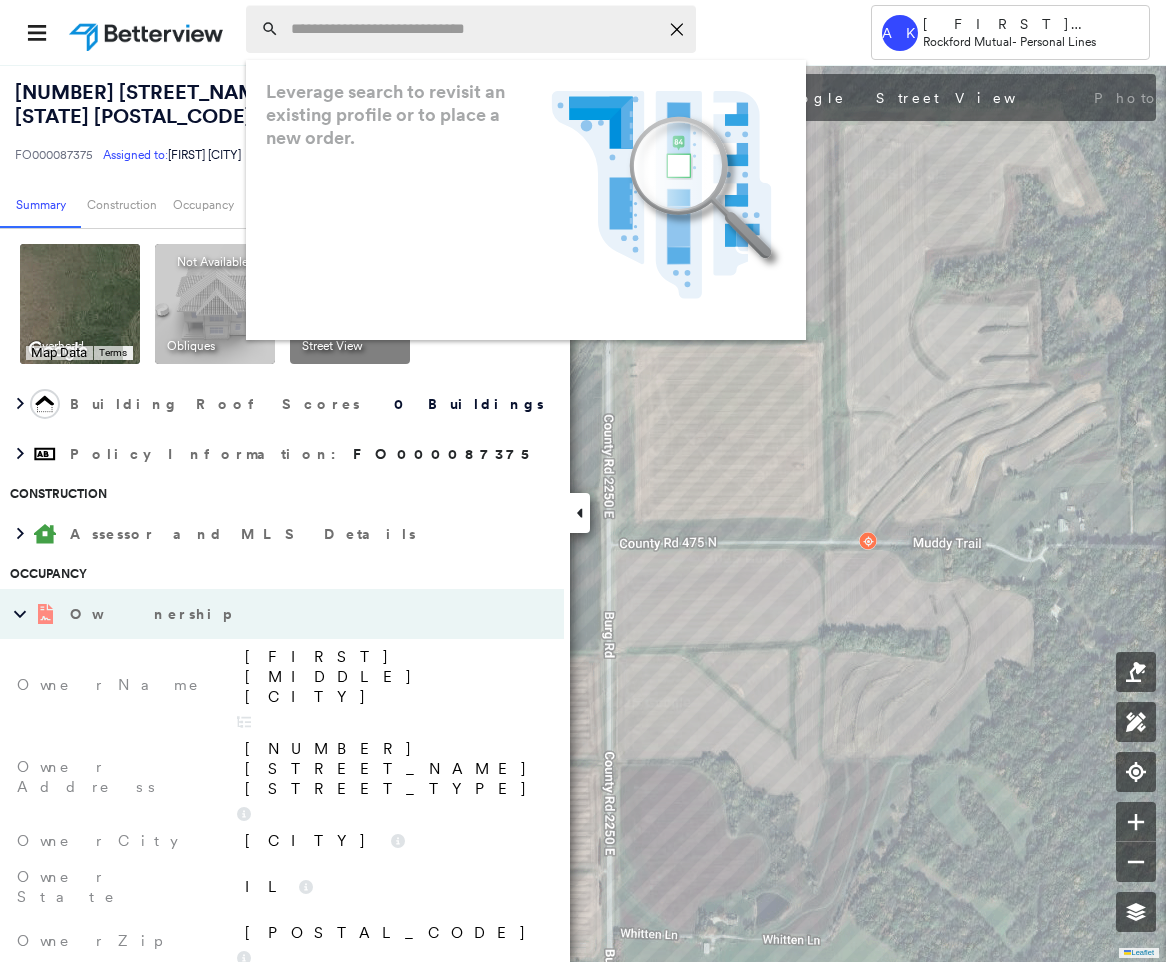 paste on "**********" 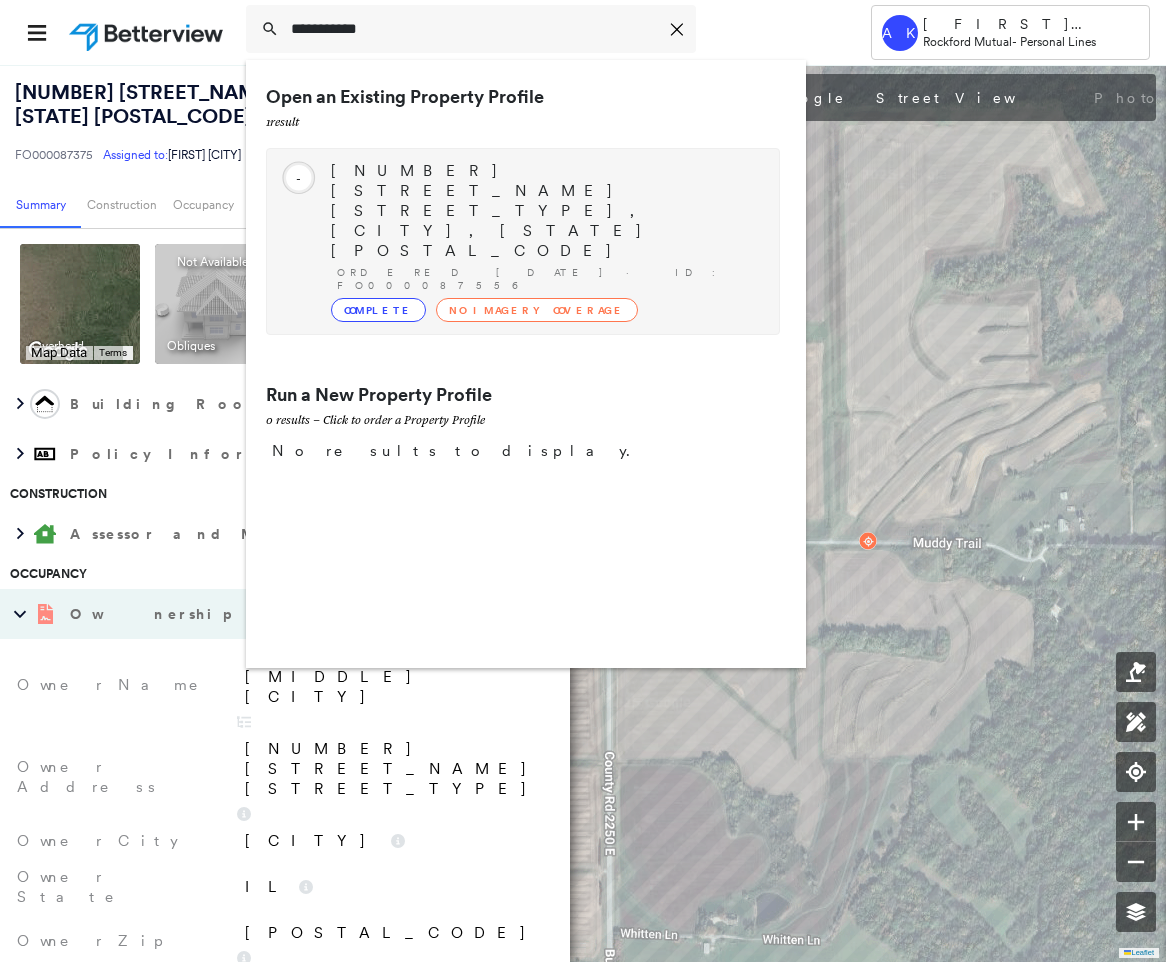 type on "**********" 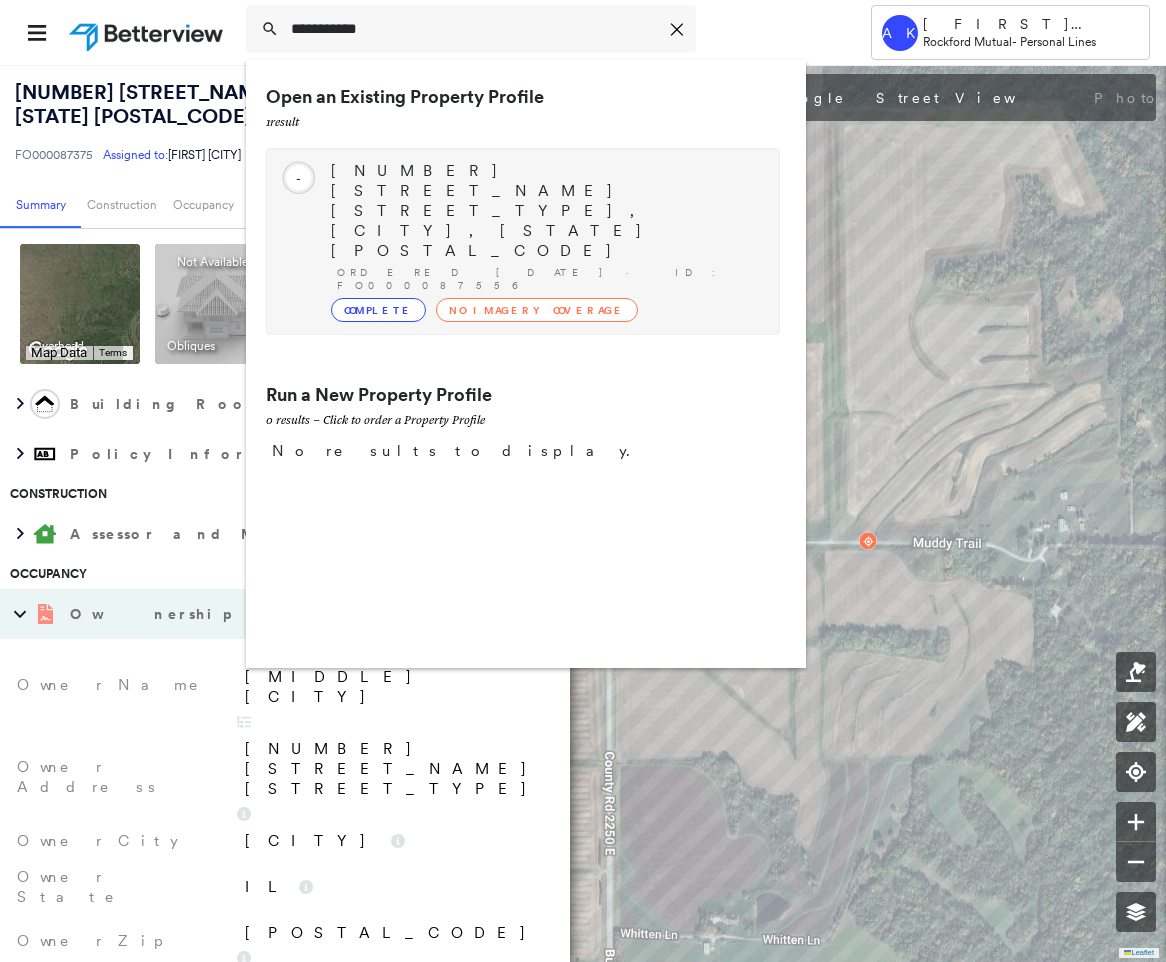 click on "No Imagery Coverage" at bounding box center [537, 310] 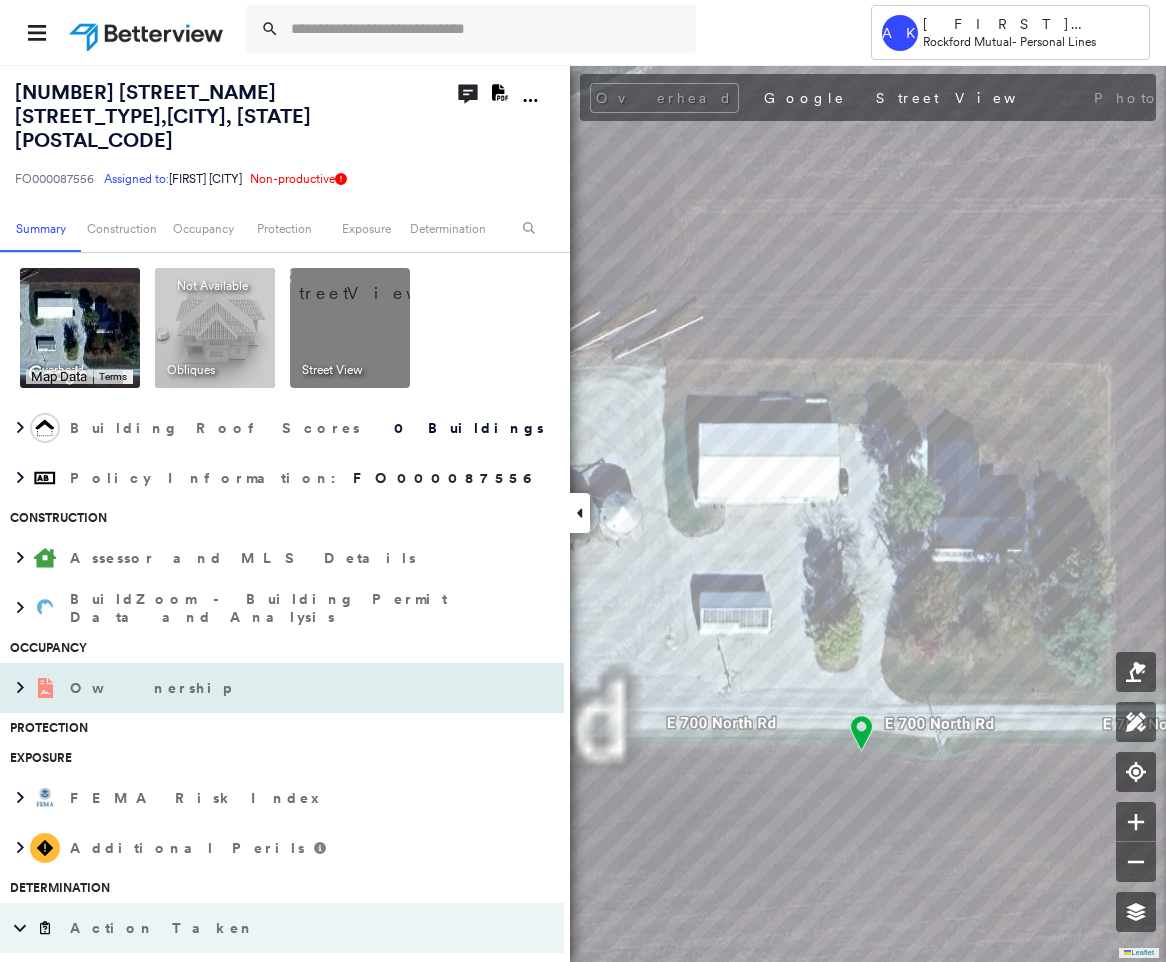 click on "Ownership" at bounding box center (242, 688) 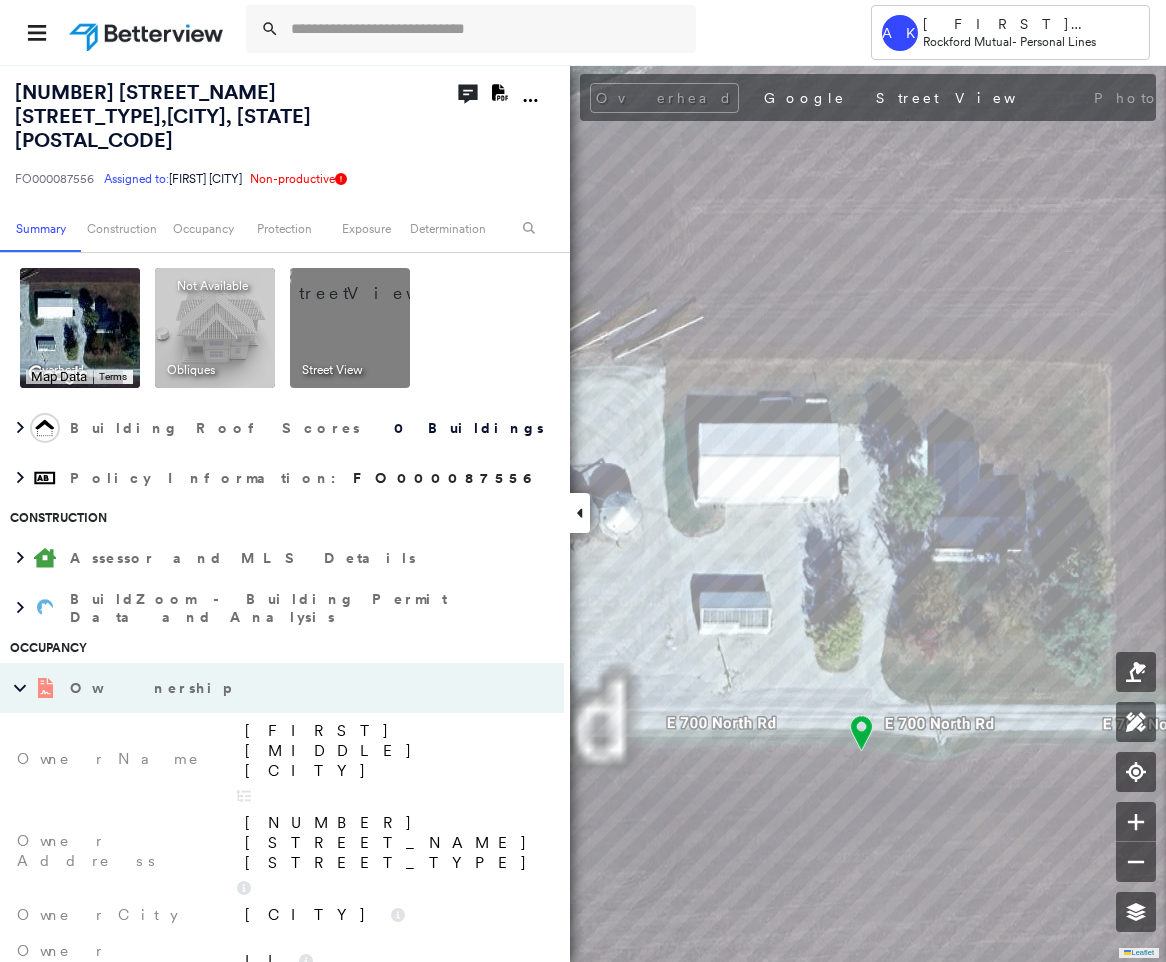 click on "[FIRST] [MIDDLE] [CITY]" at bounding box center [394, 751] 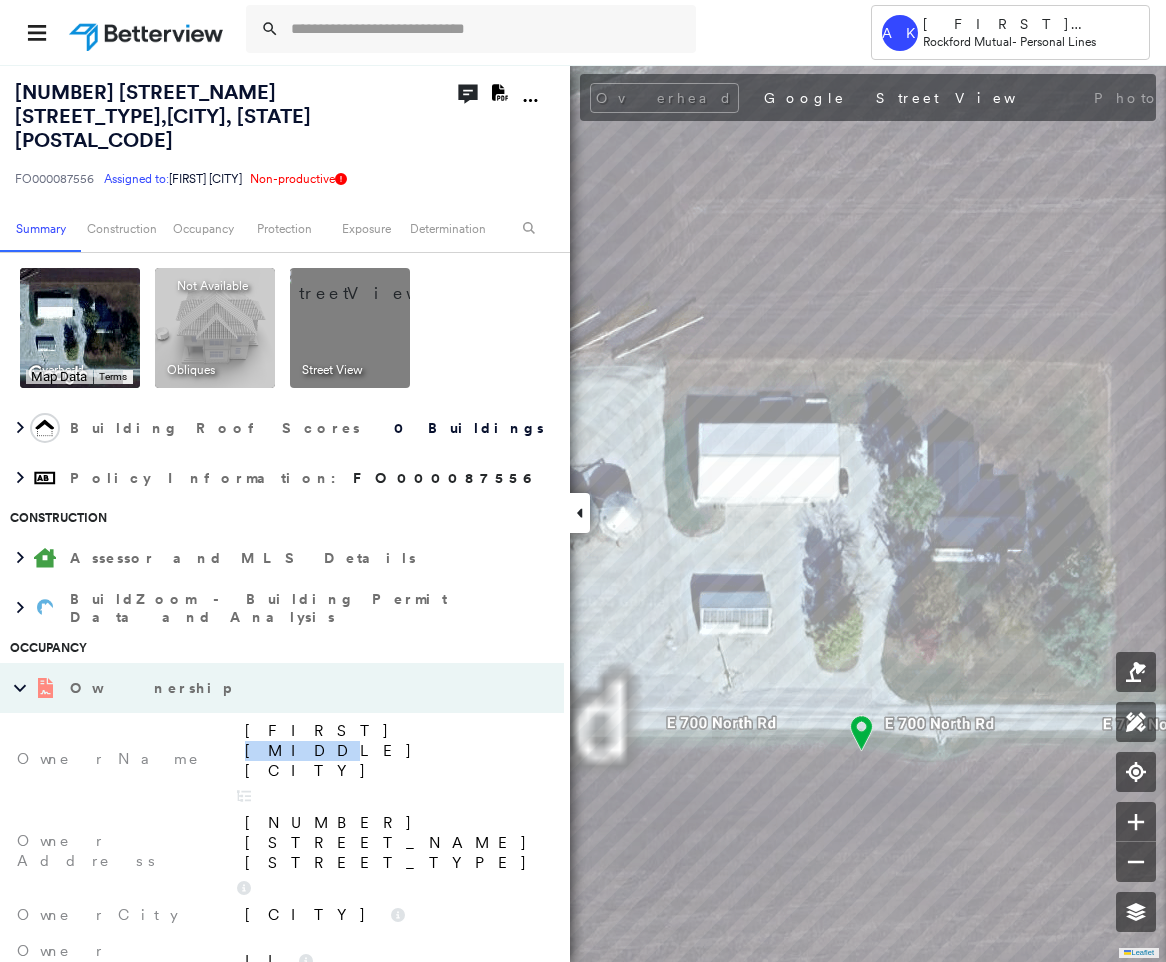 click on "[FIRST] [MIDDLE] [CITY]" at bounding box center (394, 751) 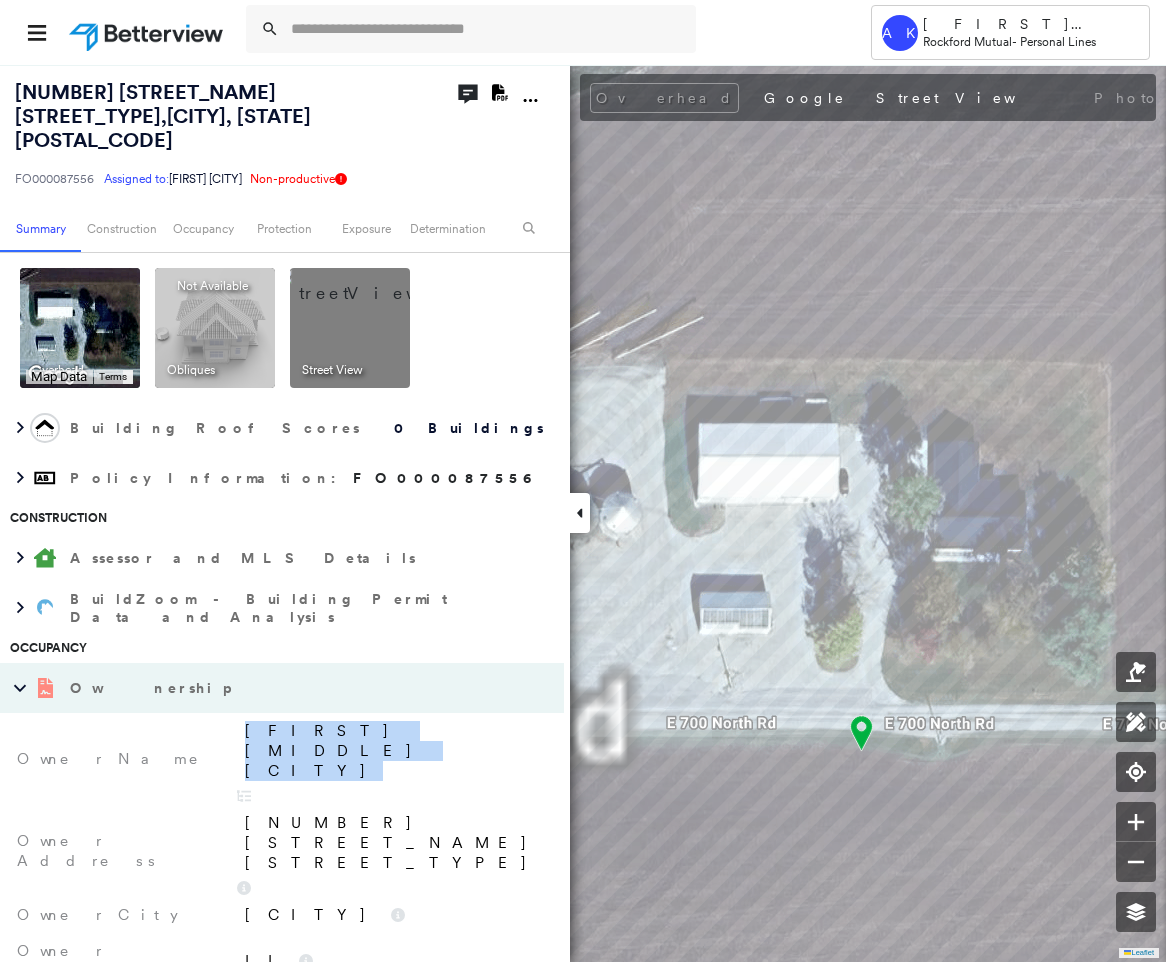 click on "[FIRST] [MIDDLE] [CITY]" at bounding box center [394, 751] 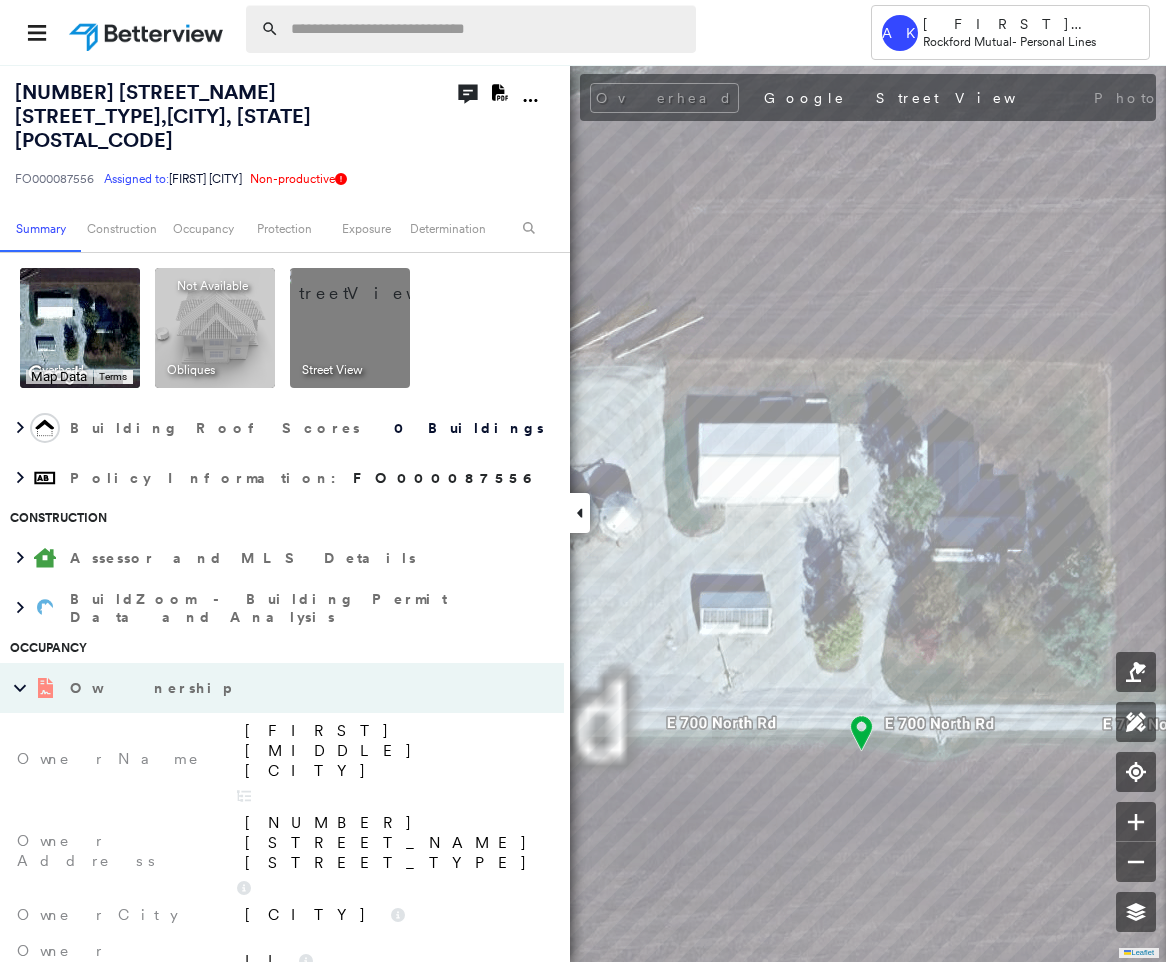 paste on "**********" 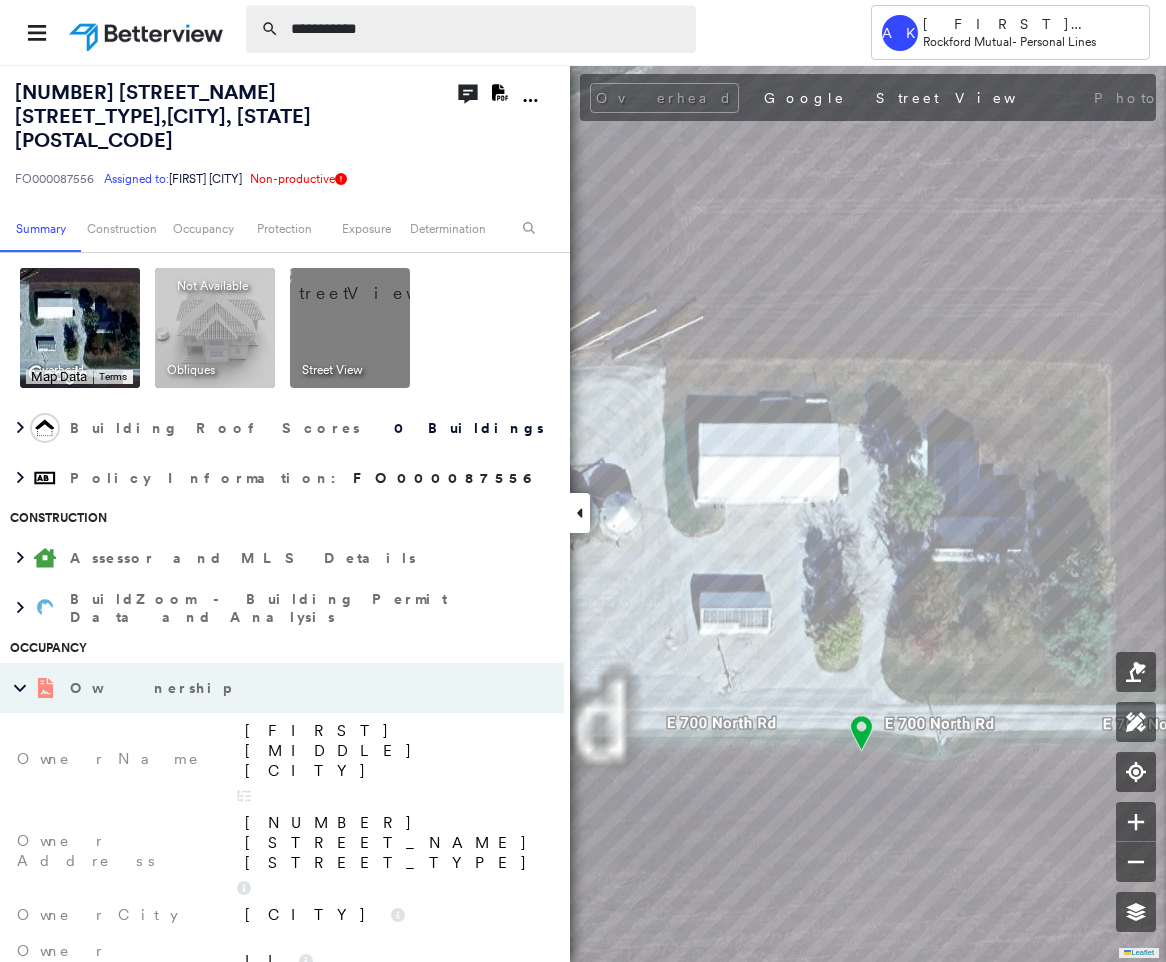 click on "**********" at bounding box center (487, 29) 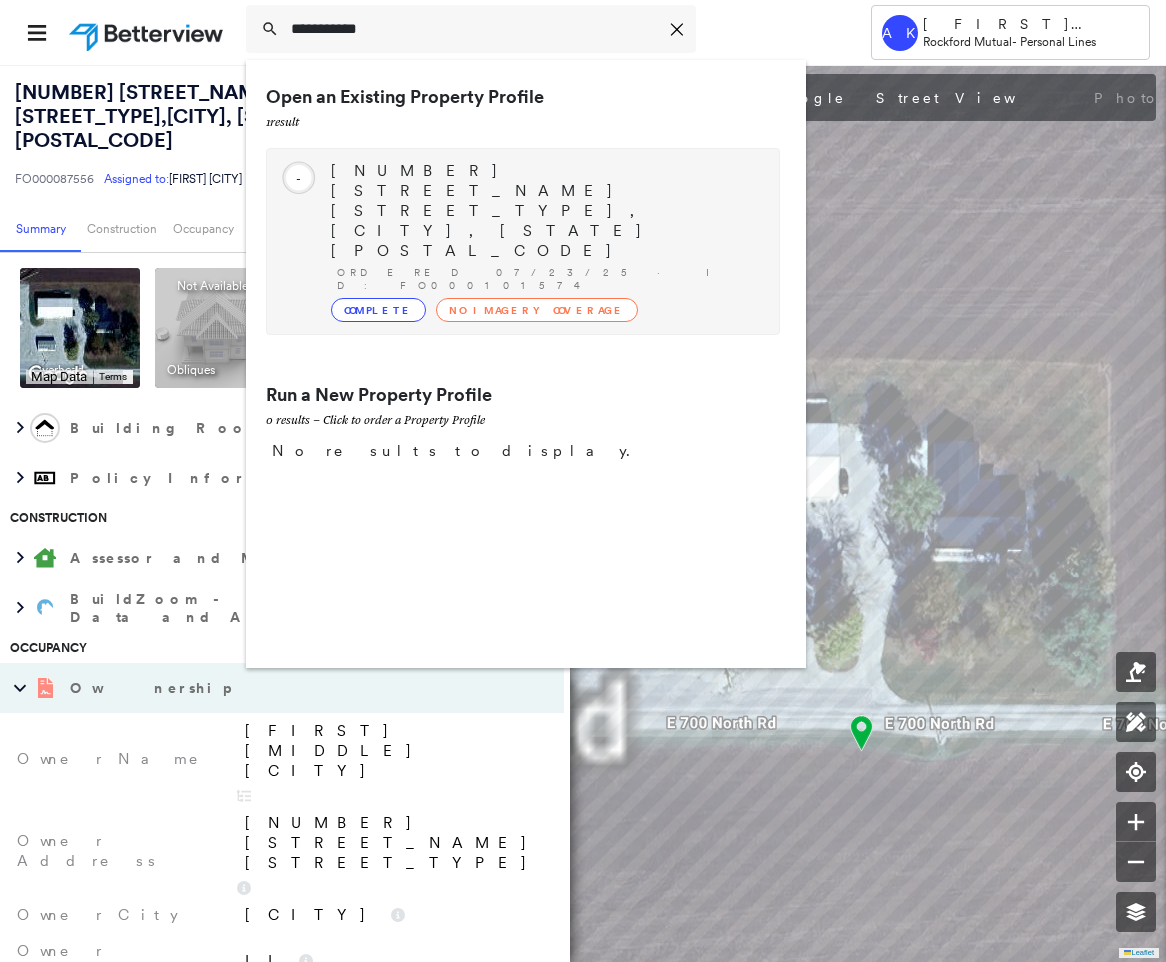 type on "**********" 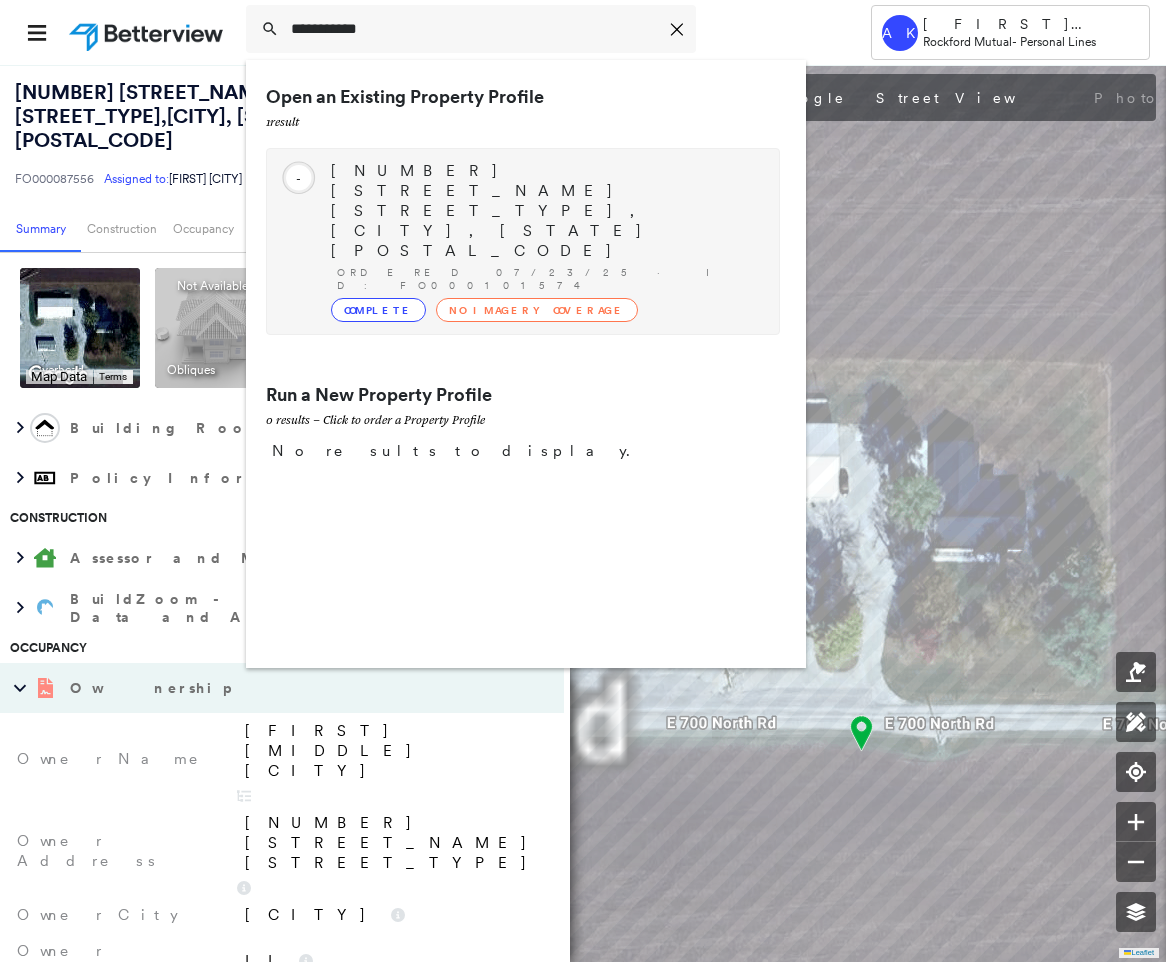 click on "Ordered 07/23/25 · ID: FO000101574" at bounding box center [548, 279] 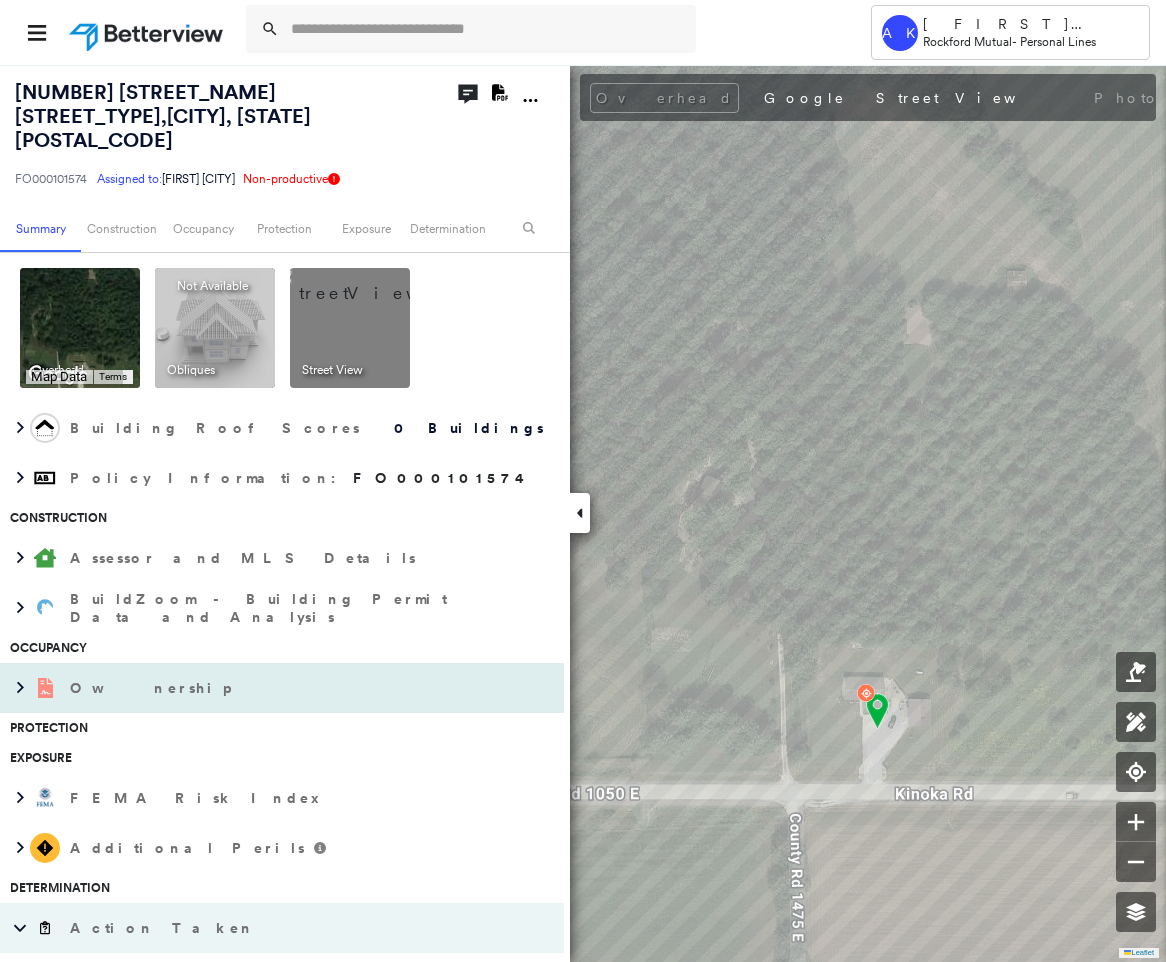 click on "Ownership" at bounding box center (262, 688) 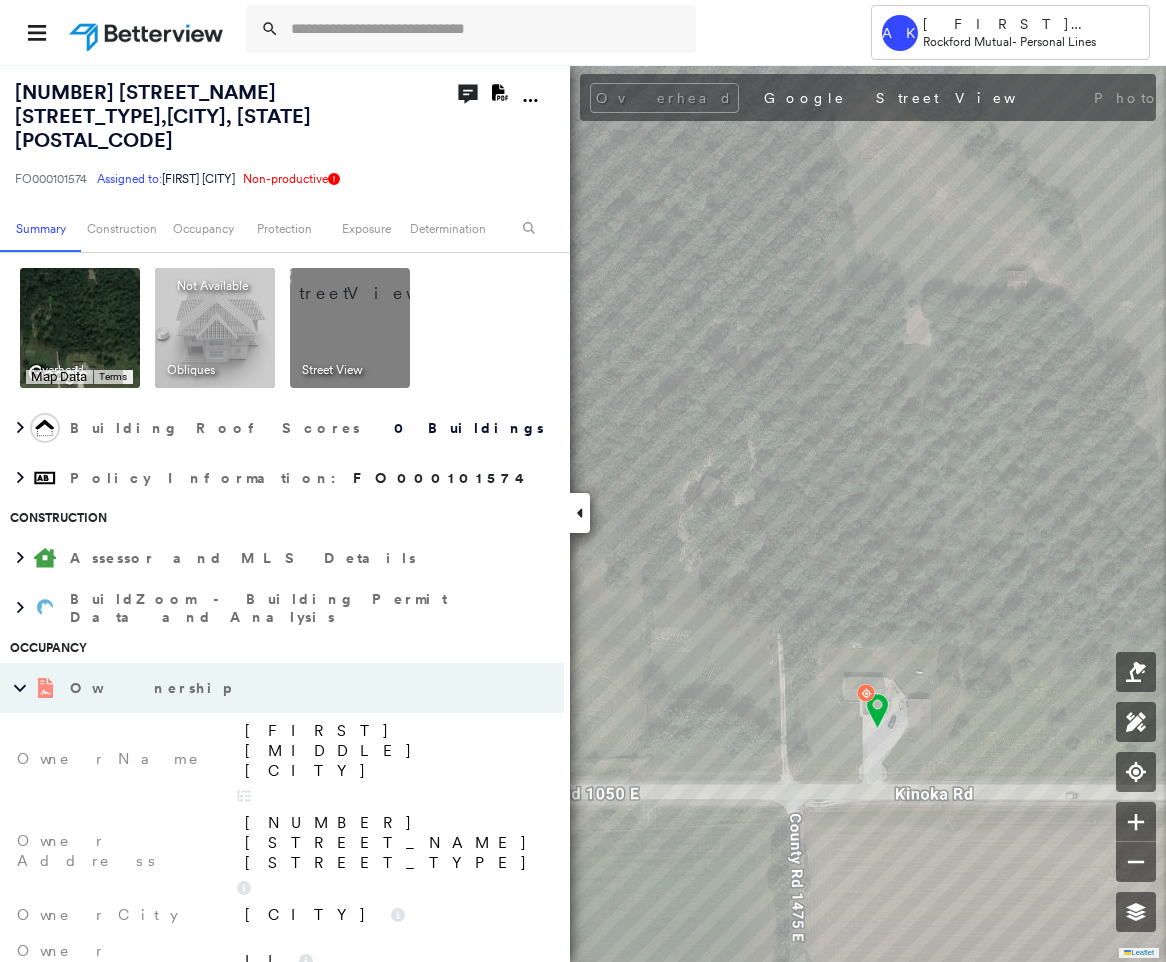 click on "[FIRST] [MIDDLE] [CITY]" at bounding box center [394, 751] 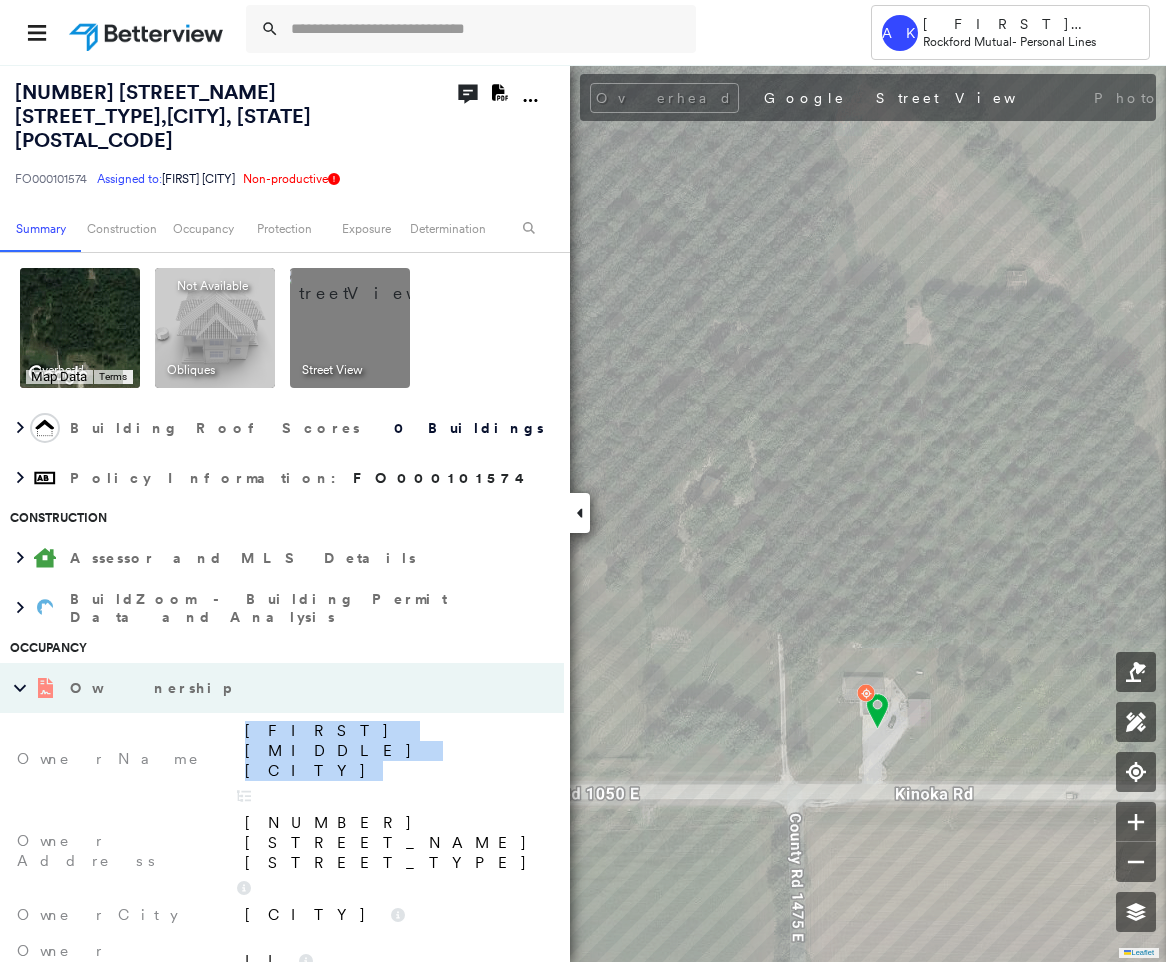 click on "[FIRST] [MIDDLE] [CITY]" at bounding box center [394, 751] 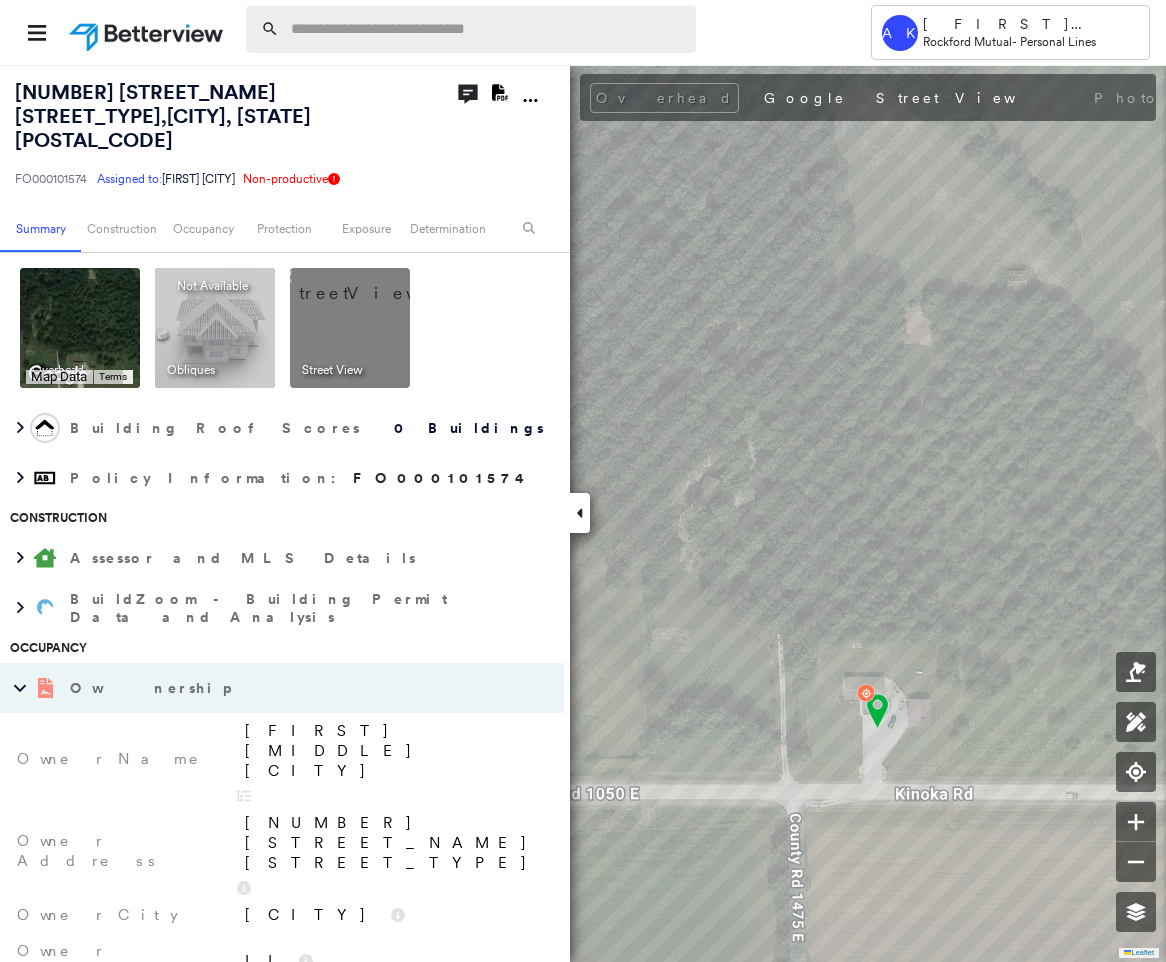 click at bounding box center [487, 29] 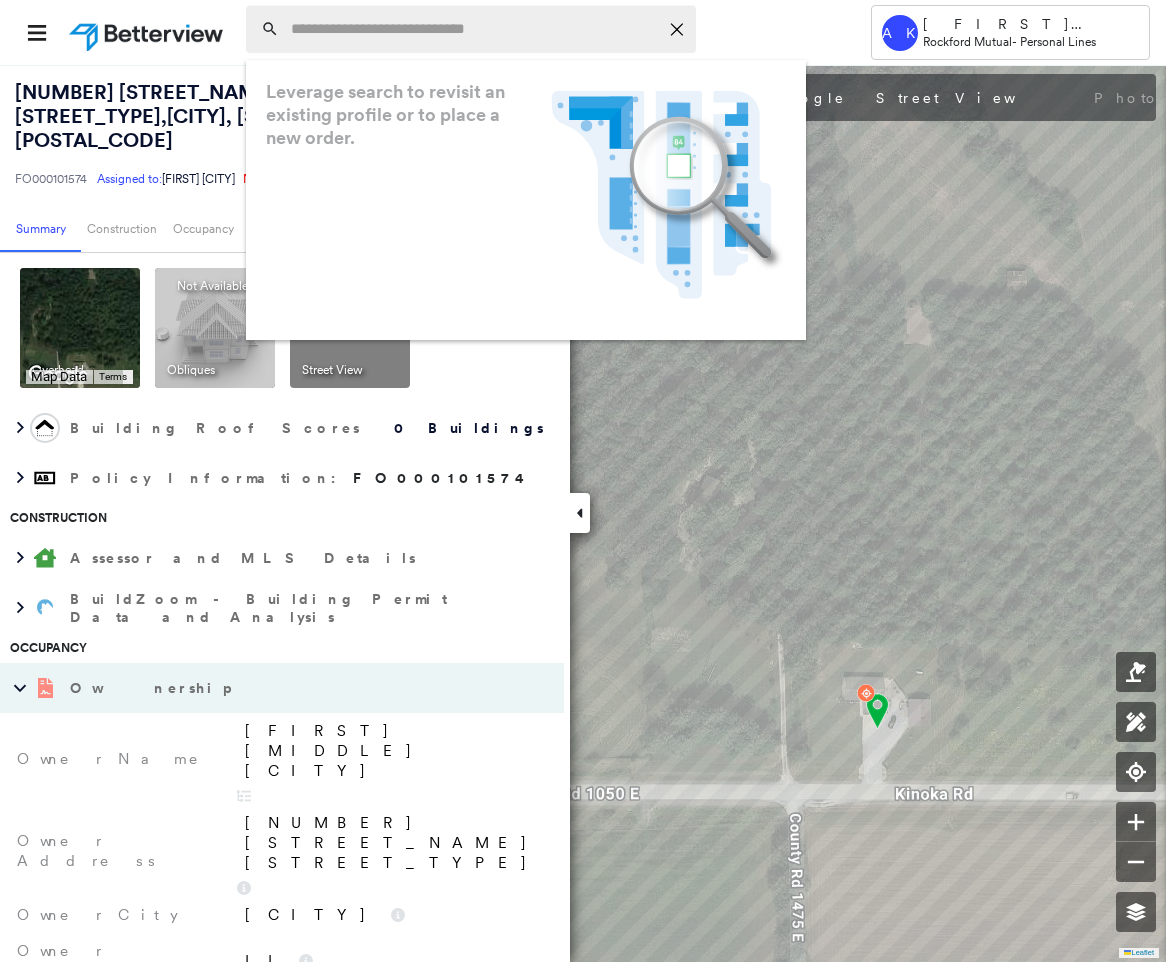 paste on "**********" 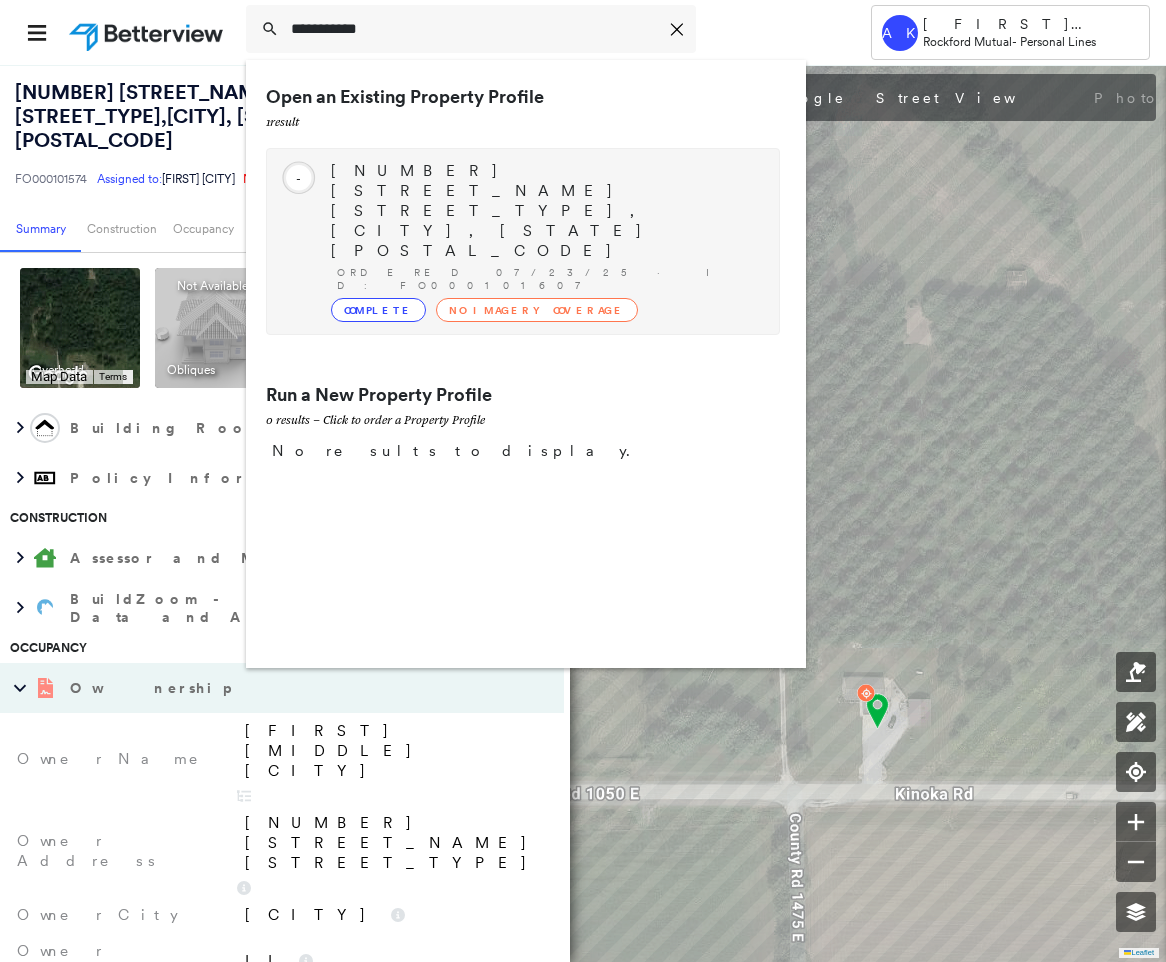 type on "**********" 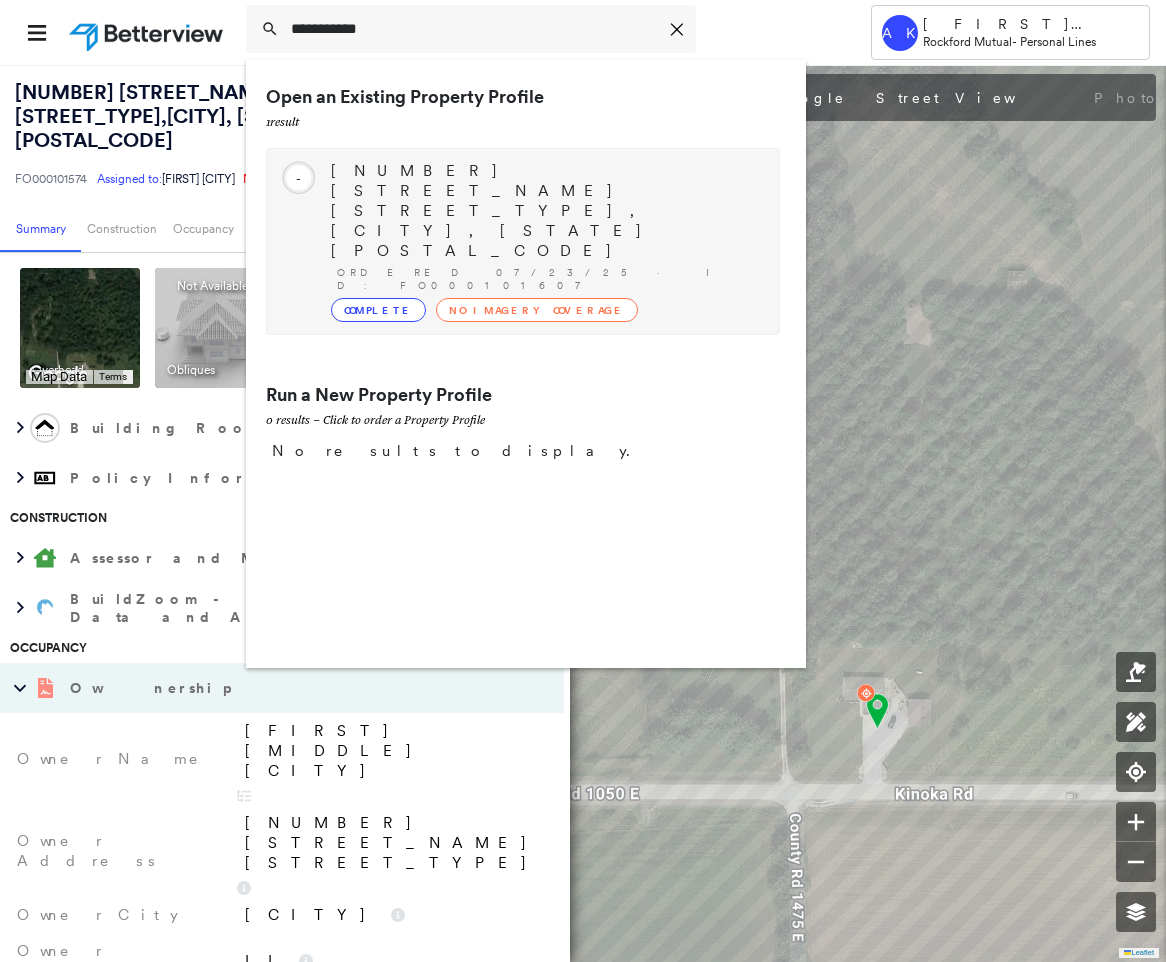 click on "[NUMBER] [STREET_NAME] [STREET_TYPE], [CITY], [STATE] [POSTAL_CODE] Ordered [DATE] · ID: FO000101607 Complete No Imagery Coverage" at bounding box center [545, 241] 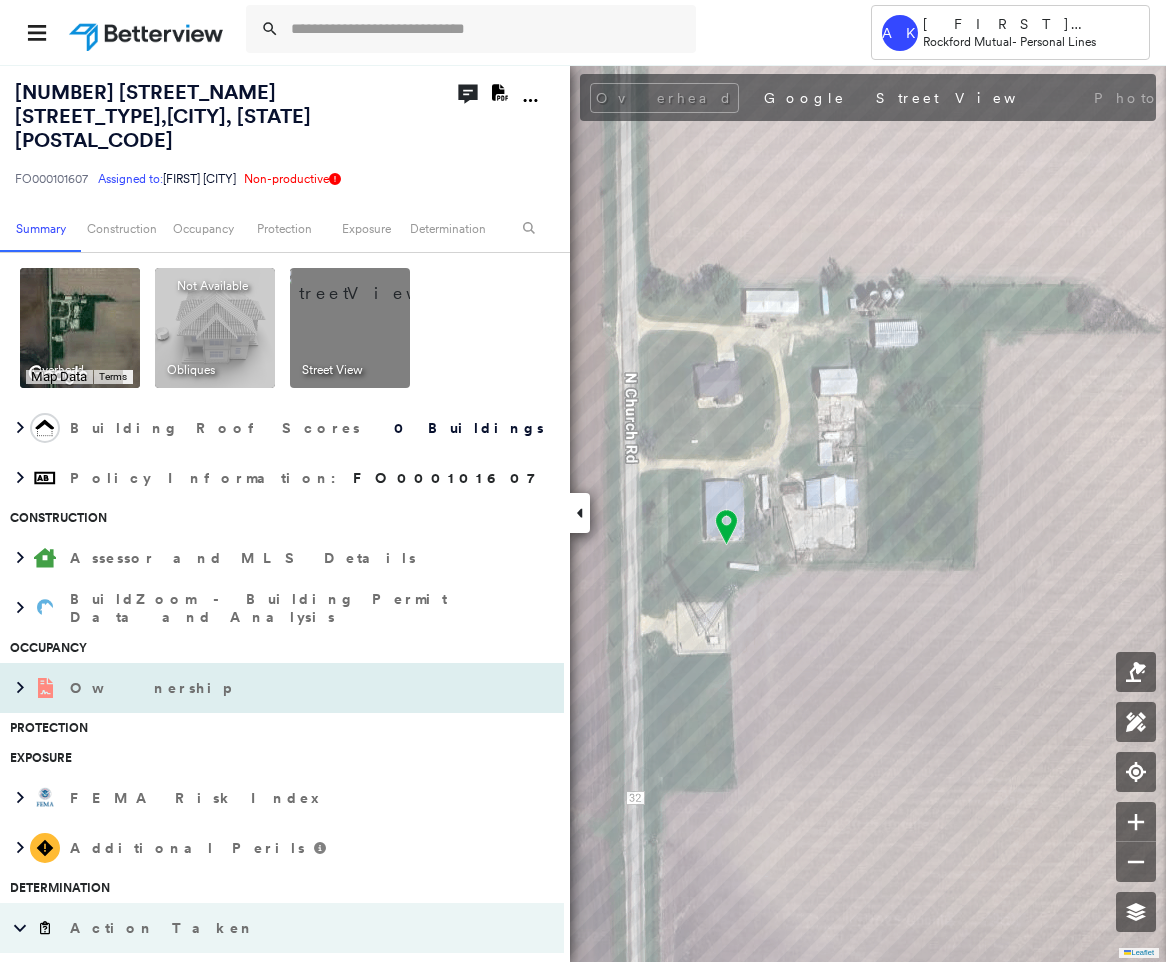 click on "Ownership" at bounding box center [262, 688] 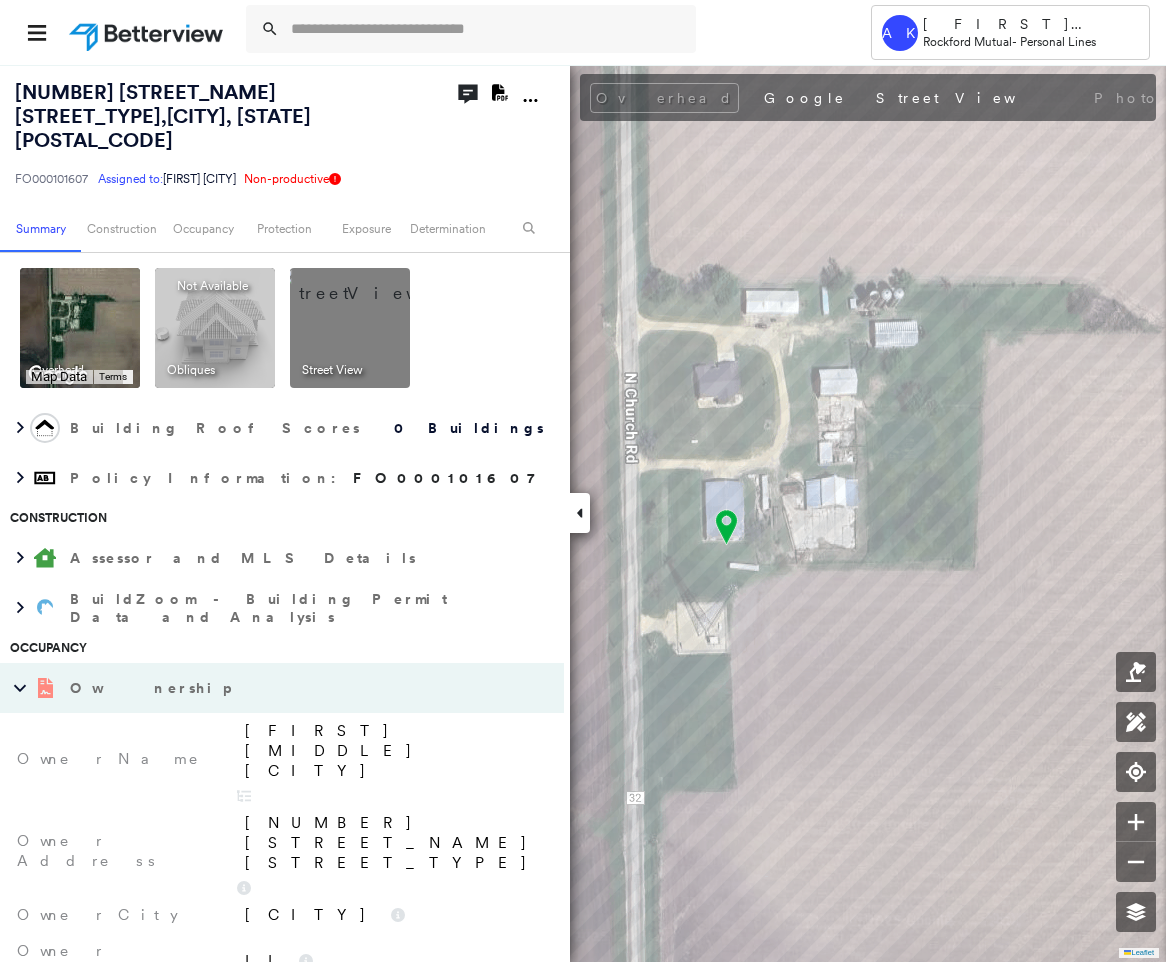 click on "[FIRST] [MIDDLE] [CITY]" at bounding box center [394, 751] 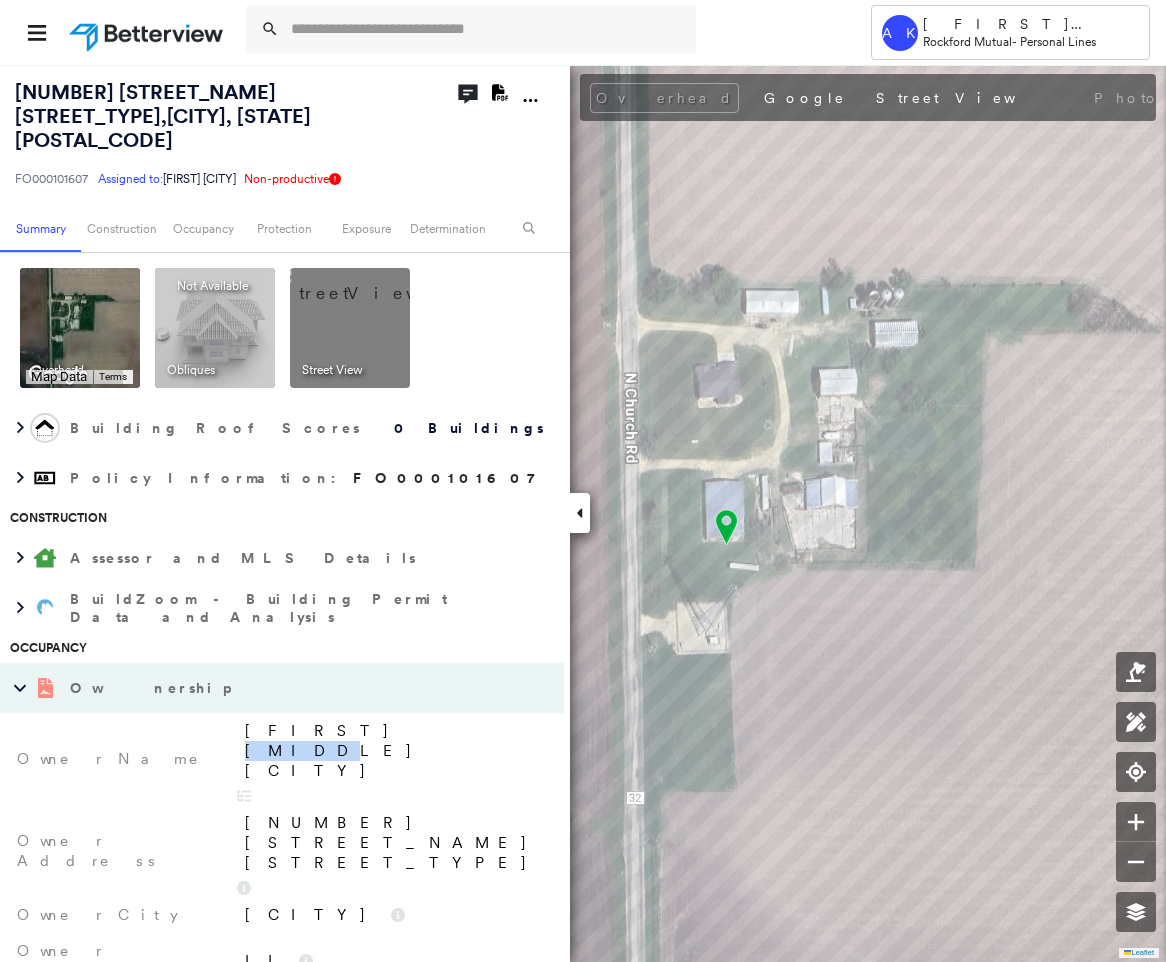 click on "[FIRST] [MIDDLE] [CITY]" at bounding box center (394, 751) 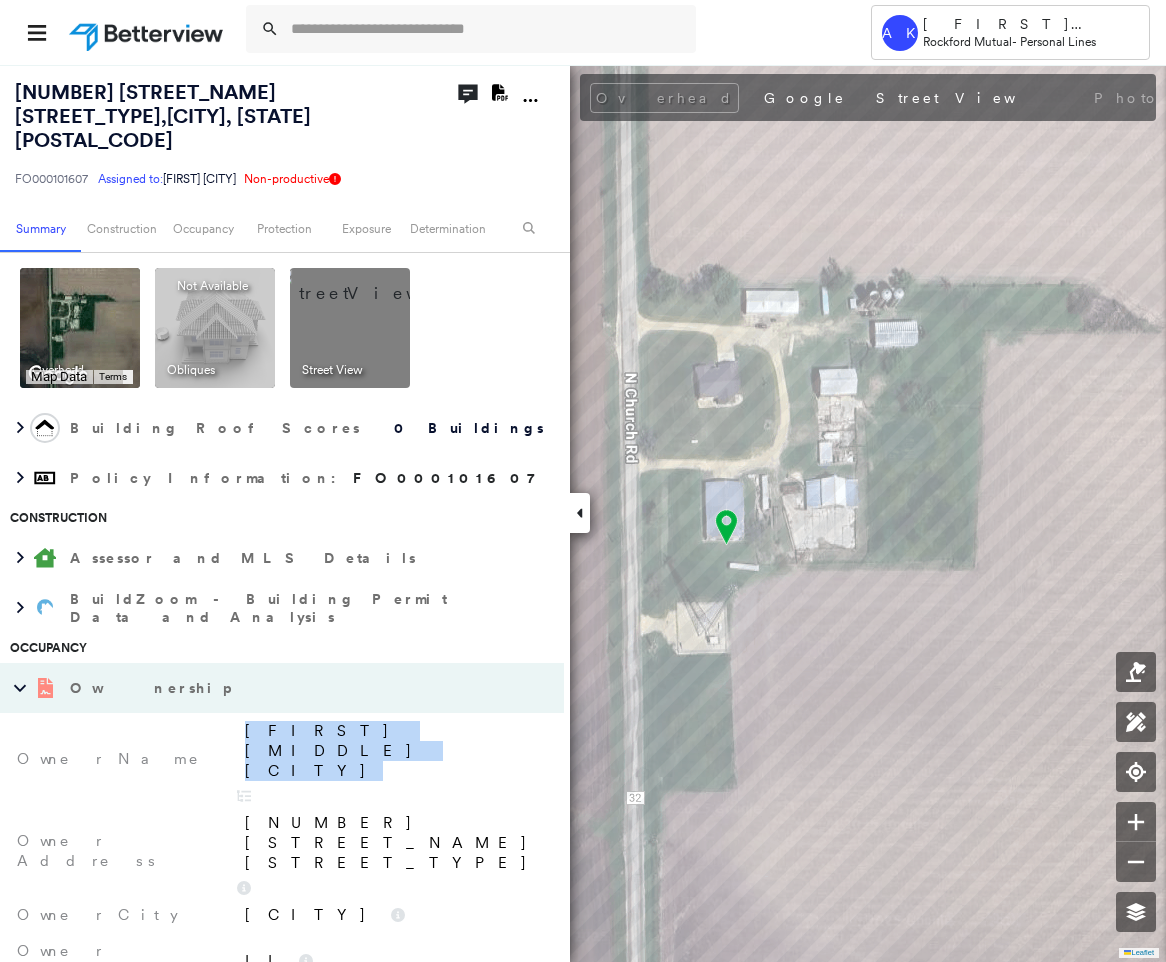 click on "[FIRST] [MIDDLE] [CITY]" at bounding box center [394, 751] 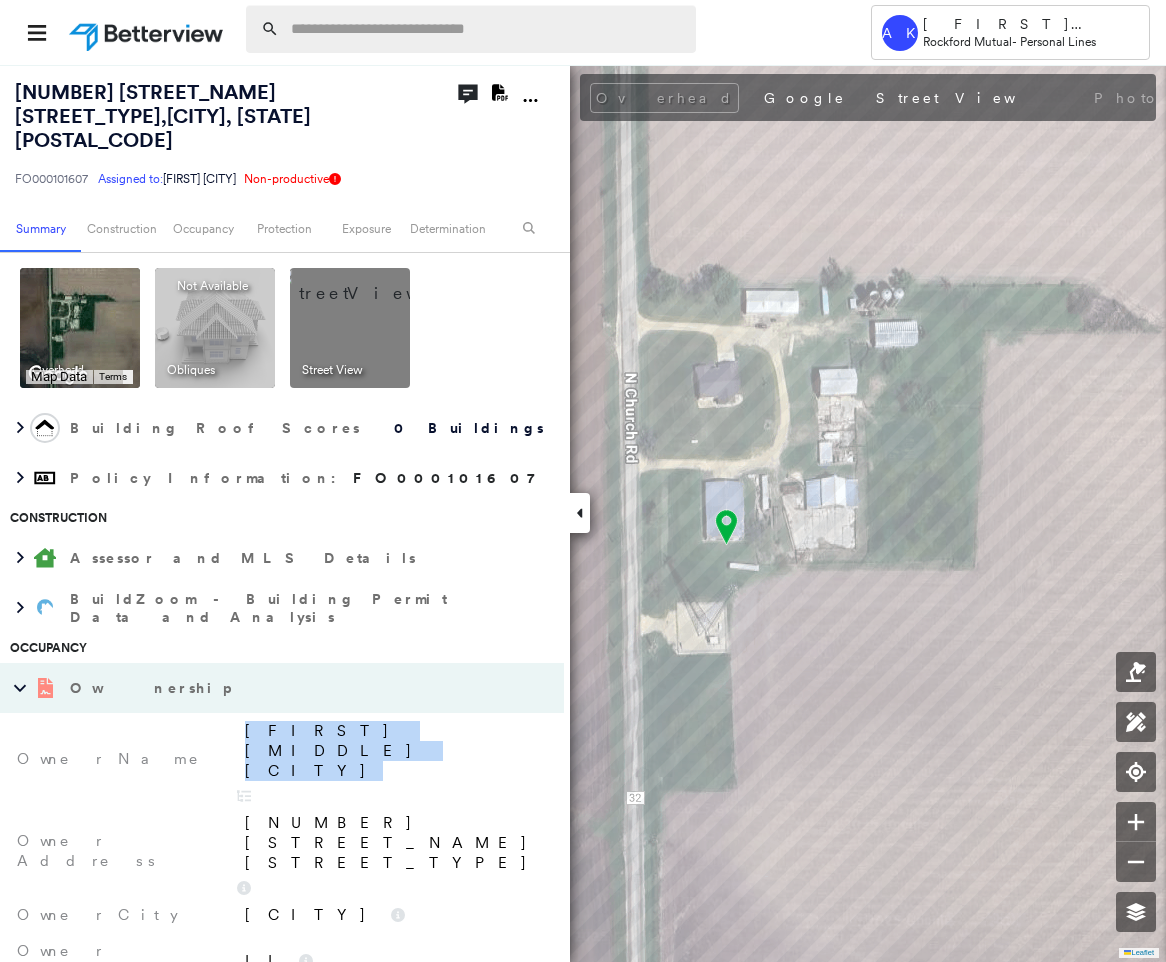 click at bounding box center (487, 29) 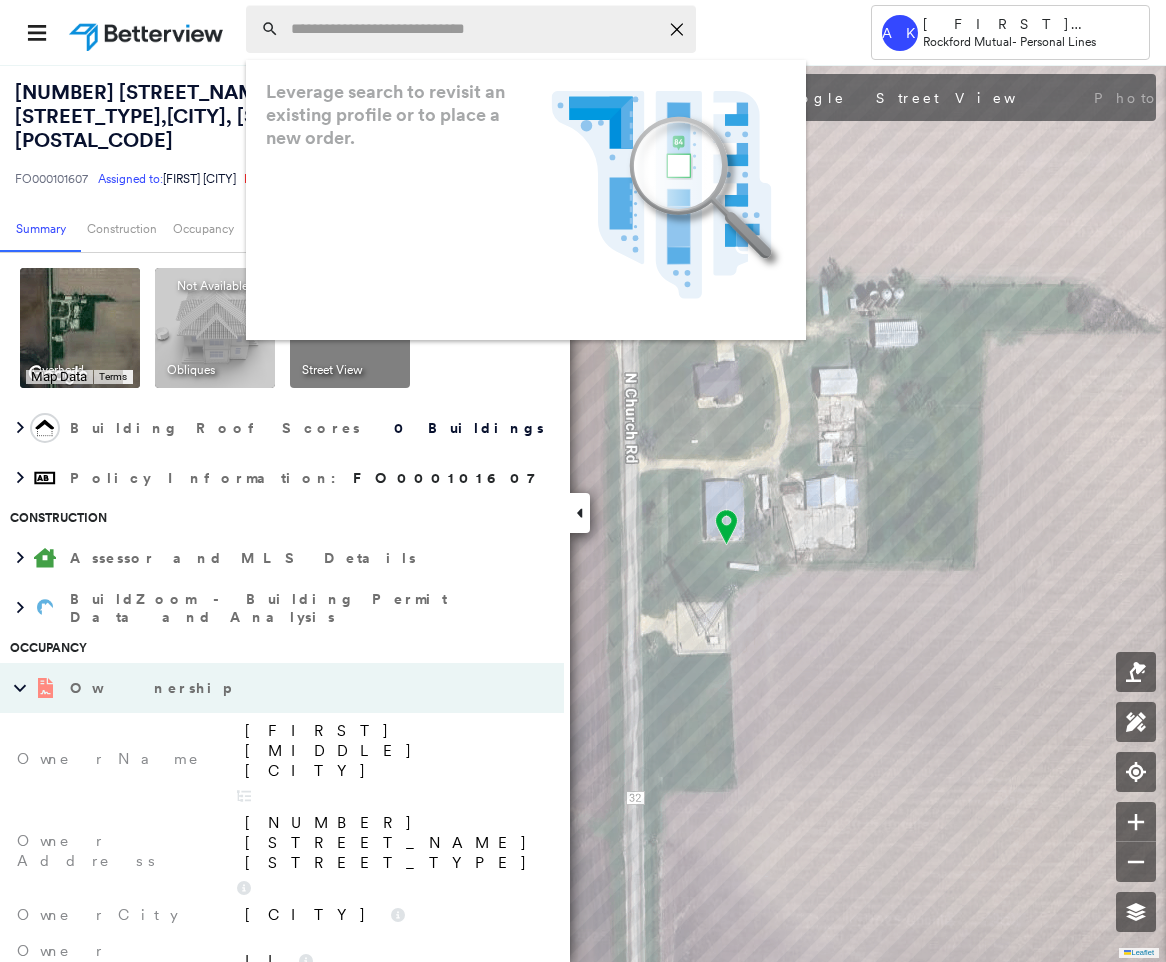 paste on "**********" 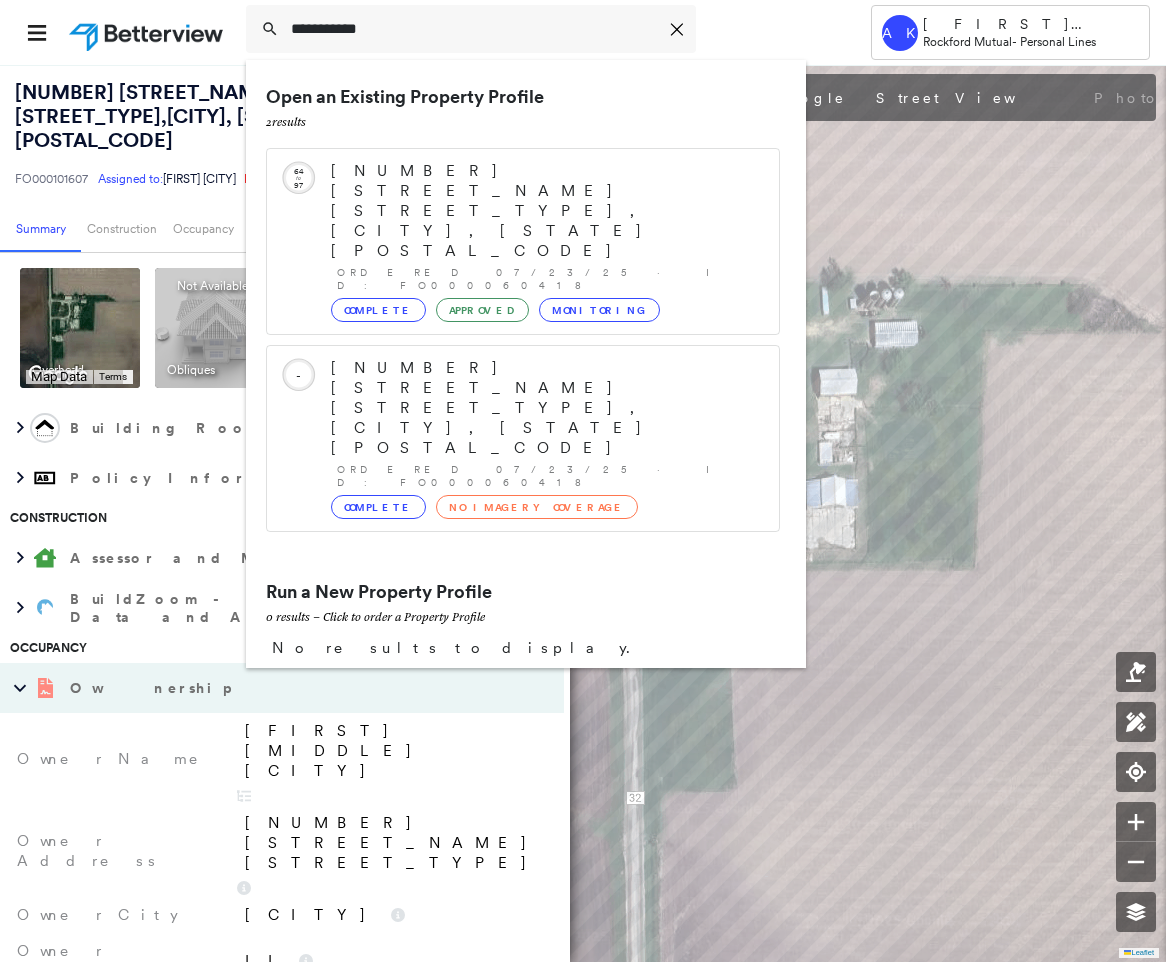 type on "**********" 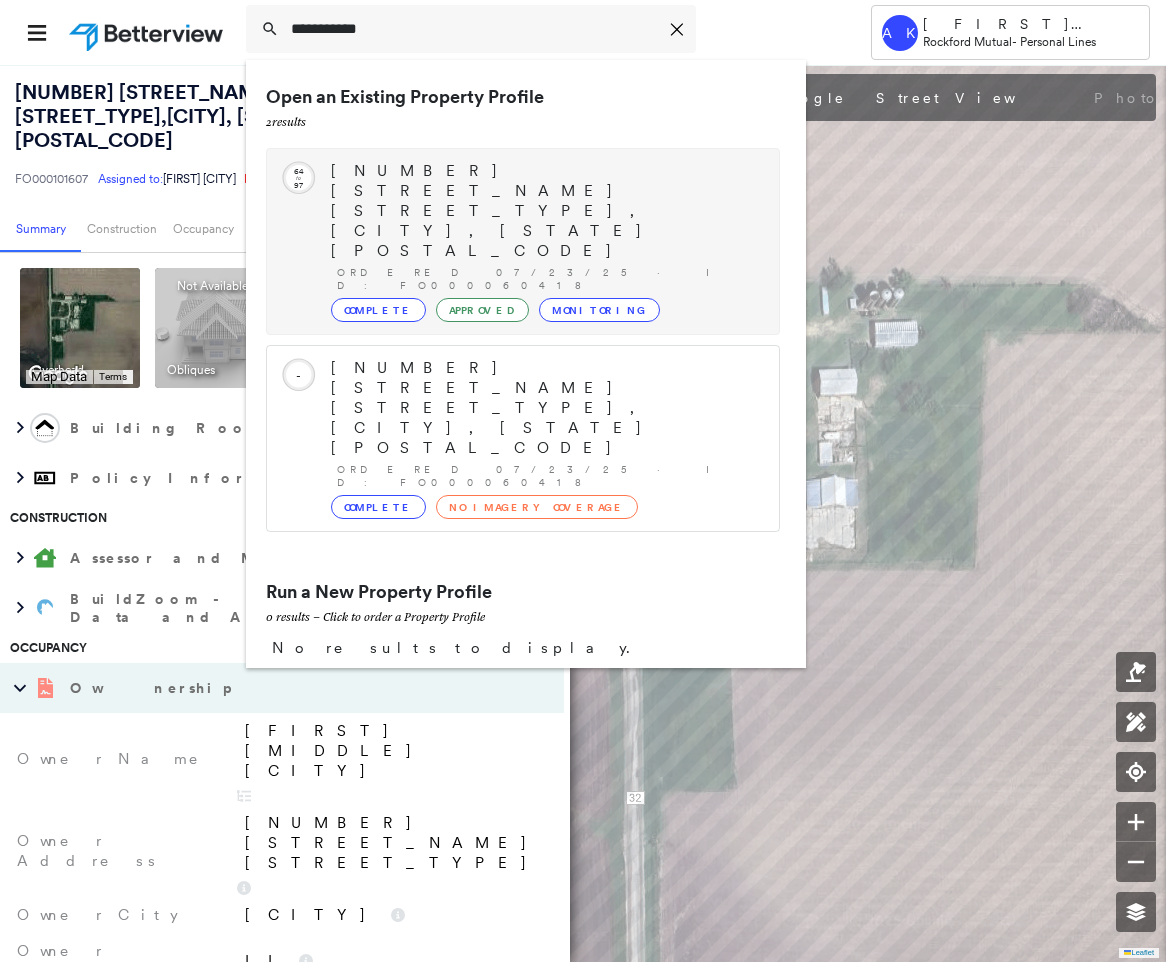 click on "Monitoring" at bounding box center (599, 310) 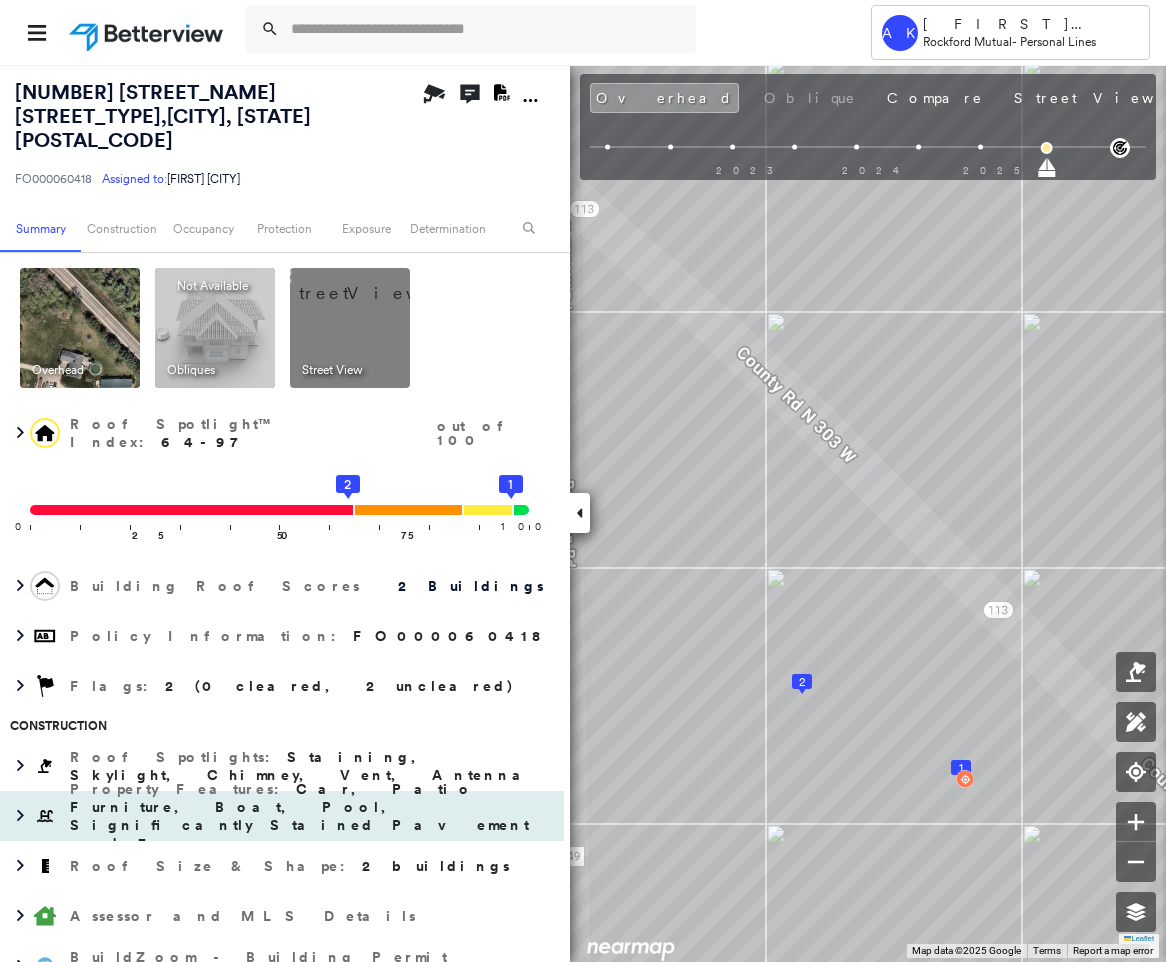 scroll, scrollTop: 450, scrollLeft: 0, axis: vertical 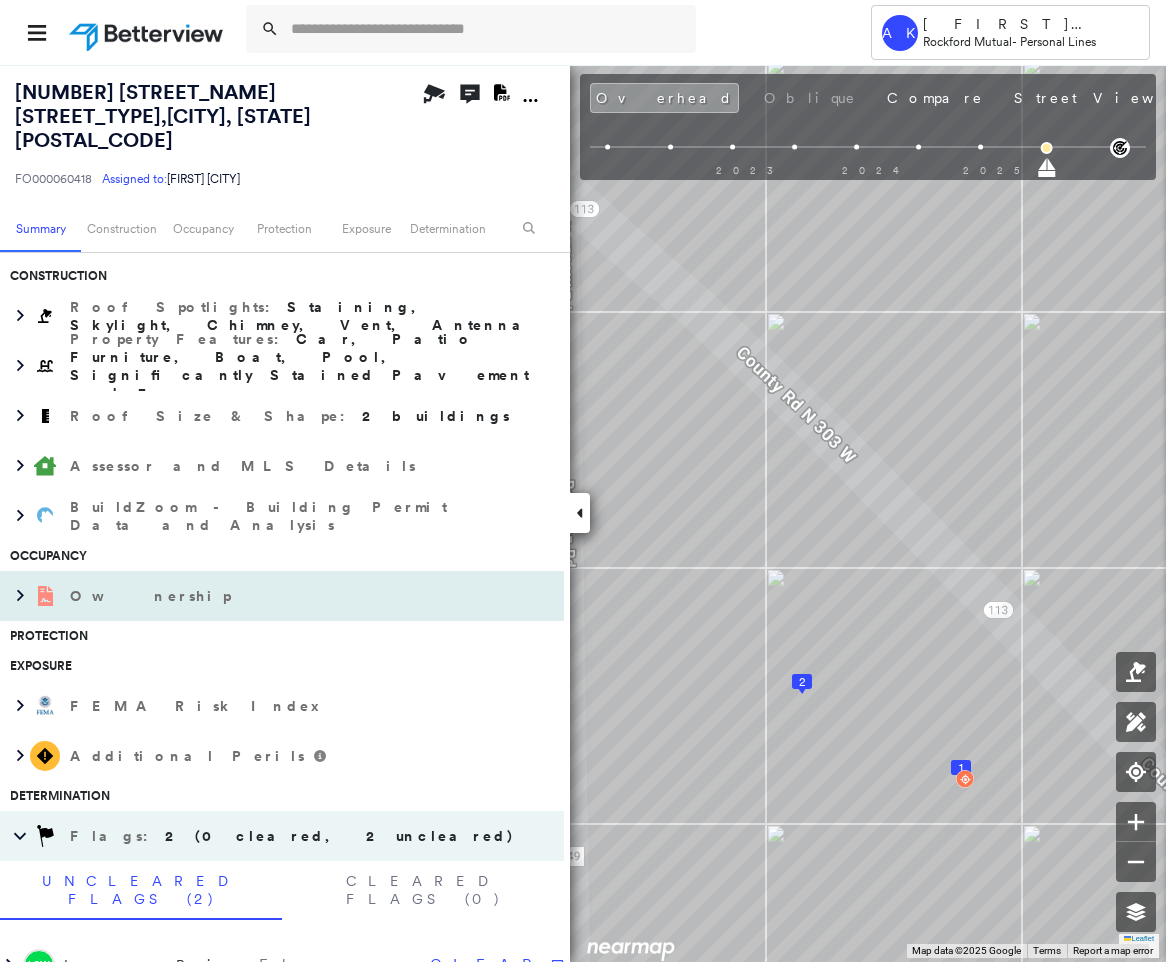 click on "Ownership" at bounding box center [262, 596] 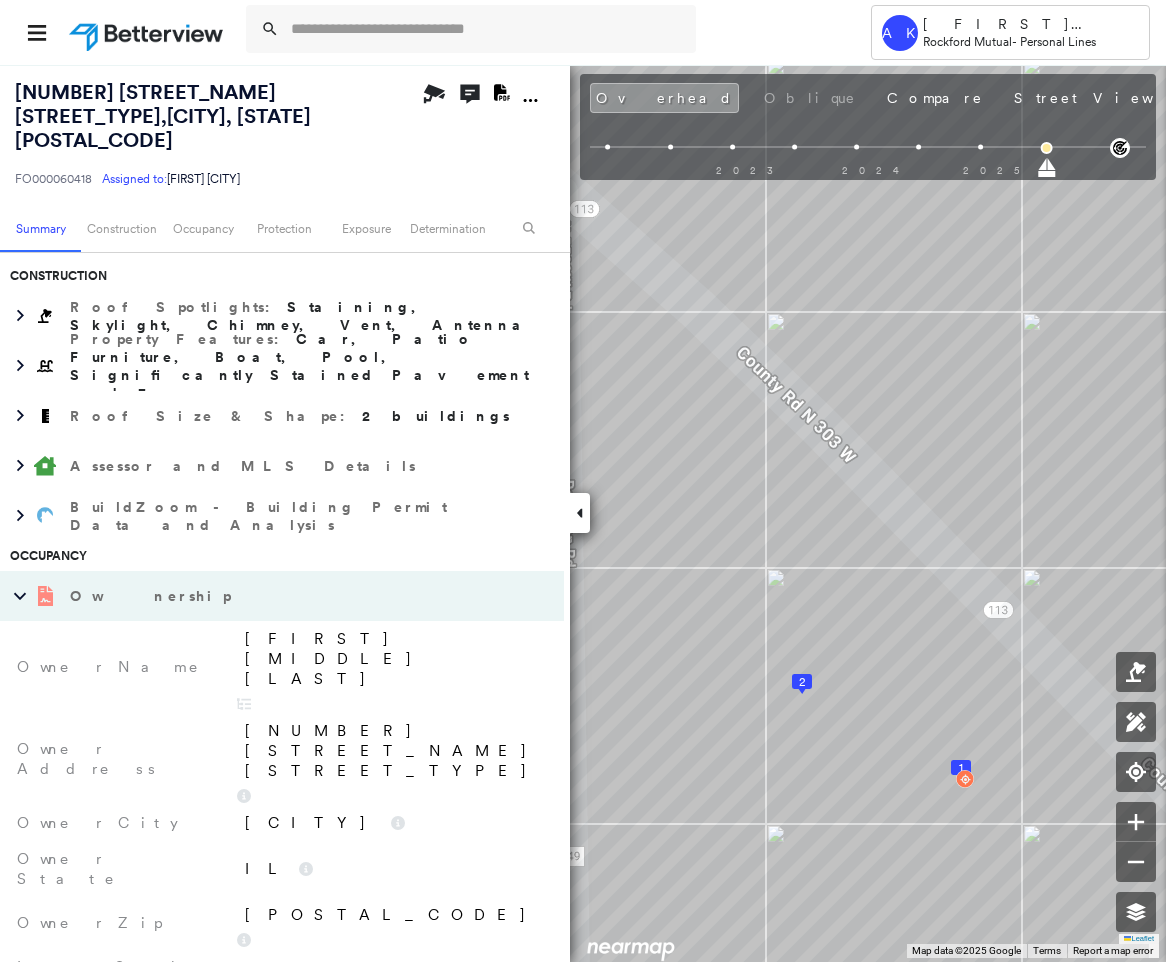 click on "[FIRST] [MIDDLE] [LAST]" at bounding box center [394, 659] 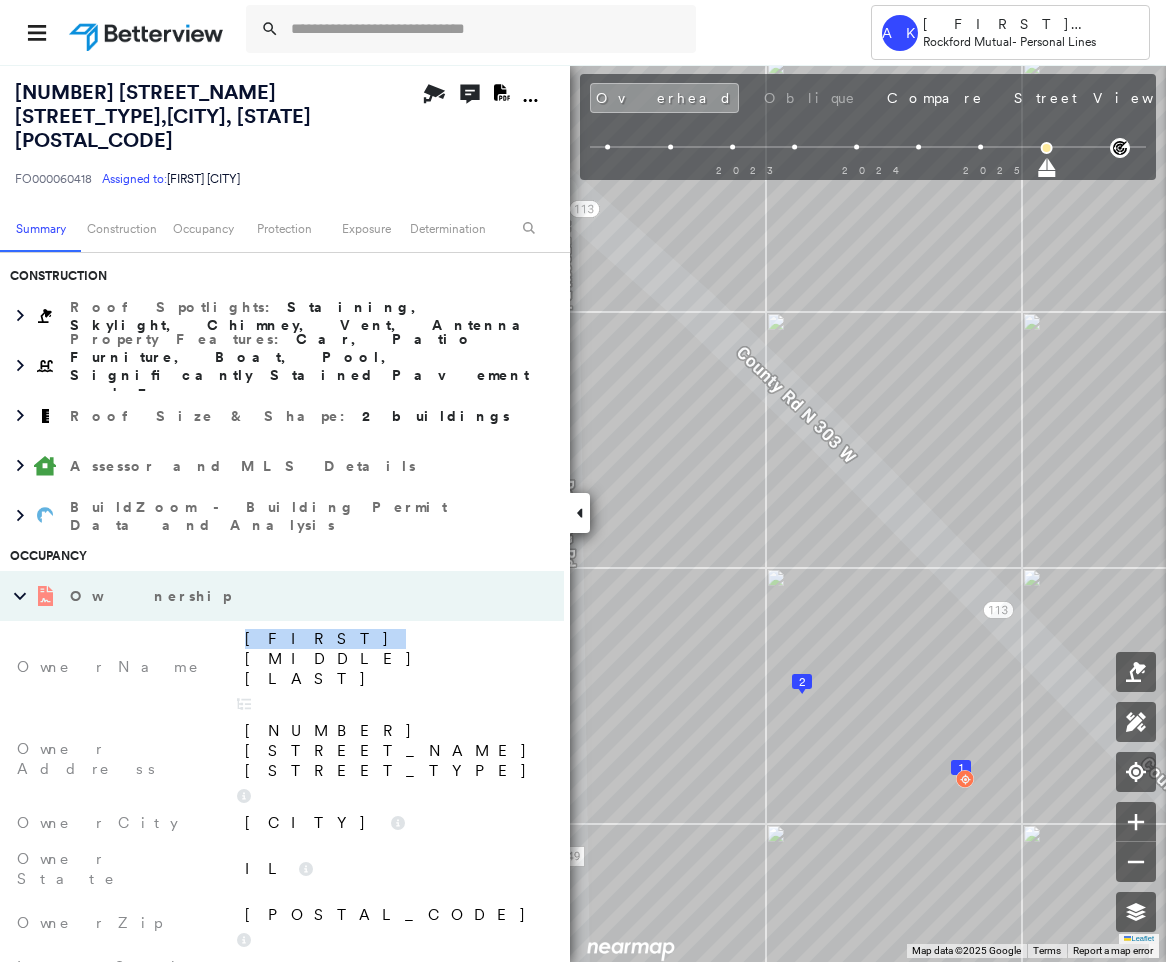 click on "[FIRST] [MIDDLE] [LAST]" at bounding box center (394, 659) 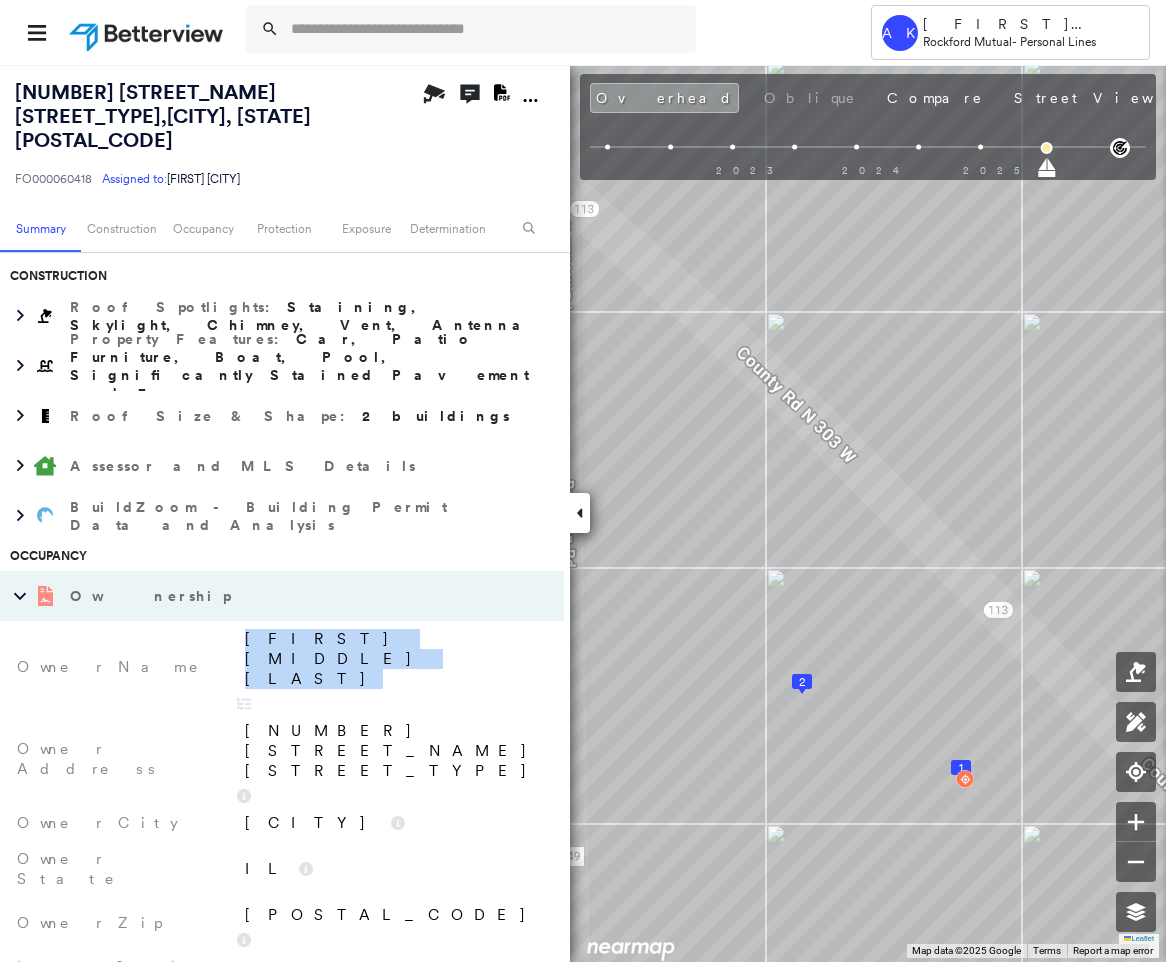 click on "[FIRST] [MIDDLE] [LAST]" at bounding box center [394, 659] 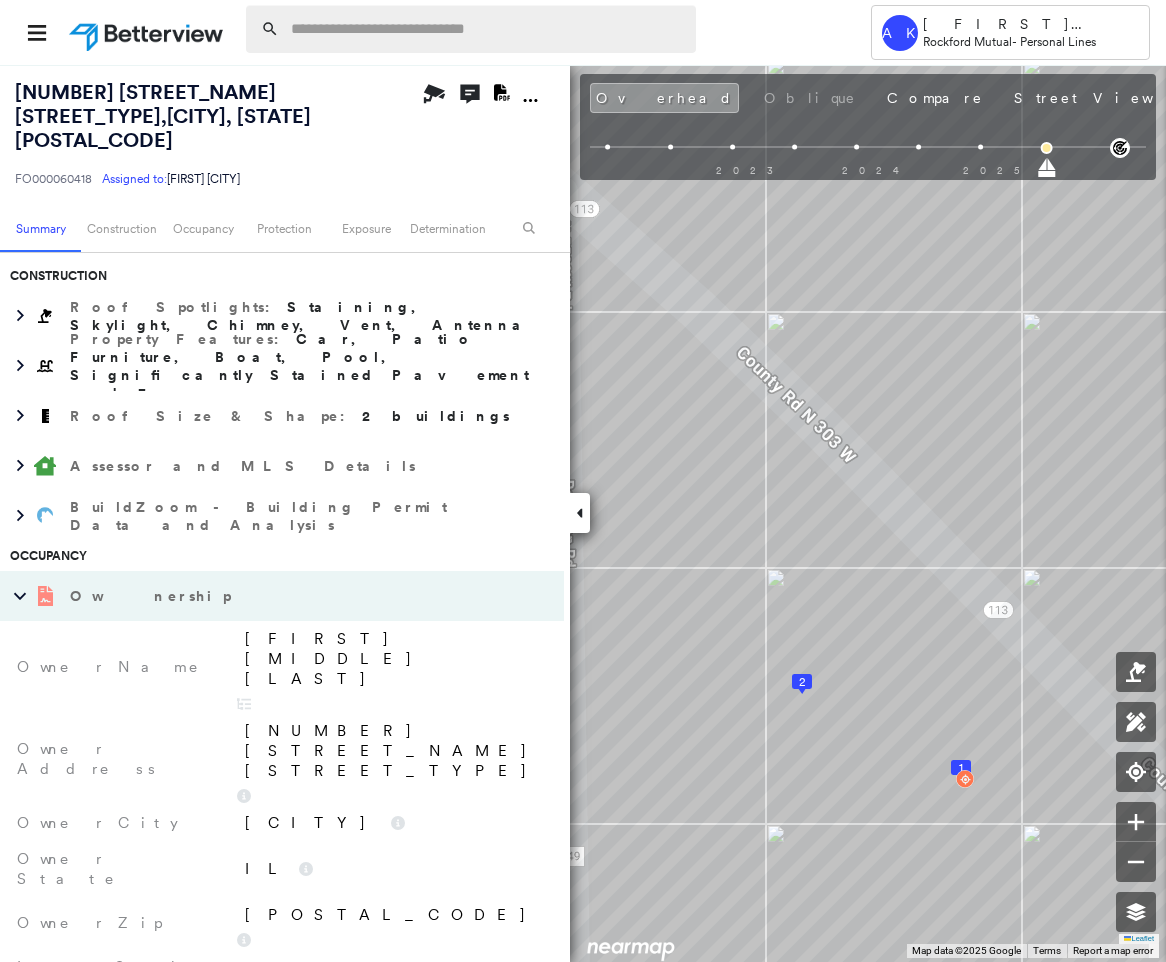 paste on "**********" 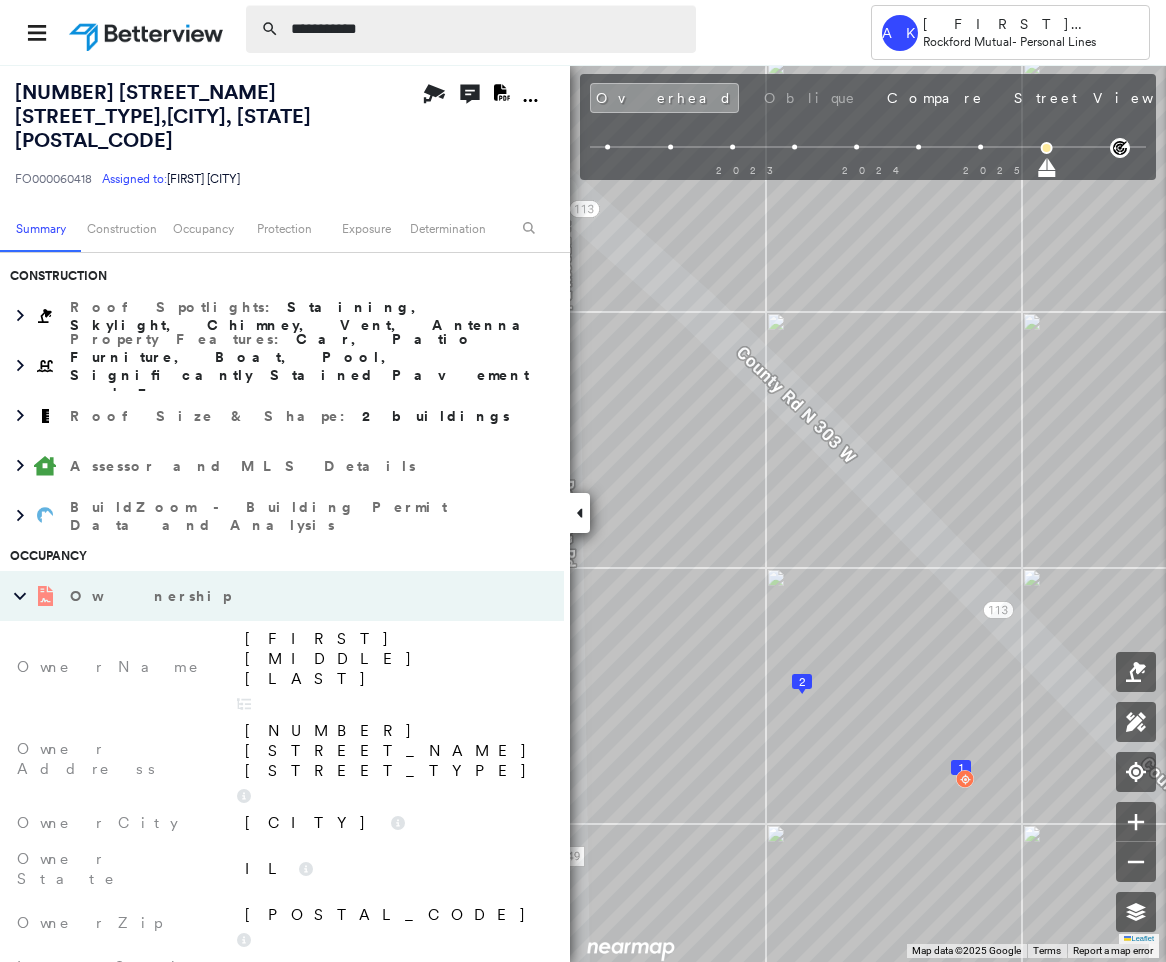 click on "**********" at bounding box center [487, 29] 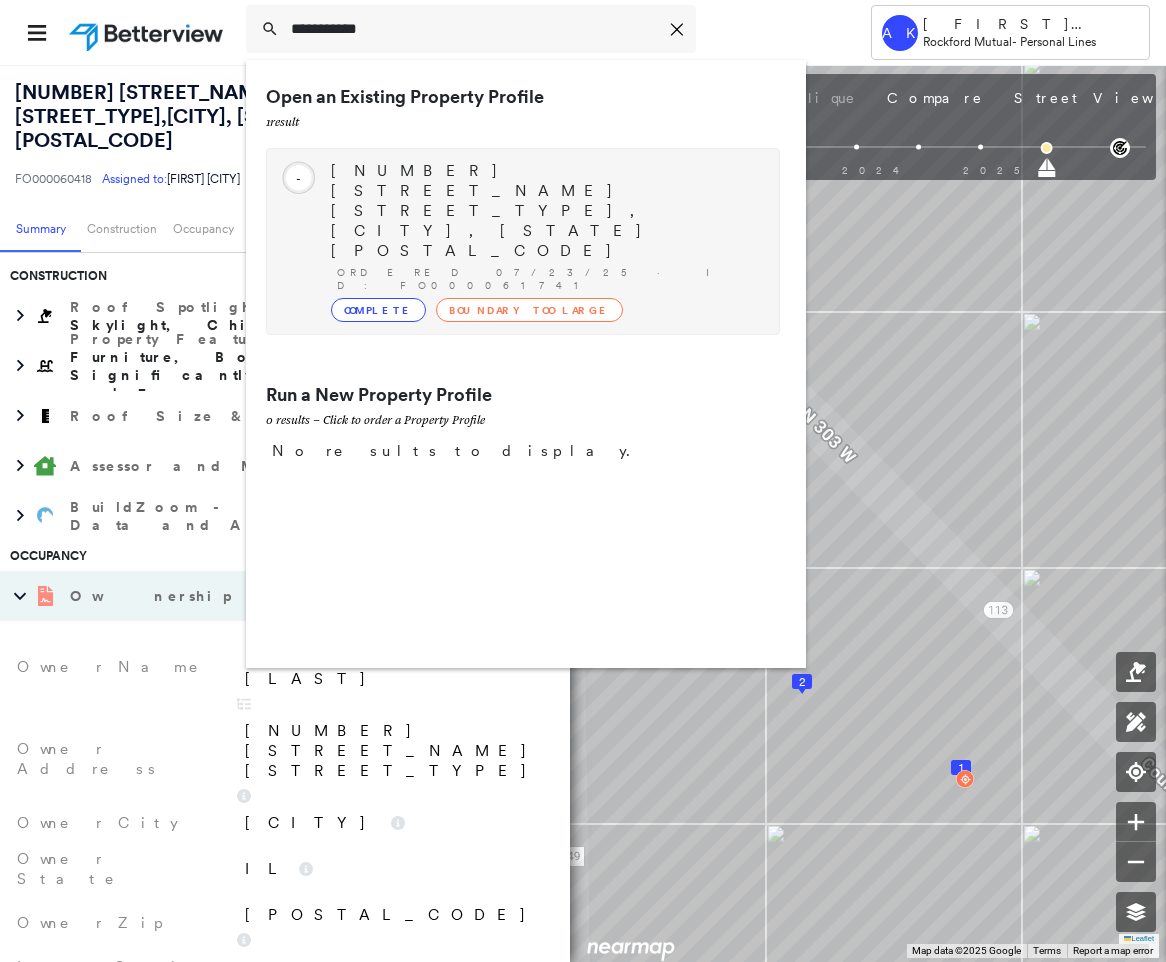 type on "**********" 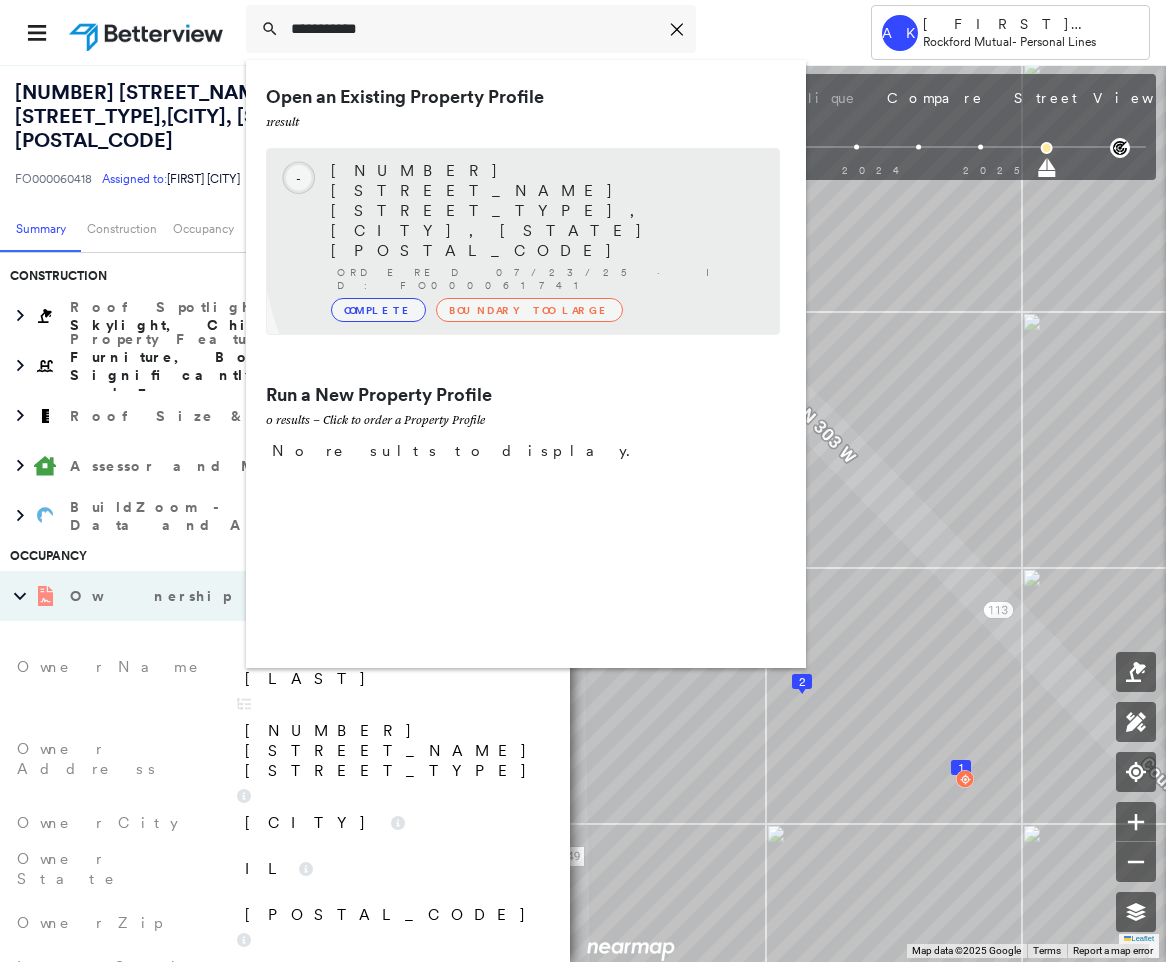 click on "Complete Boundary Too Large" at bounding box center (545, 310) 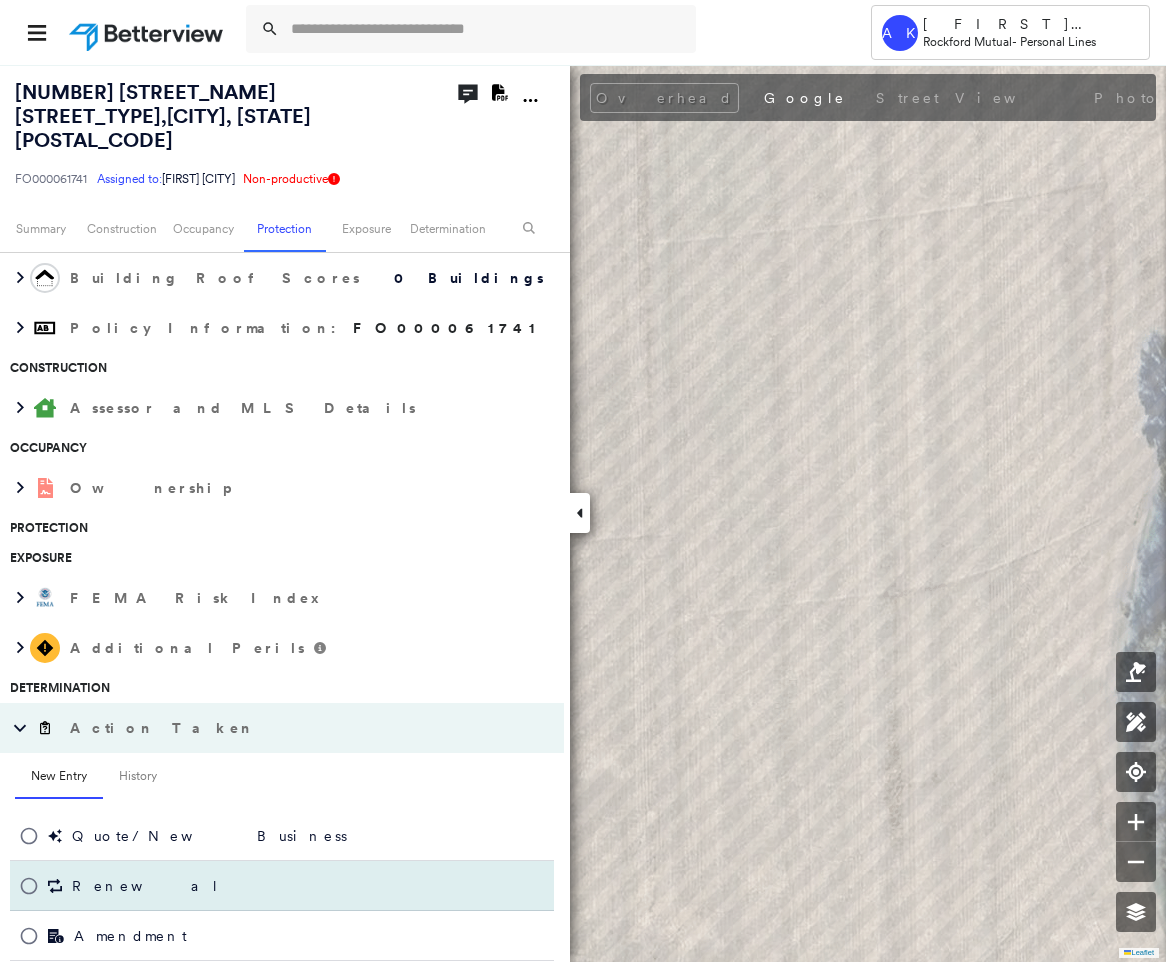 scroll, scrollTop: 0, scrollLeft: 0, axis: both 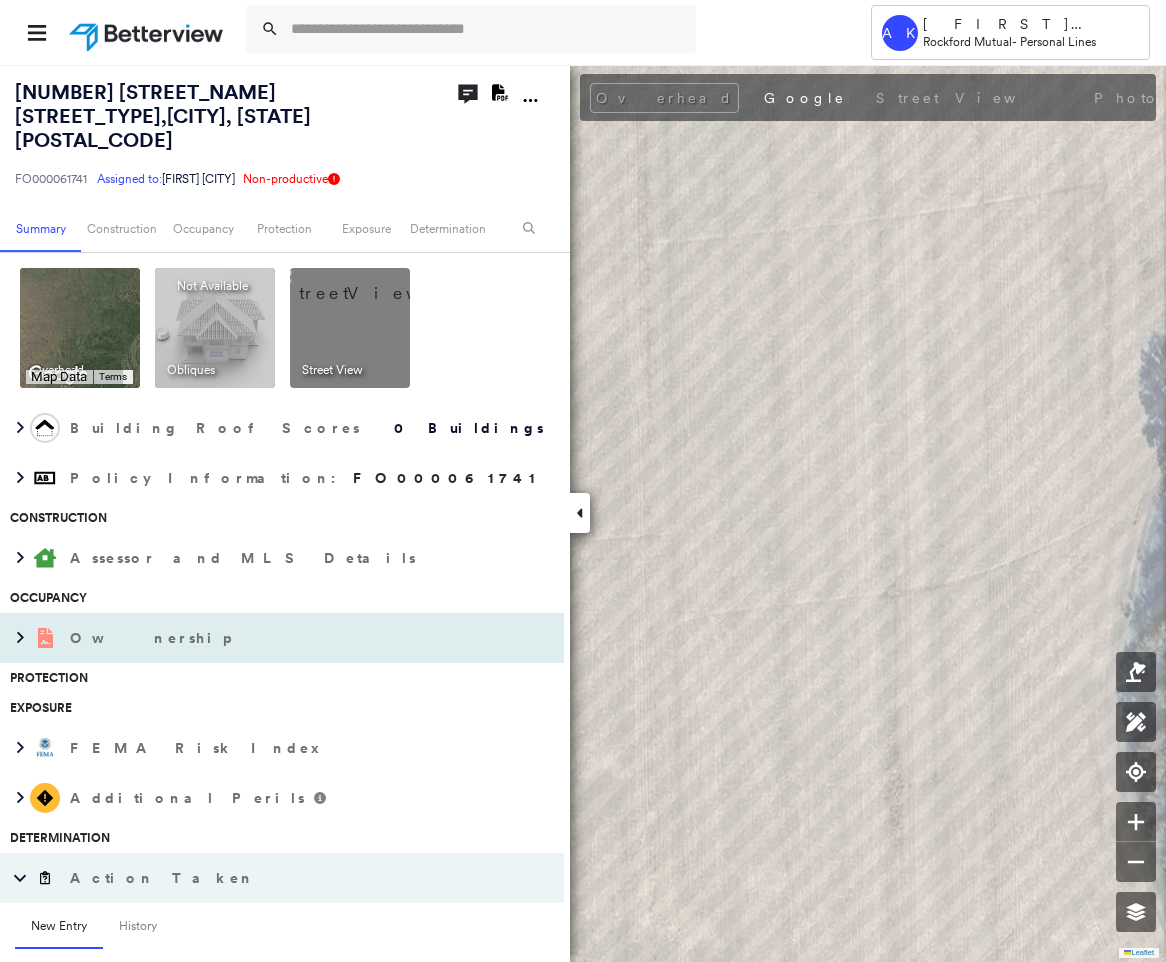 click on "Ownership" at bounding box center [262, 638] 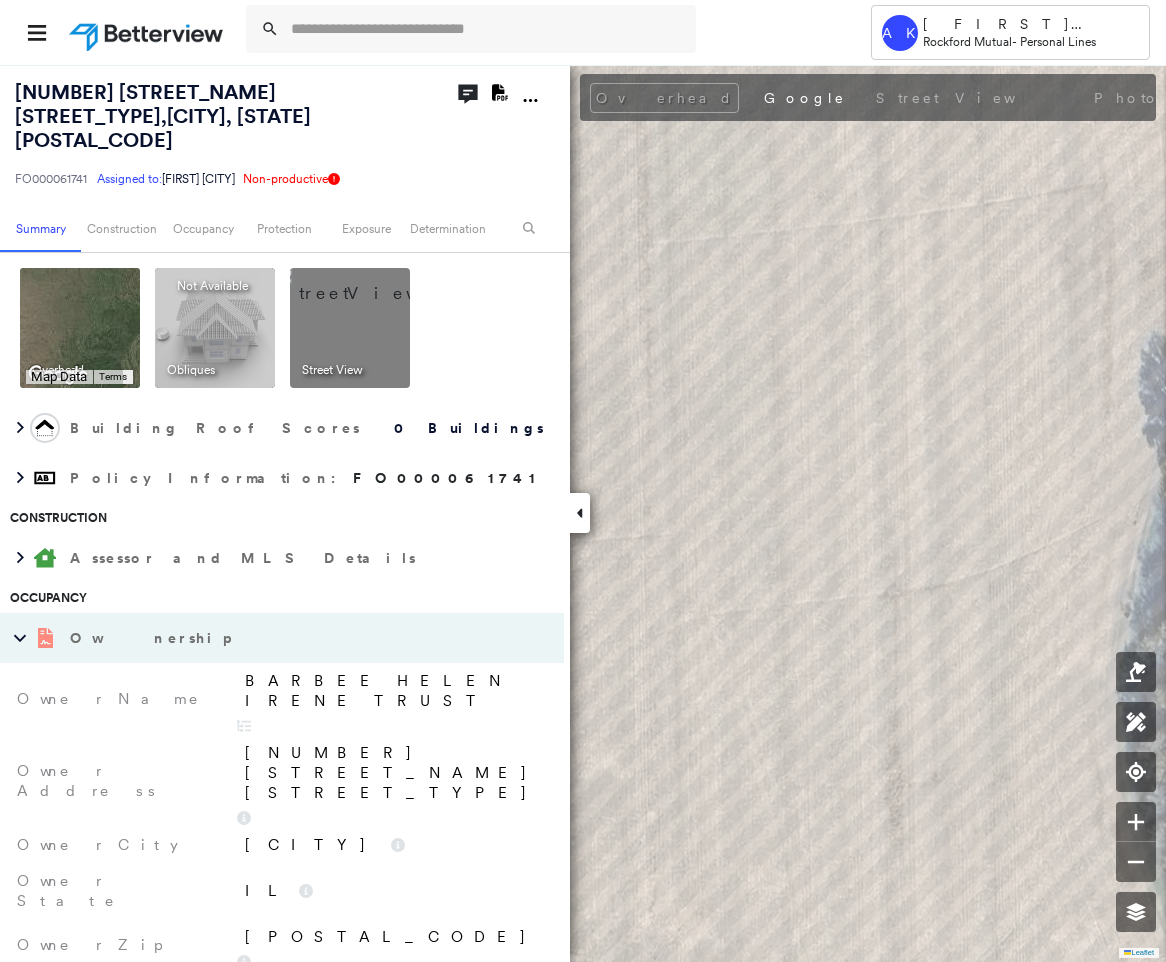 click on "BARBEE HELEN IRENE TRUST" at bounding box center (394, 691) 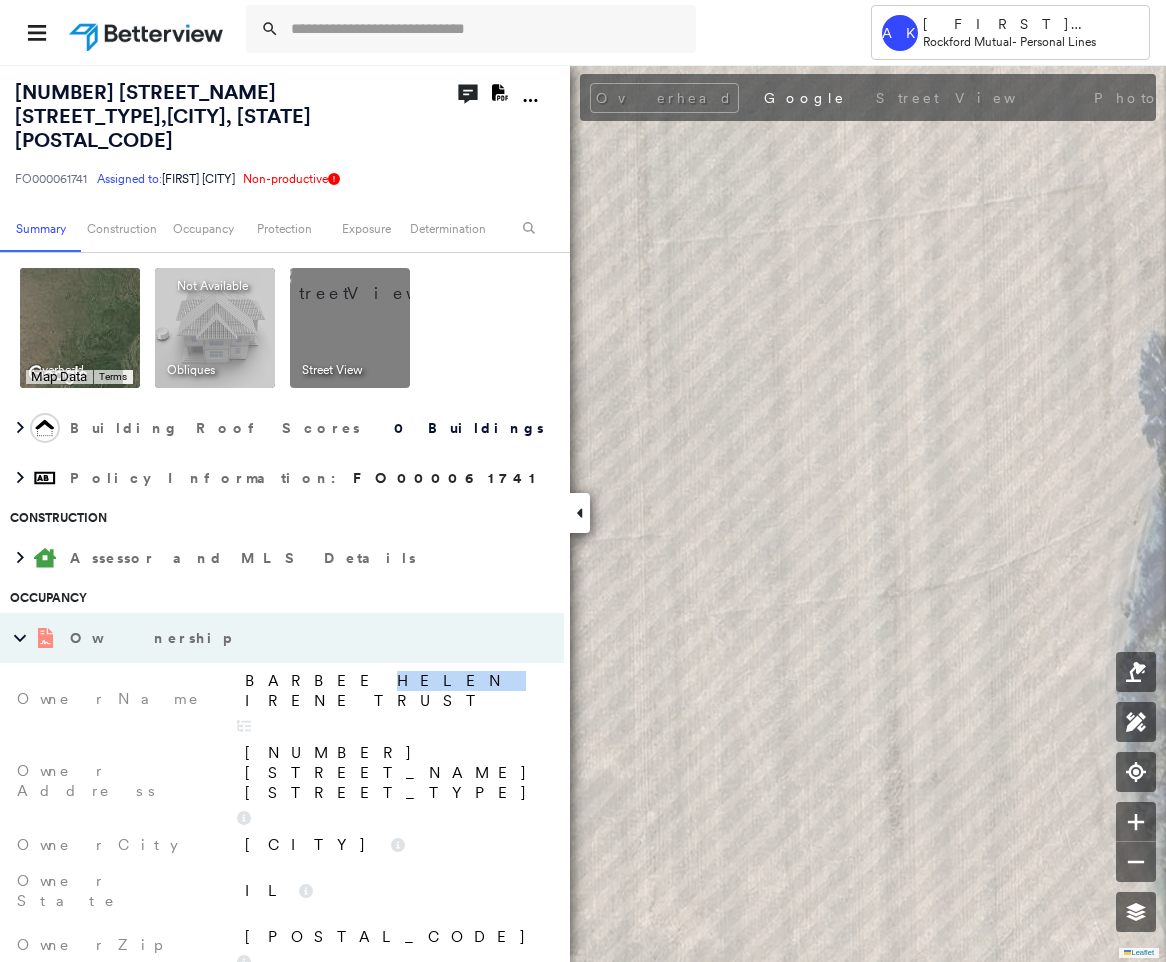click on "BARBEE HELEN IRENE TRUST" at bounding box center [394, 691] 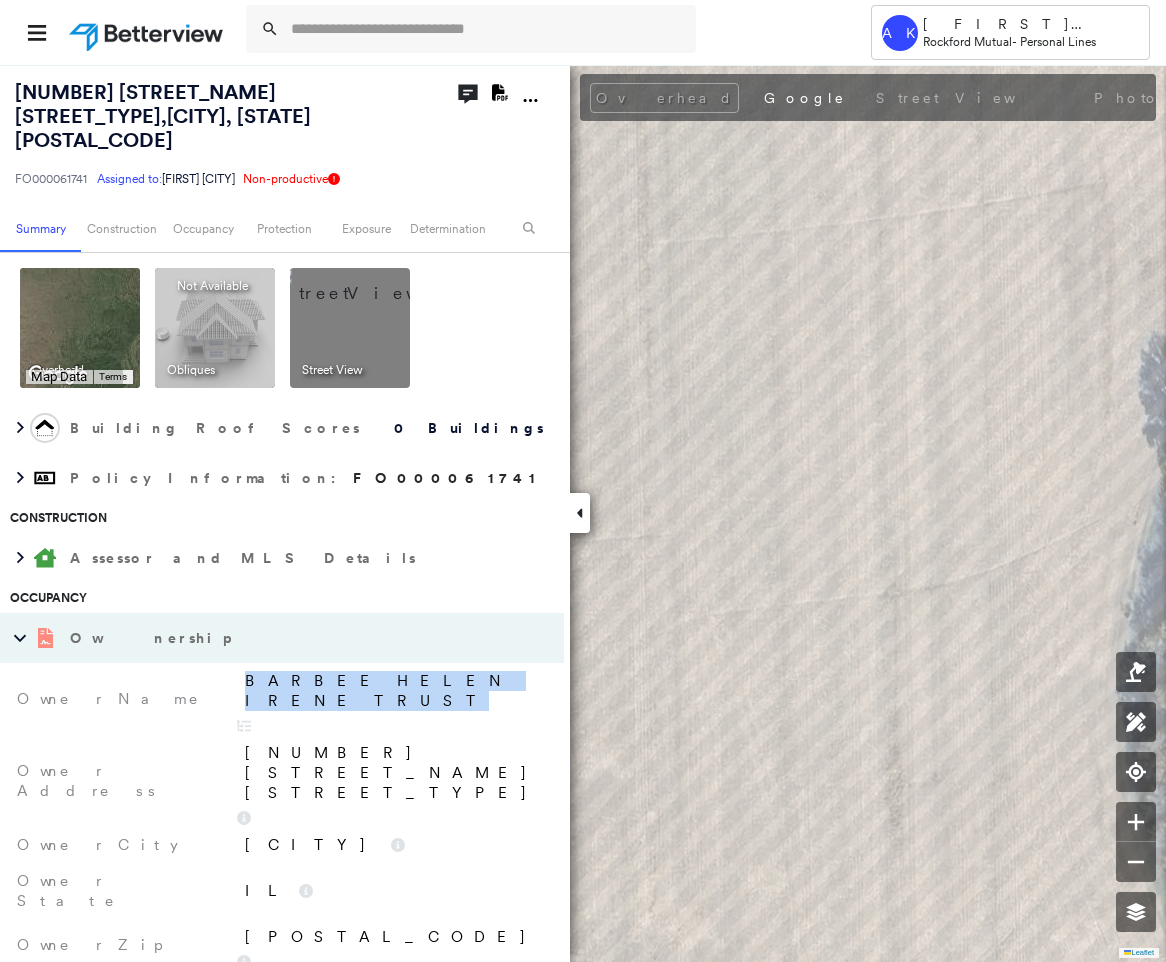 click on "BARBEE HELEN IRENE TRUST" at bounding box center [394, 691] 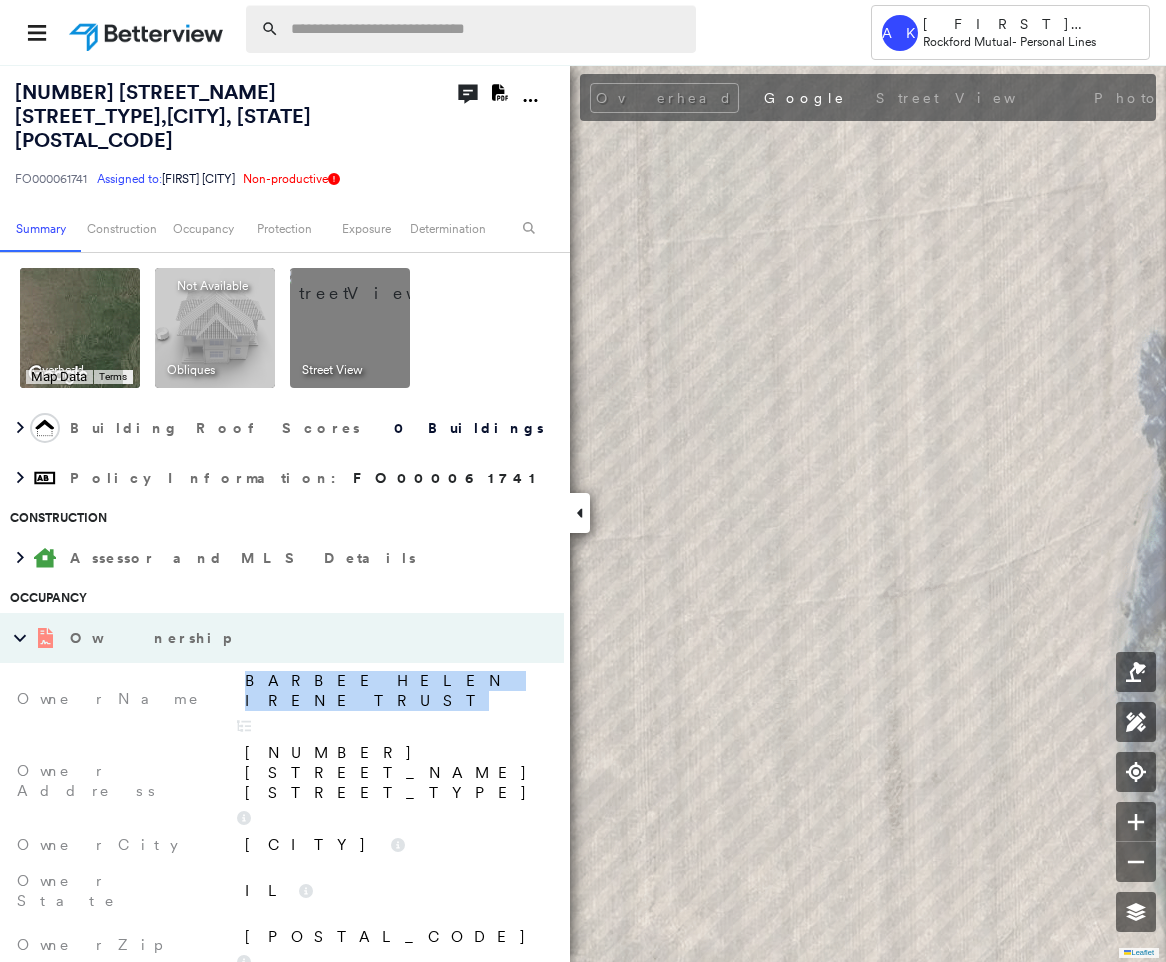 click at bounding box center (487, 29) 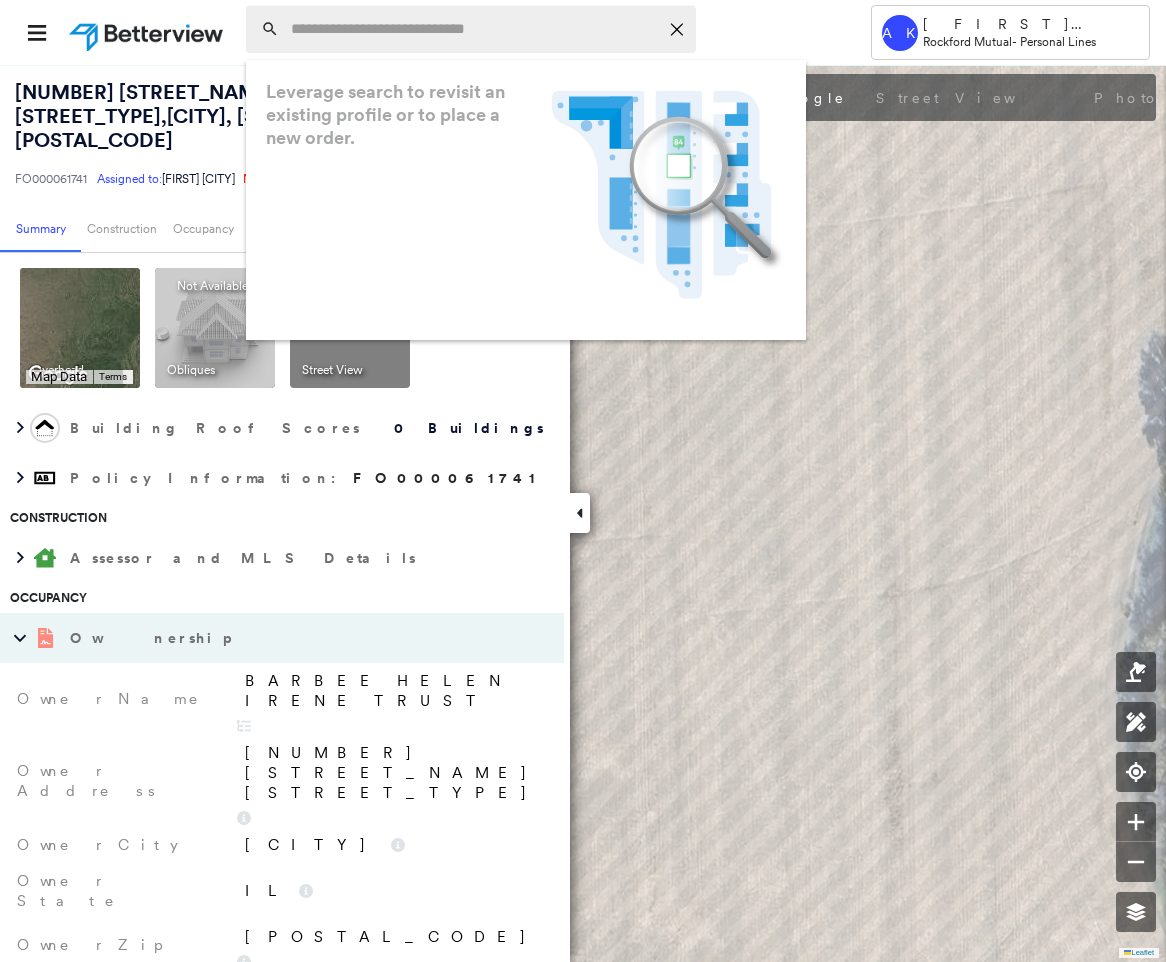 paste on "**********" 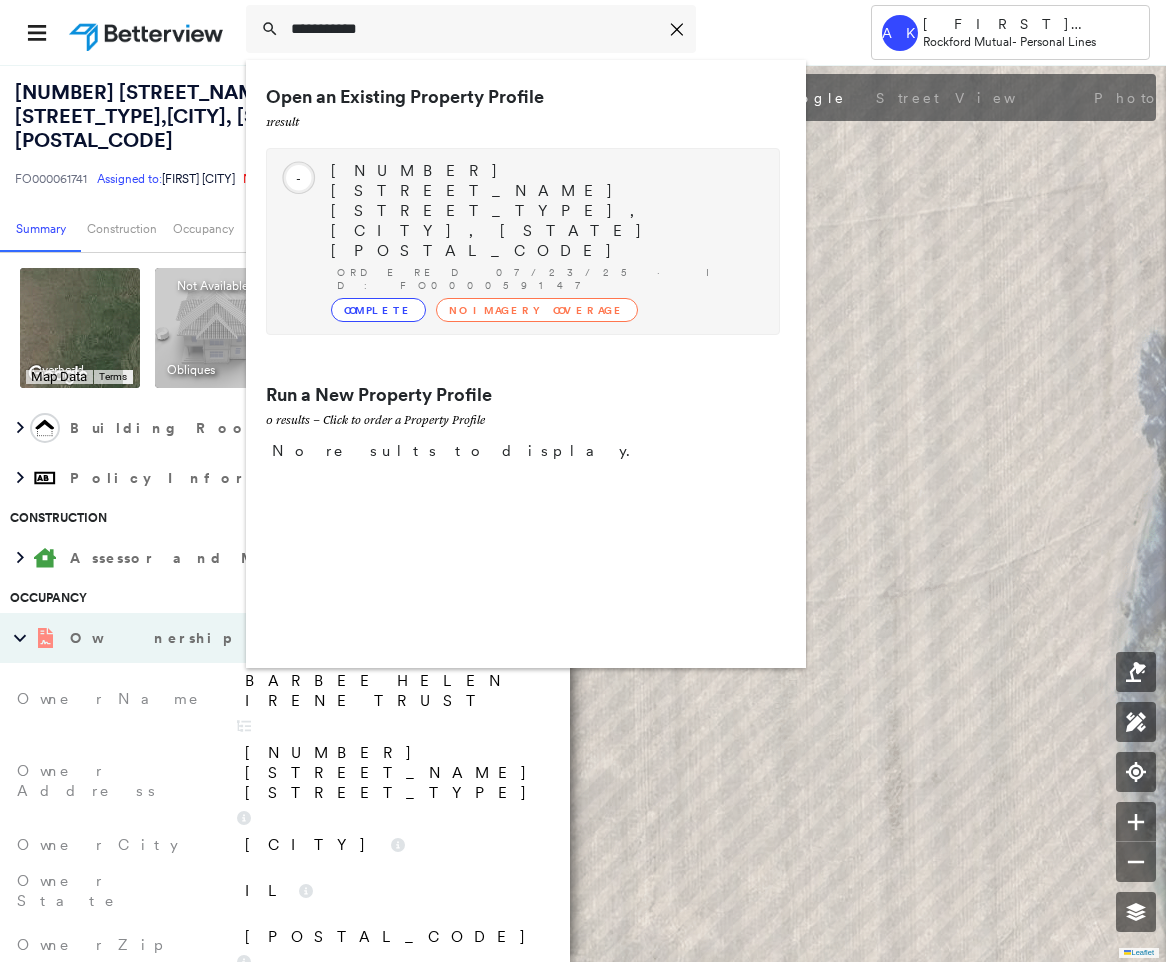 type on "**********" 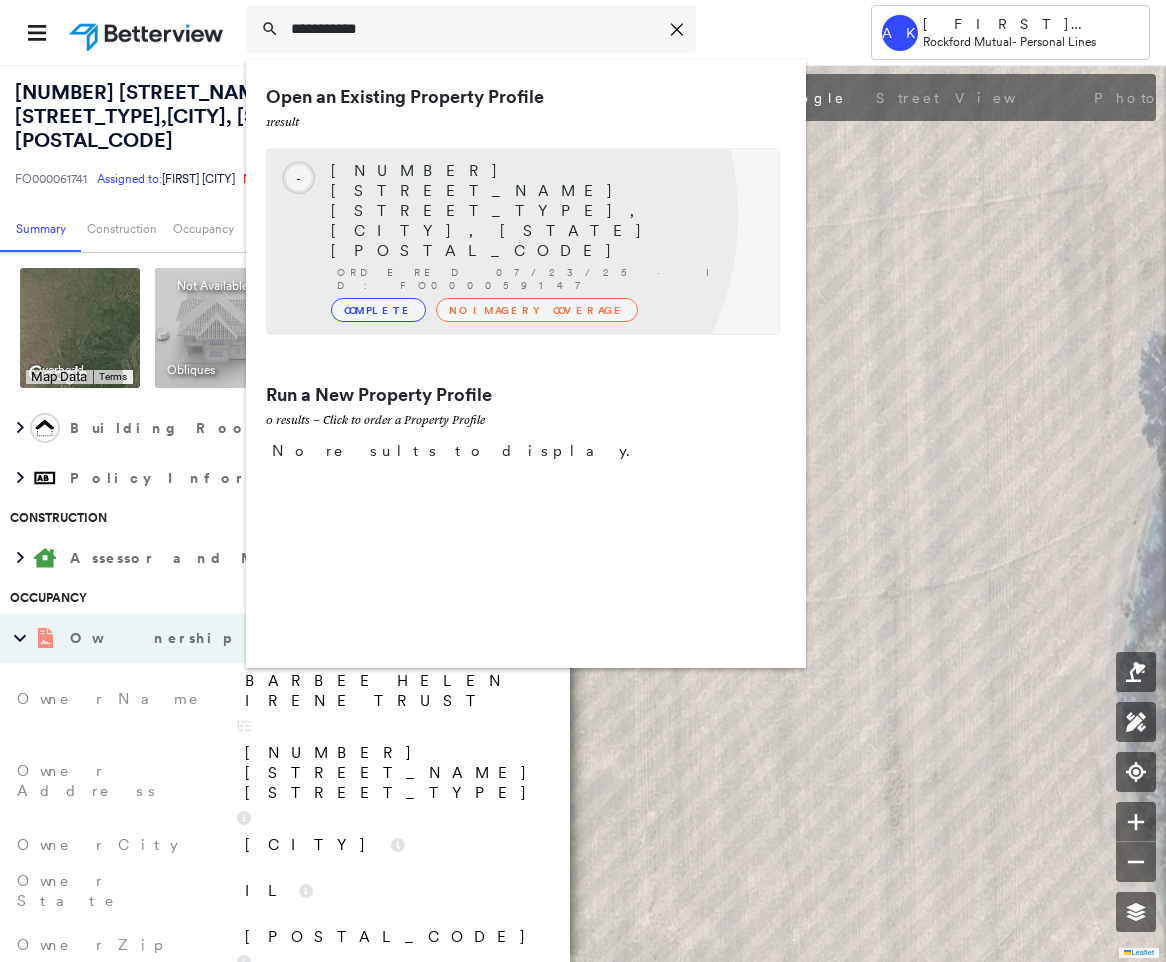 click on "No Imagery Coverage" at bounding box center (537, 310) 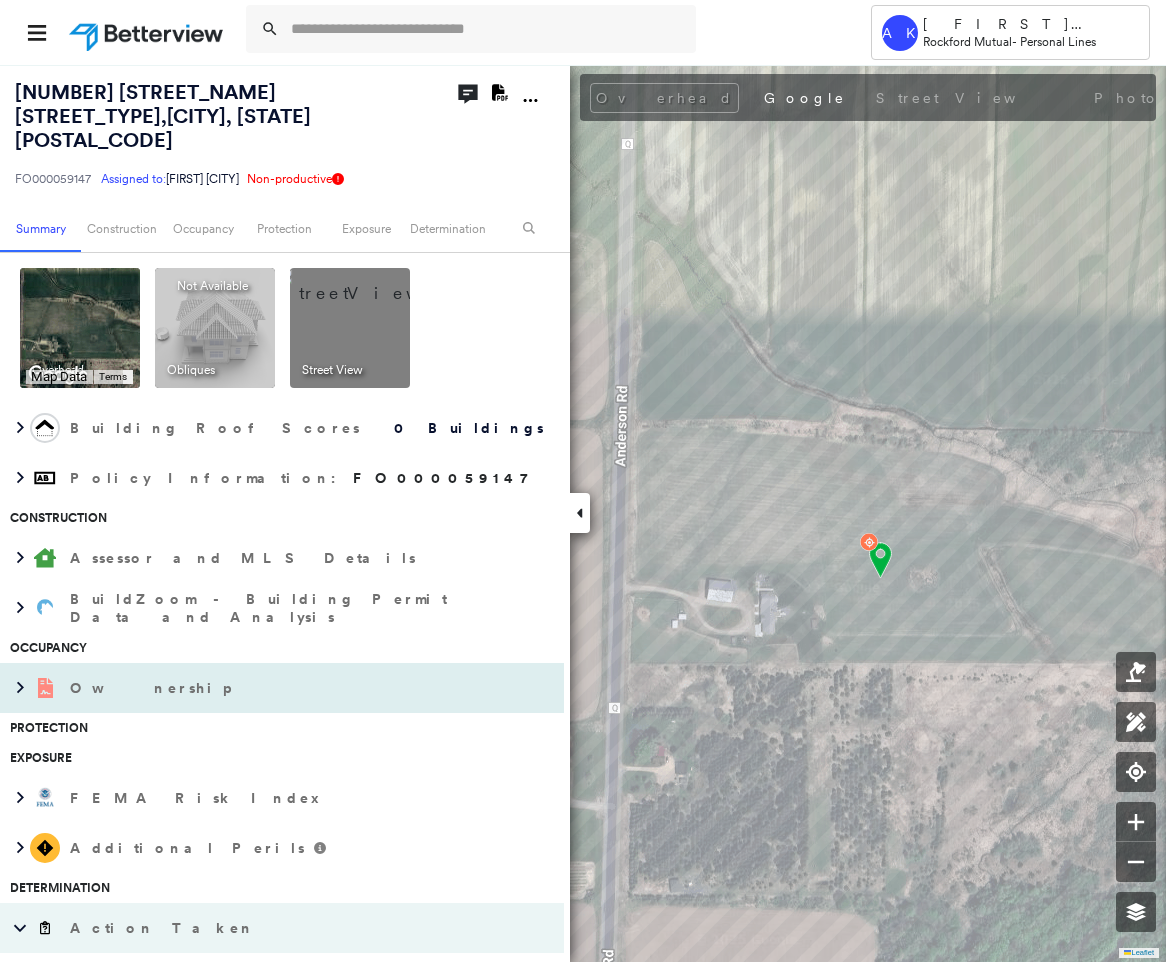 click on "Ownership" at bounding box center (262, 688) 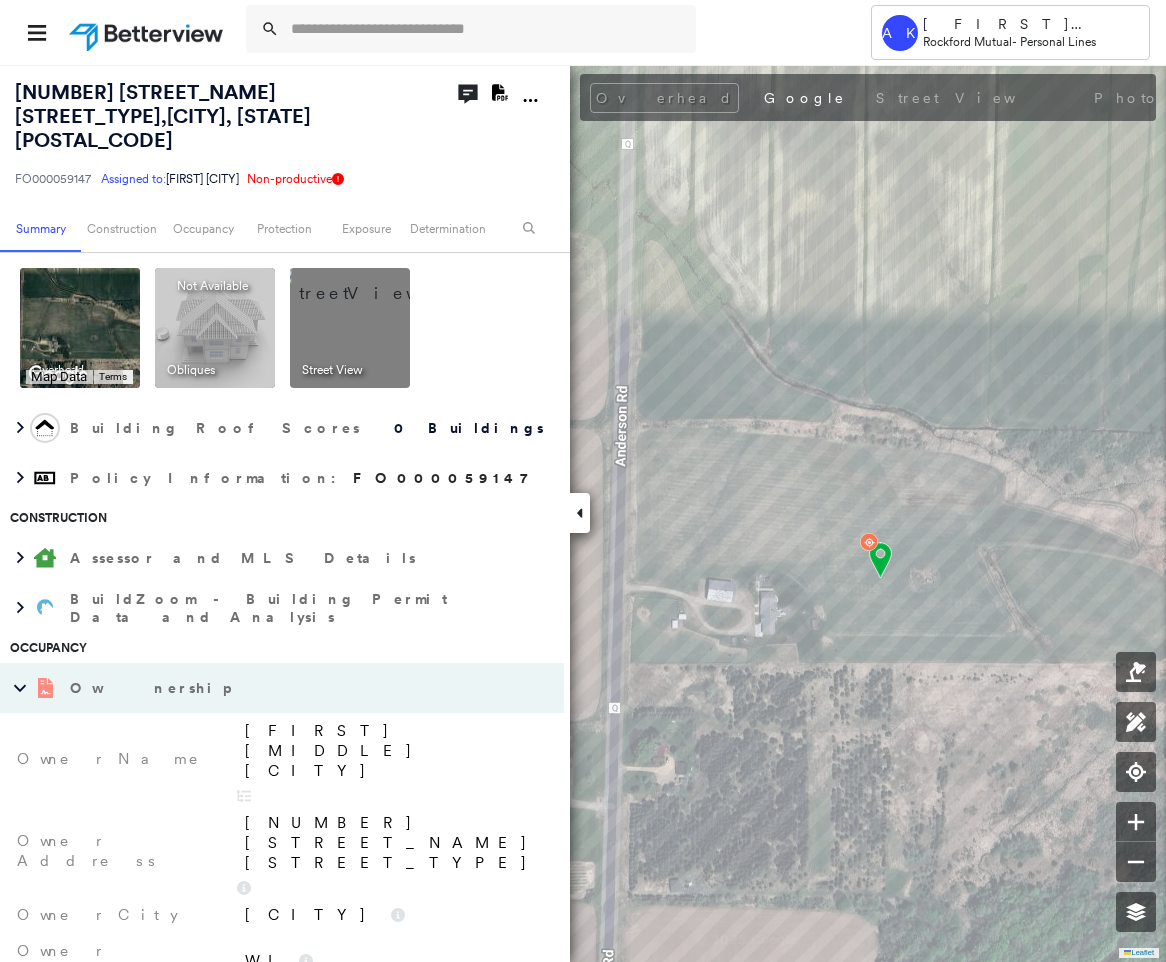 click on "[FIRST] [MIDDLE] [CITY]" at bounding box center [394, 751] 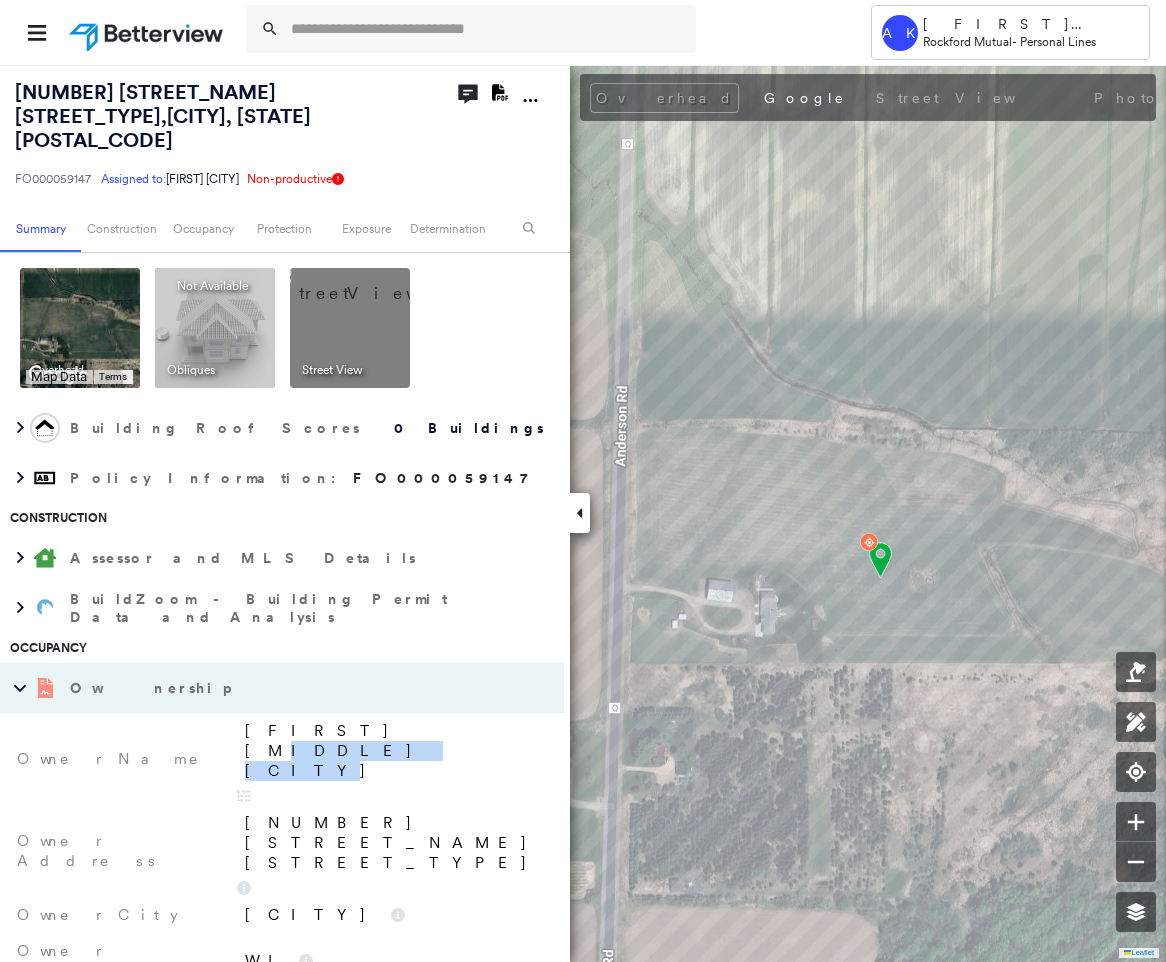 click on "[FIRST] [MIDDLE] [CITY]" at bounding box center [394, 751] 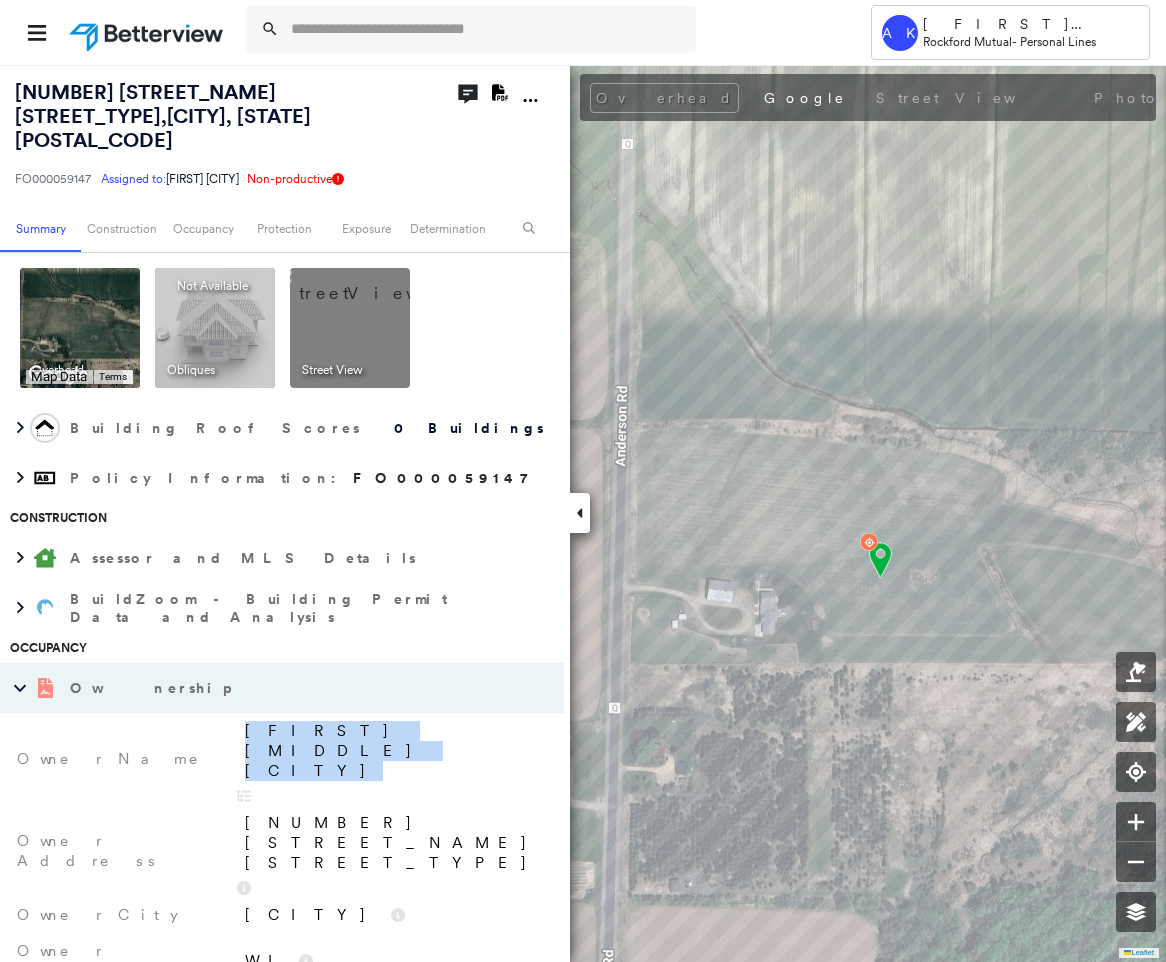 click on "[FIRST] [MIDDLE] [CITY]" at bounding box center (394, 751) 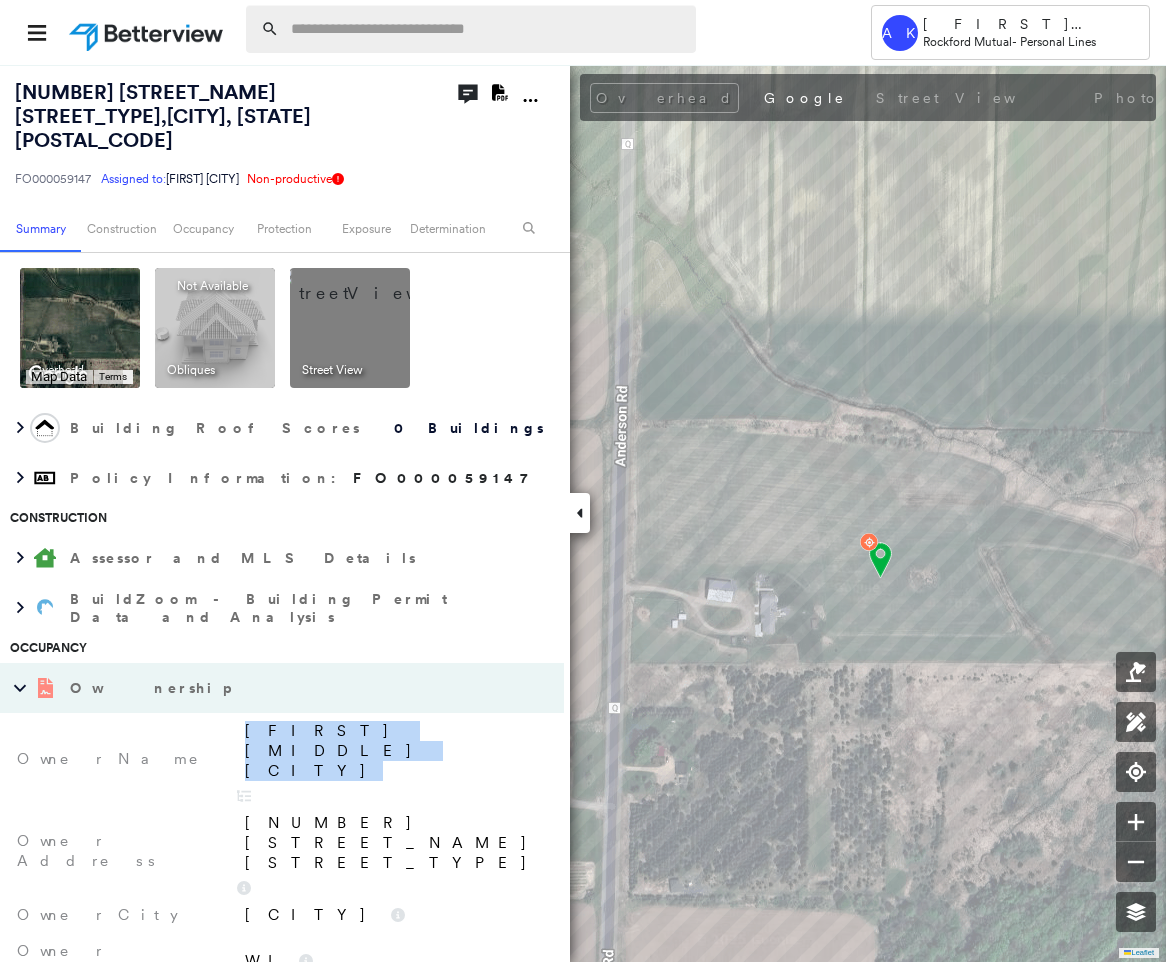click at bounding box center (487, 29) 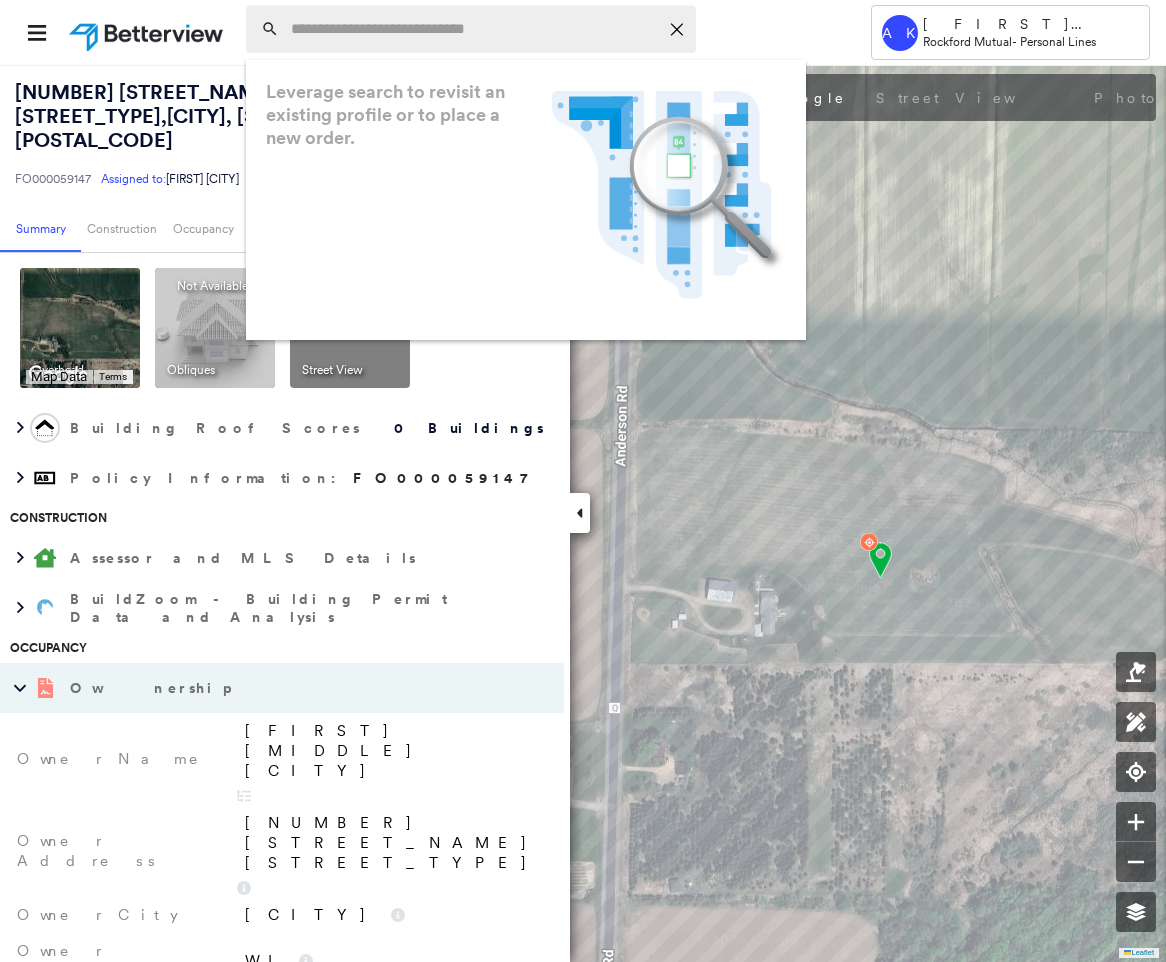 paste on "**********" 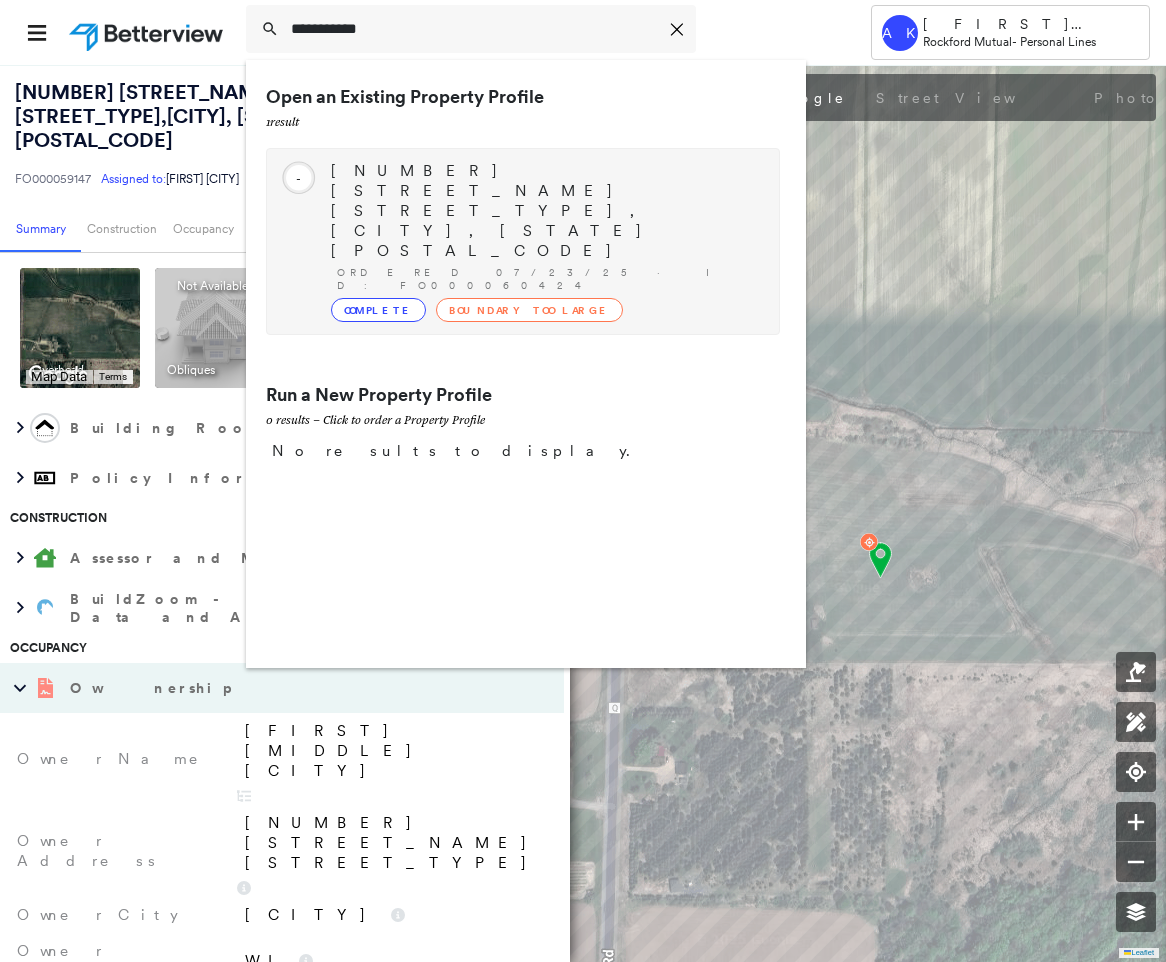 type on "**********" 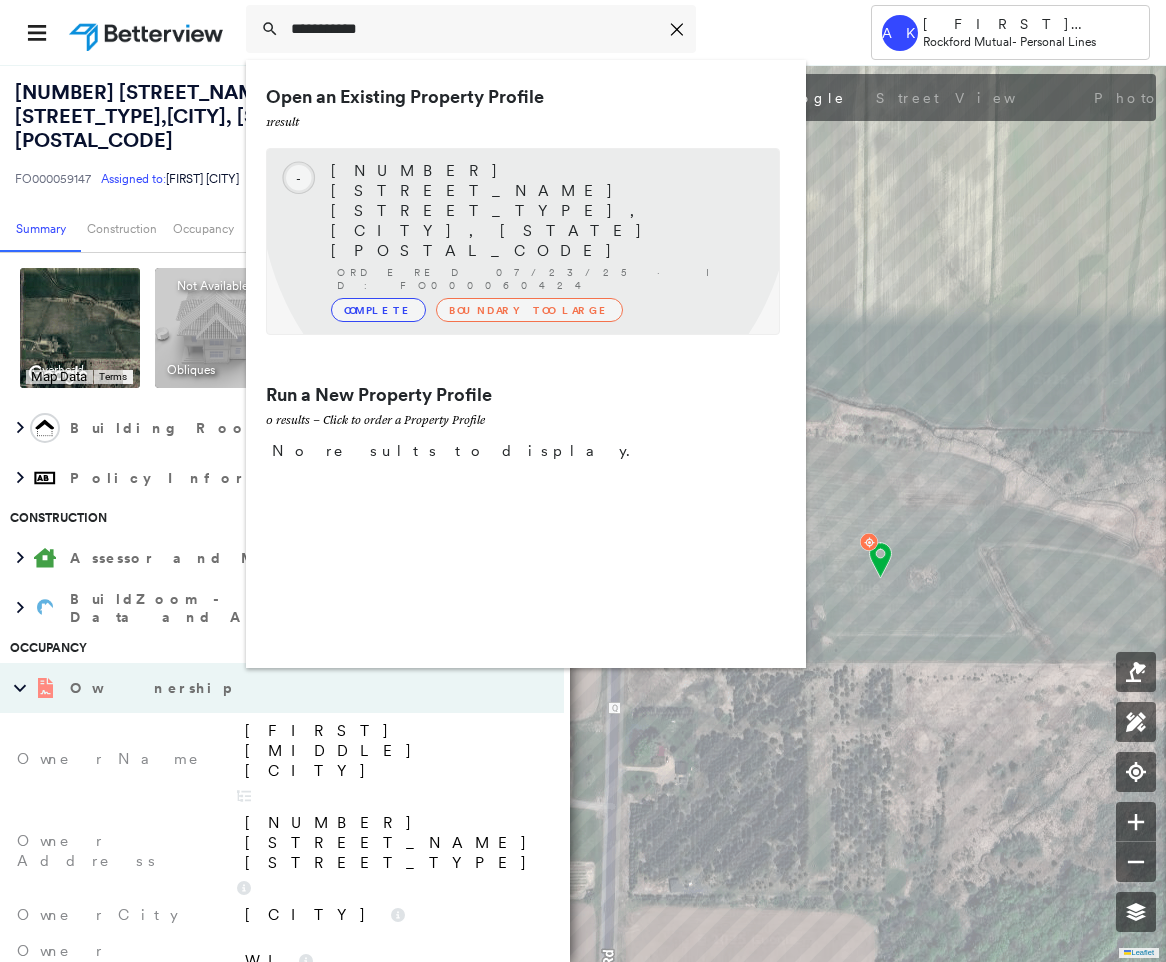 click on "Ordered 07/23/25 · ID: FO000060424" at bounding box center [548, 279] 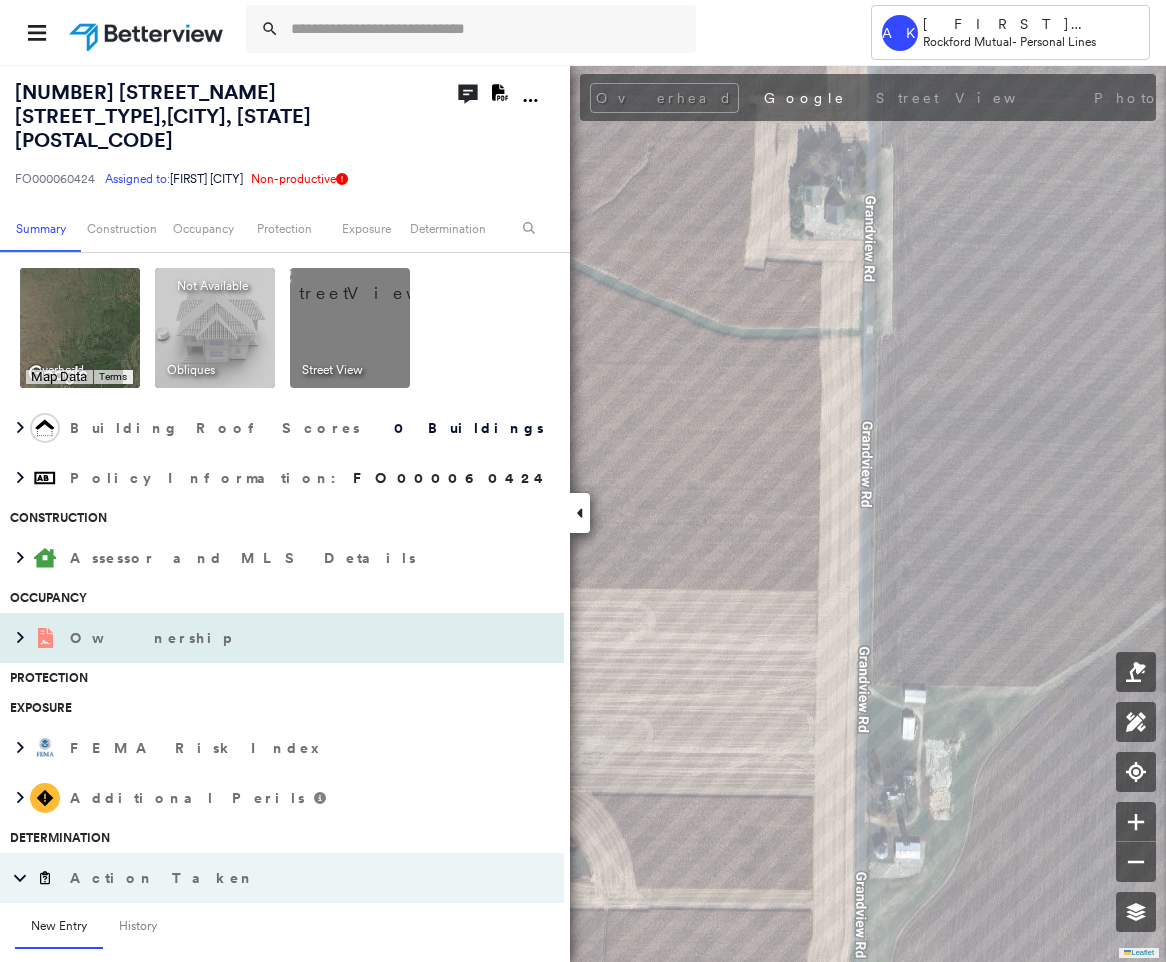 click on "Ownership" at bounding box center [262, 638] 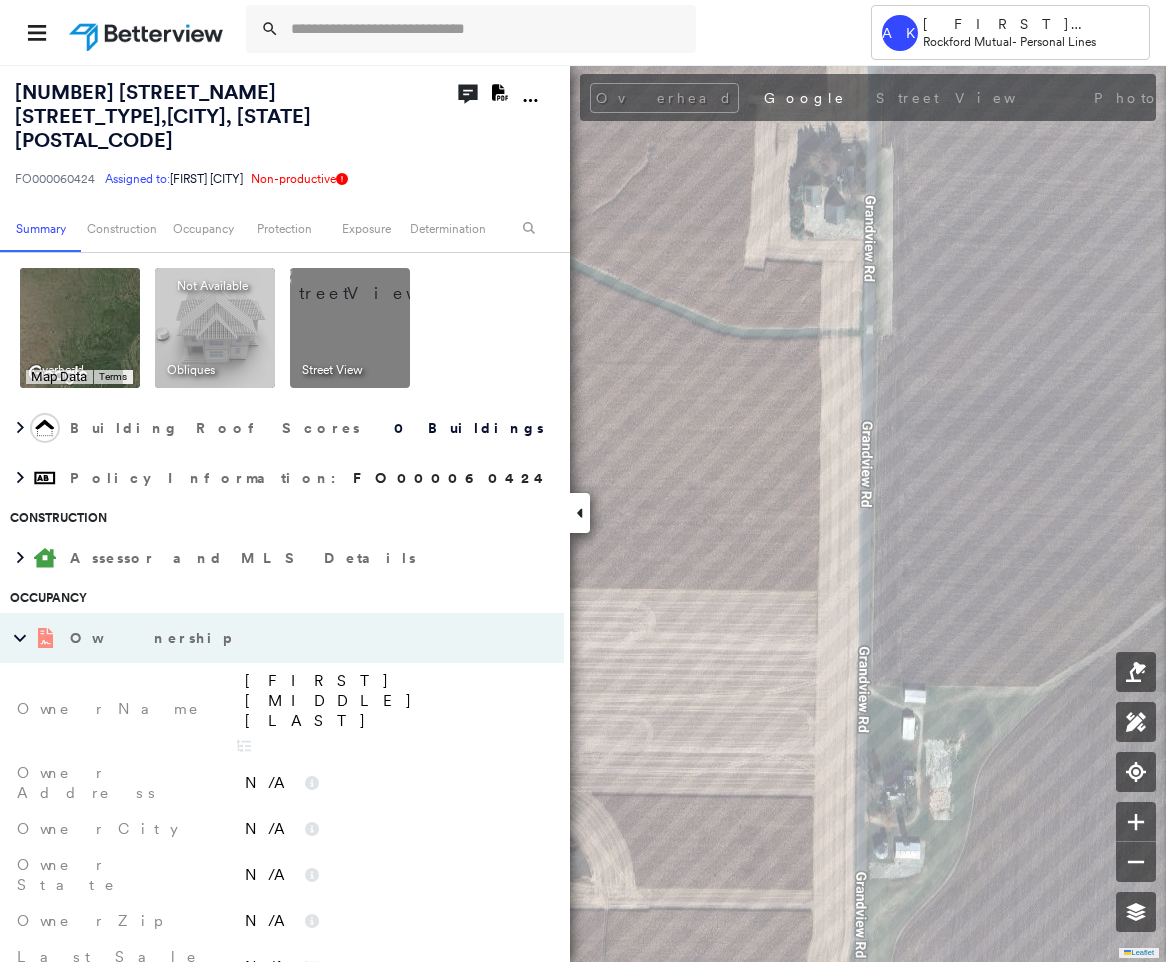 click on "N/A" at bounding box center [391, 783] 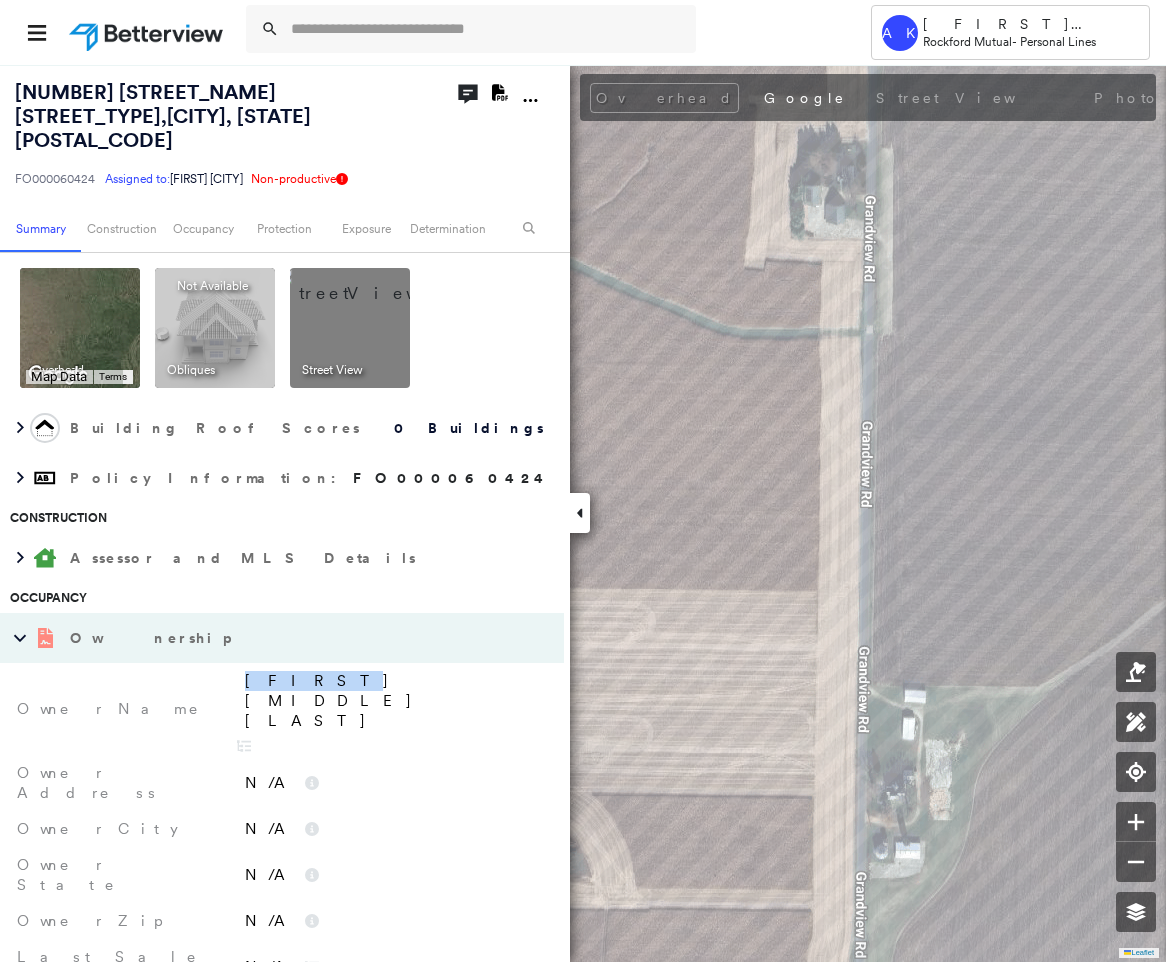 click on "[FIRST] [MIDDLE] [LAST]" at bounding box center [391, 709] 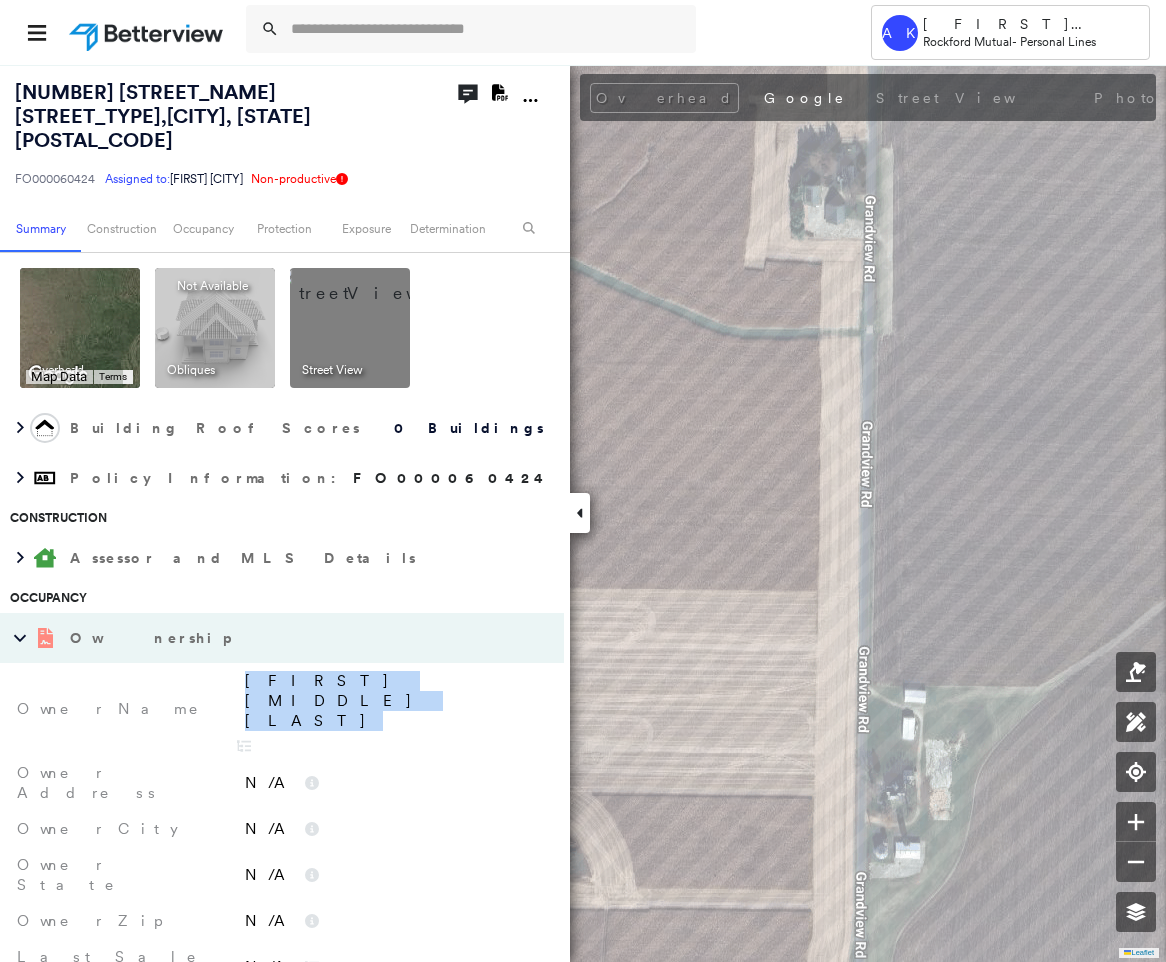 click on "[FIRST] [MIDDLE] [LAST]" at bounding box center [391, 709] 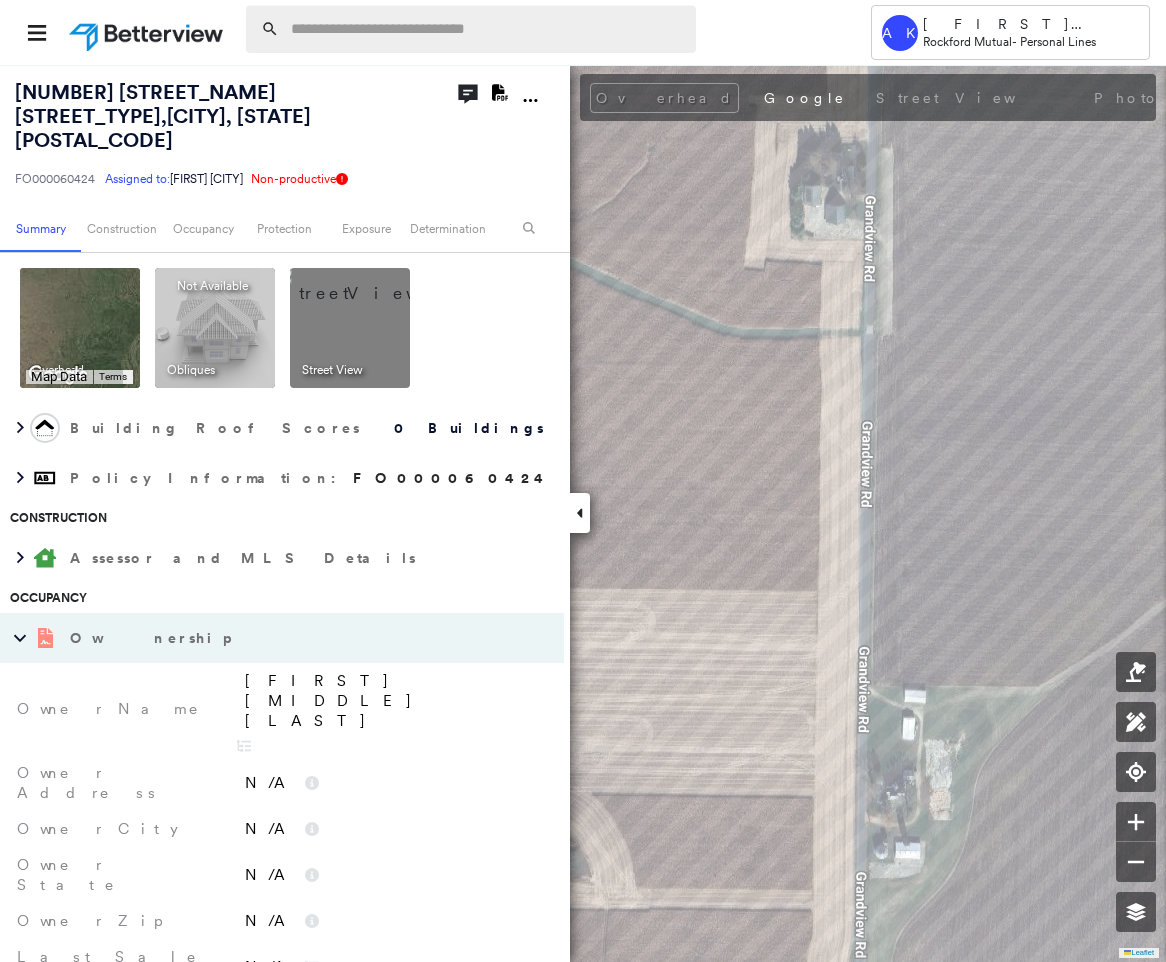 click at bounding box center [487, 29] 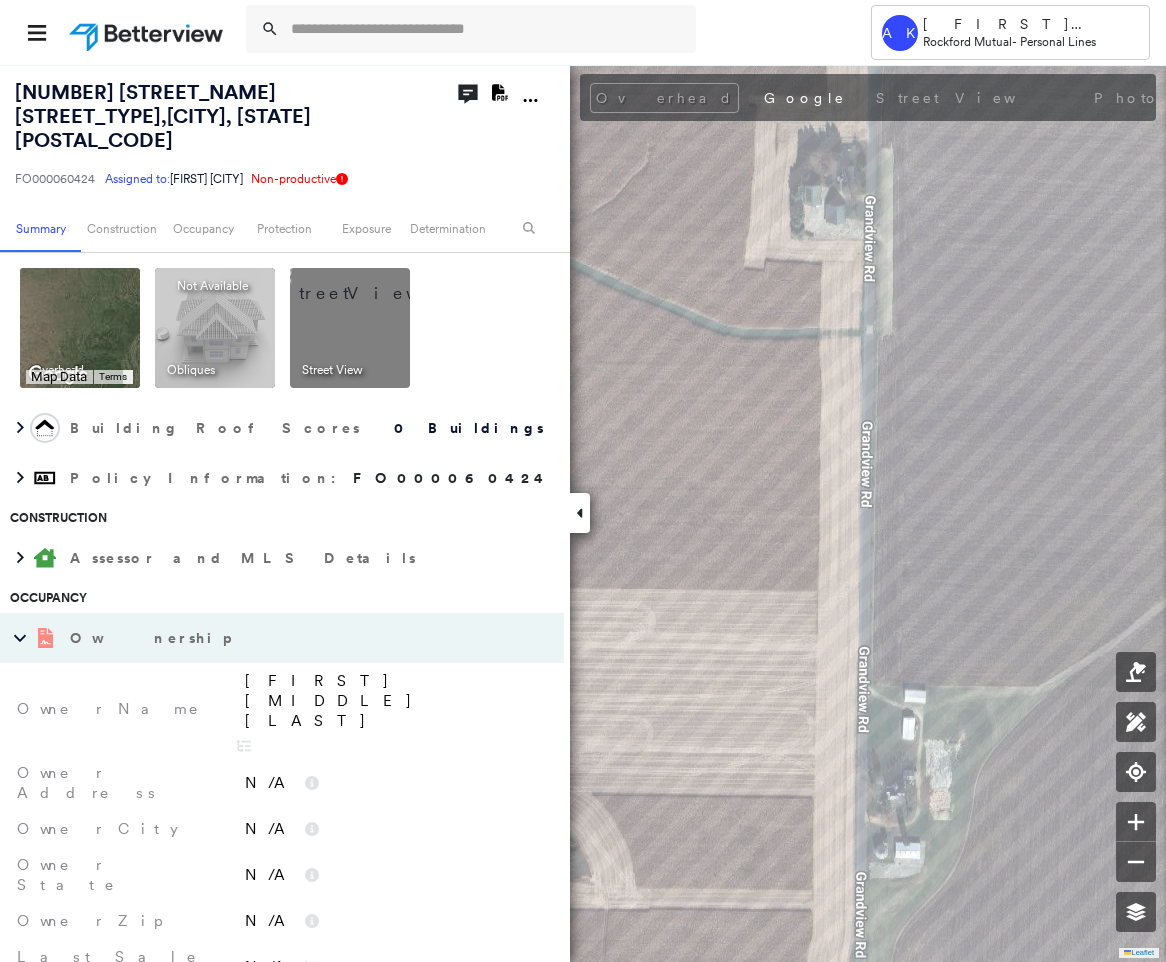 drag, startPoint x: 415, startPoint y: 35, endPoint x: 405, endPoint y: 58, distance: 25.079872 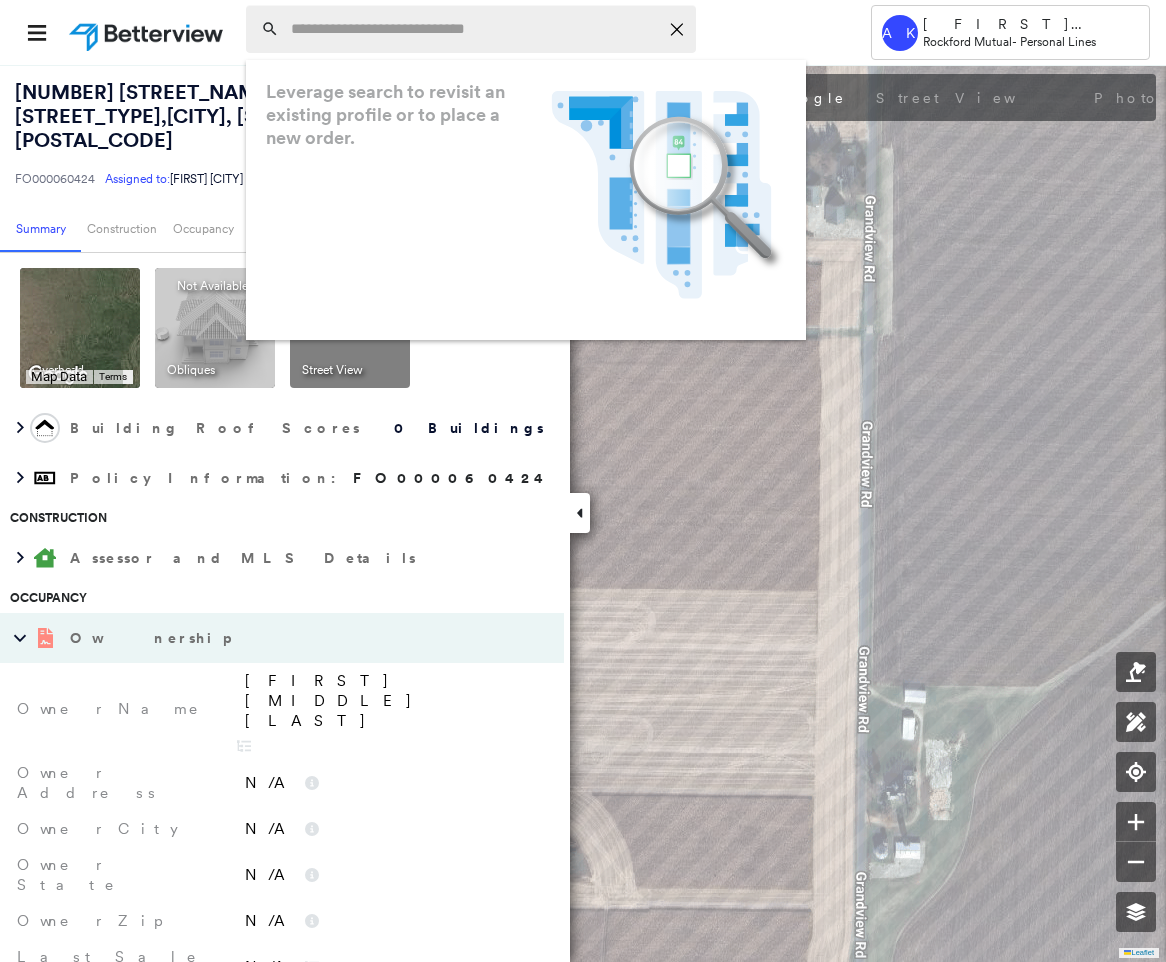 paste on "**********" 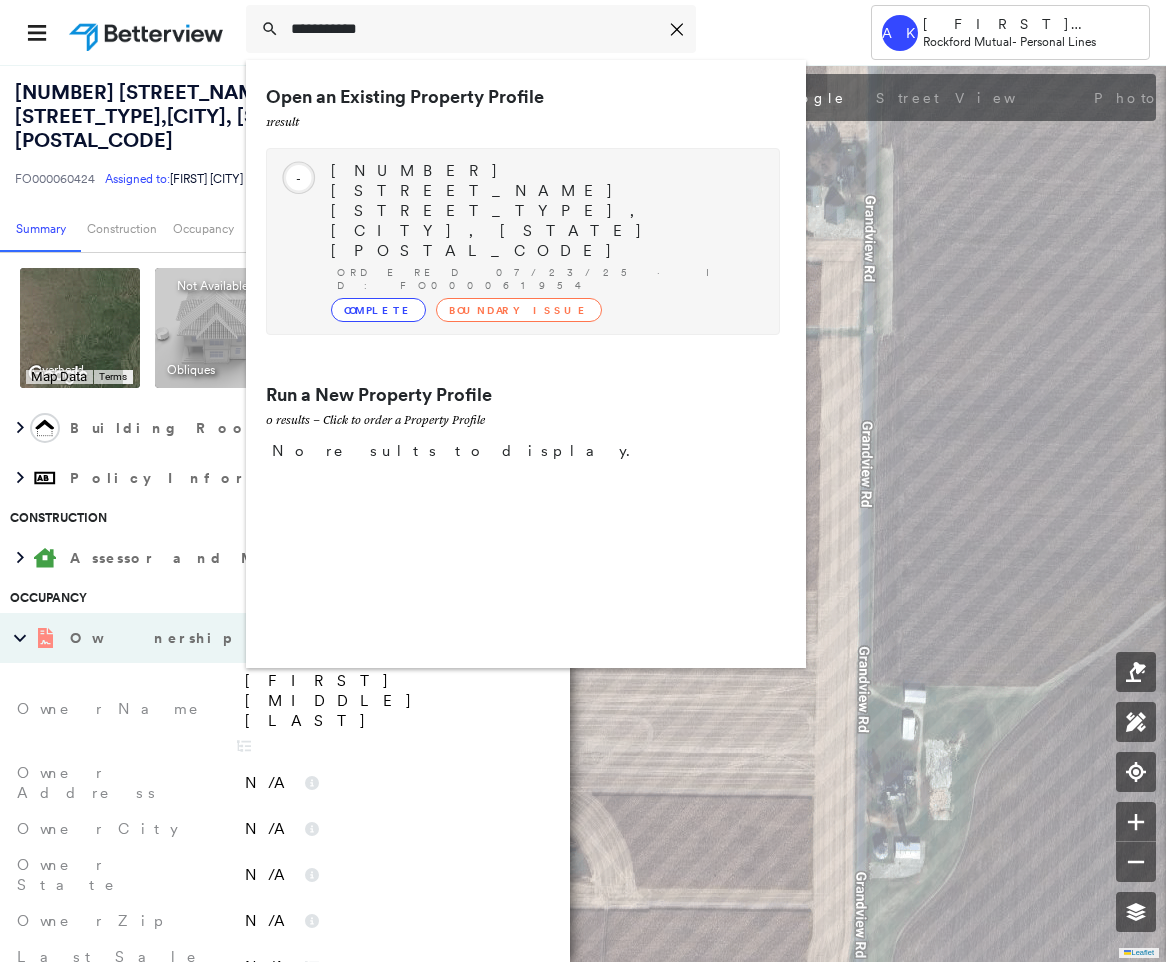 type on "**********" 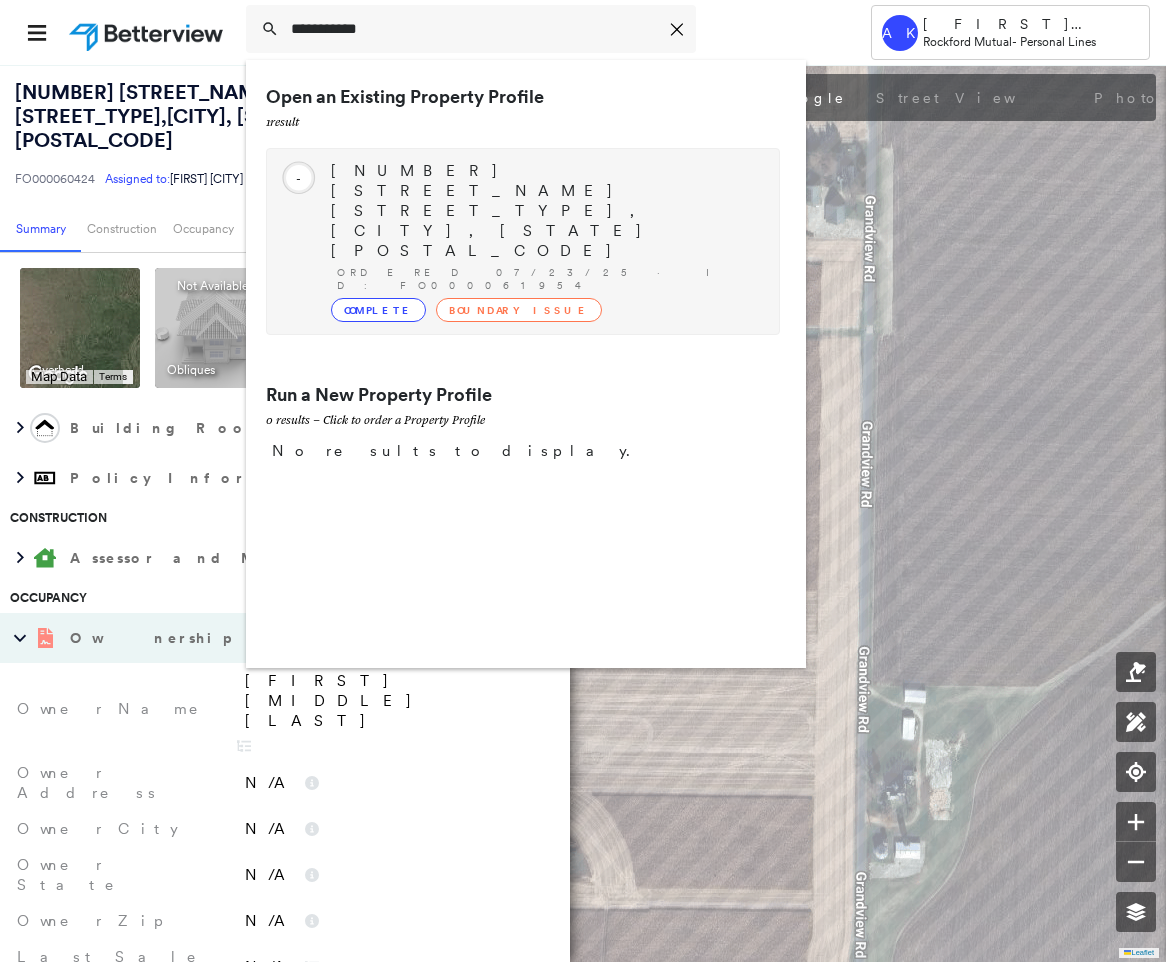 click on "[NUMBER] [STREET_NAME] [STREET_TYPE], [CITY], [STATE] [POSTAL_CODE] Ordered [DATE] · ID: FO000061954 Complete Boundary Issue" at bounding box center [545, 241] 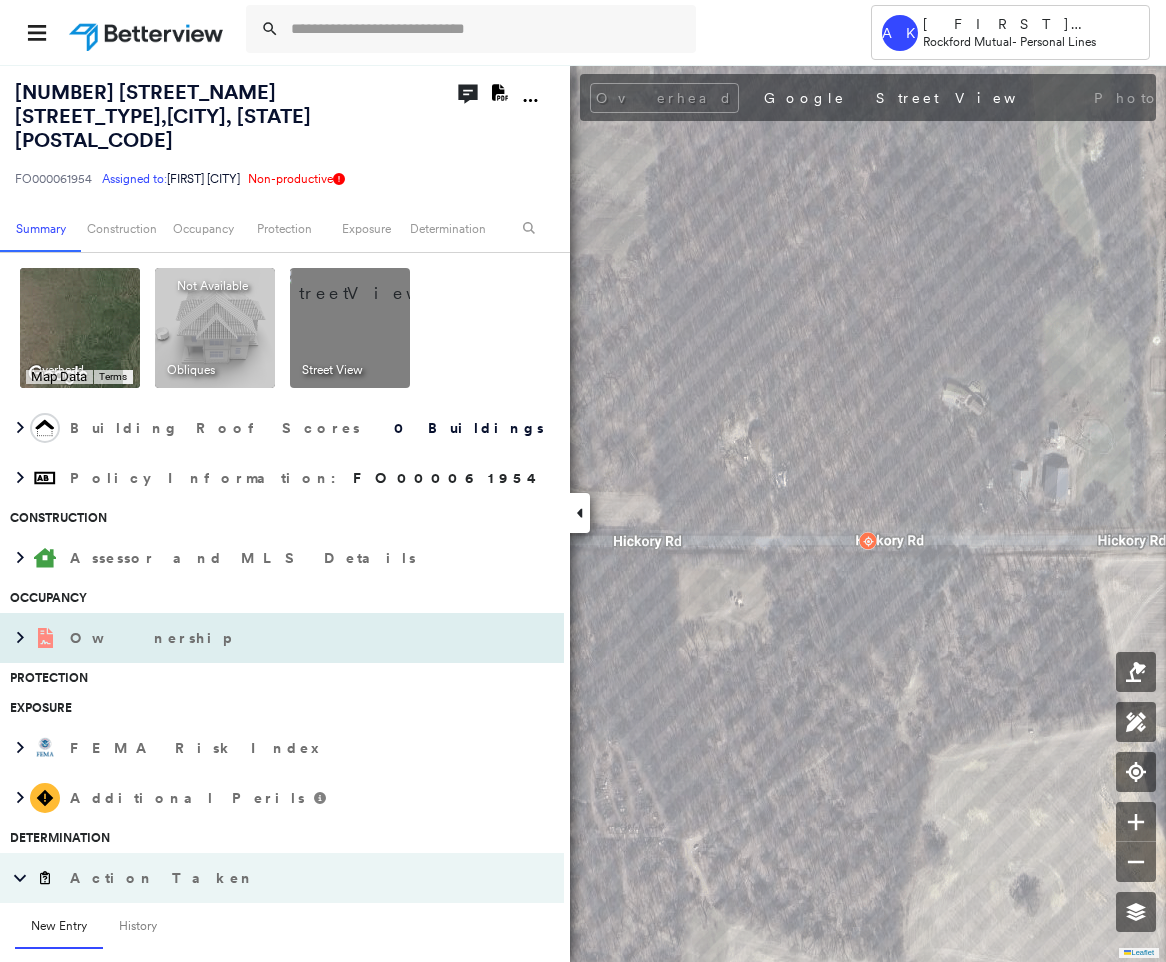 click on "Ownership" at bounding box center (262, 638) 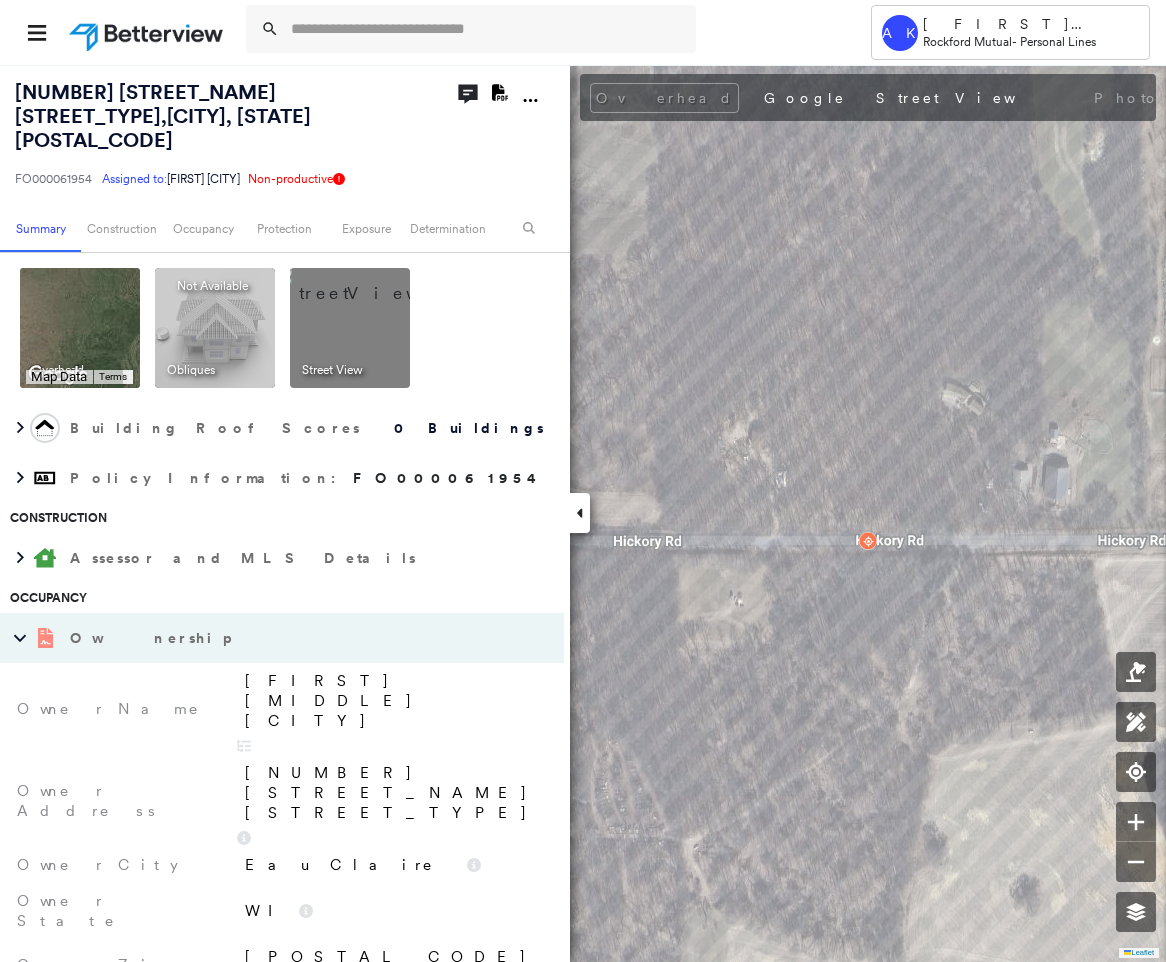 click on "[FIRST] [MIDDLE] [CITY]" at bounding box center [394, 701] 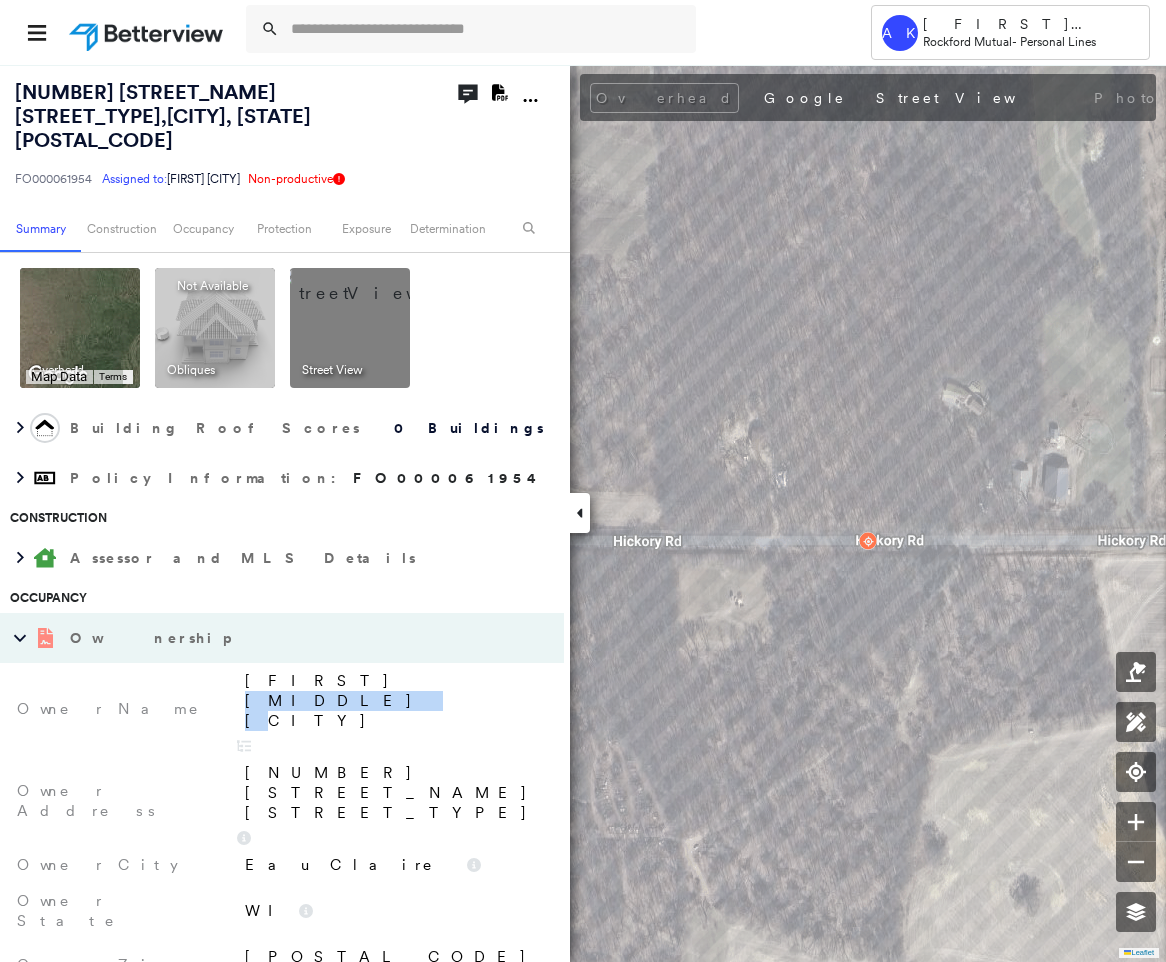 click on "[FIRST] [MIDDLE] [CITY]" at bounding box center (394, 701) 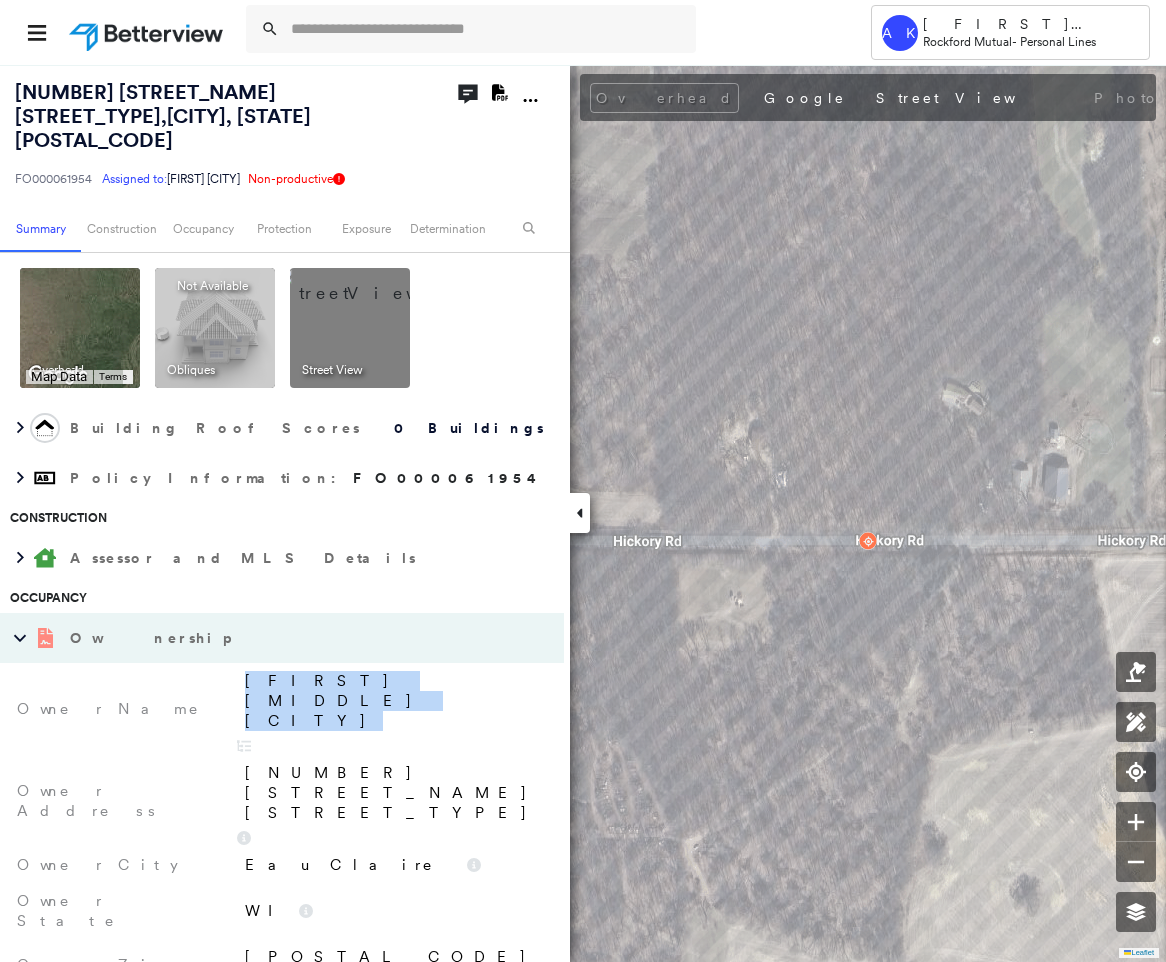 click on "[FIRST] [MIDDLE] [CITY]" at bounding box center [394, 701] 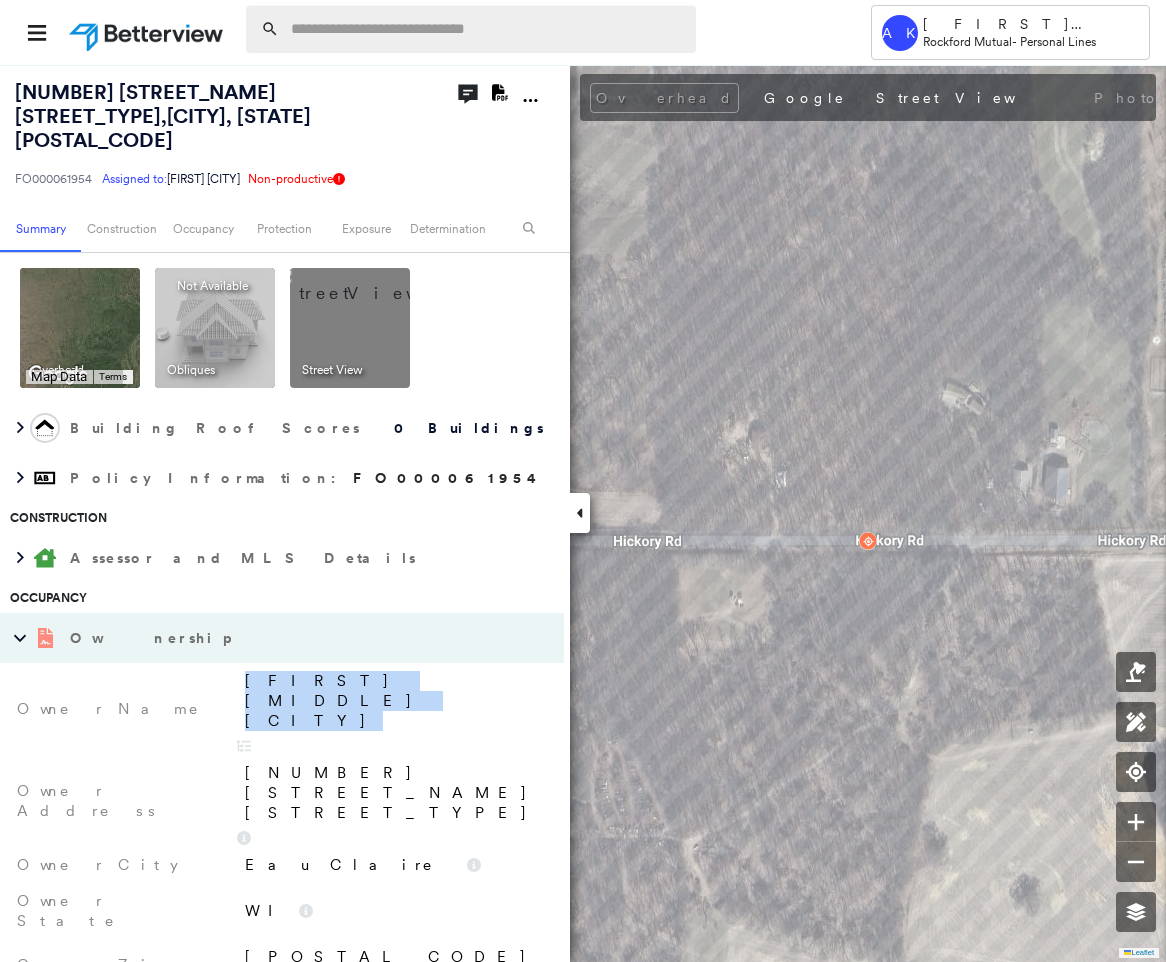 click at bounding box center [487, 29] 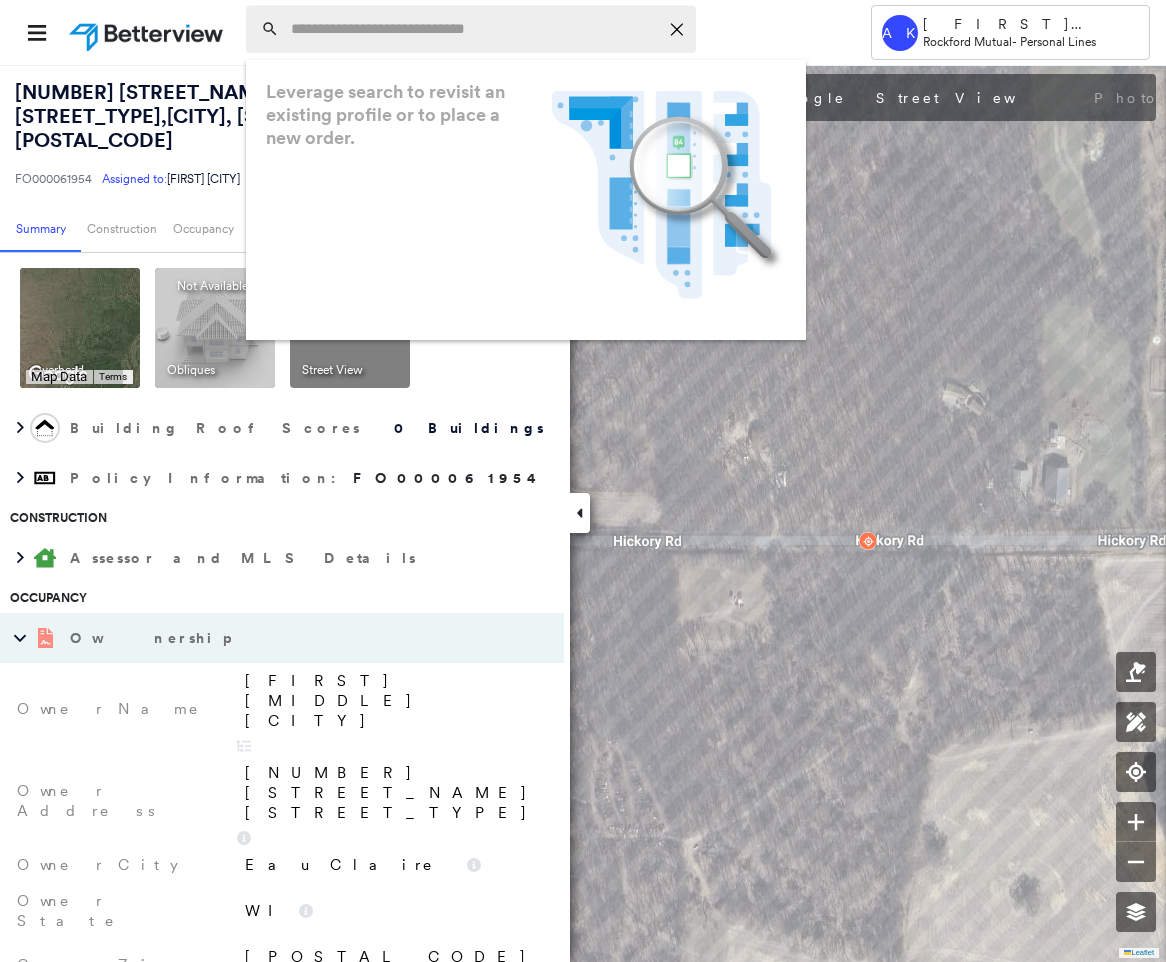 paste on "**********" 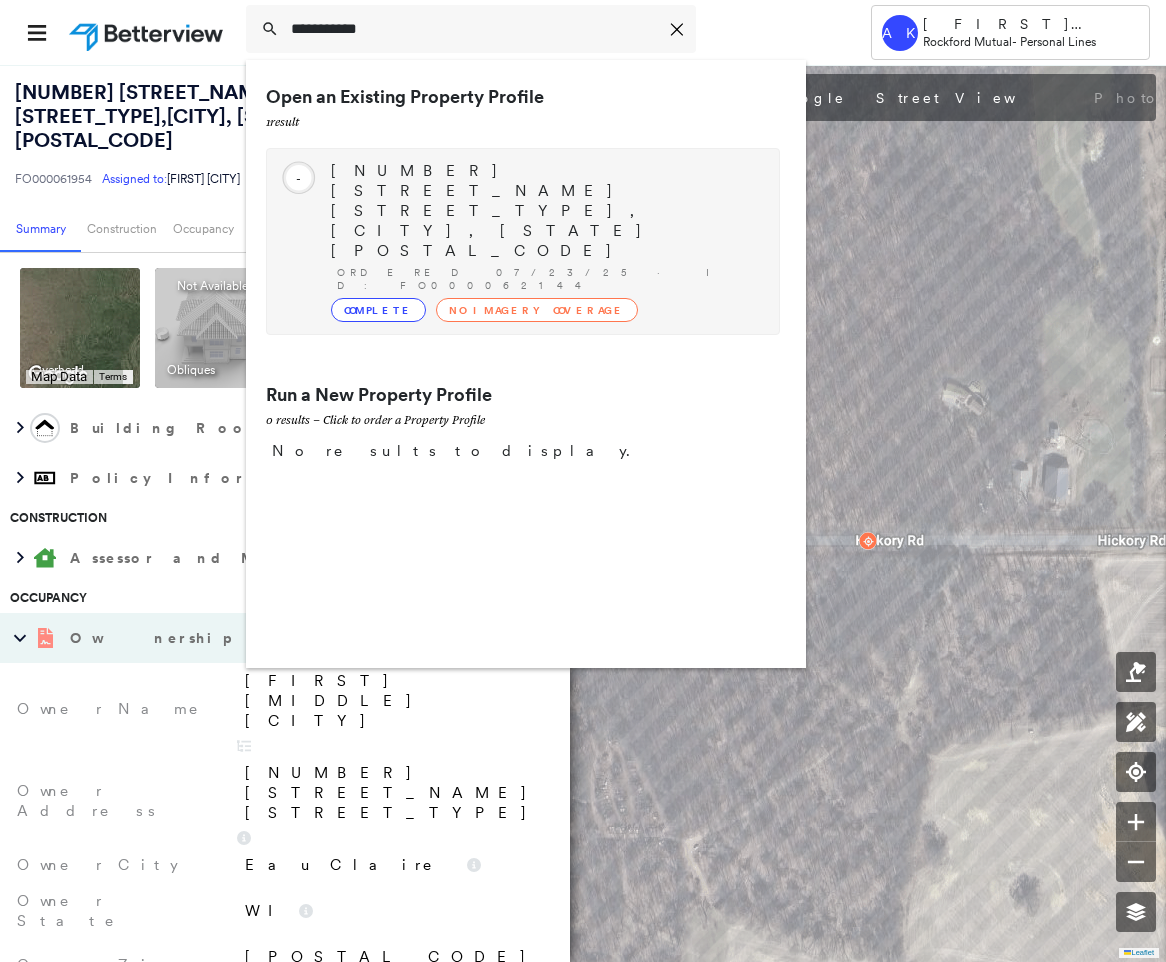 type on "**********" 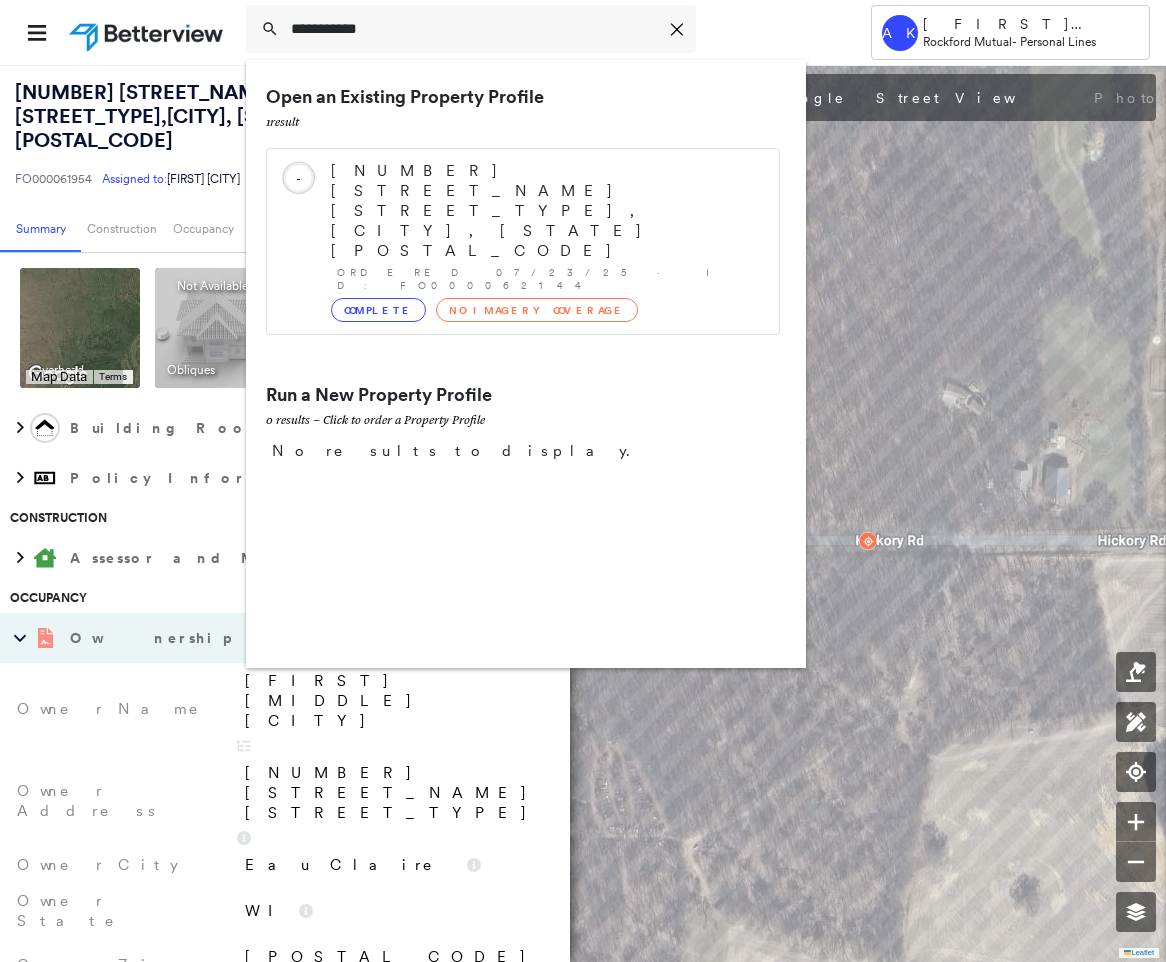 drag, startPoint x: 485, startPoint y: 185, endPoint x: 860, endPoint y: 90, distance: 386.84622 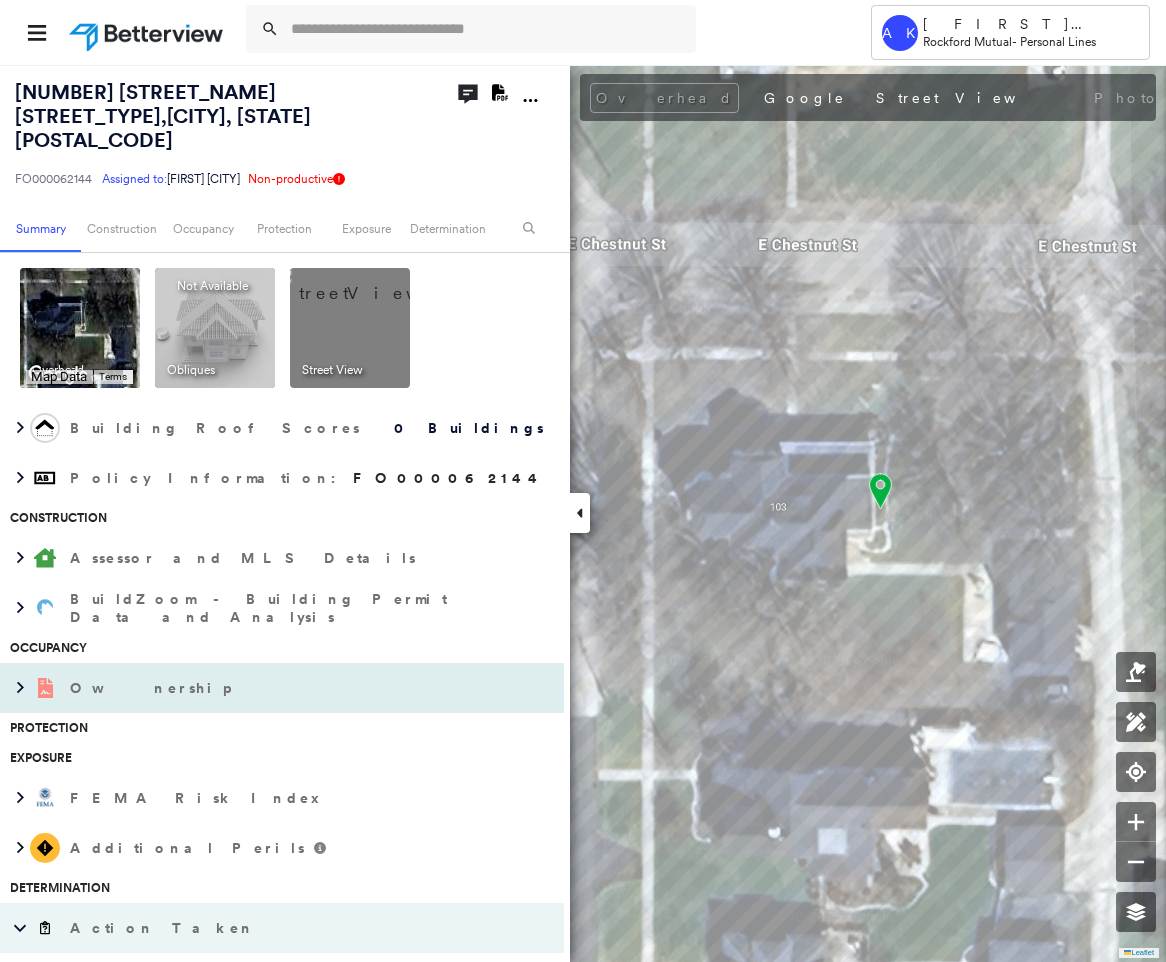 click on "Ownership" at bounding box center [262, 688] 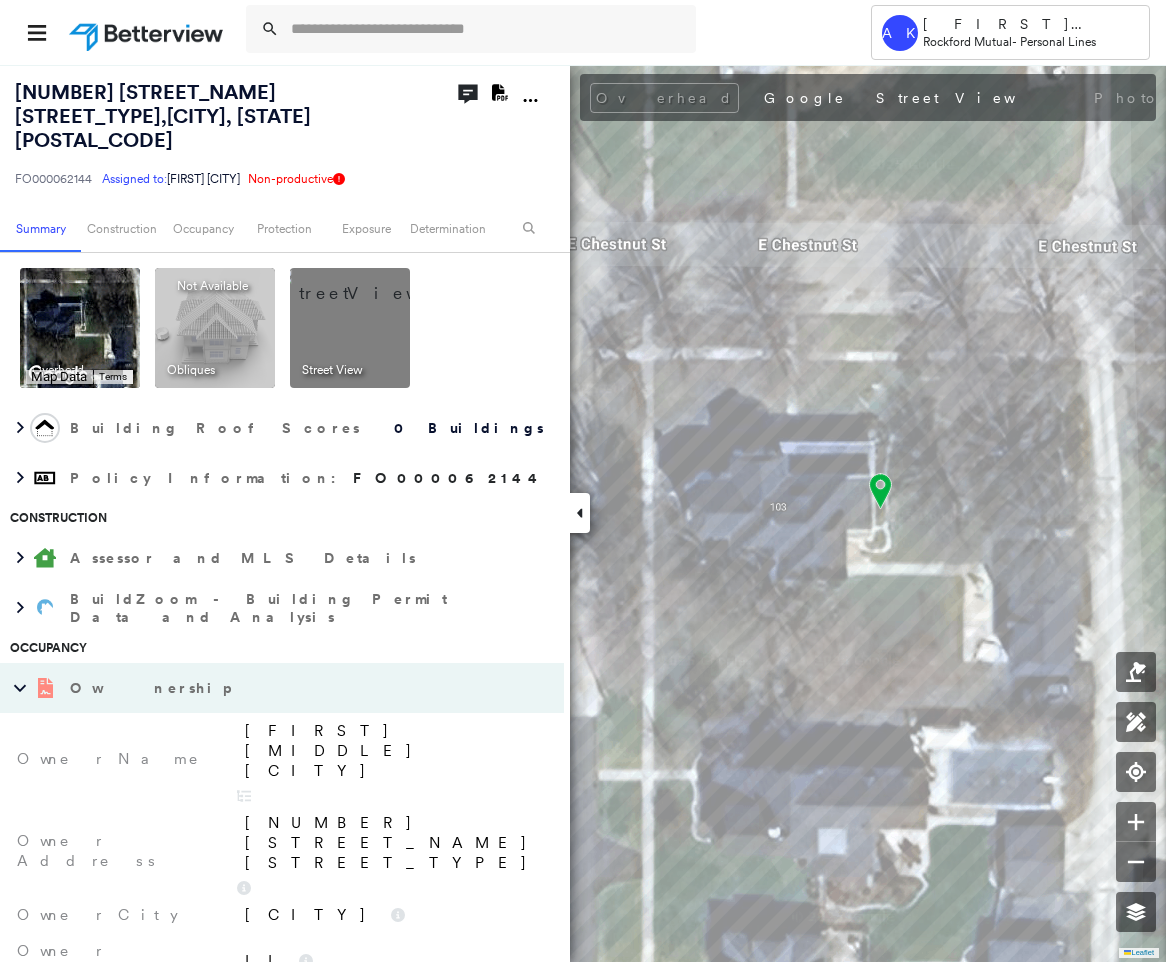 click on "[FIRST] [MIDDLE] [CITY]" at bounding box center (394, 751) 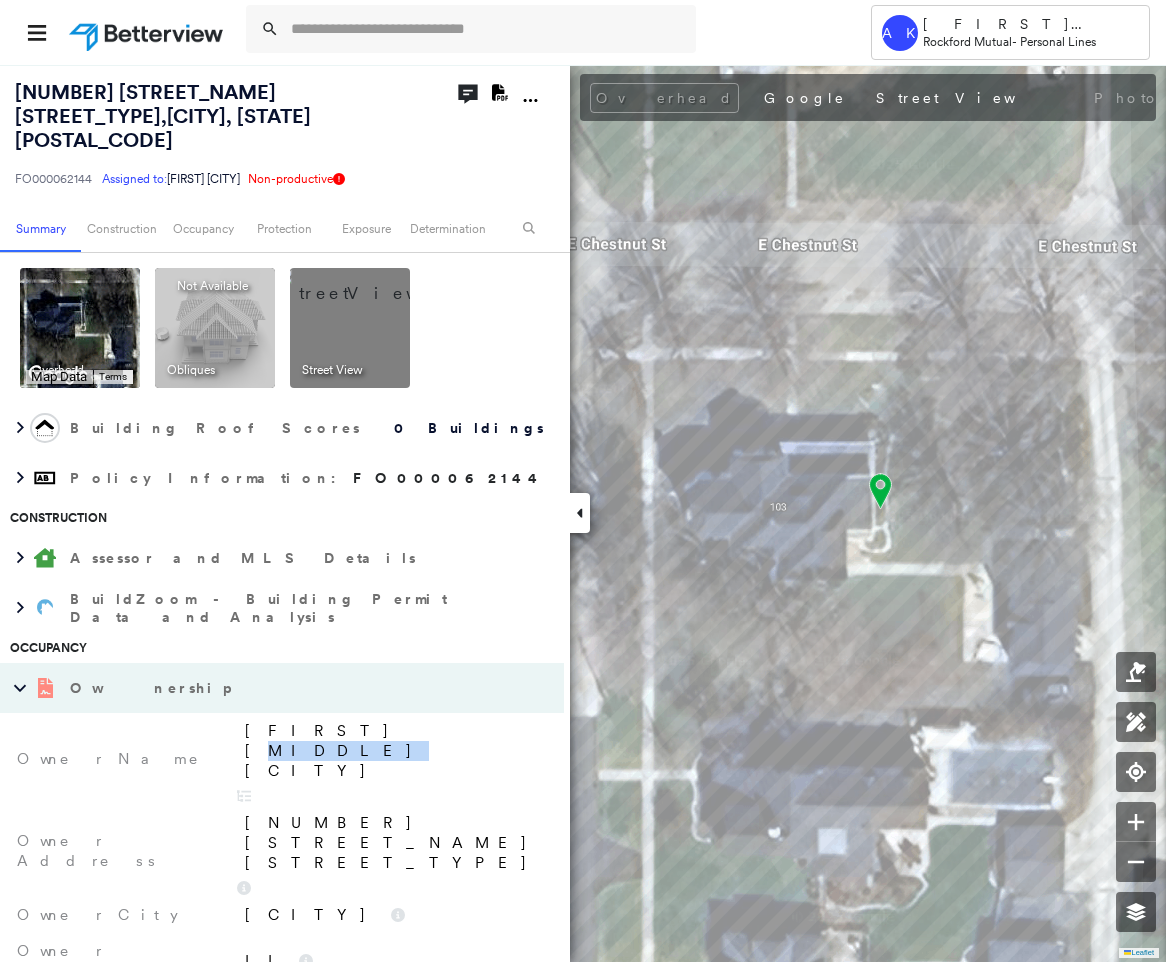 click on "[FIRST] [MIDDLE] [CITY]" at bounding box center [394, 751] 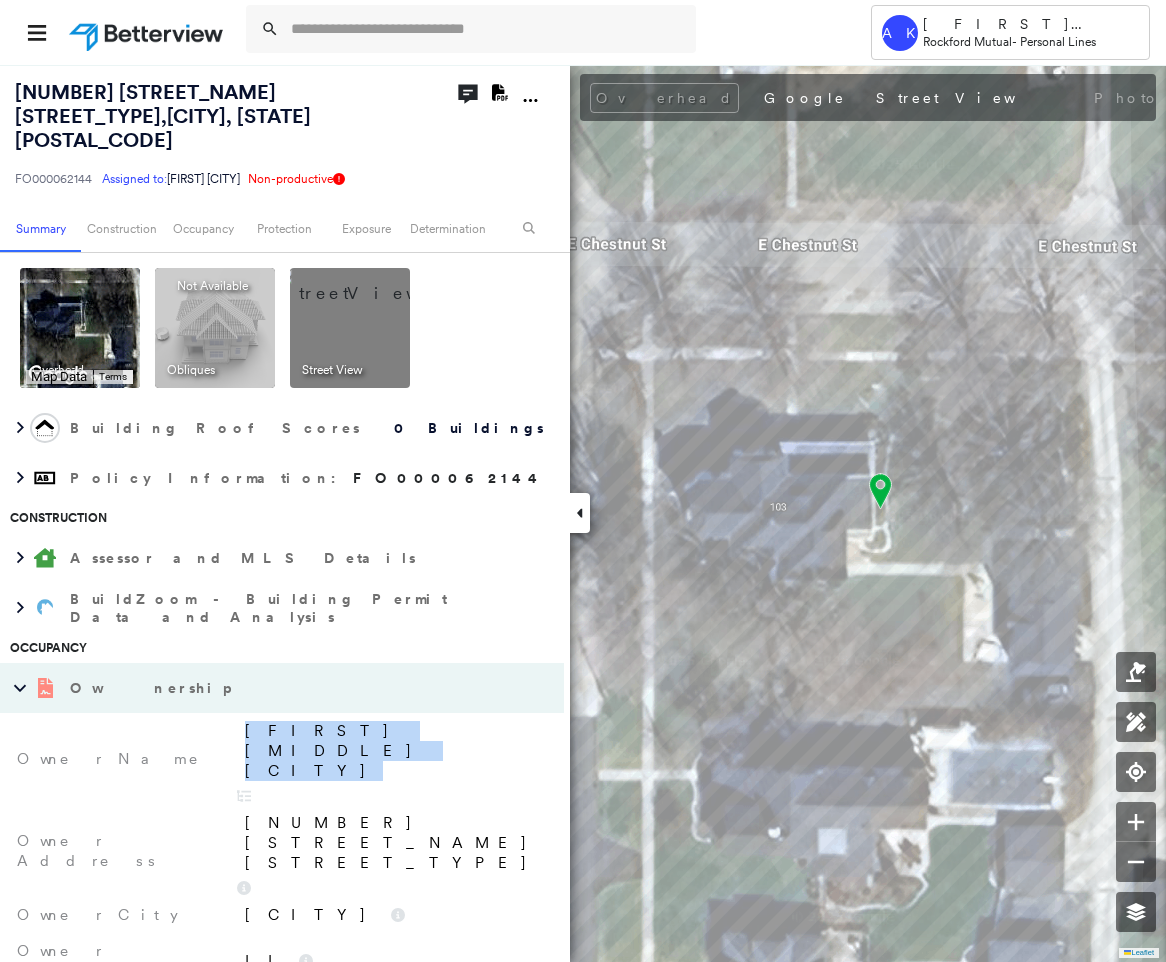 click on "[FIRST] [MIDDLE] [CITY]" at bounding box center (394, 751) 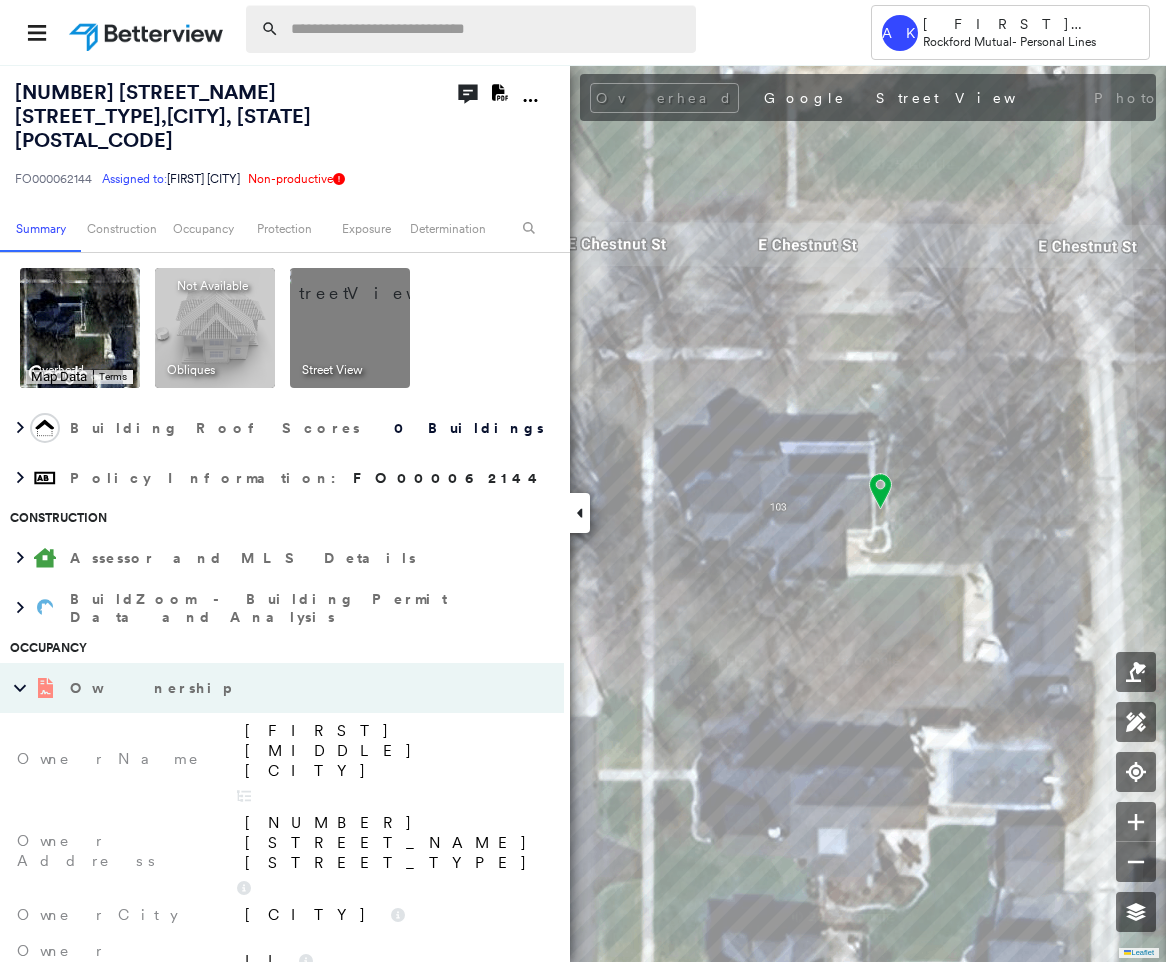 drag, startPoint x: 314, startPoint y: 0, endPoint x: 308, endPoint y: 15, distance: 16.155495 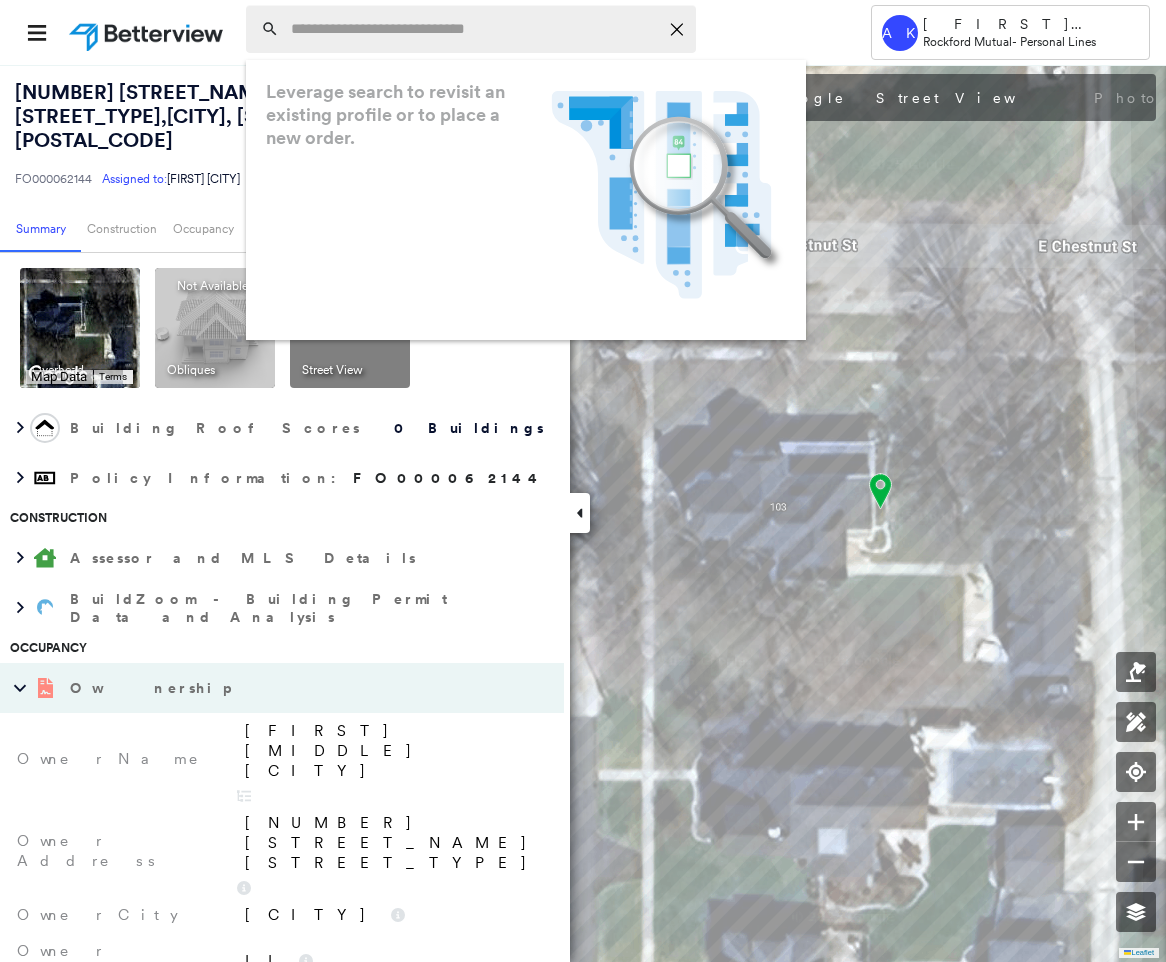paste on "**********" 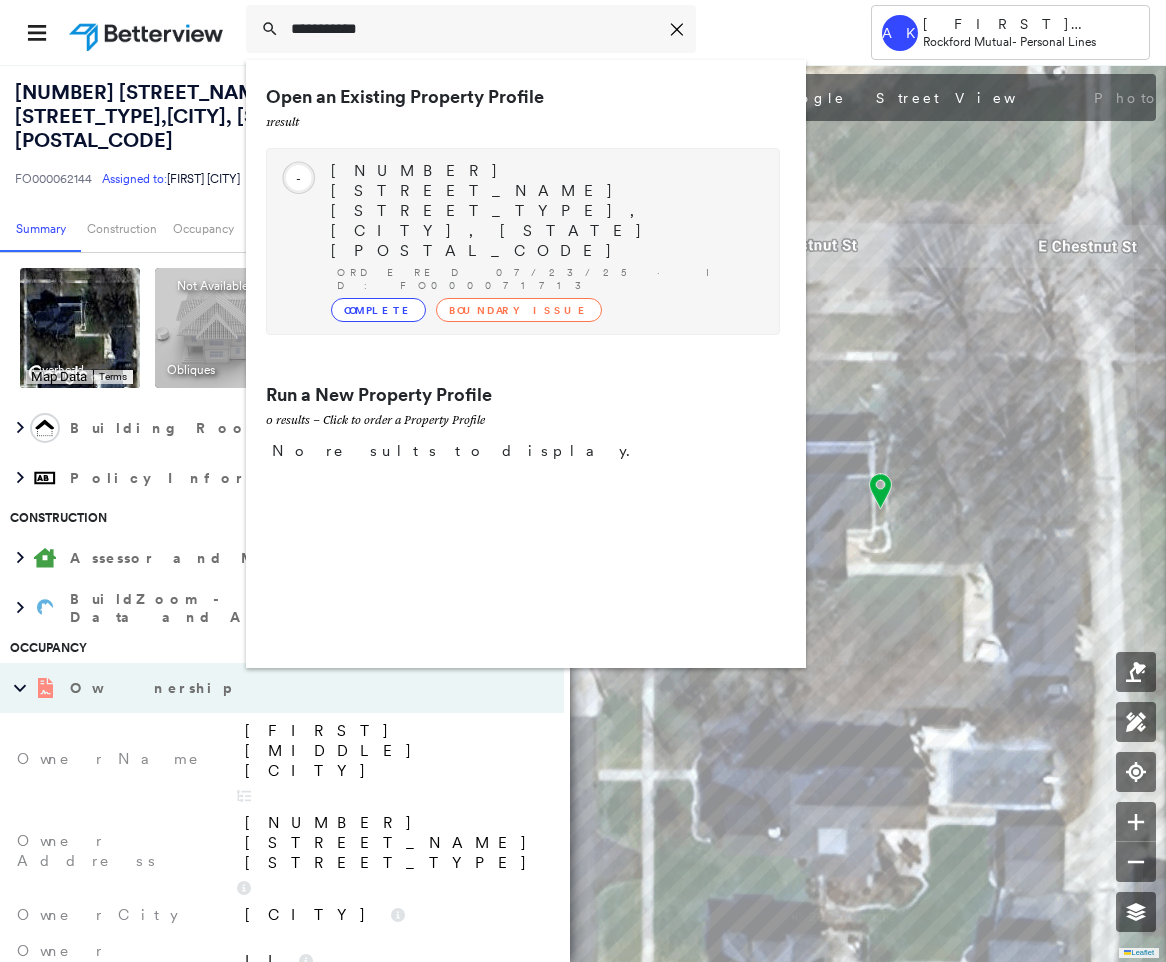 type on "**********" 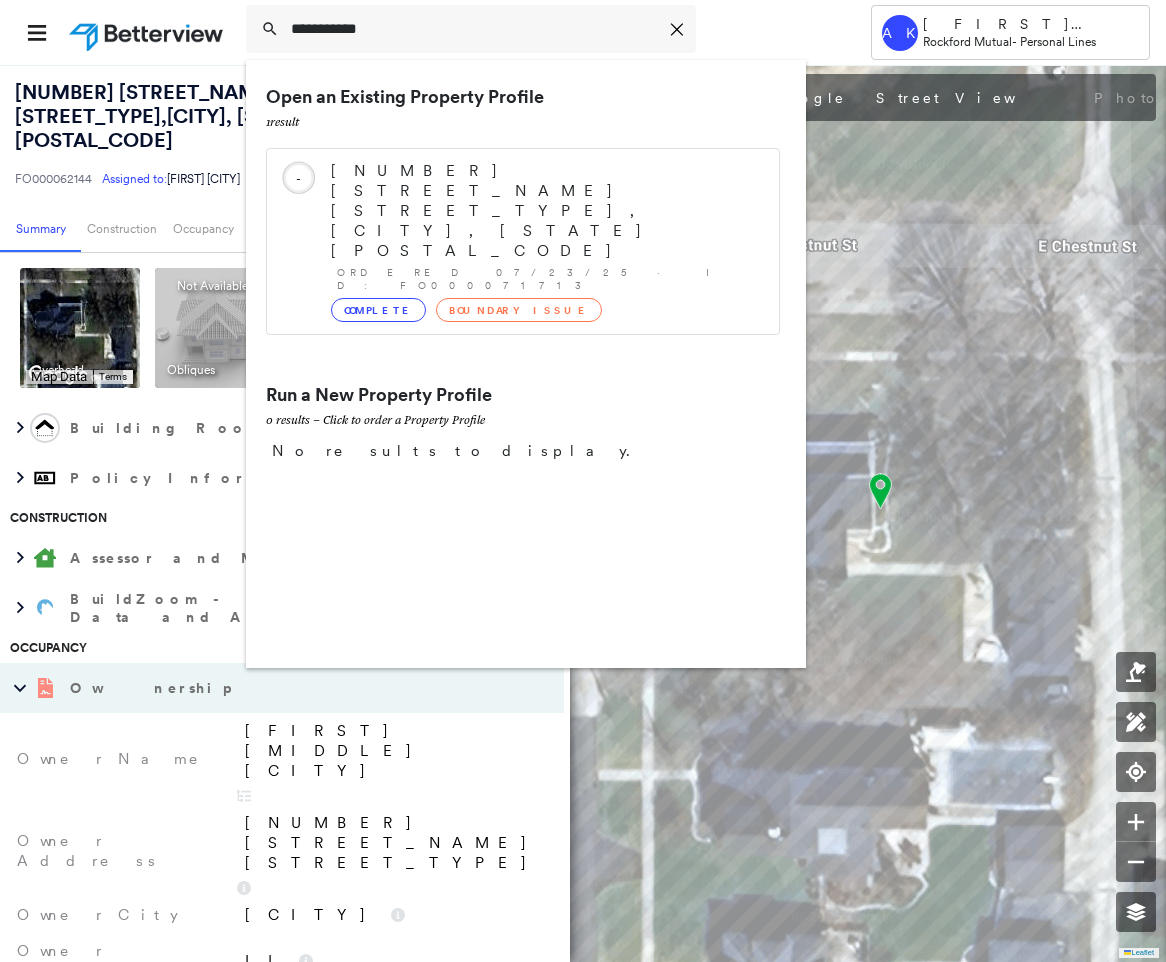 click on "Ordered 07/23/25 · ID: FO000071713" at bounding box center [548, 279] 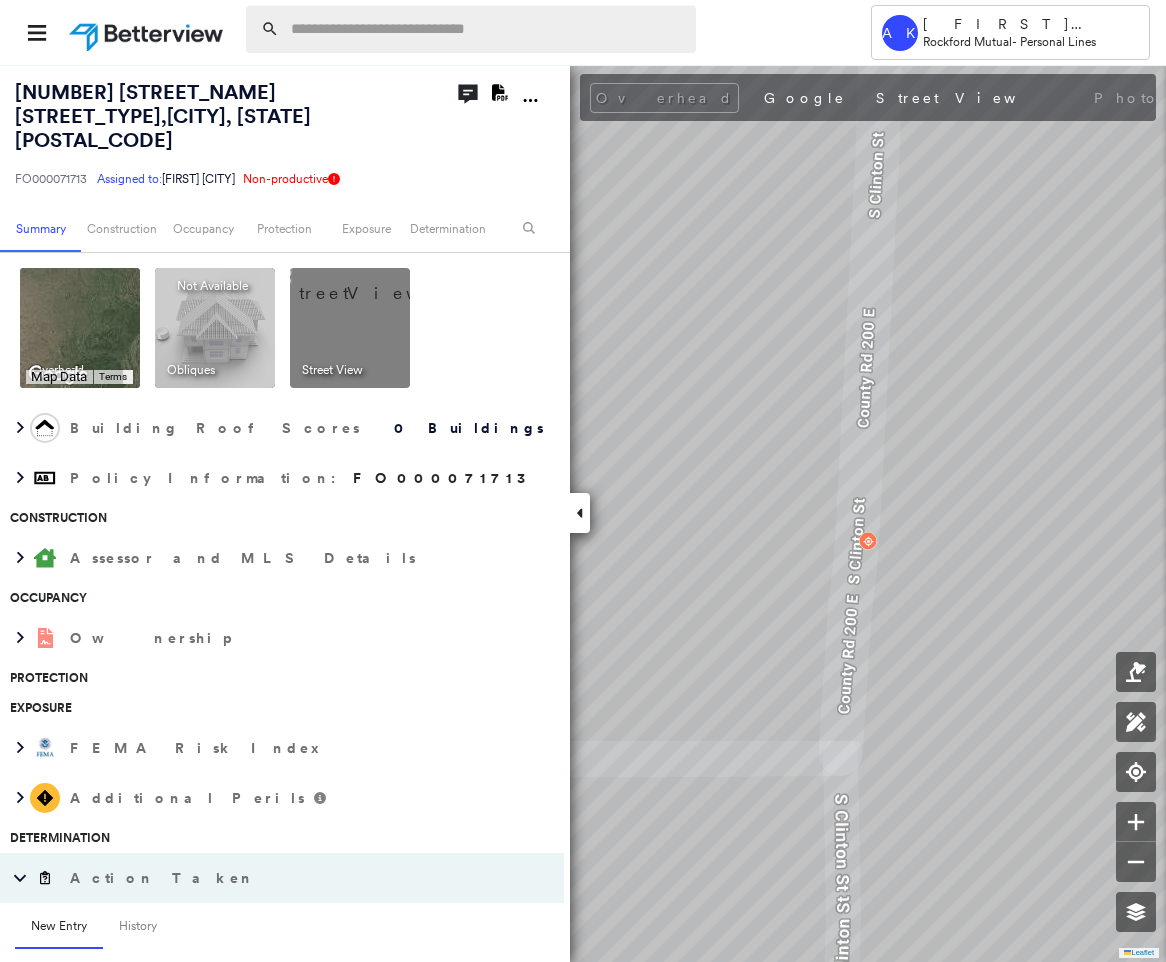 click at bounding box center [487, 29] 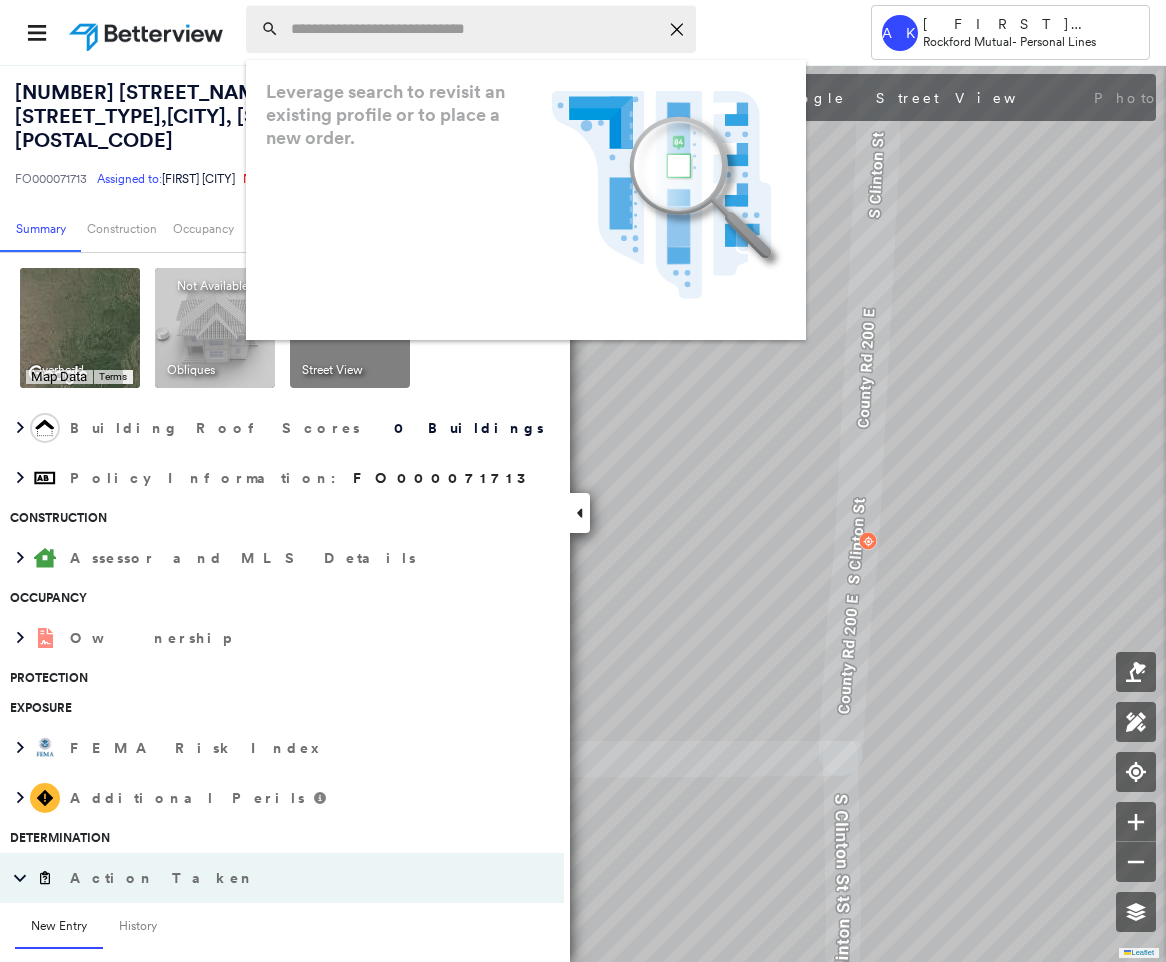 paste on "**********" 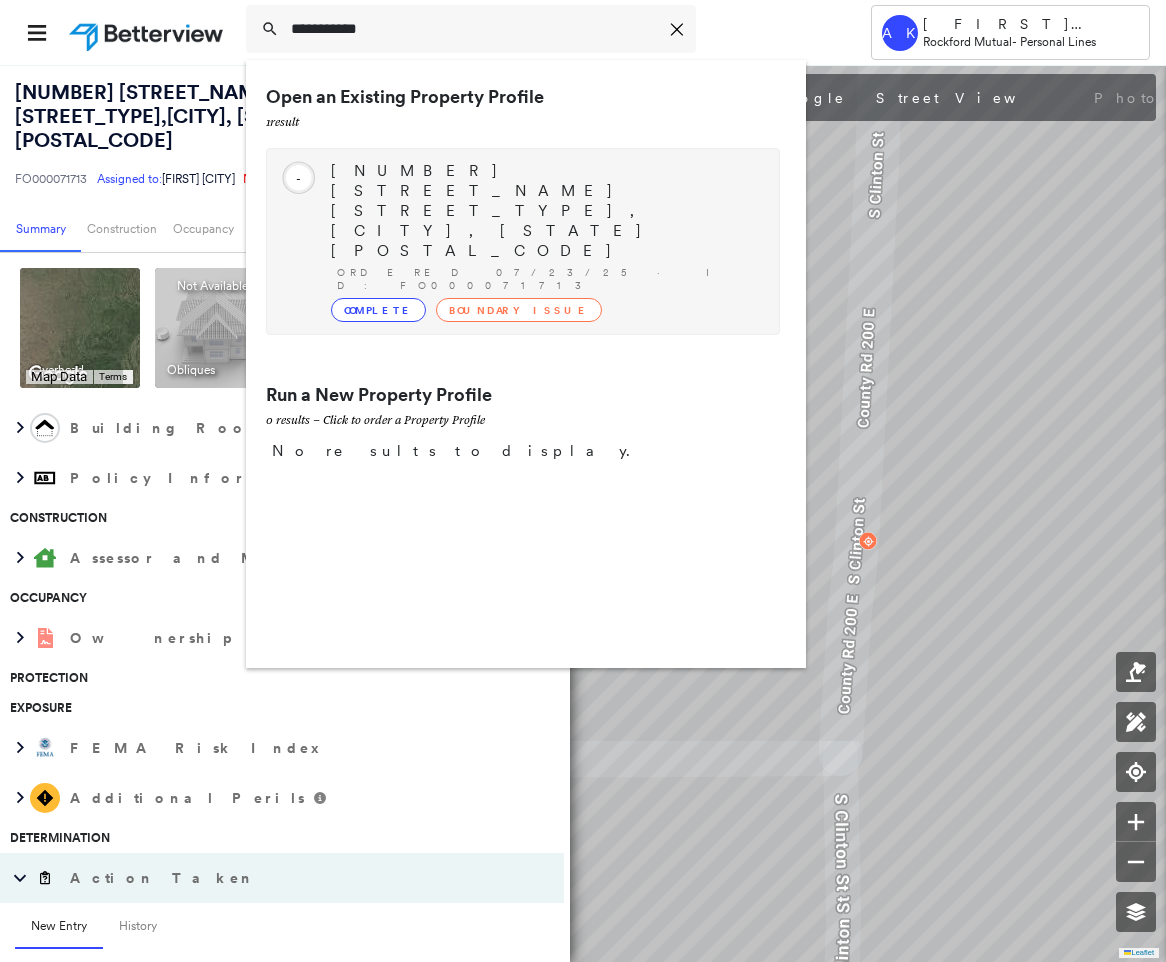 type on "**********" 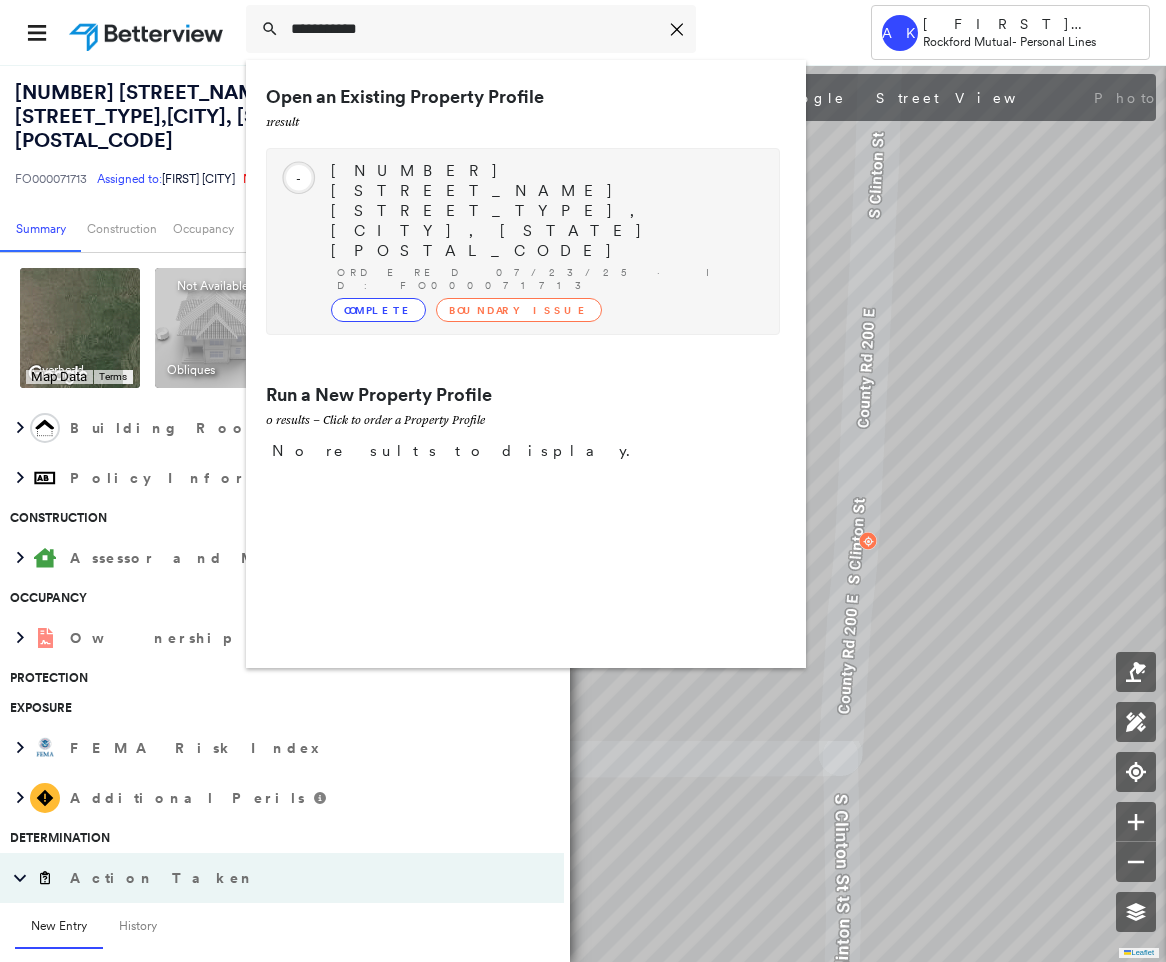 click on "Ordered 07/23/25 · ID: FO000071713" at bounding box center (548, 279) 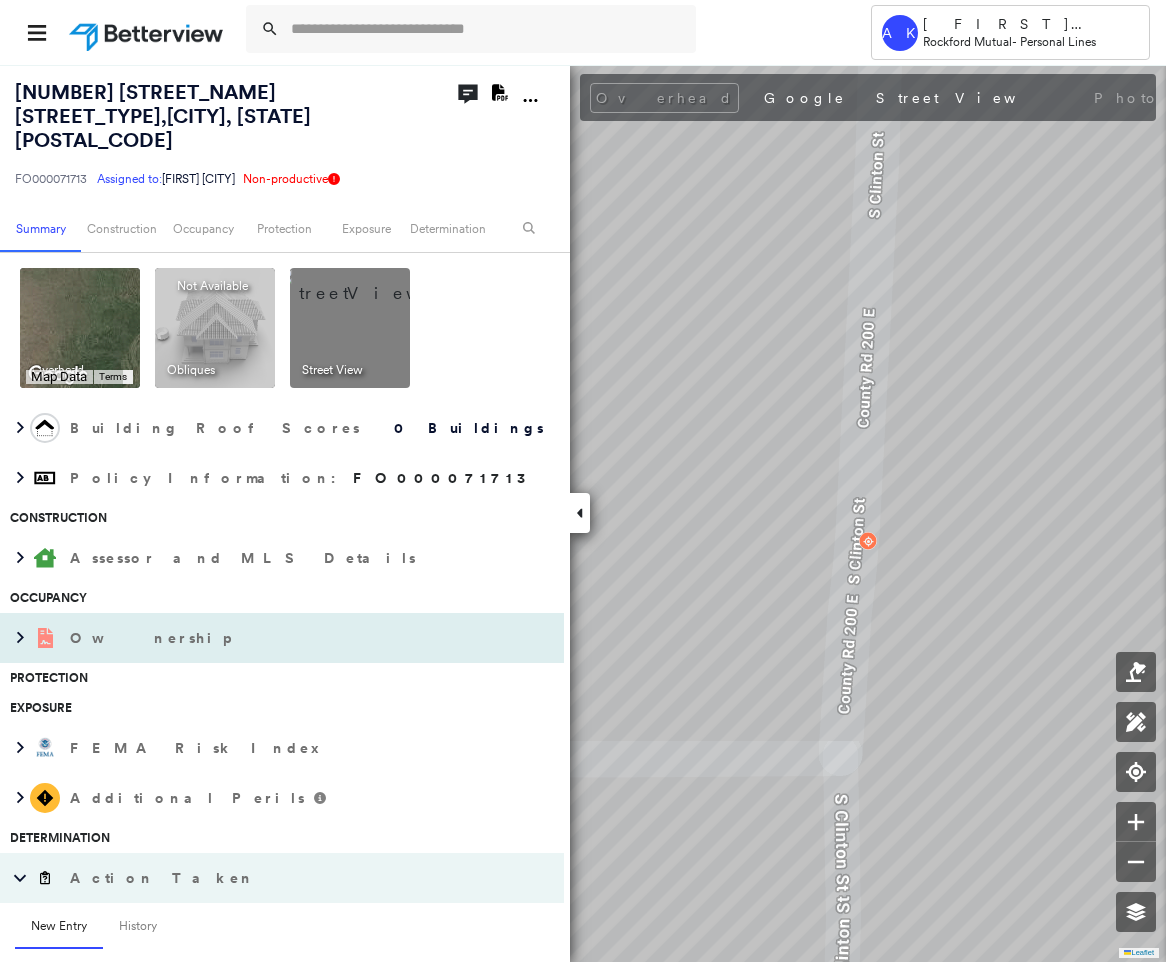 click on "Ownership" at bounding box center (262, 638) 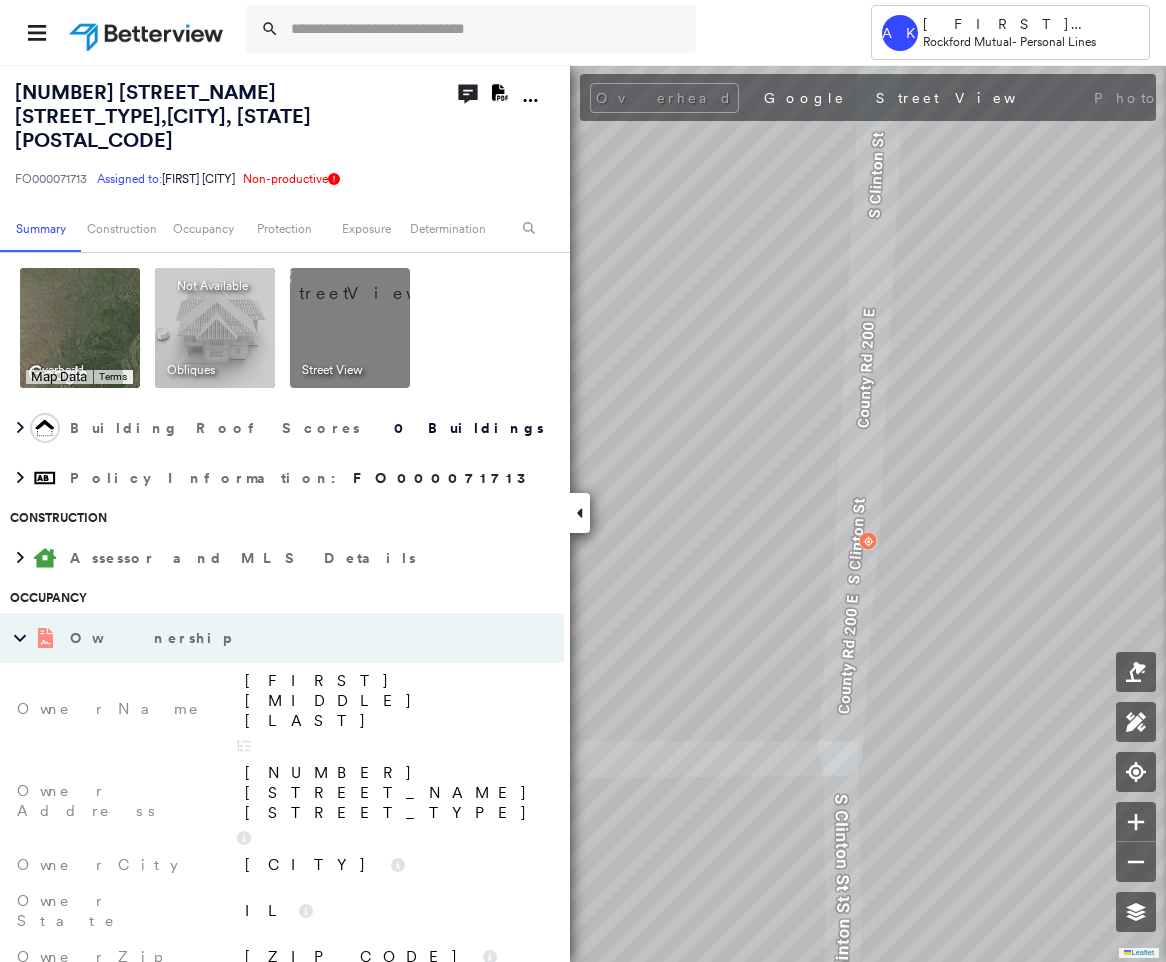 click on "[FIRST] [MIDDLE] [LAST]" at bounding box center (394, 701) 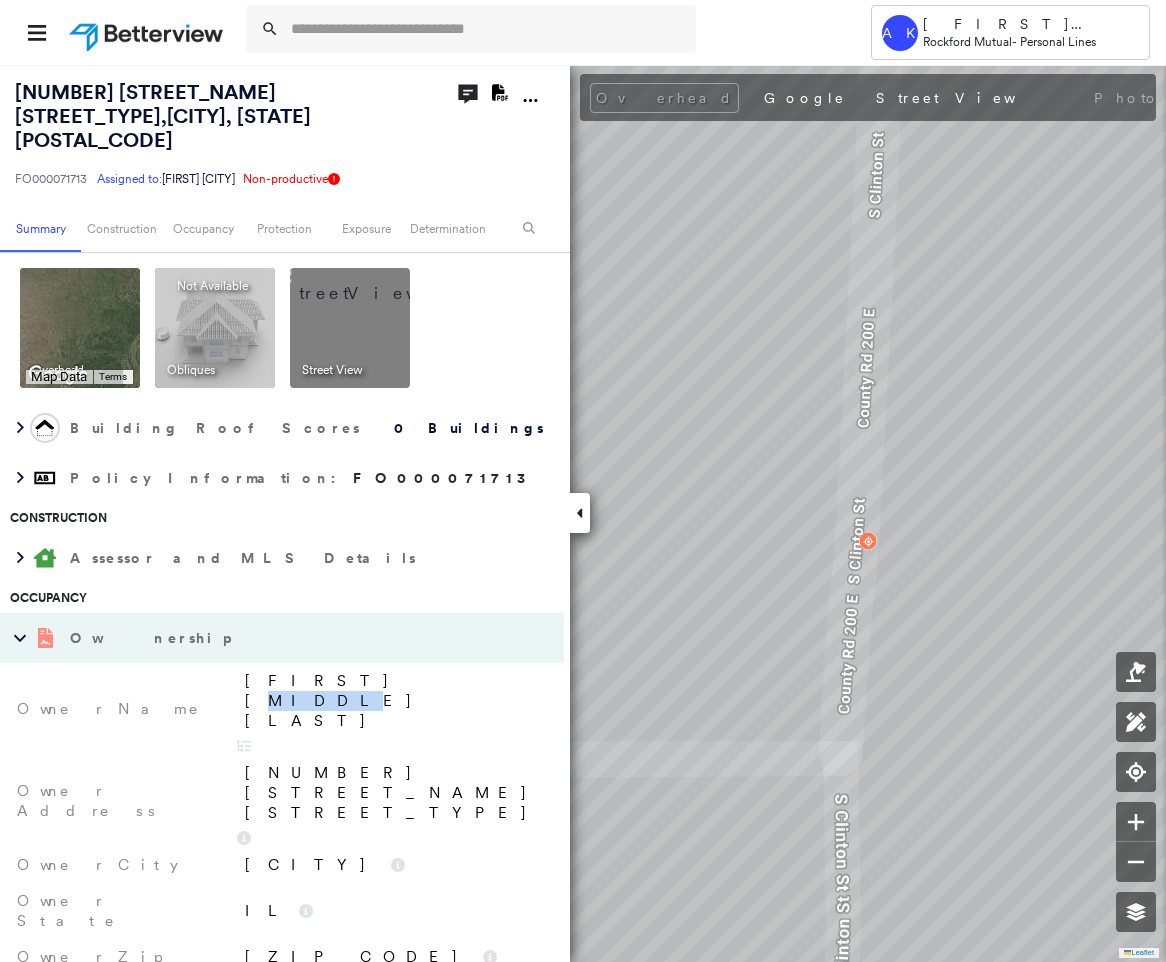 click on "[FIRST] [MIDDLE] [LAST]" at bounding box center [394, 701] 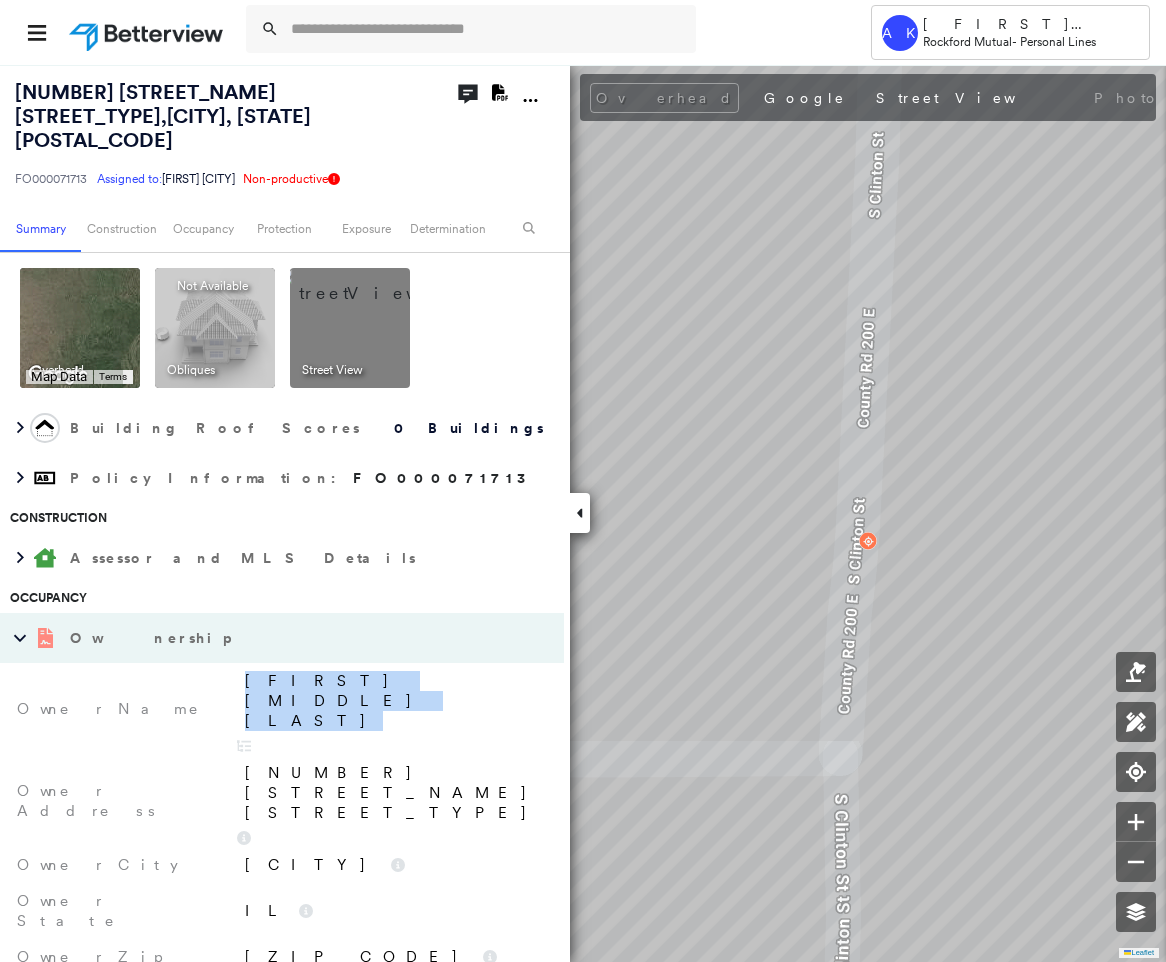 click on "[FIRST] [MIDDLE] [LAST]" at bounding box center (394, 701) 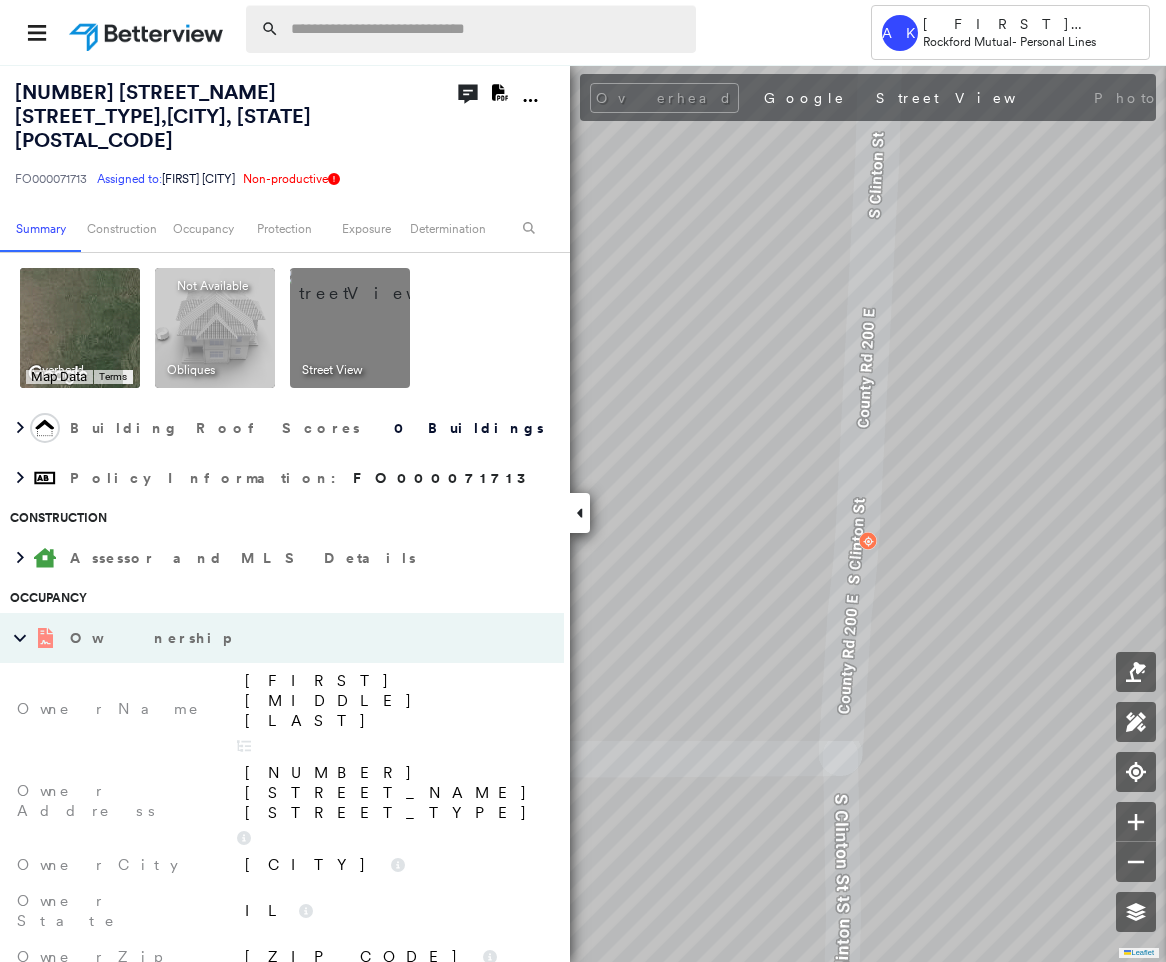 paste on "**********" 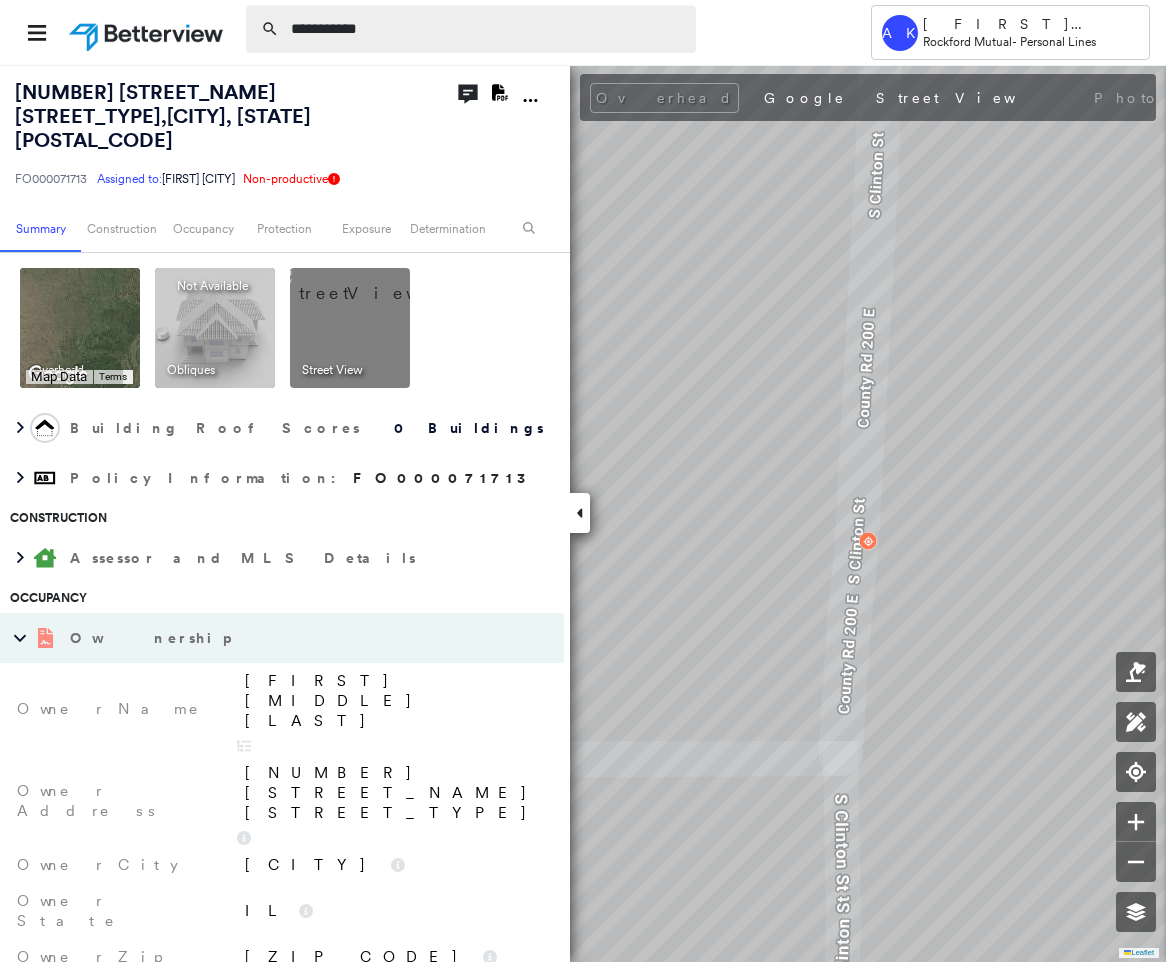 click on "**********" at bounding box center (487, 29) 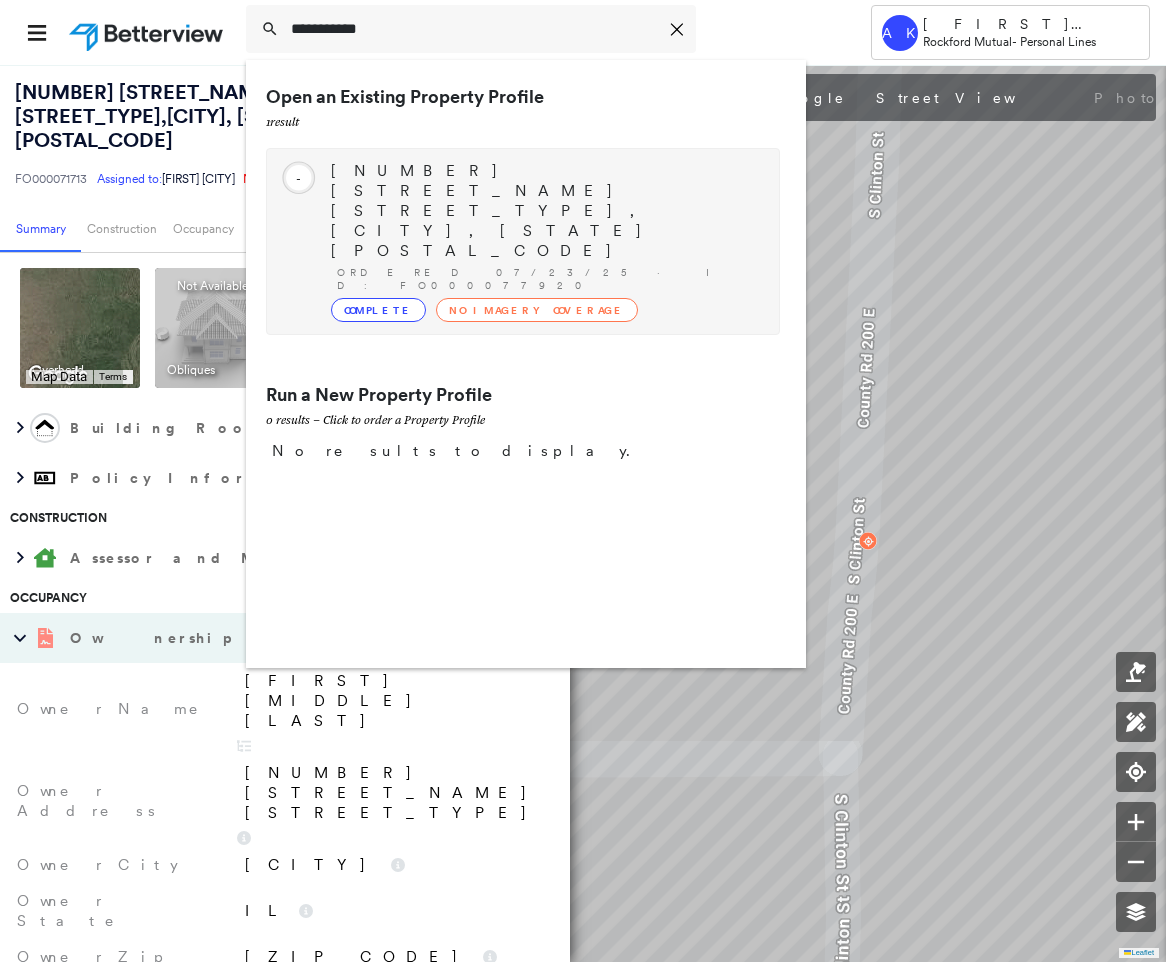 type on "**********" 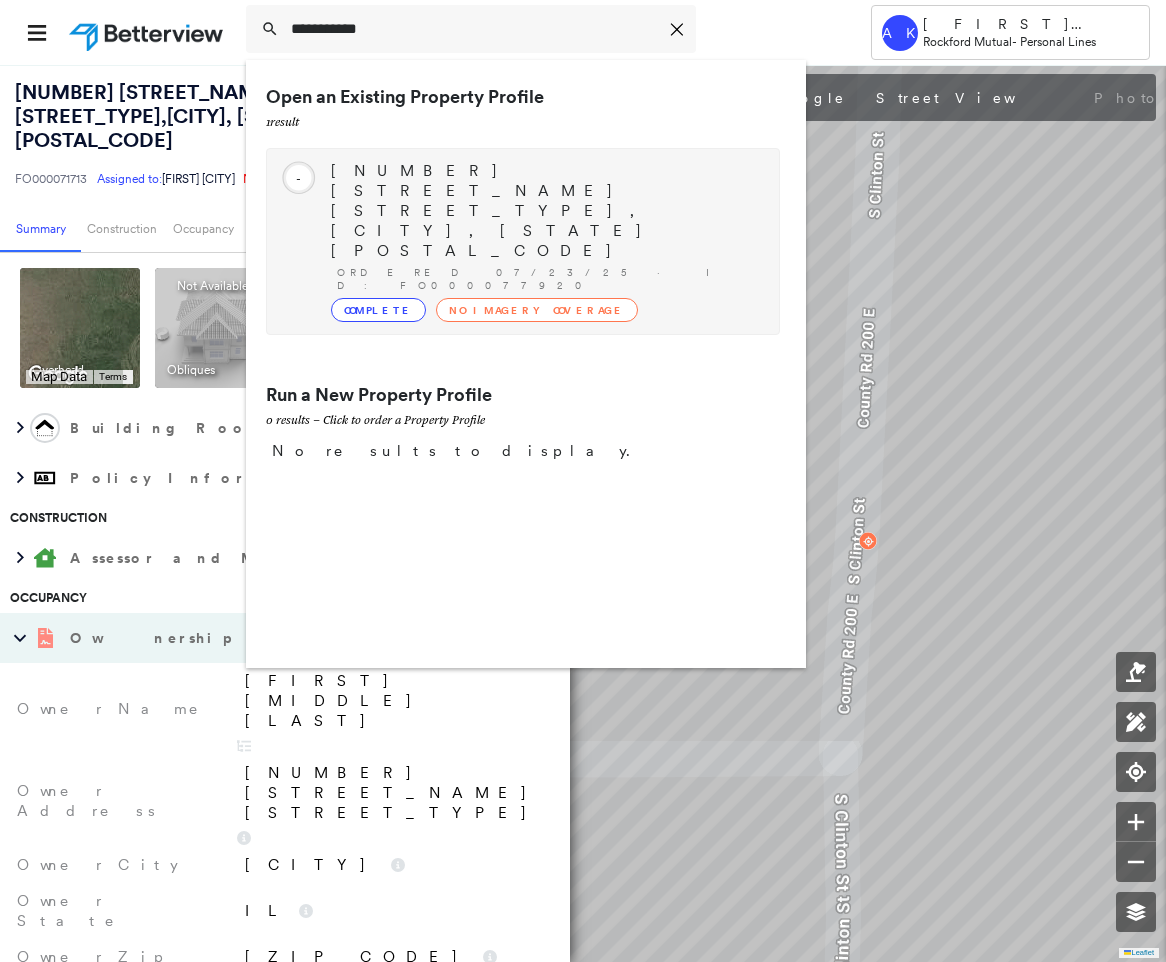 click on "[NUMBER] [STREET_NAME] [STREET_TYPE], [CITY], [STATE] [POSTAL_CODE]" at bounding box center (545, 211) 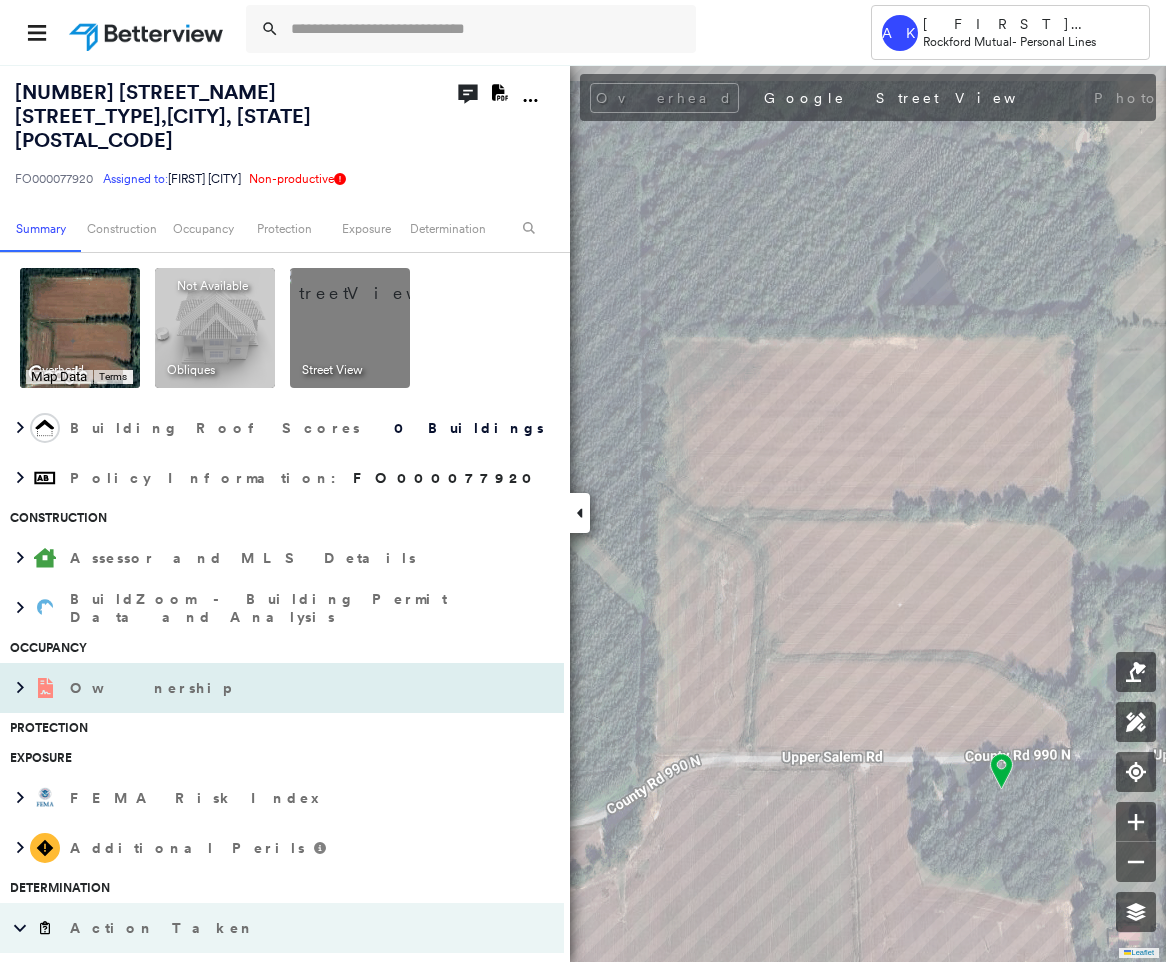 click on "Ownership" at bounding box center [262, 688] 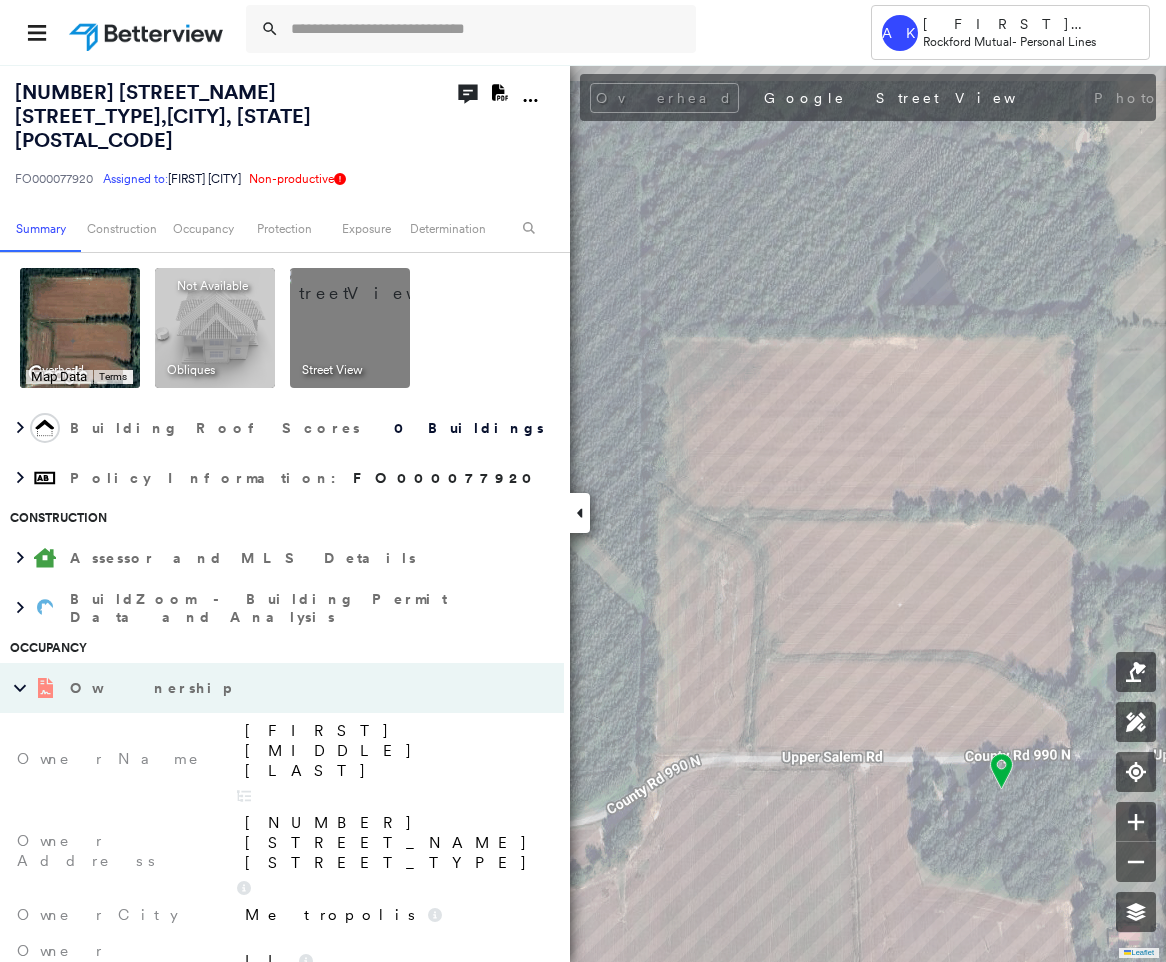 click on "[FIRST] [MIDDLE] [LAST]" at bounding box center [394, 751] 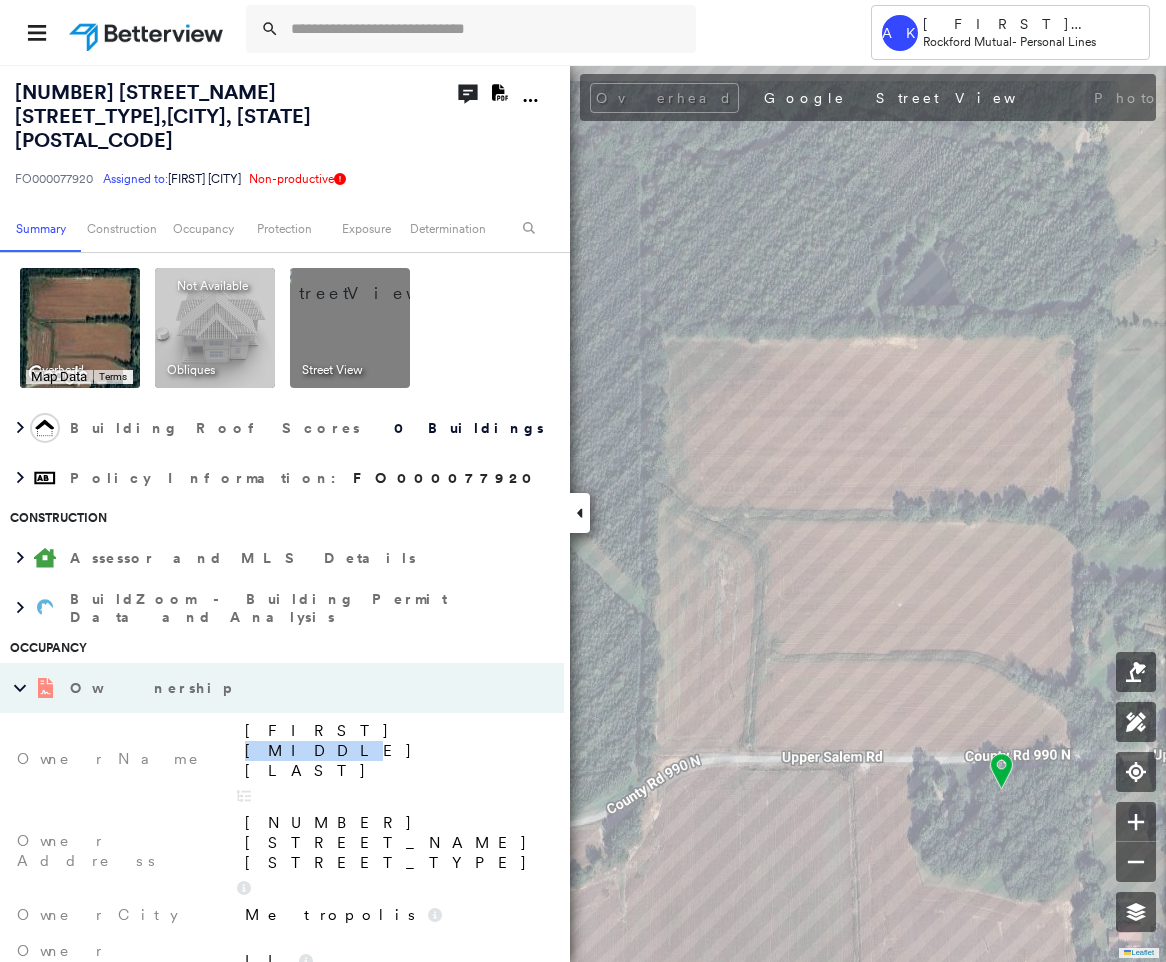 click on "[FIRST] [MIDDLE] [LAST]" at bounding box center (394, 751) 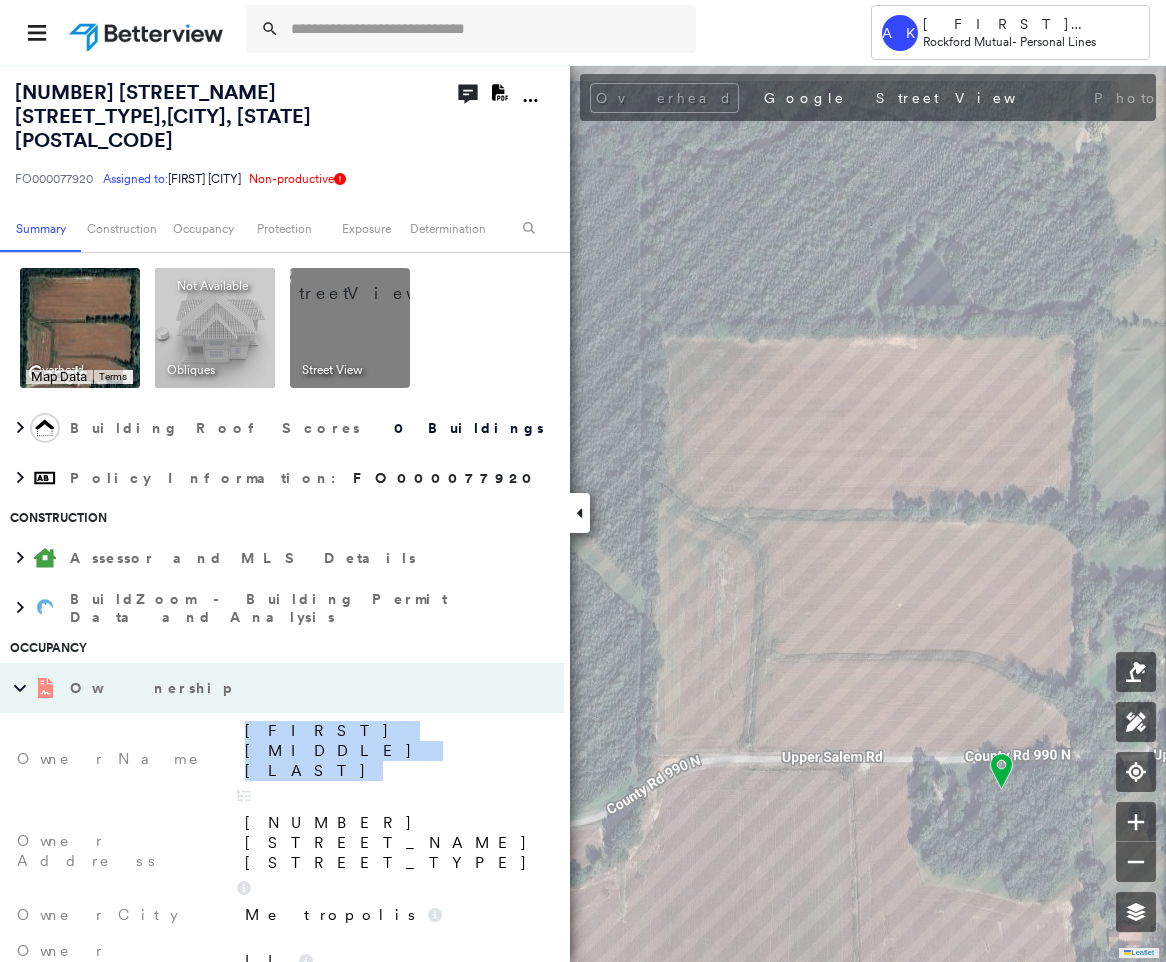 click on "[FIRST] [MIDDLE] [LAST]" at bounding box center (394, 751) 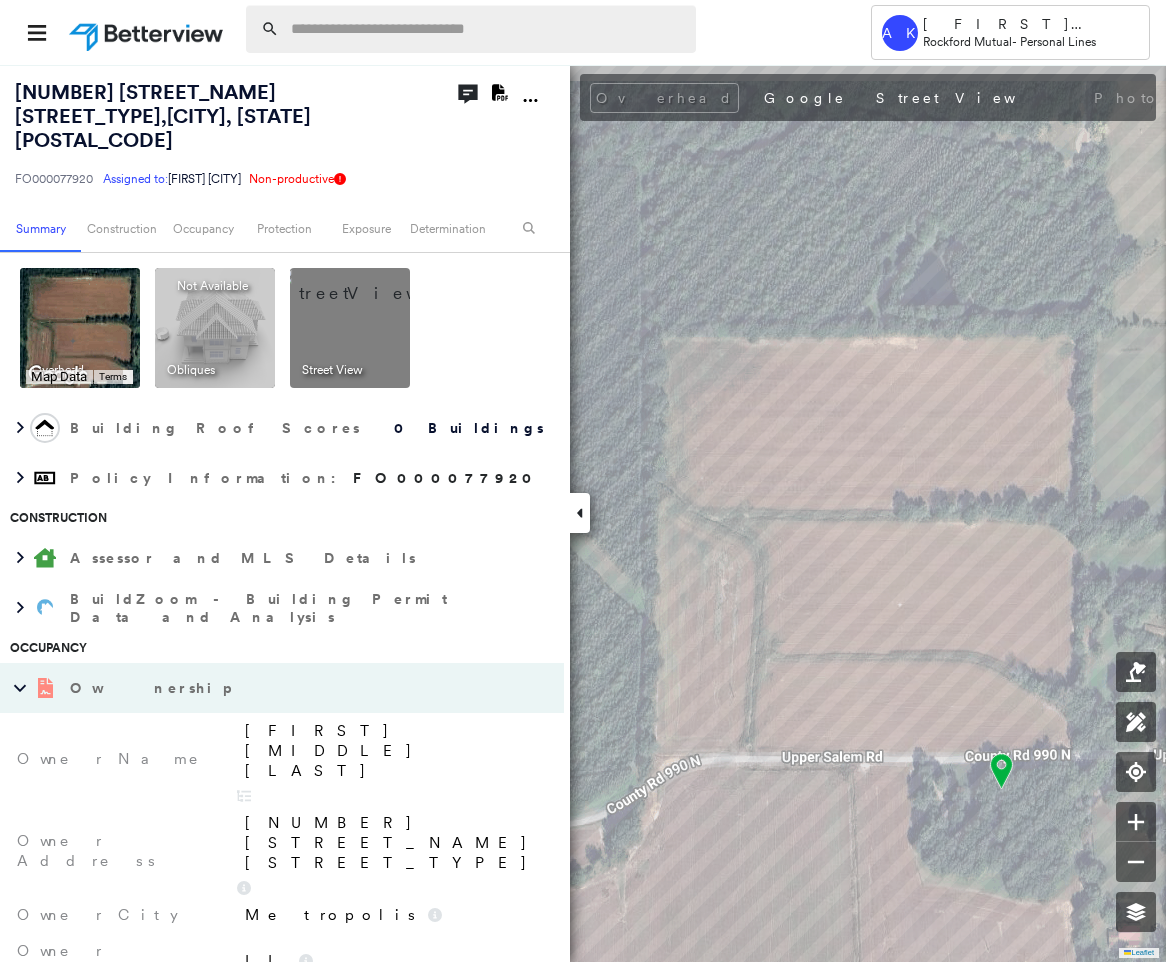 click at bounding box center (487, 29) 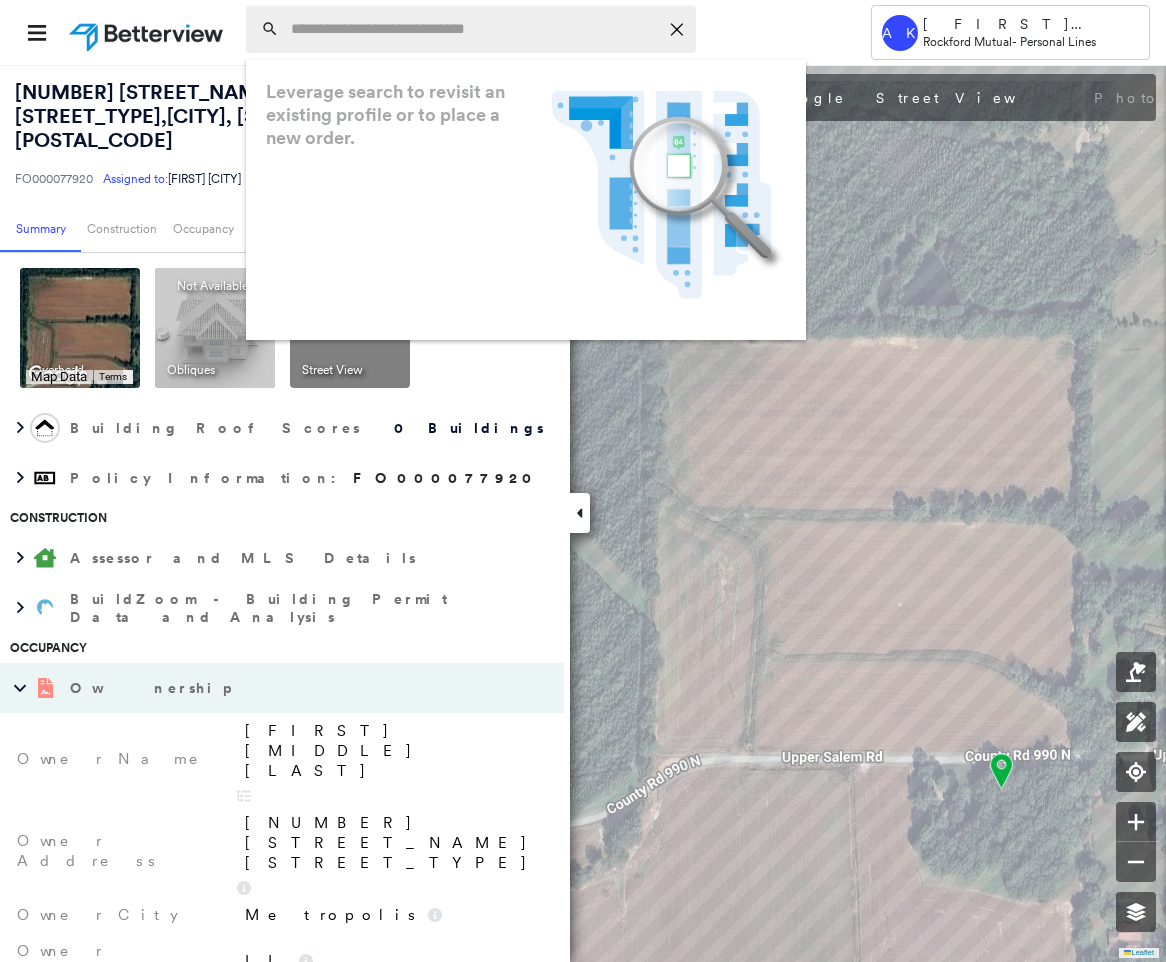 paste on "**********" 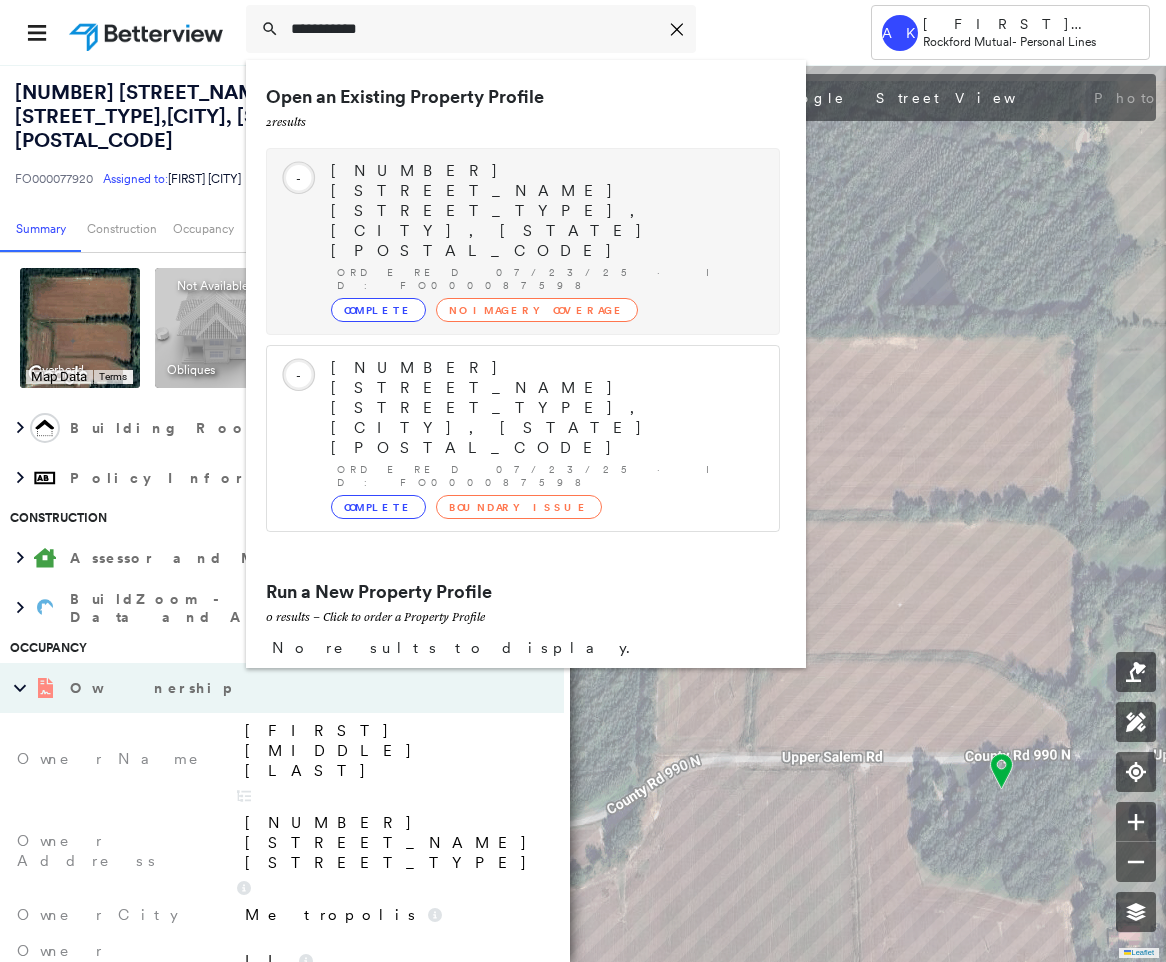 type on "**********" 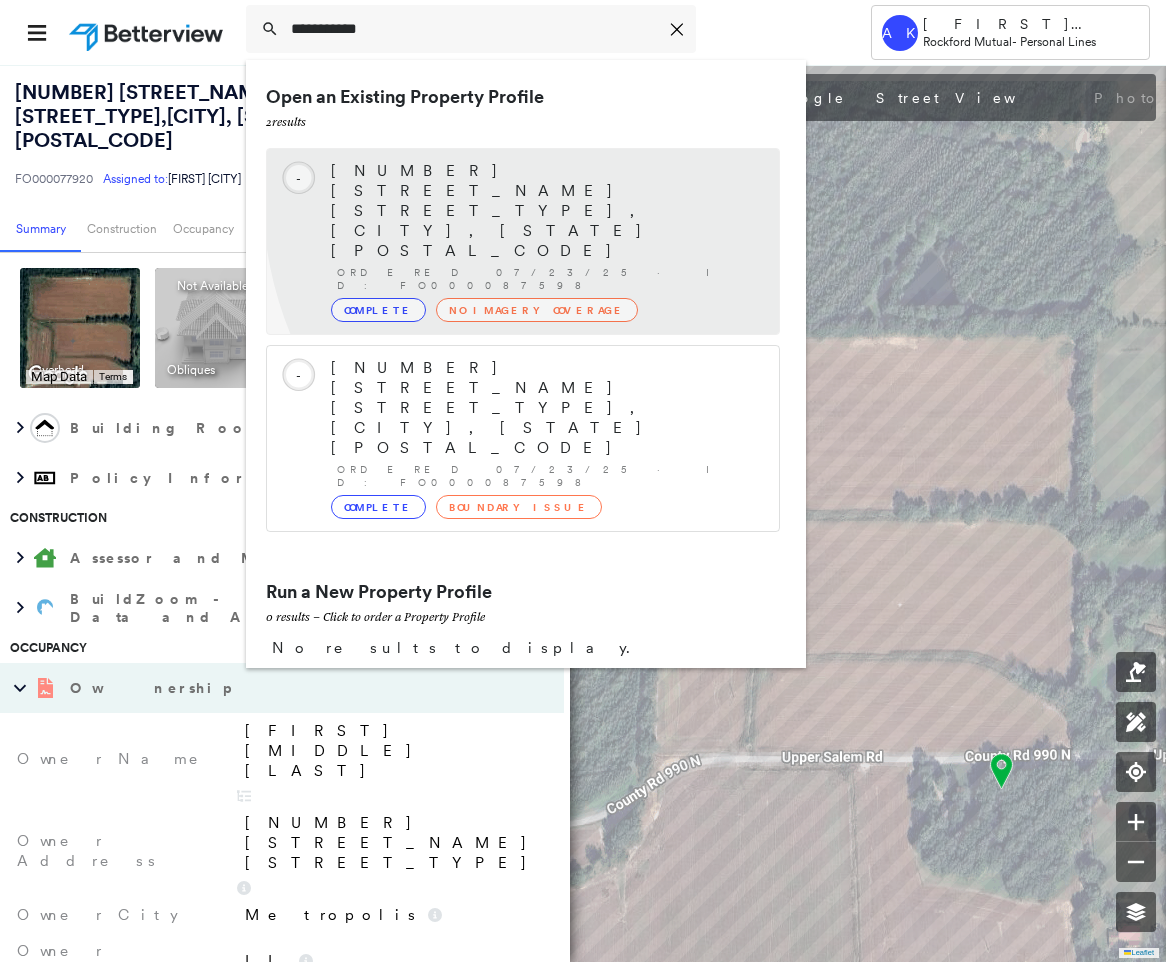 click on "Ordered 07/23/25 · ID: FO000087598" at bounding box center (548, 279) 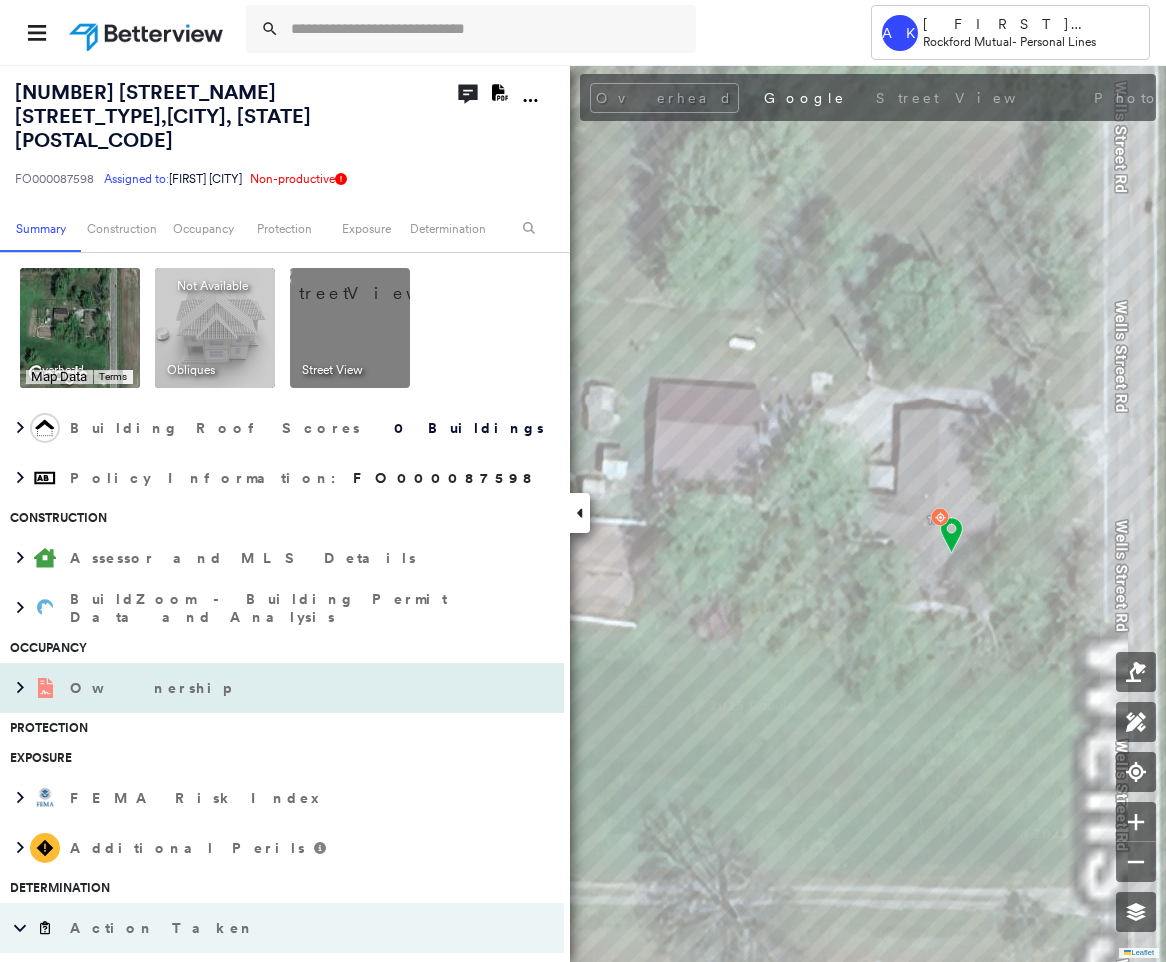 click on "Ownership" at bounding box center (262, 688) 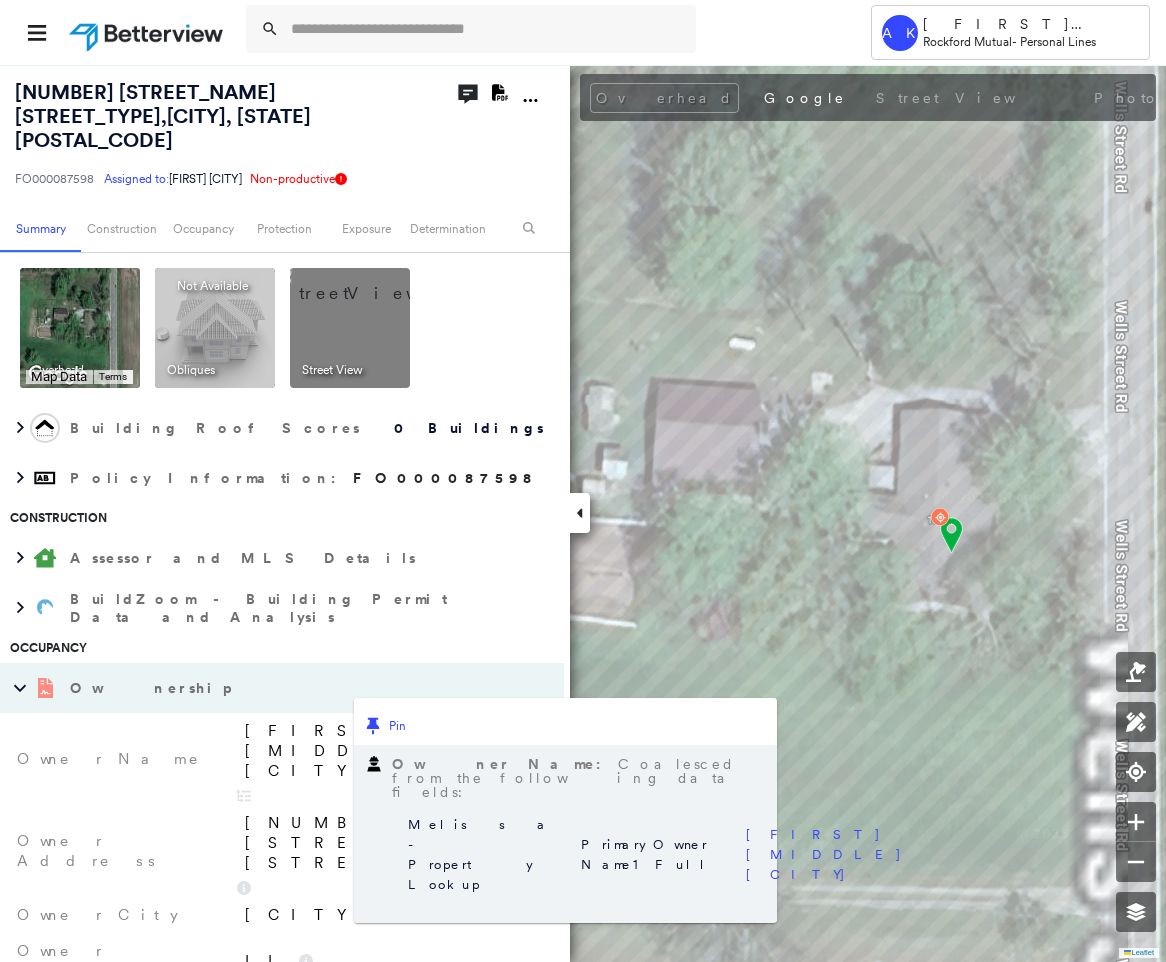 click on "[FIRST] [MIDDLE] [CITY]" at bounding box center [394, 751] 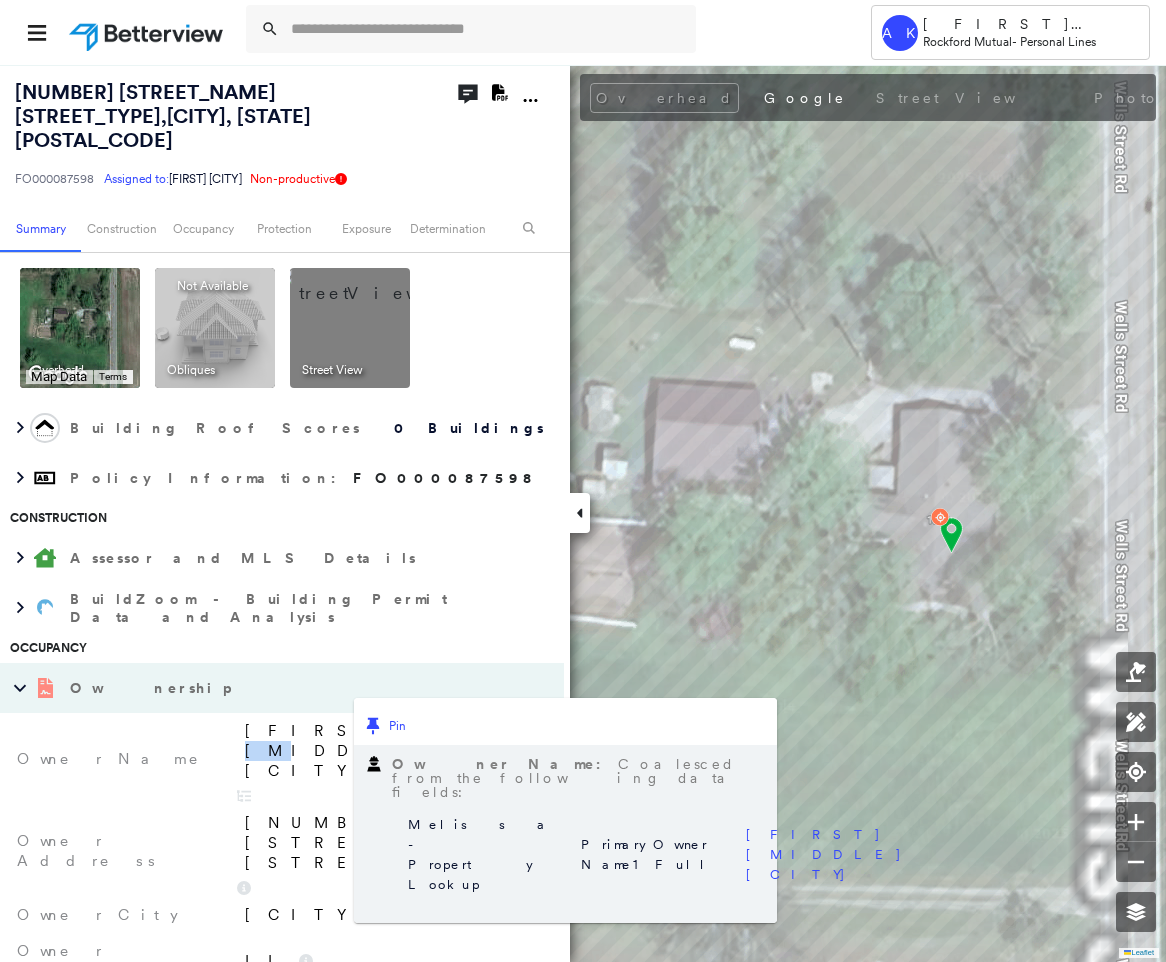 click on "[FIRST] [MIDDLE] [CITY]" at bounding box center (394, 751) 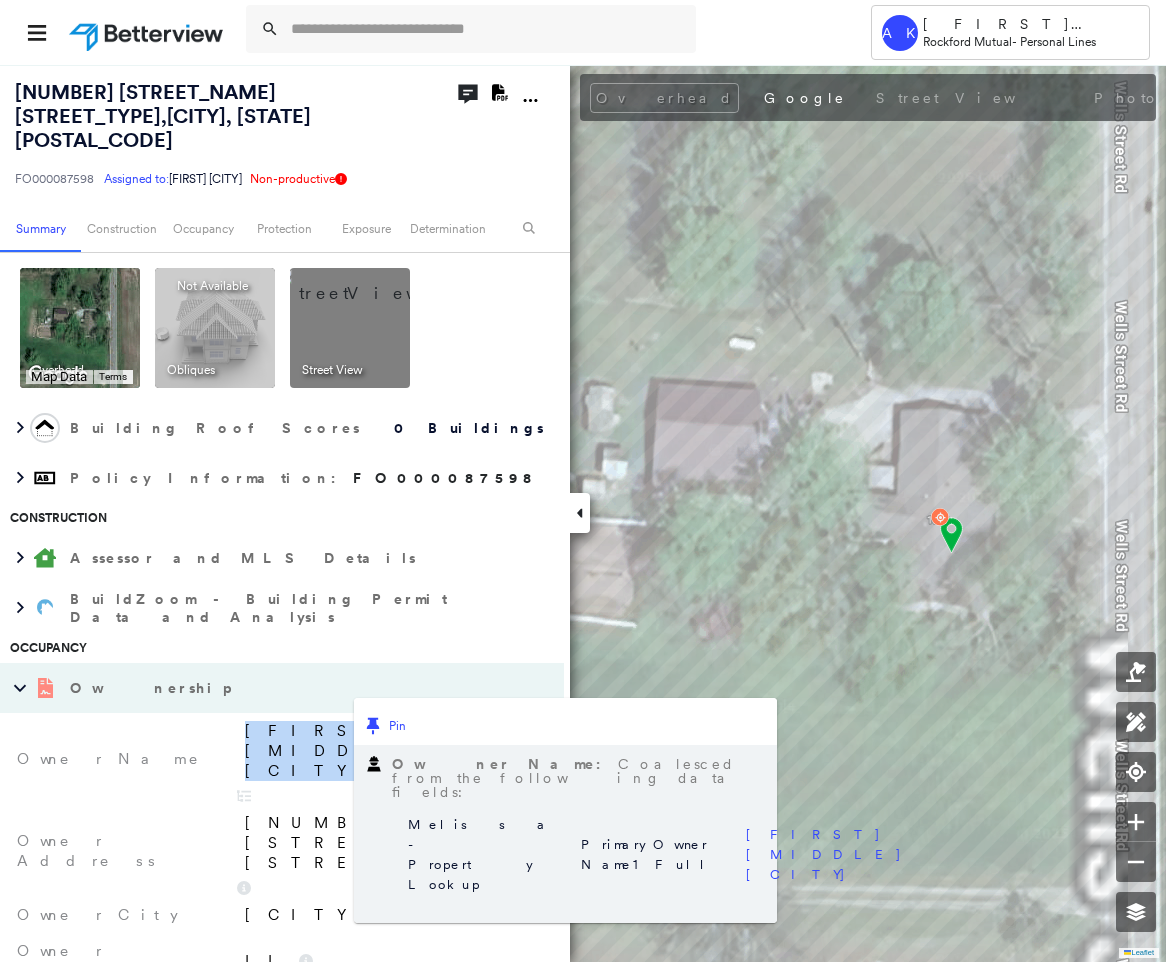 click on "[FIRST] [MIDDLE] [CITY]" at bounding box center (394, 751) 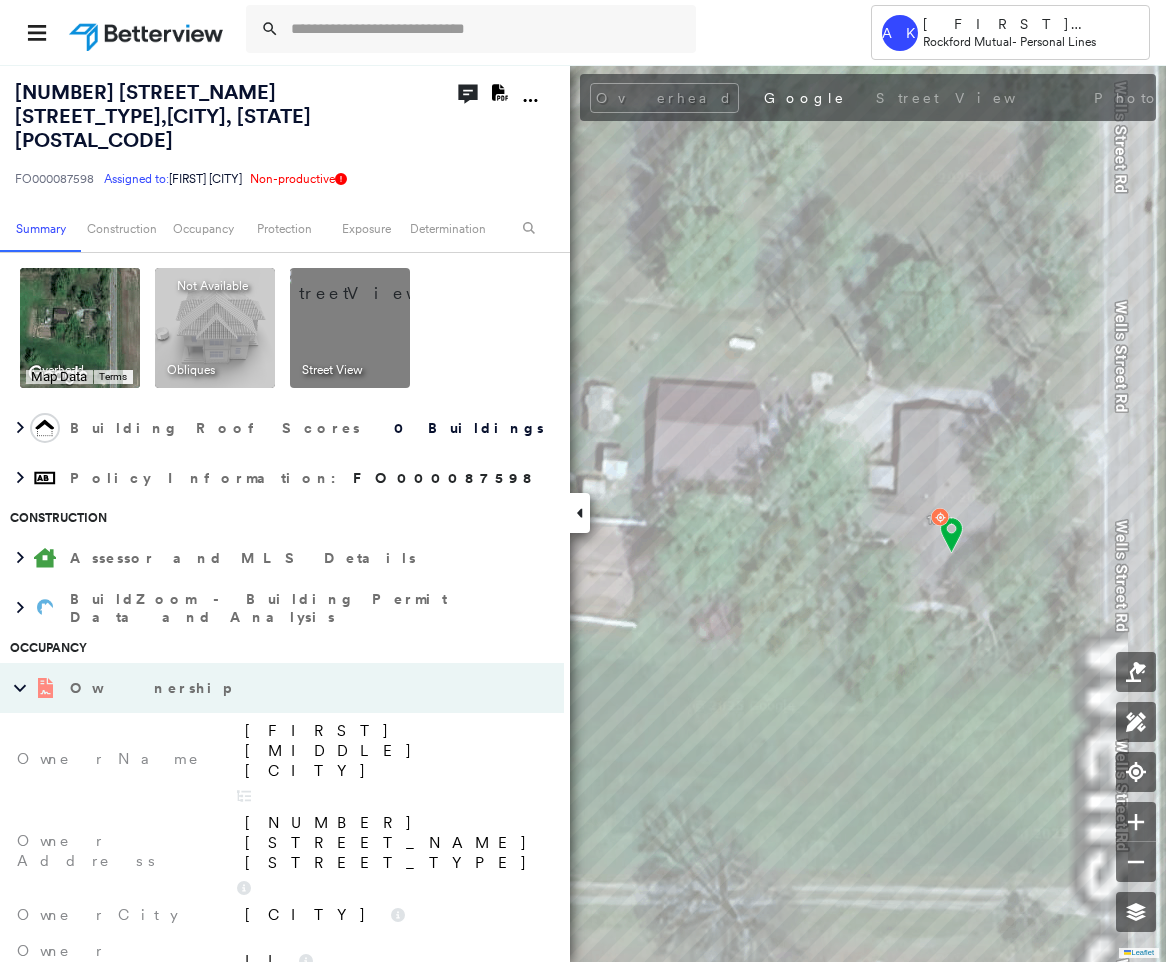 click on "N/A" at bounding box center [391, 1069] 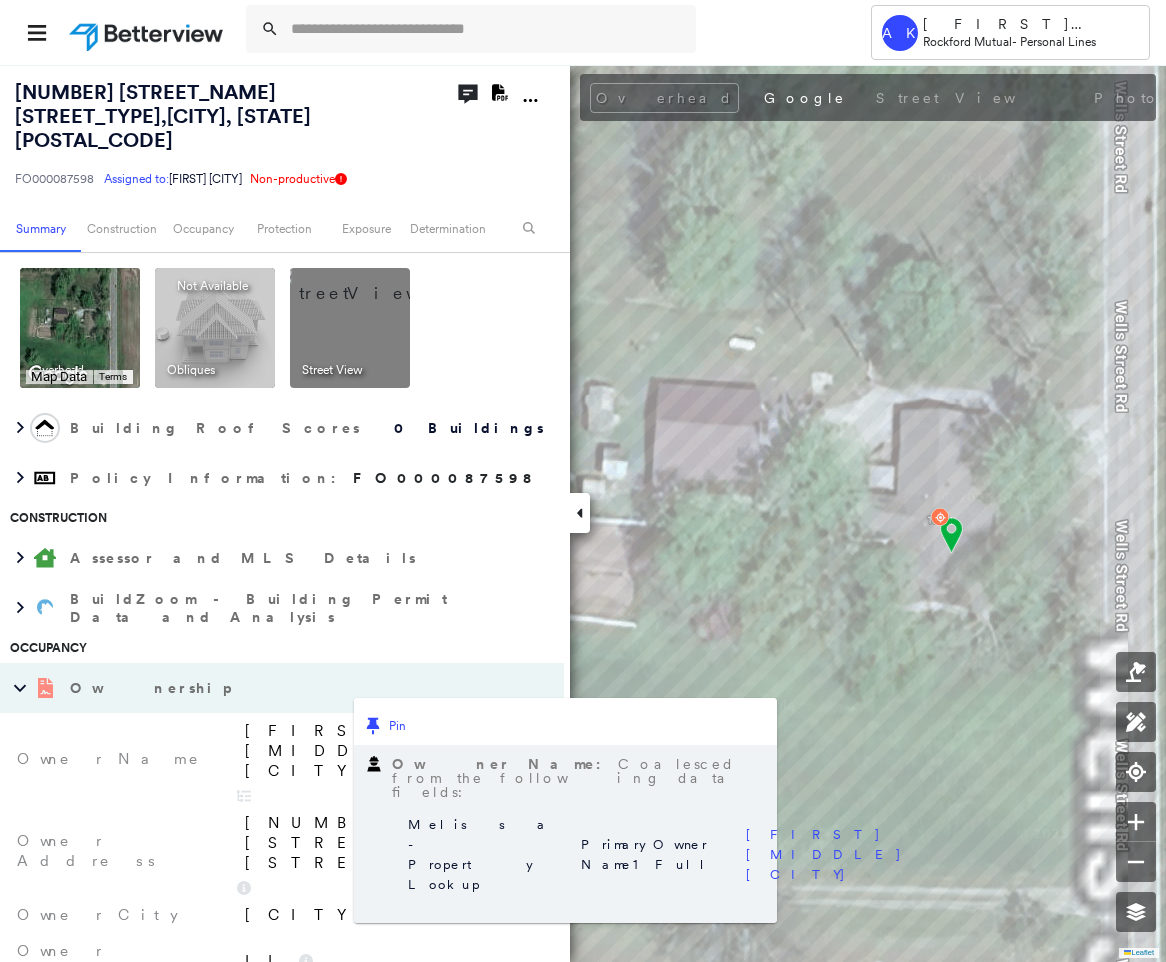 click on "[FIRST] [MIDDLE] [CITY]" at bounding box center (837, 855) 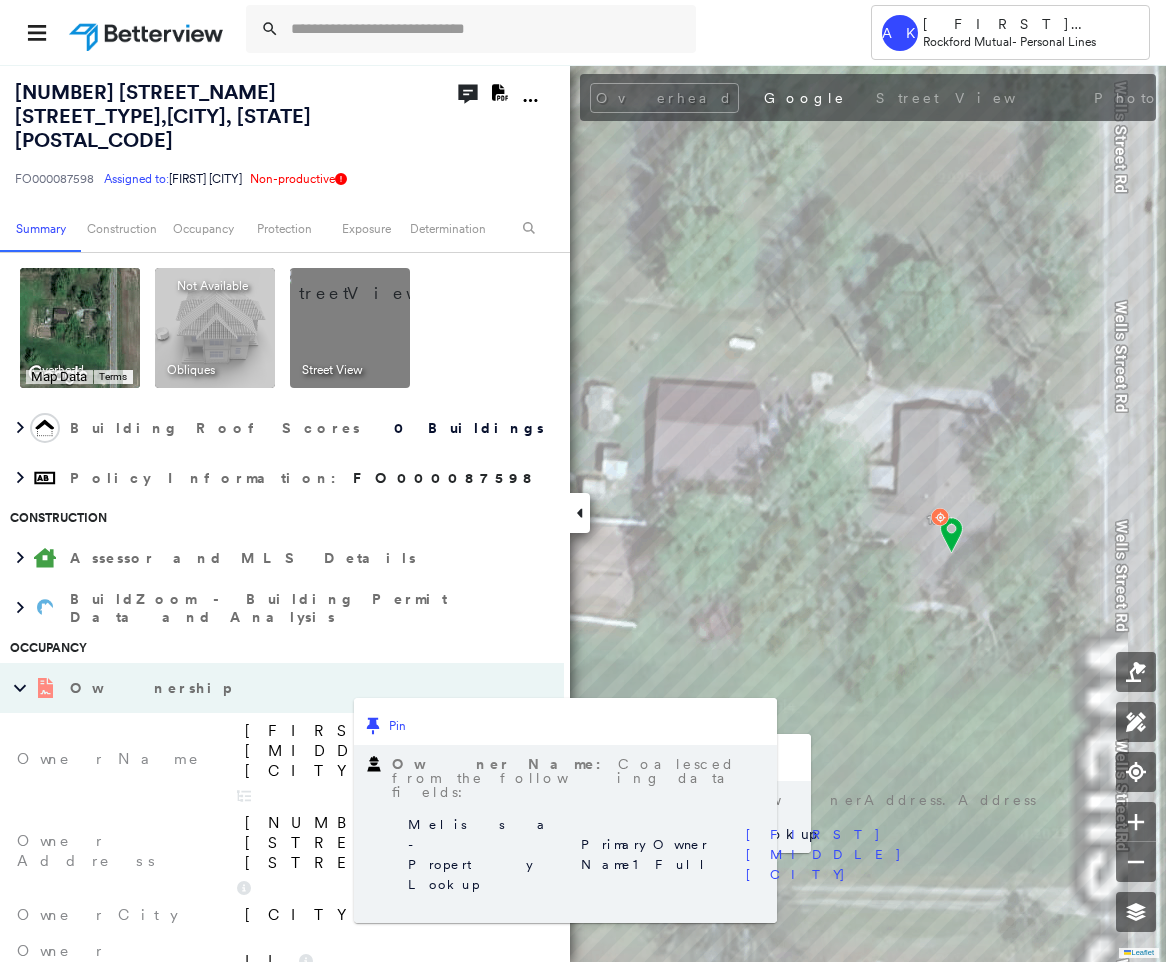 click 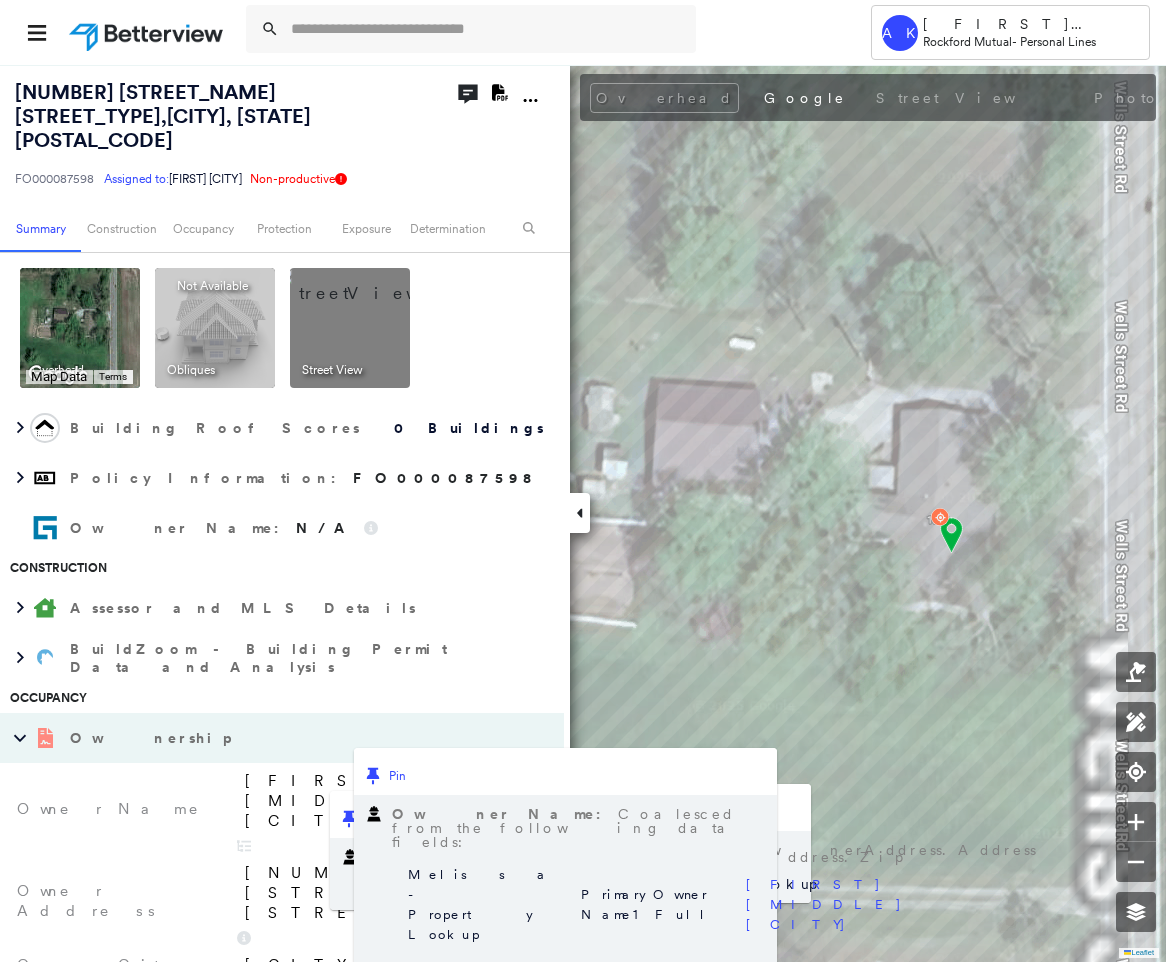 click on "[FIRST] [MIDDLE] [CITY]" at bounding box center [394, 801] 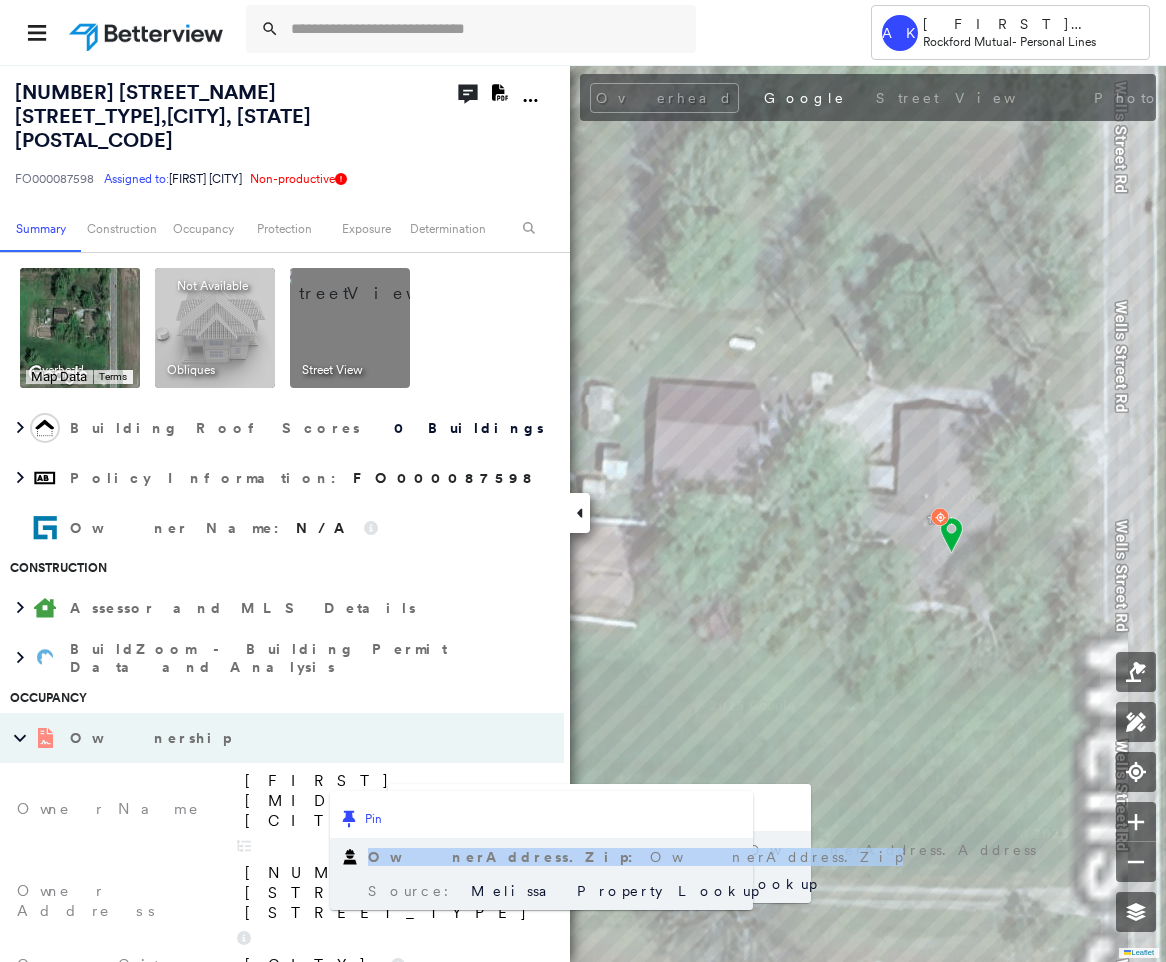 click on "OwnerAddress.Zip :  OwnerAddress.Zip Source:  Melissa Property Lookup" at bounding box center (541, 874) 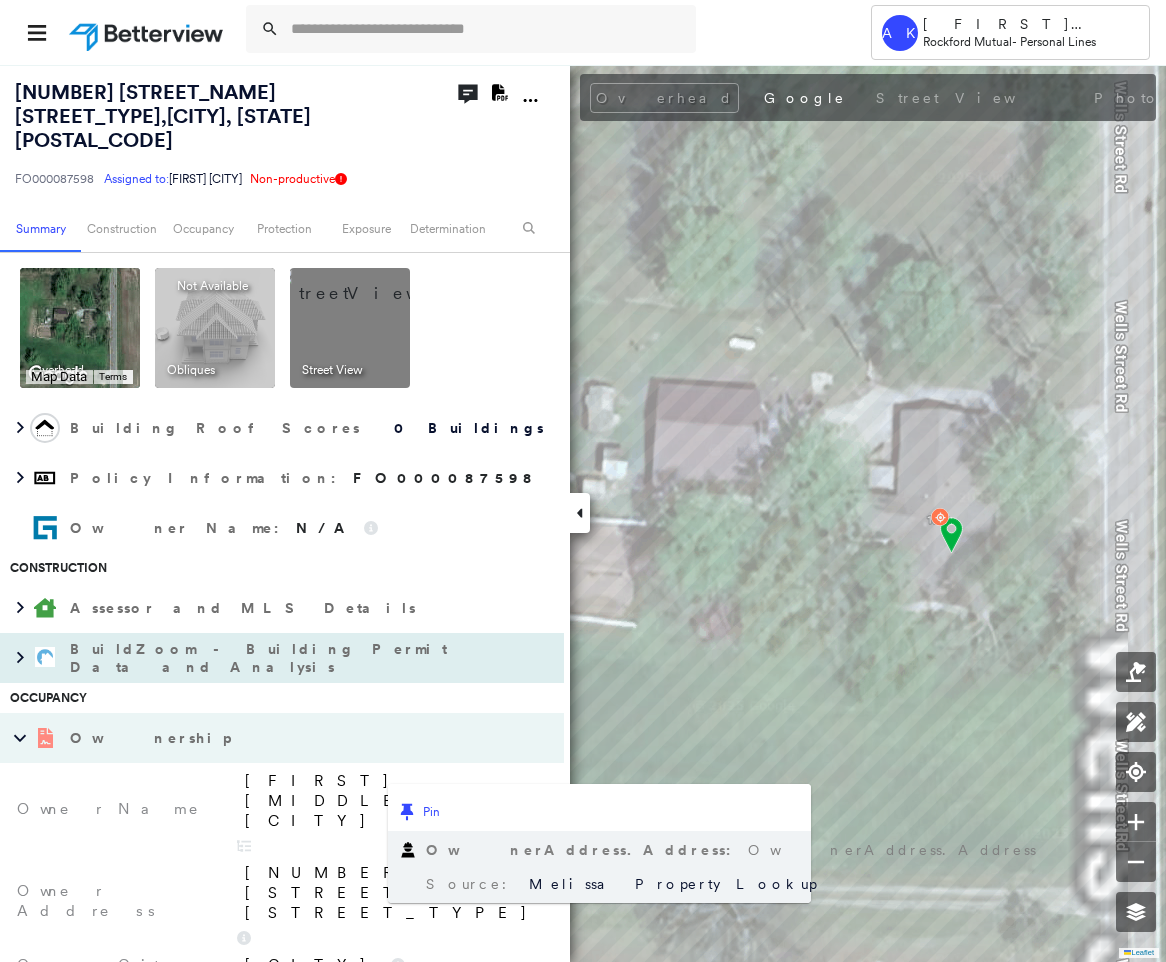 drag, startPoint x: 710, startPoint y: 846, endPoint x: 514, endPoint y: 612, distance: 305.24088 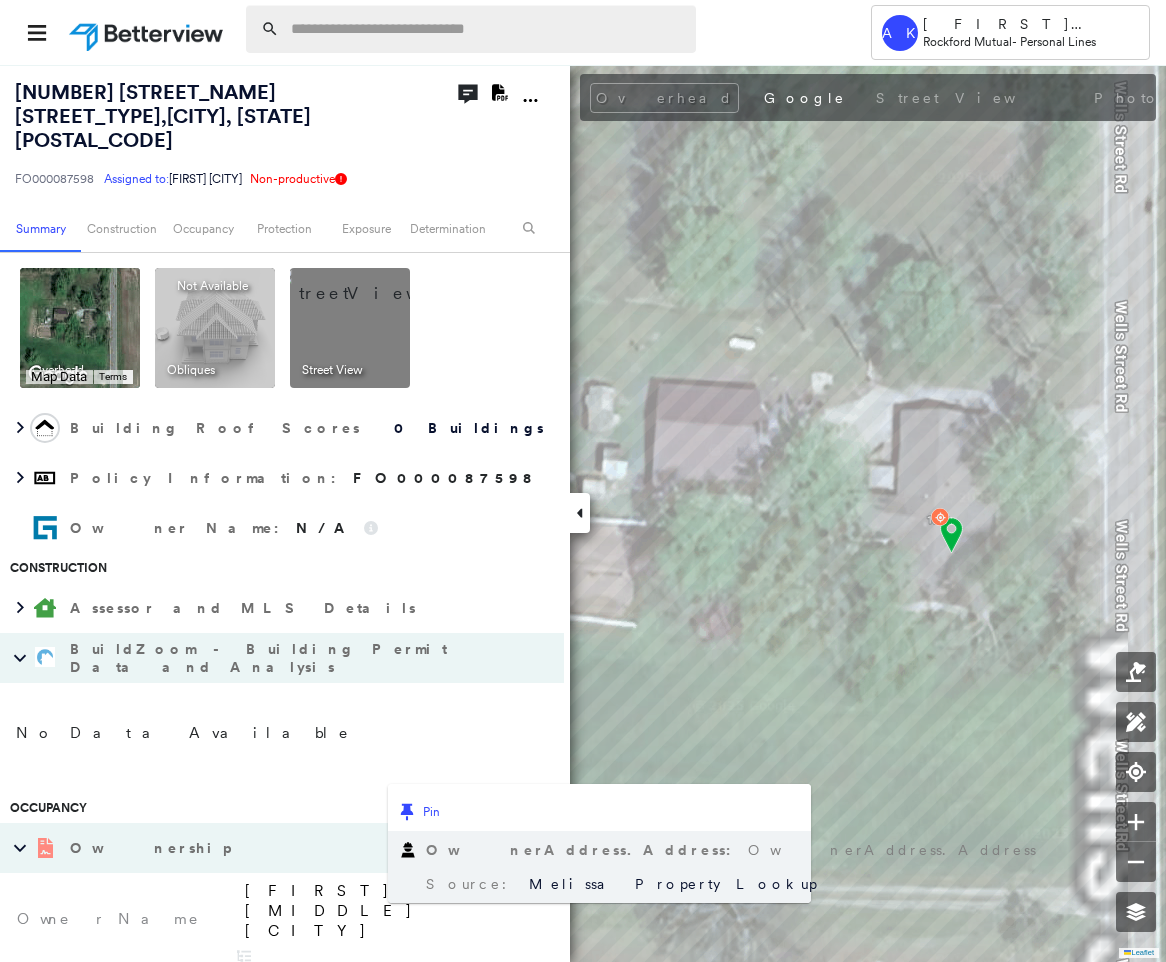click at bounding box center [487, 29] 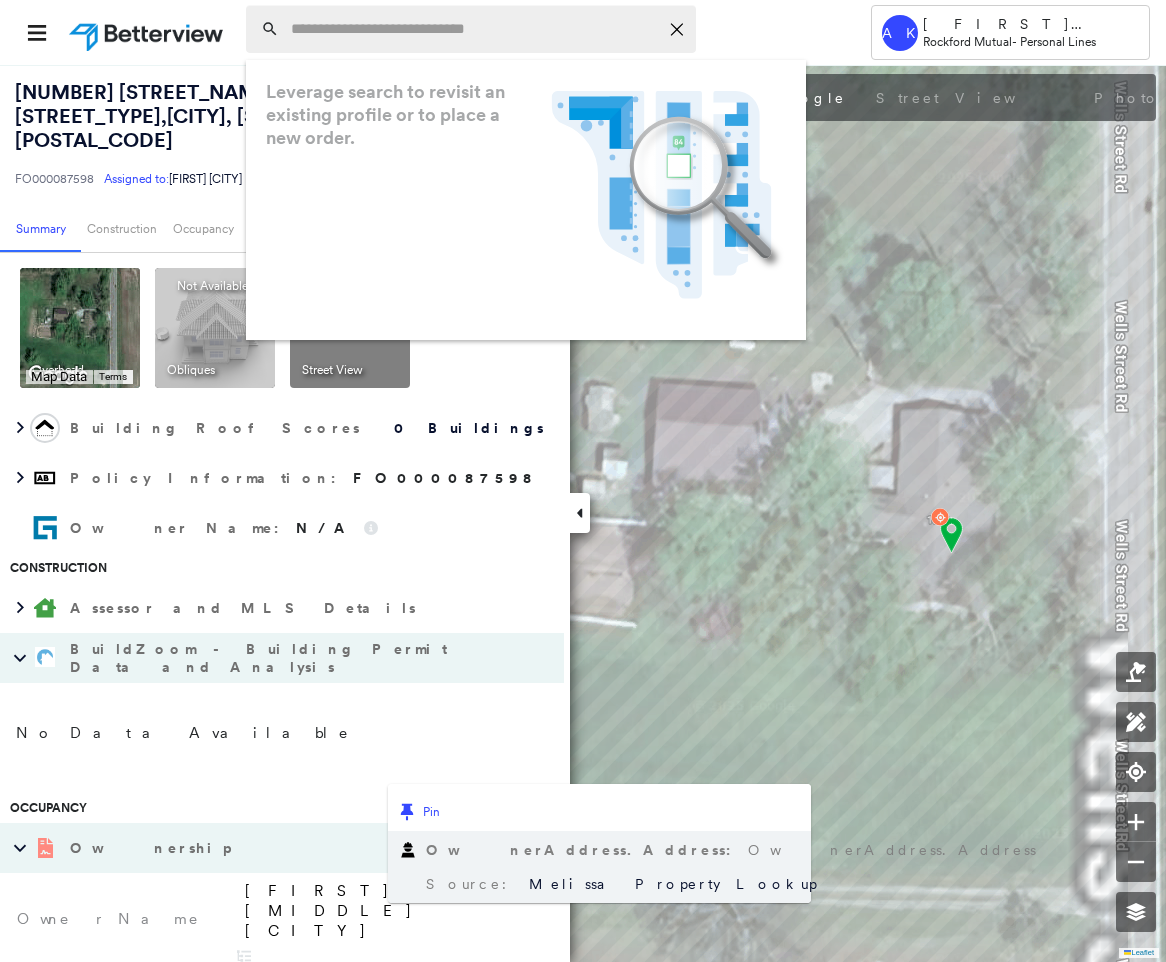 paste on "**********" 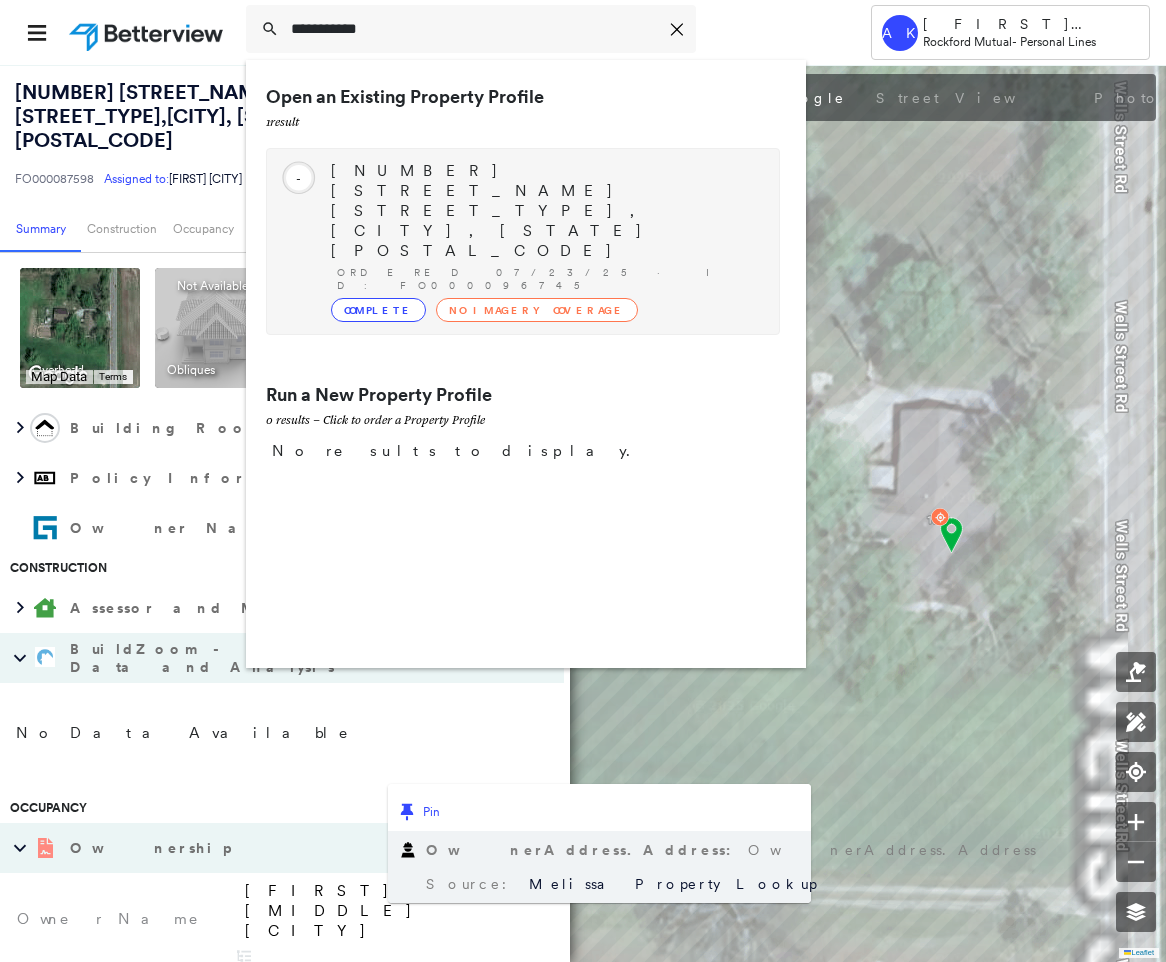 type on "**********" 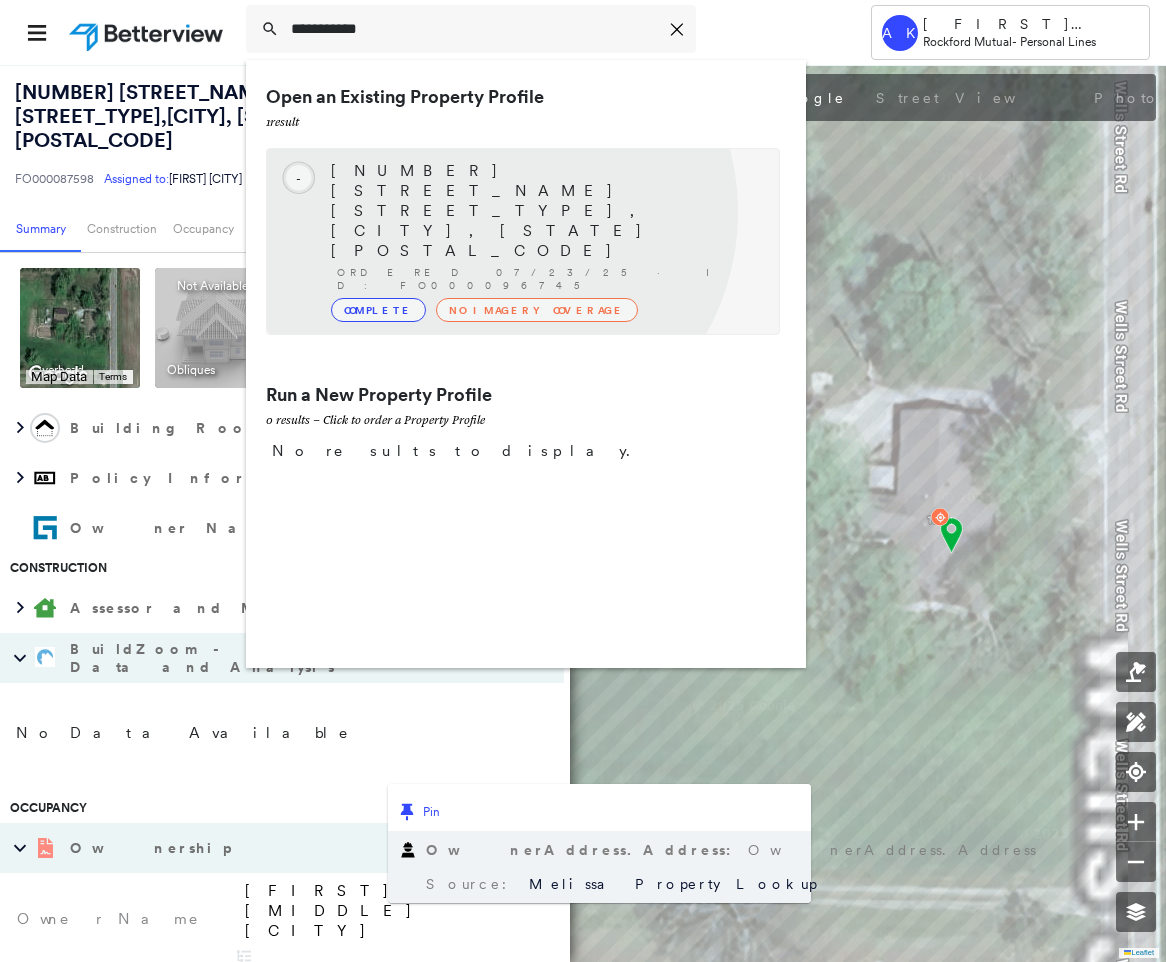 click on "No Imagery Coverage" at bounding box center (537, 310) 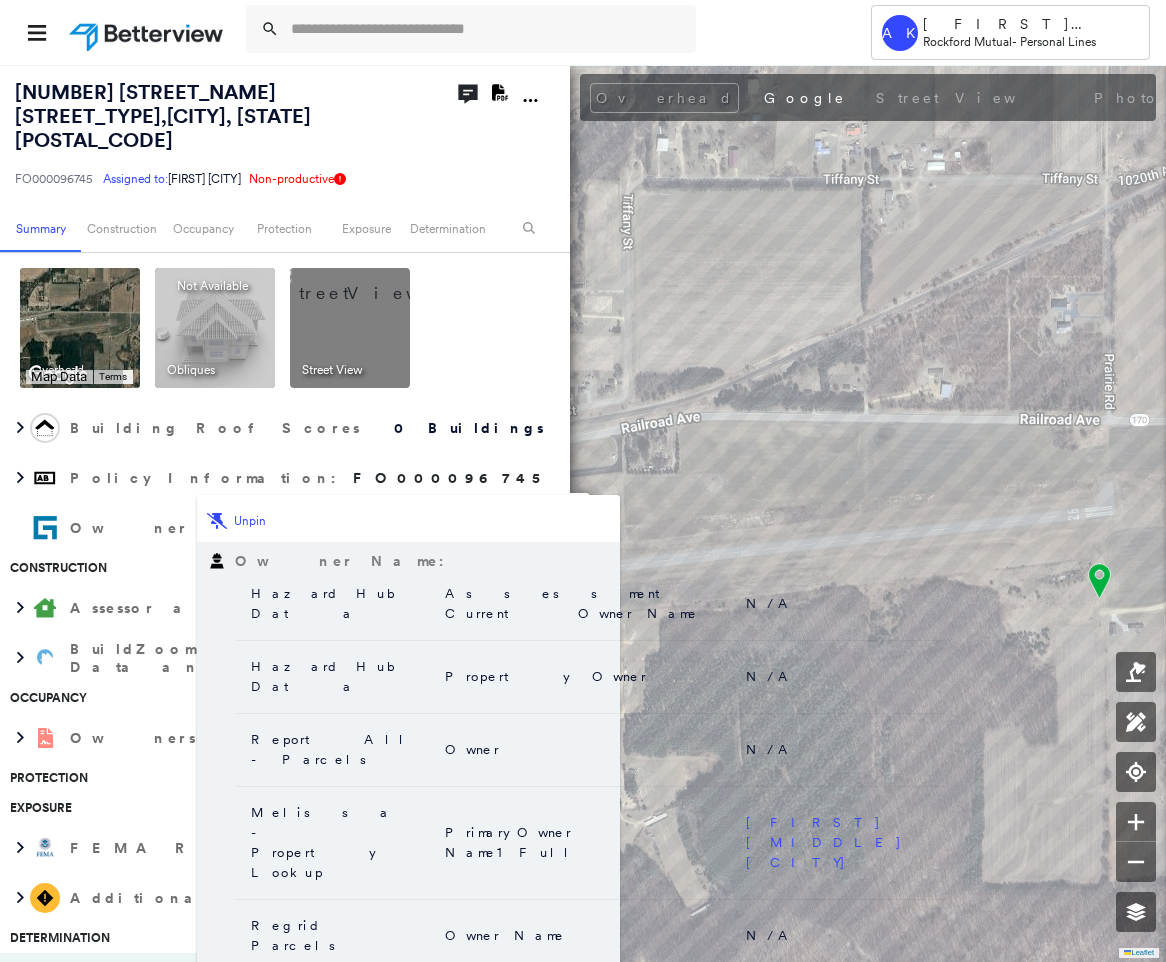 click on "[FIRST] [MIDDLE] [CITY]" at bounding box center (837, 843) 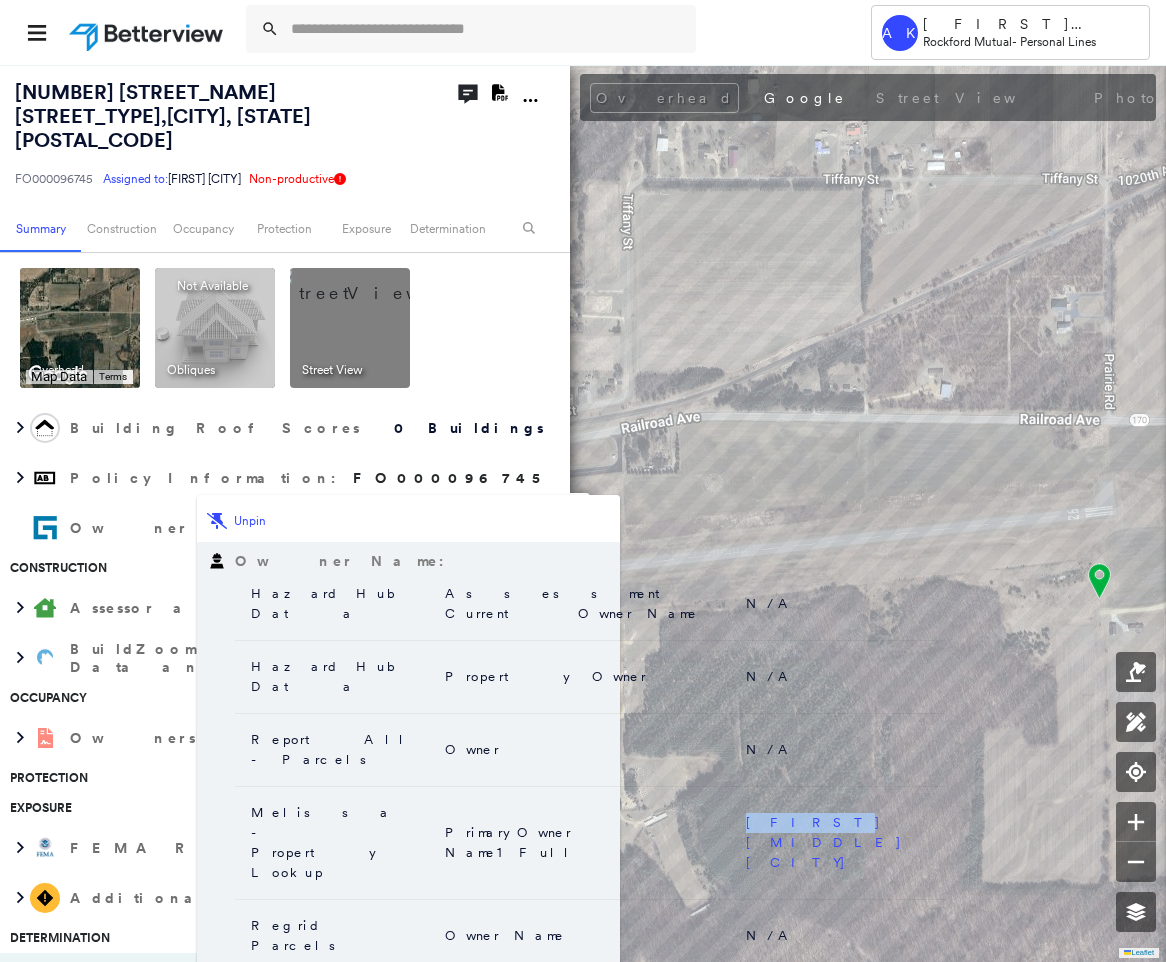 click on "[FIRST] [MIDDLE] [CITY]" at bounding box center (837, 843) 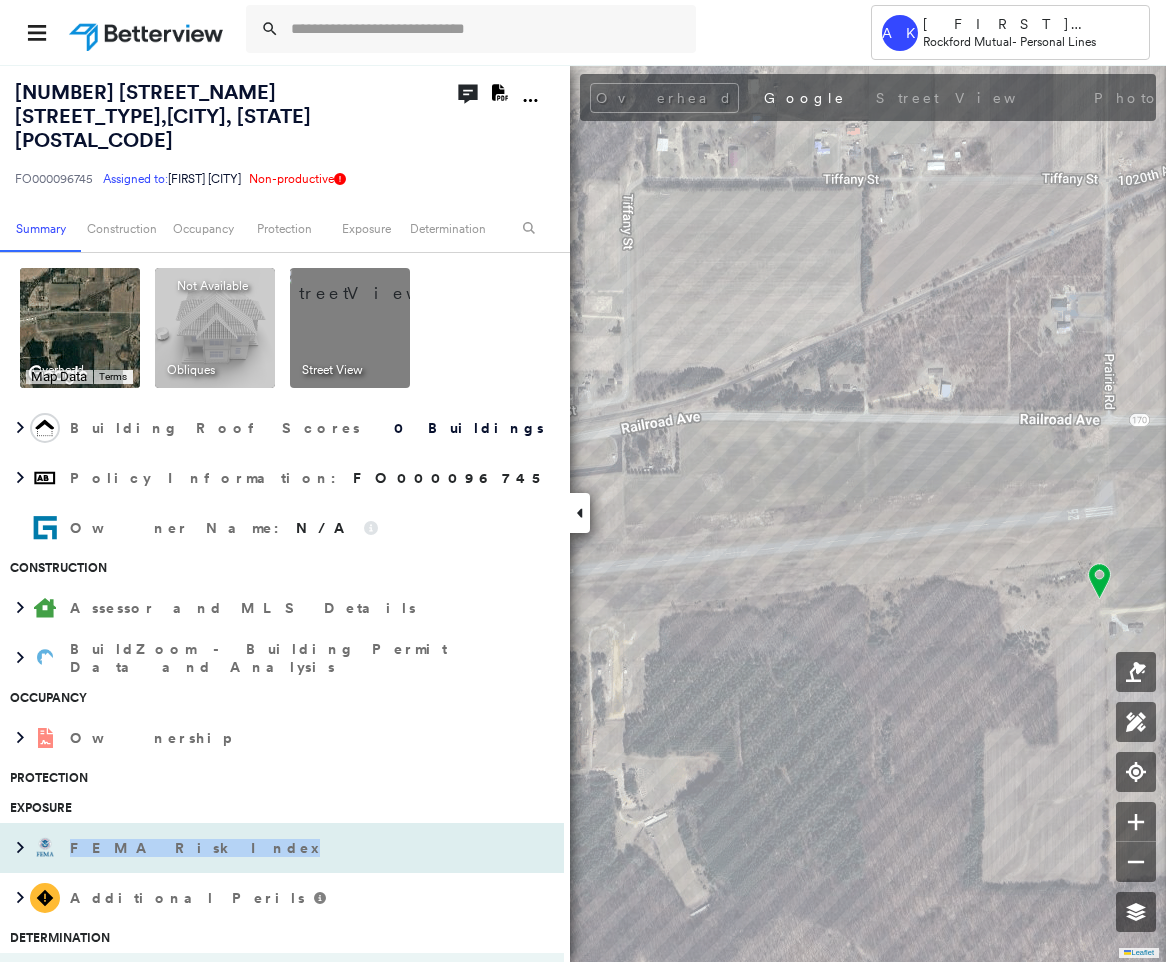 click on "FEMA Risk Index" at bounding box center (282, 848) 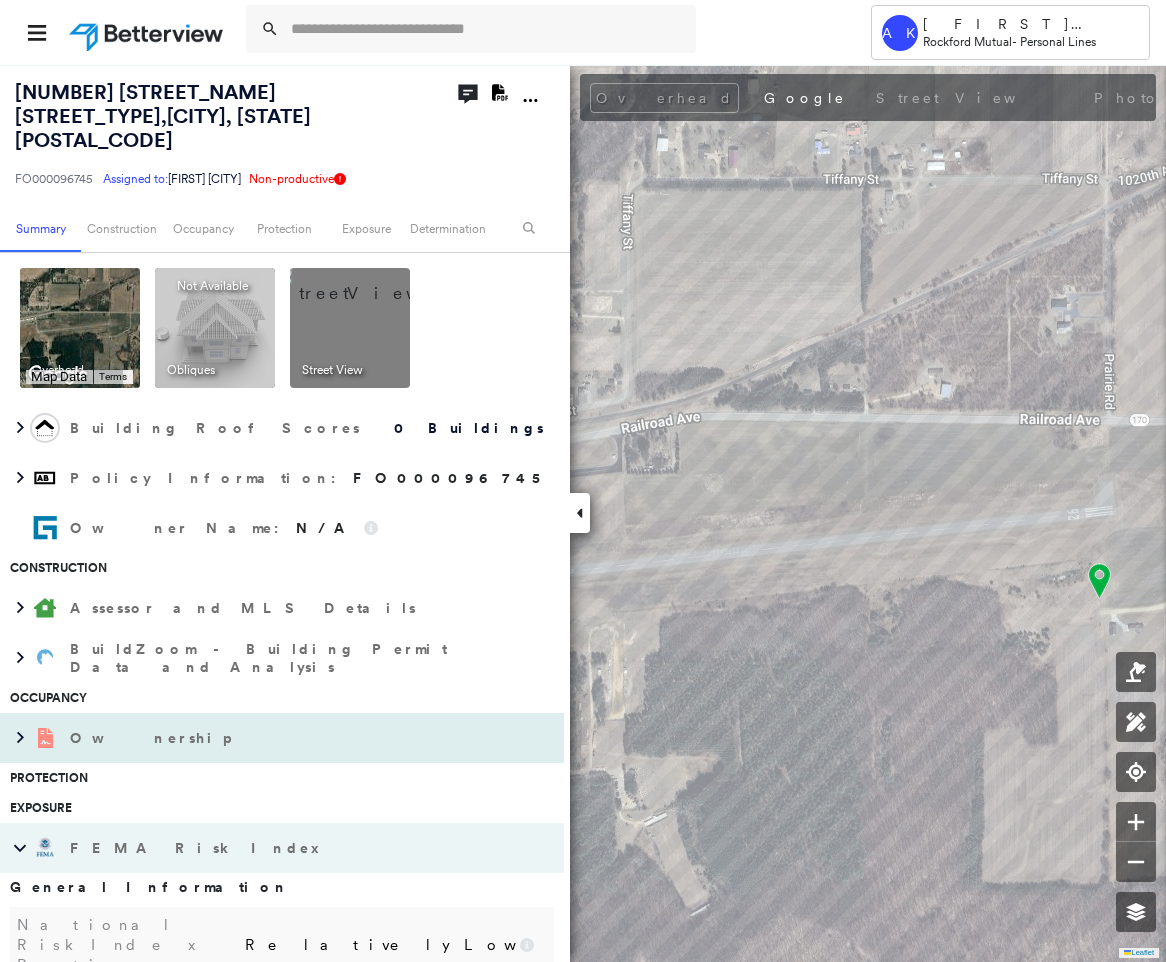 click on "Ownership" at bounding box center [152, 738] 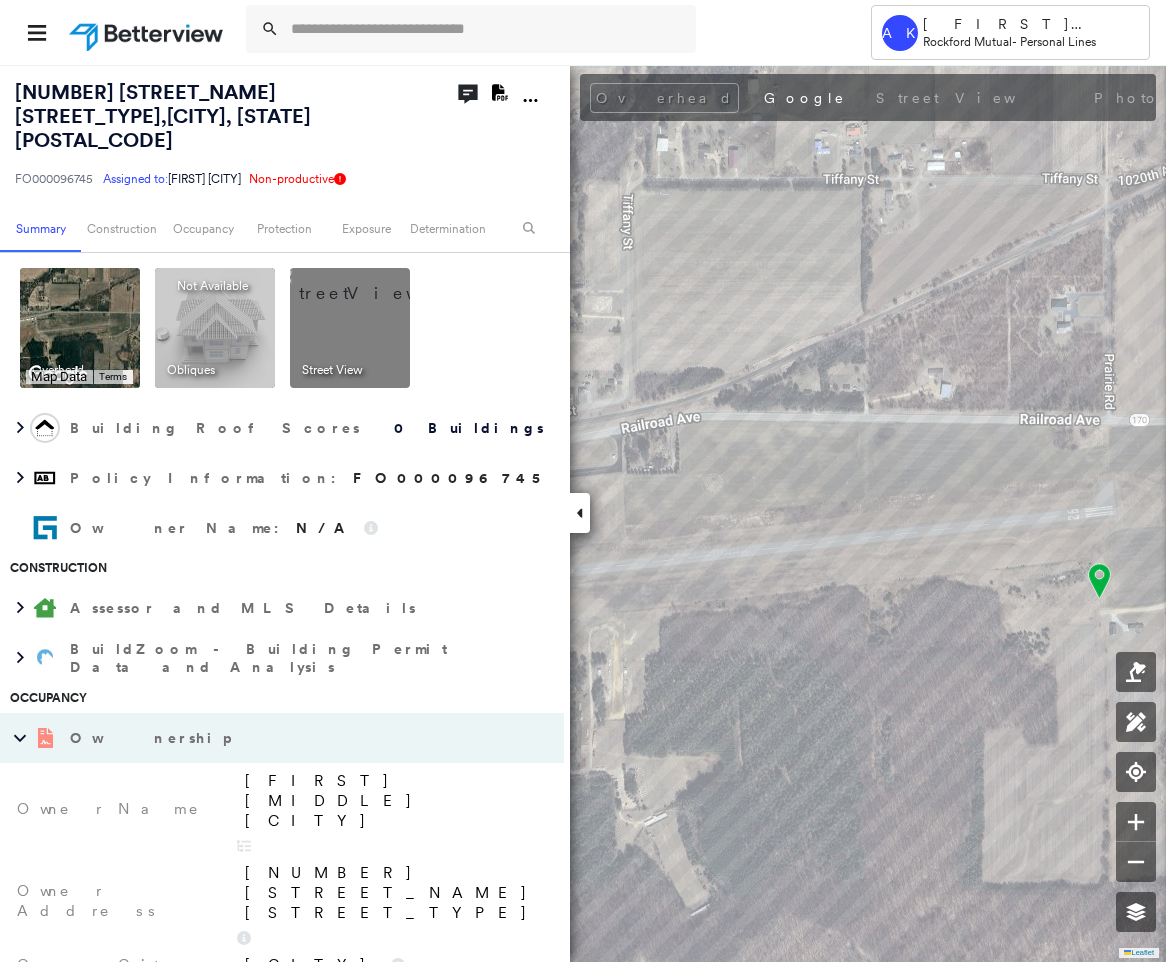 click on "[FIRST] [MIDDLE] [CITY]" at bounding box center [394, 801] 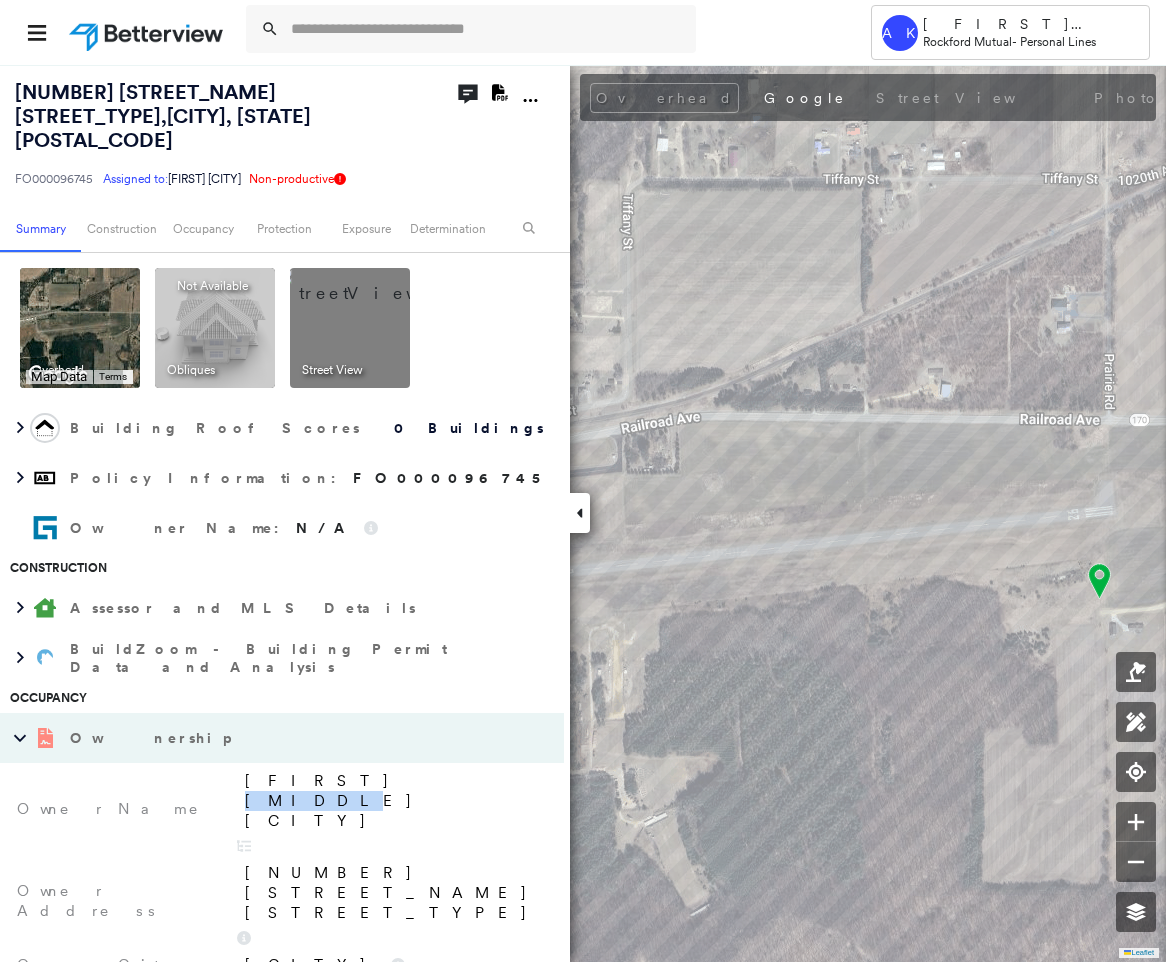 click on "[FIRST] [MIDDLE] [CITY]" at bounding box center [394, 801] 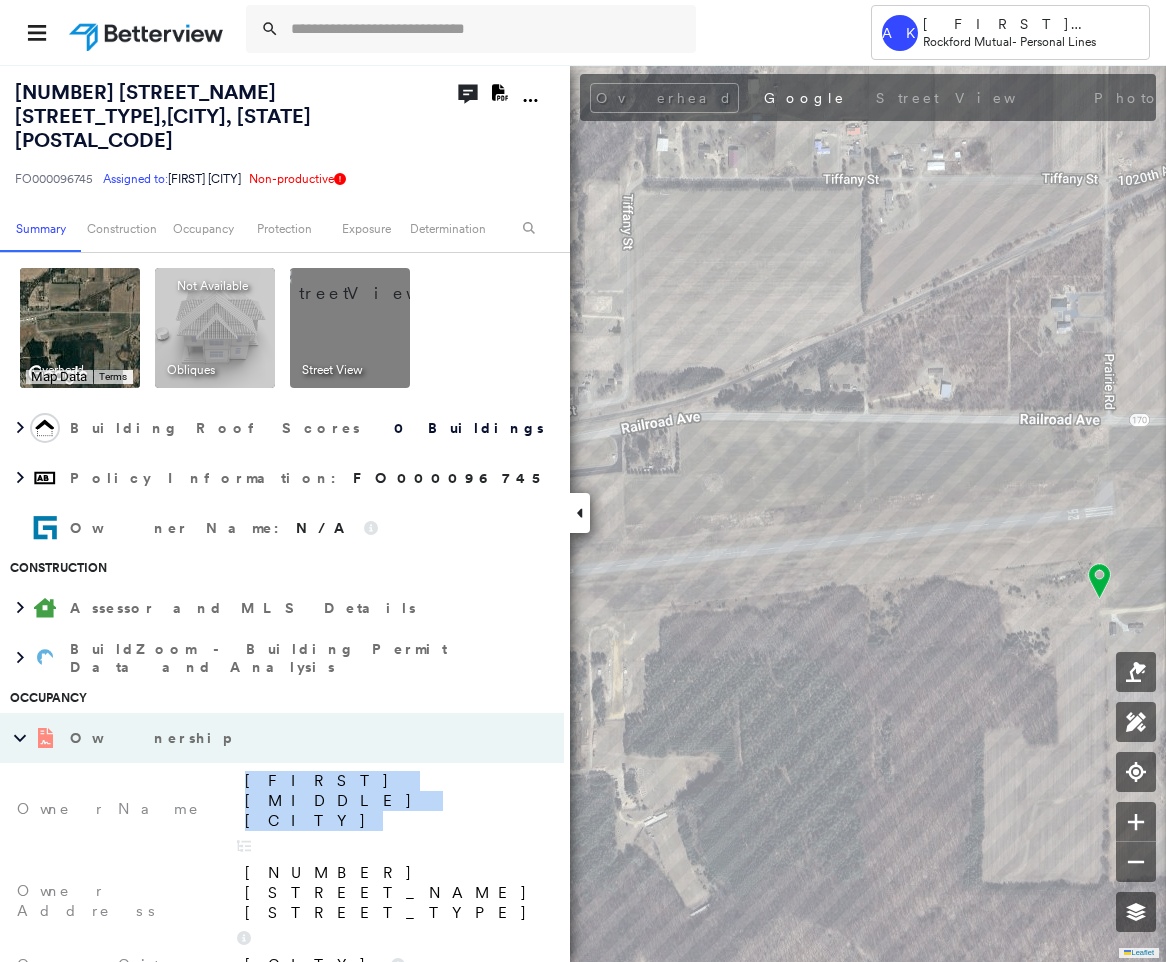 click on "[FIRST] [MIDDLE] [CITY]" at bounding box center [394, 801] 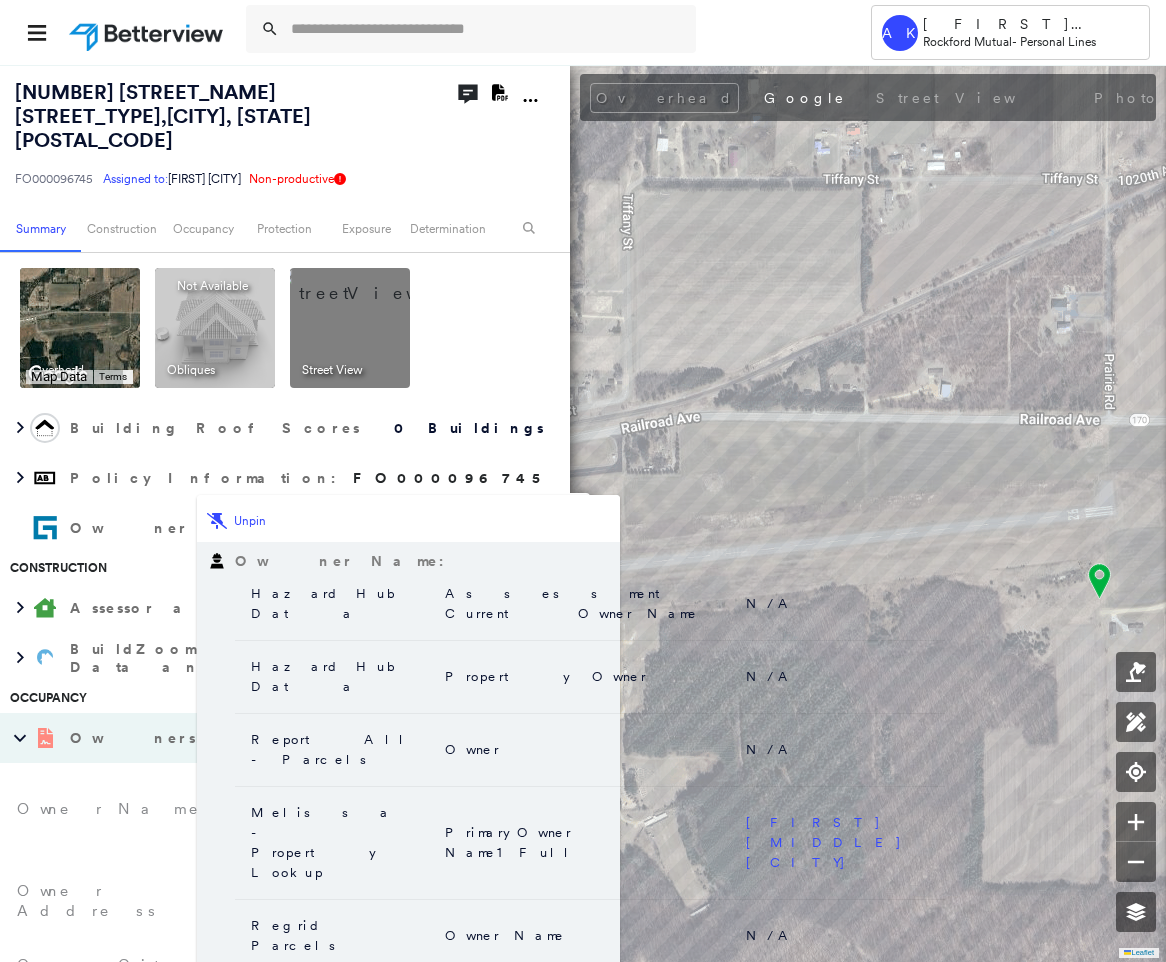 click on "Unpin" at bounding box center [246, 521] 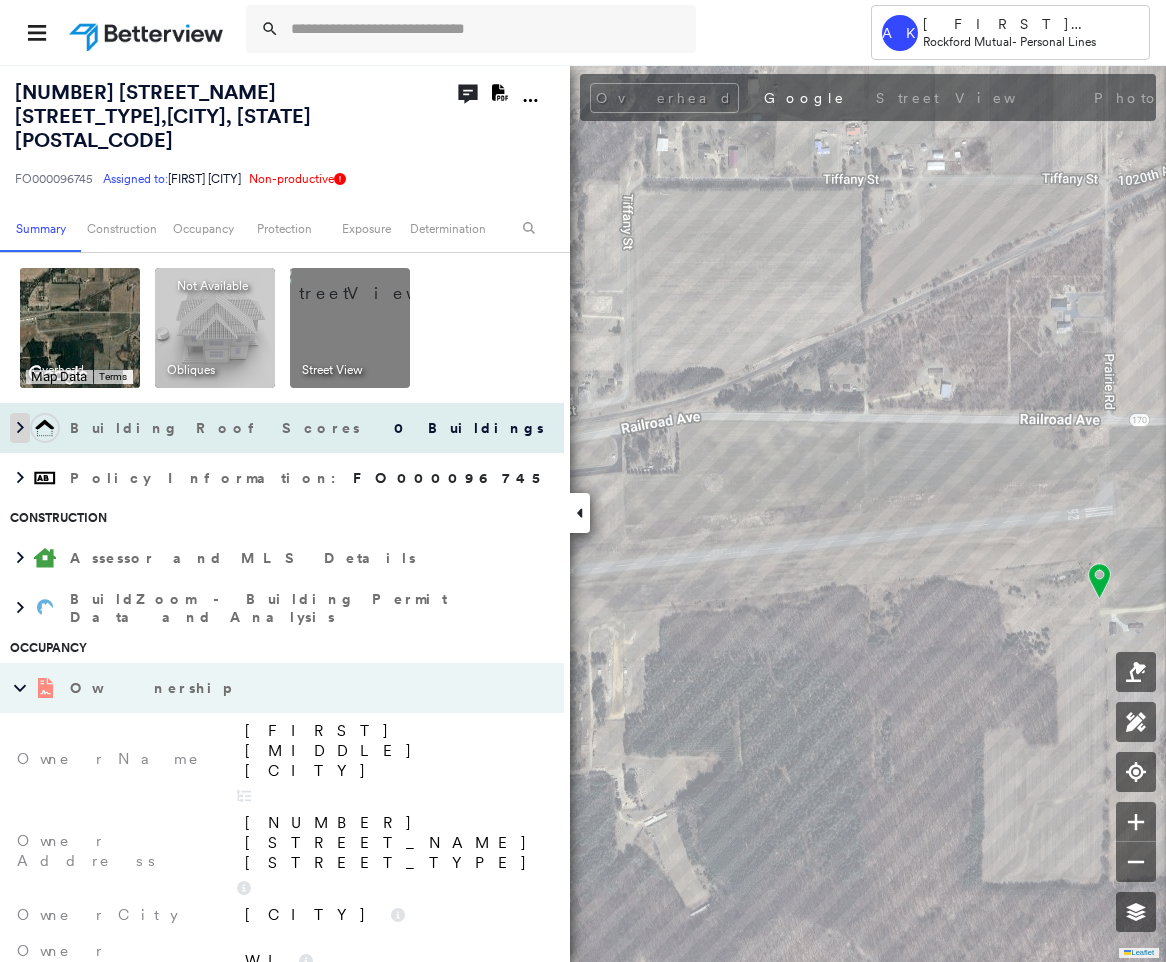 click at bounding box center [20, 428] 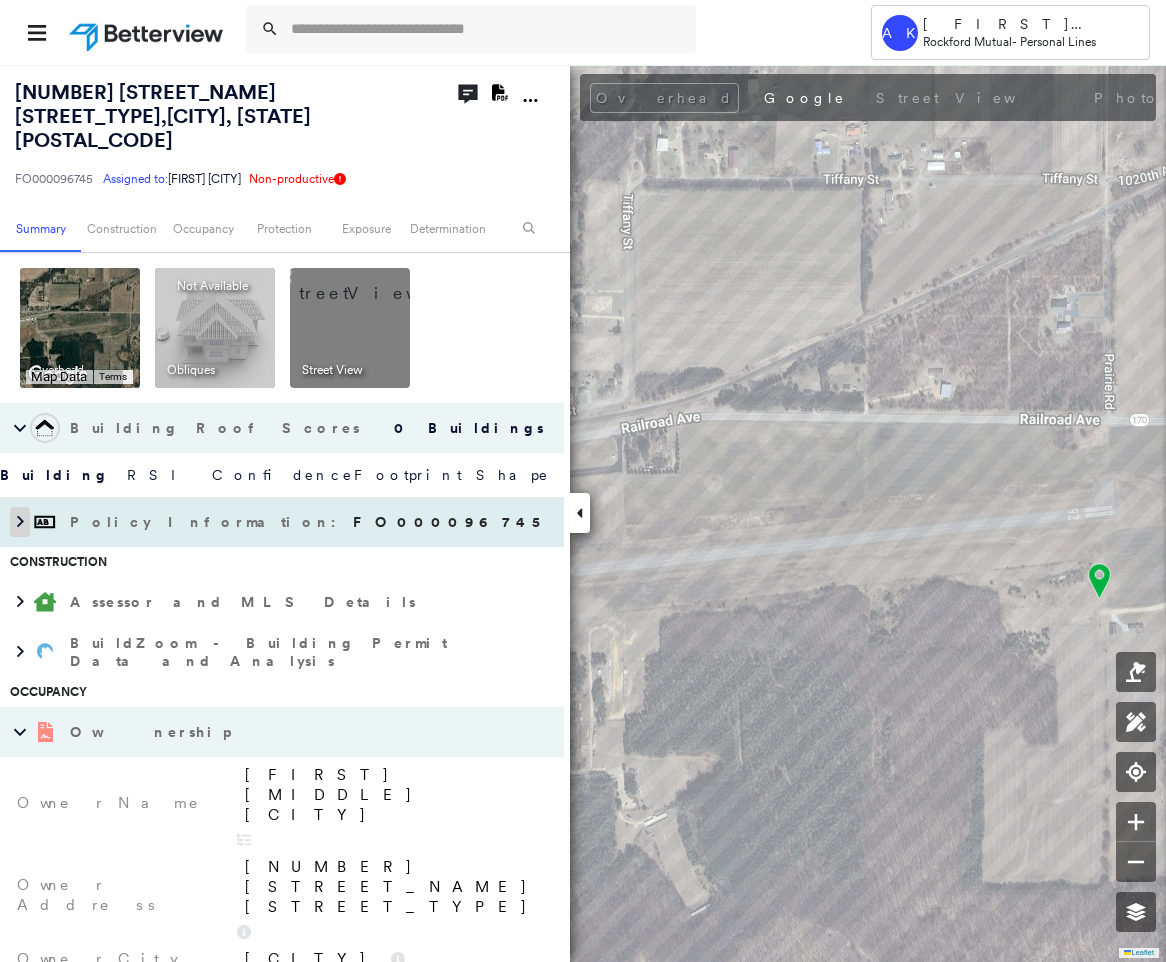 click 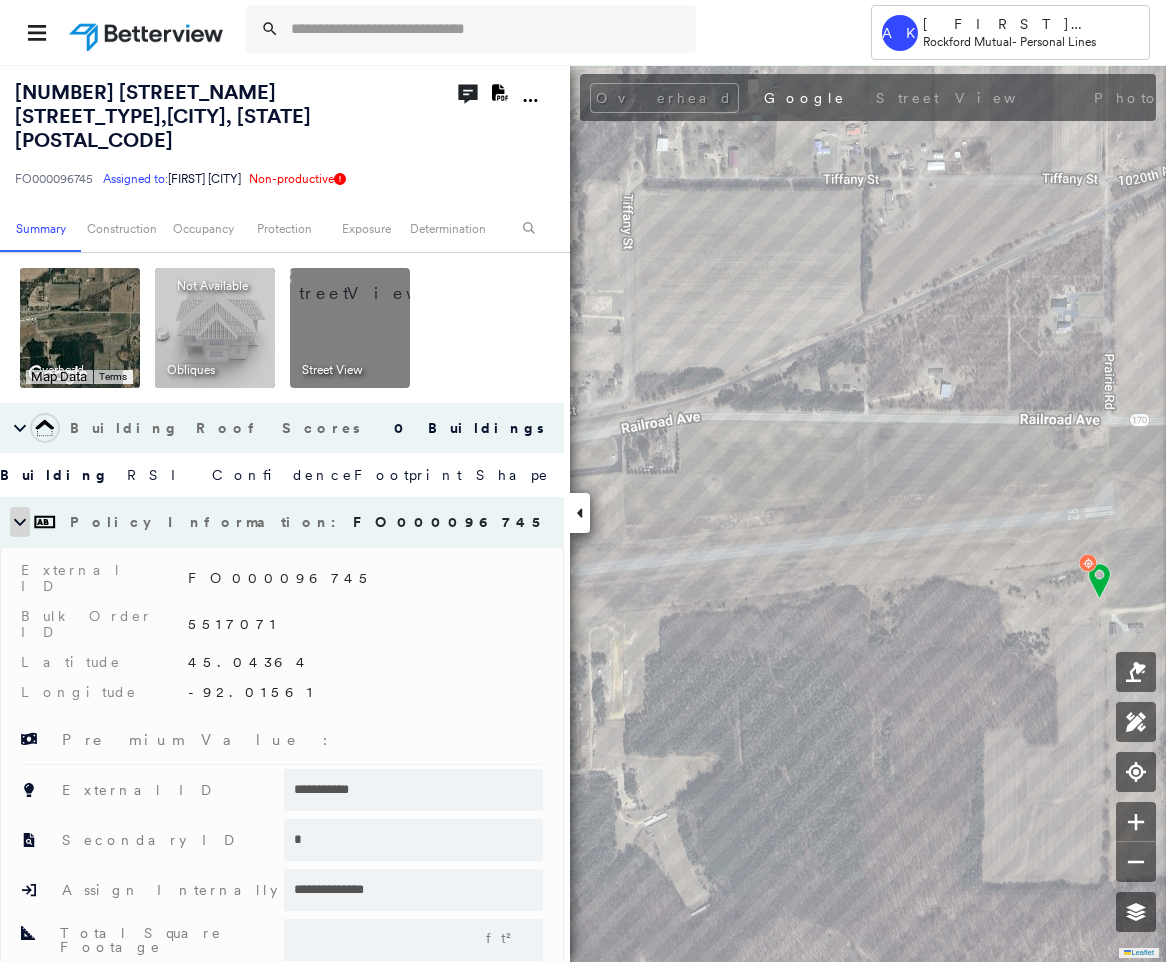 click 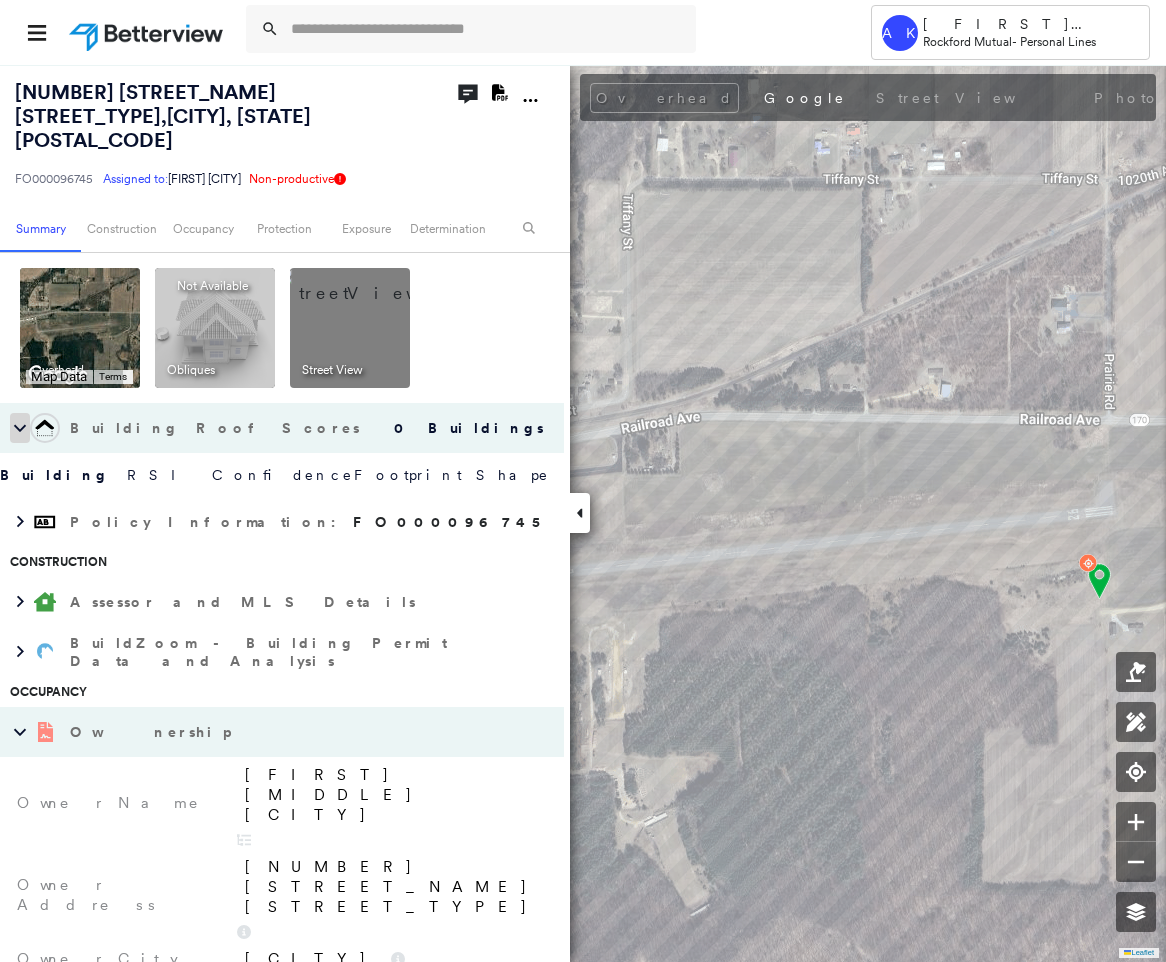click 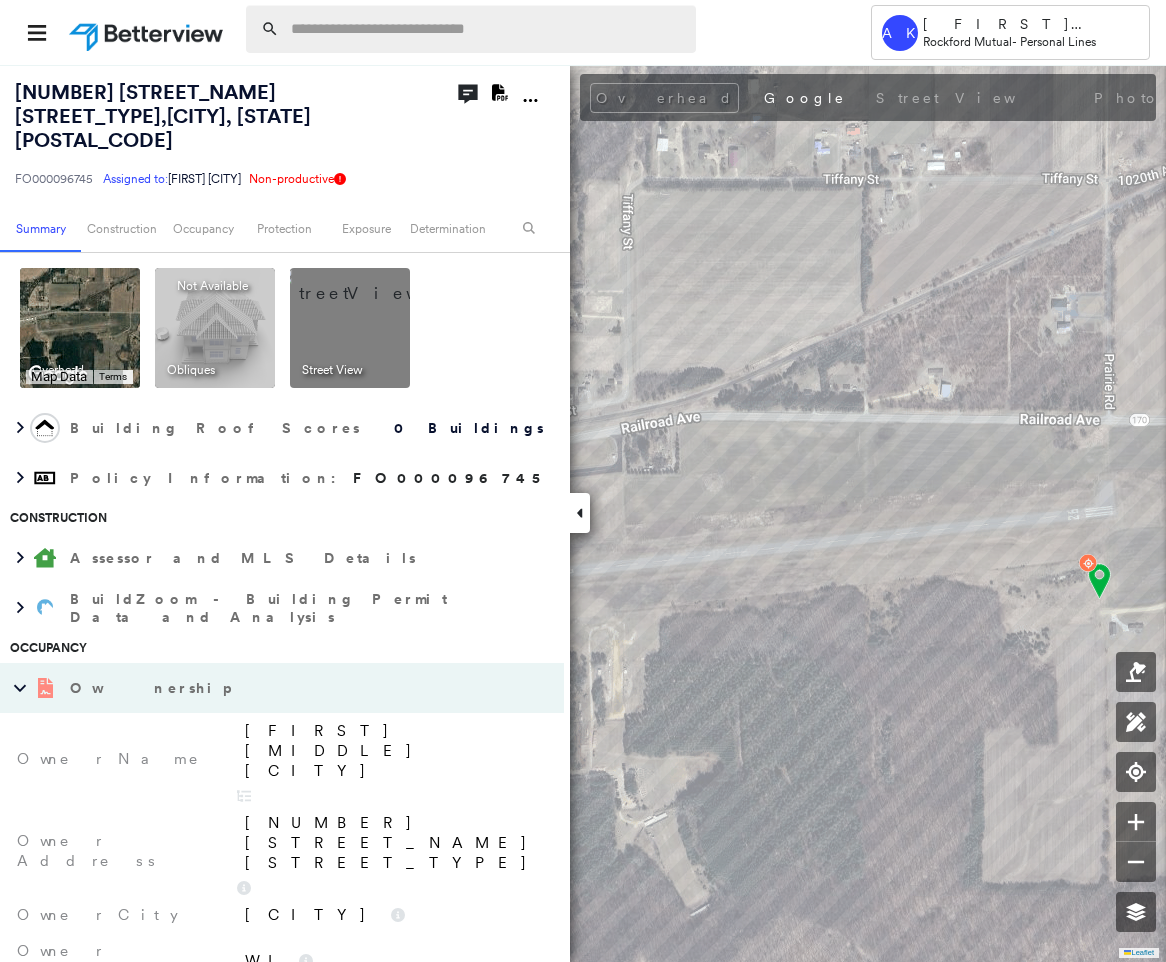 paste on "**********" 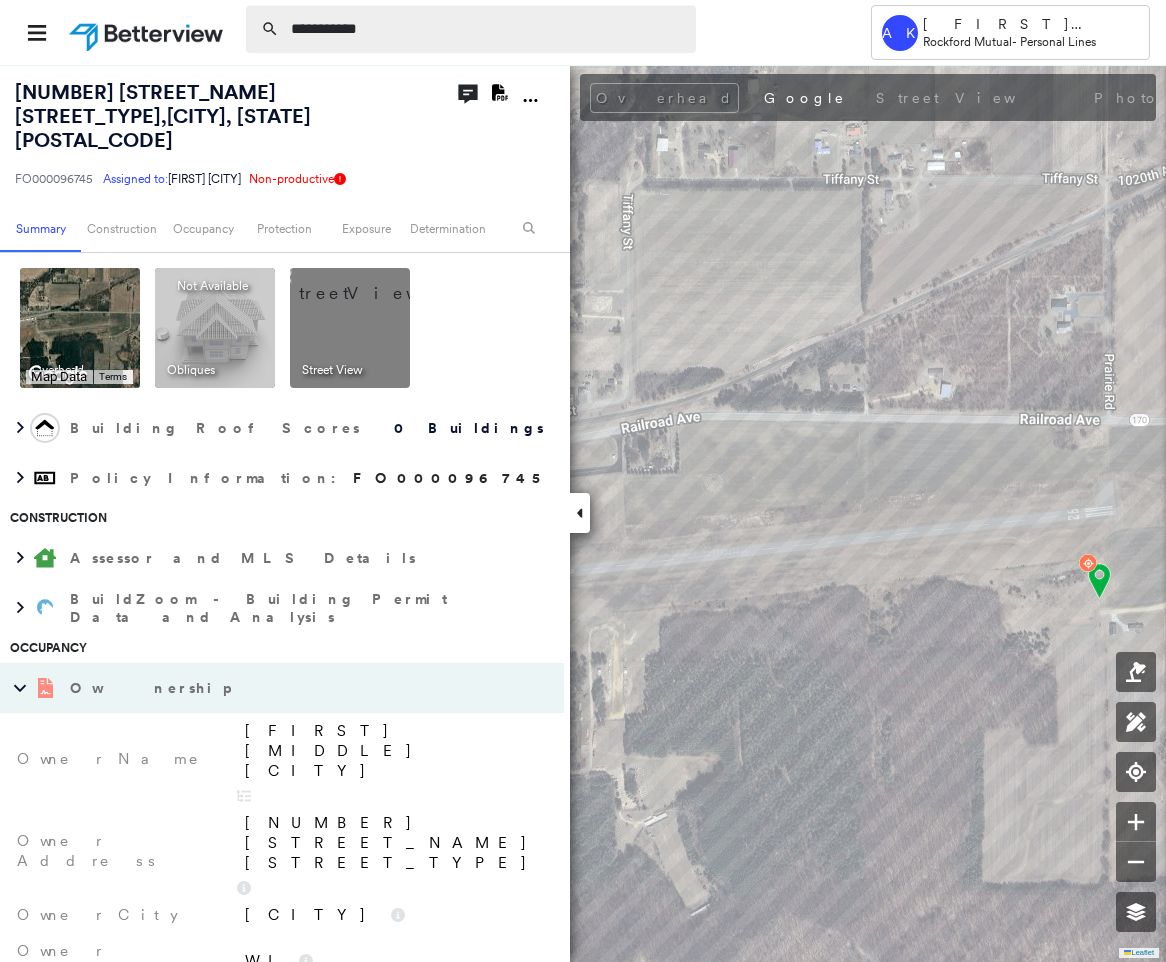 click on "**********" at bounding box center [487, 29] 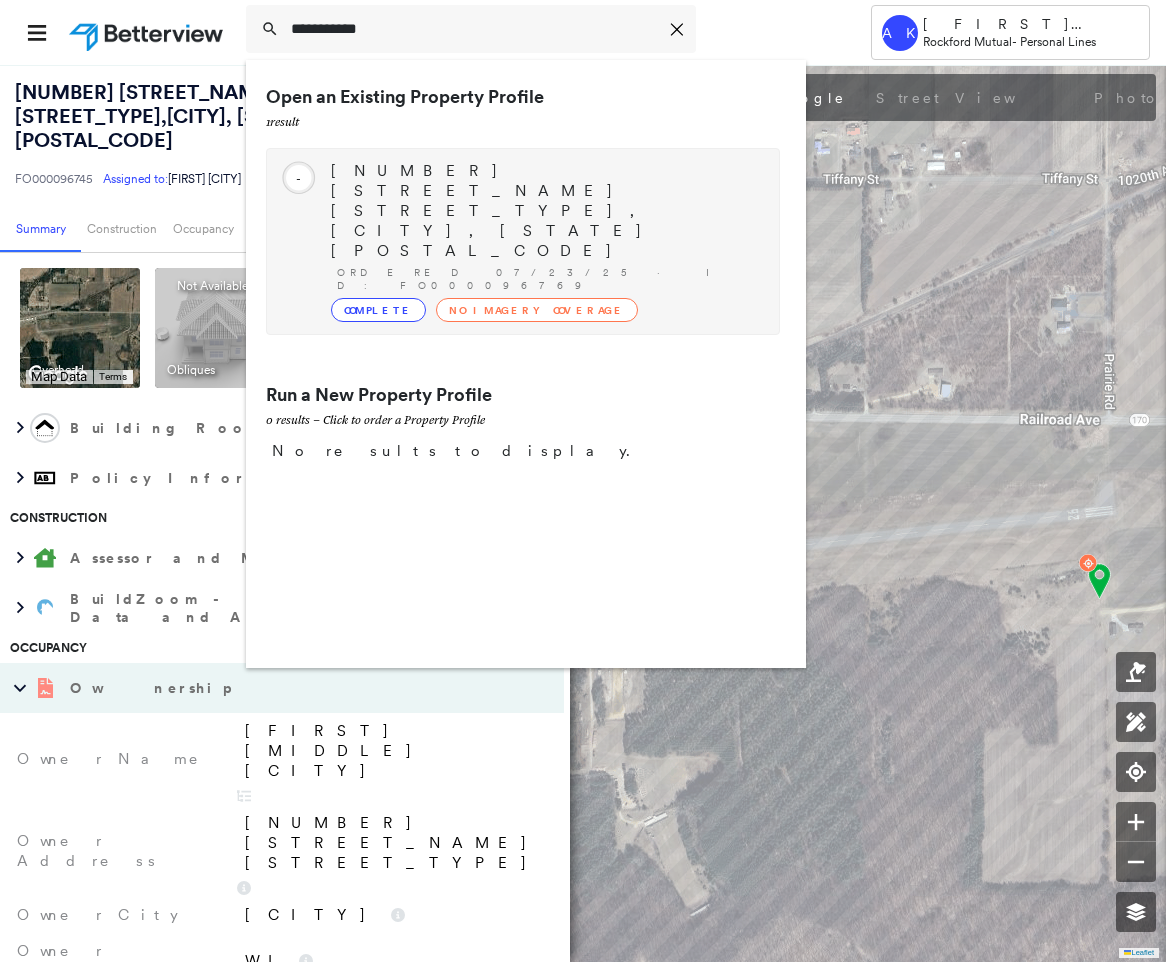 type on "**********" 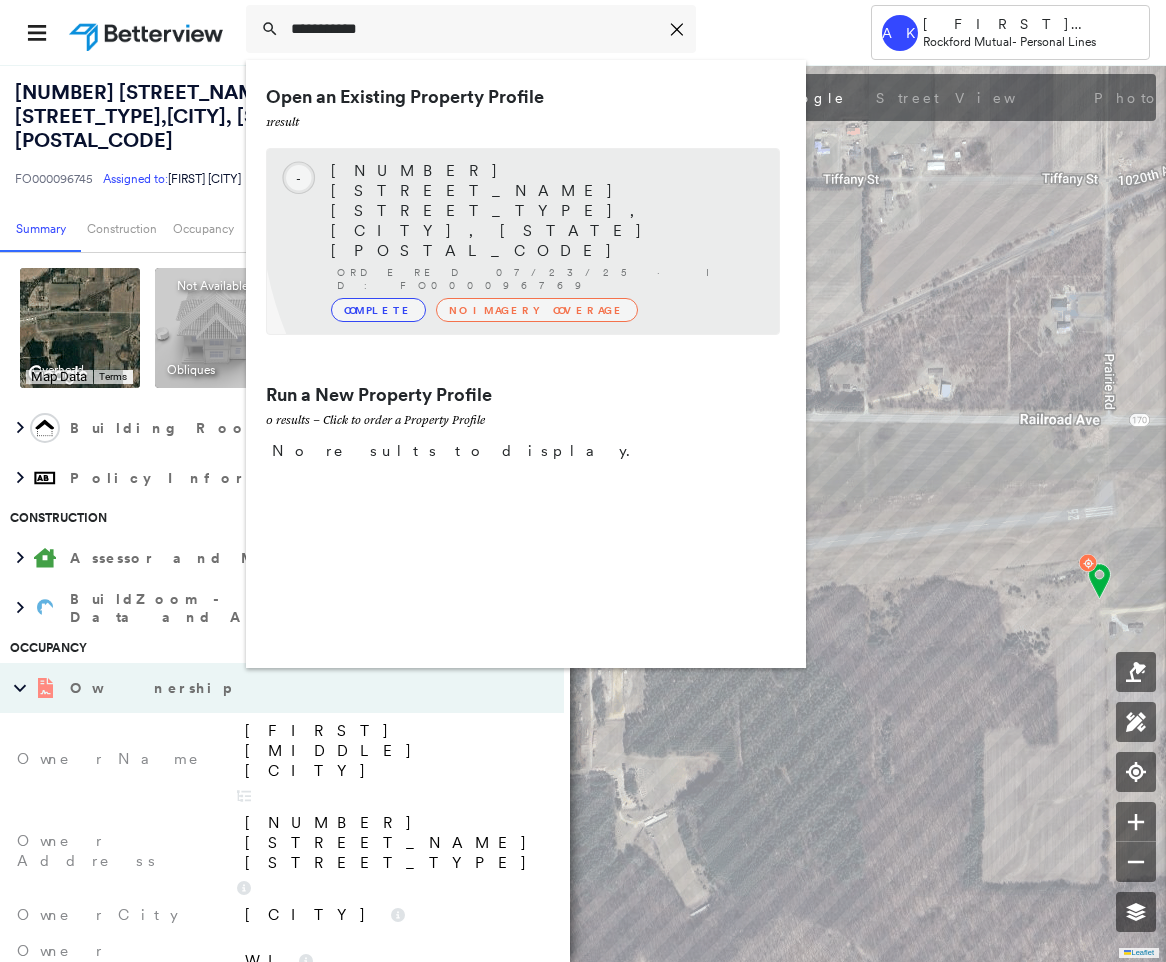 click on "Complete No Imagery Coverage" at bounding box center [545, 310] 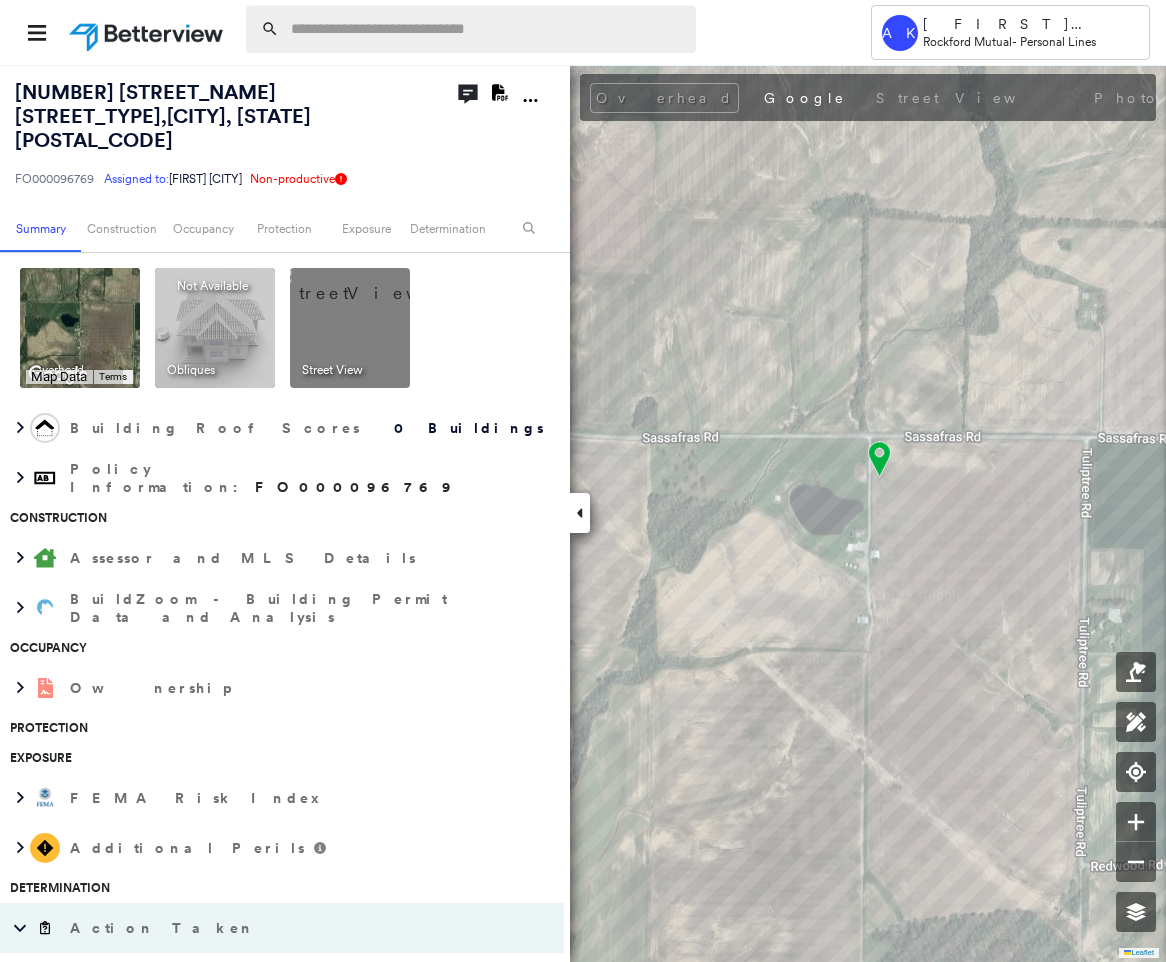 click at bounding box center (487, 29) 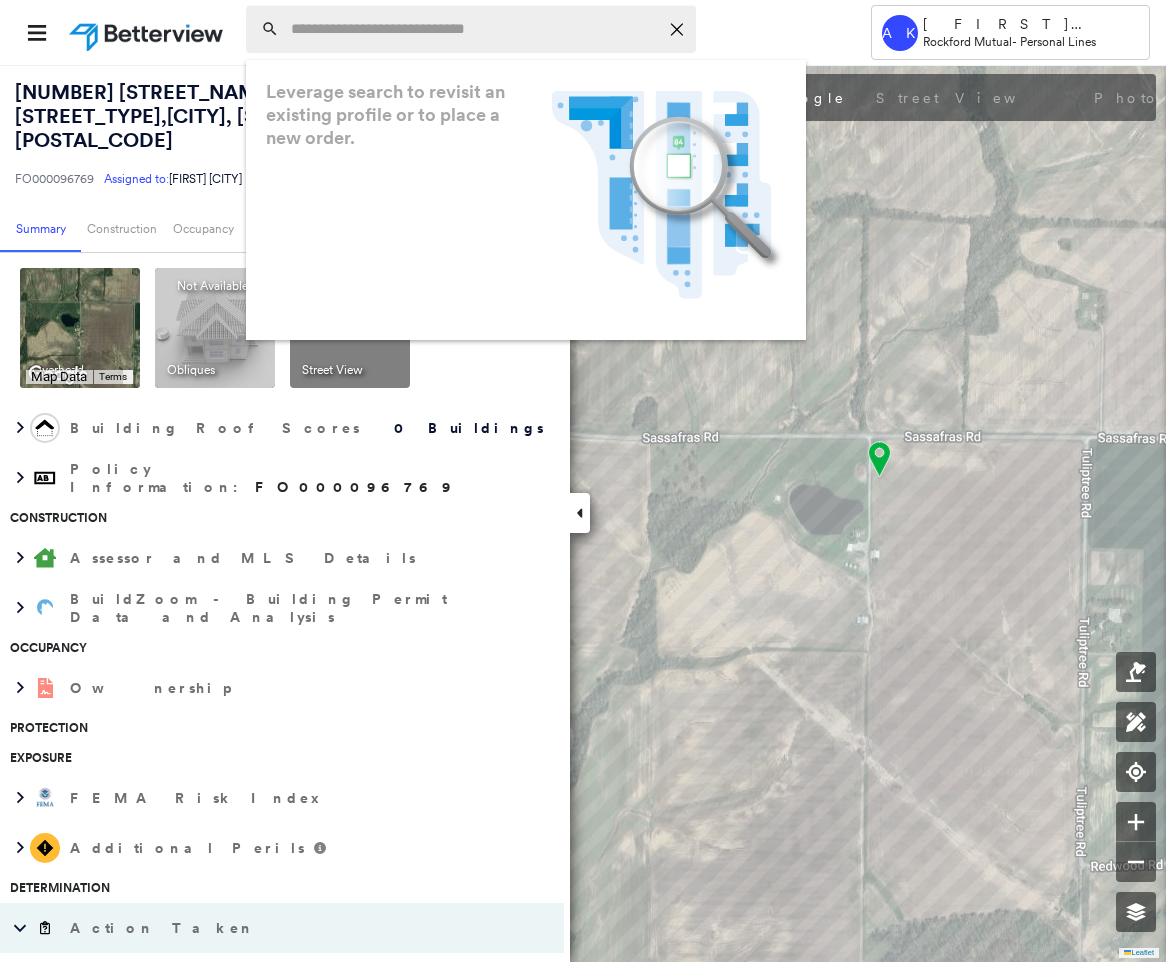 paste on "**********" 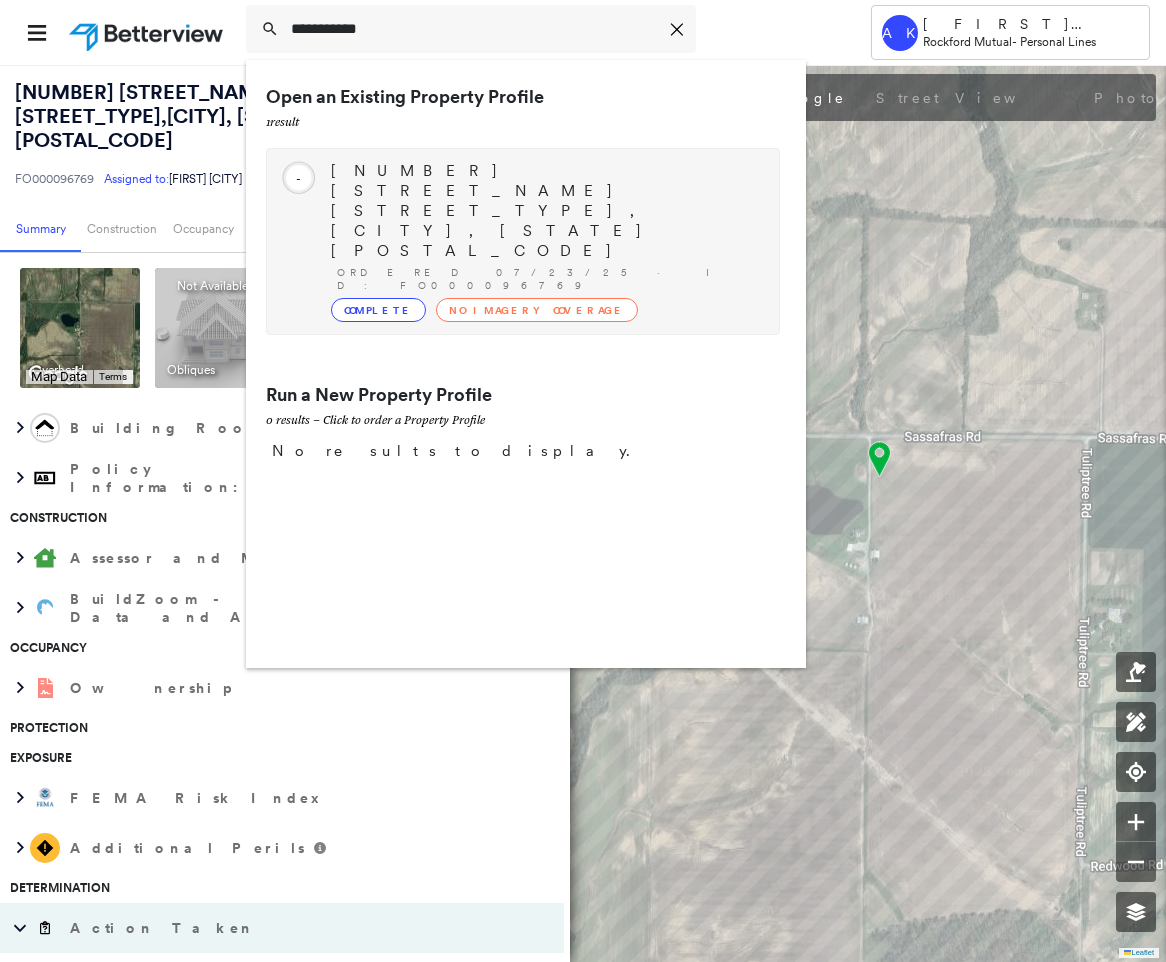 type on "**********" 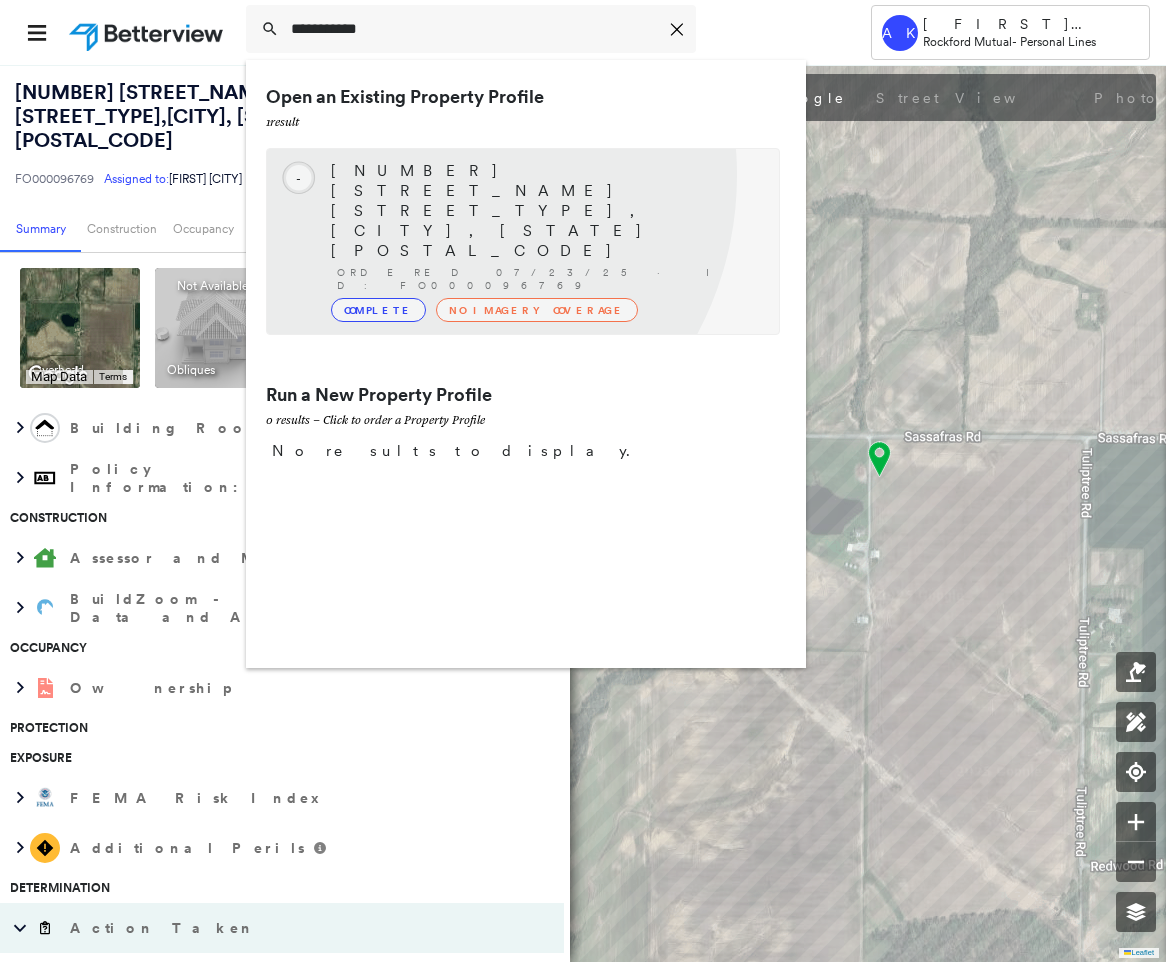 click on "[NUMBER] [STREET_NAME] [STREET_TYPE], [CITY], [STATE] [POSTAL_CODE]" at bounding box center [545, 211] 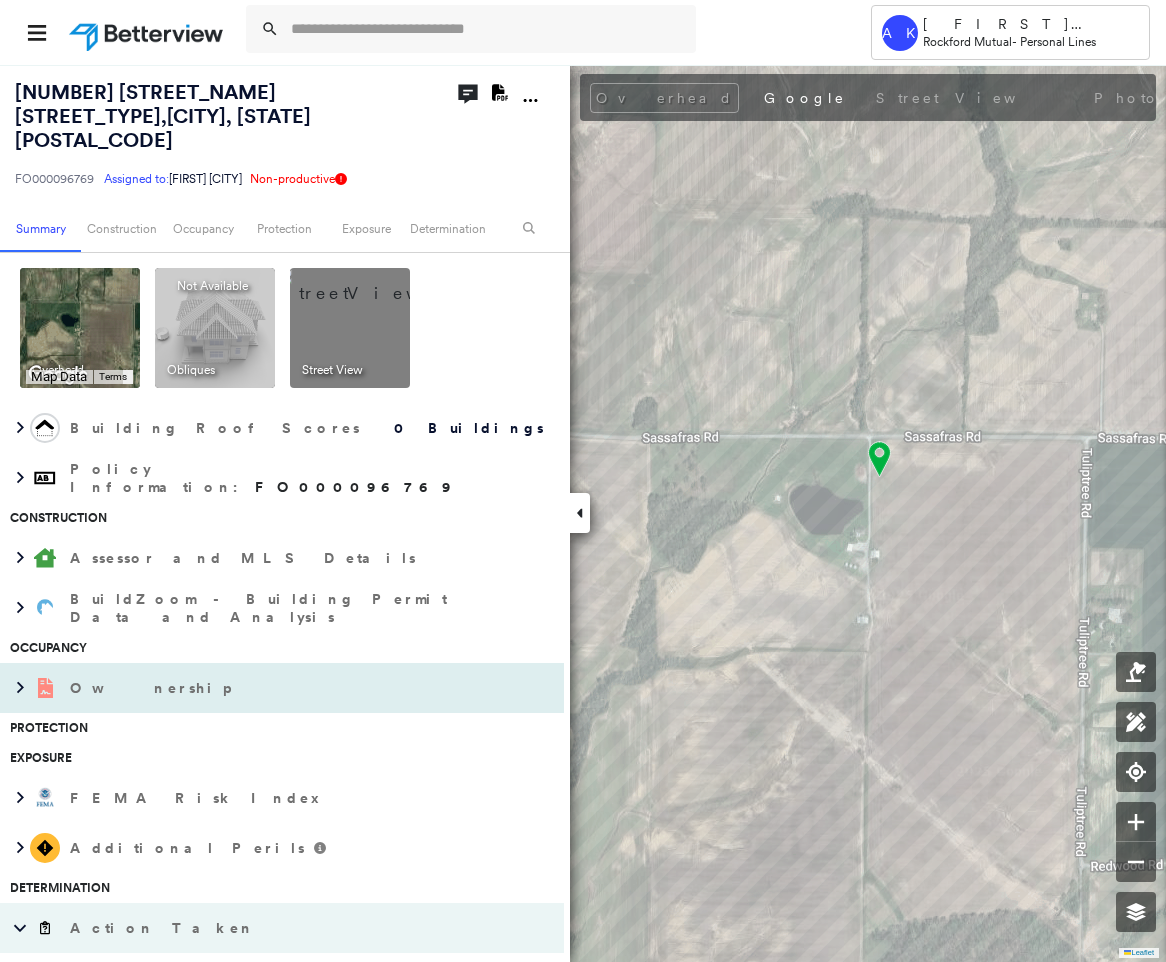 click on "Ownership" at bounding box center (262, 688) 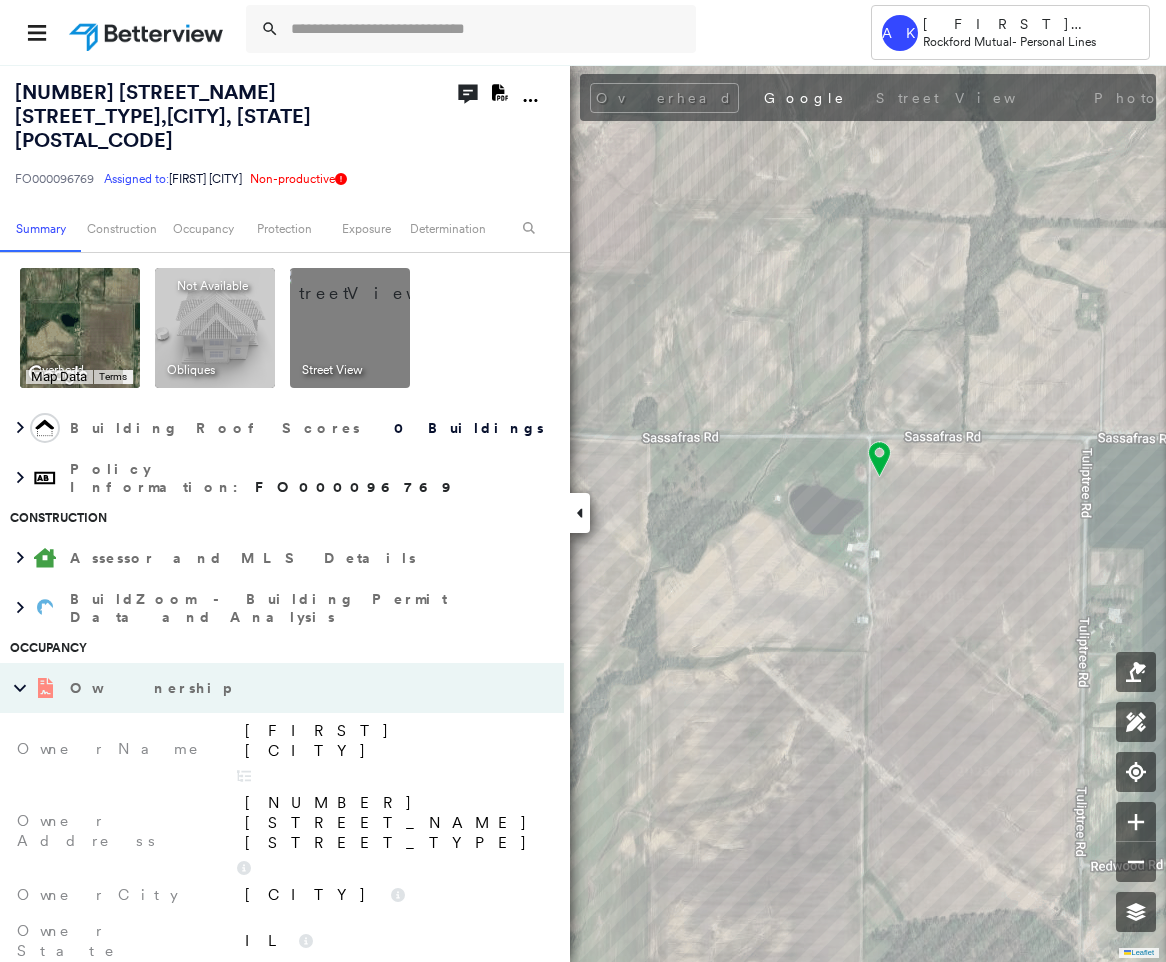 click on "[FIRST] [CITY]" at bounding box center [394, 741] 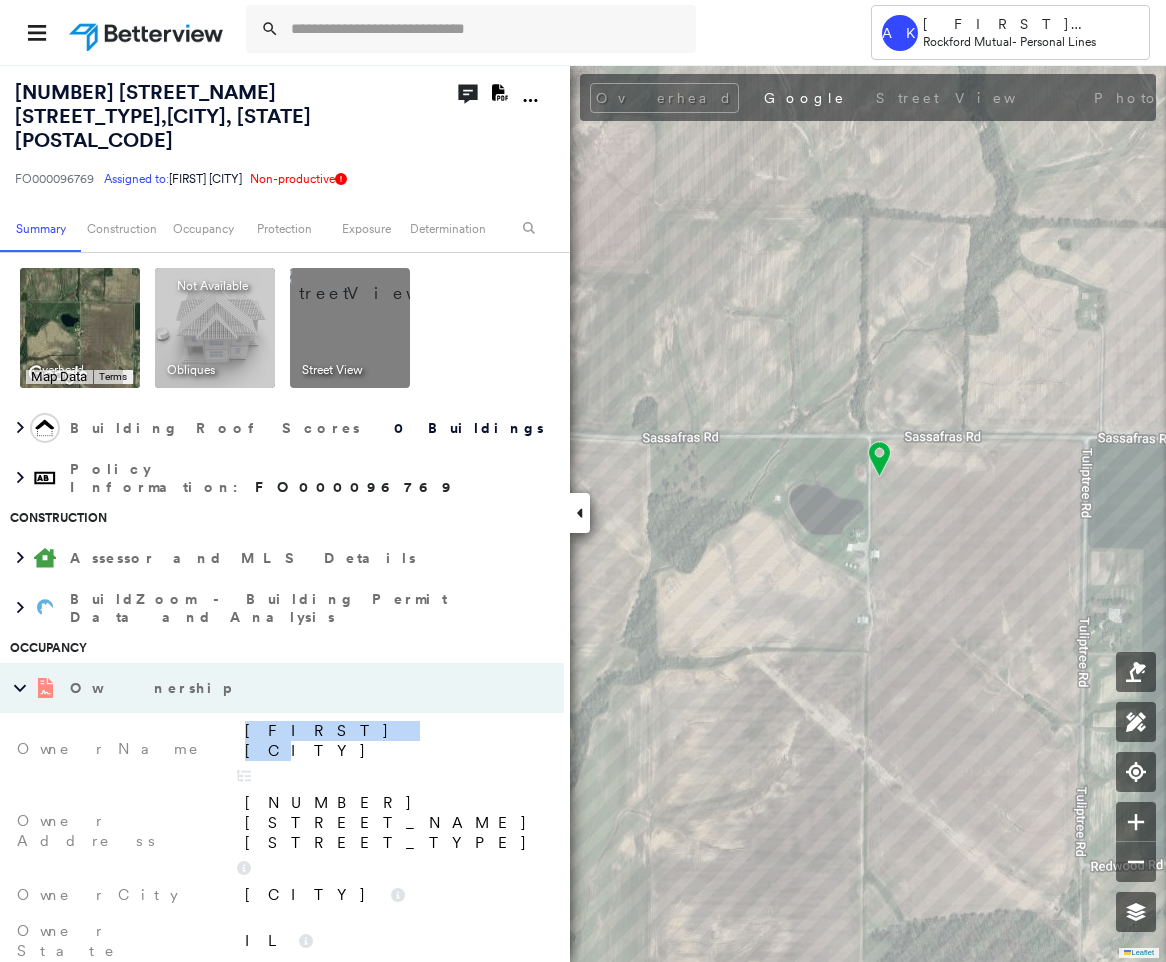click on "[FIRST] [CITY]" at bounding box center [394, 741] 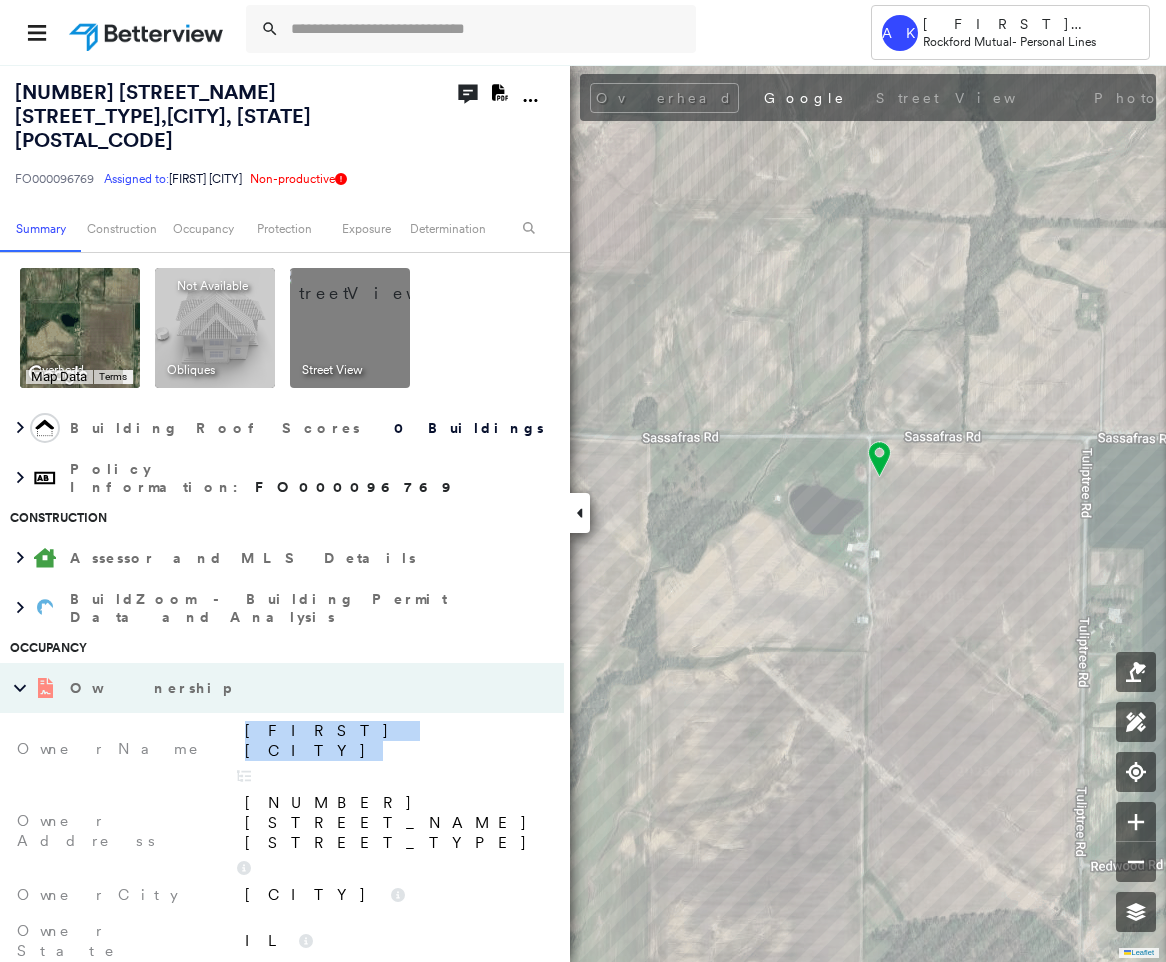 click on "[FIRST] [CITY]" at bounding box center (394, 741) 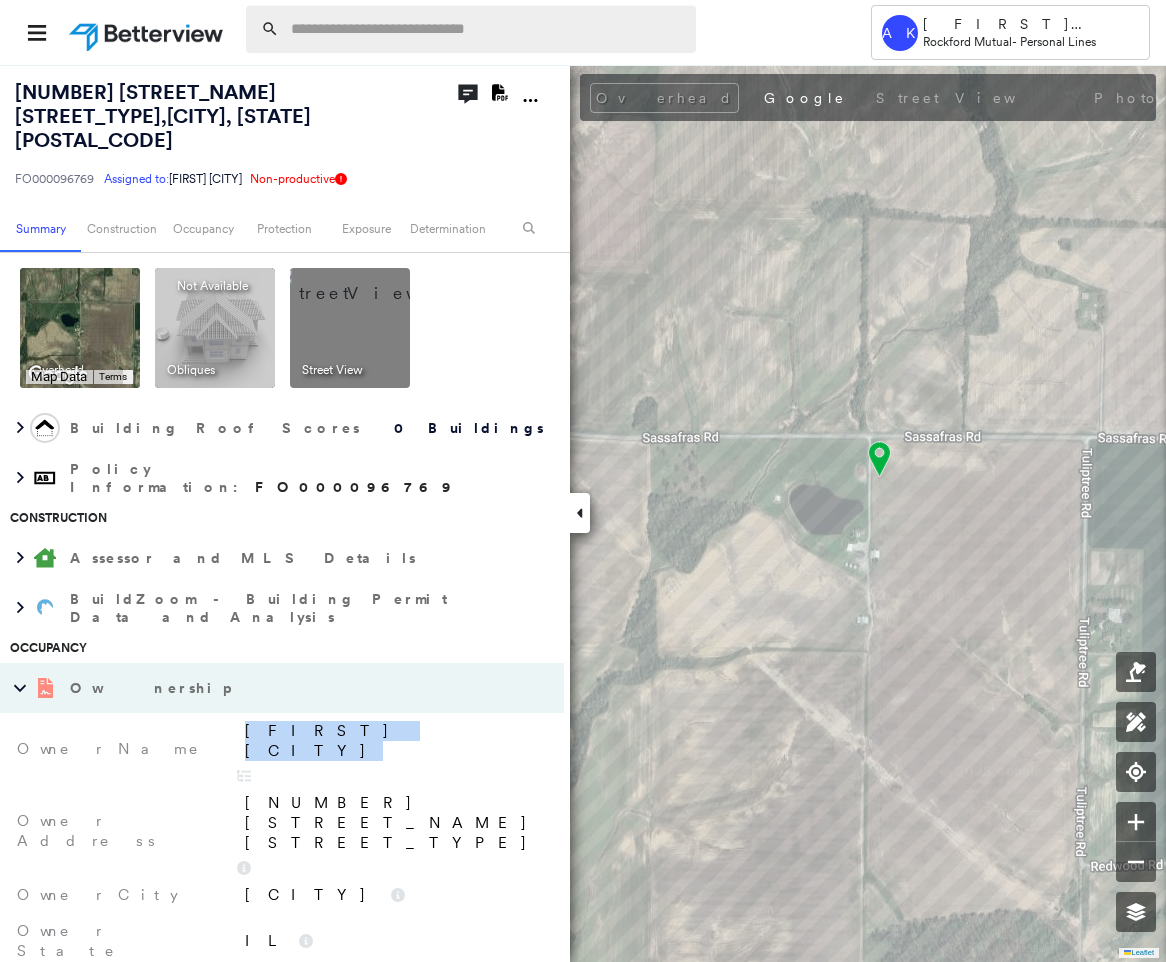 click at bounding box center [487, 29] 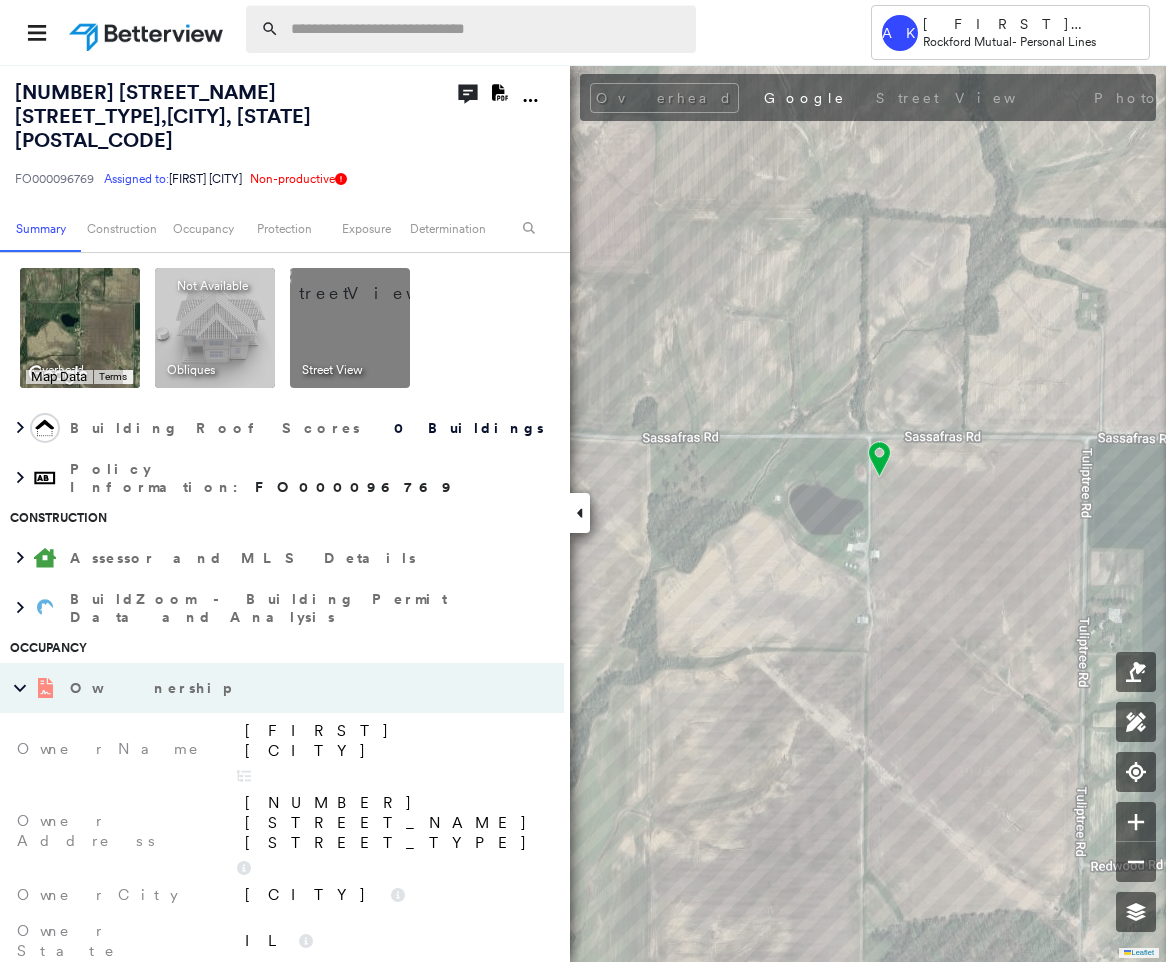paste on "**********" 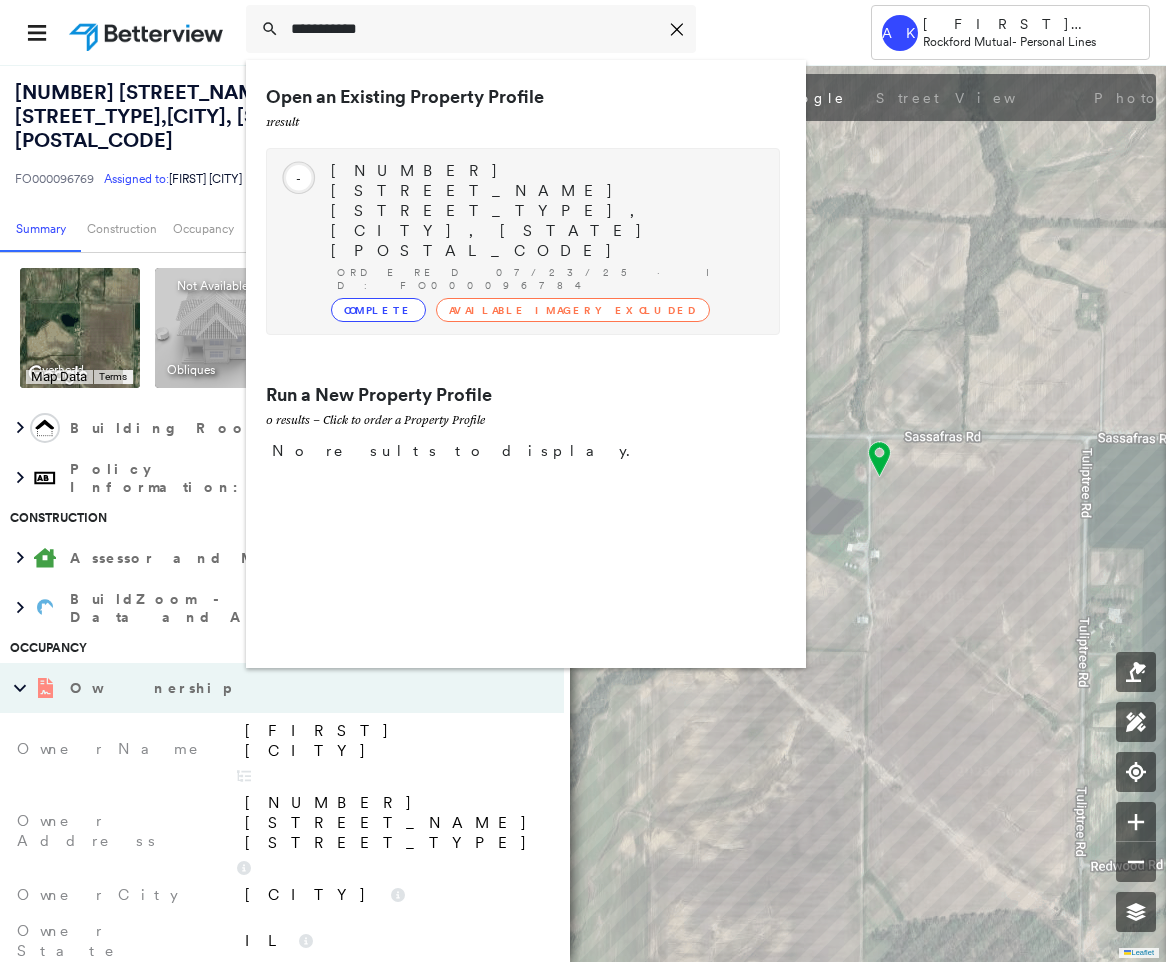 type on "**********" 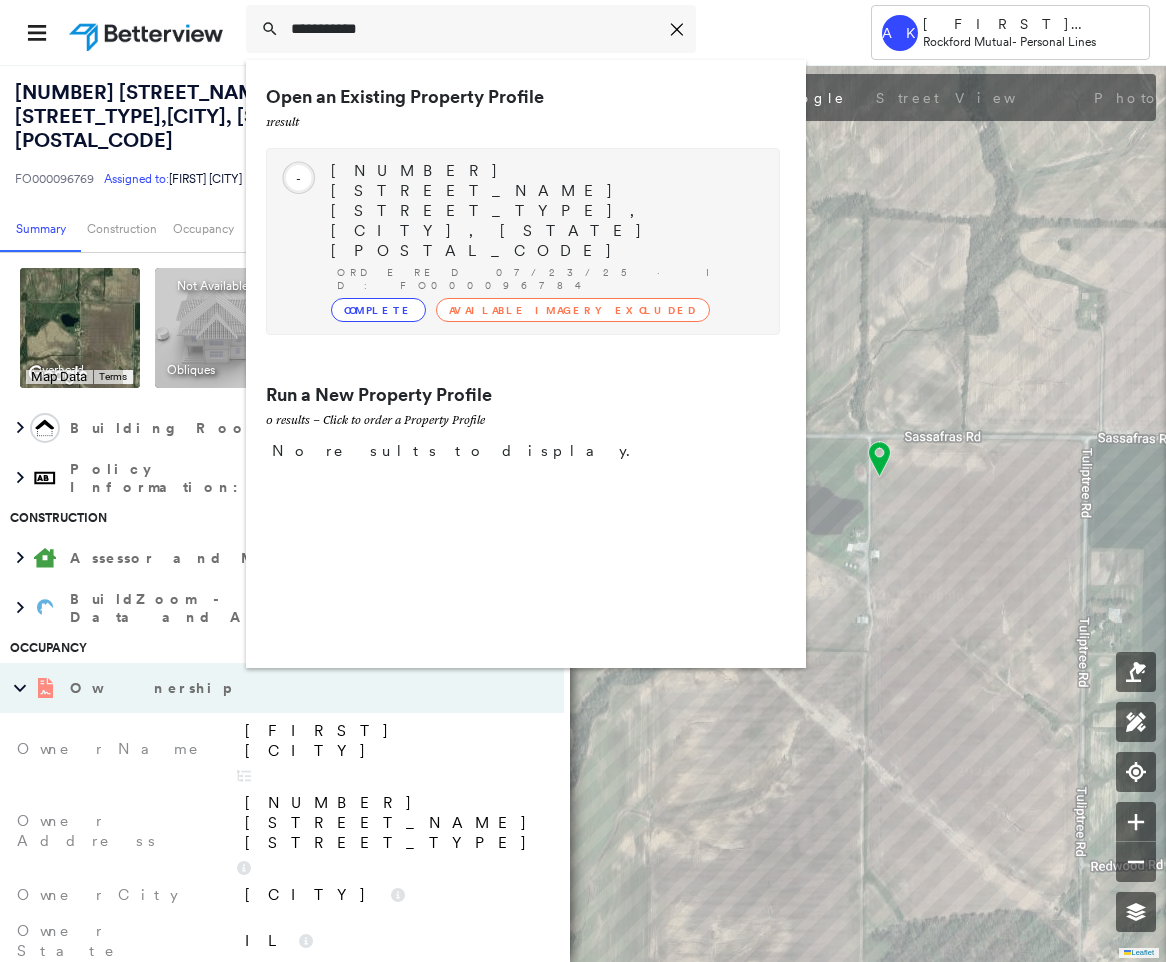 click on "[NUMBER] [STREET_NAME] [STREET_TYPE], [CITY], [STATE] [POSTAL_CODE] Ordered [DATE] · ID: FO000096784 Complete Available Imagery Excluded" at bounding box center [545, 241] 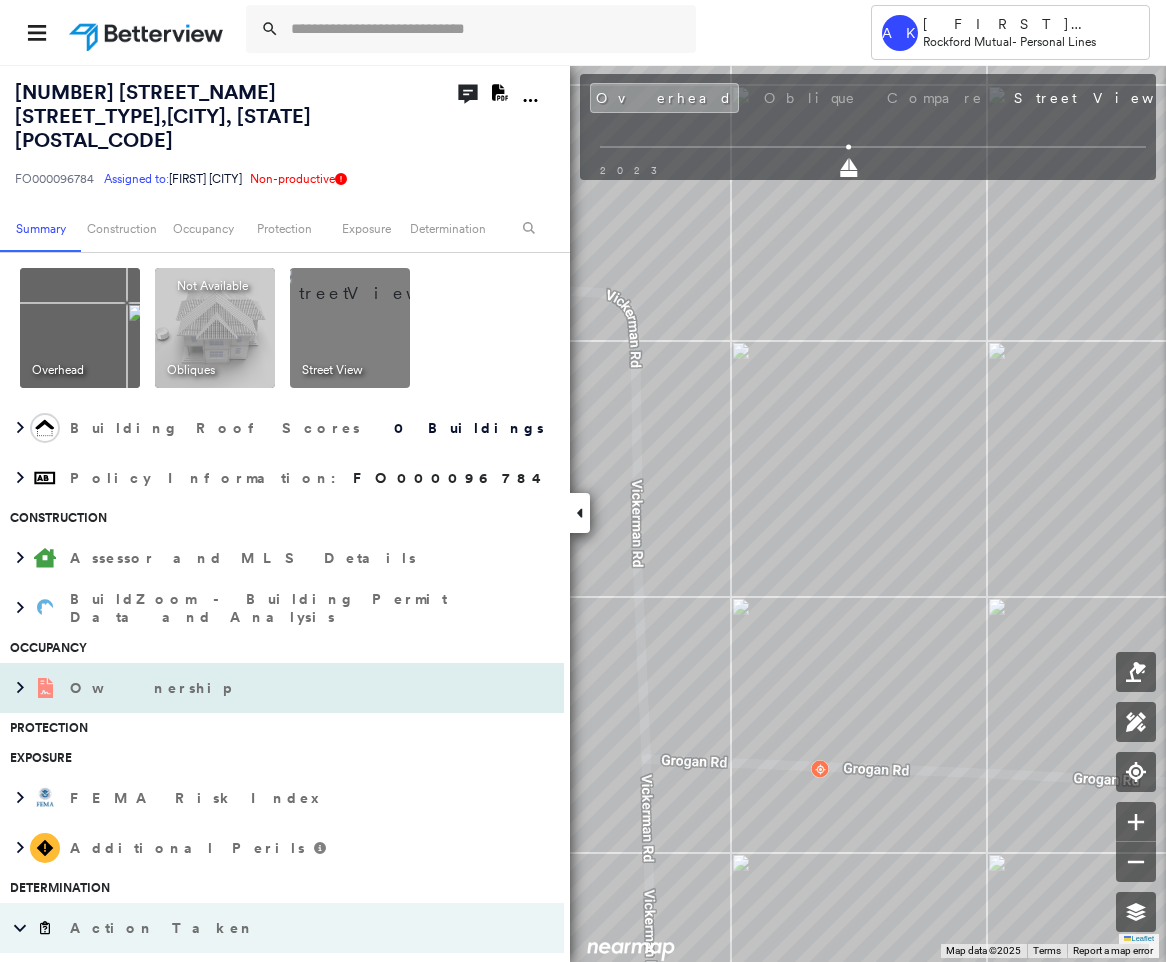 click on "Ownership" at bounding box center [262, 688] 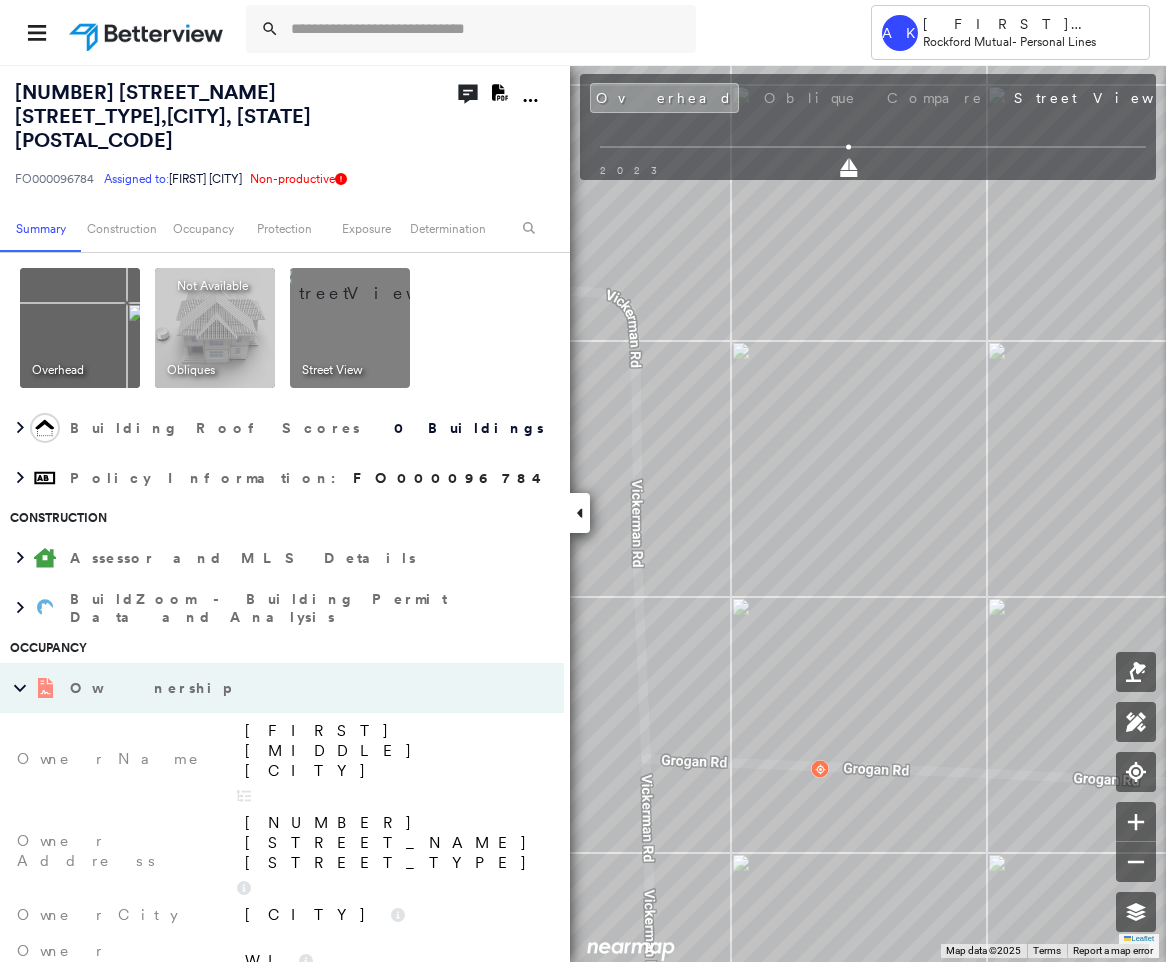 scroll, scrollTop: 150, scrollLeft: 0, axis: vertical 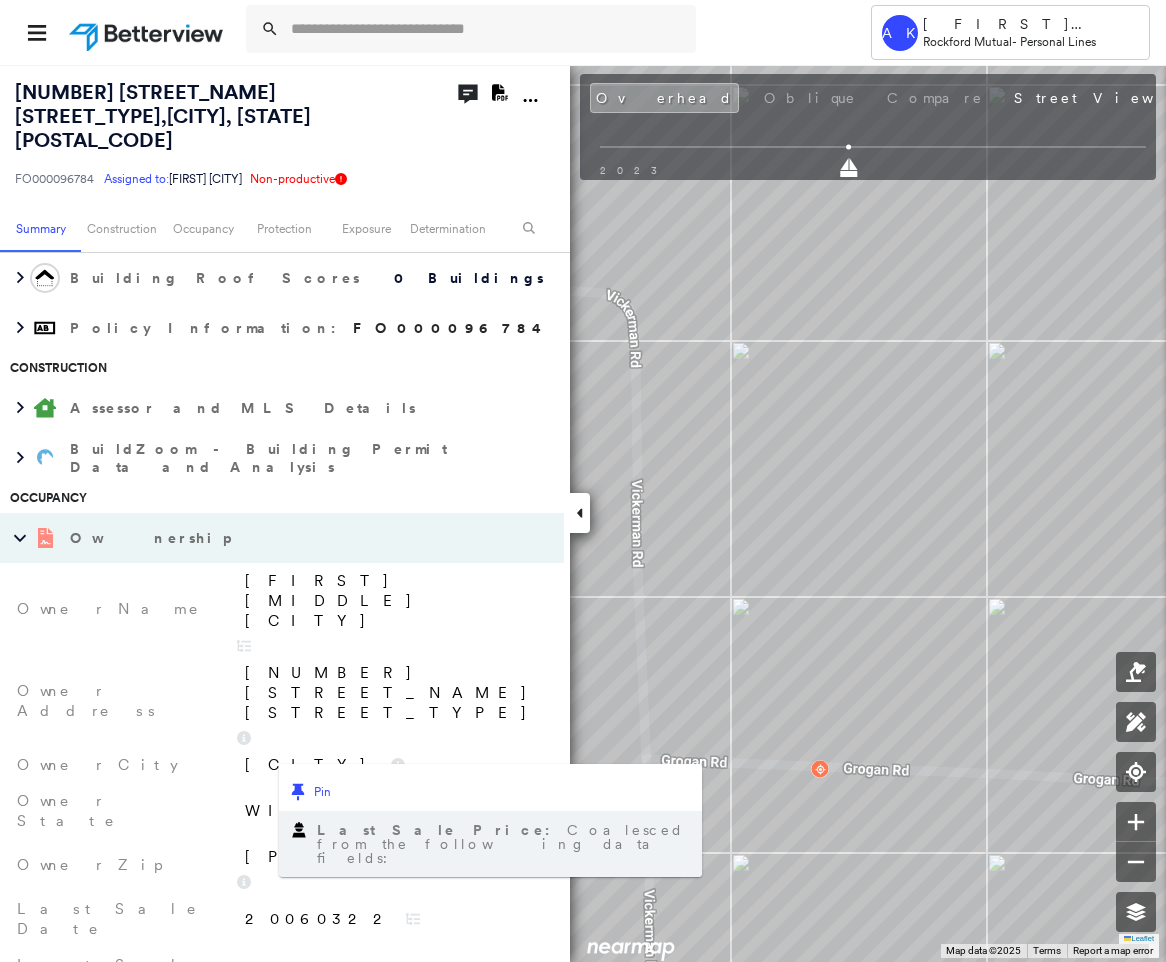 click on "[FIRST] [MIDDLE] [CITY]" at bounding box center [394, 601] 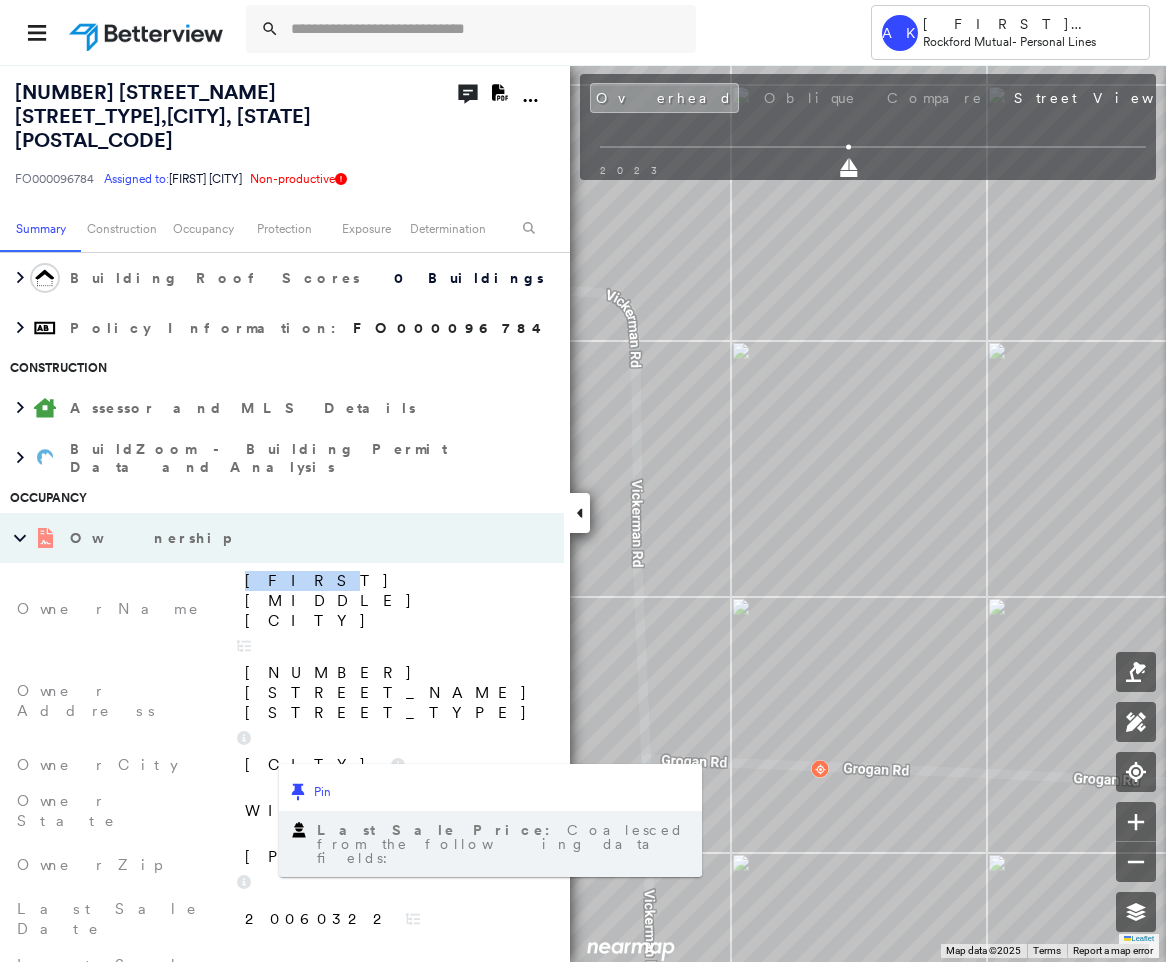 click on "[FIRST] [MIDDLE] [CITY]" at bounding box center [394, 601] 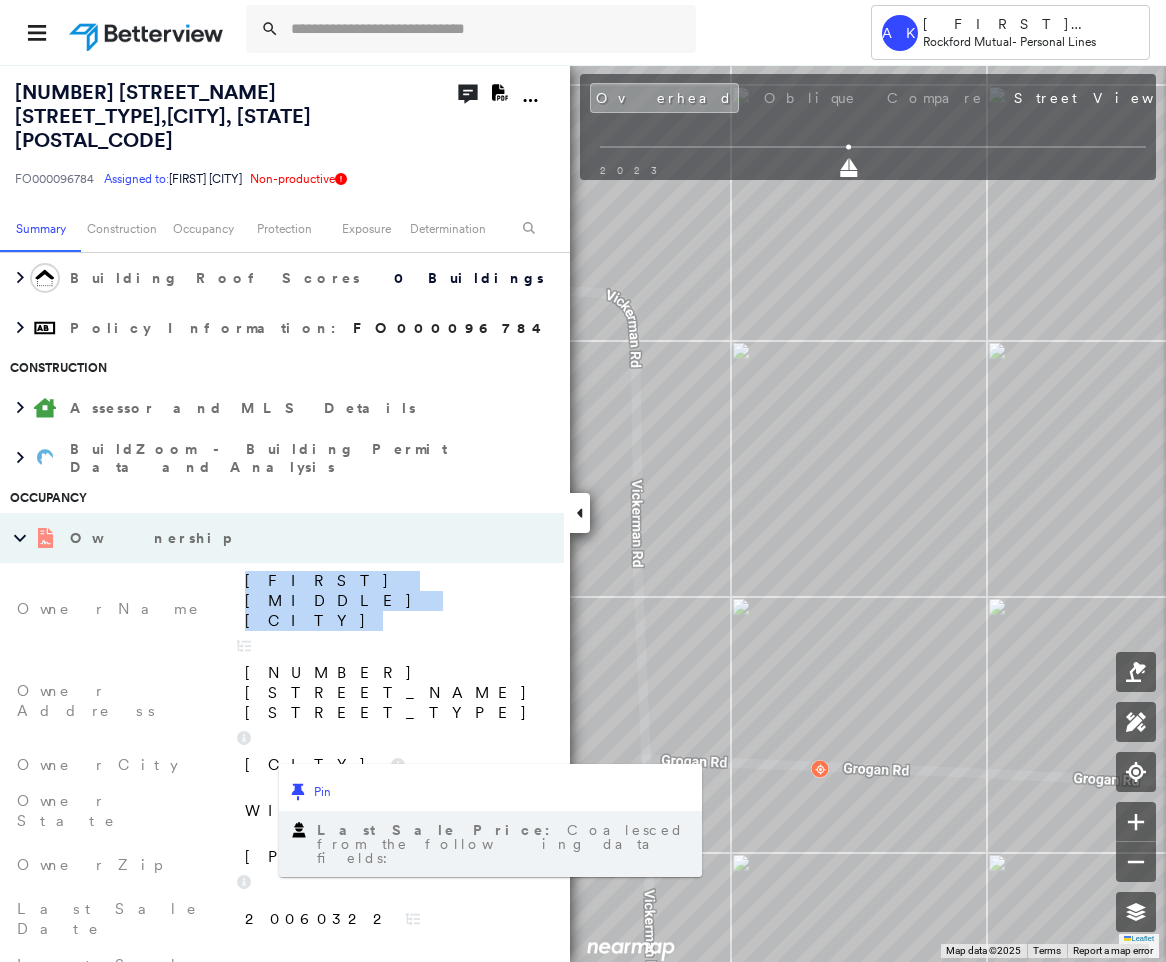 click on "[FIRST] [MIDDLE] [CITY]" at bounding box center (394, 601) 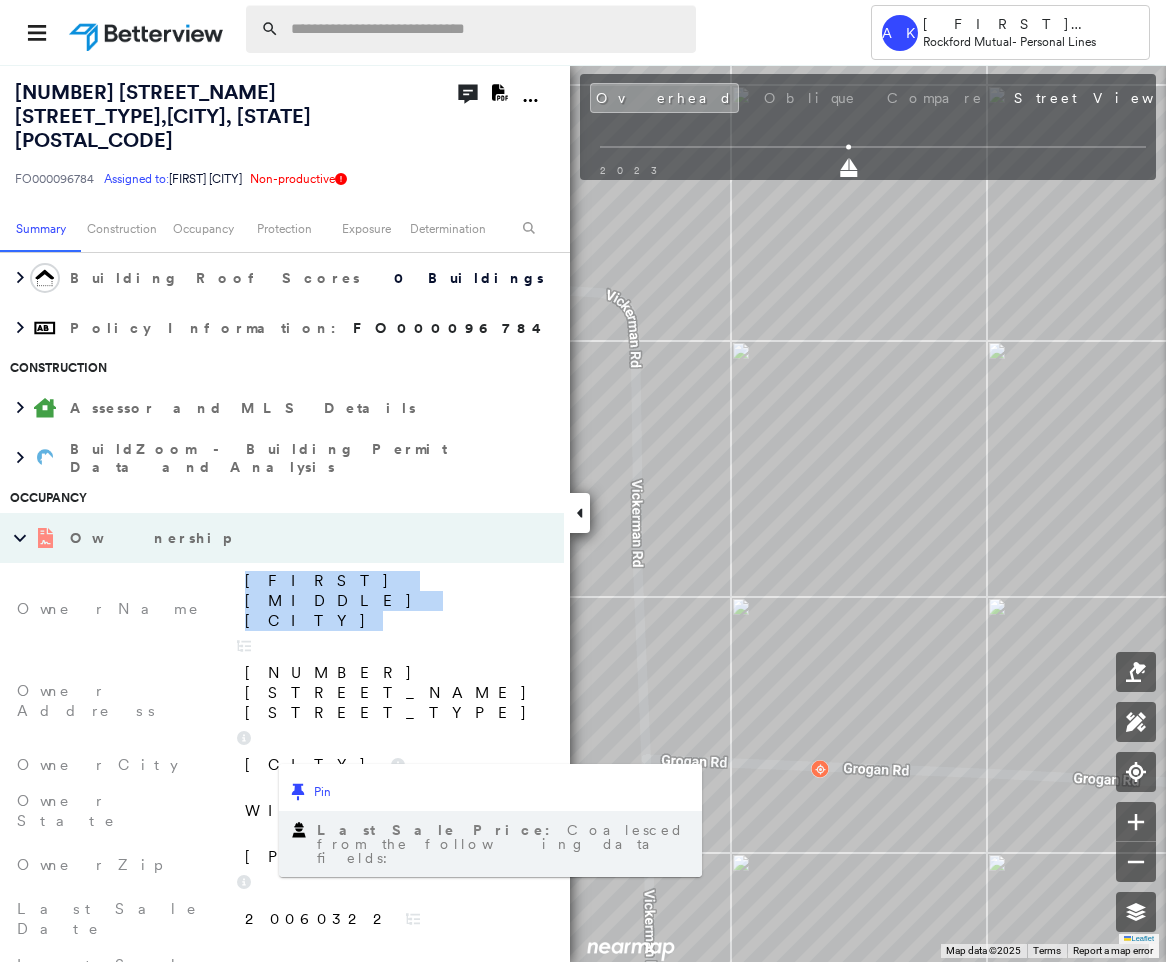 click at bounding box center [487, 29] 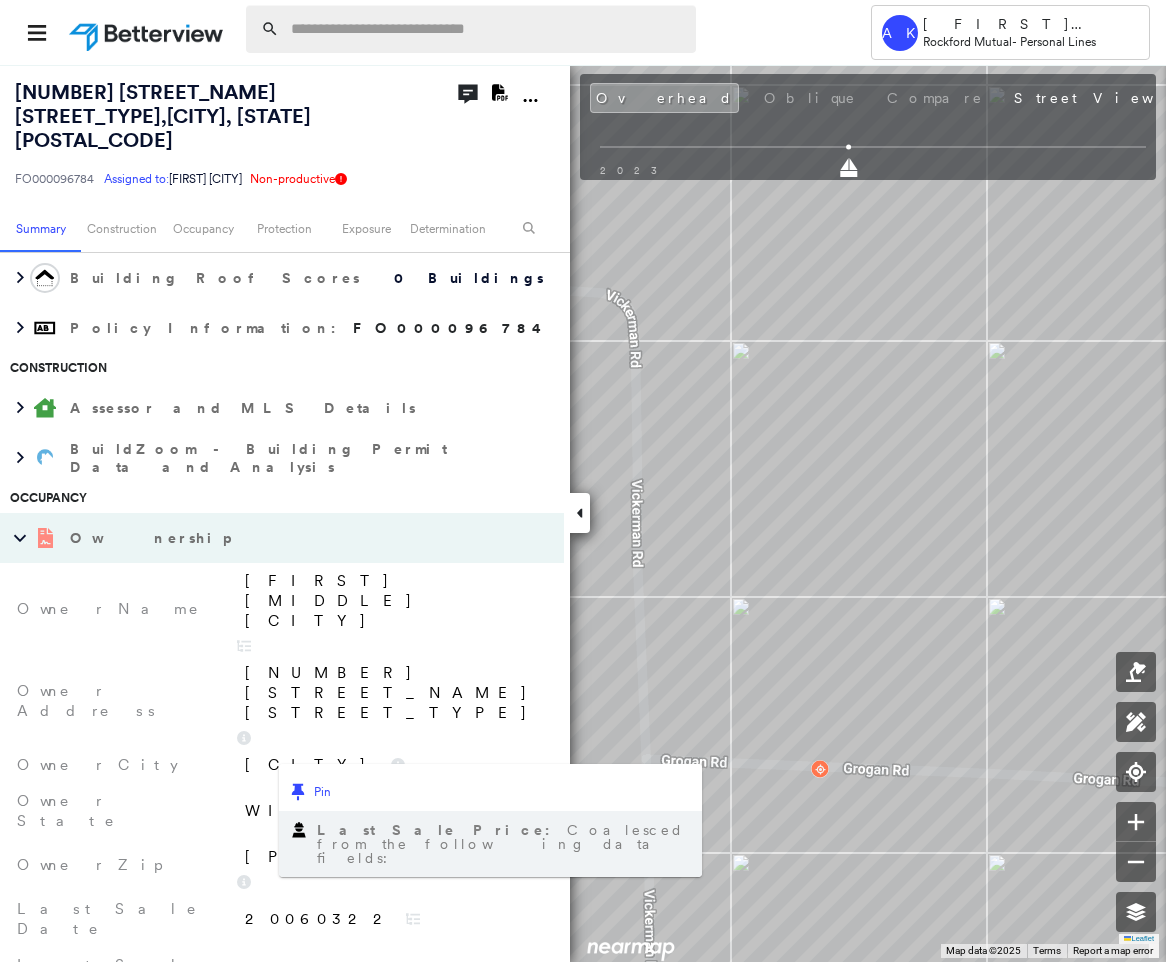 paste on "**********" 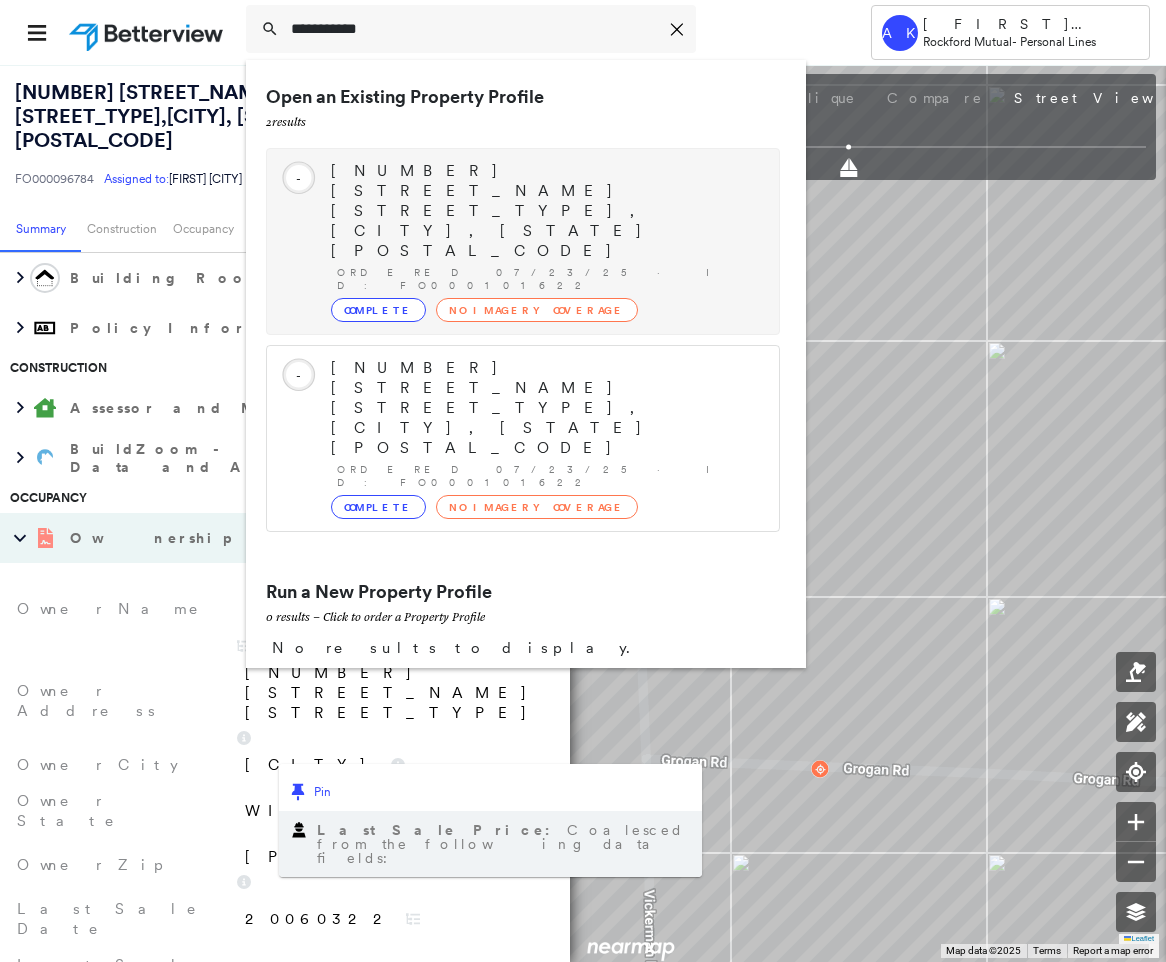 type on "**********" 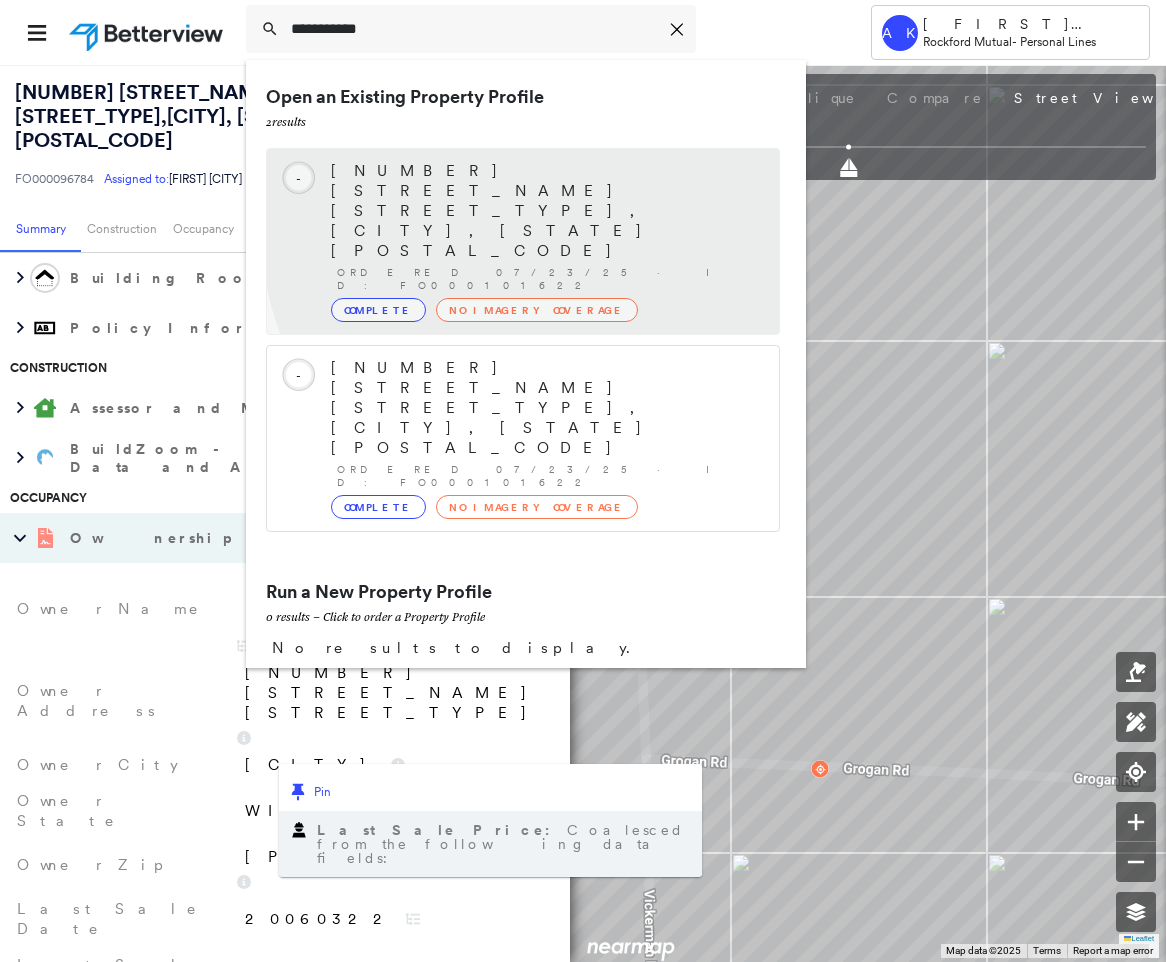 click on "Complete No Imagery Coverage" at bounding box center (545, 310) 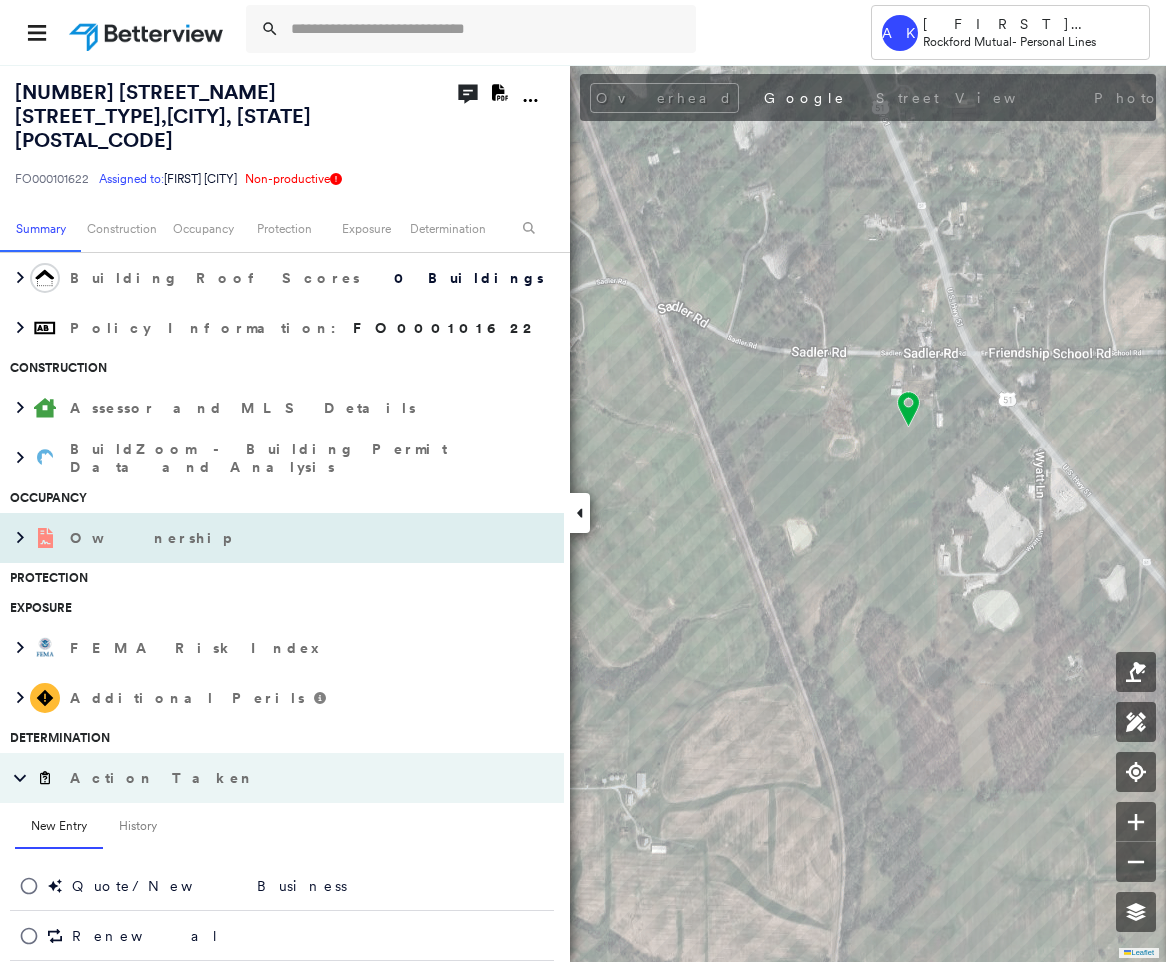 click on "Ownership" at bounding box center [262, 538] 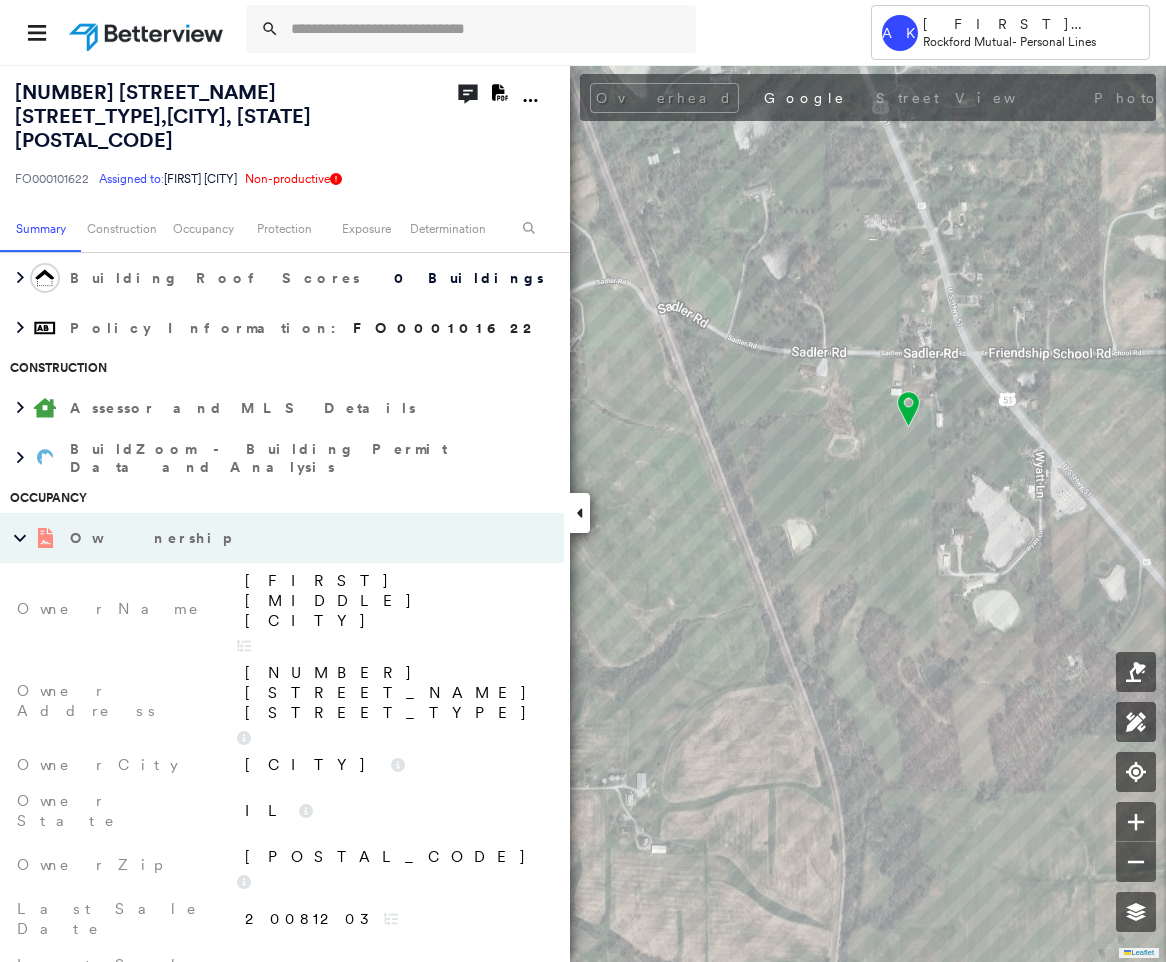 click on "[FIRST] [MIDDLE] [CITY]" at bounding box center [394, 601] 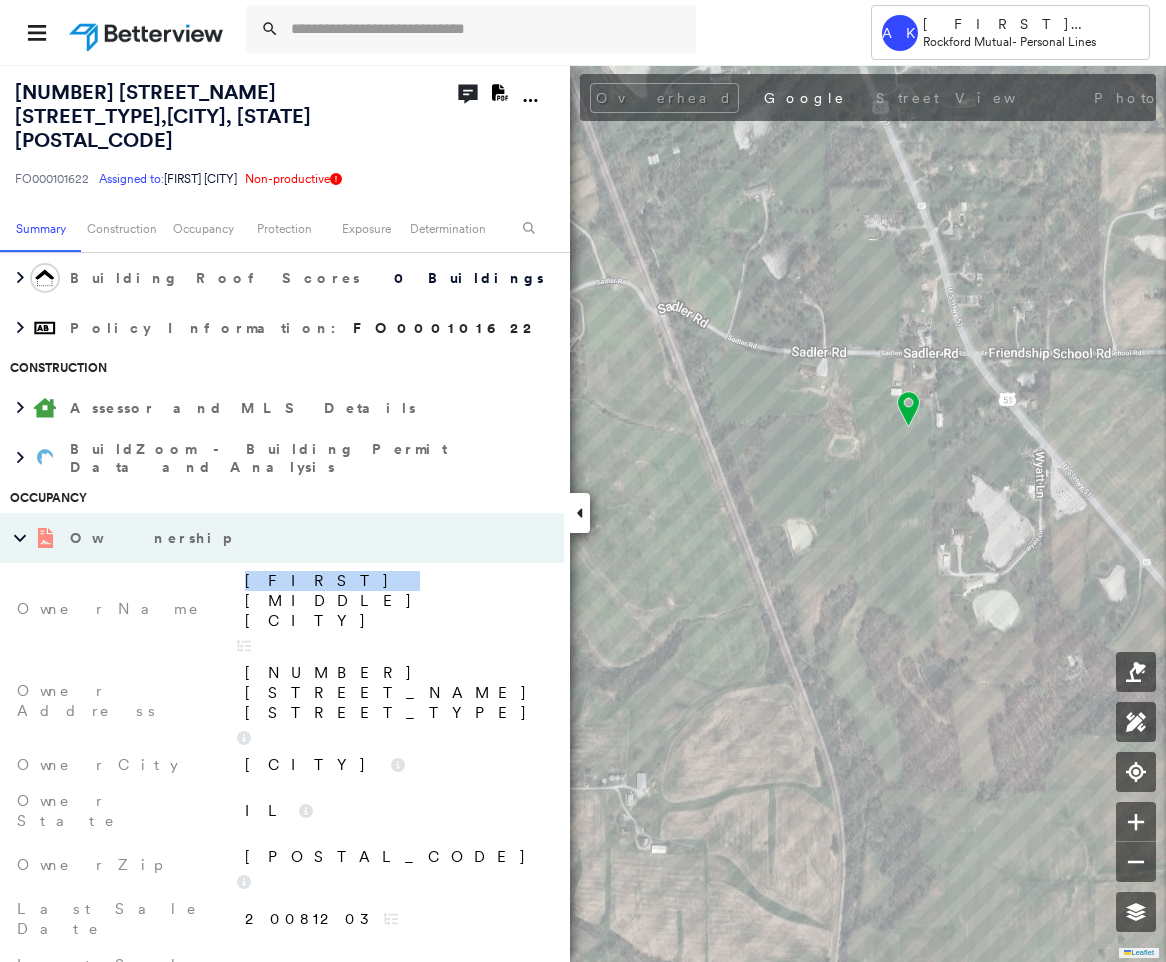 click on "[FIRST] [MIDDLE] [CITY]" at bounding box center (394, 601) 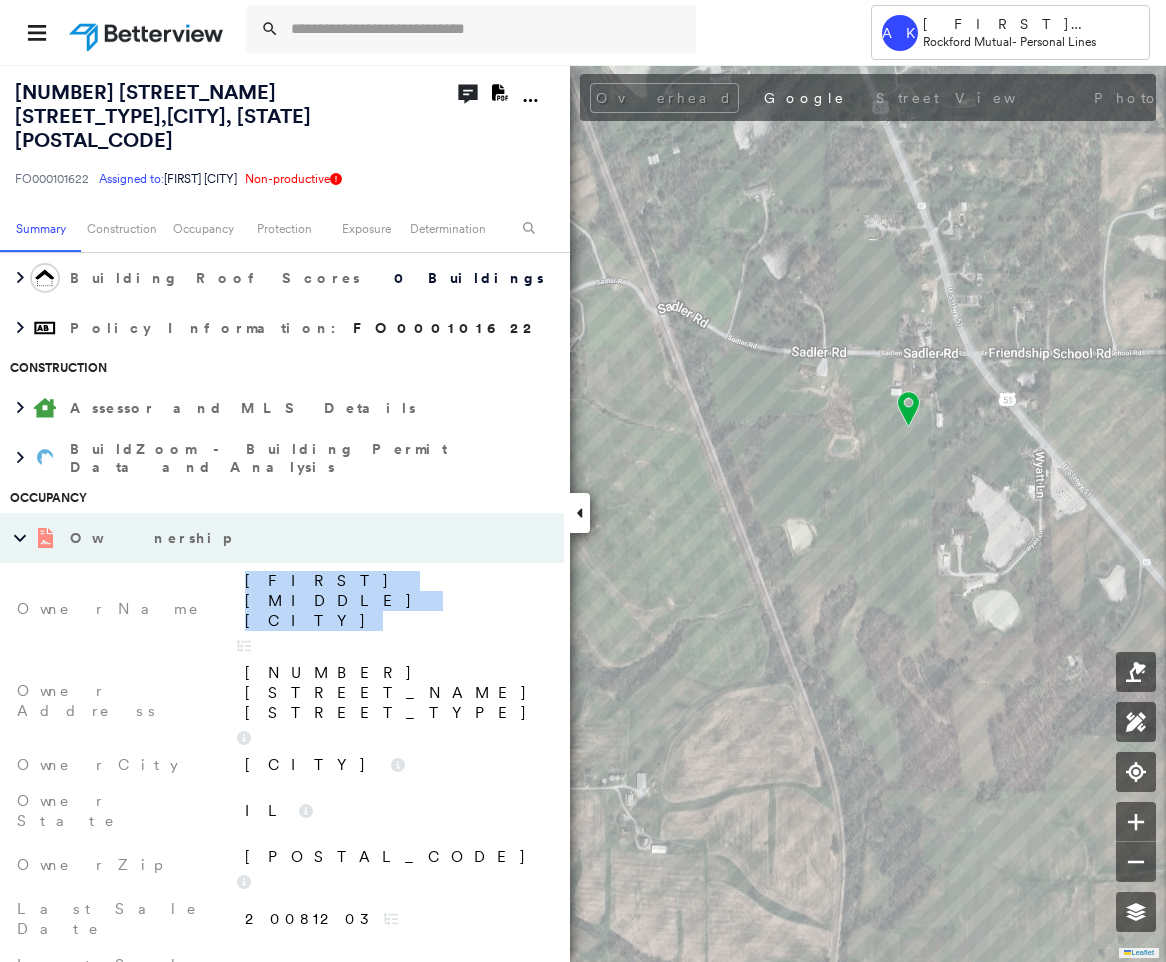 click on "[FIRST] [MIDDLE] [CITY]" at bounding box center (394, 601) 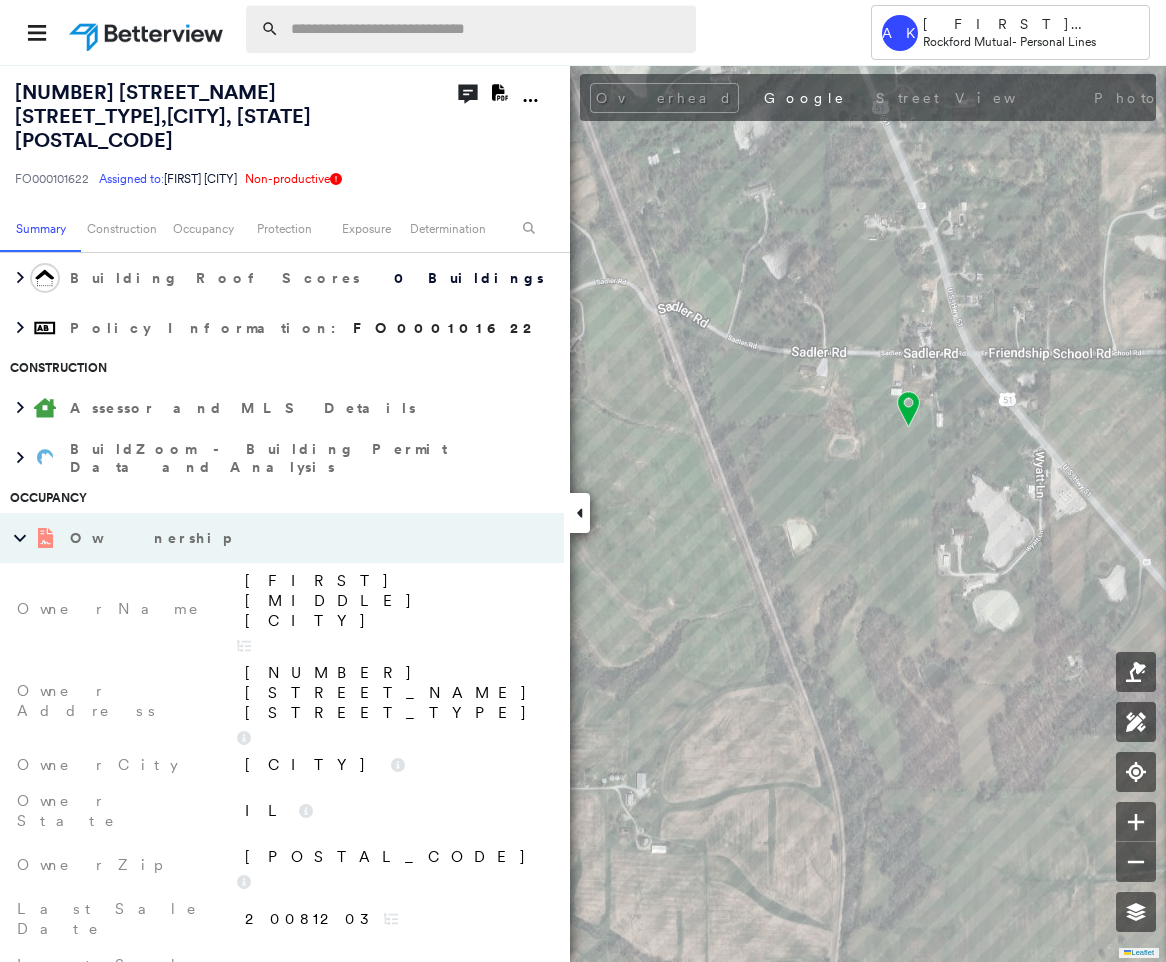 click at bounding box center (487, 29) 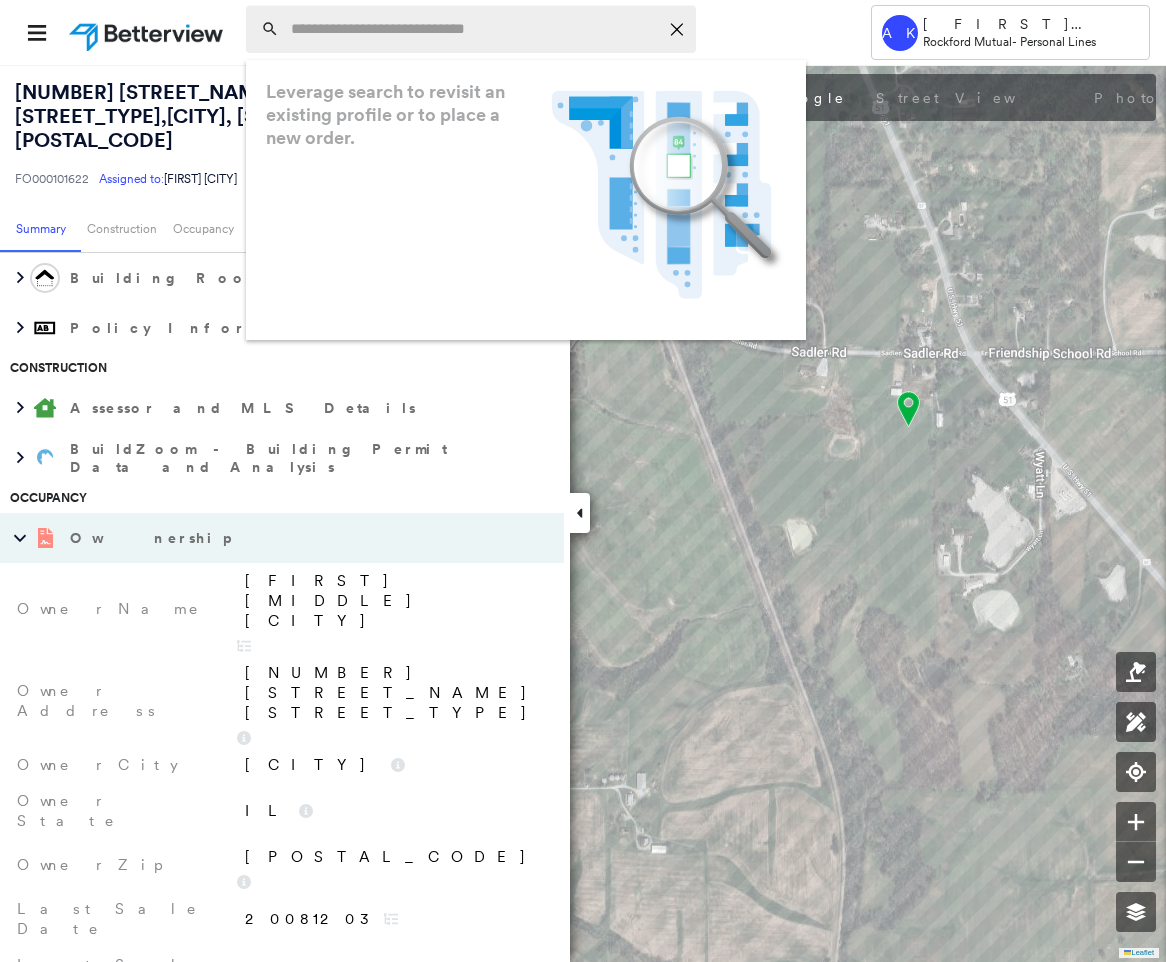 paste on "**********" 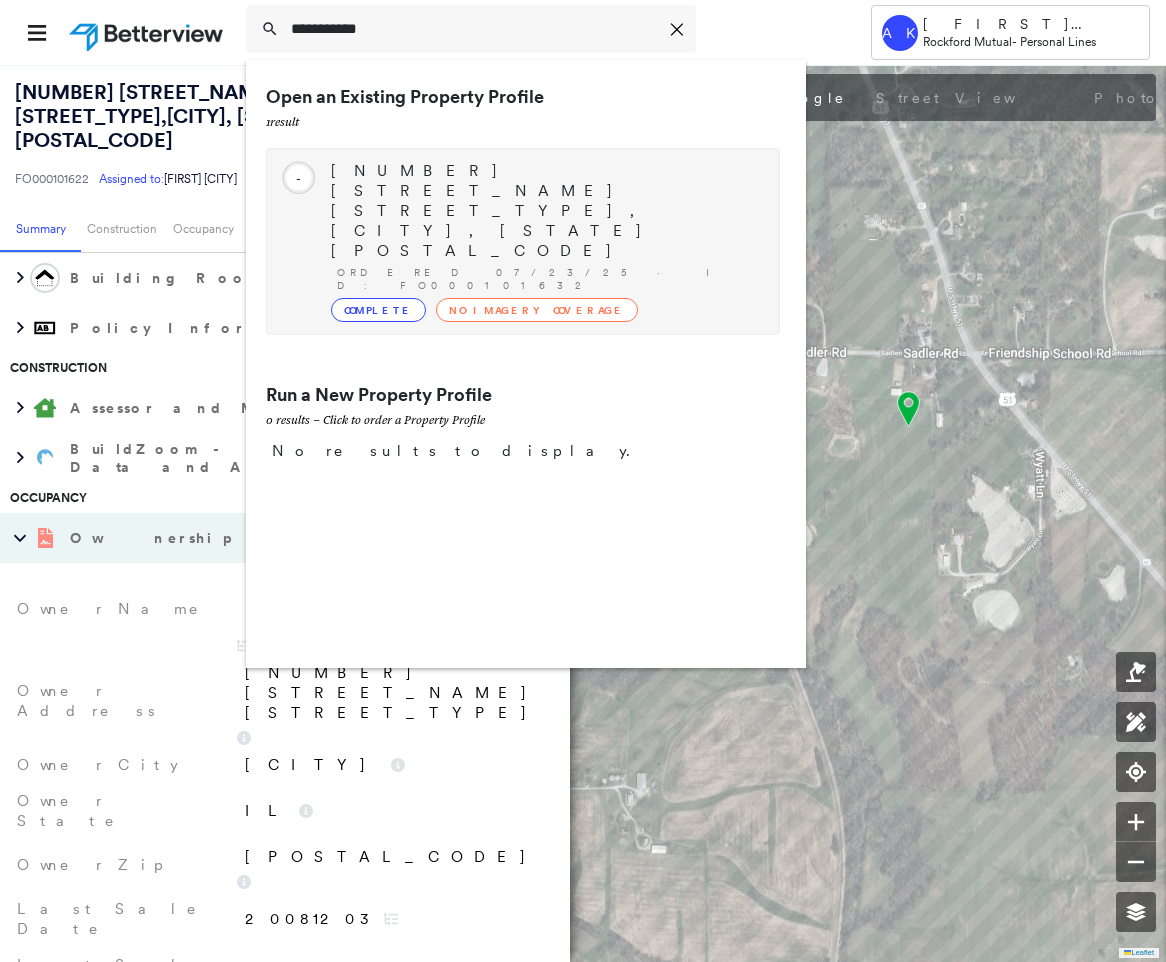 type on "**********" 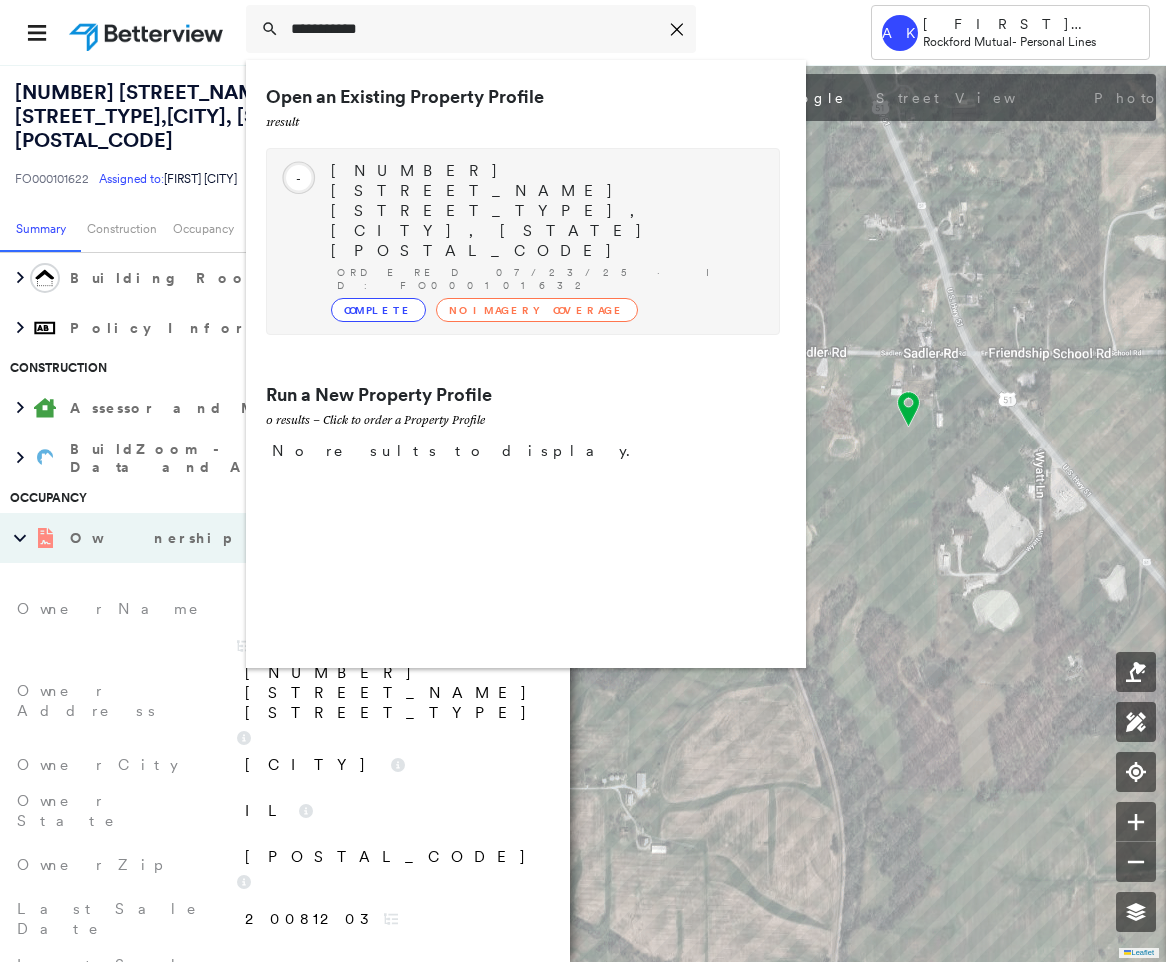 click on "Ordered 07/23/25 · ID: FO000101632" at bounding box center (548, 279) 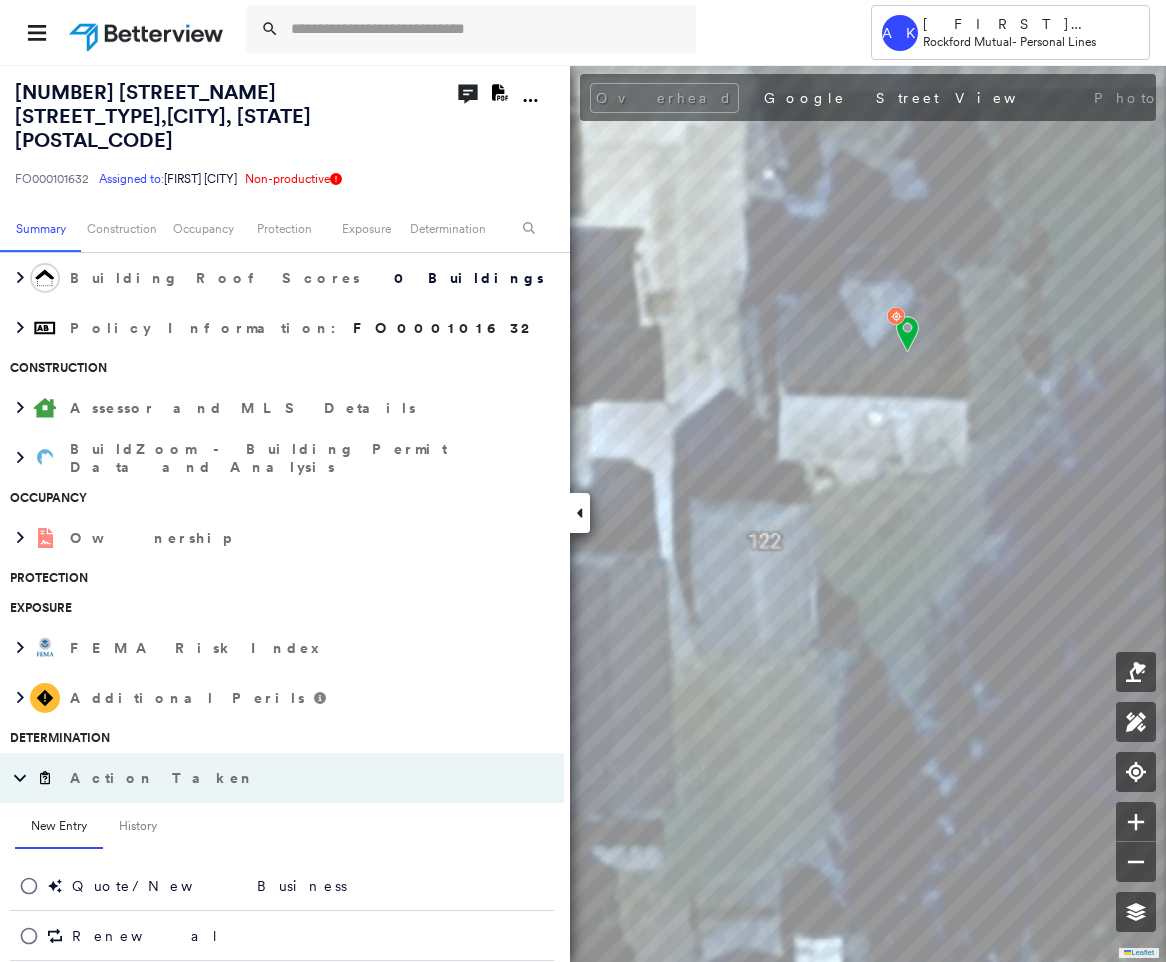 click on "Protection" at bounding box center (277, 578) 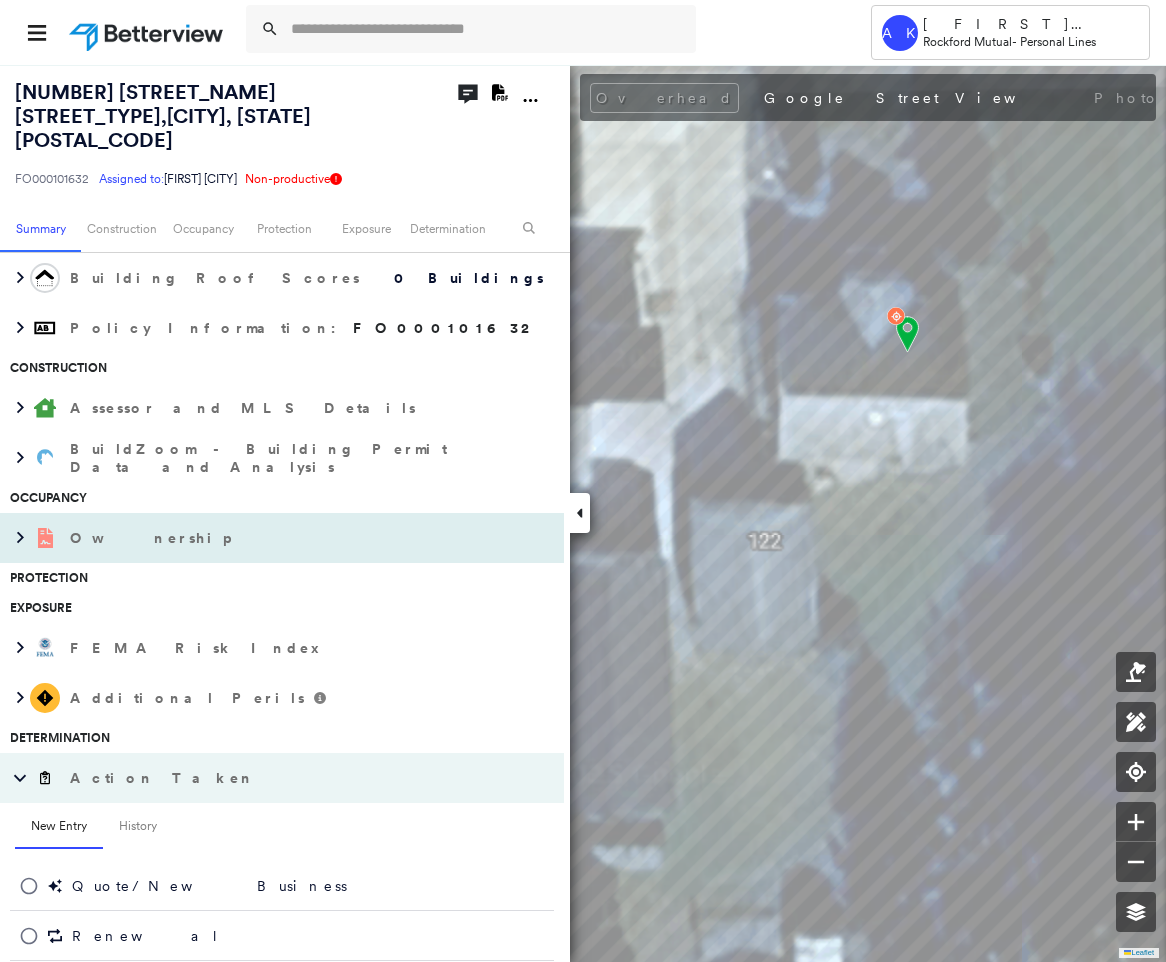 click on "Ownership" at bounding box center (262, 538) 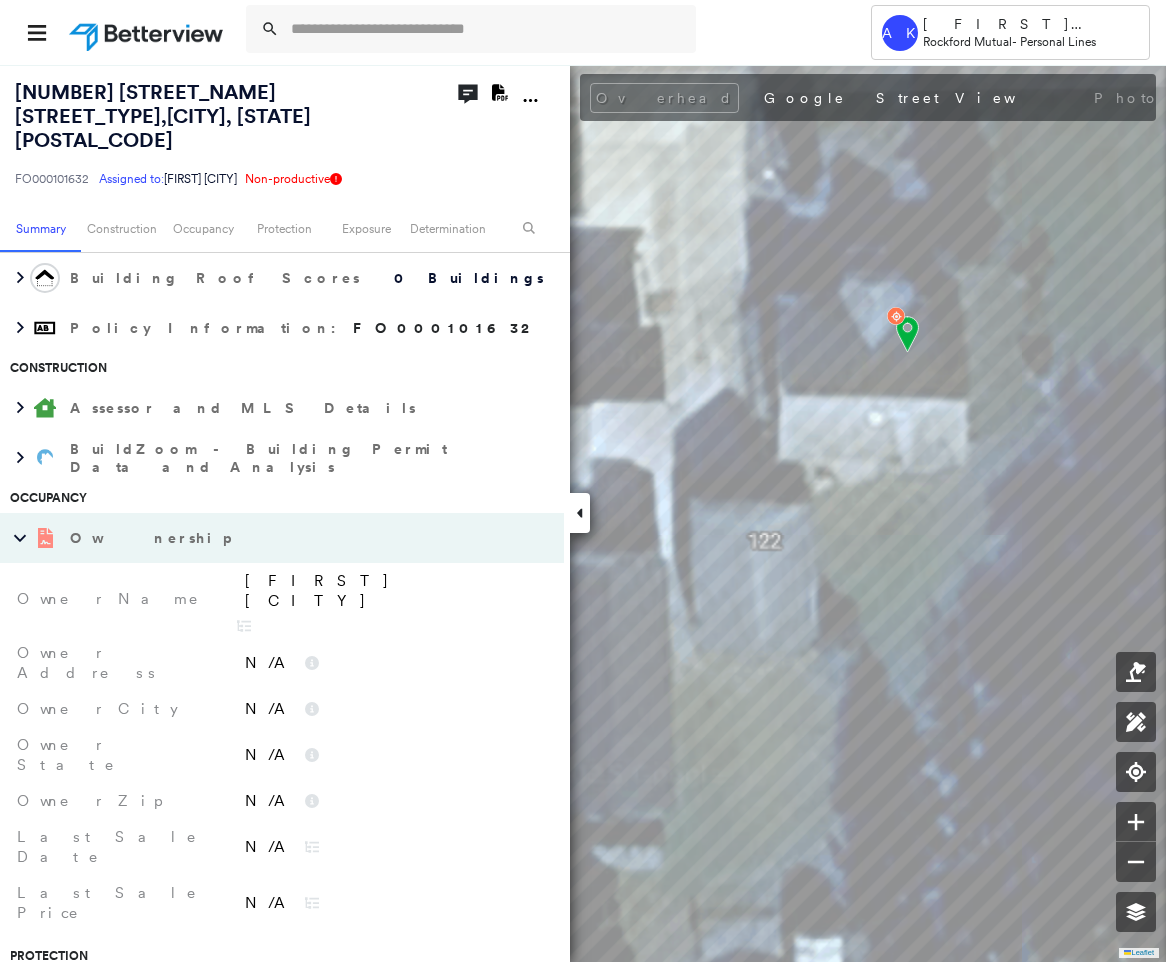 click on "[FIRST] [CITY]" at bounding box center [394, 591] 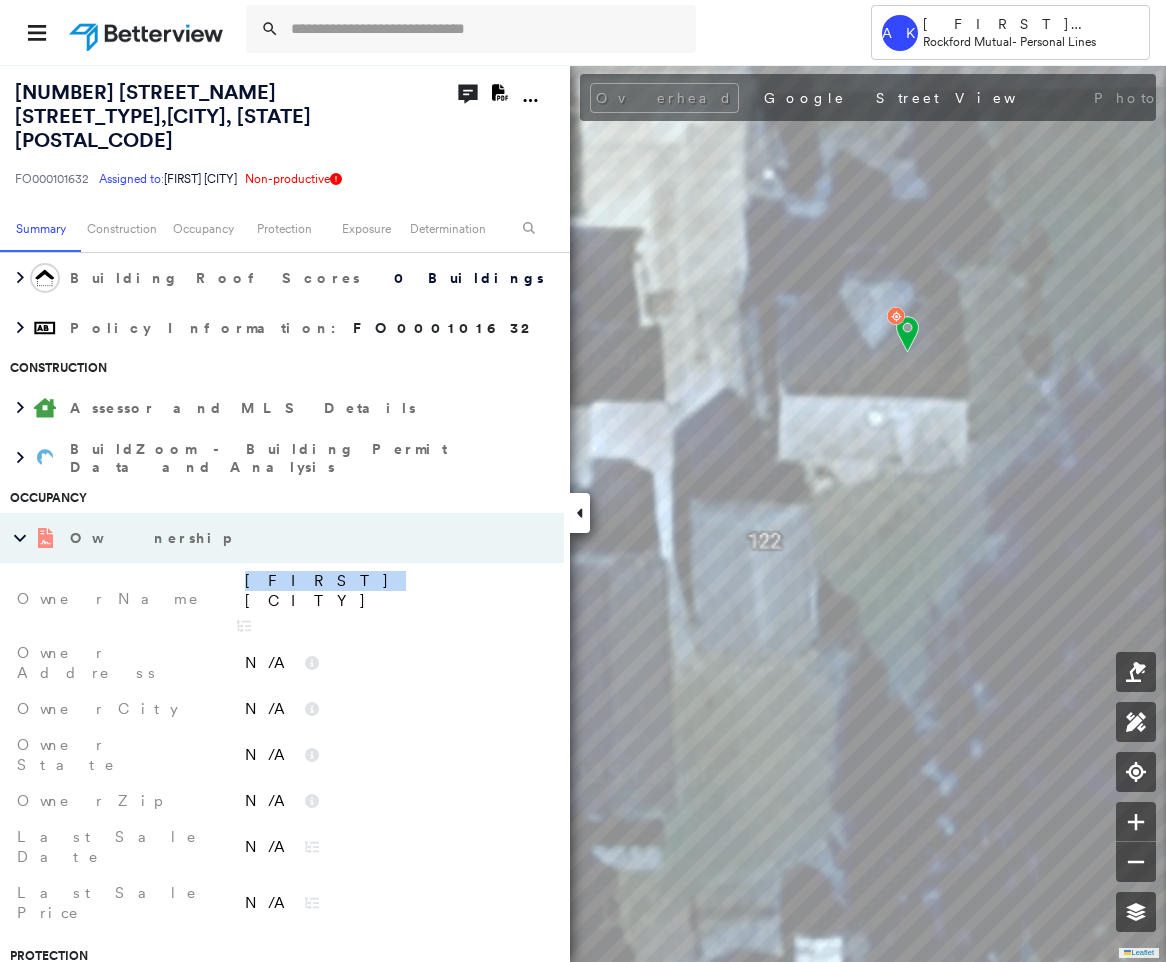 click on "[FIRST] [CITY]" at bounding box center [394, 591] 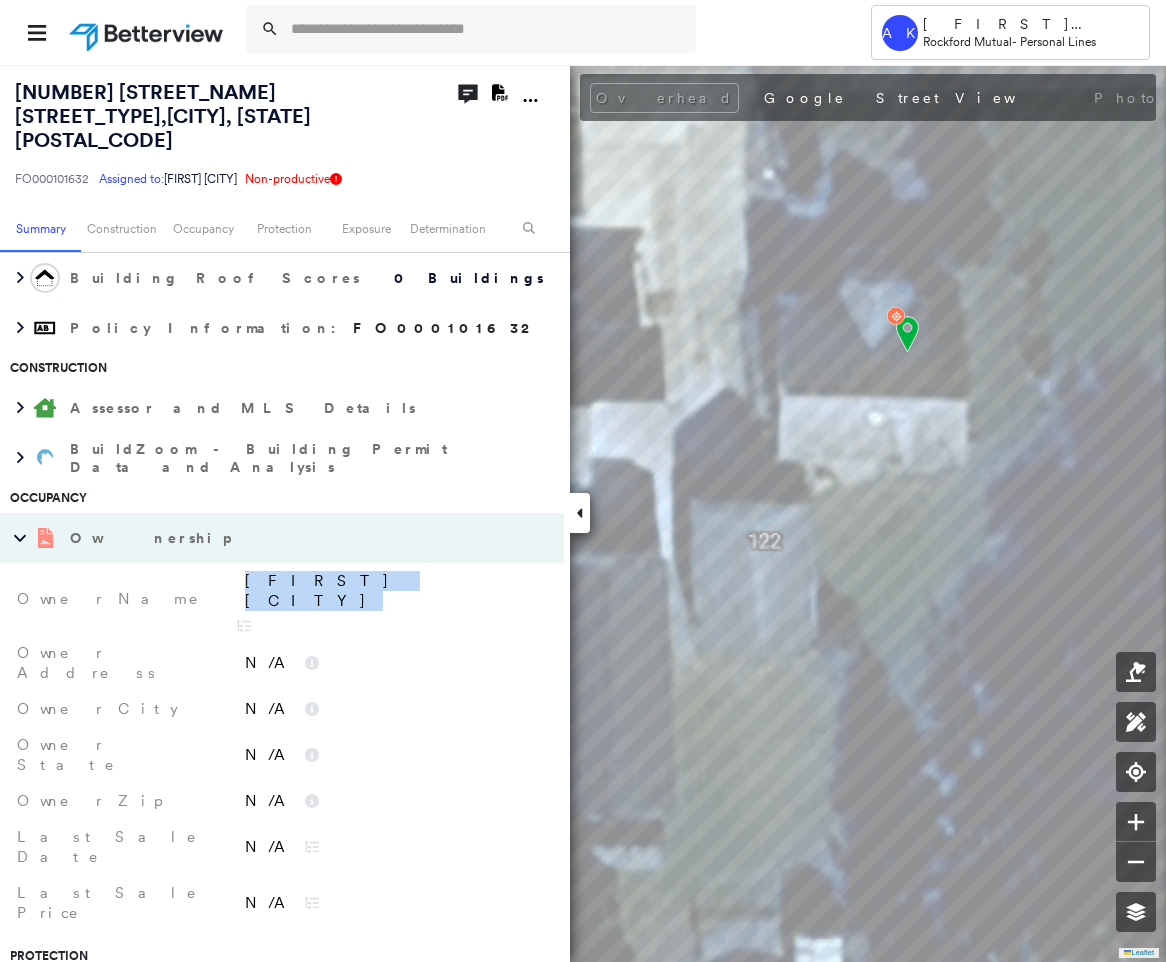 click on "[FIRST] [CITY]" at bounding box center (394, 591) 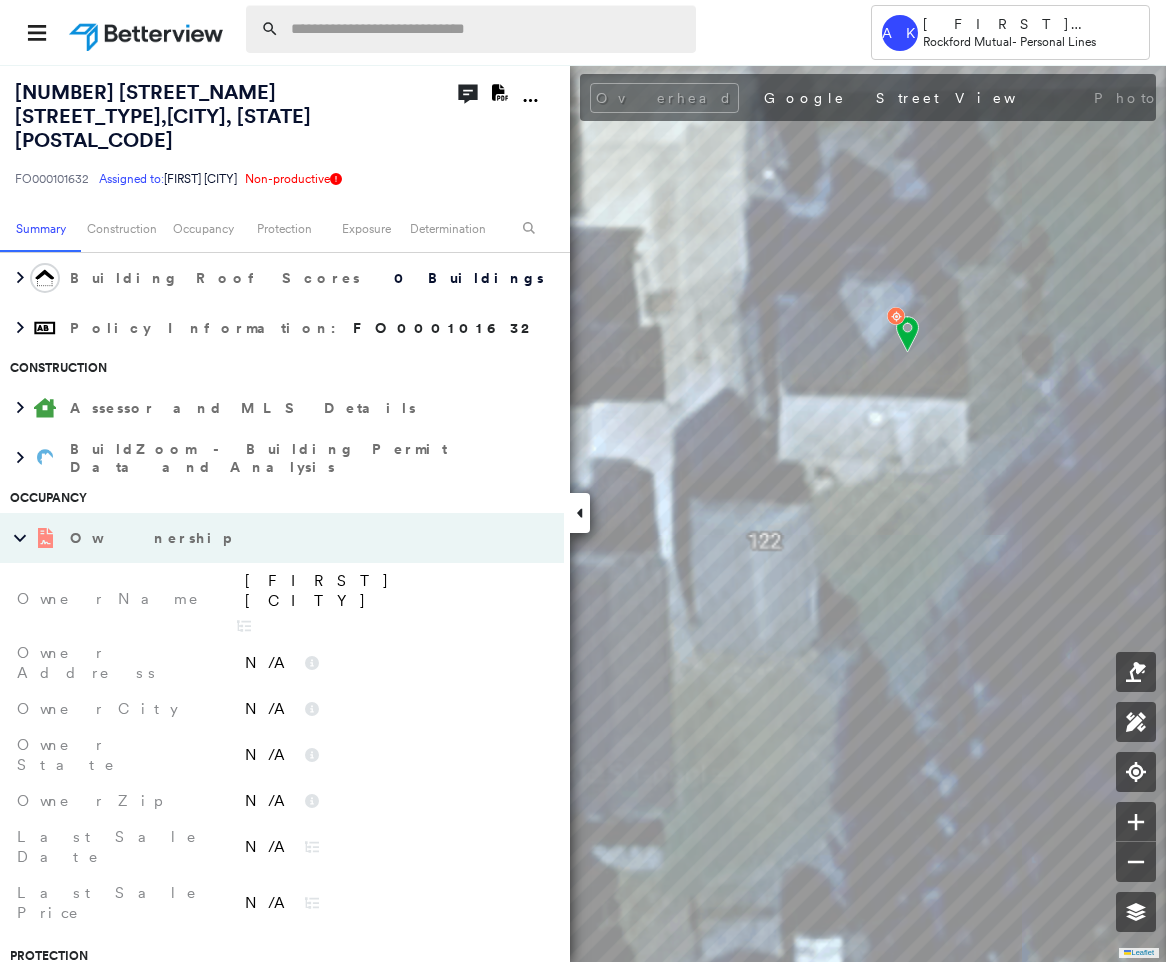 paste on "**********" 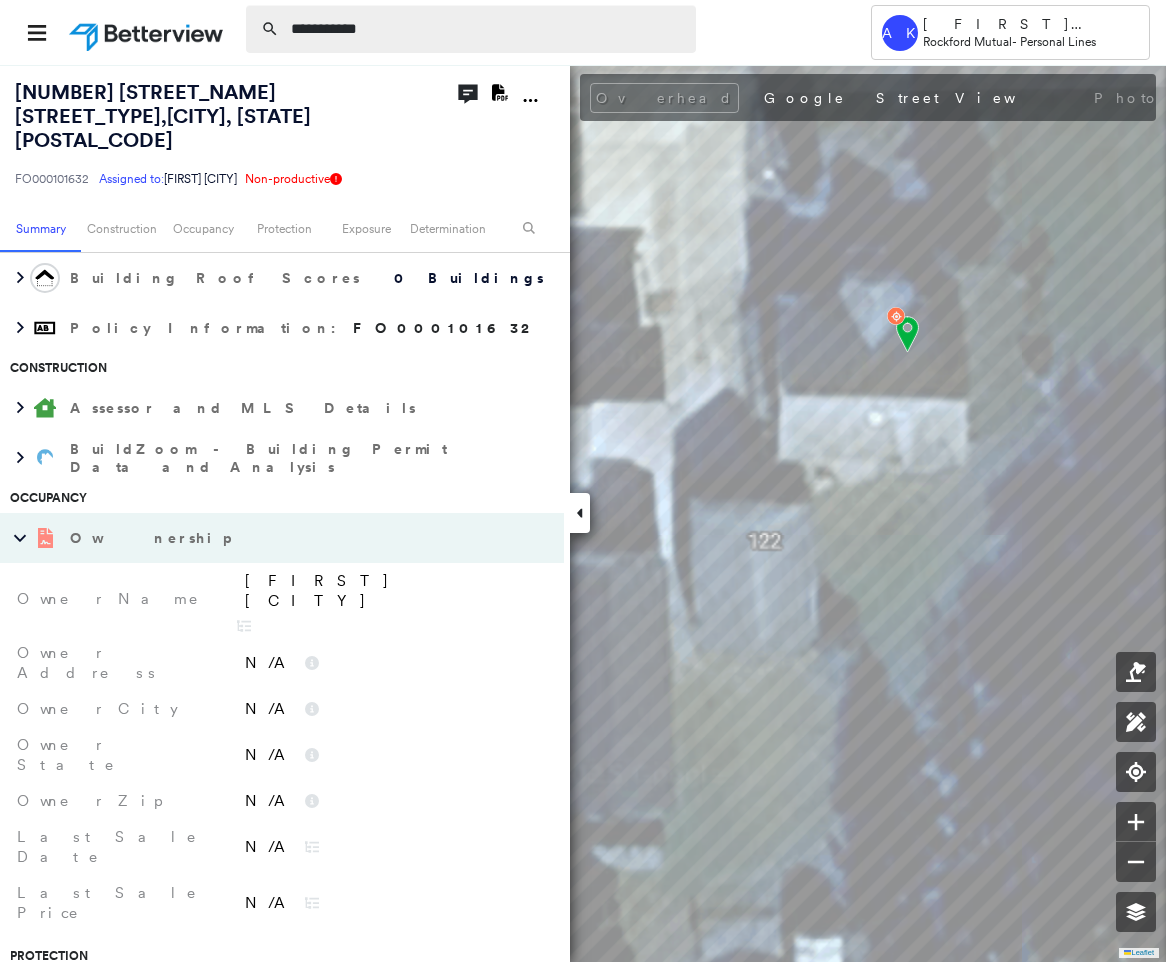 click on "**********" at bounding box center (487, 29) 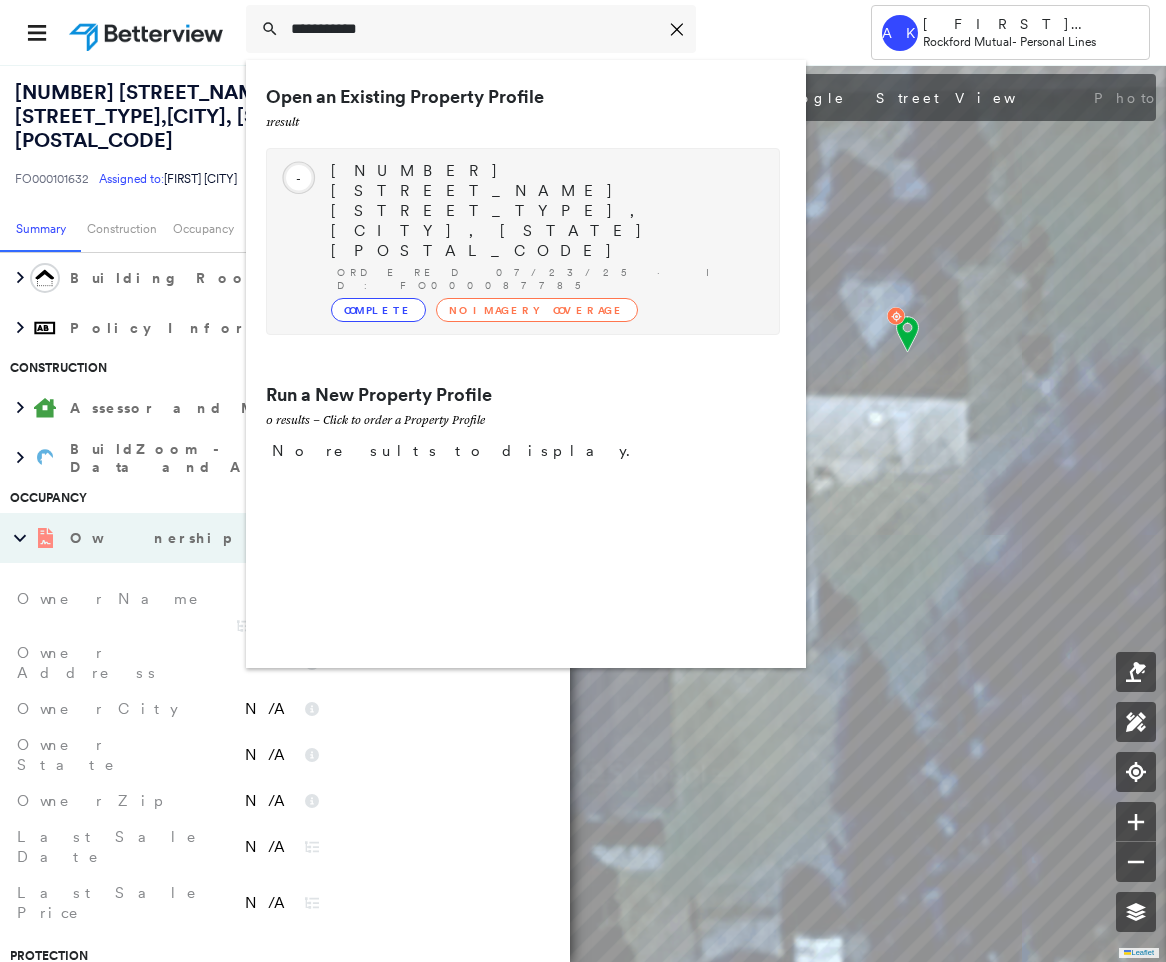 type on "**********" 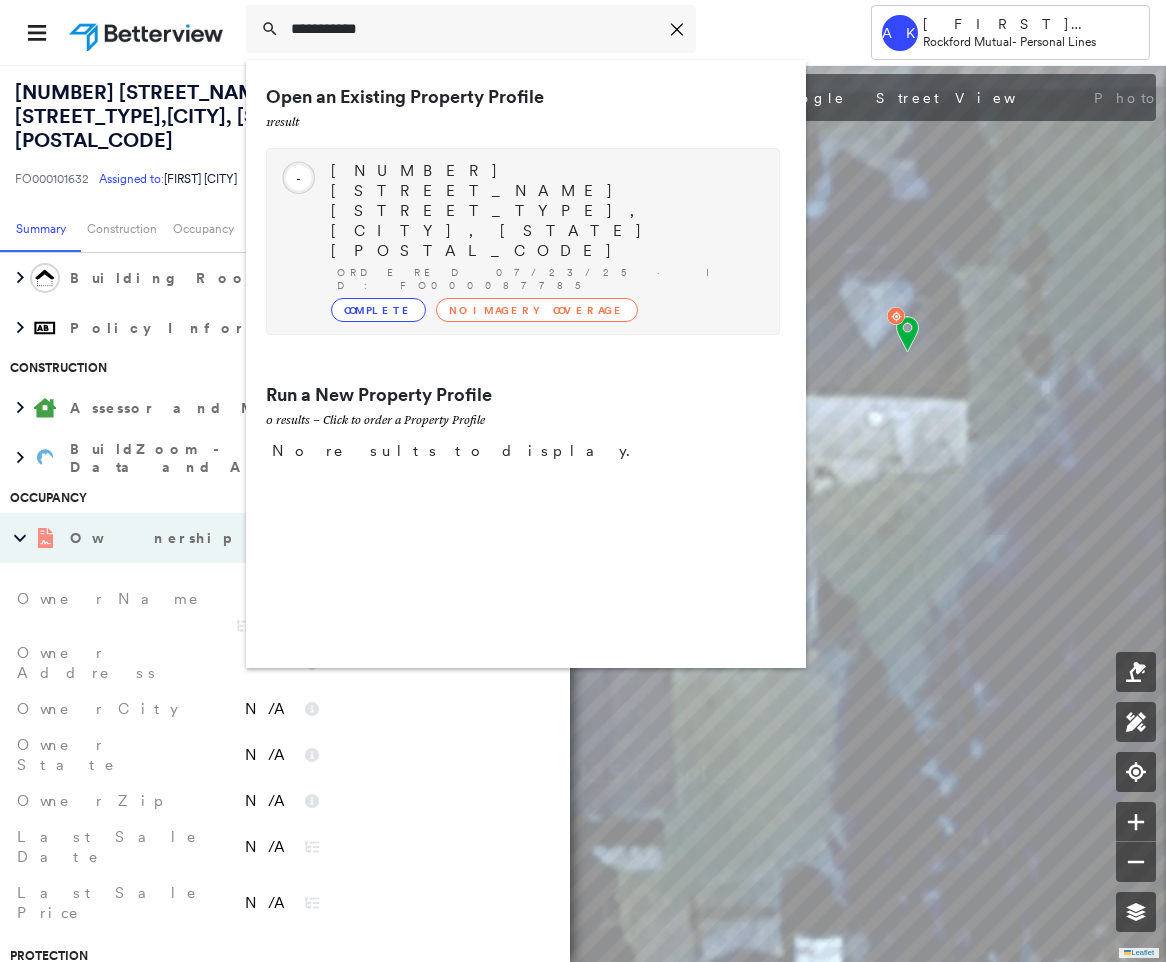 click on "Ordered 07/23/25 · ID: FO000087785" at bounding box center [548, 279] 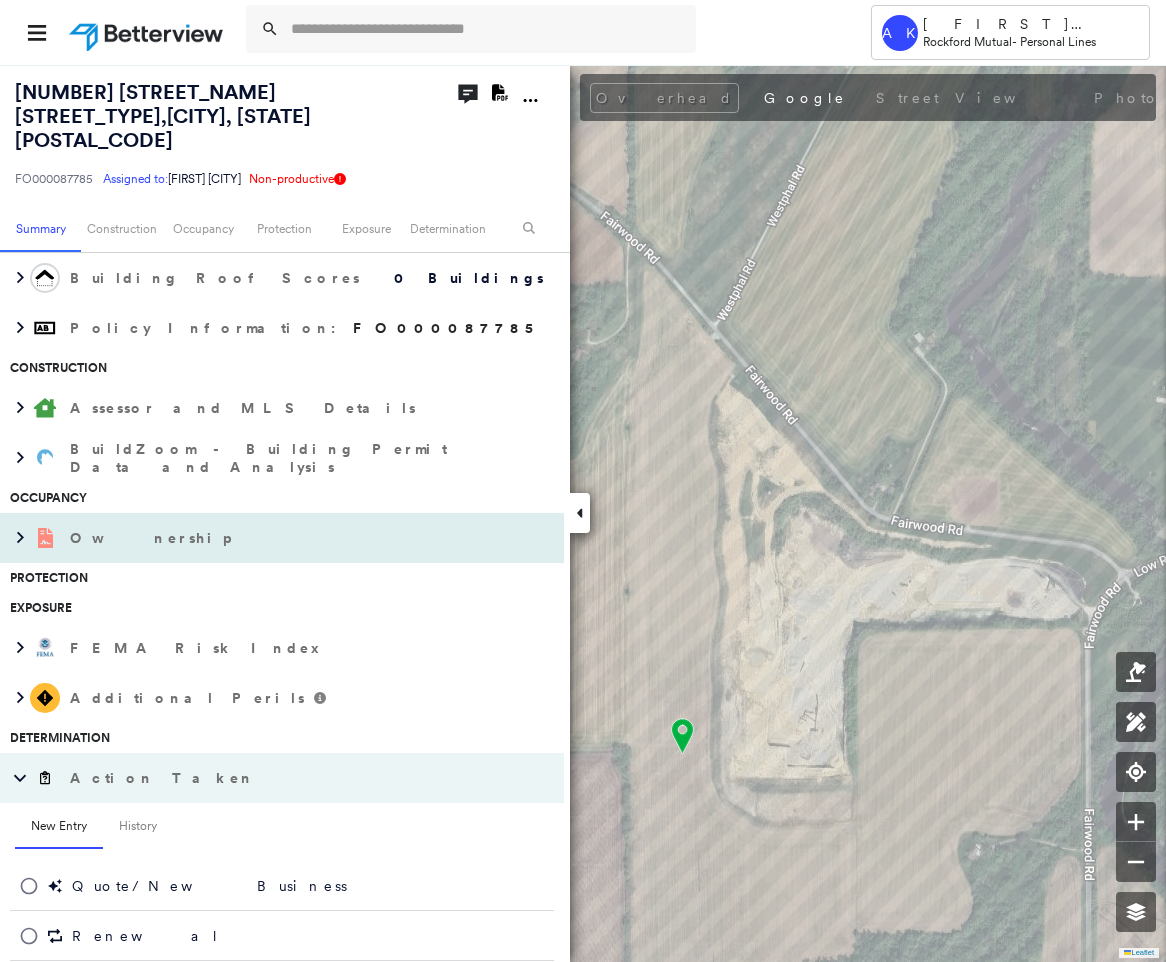 click on "Ownership" at bounding box center [152, 538] 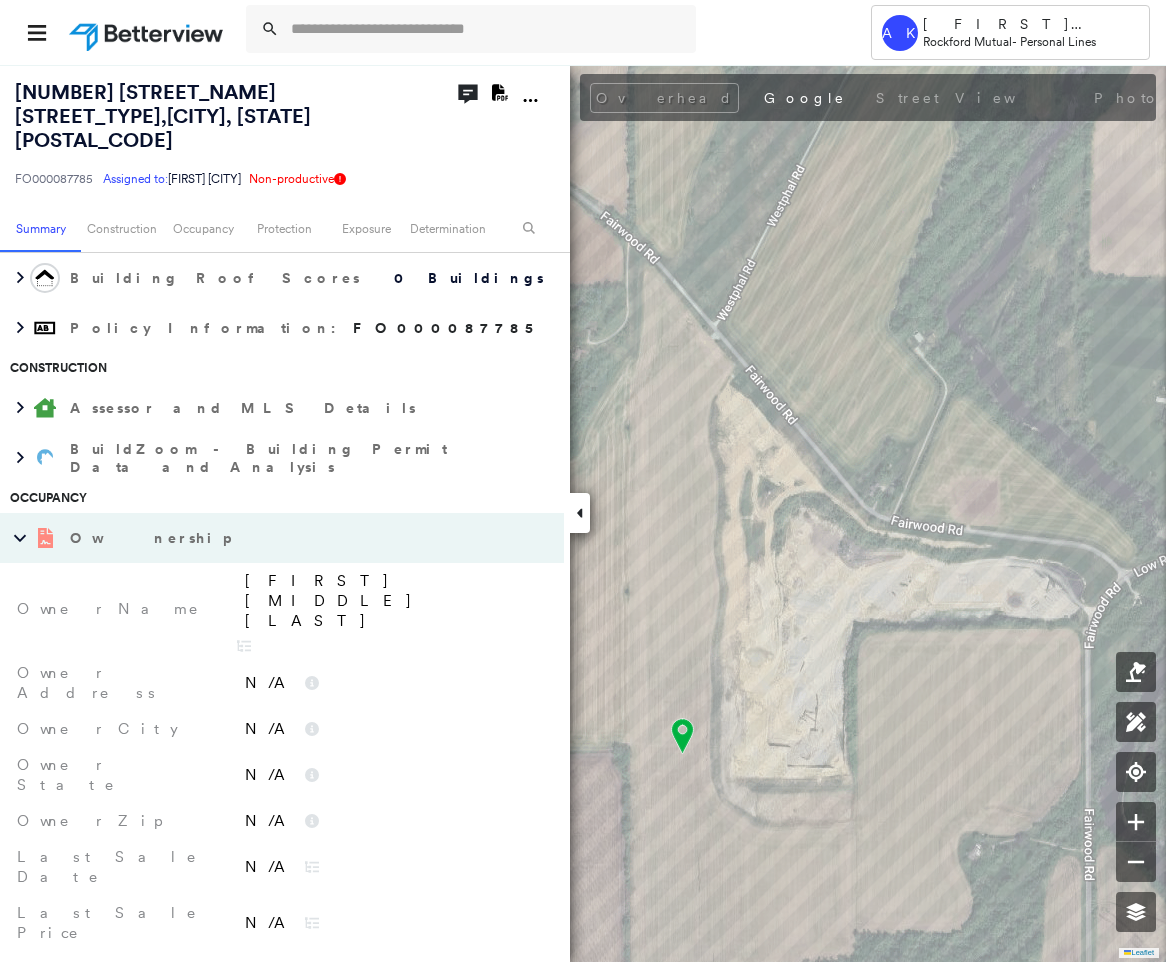 click on "[FIRST] [MIDDLE] [LAST]" at bounding box center [394, 601] 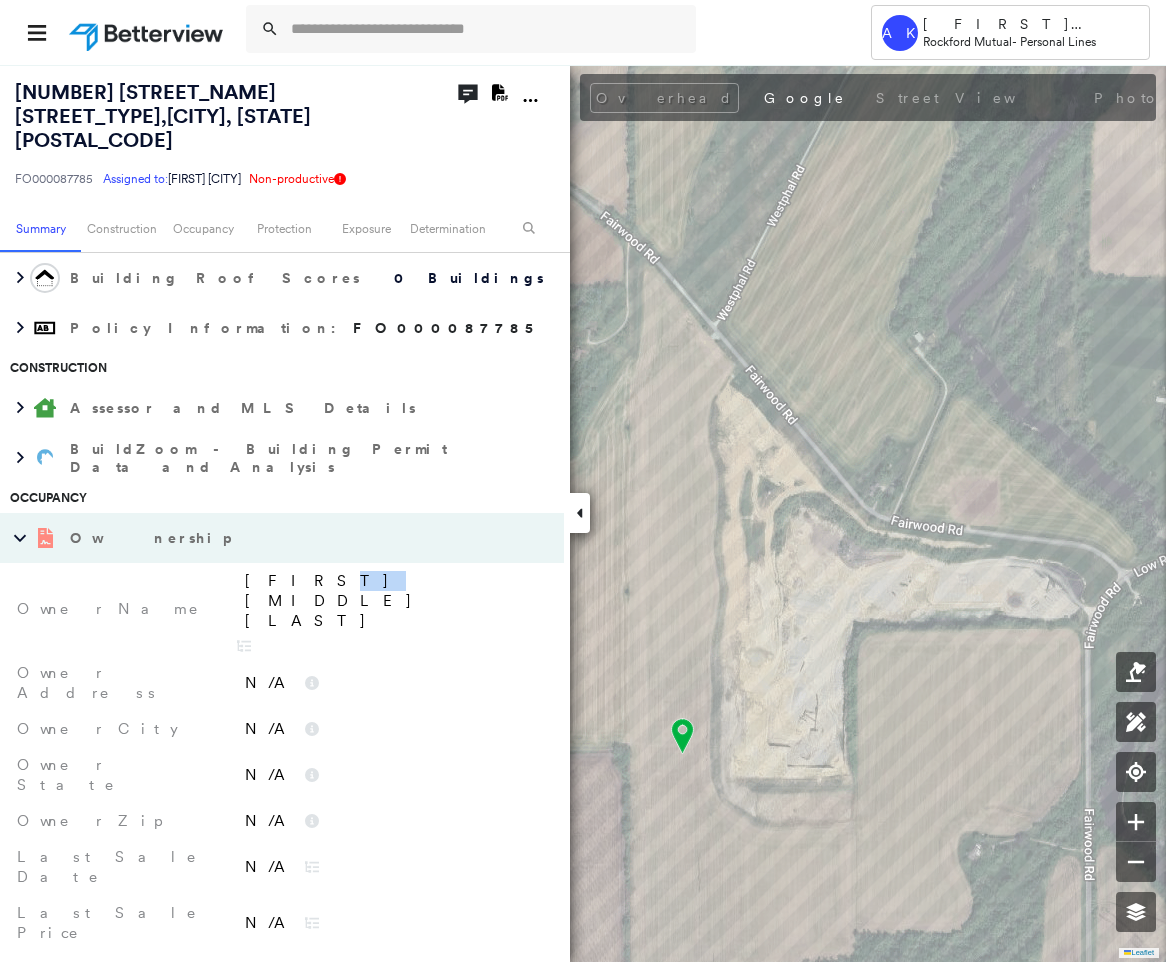 click on "[FIRST] [MIDDLE] [LAST]" at bounding box center [394, 601] 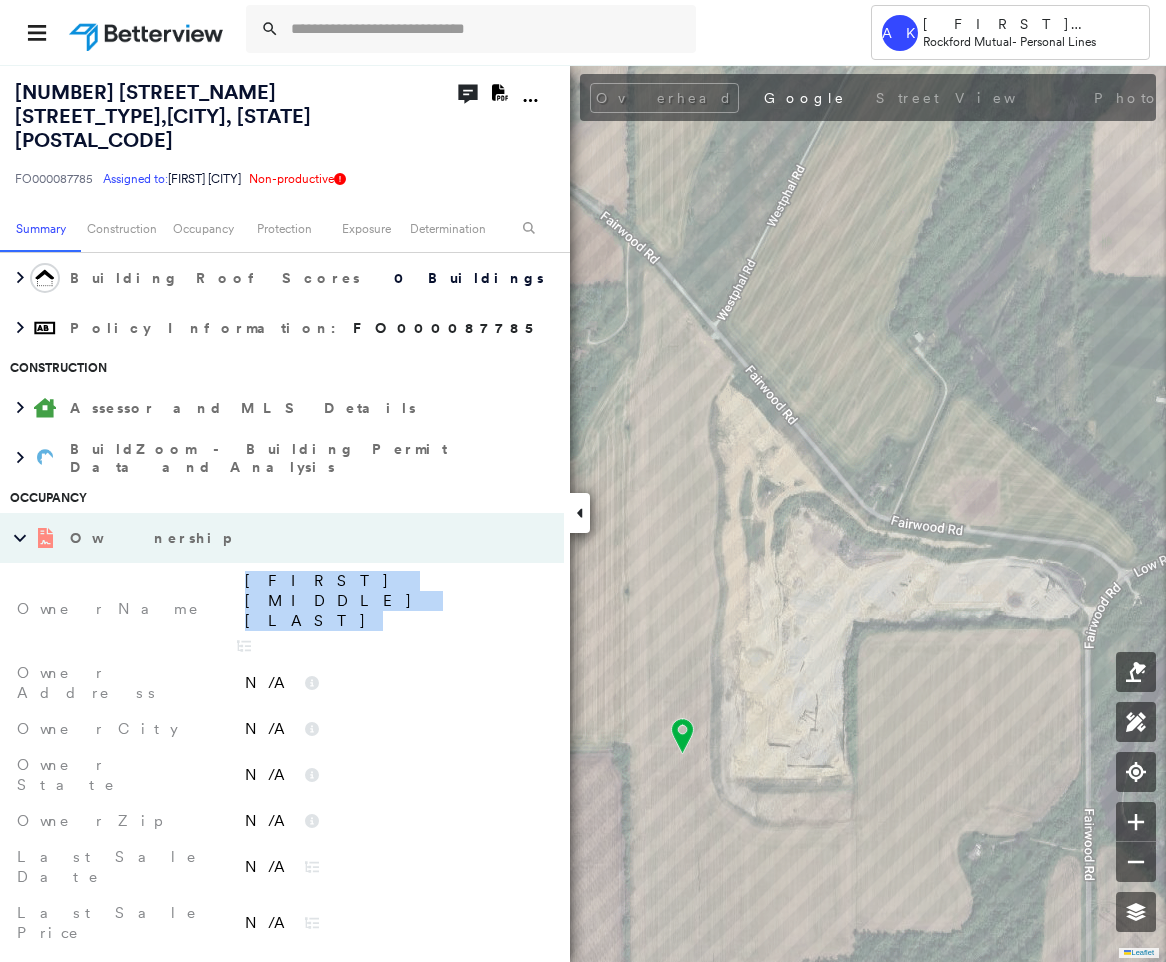 click on "[FIRST] [MIDDLE] [LAST]" at bounding box center [394, 601] 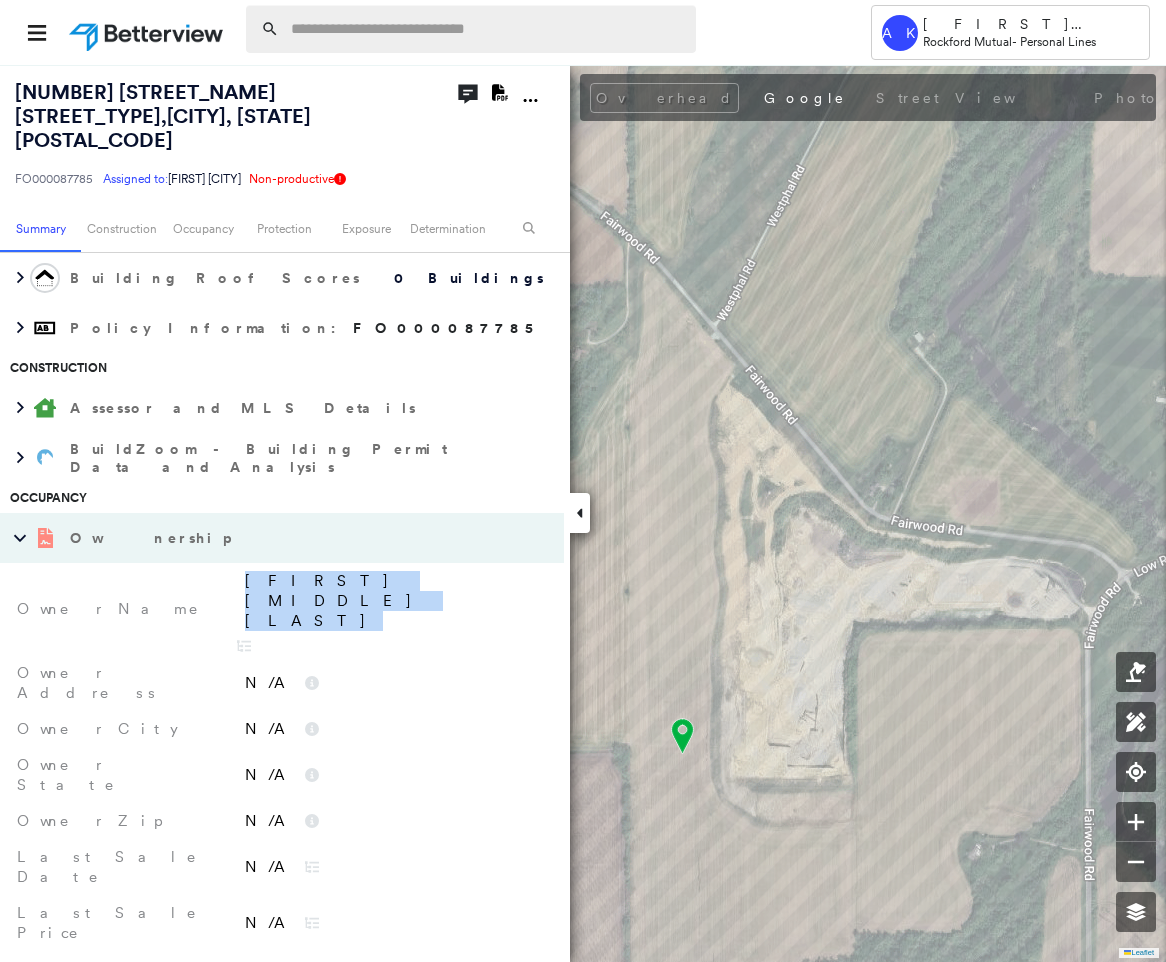 click at bounding box center [487, 29] 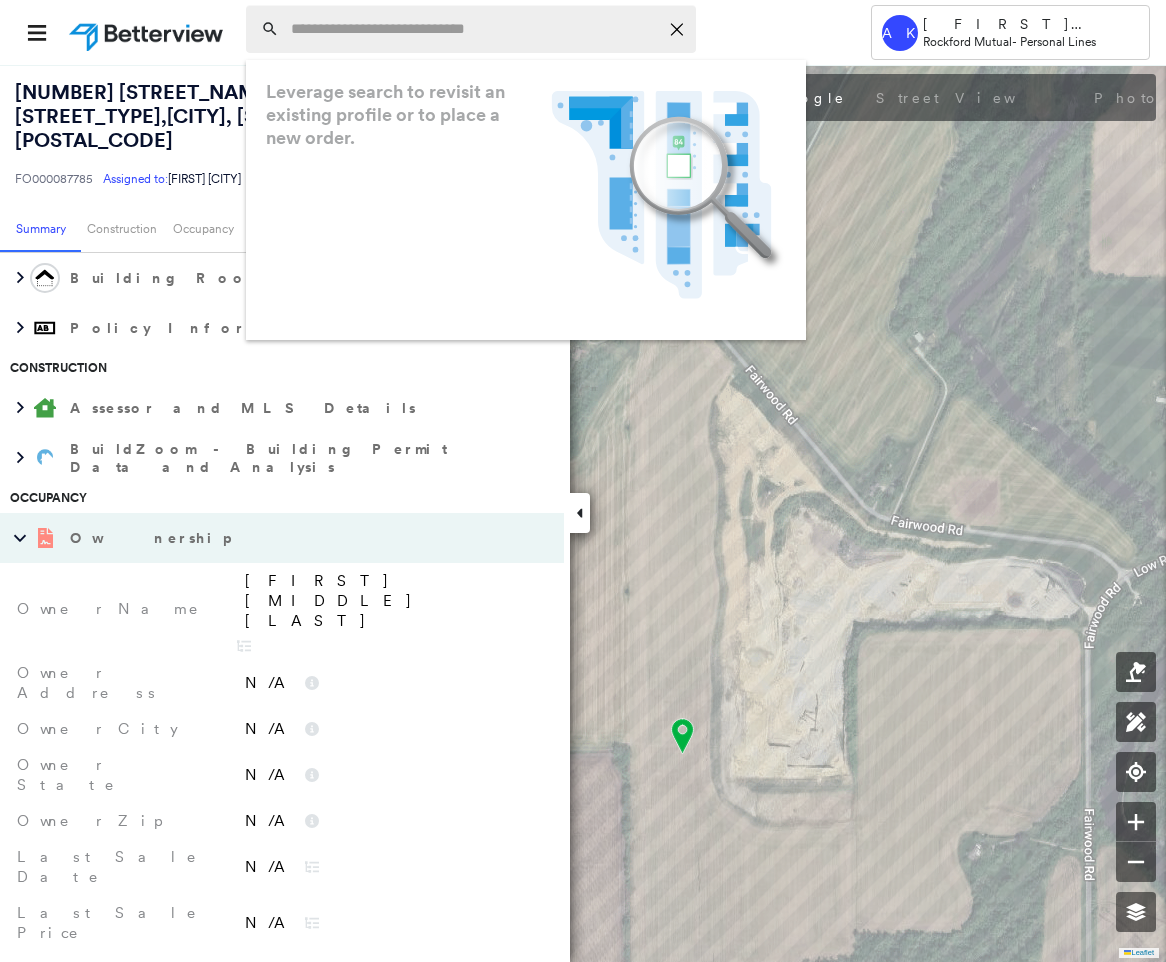 paste on "**********" 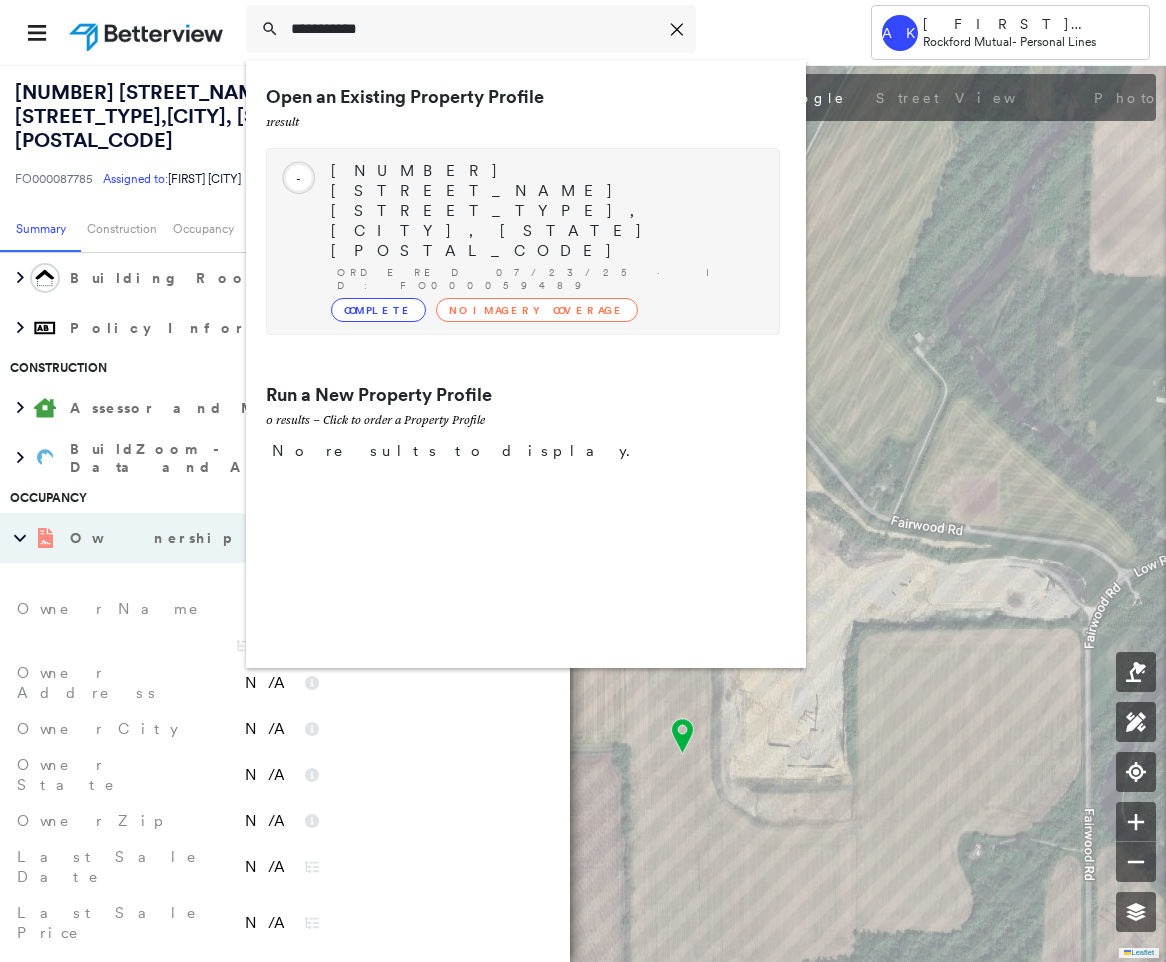 type on "**********" 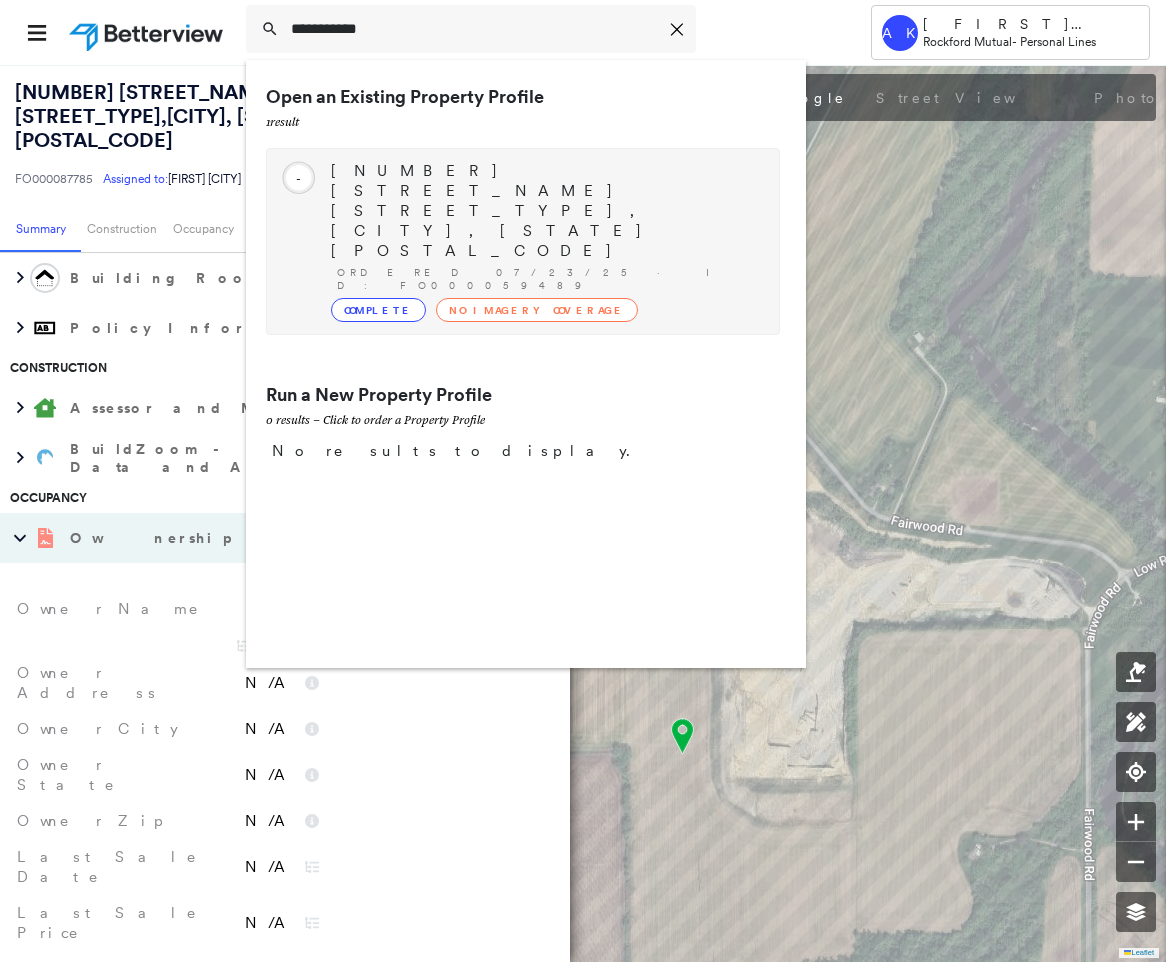 click on "[NUMBER] [STREET_NAME] [STREET_TYPE], [CITY], [STATE] [POSTAL_CODE]" at bounding box center [545, 211] 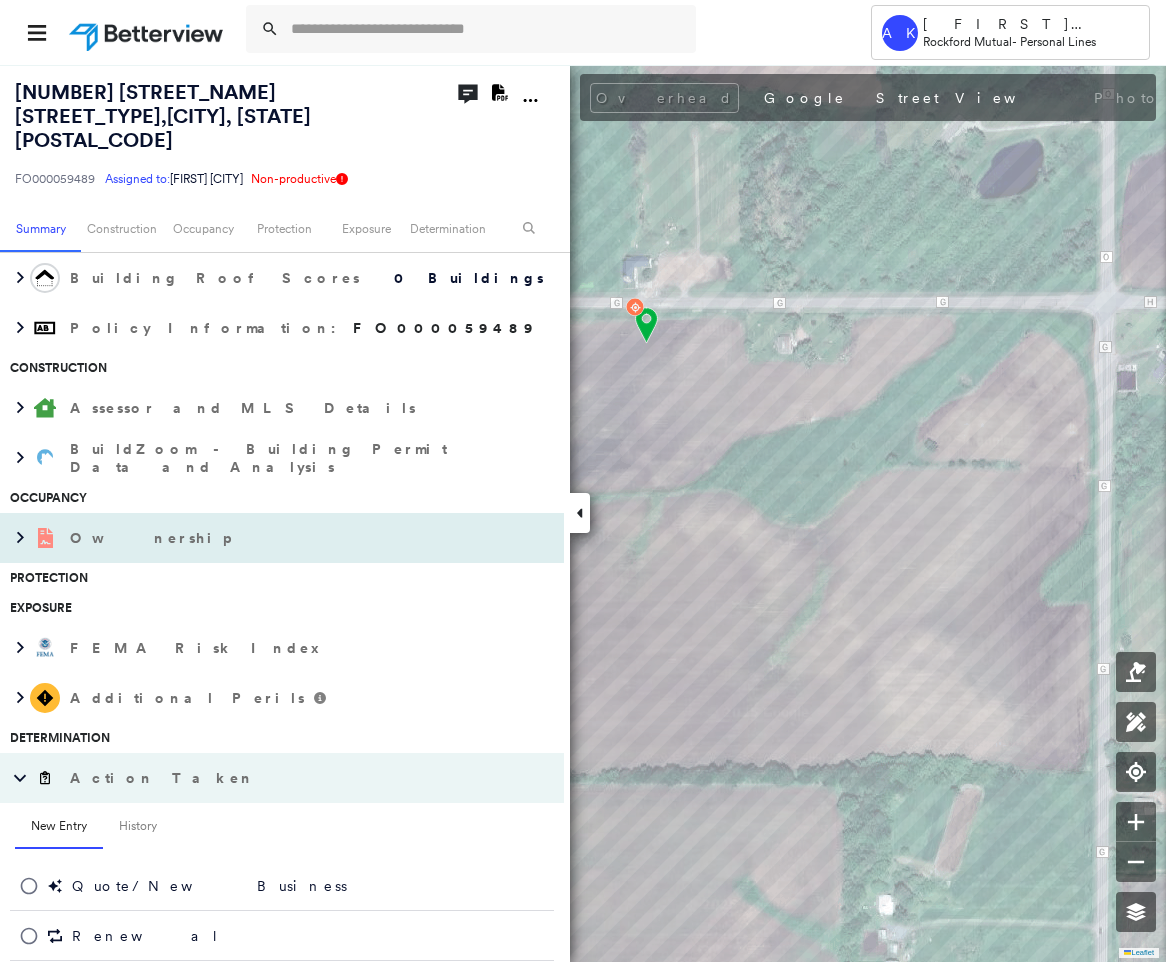 click on "Ownership" at bounding box center [262, 538] 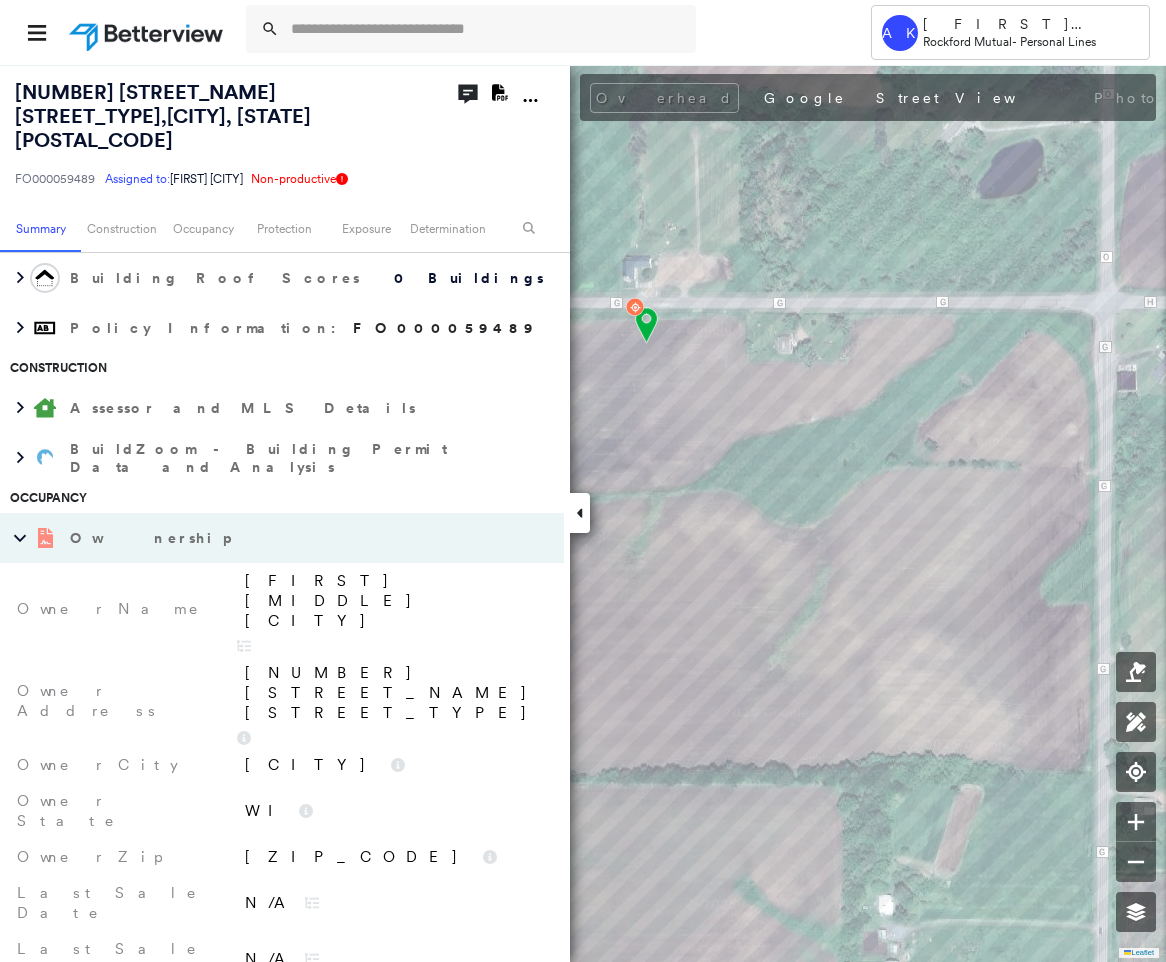 click on "[FIRST] [MIDDLE] [CITY]" at bounding box center (394, 601) 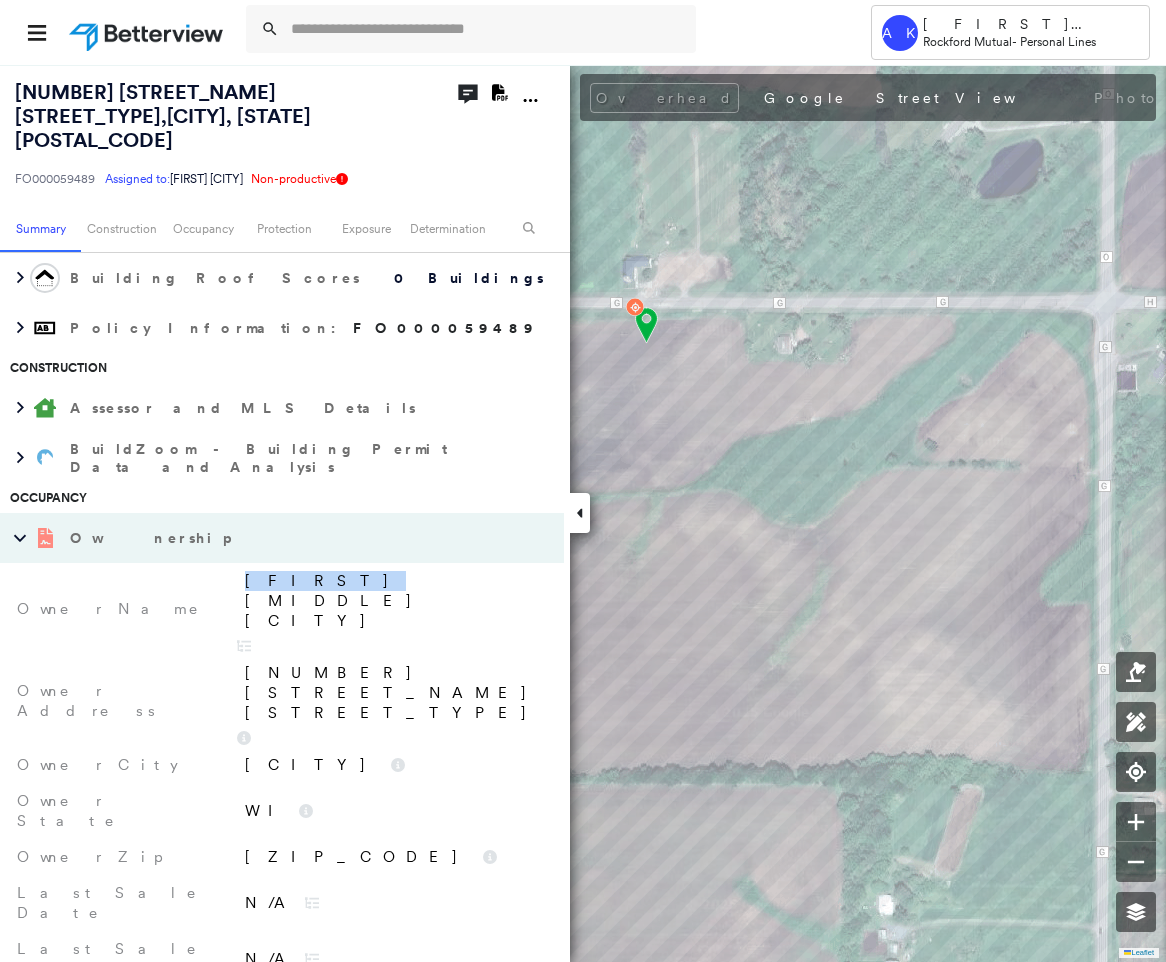 click on "[FIRST] [MIDDLE] [CITY]" at bounding box center [394, 601] 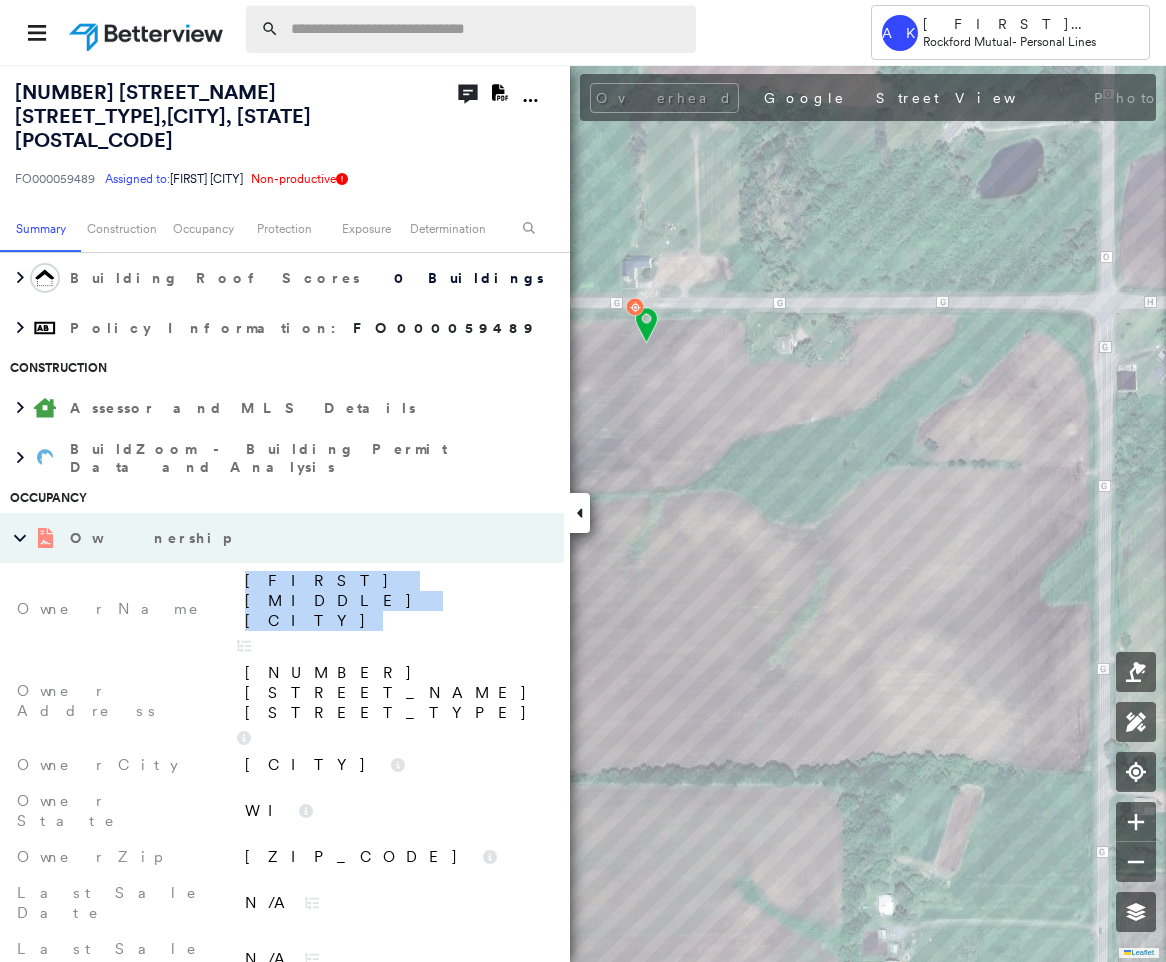 click at bounding box center [487, 29] 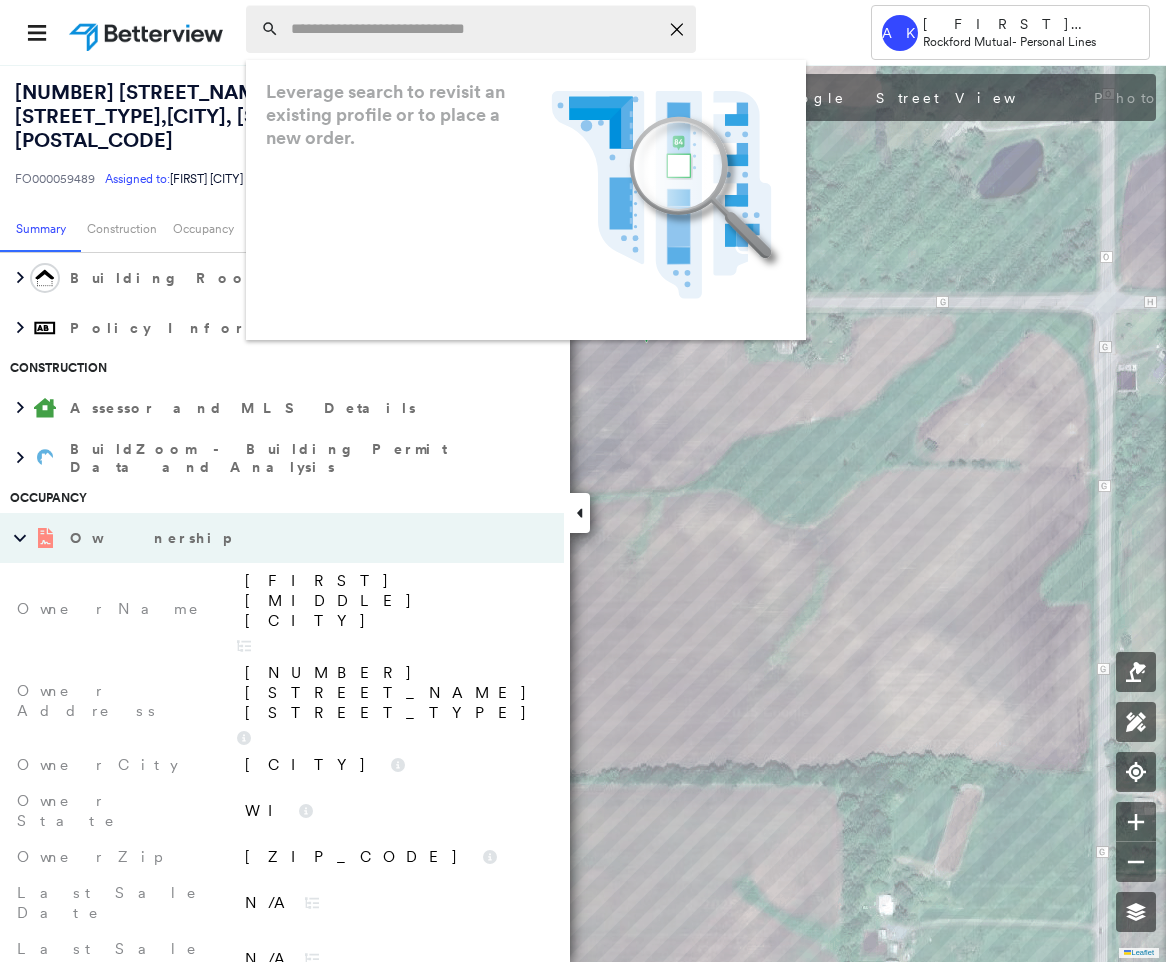 click at bounding box center [474, 29] 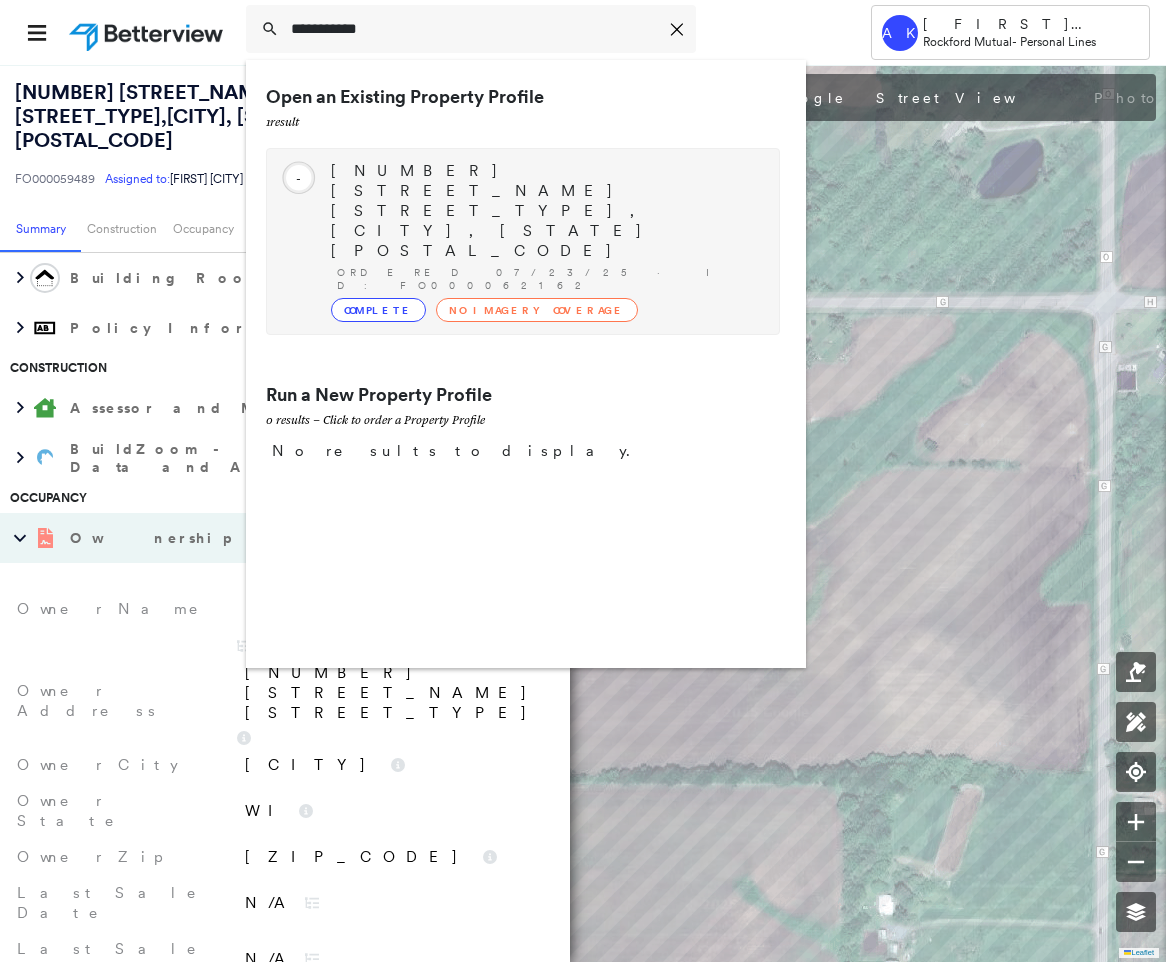 type on "**********" 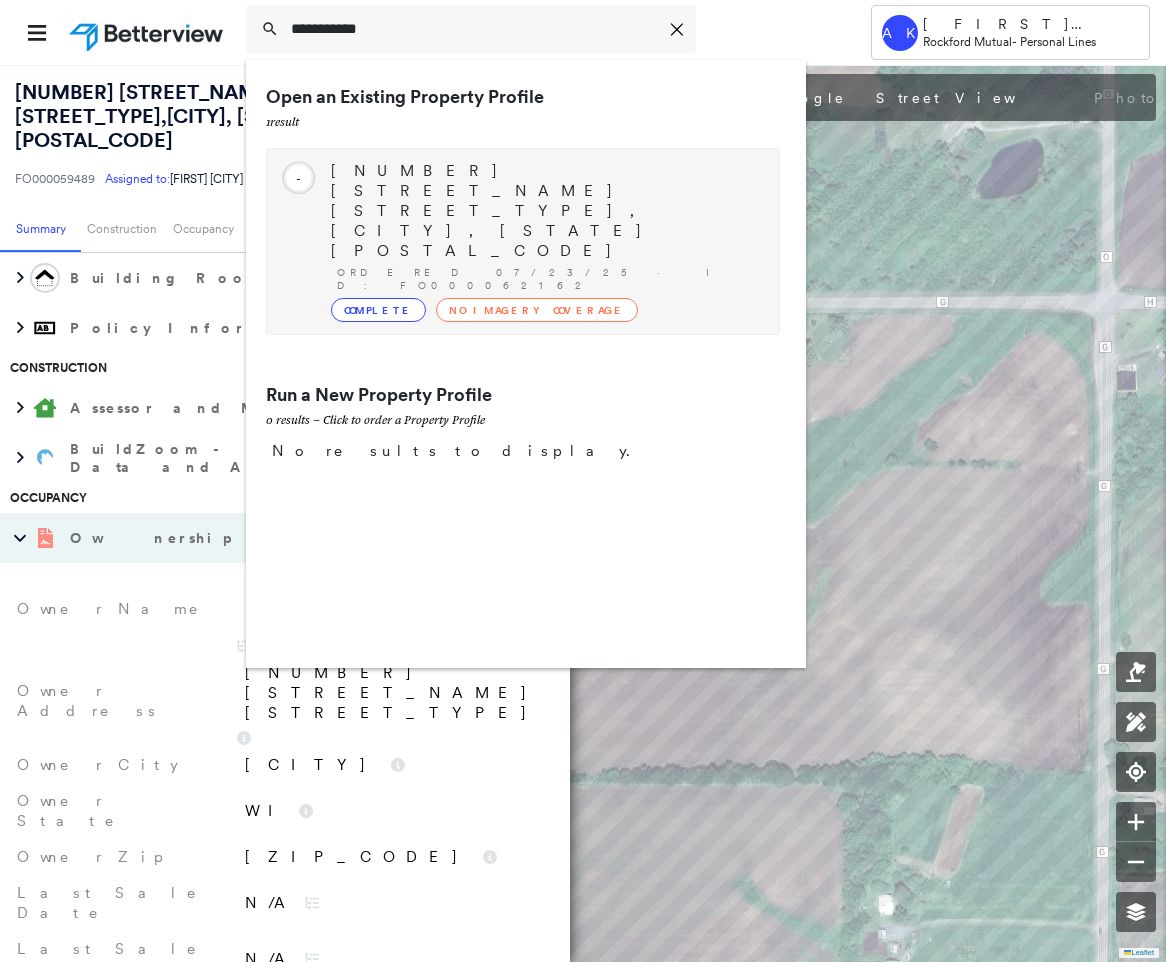 click on "[NUMBER] [STREET_NAME] [STREET_TYPE], [CITY], [STATE] [POSTAL_CODE] Ordered [DATE] · ID: FO000062162 Complete No Imagery Coverage" at bounding box center [545, 241] 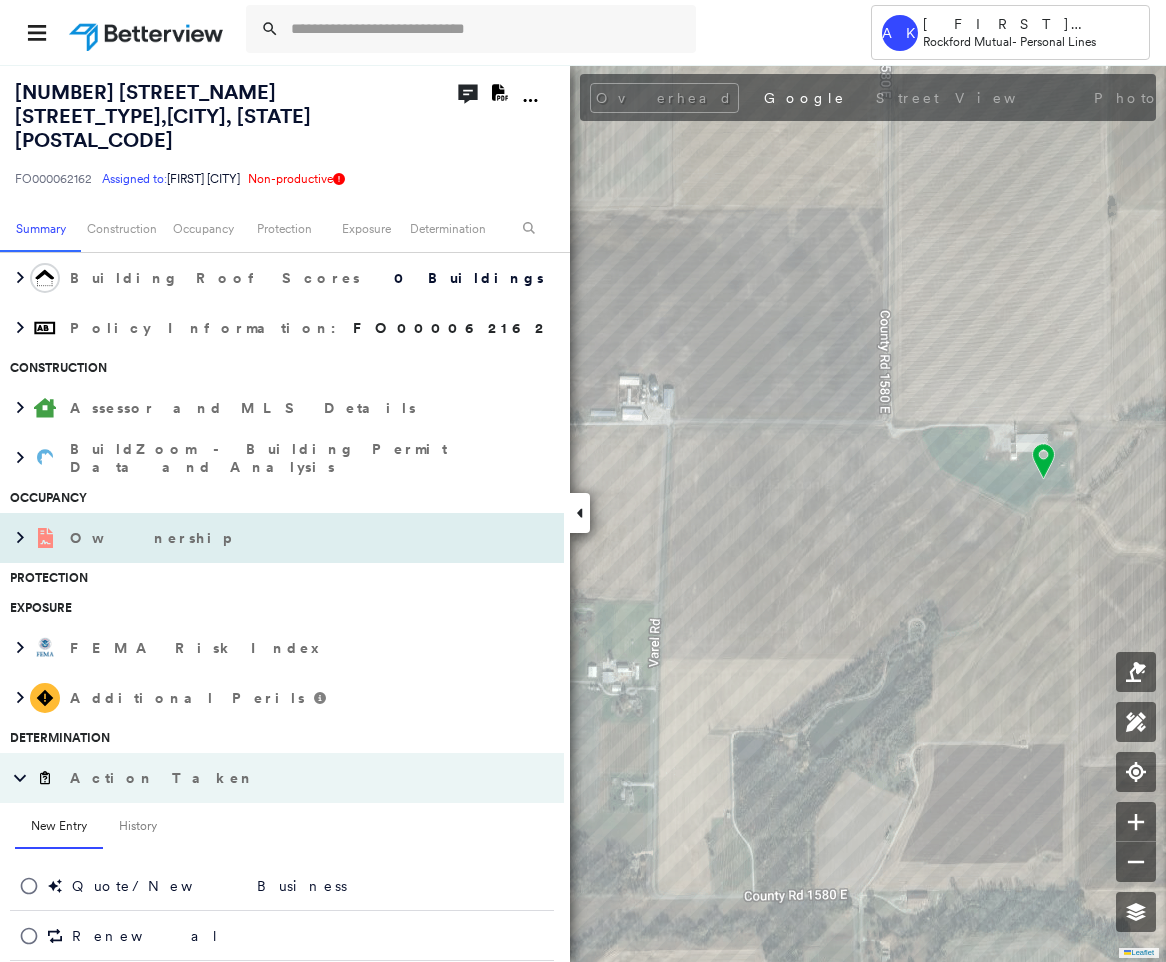 click on "Ownership" at bounding box center (262, 538) 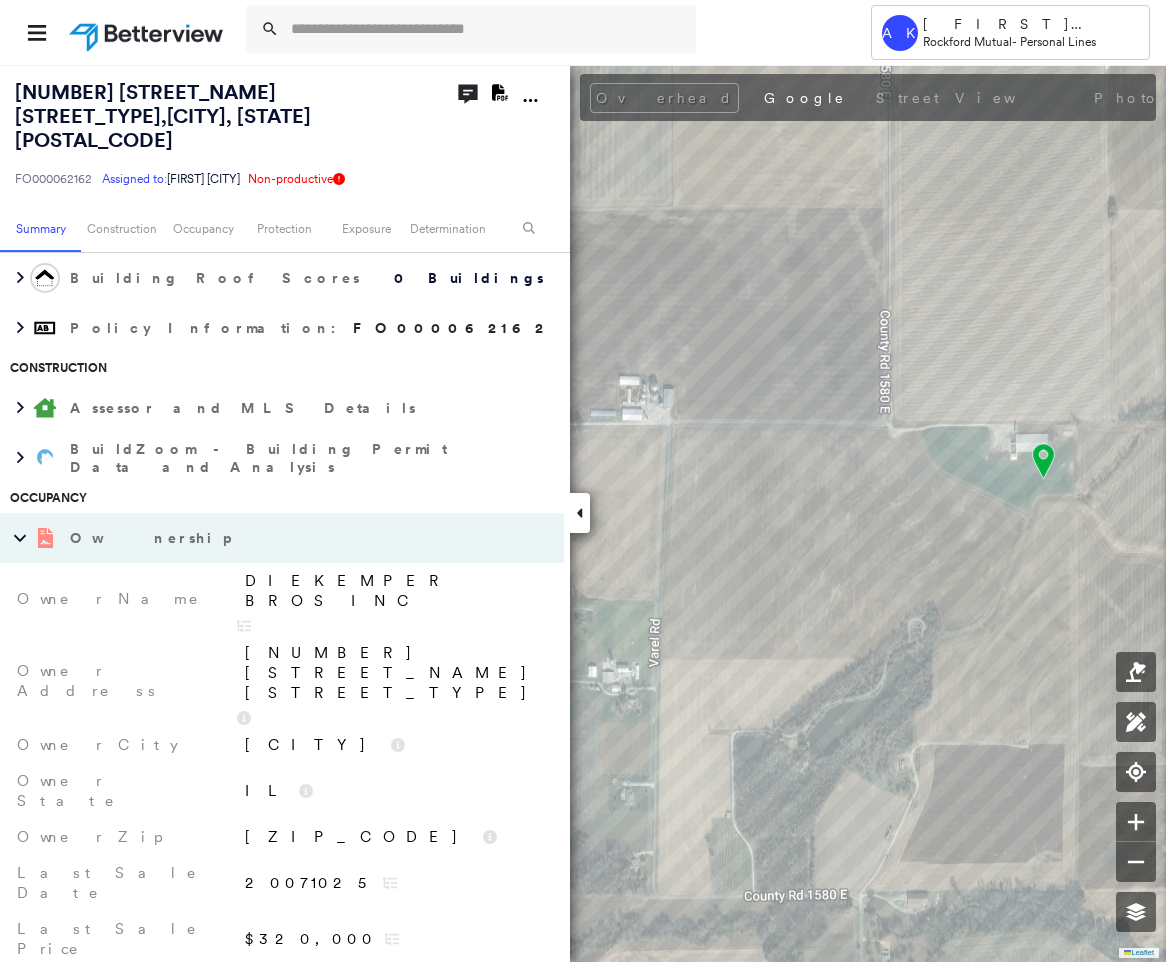 click on "DIEKEMPER BROS INC" at bounding box center [394, 591] 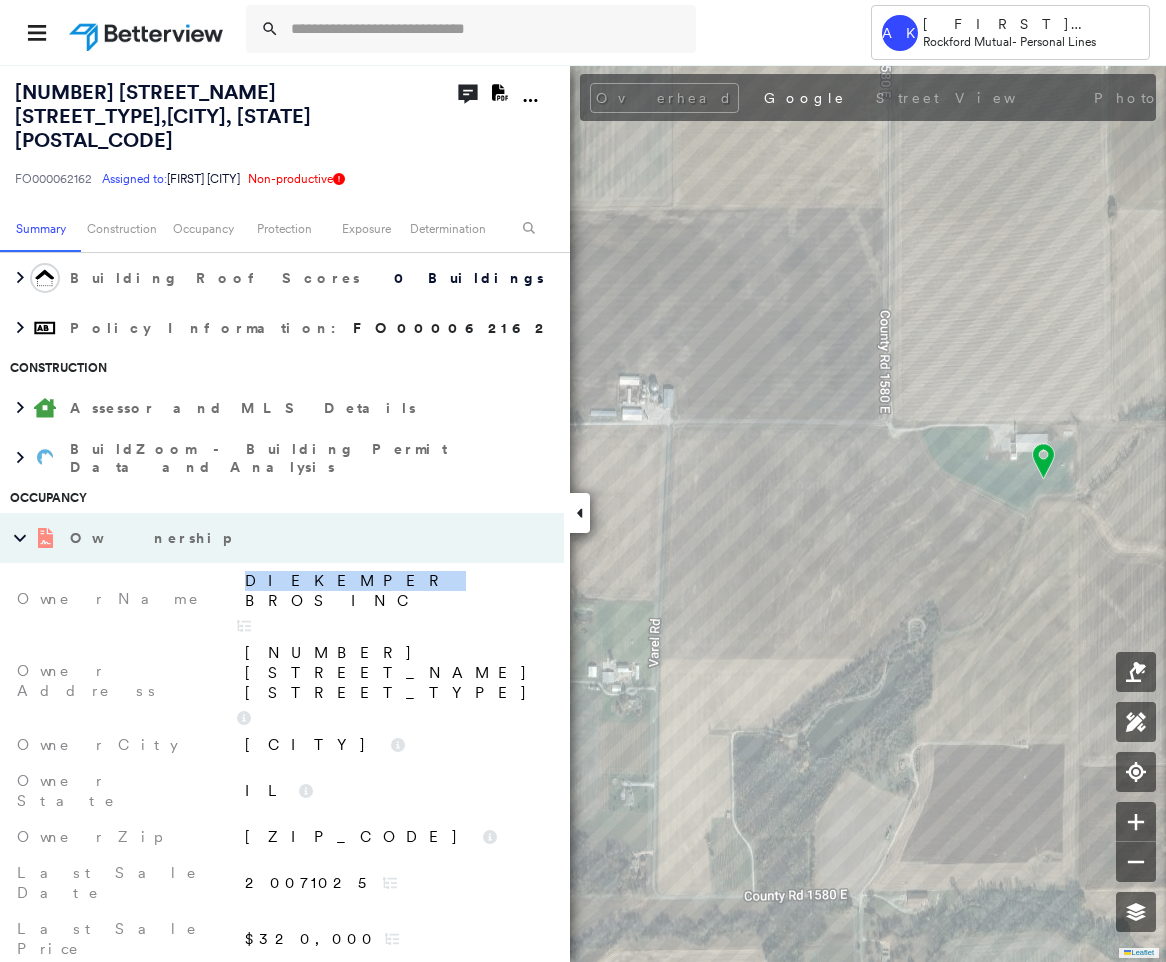 click on "DIEKEMPER BROS INC" at bounding box center [394, 591] 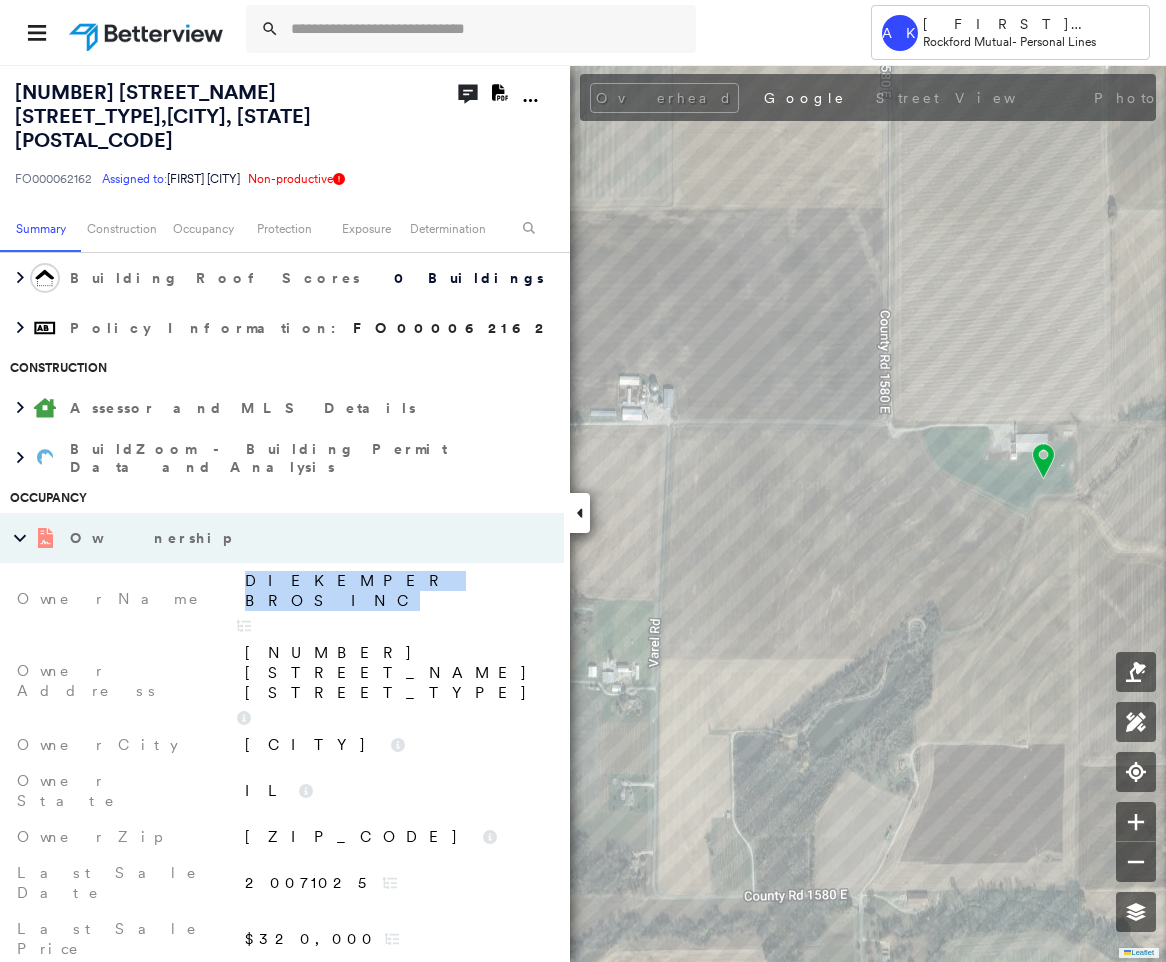click on "DIEKEMPER BROS INC" at bounding box center (391, 599) 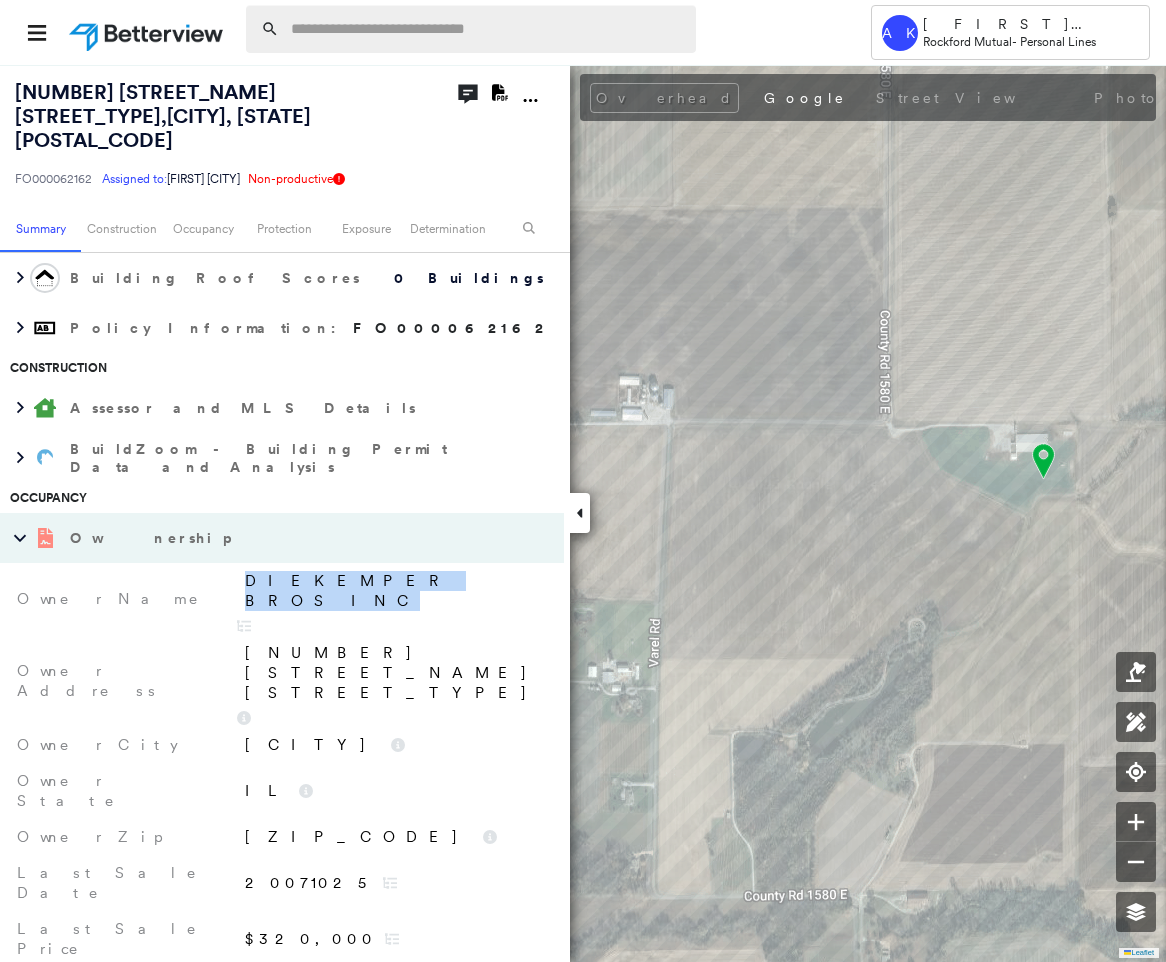 click at bounding box center [487, 29] 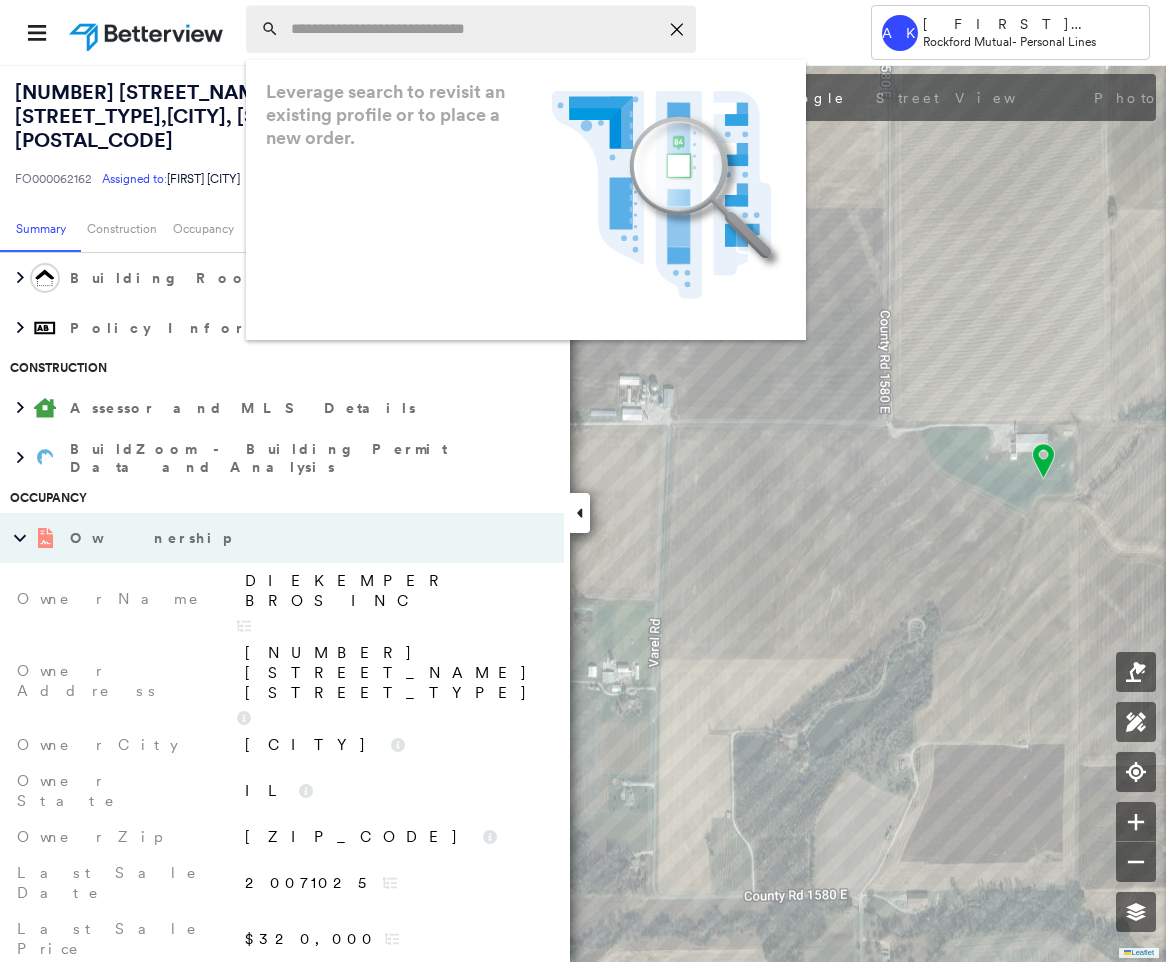 paste on "**********" 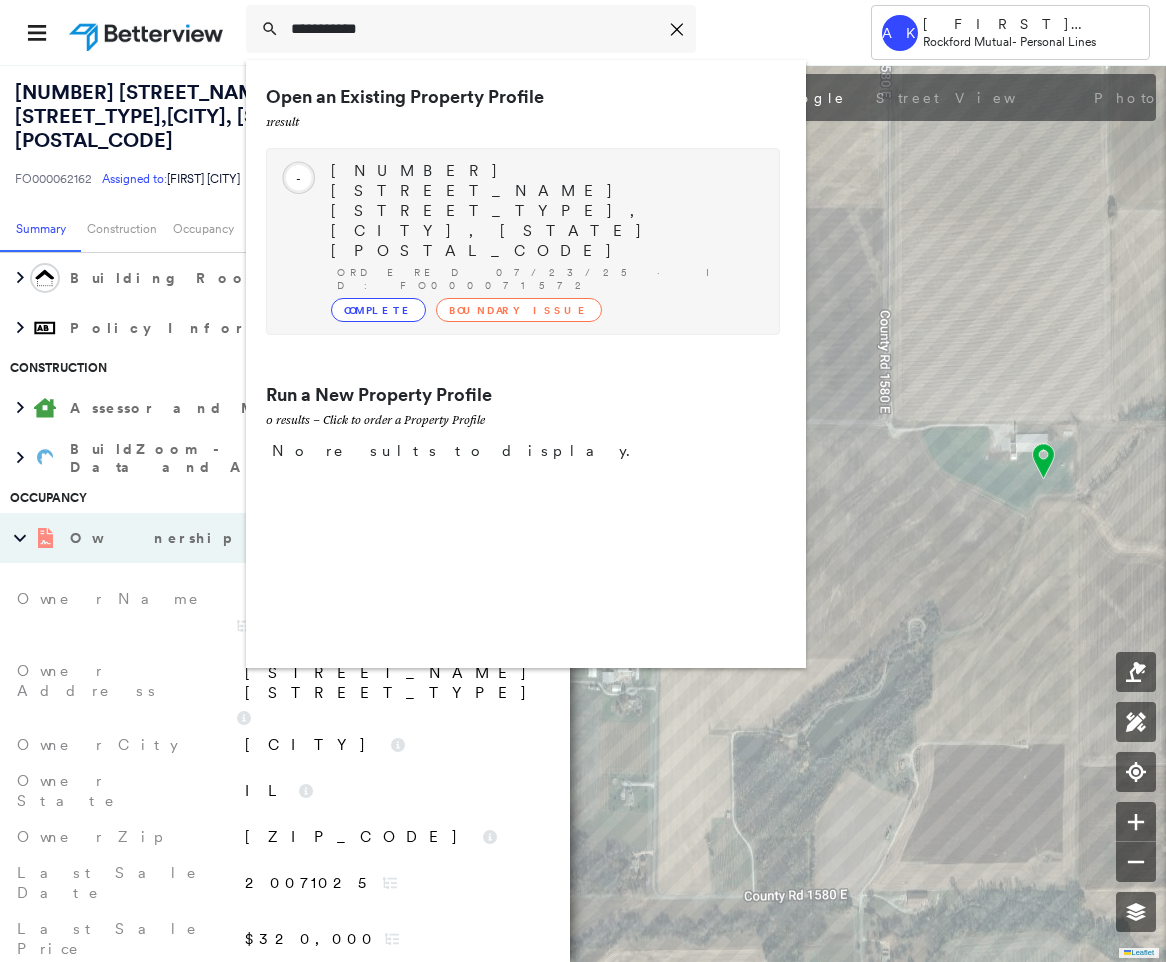 type on "**********" 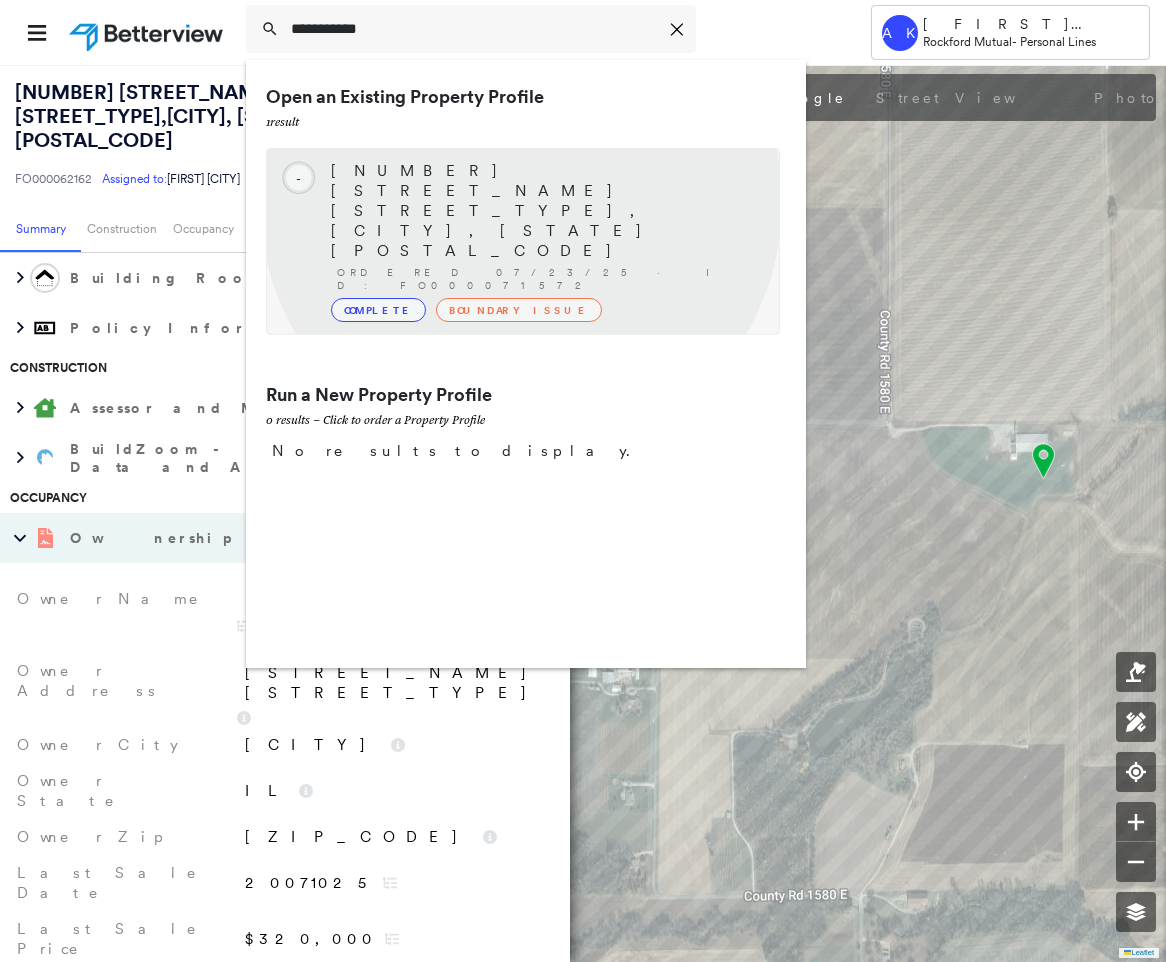 click on "[NUMBER] [STREET_NAME] [STREET_TYPE], [CITY], [STATE] [POSTAL_CODE] Ordered [DATE] · ID: FO000071572 Complete Boundary Issue" at bounding box center (545, 241) 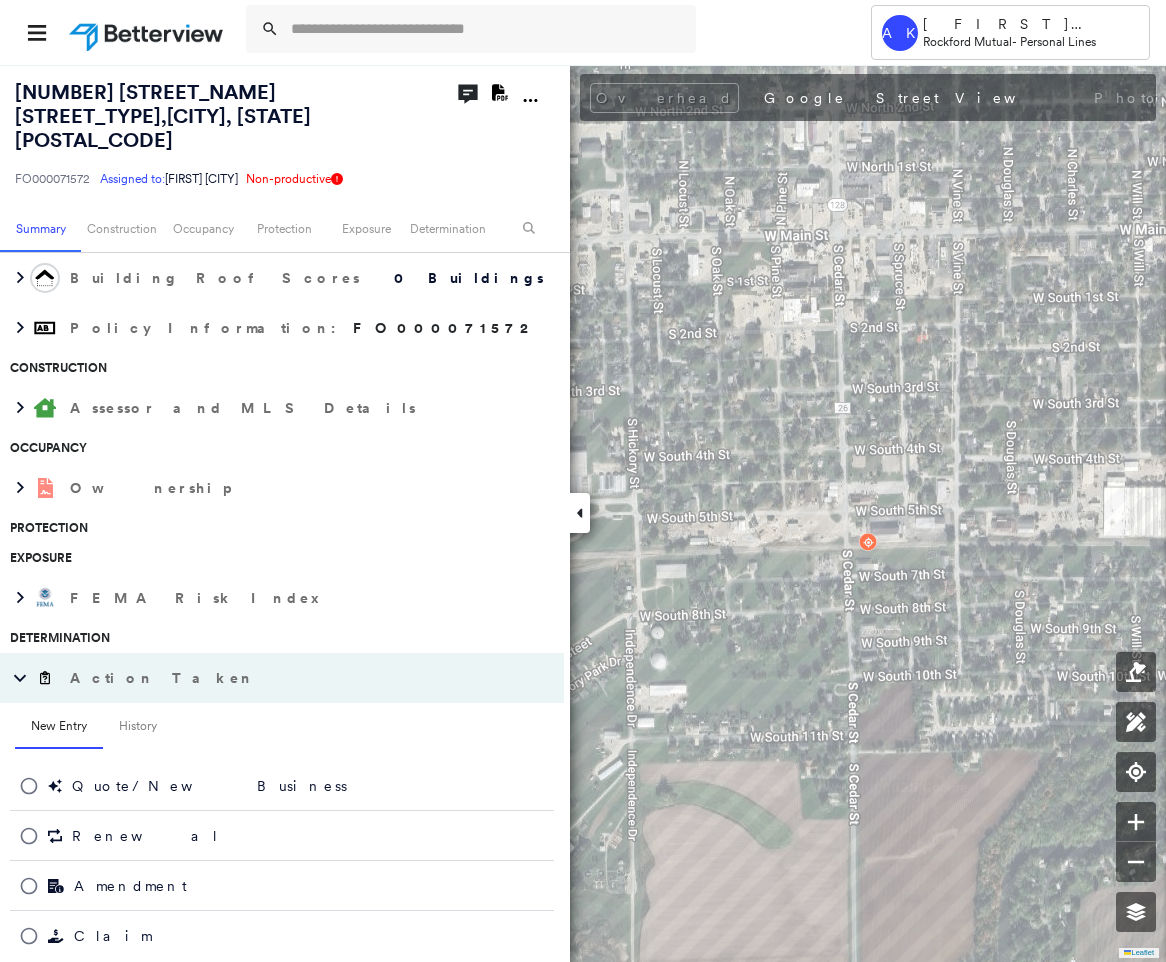 click on "Occupancy" at bounding box center [277, 448] 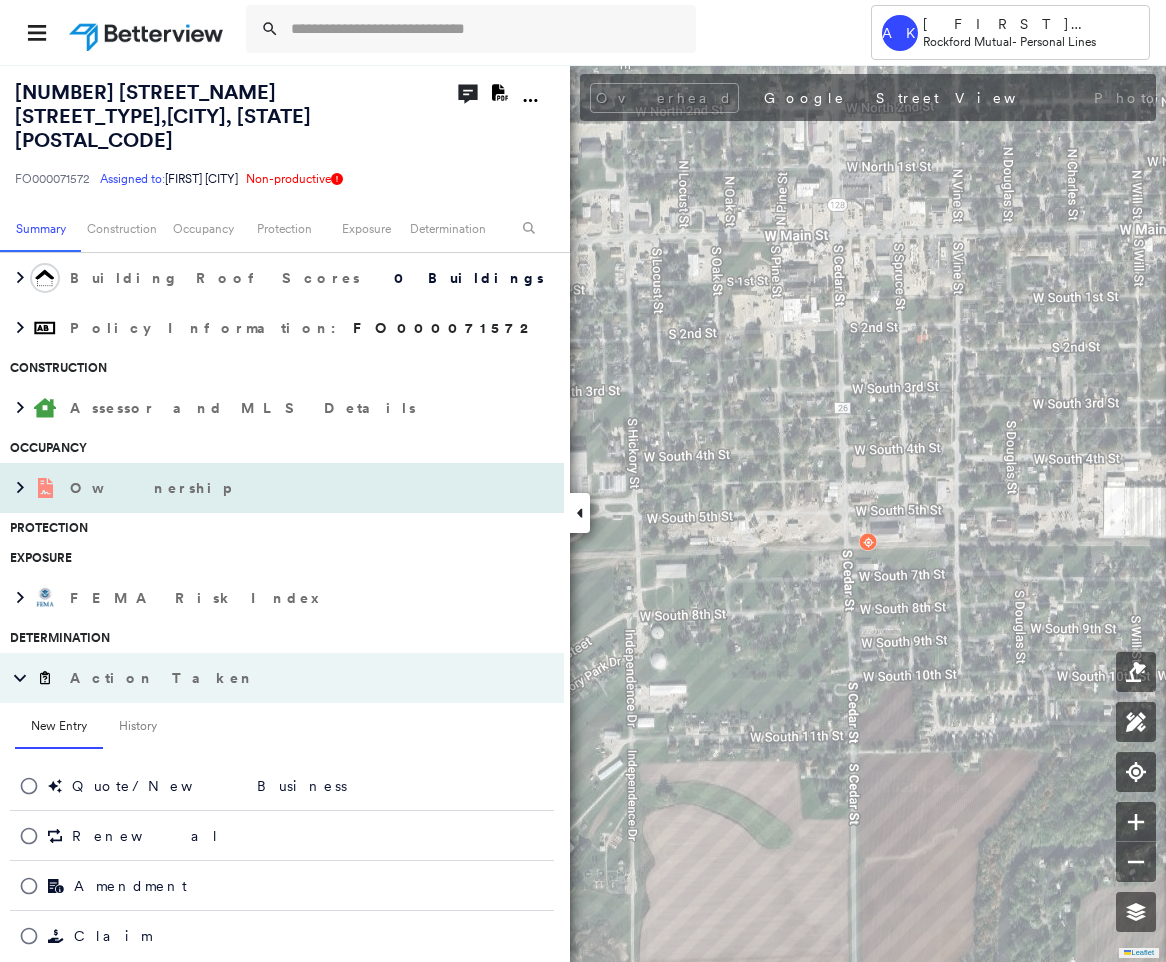 click on "Ownership" at bounding box center [262, 488] 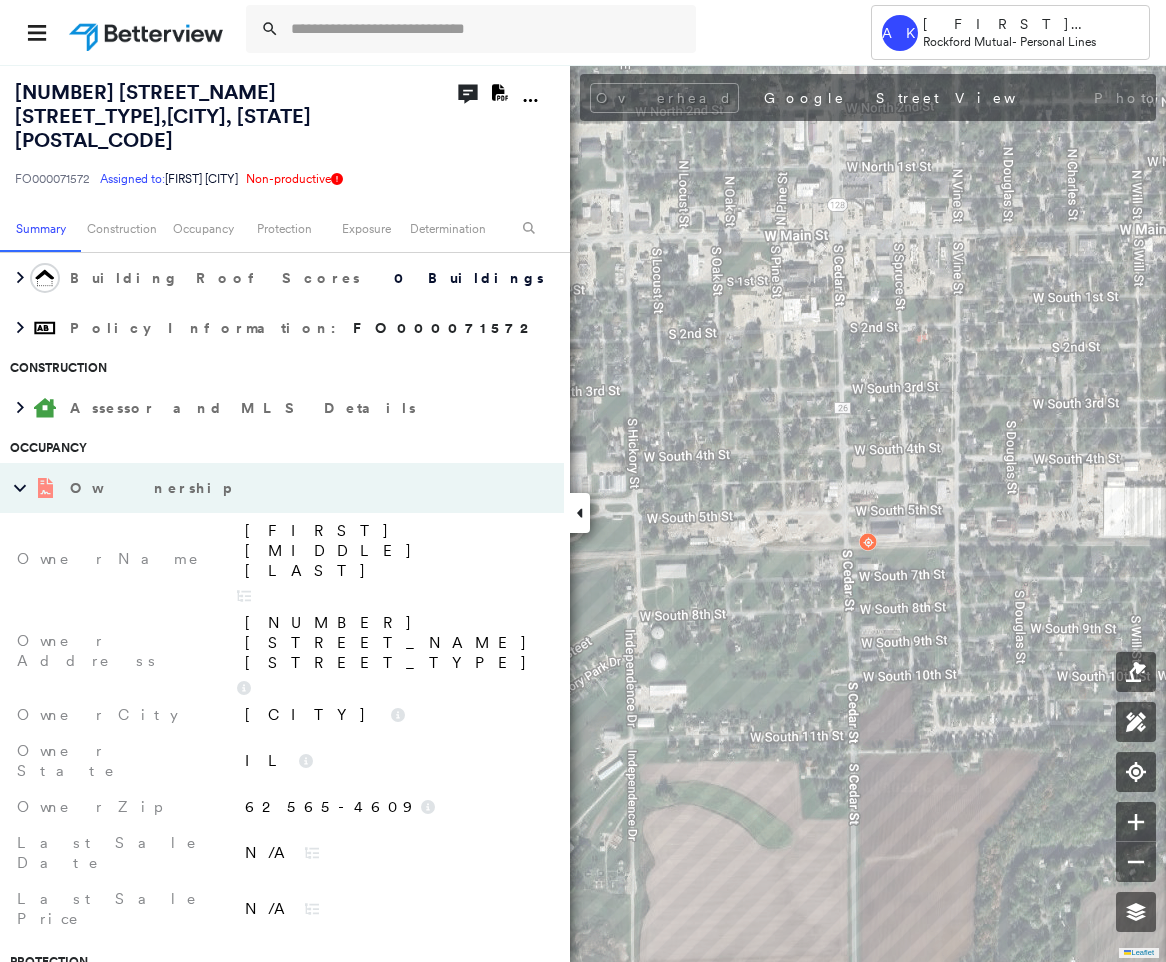 click on "[FIRST] [MIDDLE] [LAST]" at bounding box center (394, 551) 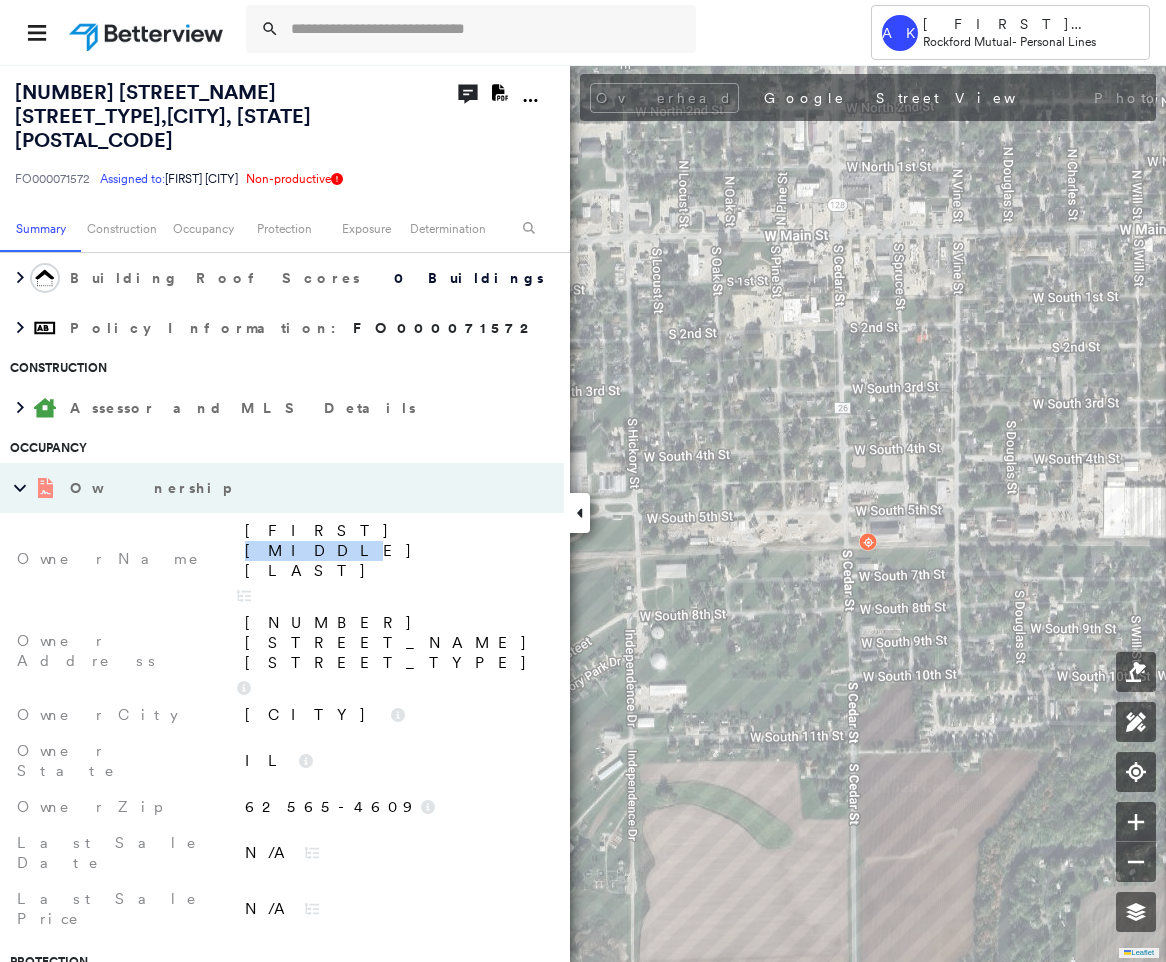 click on "[FIRST] [MIDDLE] [LAST]" at bounding box center (394, 551) 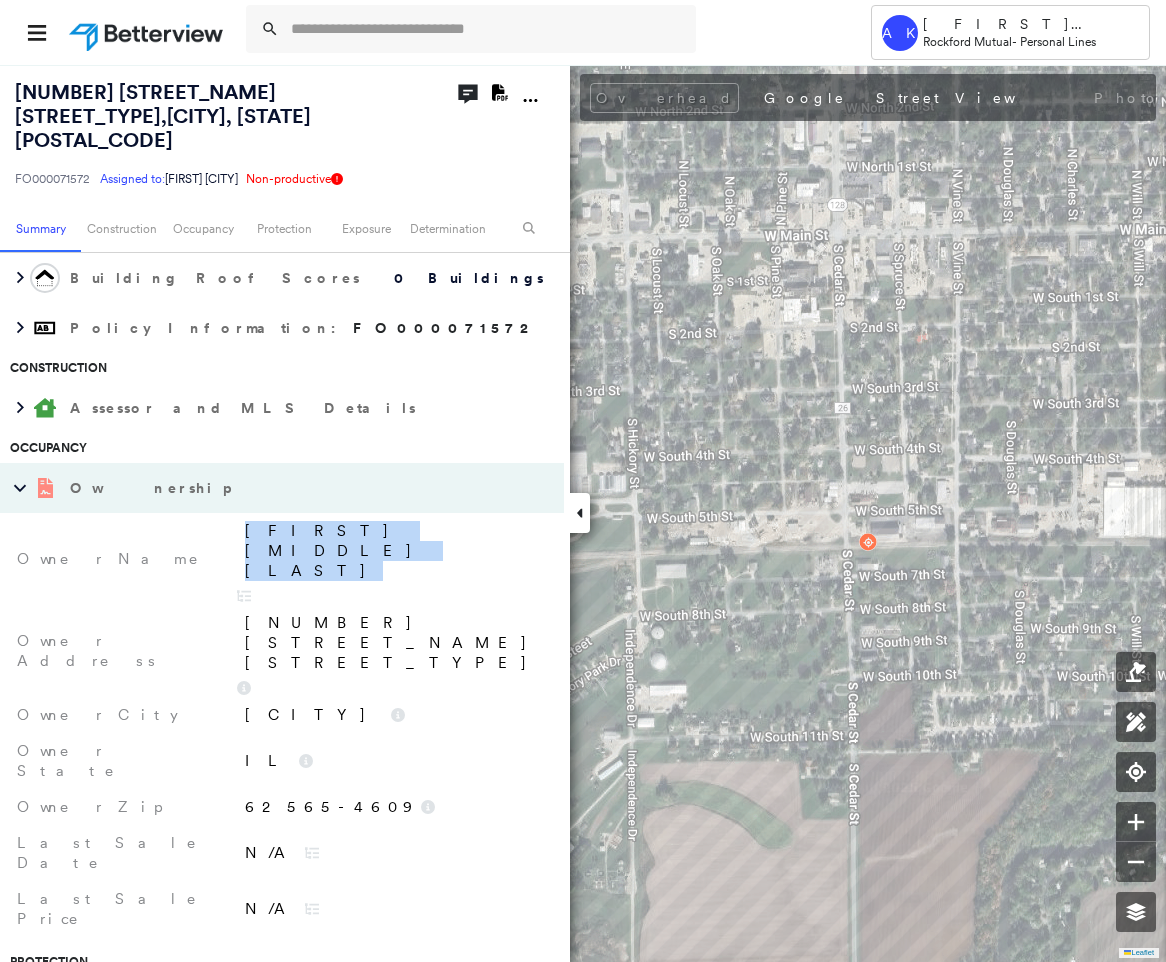 click on "[FIRST] [MIDDLE] [LAST]" at bounding box center [394, 551] 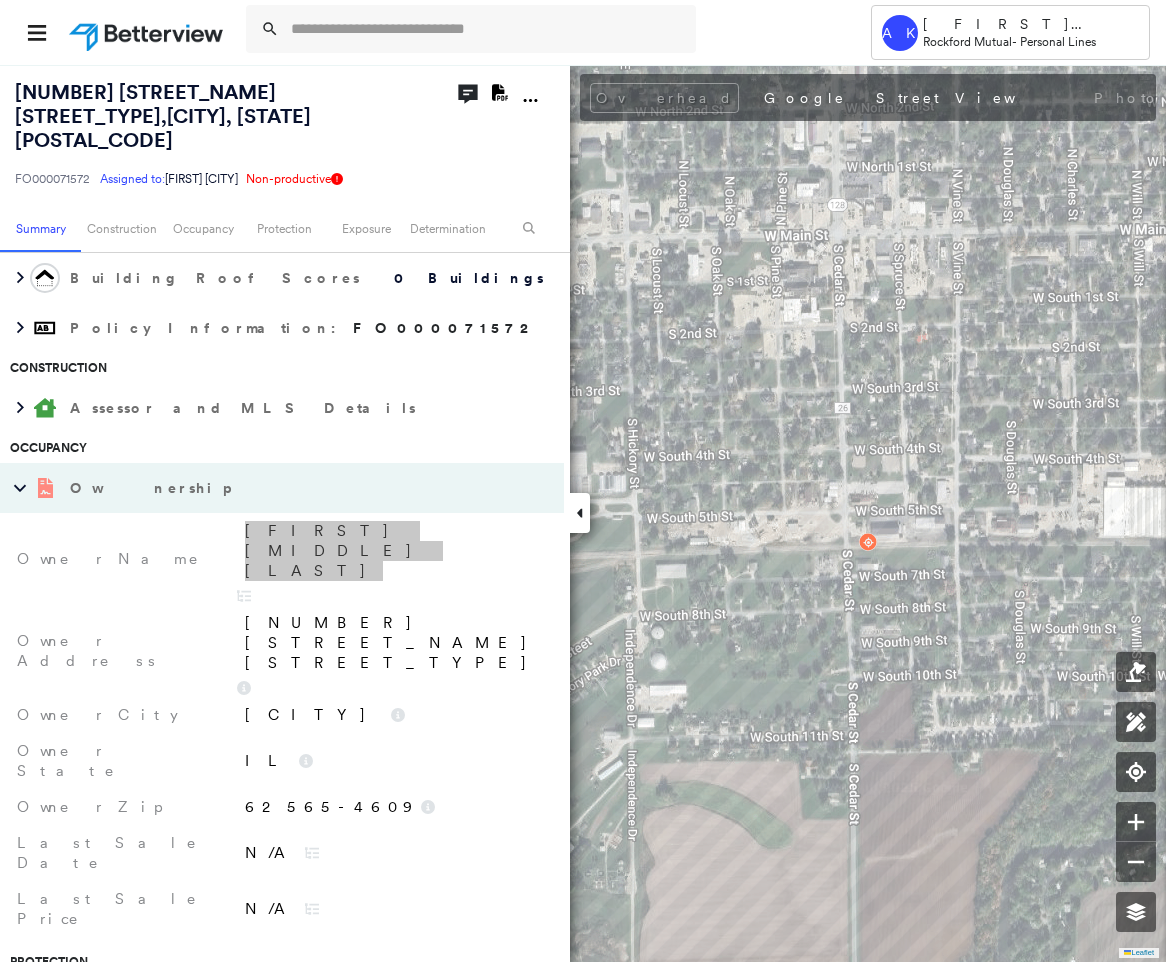 scroll, scrollTop: 0, scrollLeft: 0, axis: both 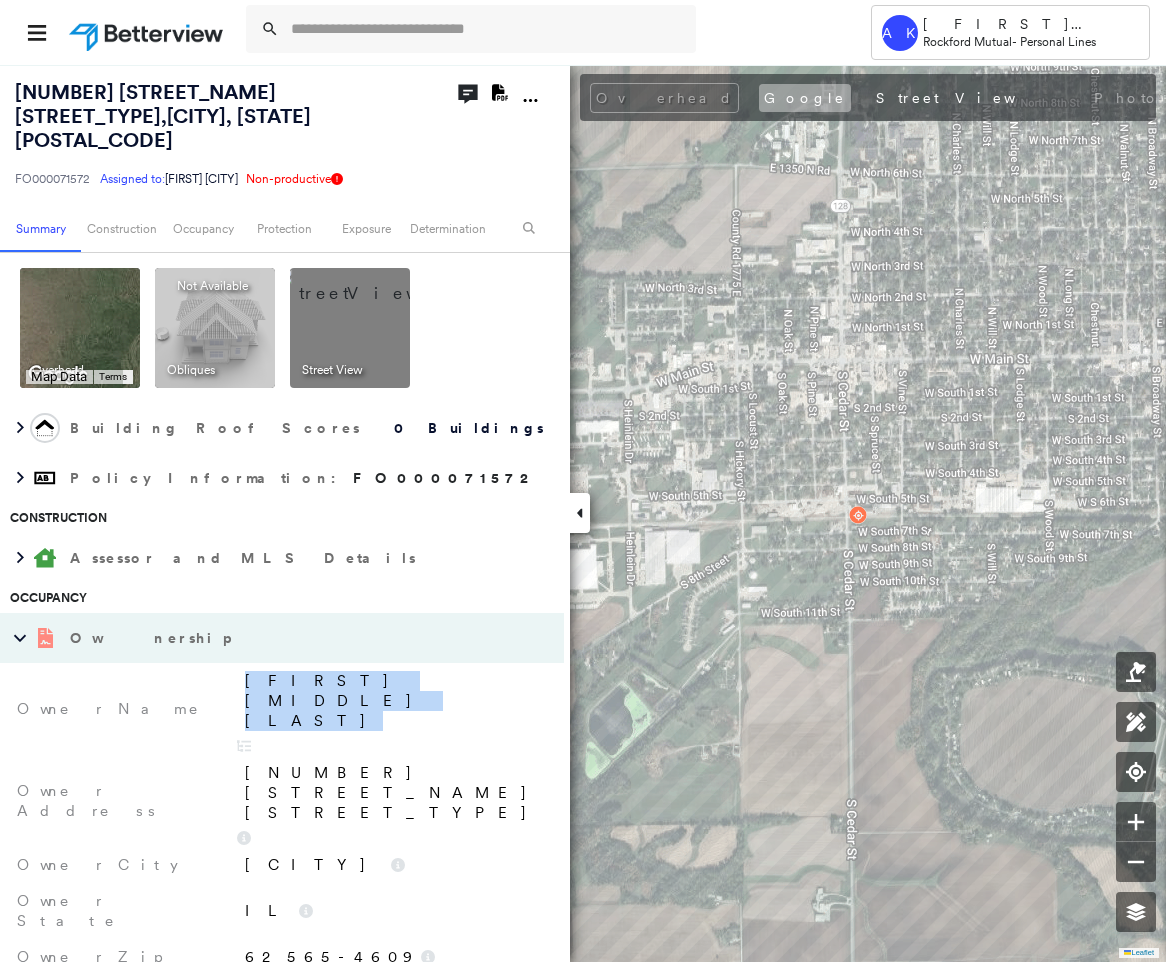 click on "Google" at bounding box center [805, 98] 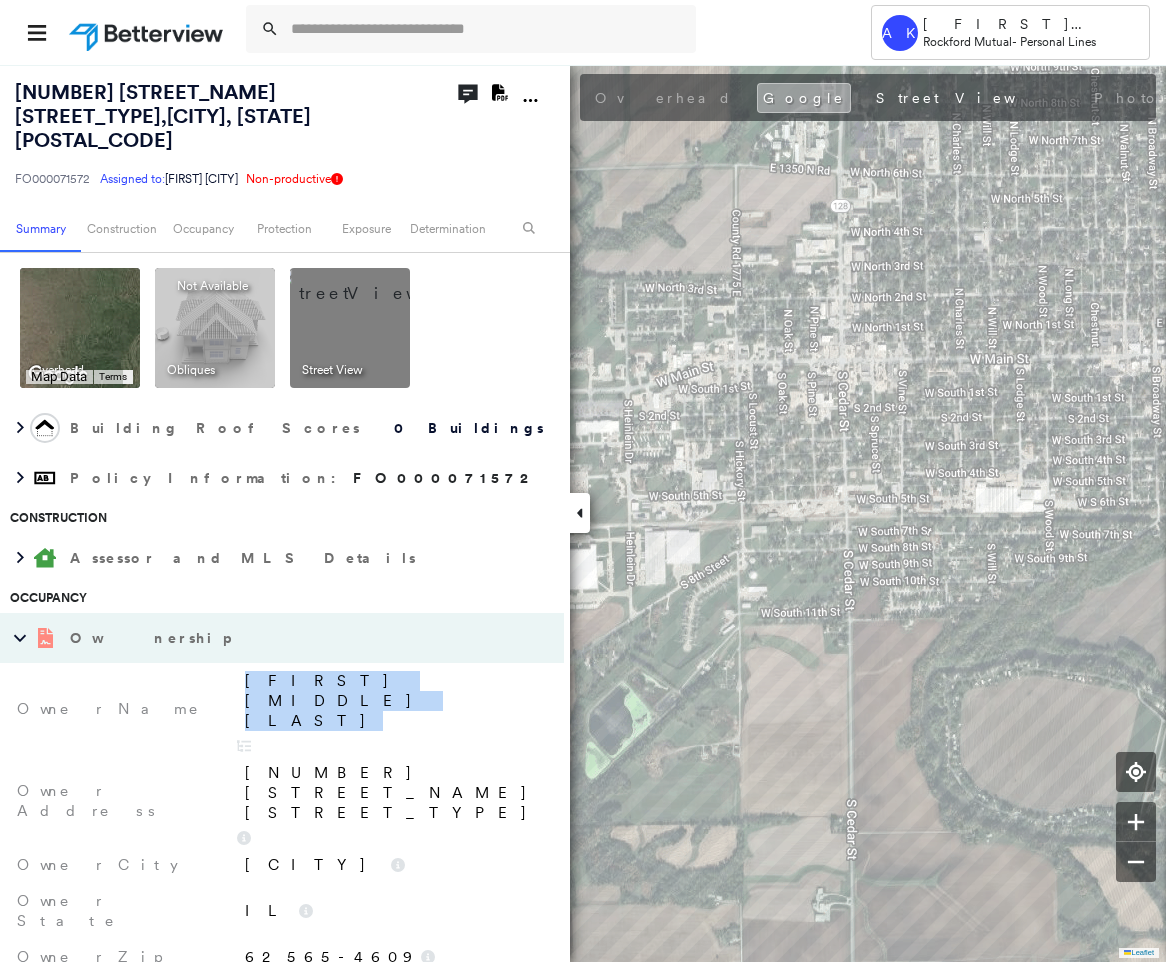 click on "Google" at bounding box center (804, 98) 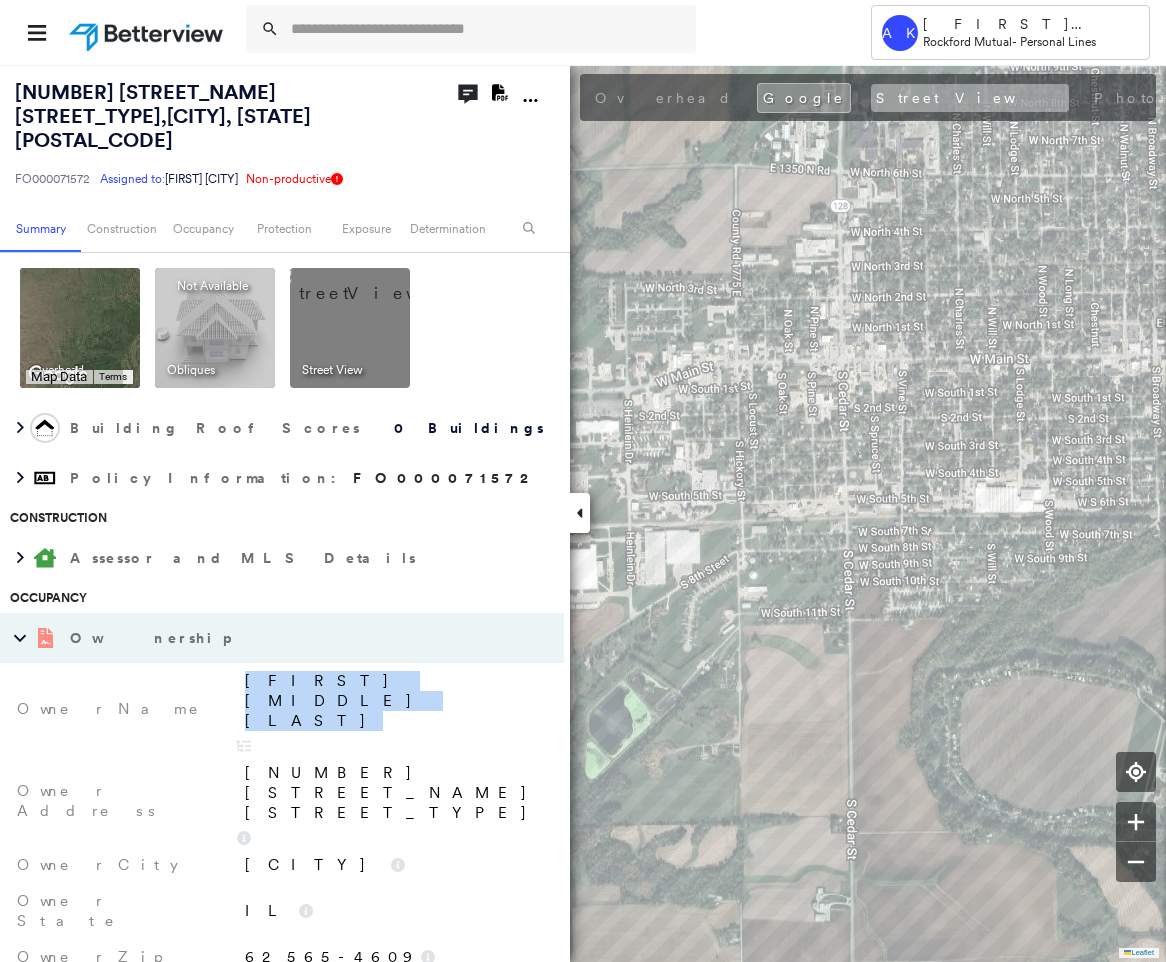 click on "Street View" at bounding box center (970, 98) 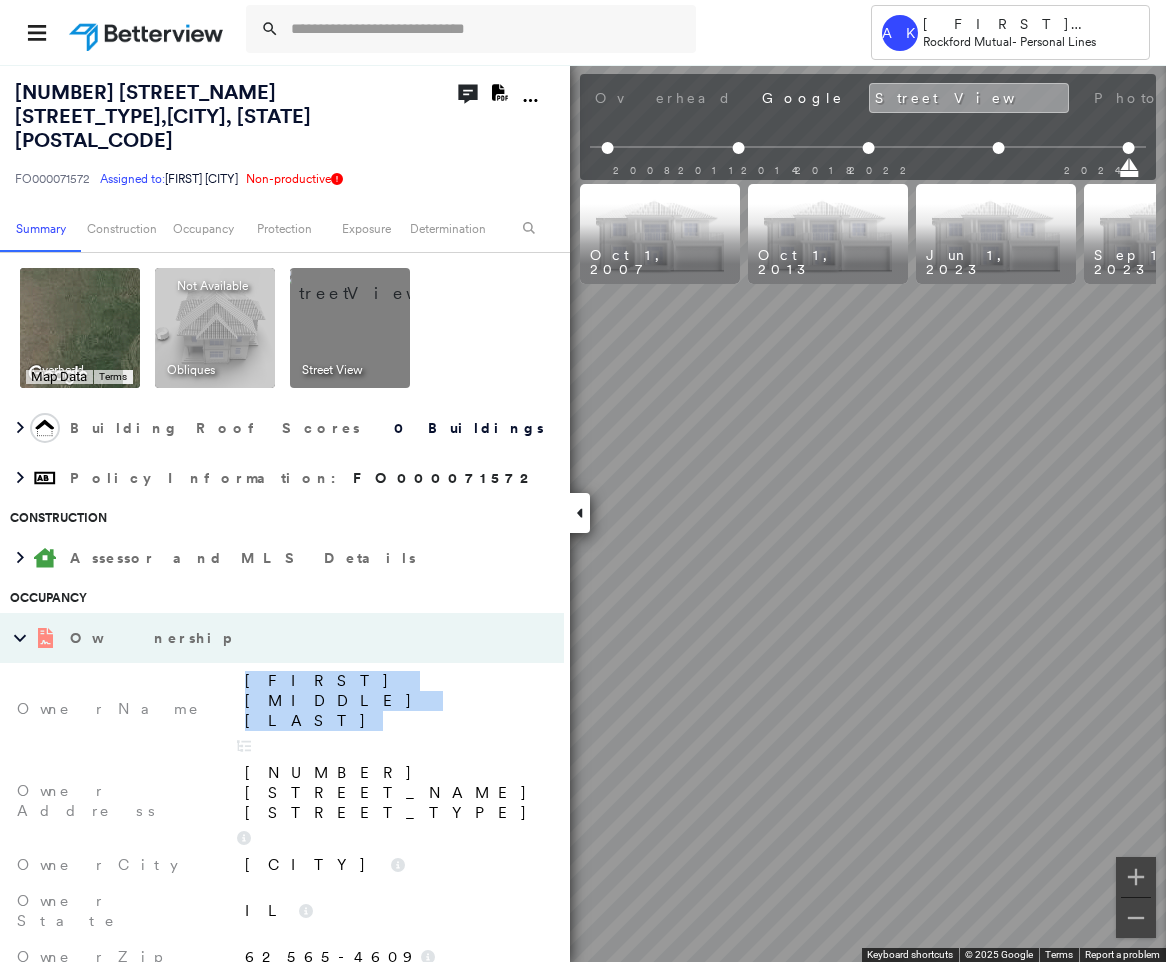 scroll, scrollTop: 0, scrollLeft: 264, axis: horizontal 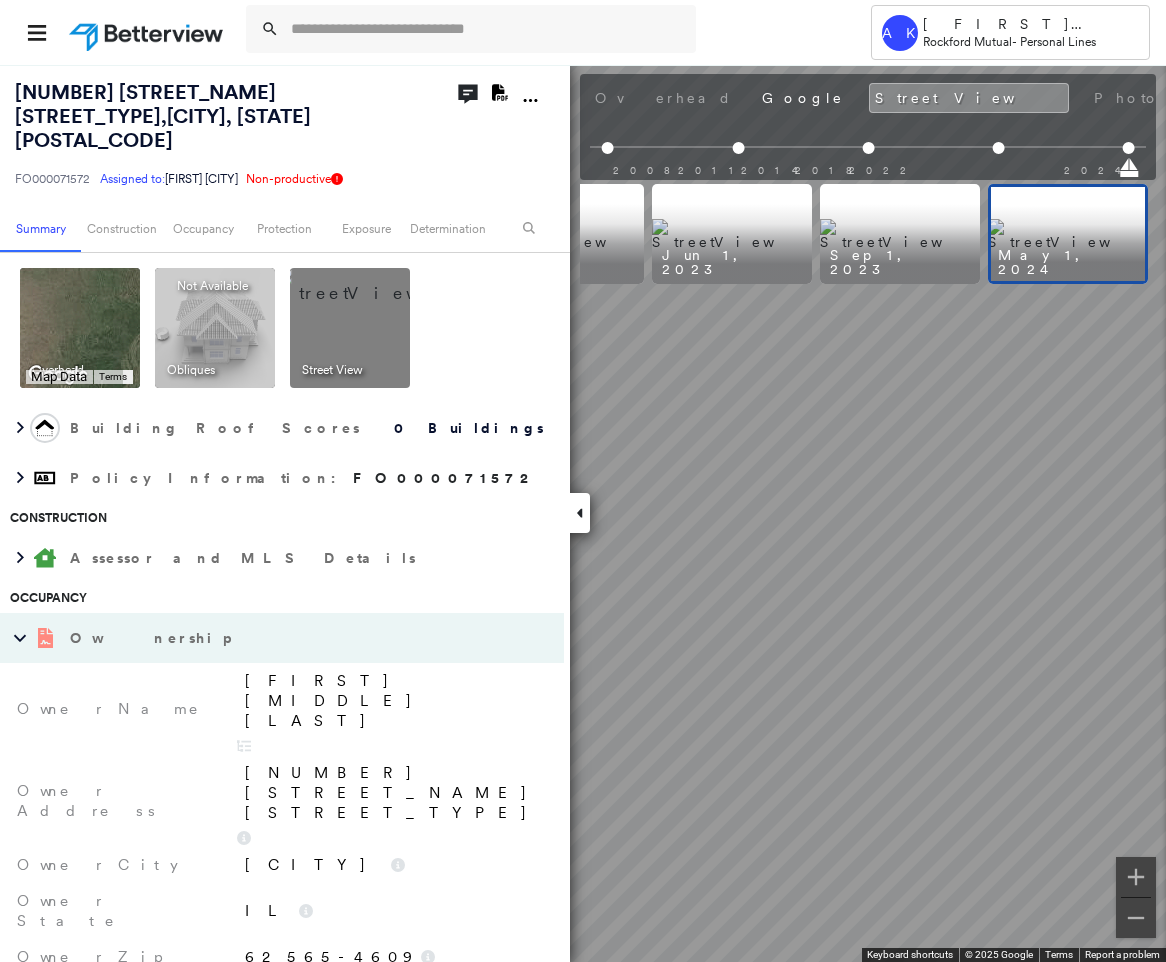 click on "Overhead Google Street View Photos" at bounding box center (880, 98) 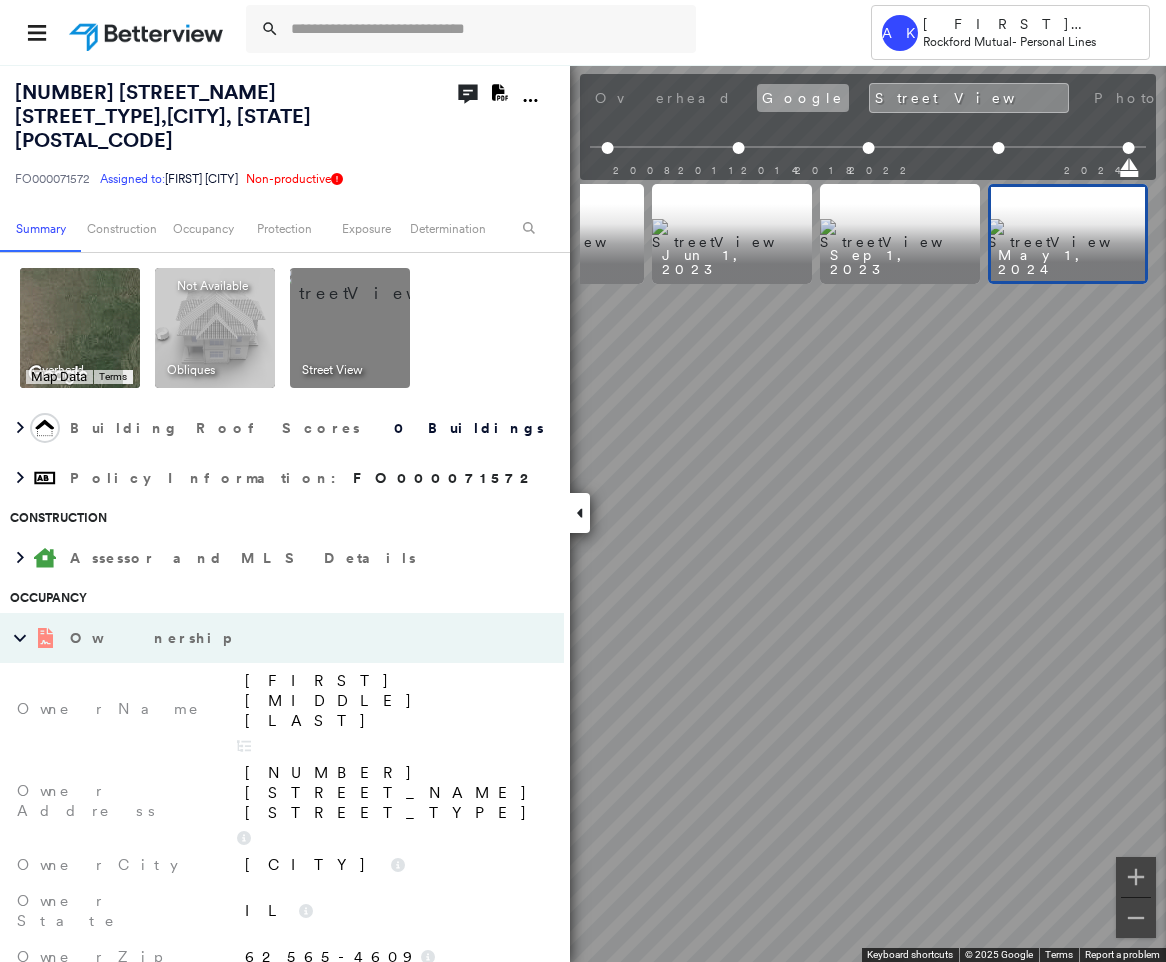 click on "Google" at bounding box center [803, 98] 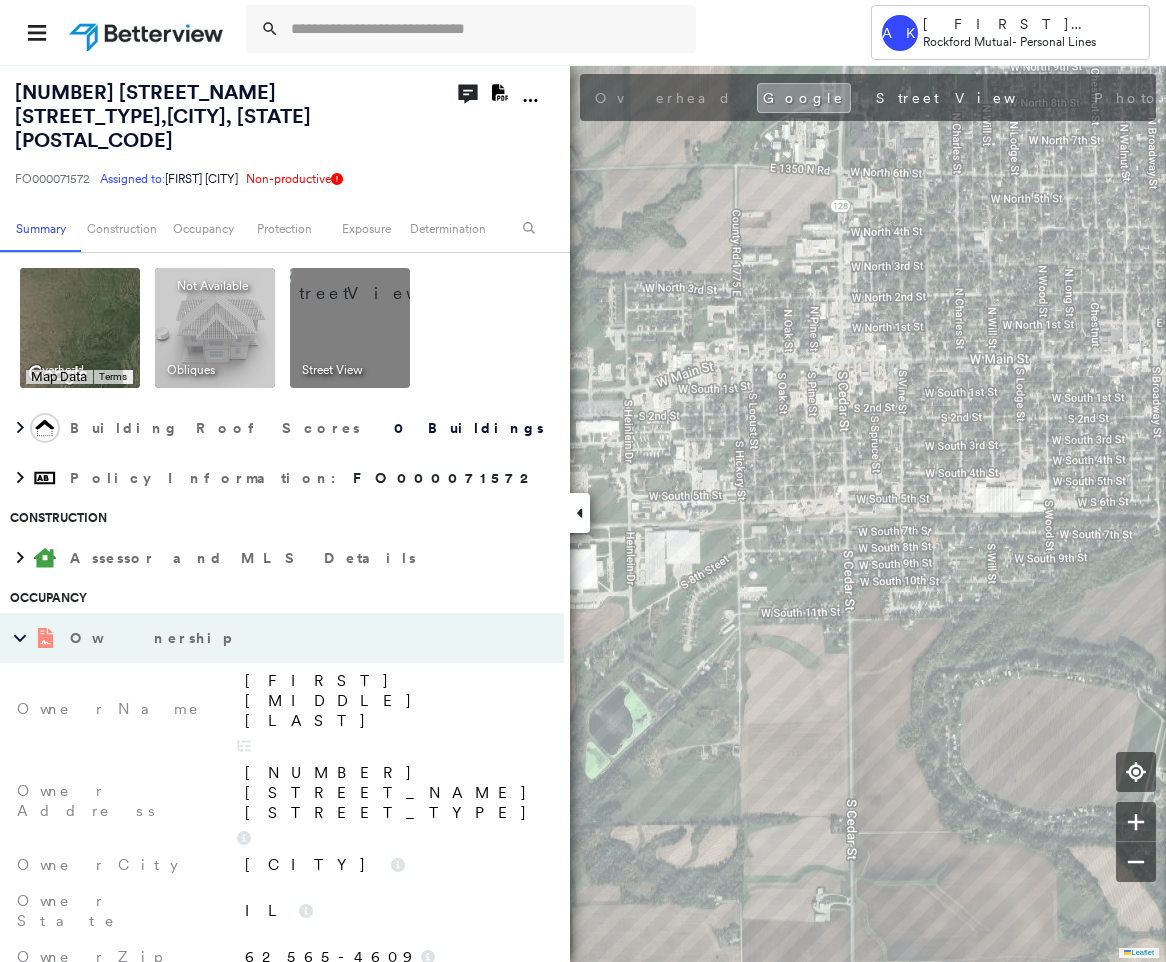 click on "[NUMBER] [STREET_NAME] [STREET_TYPE]" at bounding box center [391, 801] 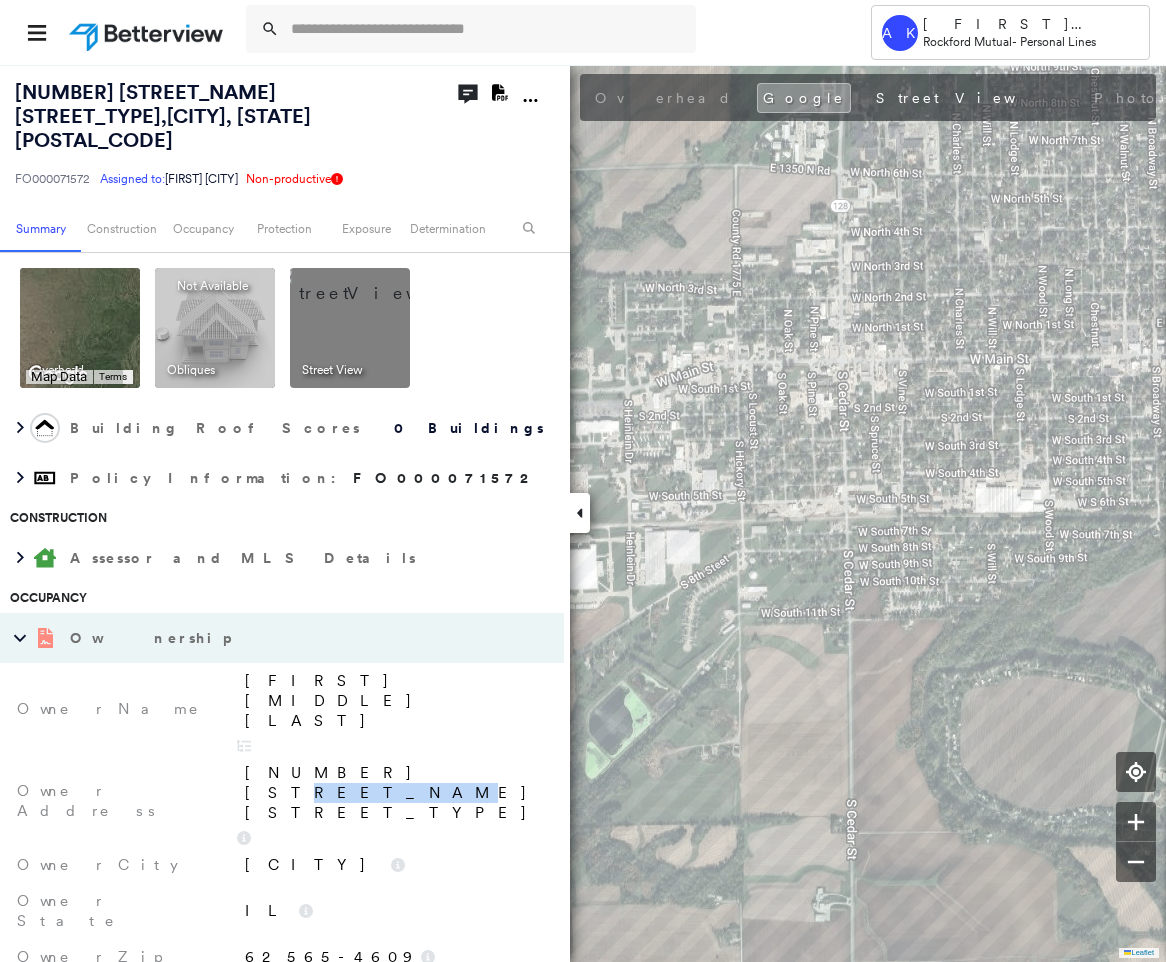 click on "[NUMBER] [STREET_NAME] [STREET_TYPE]" at bounding box center (394, 793) 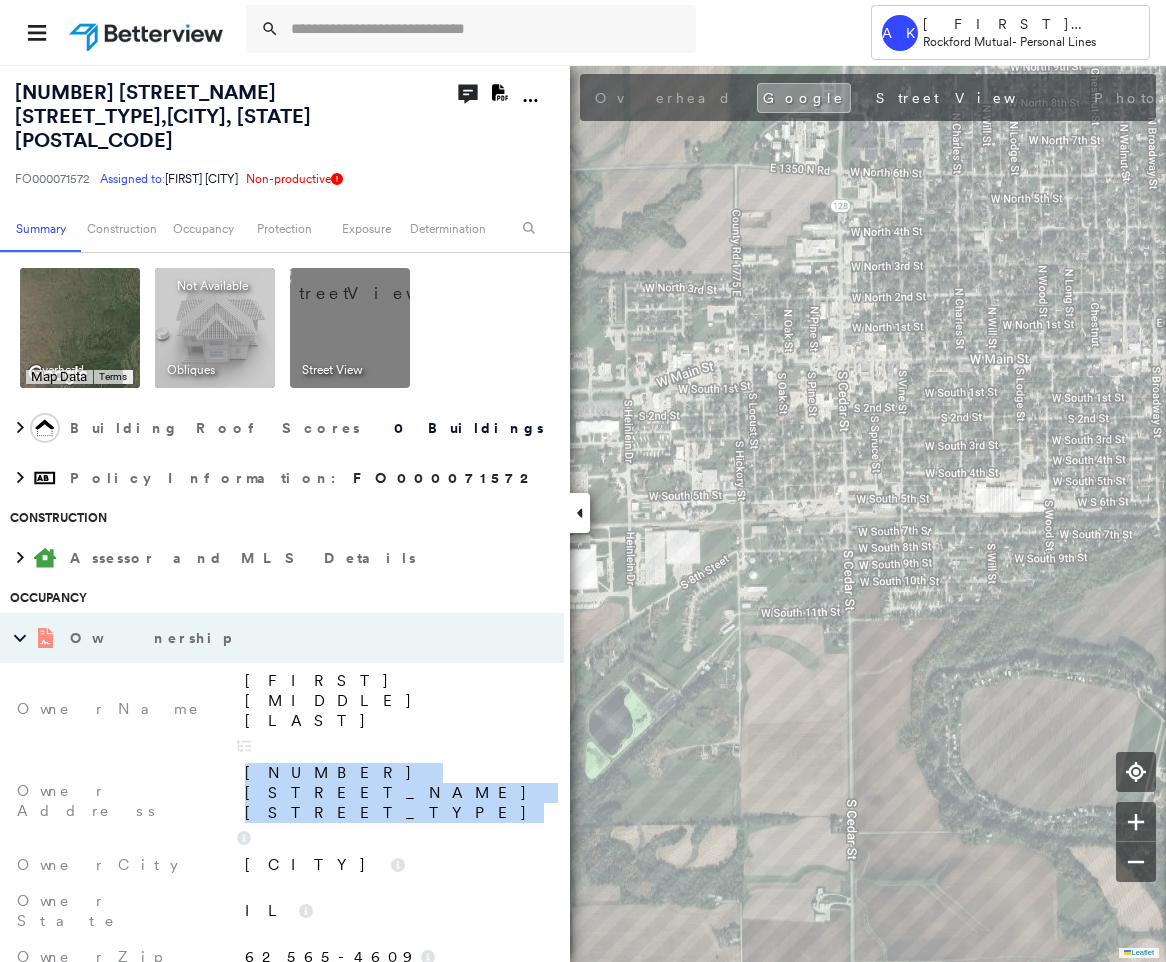 click on "[NUMBER] [STREET_NAME] [STREET_TYPE]" at bounding box center [394, 793] 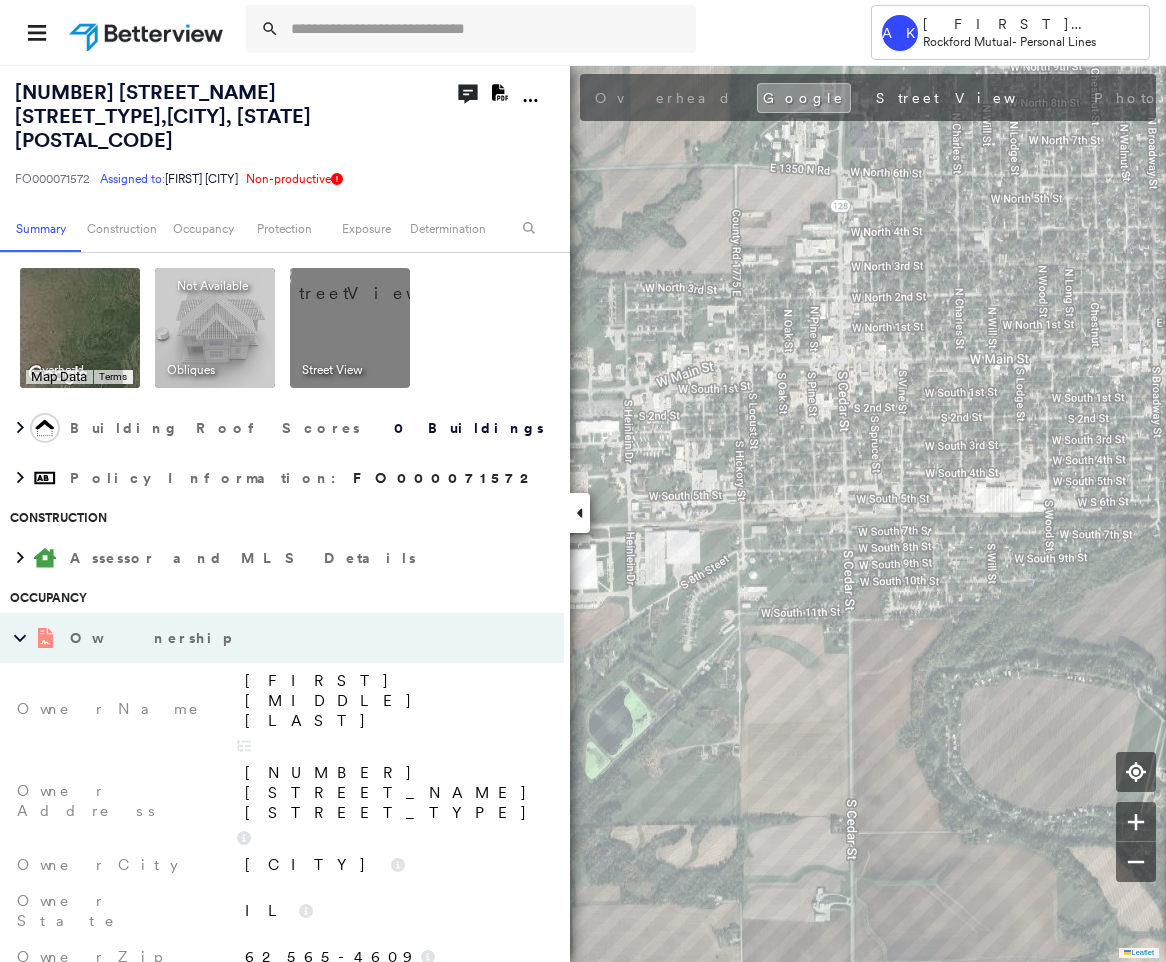 drag, startPoint x: 213, startPoint y: 61, endPoint x: 203, endPoint y: 95, distance: 35.44009 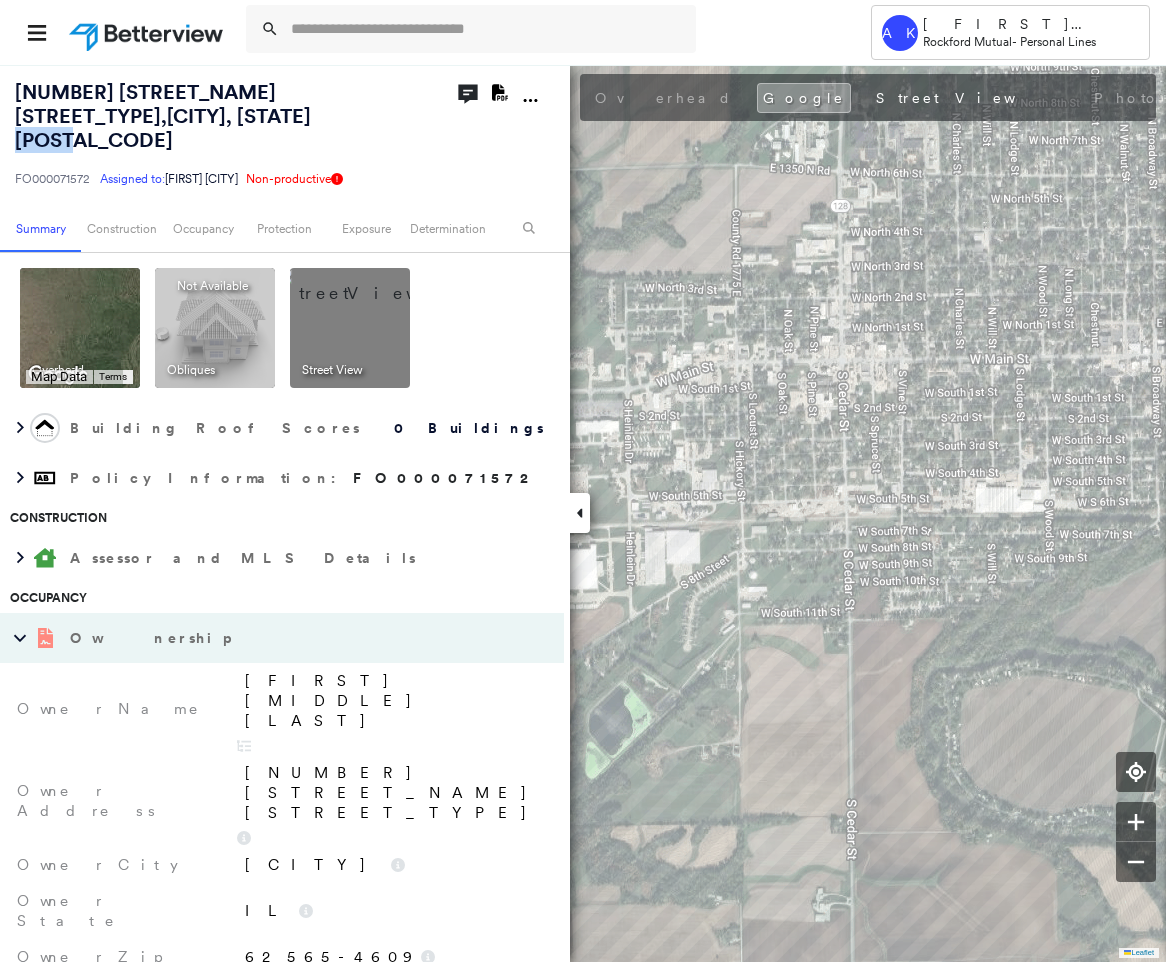 click on "[NUMBER] [STREET_NAME] [STREET_TYPE] ,  [CITY], [STATE] [POSTAL_CODE]" at bounding box center (163, 116) 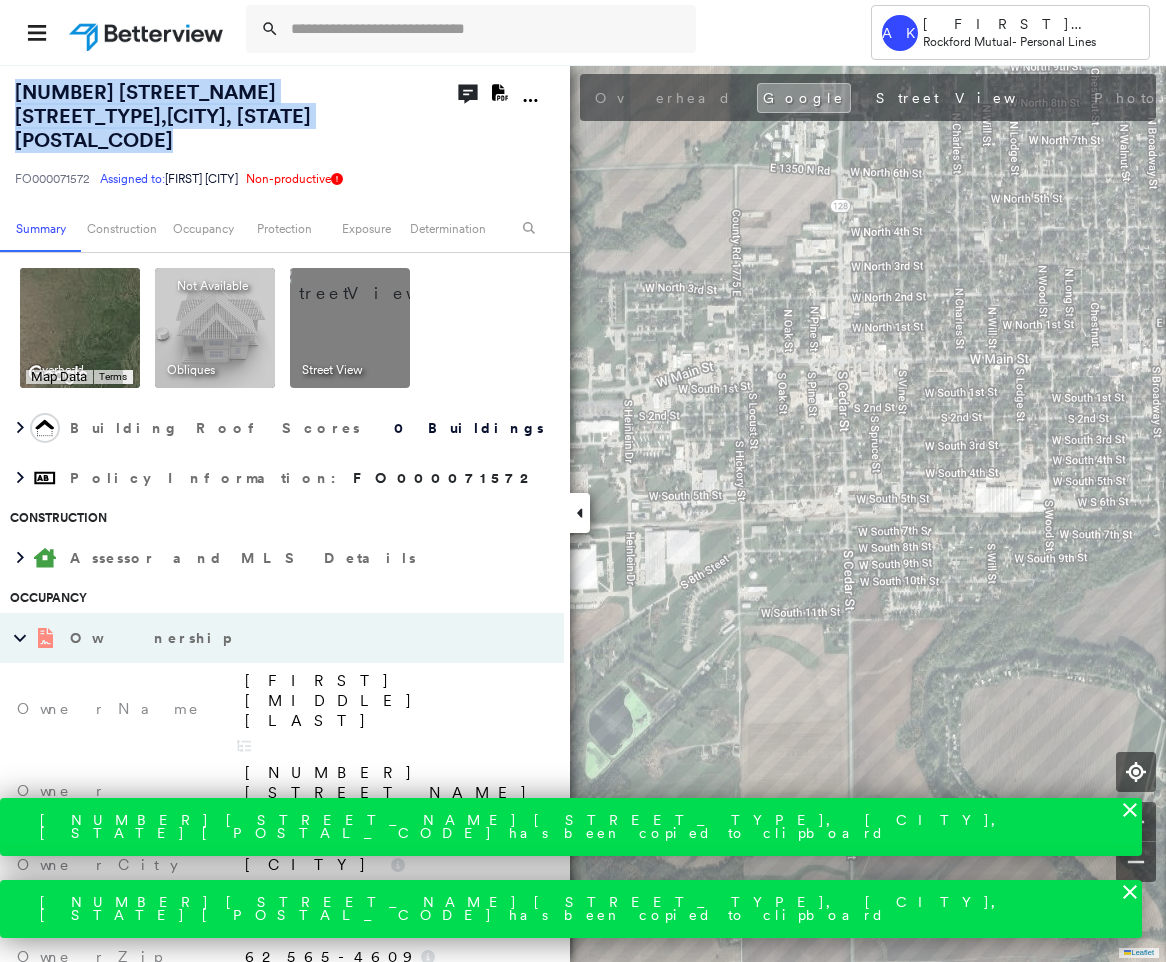 click on "[NUMBER] [STREET_NAME] [STREET_TYPE] ,  [CITY], [STATE] [POSTAL_CODE]" at bounding box center (163, 116) 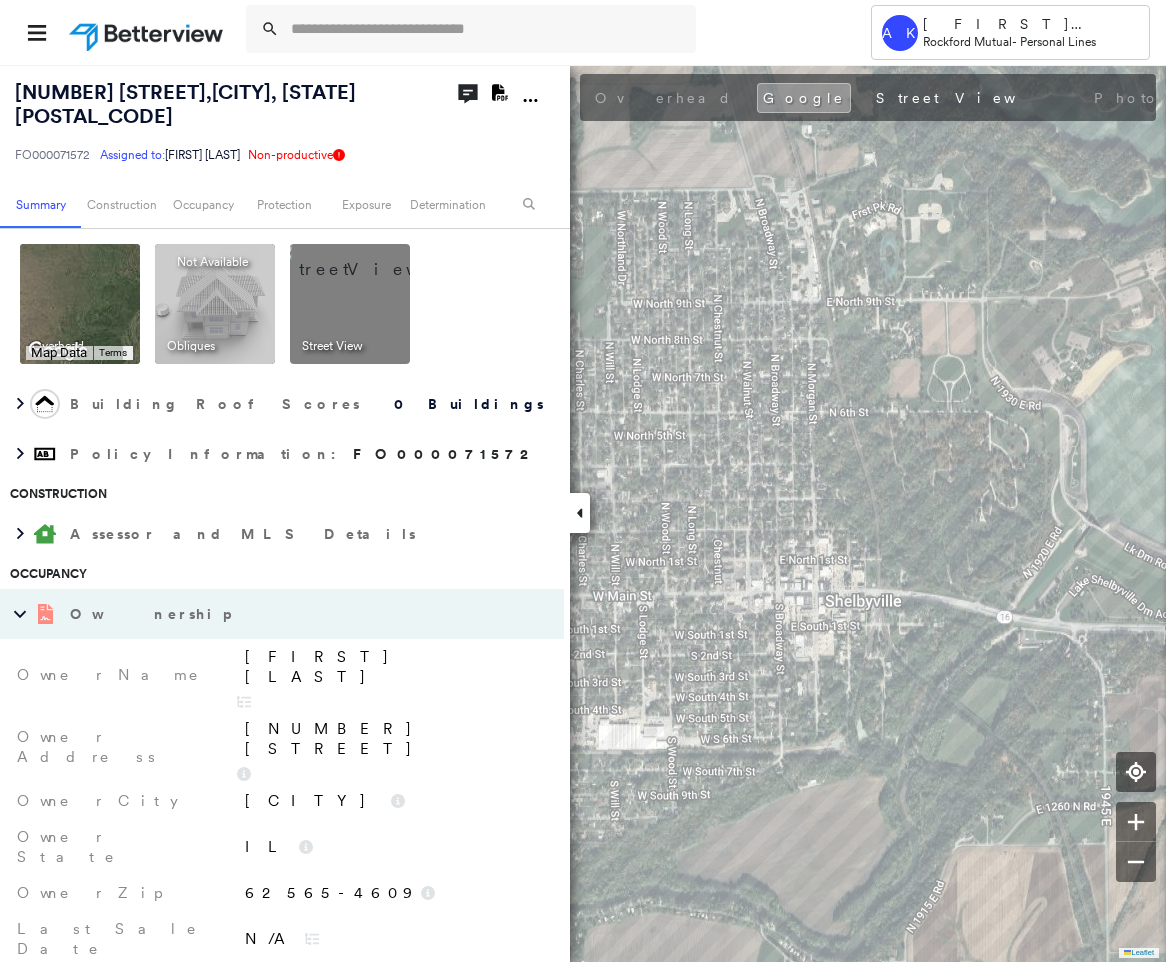scroll, scrollTop: 0, scrollLeft: 0, axis: both 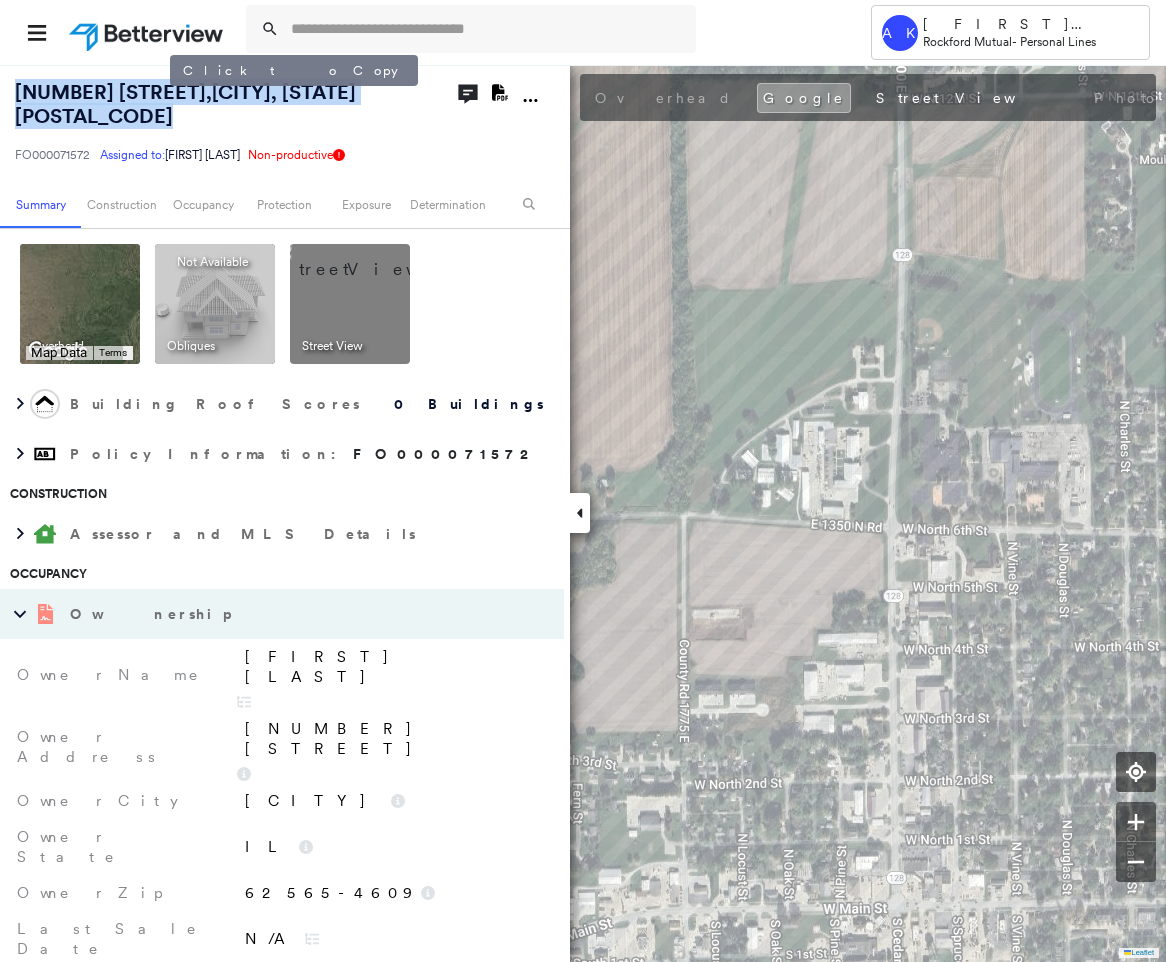 click on "[NUMBER] [STREET_NAME] [STREET_TYPE] ,  [CITY], [STATE] [POSTAL_CODE]" at bounding box center (185, 104) 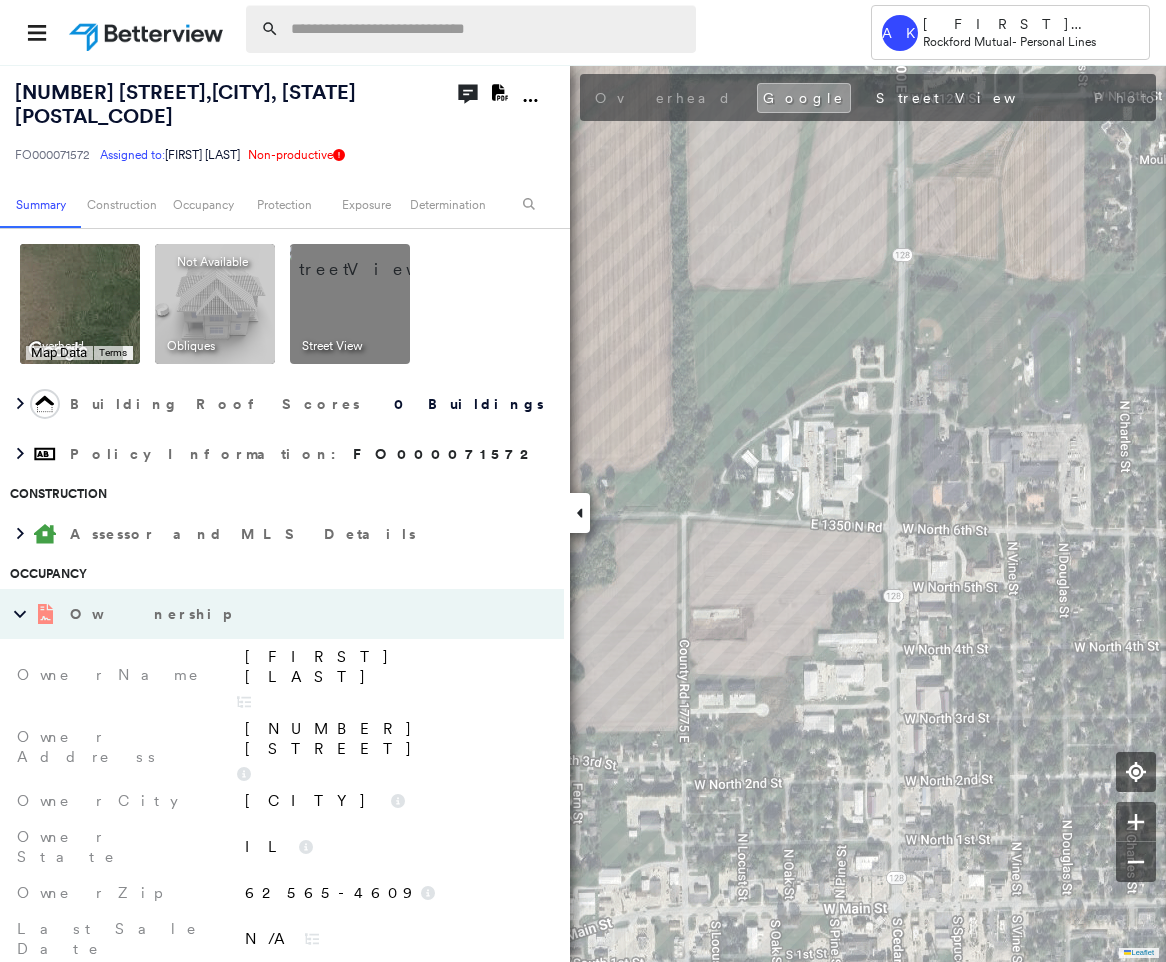 paste on "**********" 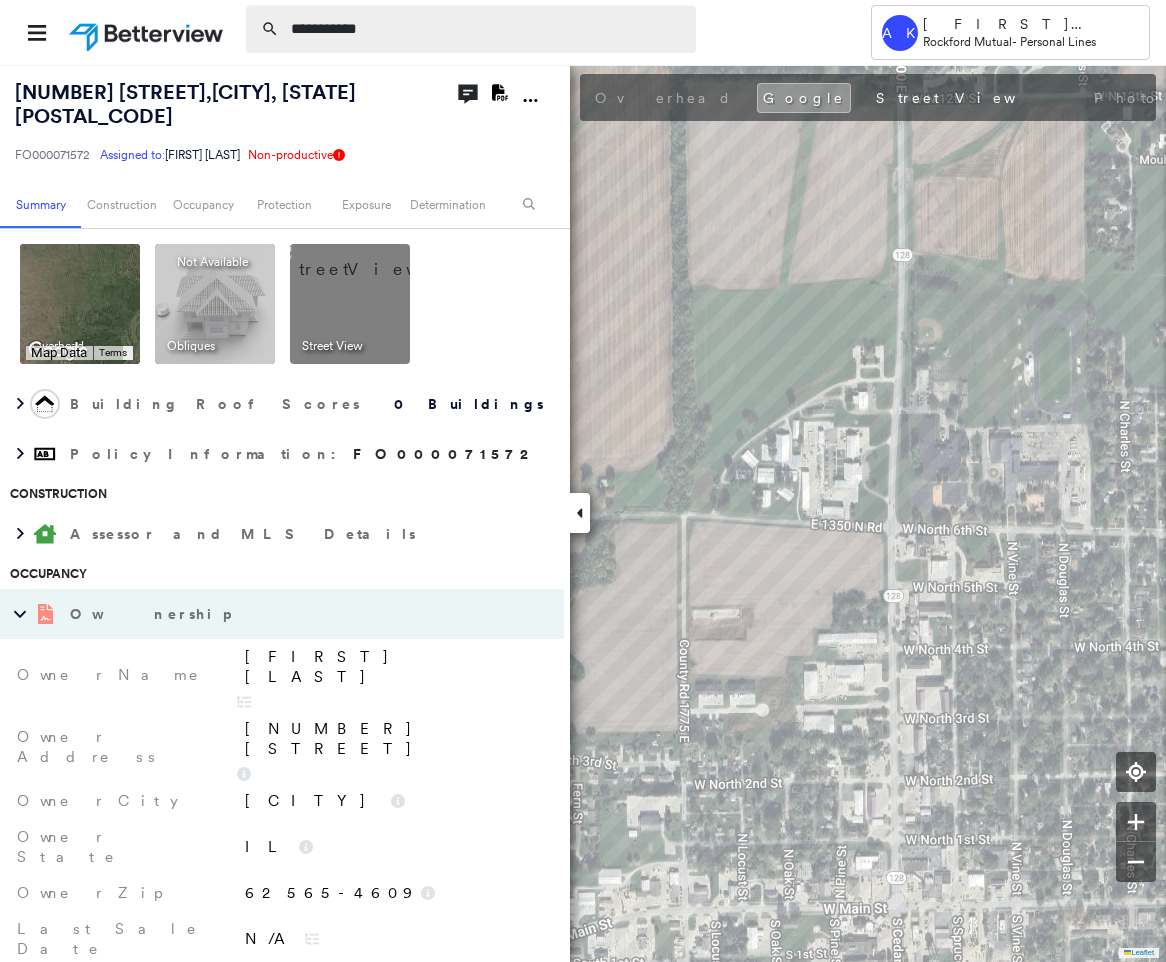 click on "**********" at bounding box center [487, 29] 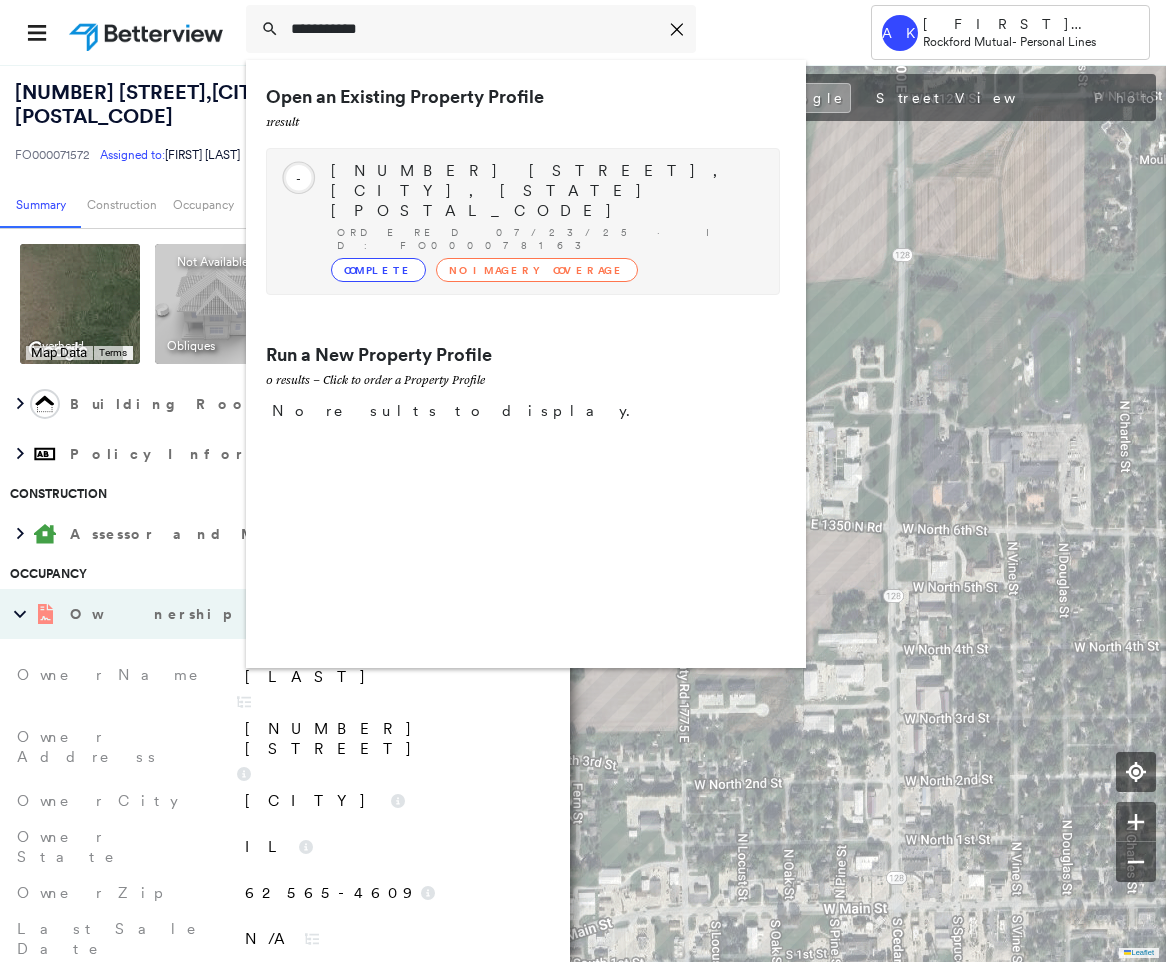 type on "**********" 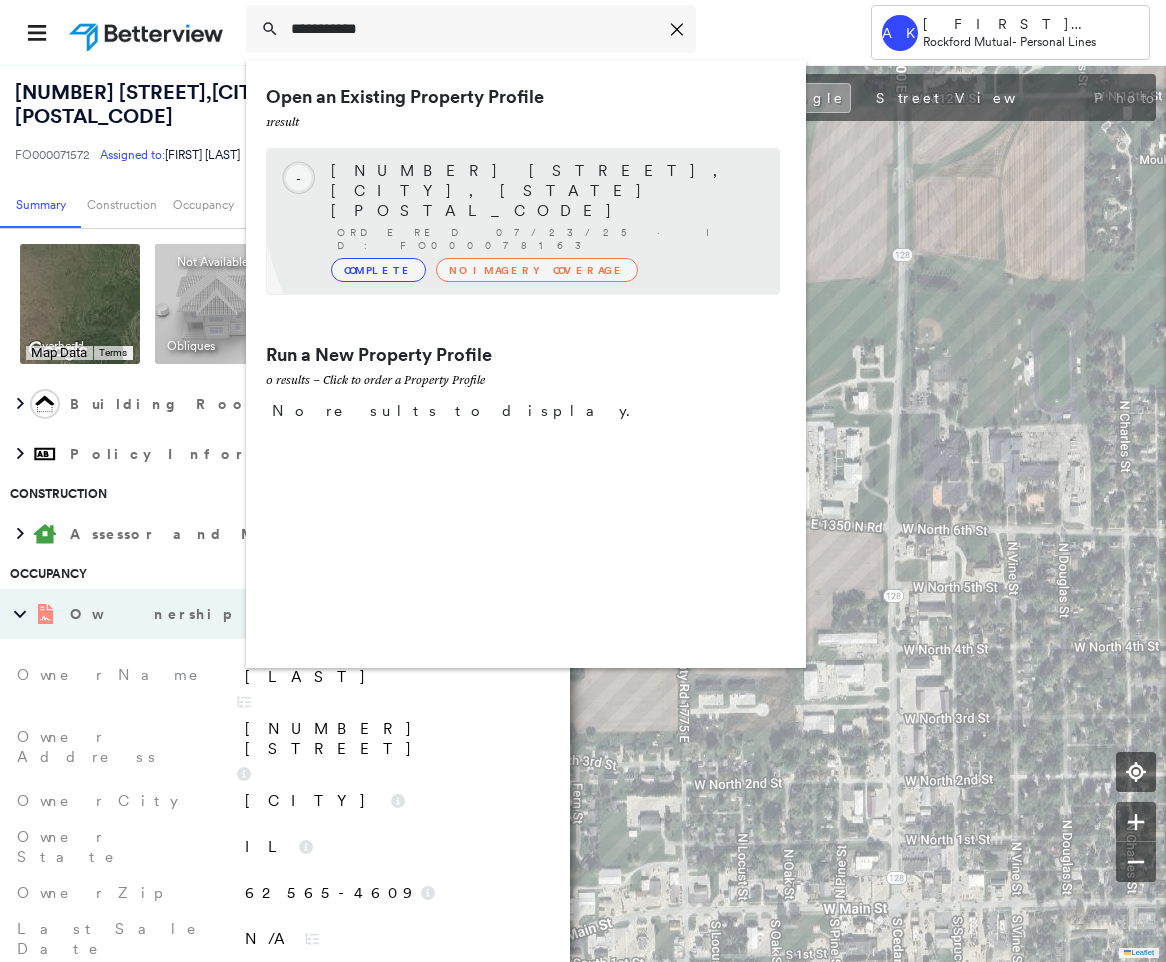 click on "19688 E 75TH AVE, FLAT ROCK, IL 62427-2904" at bounding box center [545, 191] 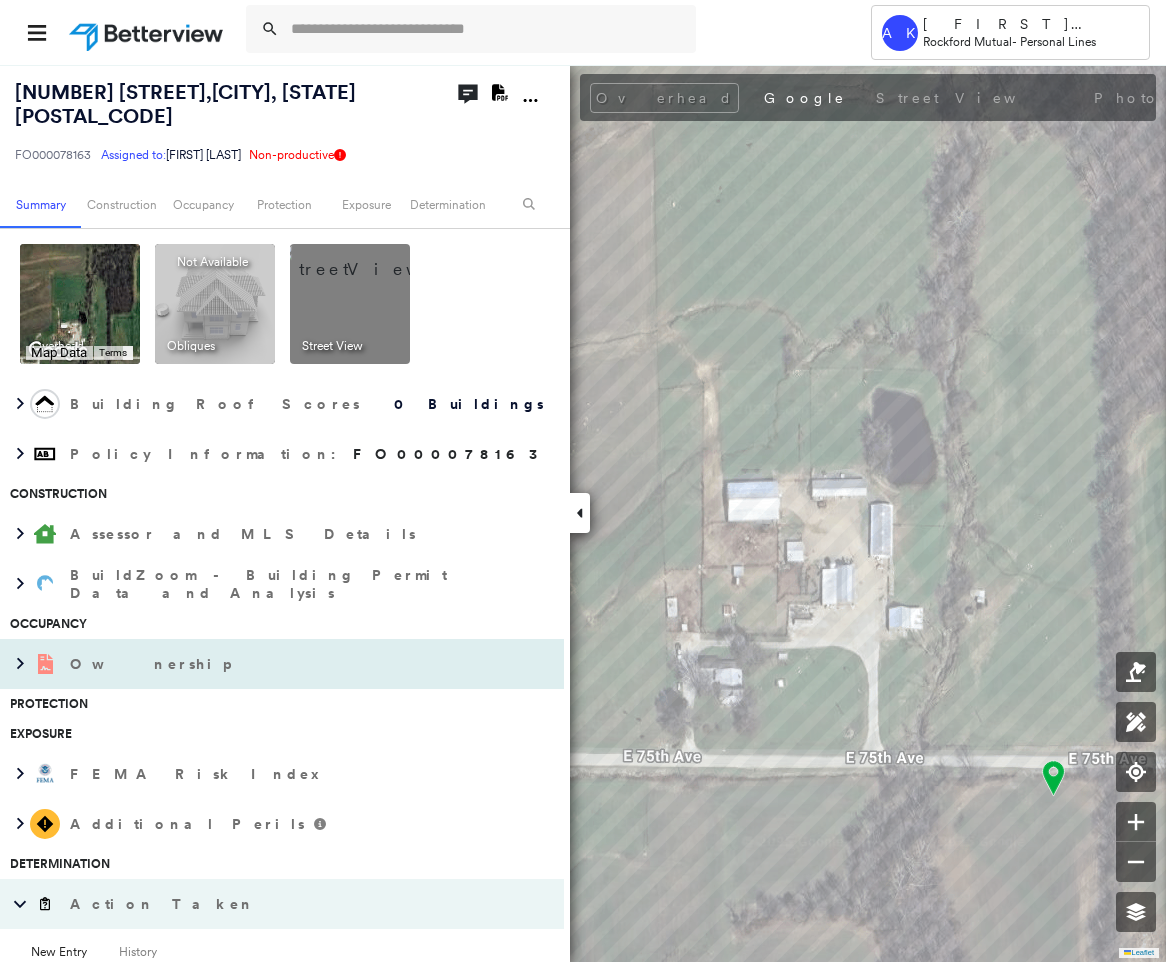 click on "Ownership" at bounding box center (242, 664) 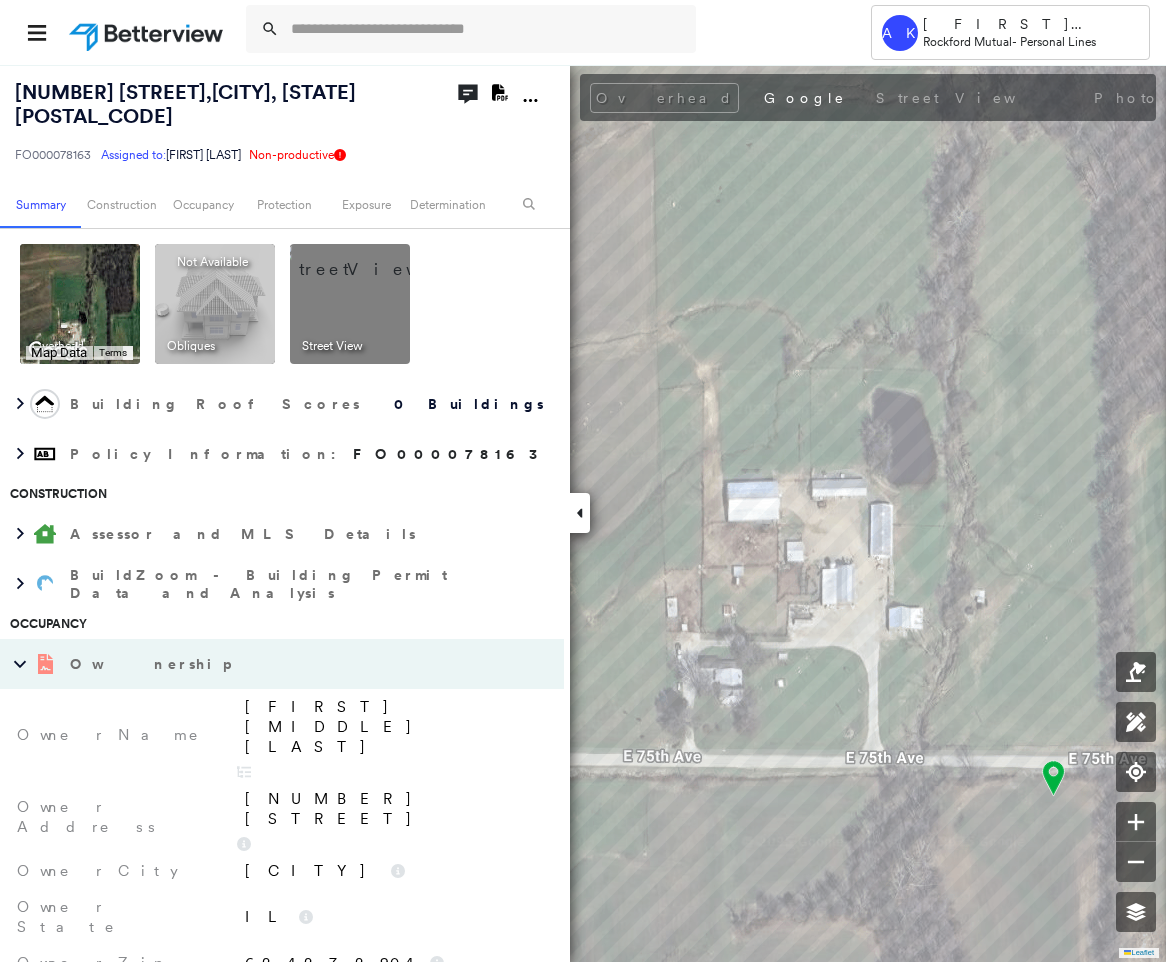 click on "Michael C Hess" at bounding box center [394, 727] 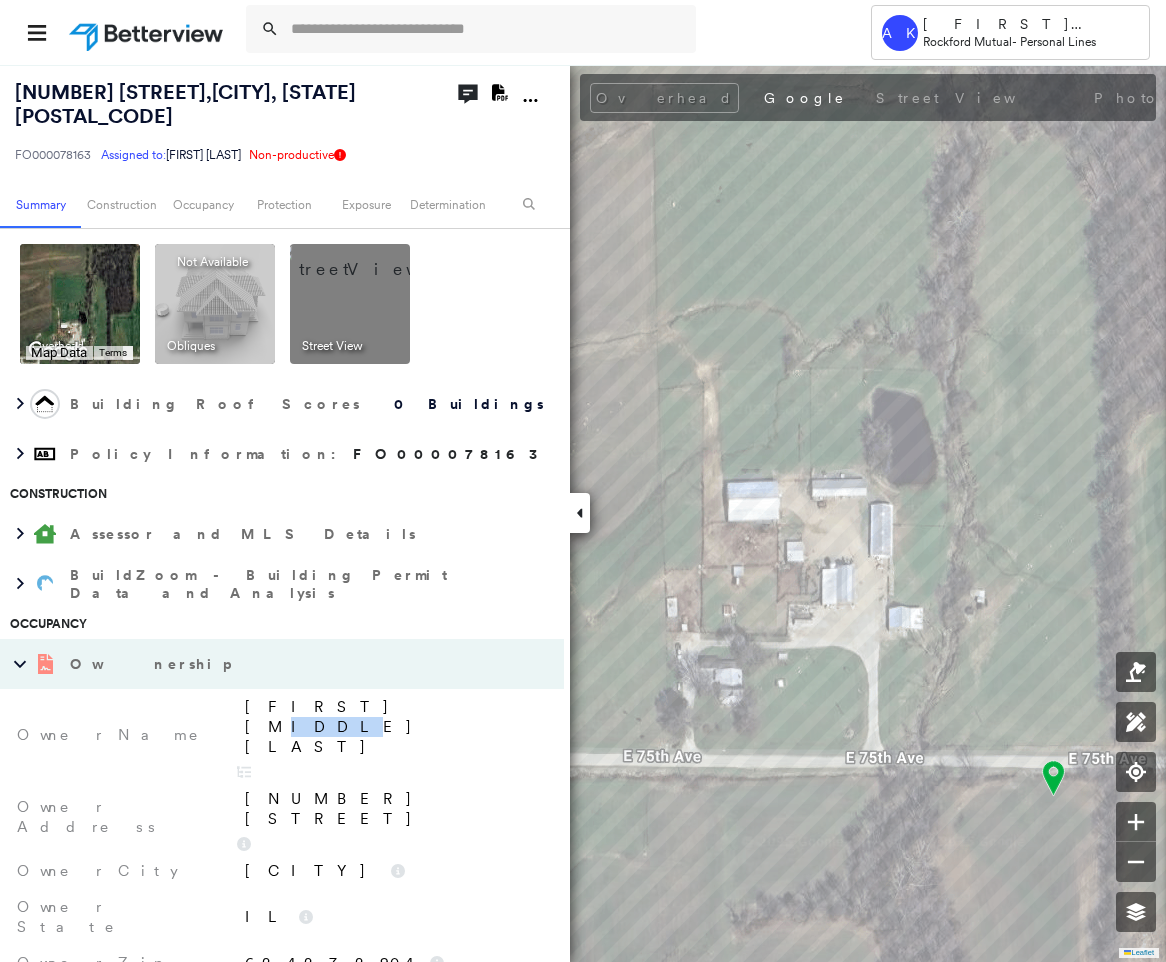 click on "Michael C Hess" at bounding box center [394, 727] 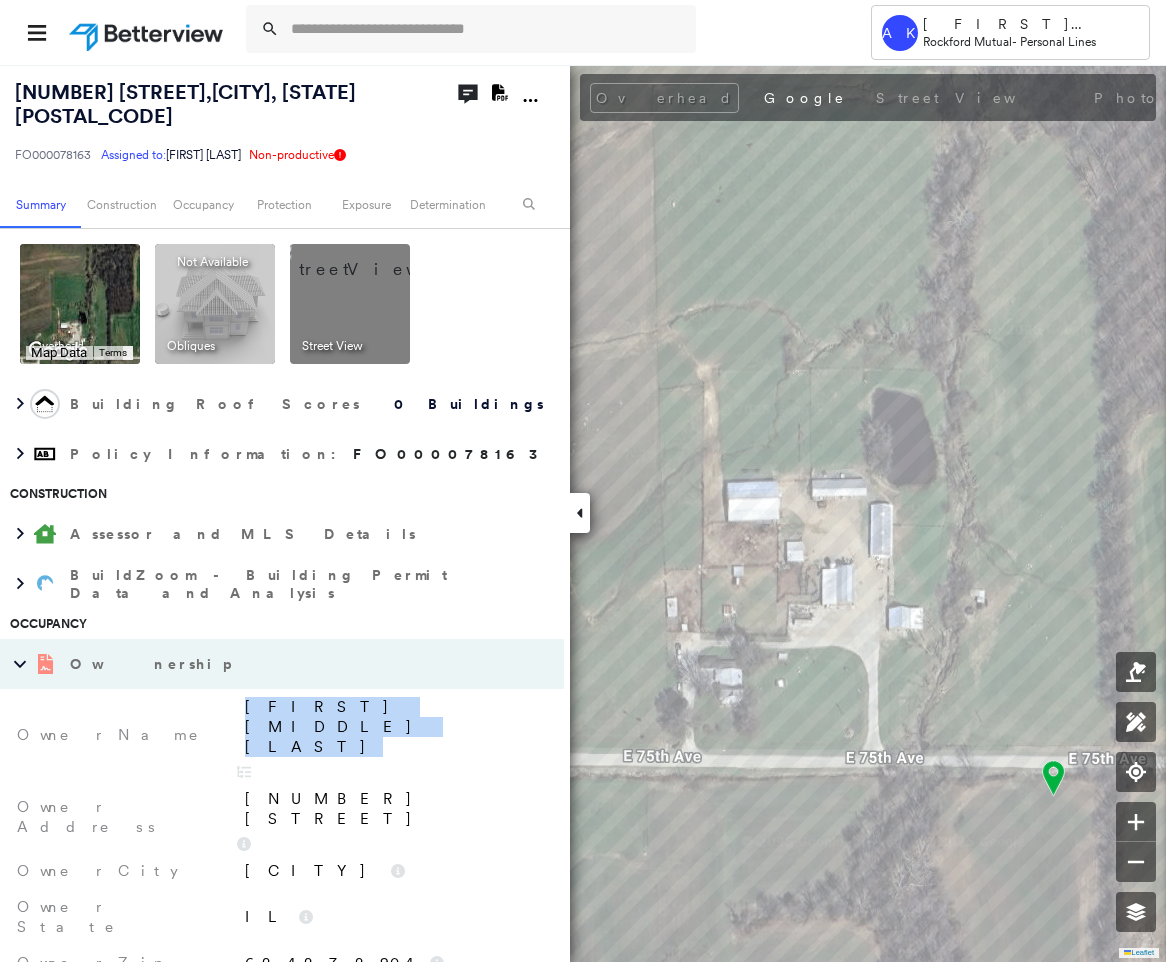 click on "Michael C Hess" at bounding box center (394, 727) 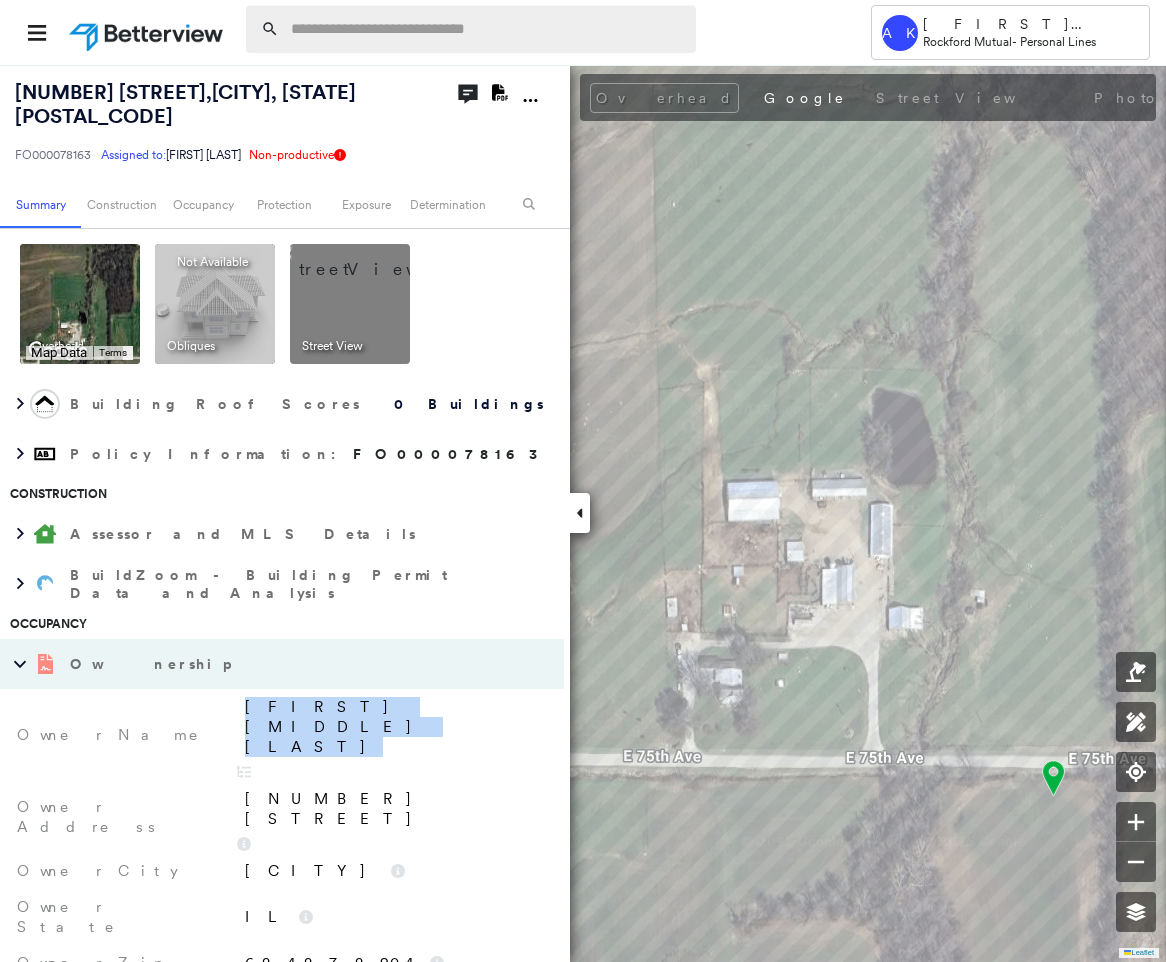 click at bounding box center [487, 29] 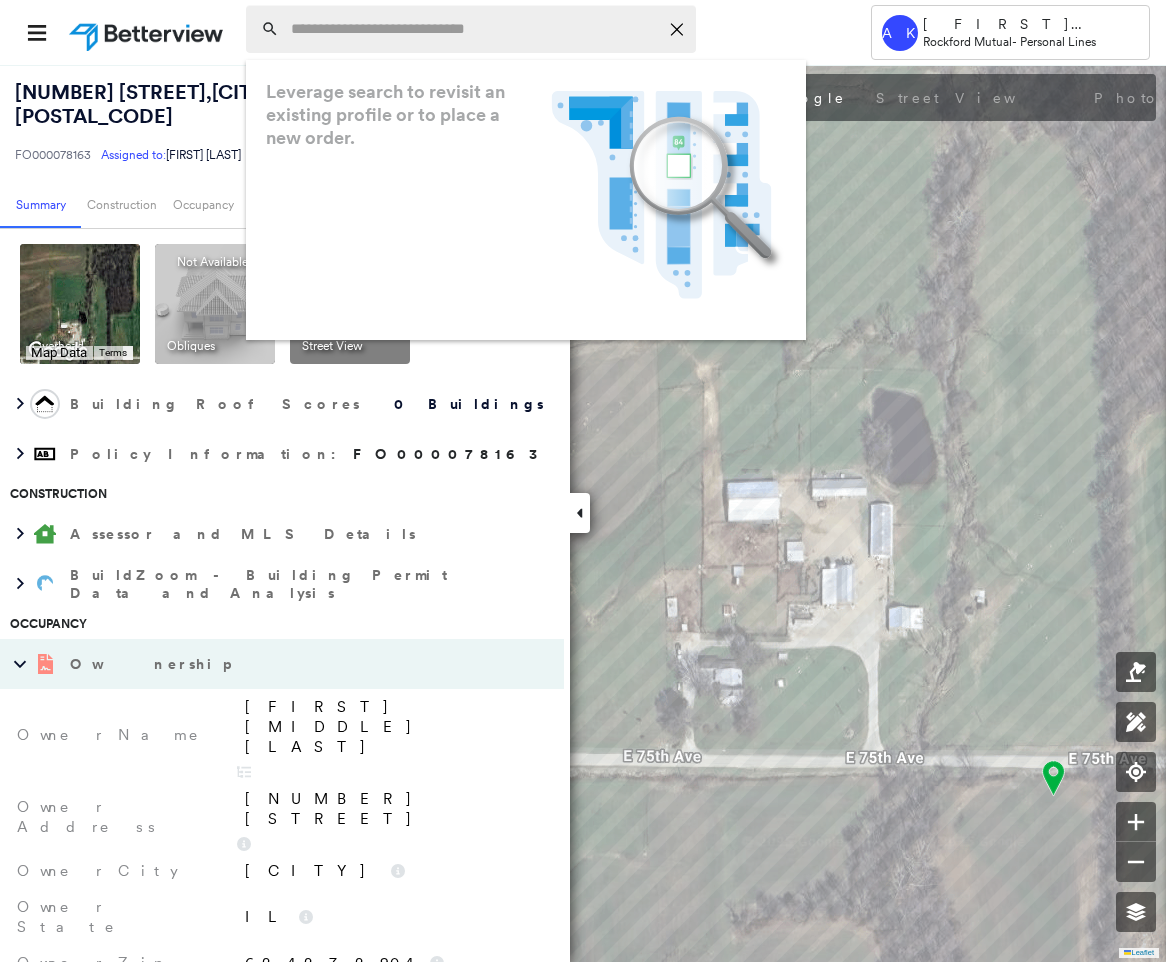 paste on "**********" 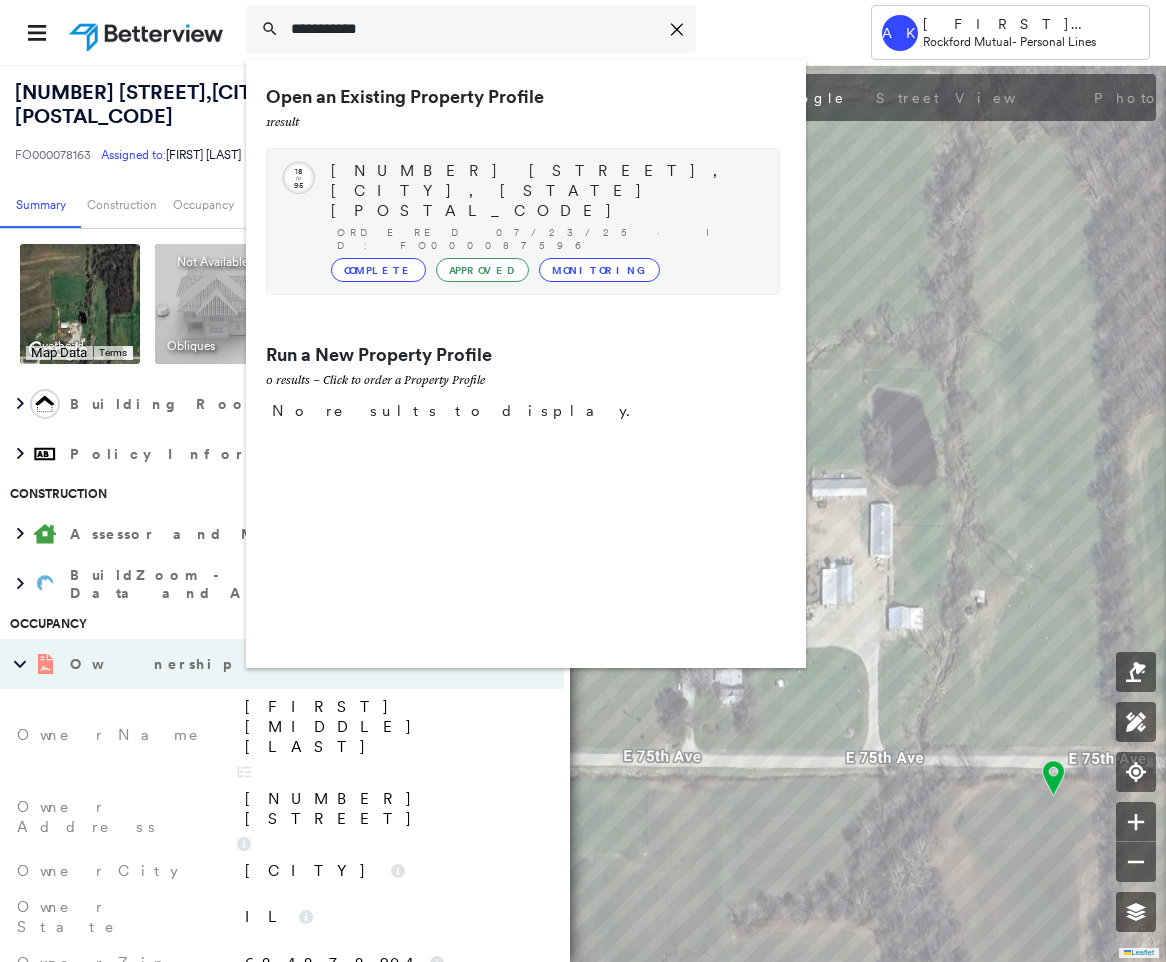 type on "**********" 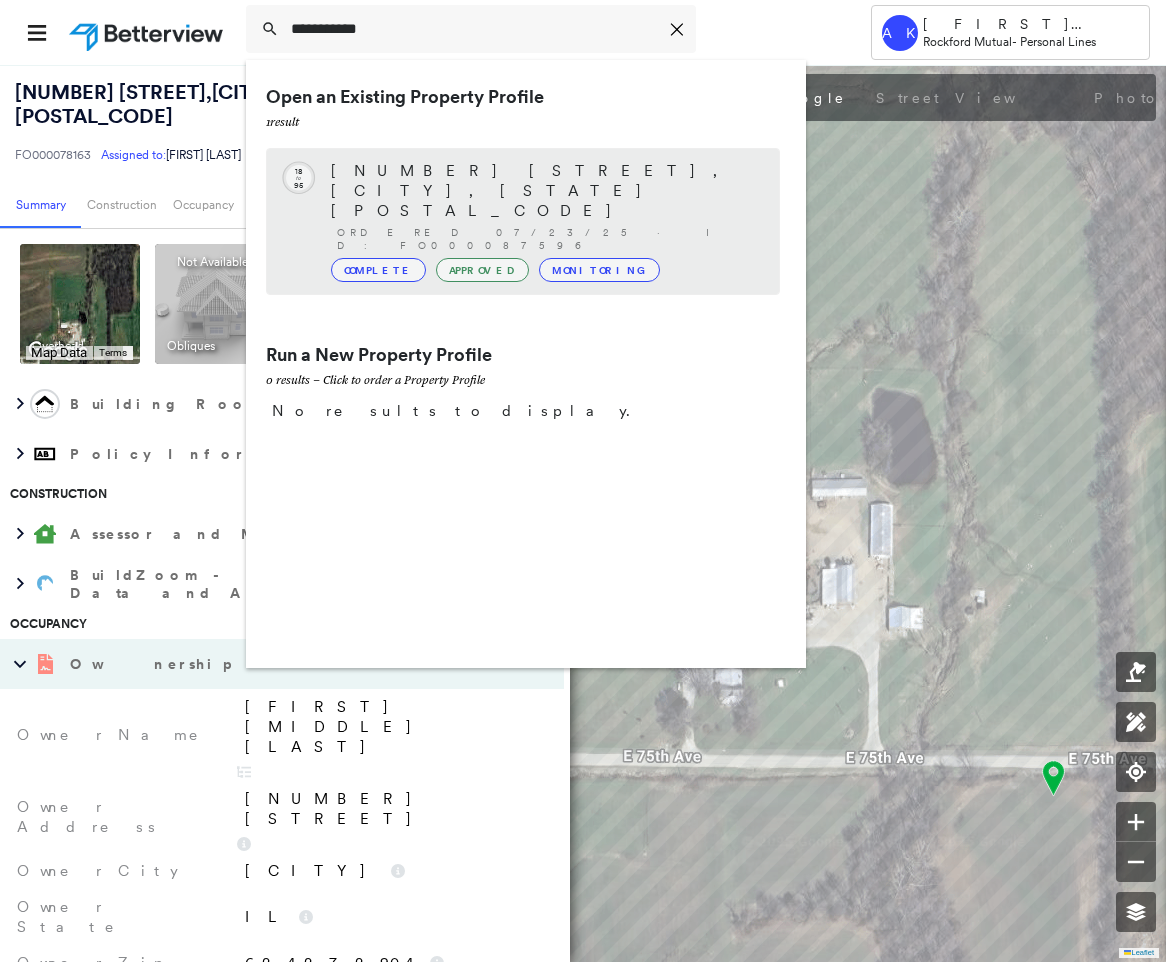 click on "Monitoring" at bounding box center (599, 270) 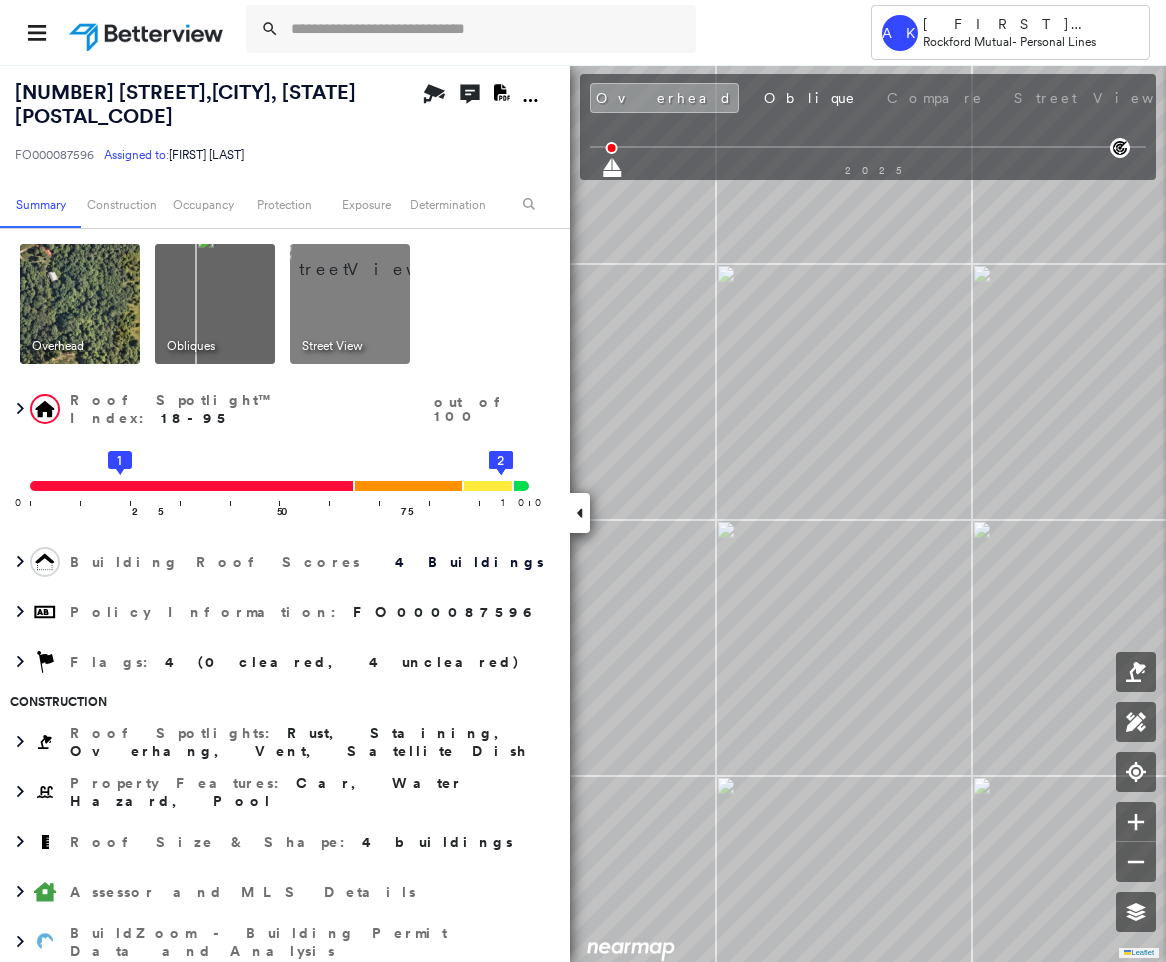 scroll, scrollTop: 150, scrollLeft: 0, axis: vertical 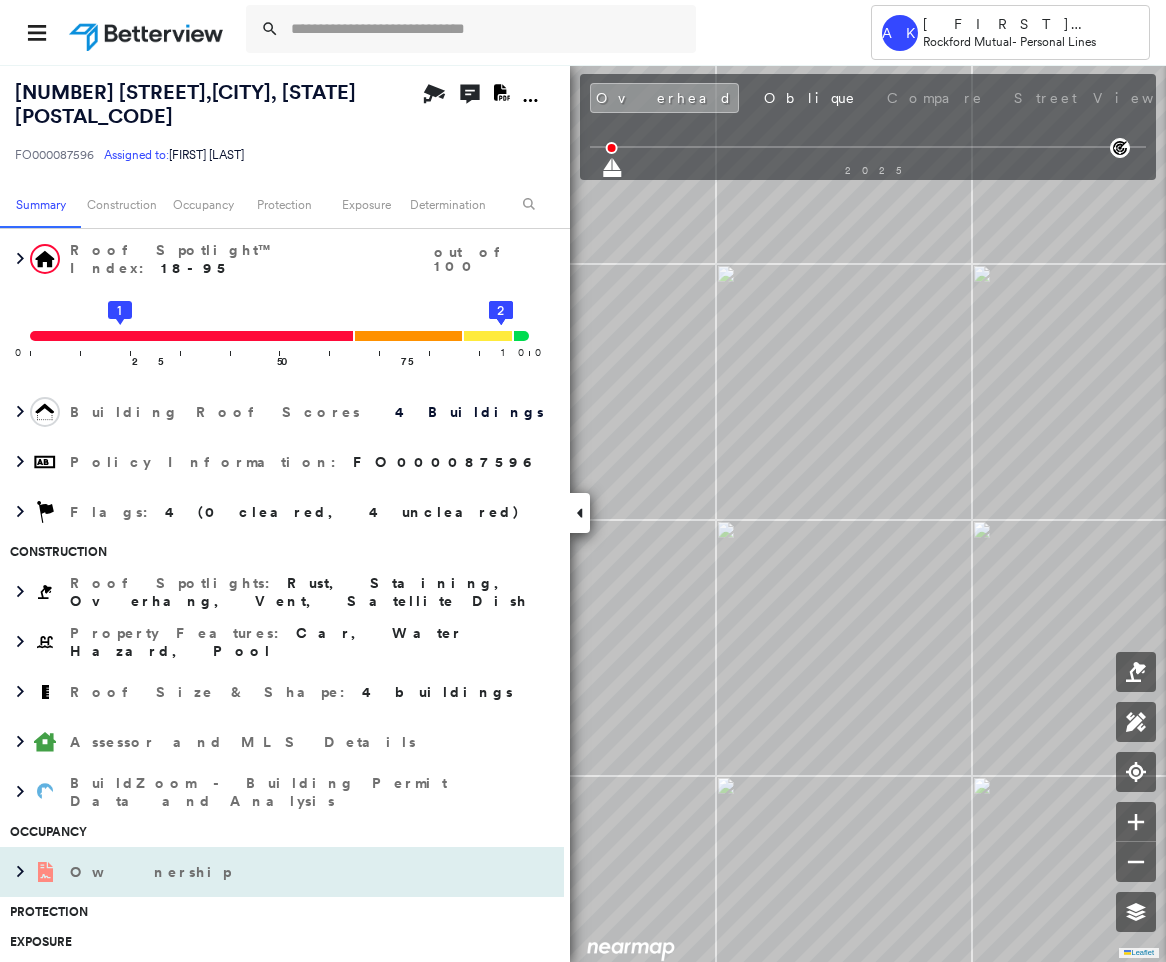 click on "Ownership" at bounding box center (262, 872) 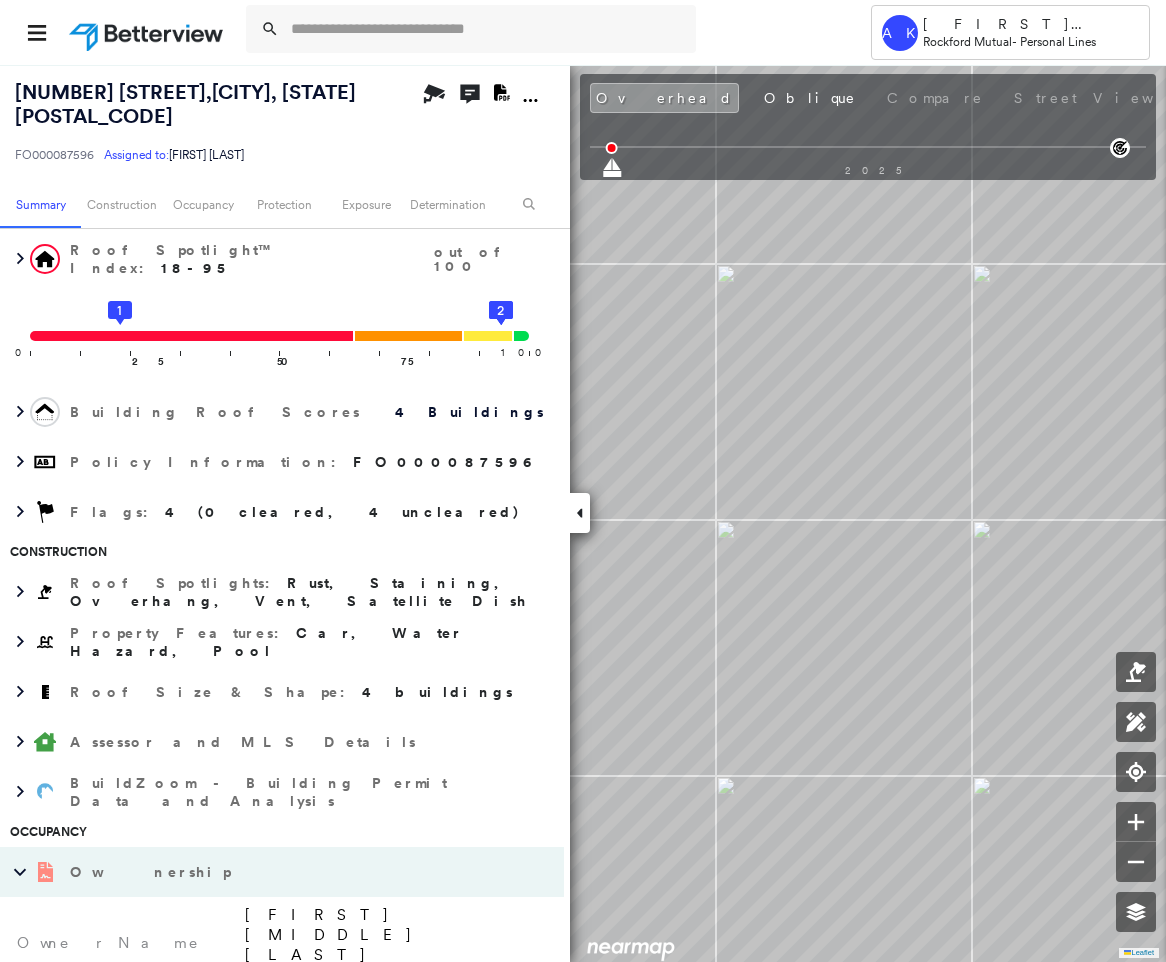 scroll, scrollTop: 600, scrollLeft: 0, axis: vertical 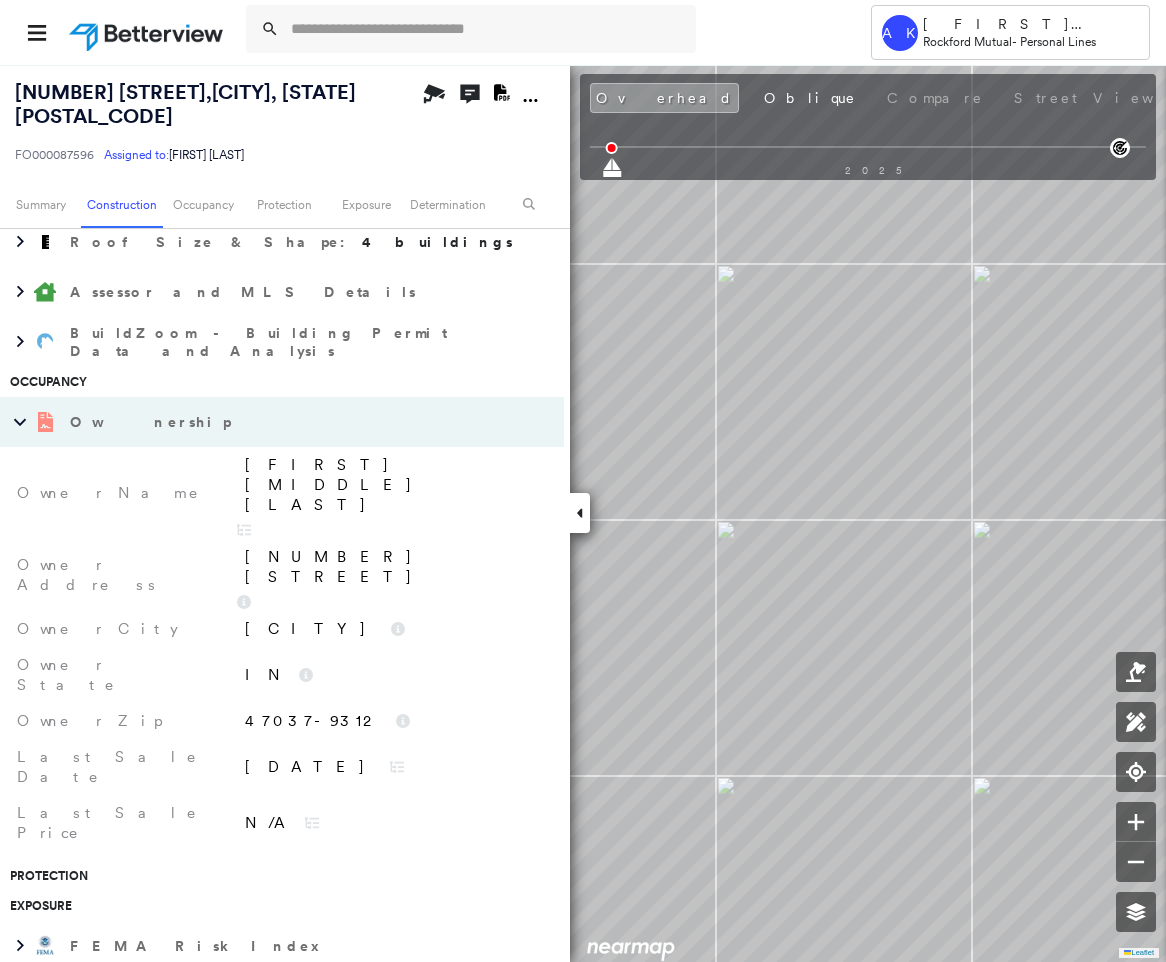 click on "Sarah Jean McGhee" at bounding box center (394, 485) 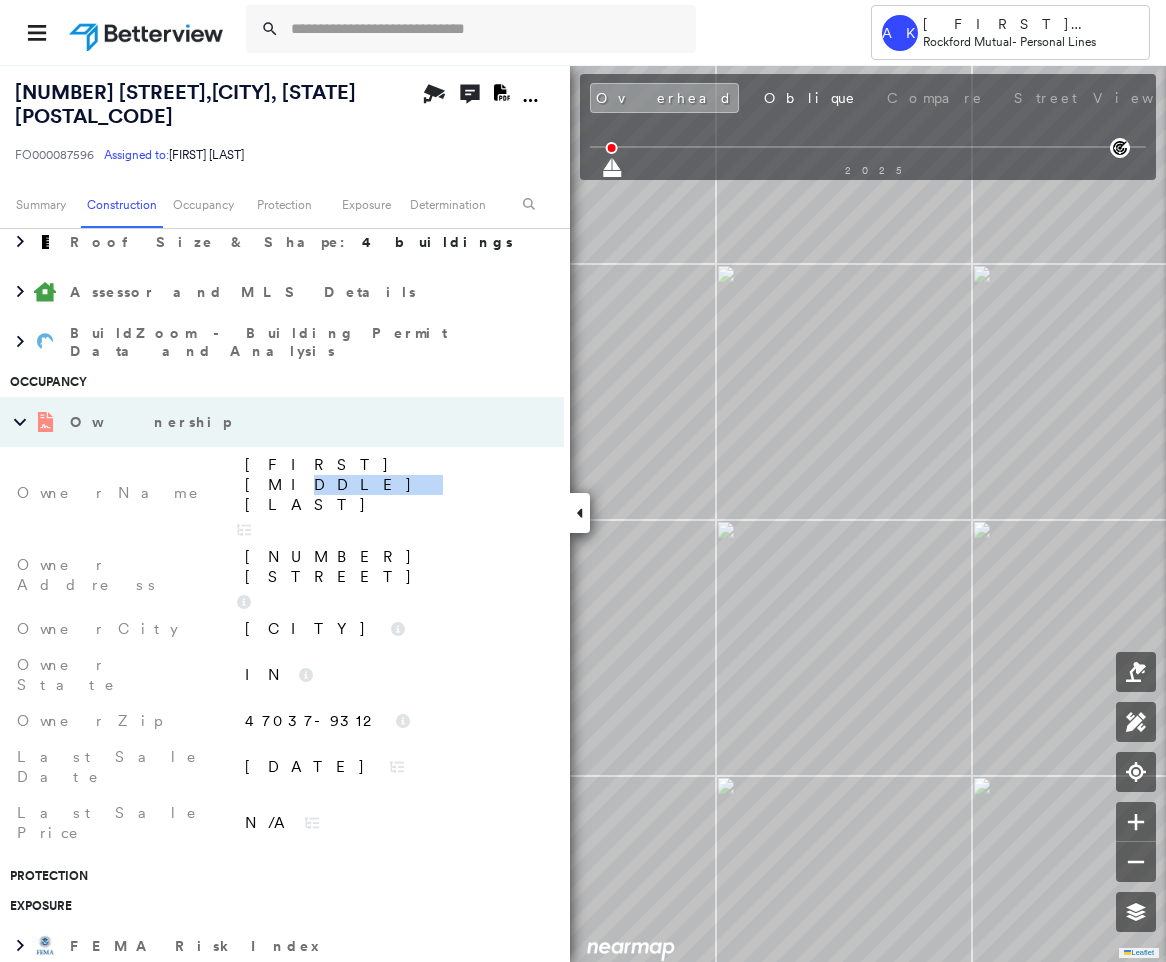 click on "Sarah Jean McGhee" at bounding box center (394, 485) 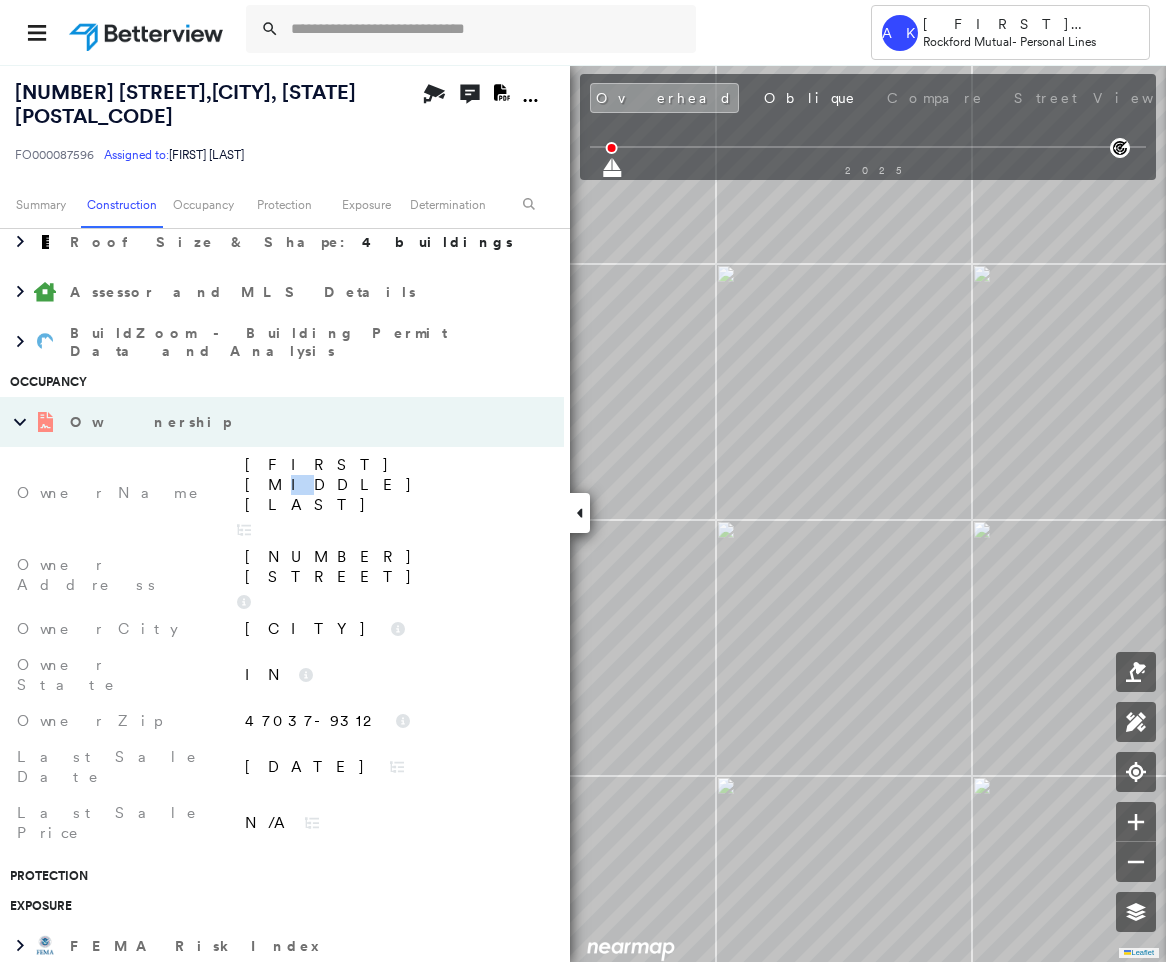 click on "Sarah Jean McGhee" at bounding box center (394, 485) 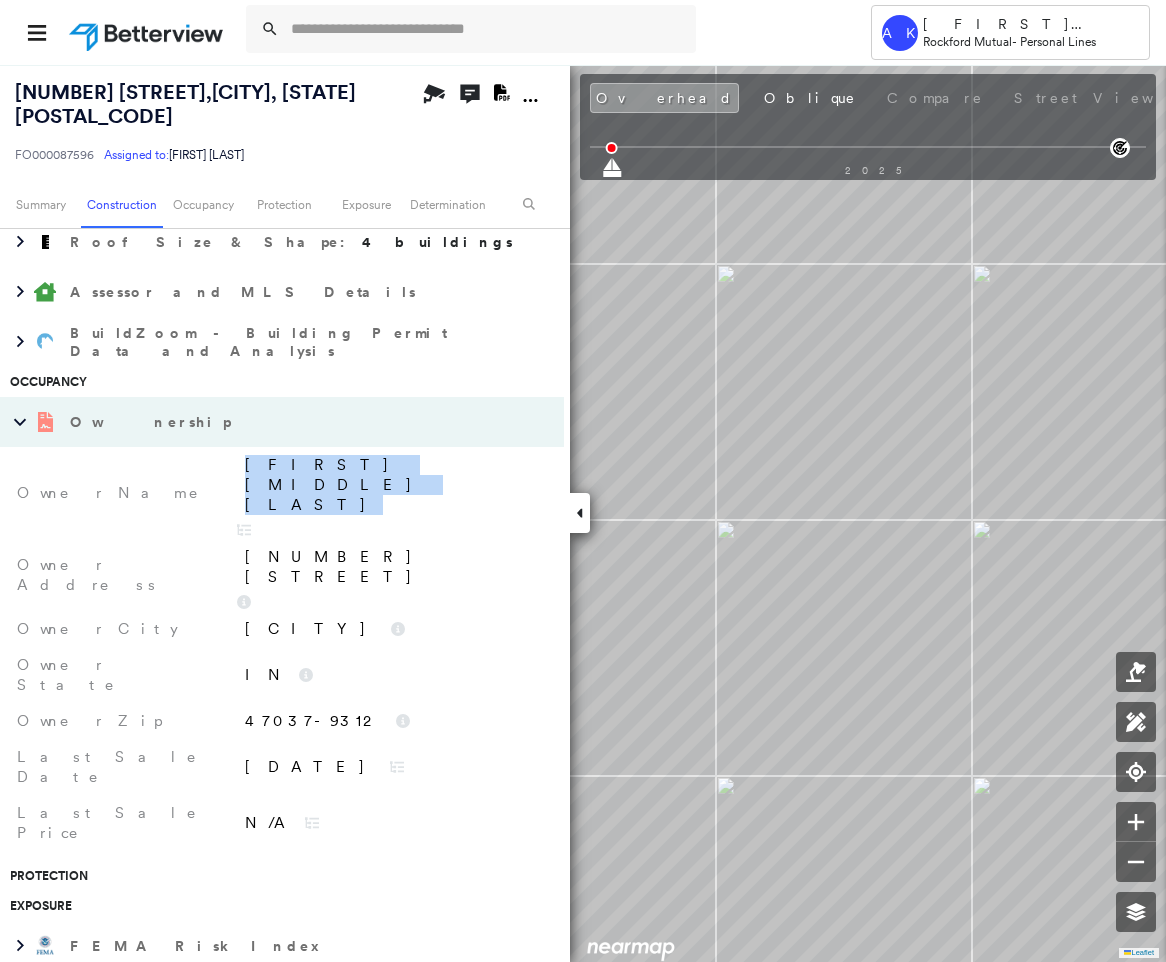 click on "Sarah Jean McGhee" at bounding box center [394, 485] 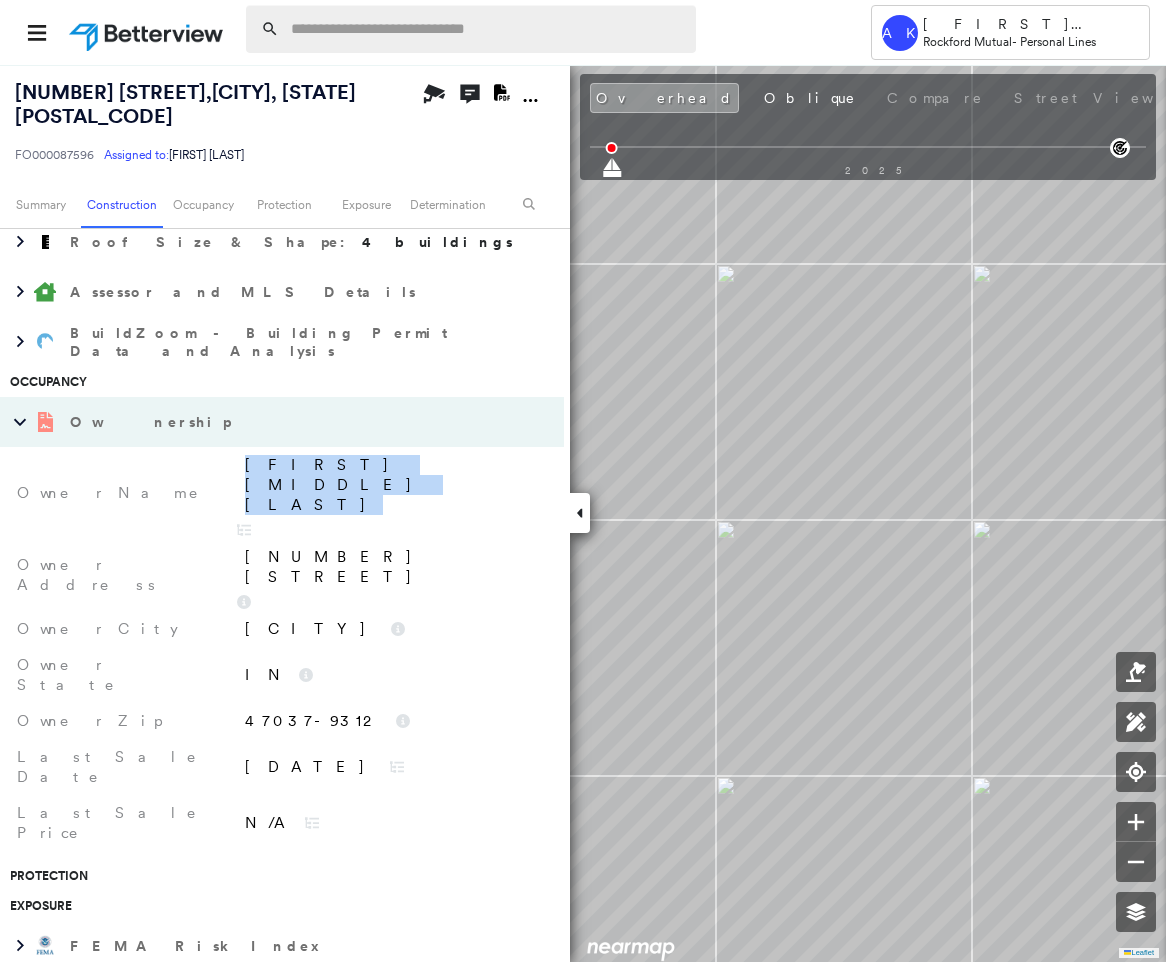 click at bounding box center [487, 29] 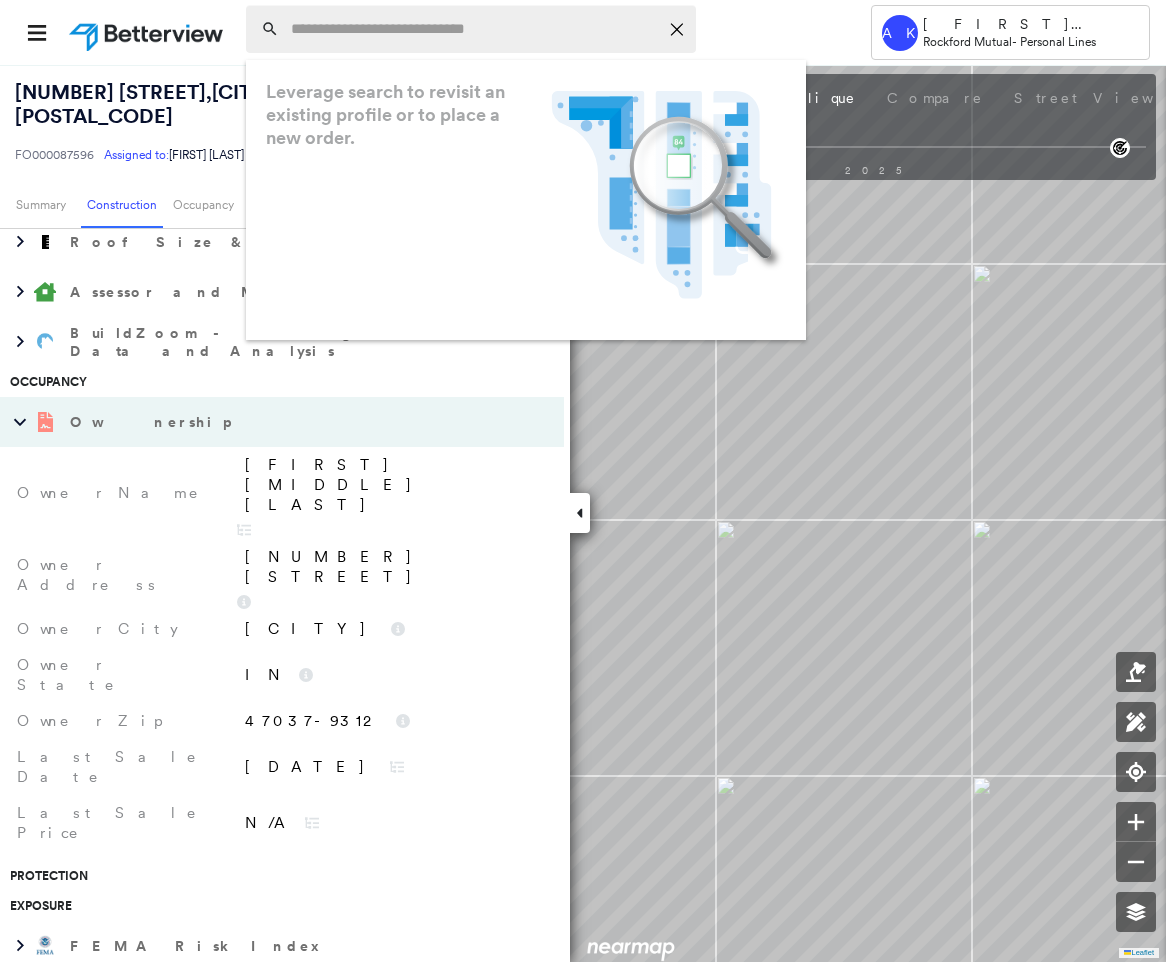 paste on "**********" 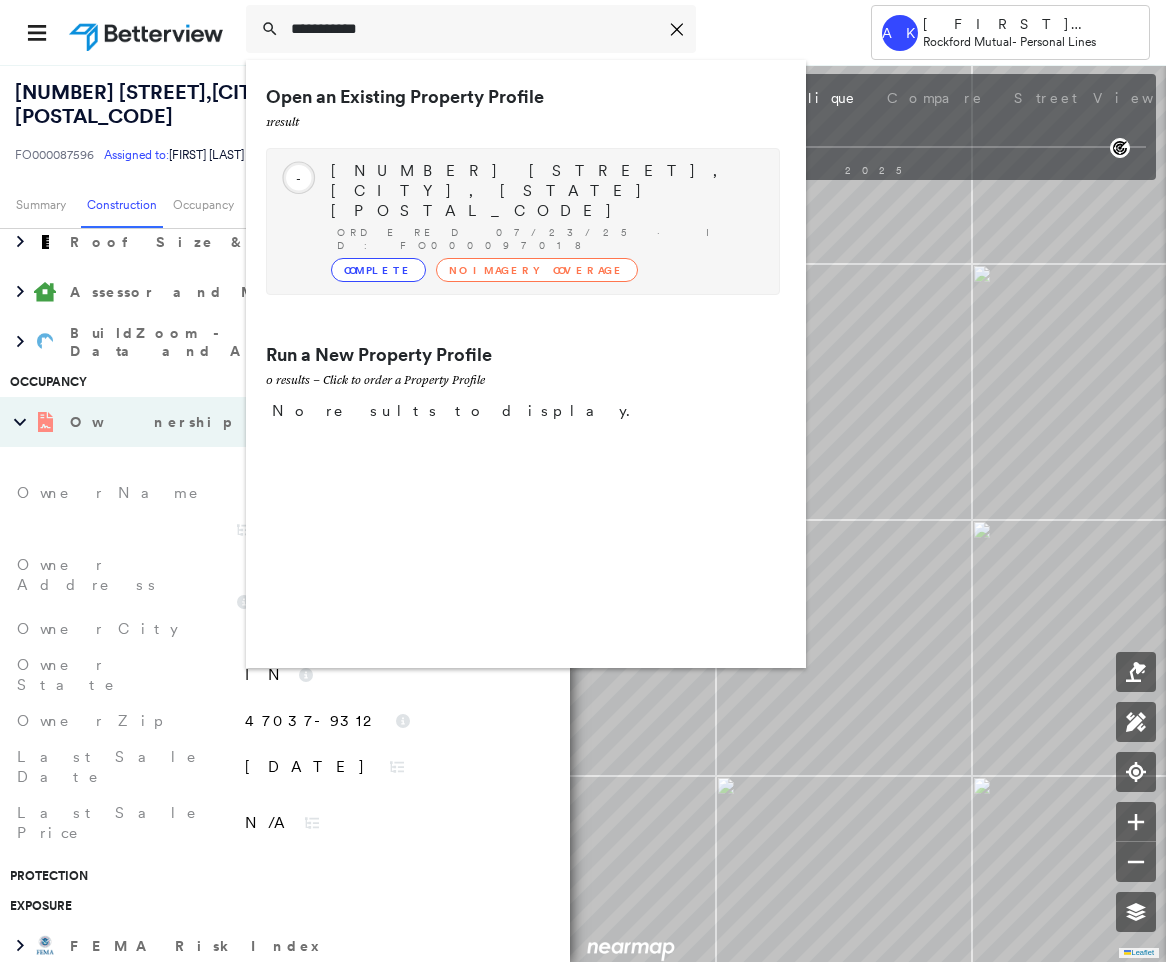 type on "**********" 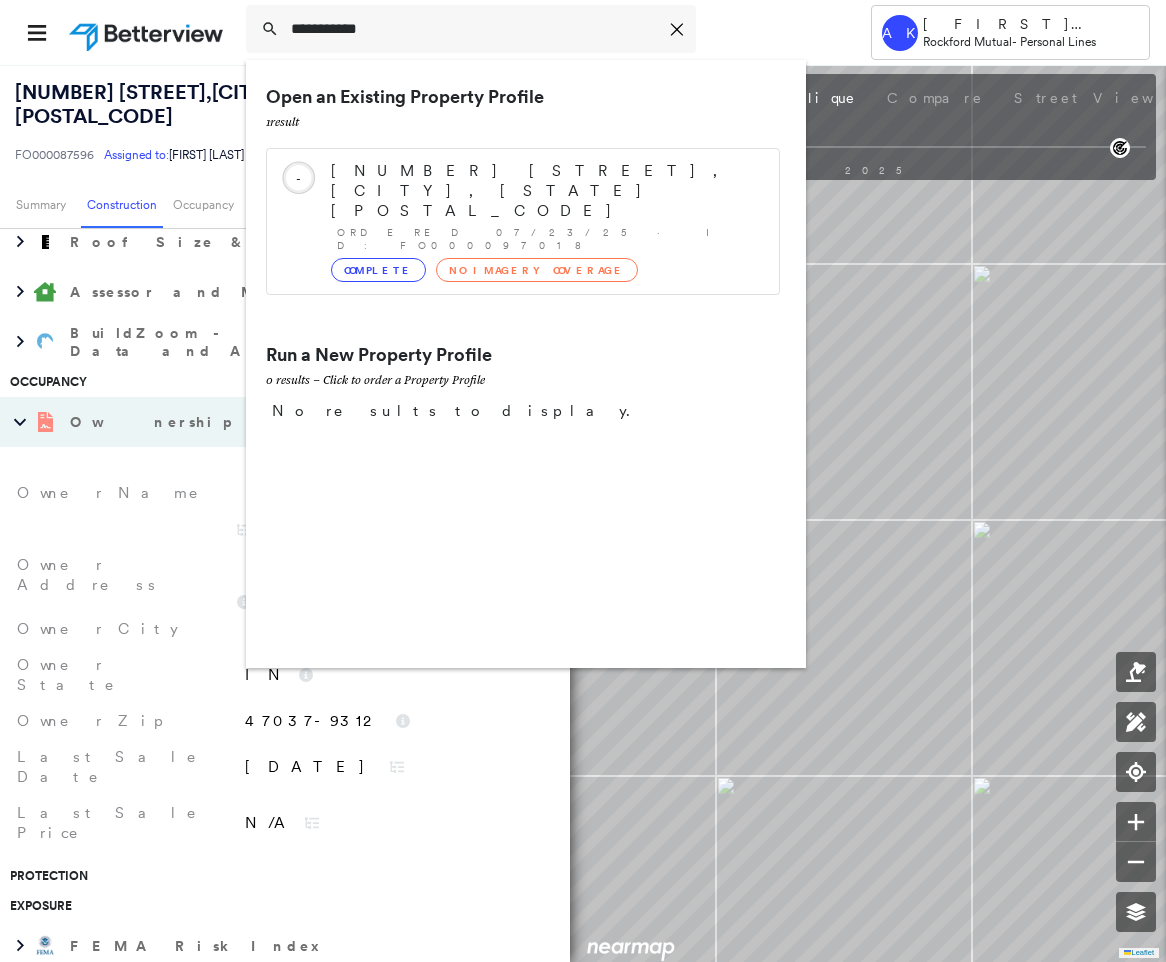 drag, startPoint x: 497, startPoint y: 189, endPoint x: 512, endPoint y: 201, distance: 19.209373 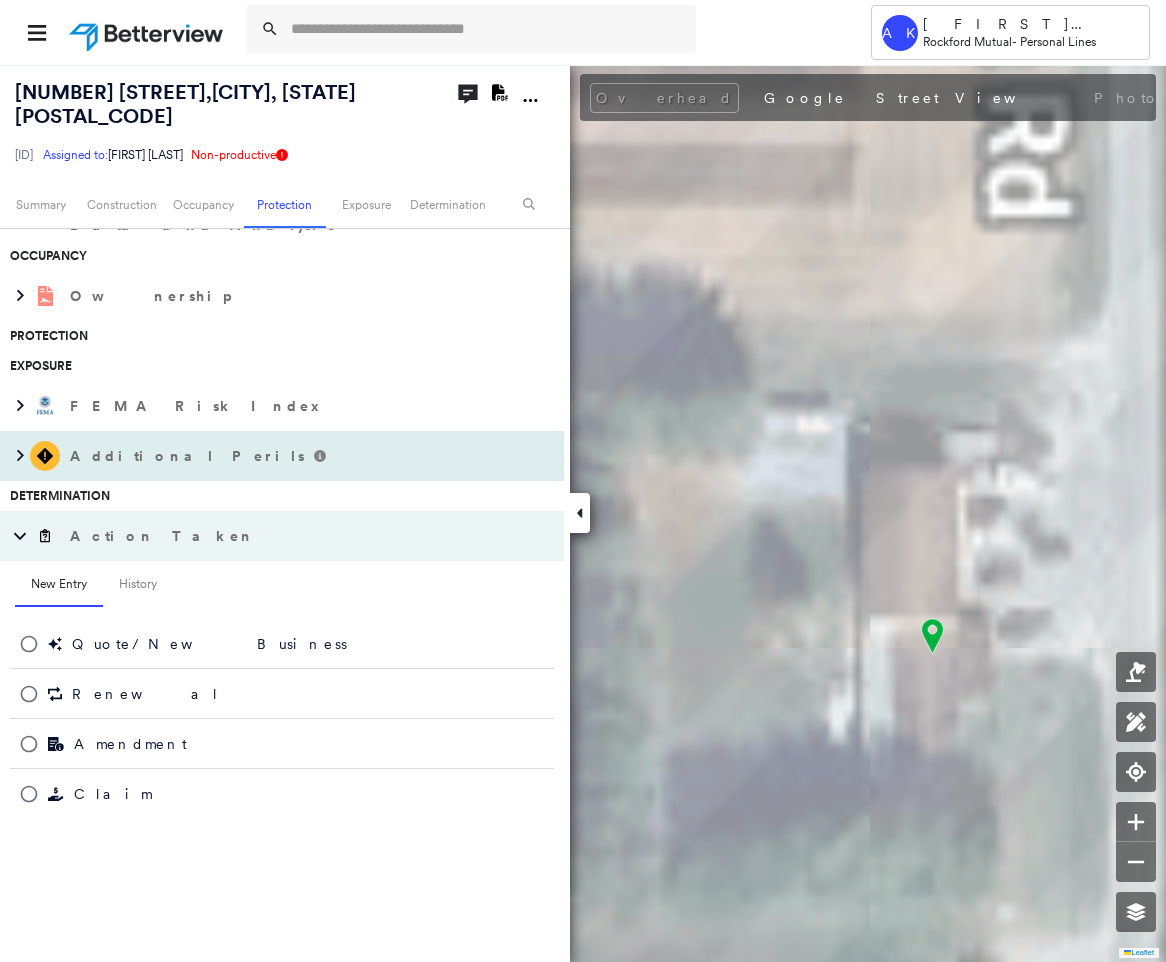 scroll, scrollTop: 398, scrollLeft: 0, axis: vertical 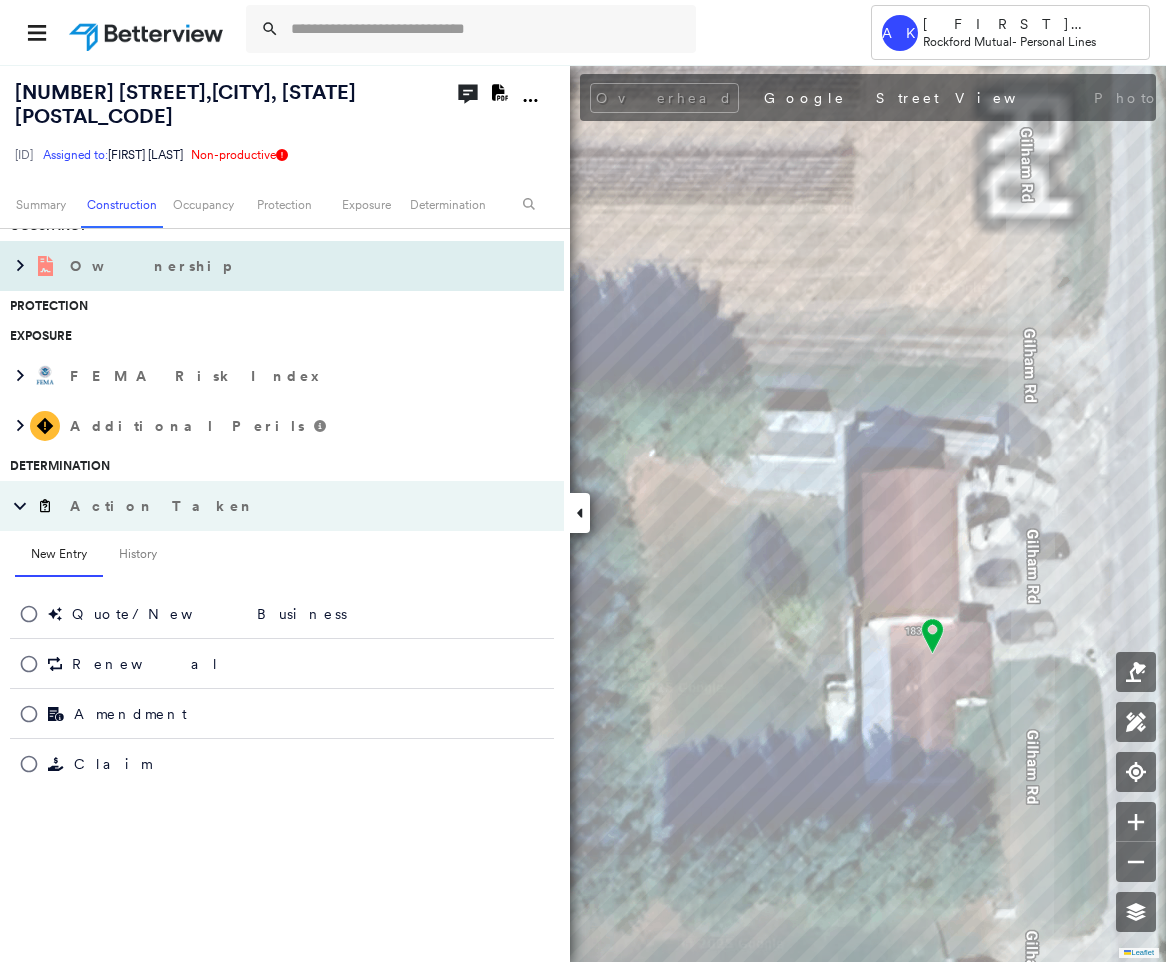 click on "Ownership" at bounding box center [282, 266] 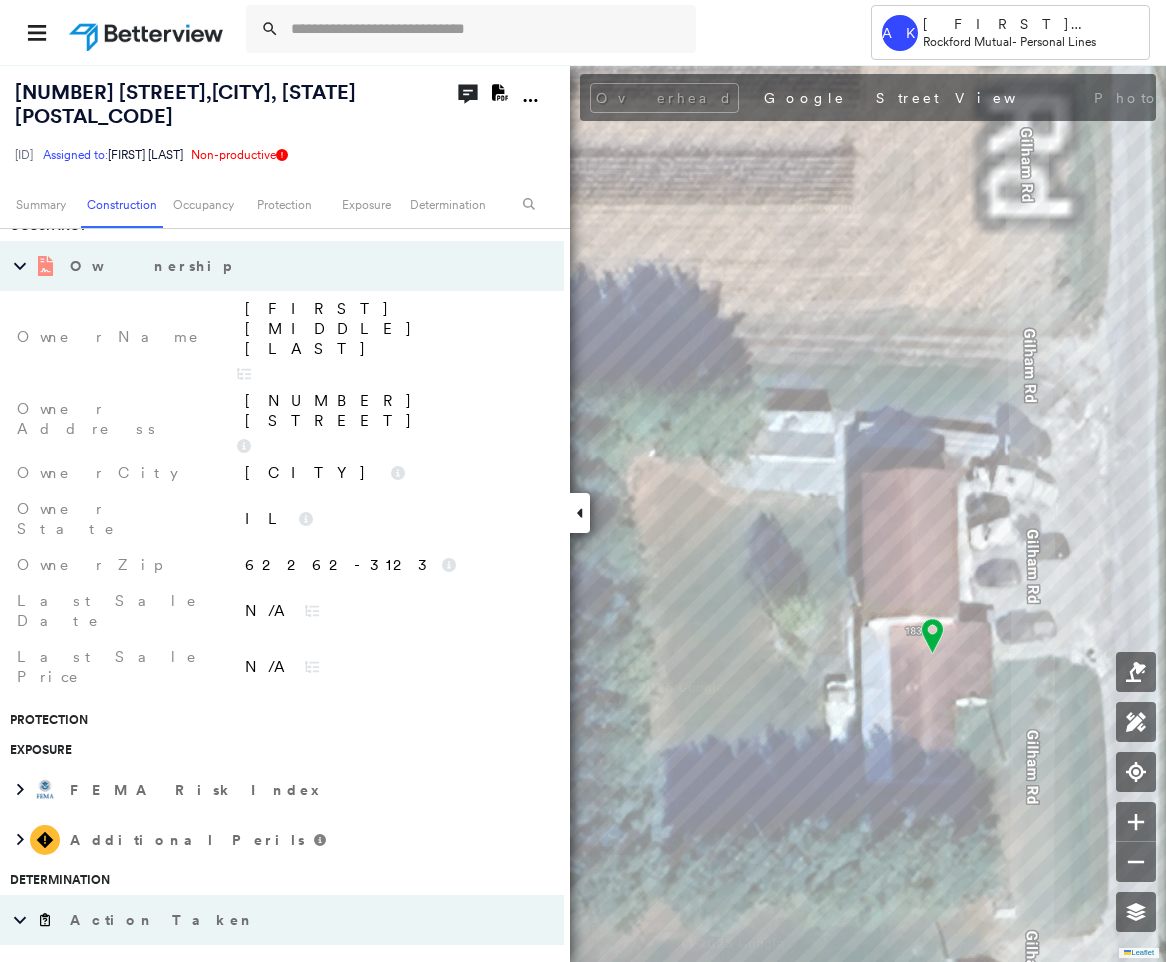 click on "Harold Dean Larson" at bounding box center [394, 329] 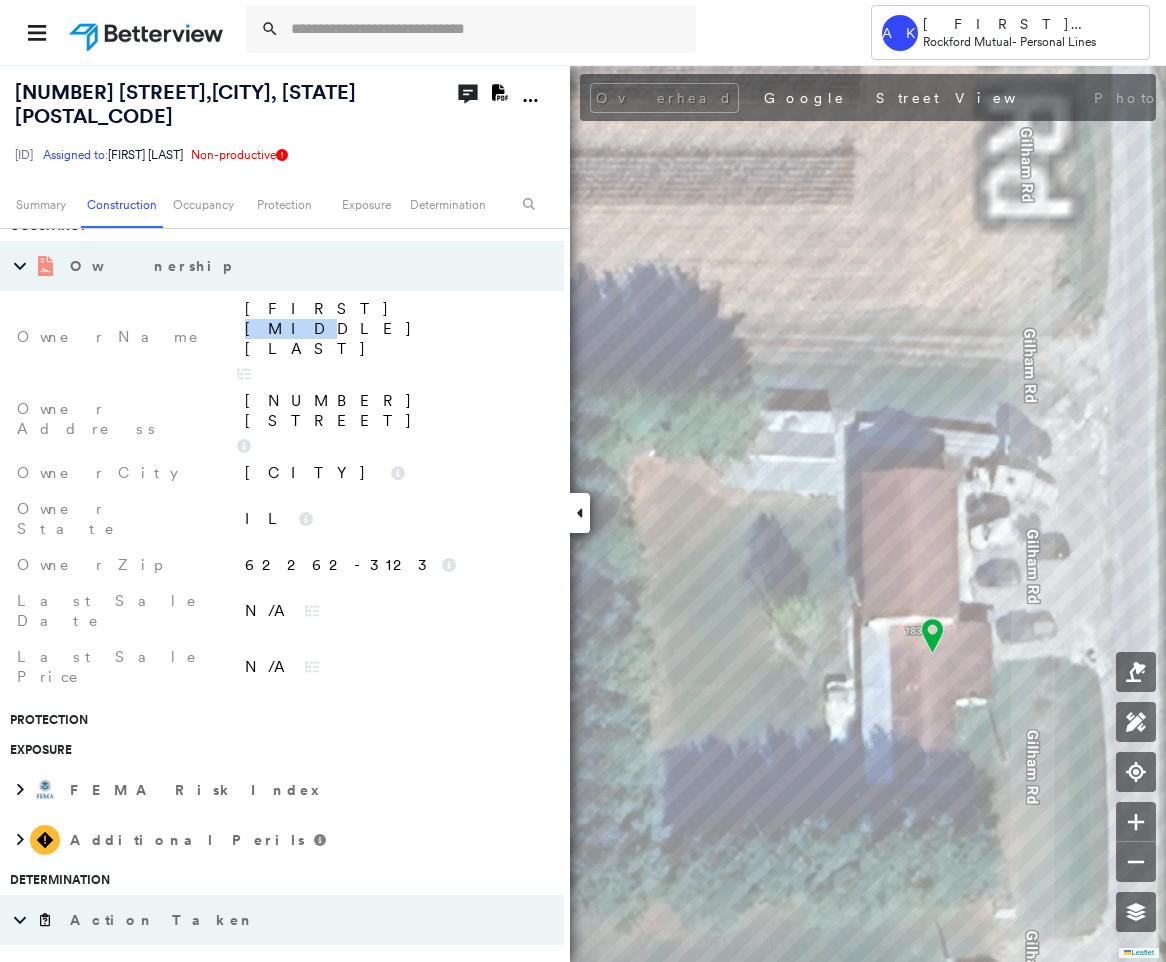 click on "Harold Dean Larson" at bounding box center [394, 329] 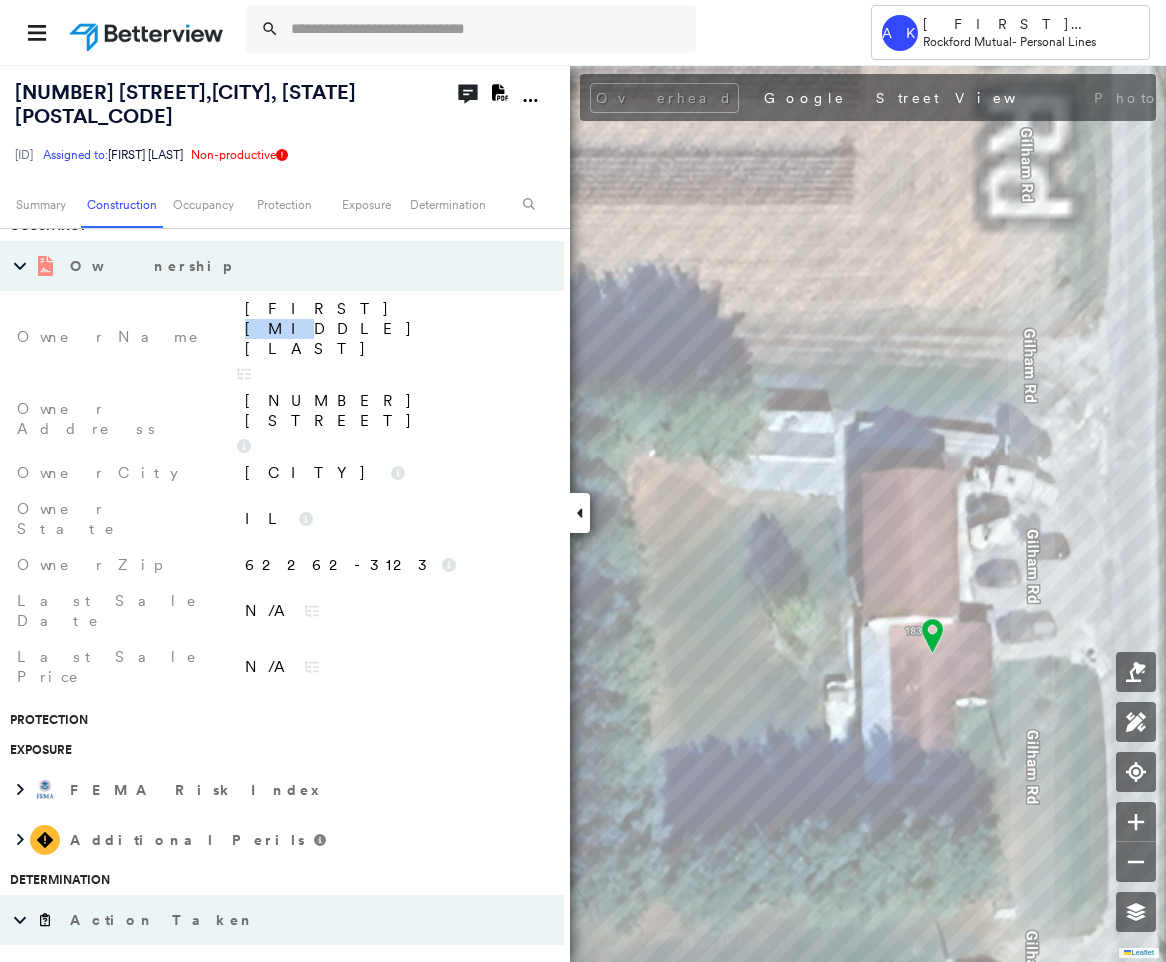 click on "Harold Dean Larson" at bounding box center [394, 329] 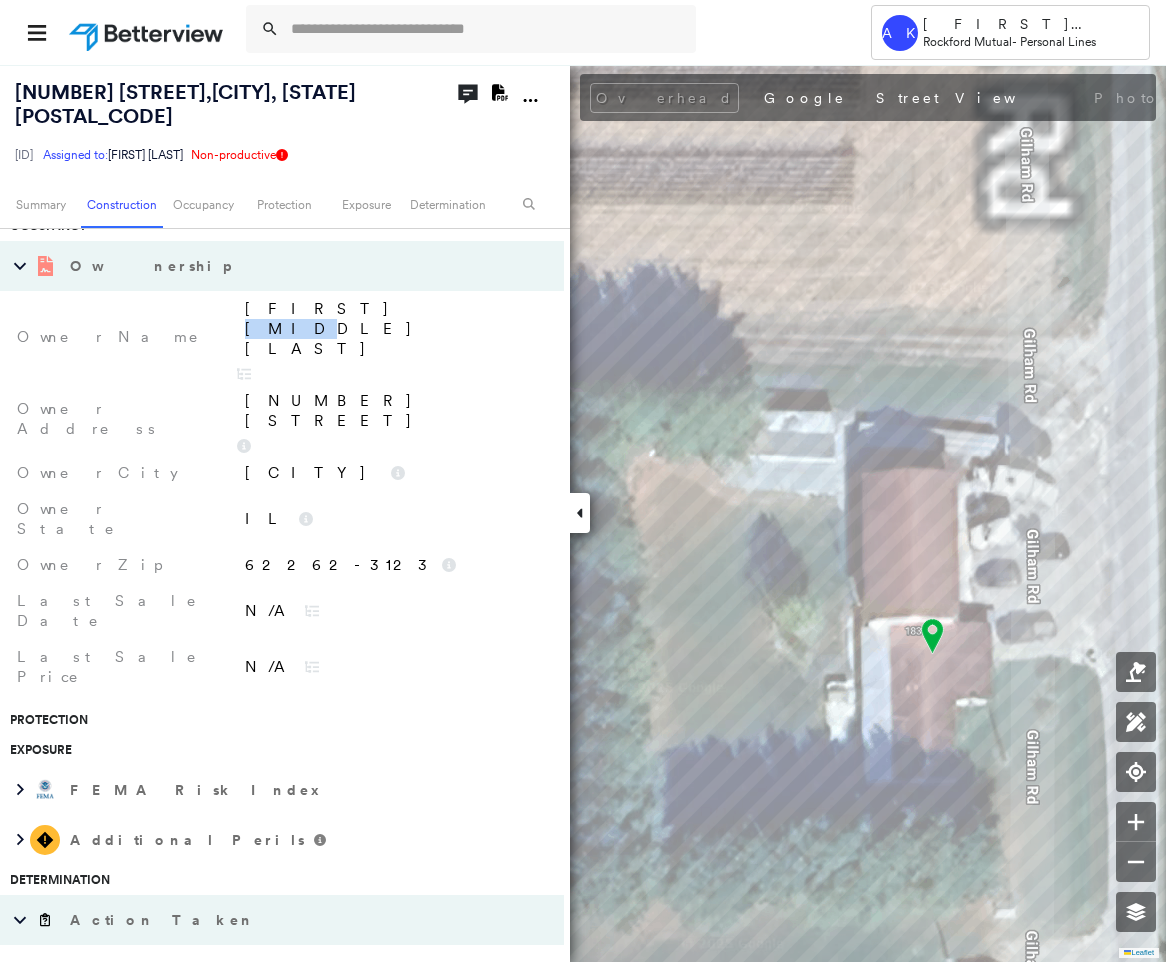 click on "Harold Dean Larson" at bounding box center [394, 329] 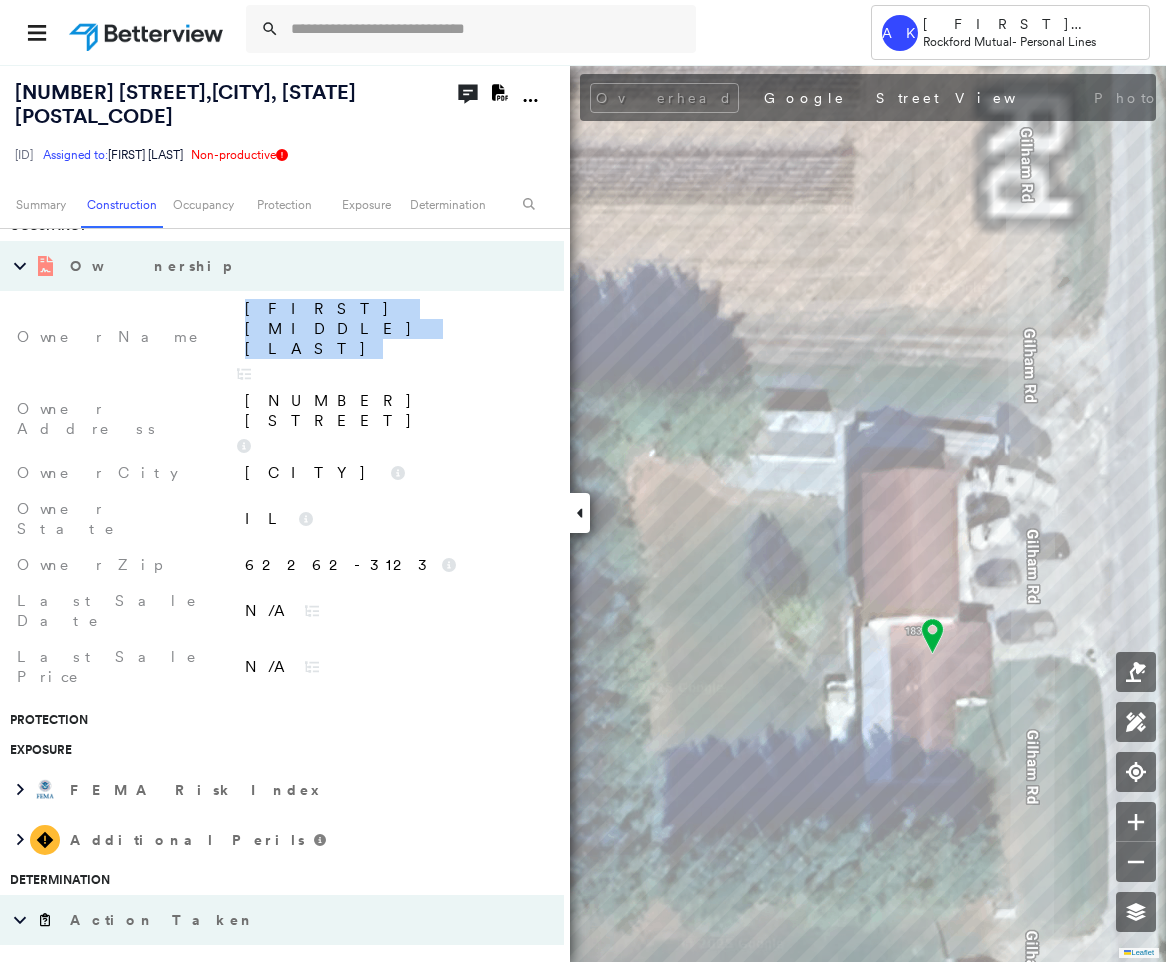 click on "Harold Dean Larson" at bounding box center (394, 329) 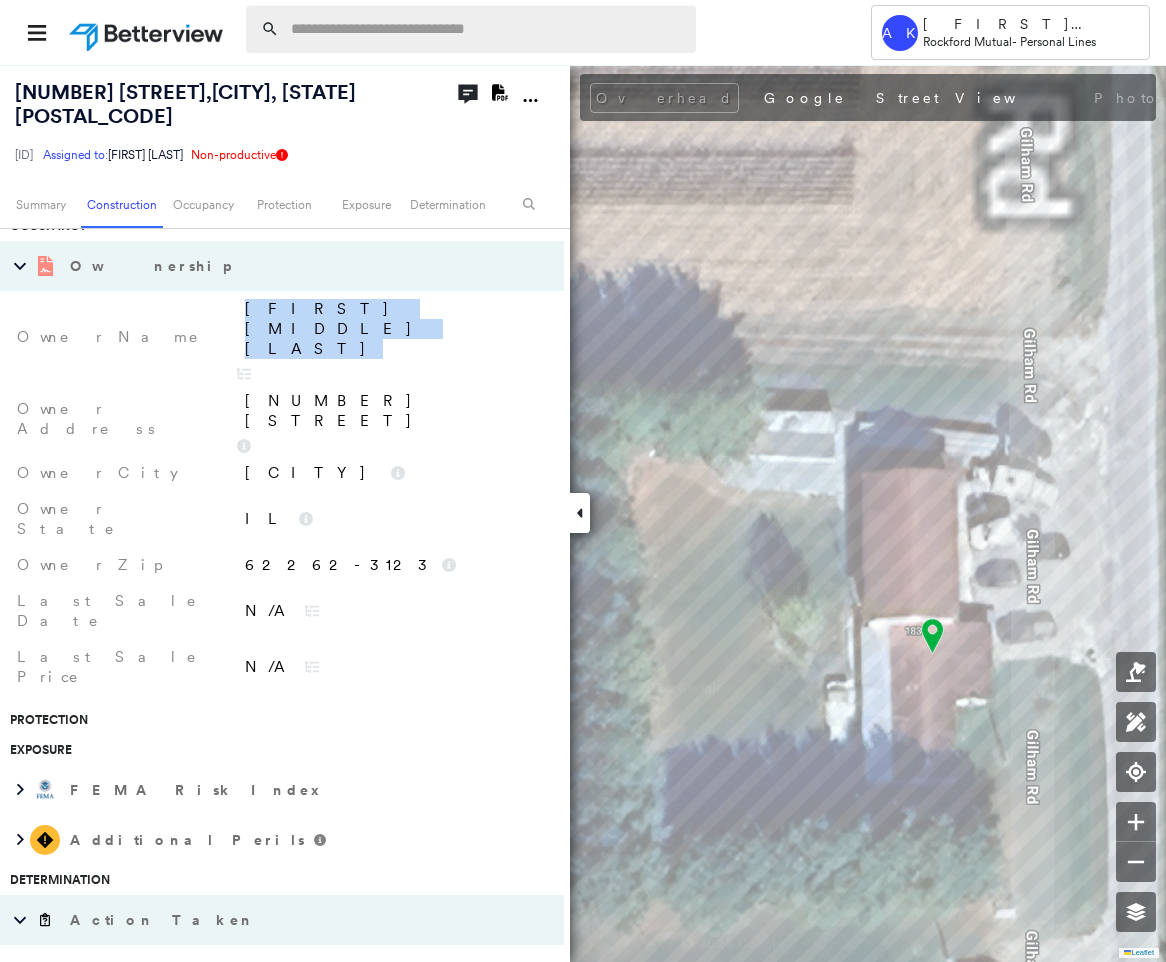 click at bounding box center [487, 29] 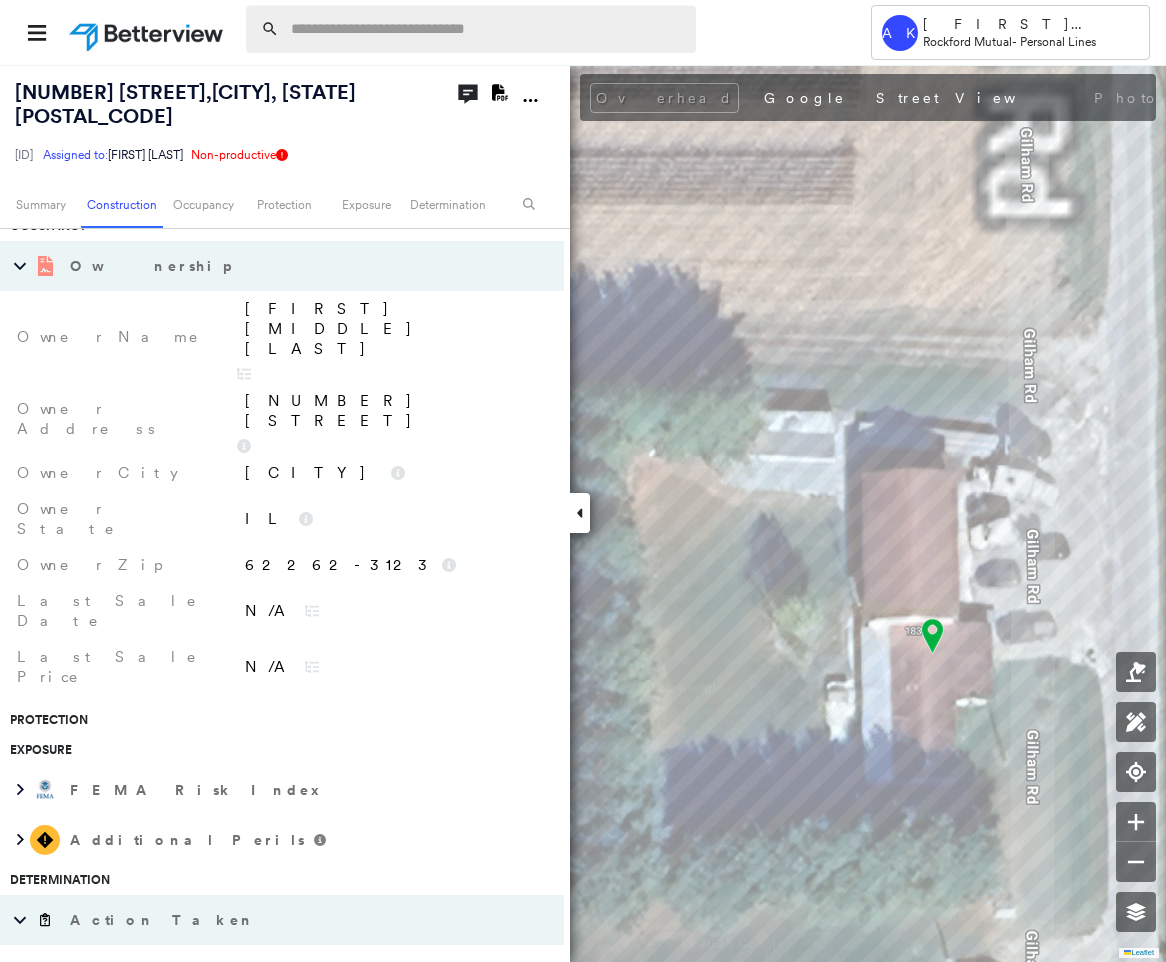 paste on "**********" 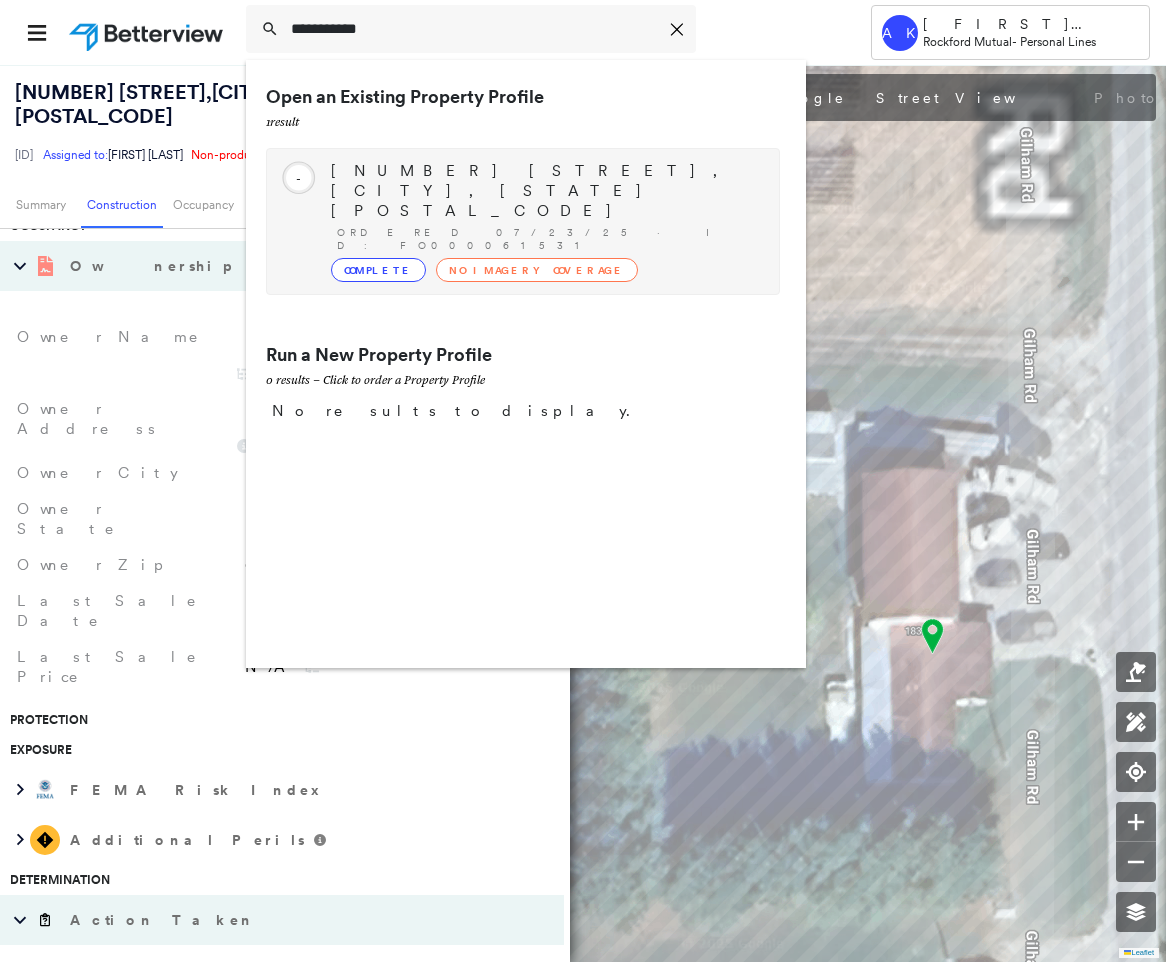 type on "**********" 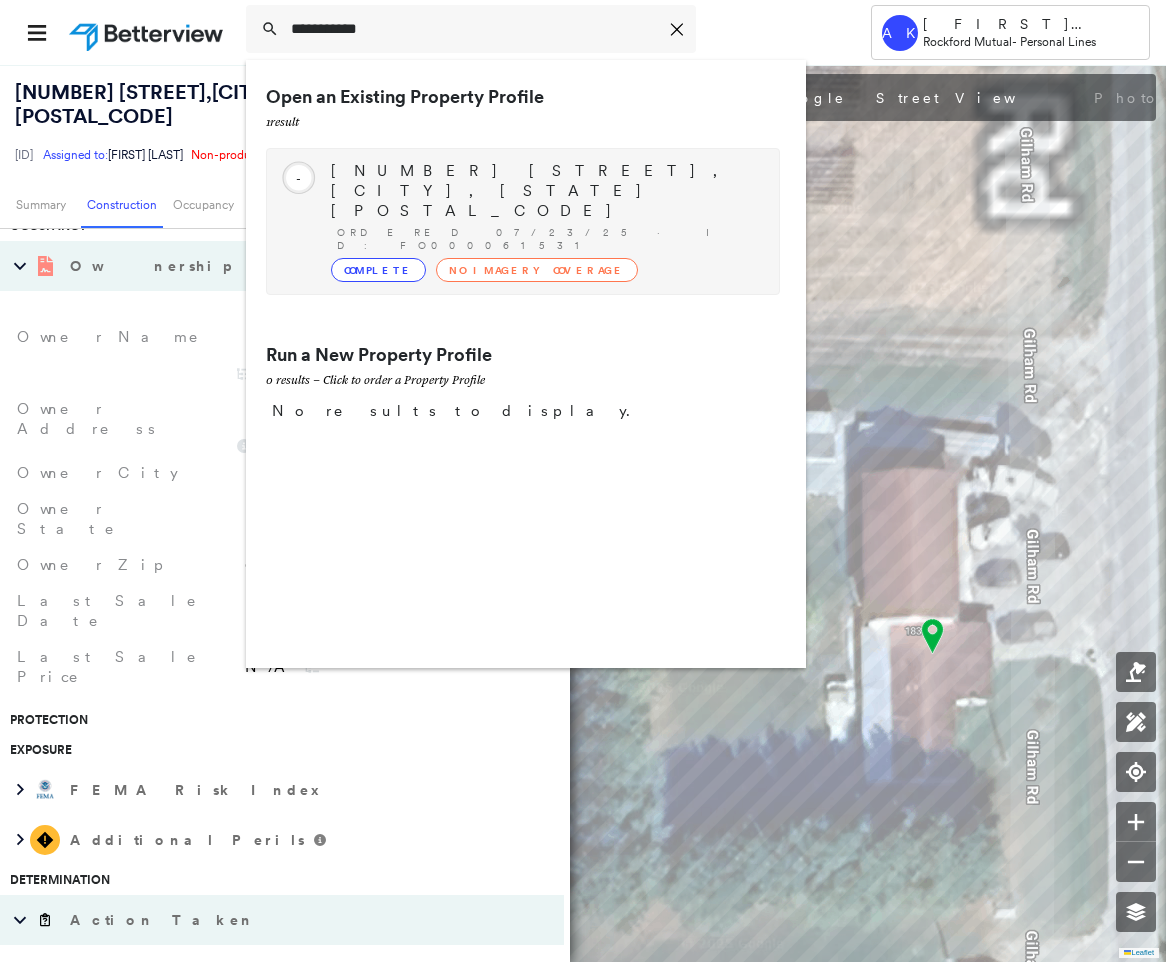 click on "9108 RED SCHOOL RD, LAUREL, IN 47024-9664 Ordered 07/23/25 · ID: FO000061531 Complete No Imagery Coverage" at bounding box center [545, 221] 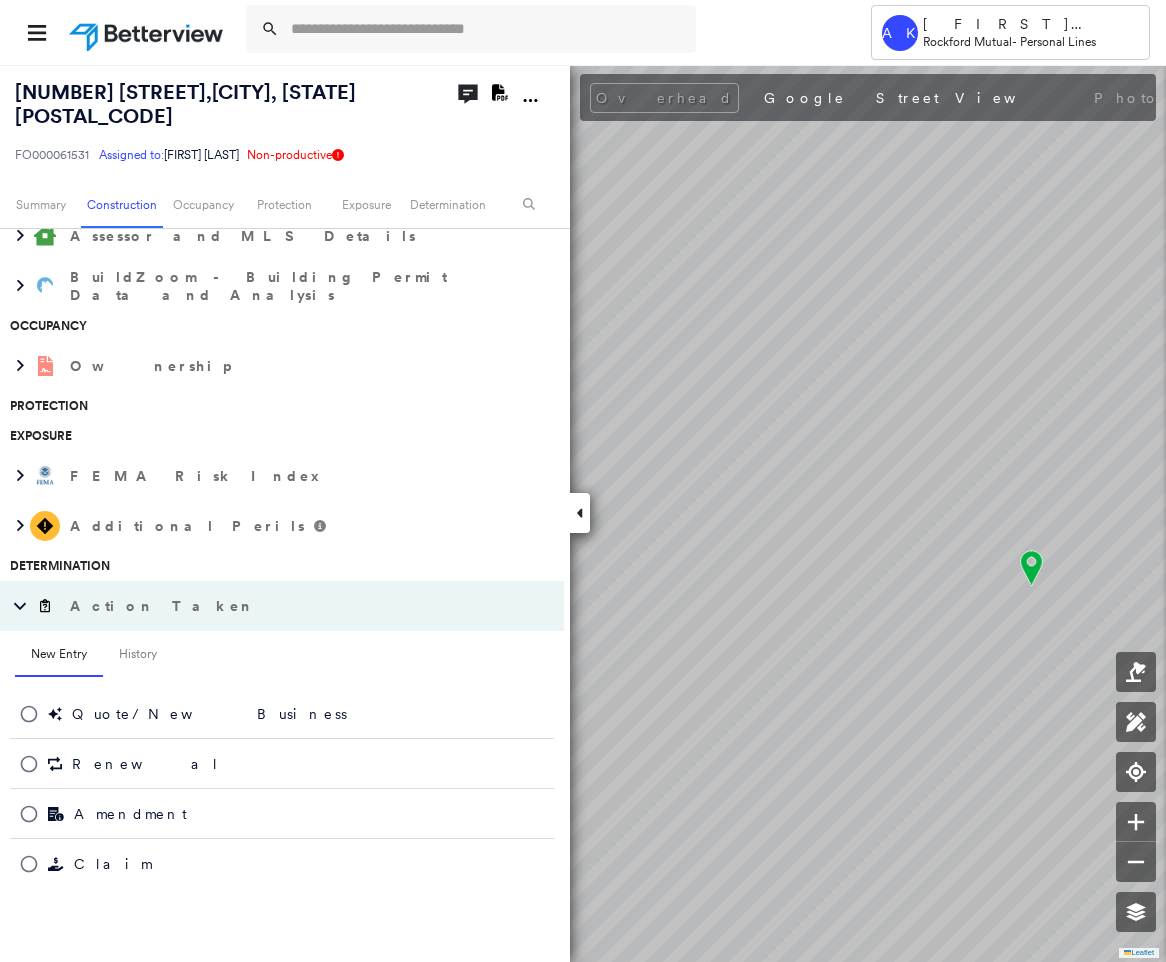 scroll, scrollTop: 398, scrollLeft: 0, axis: vertical 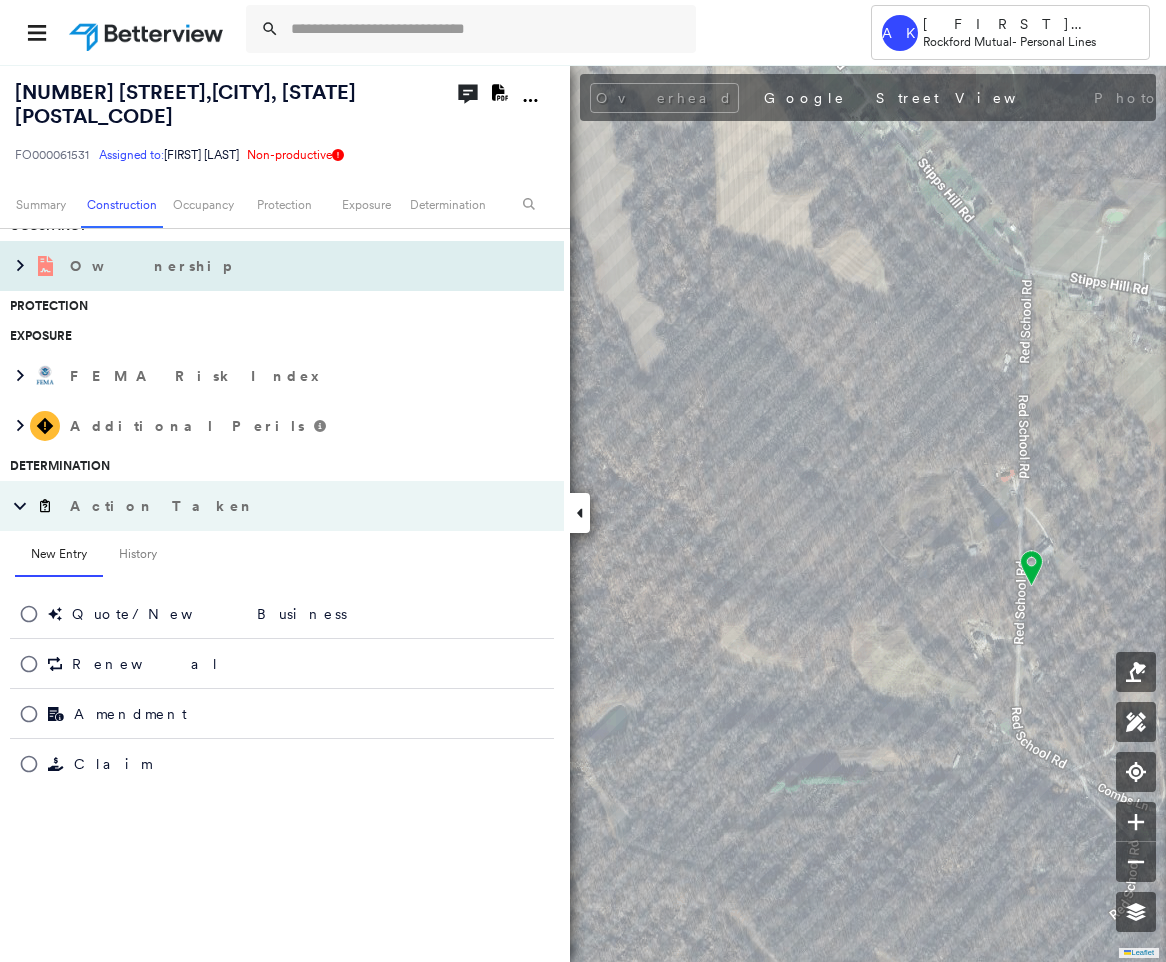 click on "Ownership" at bounding box center (152, 266) 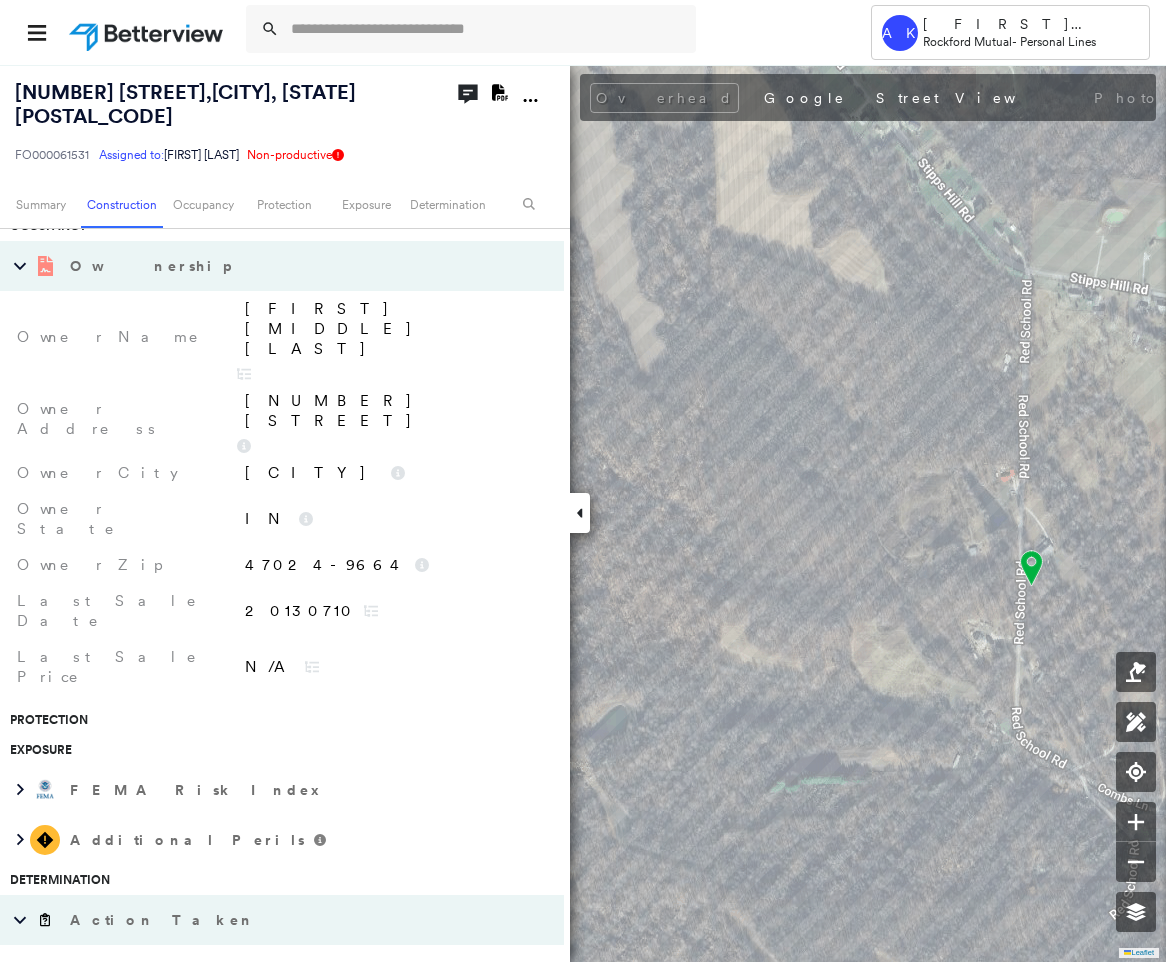 click on "Gerald Edward Shepherd" at bounding box center (394, 329) 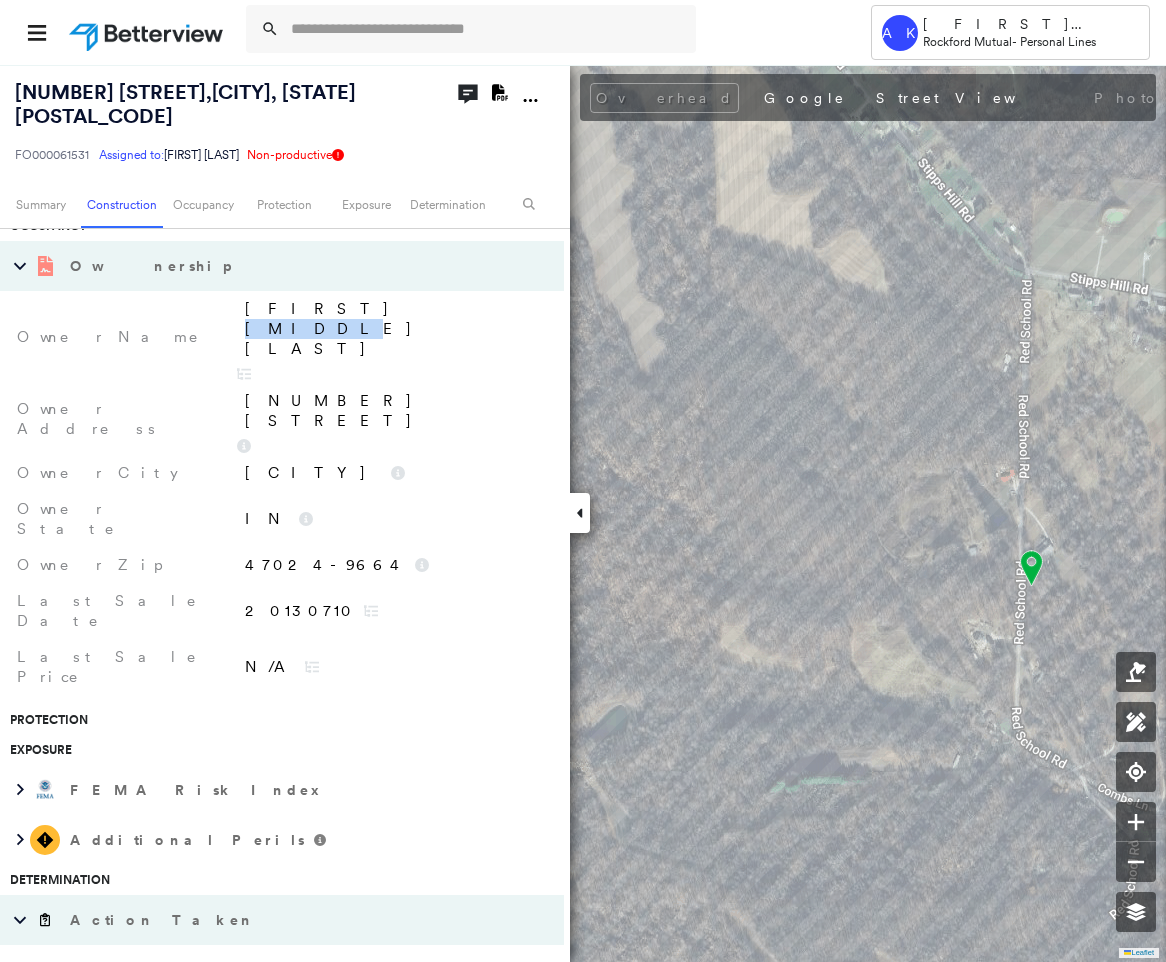 click on "Gerald Edward Shepherd" at bounding box center (394, 329) 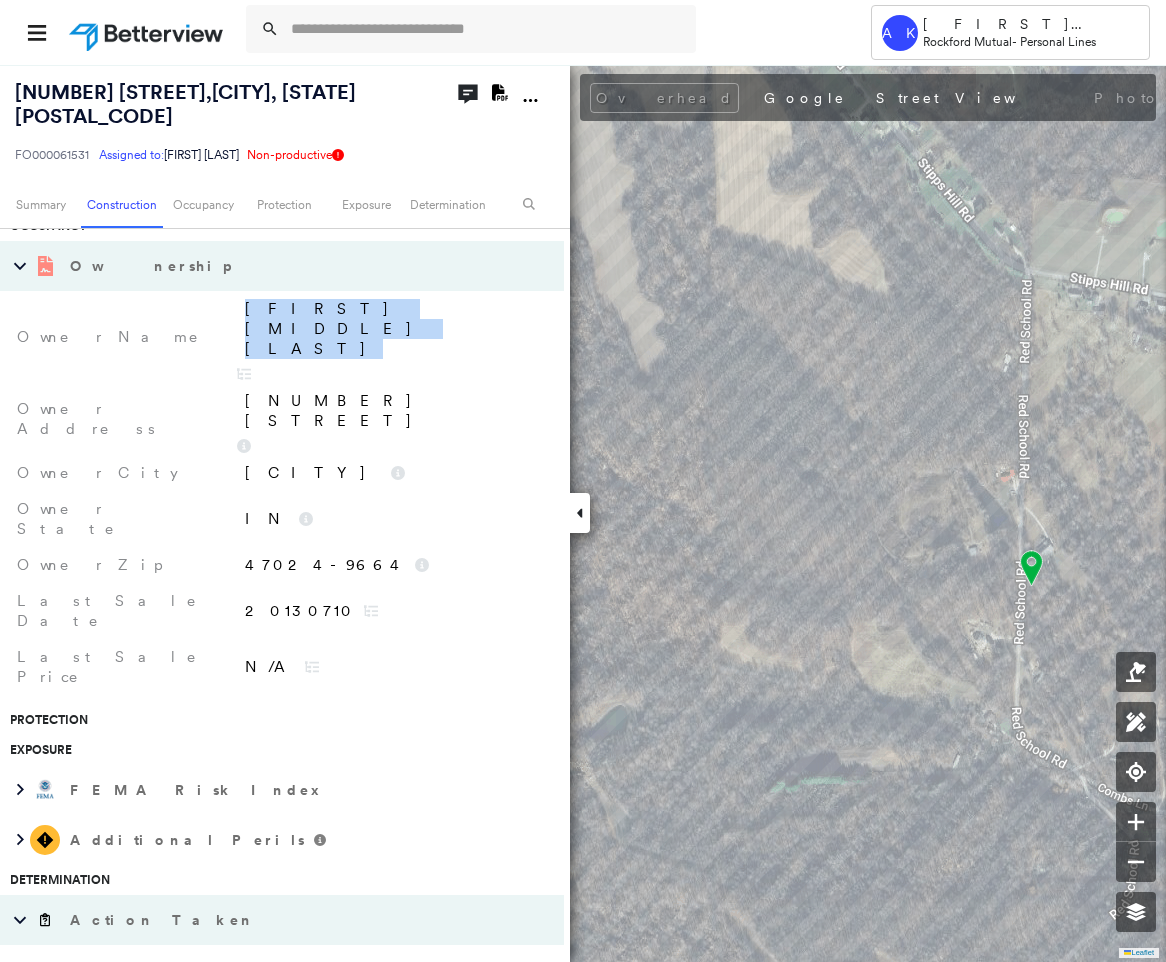 click on "Gerald Edward Shepherd" at bounding box center [394, 329] 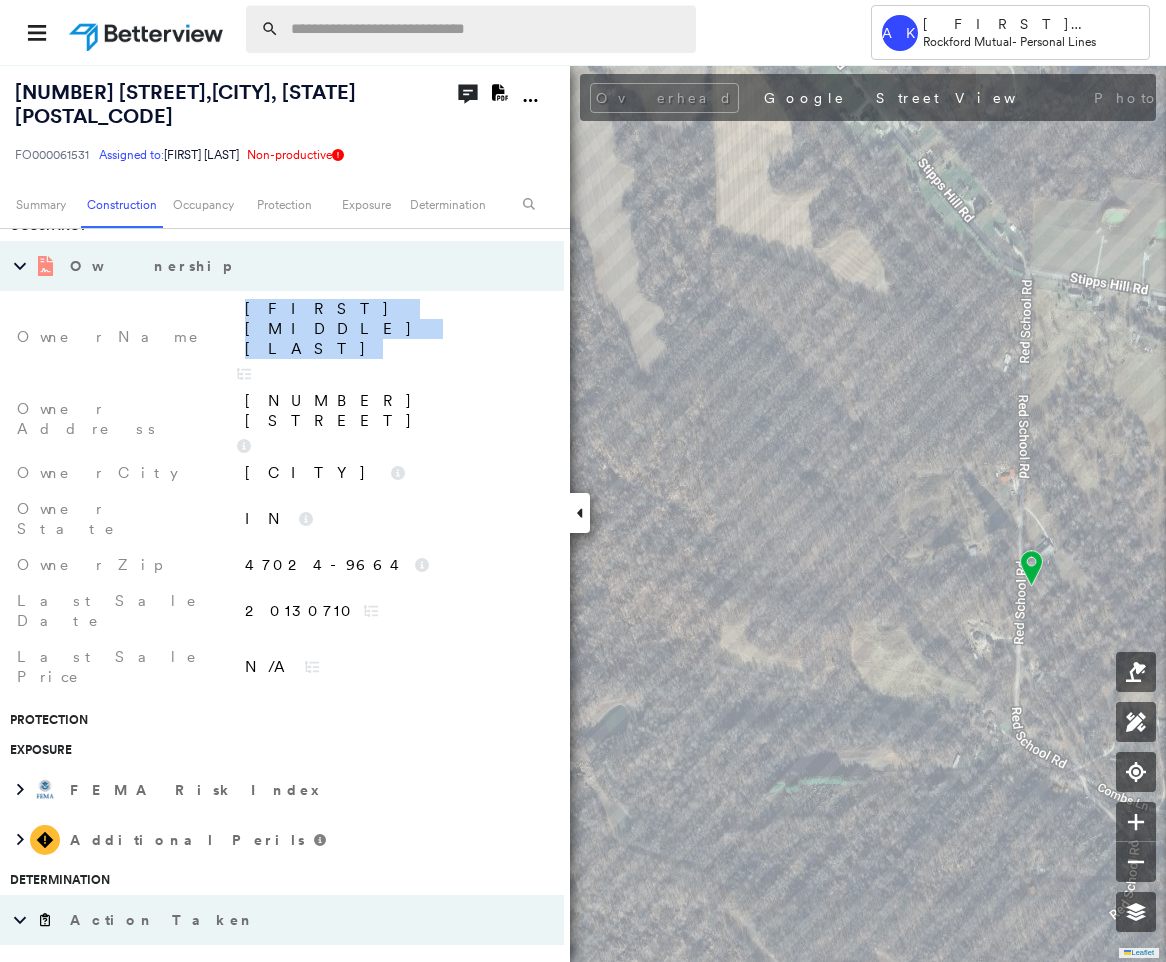 click at bounding box center [487, 29] 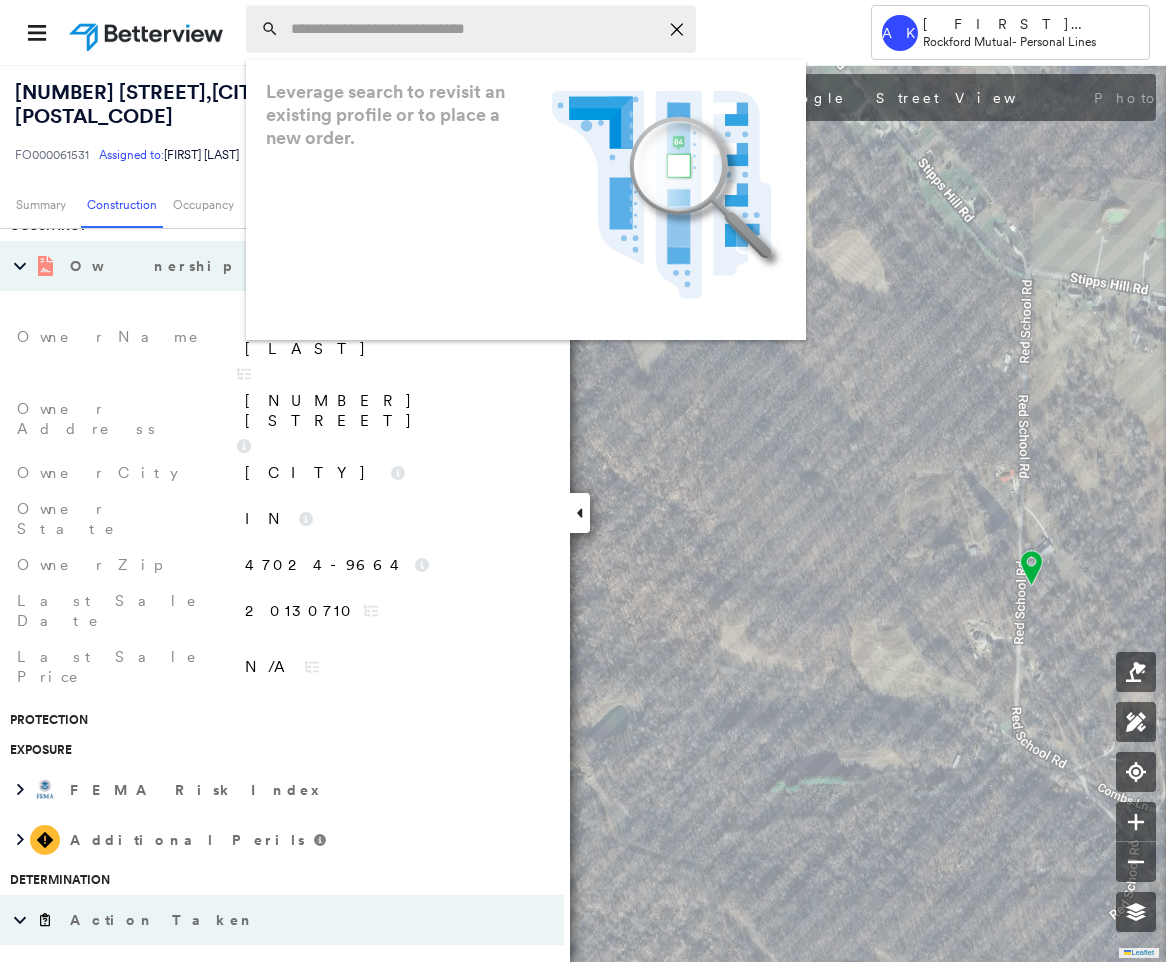 paste on "**********" 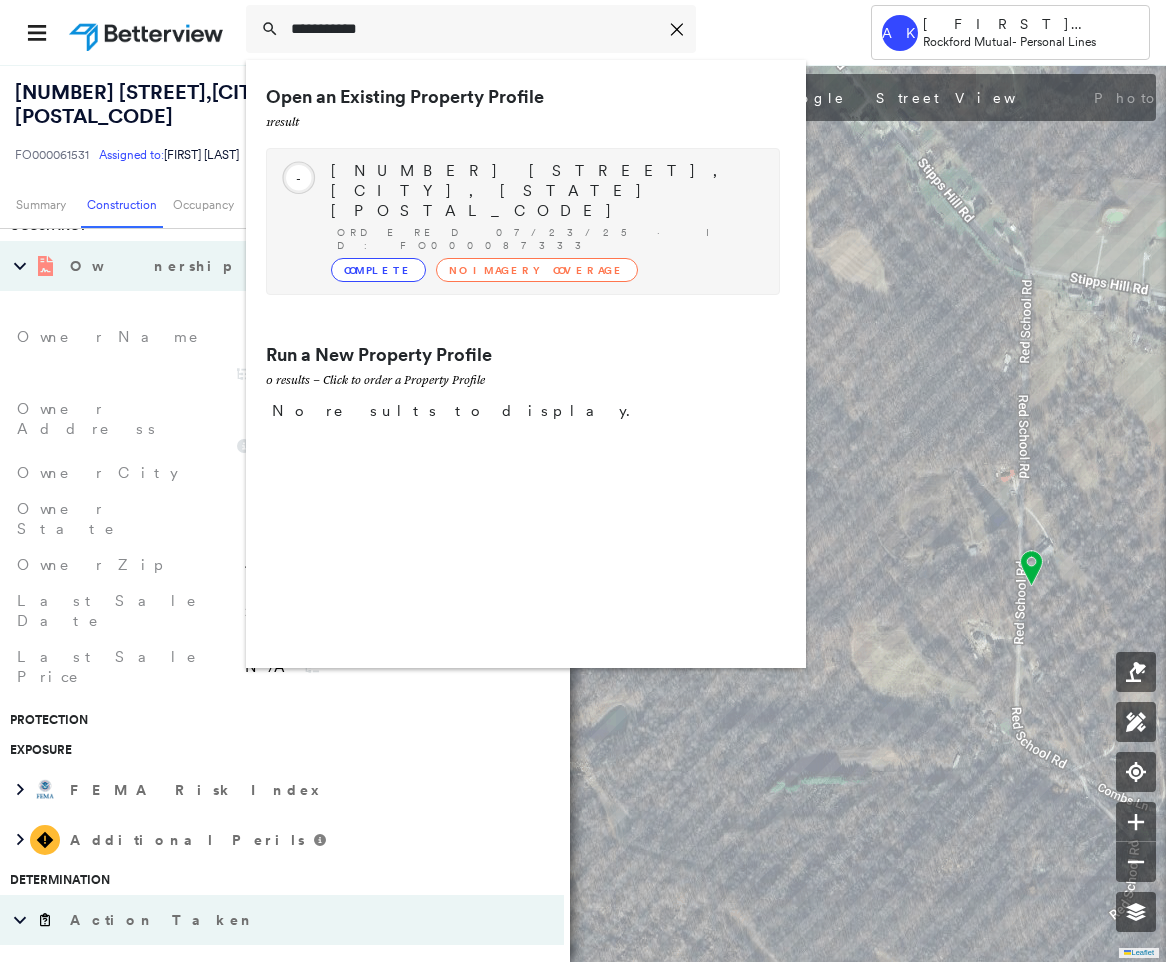 type on "**********" 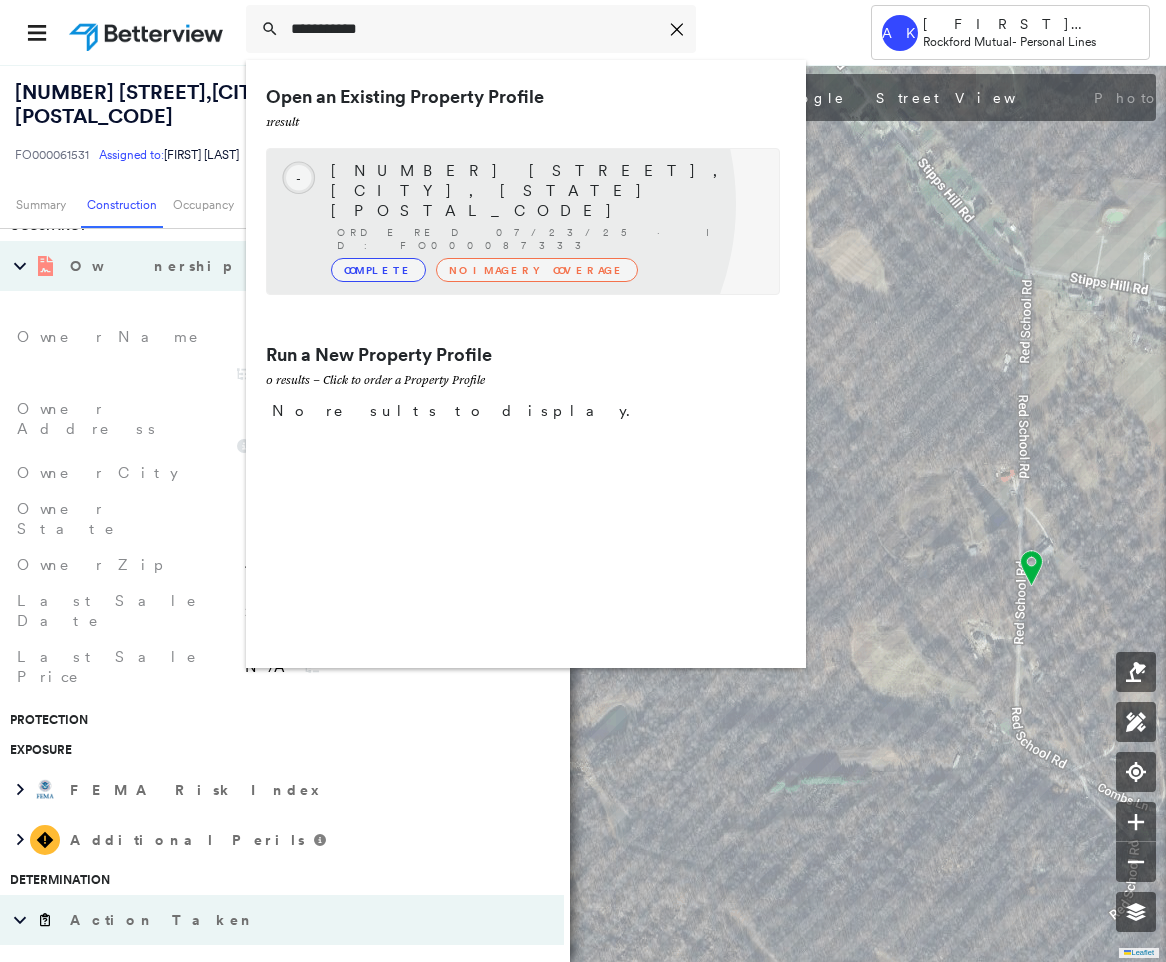 click on "No Imagery Coverage" at bounding box center (537, 270) 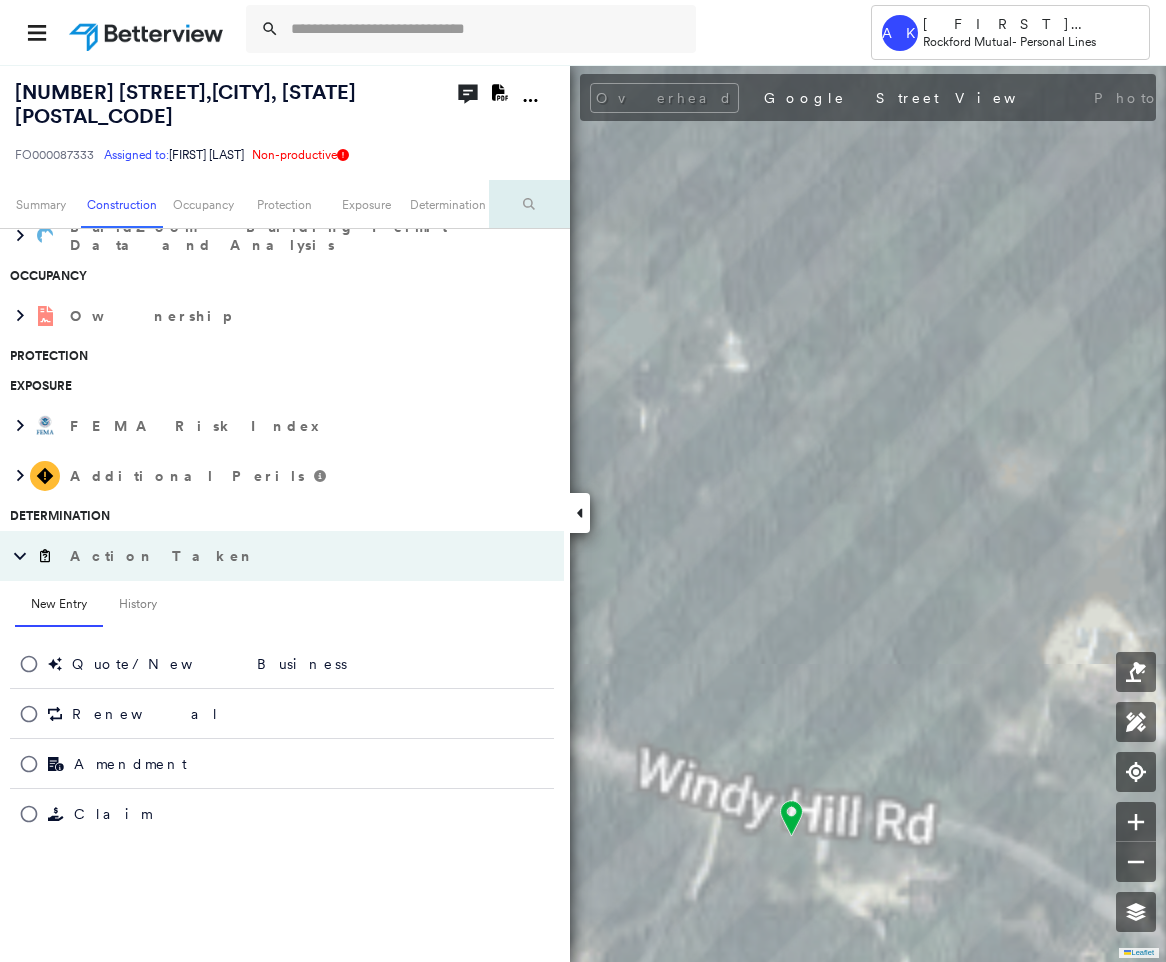 scroll, scrollTop: 398, scrollLeft: 0, axis: vertical 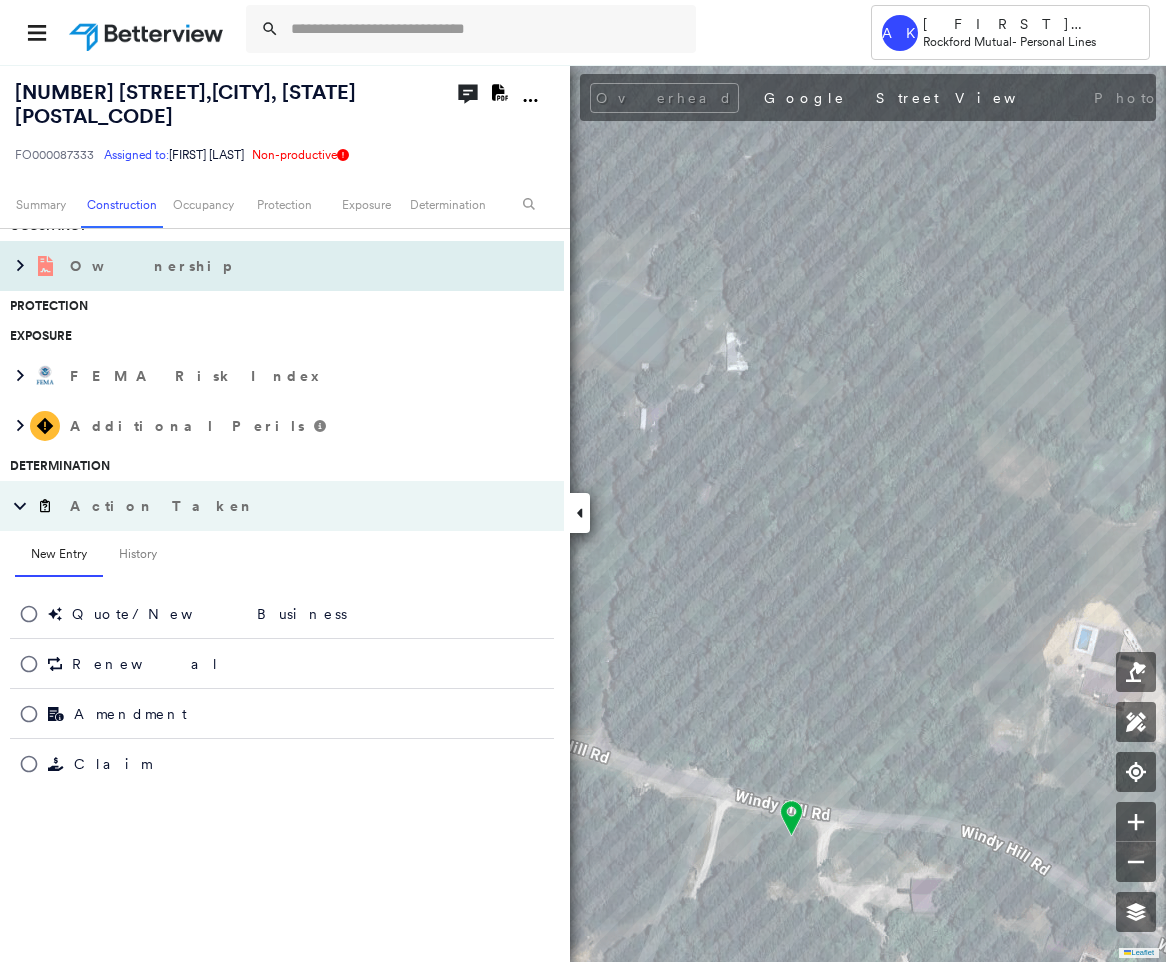 click on "Ownership" at bounding box center [262, 266] 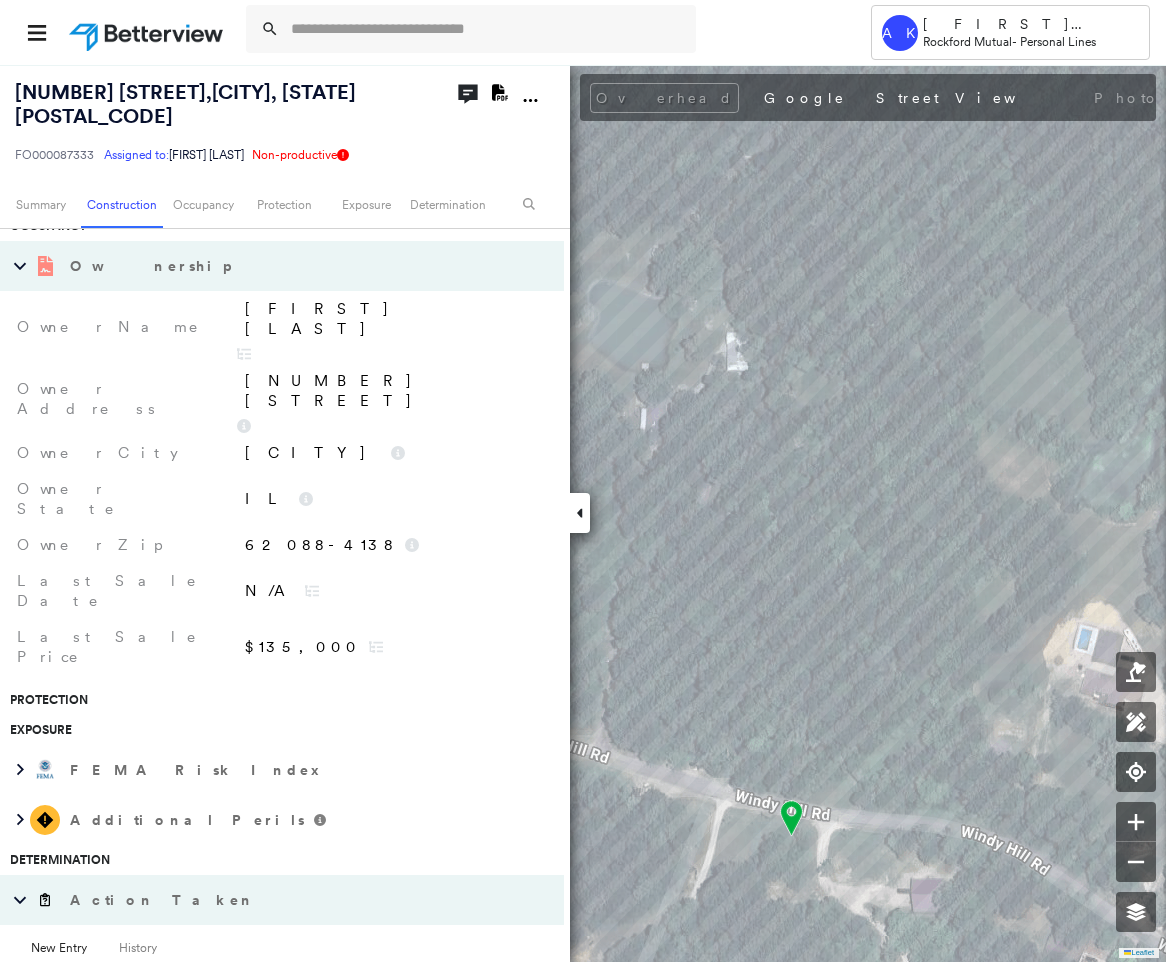 click on "Kyle Hanner" at bounding box center (394, 319) 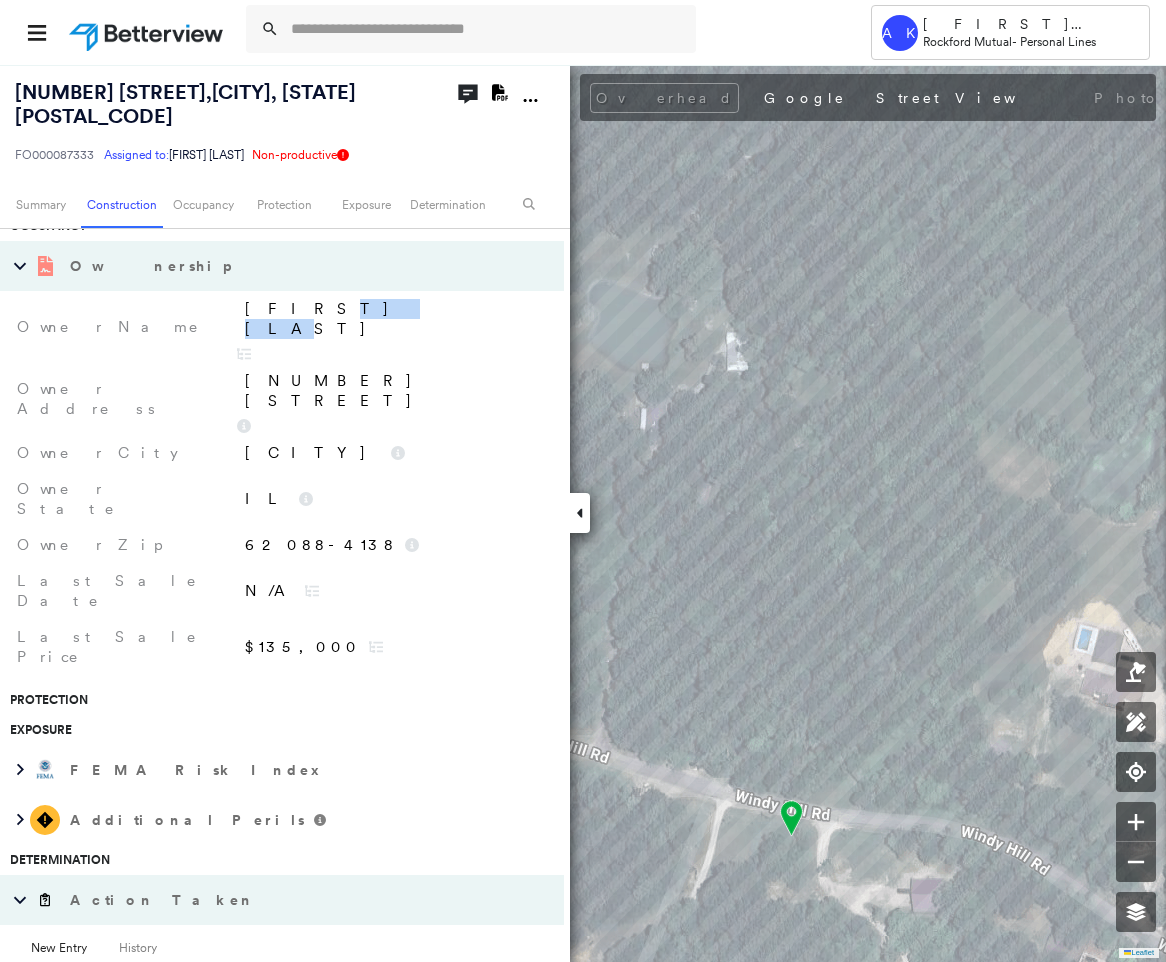 click on "Kyle Hanner" at bounding box center [394, 319] 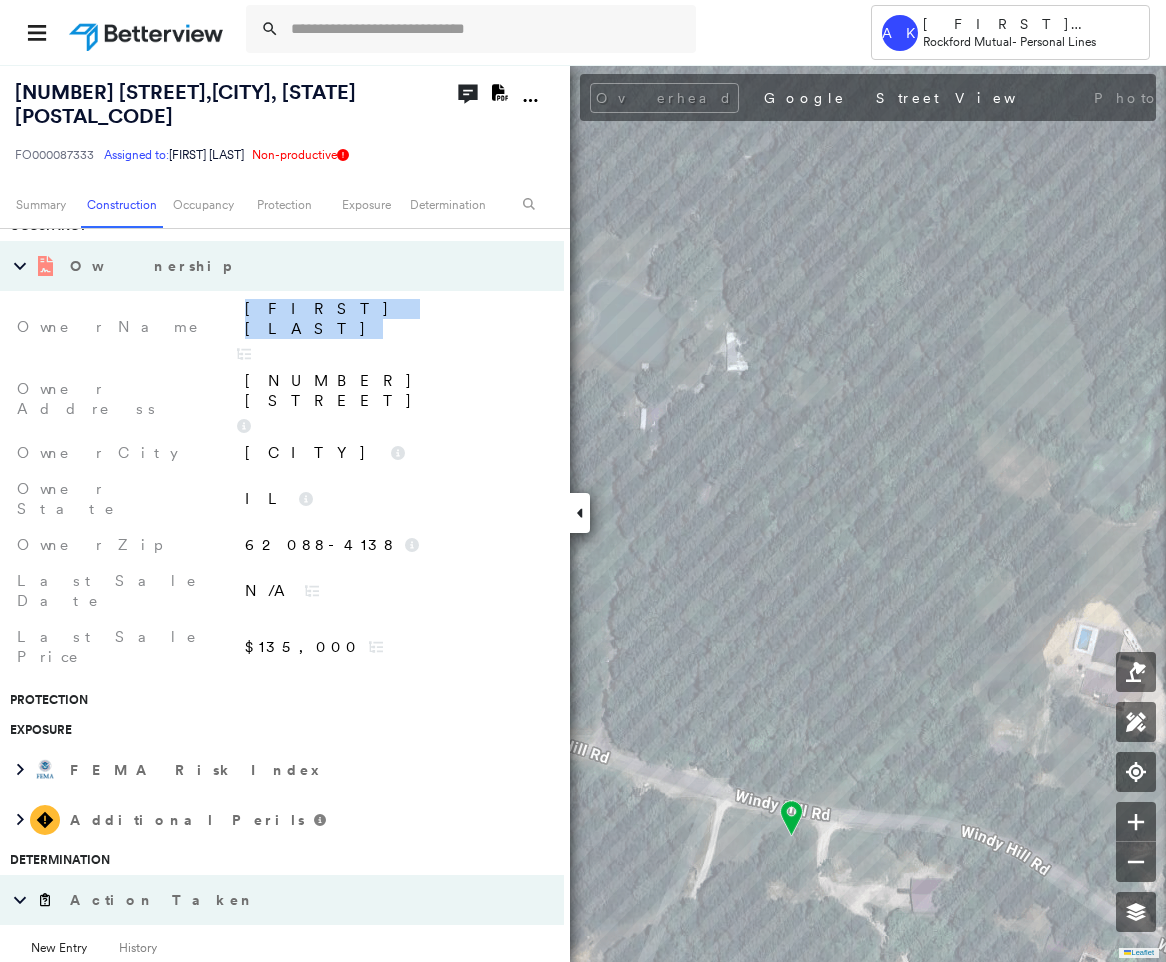 click on "Kyle Hanner" at bounding box center [394, 319] 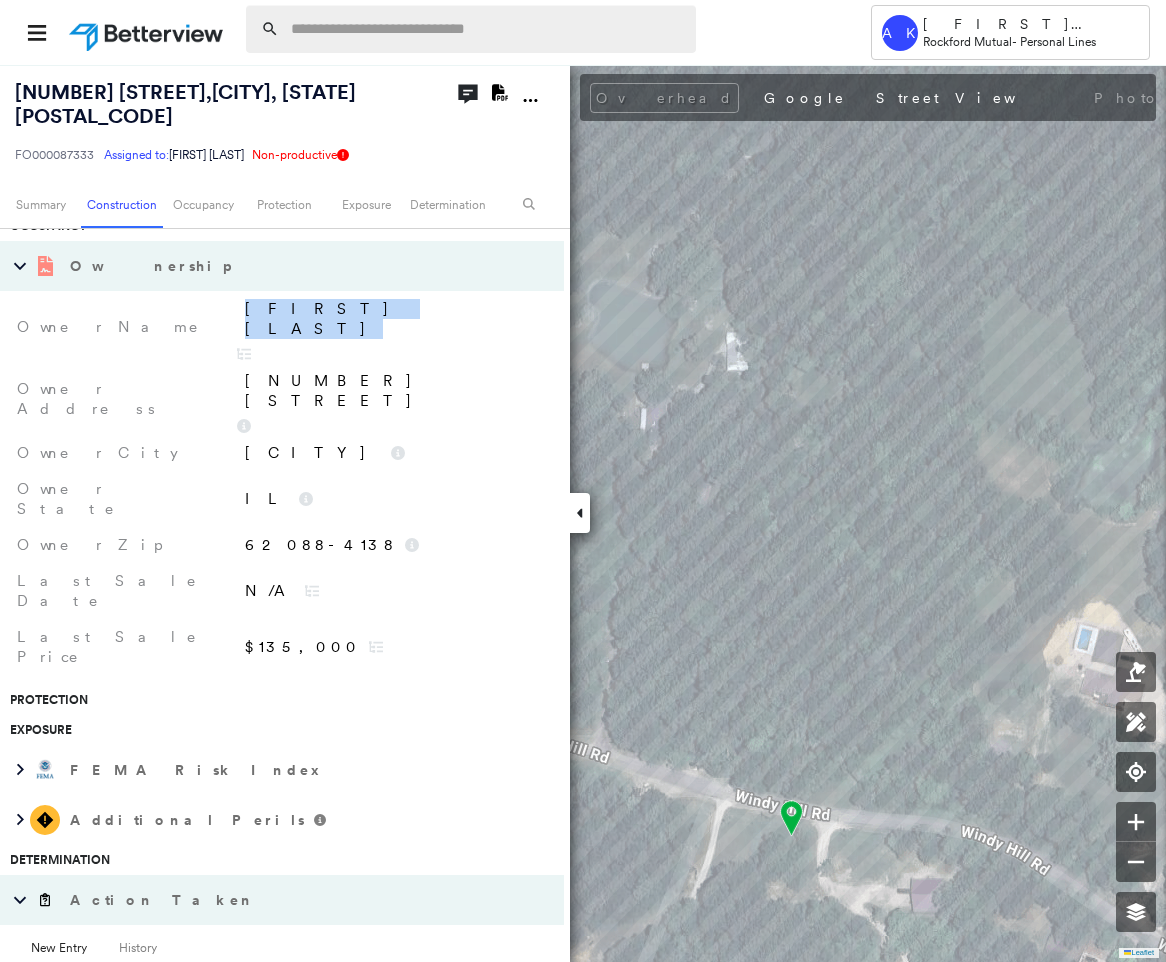 click at bounding box center [487, 29] 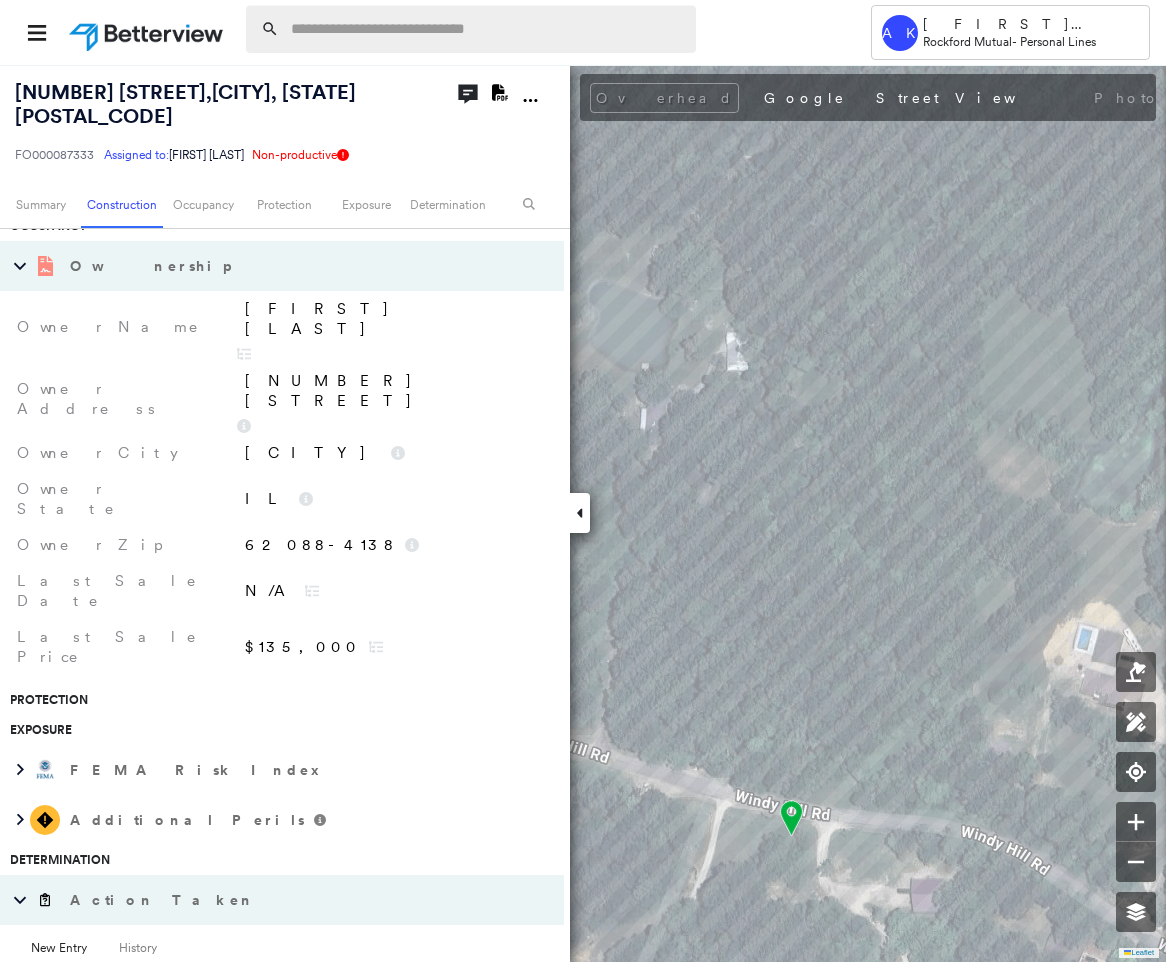 paste on "**********" 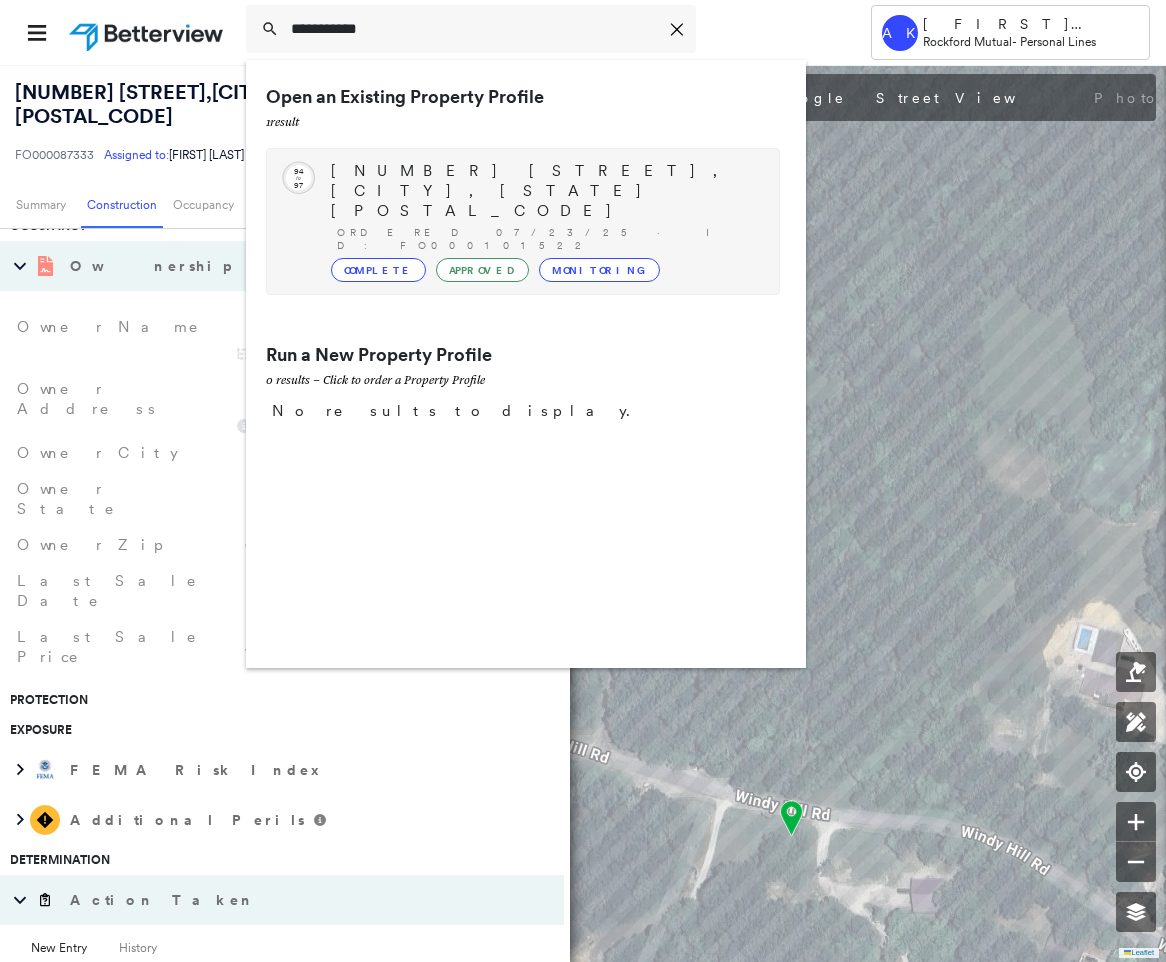 type on "**********" 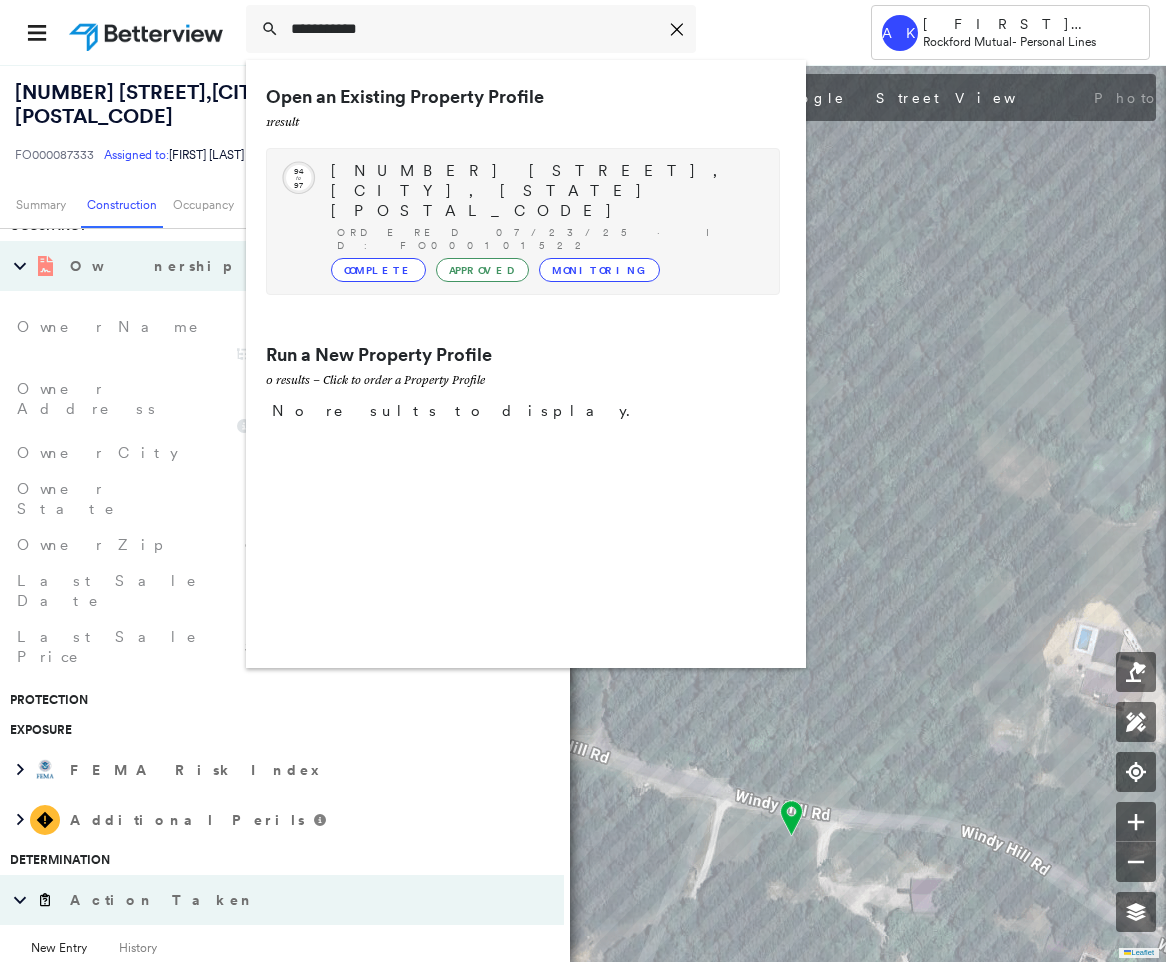 click on "Complete Approved Monitoring" at bounding box center [545, 270] 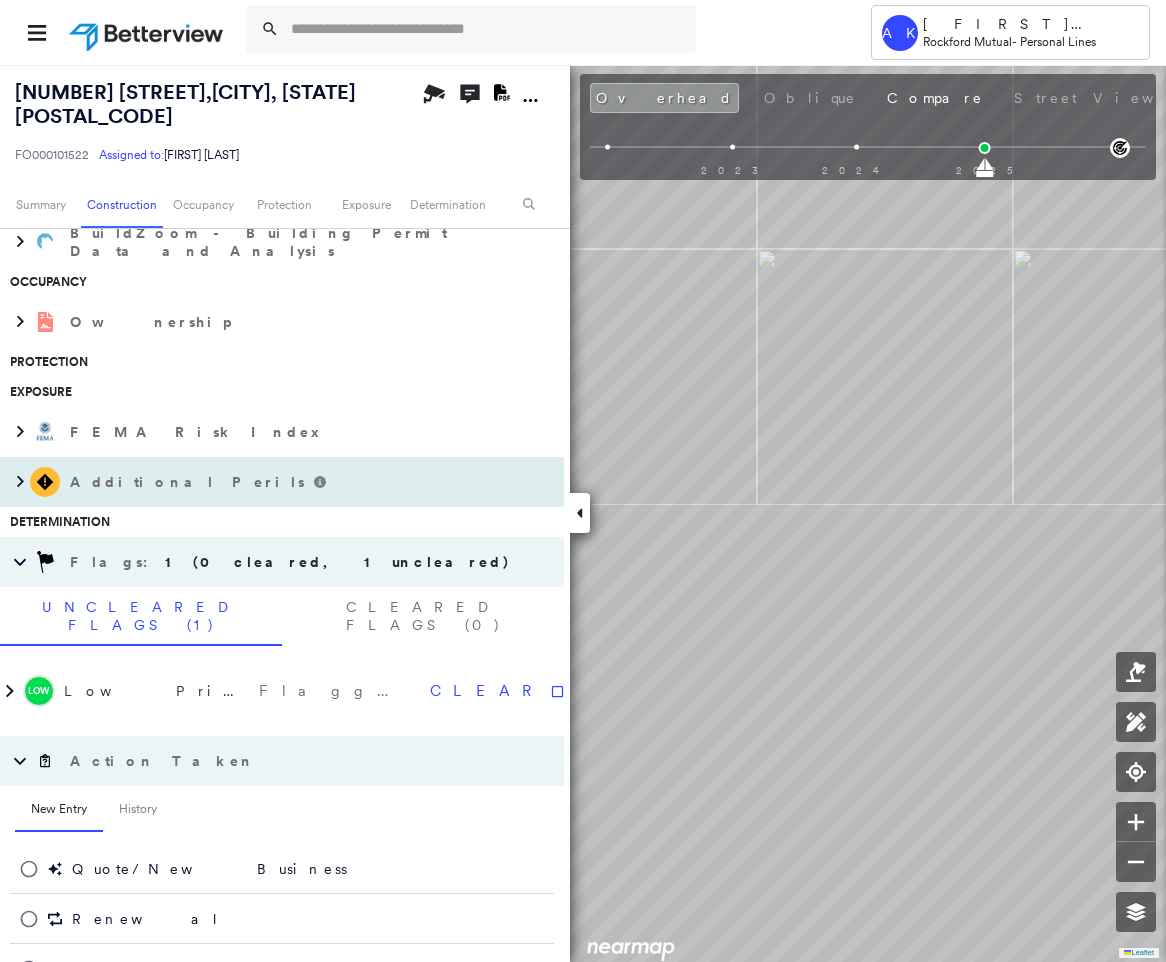 scroll, scrollTop: 750, scrollLeft: 0, axis: vertical 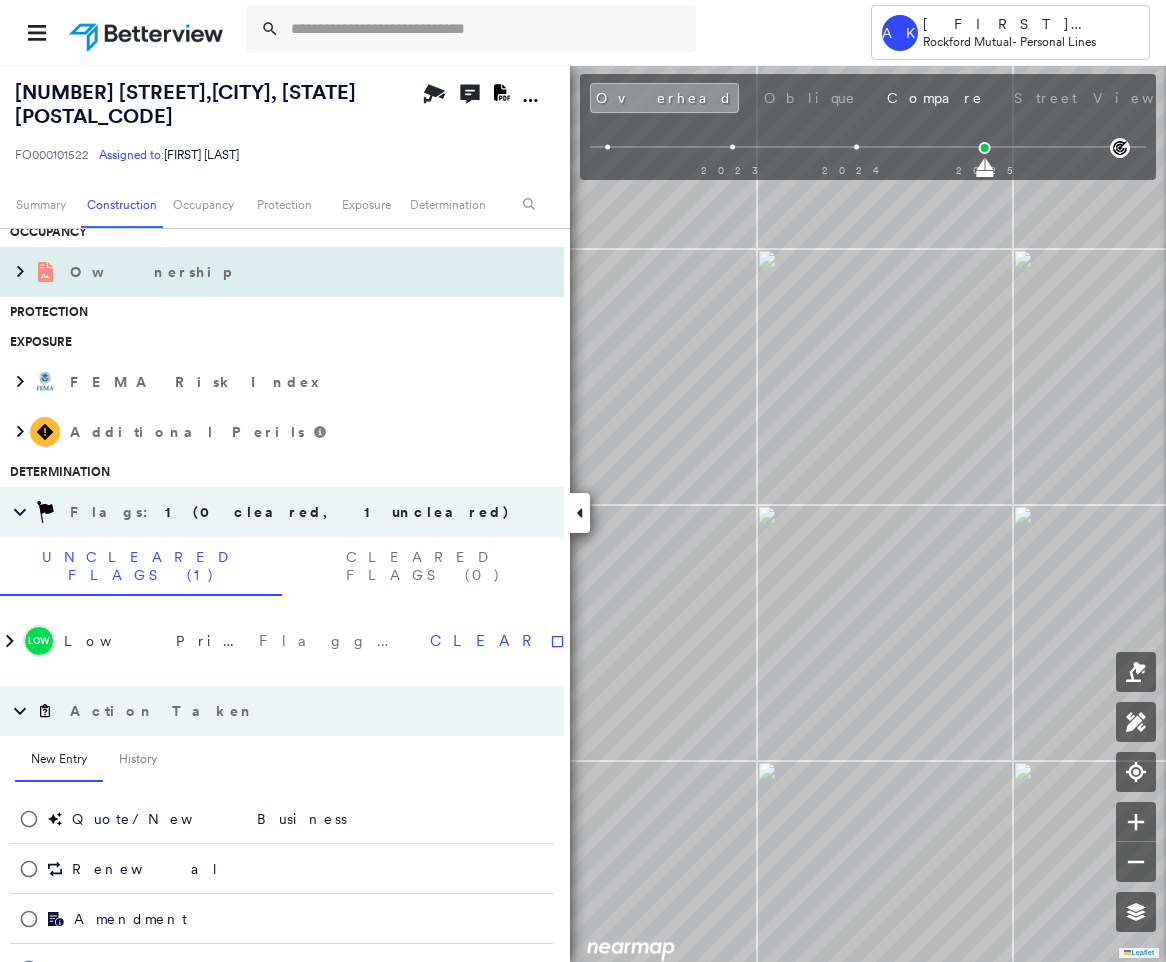 click on "Ownership" at bounding box center (262, 272) 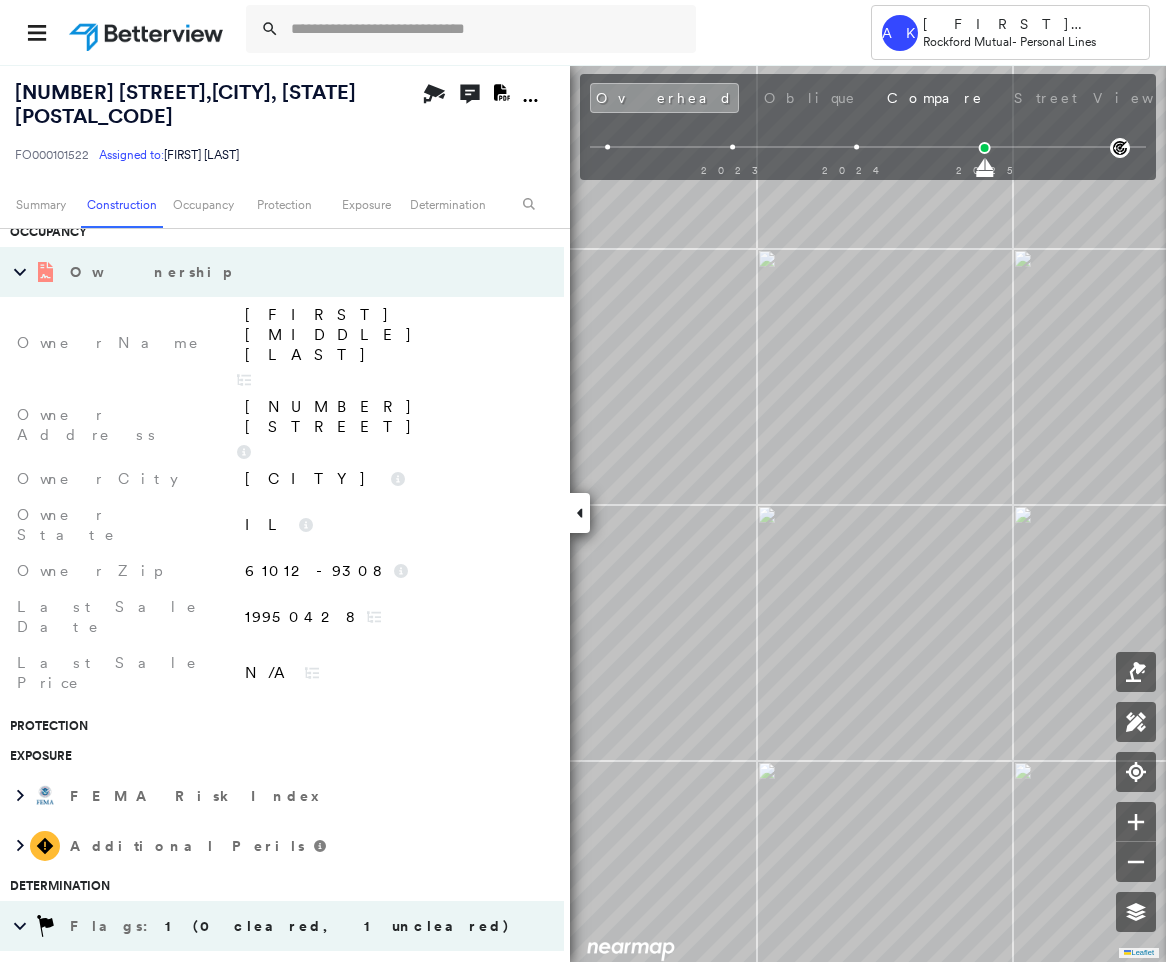 click on "Glen E Gratz" at bounding box center (394, 335) 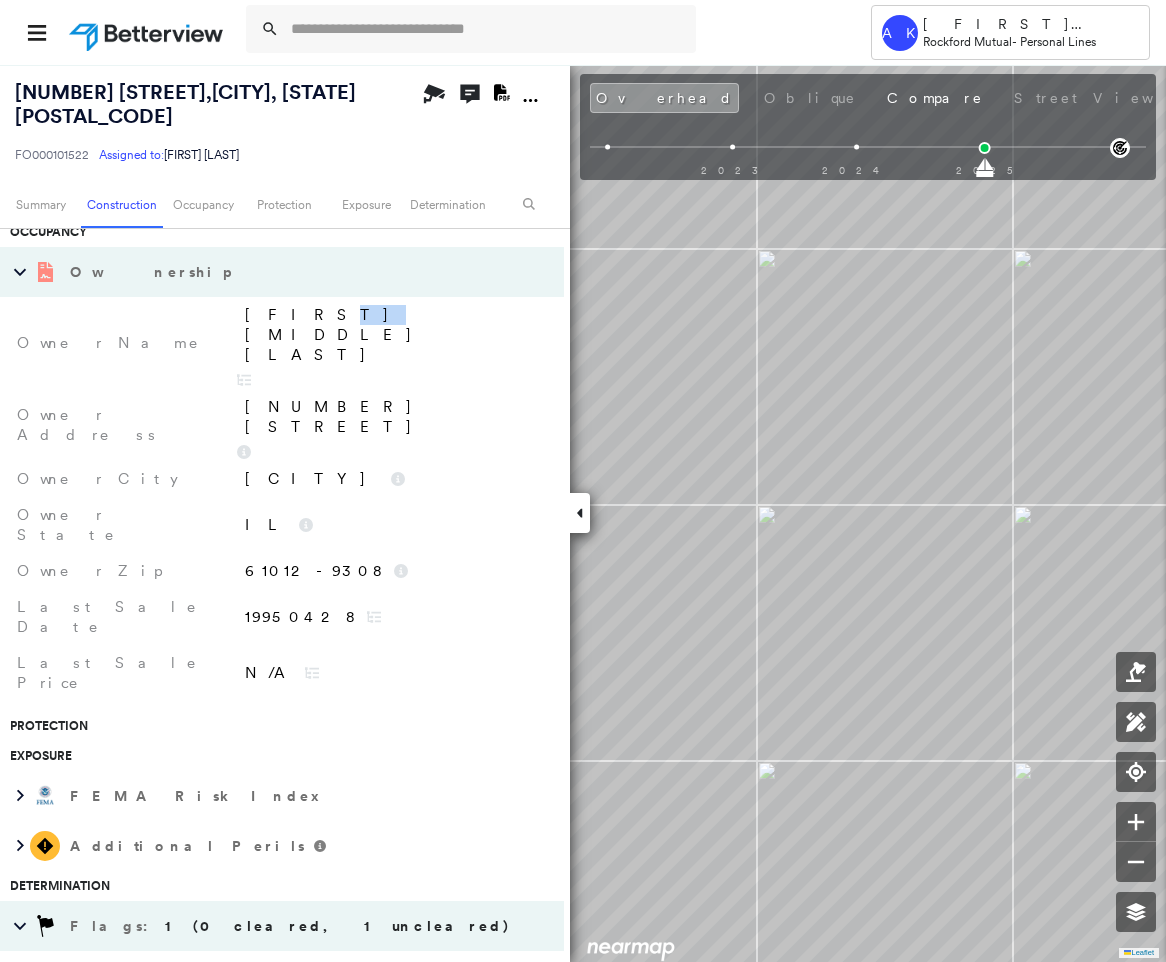 click on "Glen E Gratz" at bounding box center (394, 335) 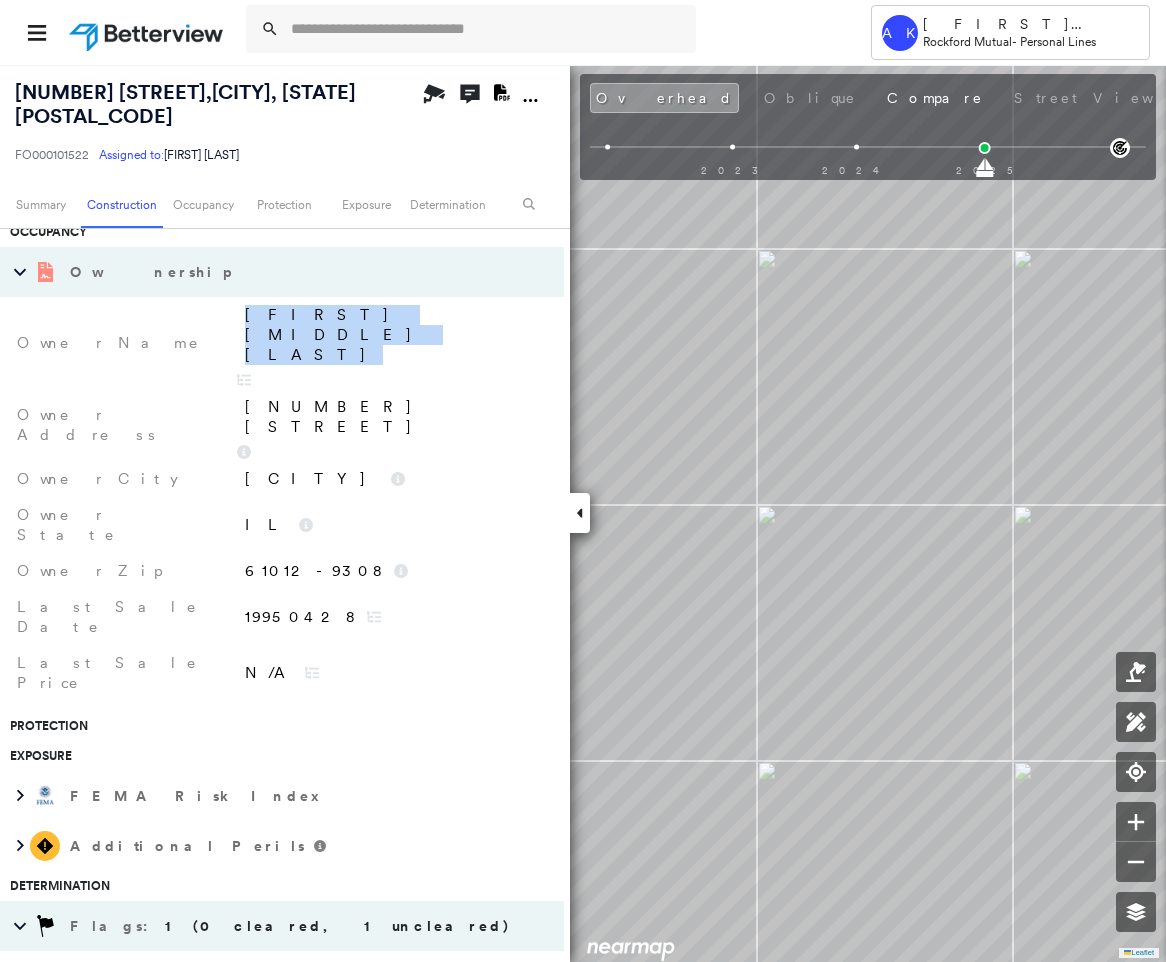 click on "Glen E Gratz" at bounding box center (394, 335) 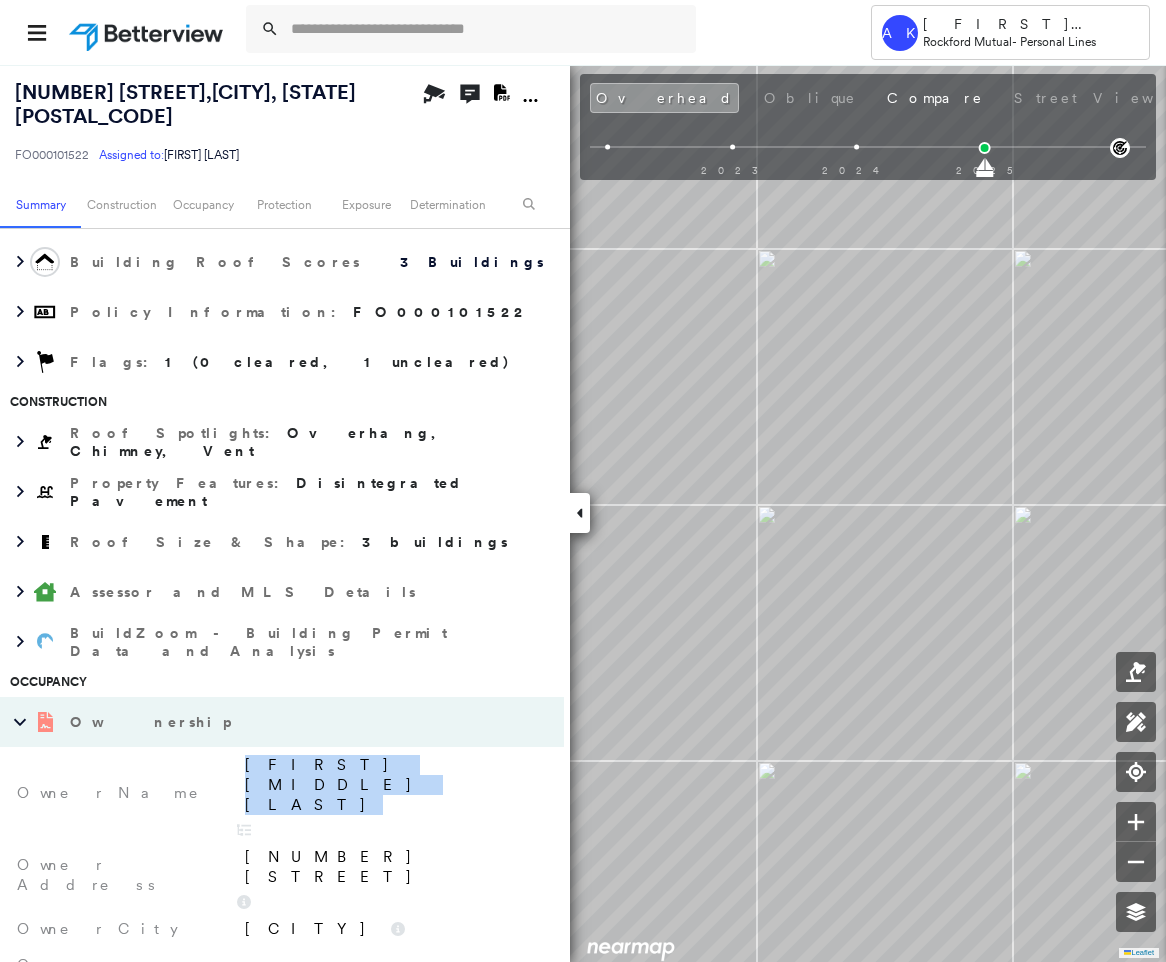 scroll, scrollTop: 0, scrollLeft: 0, axis: both 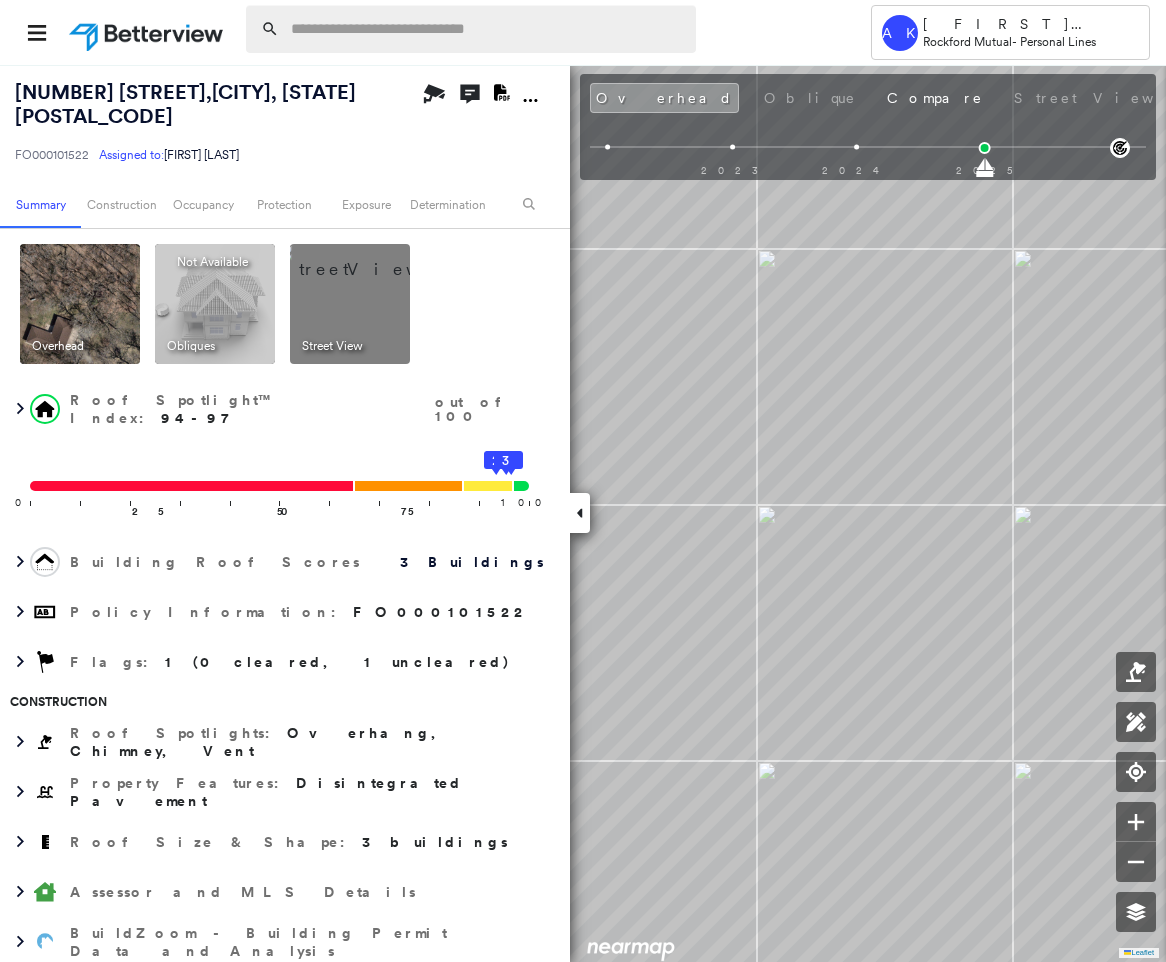 click at bounding box center [487, 29] 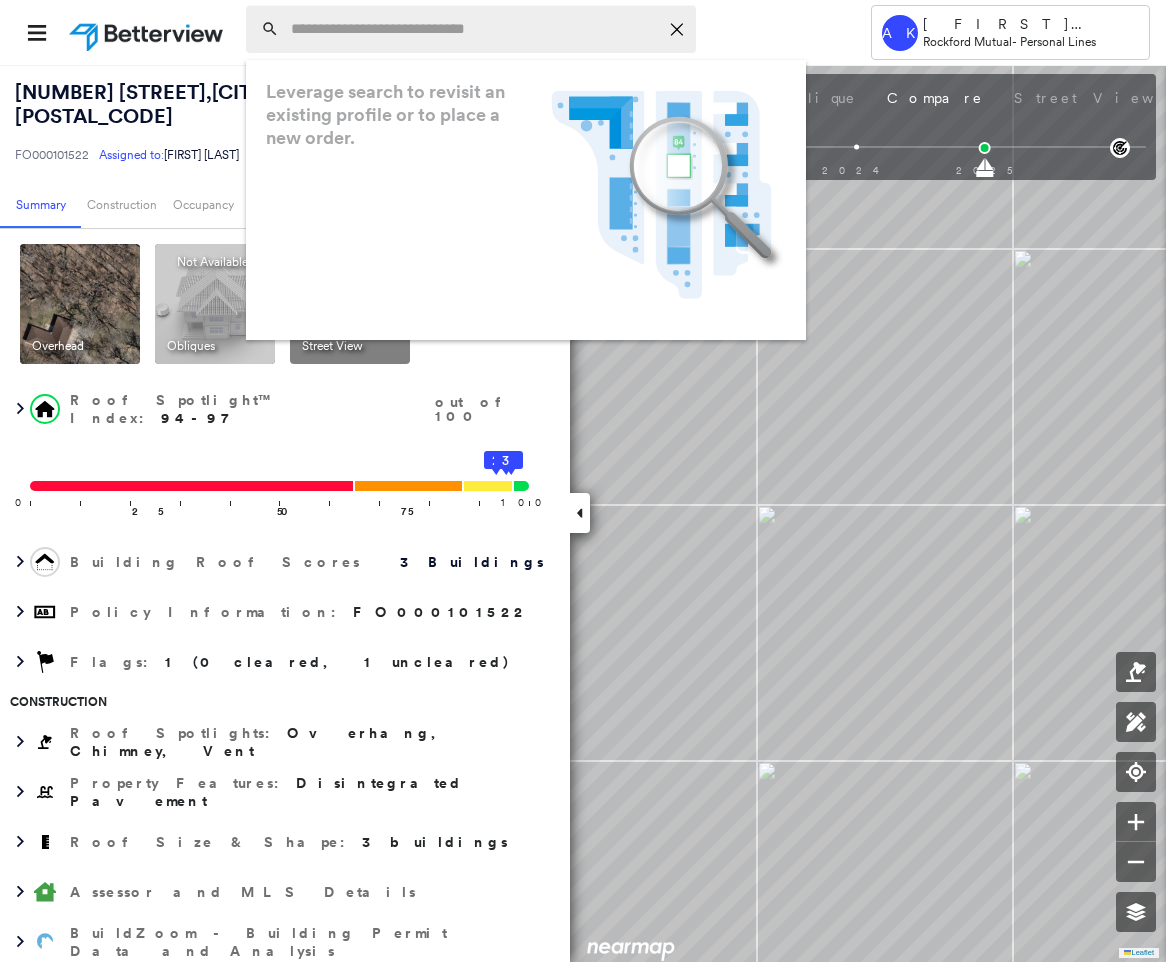 paste on "**********" 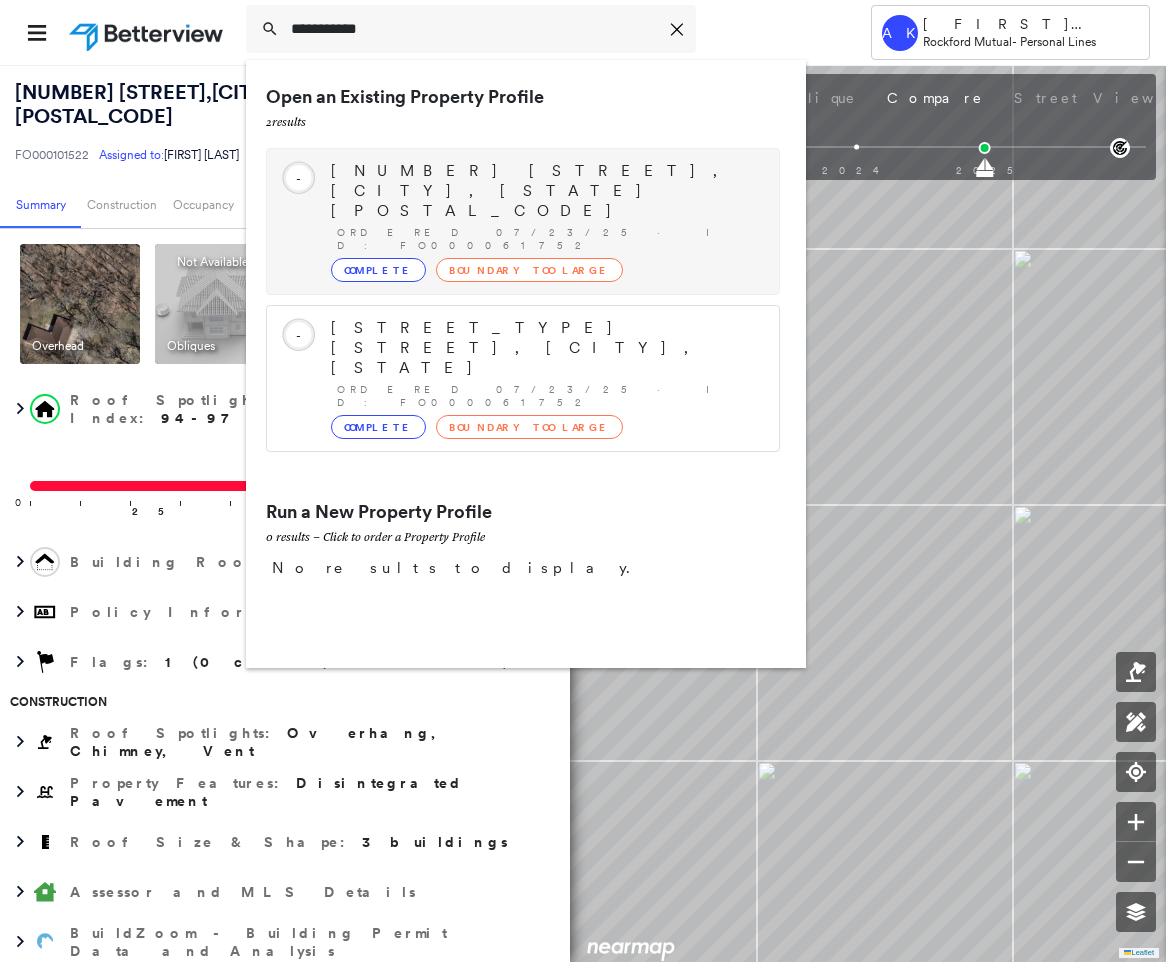type on "**********" 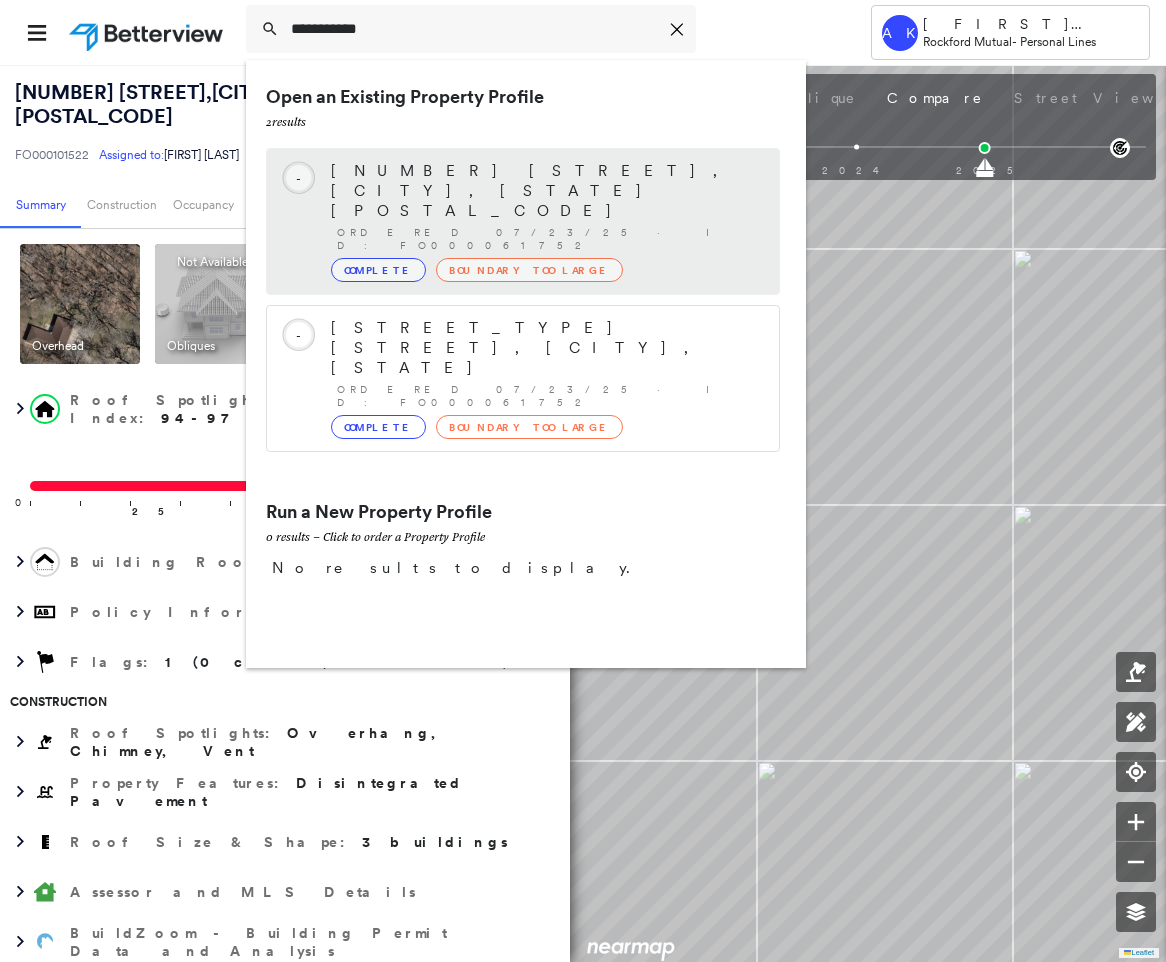 click on "Boundary Too Large" at bounding box center (529, 270) 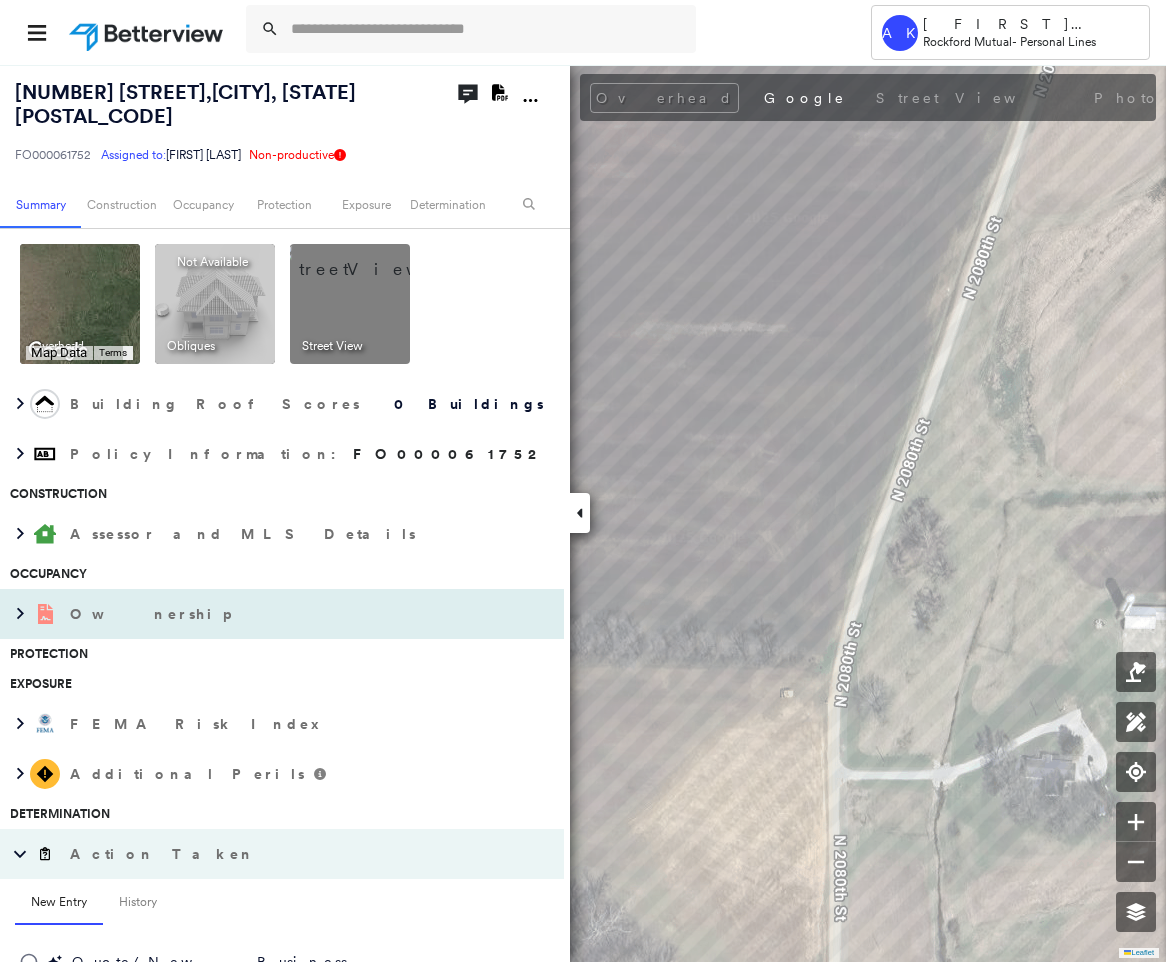 click on "Ownership" at bounding box center [262, 614] 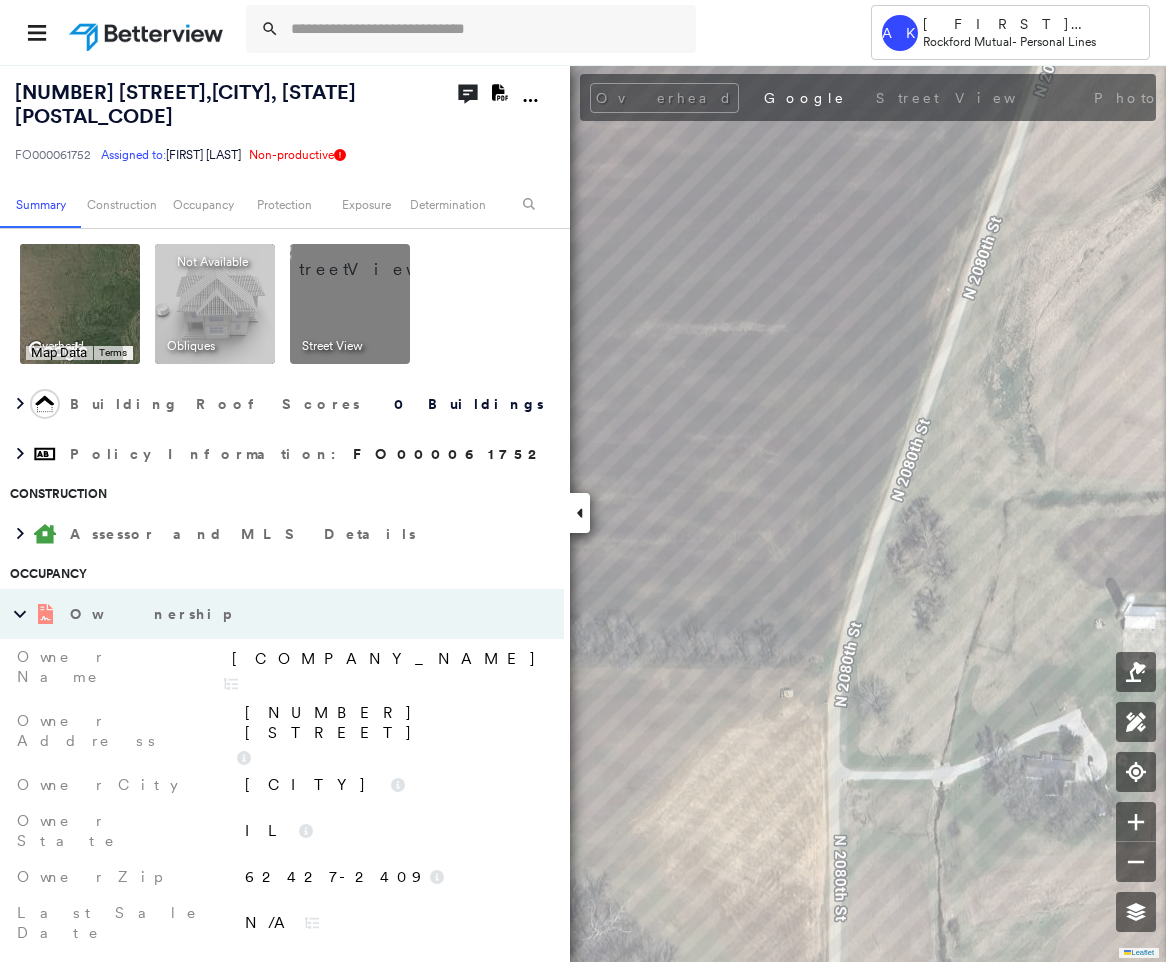 click on "ILLYES, TERESA JANE REVOCABLE TRUST" at bounding box center (387, 659) 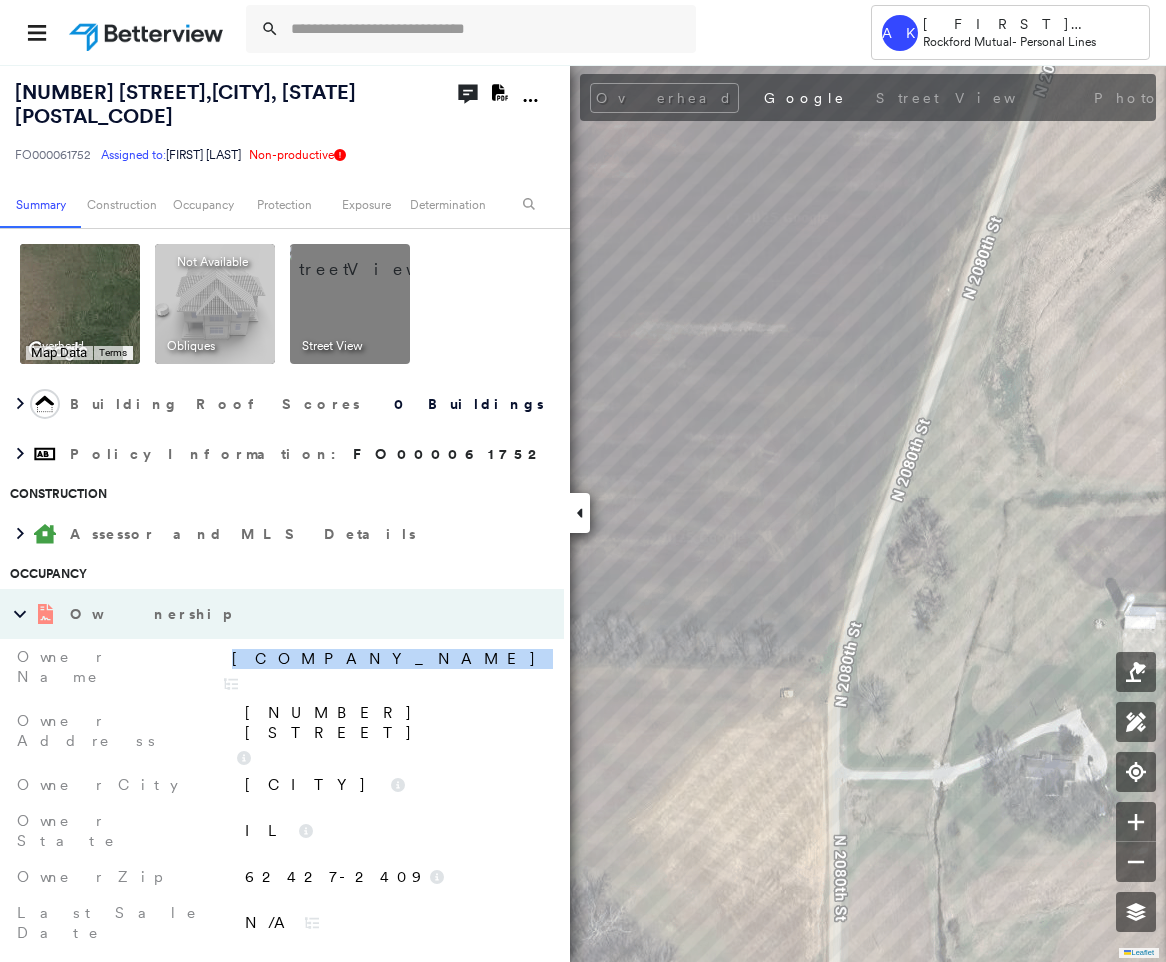 click on "ILLYES, TERESA JANE REVOCABLE TRUST" at bounding box center (387, 659) 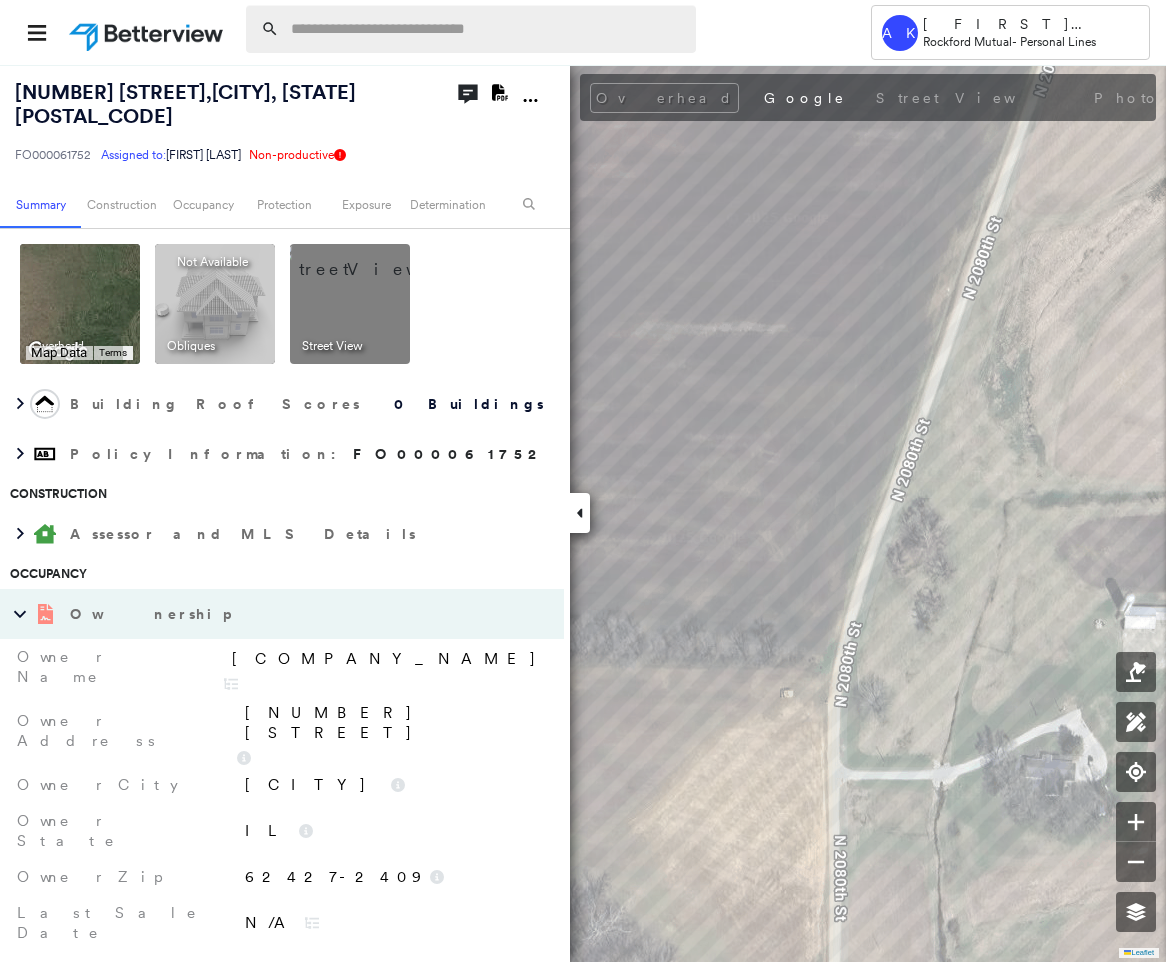 click at bounding box center [487, 29] 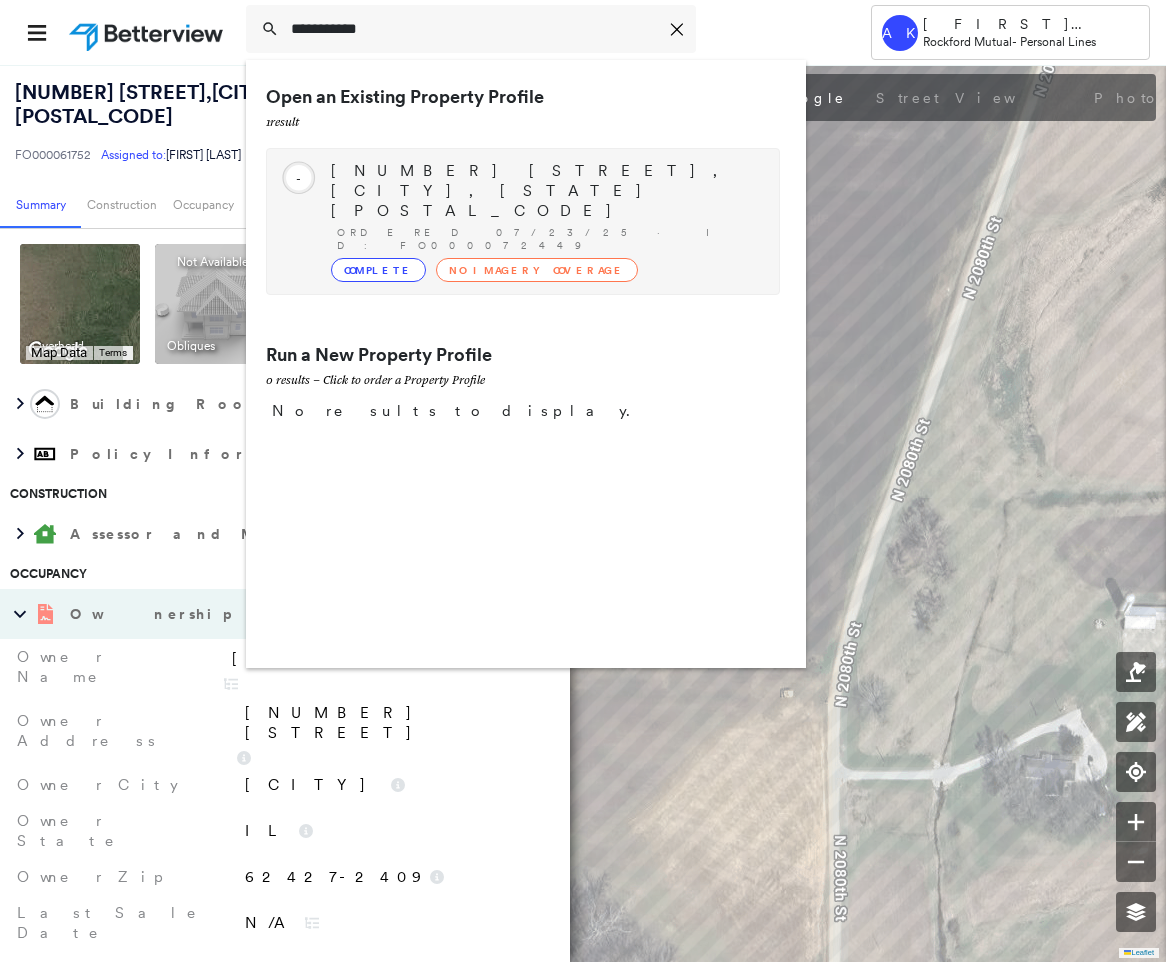 type on "**********" 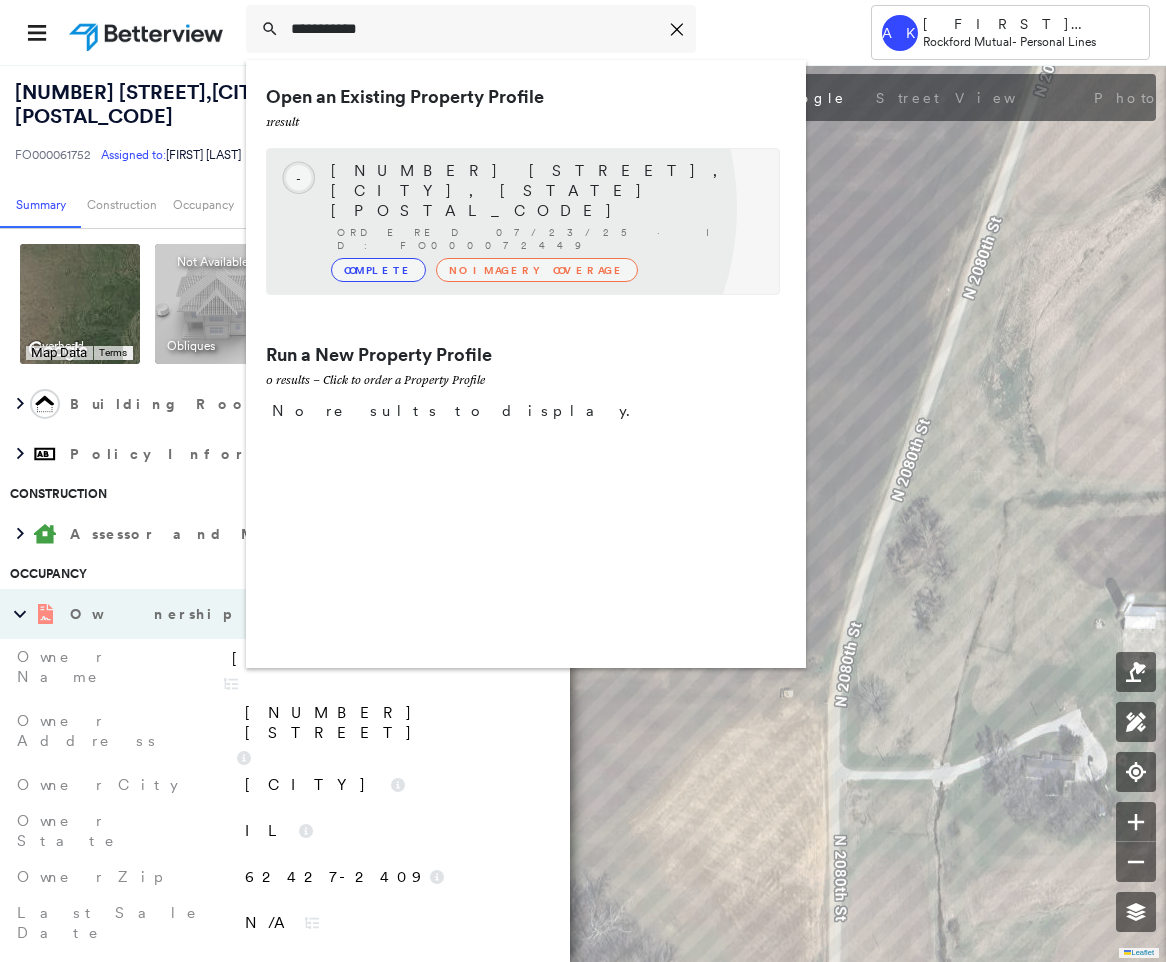 click on "No Imagery Coverage" at bounding box center [537, 270] 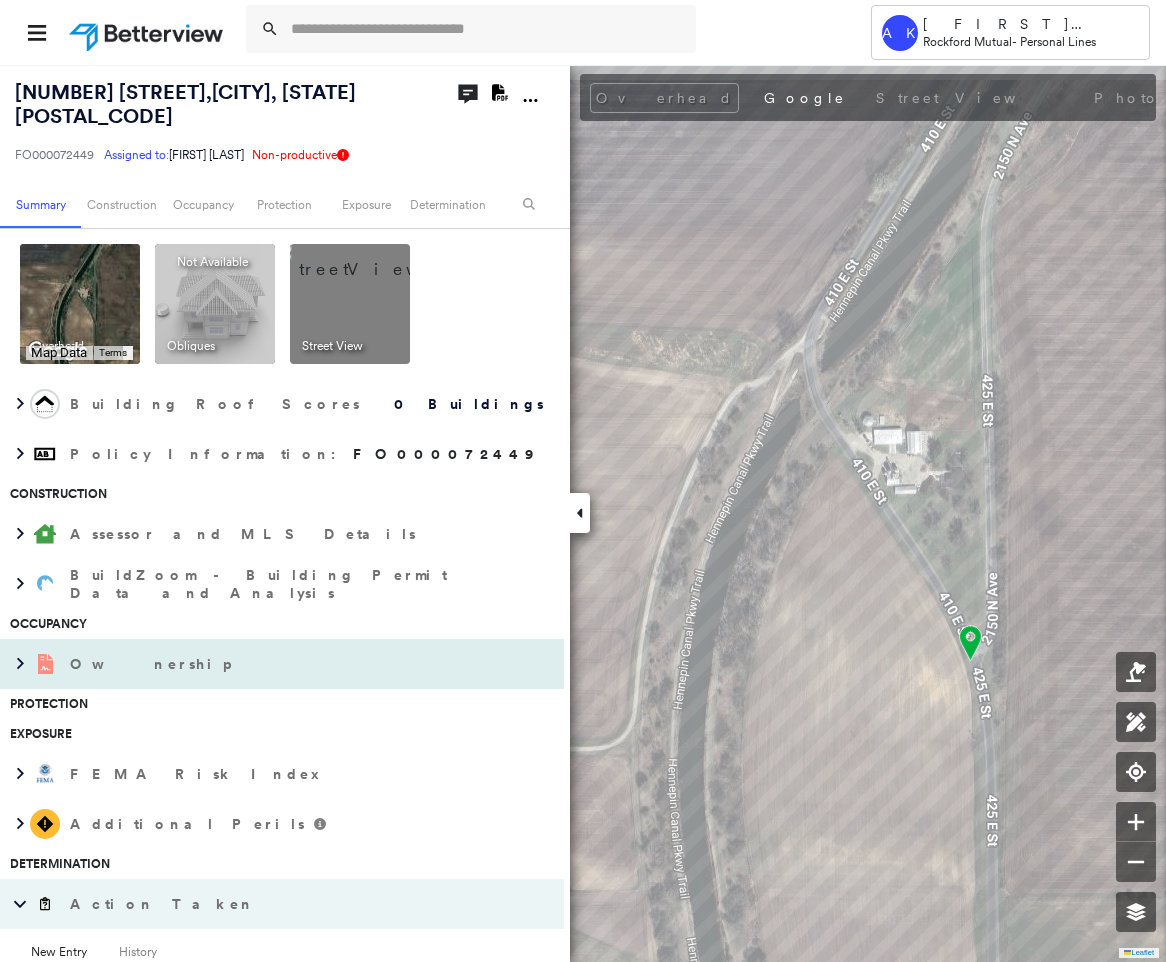 click on "Ownership" at bounding box center [262, 664] 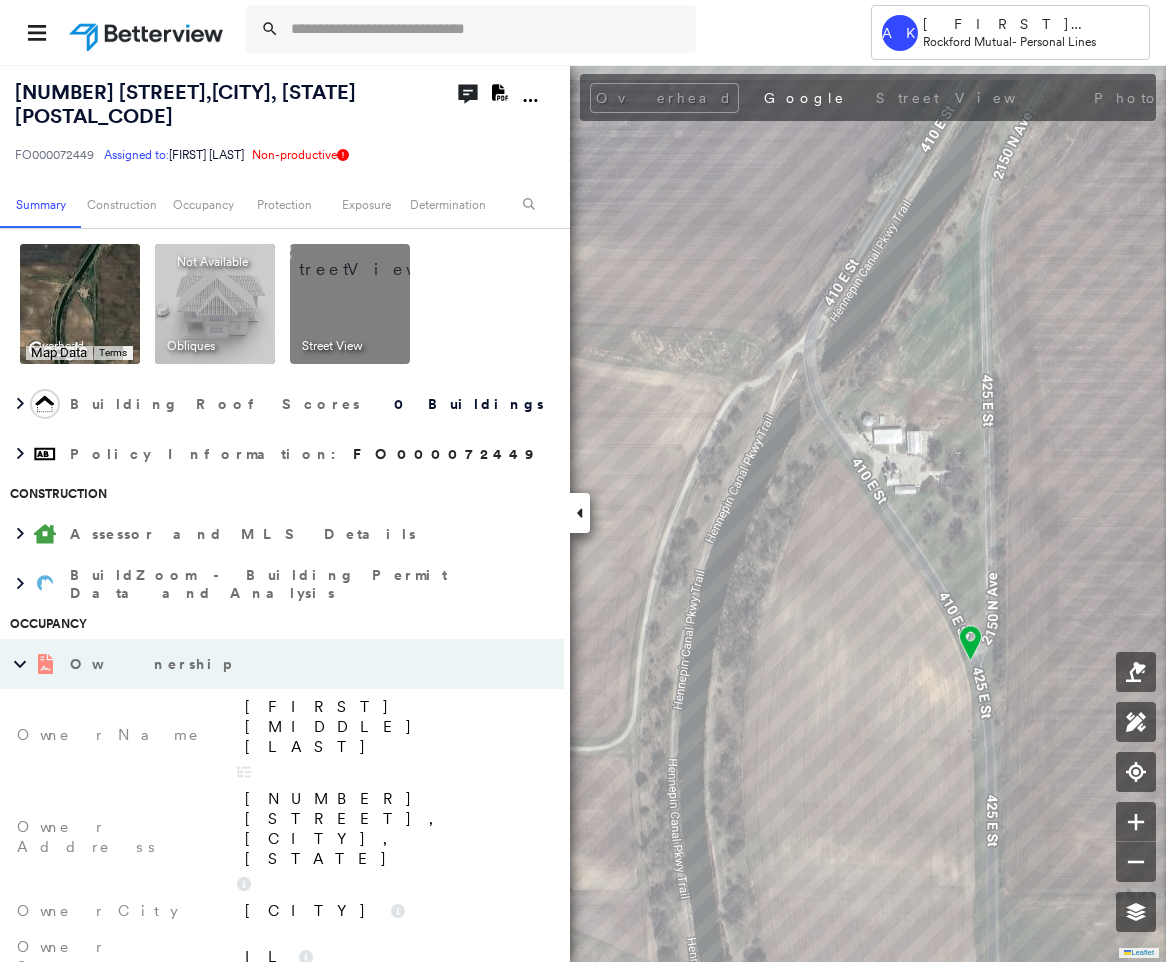 click on "Matthew J Foes" at bounding box center [394, 727] 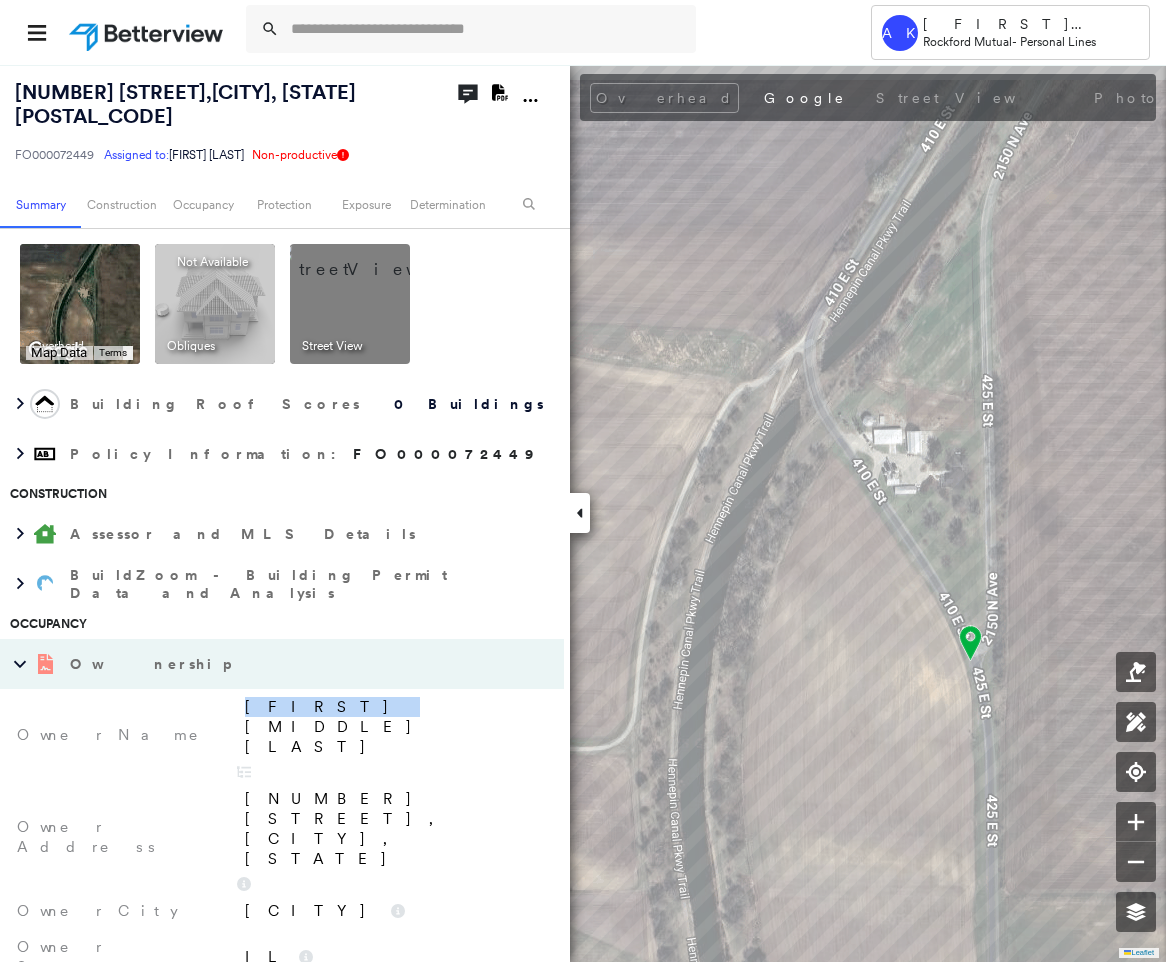 click on "Matthew J Foes" at bounding box center (394, 727) 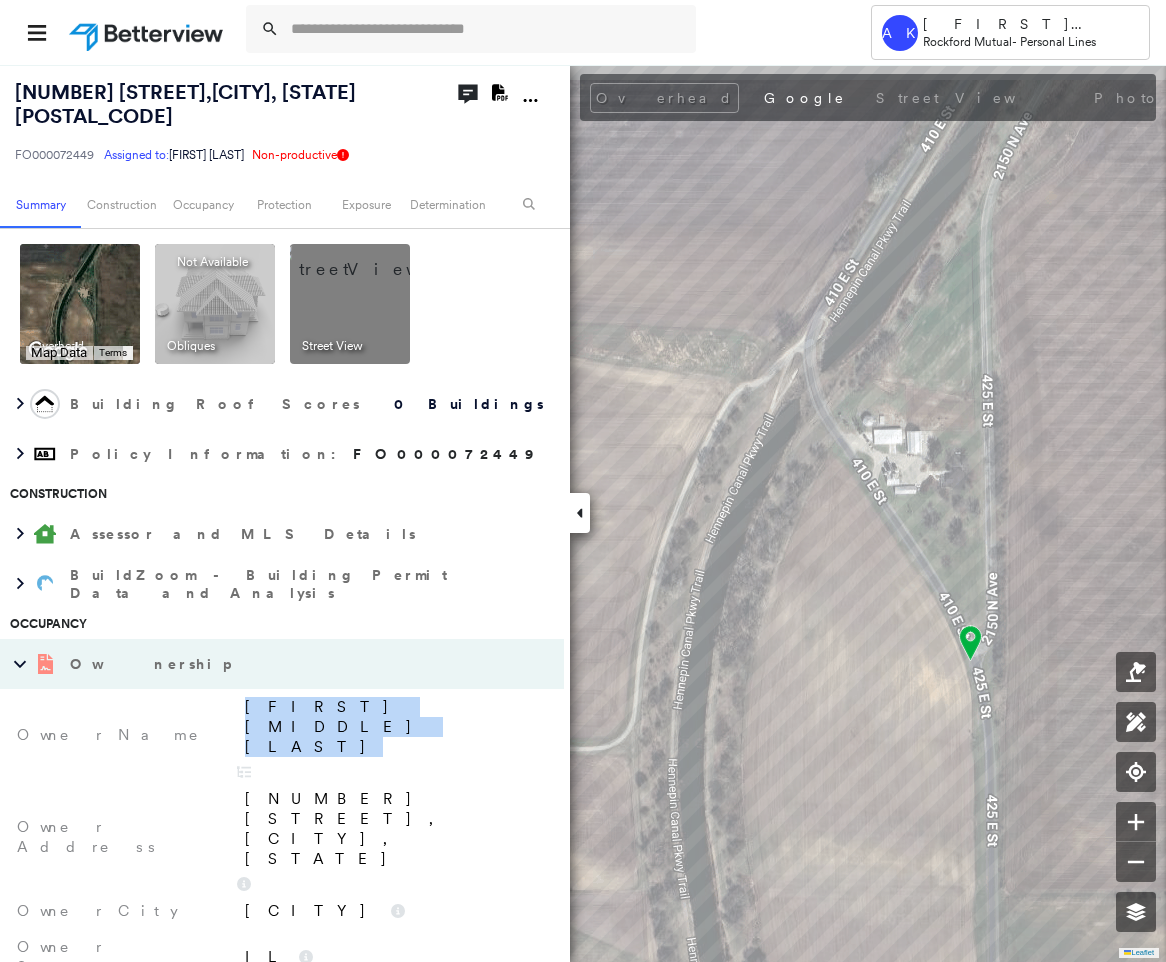 click on "Matthew J Foes" at bounding box center (394, 727) 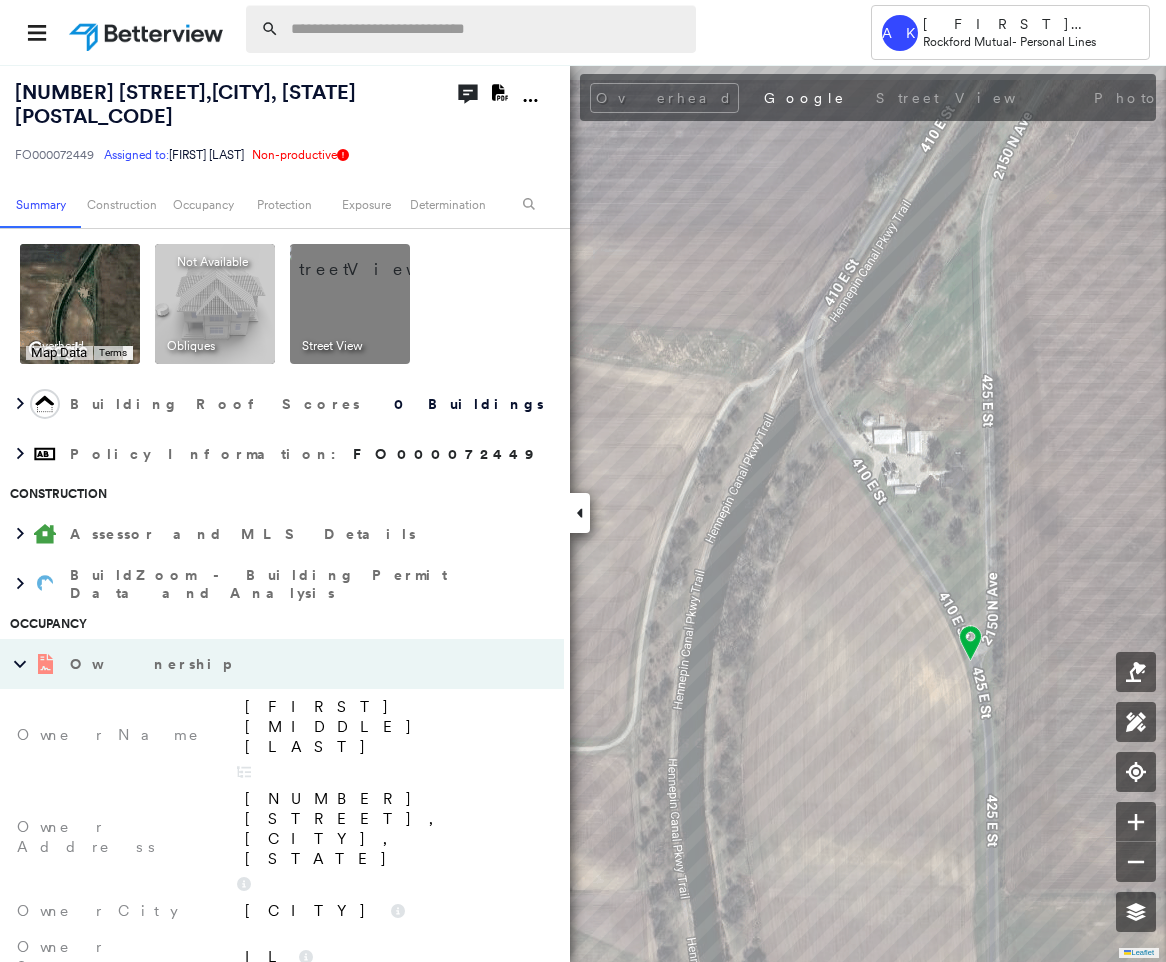 click at bounding box center [487, 29] 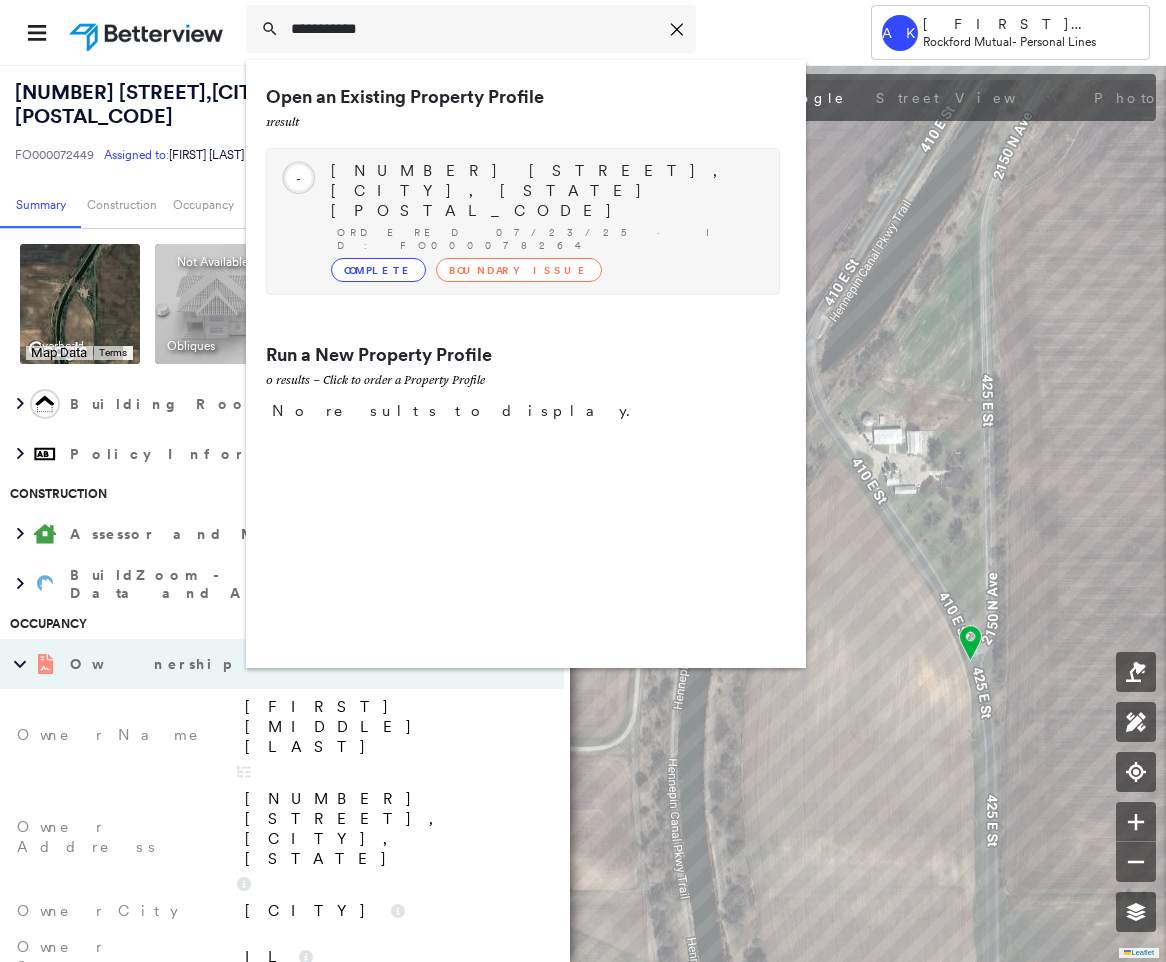 type on "**********" 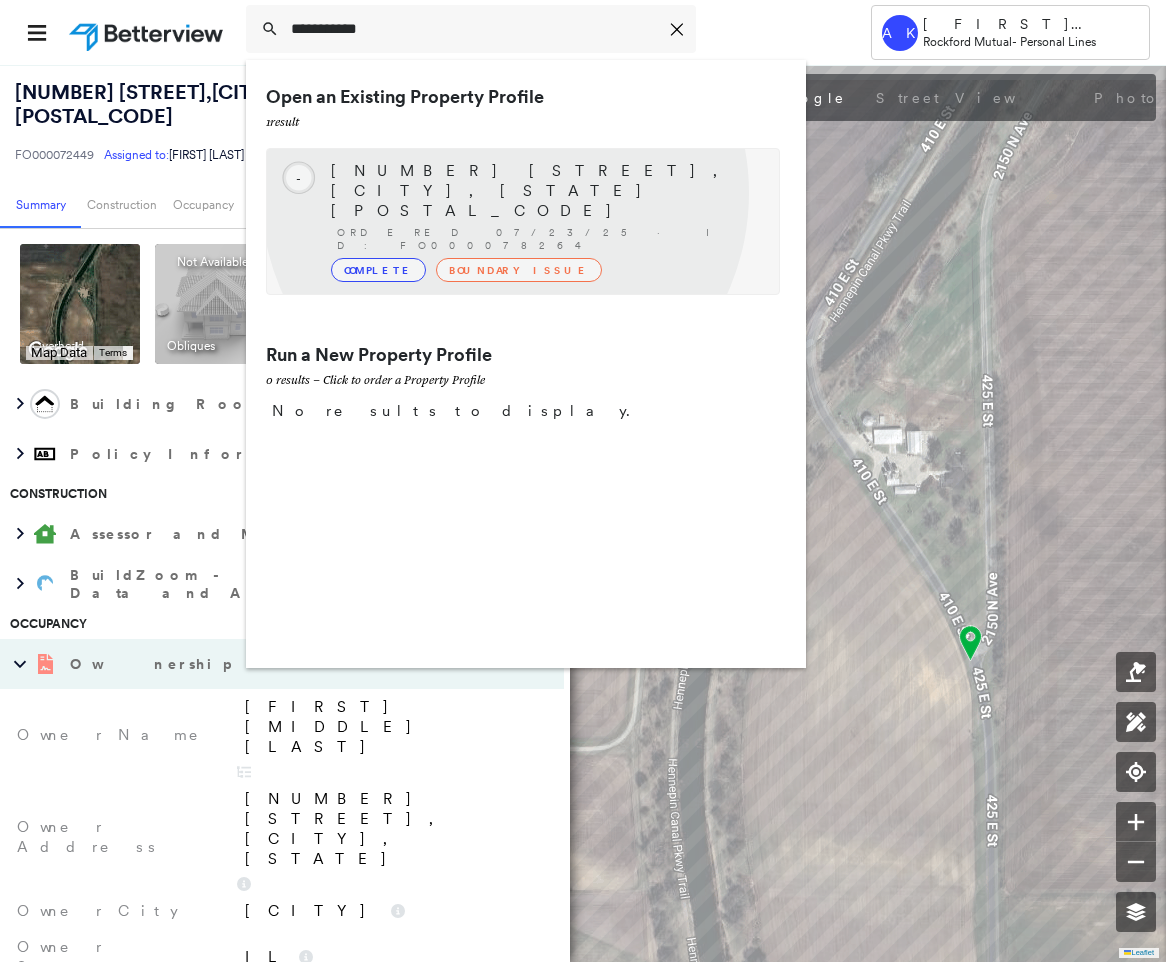 click on "Ordered 07/23/25 · ID: FO000078264" at bounding box center (548, 239) 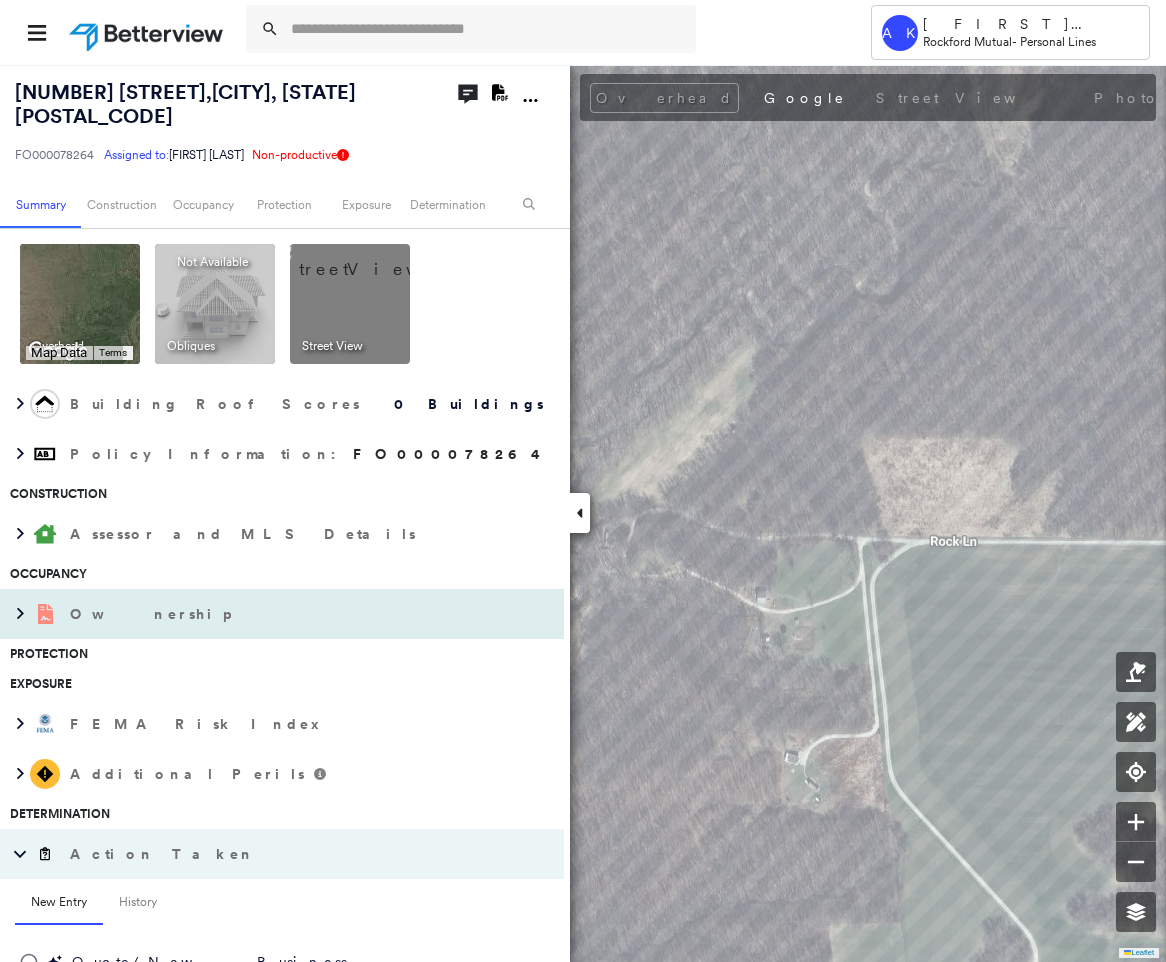 click on "Ownership" at bounding box center (262, 614) 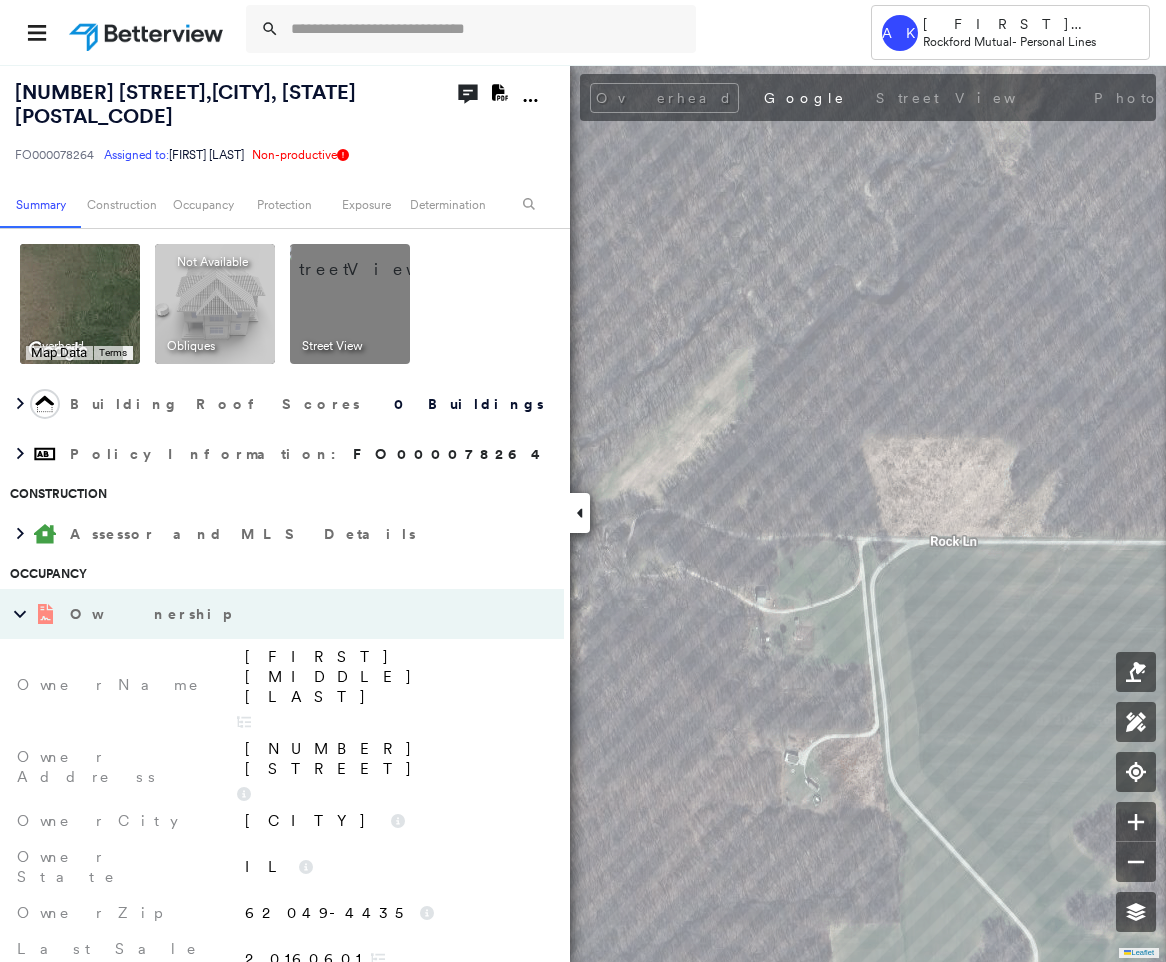 click on "Brian J Kershaw" at bounding box center (391, 685) 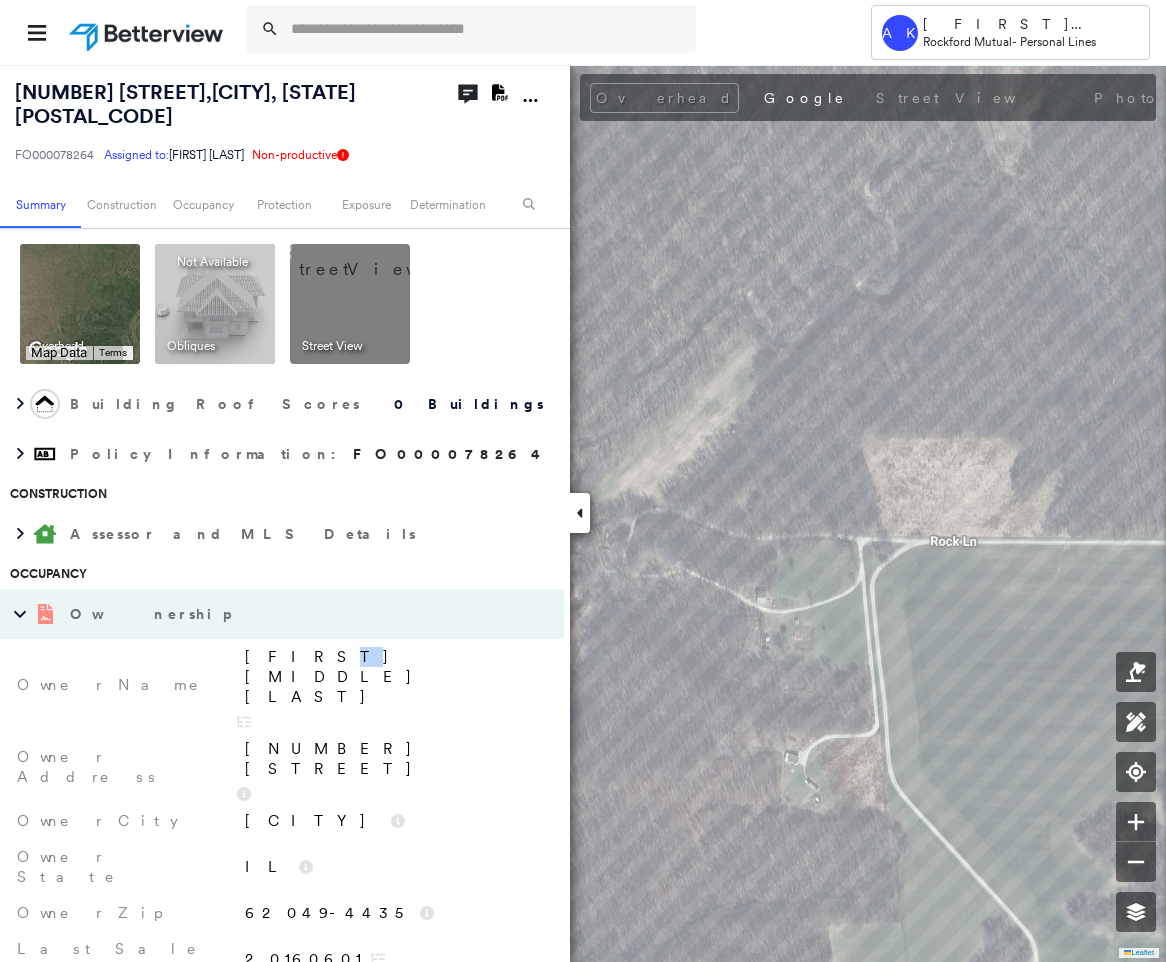 click on "Brian J Kershaw" at bounding box center [394, 677] 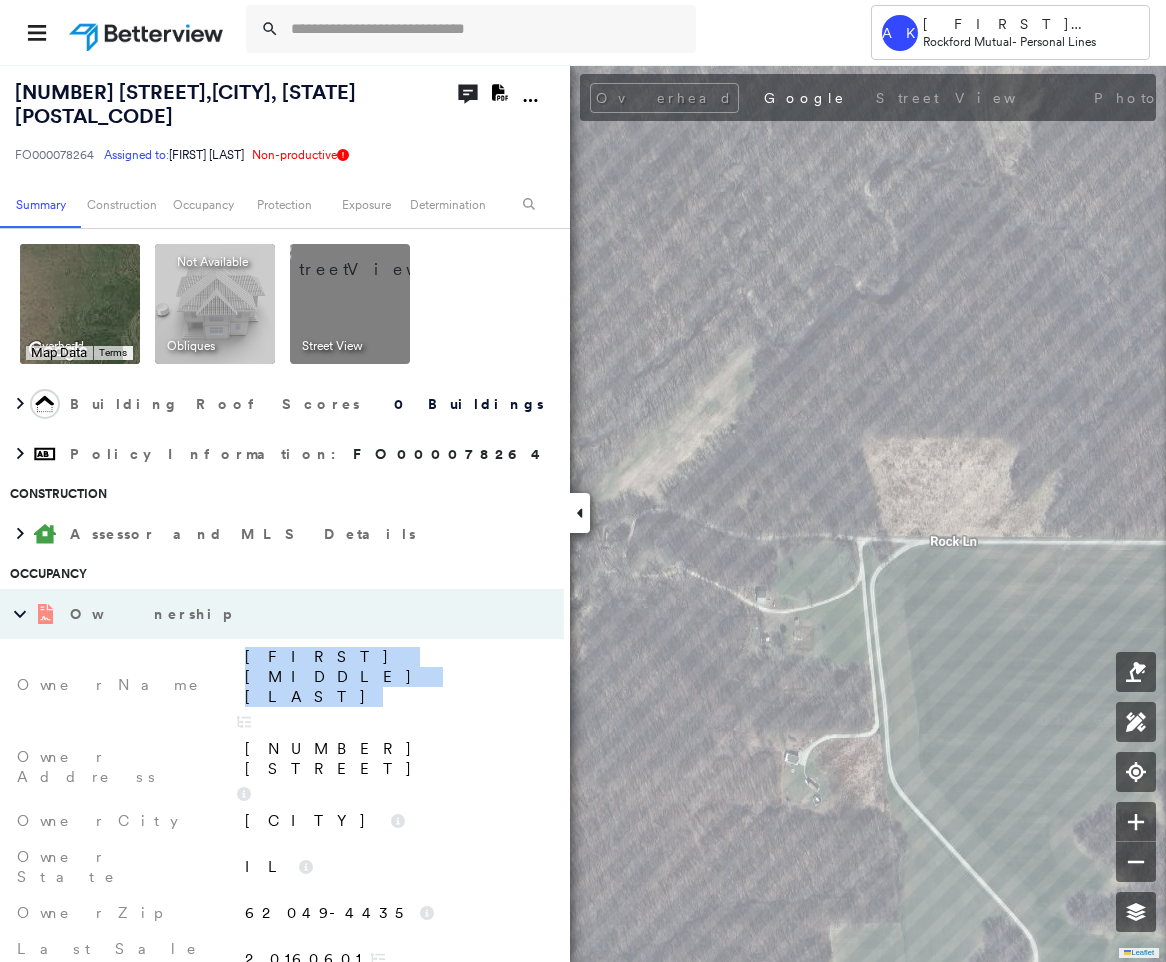 click on "Brian J Kershaw" at bounding box center (394, 677) 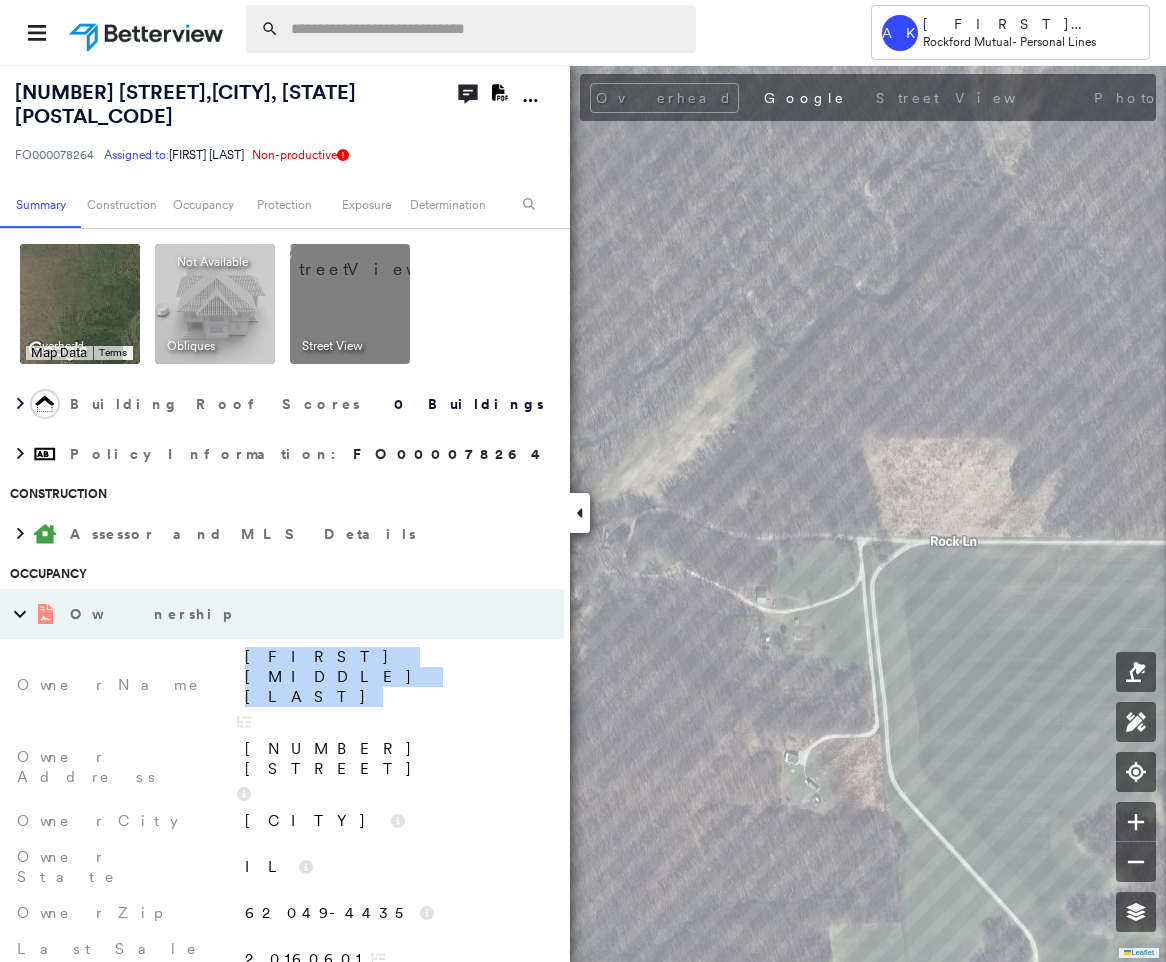 click at bounding box center [487, 29] 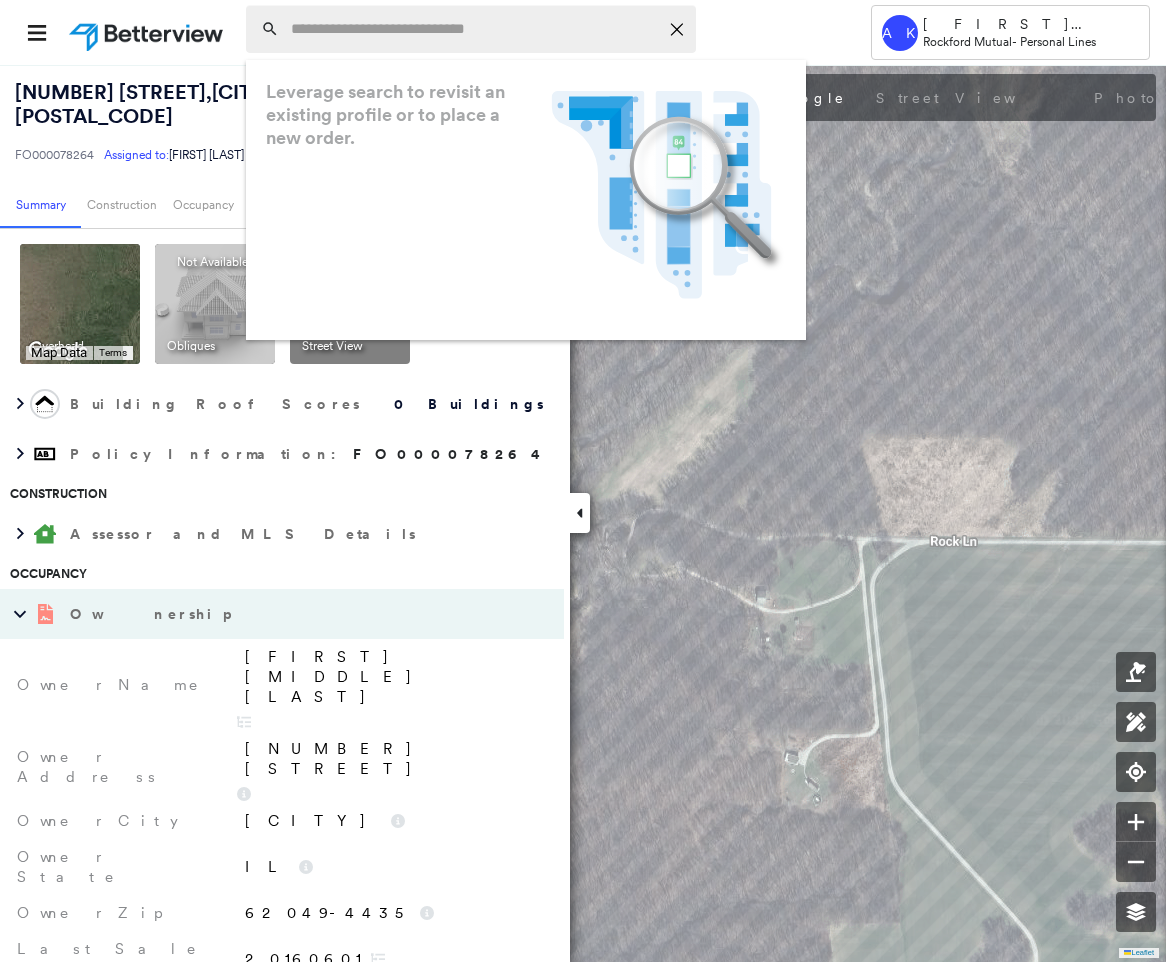 paste on "**********" 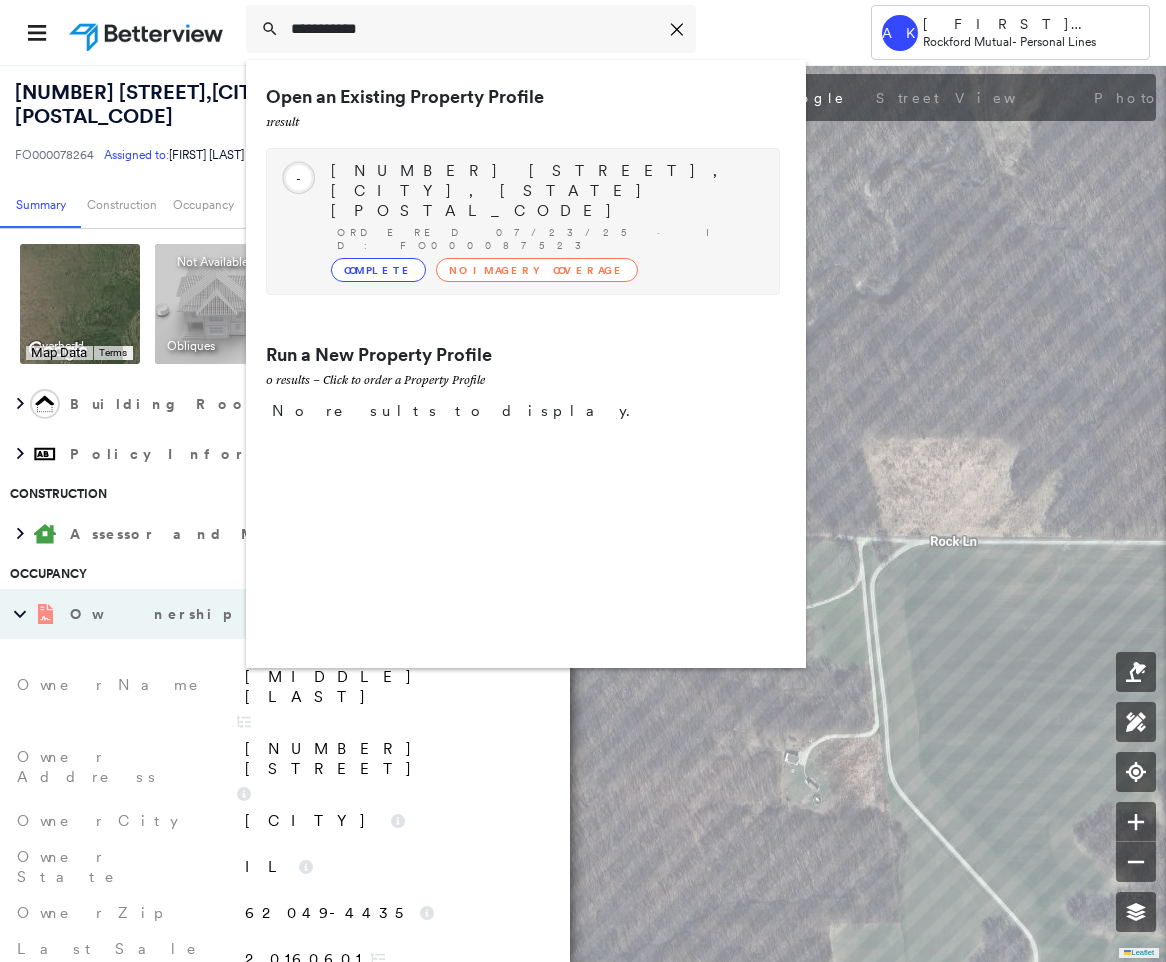 type on "**********" 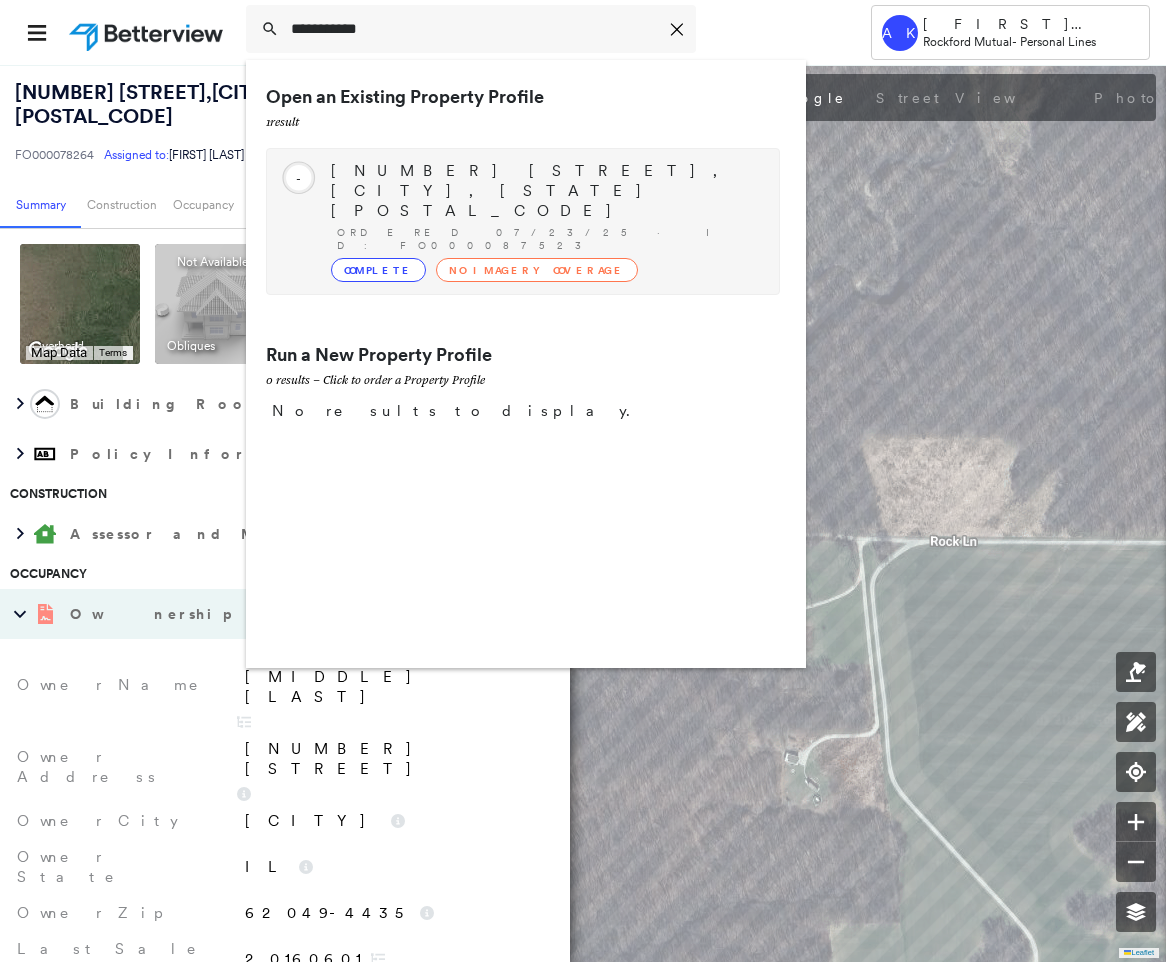 click on "No Imagery Coverage" at bounding box center (537, 270) 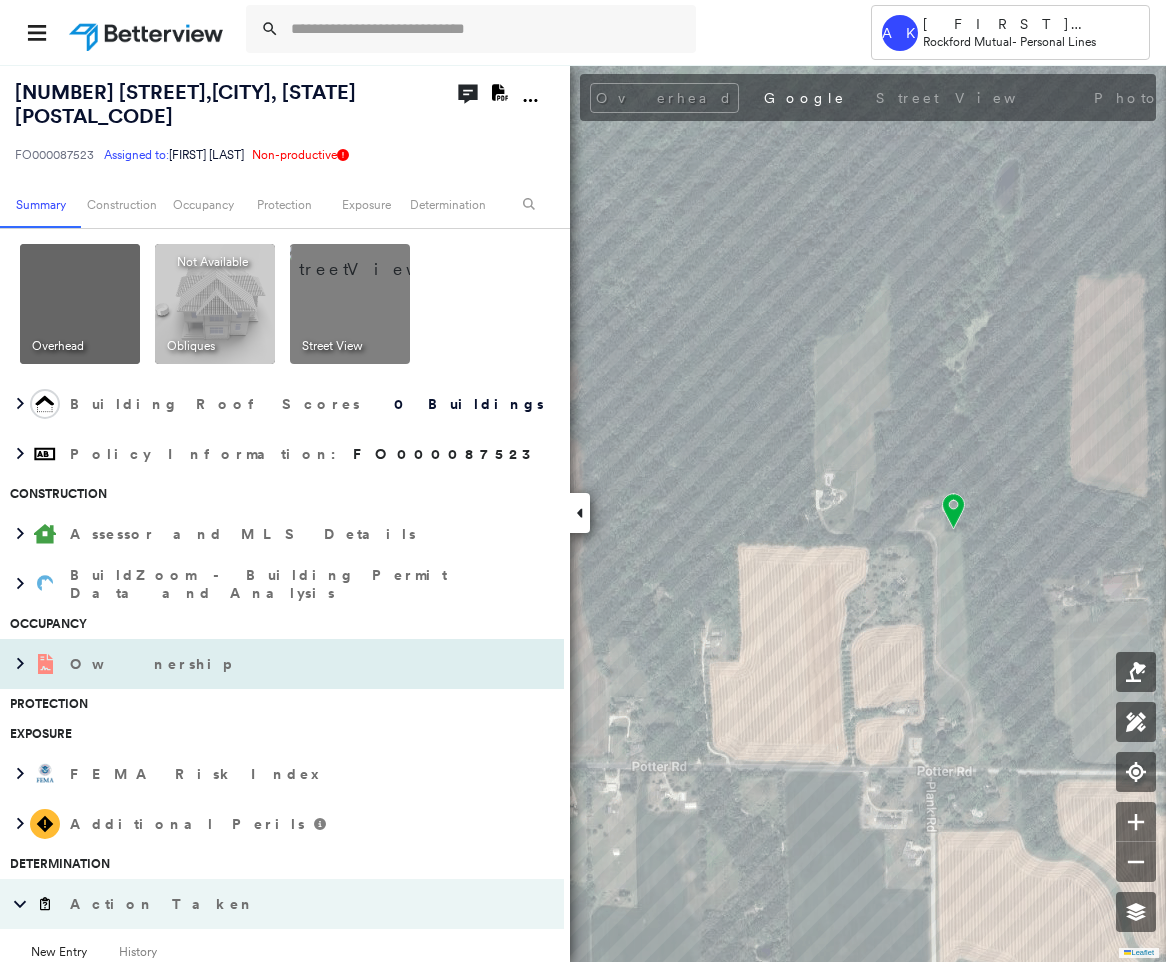 click on "Ownership" at bounding box center [152, 664] 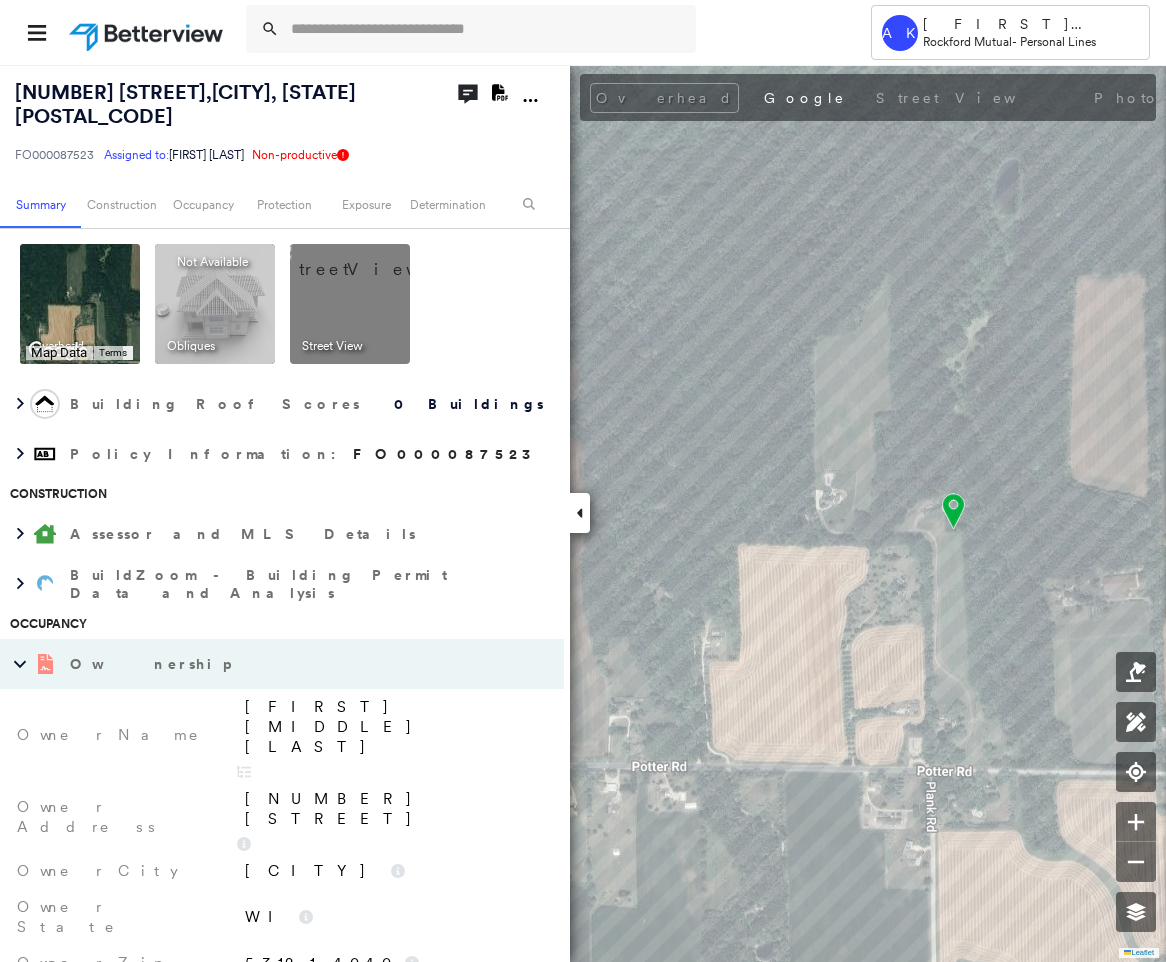 click on "Bradley J Hartmann" at bounding box center (394, 727) 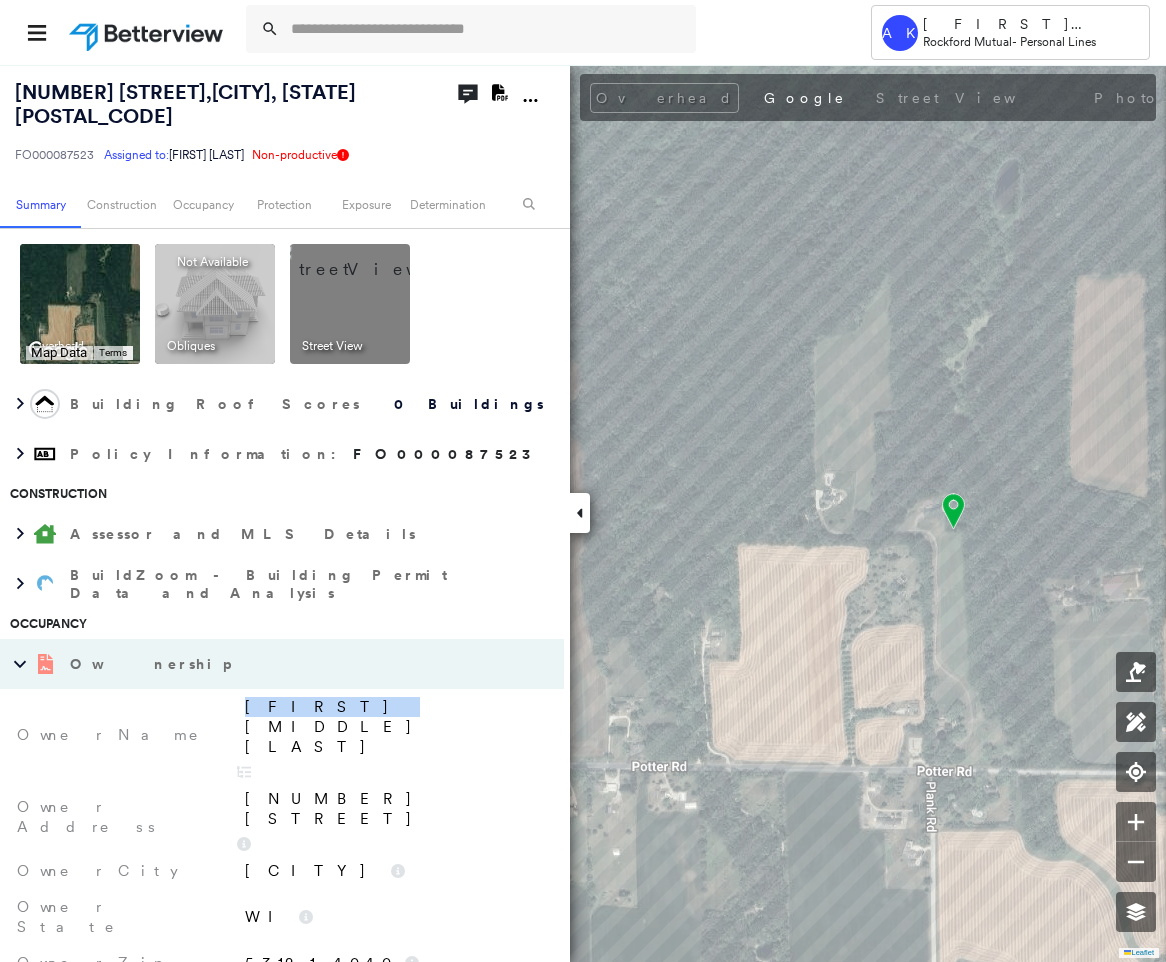 click on "Bradley J Hartmann" at bounding box center [394, 727] 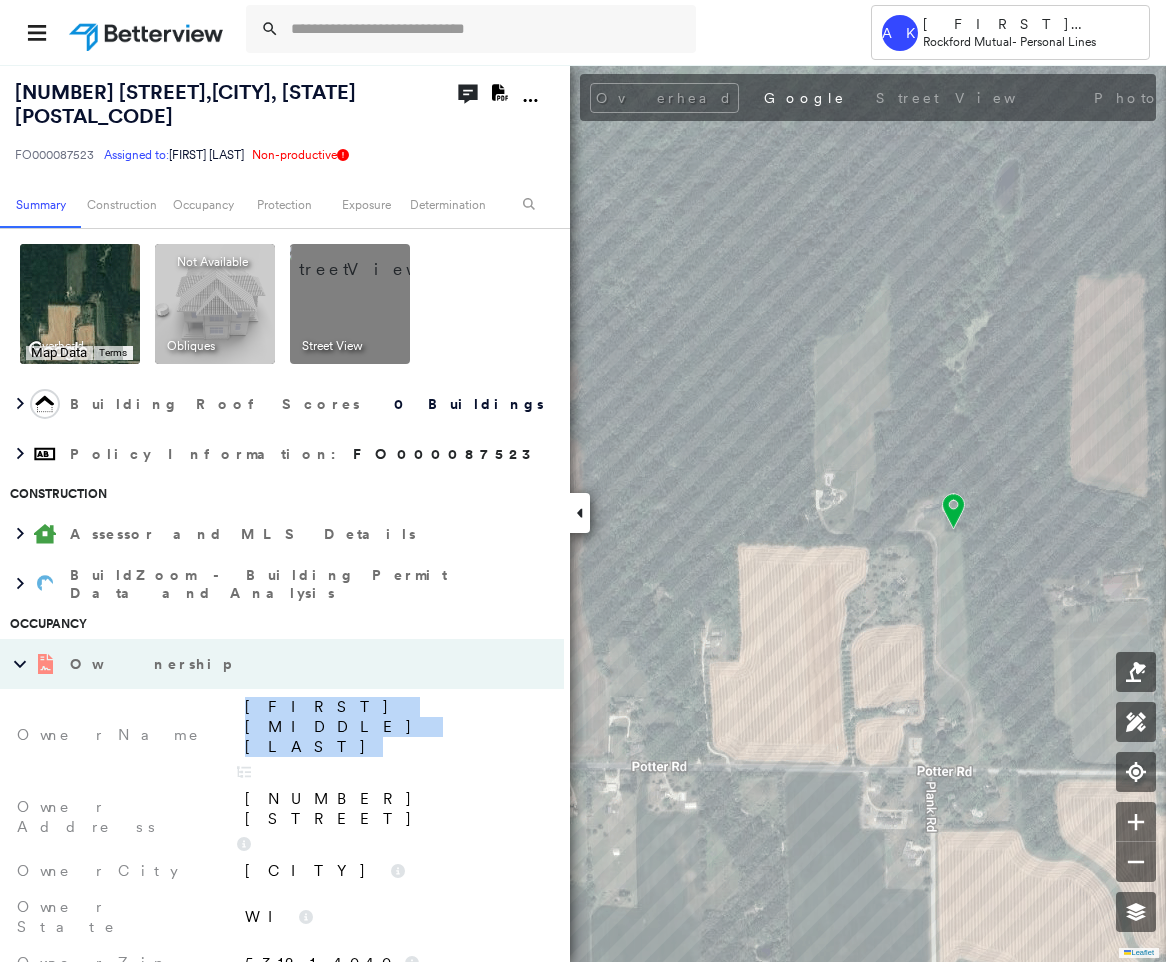 click on "Bradley J Hartmann" at bounding box center [394, 727] 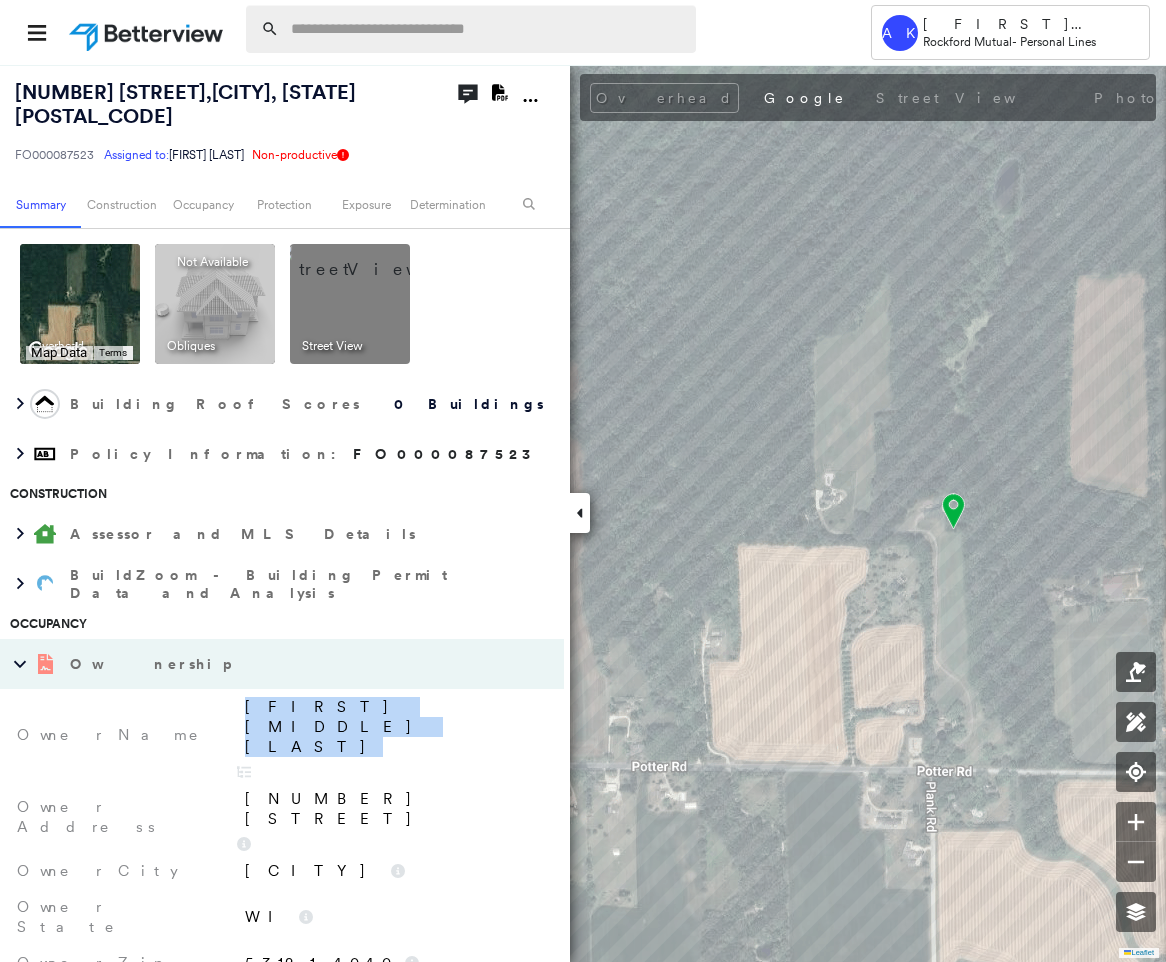 click at bounding box center [487, 29] 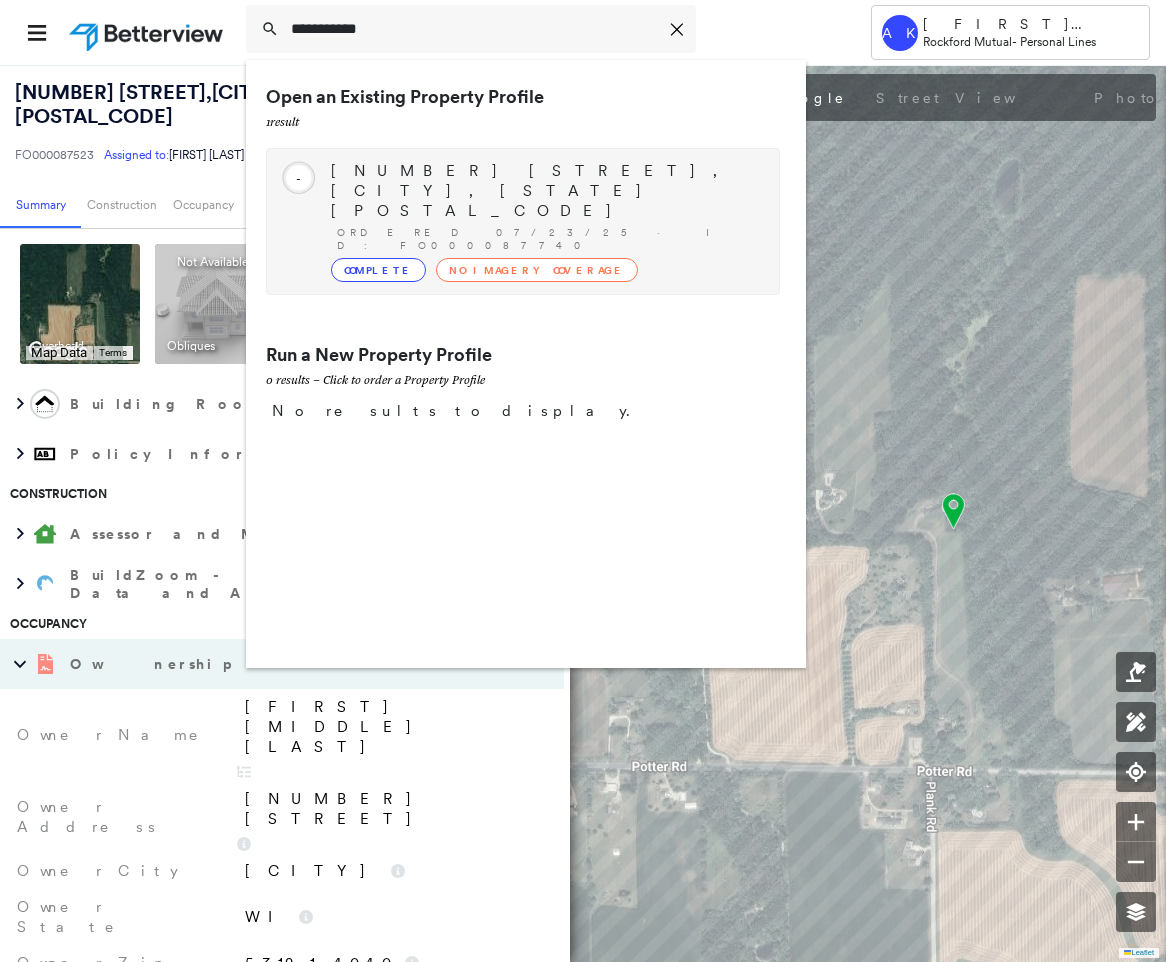 type on "**********" 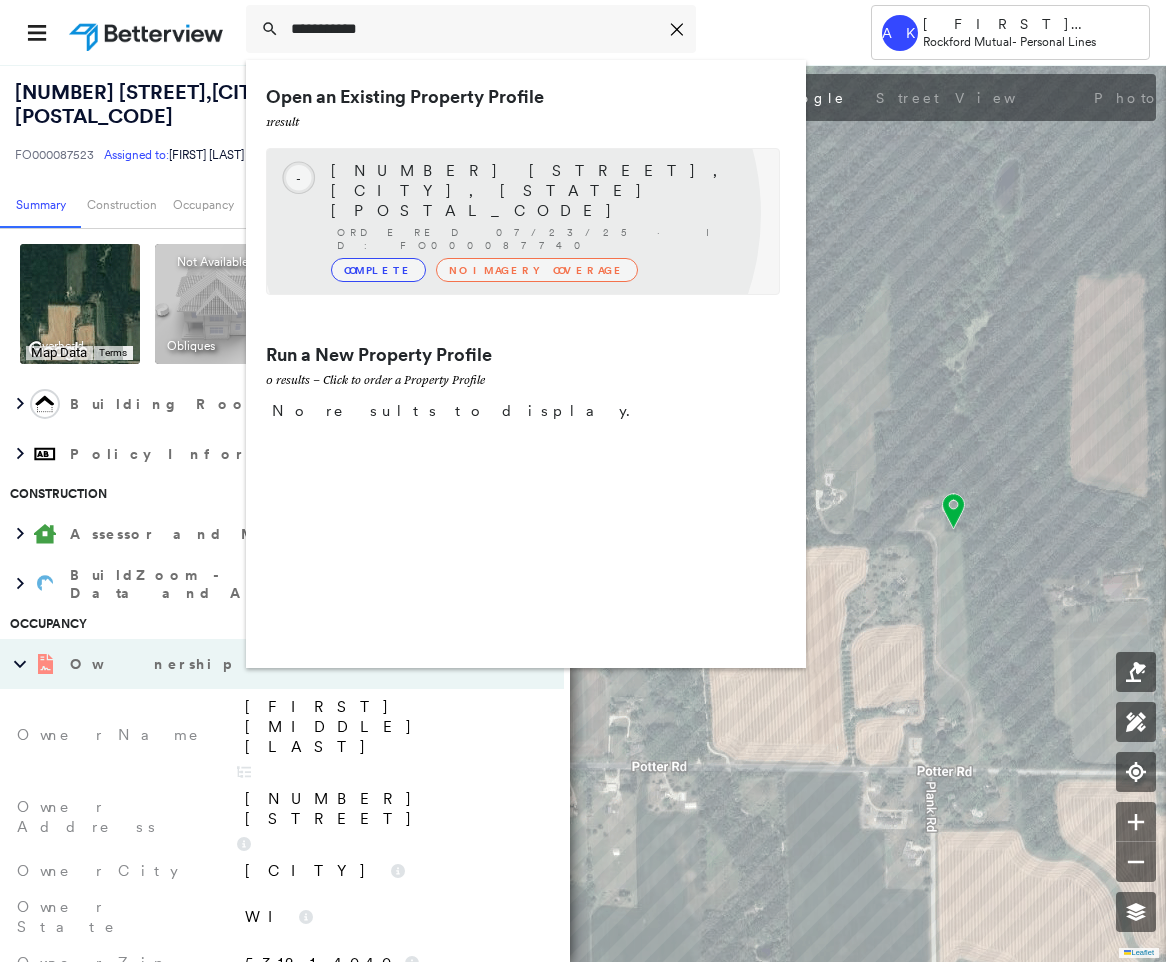 click on "No Imagery Coverage" at bounding box center [537, 270] 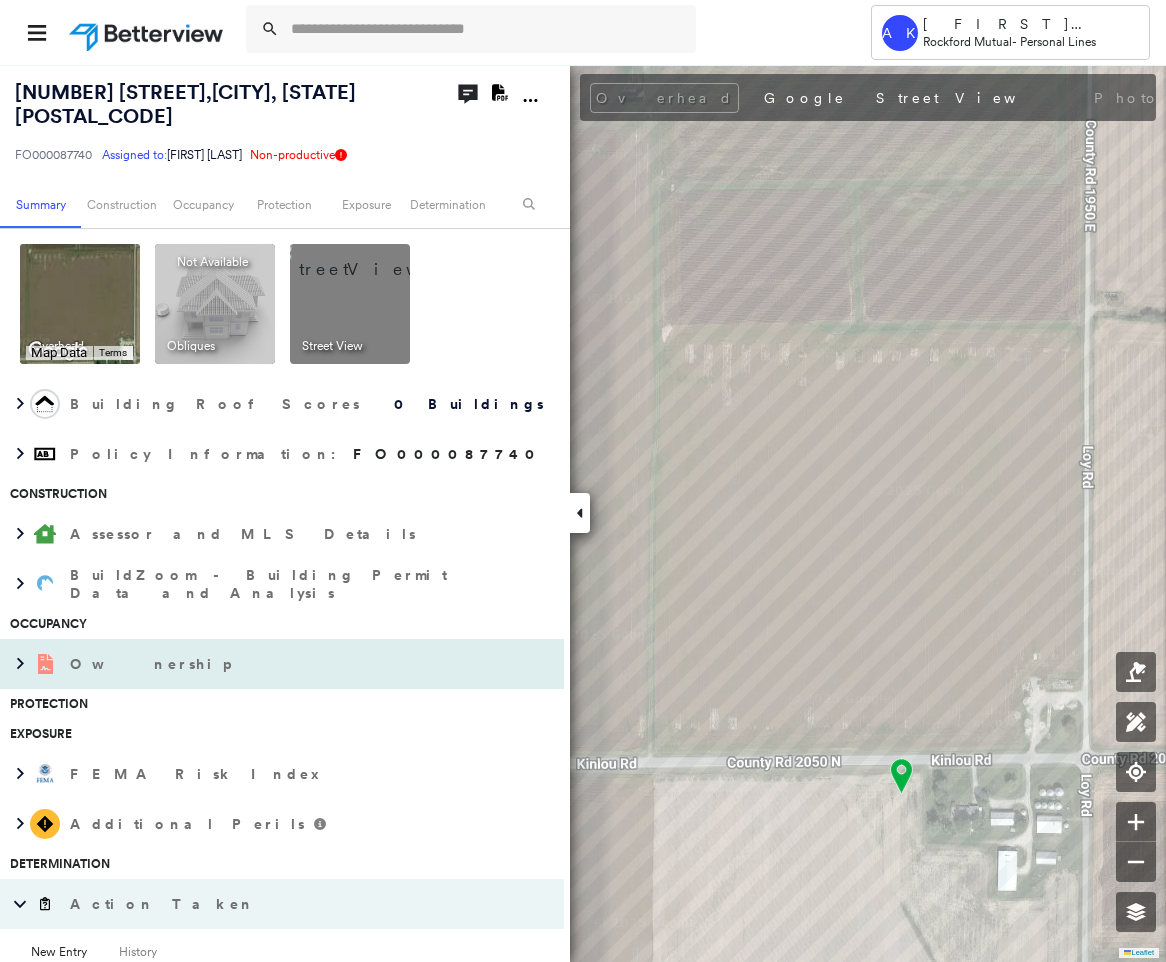 click on "Ownership" at bounding box center (262, 664) 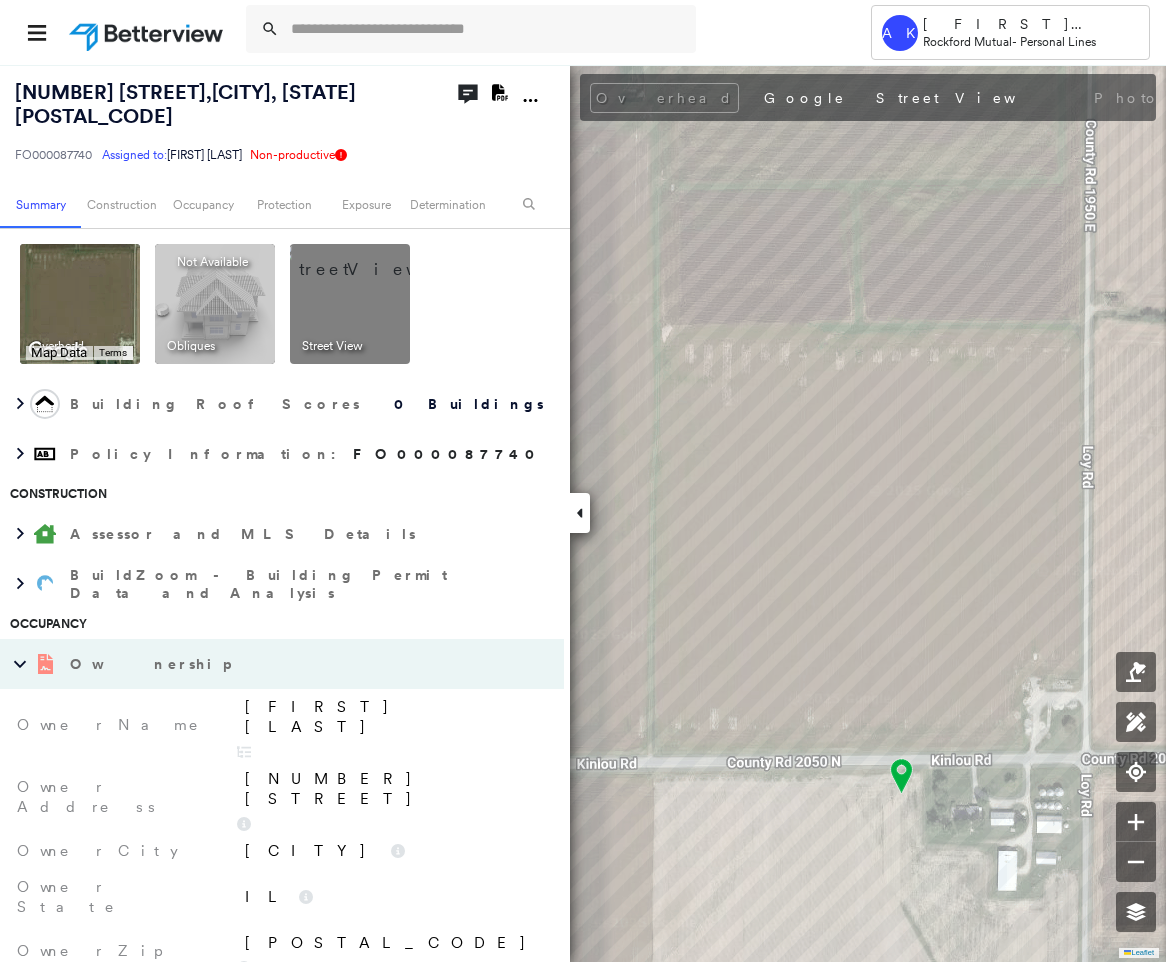 click on "Cauy Blomberg" at bounding box center (394, 717) 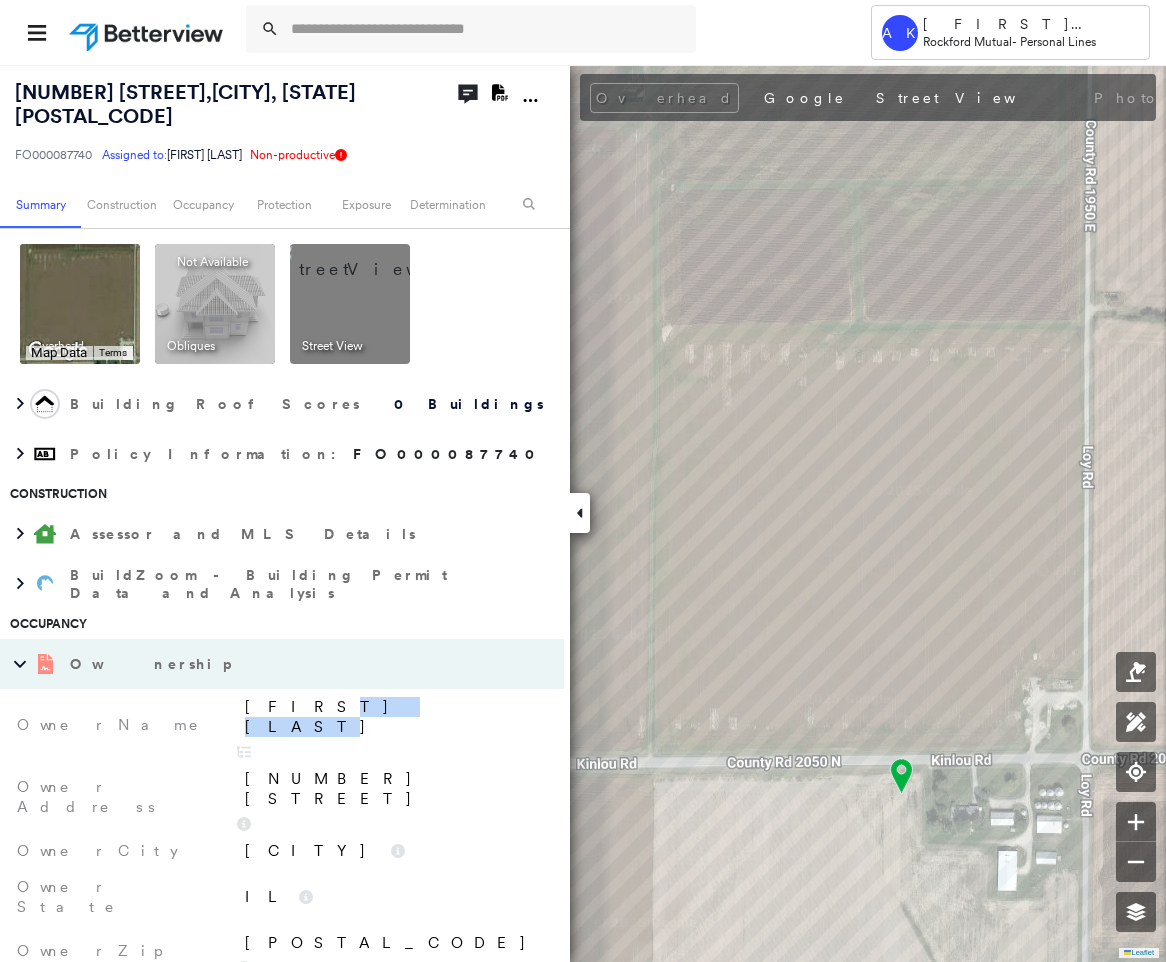 click on "Cauy Blomberg" at bounding box center (394, 717) 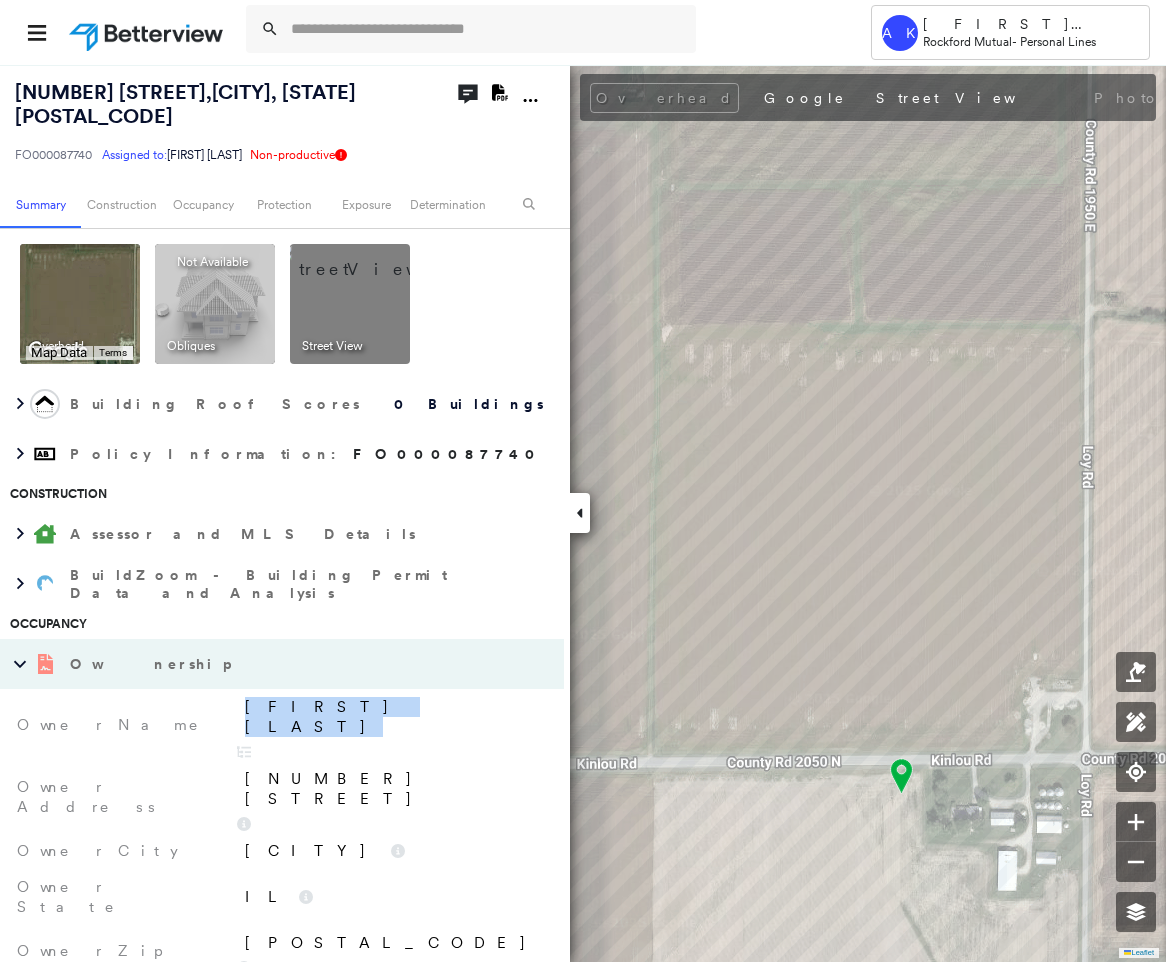 click on "Cauy Blomberg" at bounding box center [394, 717] 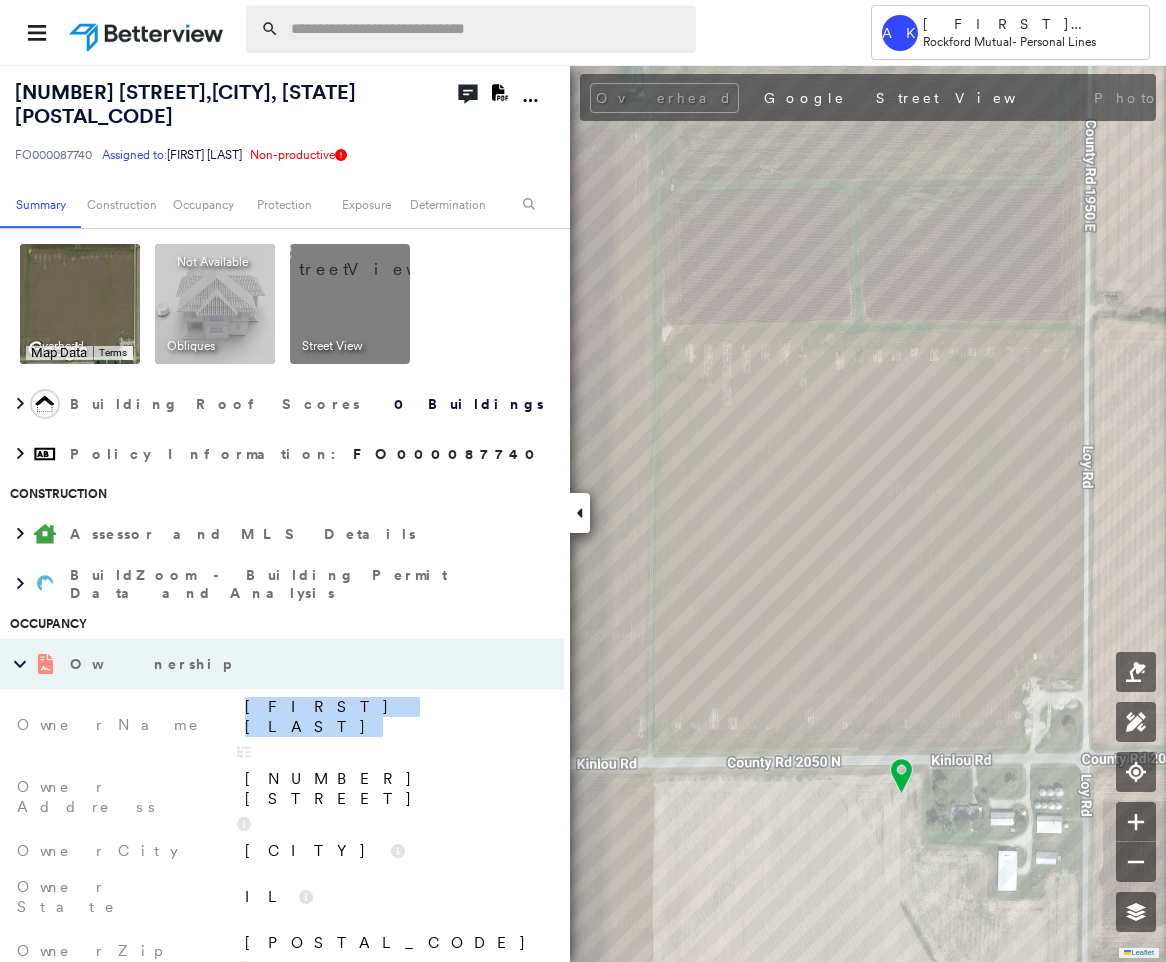click at bounding box center [487, 29] 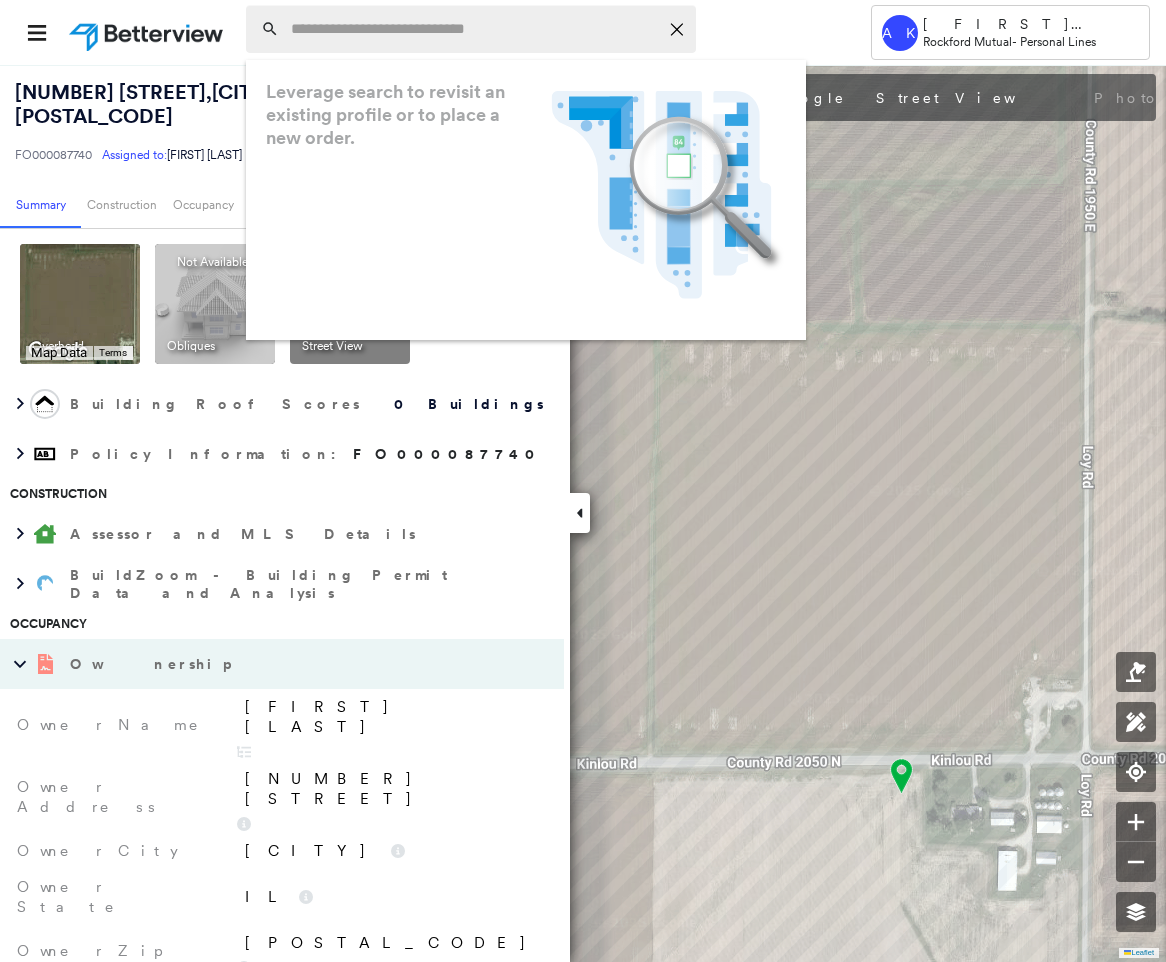 paste on "**********" 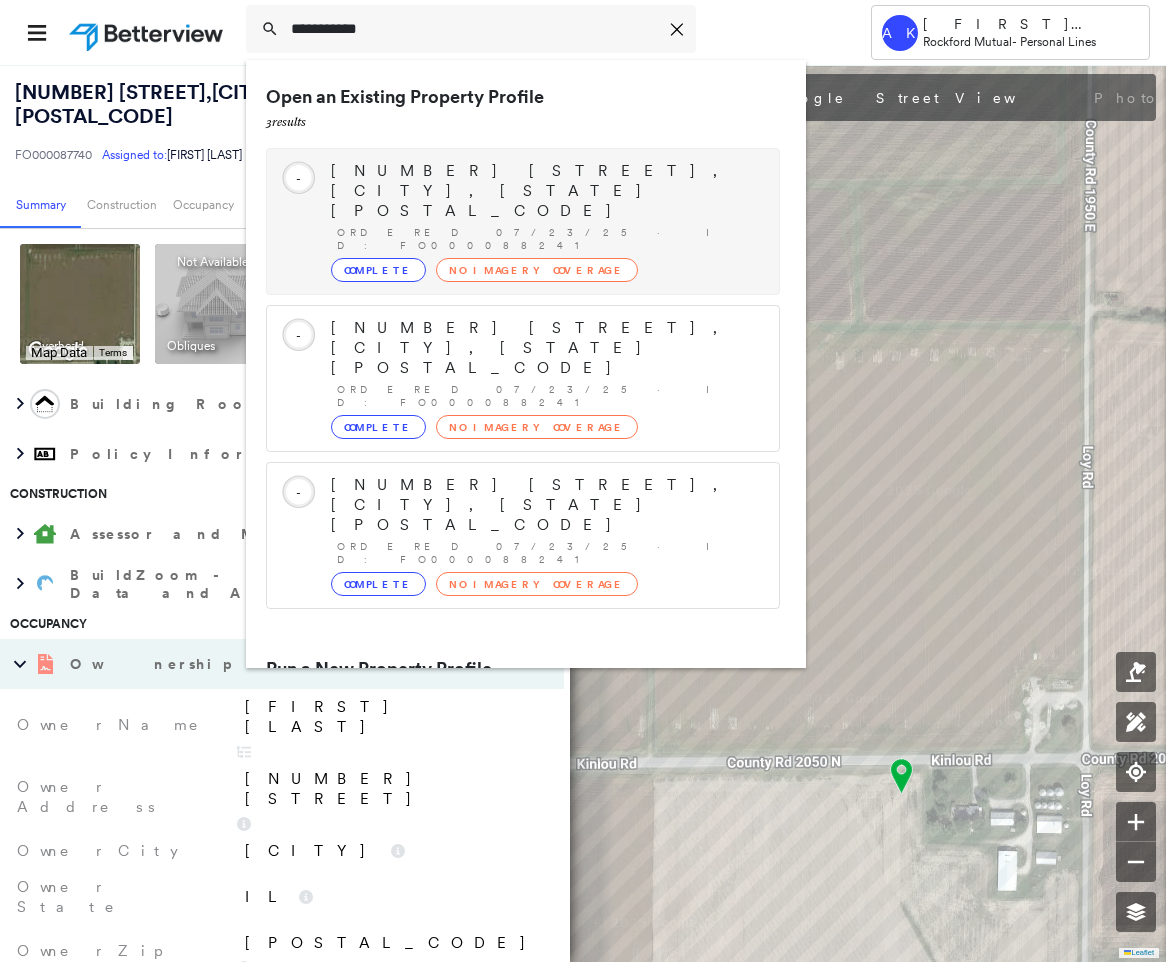 type on "**********" 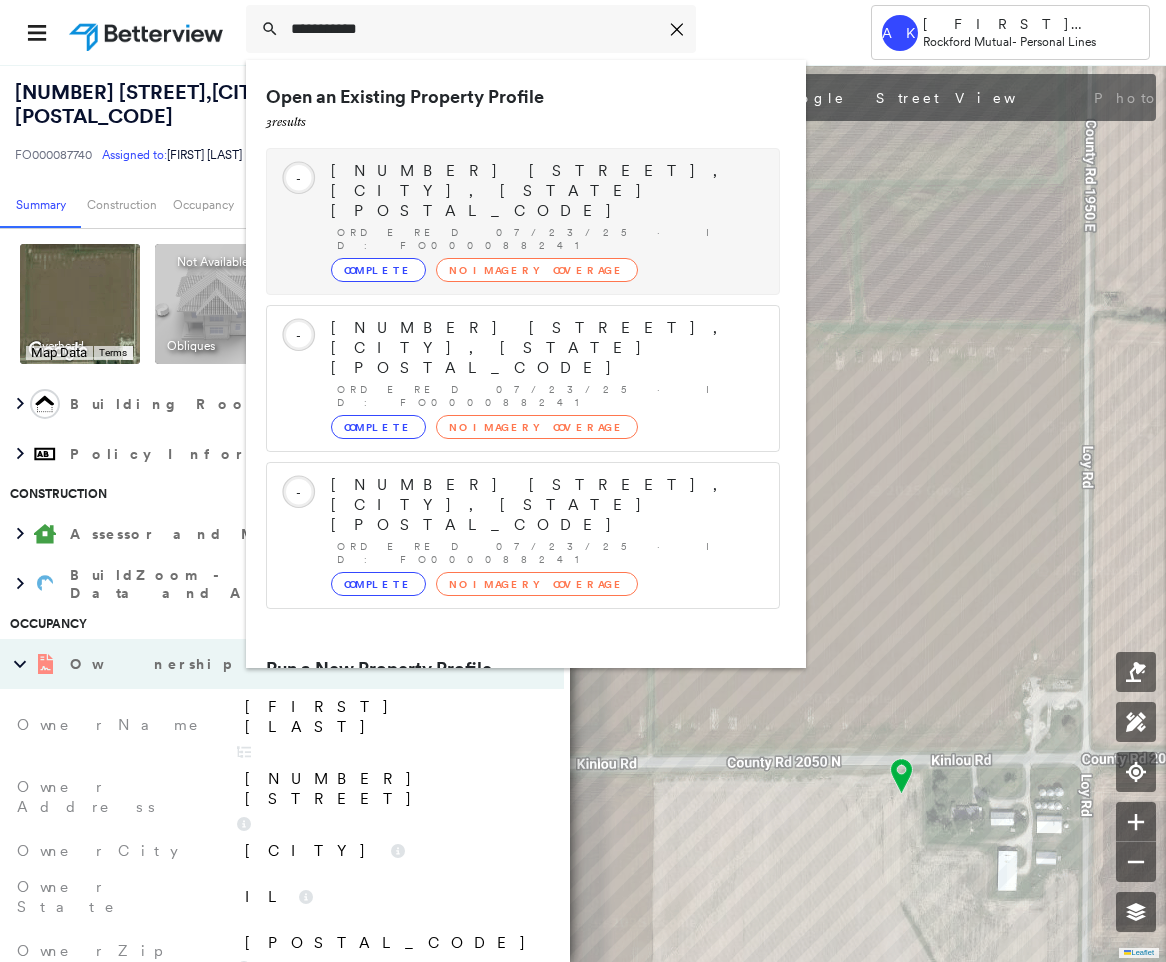 click on "S729 E REDSTONE DR, LA VALLE, WI 53941-9456" at bounding box center [545, 191] 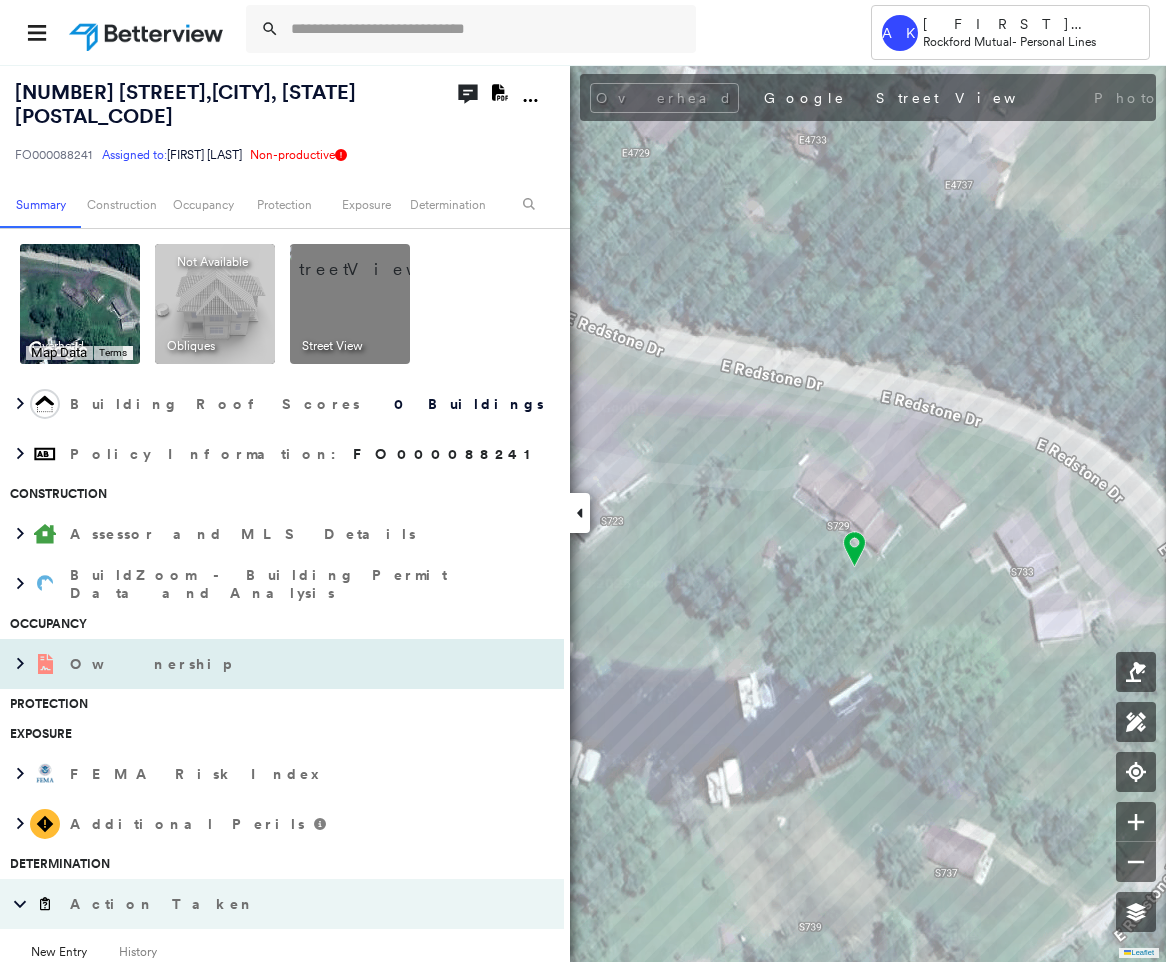 click on "Ownership" at bounding box center (262, 664) 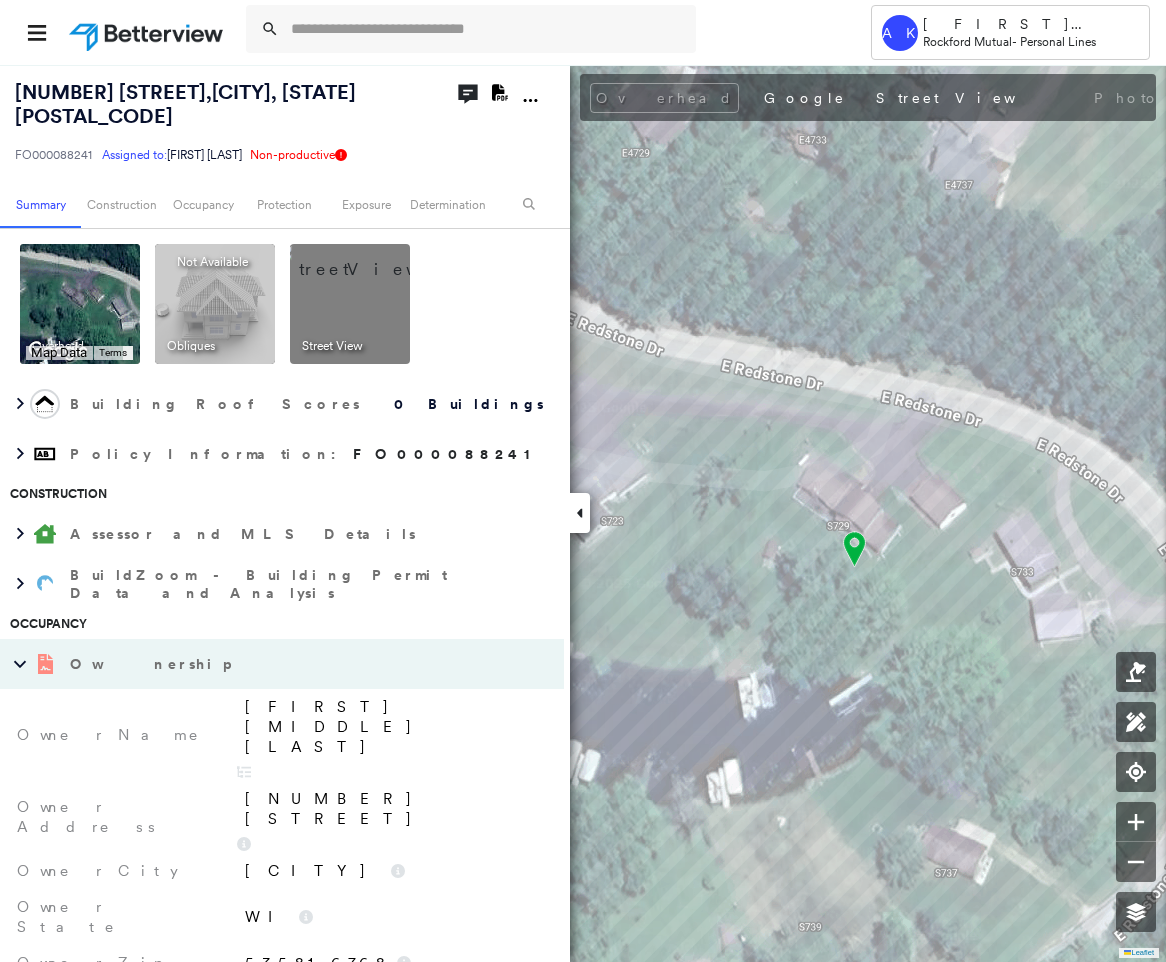 click on "Barbara A Clary" at bounding box center (394, 727) 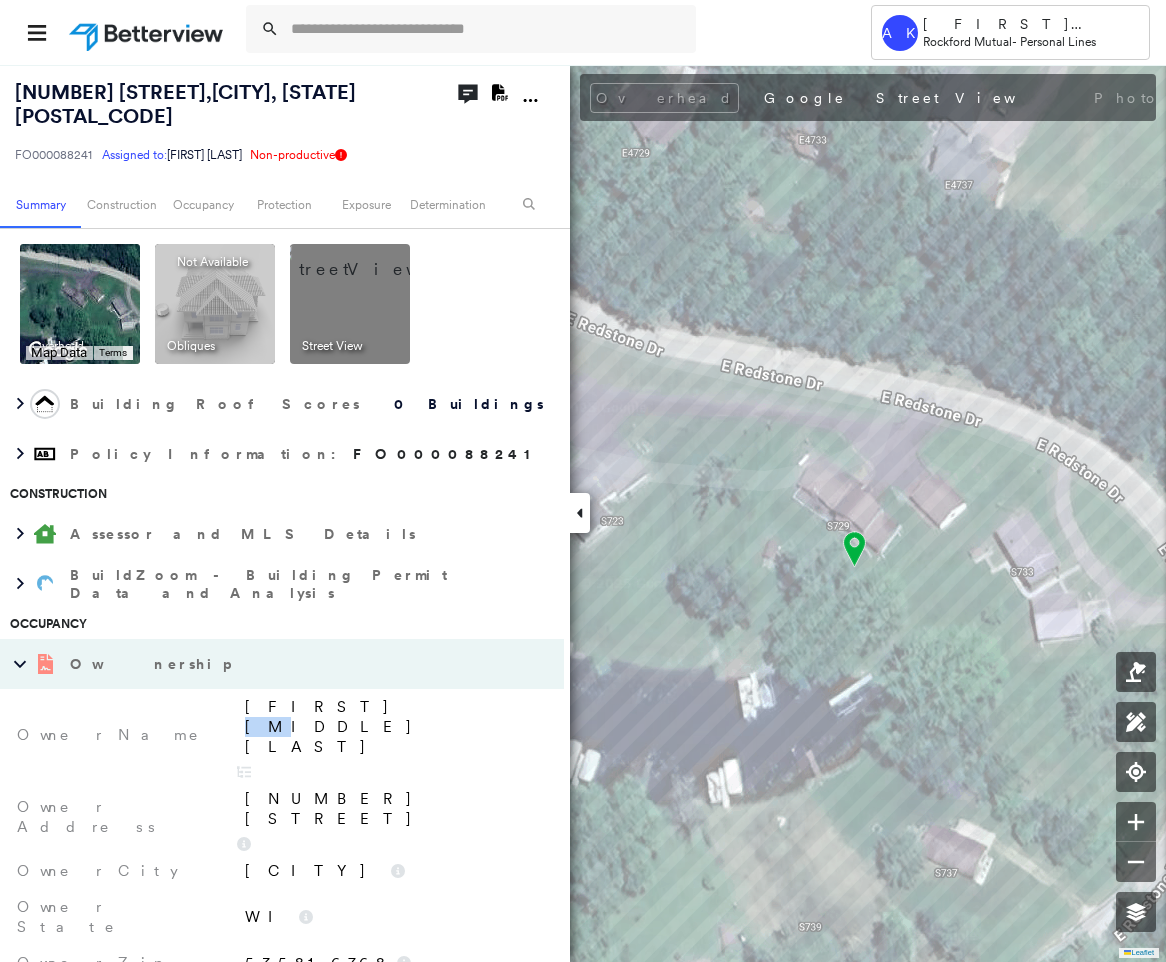 click on "Barbara A Clary" at bounding box center [394, 727] 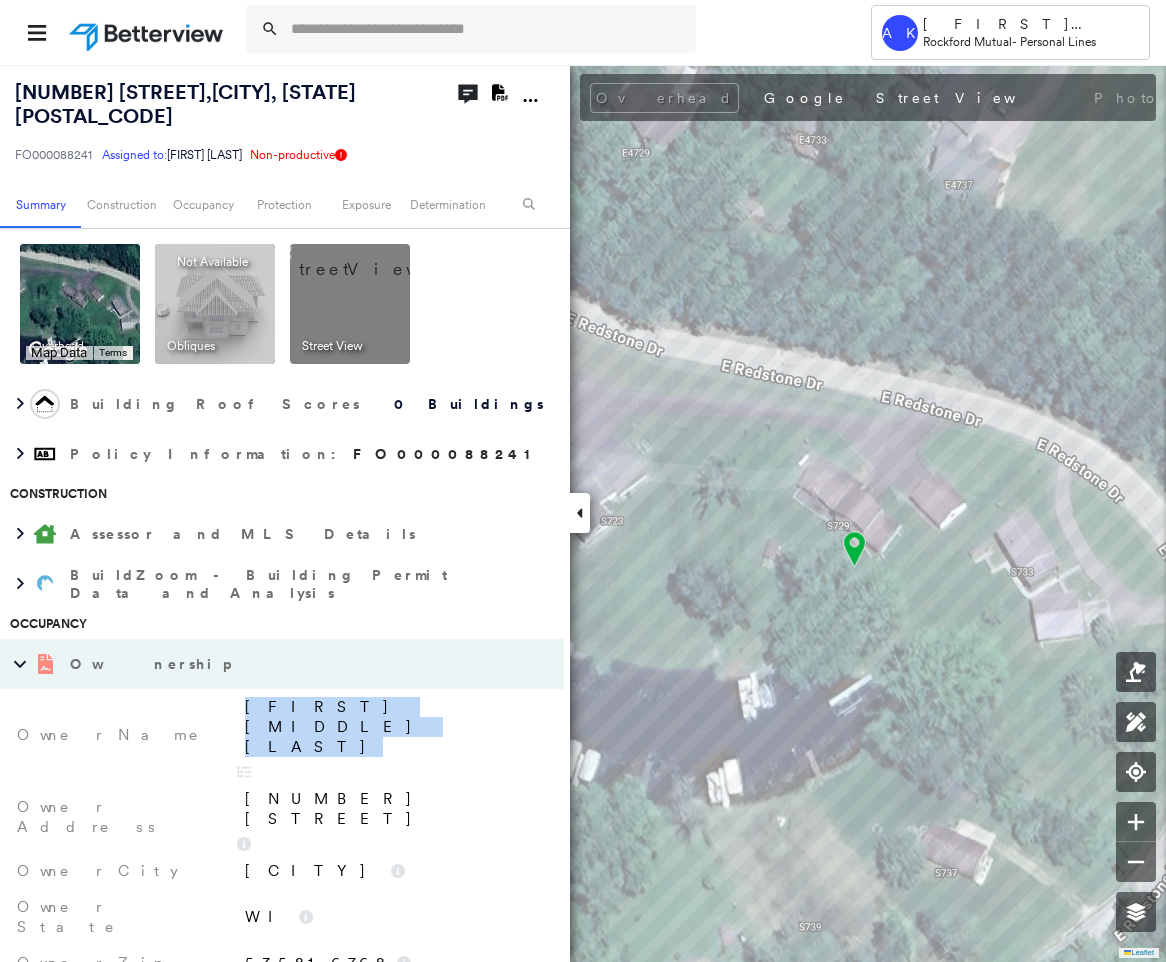 click on "Barbara A Clary" at bounding box center [394, 727] 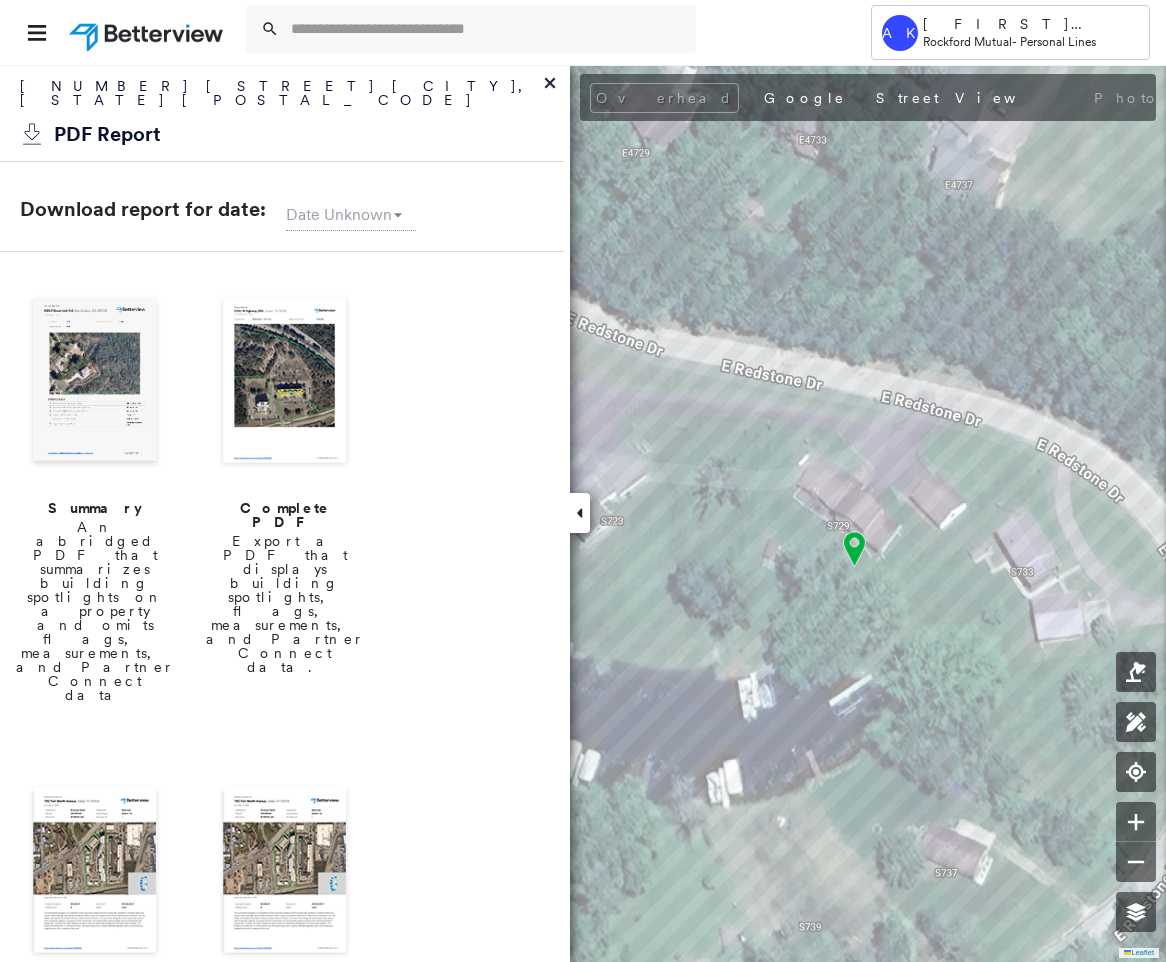 click 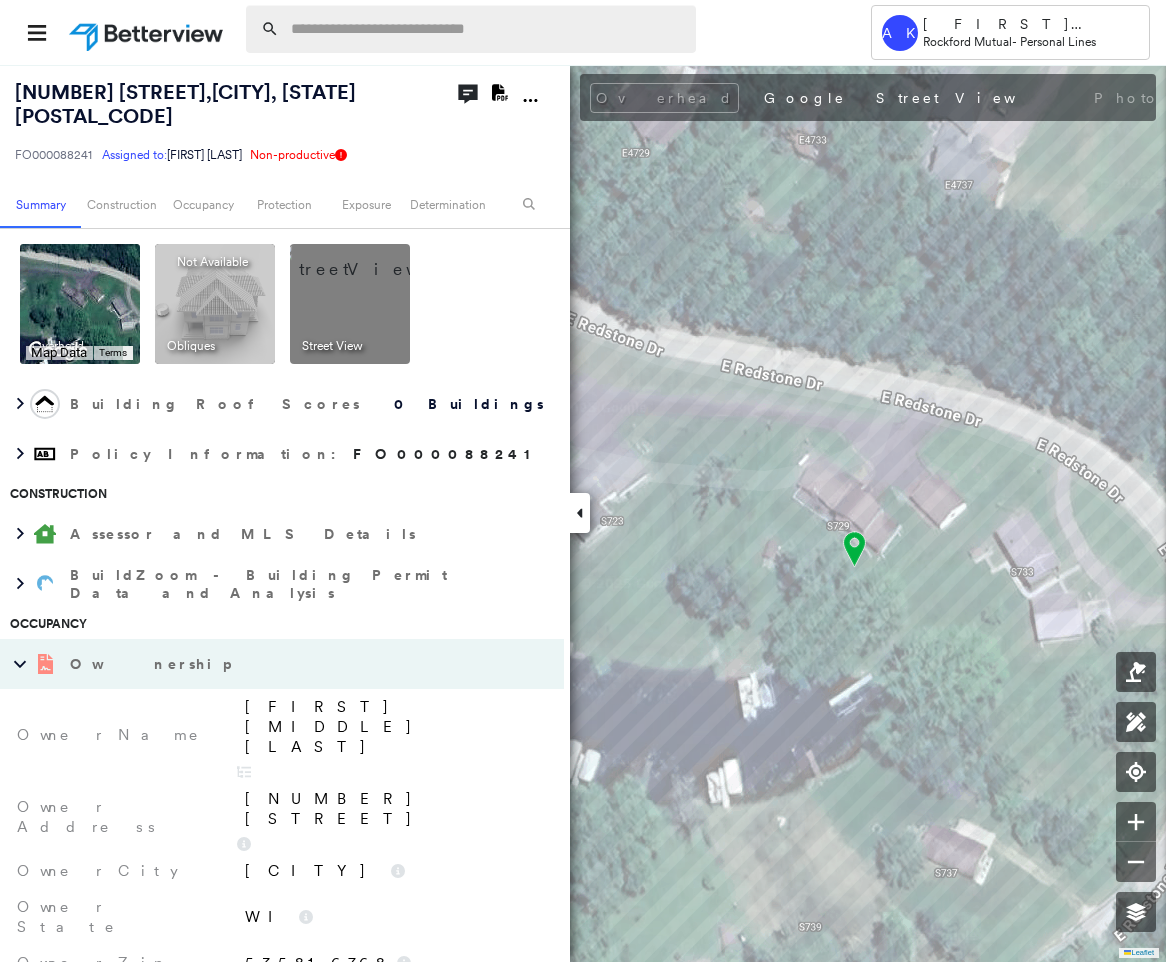 click at bounding box center (487, 29) 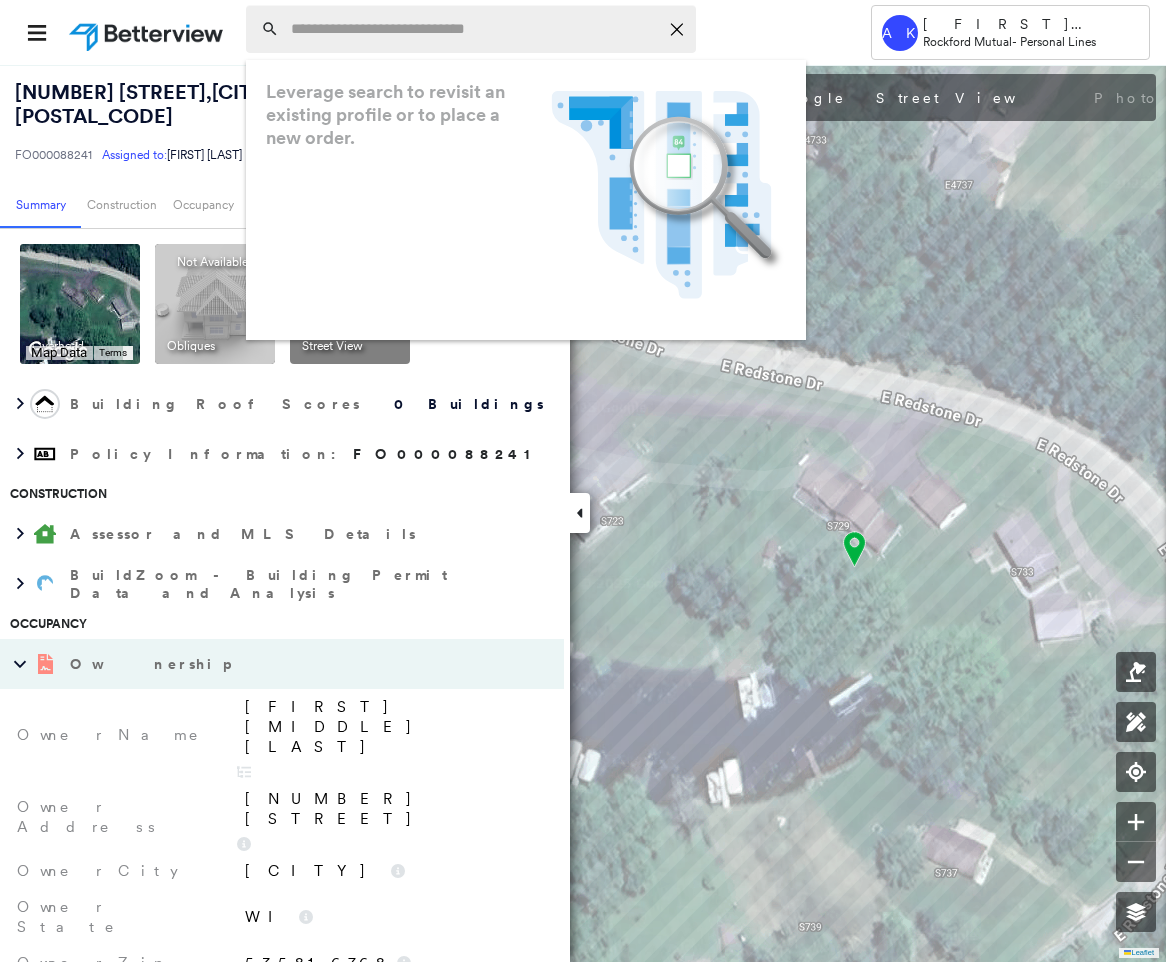 paste on "**********" 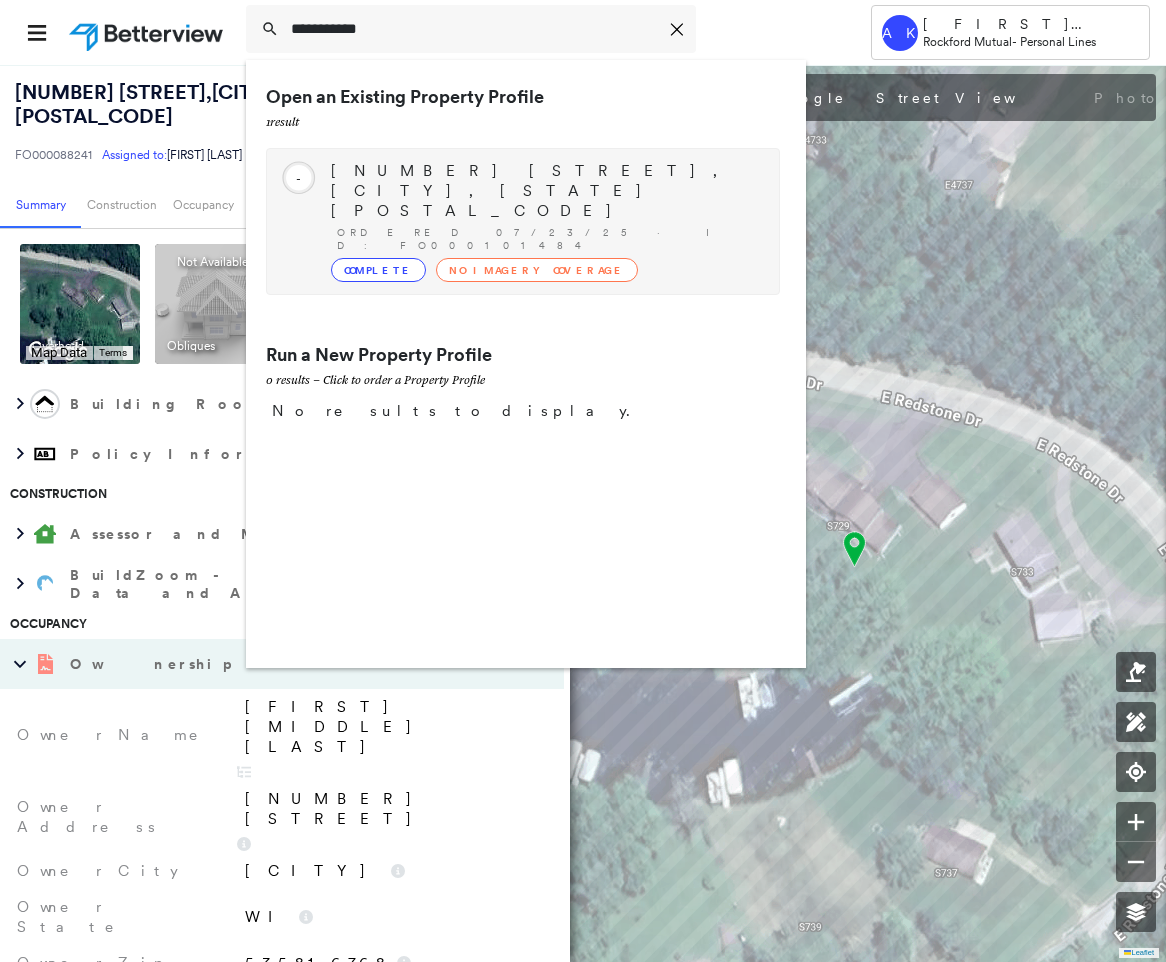 type on "**********" 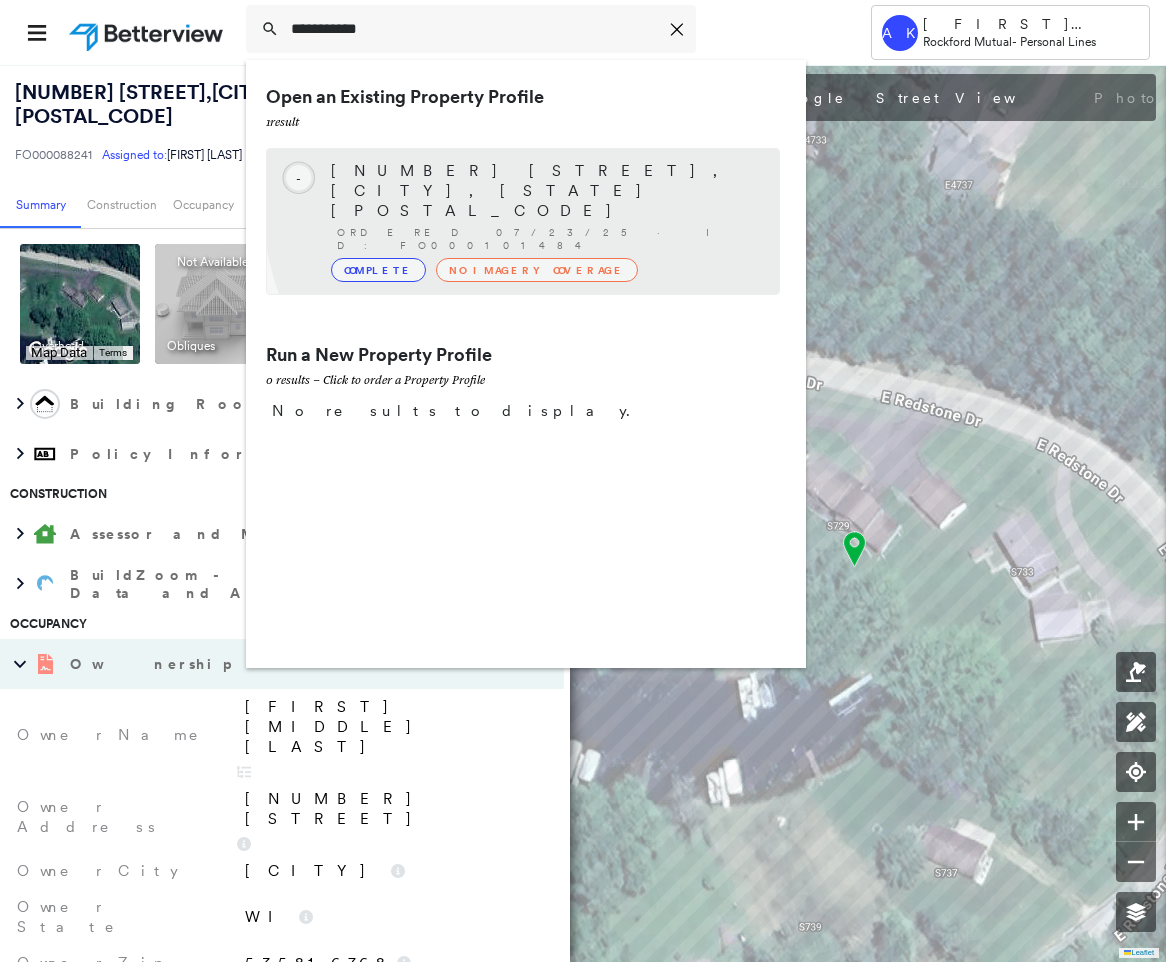 click on "Ordered 07/23/25 · ID: FO000101484" at bounding box center (548, 239) 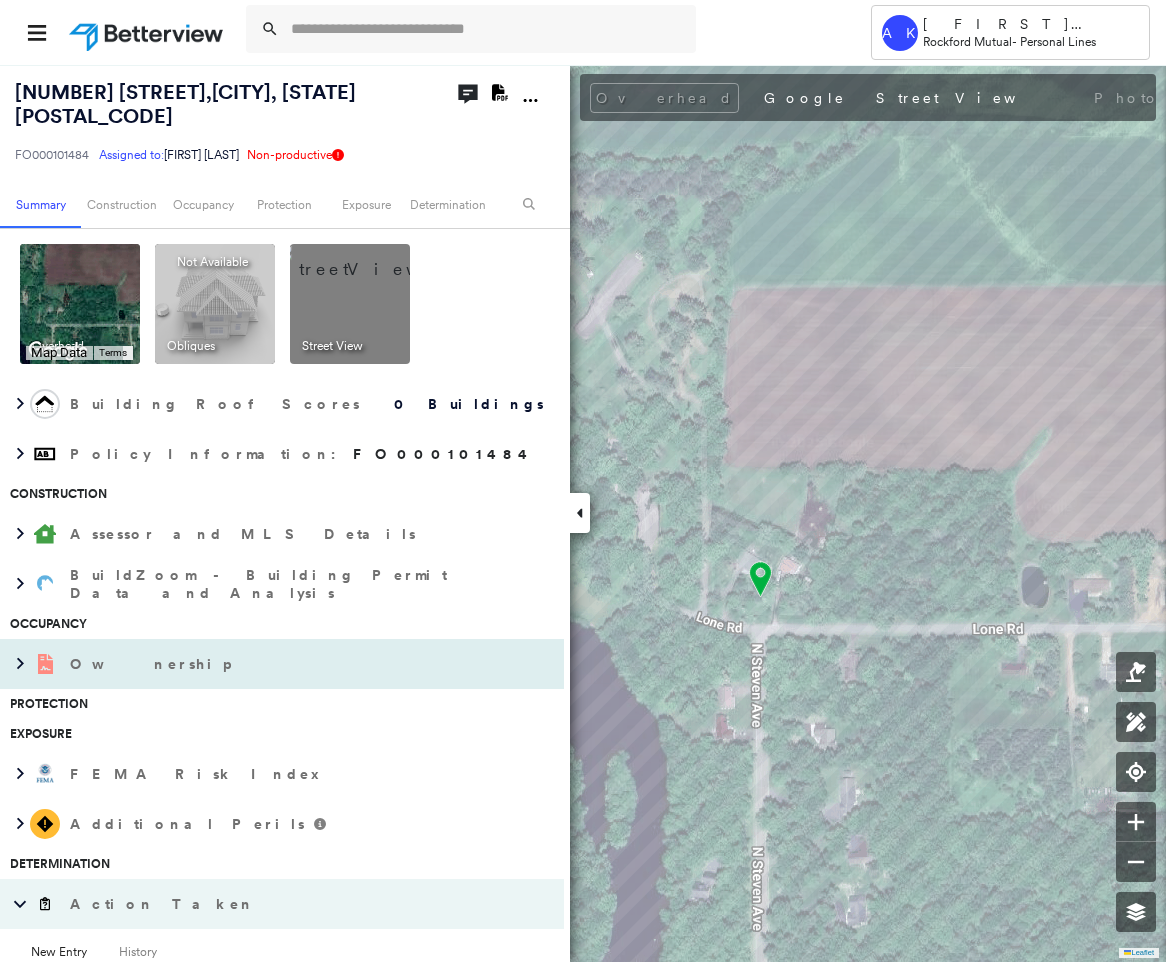 click on "Ownership" at bounding box center [262, 664] 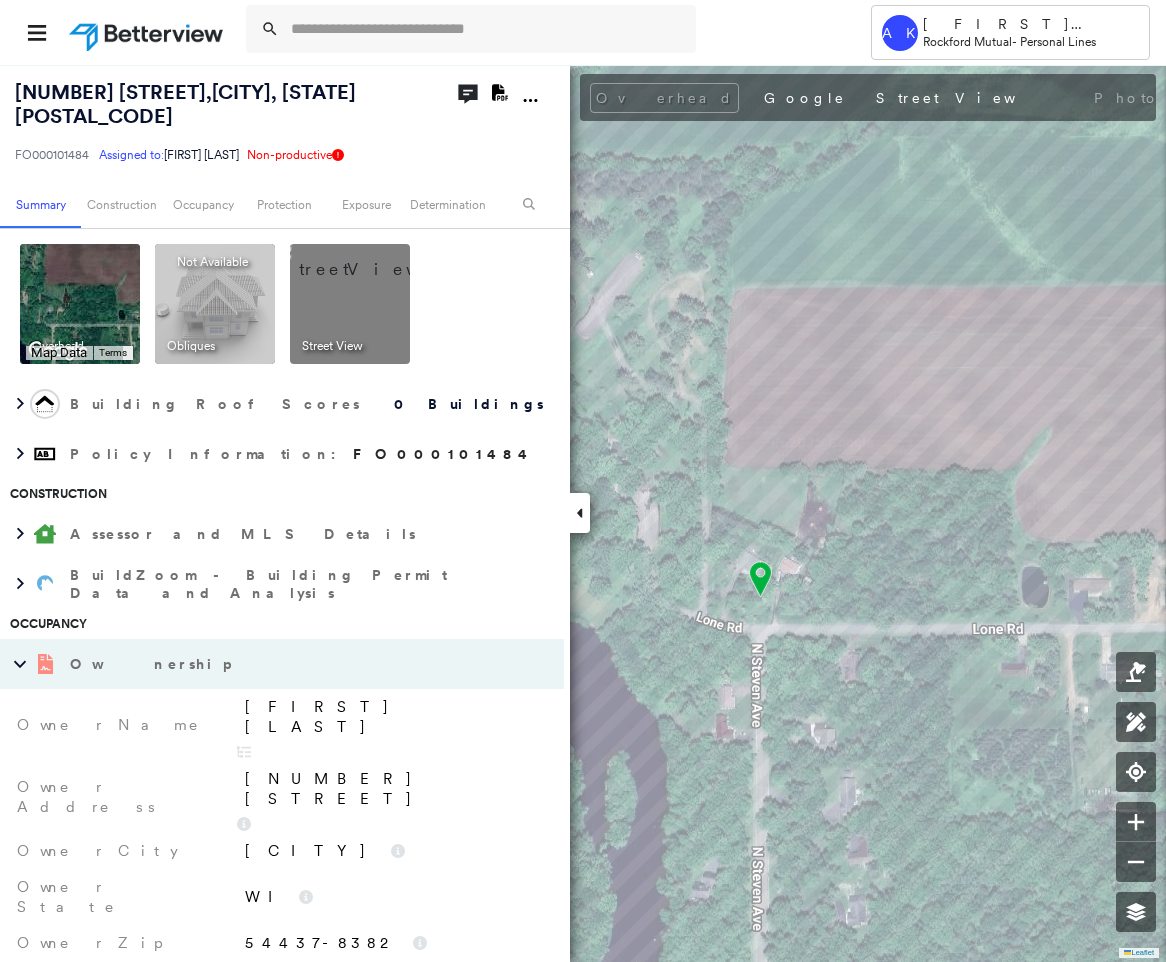 click on "Adam Penk" at bounding box center [394, 717] 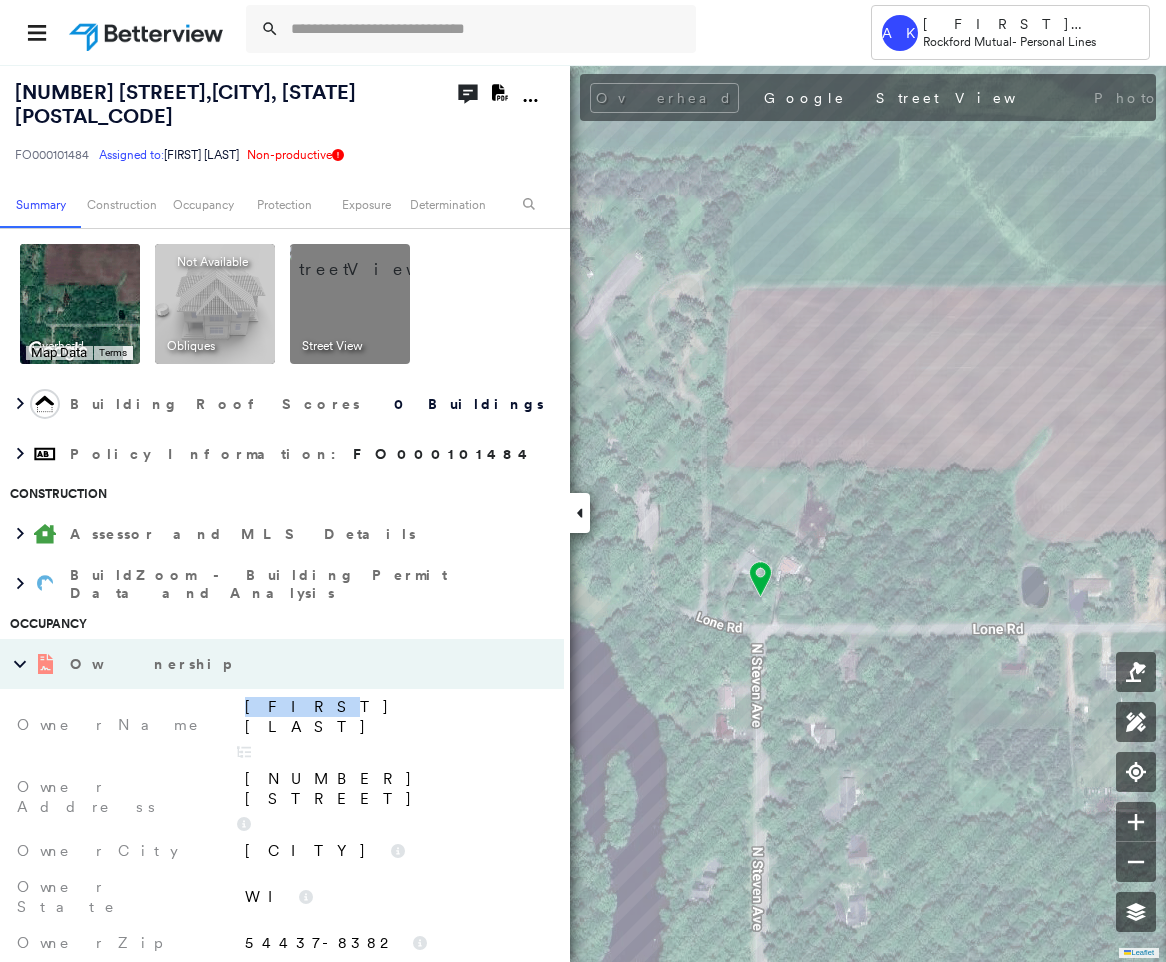 click on "Adam Penk" at bounding box center [394, 717] 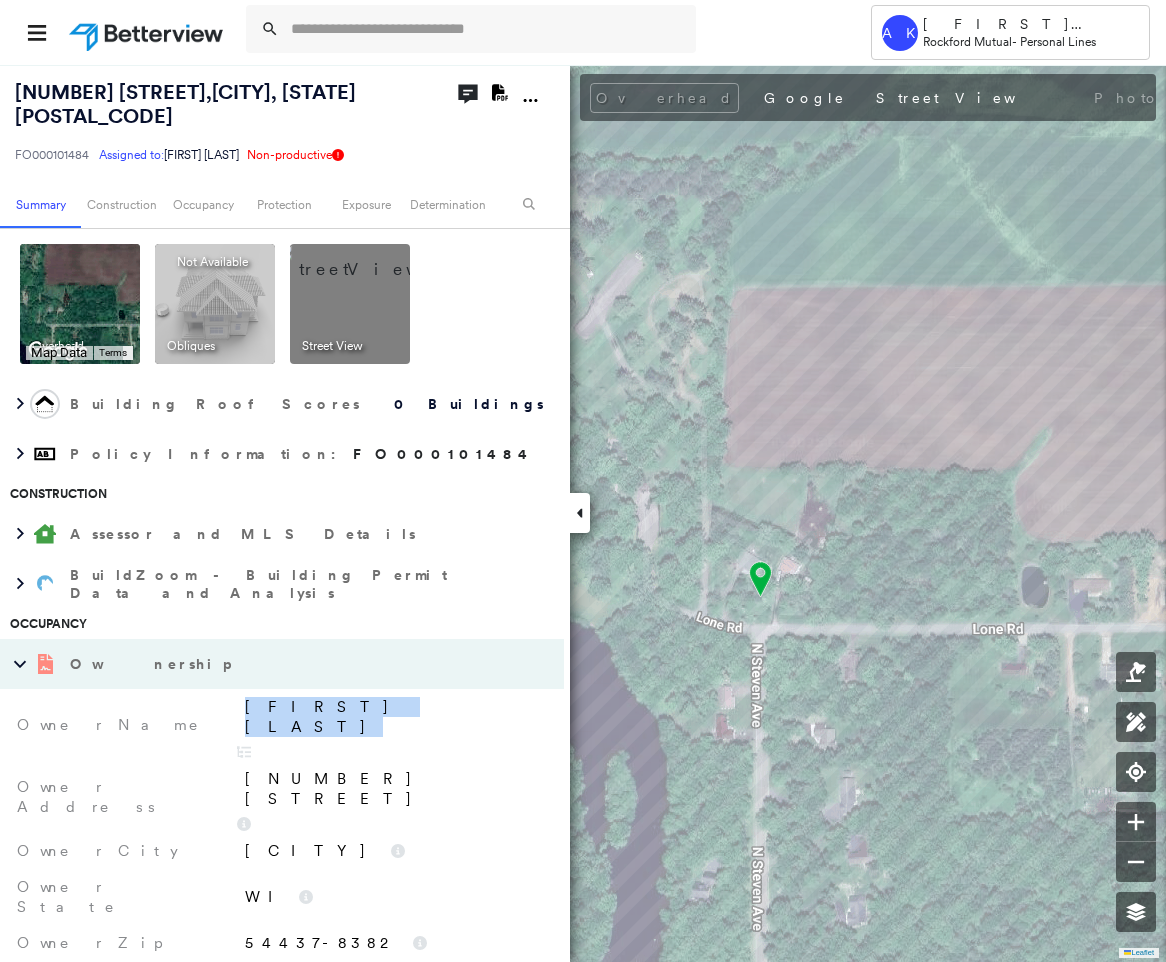 click on "Adam Penk" at bounding box center (394, 717) 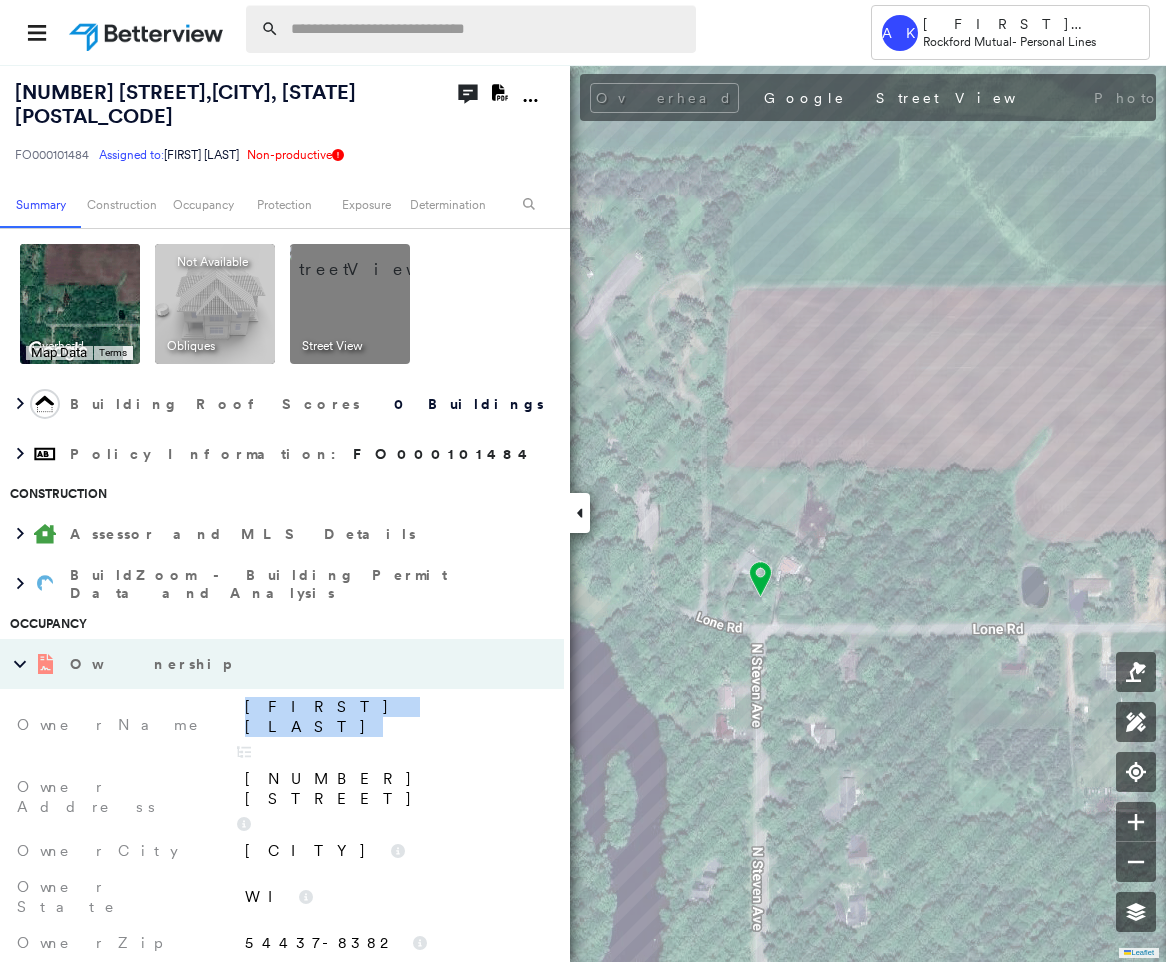 click at bounding box center (487, 29) 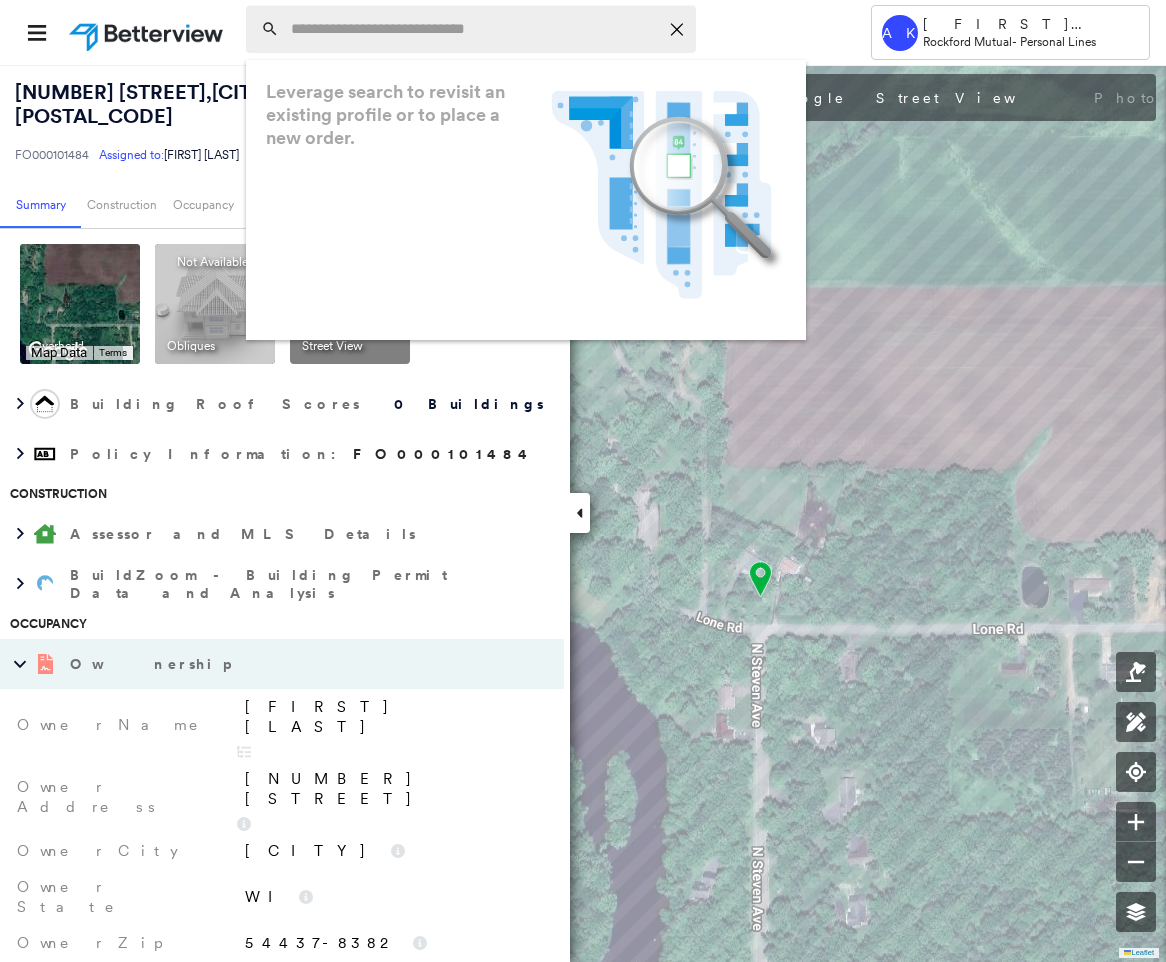 paste on "**********" 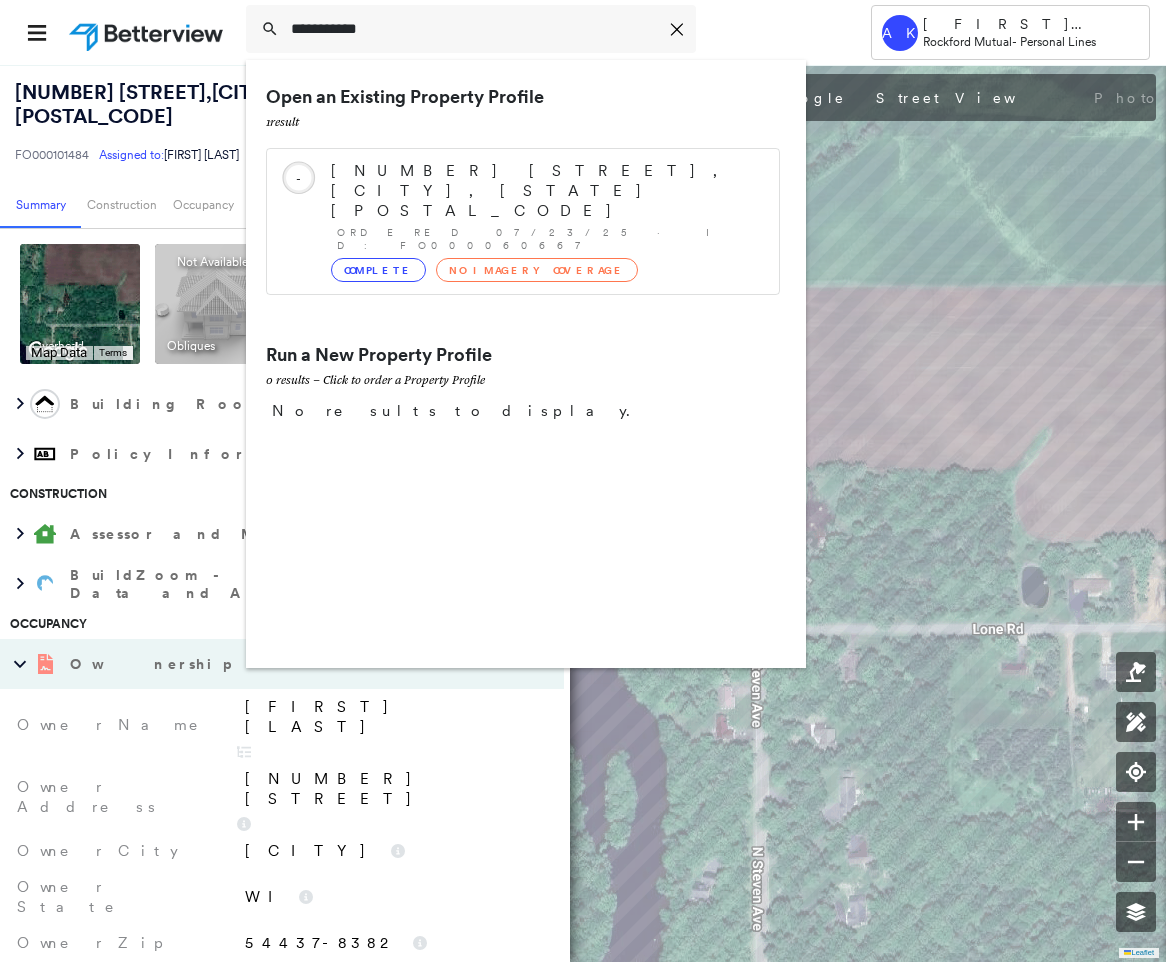 type on "**********" 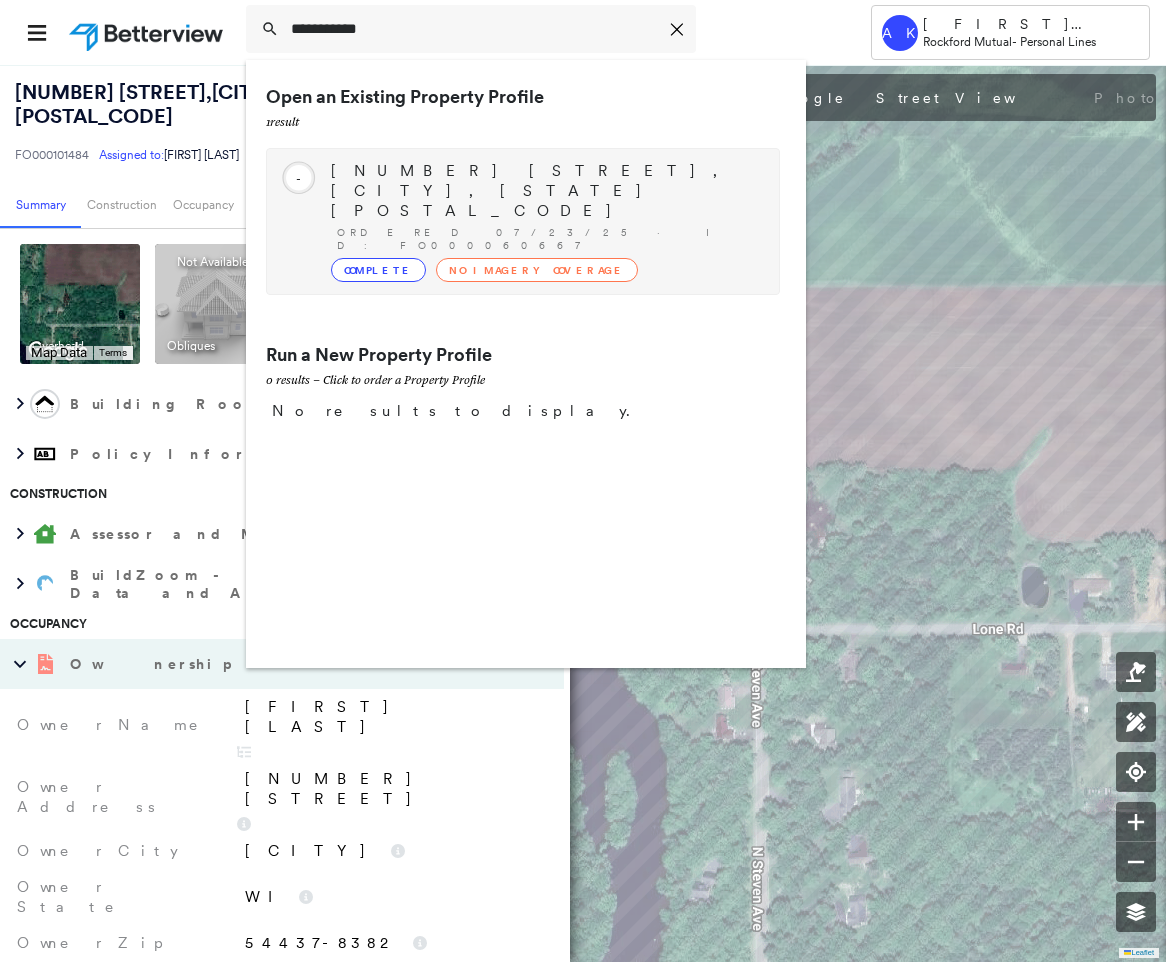 click on "Ordered 07/23/25 · ID: FO000060667" at bounding box center [548, 239] 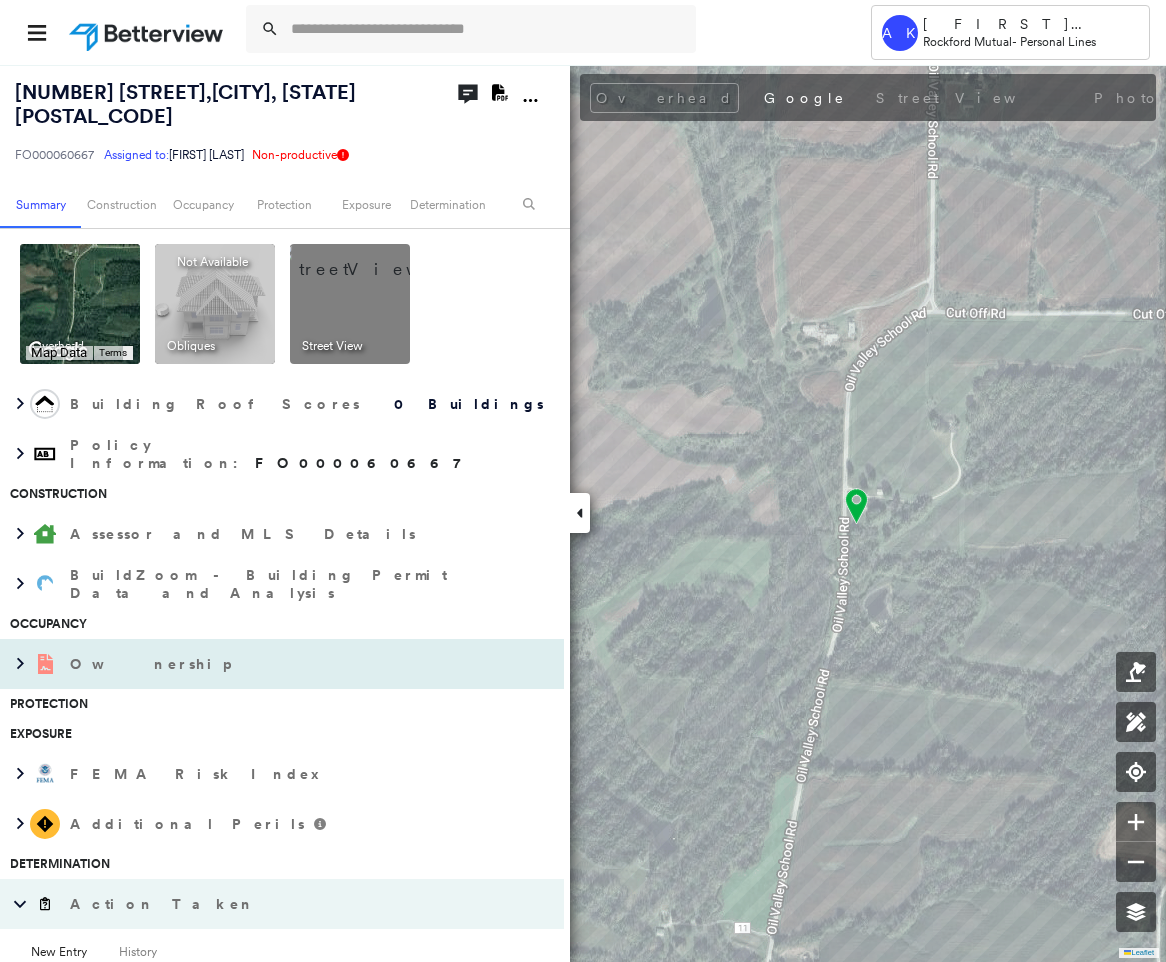 click on "Ownership" at bounding box center [262, 664] 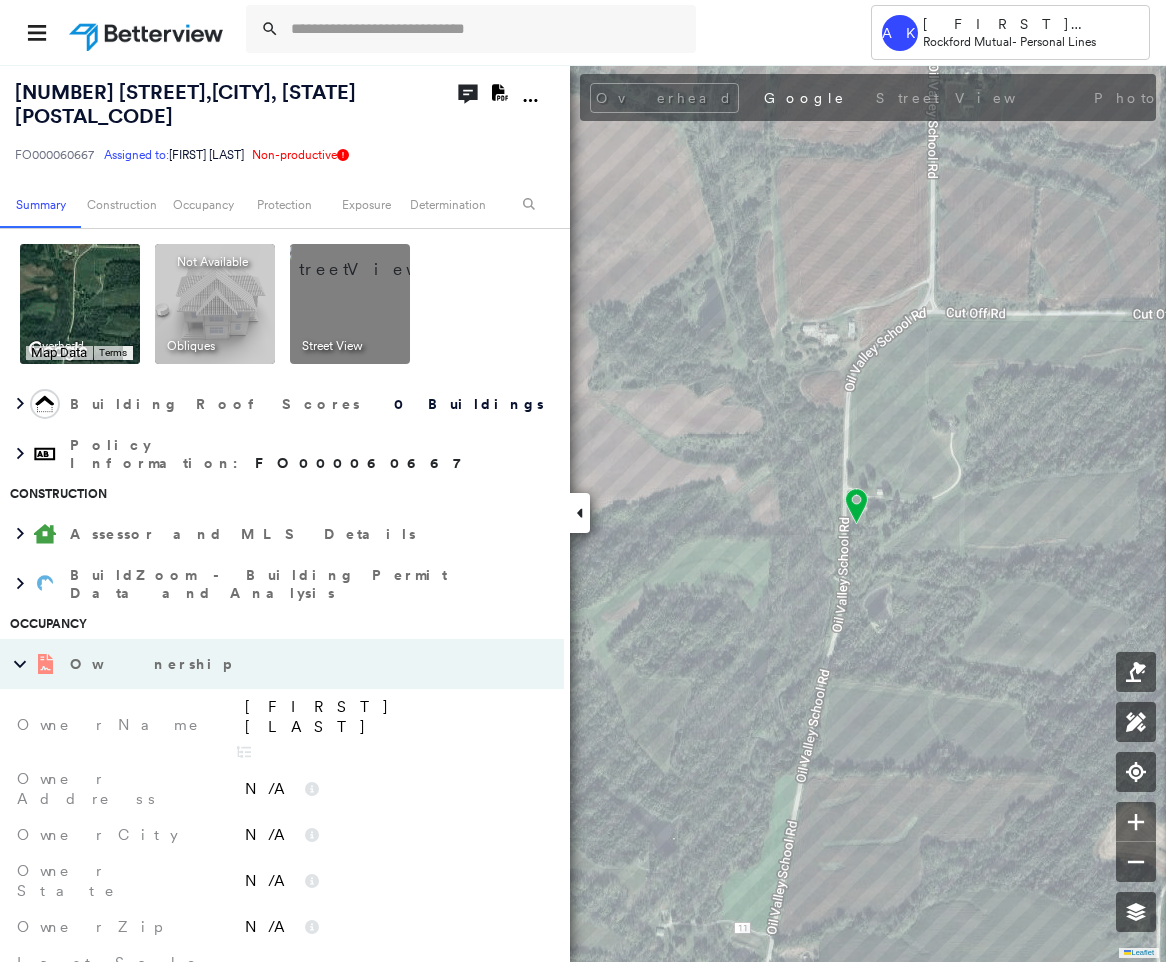 click on "David Millsap" at bounding box center [394, 717] 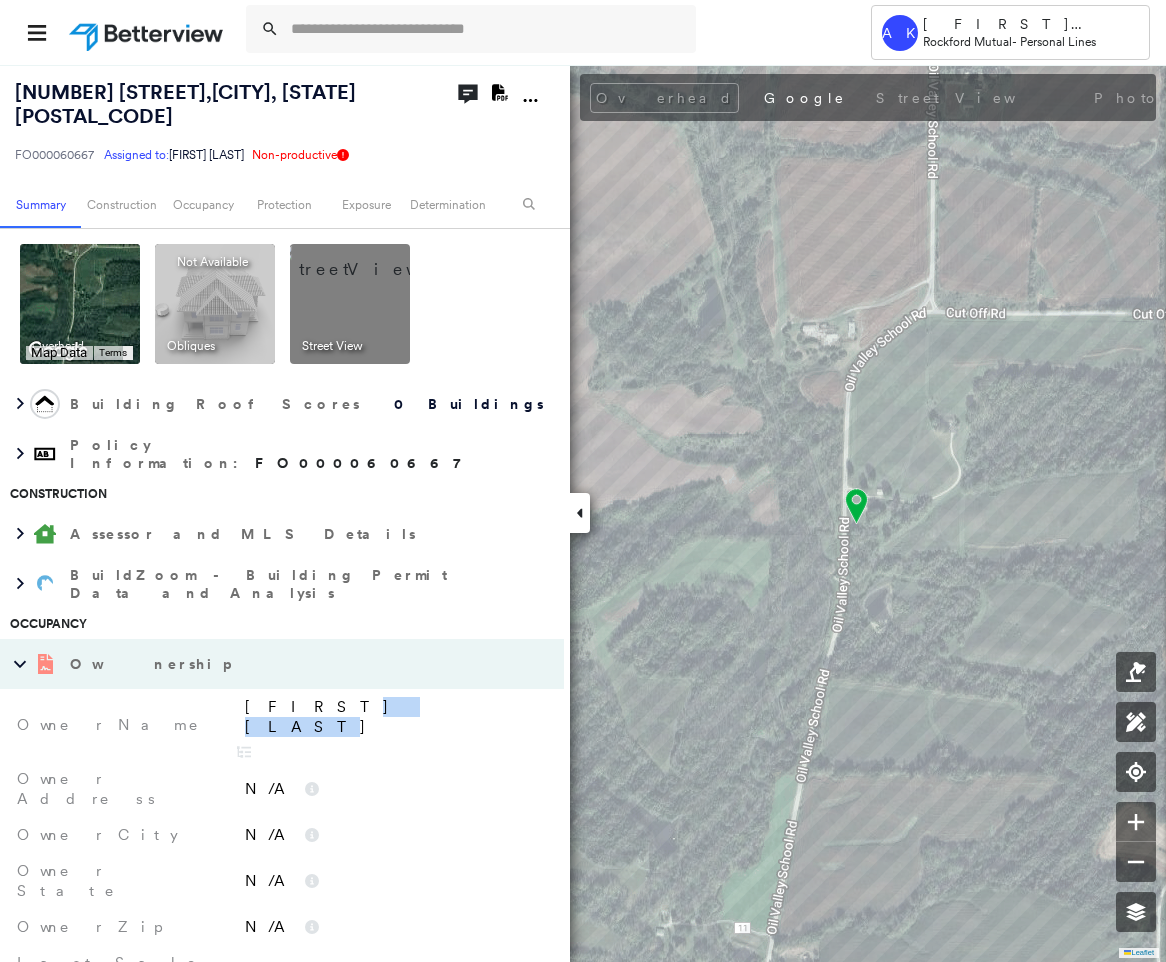 click on "David Millsap" at bounding box center (394, 717) 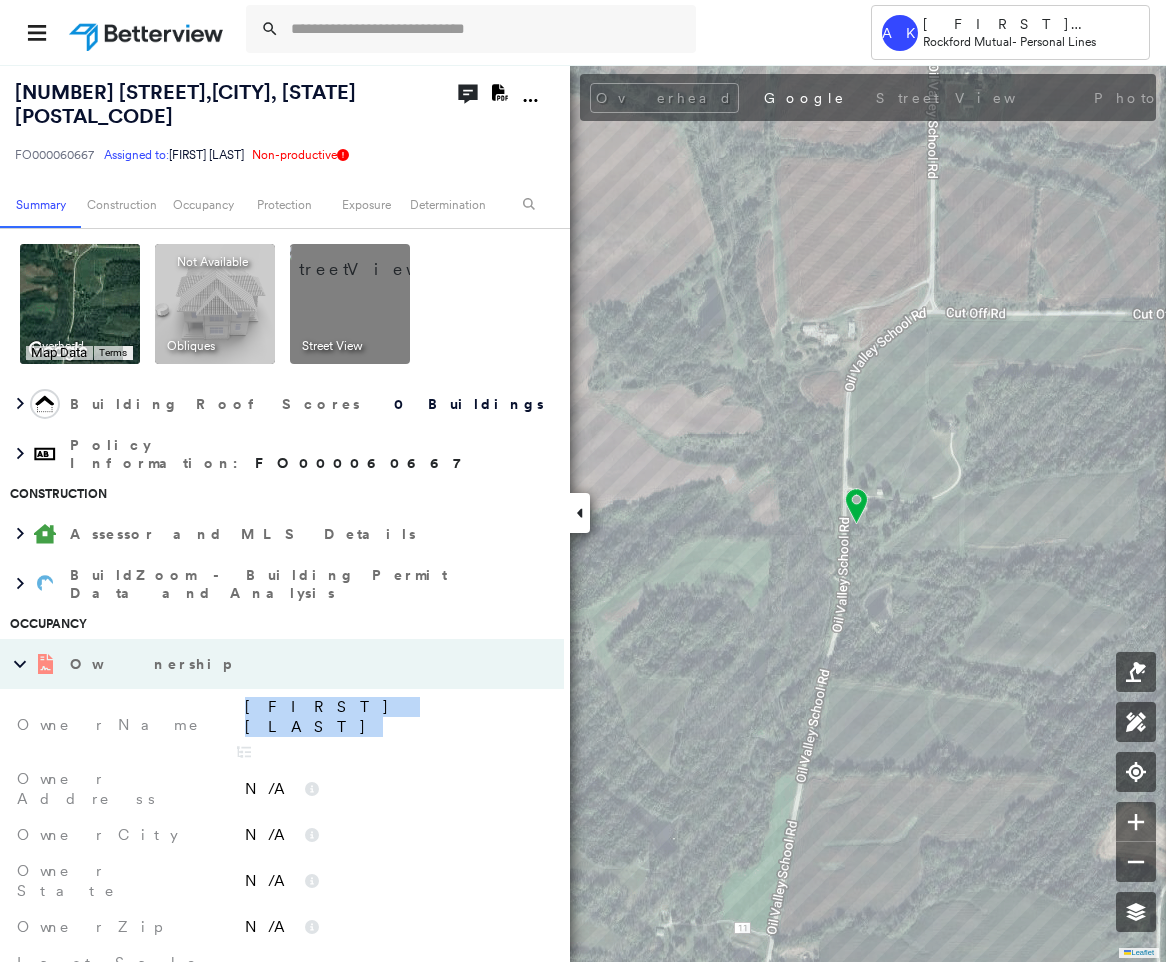 click on "David Millsap" at bounding box center (394, 717) 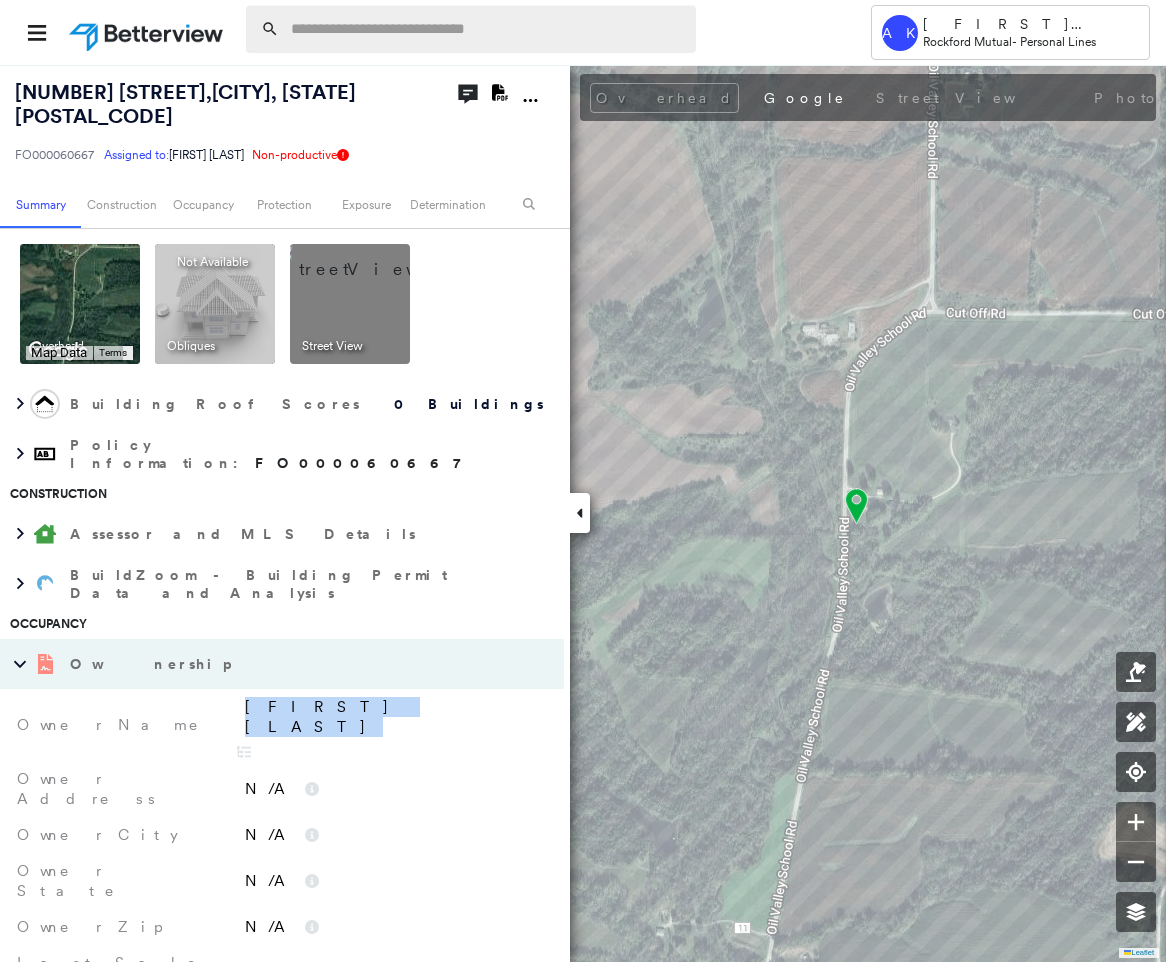 click at bounding box center [487, 29] 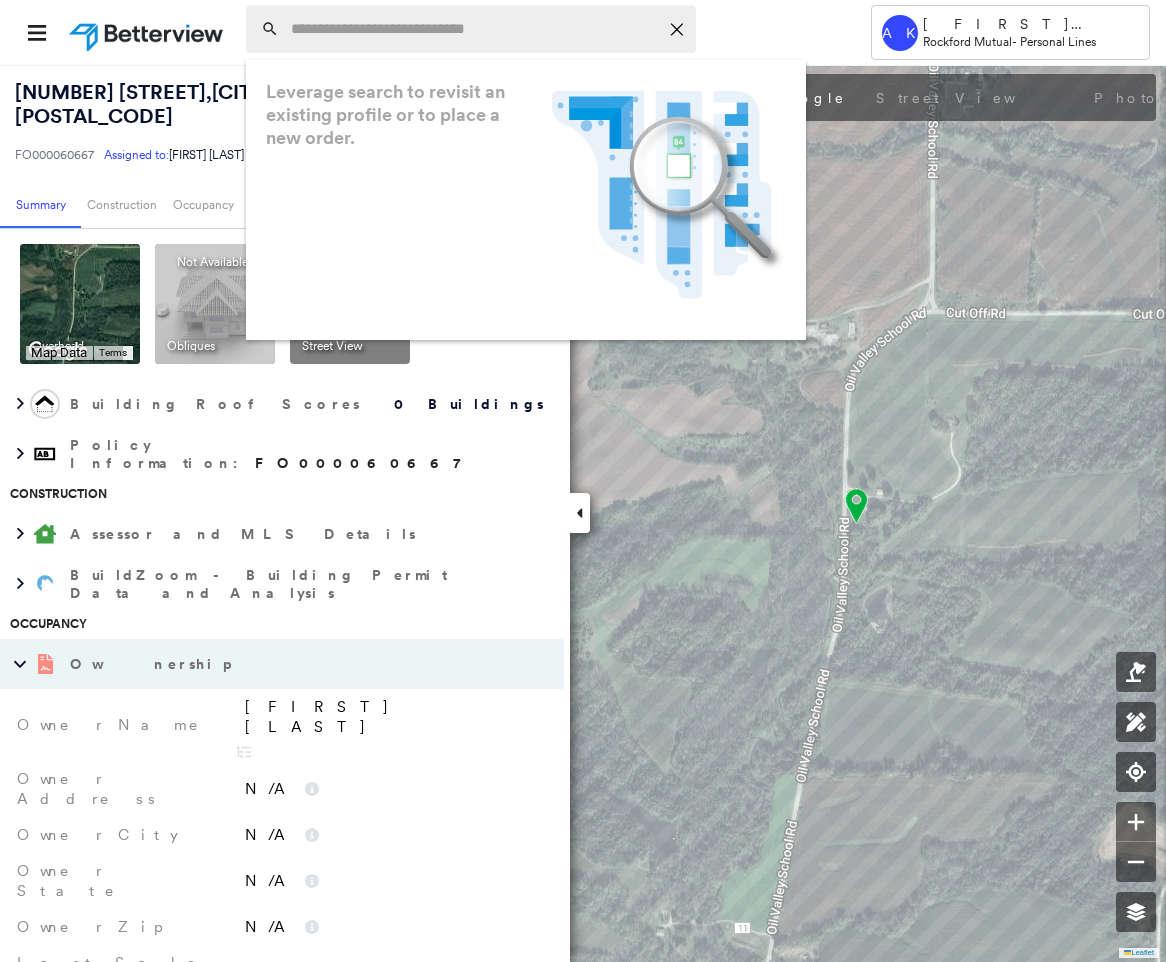 paste on "**********" 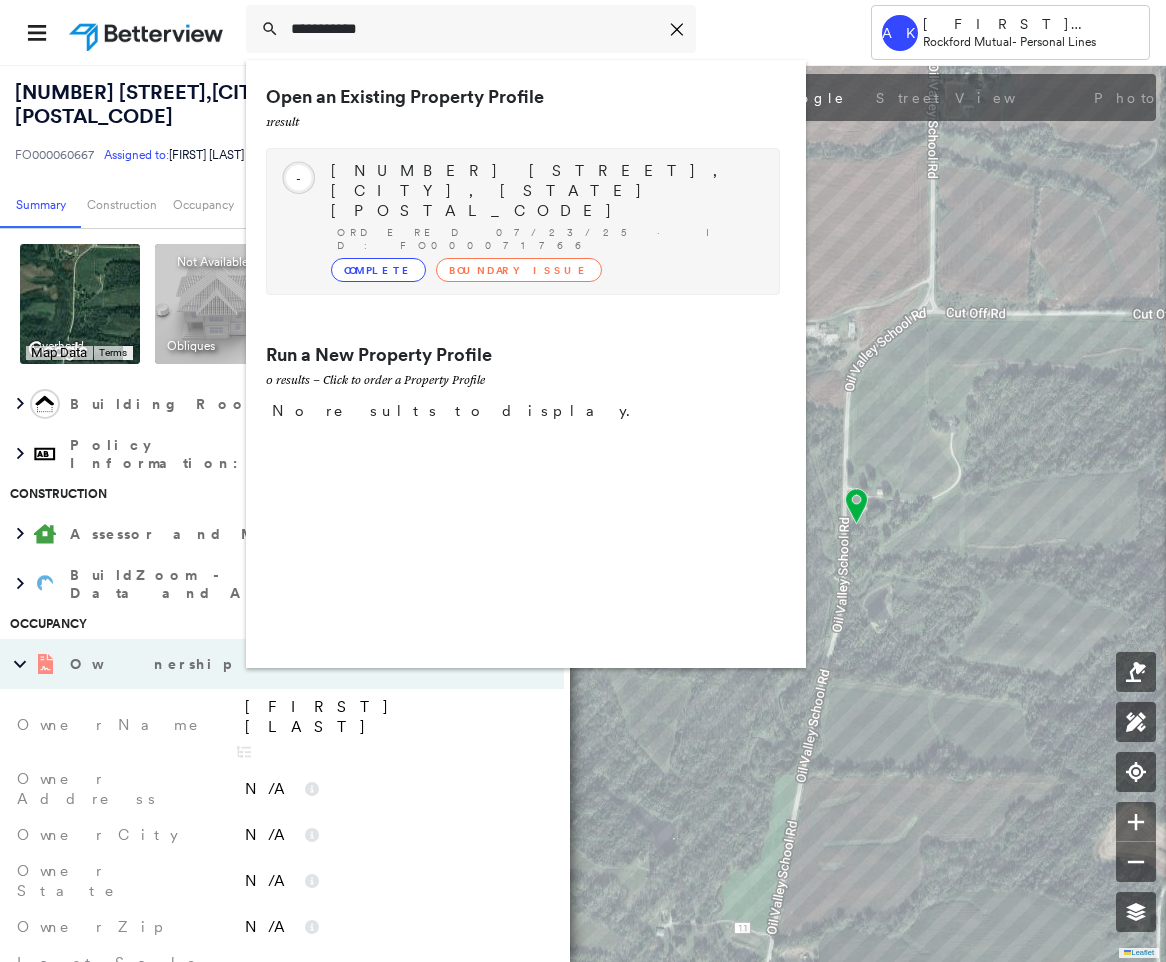 type on "**********" 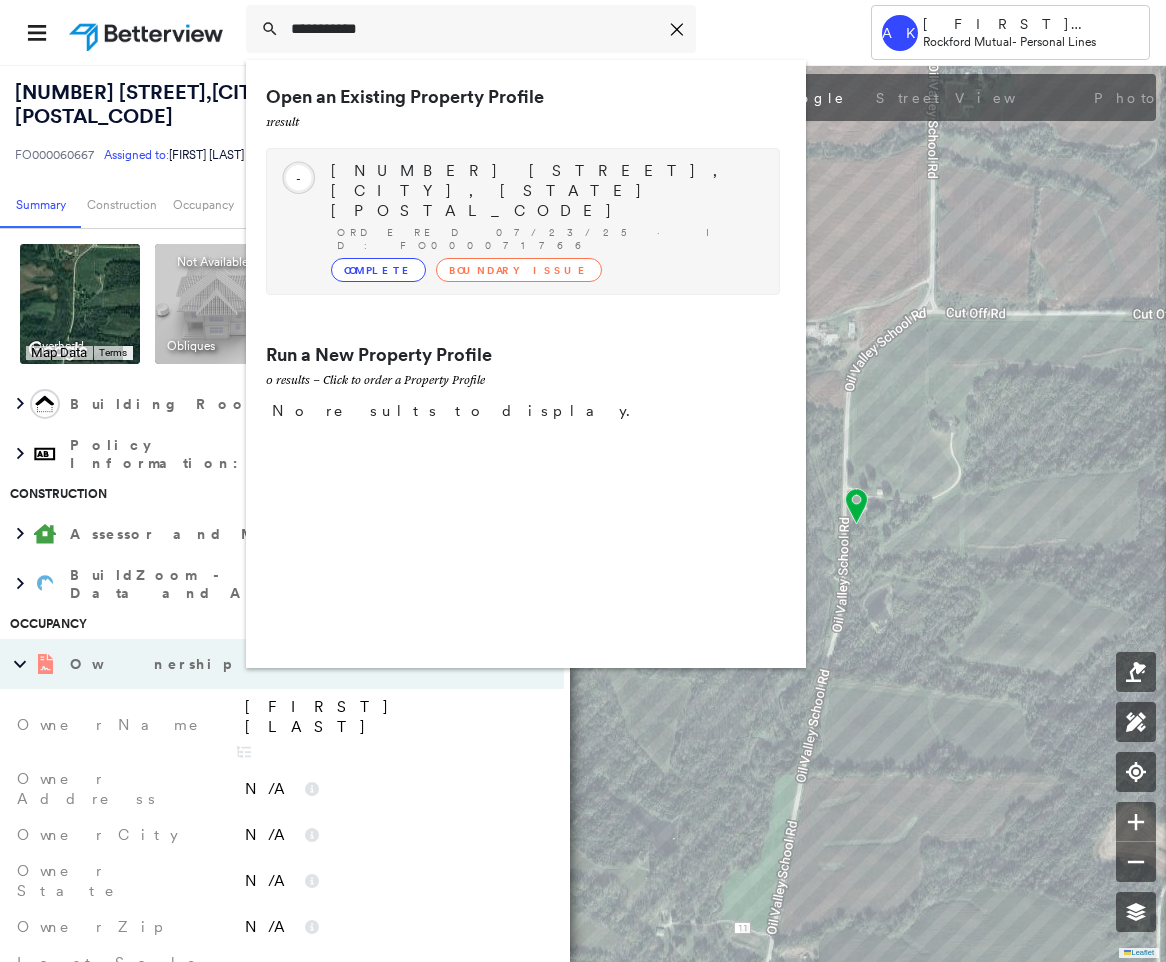 click on "Boundary Issue" at bounding box center [519, 270] 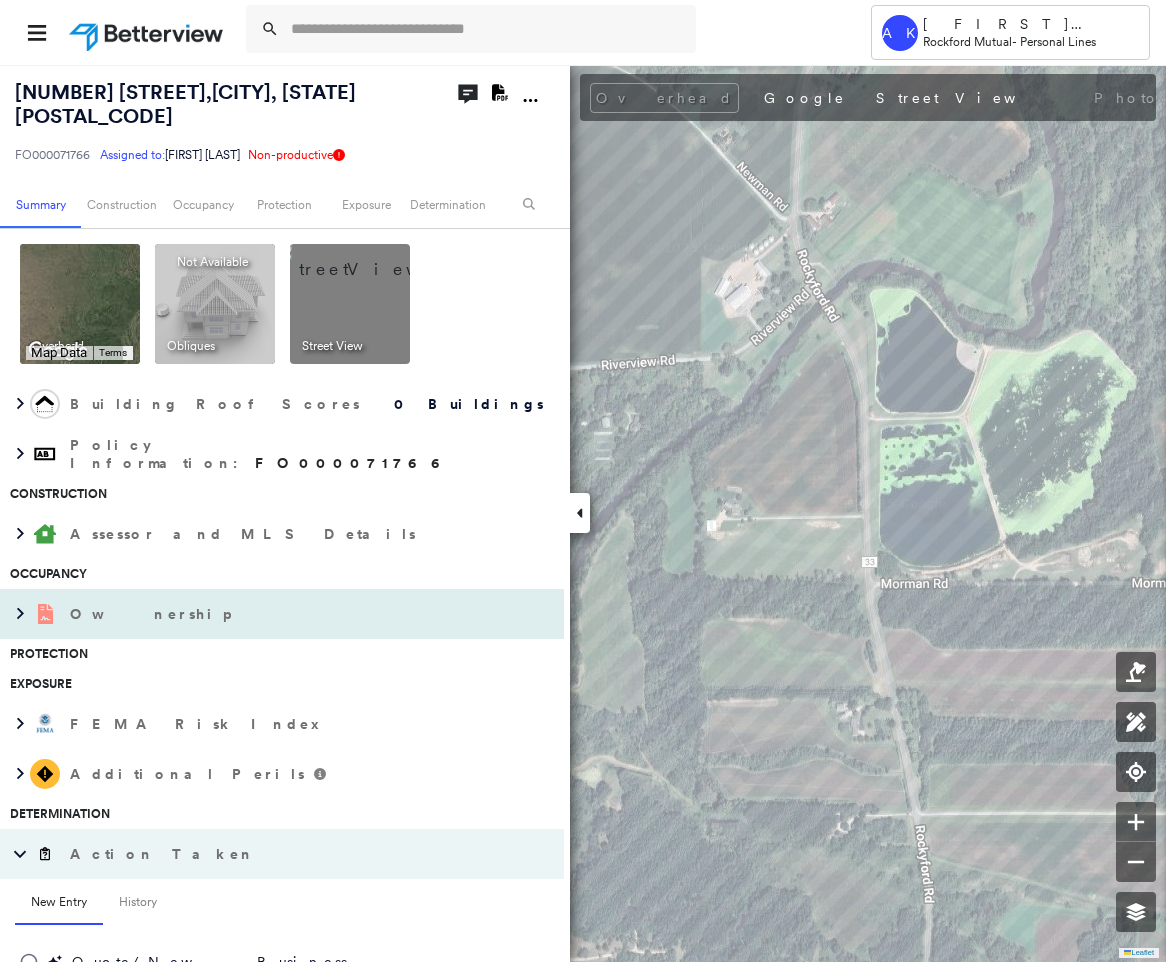 click on "Ownership" at bounding box center [262, 614] 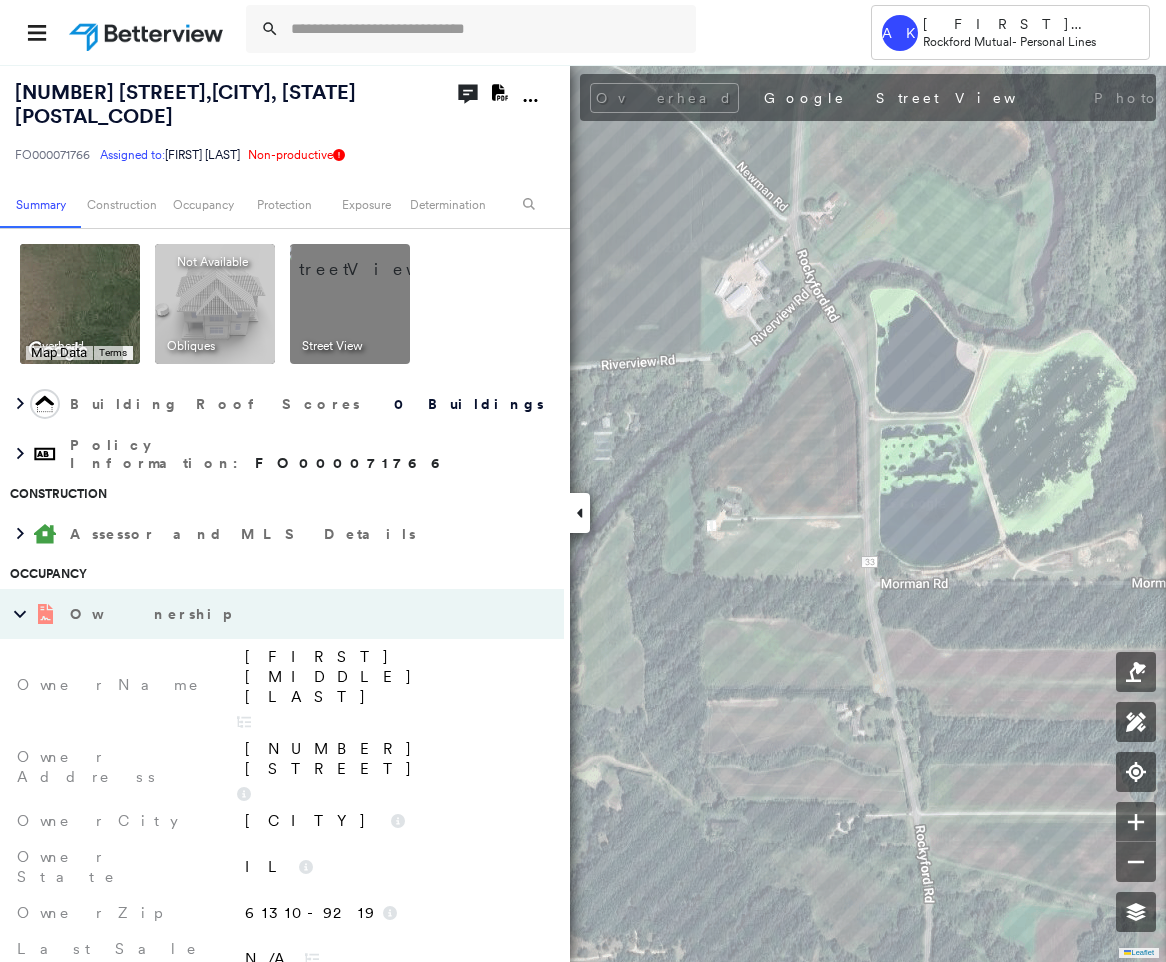 click on "Dan J Nauman" at bounding box center (394, 677) 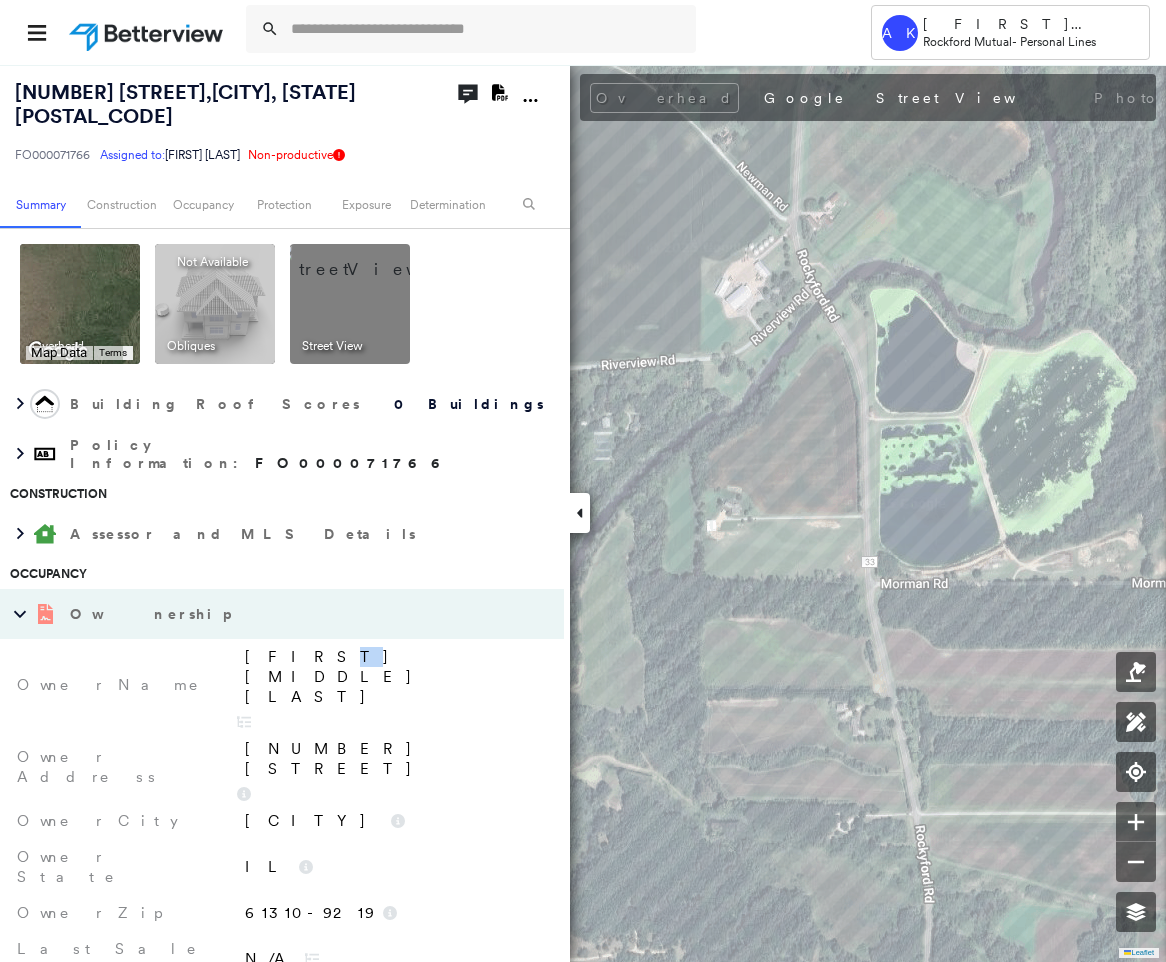 click on "Dan J Nauman" at bounding box center [394, 677] 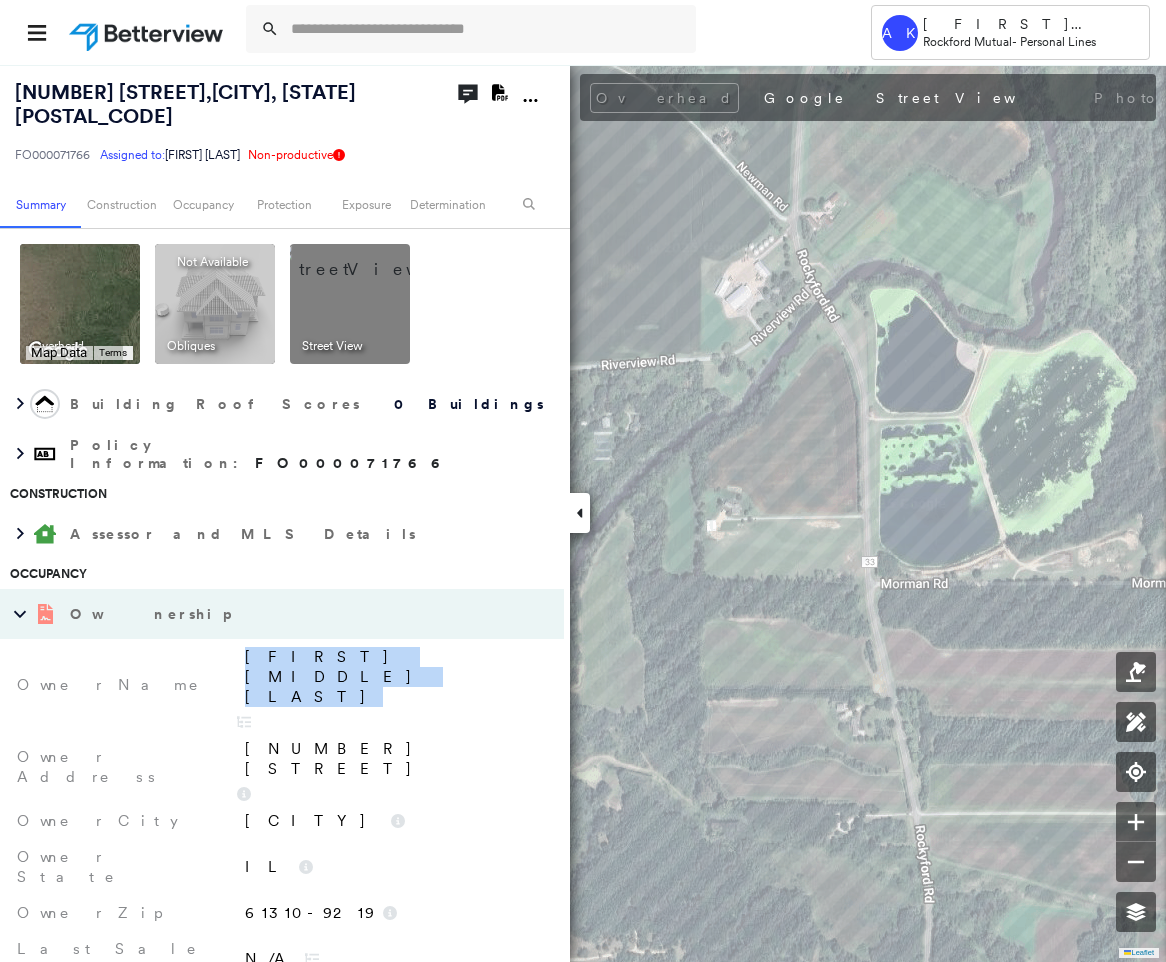 click on "Dan J Nauman" at bounding box center (394, 677) 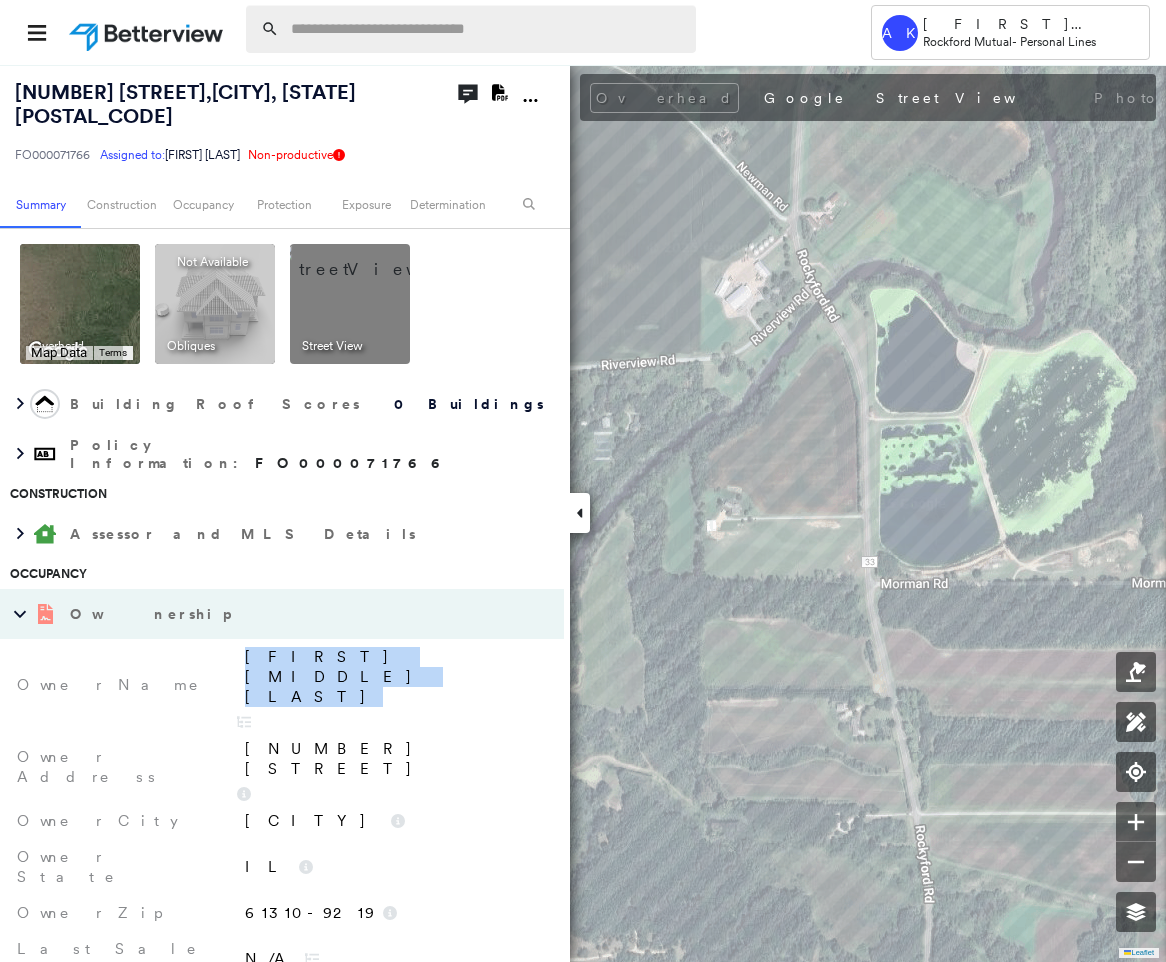click at bounding box center [487, 29] 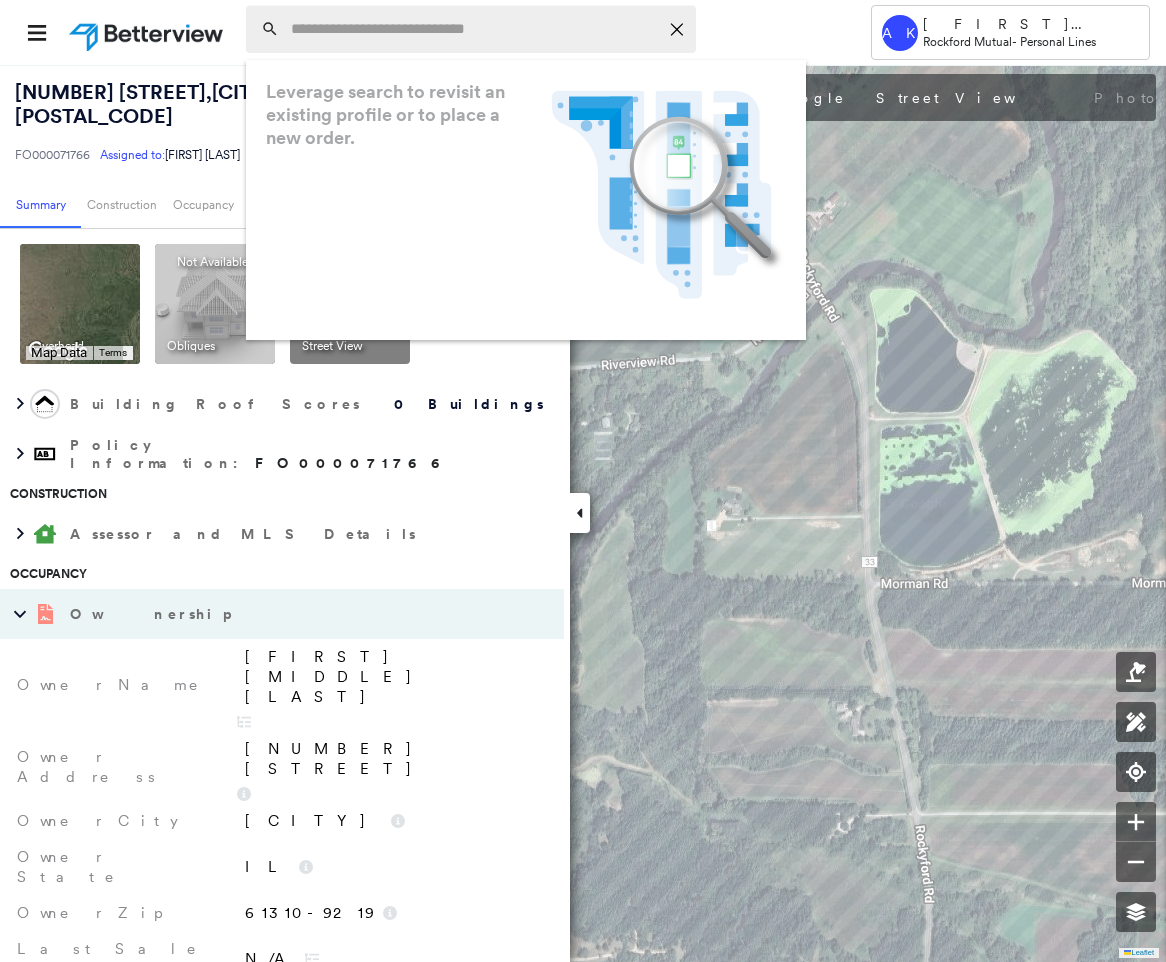 paste on "**********" 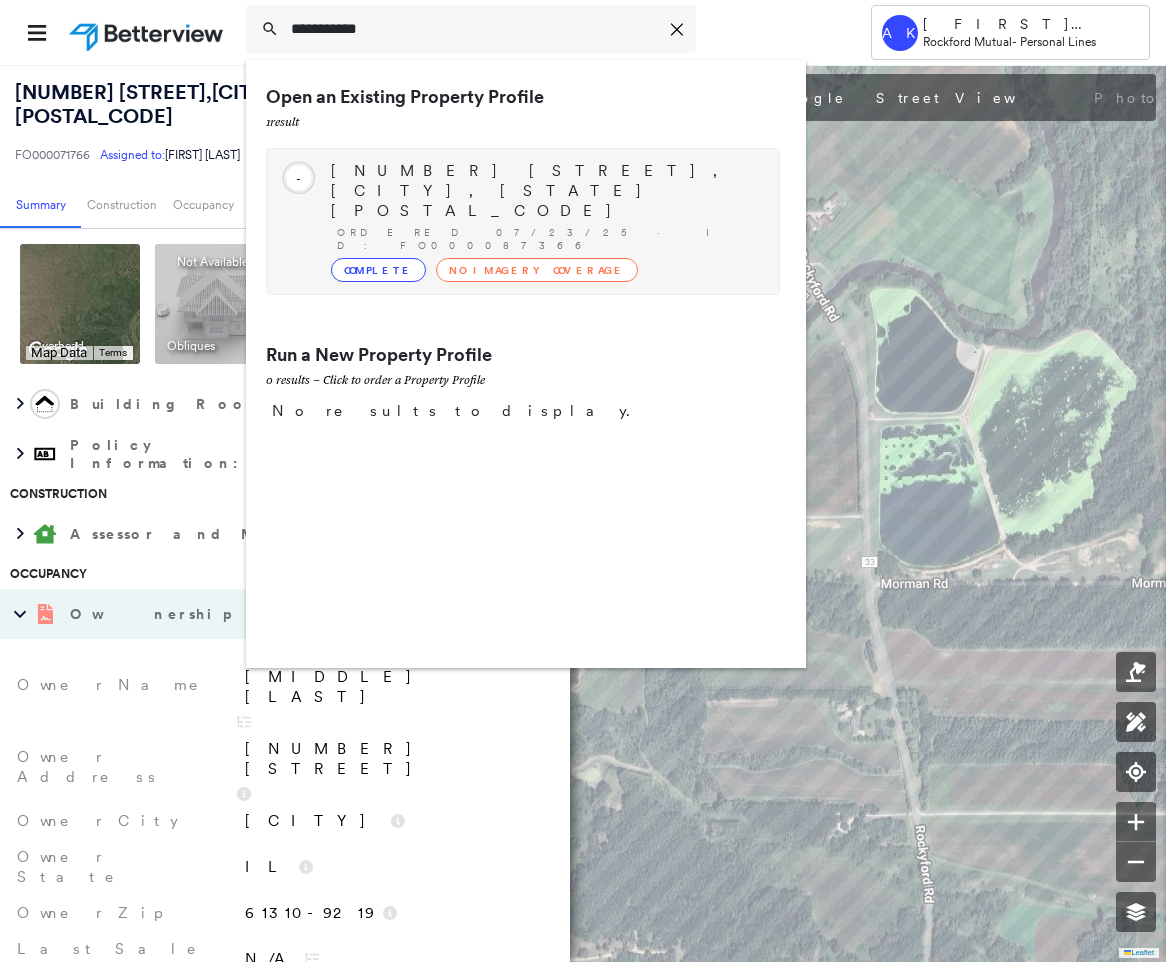 type on "**********" 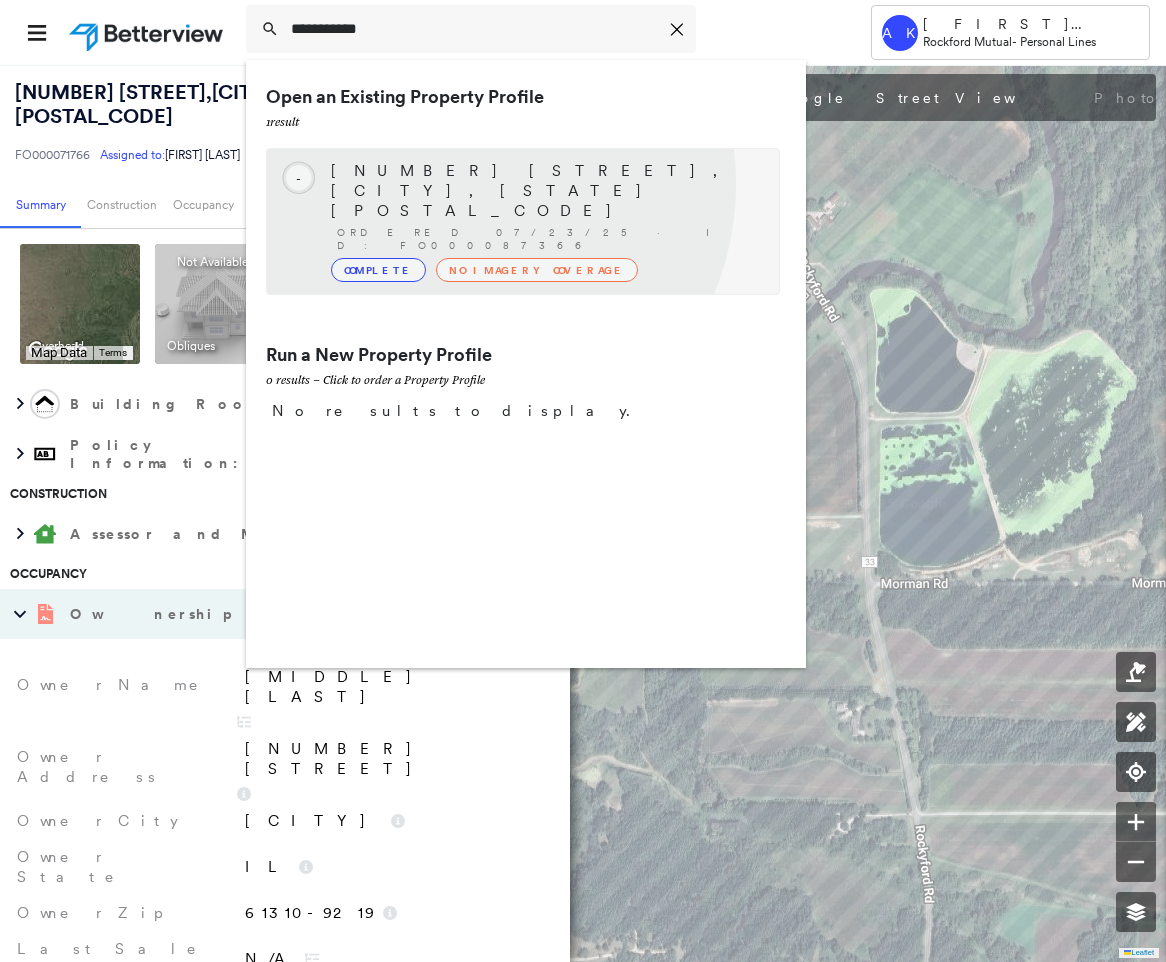click on "W893 MAPLE RD, CHILI, WI 54420-8618 Ordered 07/23/25 · ID: FO000087366 Complete No Imagery Coverage" at bounding box center [545, 221] 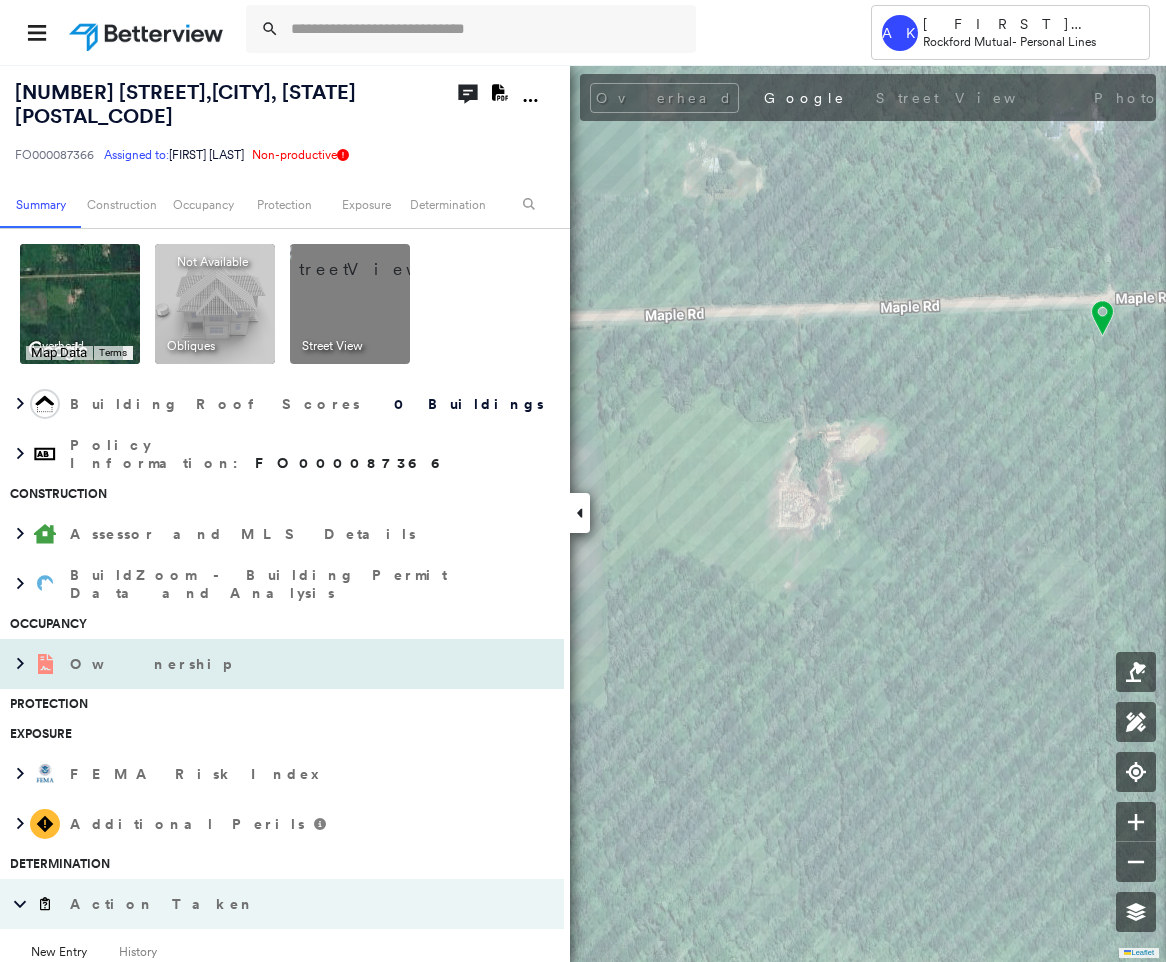 click on "Ownership" at bounding box center (262, 664) 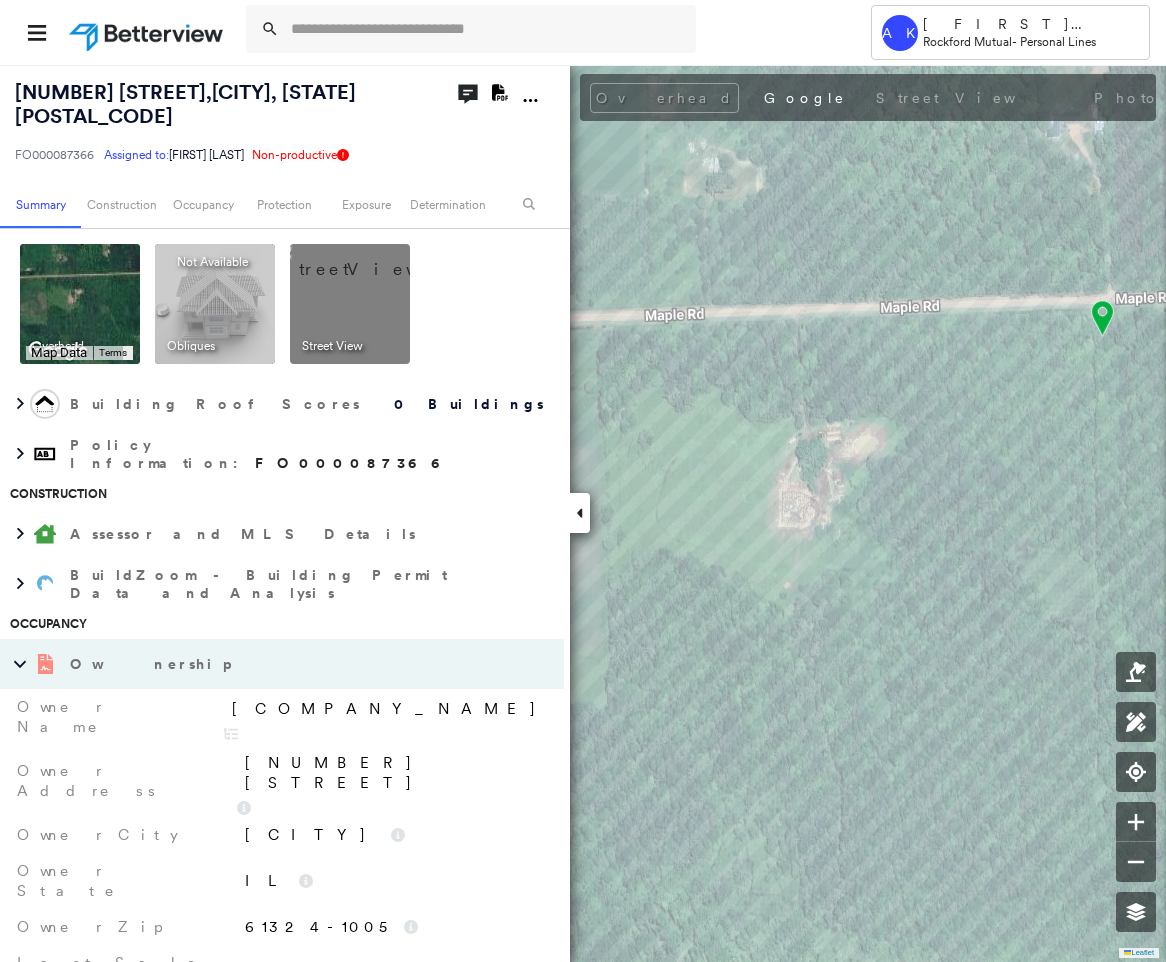click on "BARLOW FAMILY TRUST" at bounding box center [387, 709] 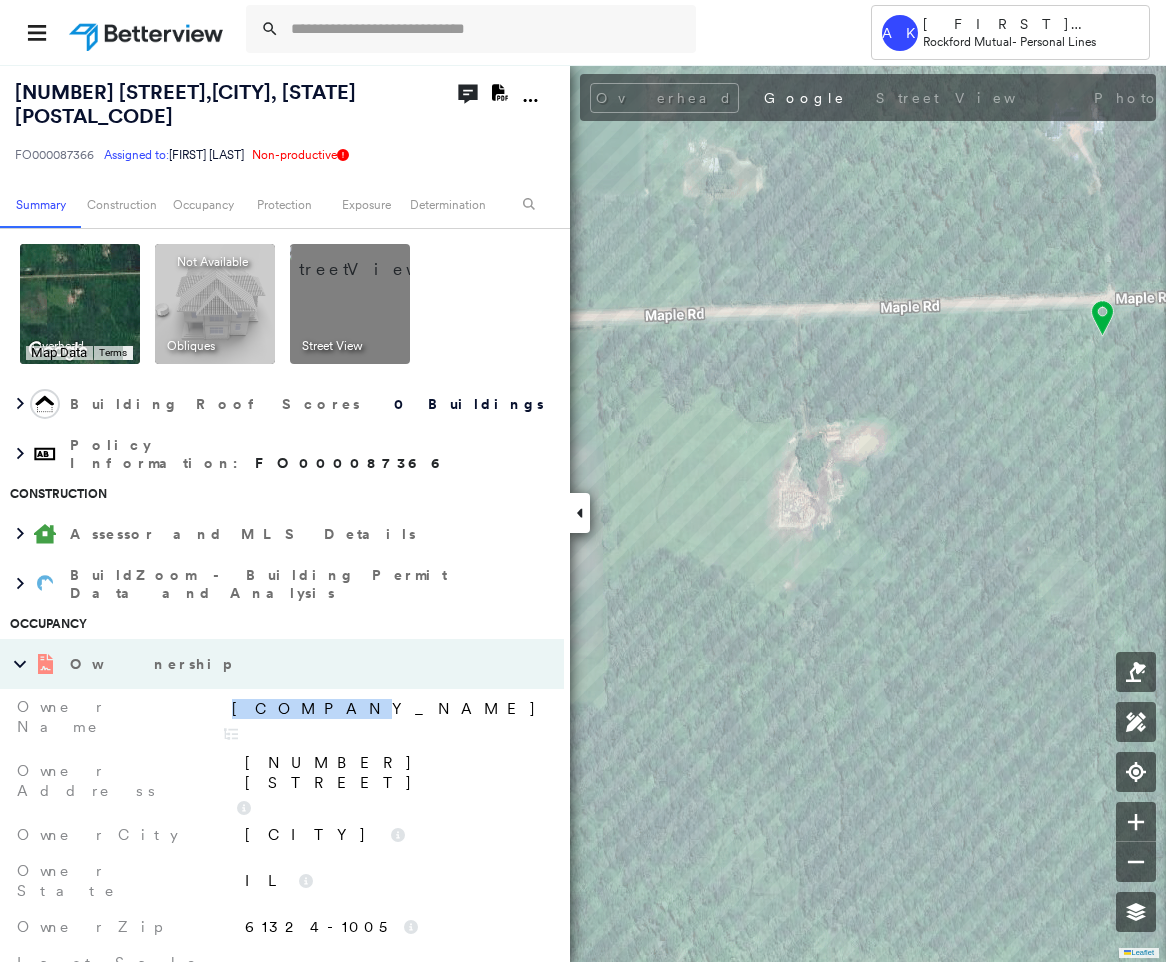 click on "BARLOW FAMILY TRUST" at bounding box center (387, 709) 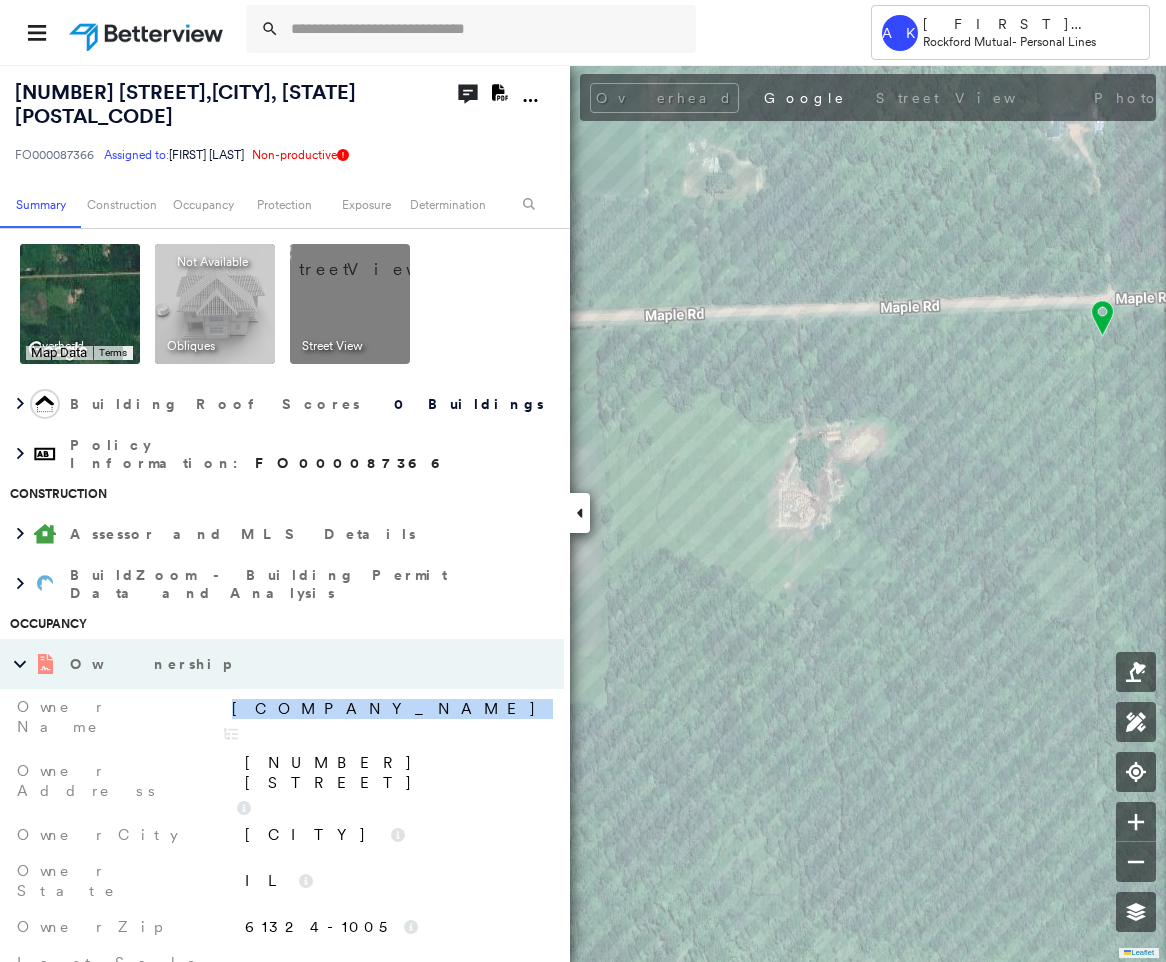 click on "BARLOW FAMILY TRUST" at bounding box center (384, 717) 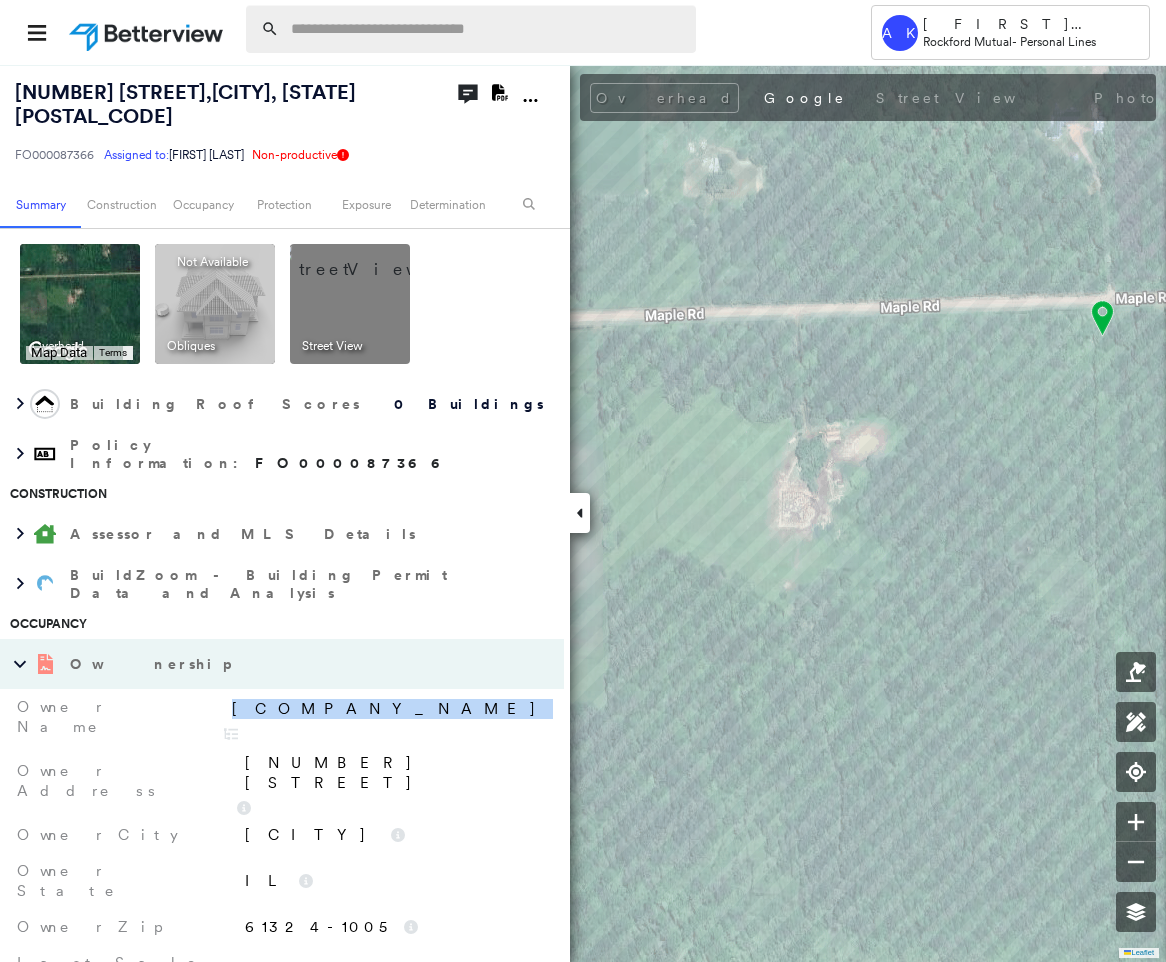 click at bounding box center (487, 29) 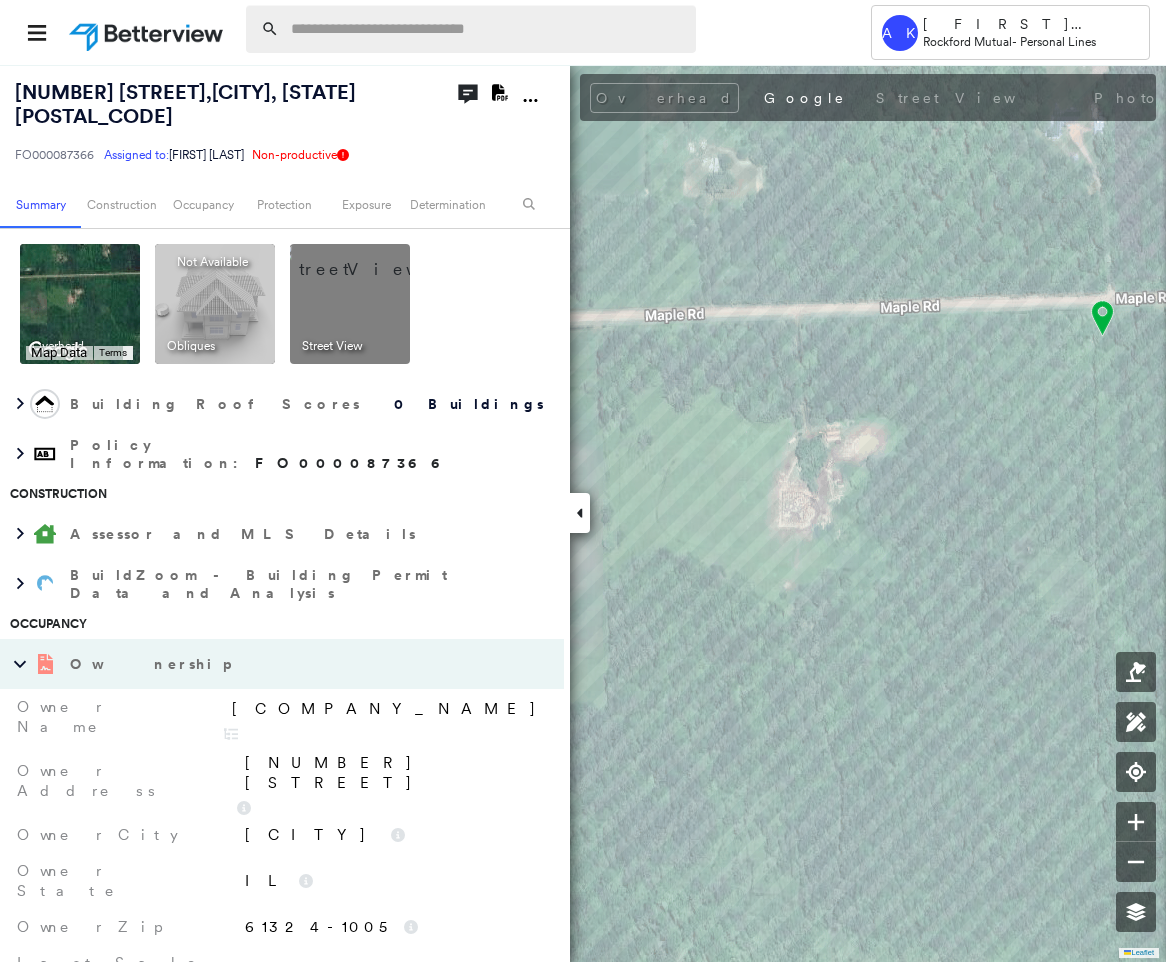 type on "*" 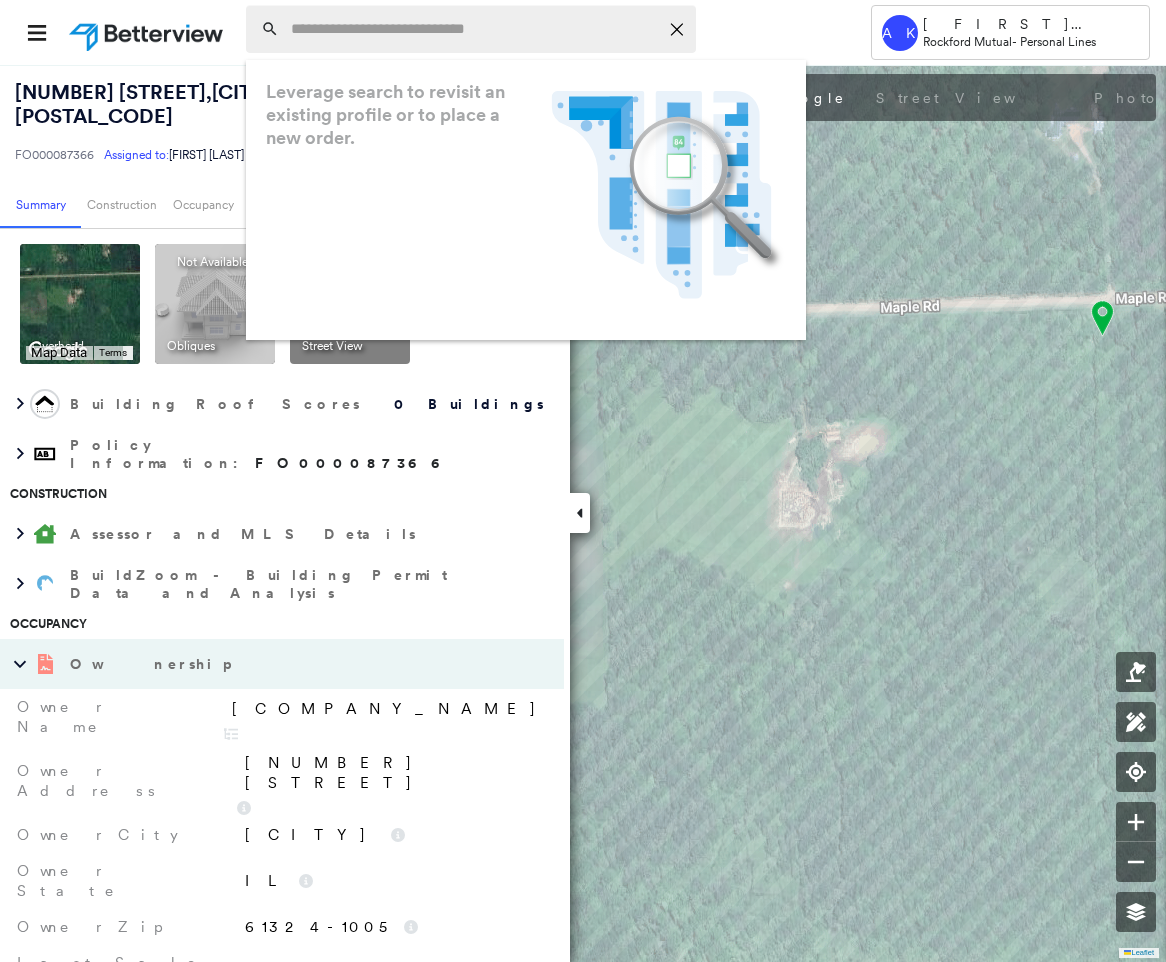 paste on "**********" 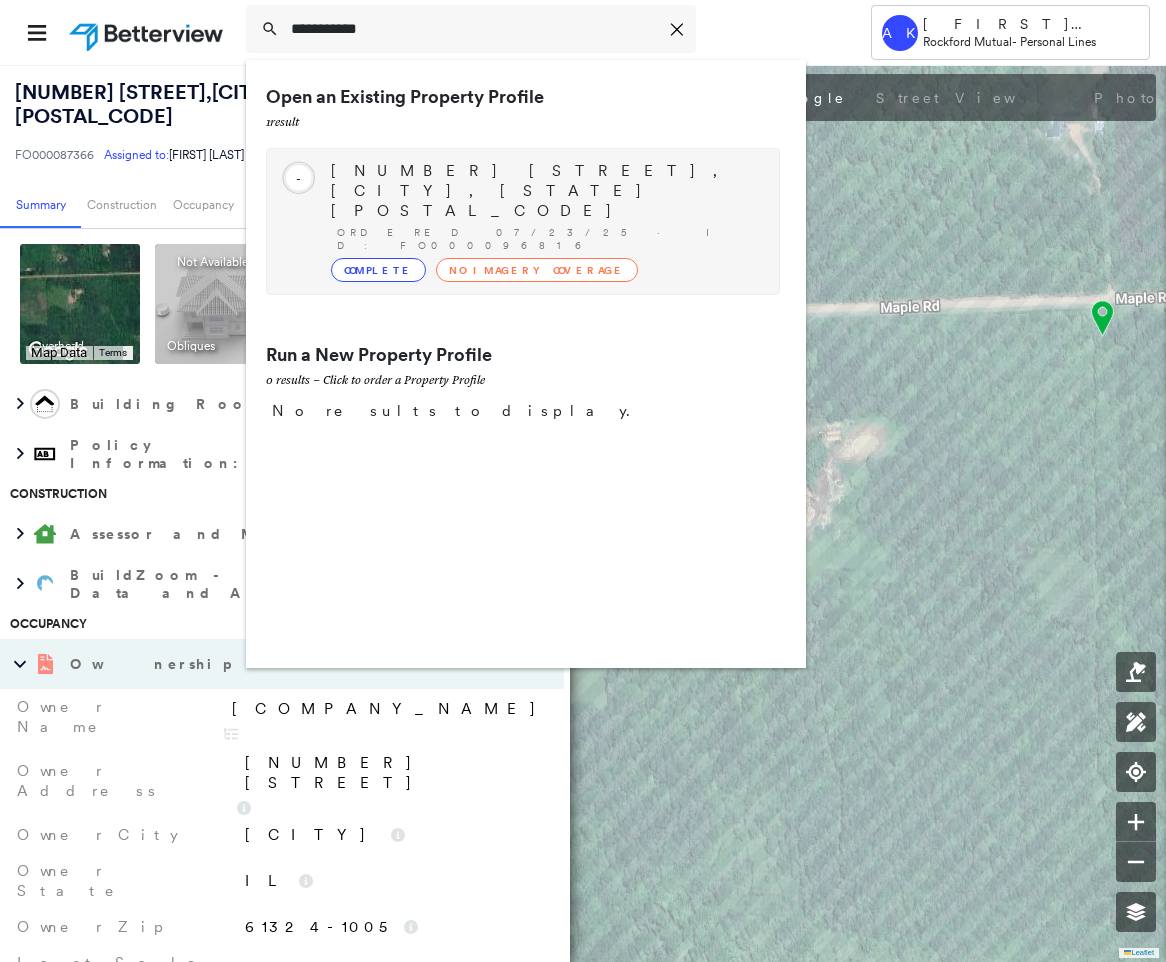 type on "**********" 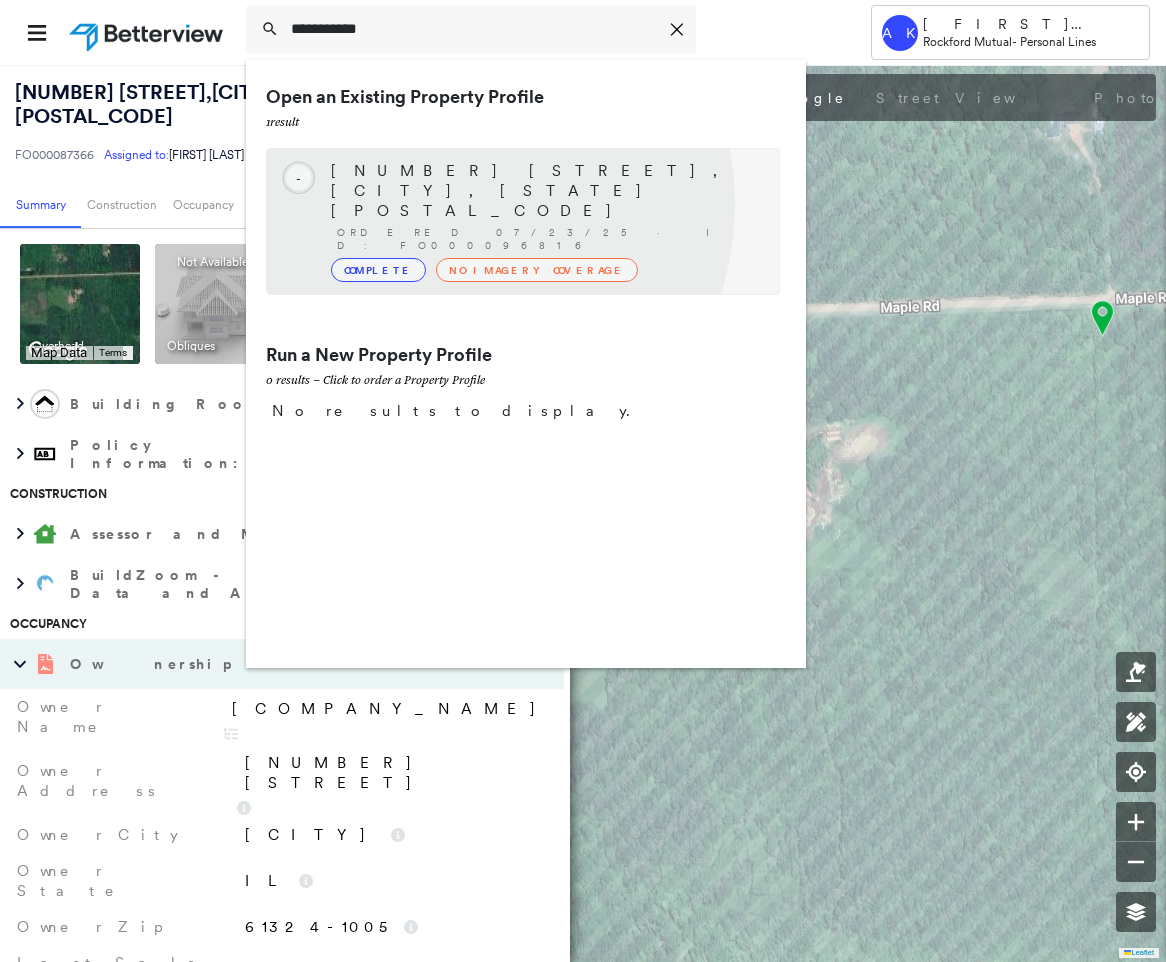 click on "No Imagery Coverage" at bounding box center [537, 270] 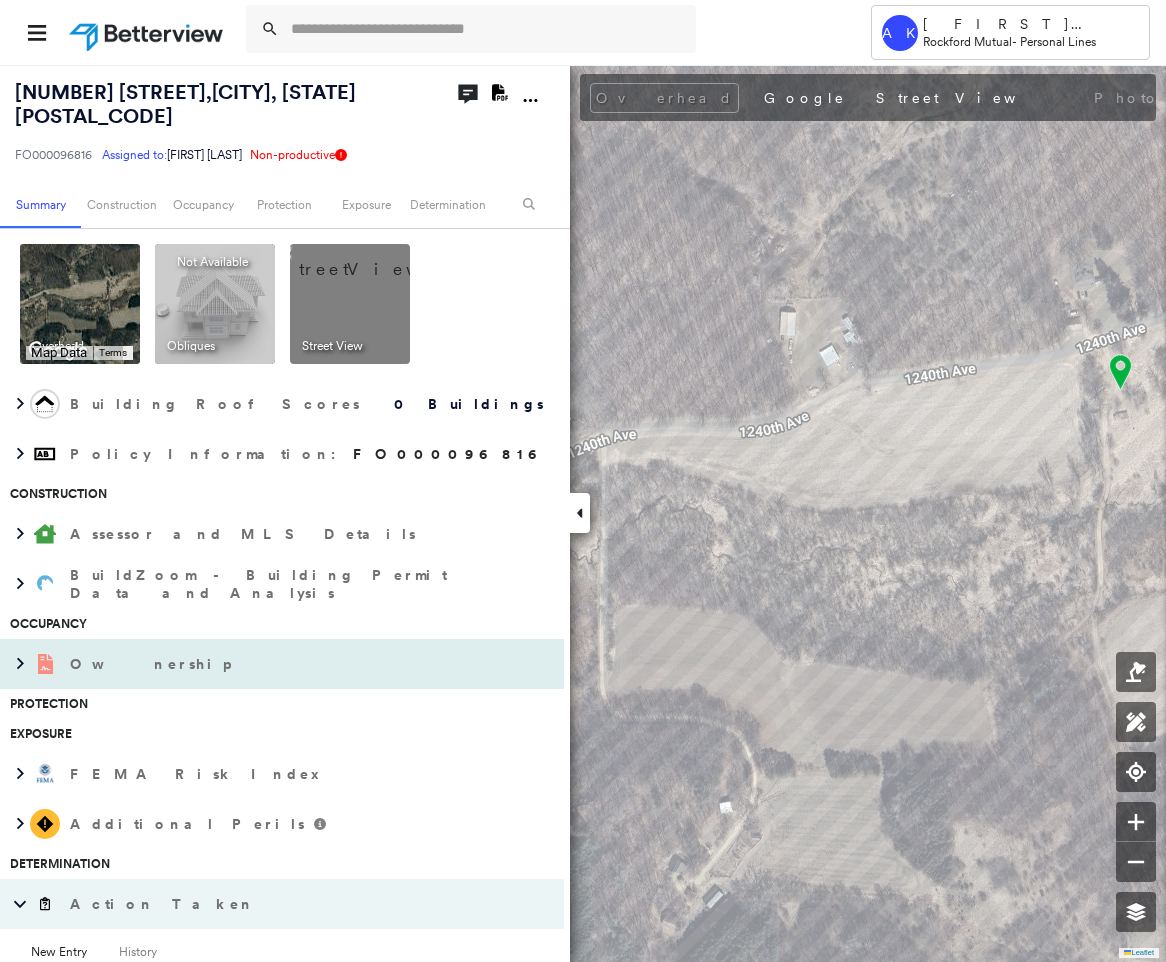 click on "Ownership" at bounding box center (262, 664) 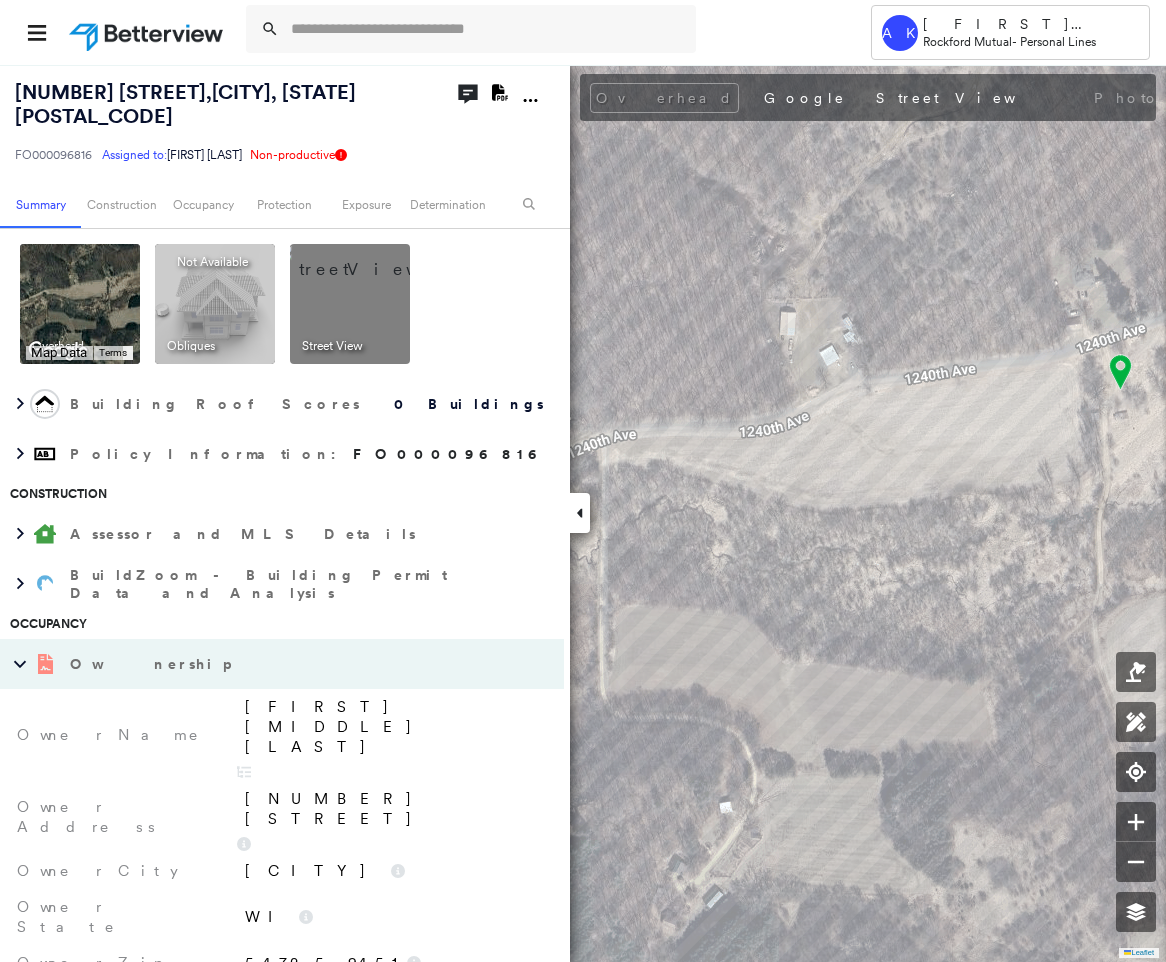 click on "Stephen J Horner" at bounding box center (394, 727) 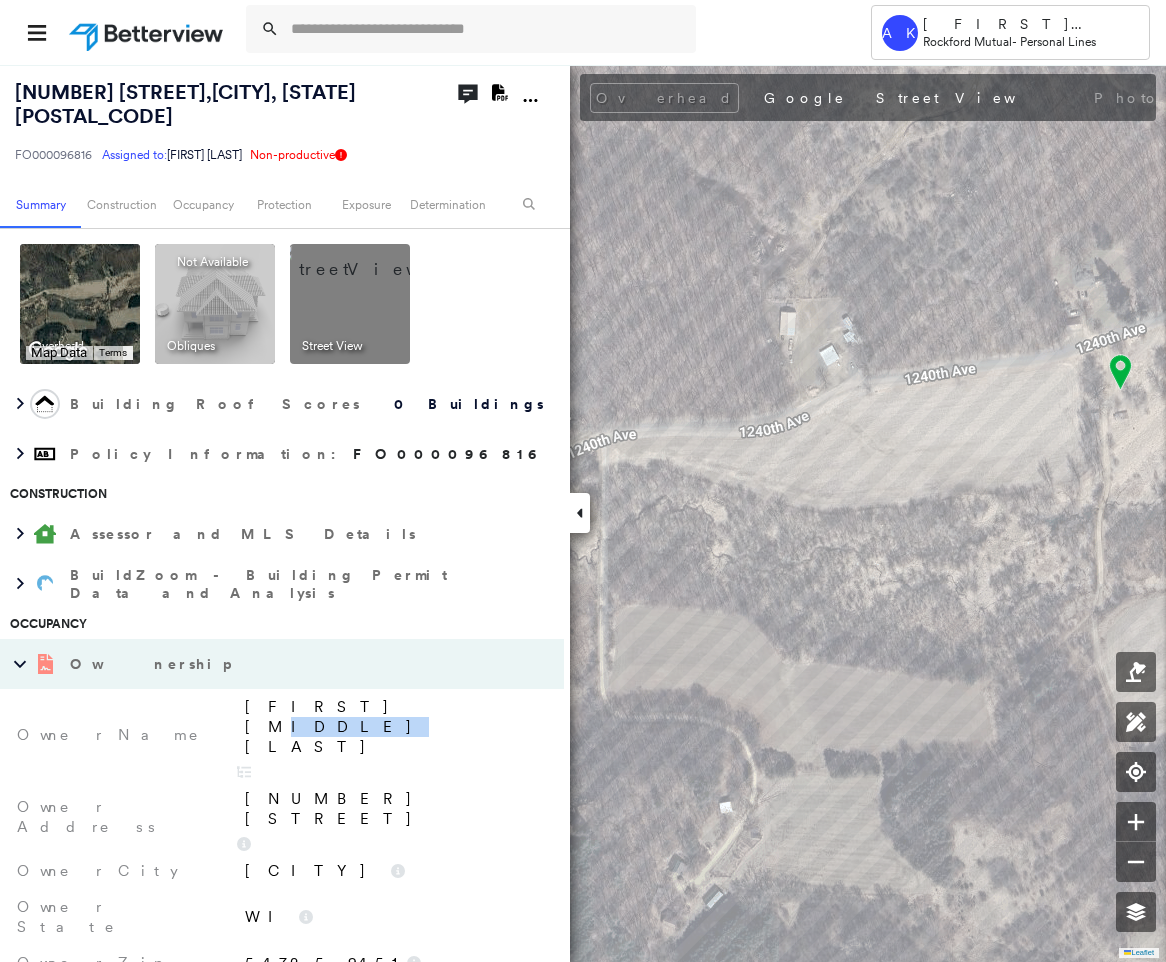 click on "Stephen J Horner" at bounding box center (394, 727) 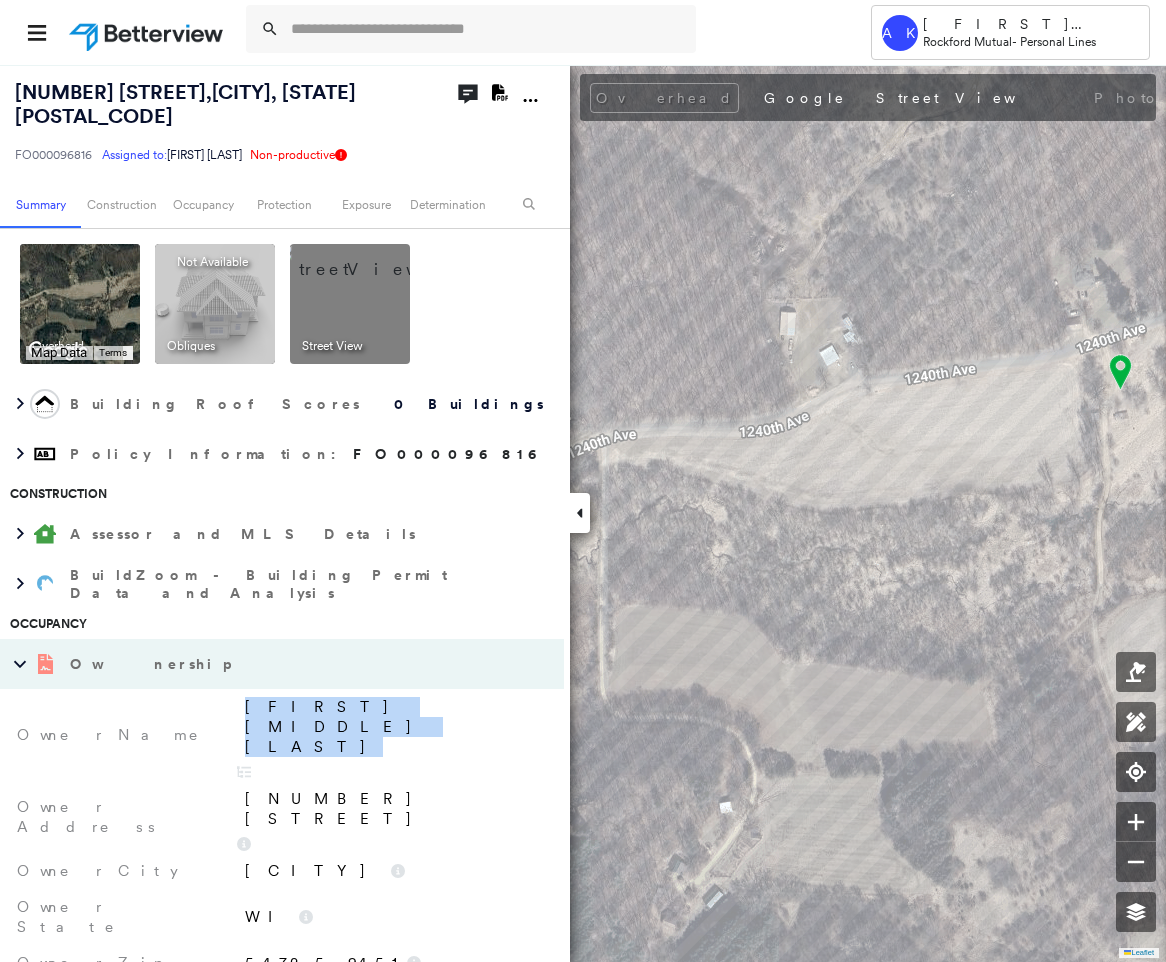 click on "Stephen J Horner" at bounding box center (394, 727) 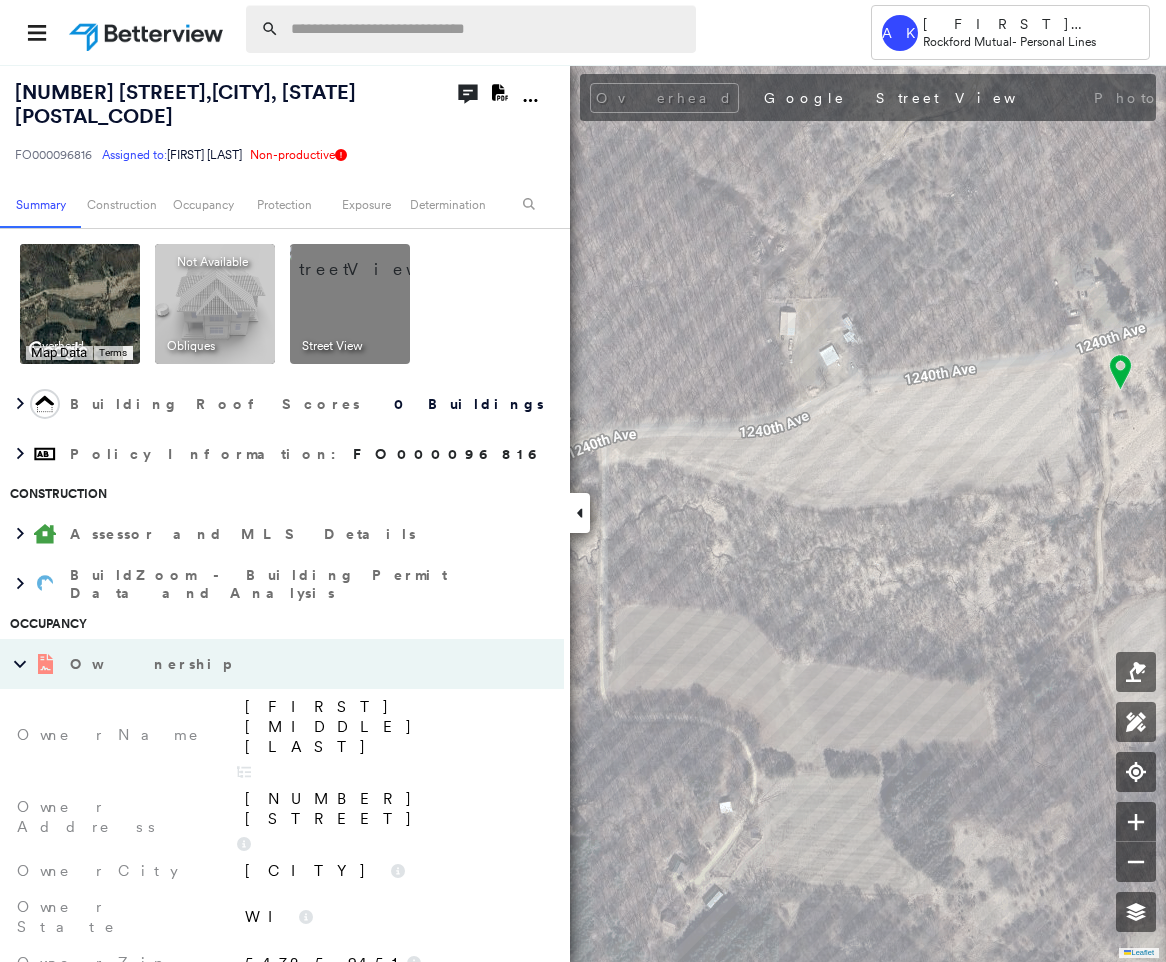 click at bounding box center (487, 29) 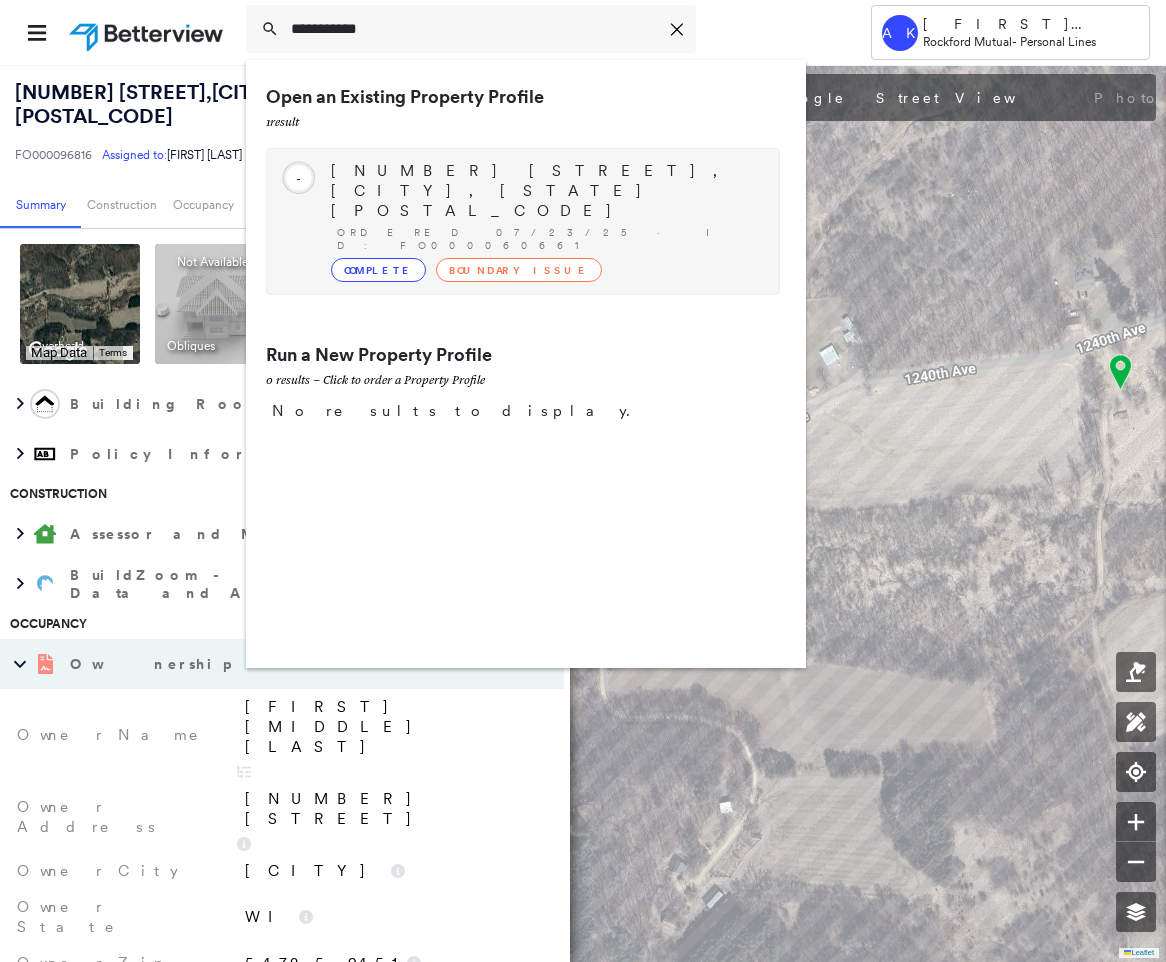 type on "**********" 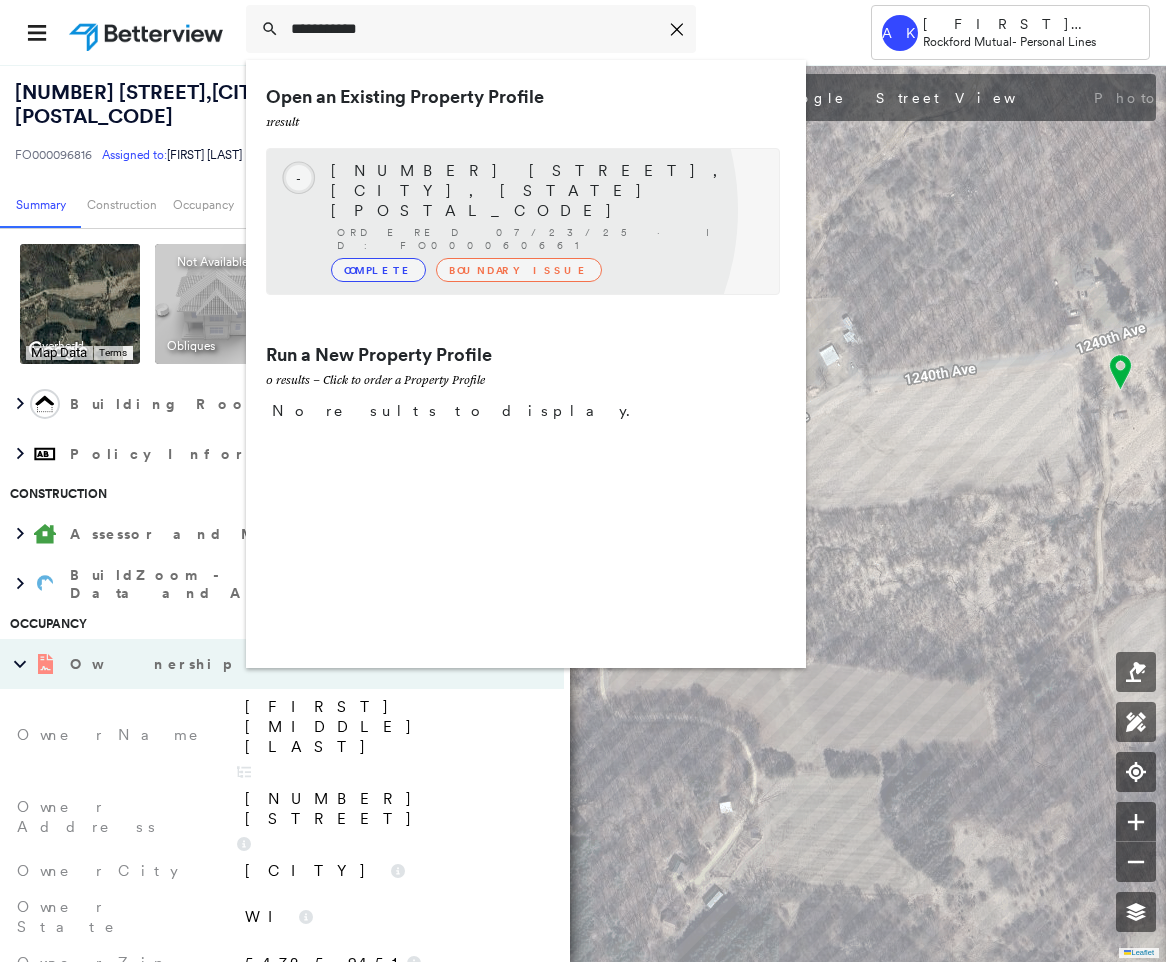 click on "Boundary Issue" at bounding box center [519, 270] 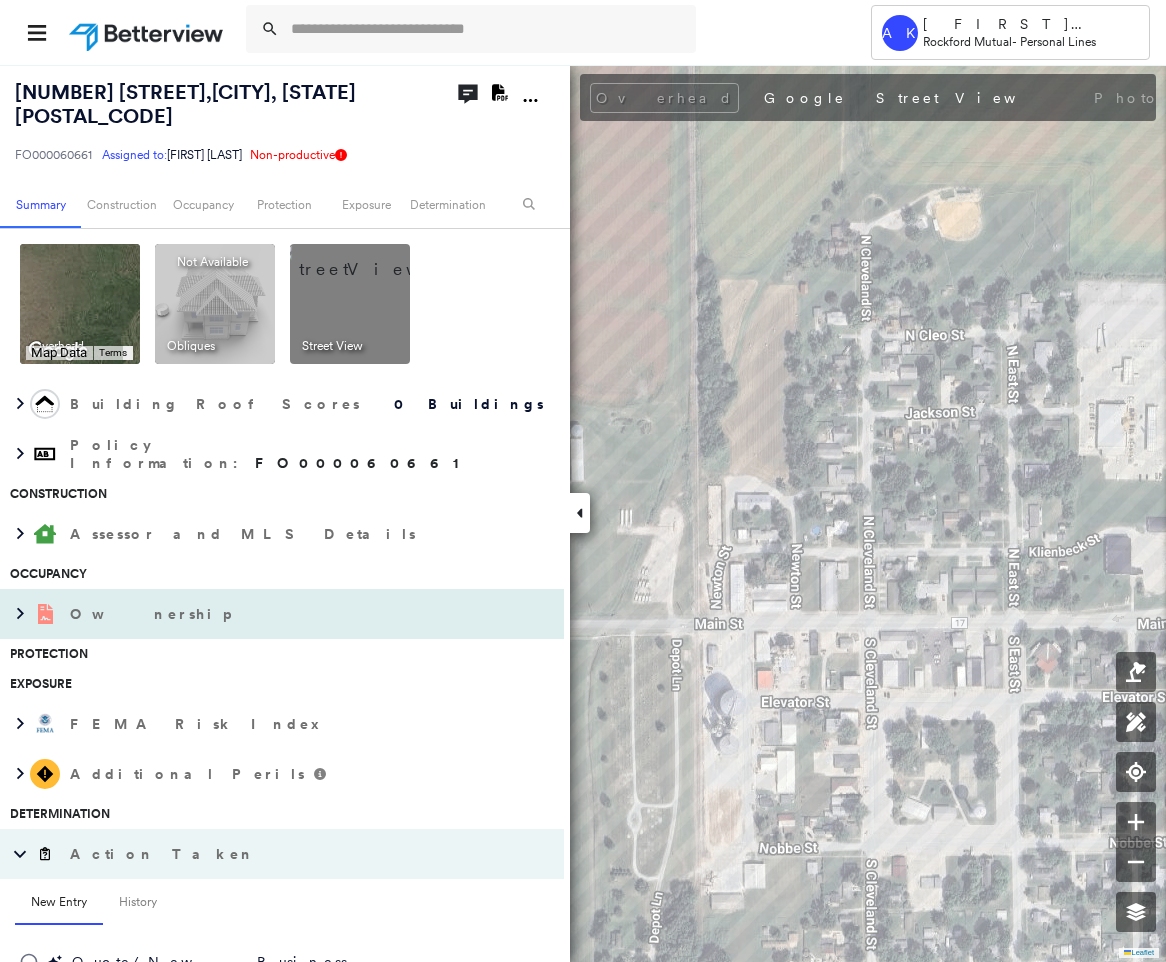 click on "Ownership" at bounding box center (262, 614) 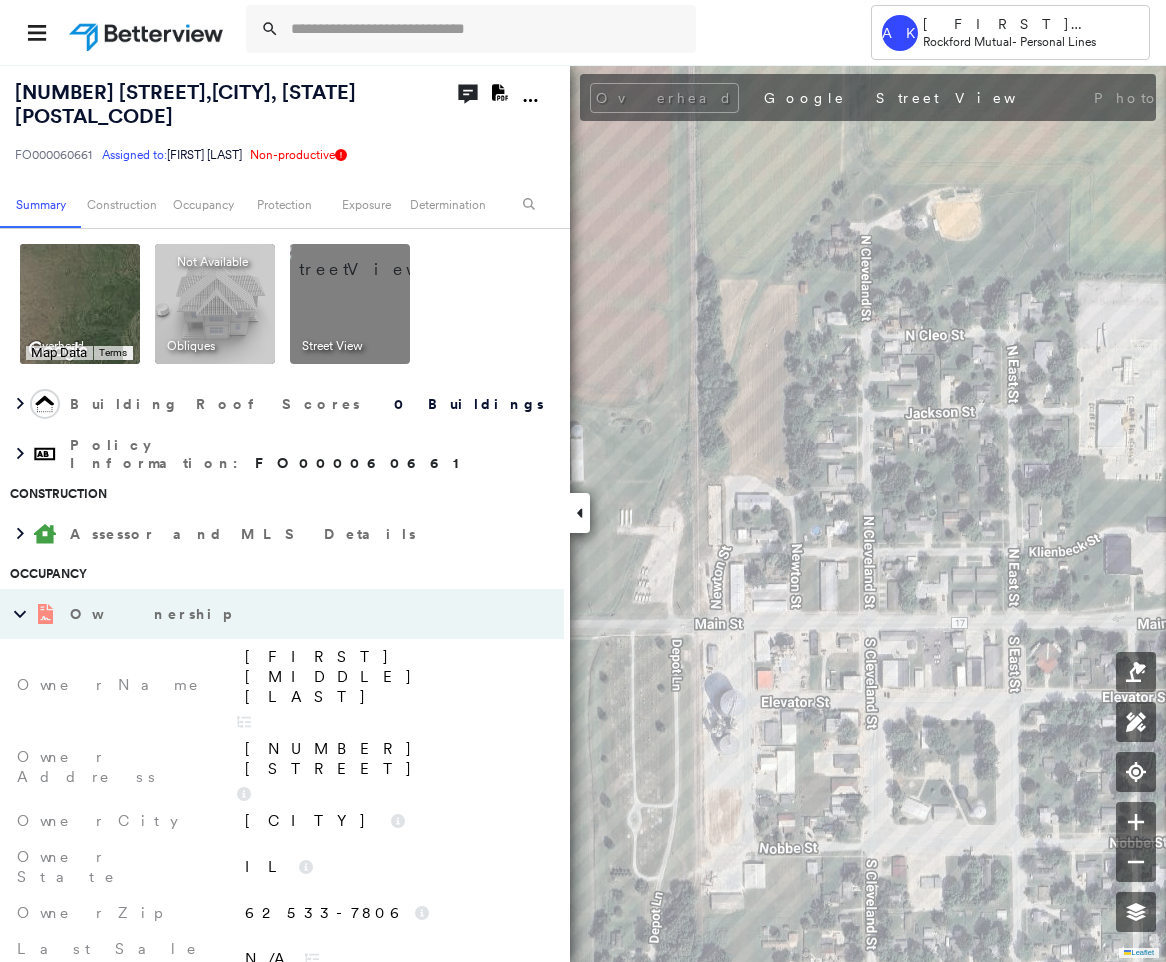 click on "Karl F Hendricks" at bounding box center [394, 677] 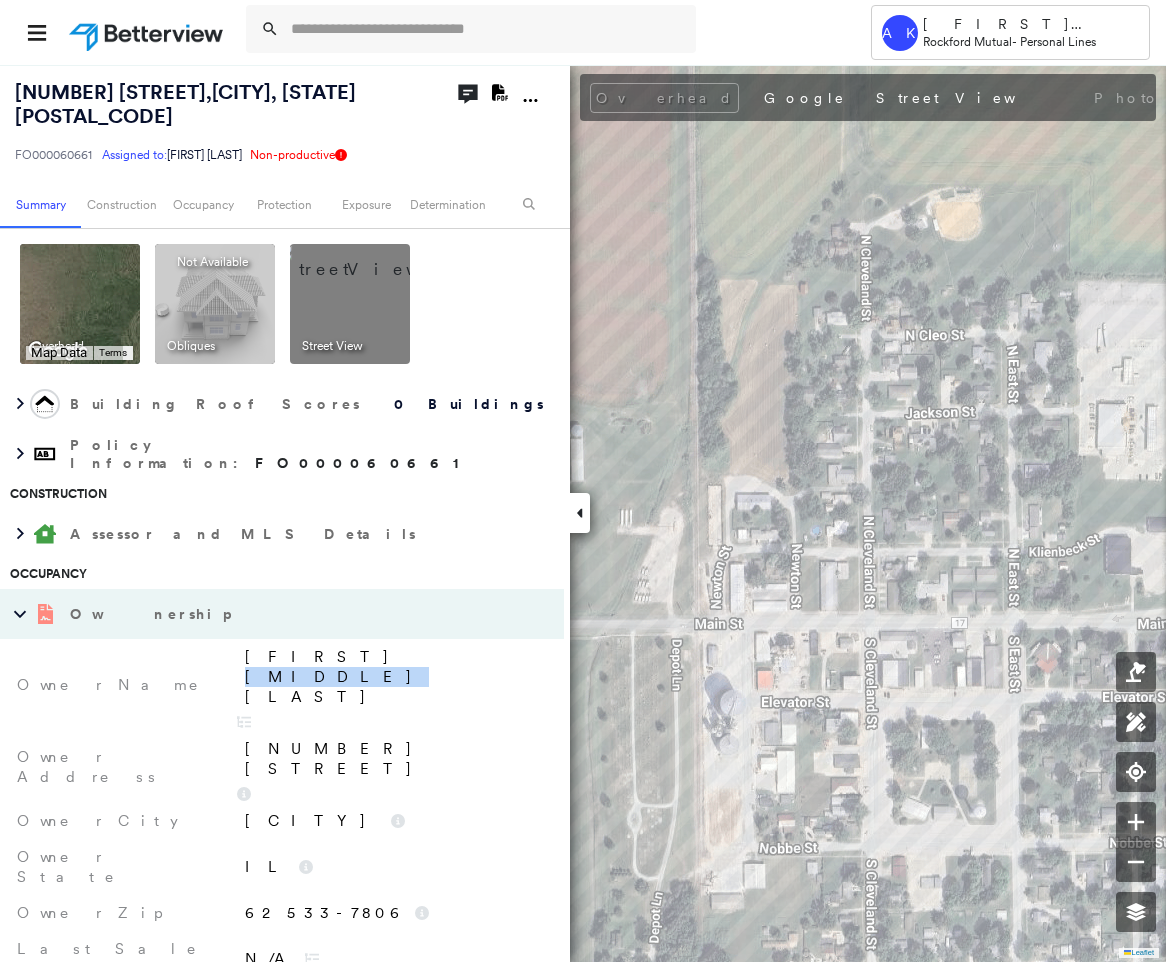 click on "Karl F Hendricks" at bounding box center [394, 677] 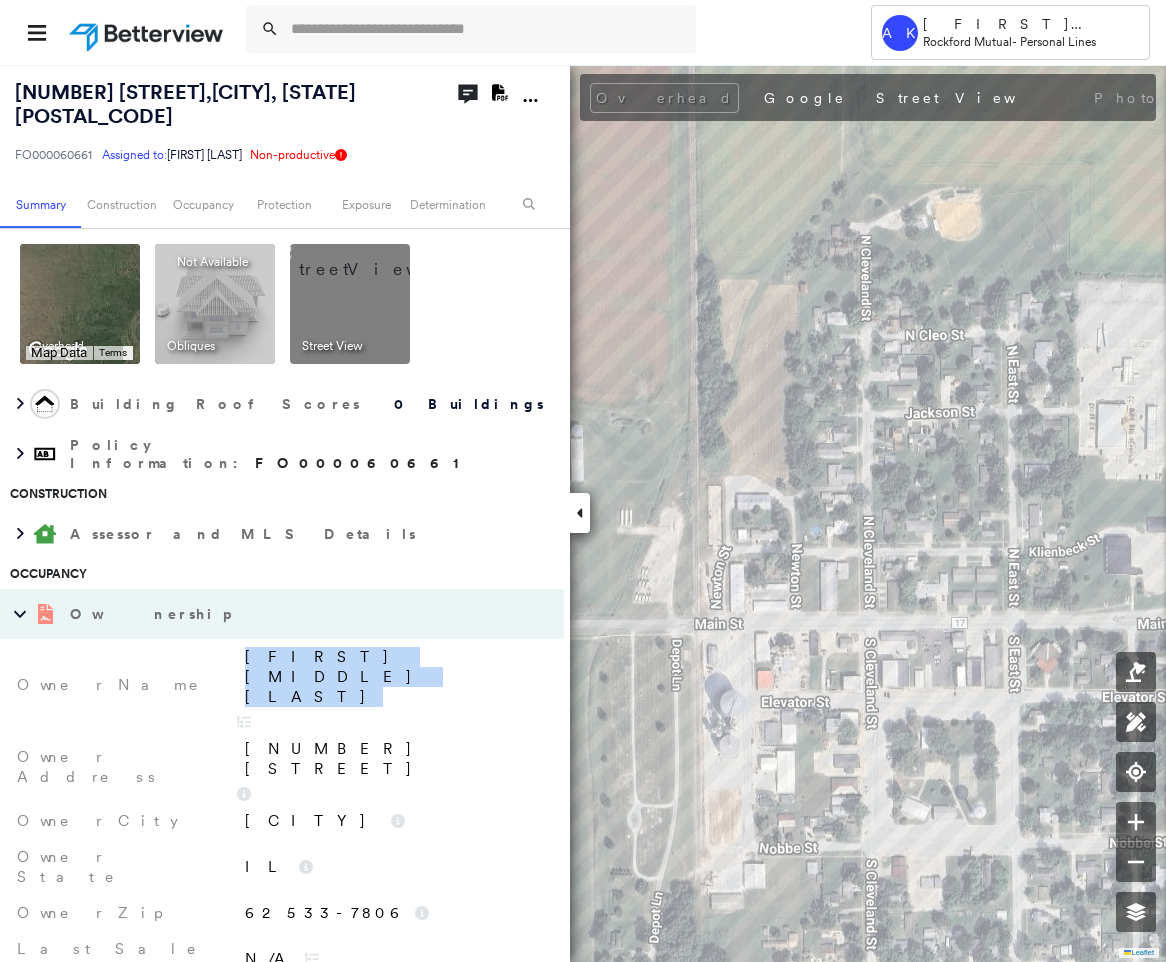 click on "Karl F Hendricks" at bounding box center (394, 677) 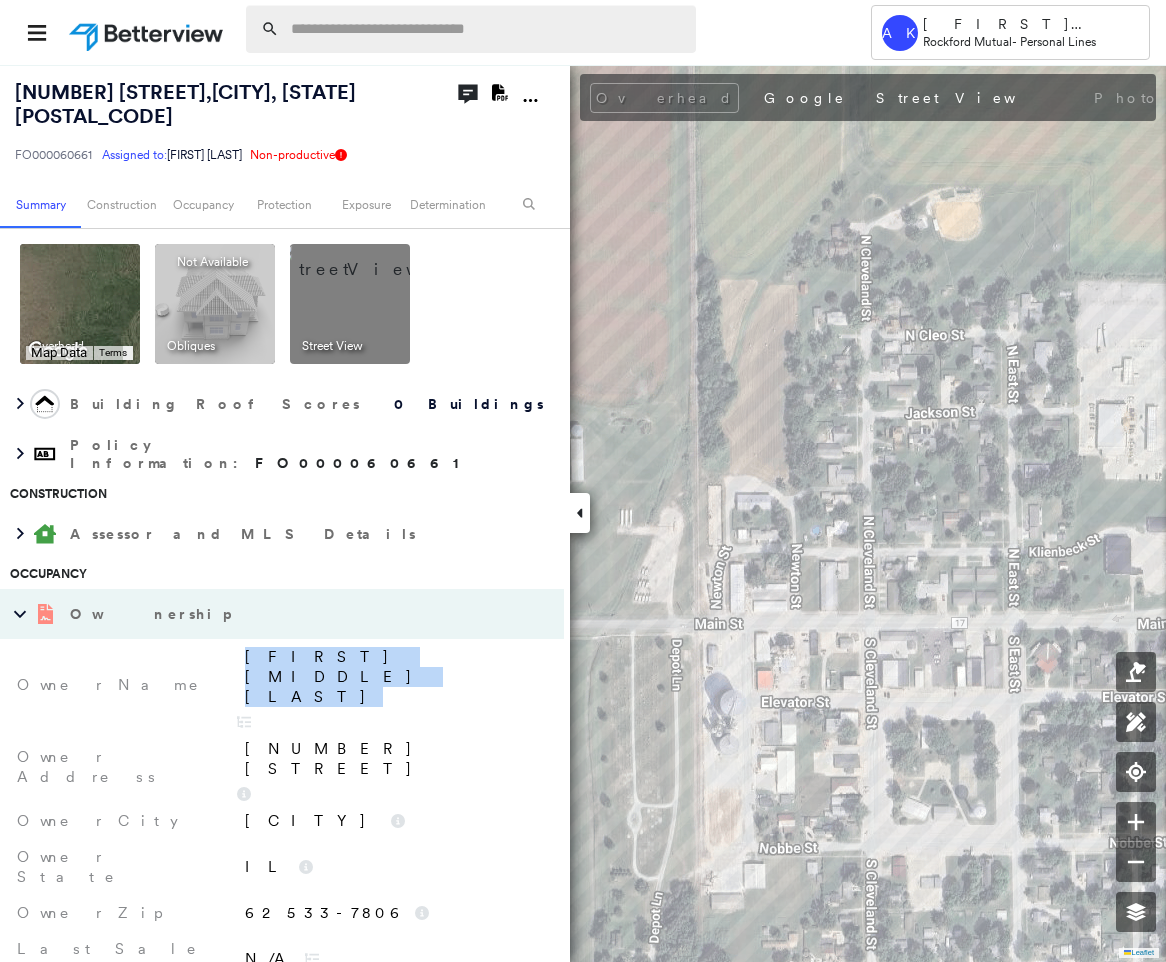 click at bounding box center [487, 29] 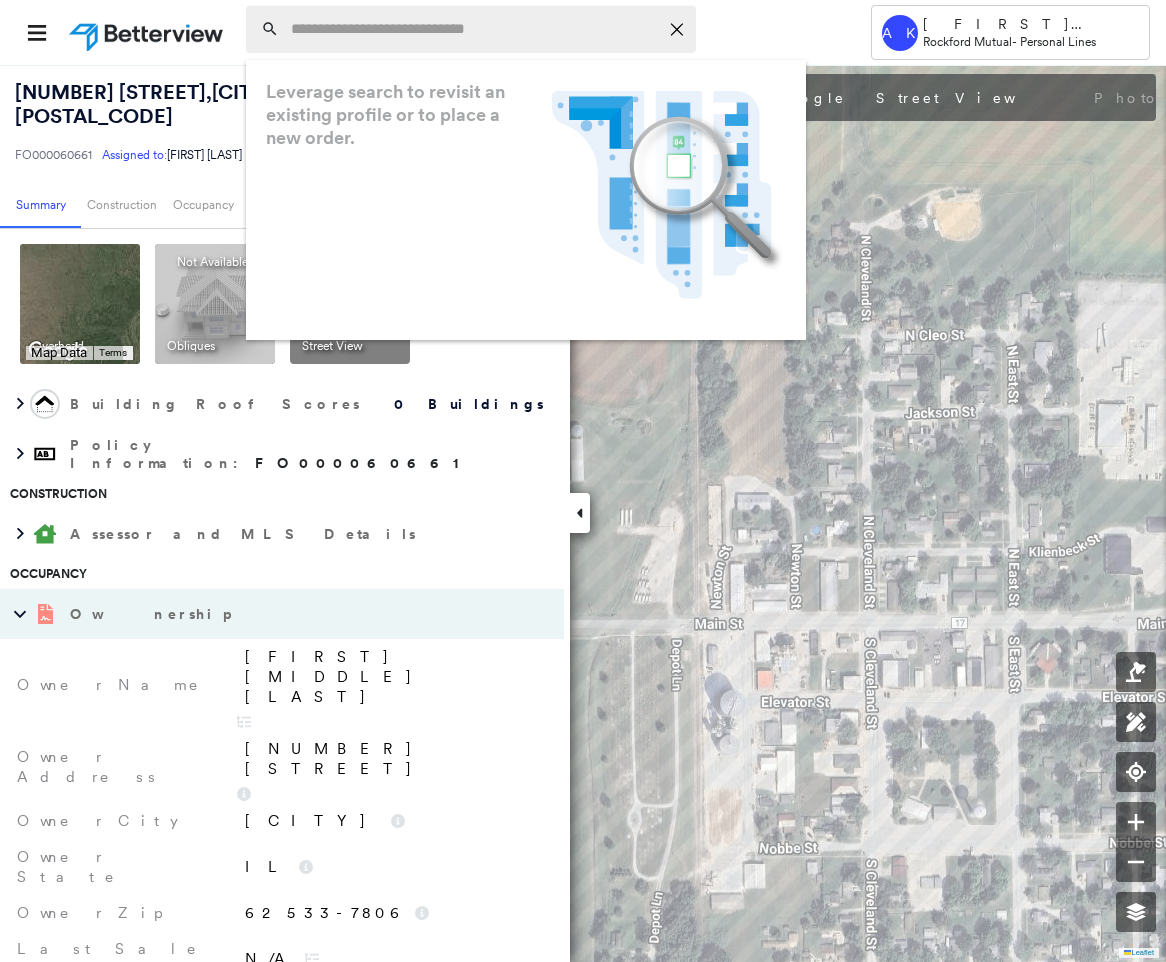 paste on "**********" 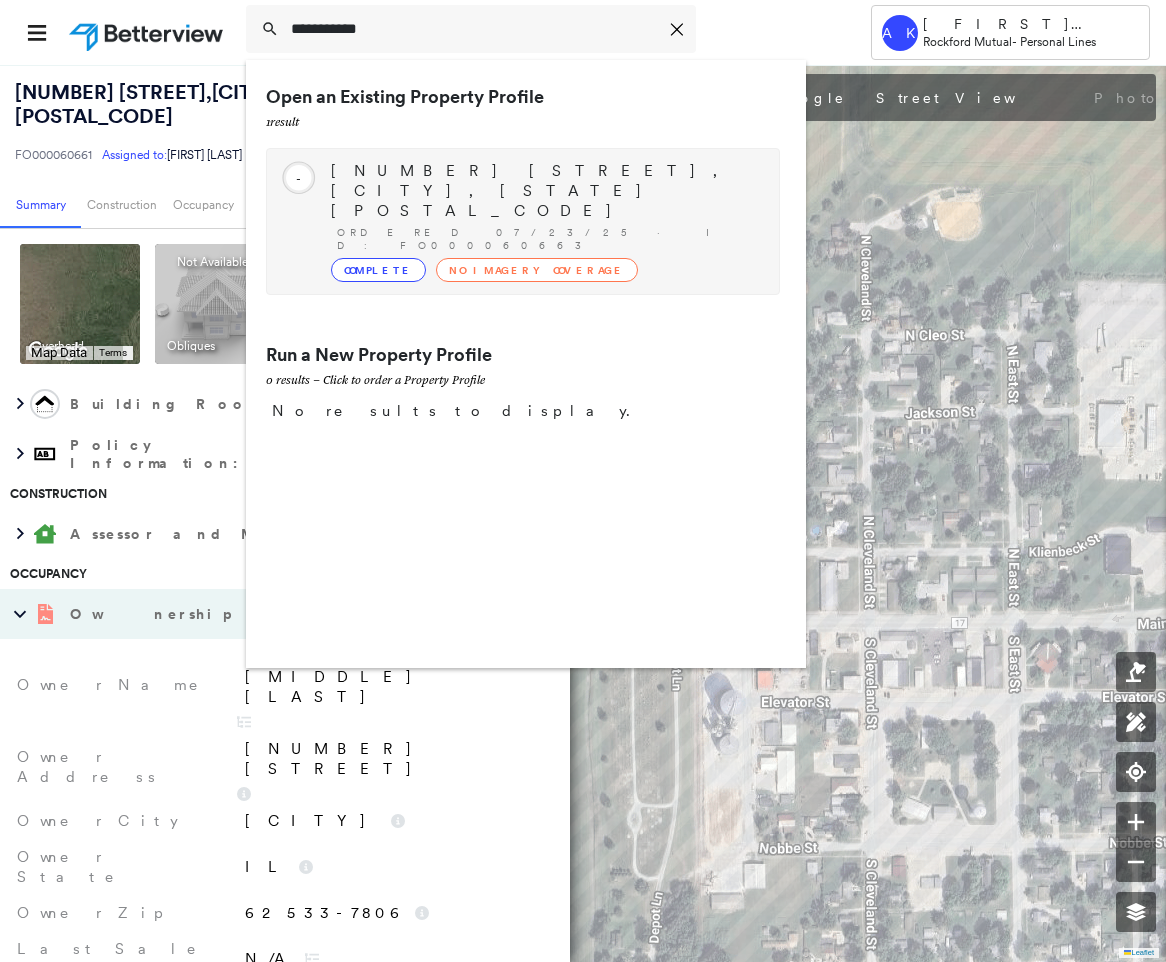 type on "**********" 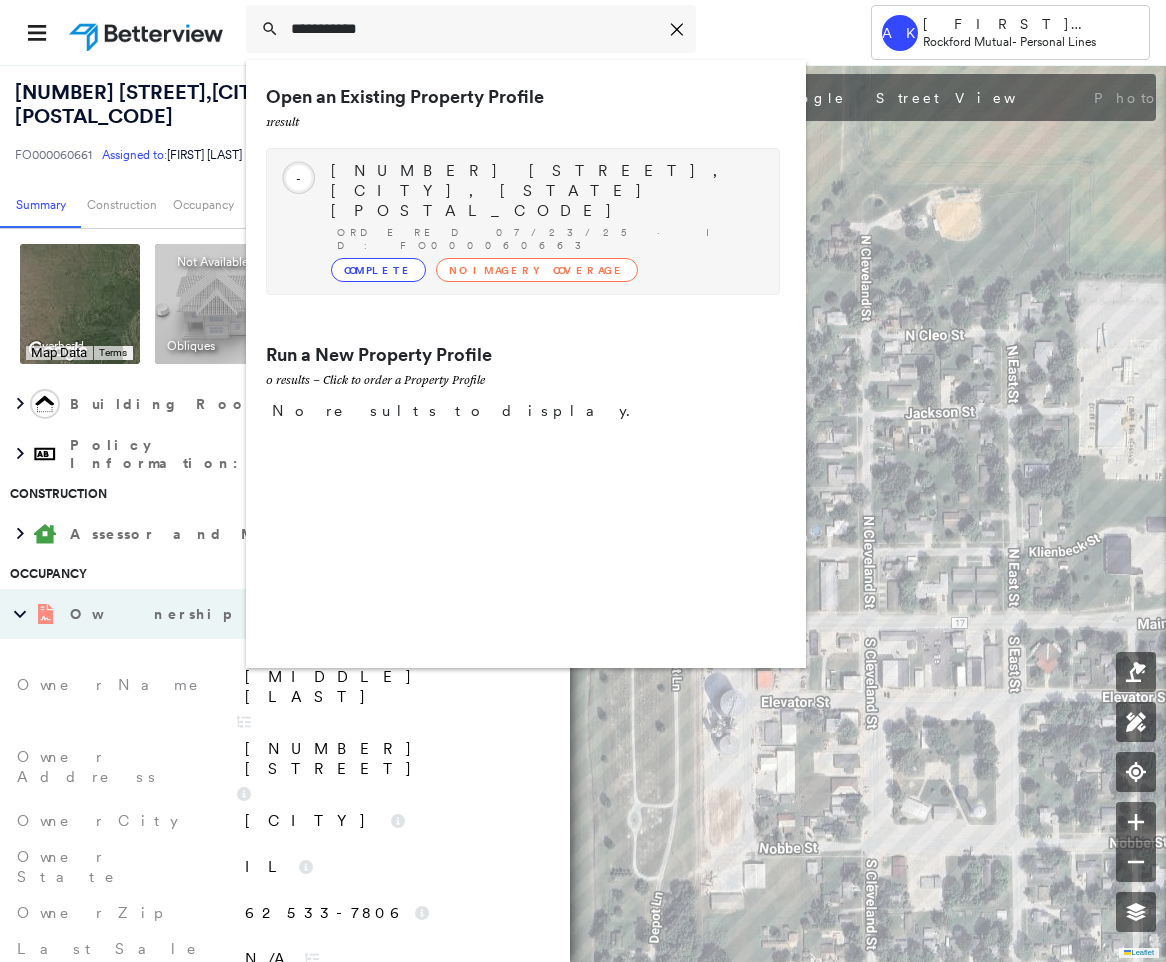 click on "No Imagery Coverage" at bounding box center [537, 270] 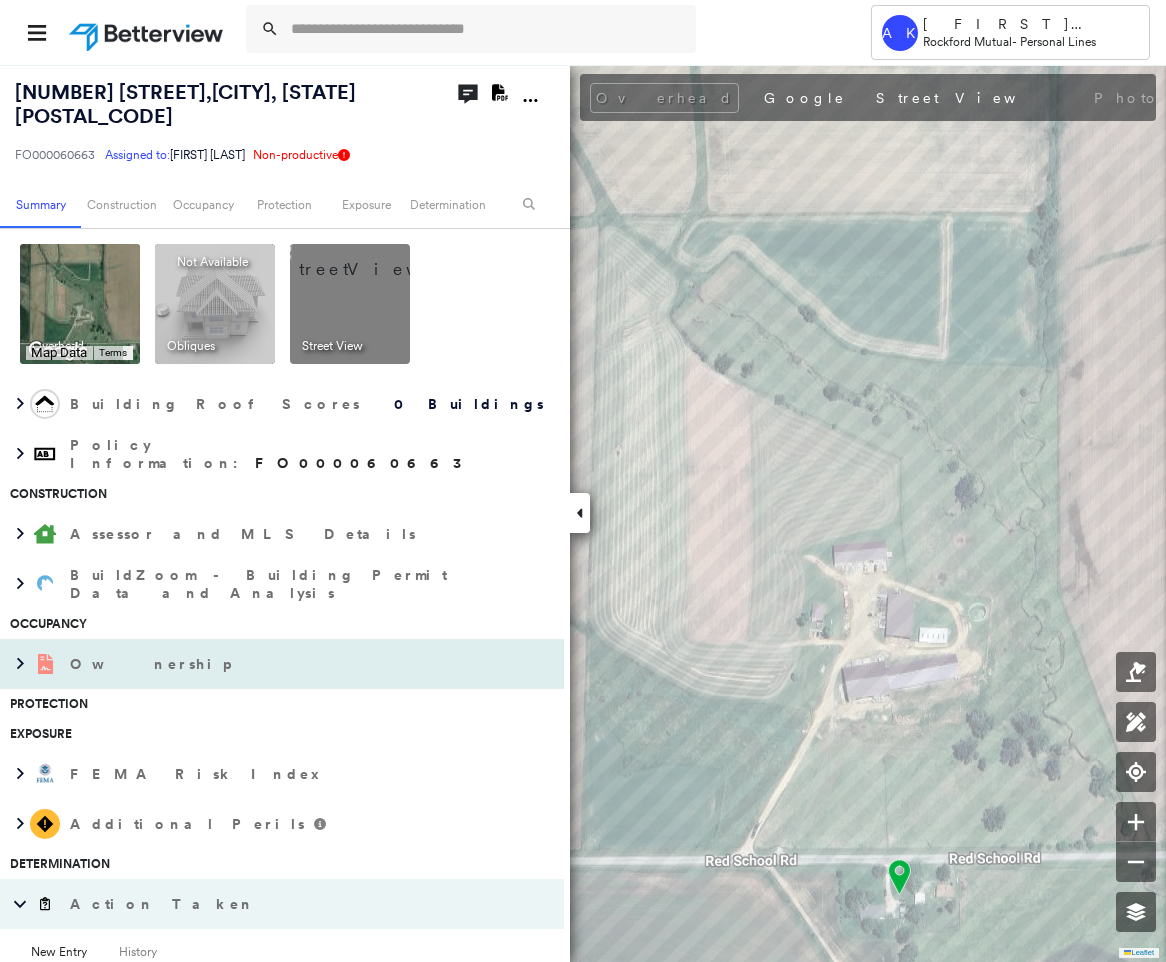 click on "Ownership" at bounding box center [262, 664] 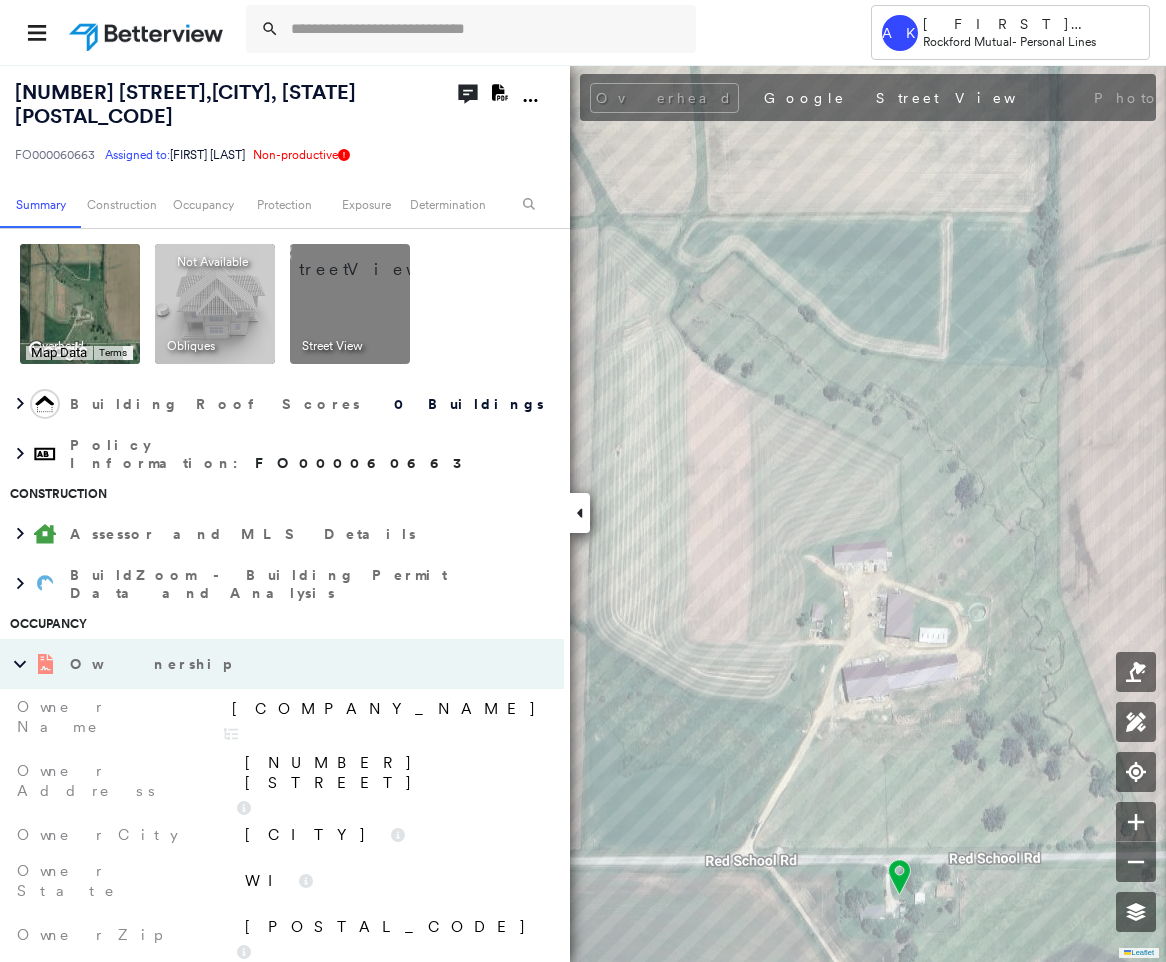 click on "La Pibole Llc" at bounding box center (387, 709) 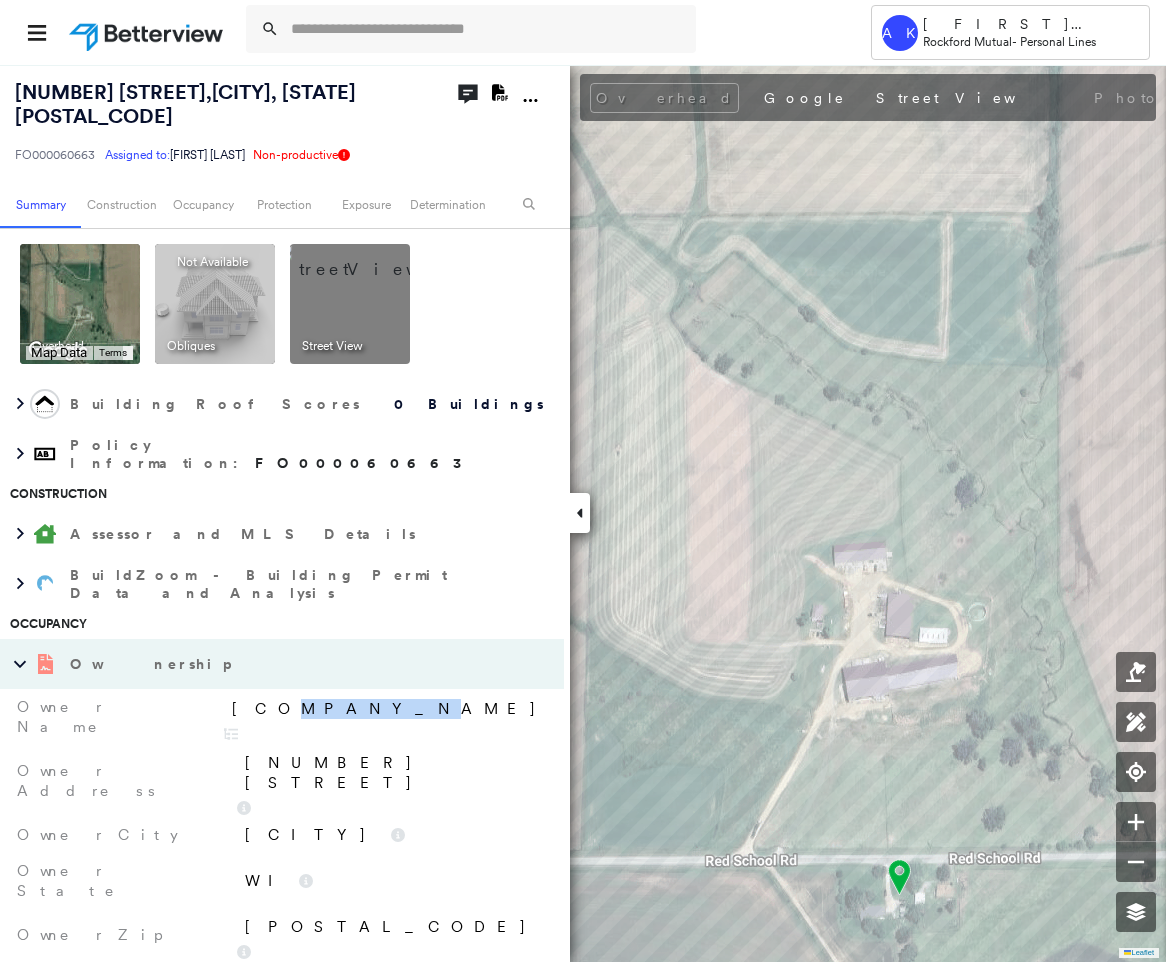 click on "La Pibole Llc" at bounding box center [387, 709] 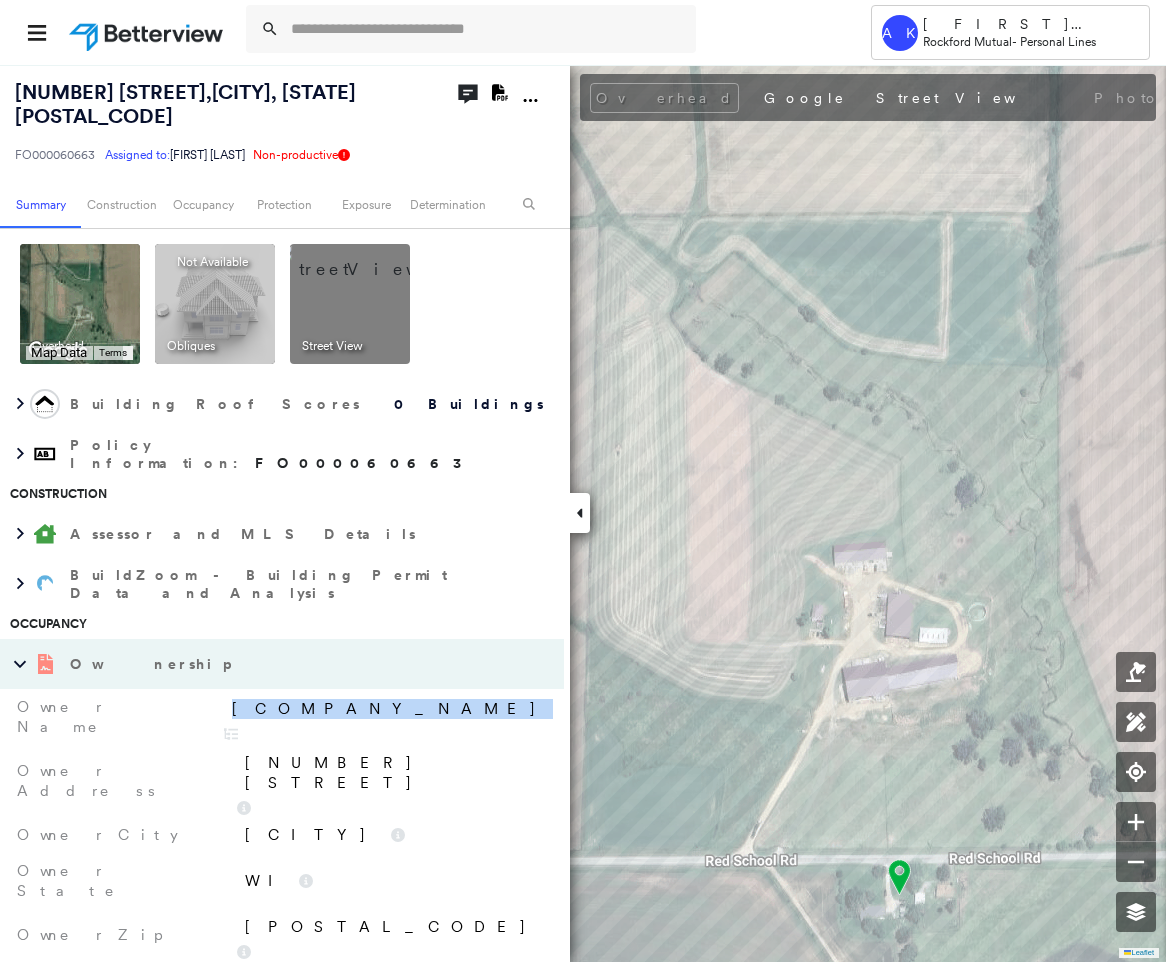 click on "La Pibole Llc" at bounding box center [387, 709] 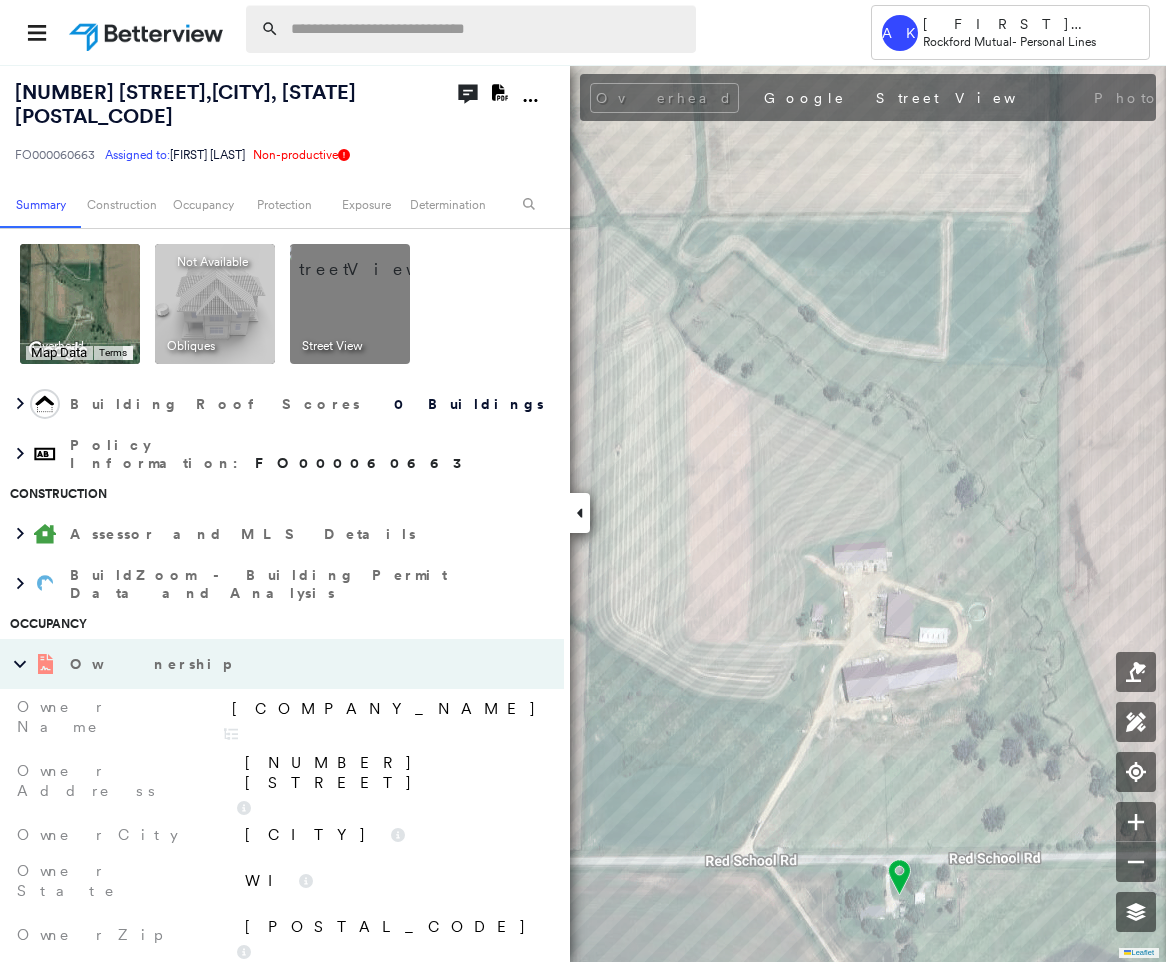 click at bounding box center [487, 29] 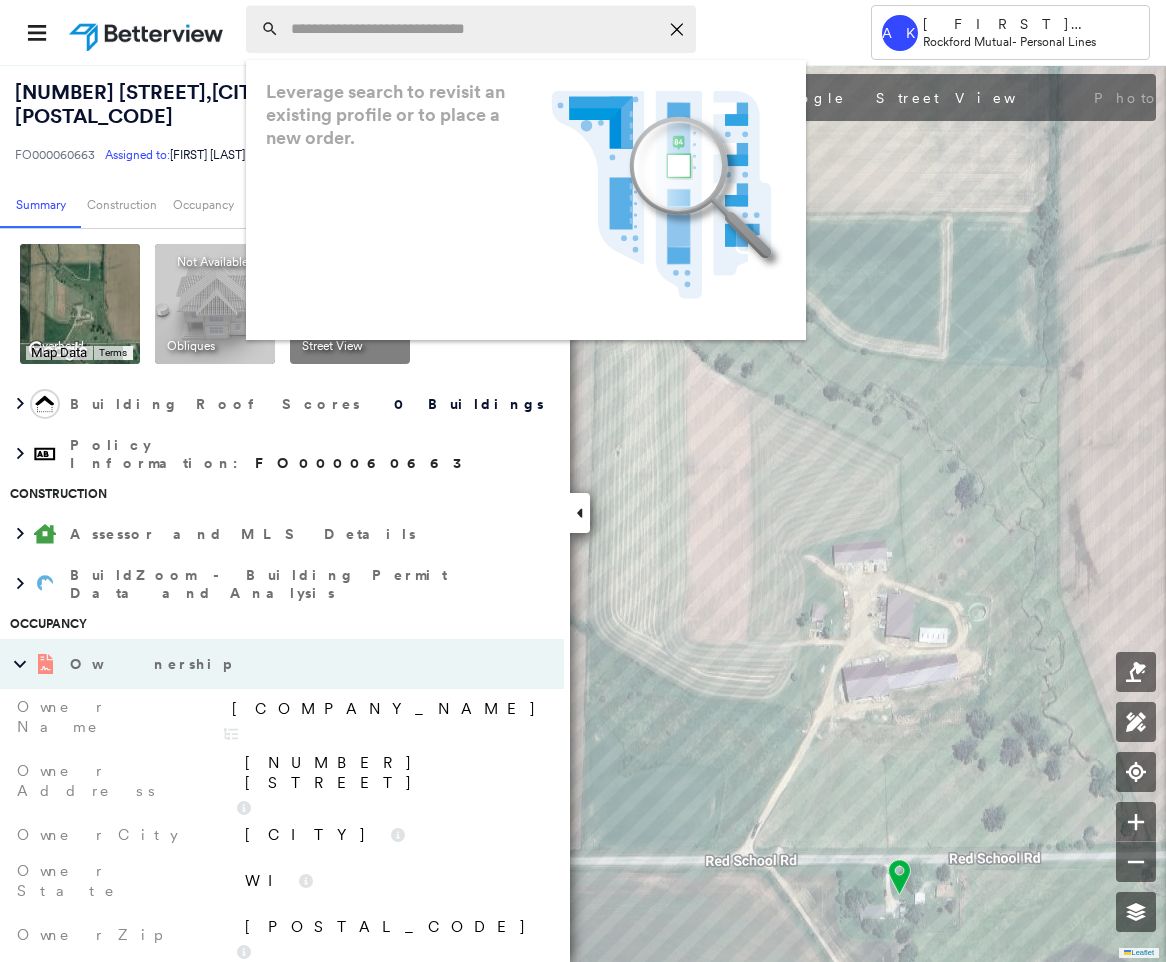paste on "**********" 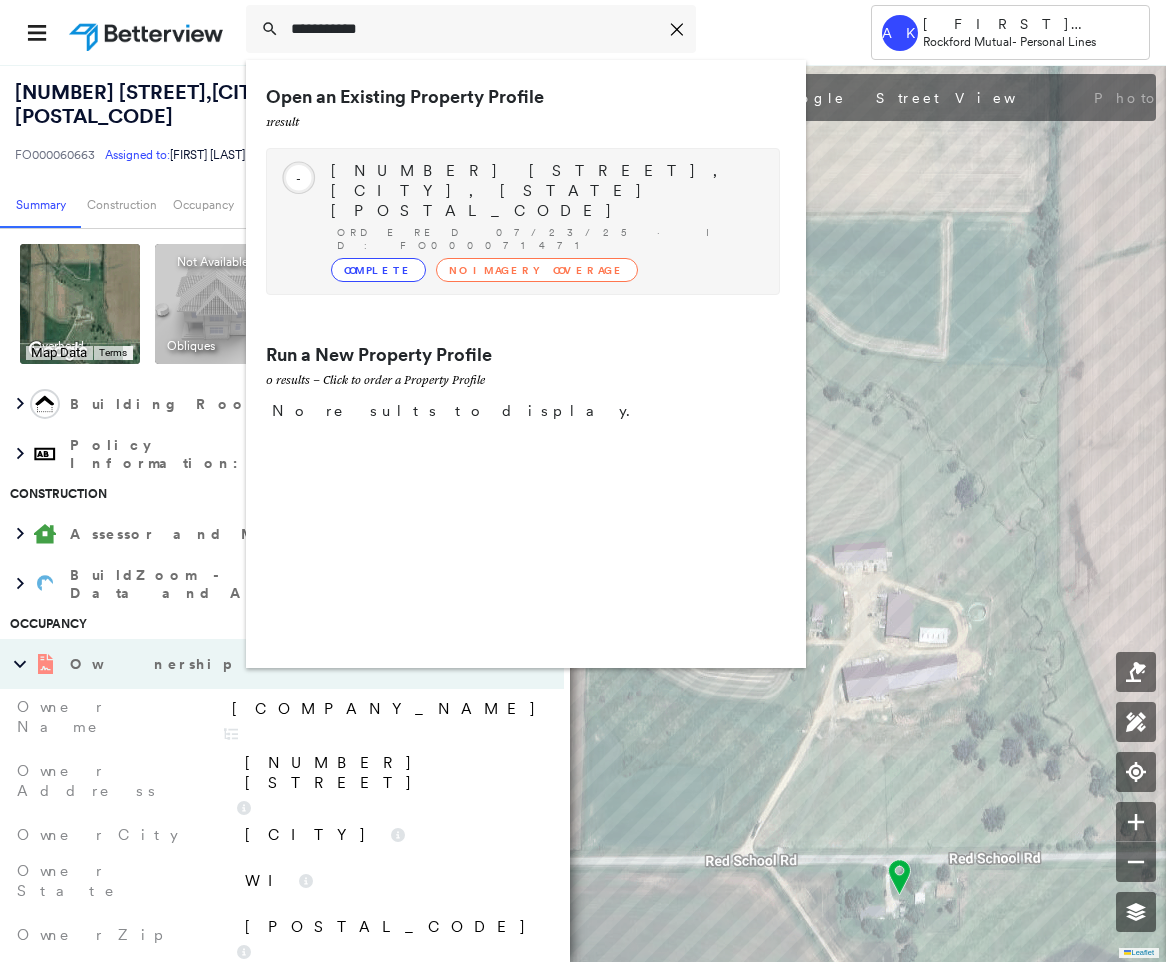 type on "**********" 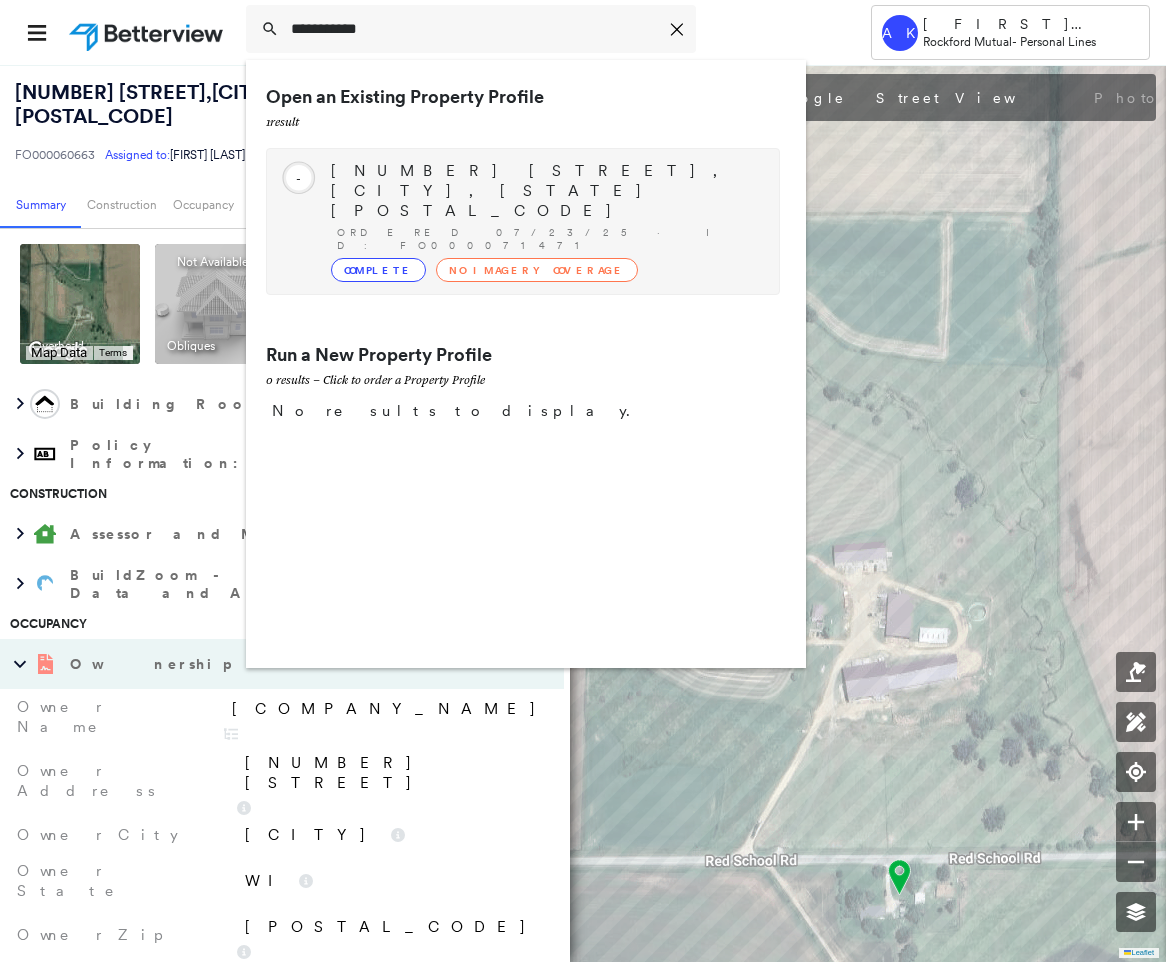 click on "W12075 STATE ROAD 89, WATERLOO, WI 53594-9641" at bounding box center (545, 191) 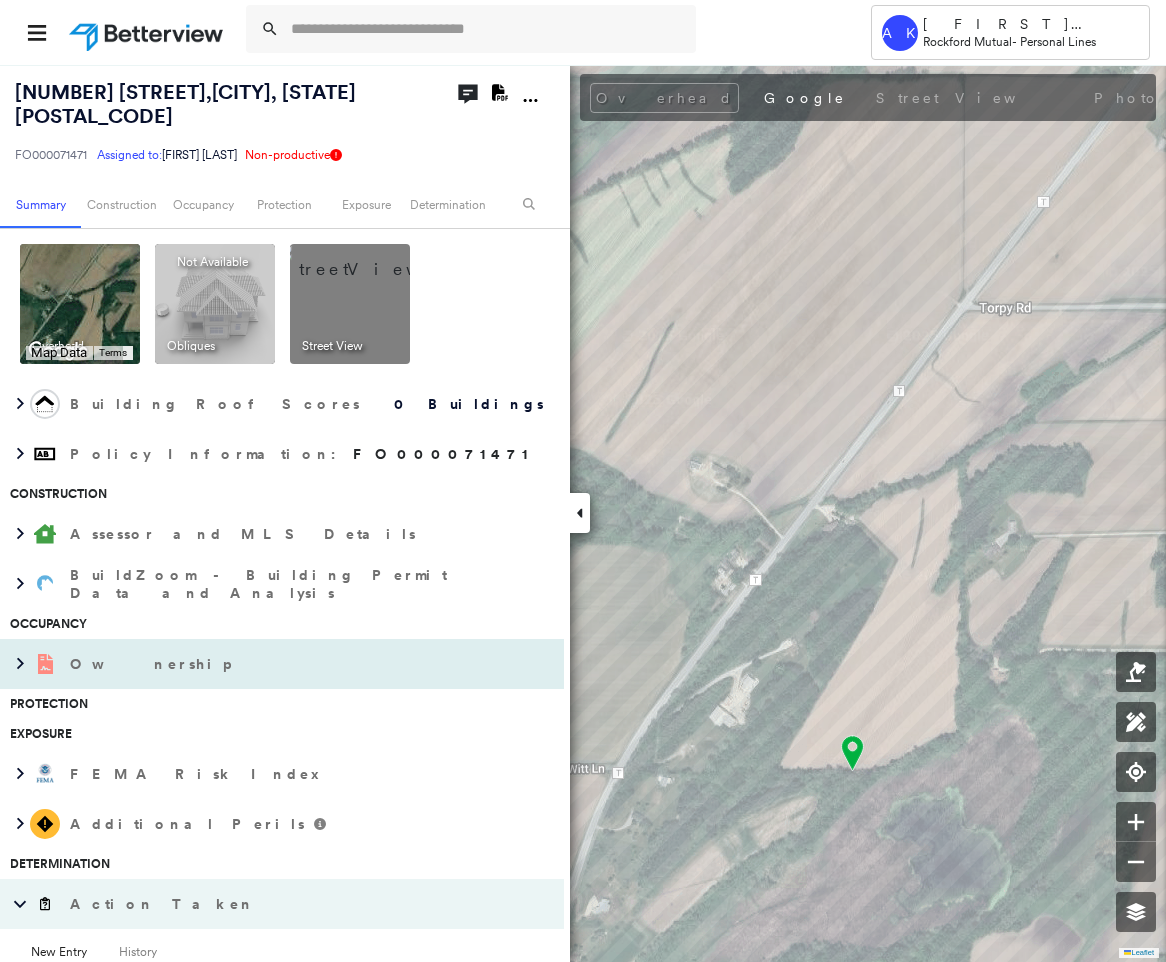 click on "Ownership" at bounding box center (262, 664) 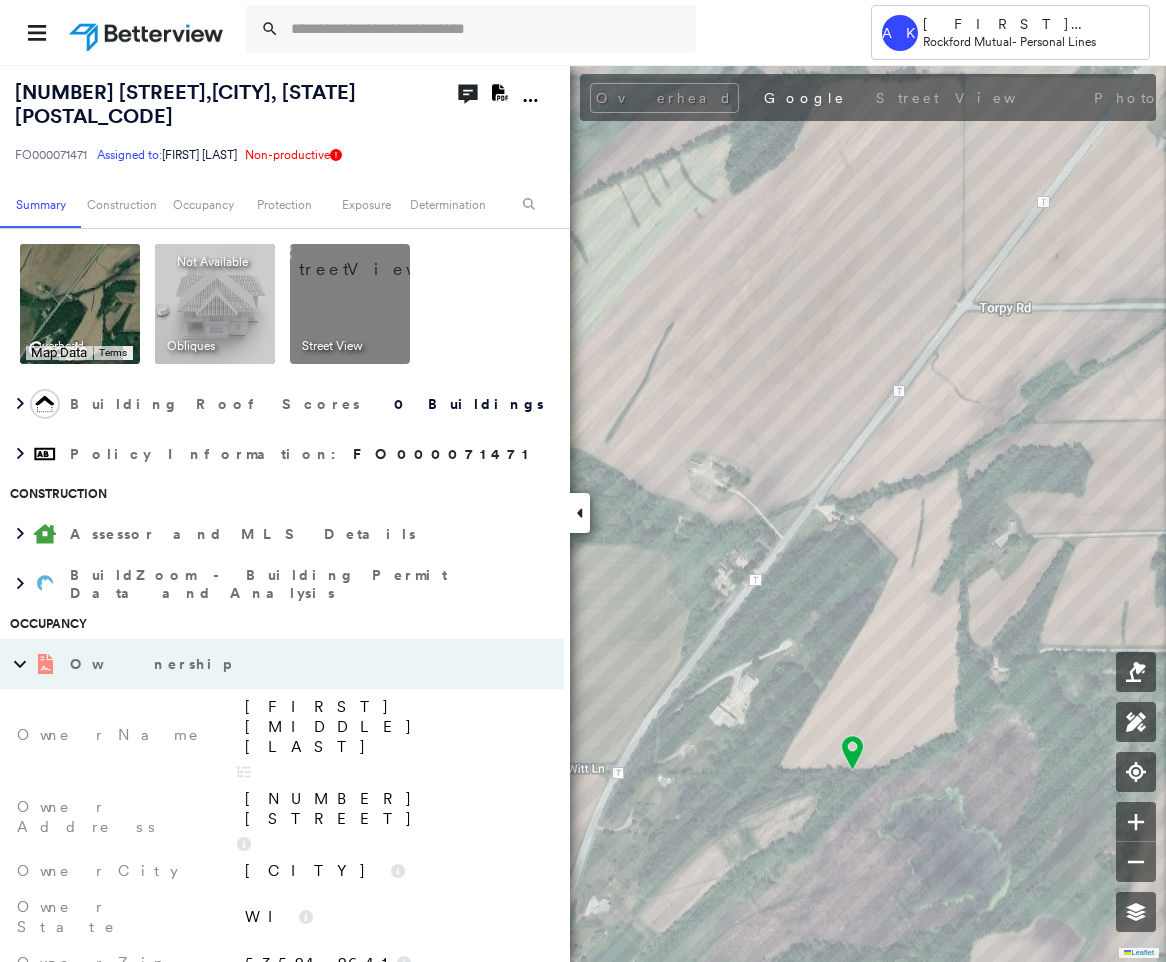 click on "Ryan M Powers" at bounding box center [394, 727] 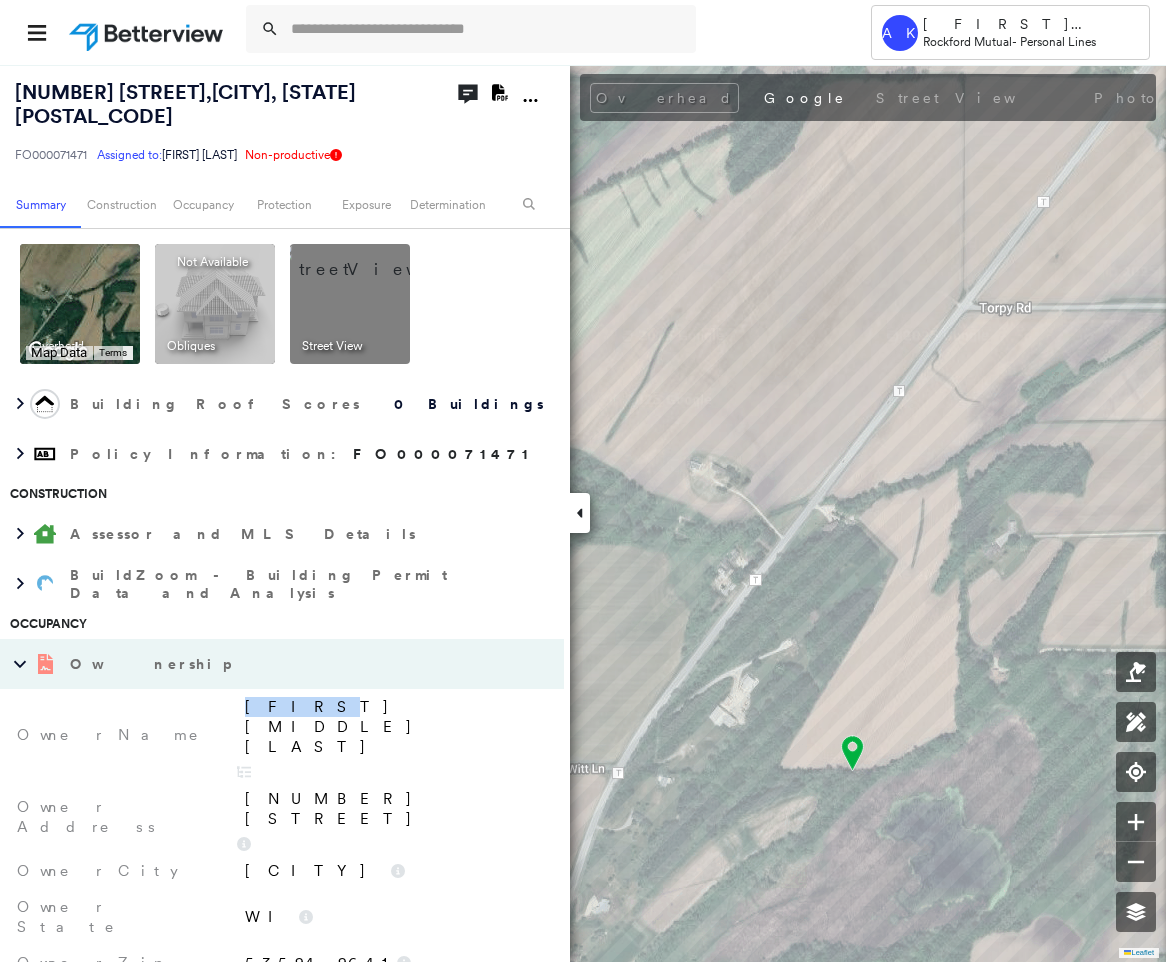click on "Ryan M Powers" at bounding box center (394, 727) 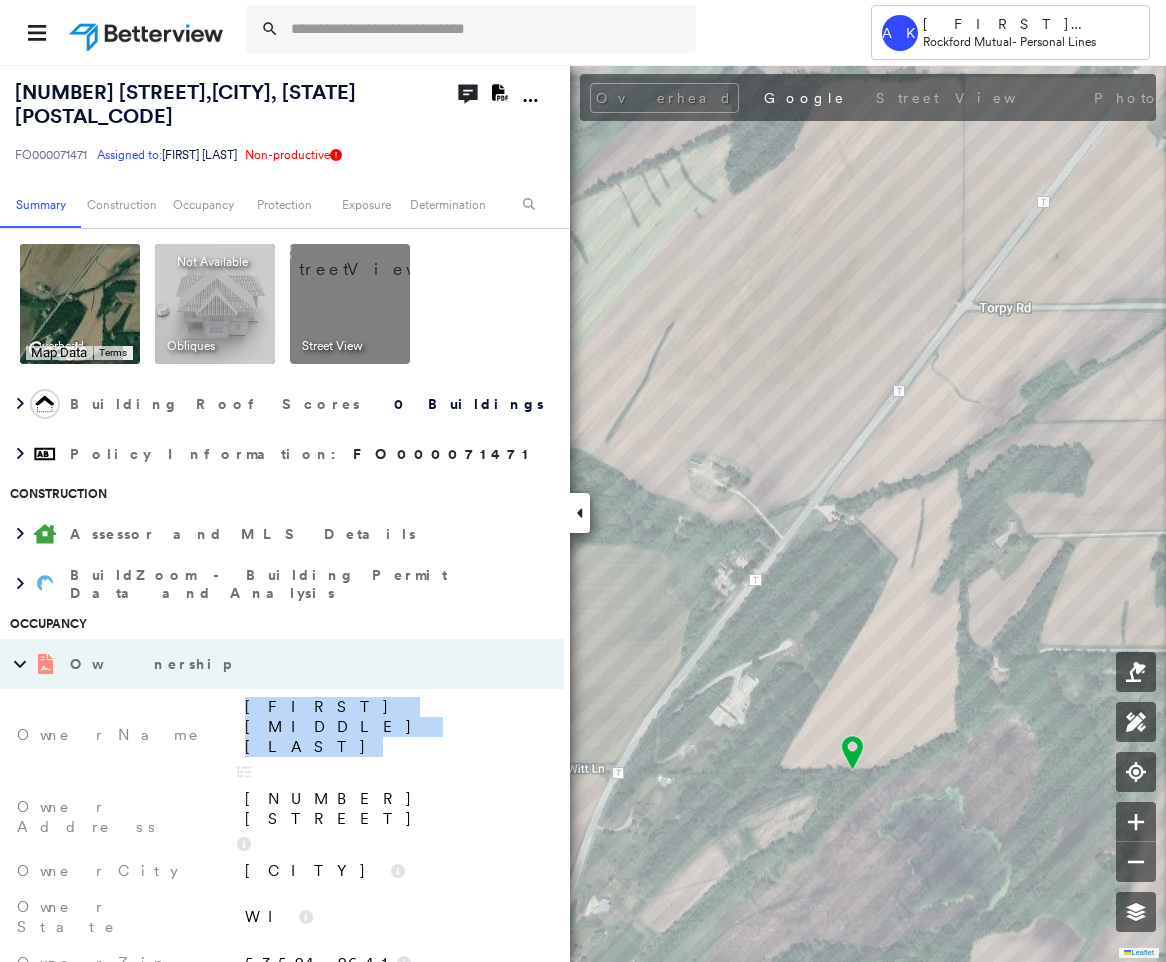 click on "Ryan M Powers" at bounding box center [394, 727] 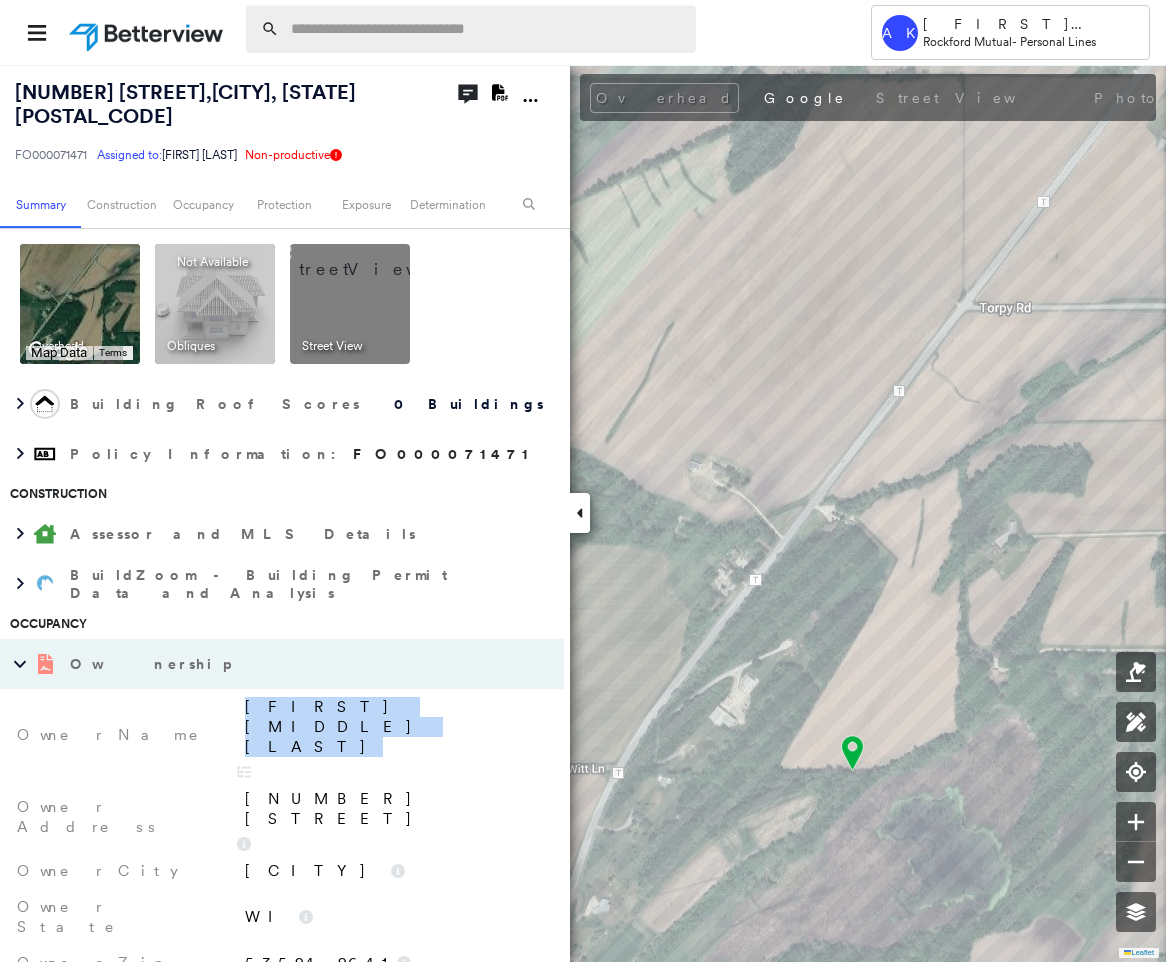 click at bounding box center (487, 29) 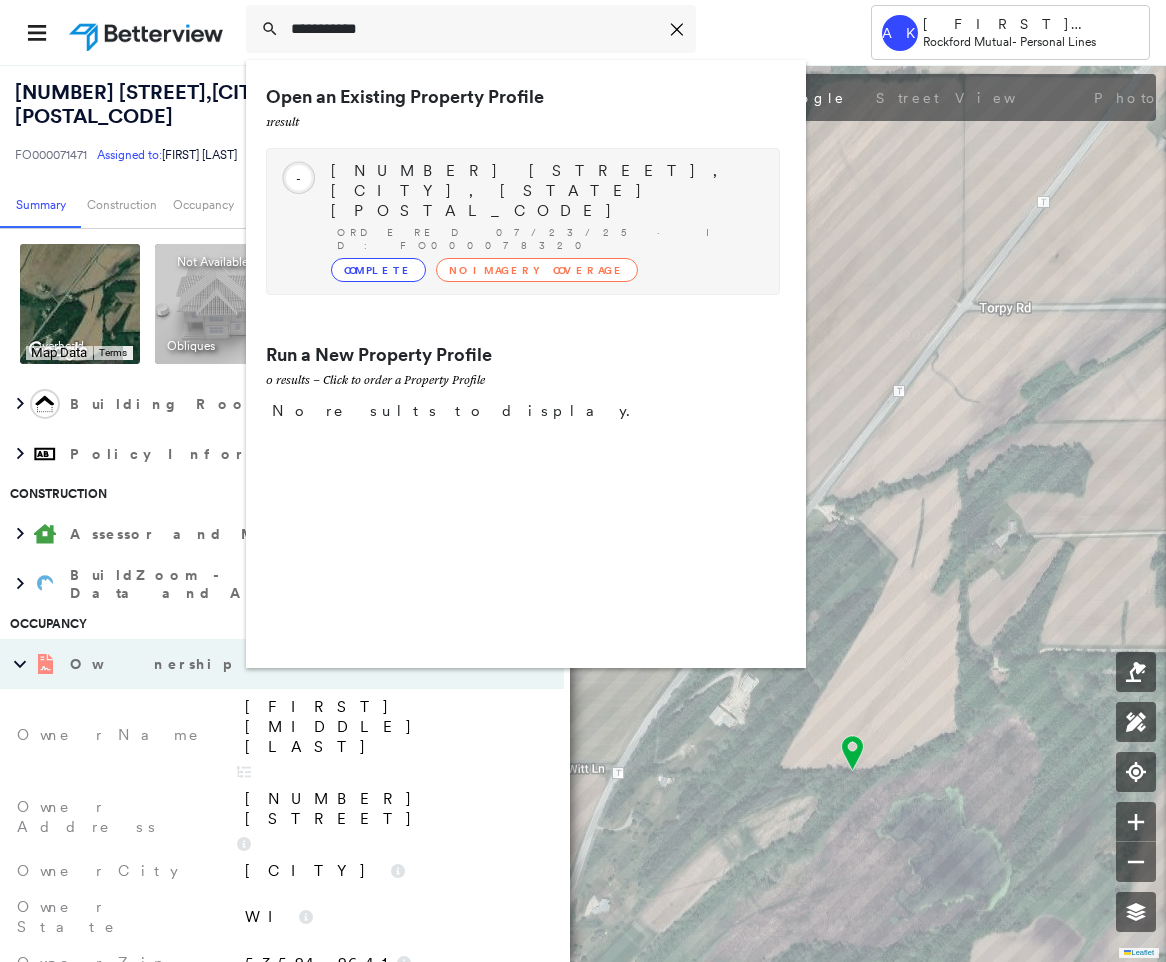 type on "**********" 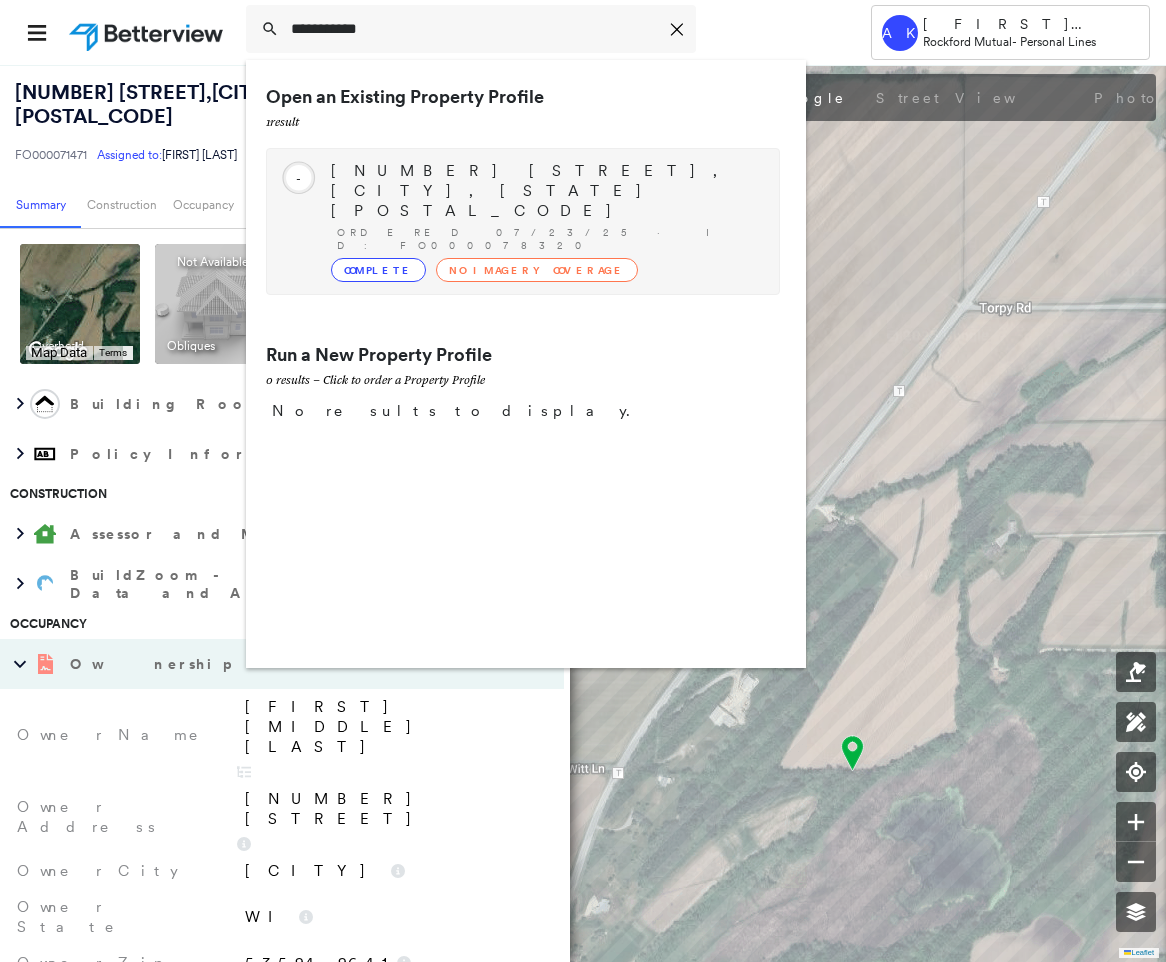 click on "No Imagery Coverage" at bounding box center (537, 270) 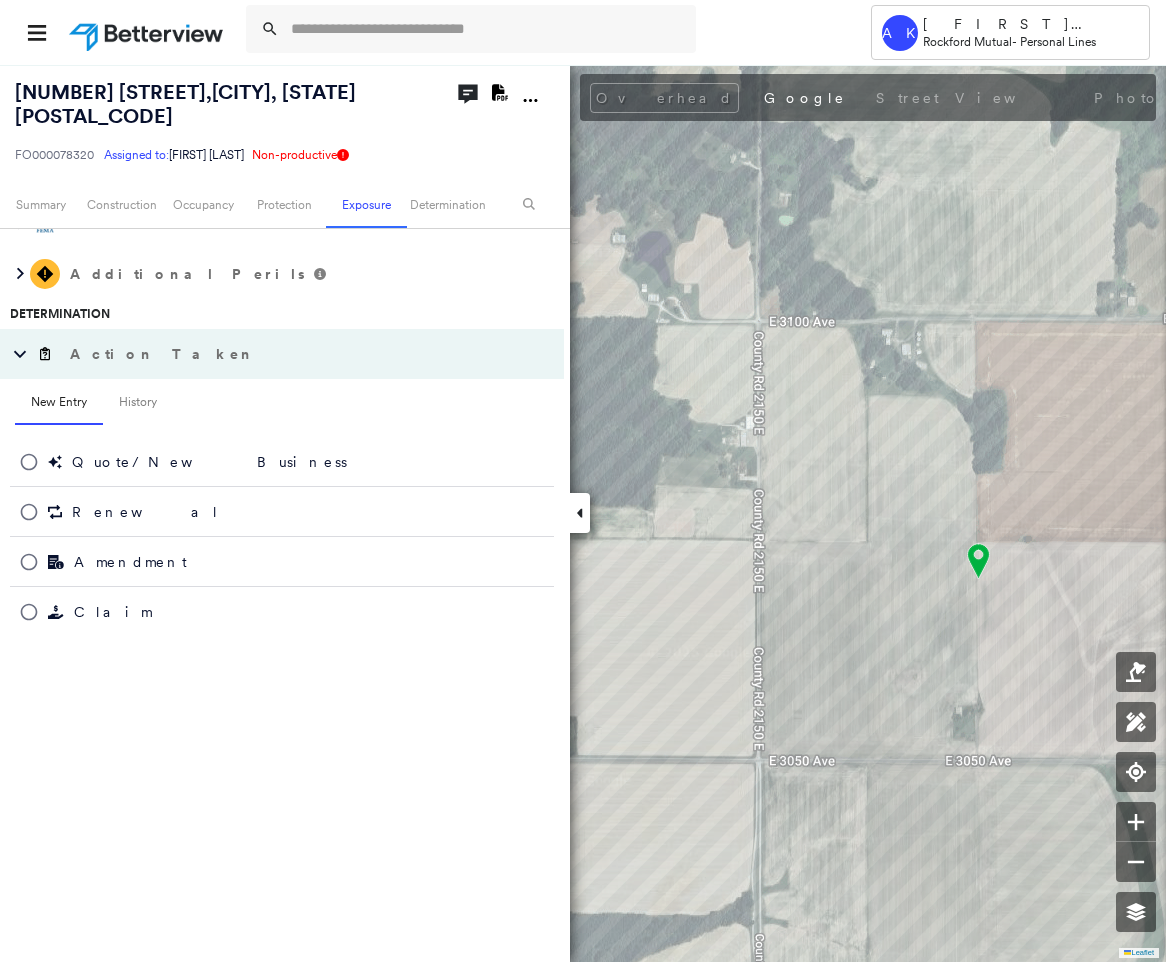 scroll, scrollTop: 0, scrollLeft: 0, axis: both 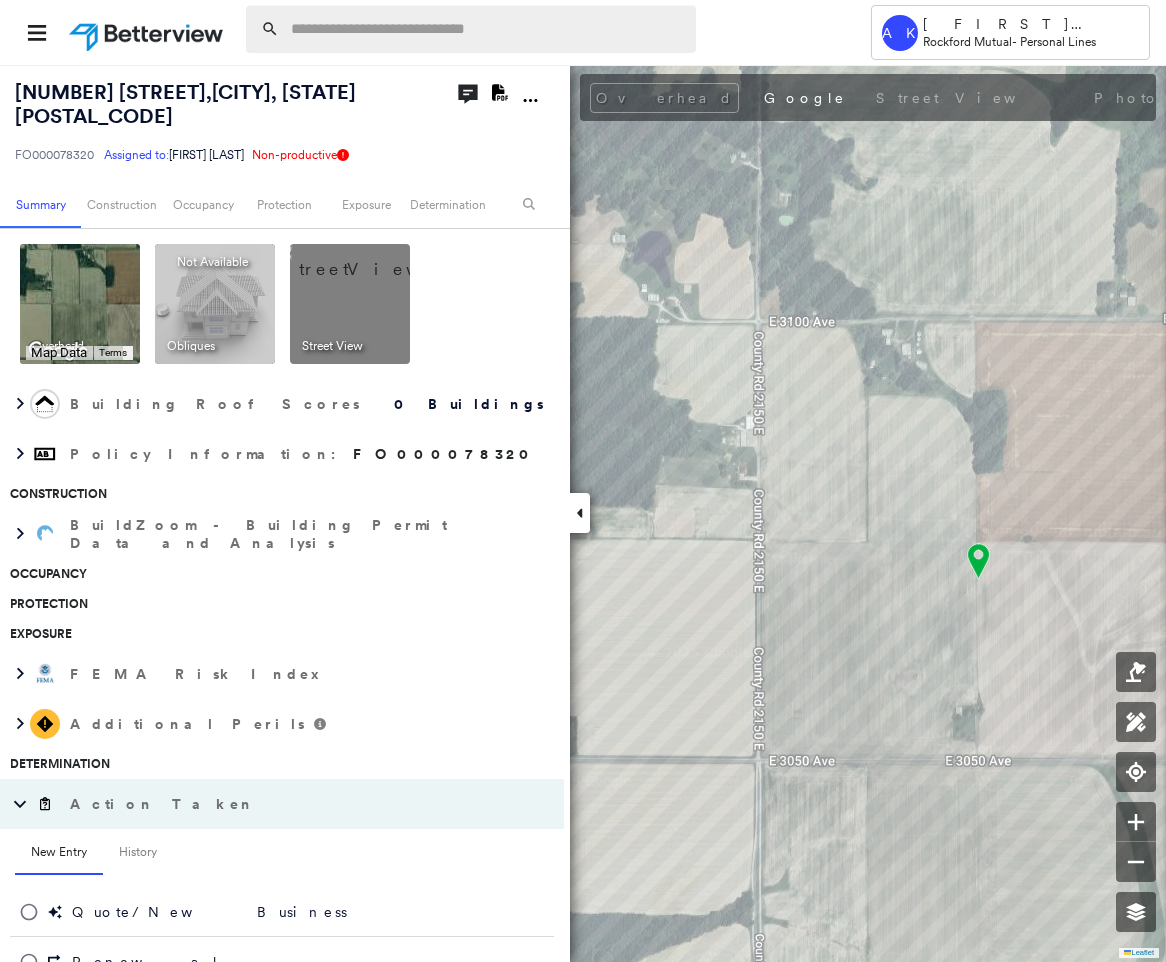 click at bounding box center (487, 29) 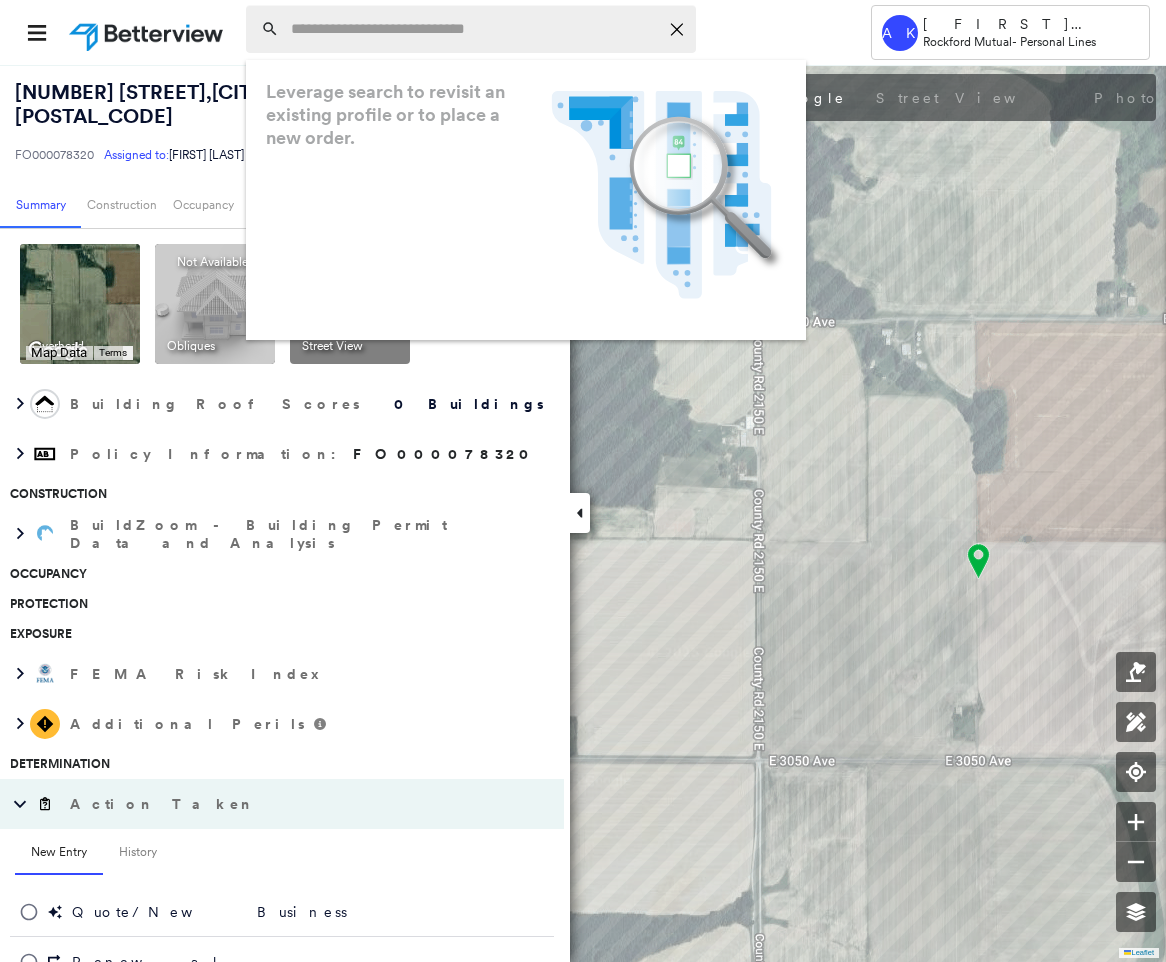 paste on "**********" 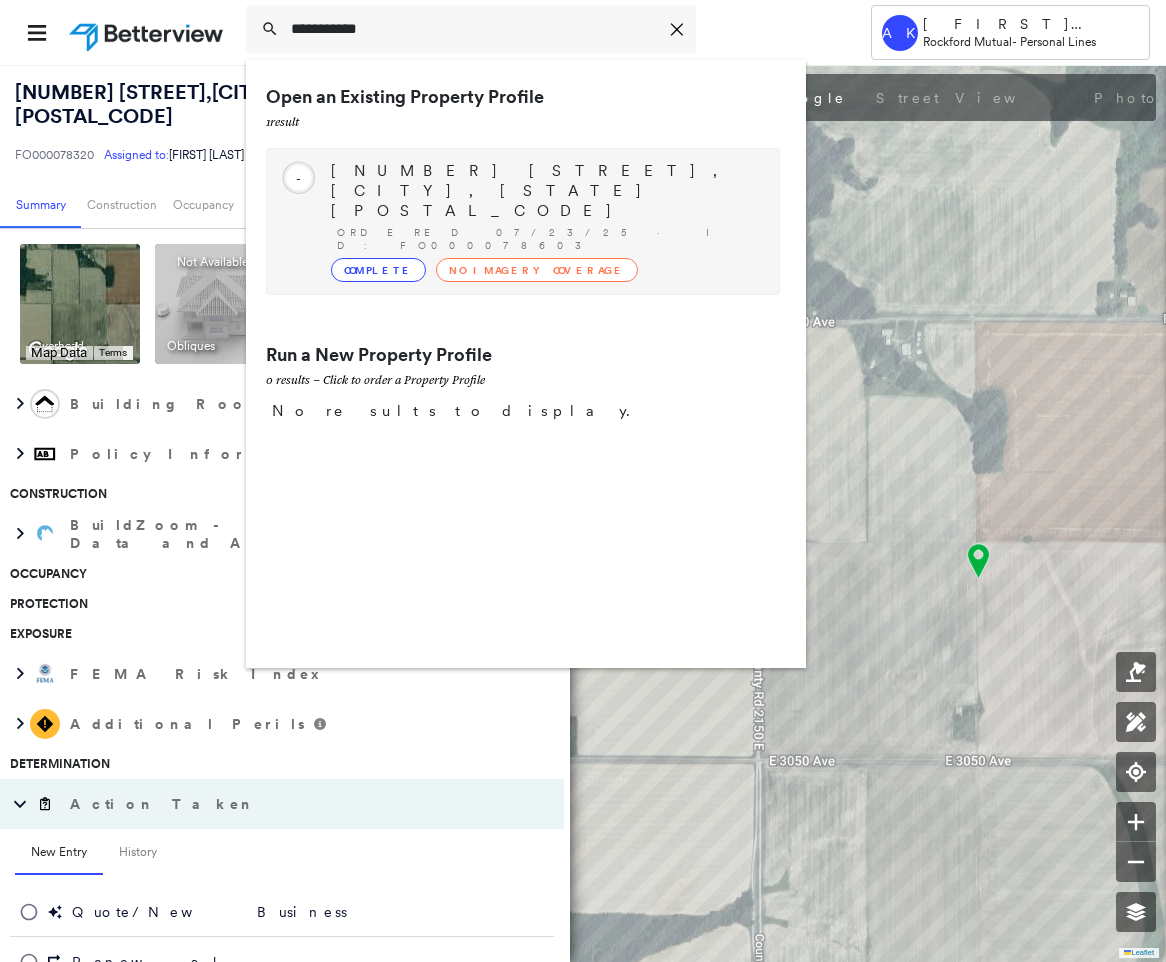 type on "**********" 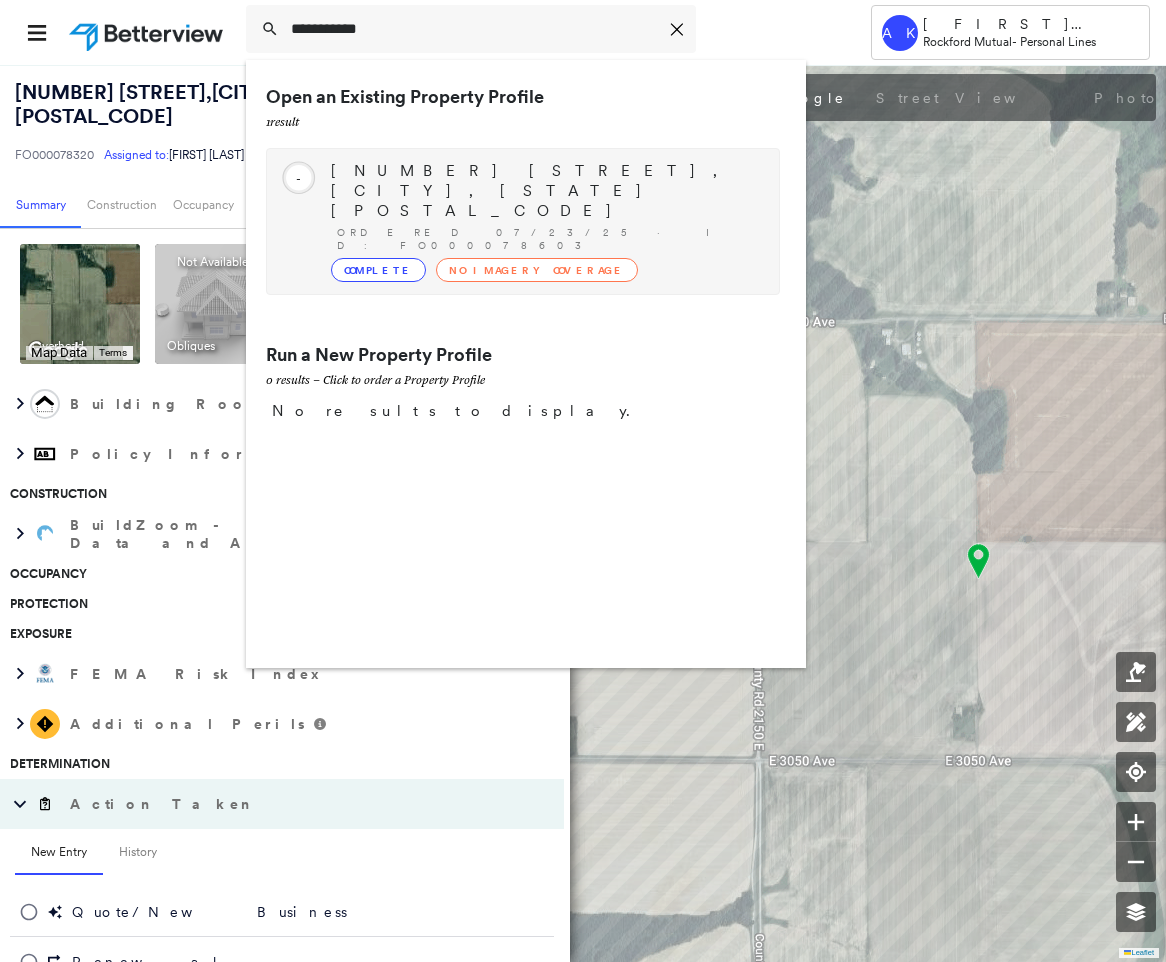 click on "No Imagery Coverage" at bounding box center (537, 270) 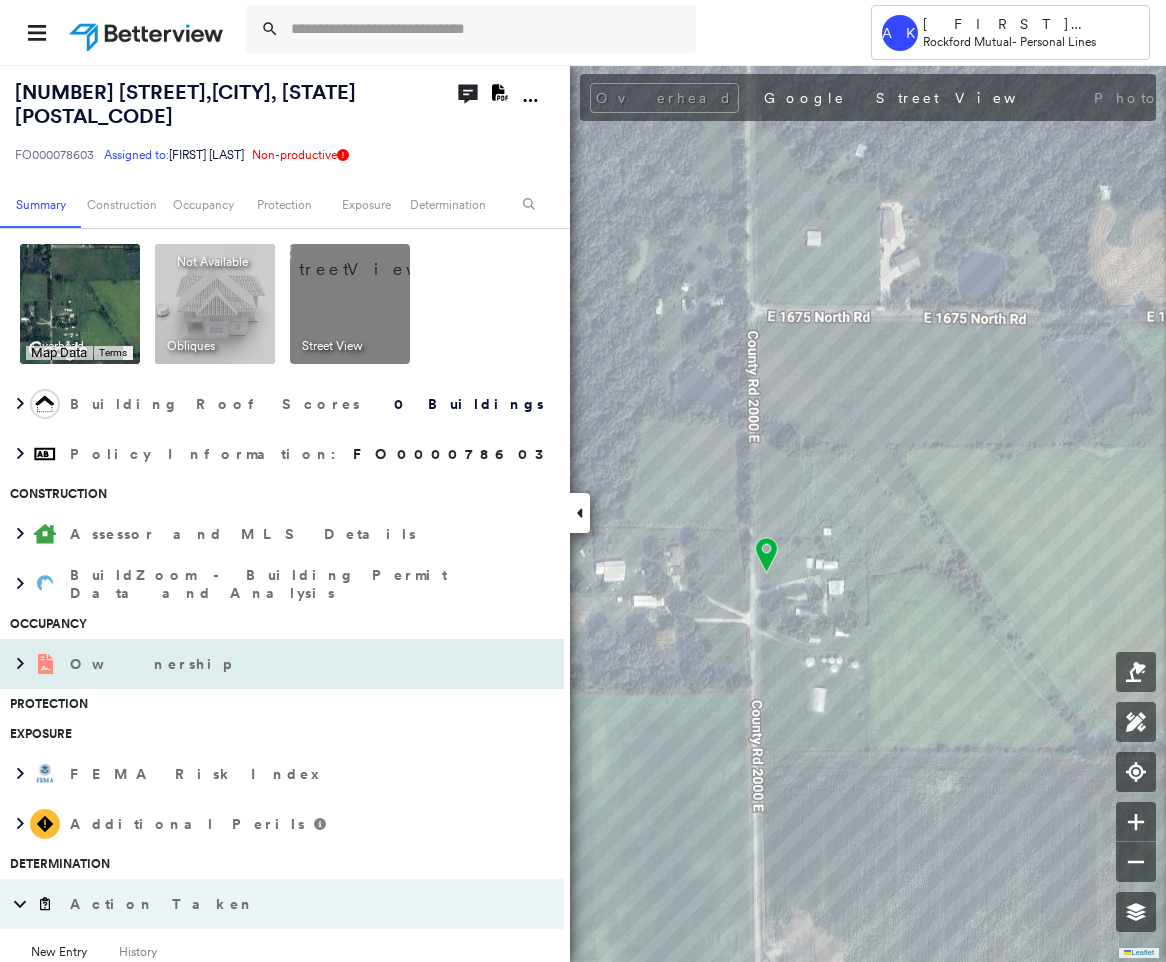 click on "Ownership" at bounding box center [262, 664] 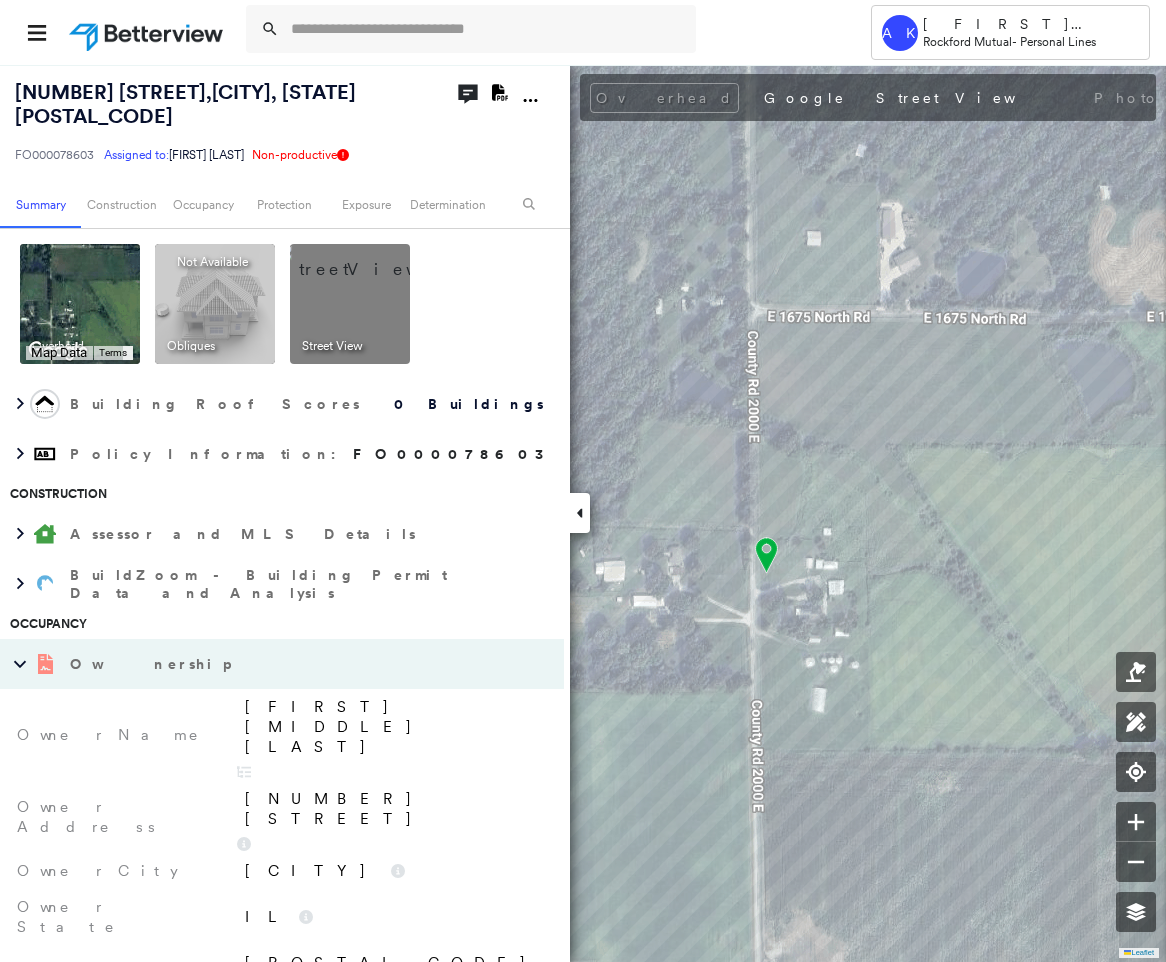 click on "David M Hebert" at bounding box center [394, 727] 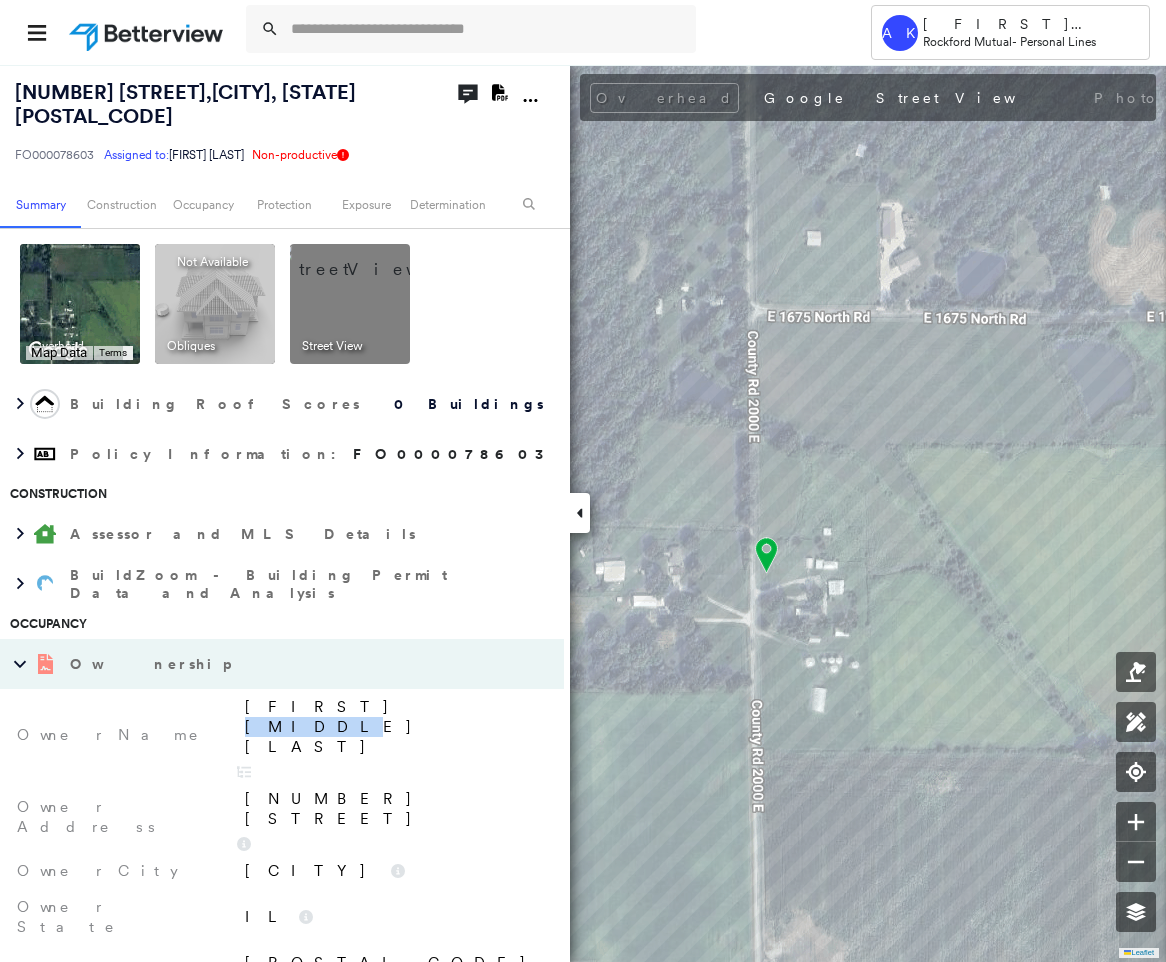 click on "David M Hebert" at bounding box center [394, 727] 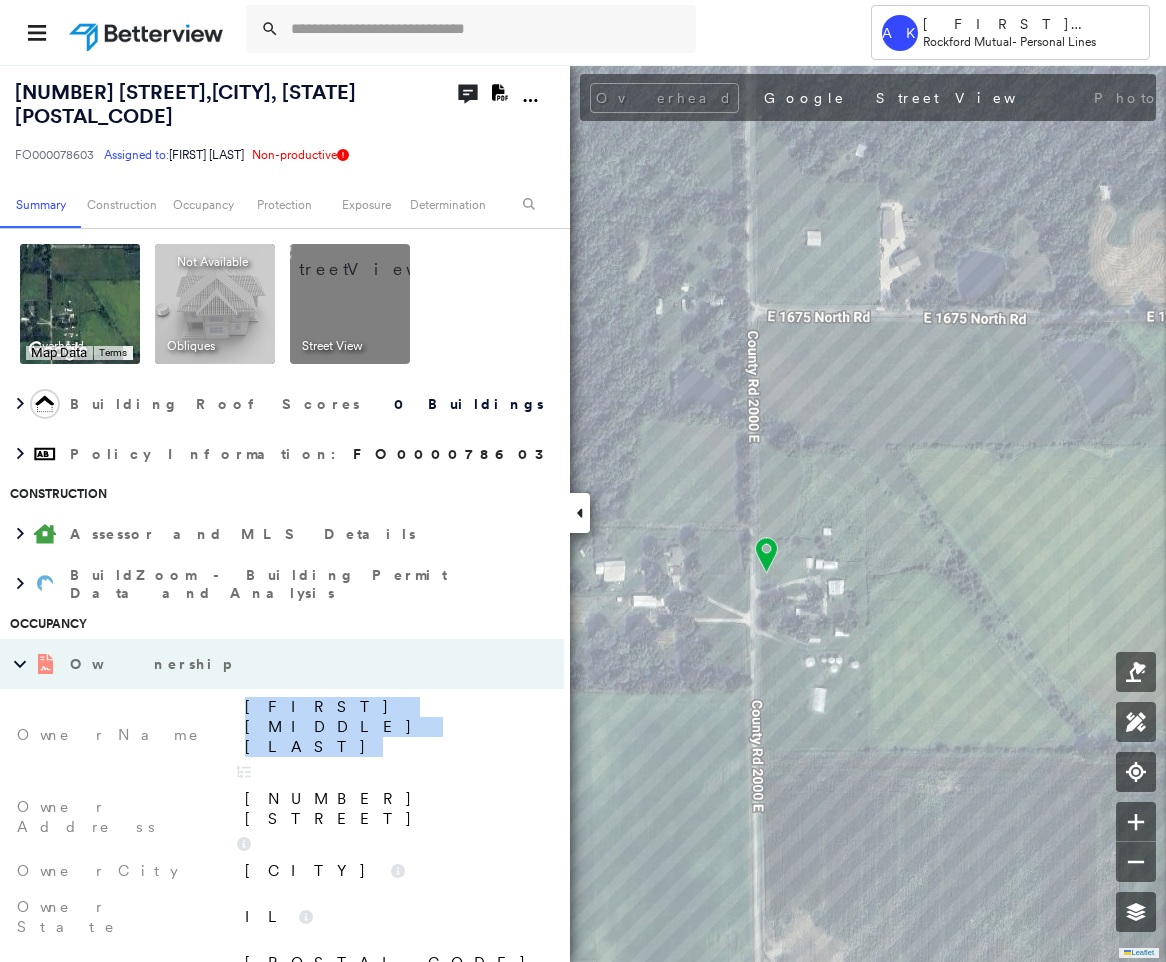 click on "David M Hebert" at bounding box center (394, 727) 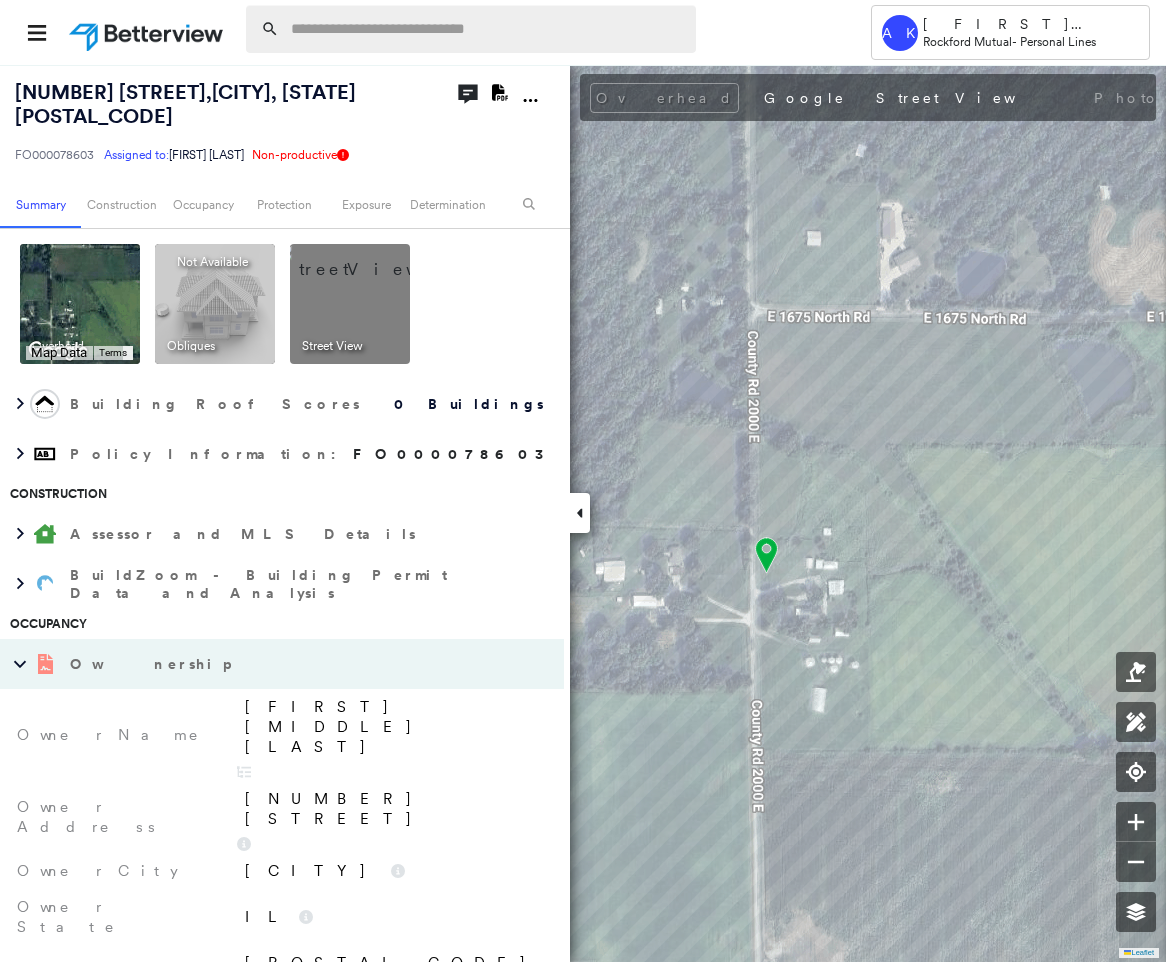 click at bounding box center [487, 29] 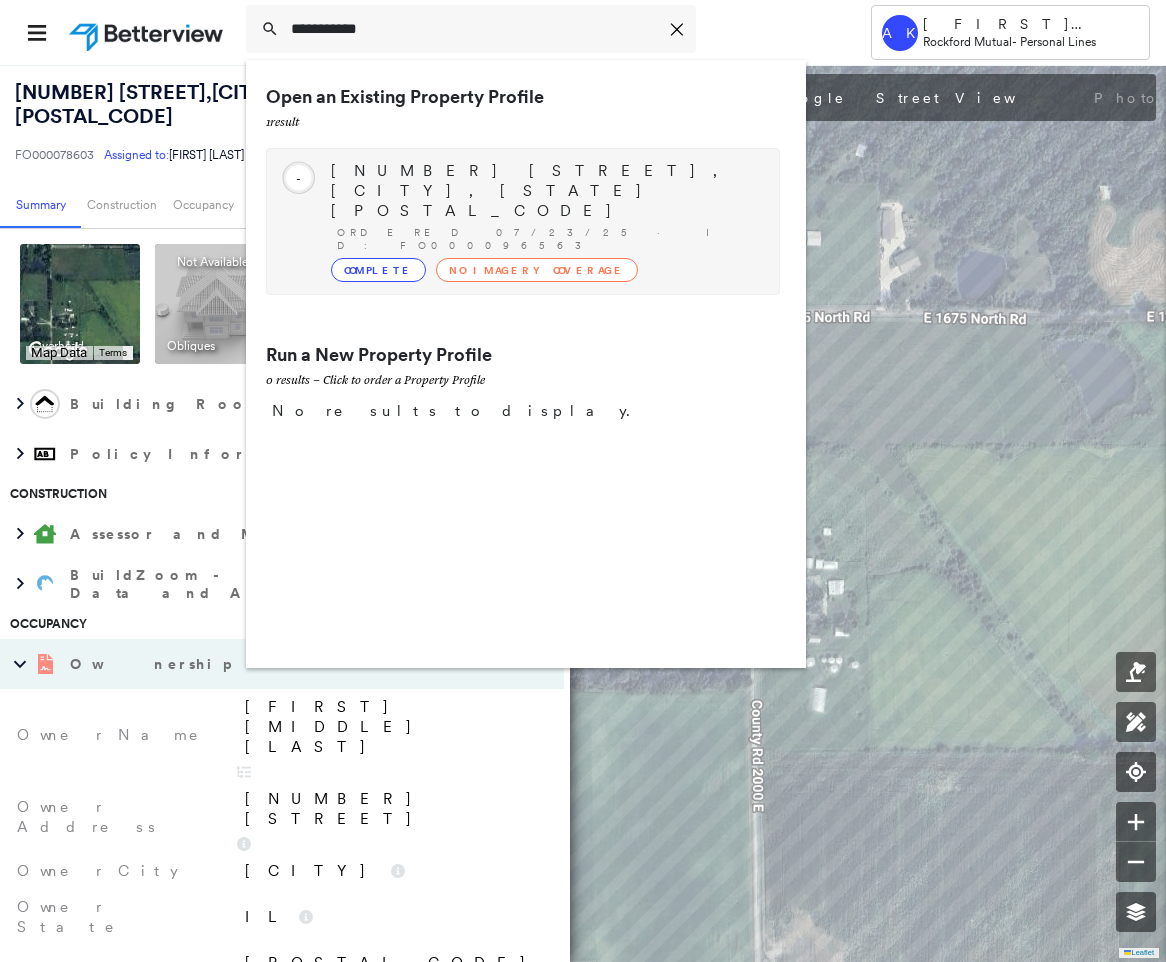 type on "**********" 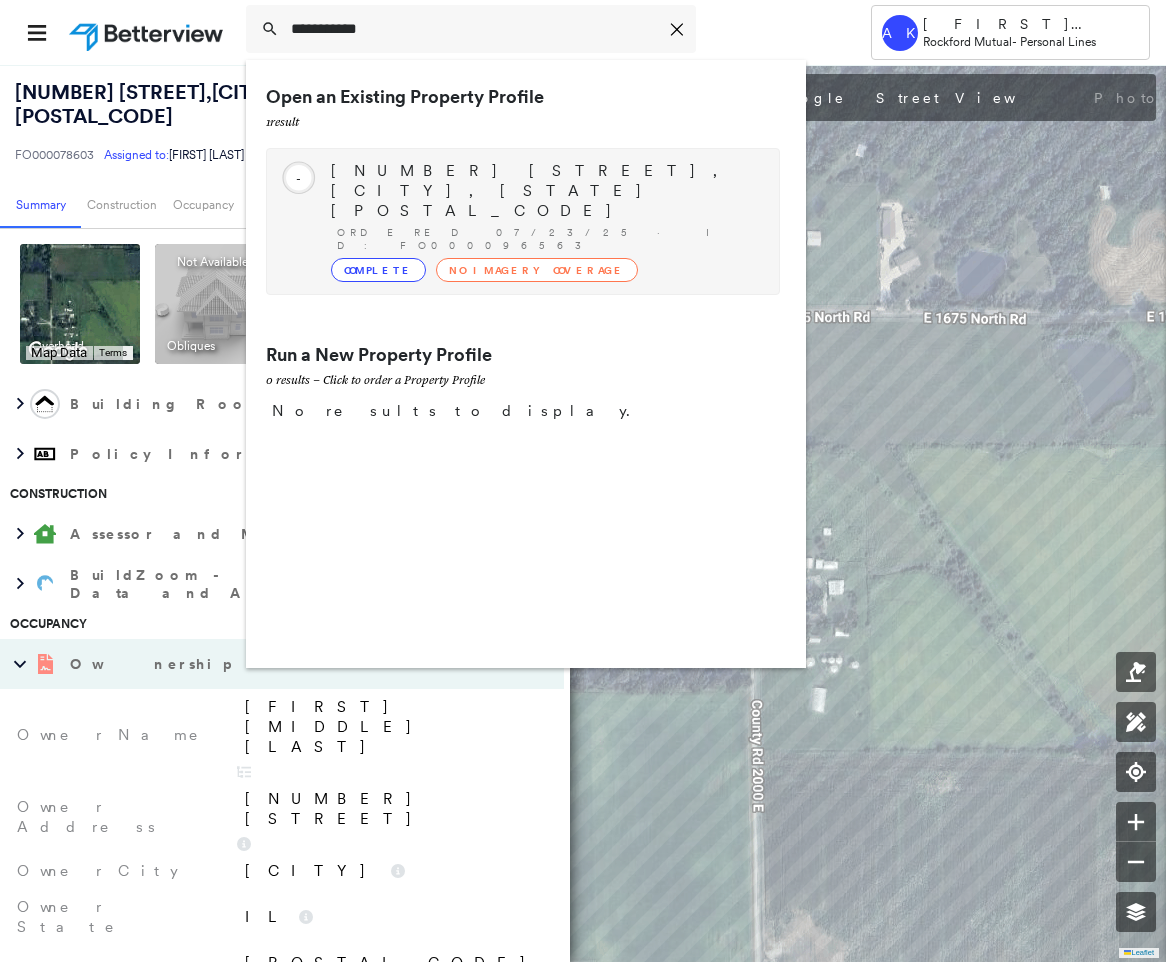 click on "16309 DONS RD, IRVING, IL 62051-2037 Ordered 07/23/25 · ID: FO000096563 Complete No Imagery Coverage" at bounding box center [545, 221] 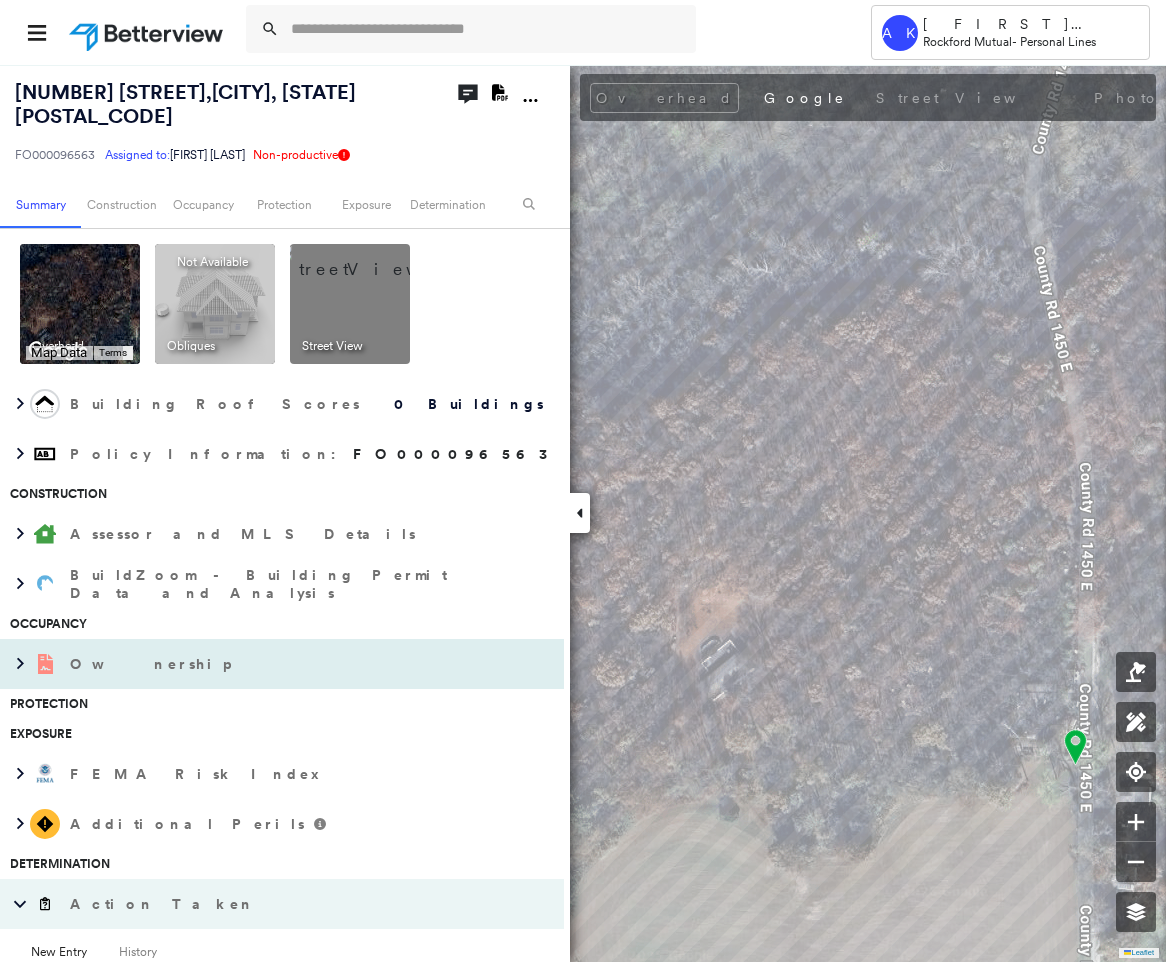 click on "Ownership" at bounding box center (152, 664) 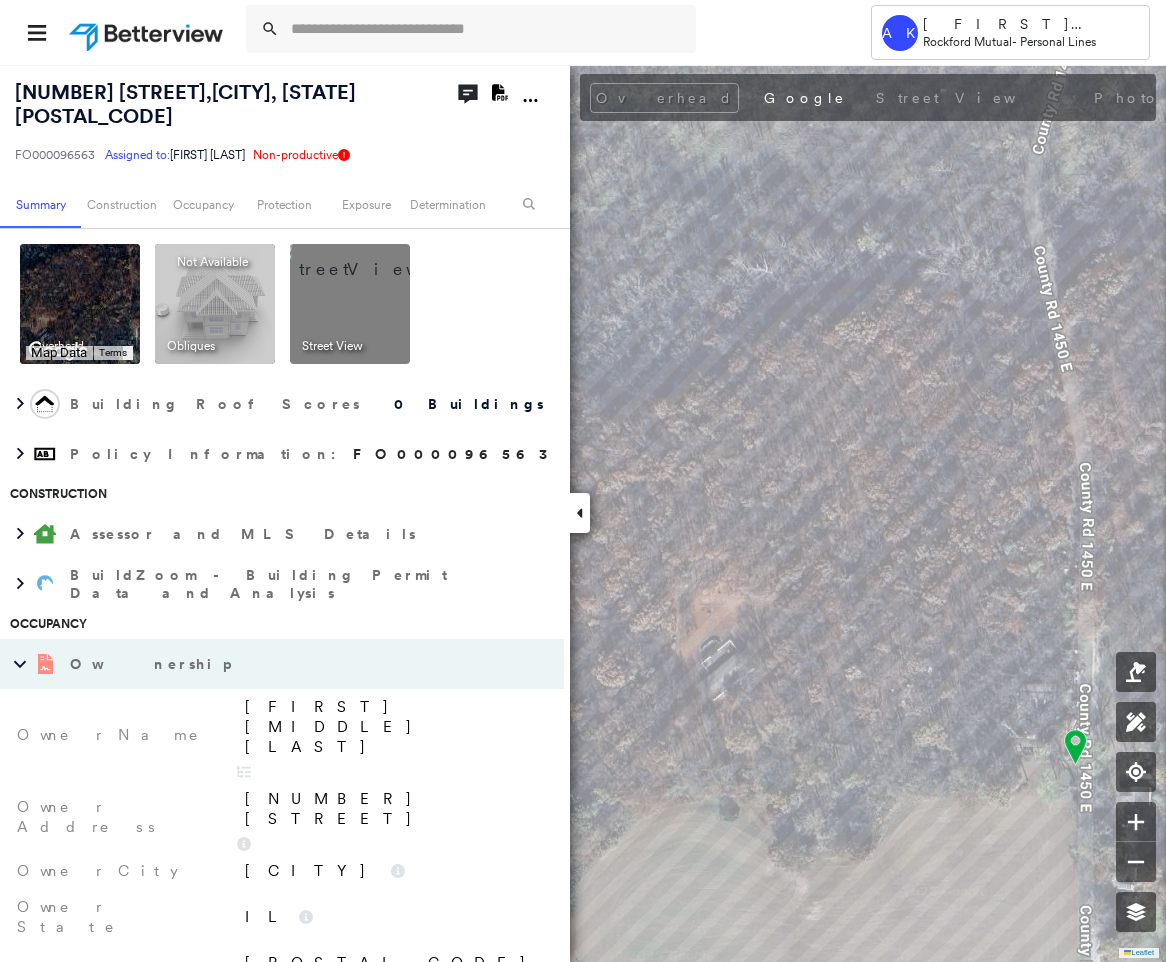 click on "Harold E Traylor" at bounding box center (394, 727) 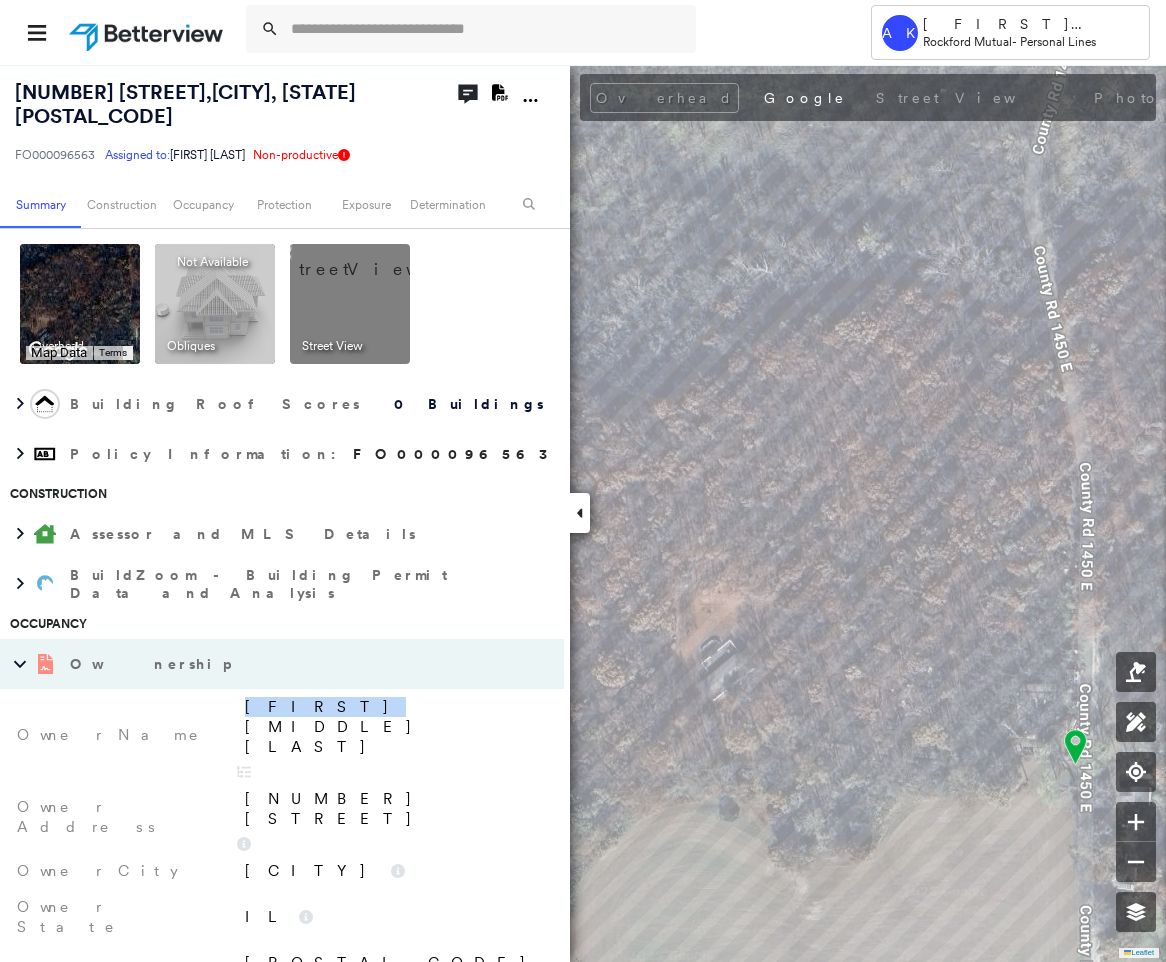 click on "Harold E Traylor" at bounding box center [394, 727] 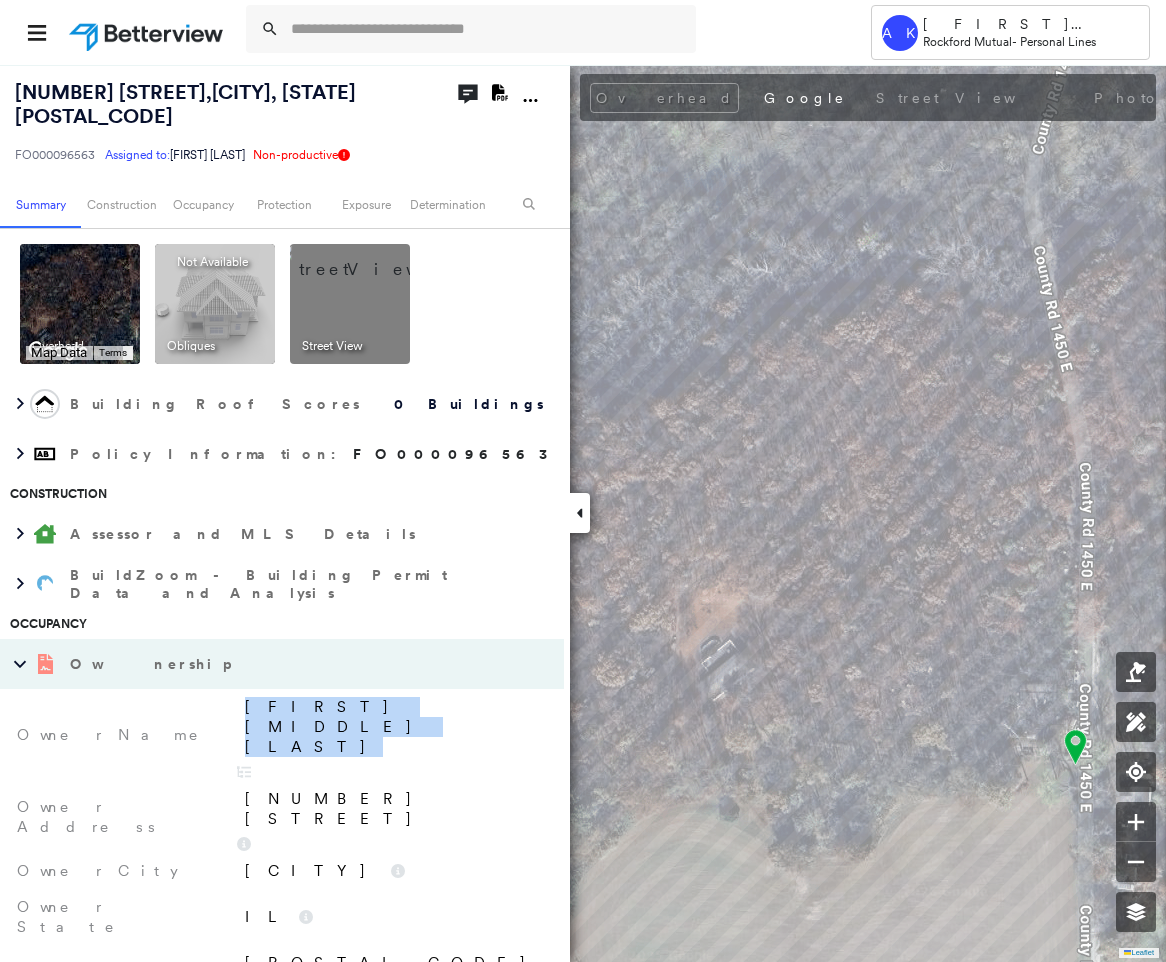 click on "Harold E Traylor" at bounding box center (394, 727) 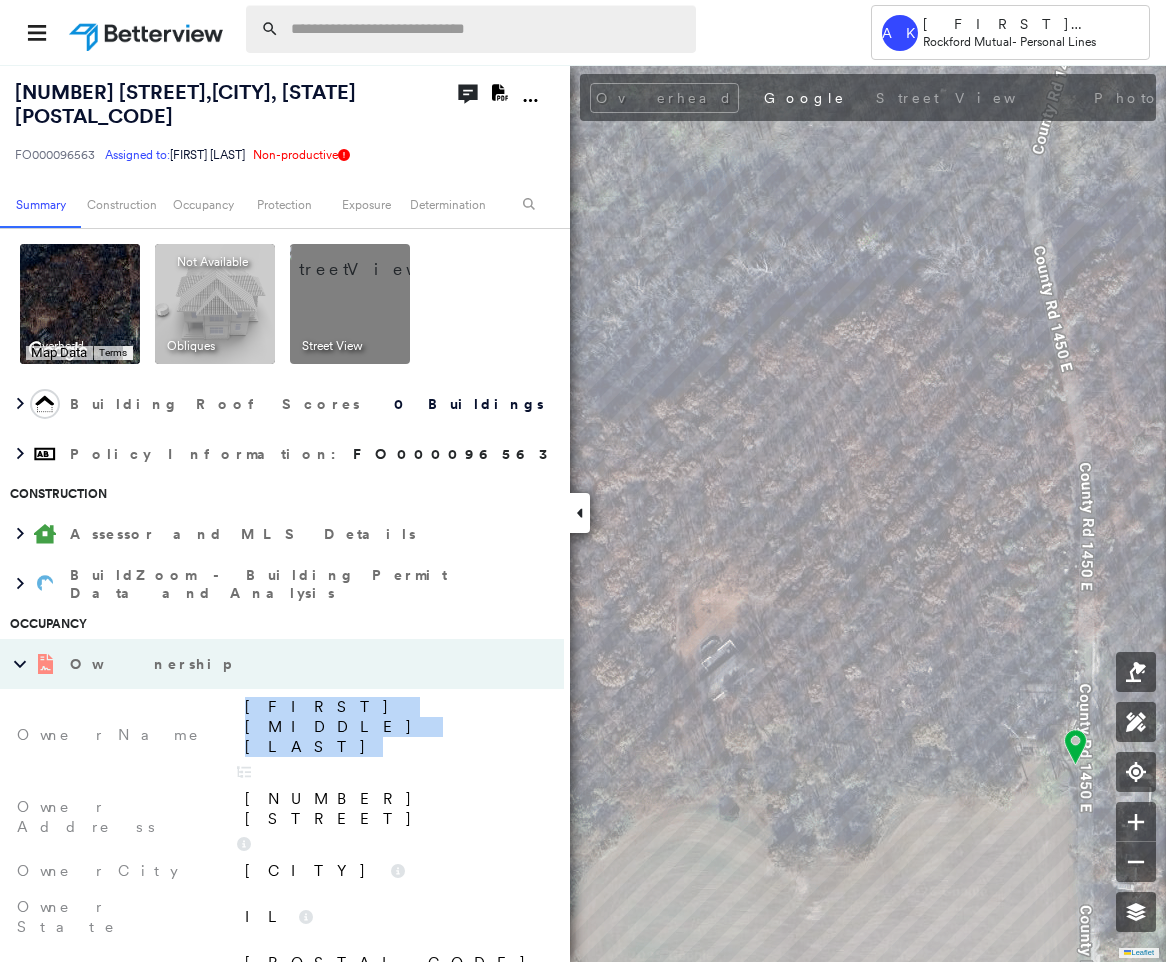 click at bounding box center [487, 29] 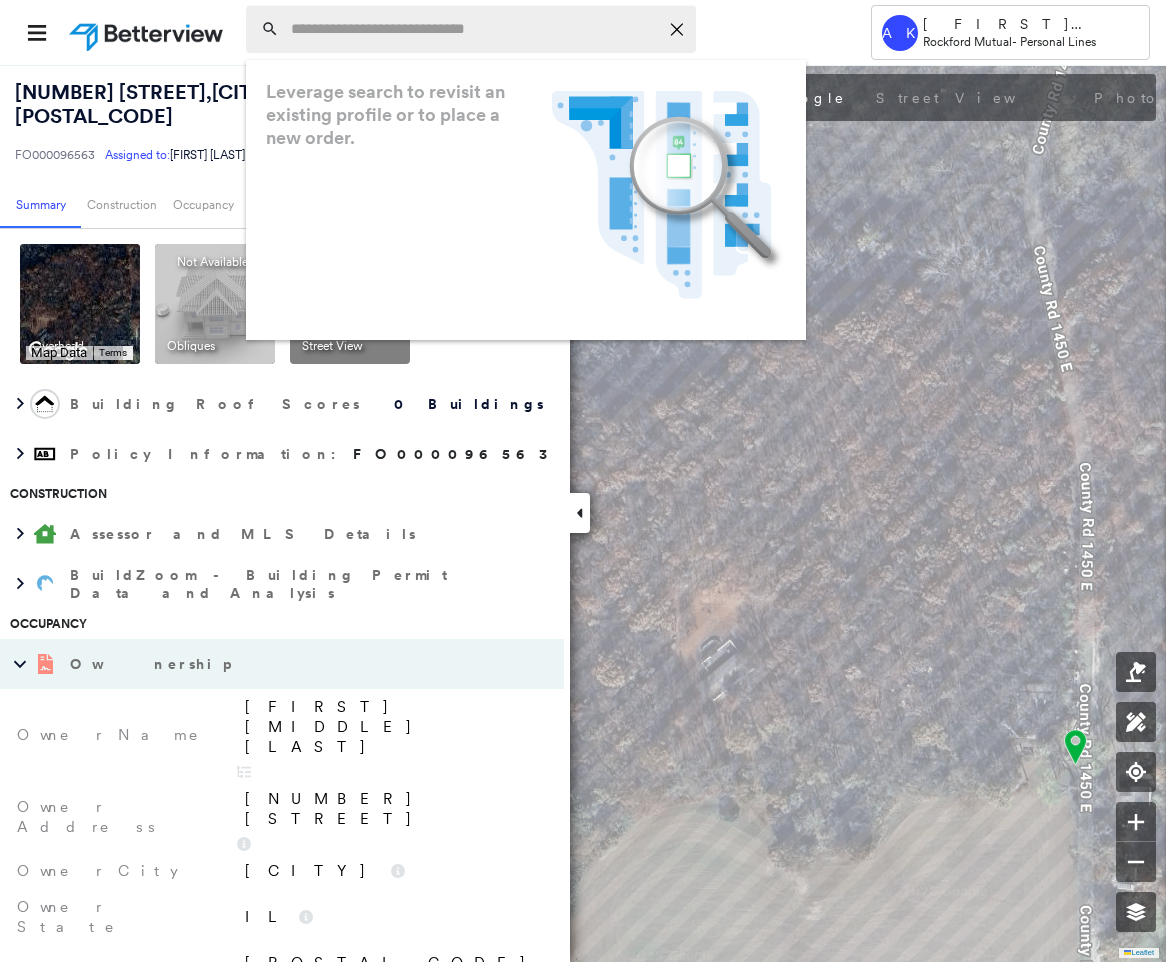 paste on "**********" 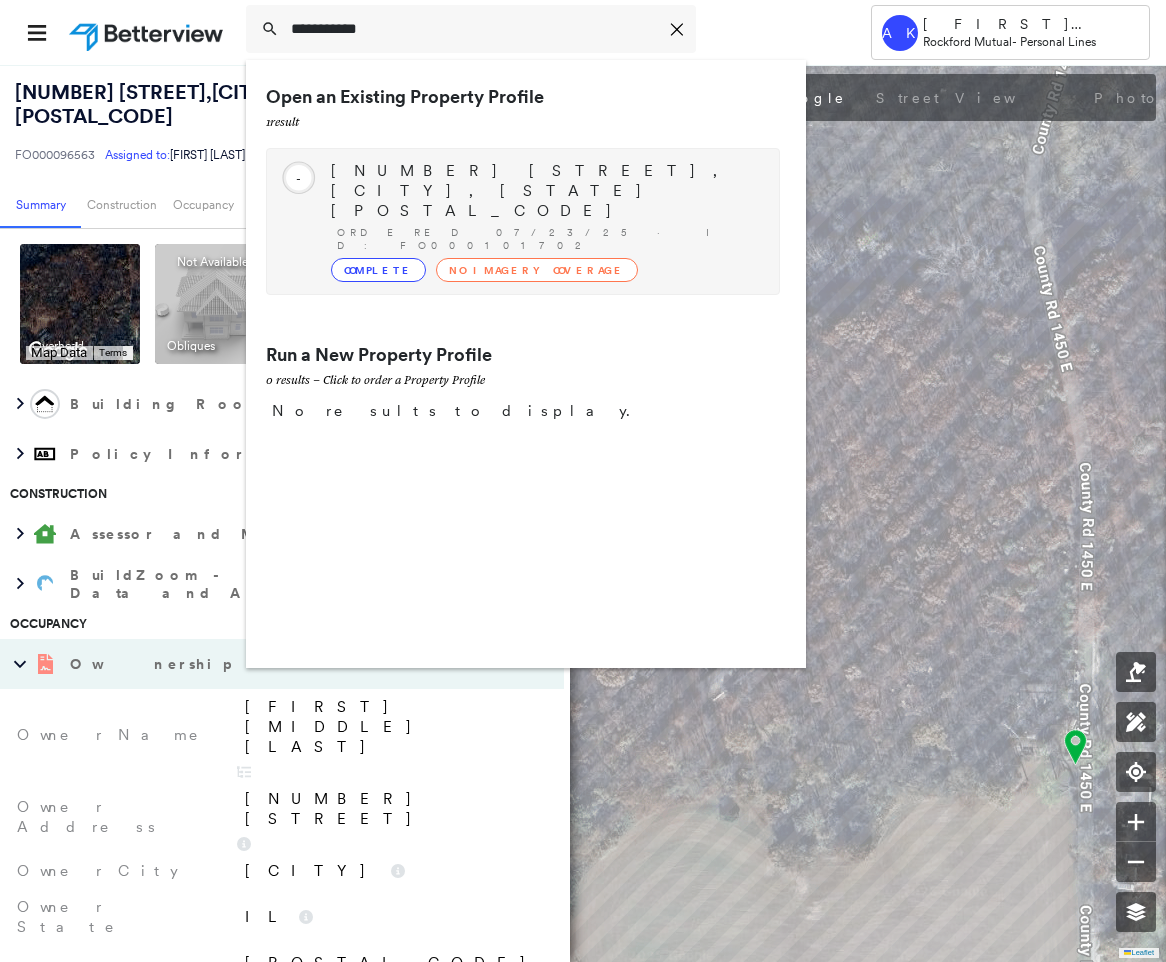type on "**********" 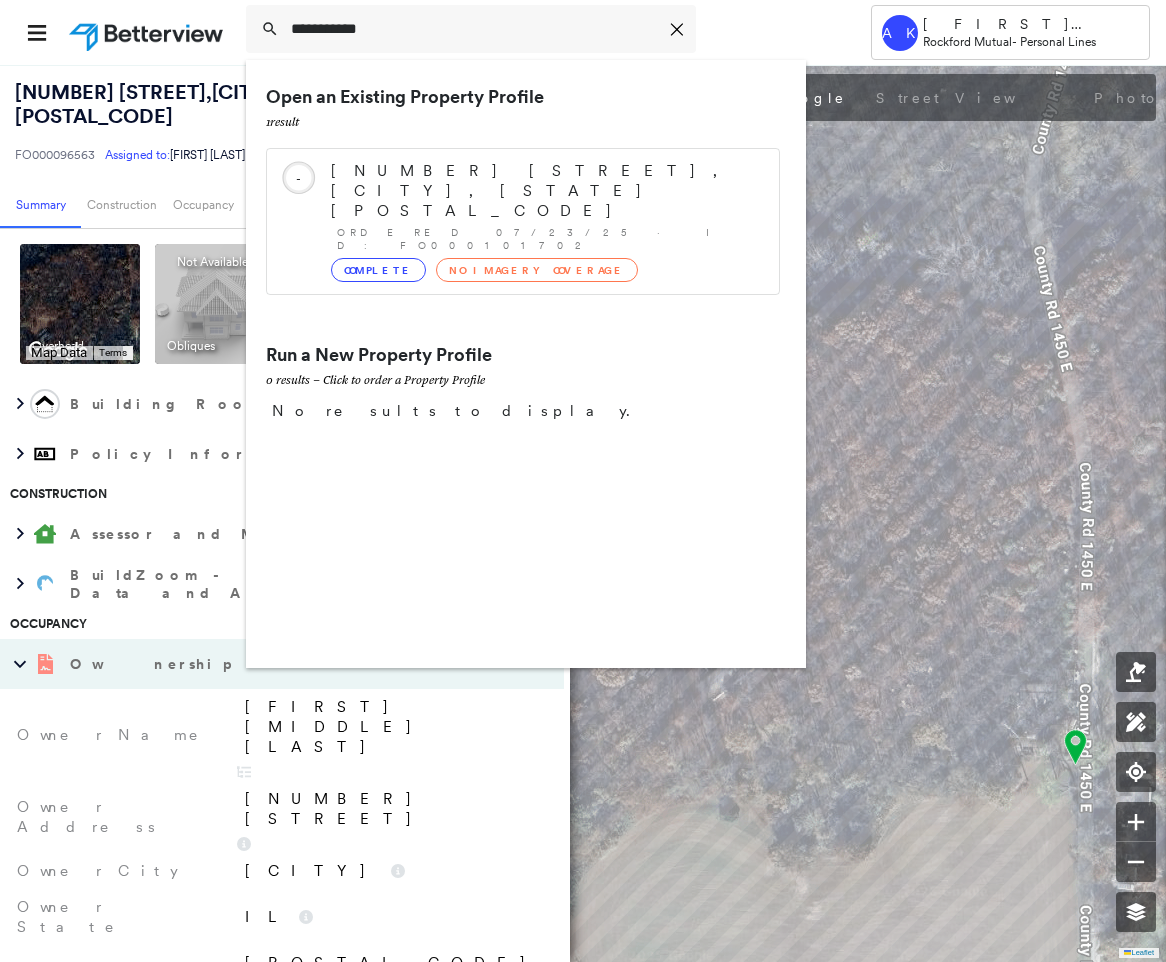 drag, startPoint x: 652, startPoint y: 214, endPoint x: 245, endPoint y: 669, distance: 610.47034 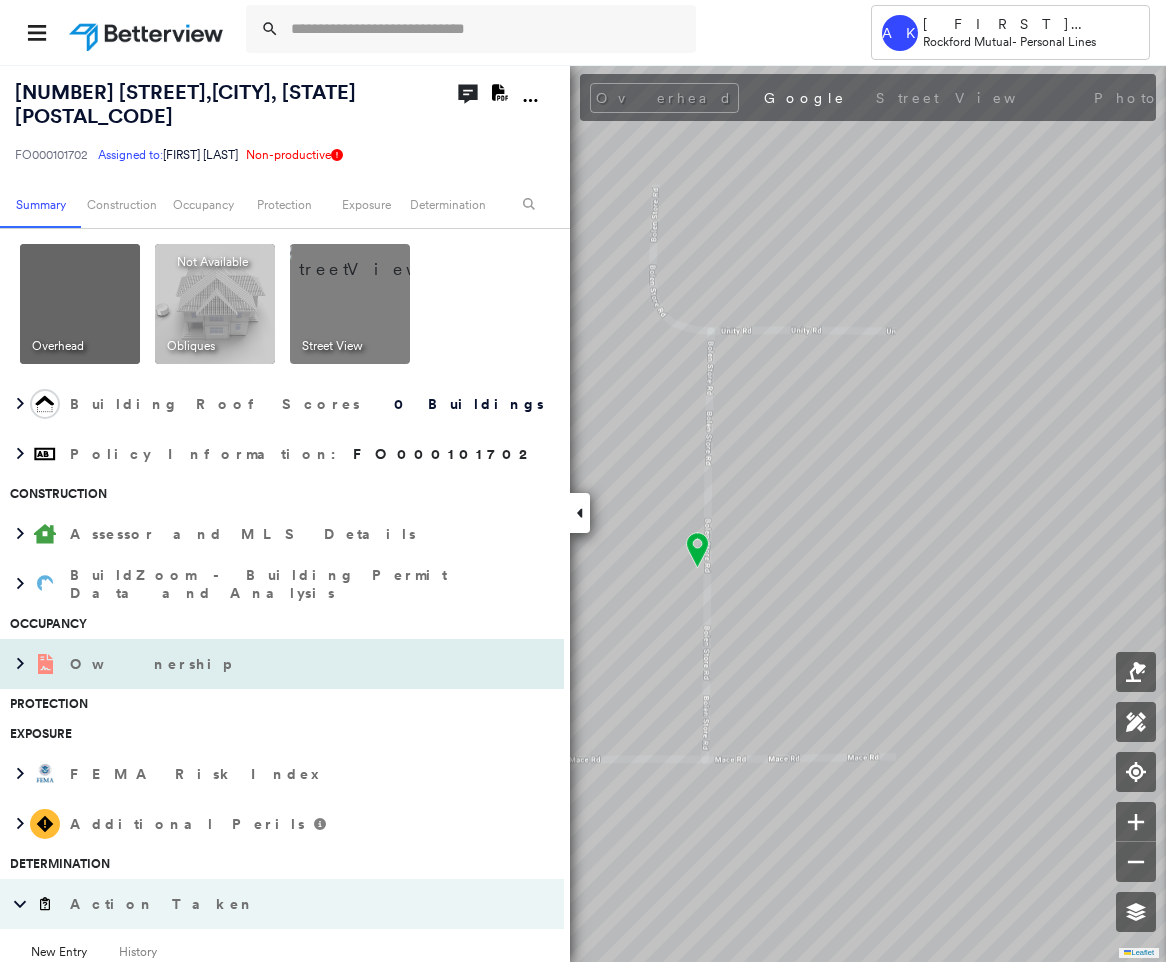 click on "Ownership" at bounding box center (262, 664) 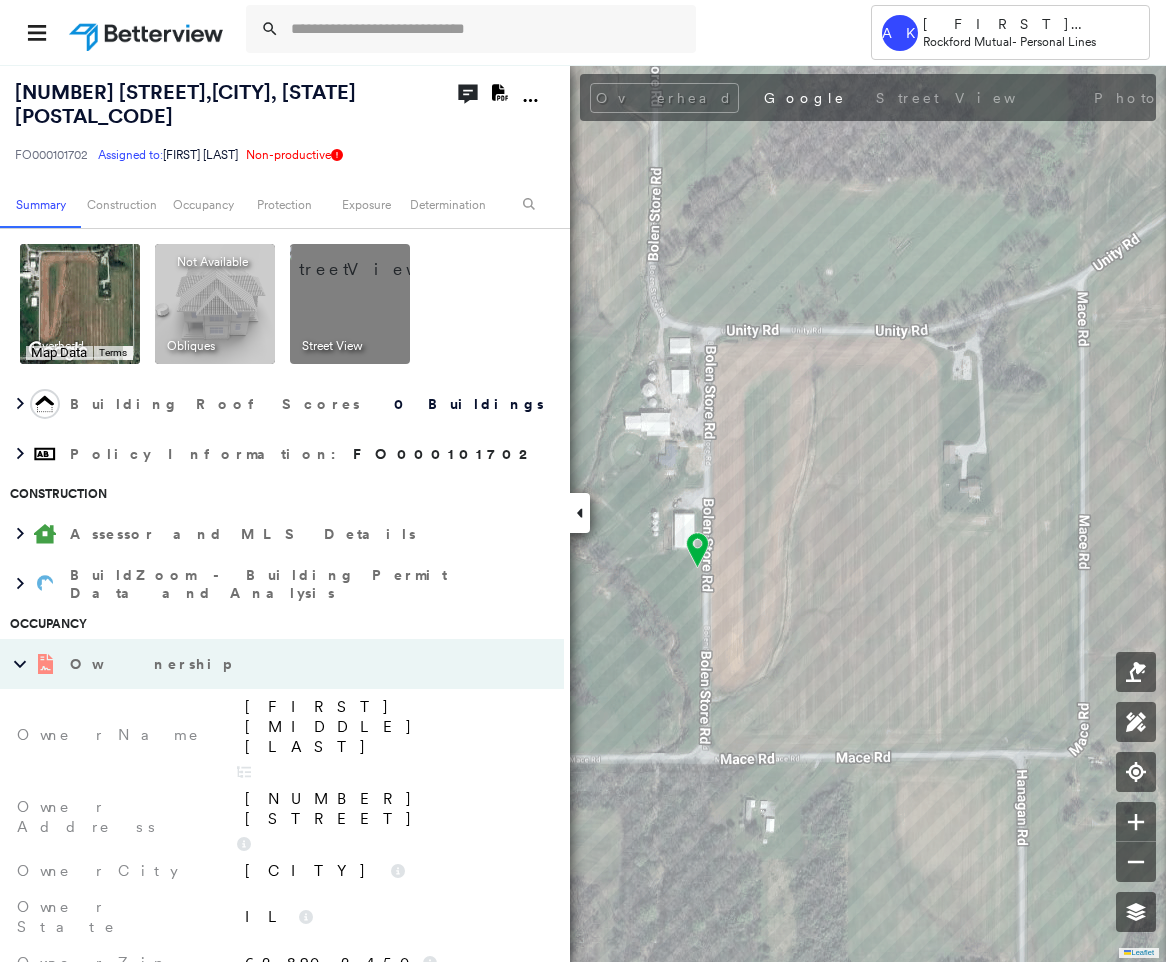 click on "J Larry Miller" at bounding box center (394, 727) 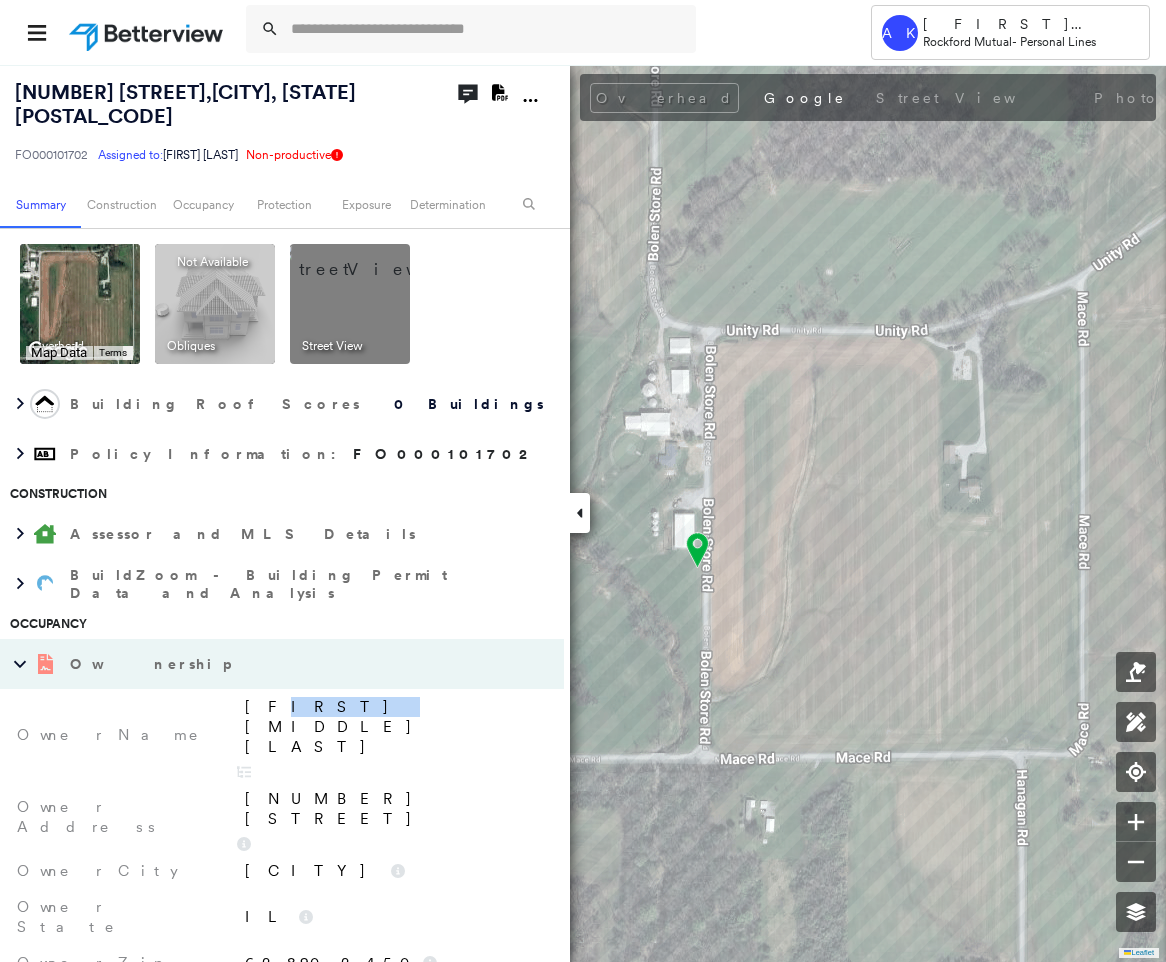click on "J Larry Miller" at bounding box center [394, 727] 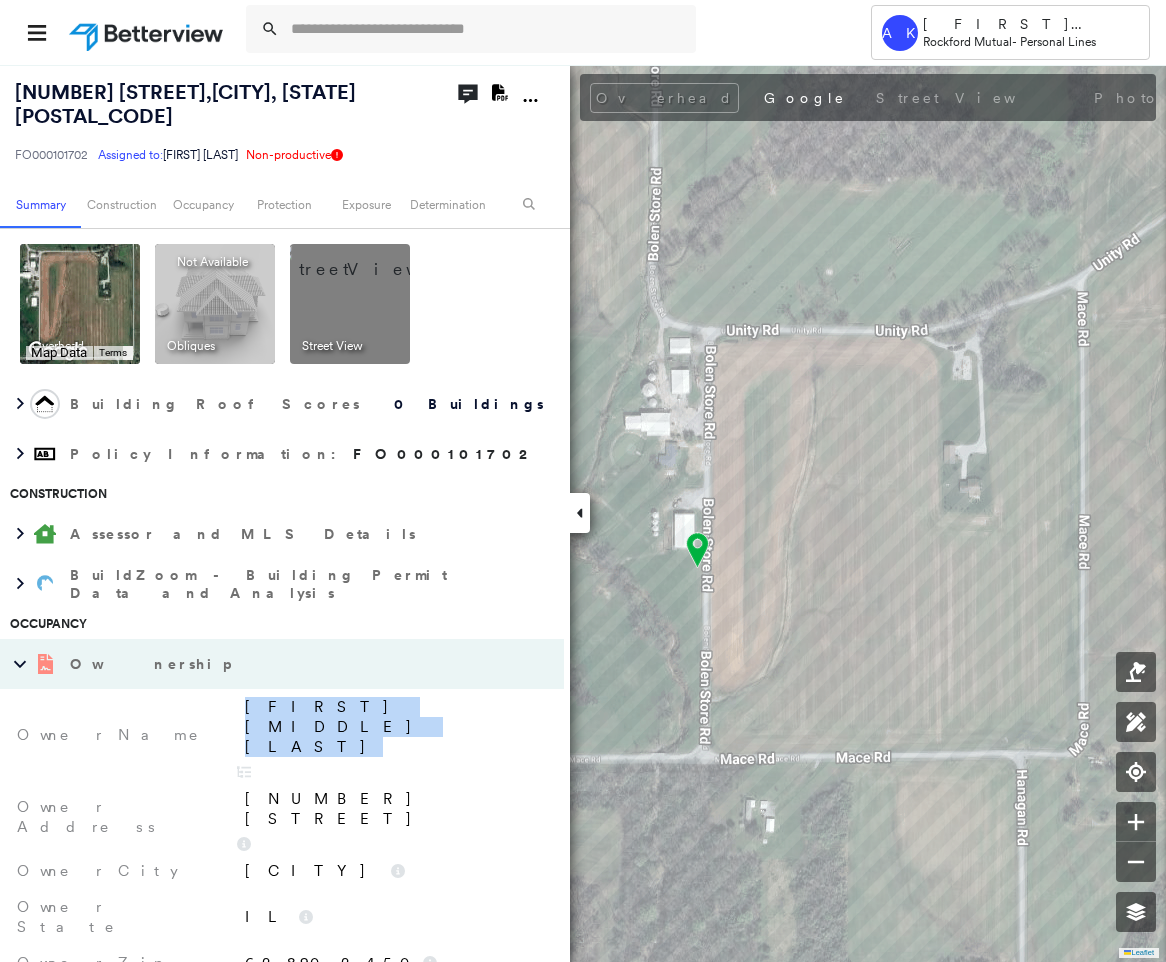 click on "J Larry Miller" at bounding box center (394, 727) 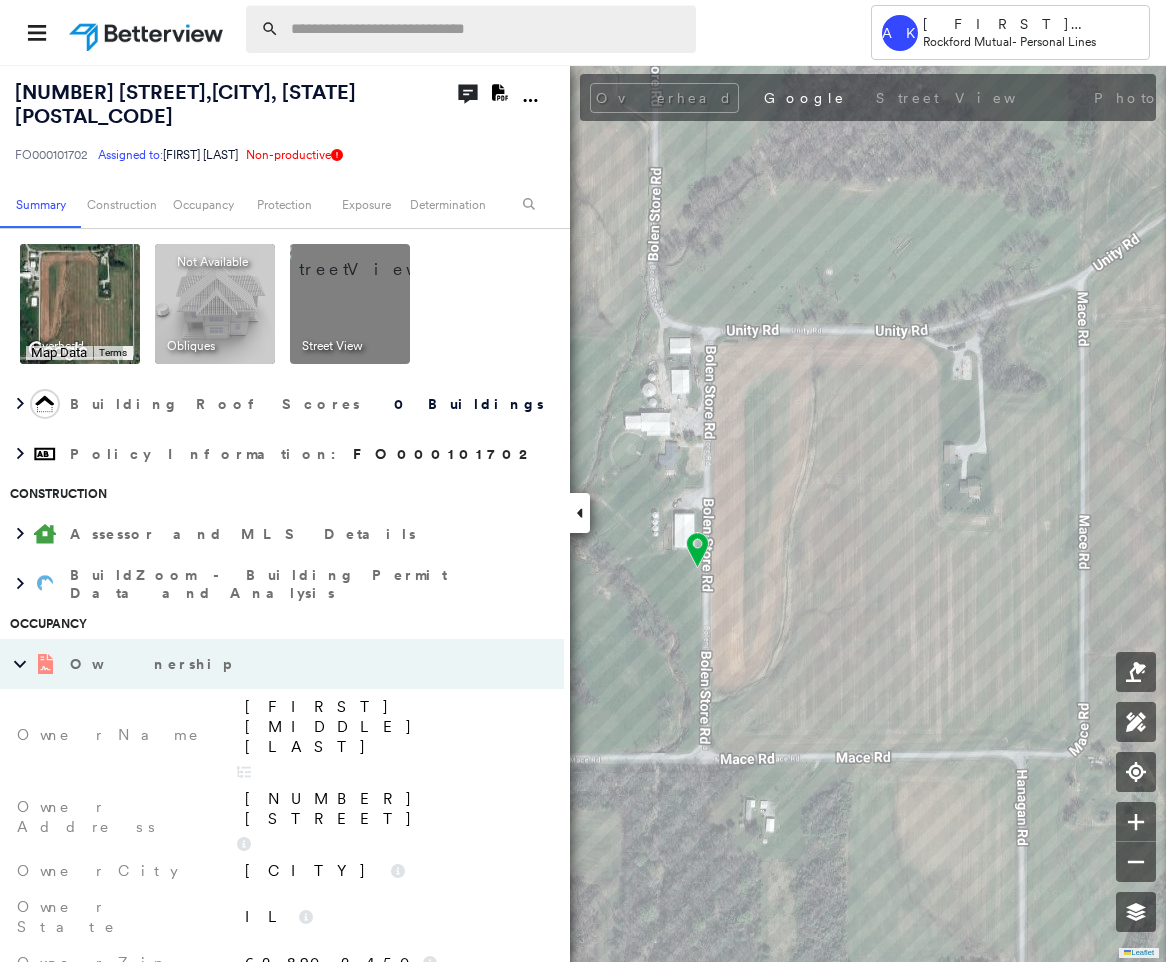 click at bounding box center [487, 29] 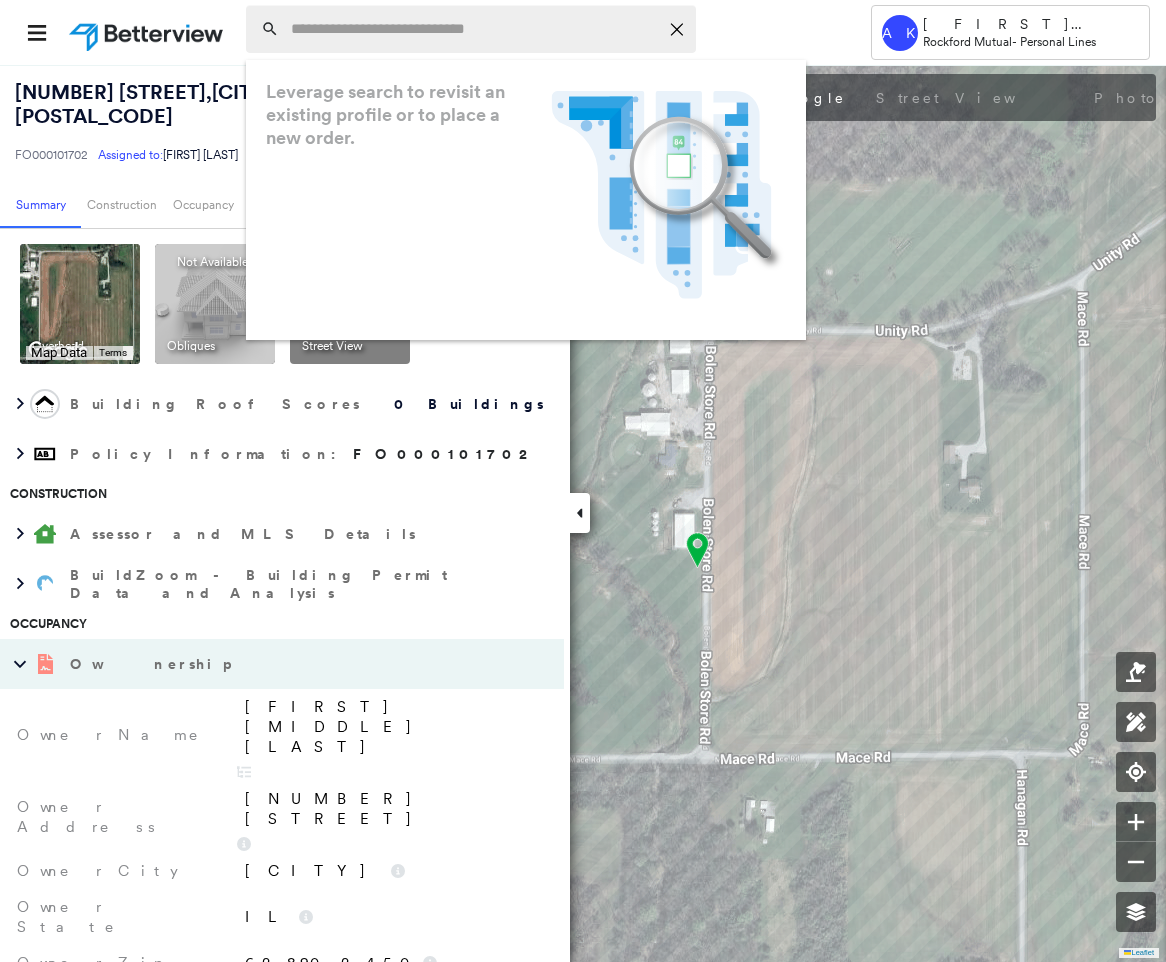 paste on "**********" 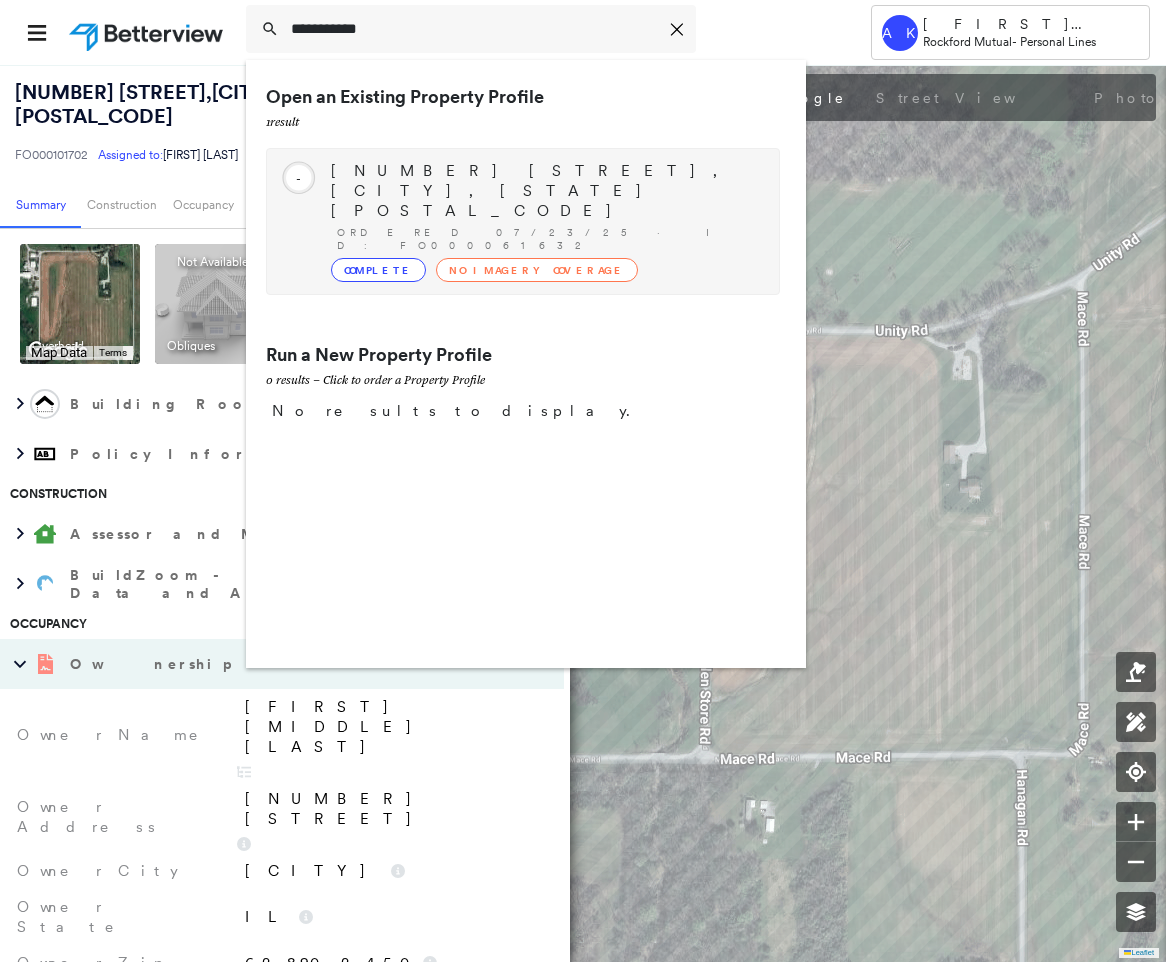 type on "**********" 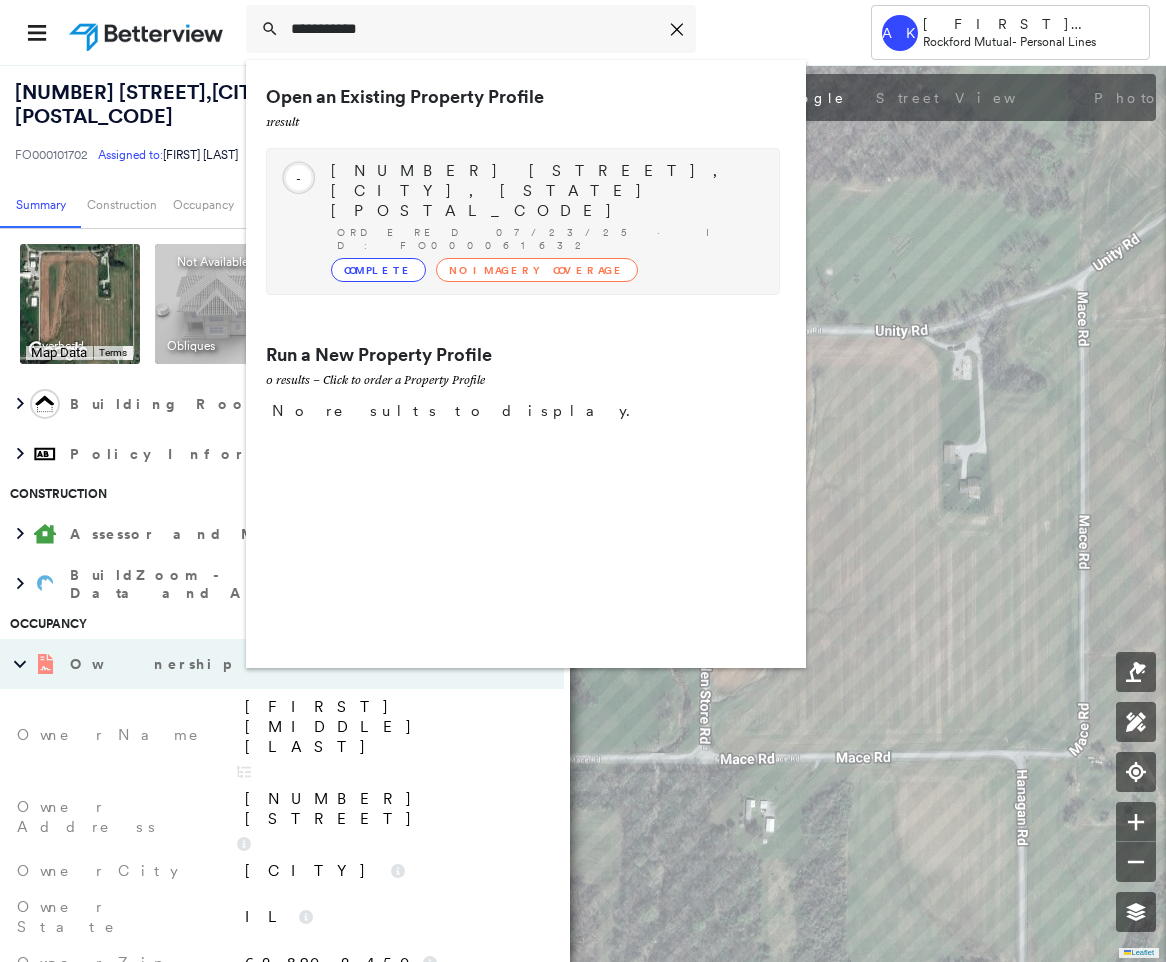 click on "Ordered 07/23/25 · ID: FO000061632" at bounding box center (548, 239) 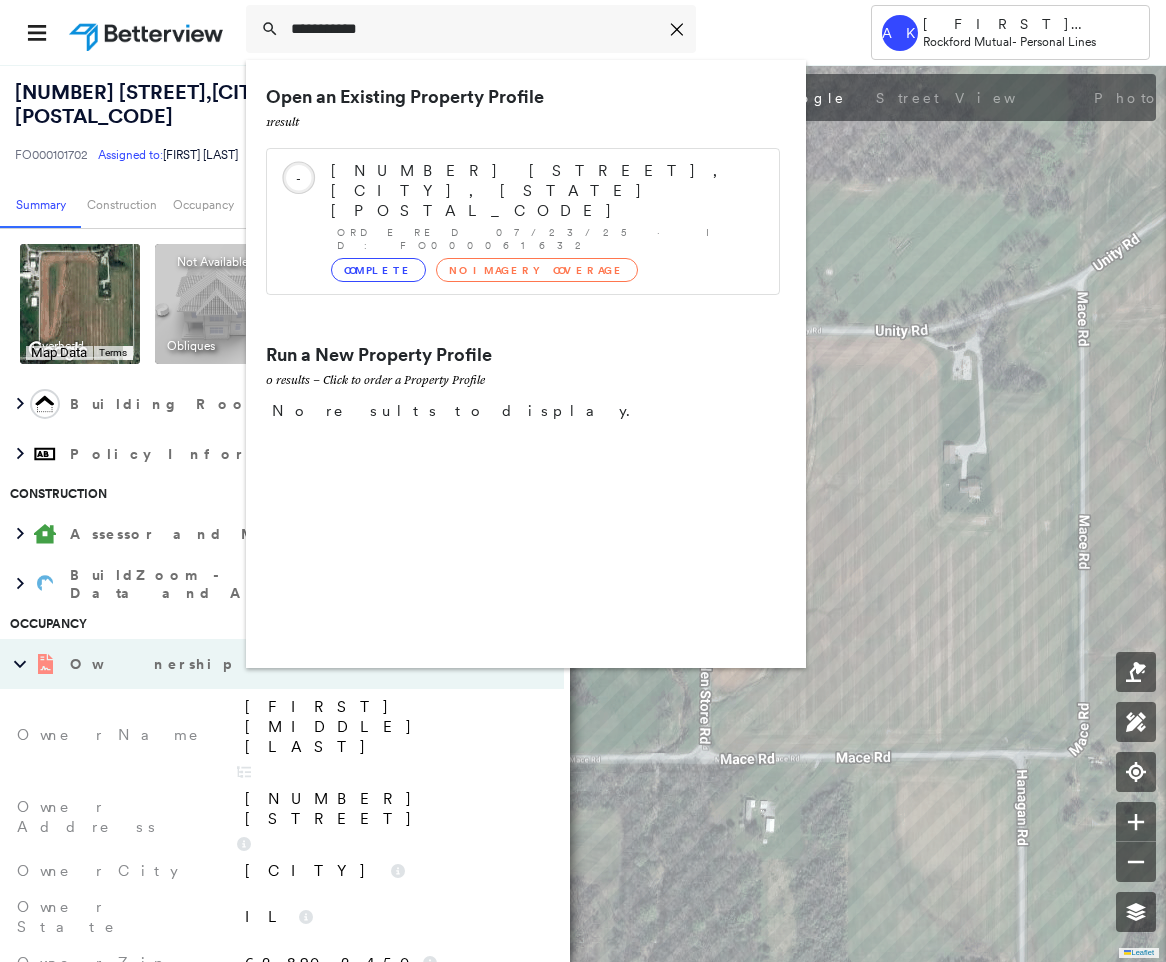 type 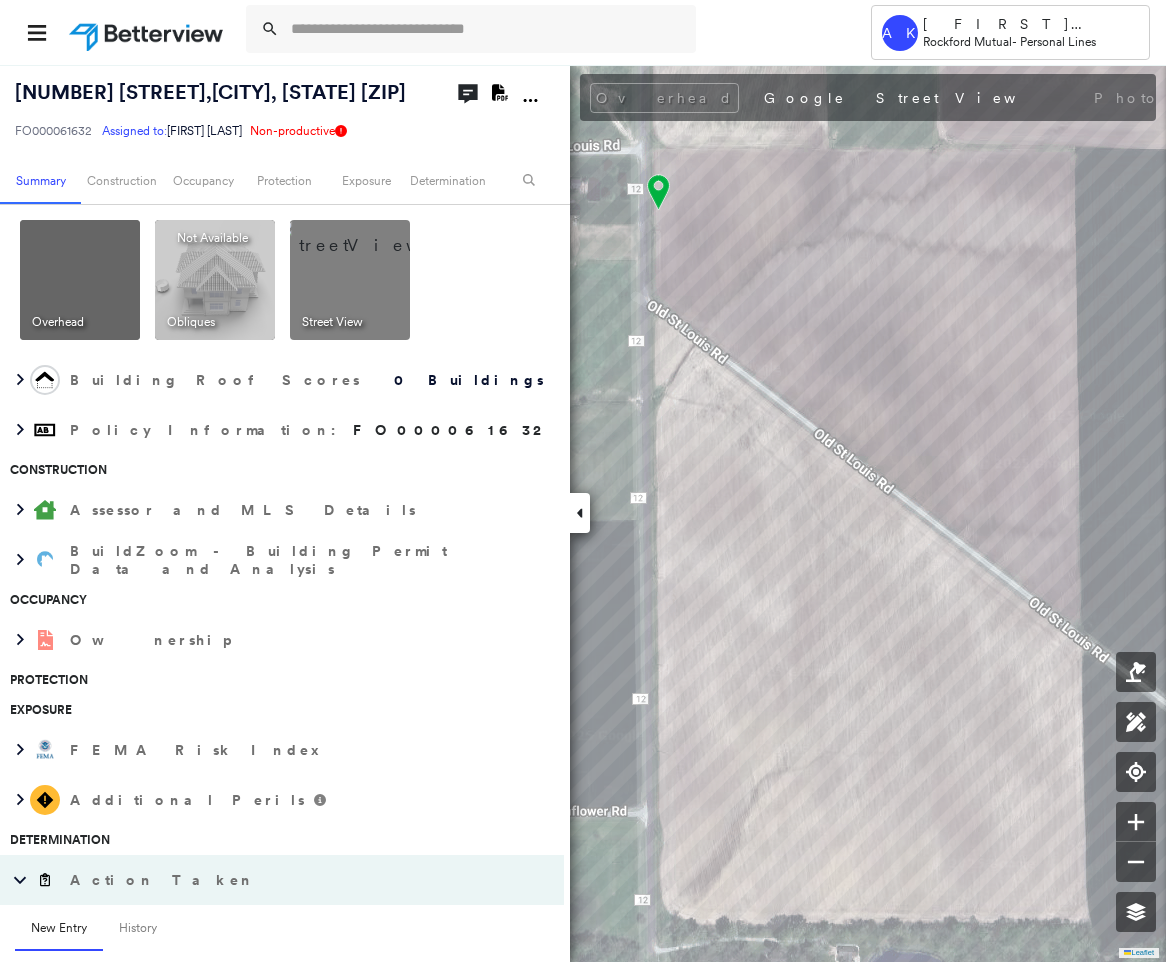 scroll, scrollTop: 0, scrollLeft: 0, axis: both 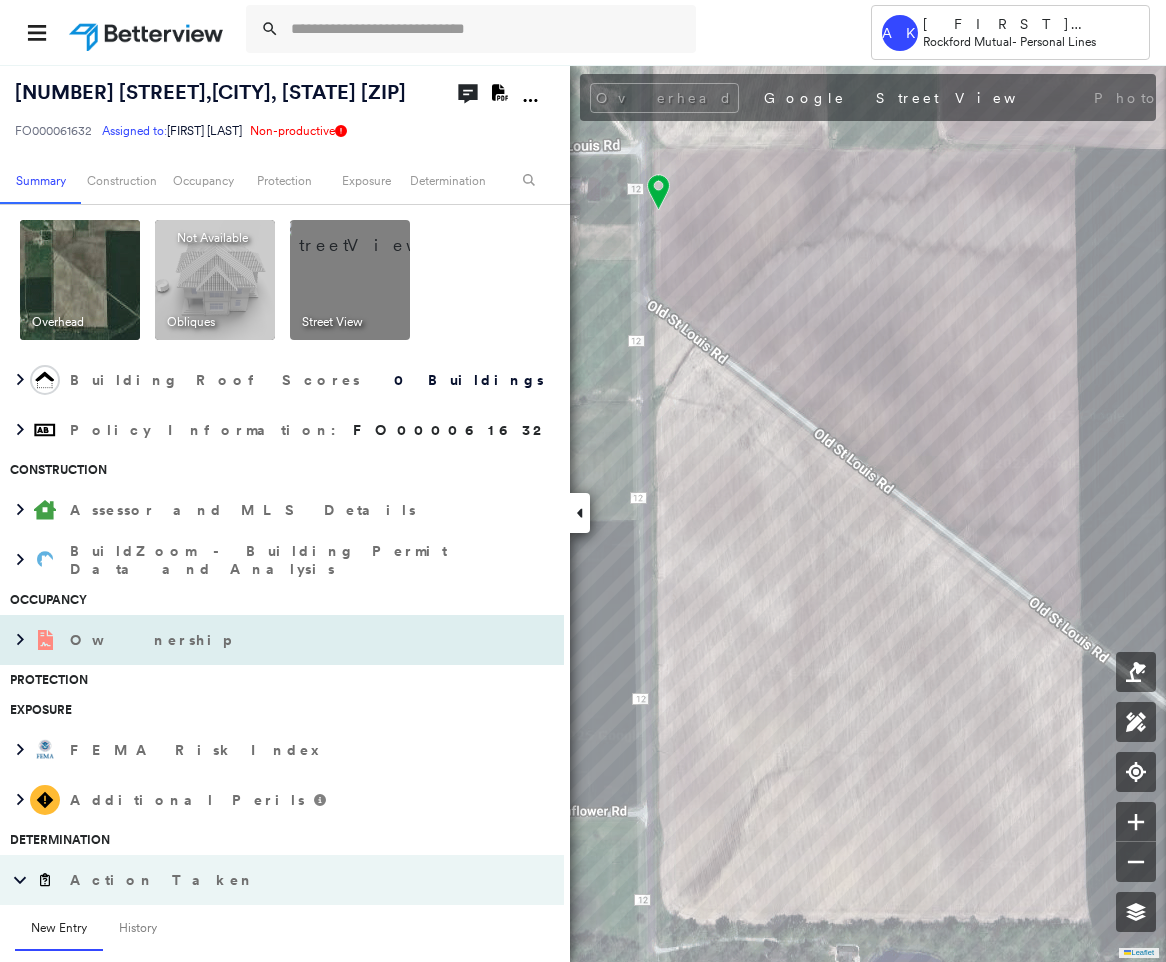 click on "Ownership" at bounding box center (152, 640) 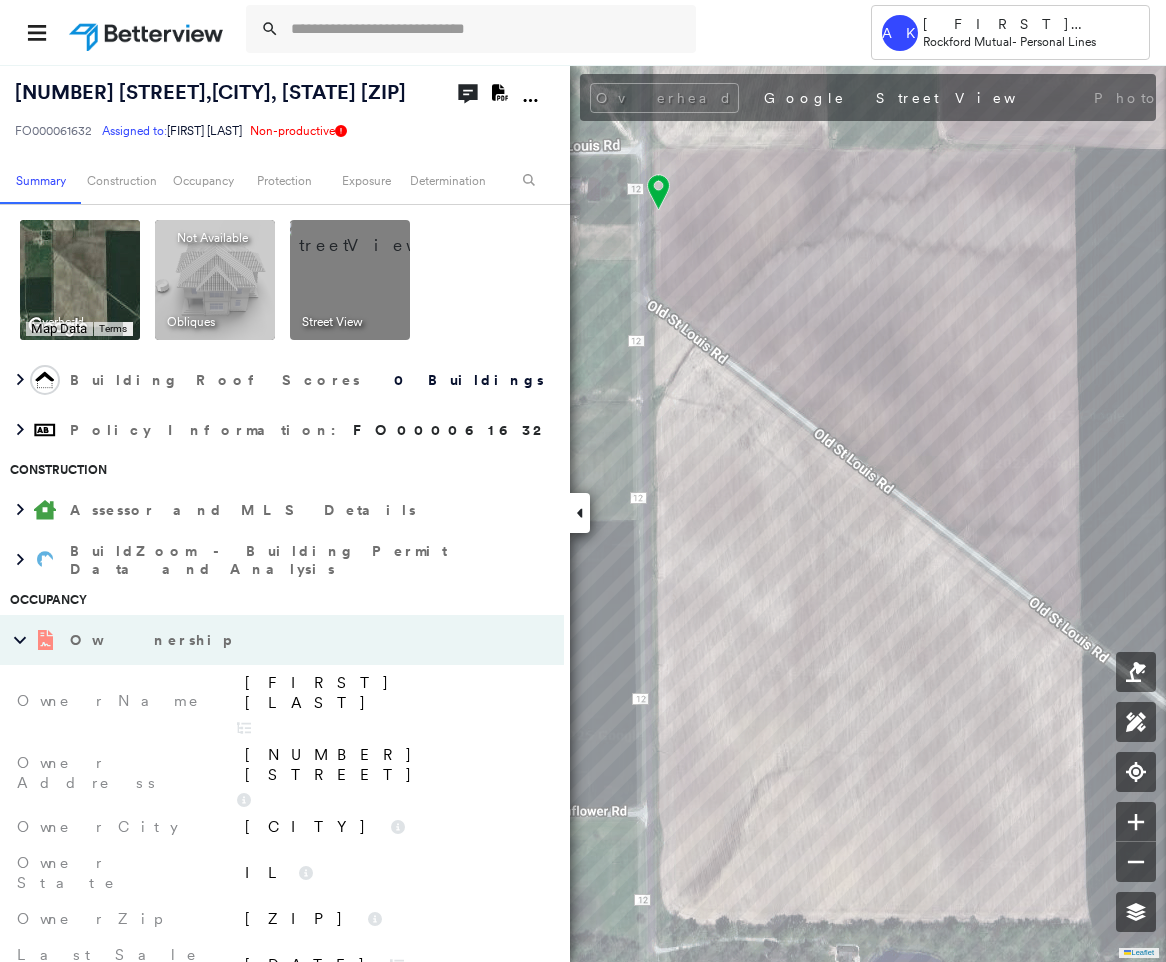 click on "Keith Obermeier" at bounding box center [391, 701] 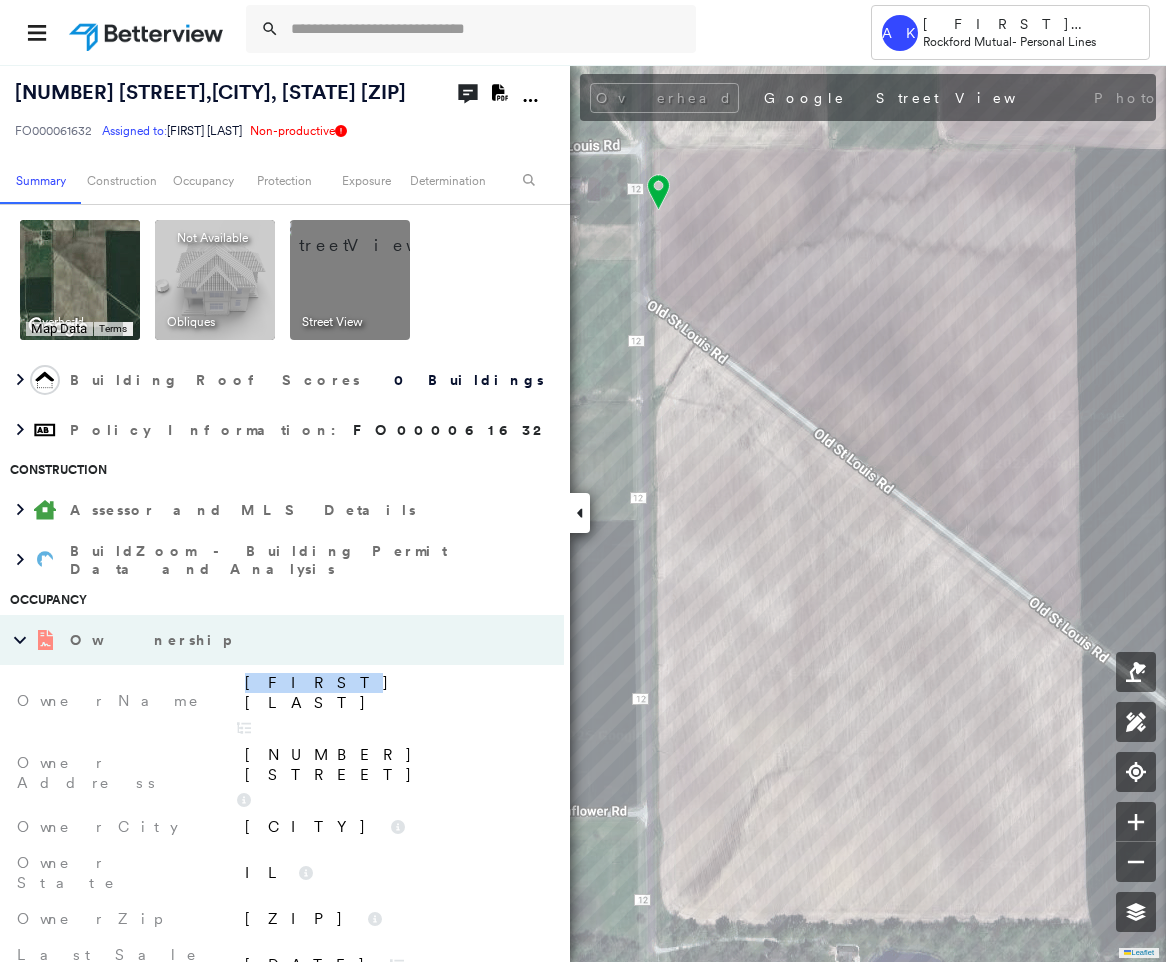 click on "Keith Obermeier" at bounding box center [391, 701] 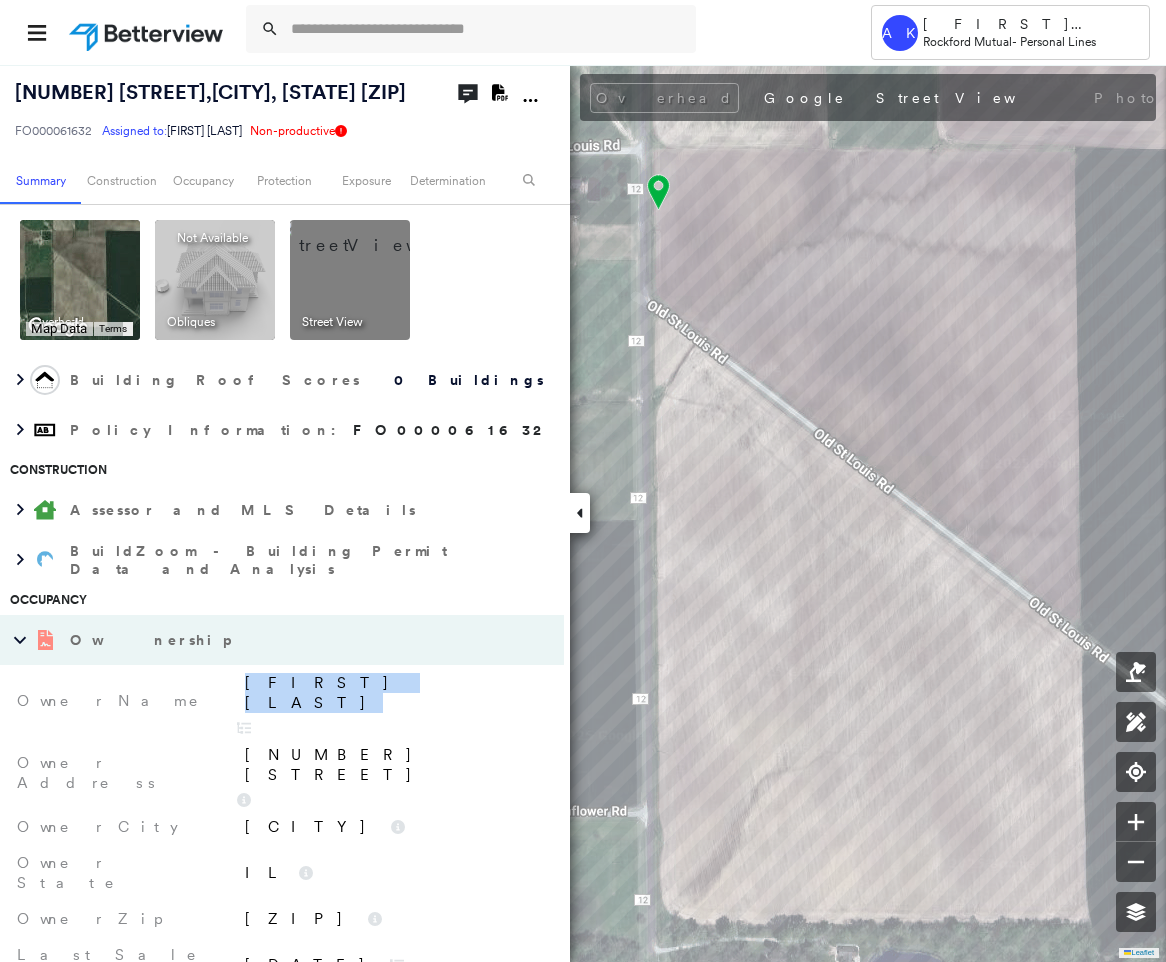 click on "Keith Obermeier" at bounding box center [391, 701] 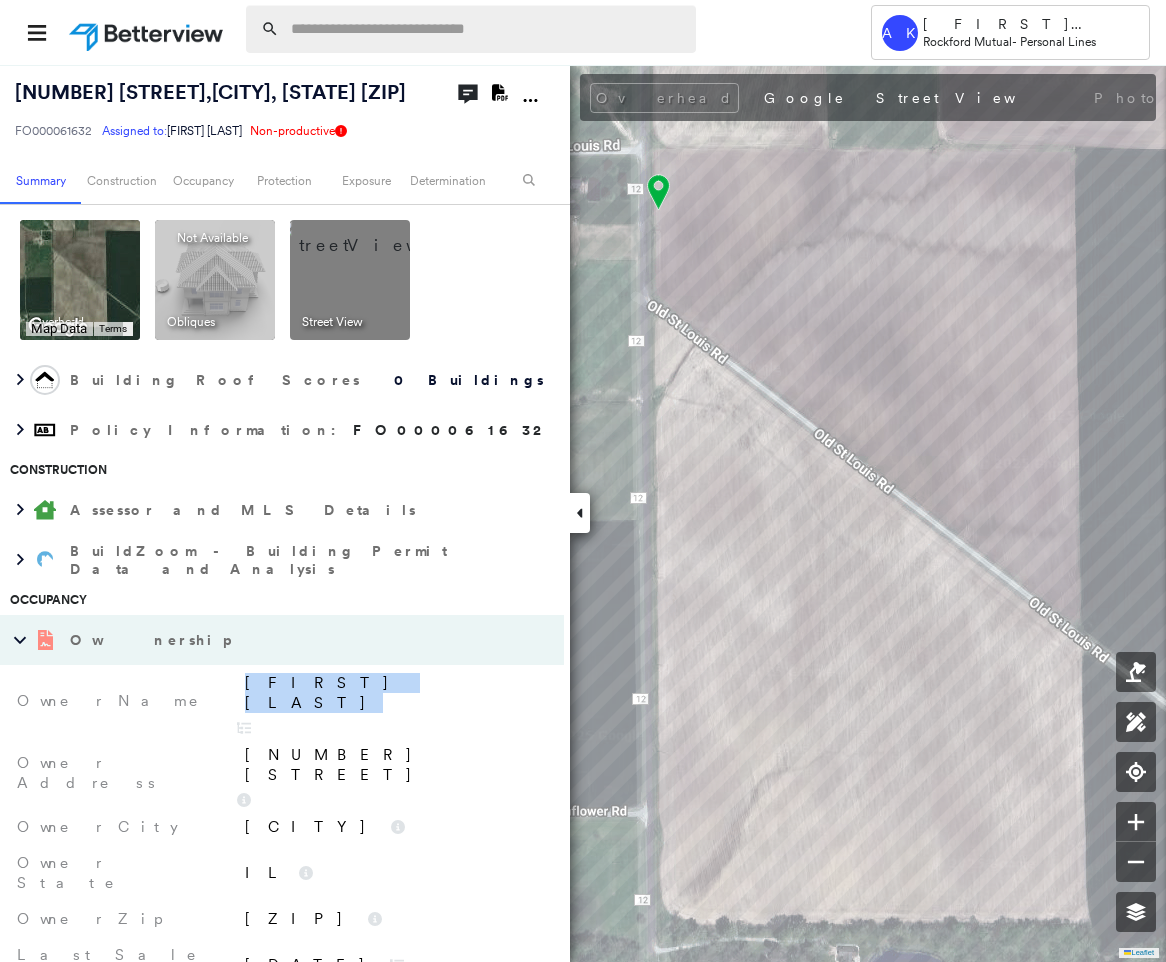 click at bounding box center [487, 29] 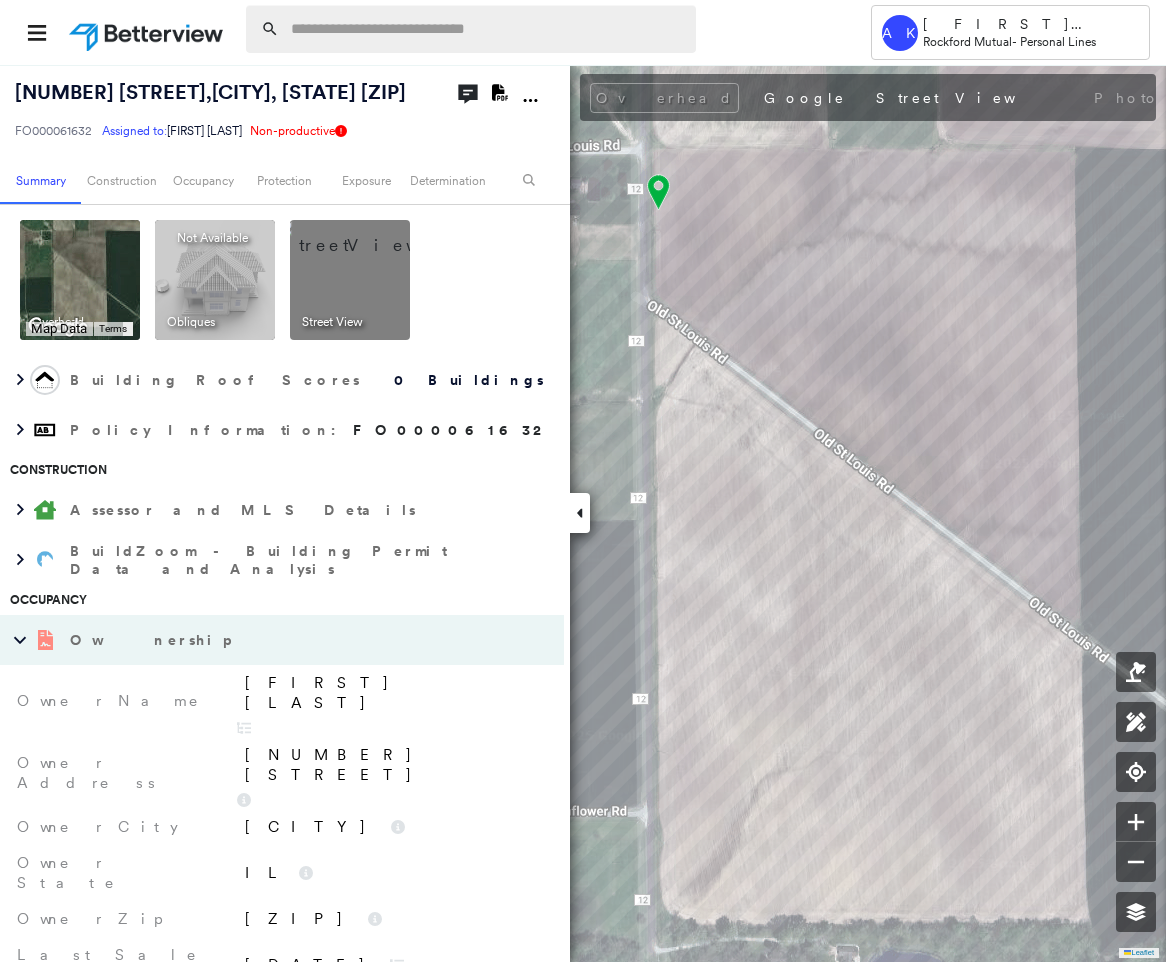 paste on "**********" 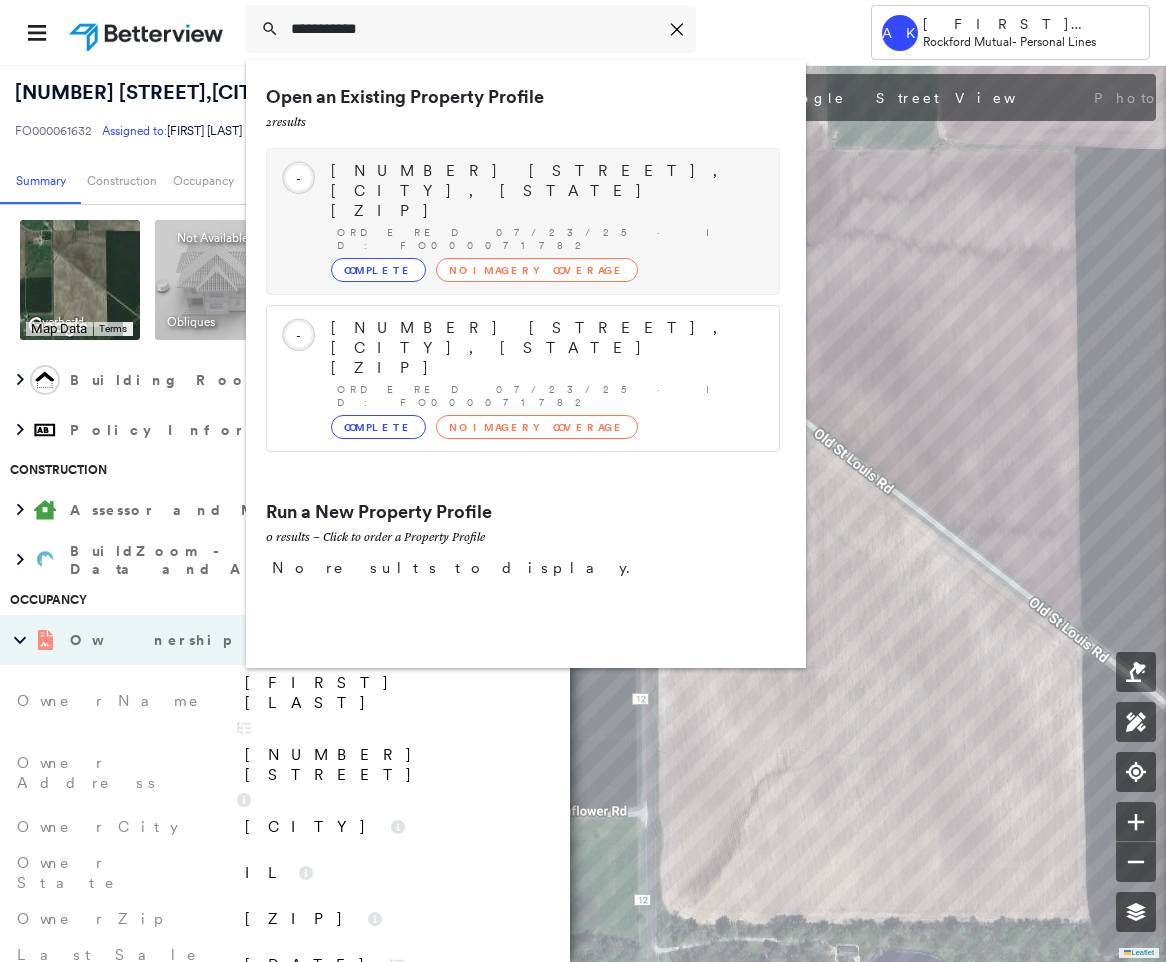 type on "**********" 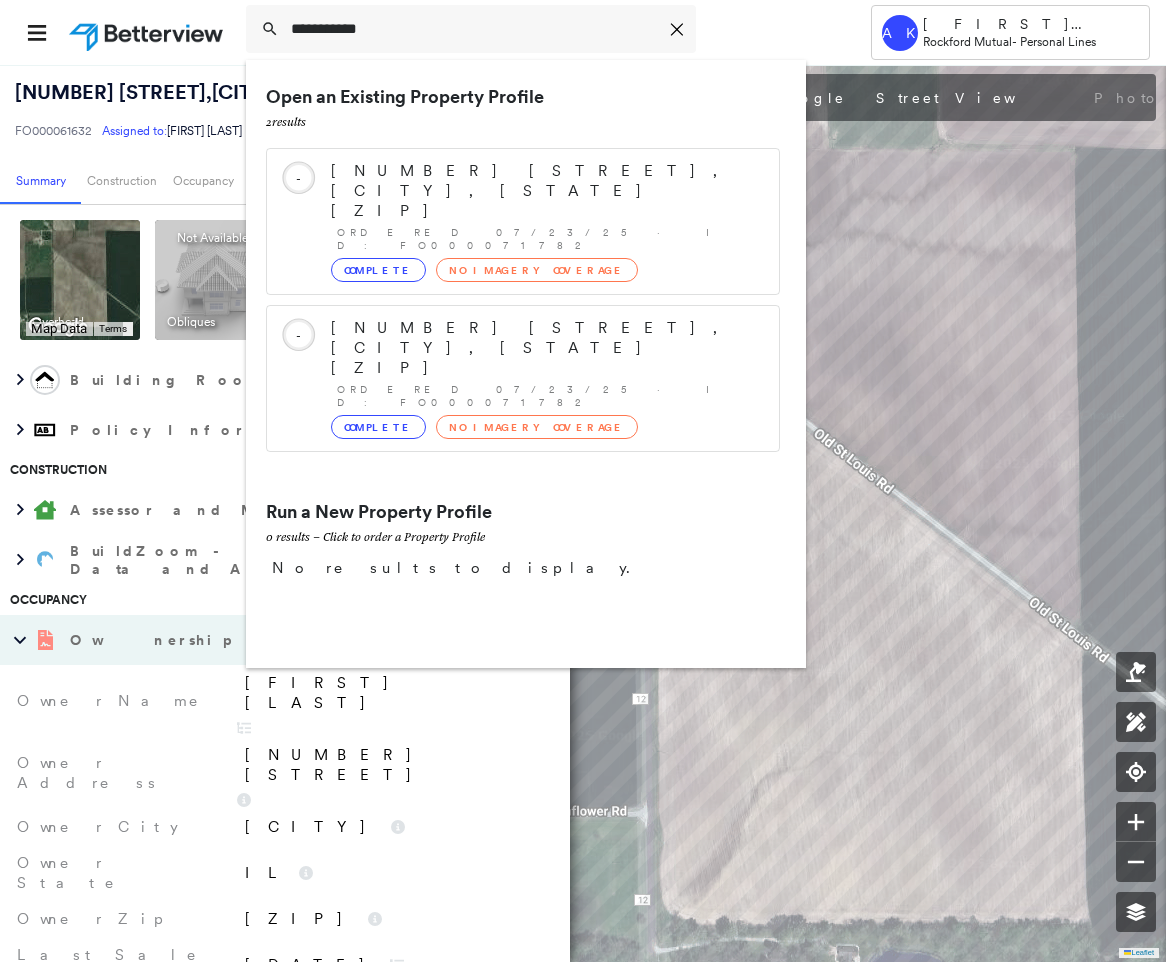drag, startPoint x: 419, startPoint y: 212, endPoint x: 483, endPoint y: 176, distance: 73.43024 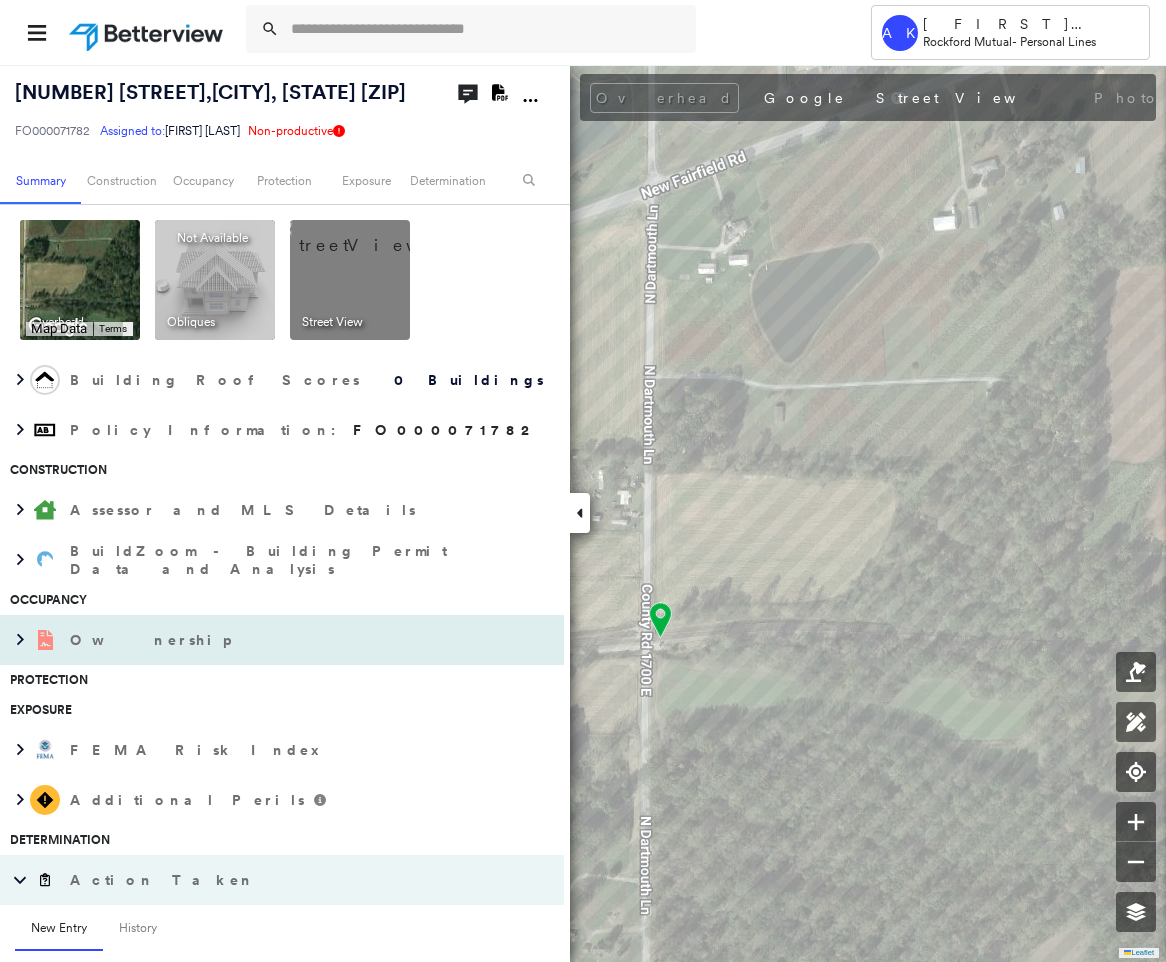 click on "Ownership" at bounding box center [262, 640] 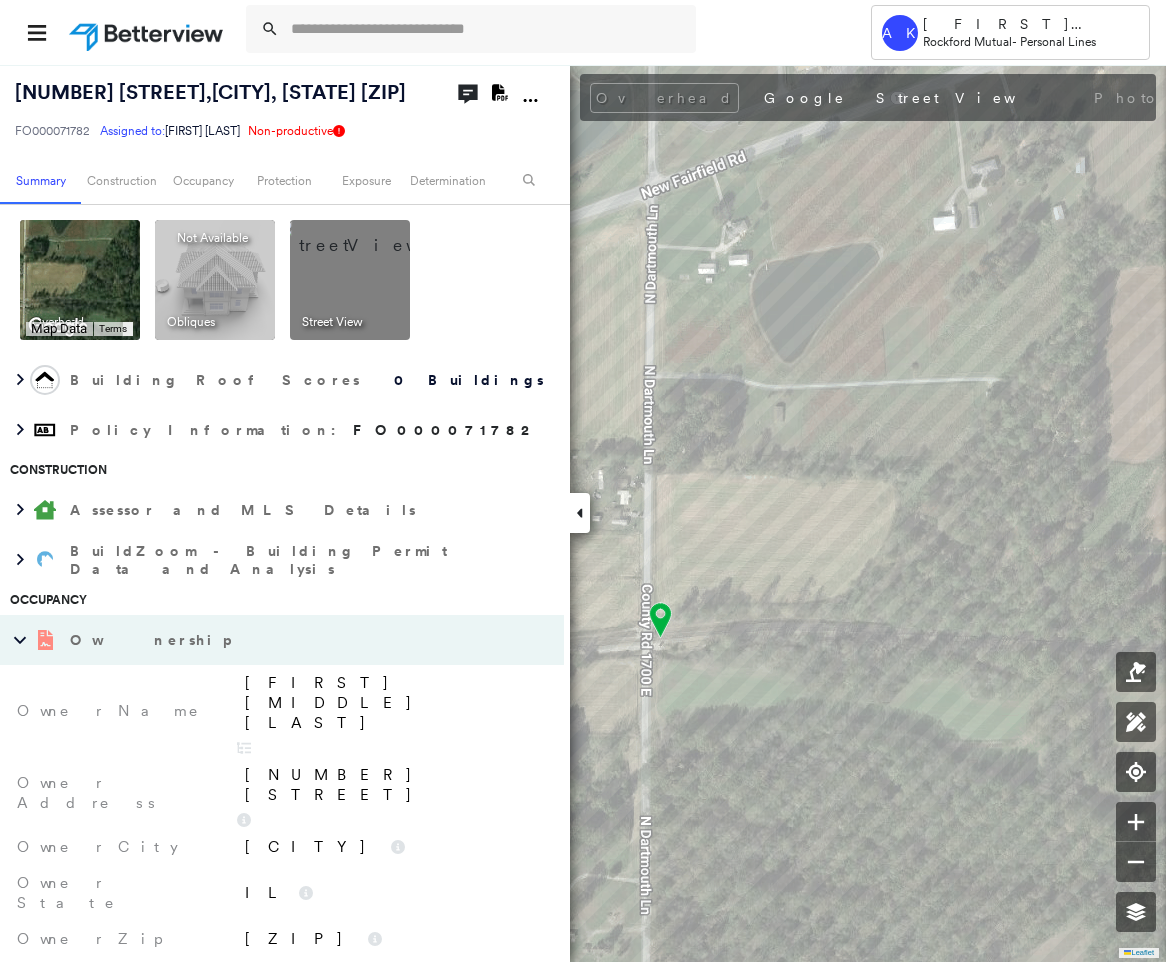 click on "Jeffrey L Harrell" at bounding box center (394, 703) 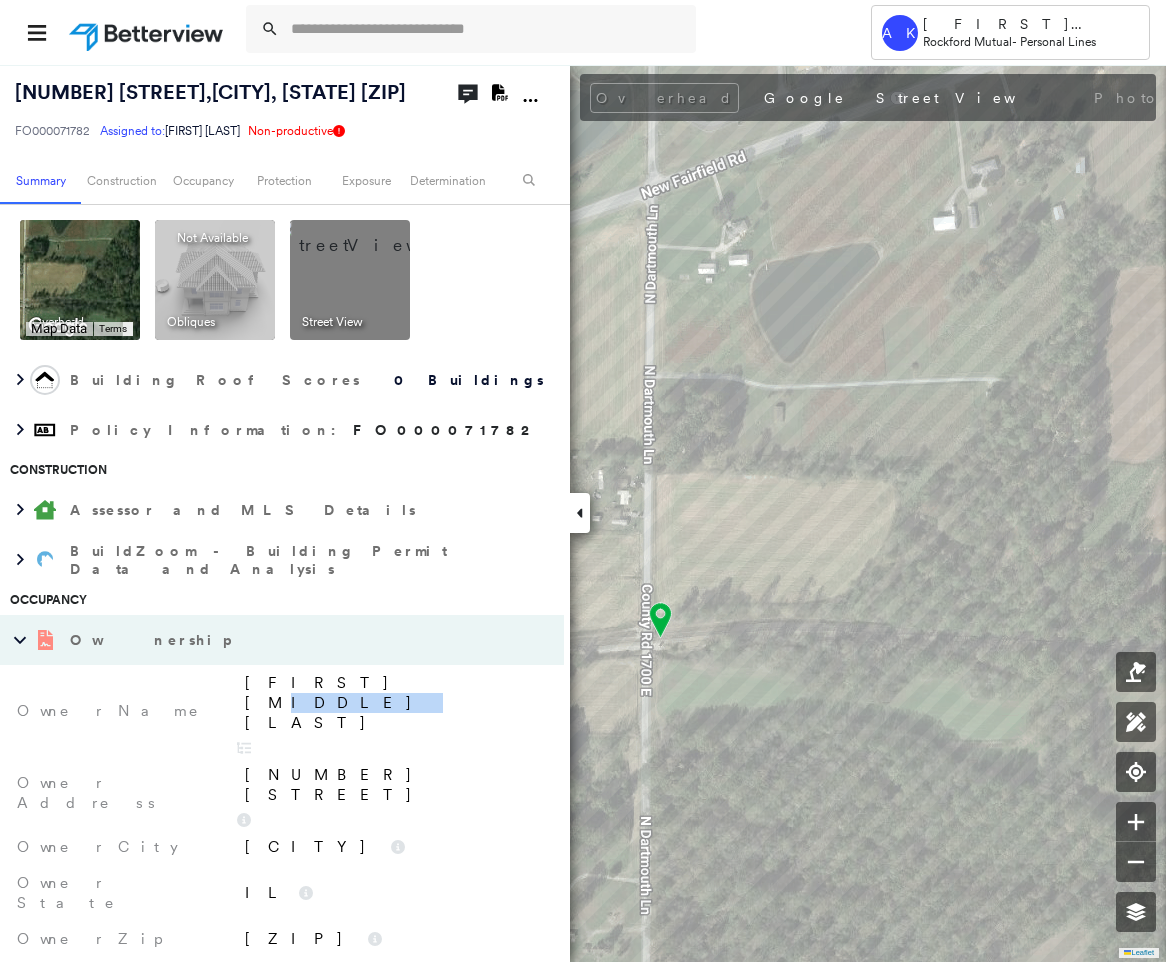 click on "Jeffrey L Harrell" at bounding box center (394, 703) 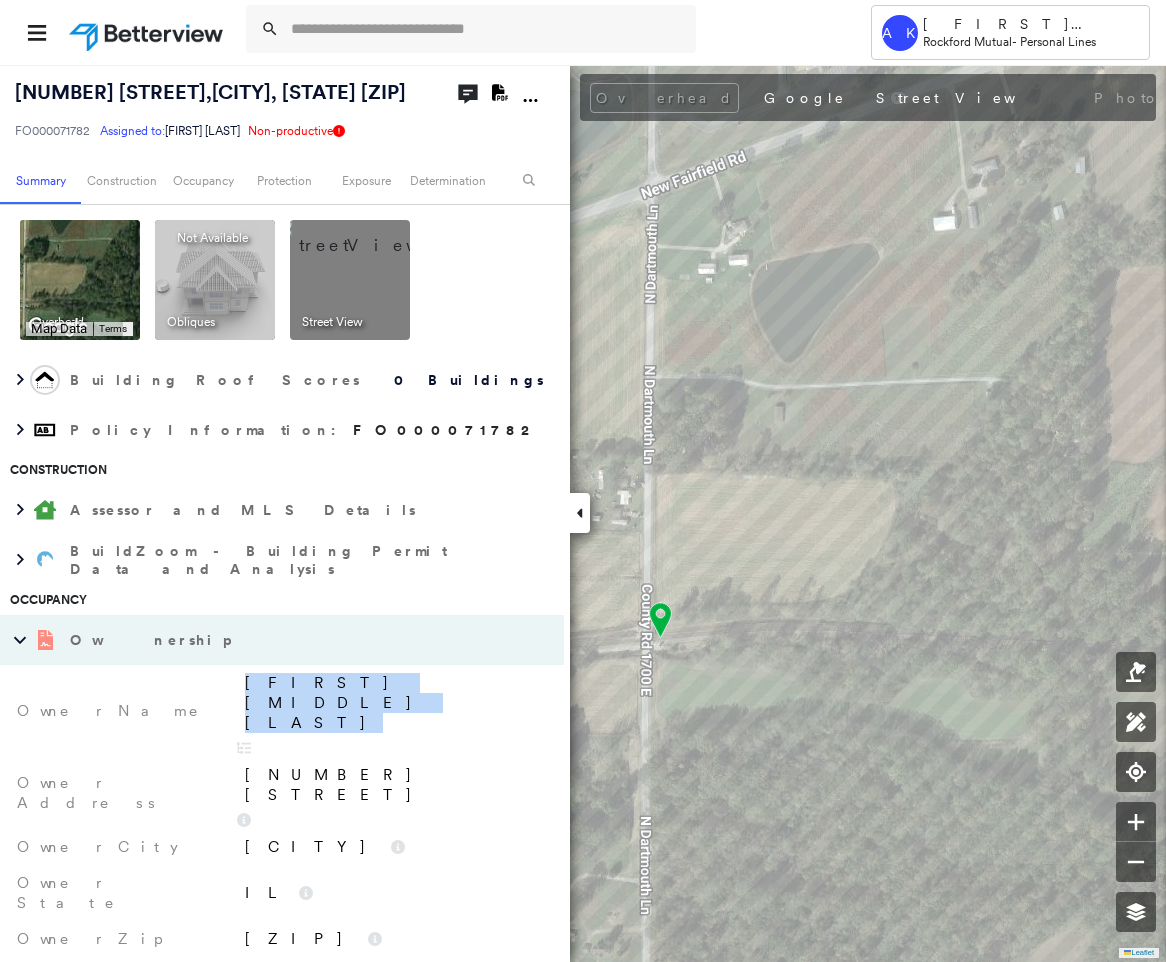 click on "Jeffrey L Harrell" at bounding box center [394, 703] 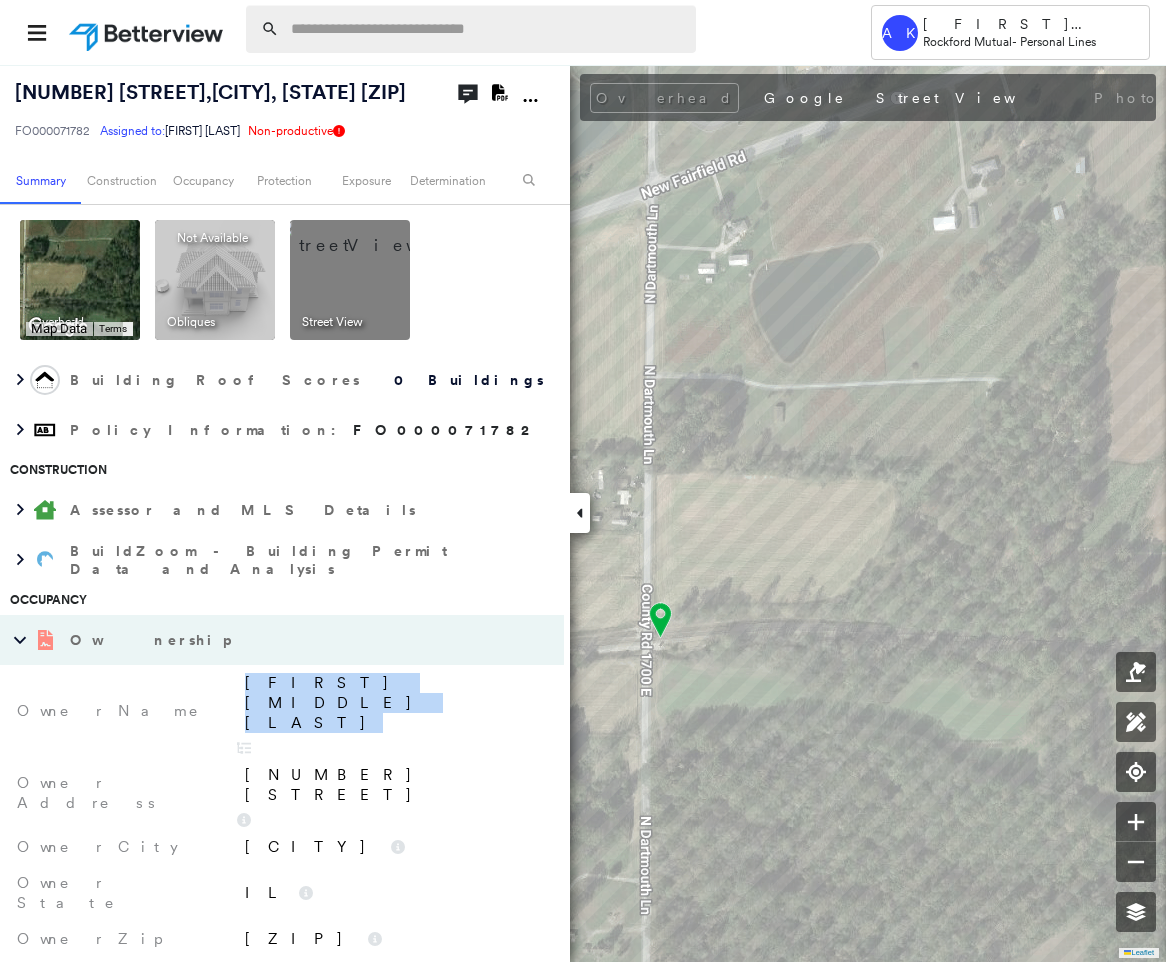 click at bounding box center (487, 29) 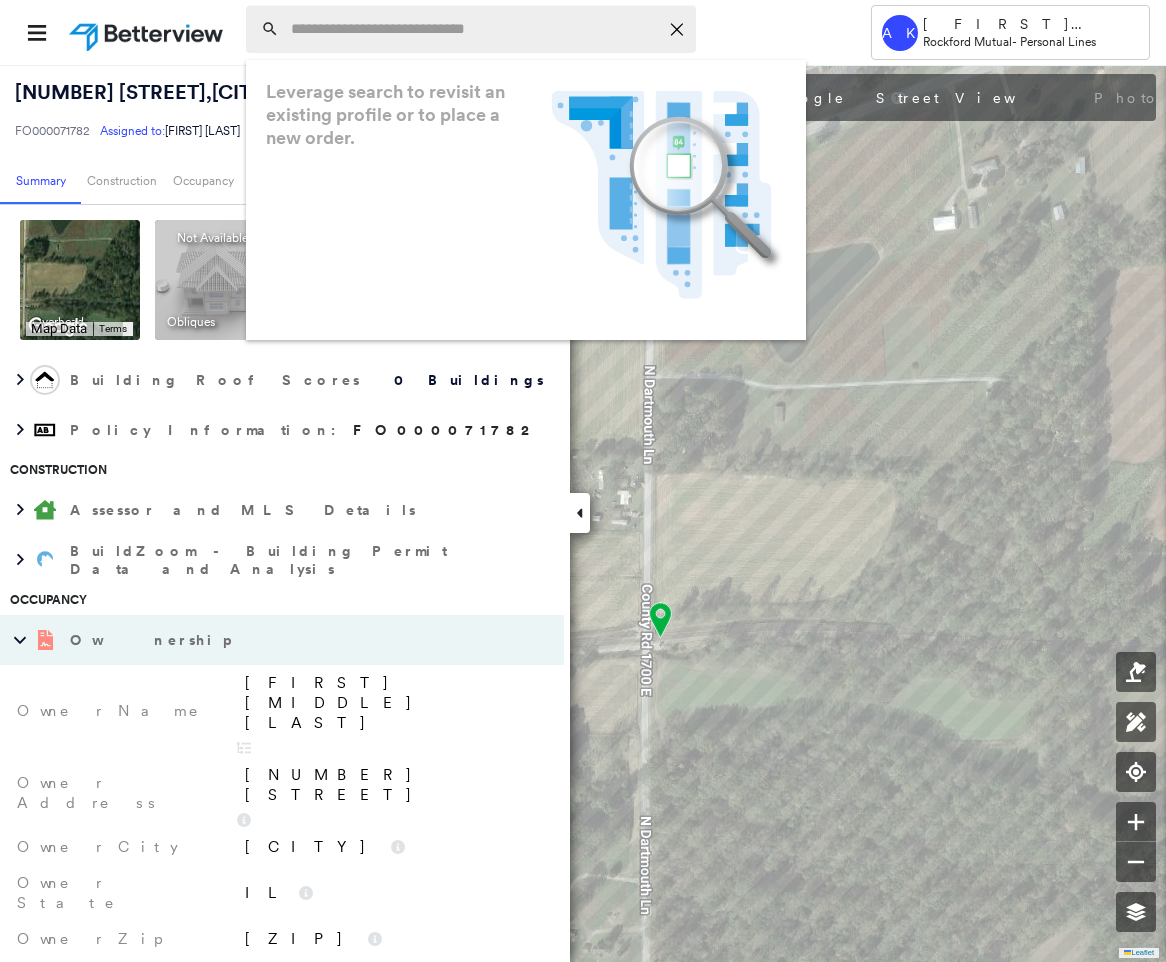 paste on "**********" 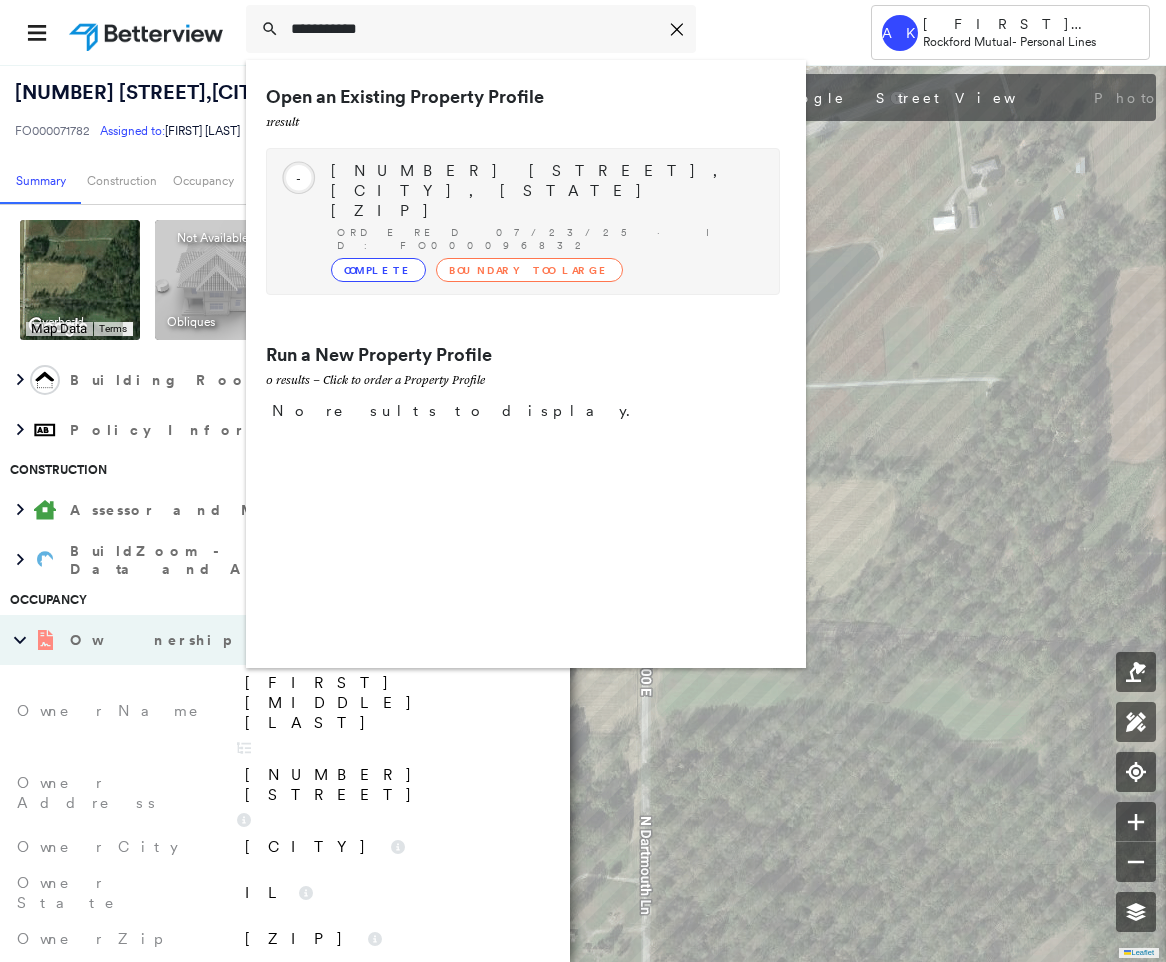 type on "**********" 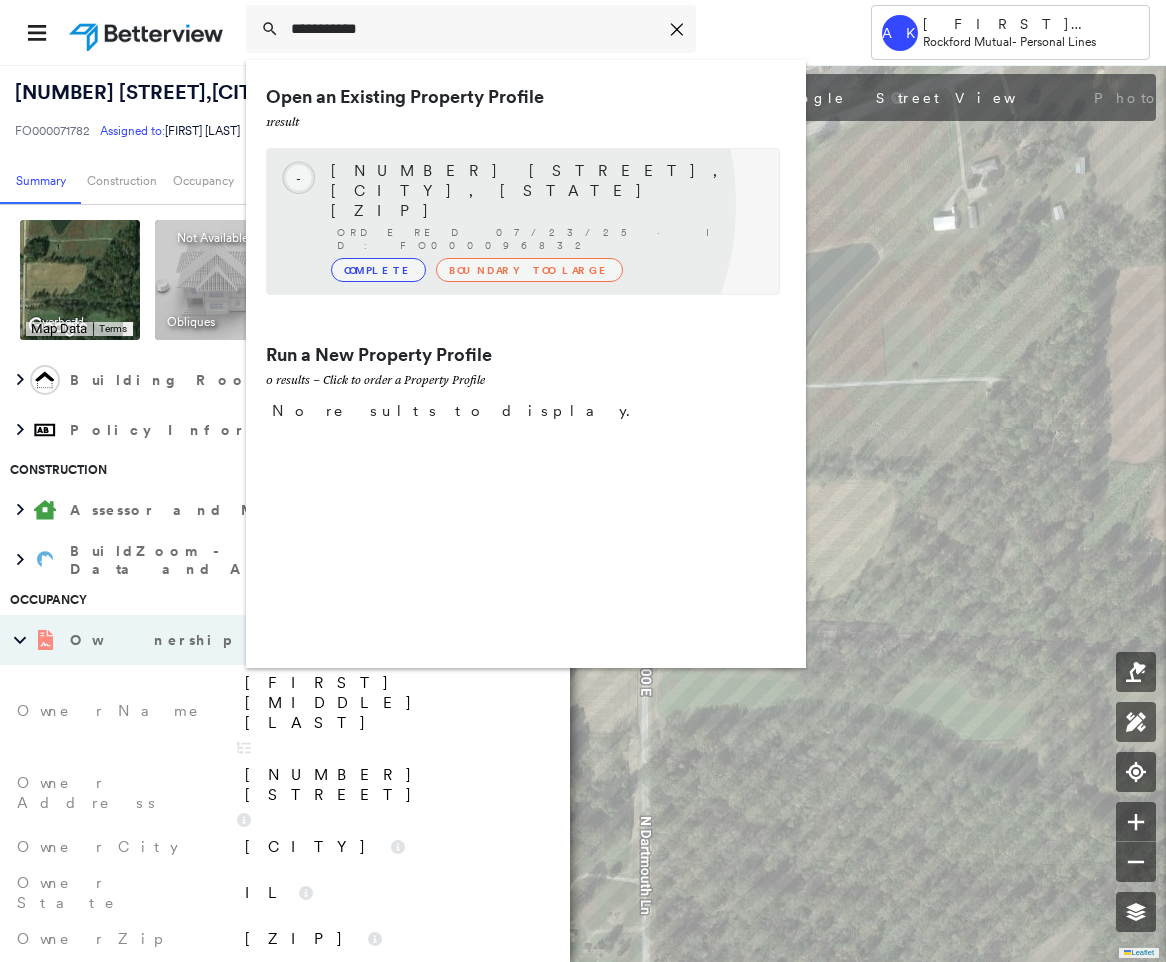click on "Boundary Too Large" at bounding box center (529, 270) 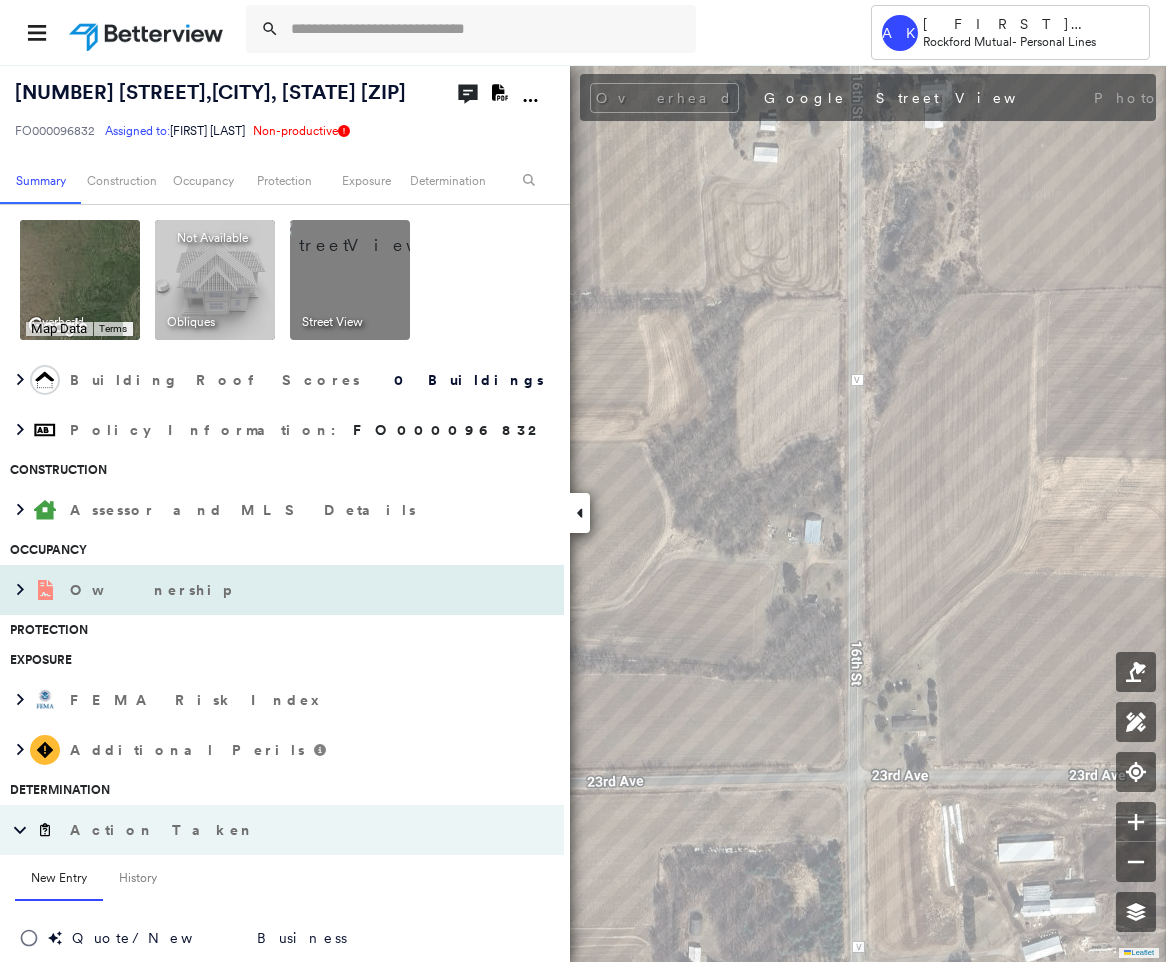 click on "Ownership" at bounding box center (262, 590) 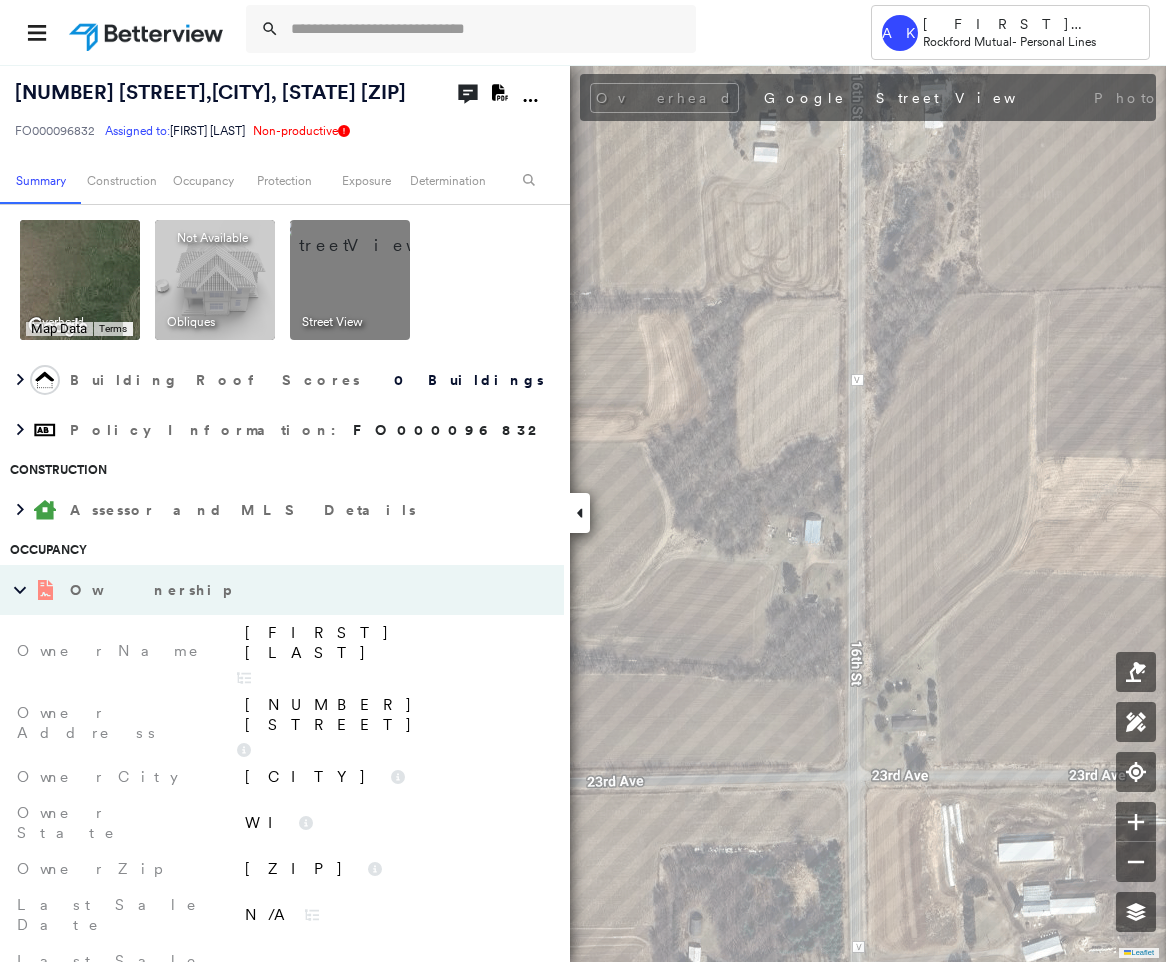 click on "Alexandria Theilig" at bounding box center (394, 643) 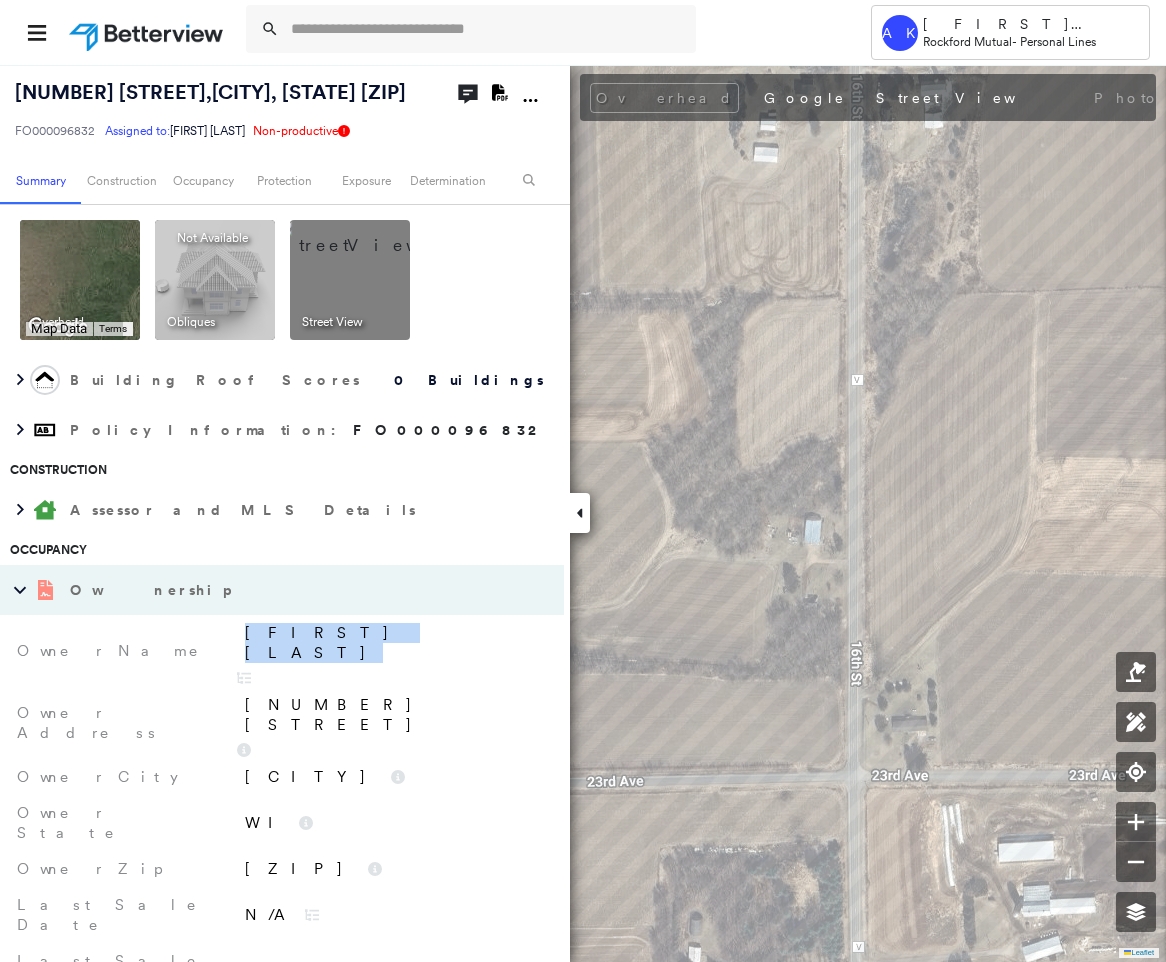 click on "Alexandria Theilig" at bounding box center (394, 643) 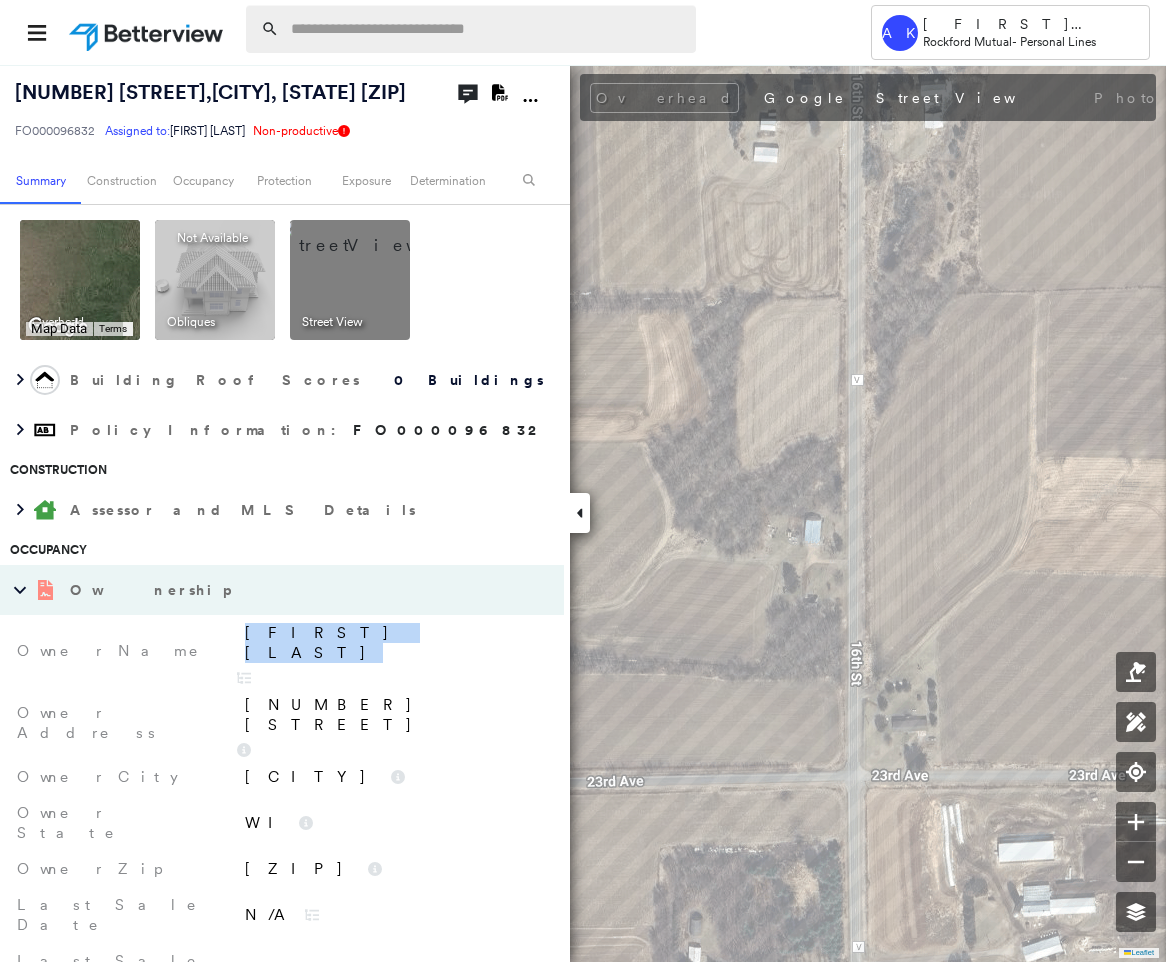 click at bounding box center [487, 29] 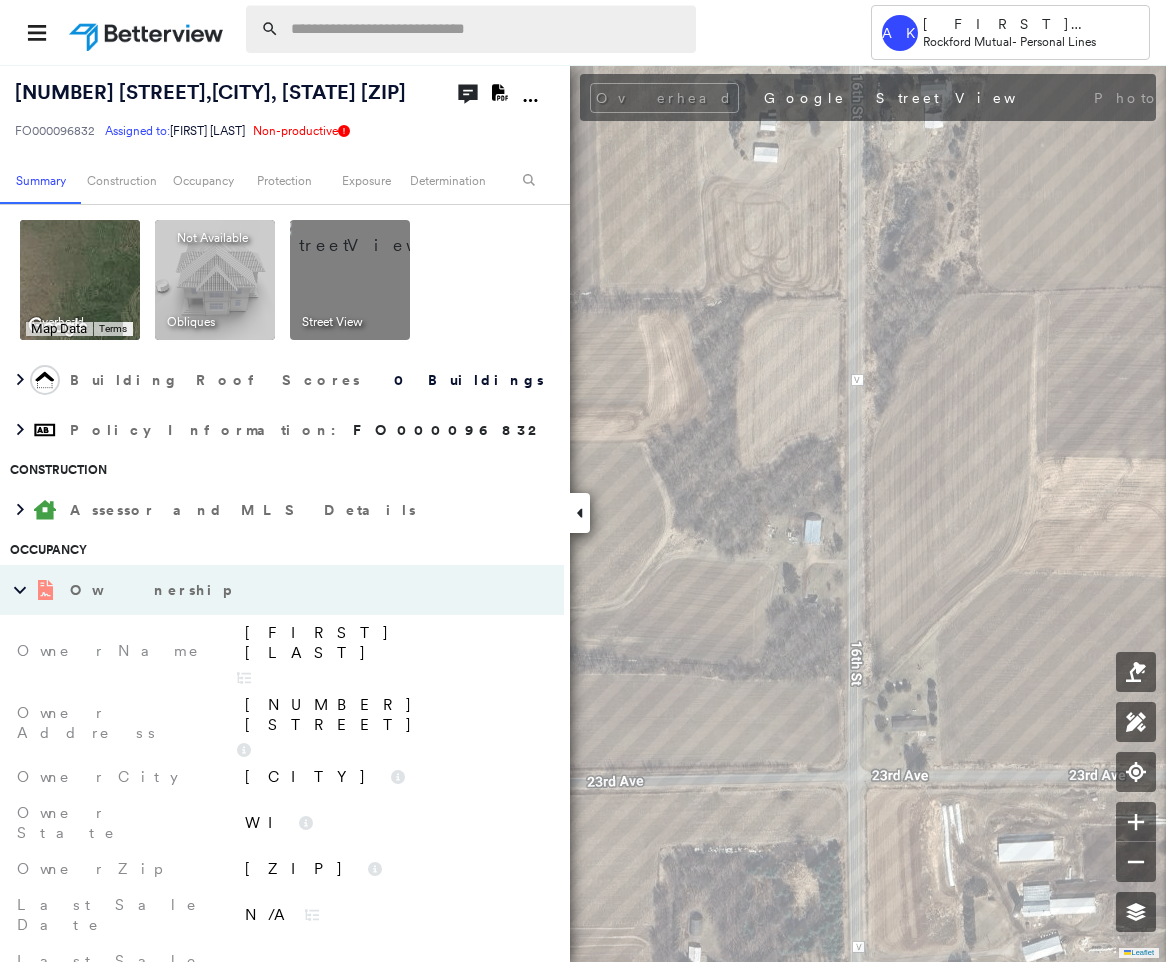 paste on "**********" 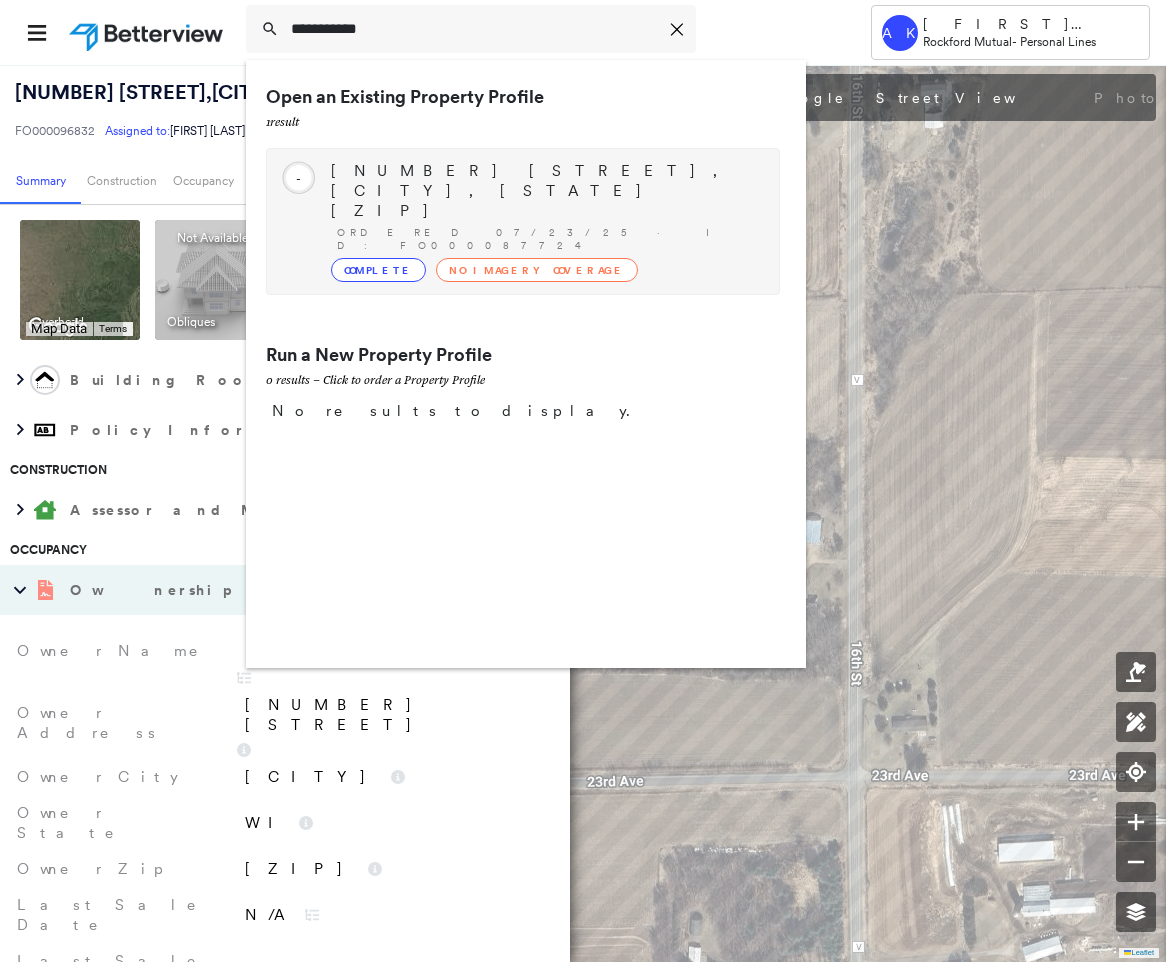 type on "**********" 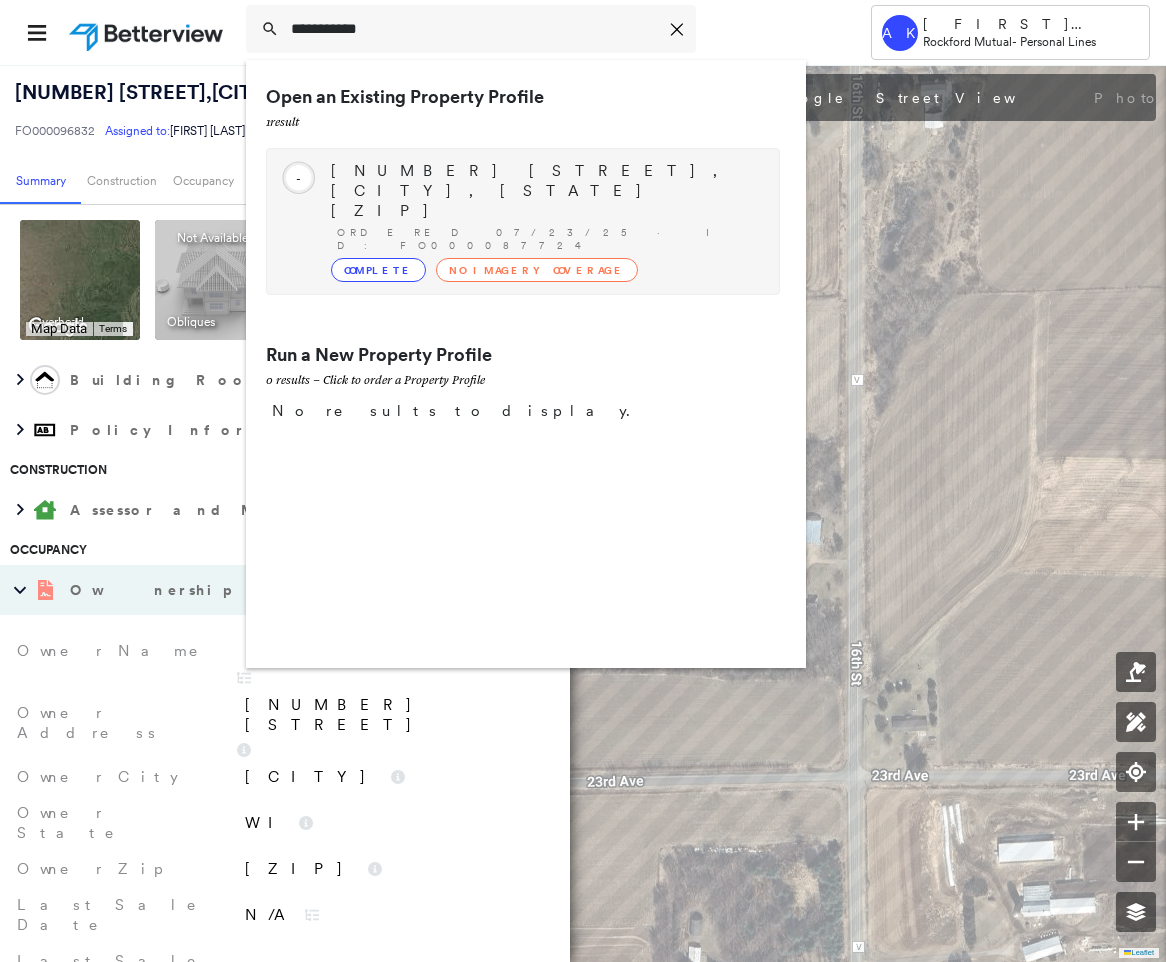 click on "11521 US HIGHWAY 10, MARSHFIELD, WI 54449-9786" at bounding box center [545, 191] 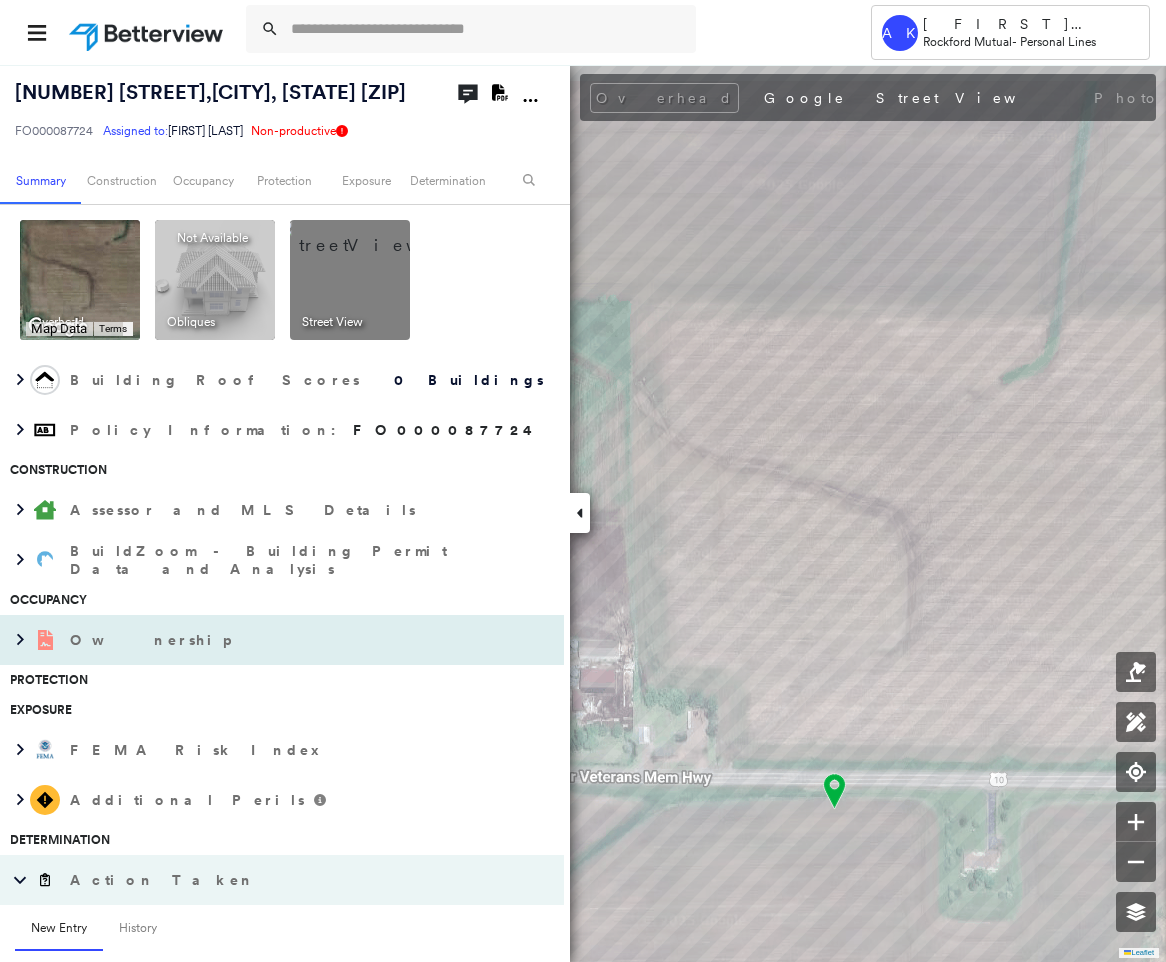 click on "Ownership" at bounding box center (262, 640) 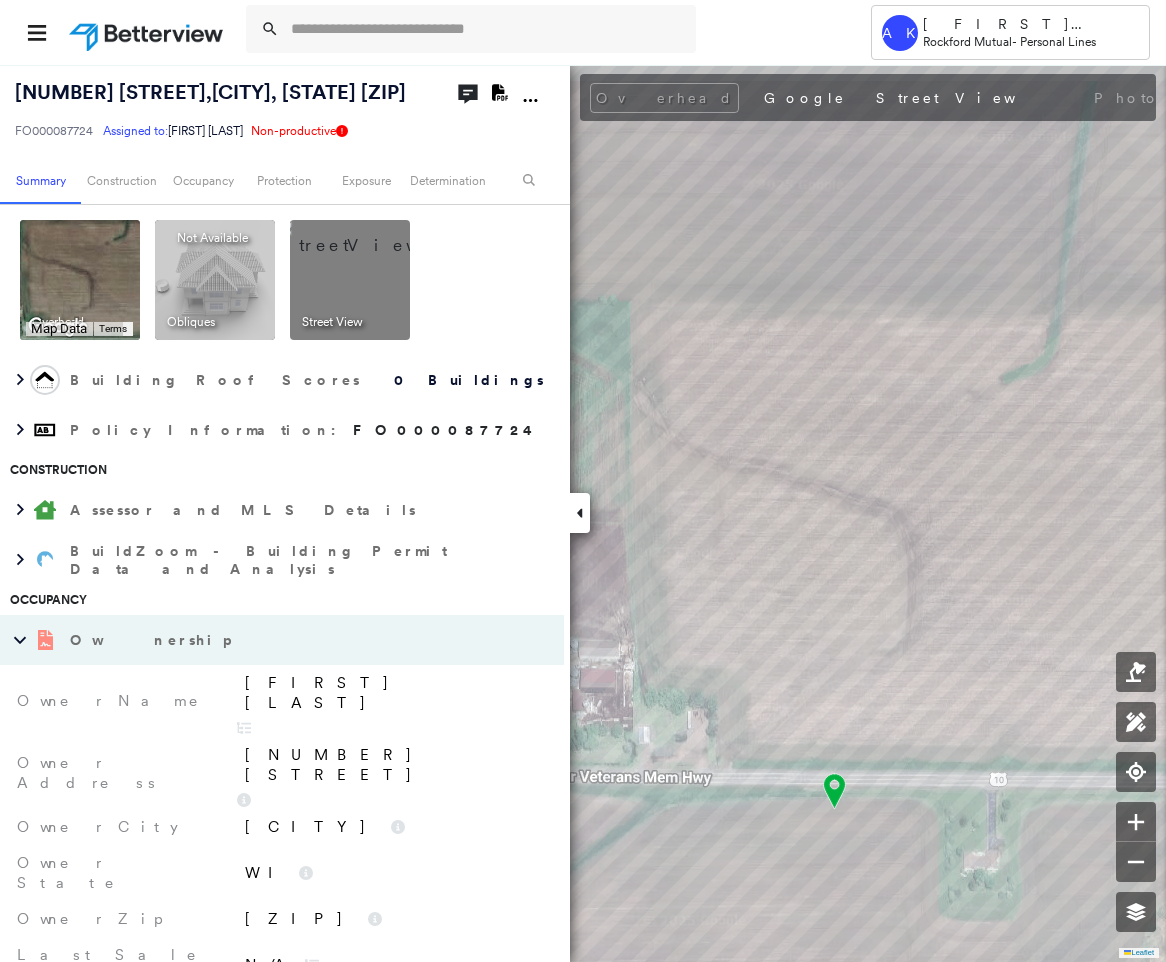click on "Ronald Heeg" at bounding box center [394, 693] 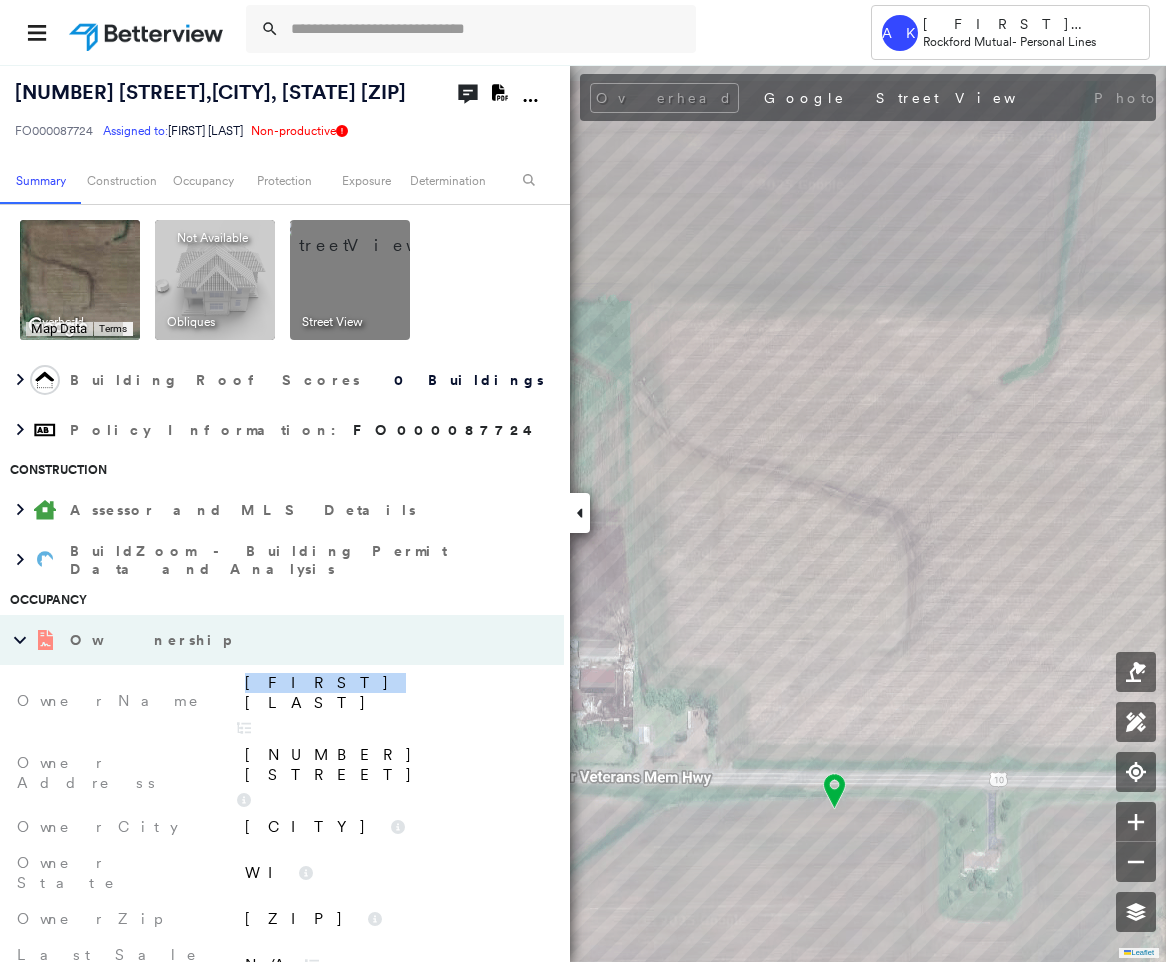 click on "Ronald Heeg" at bounding box center [394, 693] 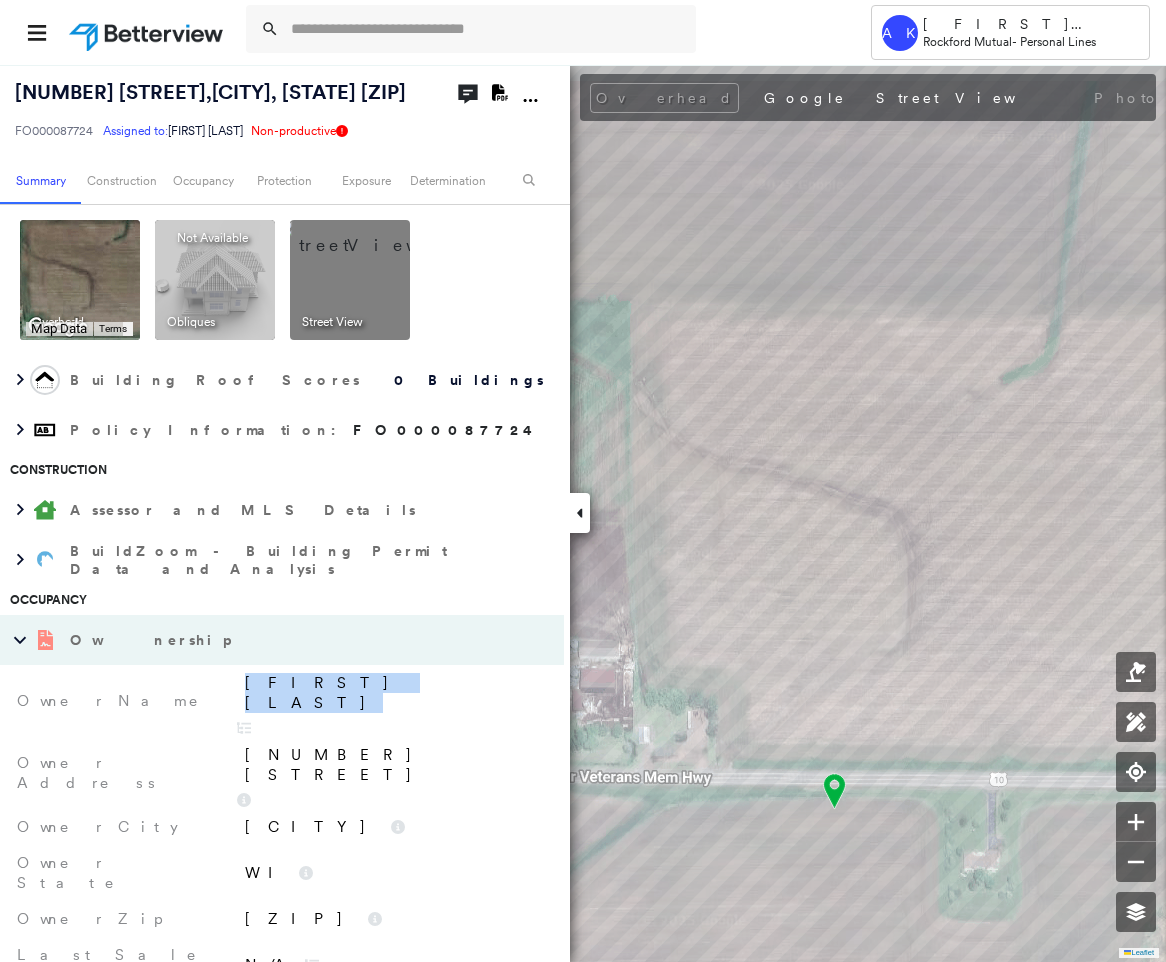 click on "Ronald Heeg" at bounding box center [394, 693] 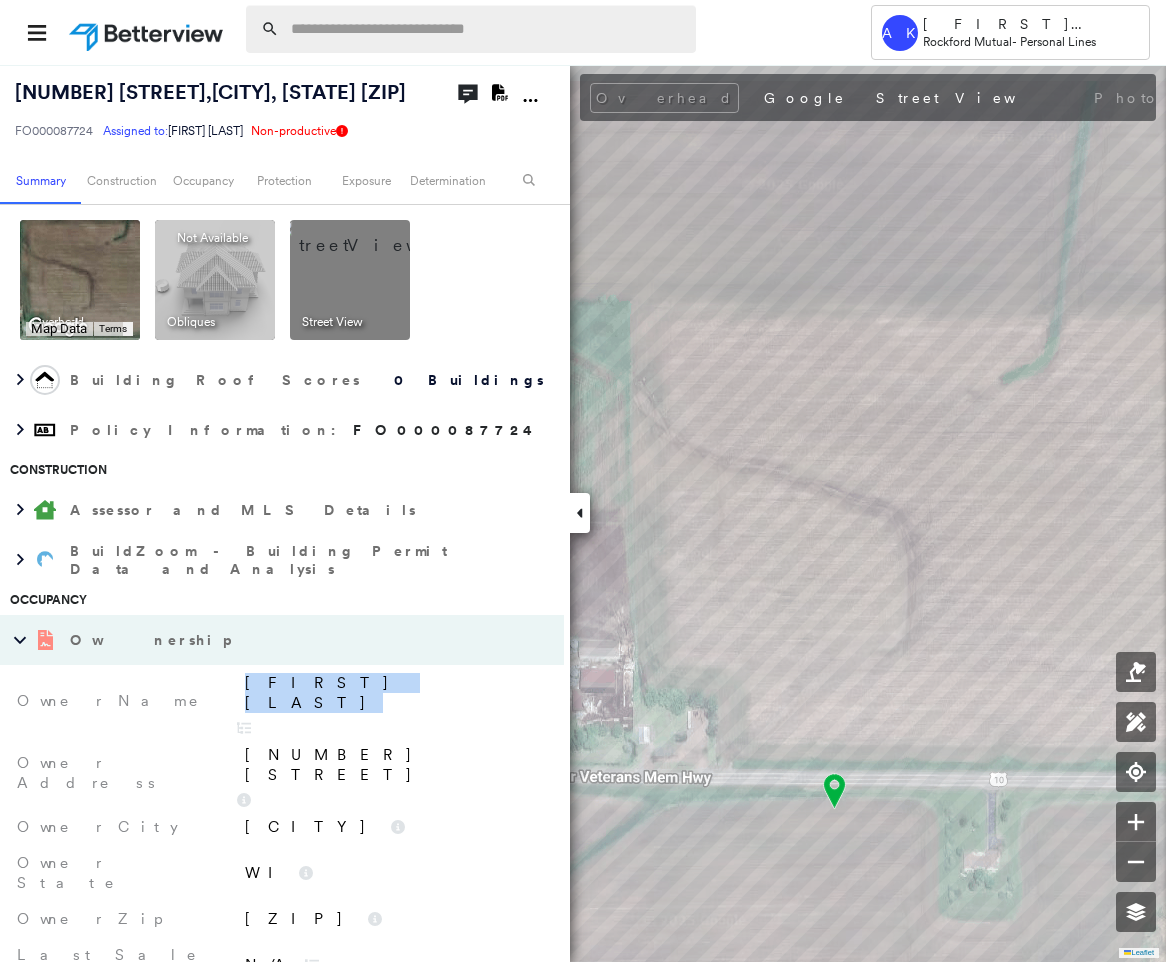 click at bounding box center (487, 29) 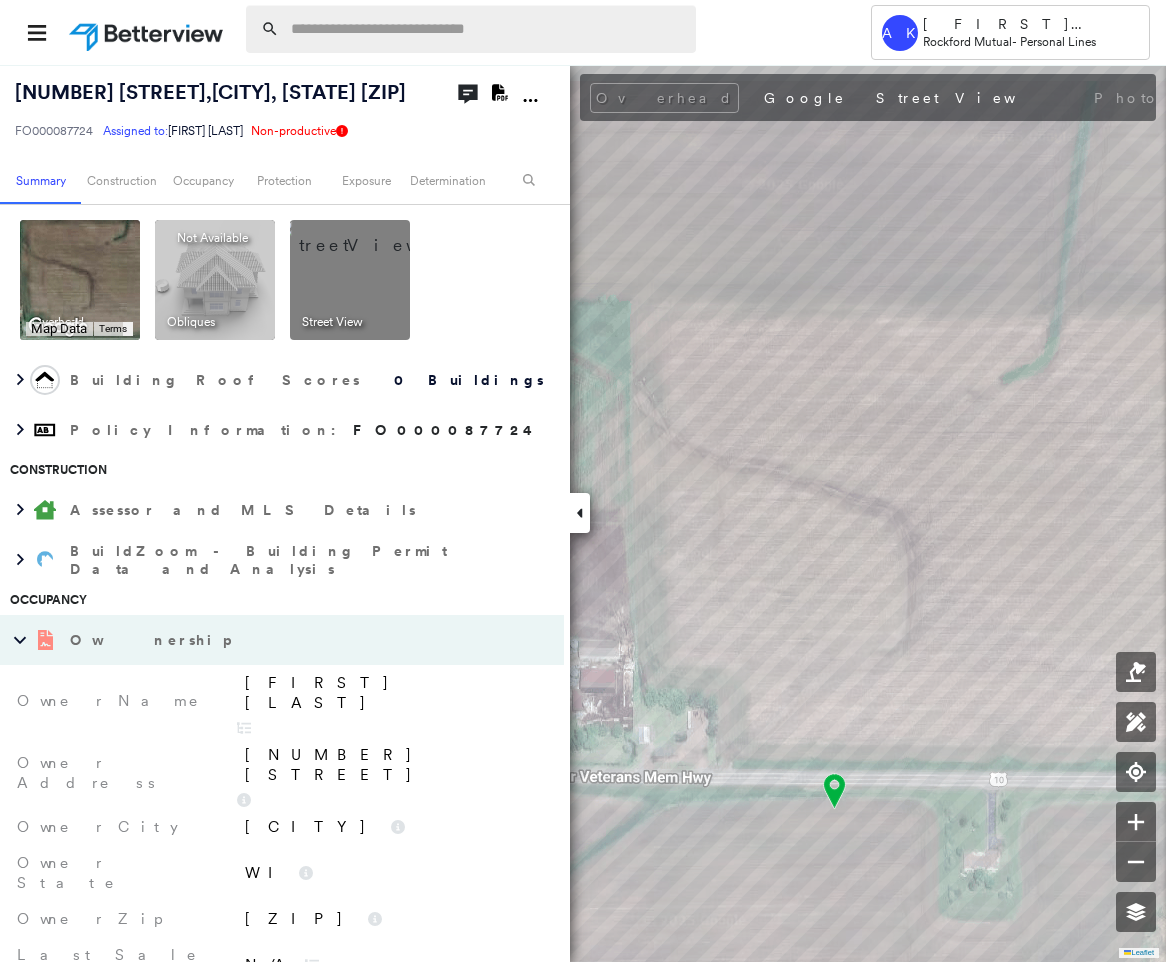 paste on "**********" 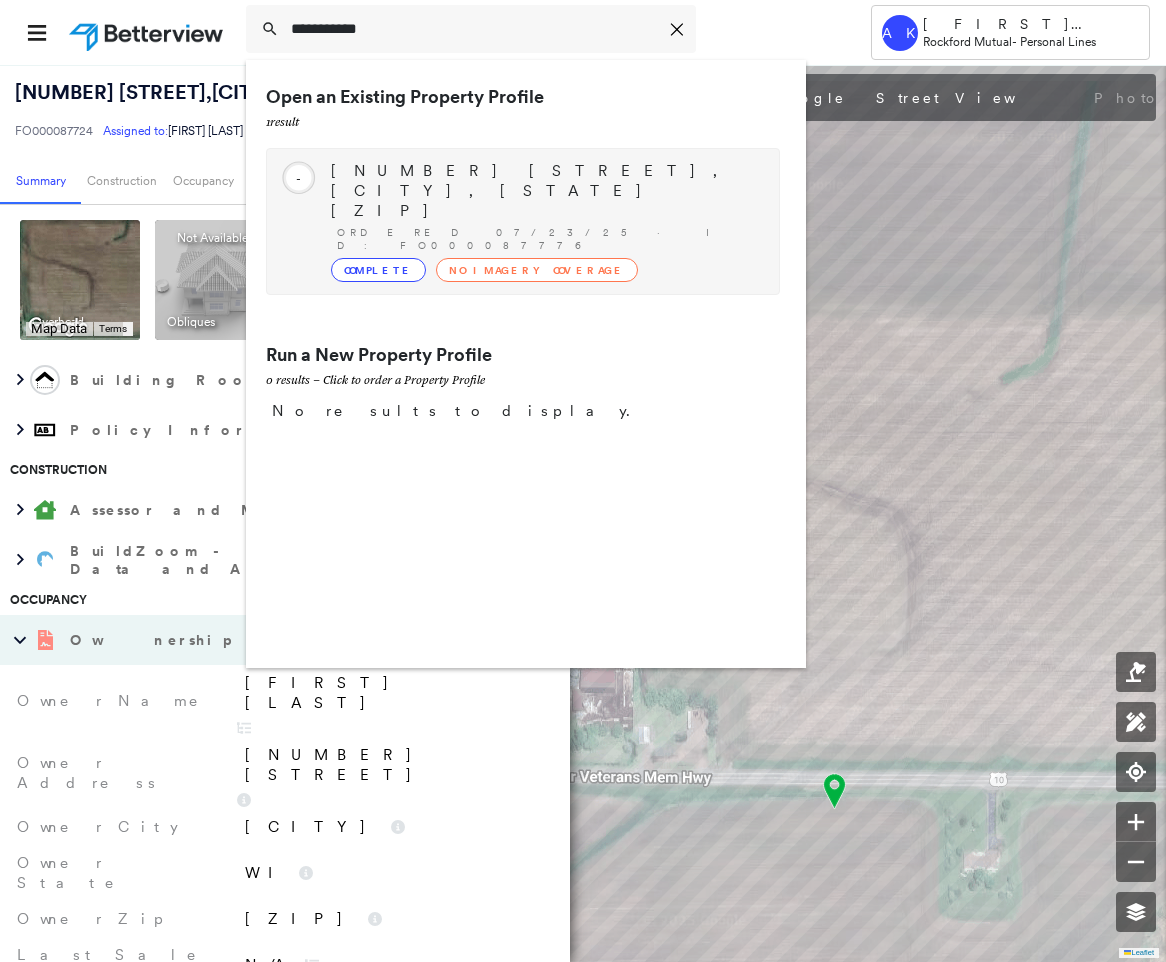 type on "**********" 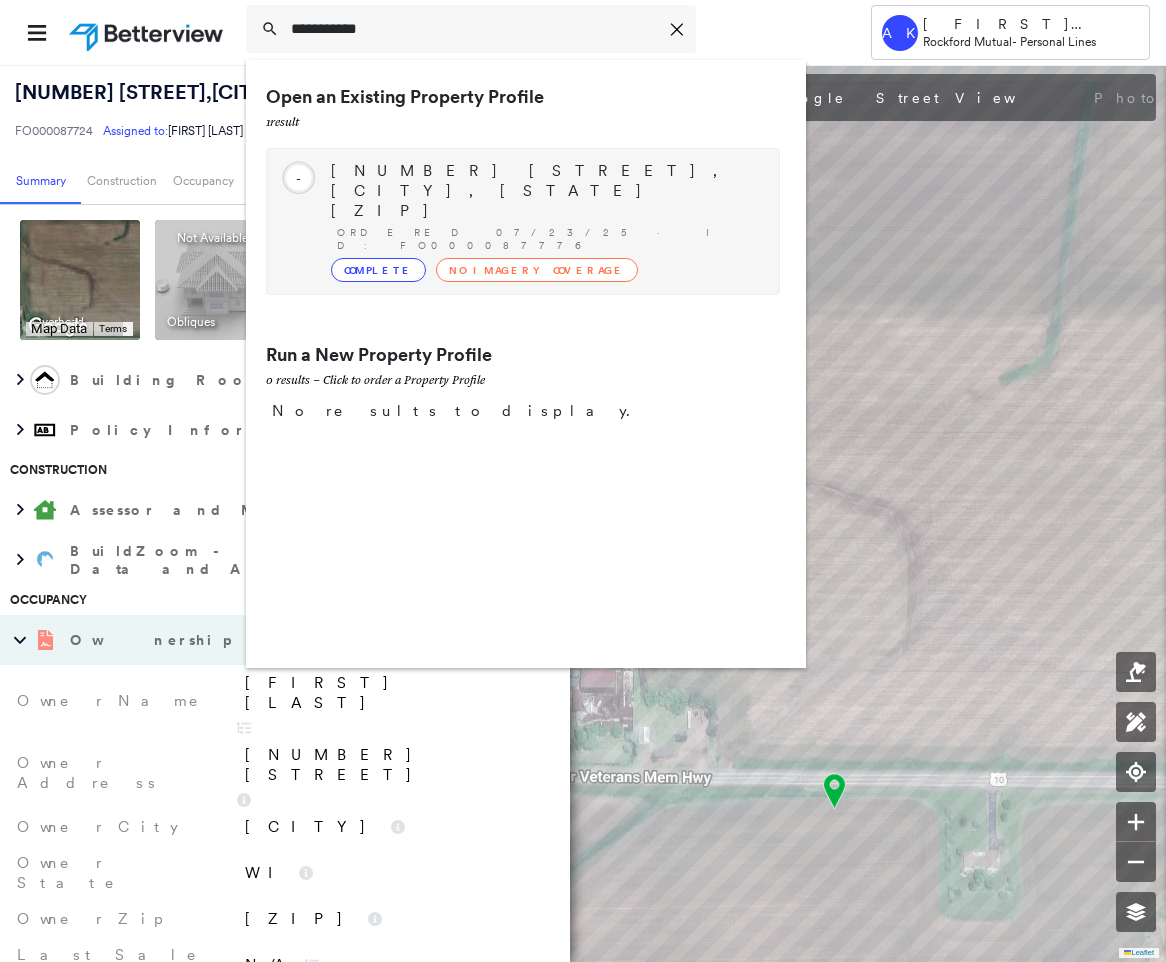click on "1674 E 1130 NORTH RD, MILFORD, IL 60953-6282 Ordered 07/23/25 · ID: FO000087776 Complete No Imagery Coverage" at bounding box center (545, 221) 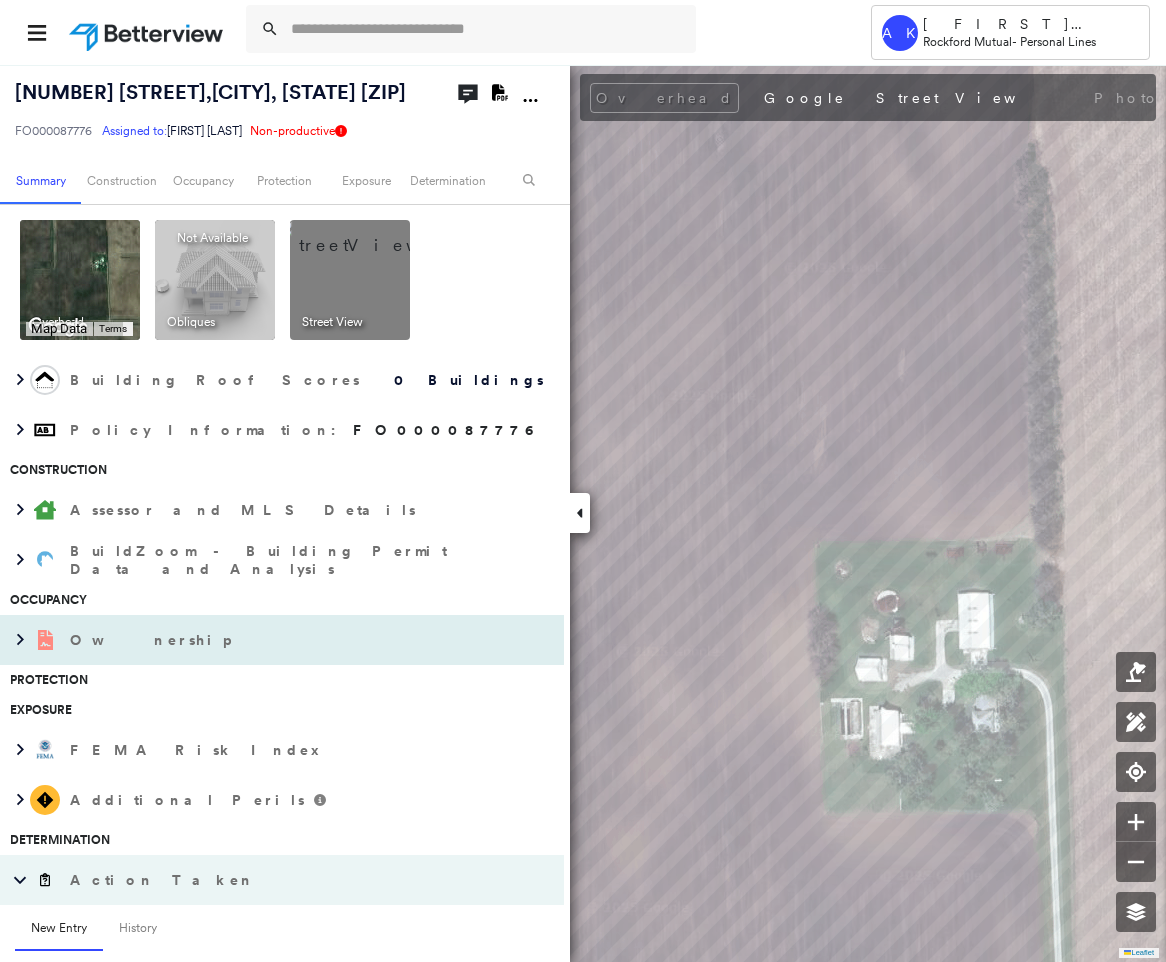 click on "Ownership" at bounding box center (262, 640) 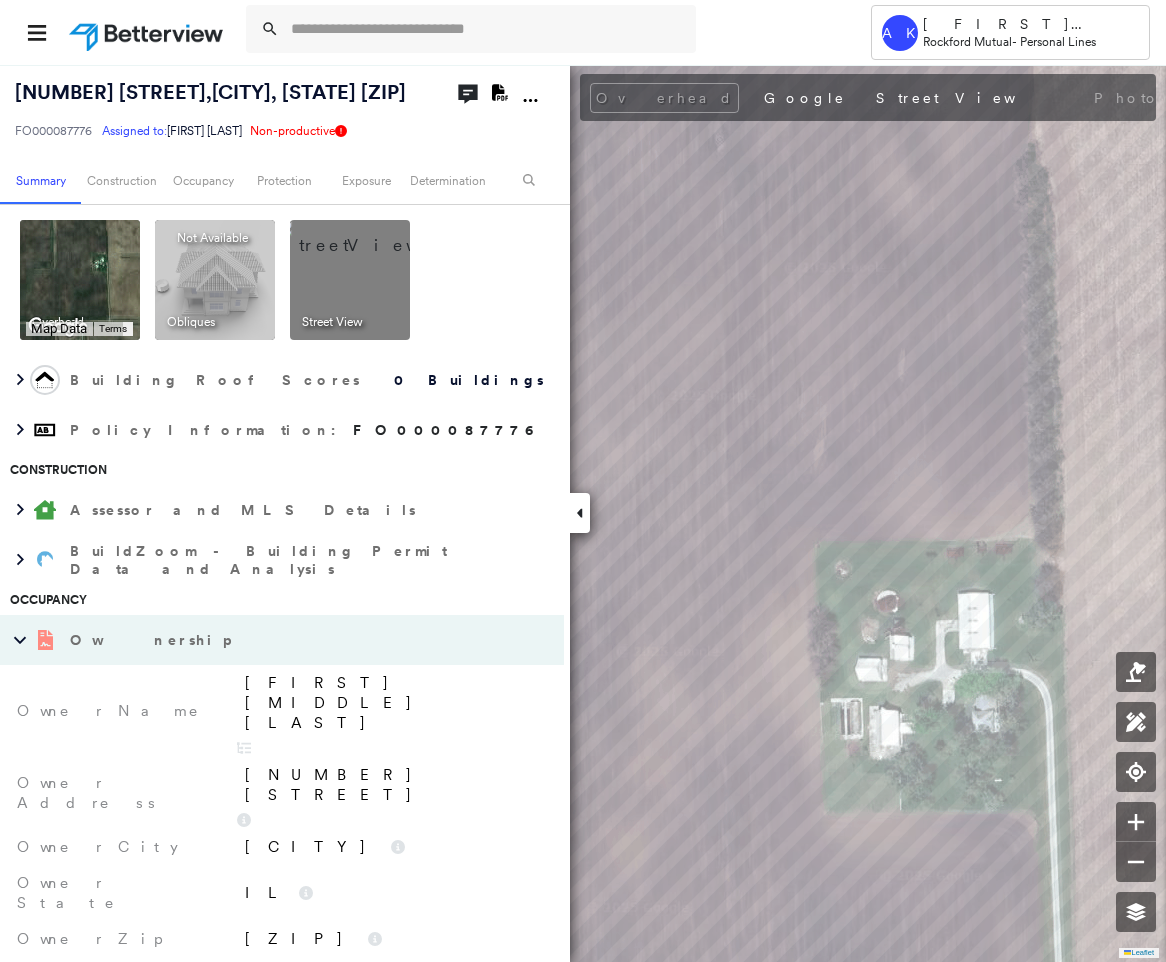click on "Ryan Luecke" at bounding box center [394, 703] 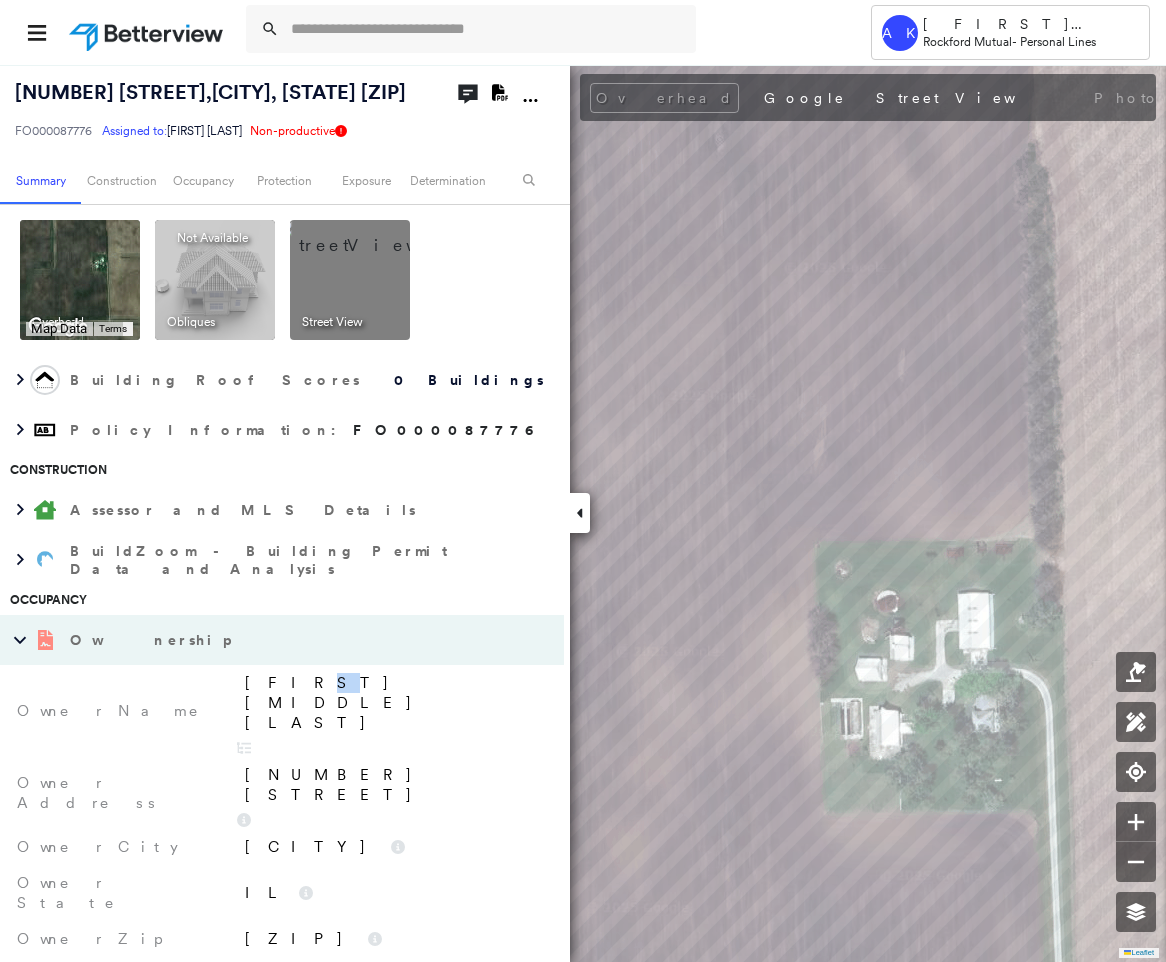 click on "Ryan Luecke" at bounding box center (394, 703) 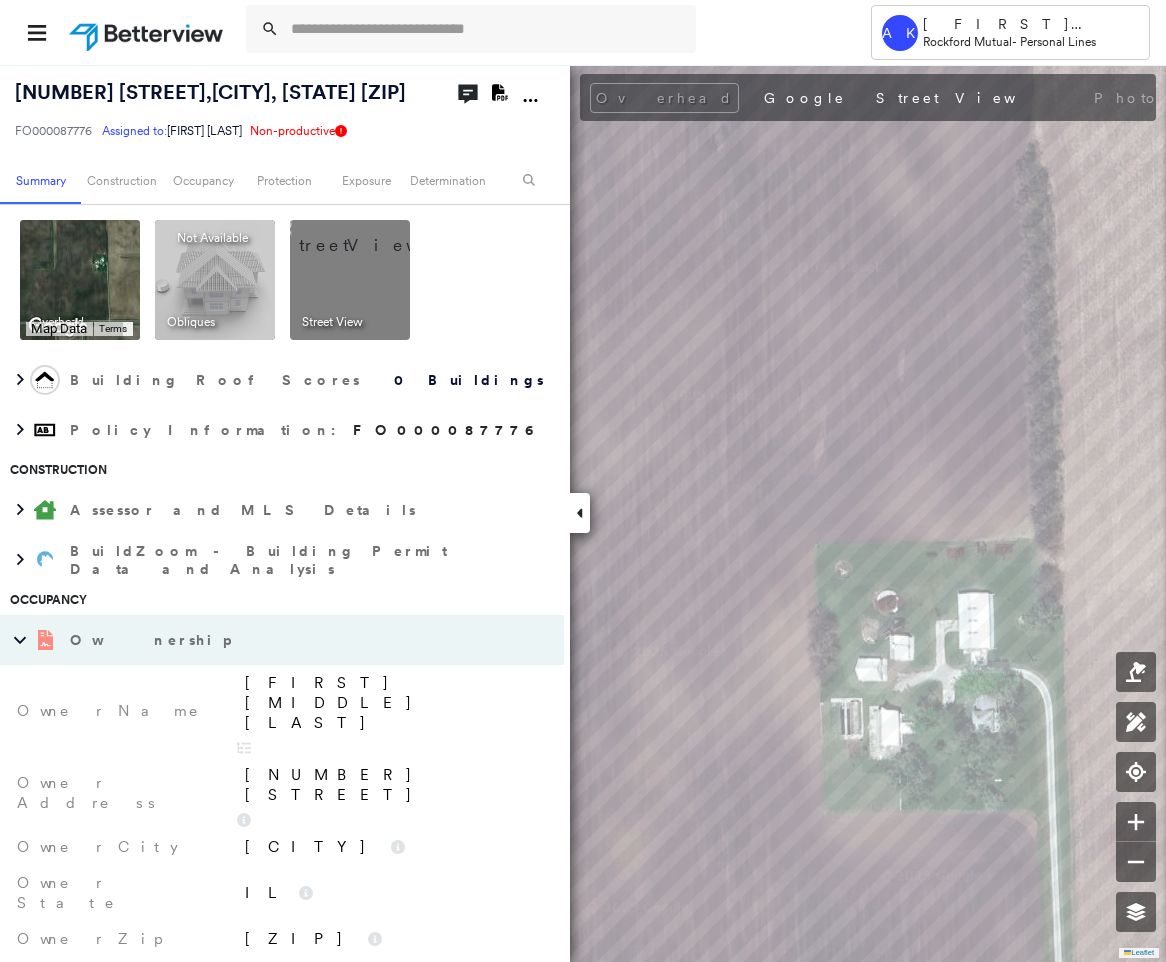 click on "Ryan Luecke" at bounding box center (394, 703) 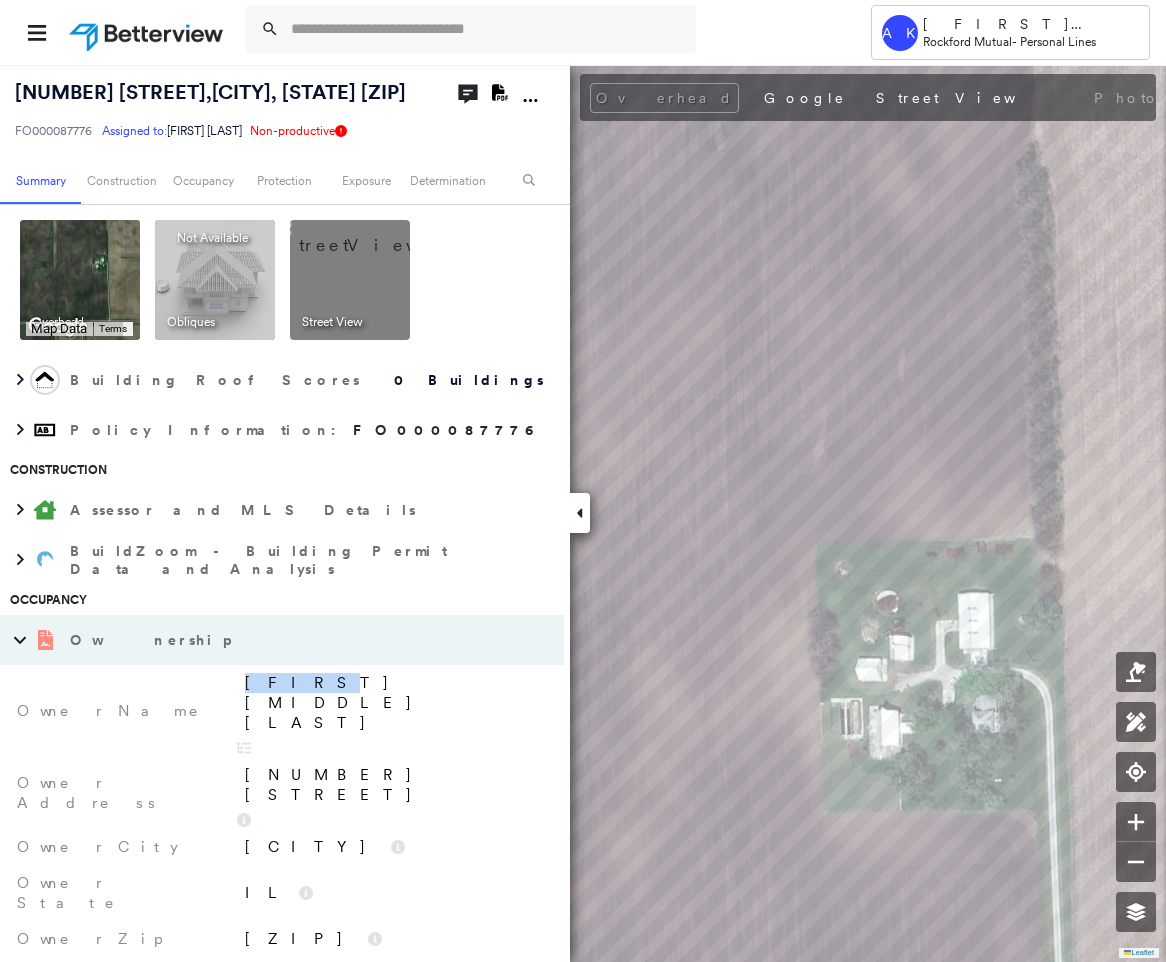 click on "Ryan Luecke" at bounding box center [394, 703] 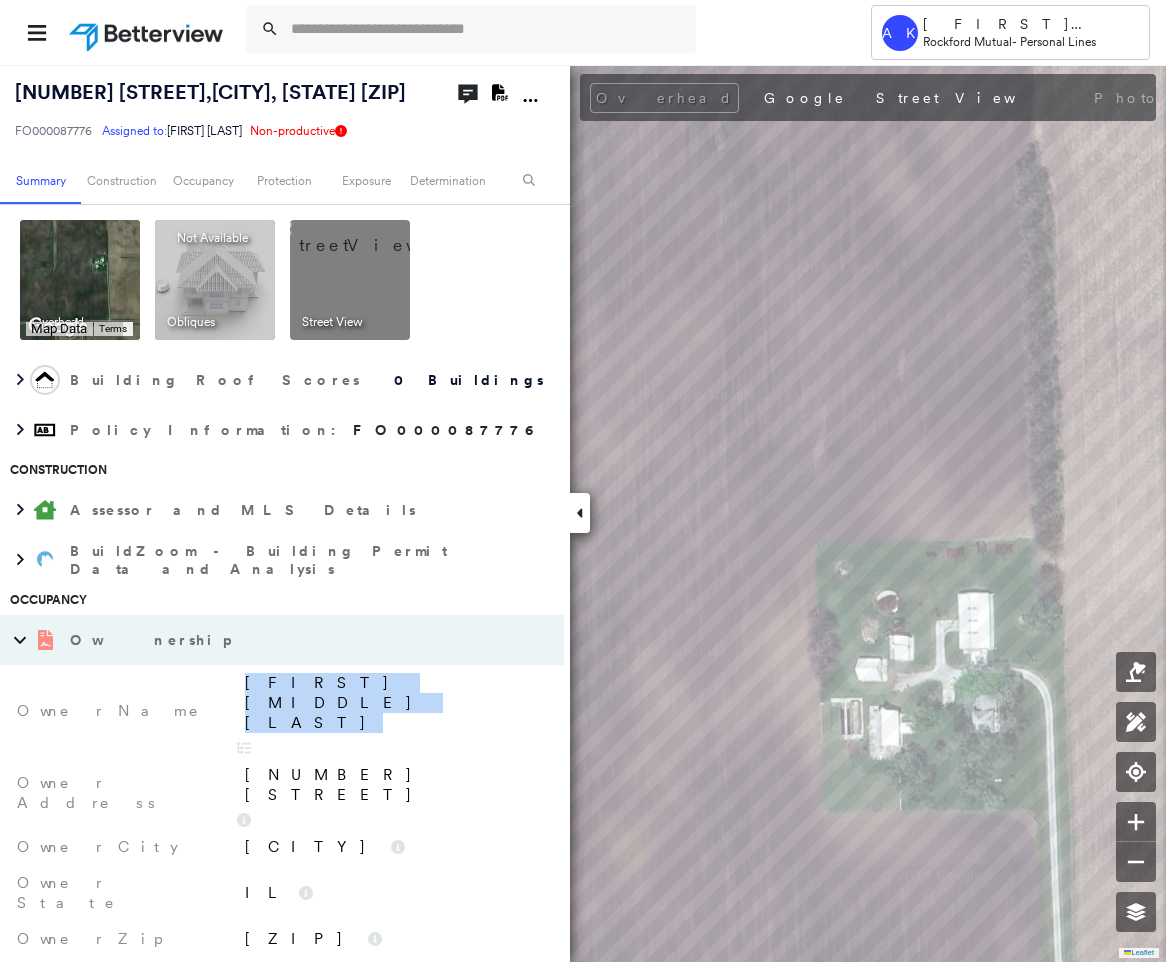 click on "Ryan Luecke" at bounding box center [391, 711] 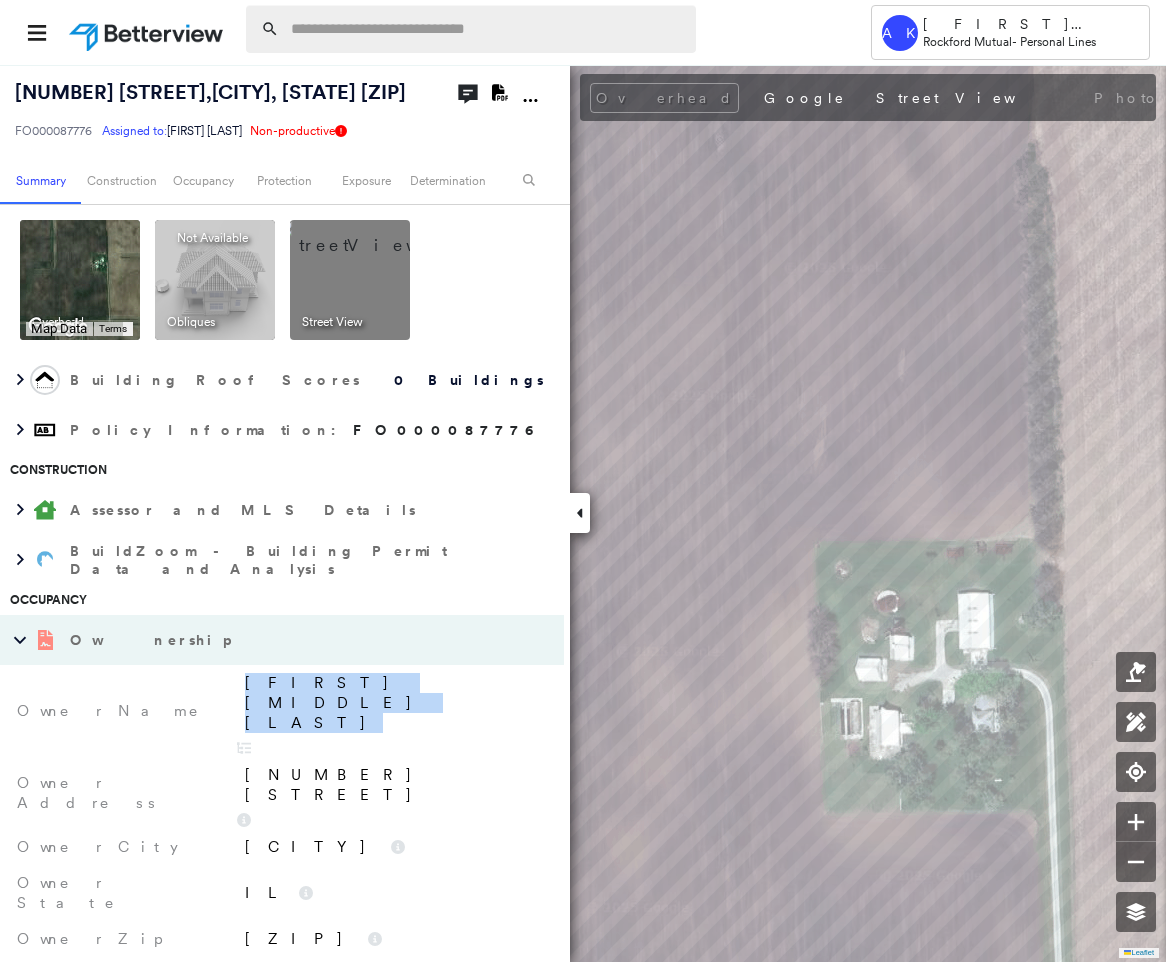 click at bounding box center (487, 29) 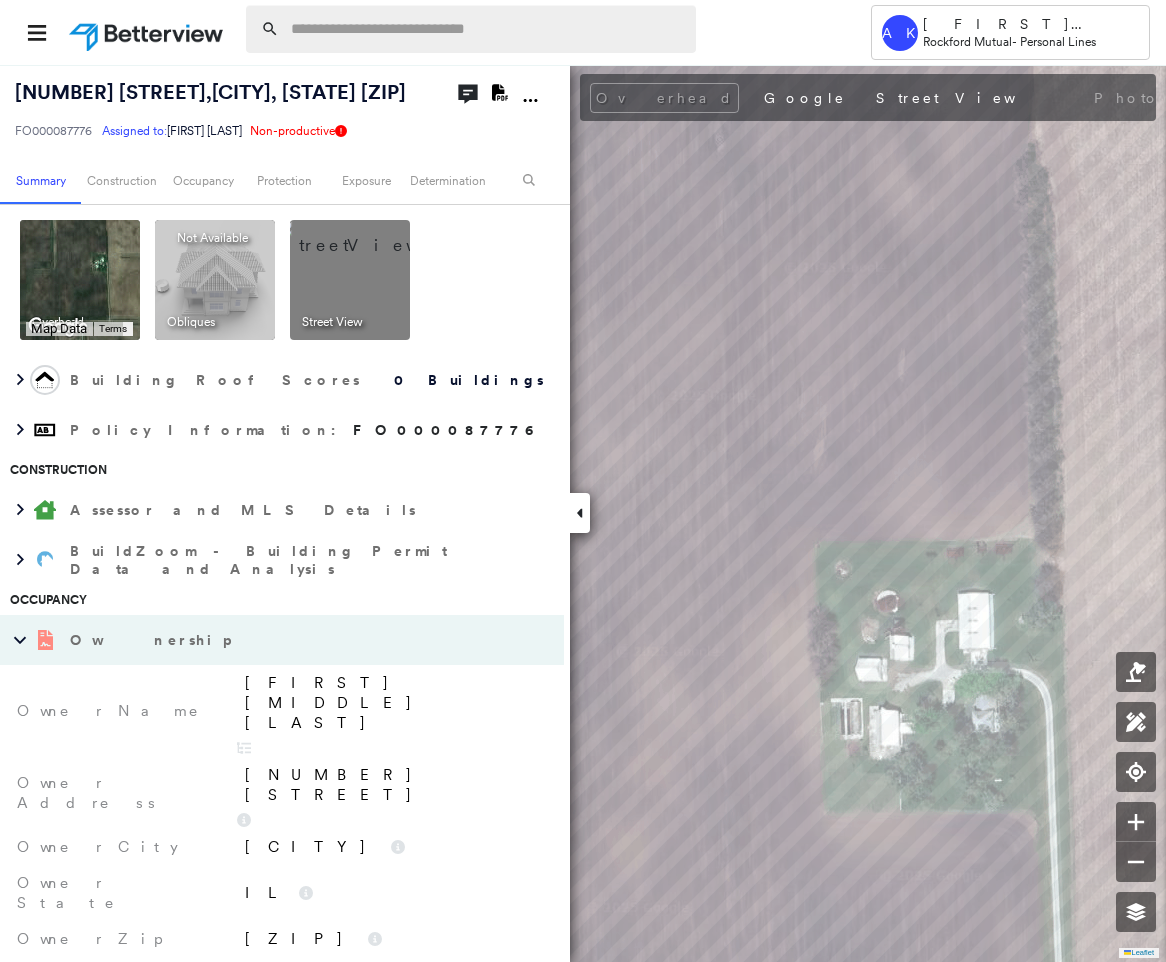 paste on "**********" 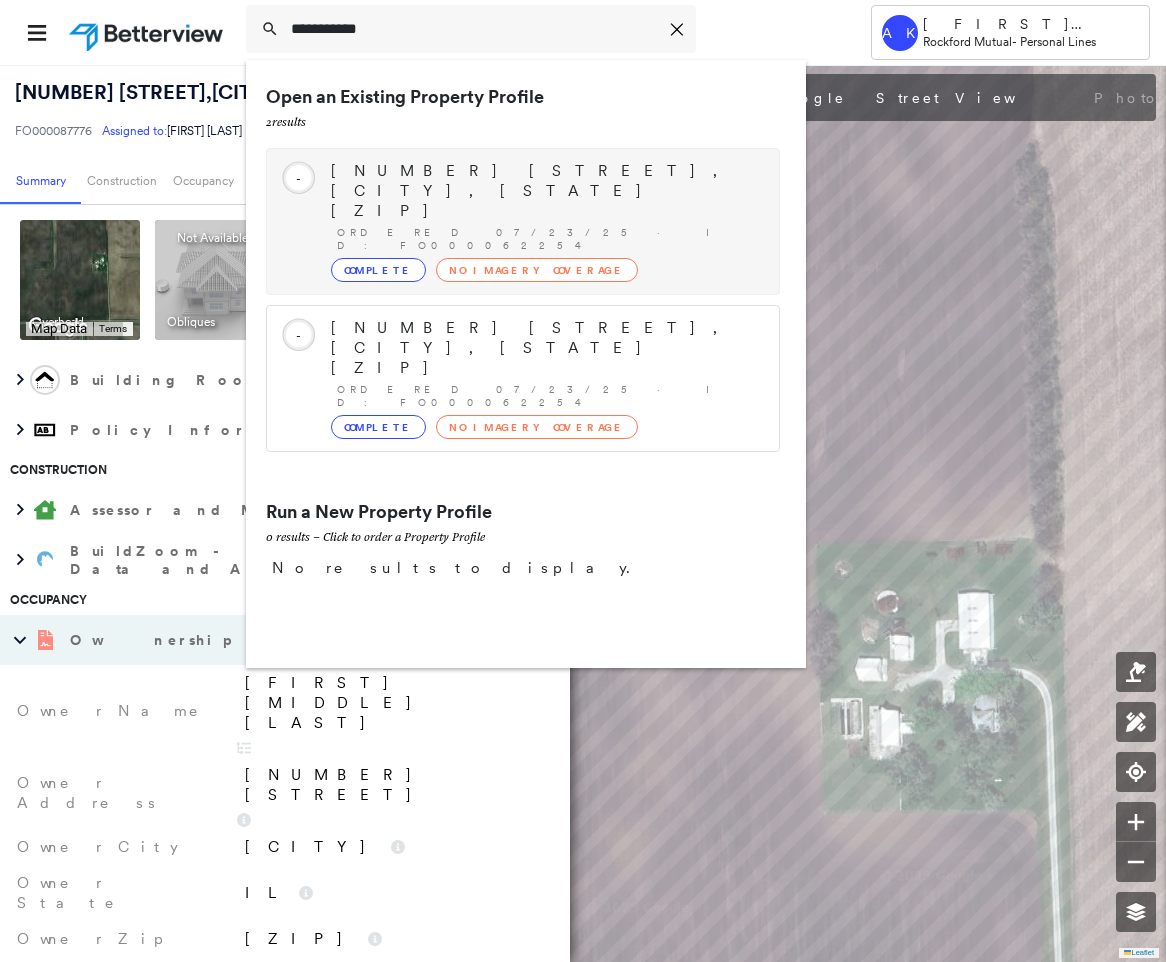 type on "**********" 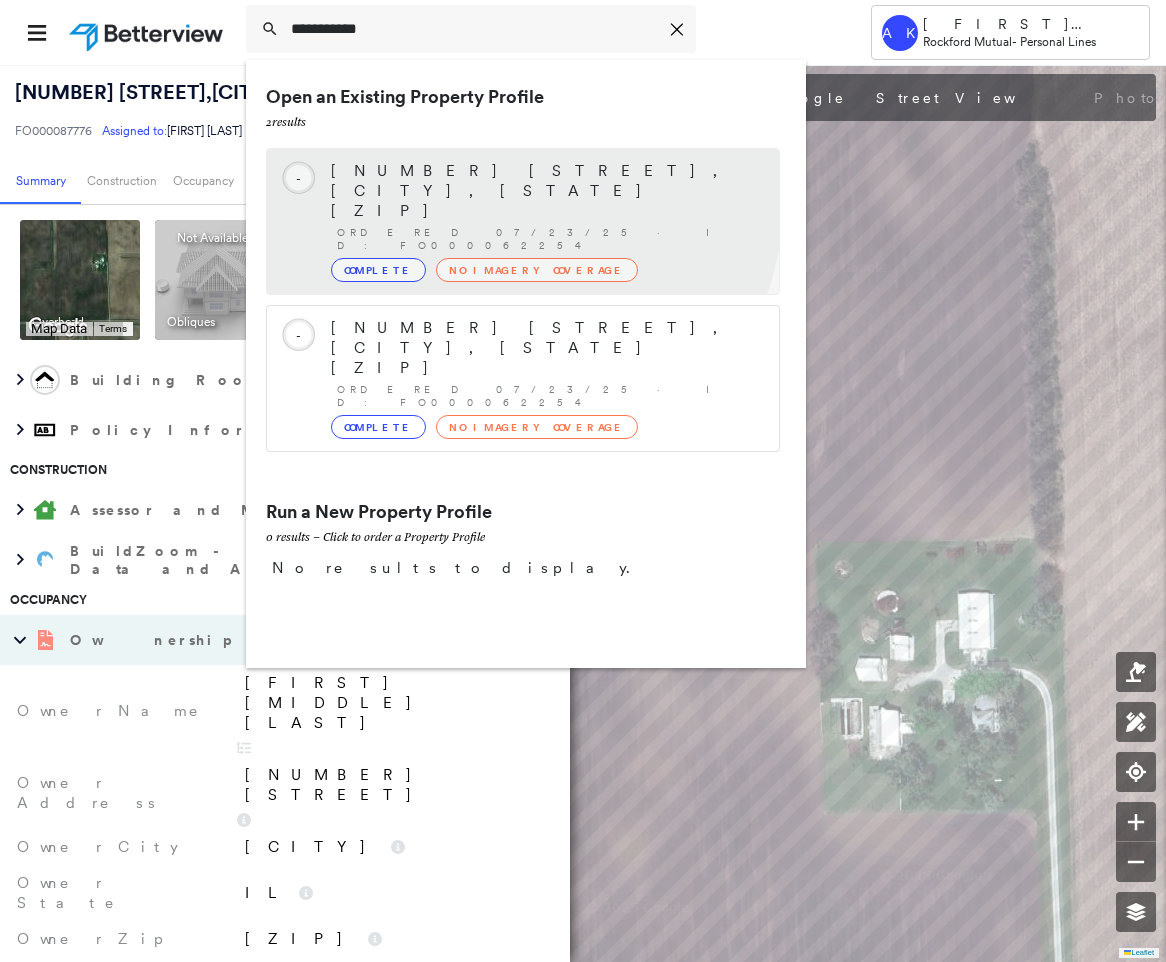 click on "Ordered 07/23/25 · ID: FO000062254" at bounding box center (548, 239) 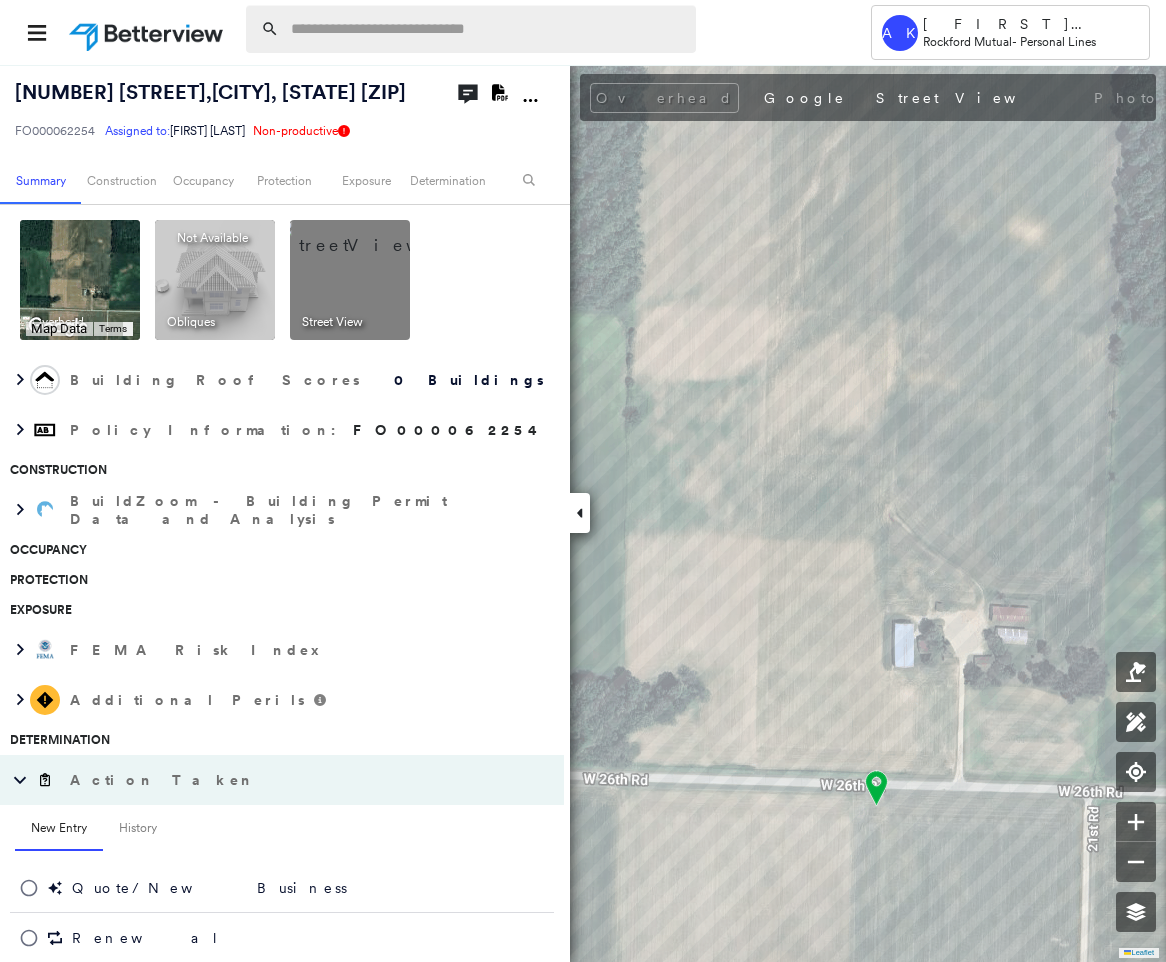 click at bounding box center (487, 29) 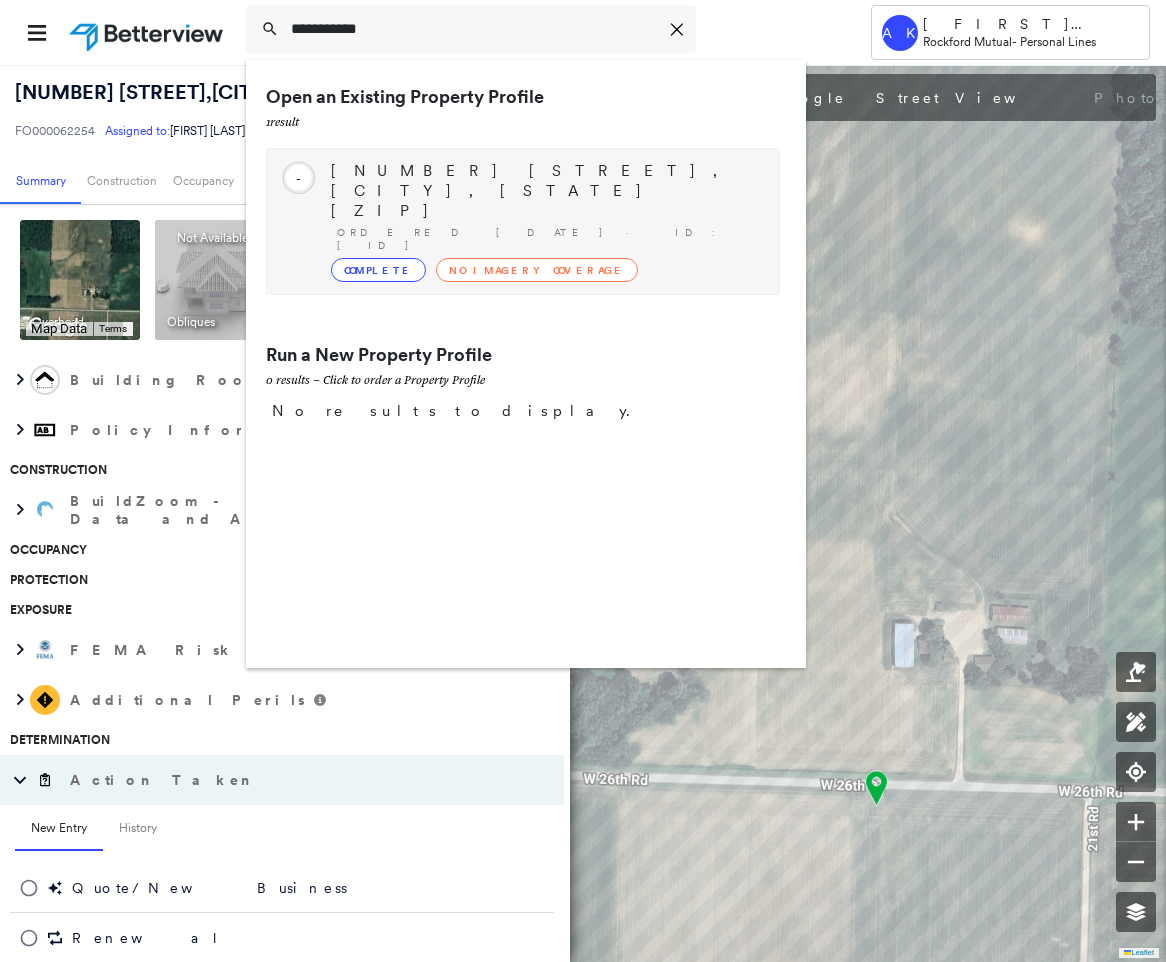 type on "**********" 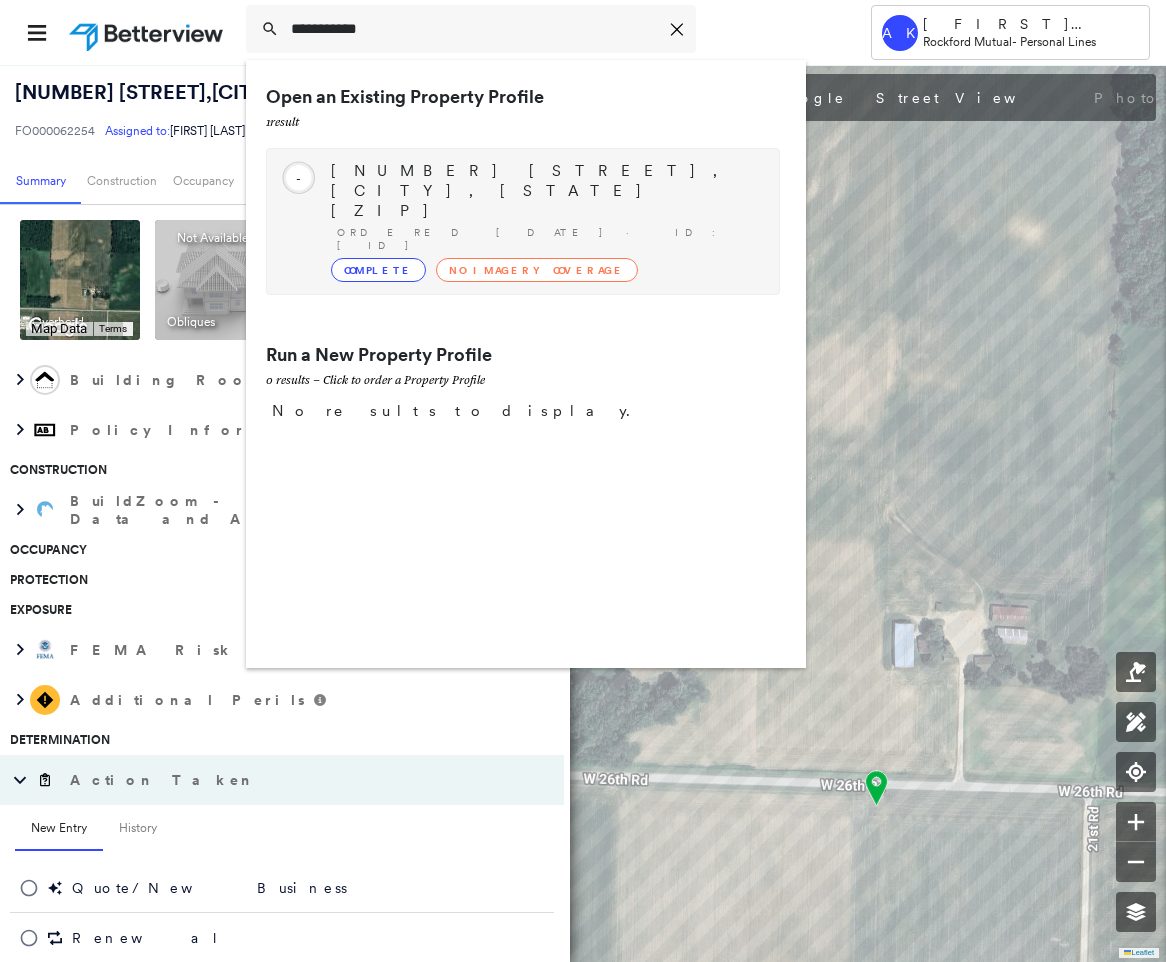 click on "No Imagery Coverage" at bounding box center (537, 270) 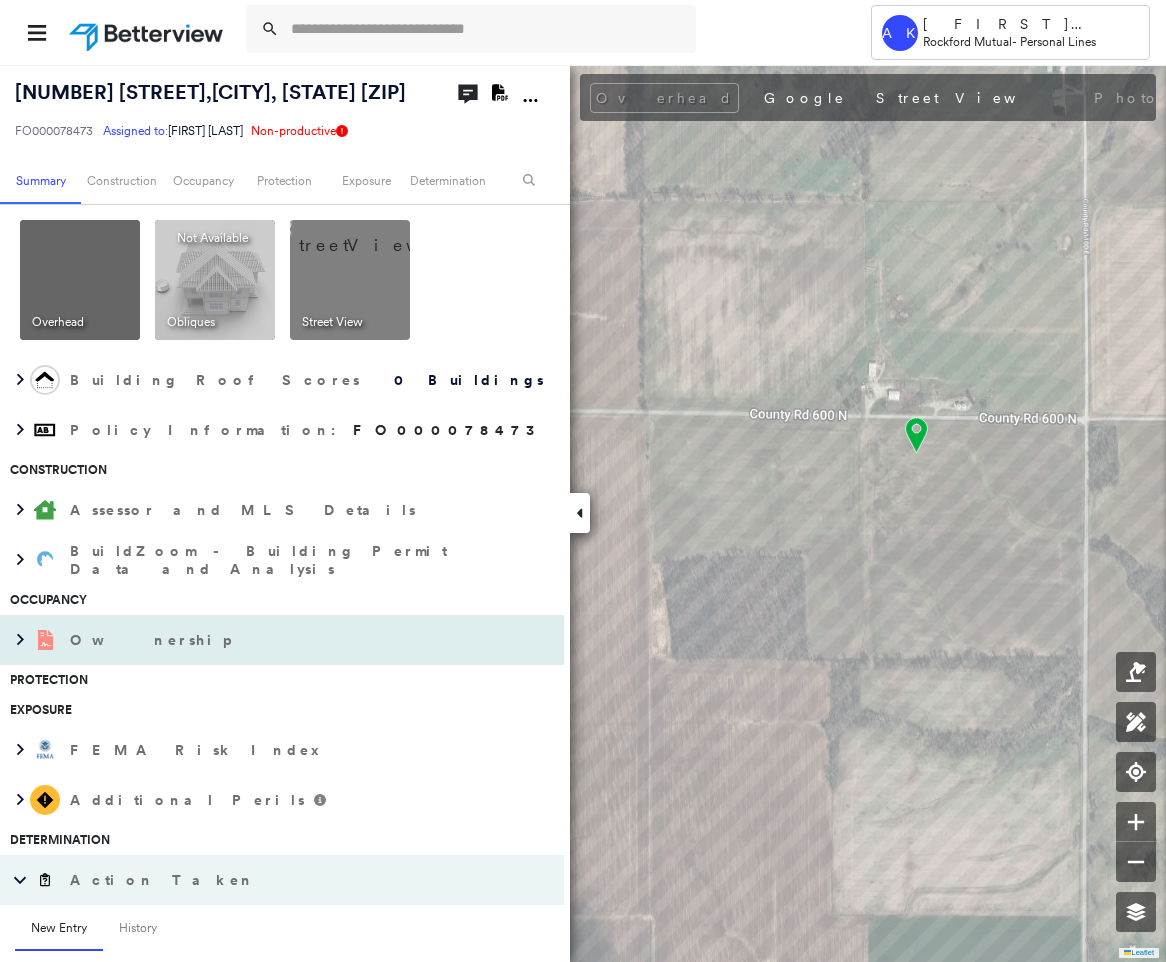 click on "Ownership" at bounding box center [262, 640] 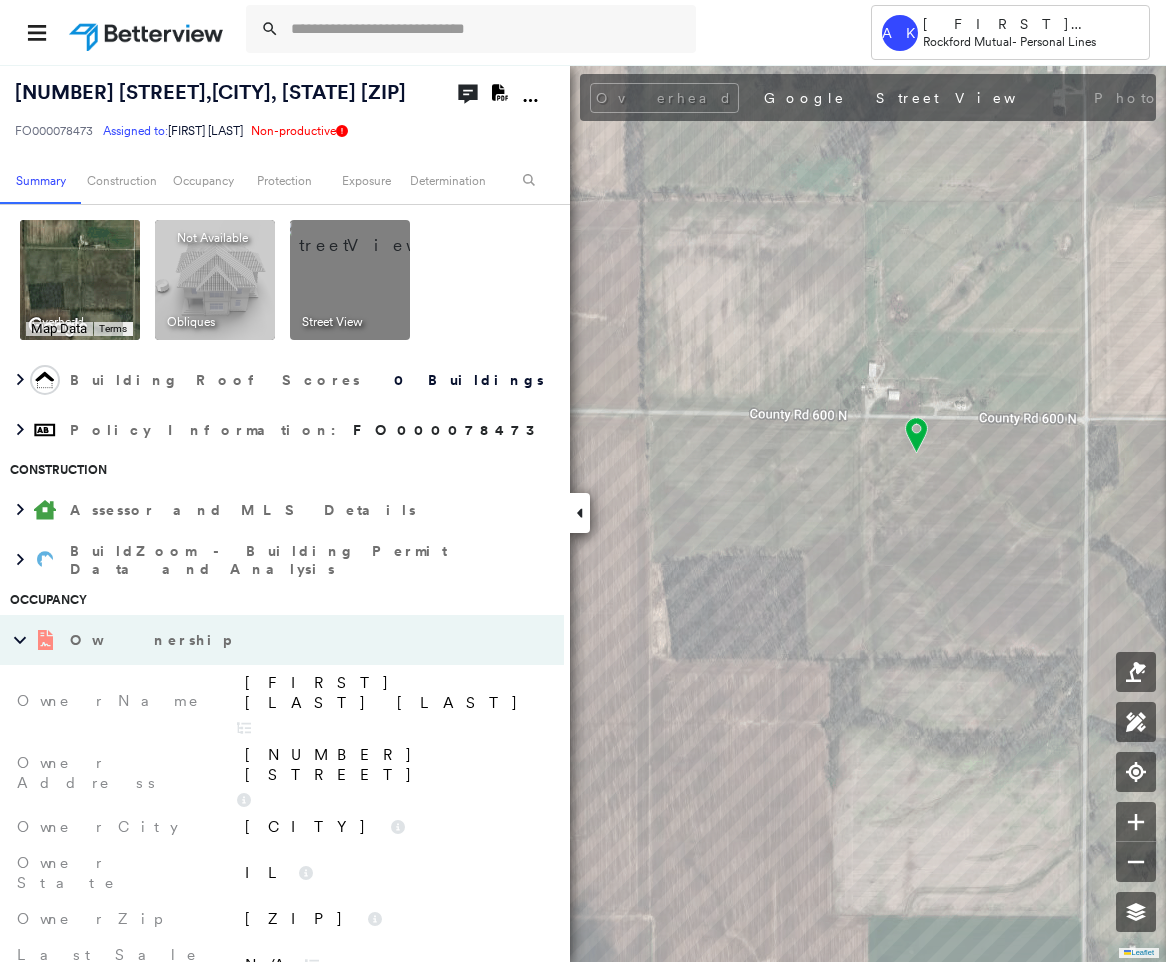 click on "Erma Floene Dudley" at bounding box center [394, 693] 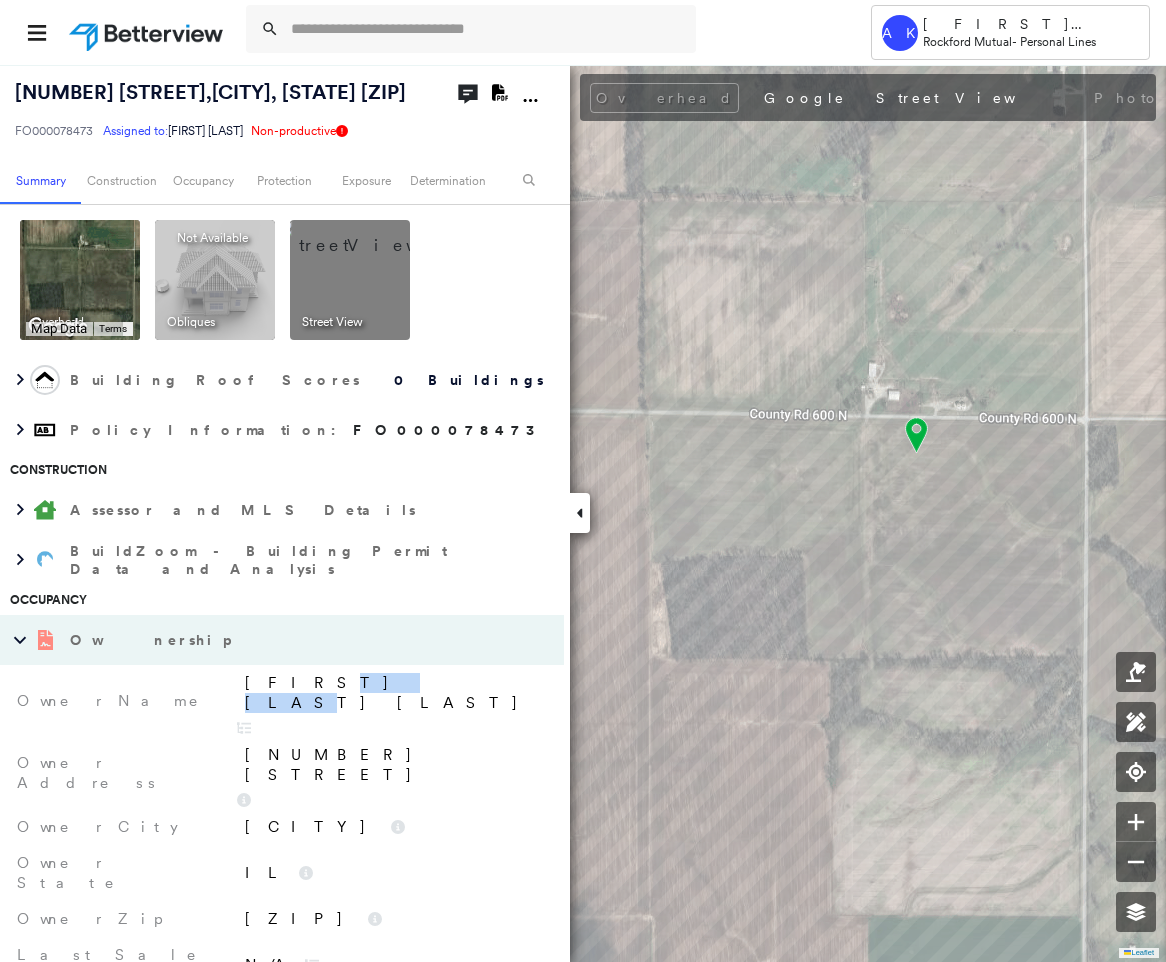 click on "Erma Floene Dudley" at bounding box center [394, 693] 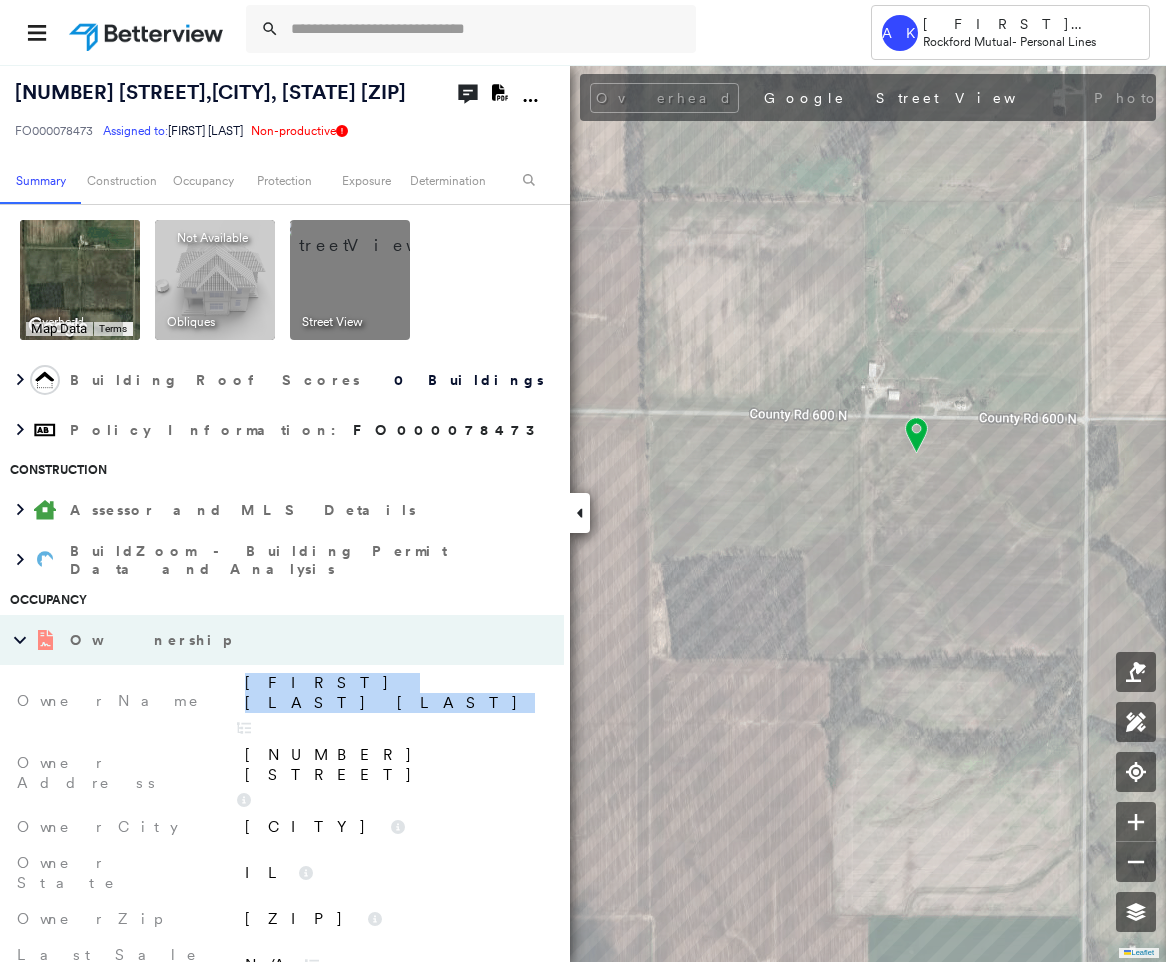 click on "Erma Floene Dudley" at bounding box center (394, 693) 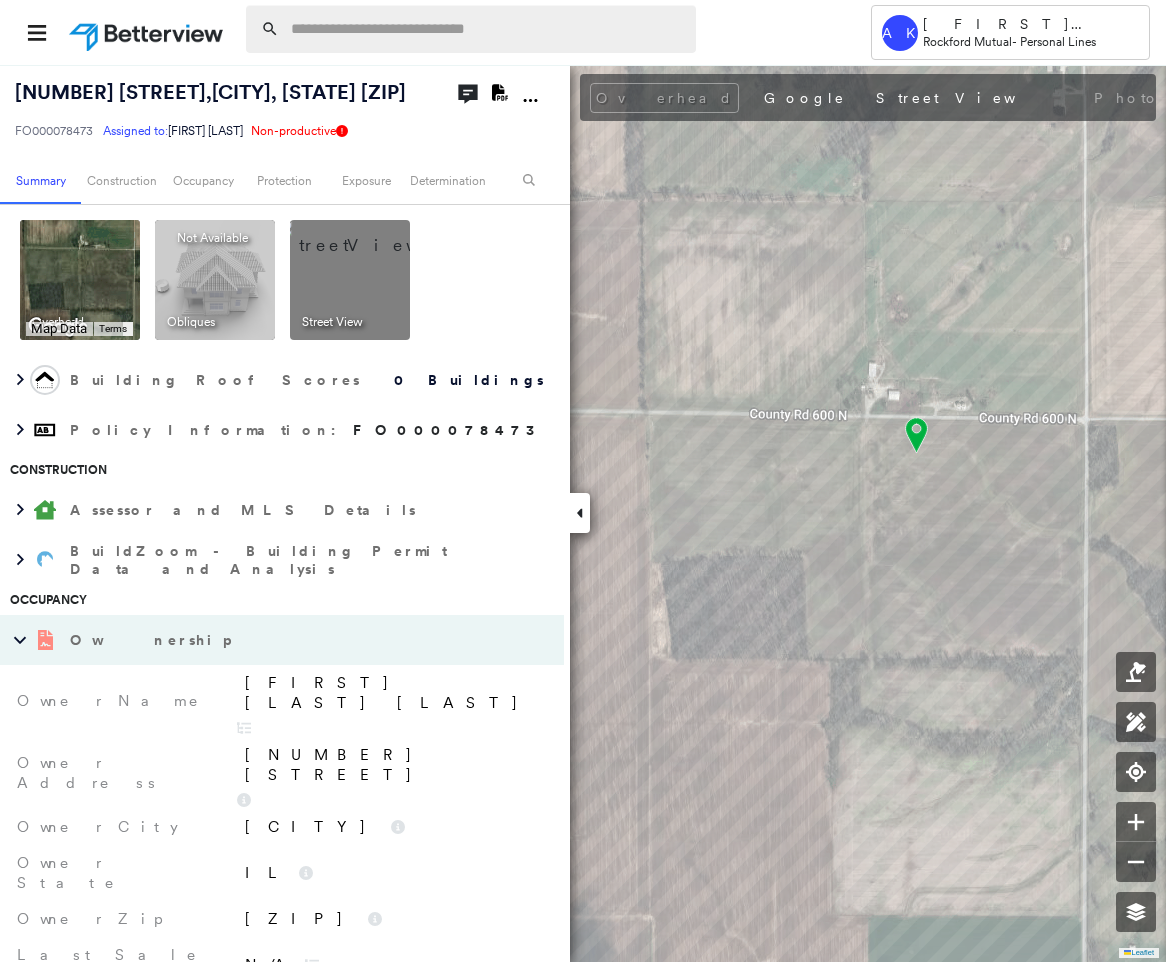 click at bounding box center [487, 29] 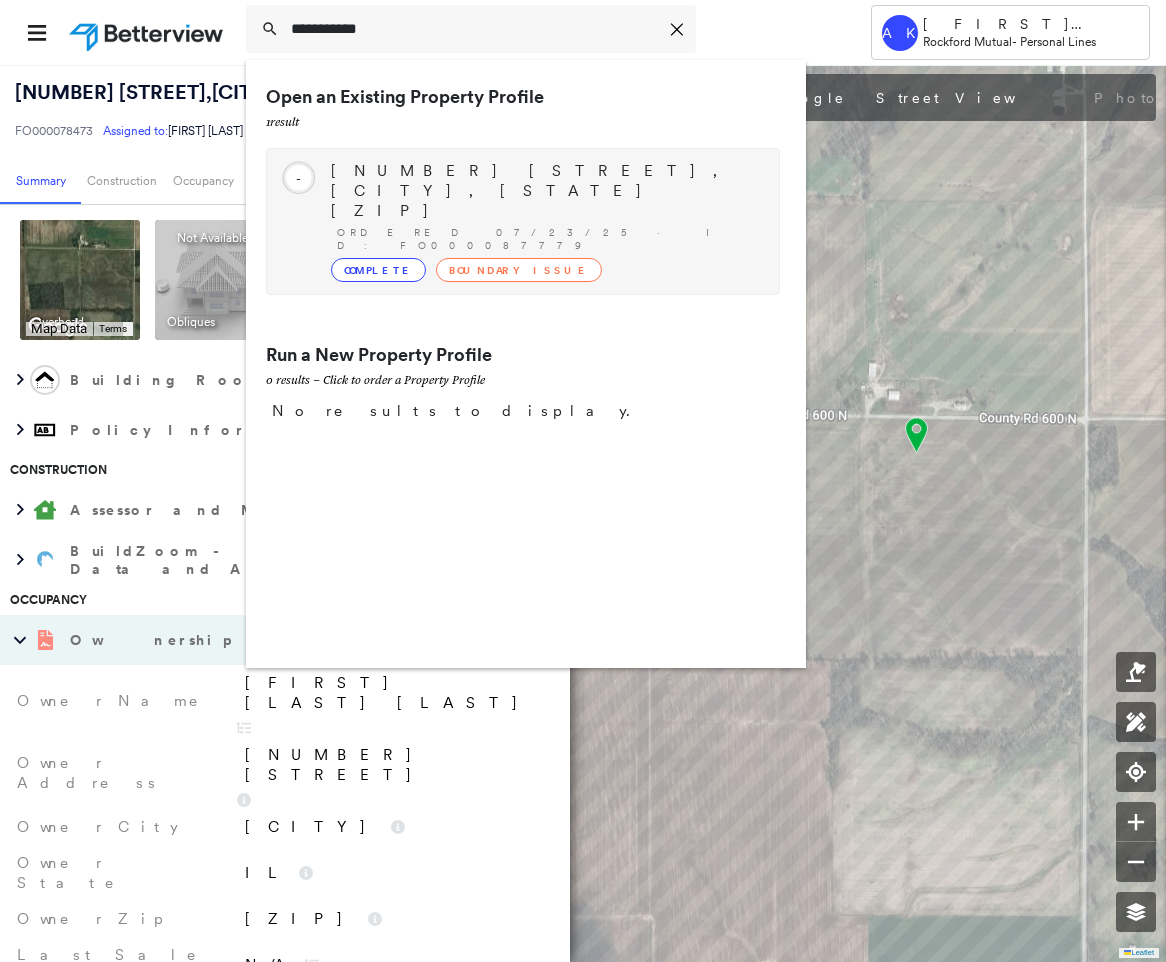 type on "**********" 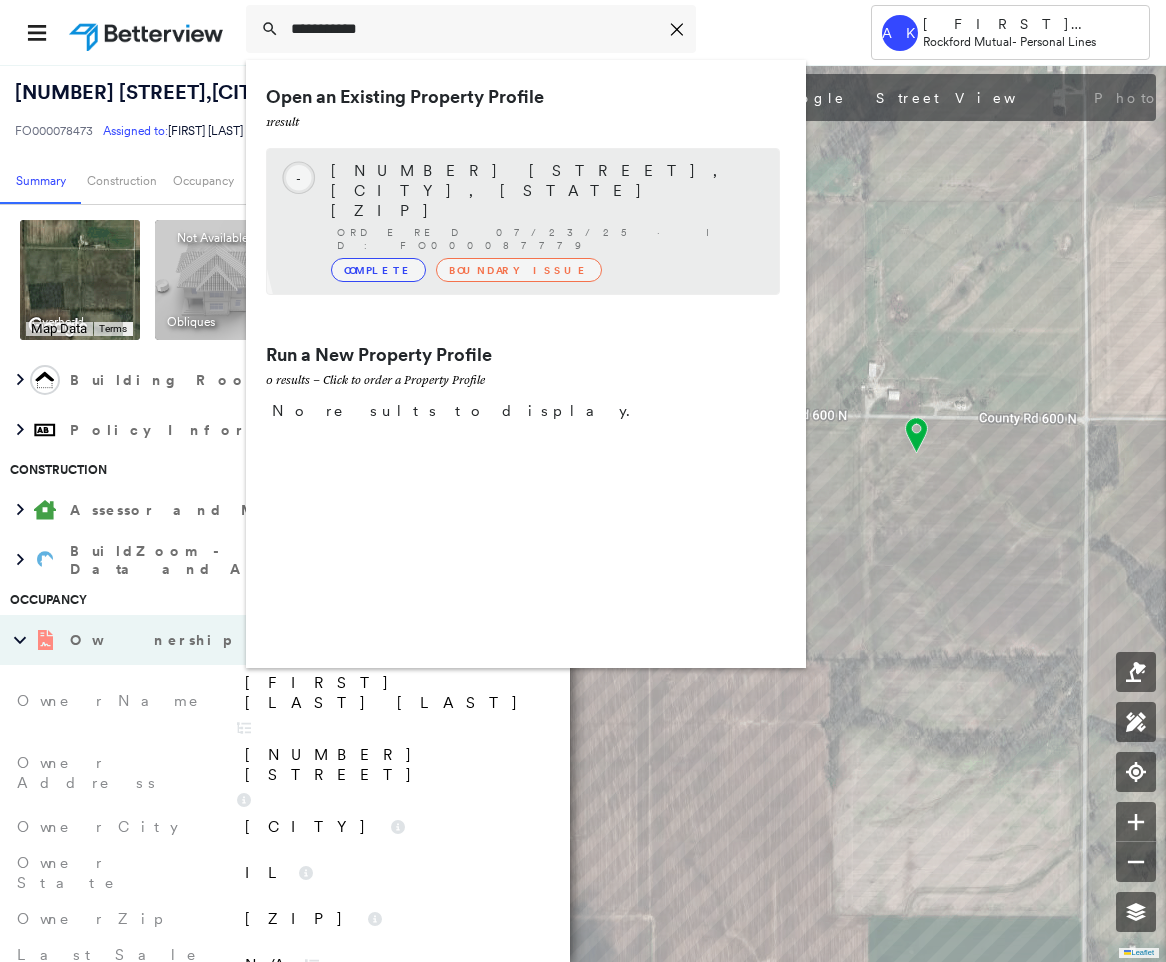 click on "Complete Boundary Issue" at bounding box center [545, 270] 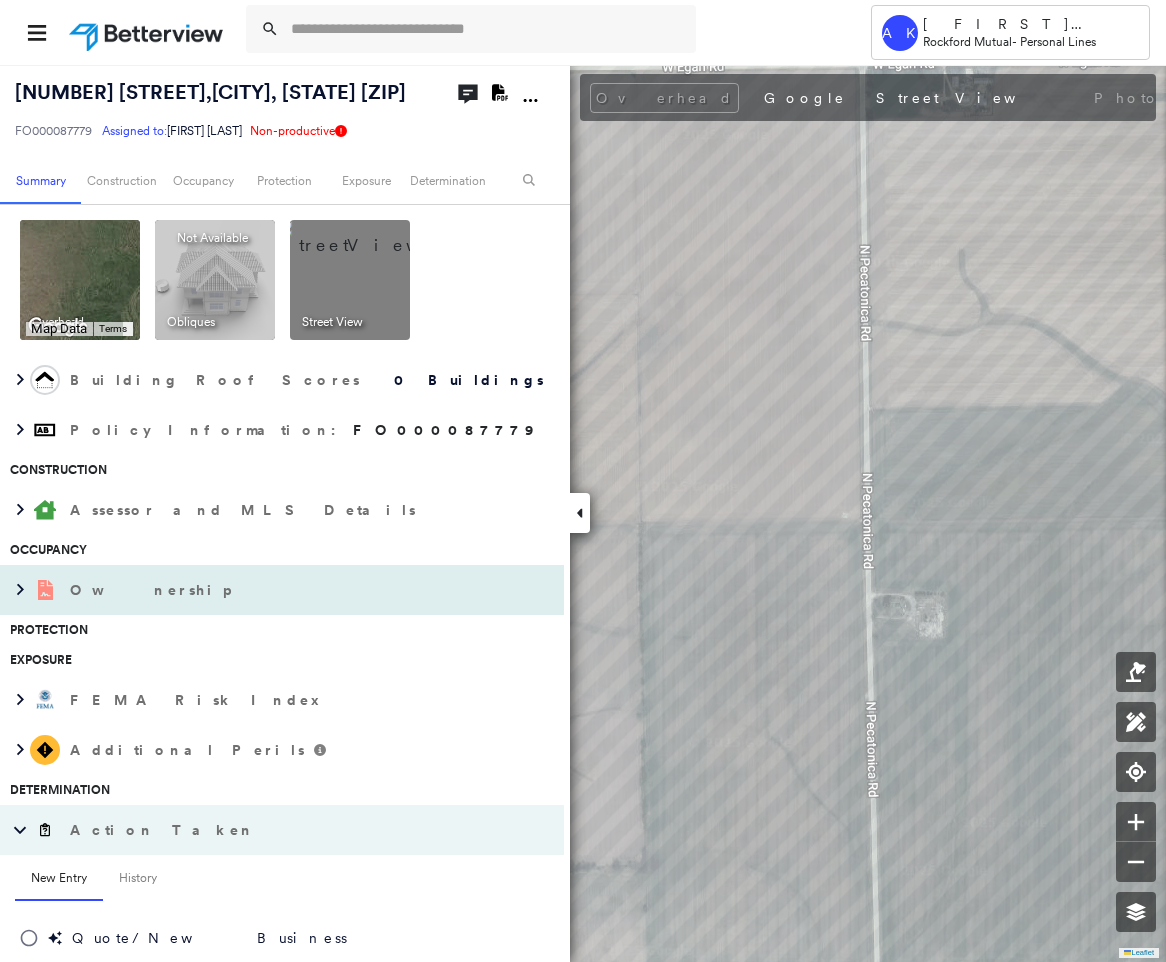 click on "Ownership" at bounding box center (262, 590) 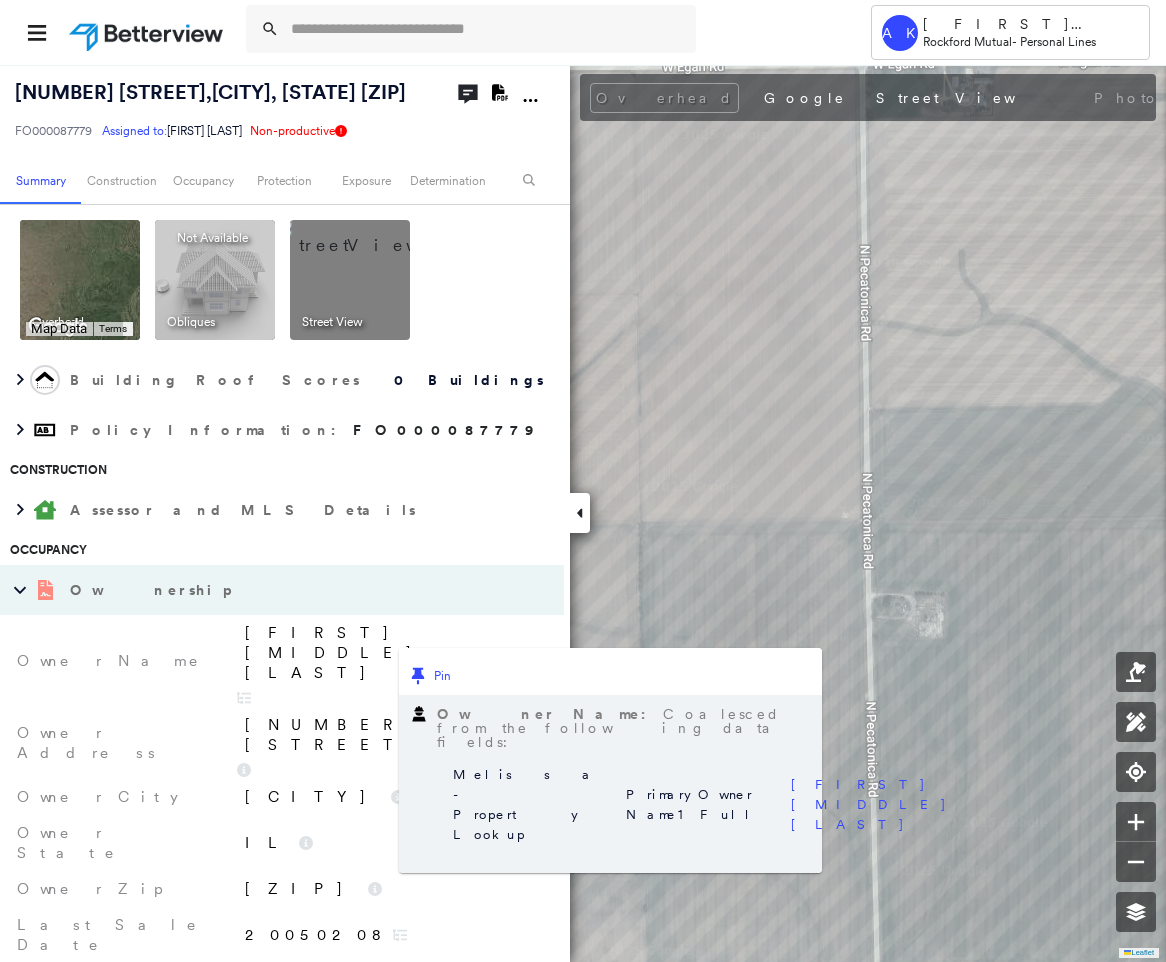 click on "Richard G Grollemond" at bounding box center [394, 653] 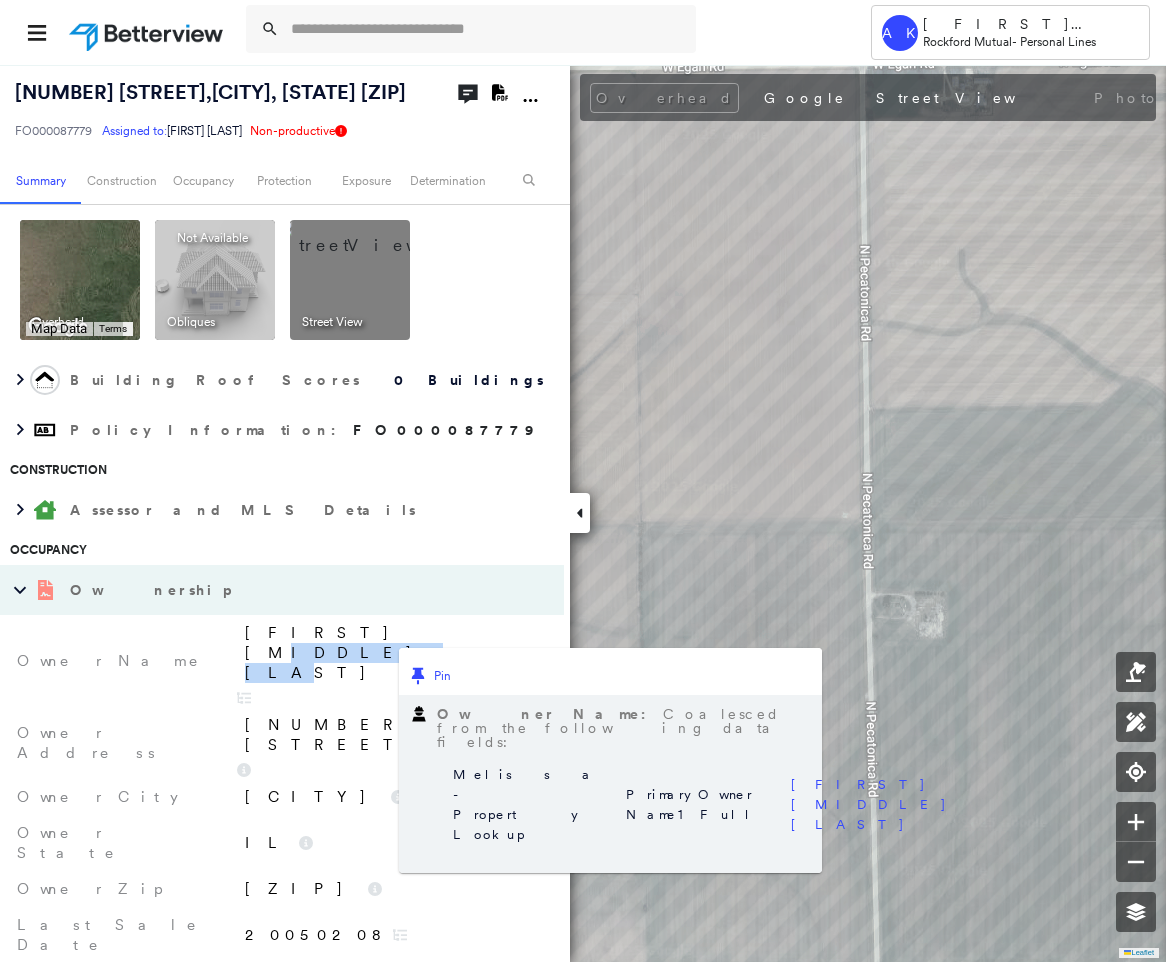 click on "Richard G Grollemond" at bounding box center (394, 653) 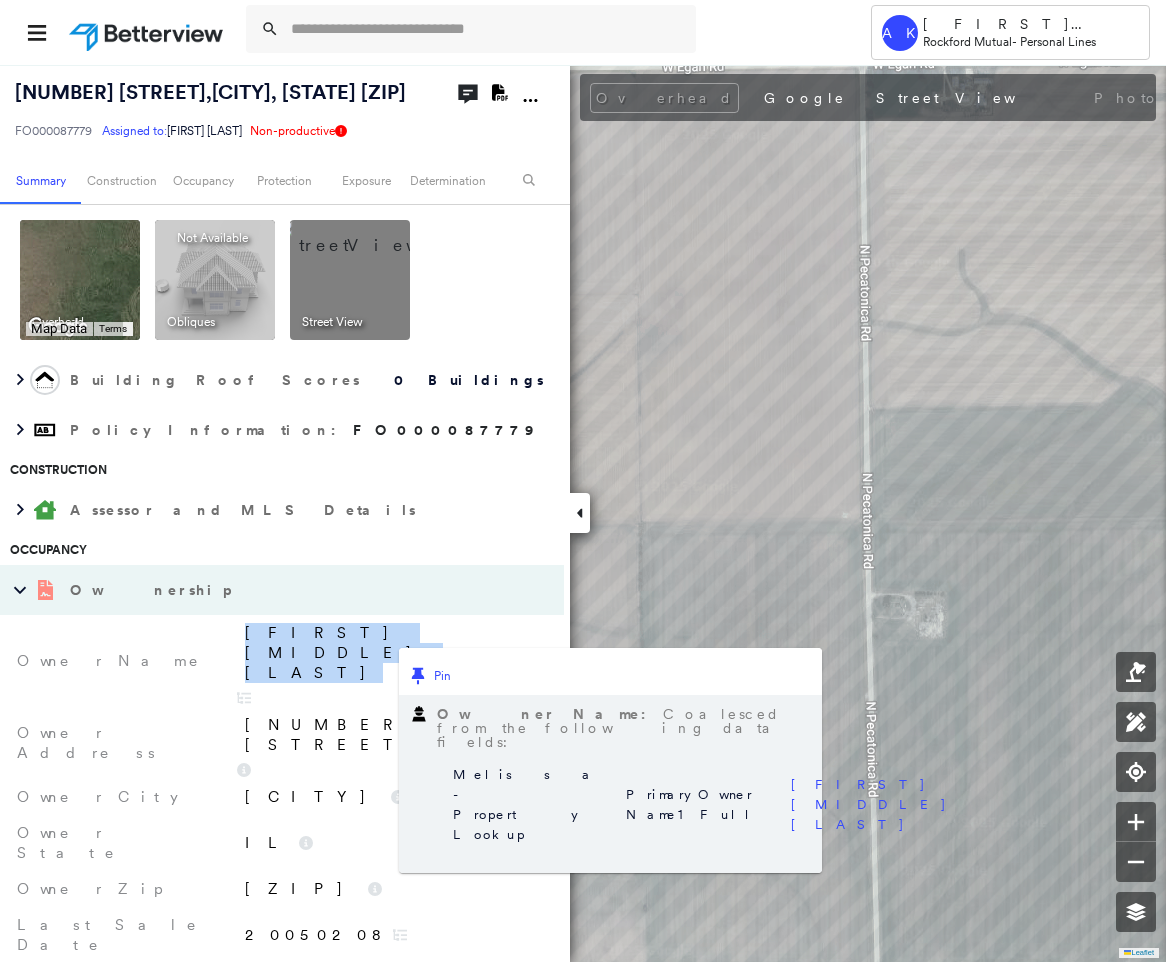 click on "Richard G Grollemond" at bounding box center (394, 653) 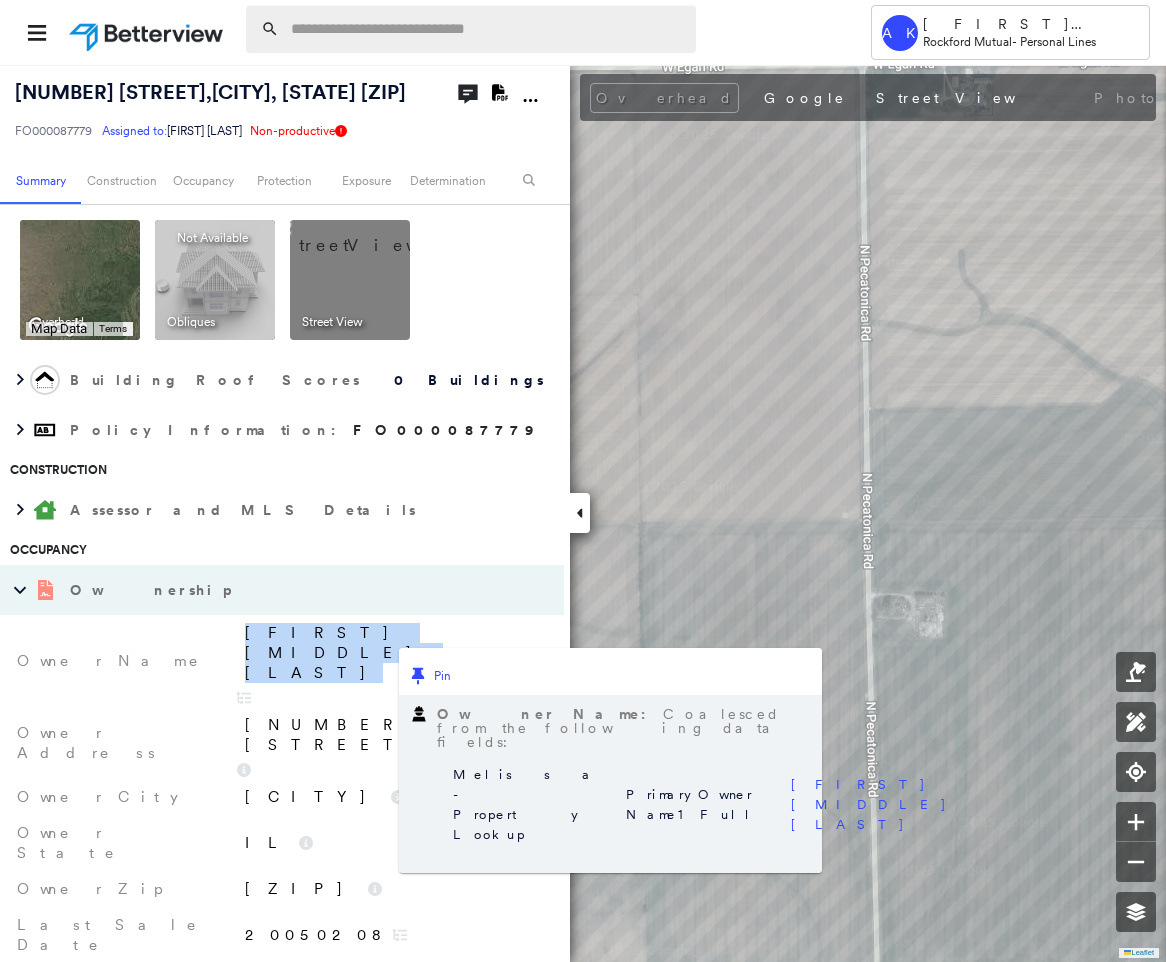 click at bounding box center (487, 29) 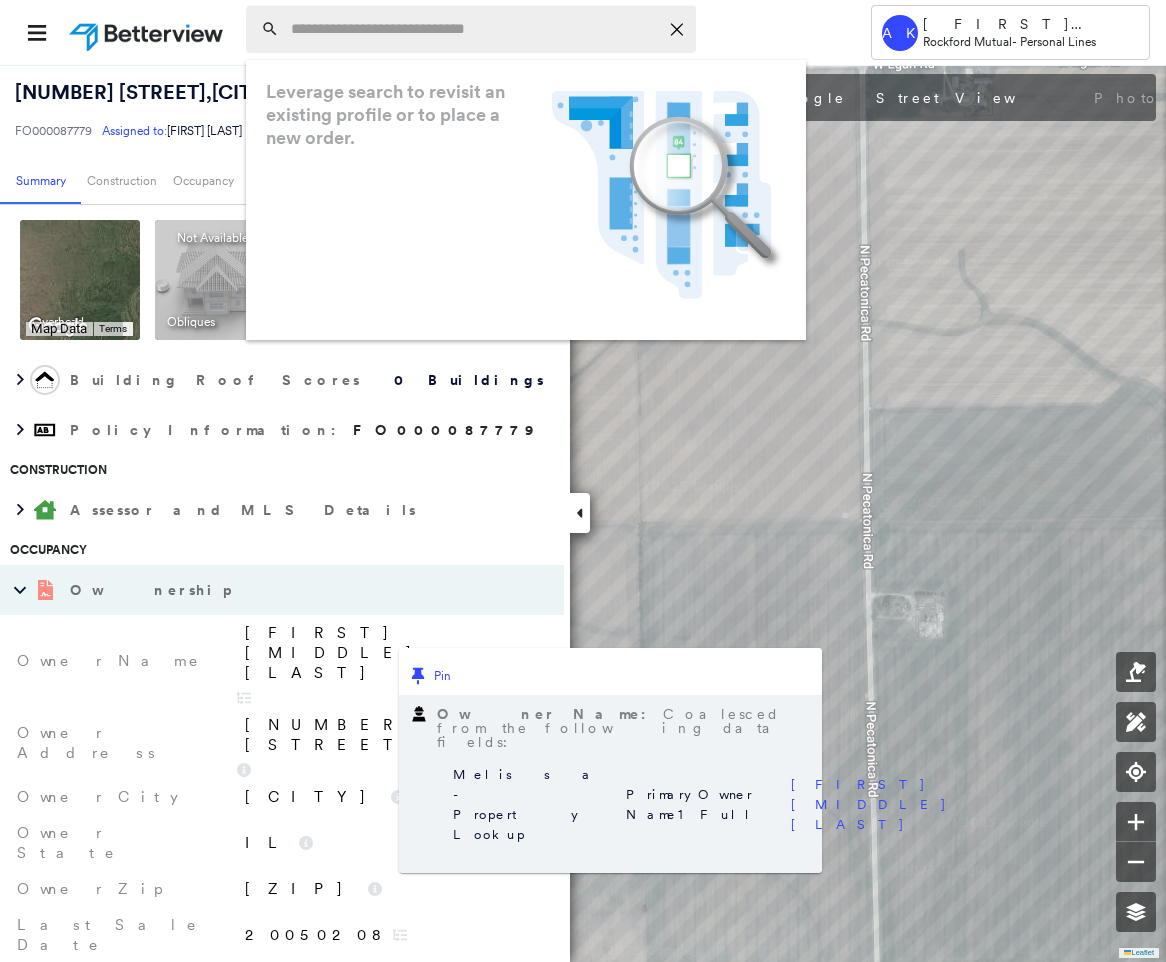paste on "**********" 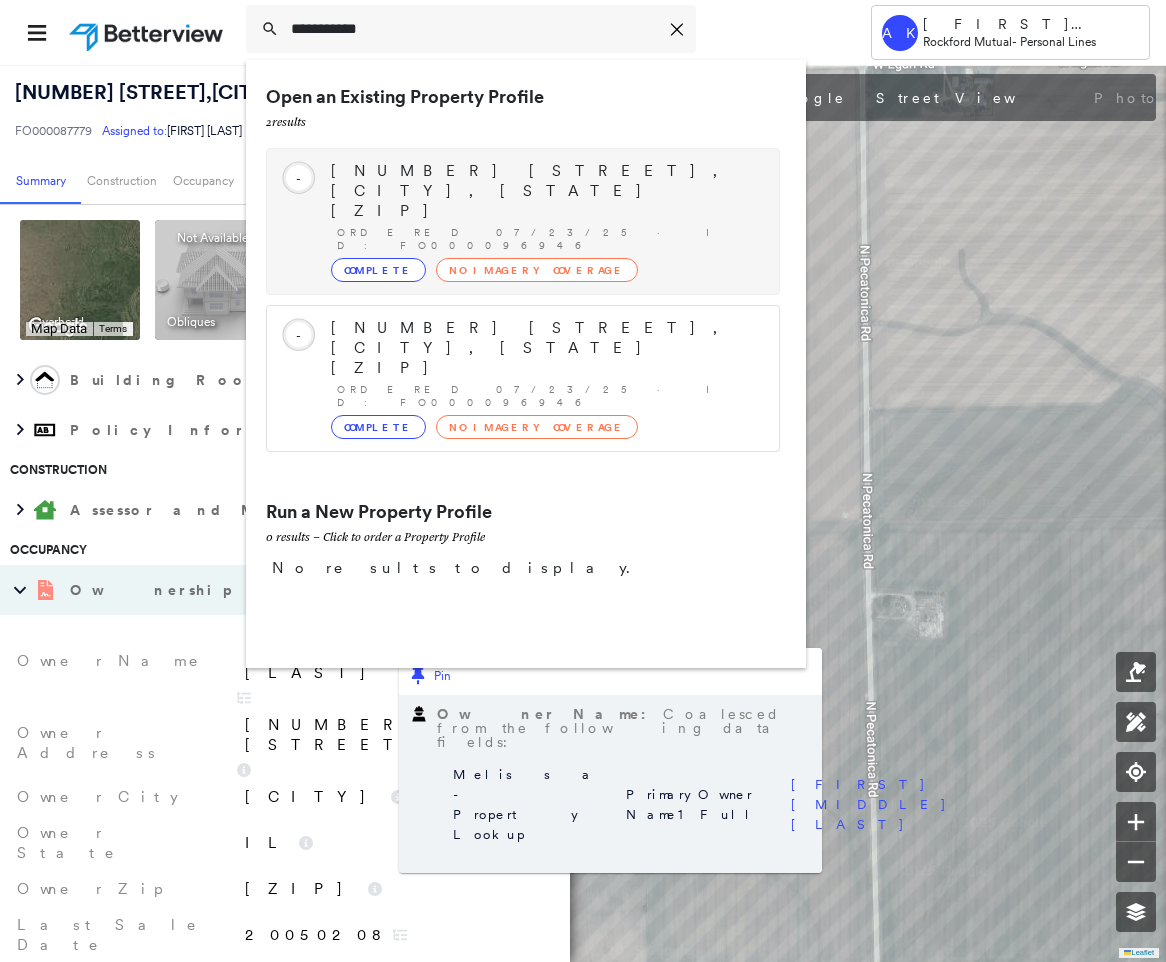 type on "**********" 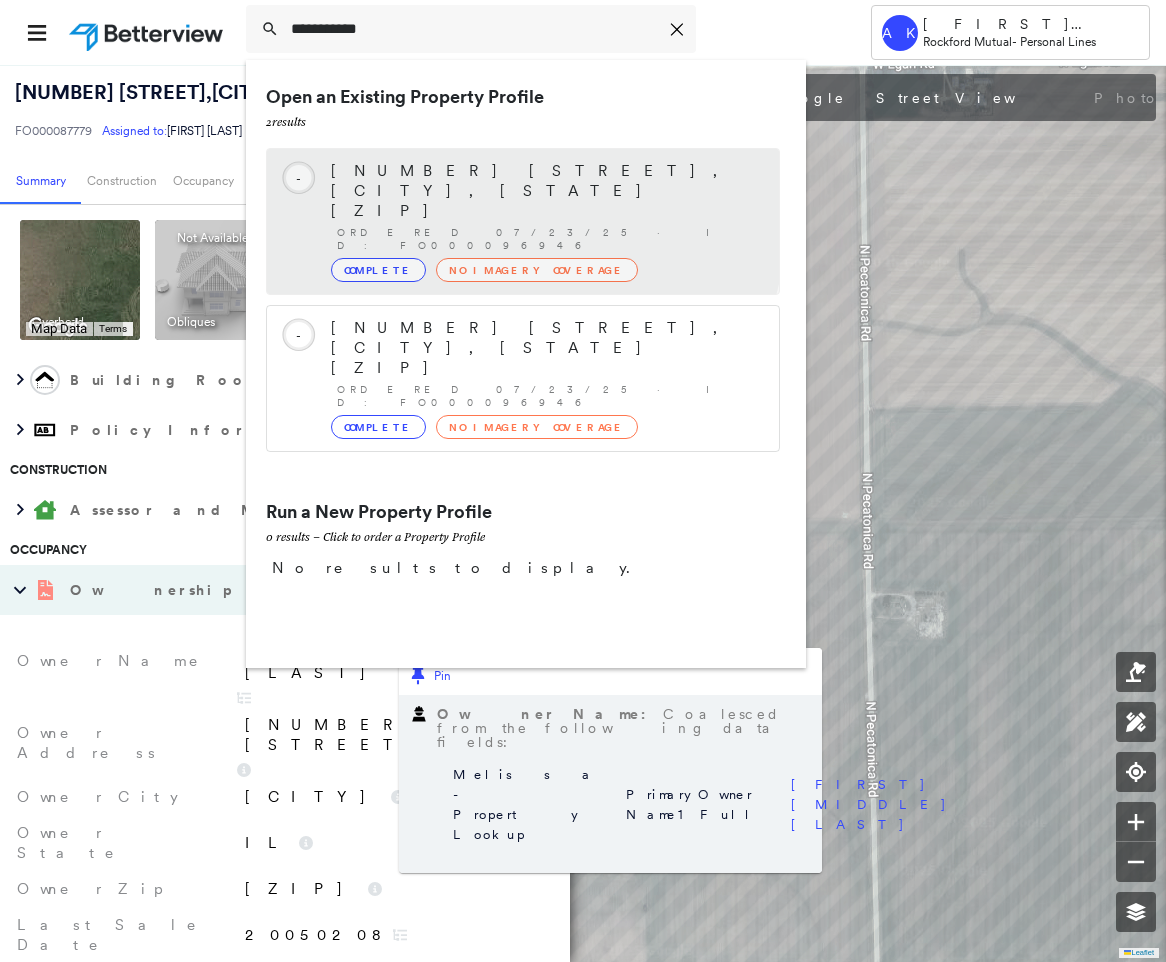 click on "No Imagery Coverage" at bounding box center (537, 270) 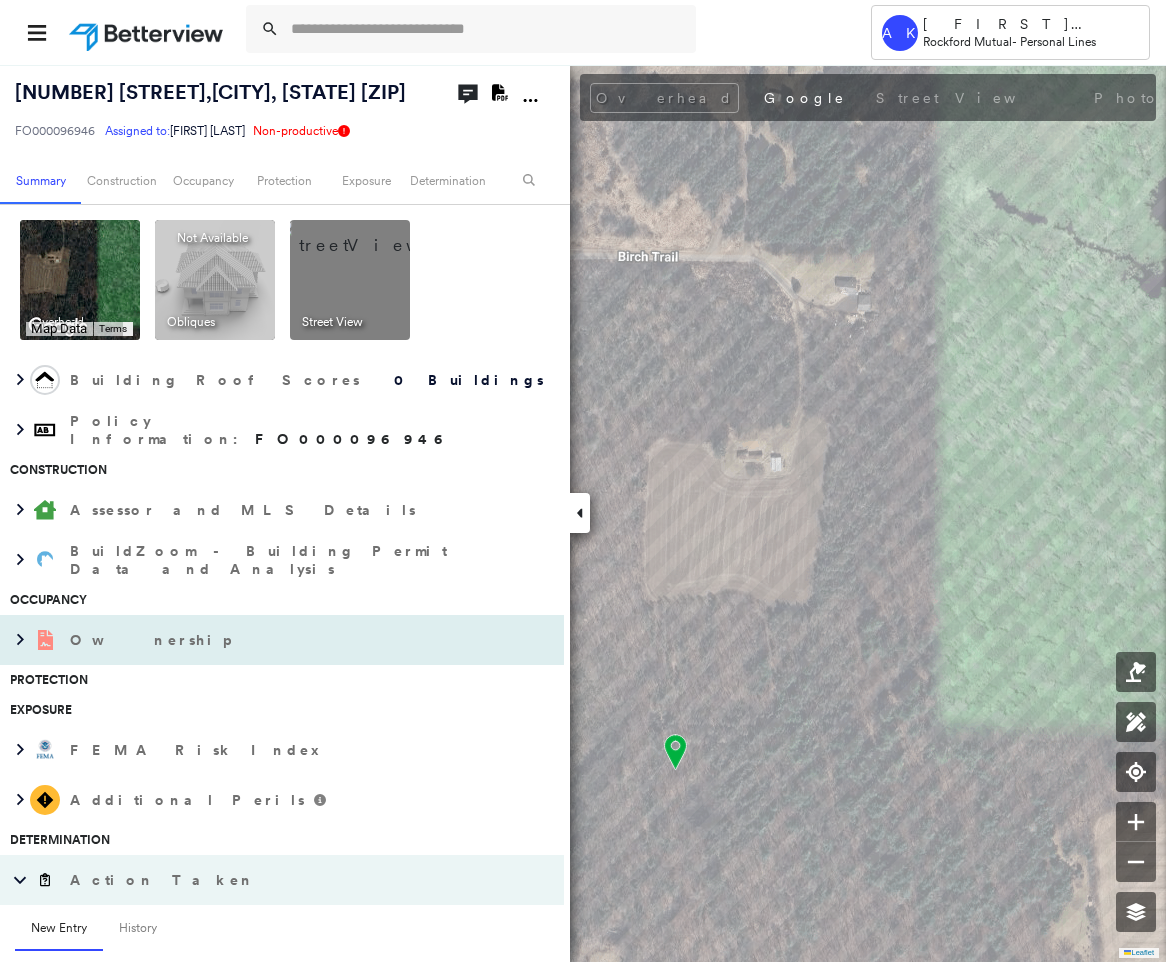 click on "Ownership" at bounding box center (152, 640) 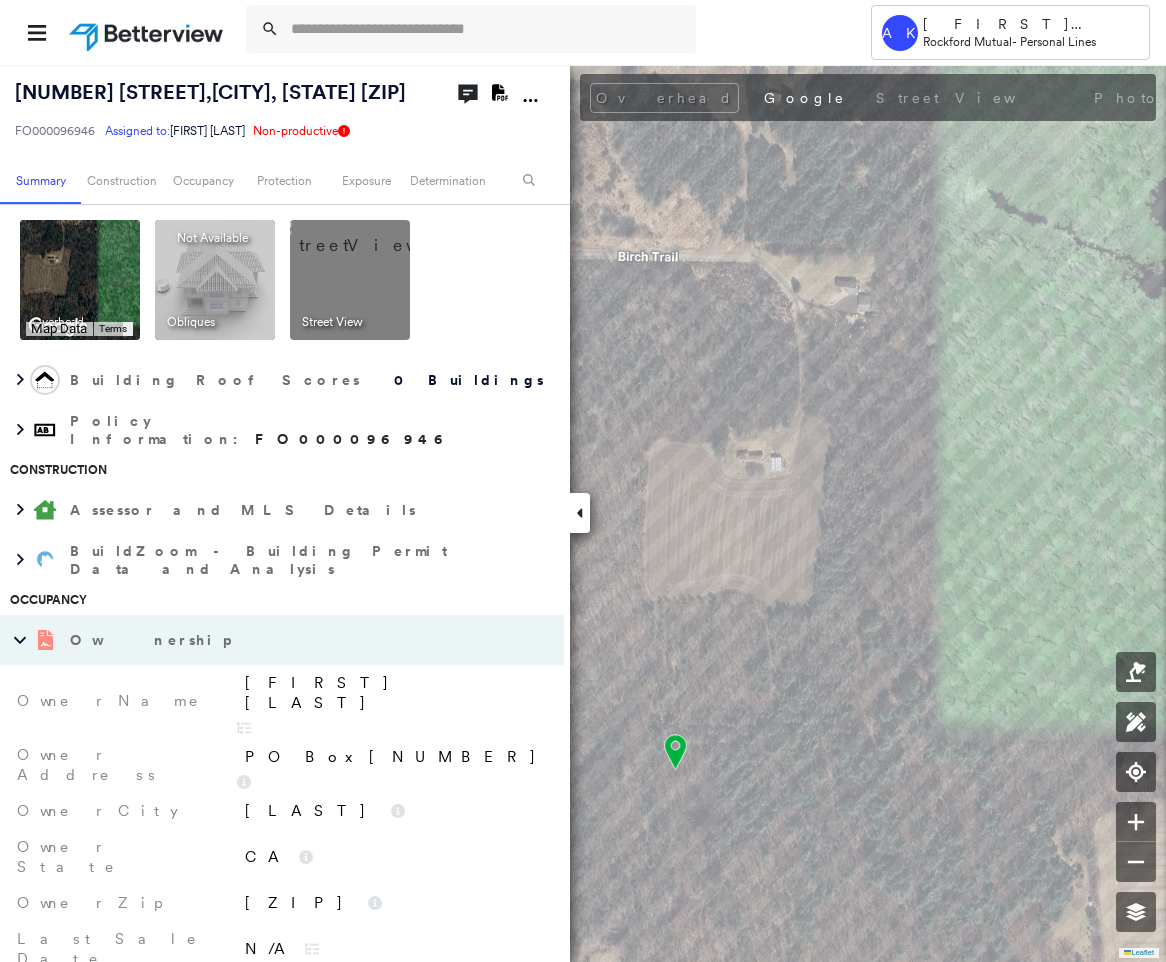 drag, startPoint x: 97, startPoint y: 664, endPoint x: 264, endPoint y: 695, distance: 169.85287 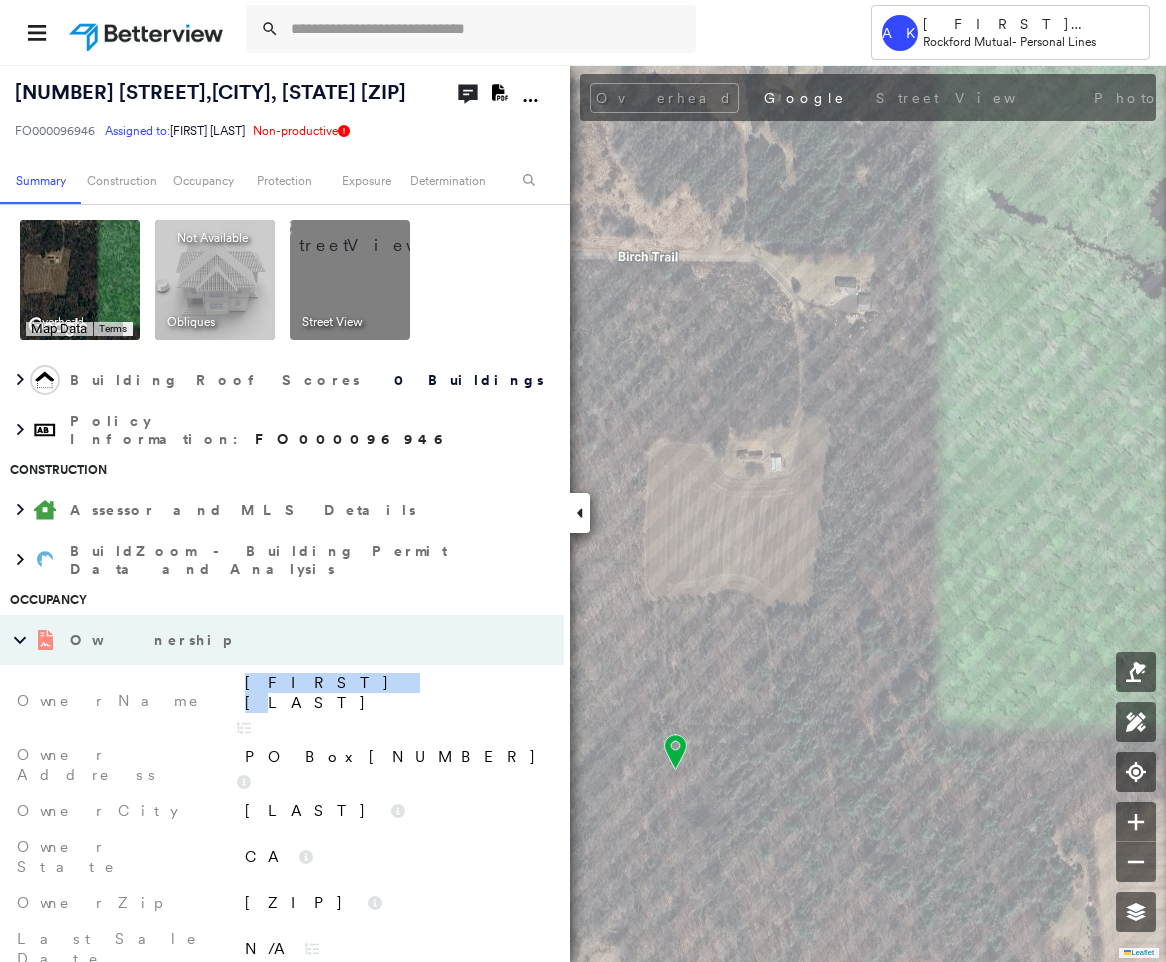 click on "Veronica Neal" at bounding box center (391, 701) 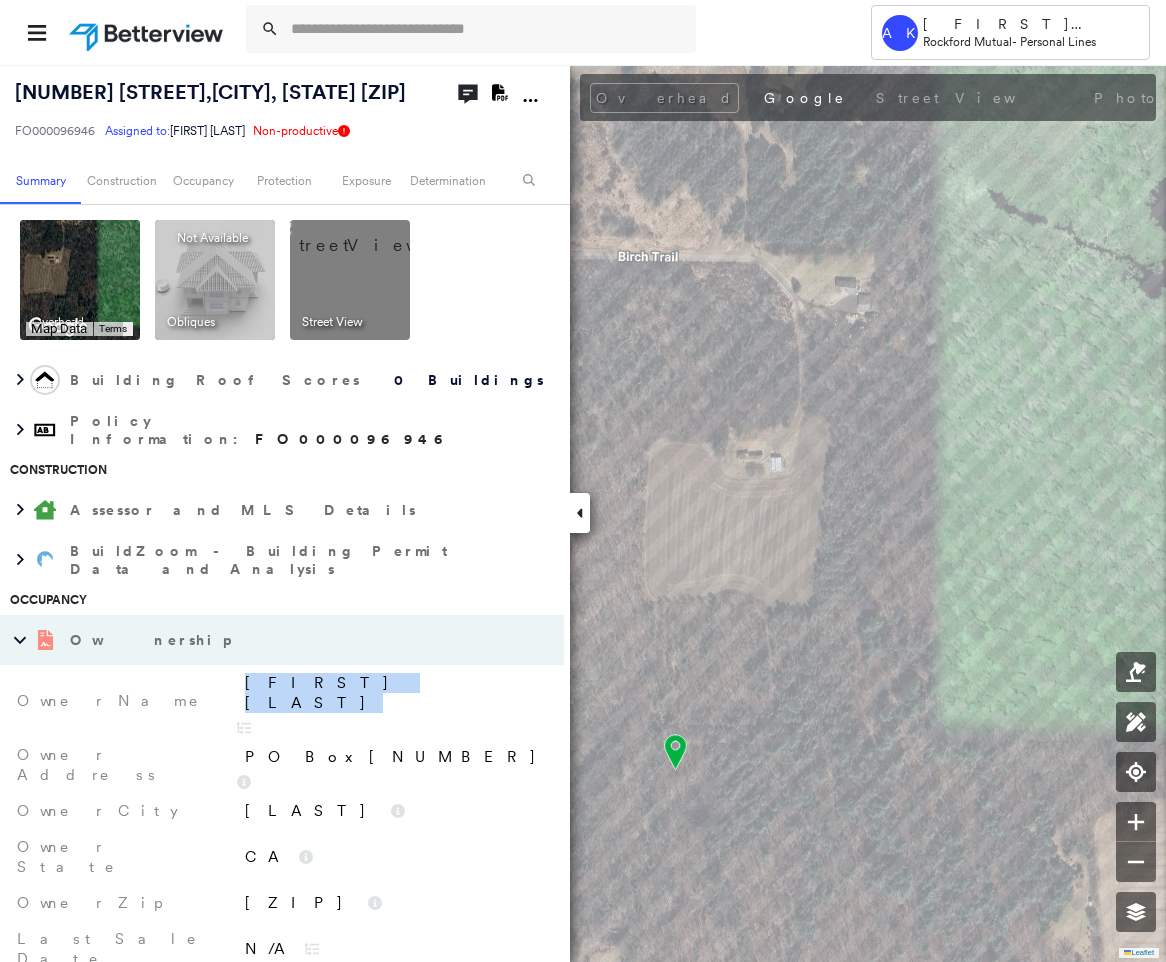 click on "Veronica Neal" at bounding box center (391, 701) 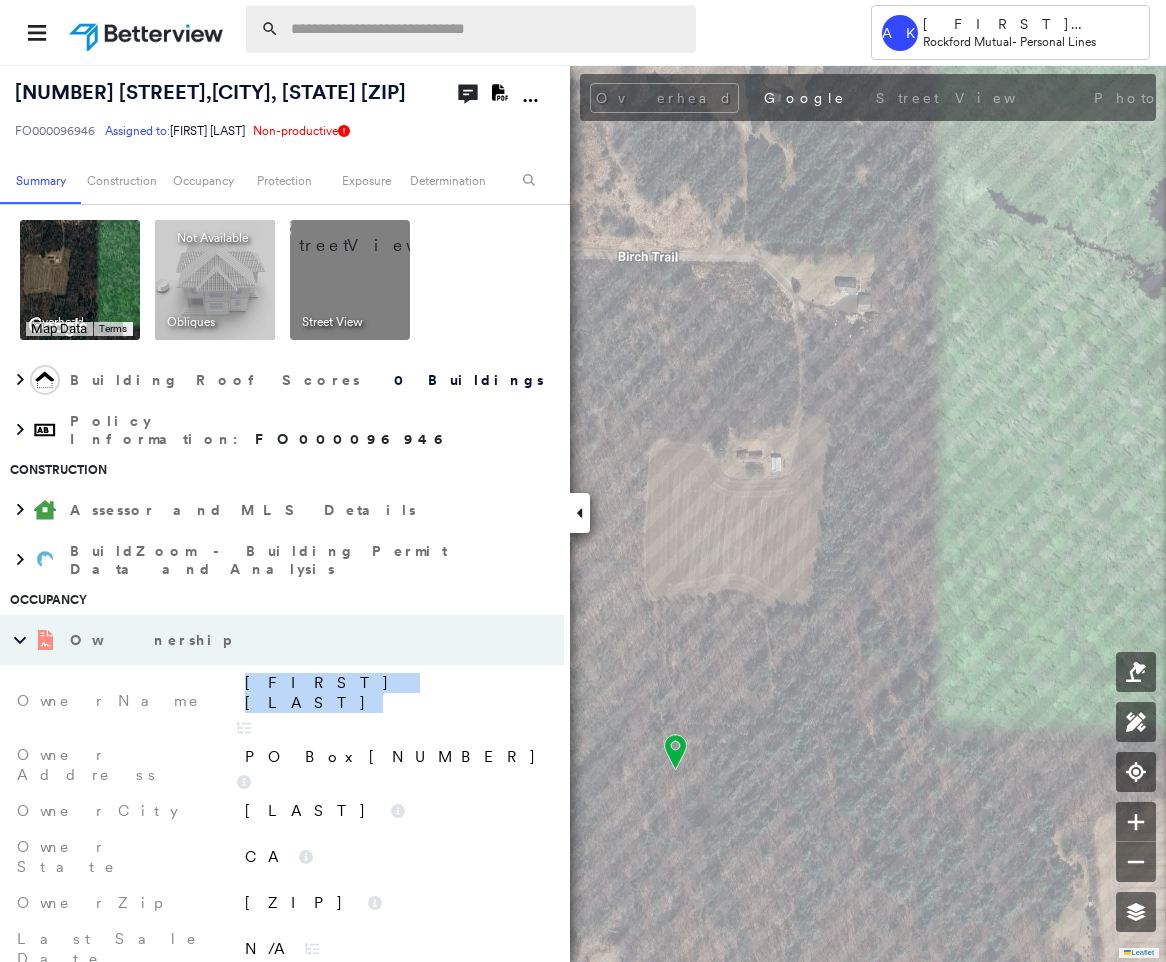click at bounding box center (487, 29) 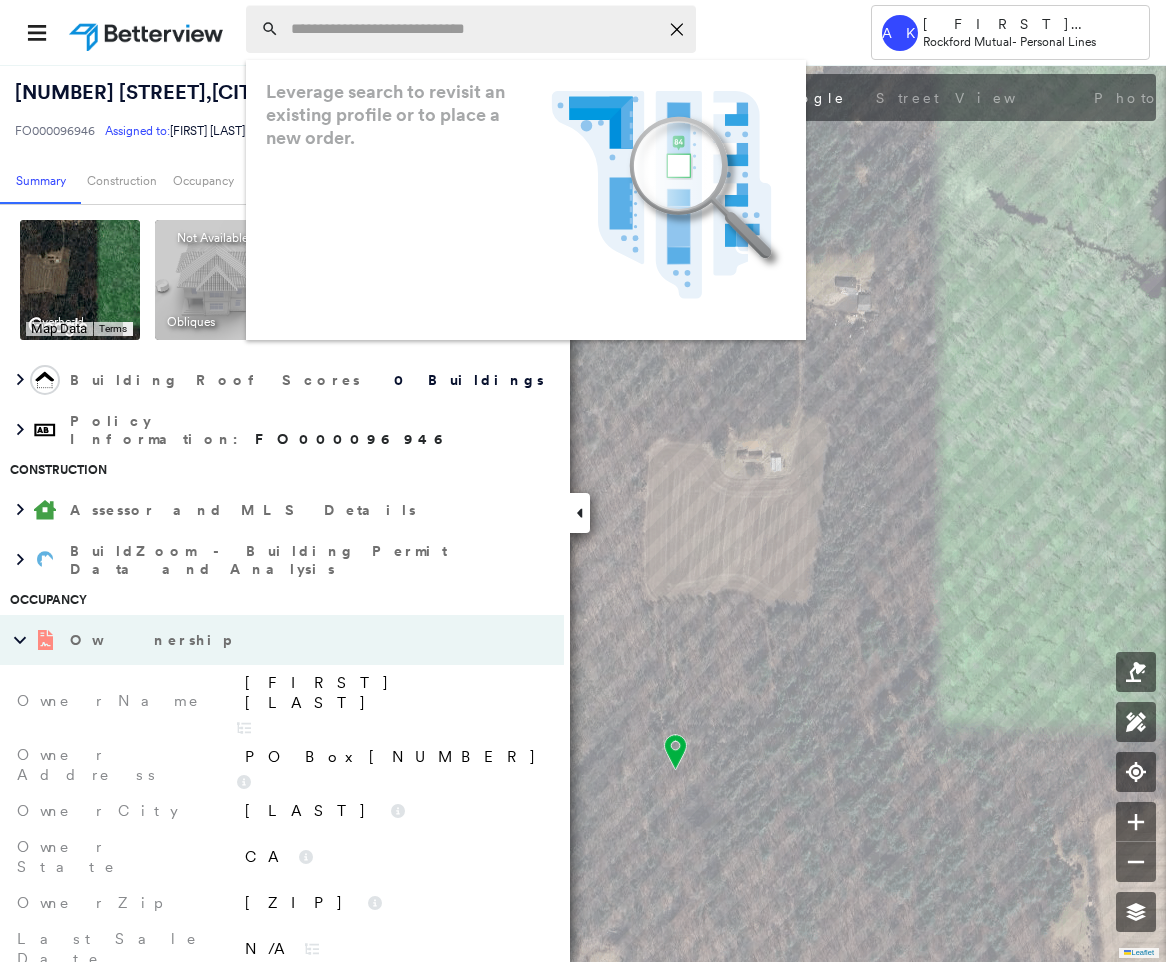 paste on "**********" 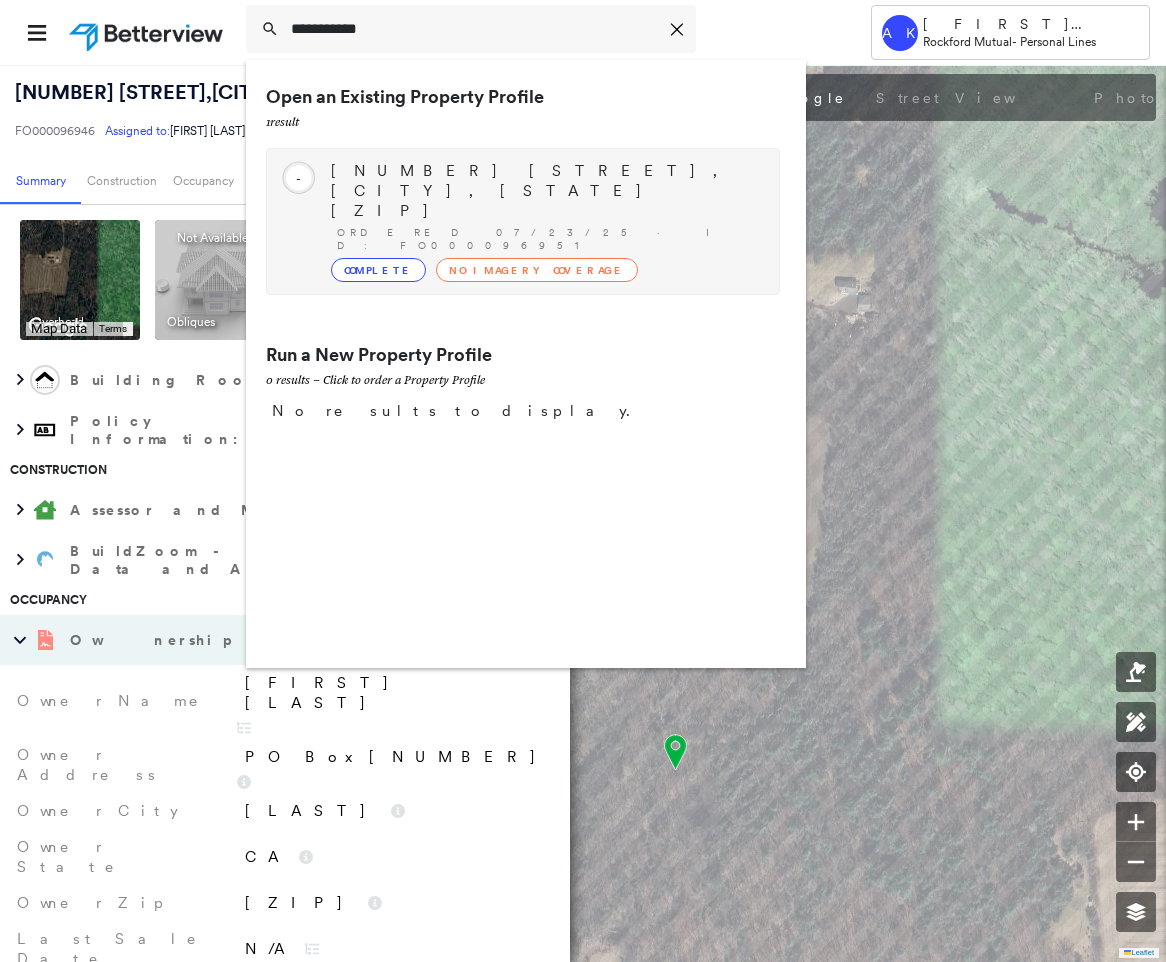type on "**********" 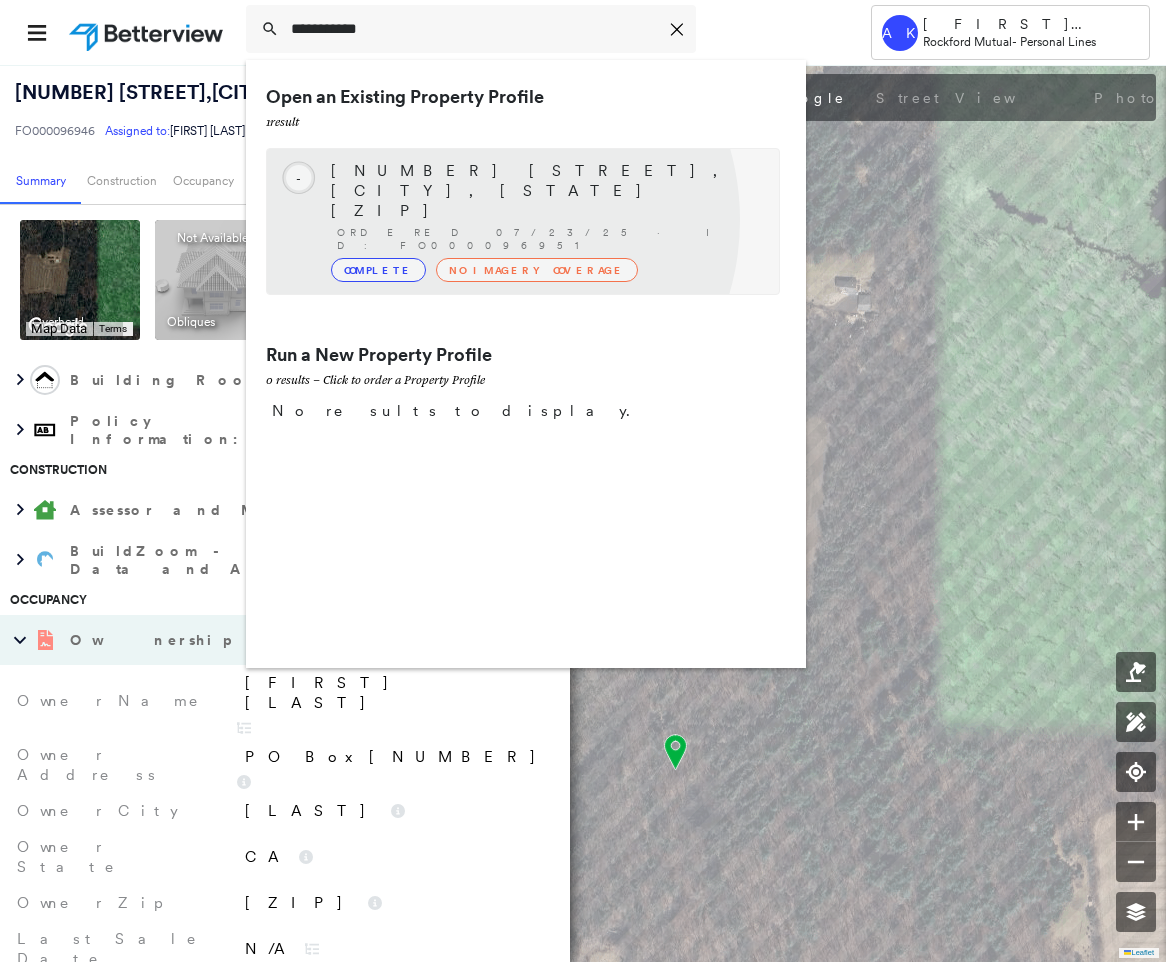 click on "No Imagery Coverage" at bounding box center [537, 270] 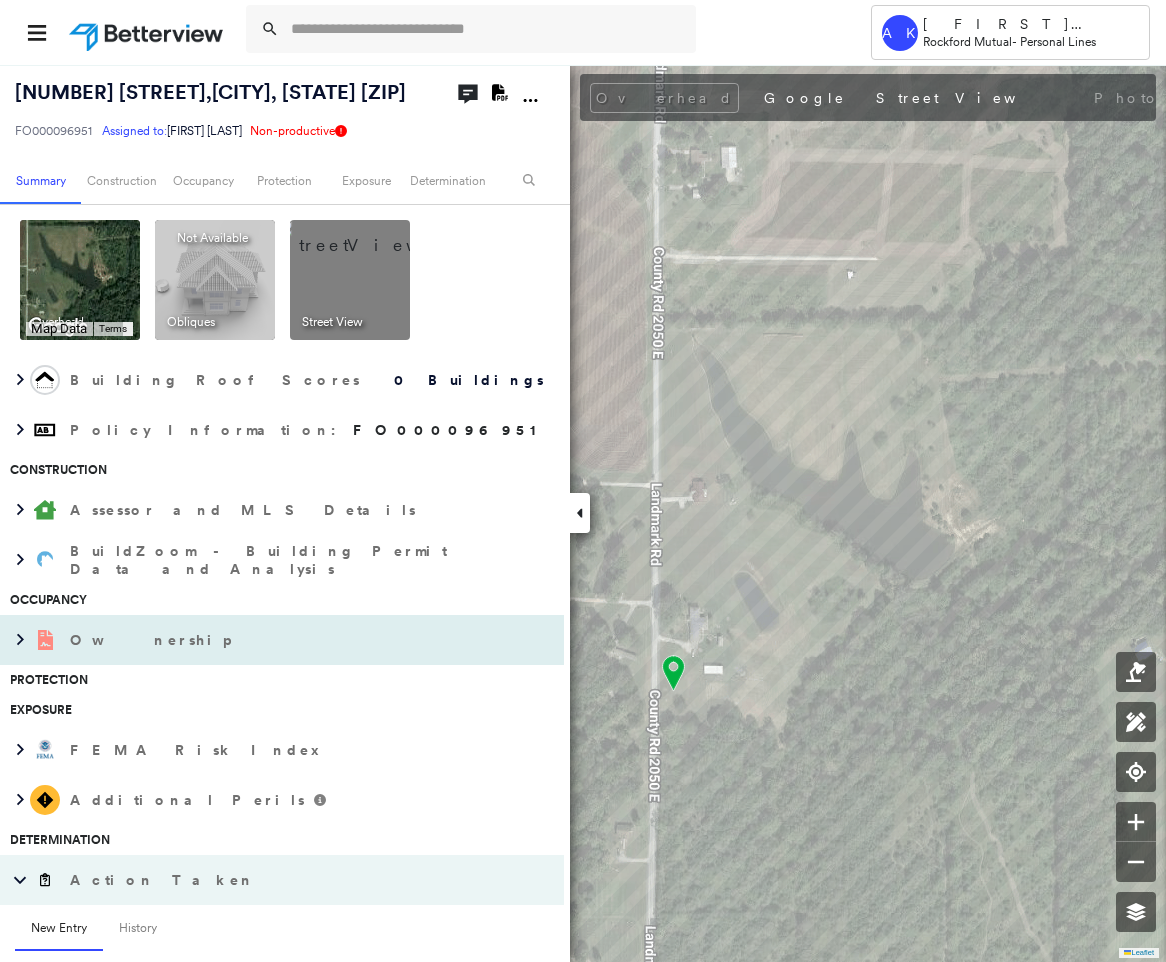 click on "Ownership" at bounding box center [262, 640] 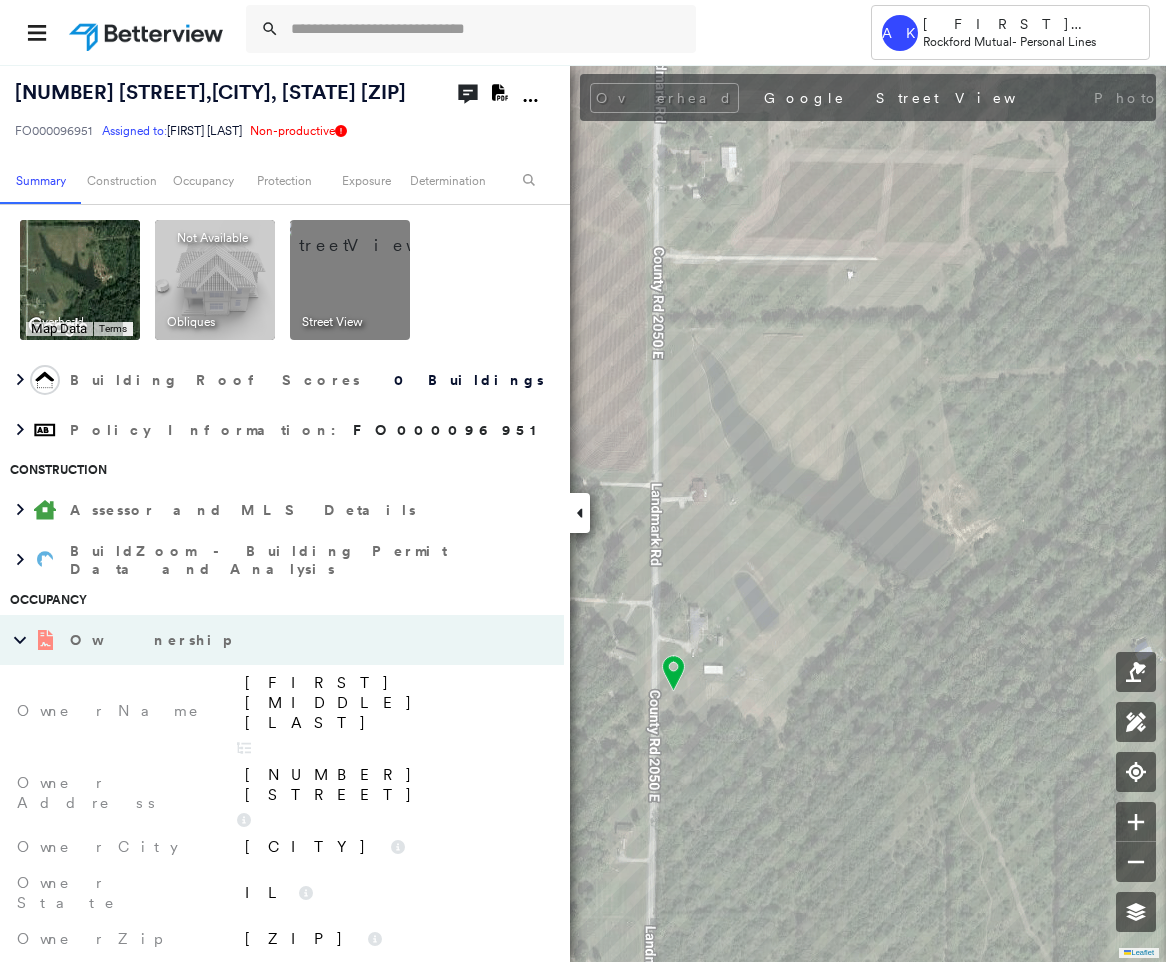 click on "Robert M Russell" at bounding box center [394, 703] 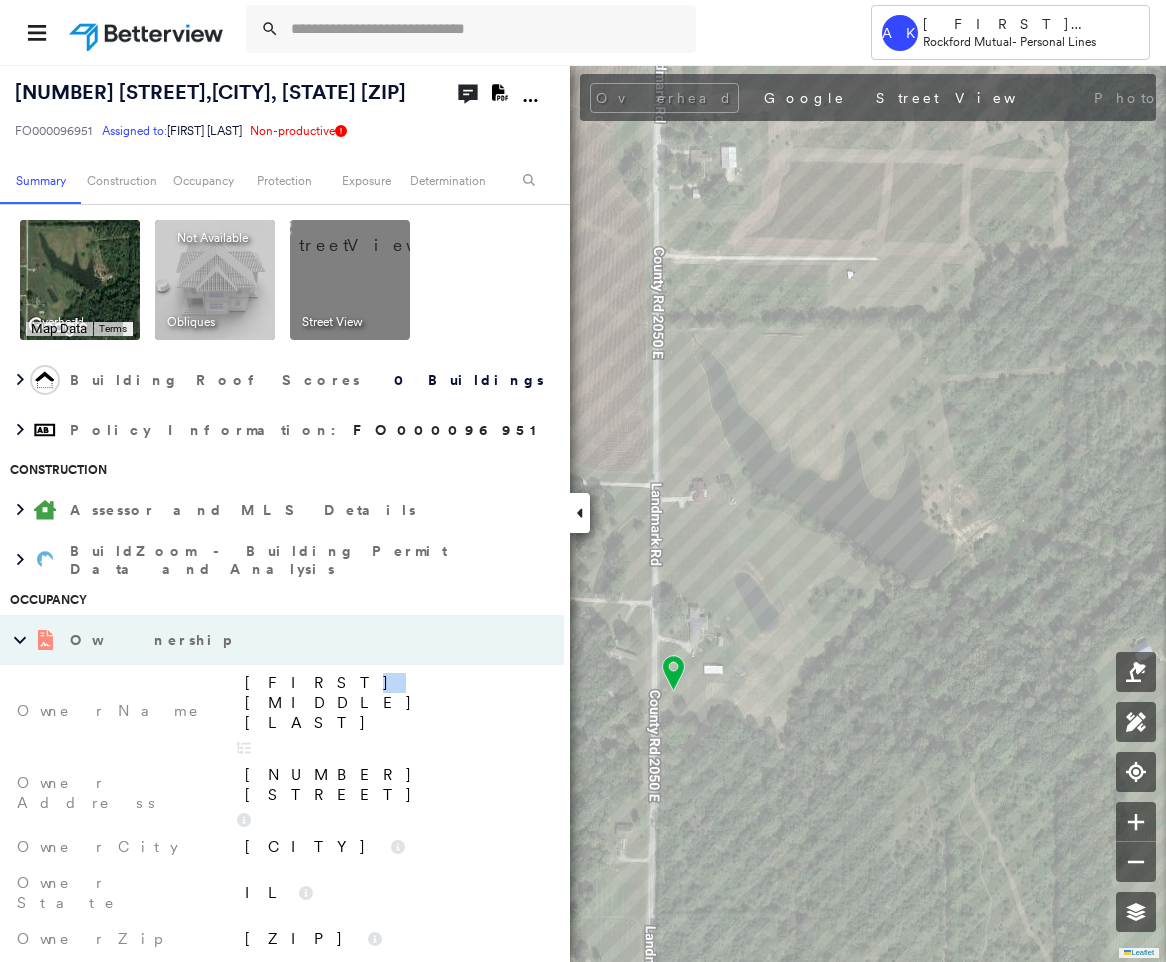 click on "Robert M Russell" at bounding box center [394, 703] 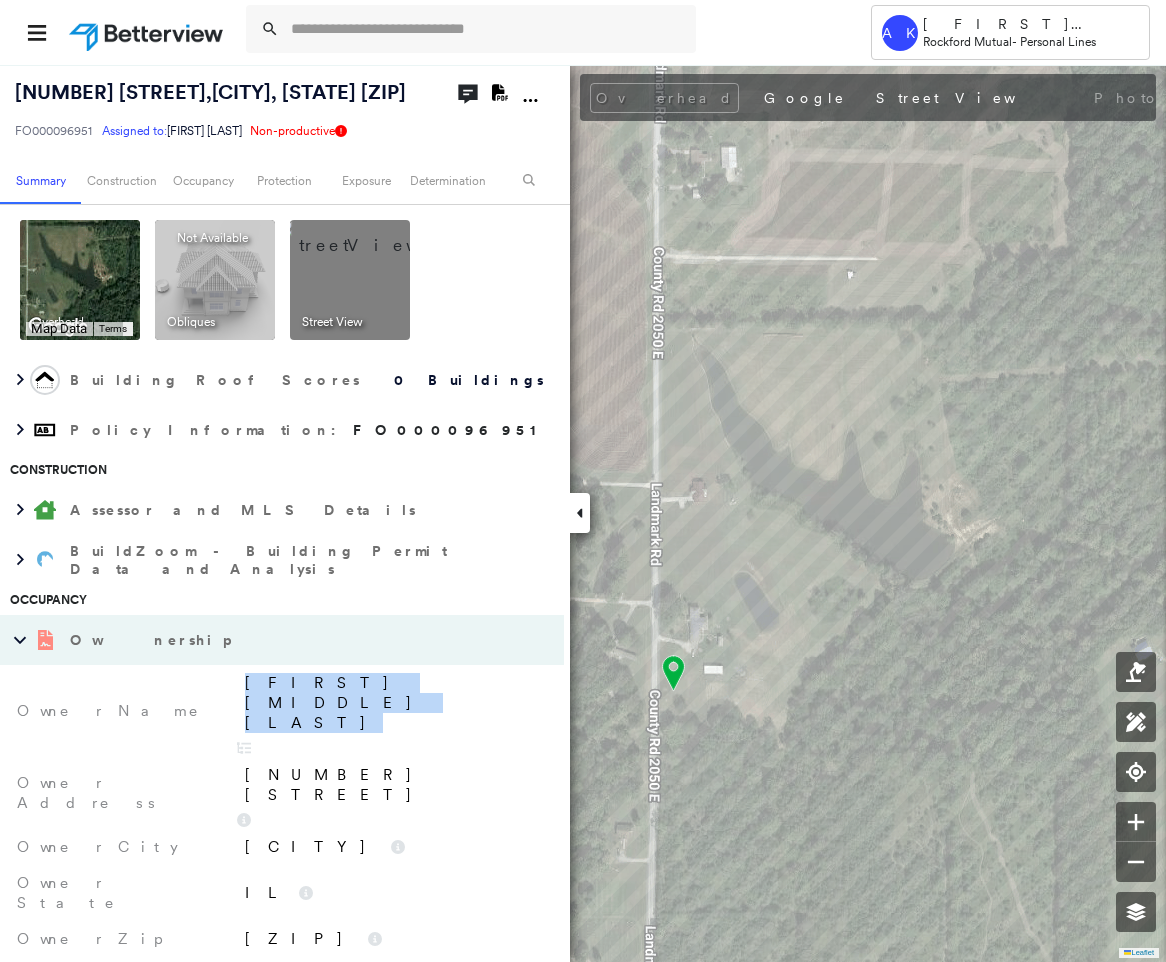 click on "Robert M Russell" at bounding box center [394, 703] 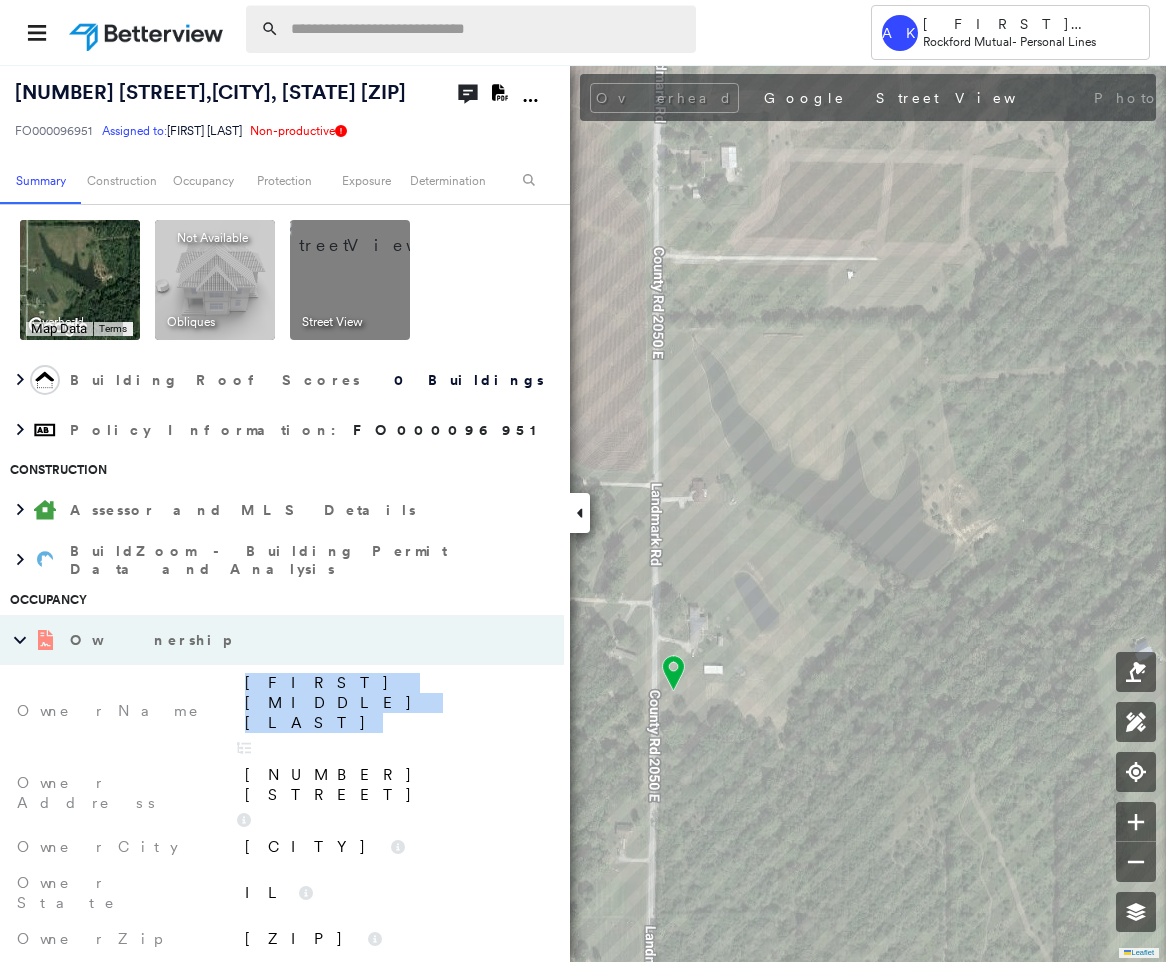 click at bounding box center (487, 29) 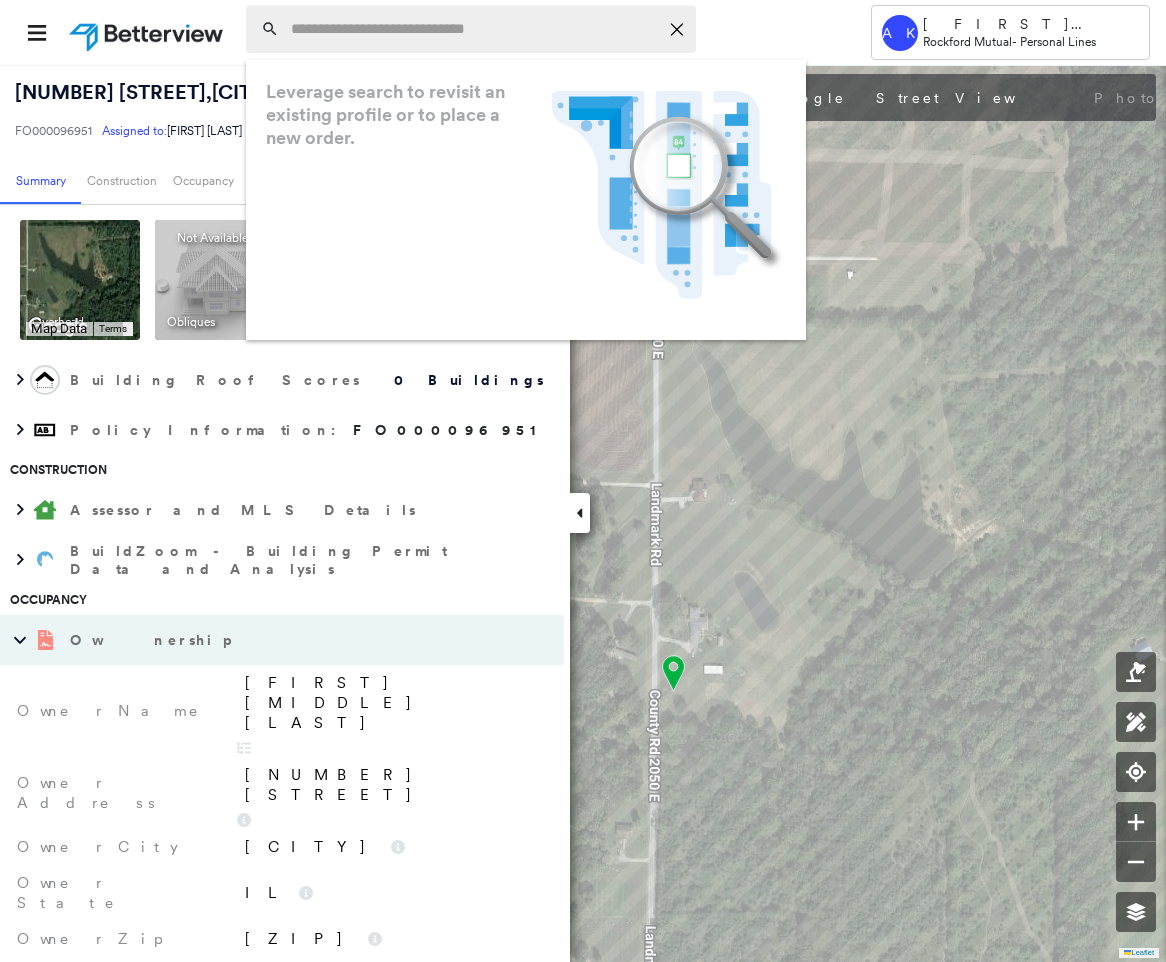 paste on "**********" 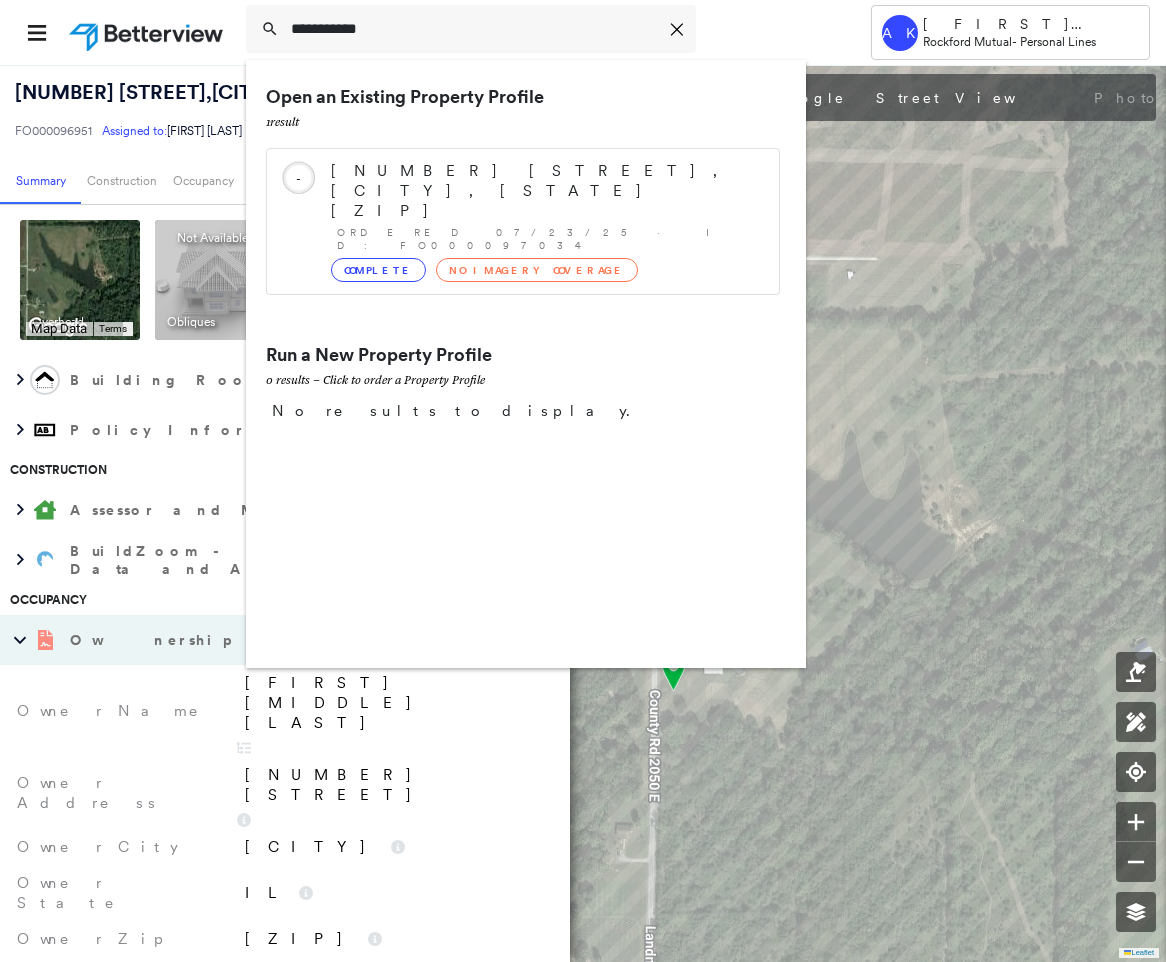 type on "**********" 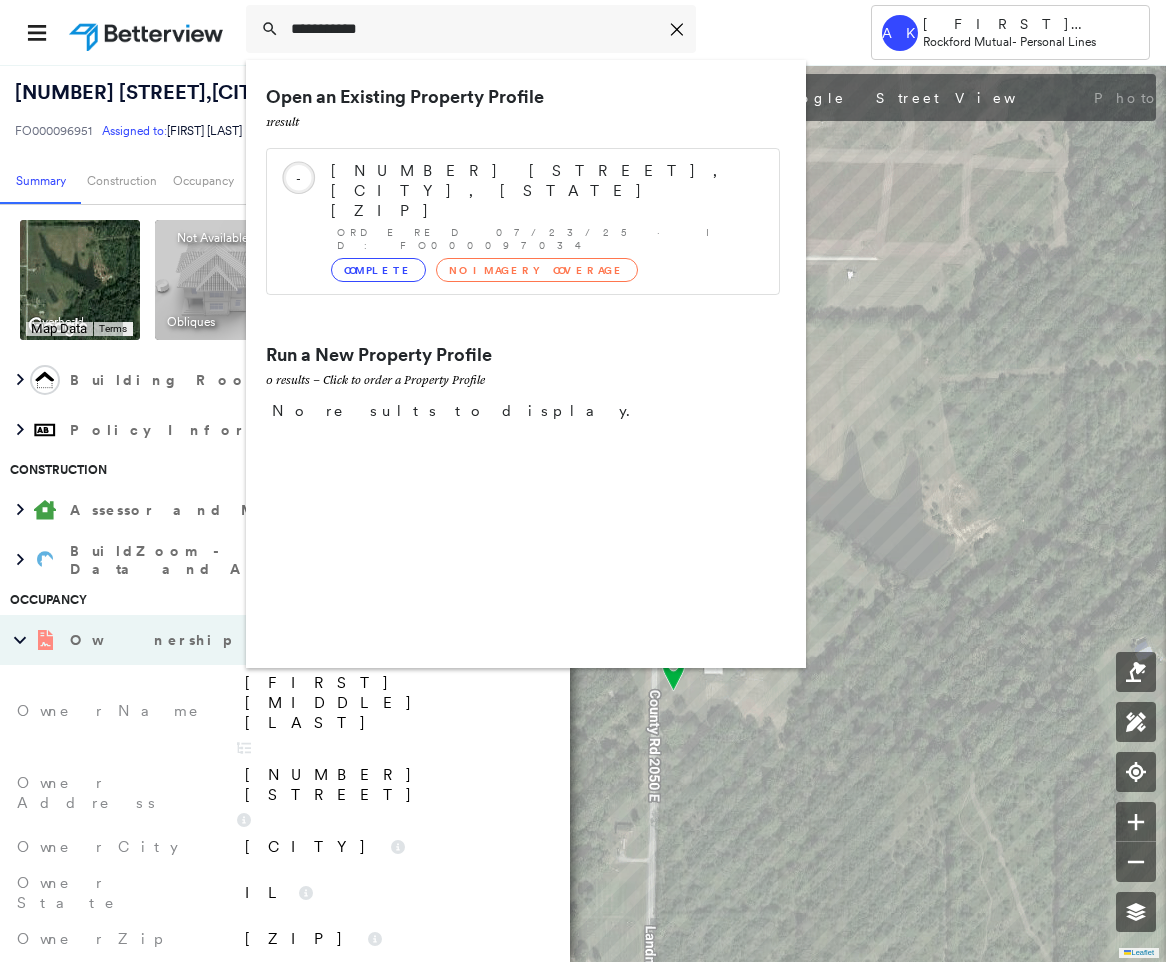 click on "No Imagery Coverage" at bounding box center (537, 270) 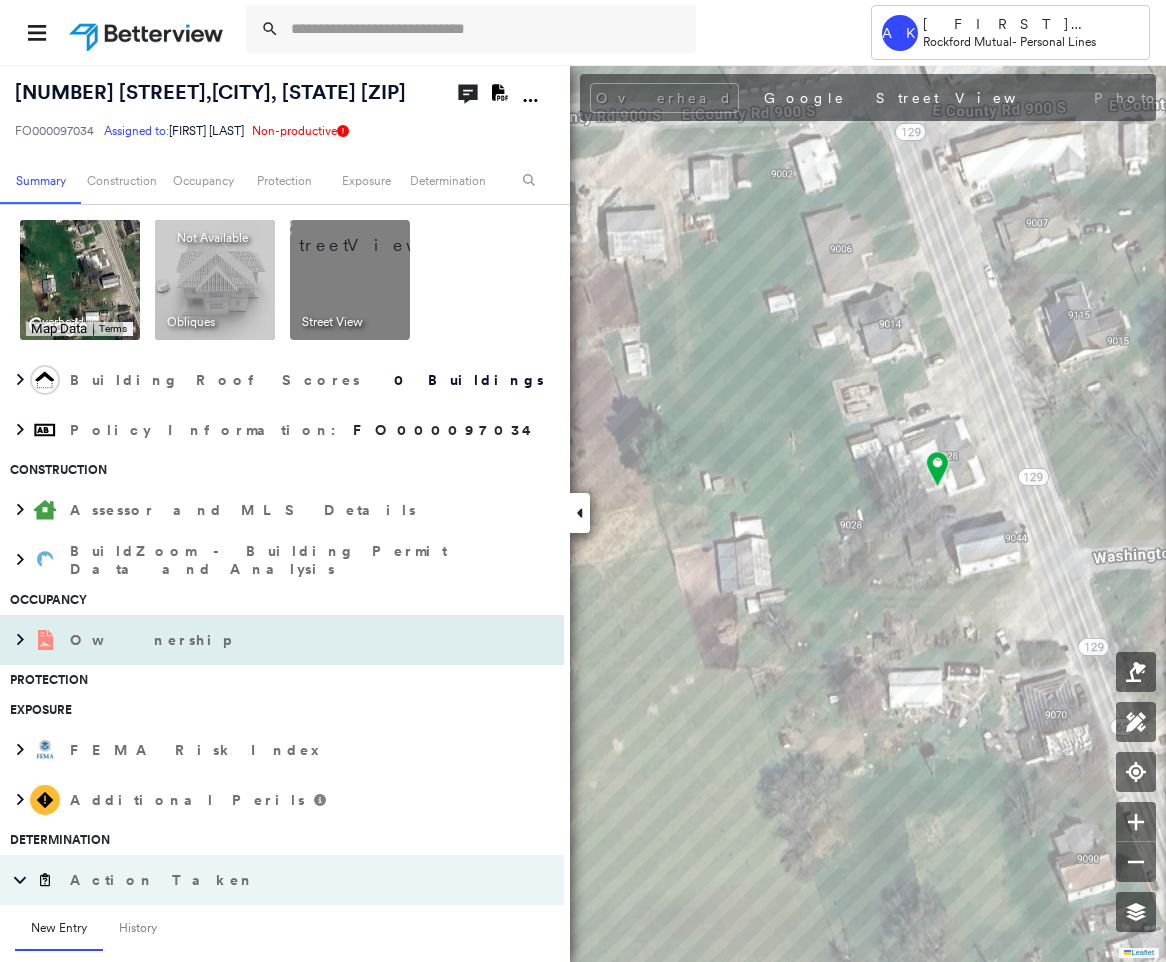 click on "Ownership" at bounding box center [262, 640] 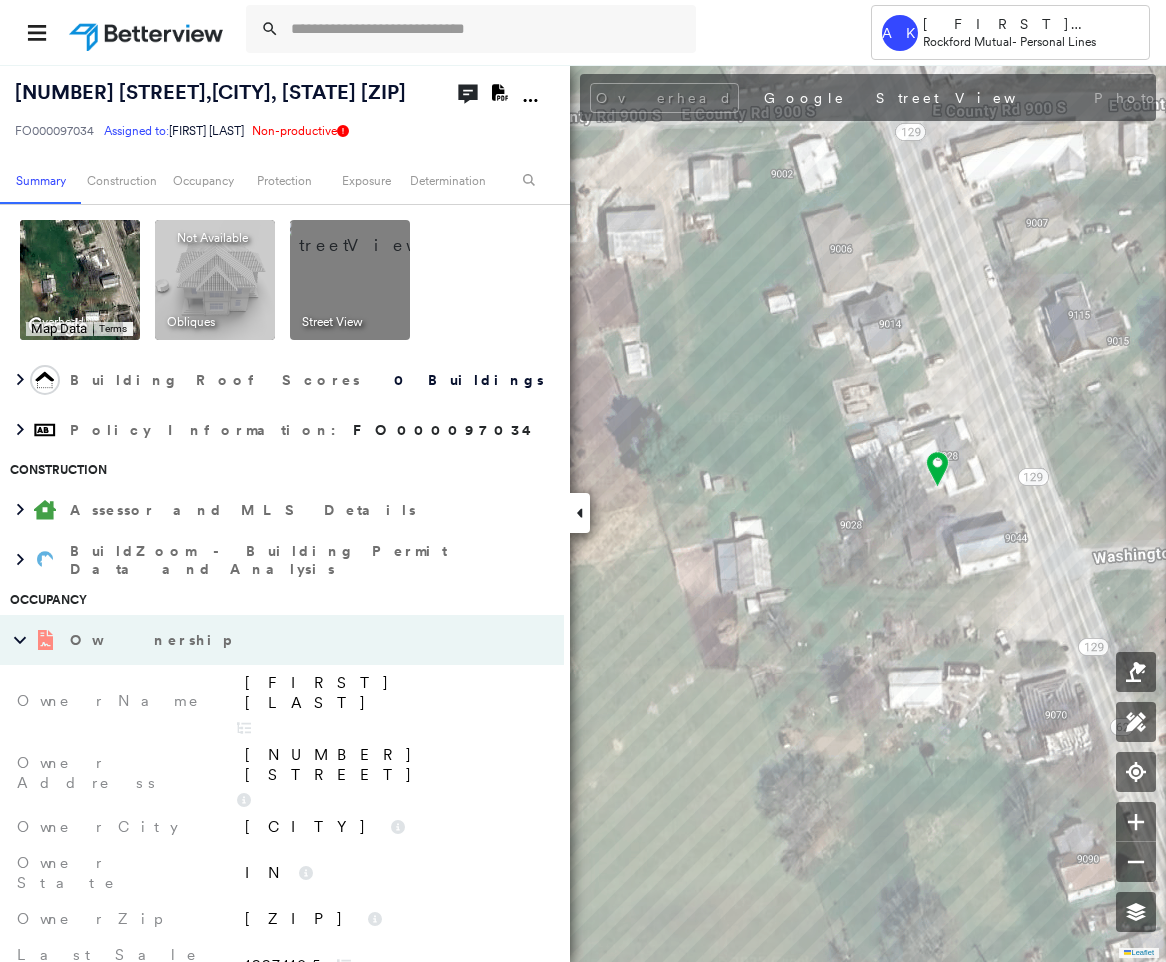 click on "Scott Elston" at bounding box center [394, 693] 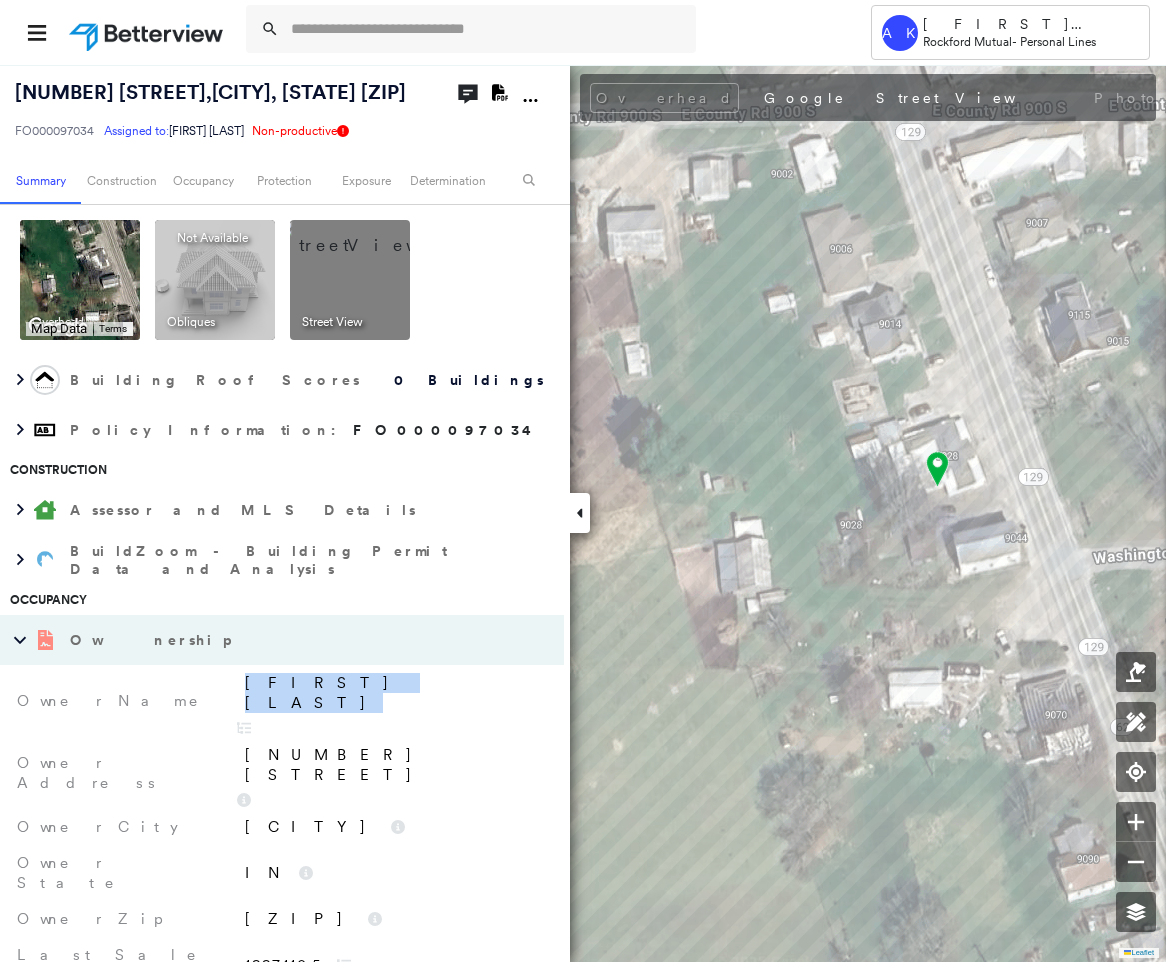click on "Scott Elston" at bounding box center [394, 693] 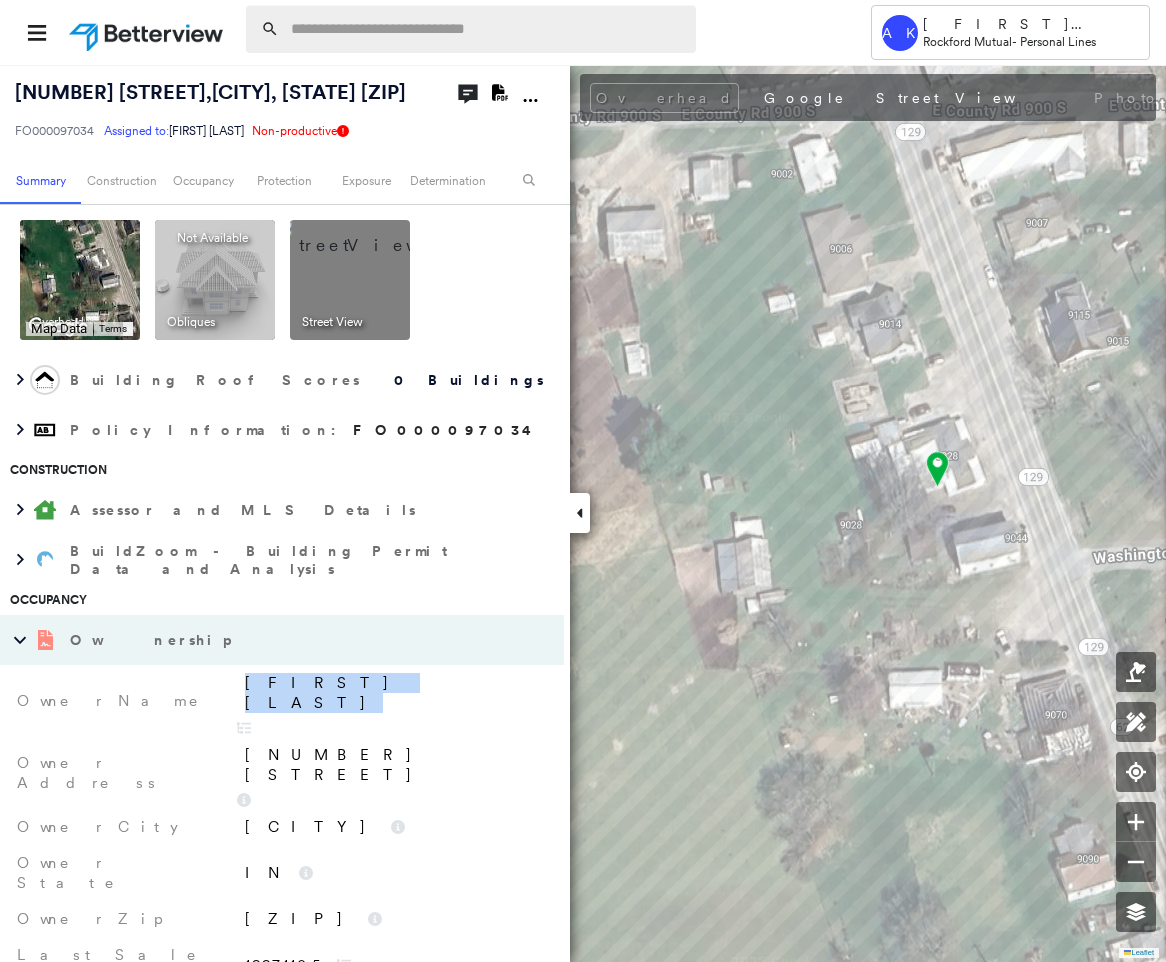 click at bounding box center [487, 29] 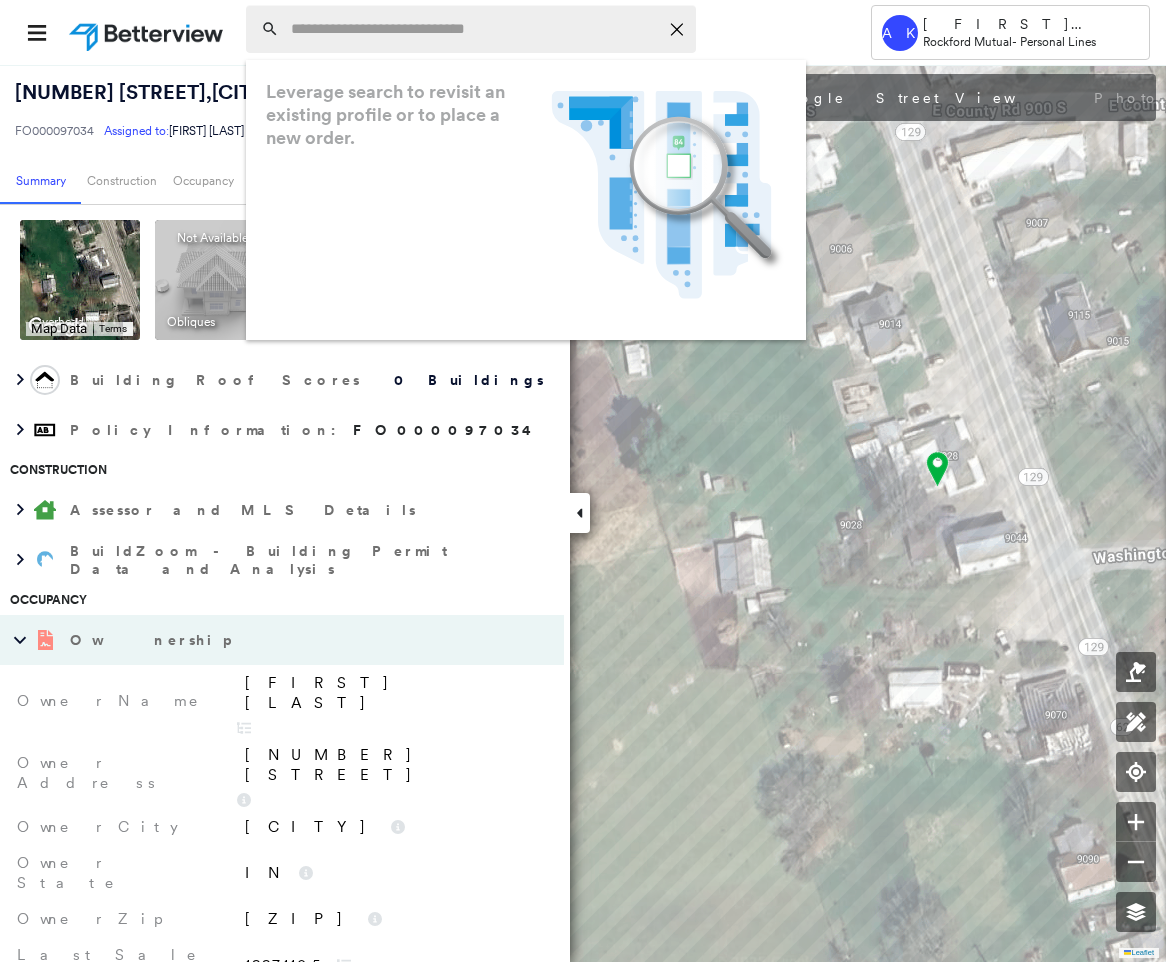paste on "**********" 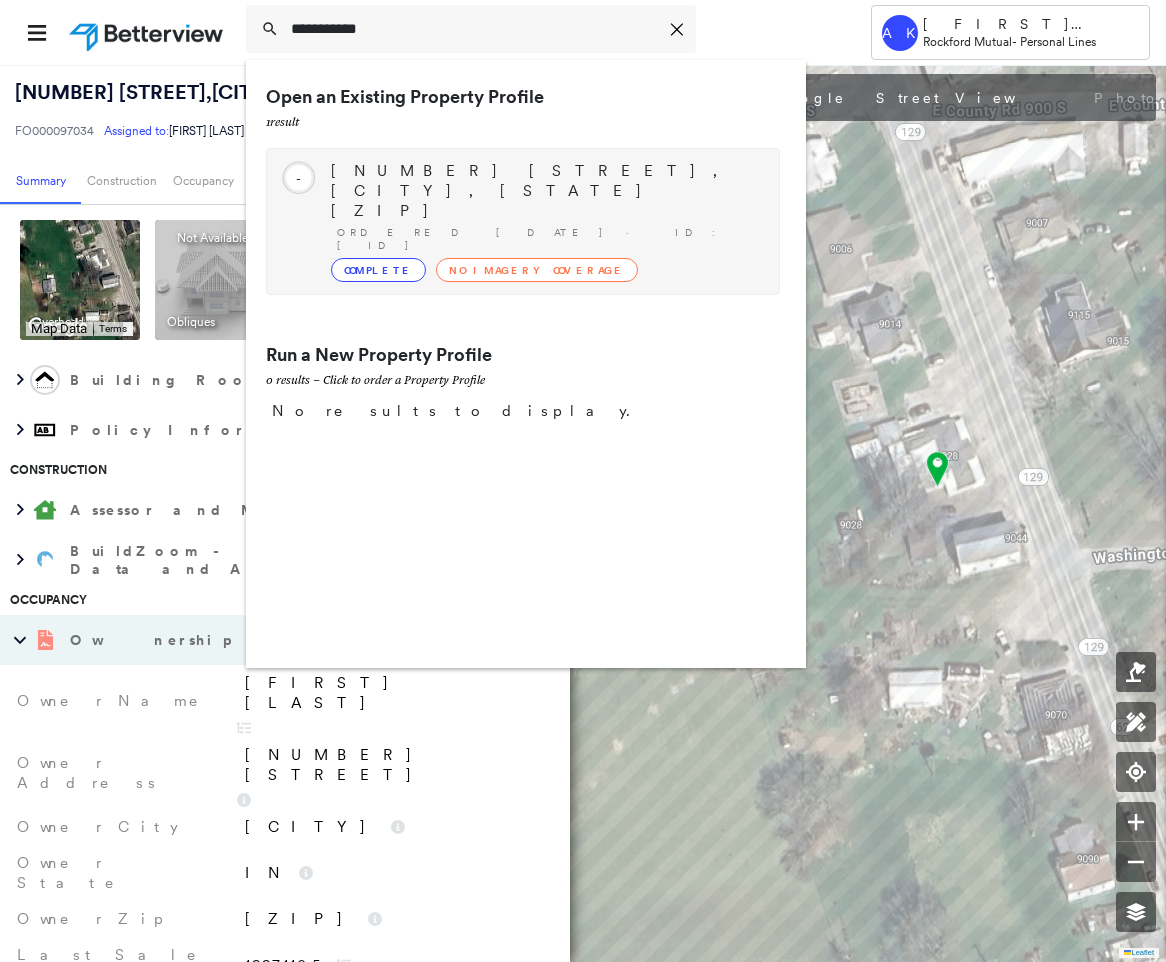 type on "**********" 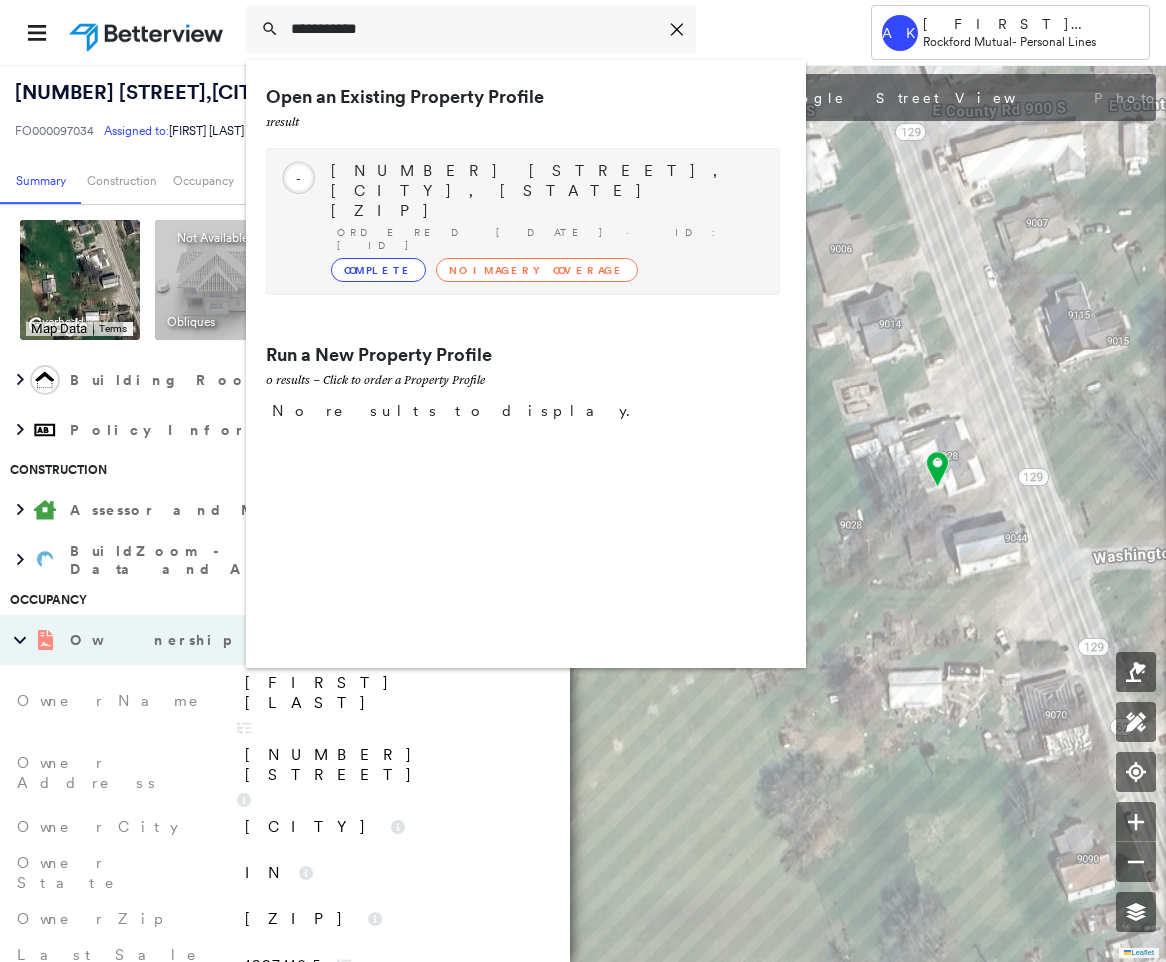 click on "Ordered 07/23/25 · ID: FO000059629" at bounding box center [548, 239] 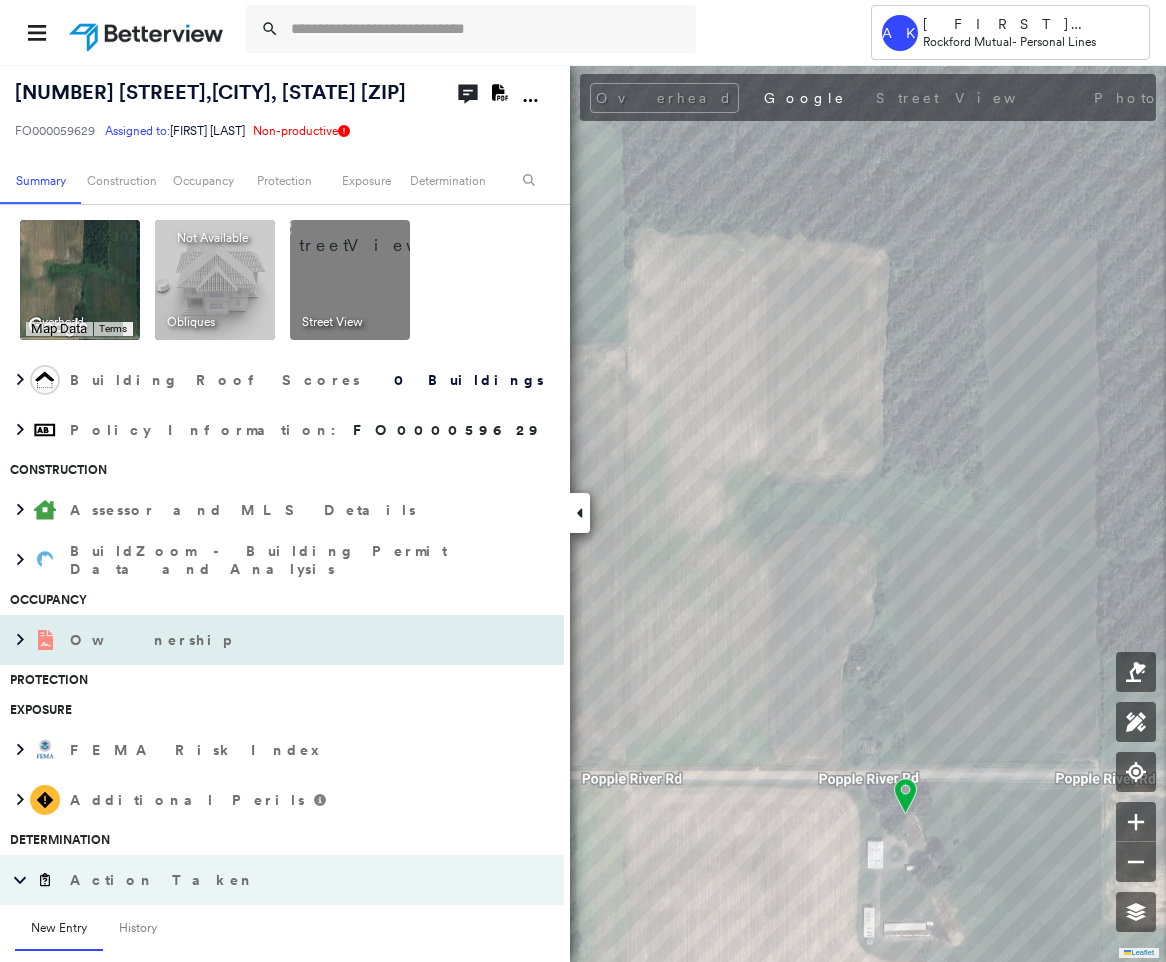 click on "Ownership" at bounding box center [152, 640] 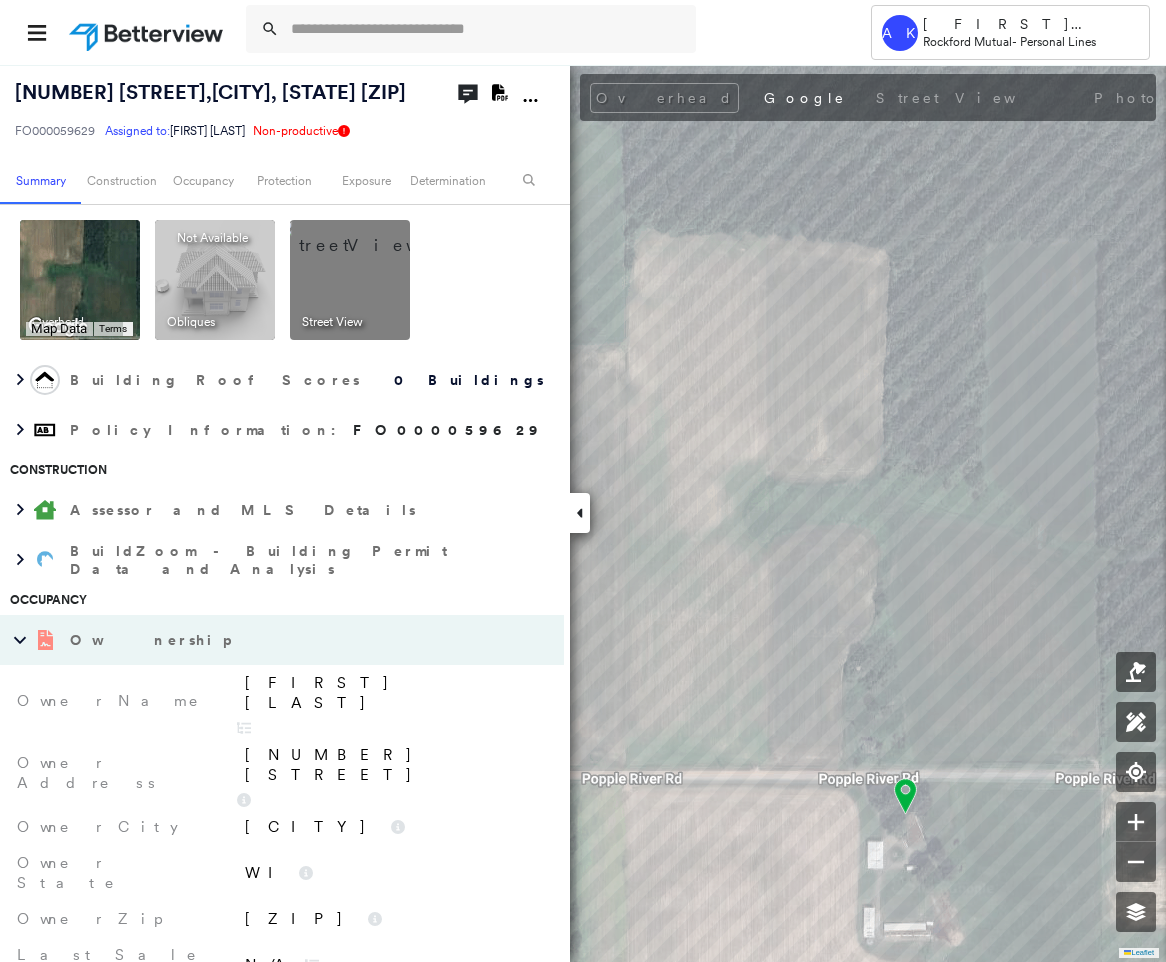 click on "Edward Lacanne" at bounding box center (394, 693) 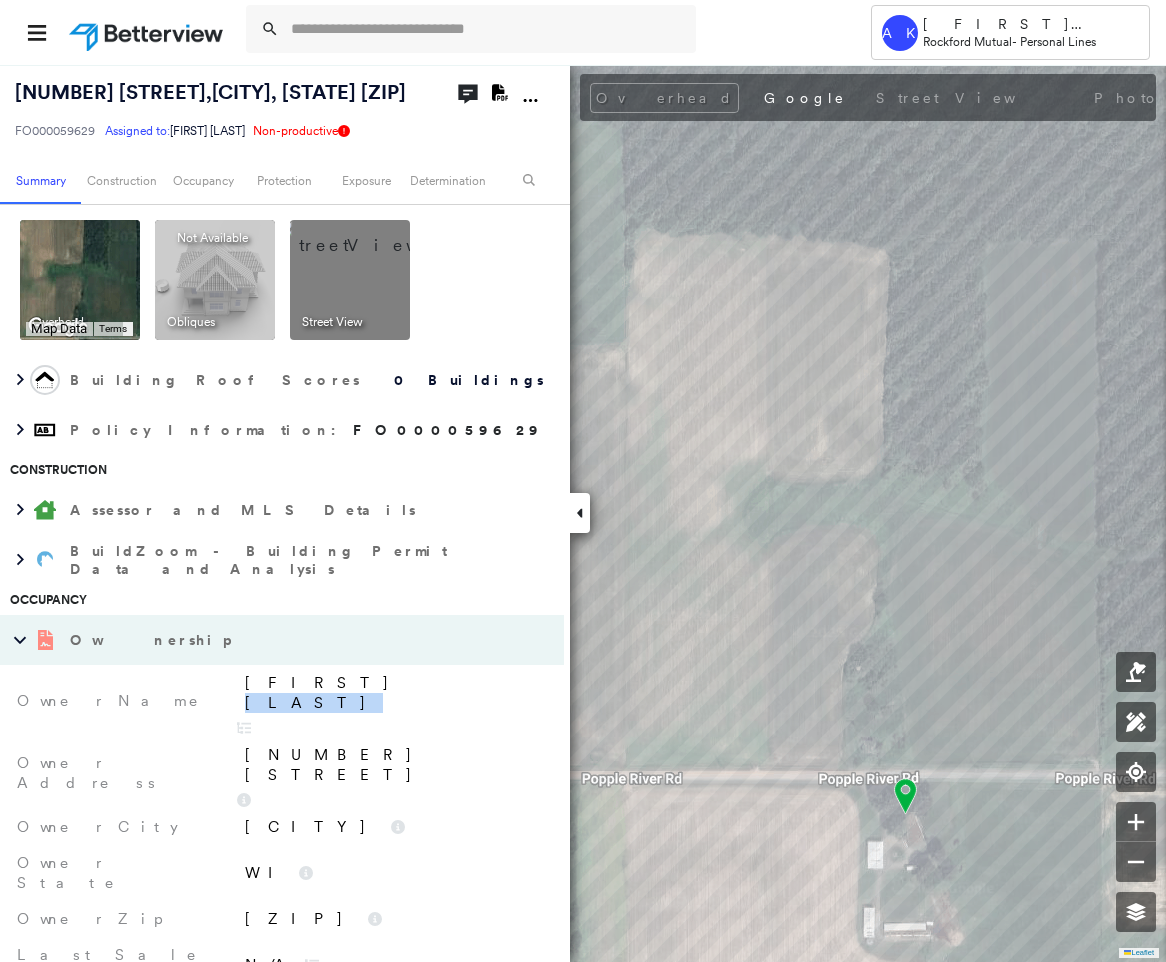 click on "Edward Lacanne" at bounding box center [394, 693] 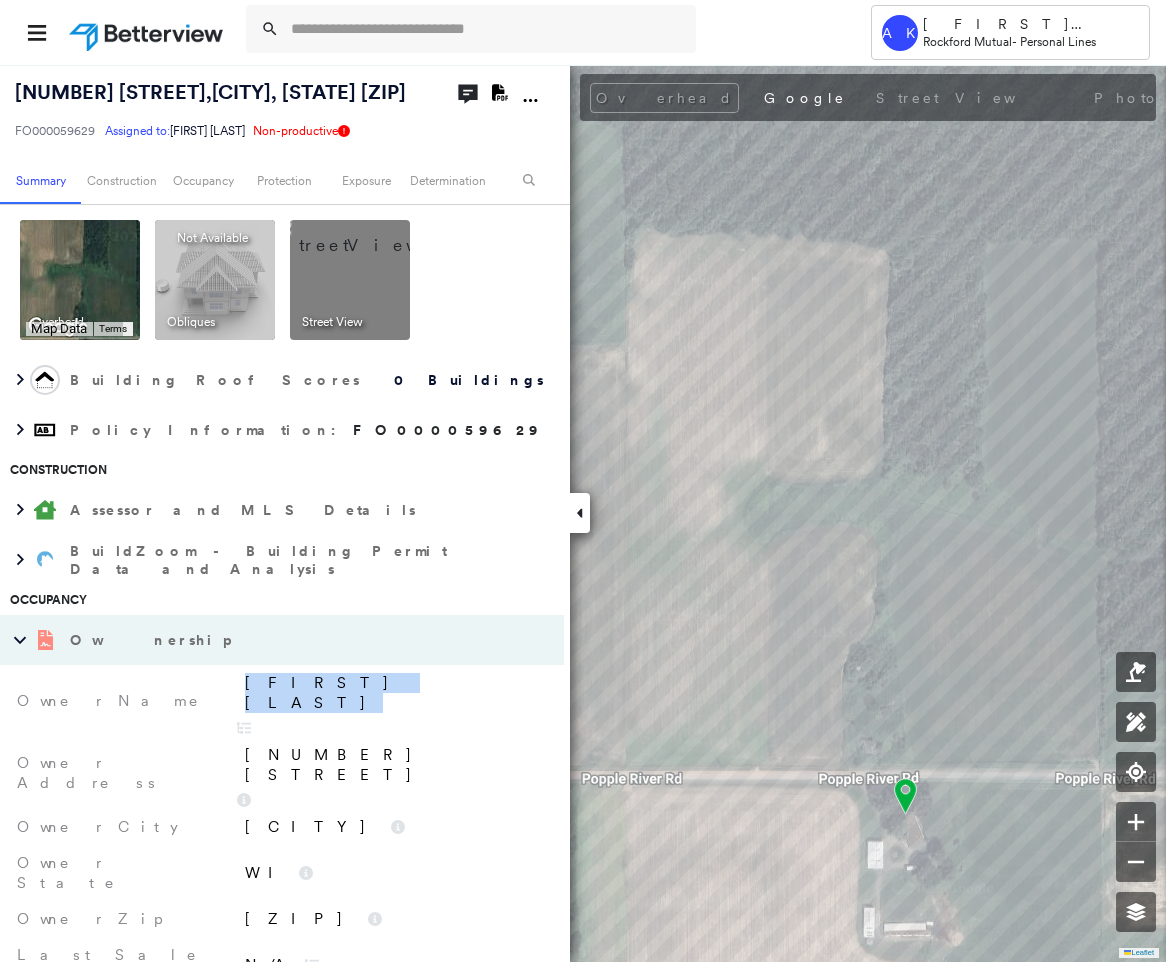 click on "Edward Lacanne" at bounding box center (394, 693) 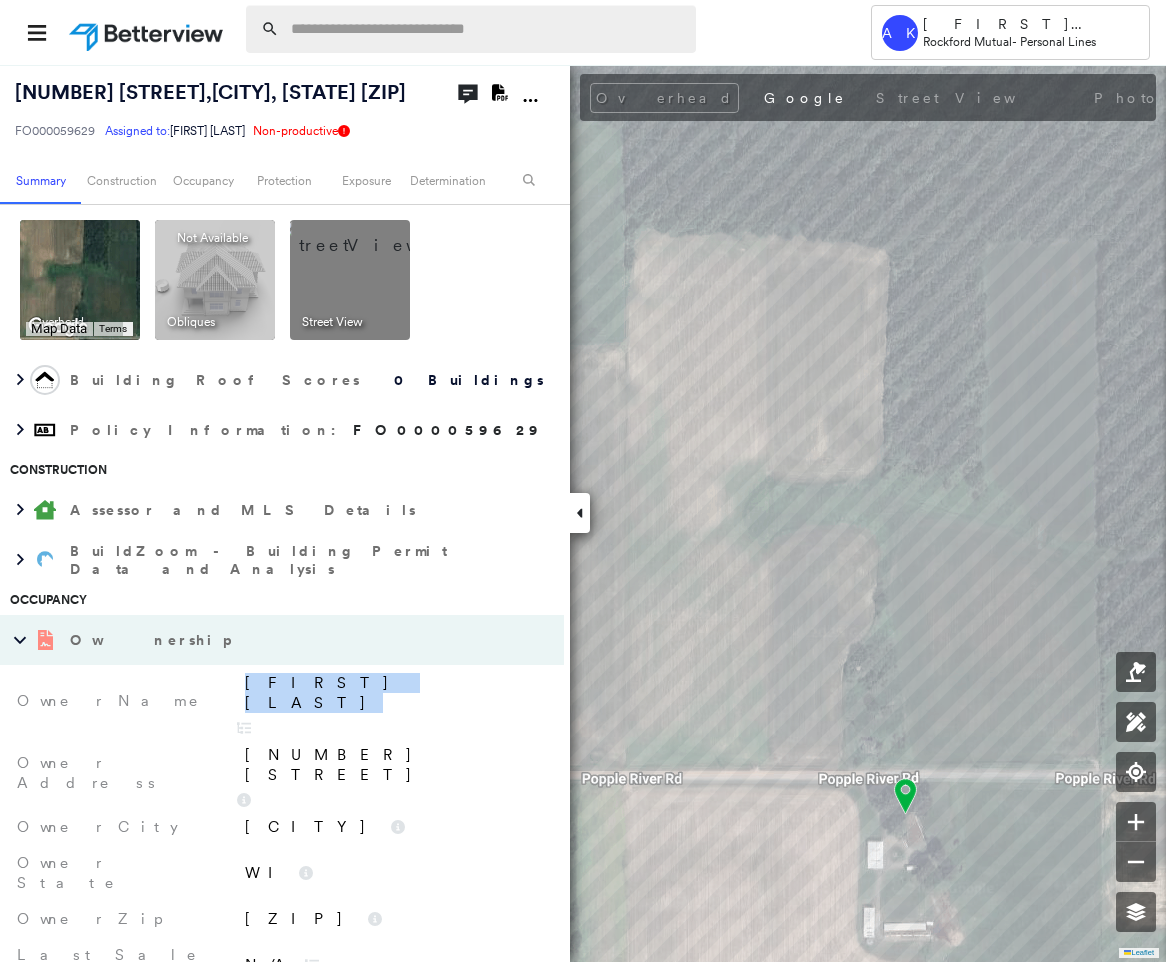 click at bounding box center [487, 29] 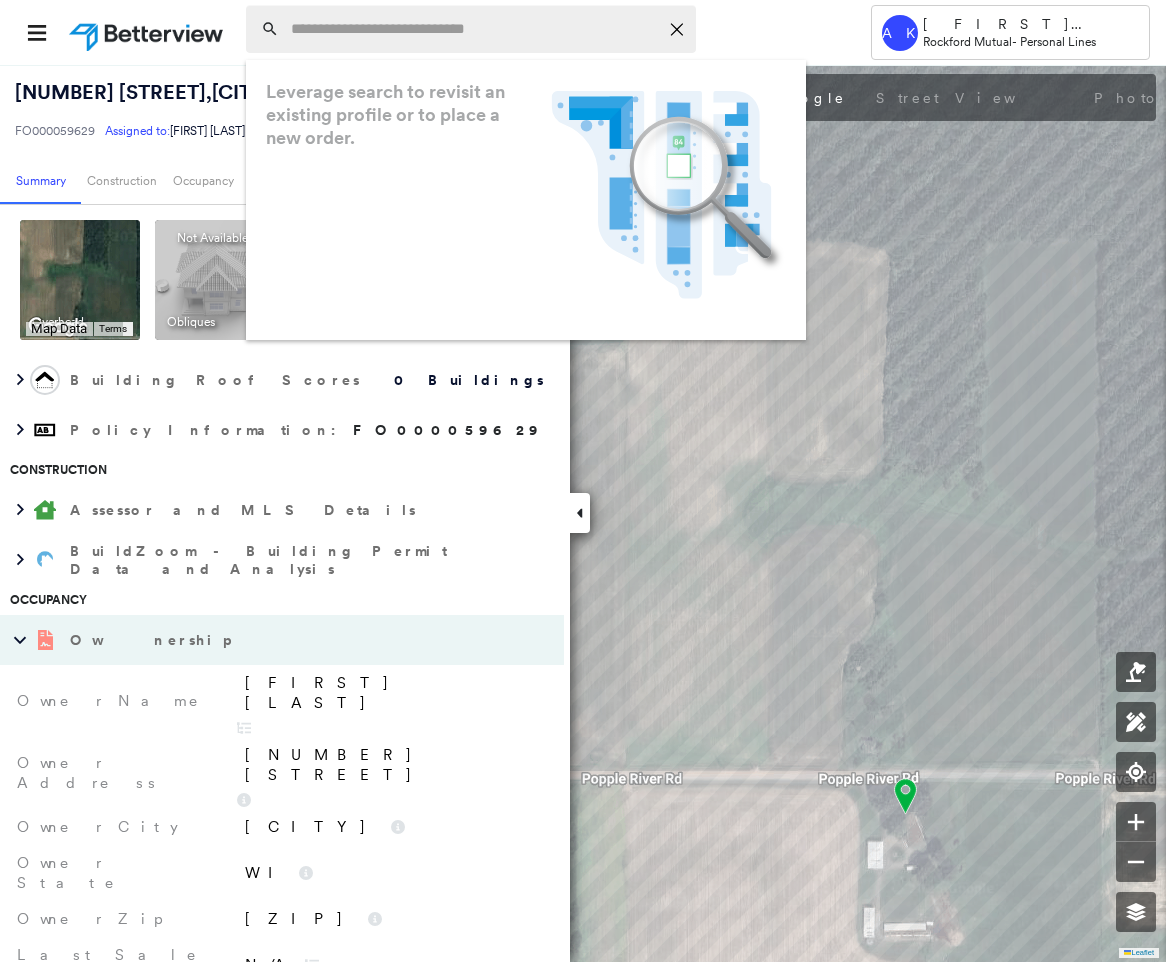 paste on "**********" 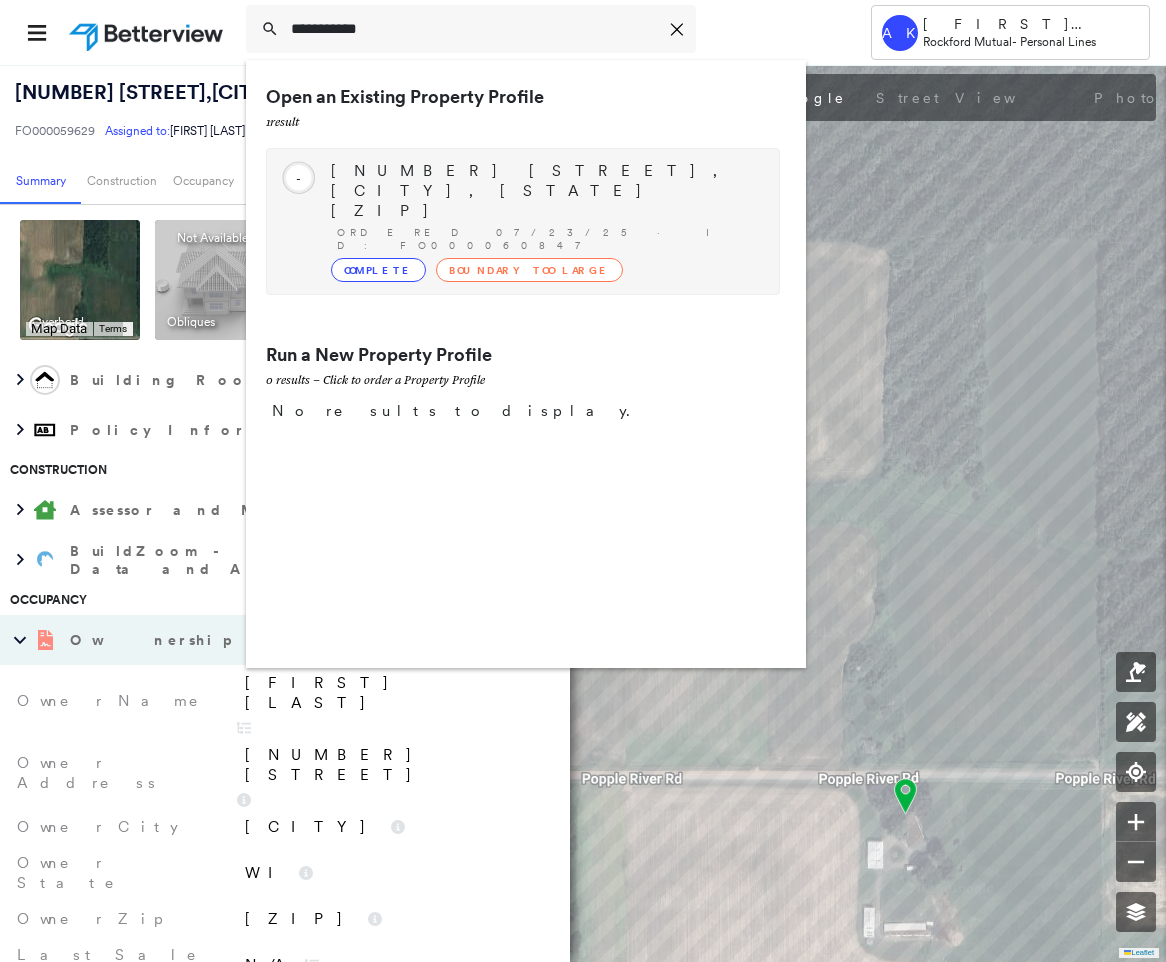 type on "**********" 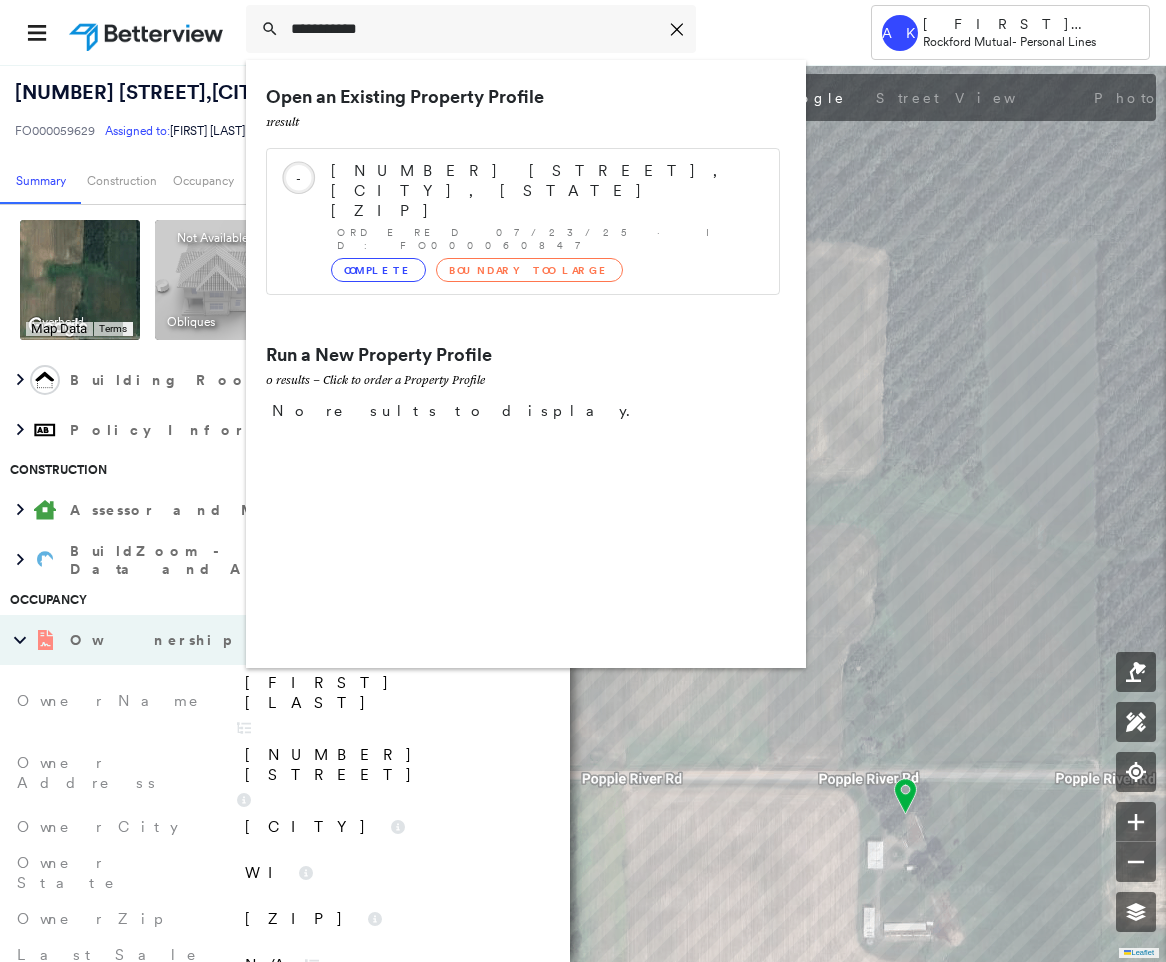 drag, startPoint x: 418, startPoint y: 207, endPoint x: 557, endPoint y: 242, distance: 143.33876 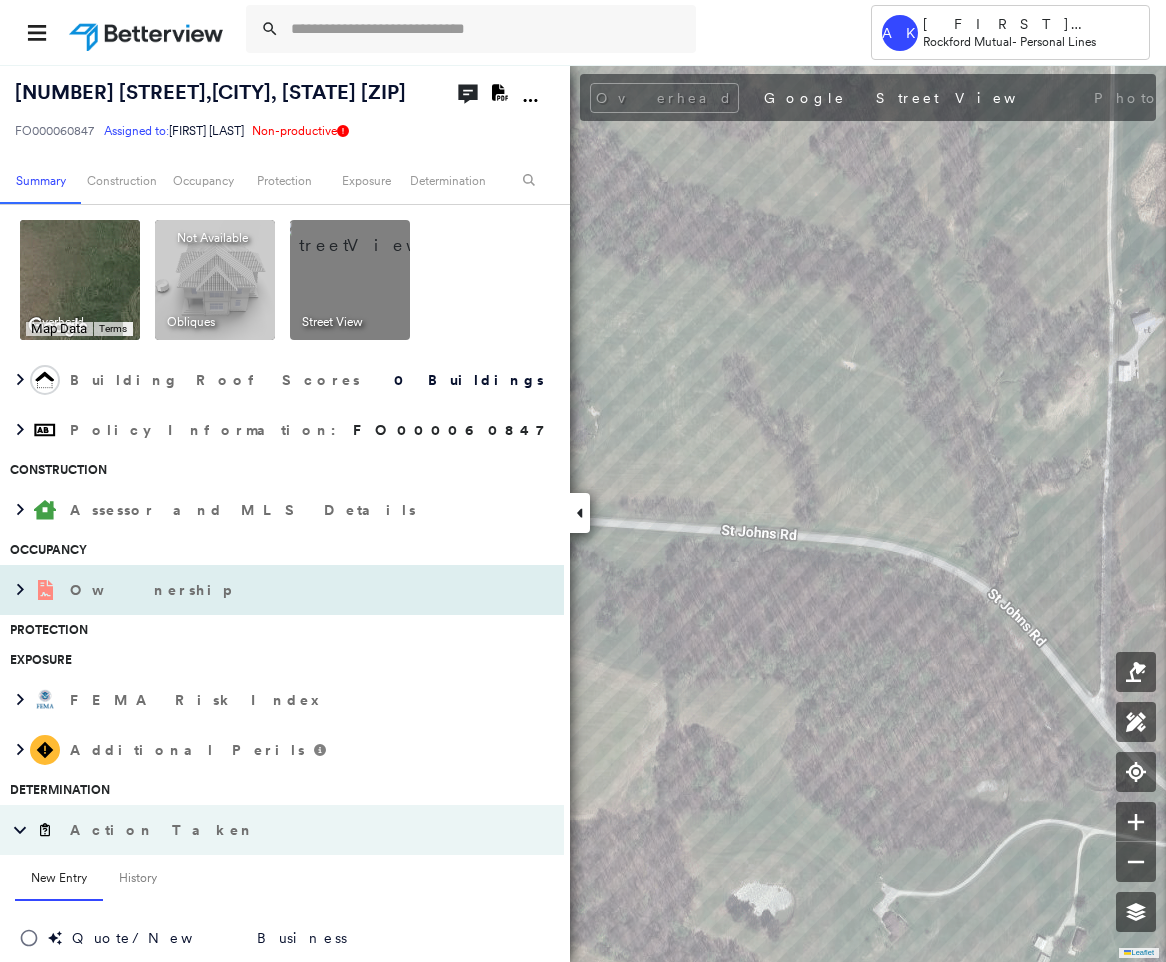 click on "Ownership" at bounding box center [262, 590] 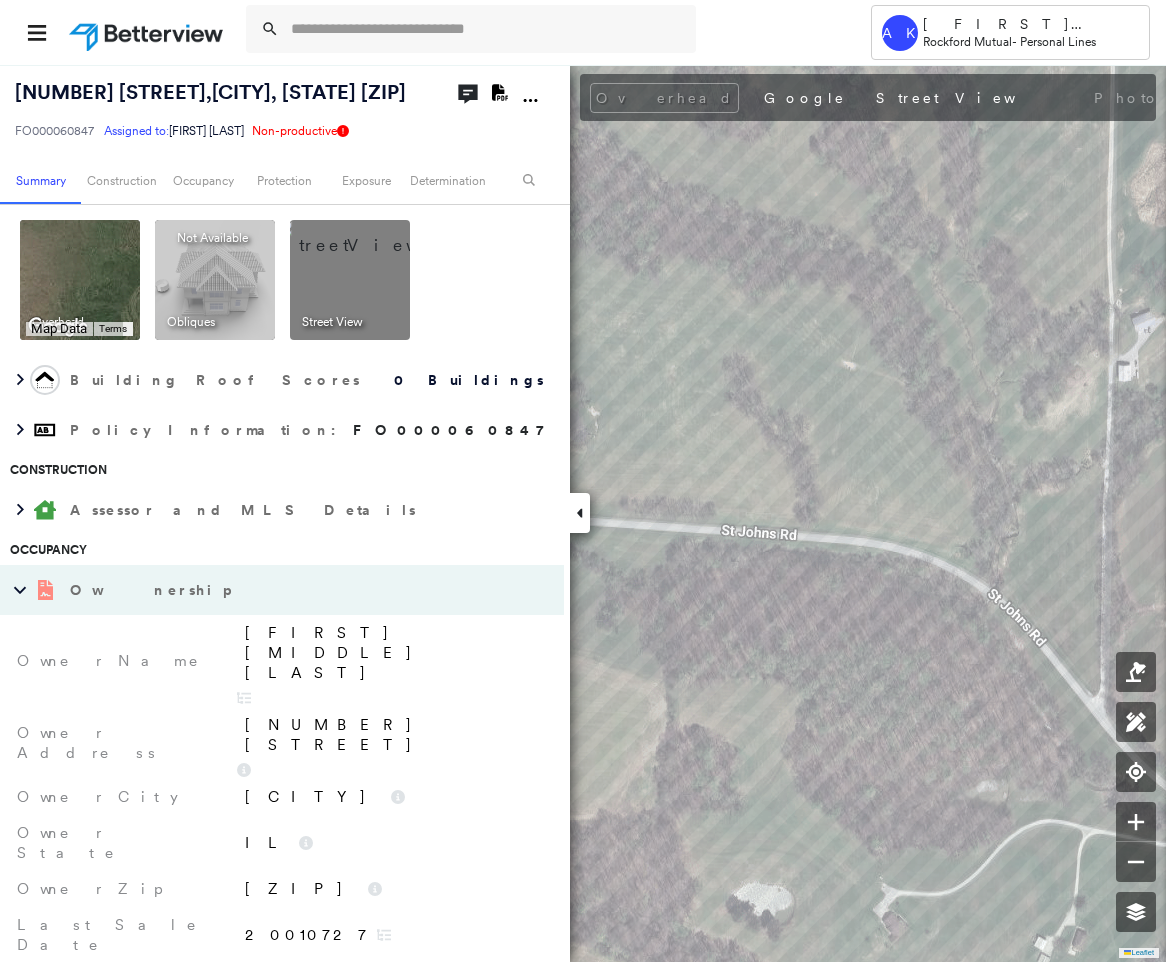 click on "Leonard R Beanland" at bounding box center (394, 653) 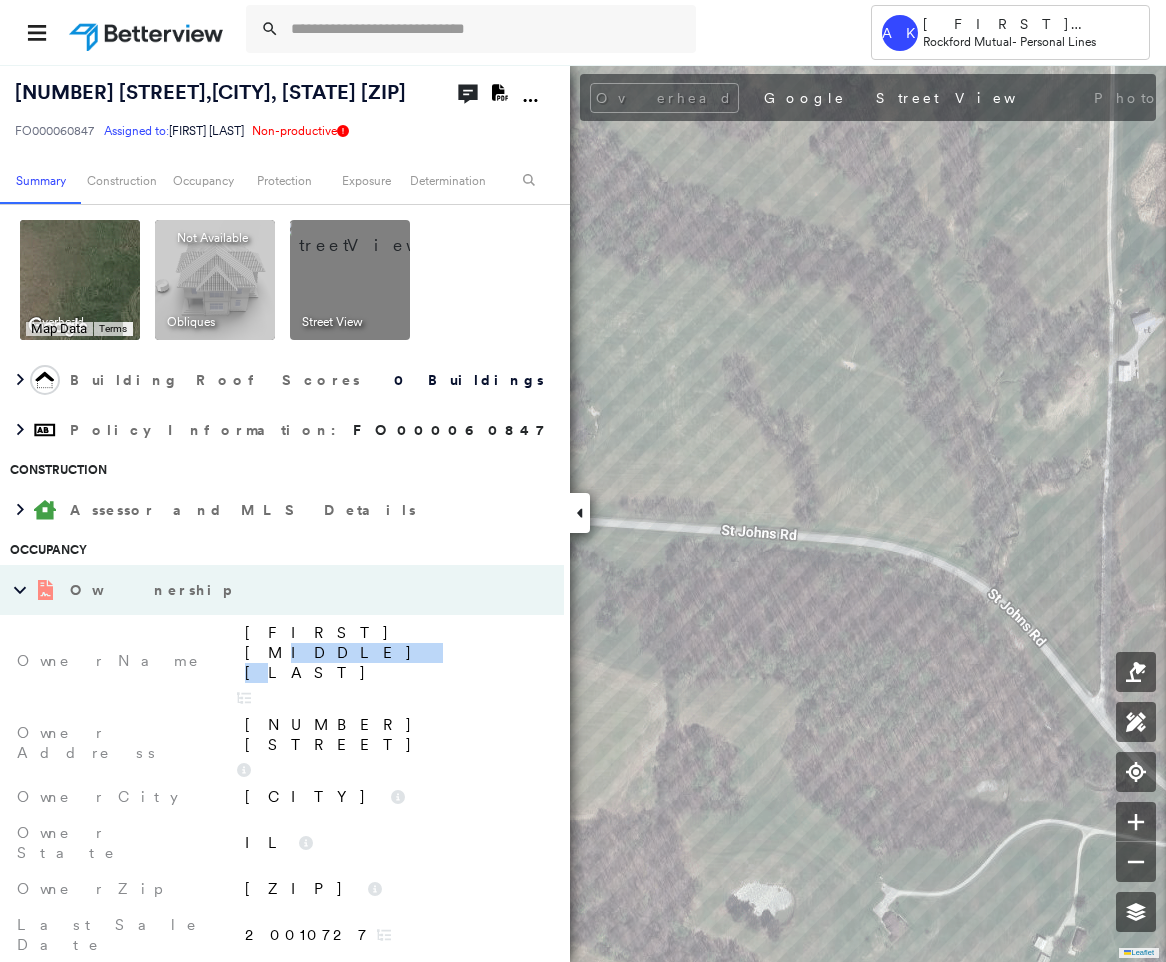 click on "Leonard R Beanland" at bounding box center (394, 653) 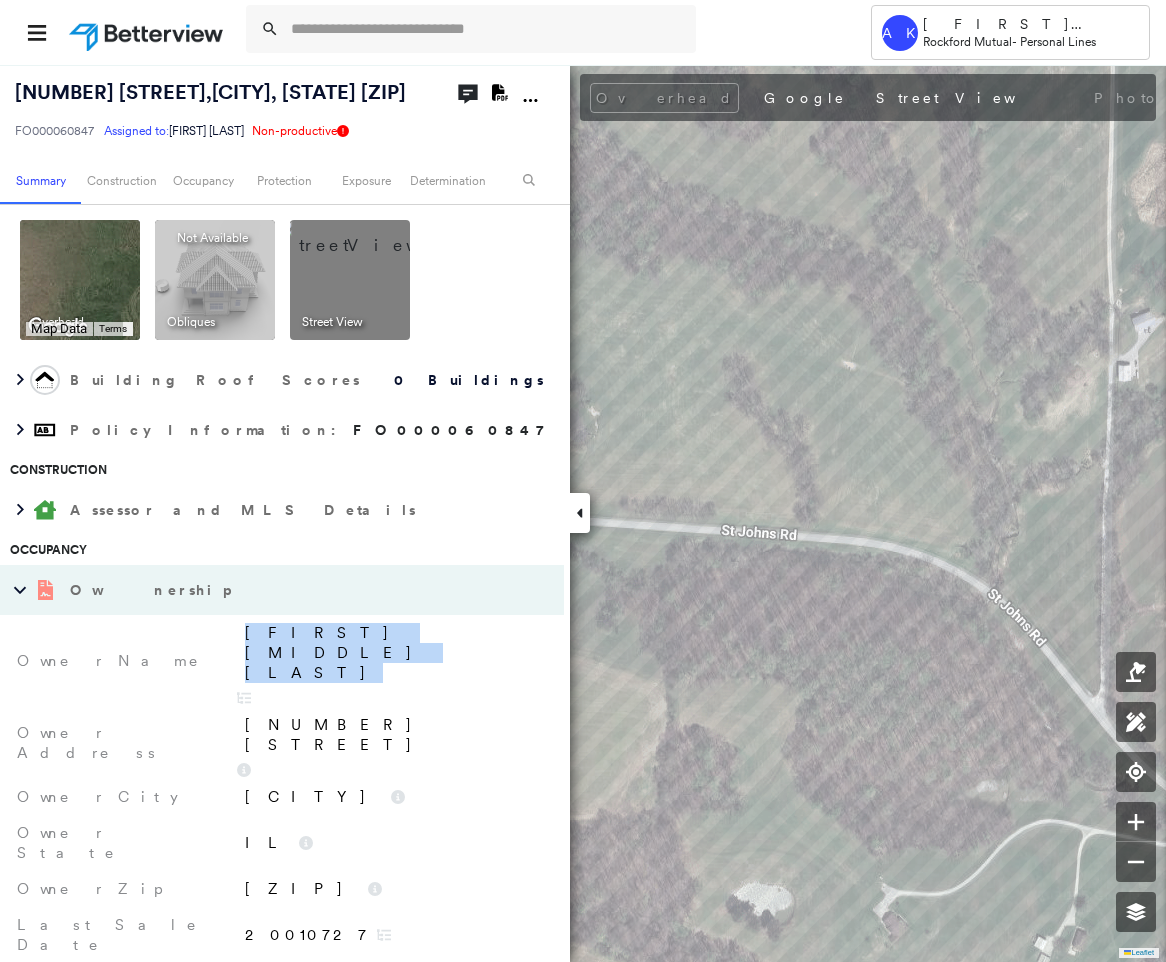 click on "Leonard R Beanland" at bounding box center (394, 653) 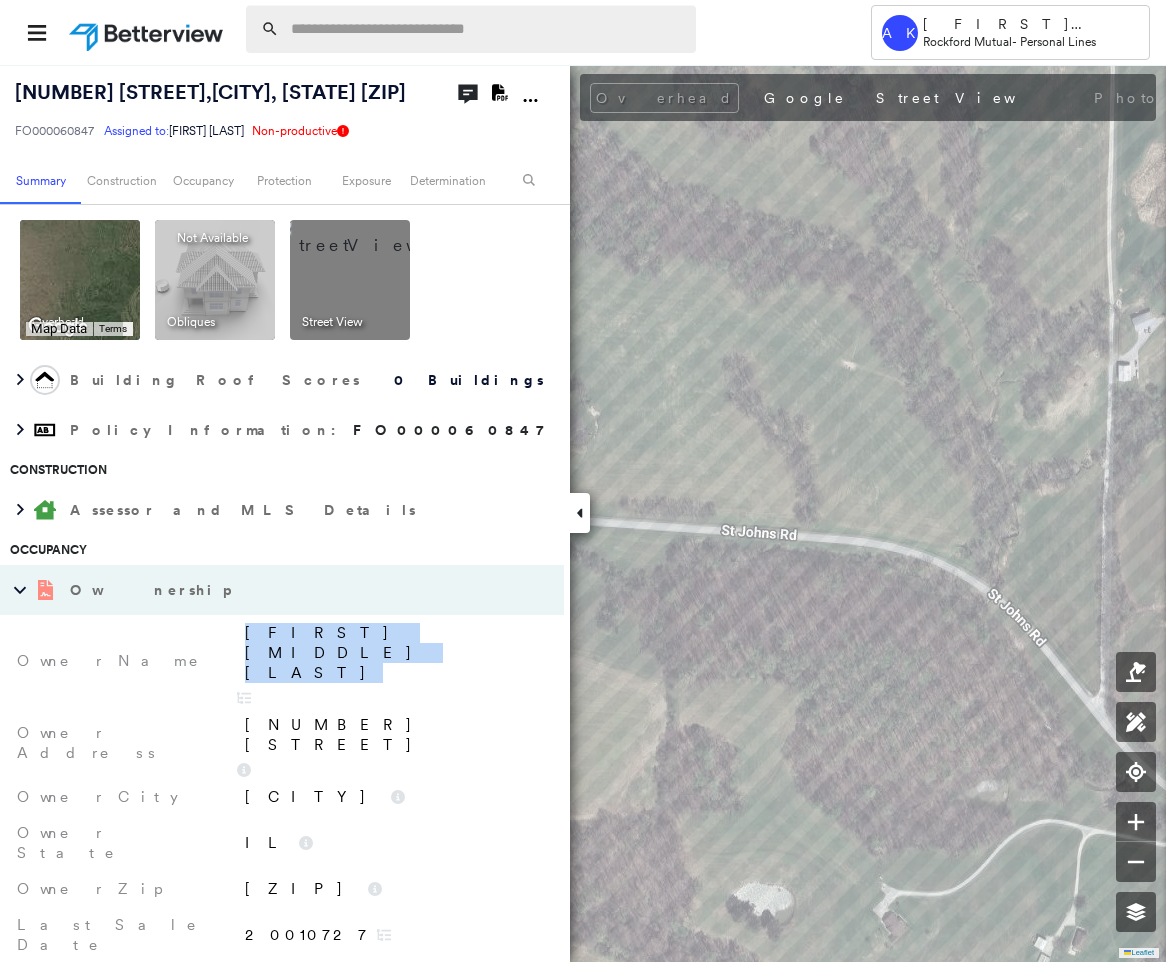 click at bounding box center (487, 29) 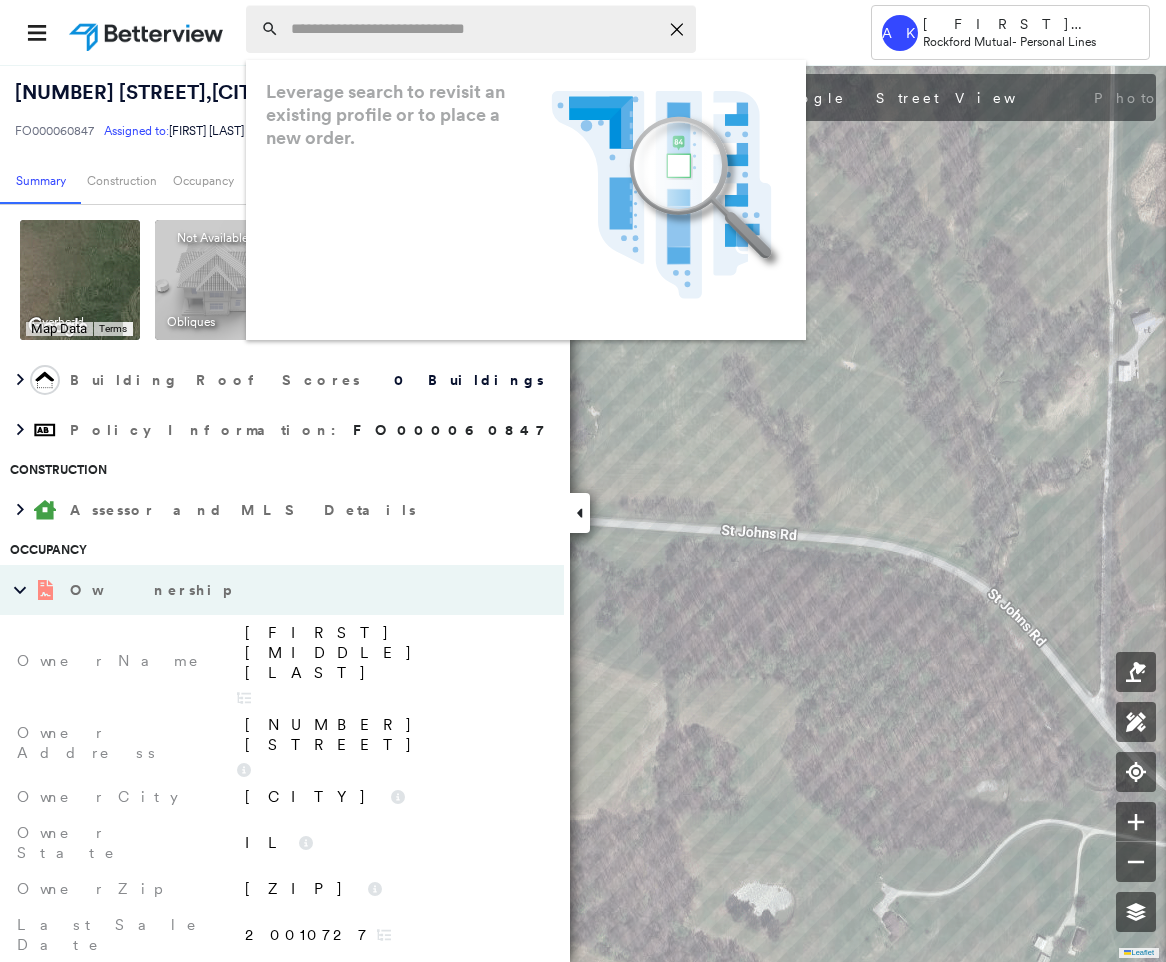 paste on "**********" 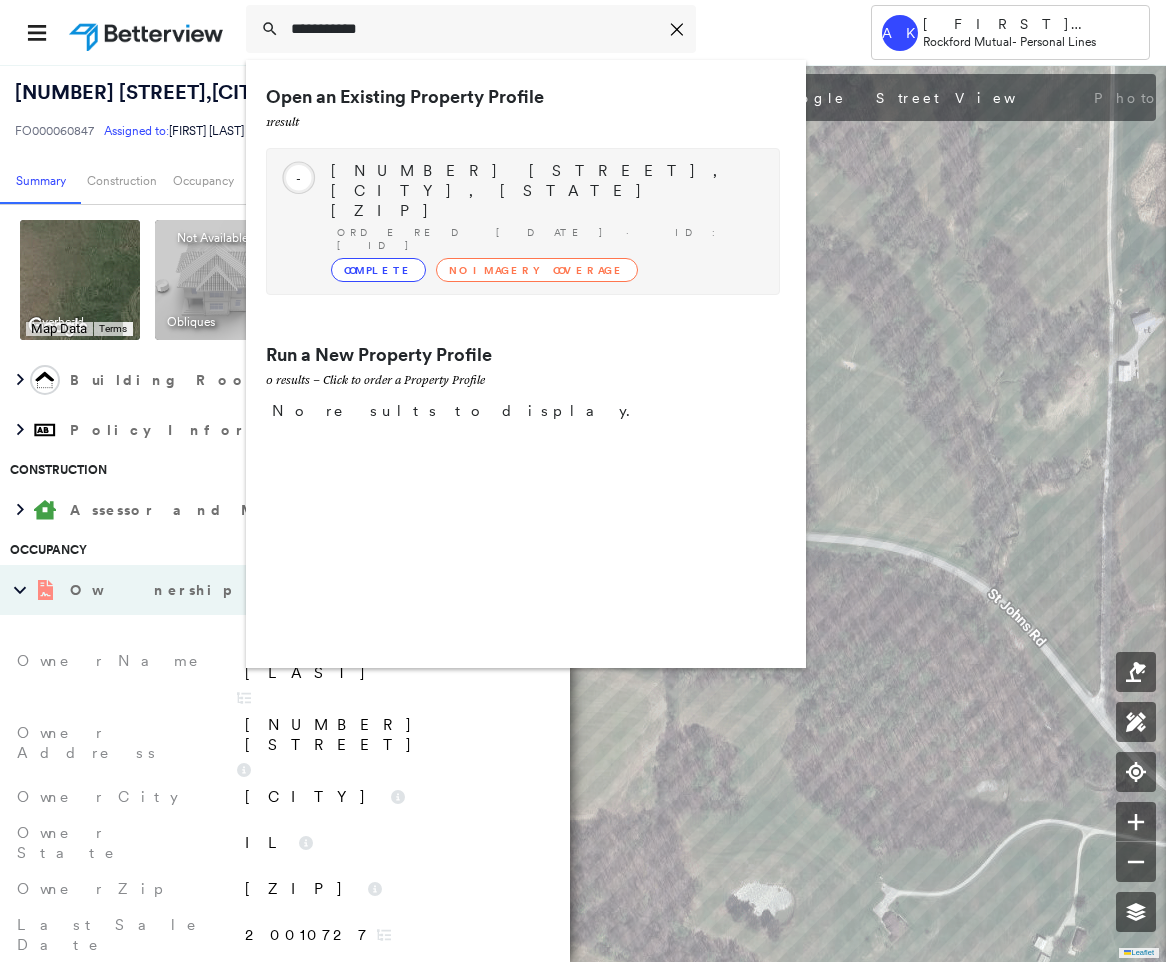 type on "**********" 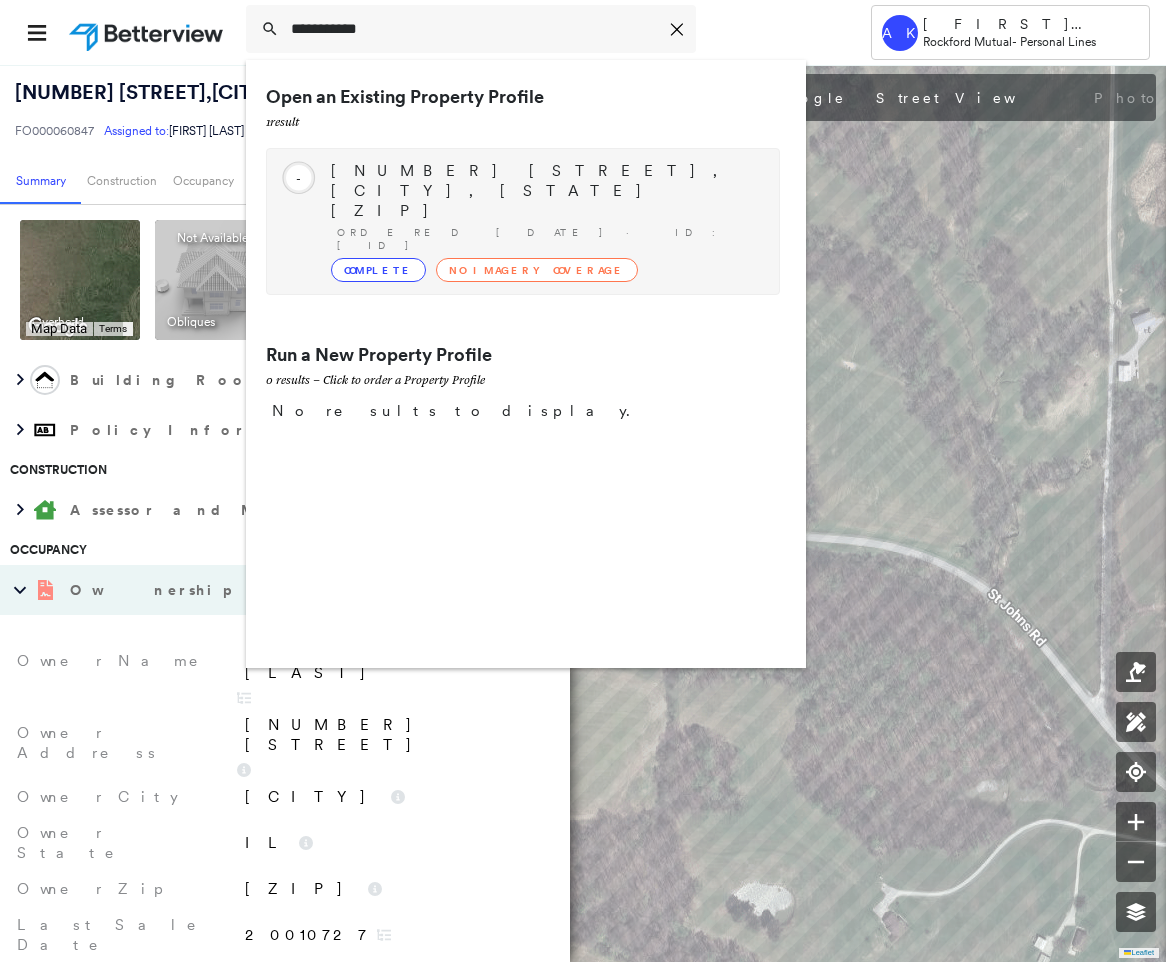 click on "No Imagery Coverage" at bounding box center (537, 270) 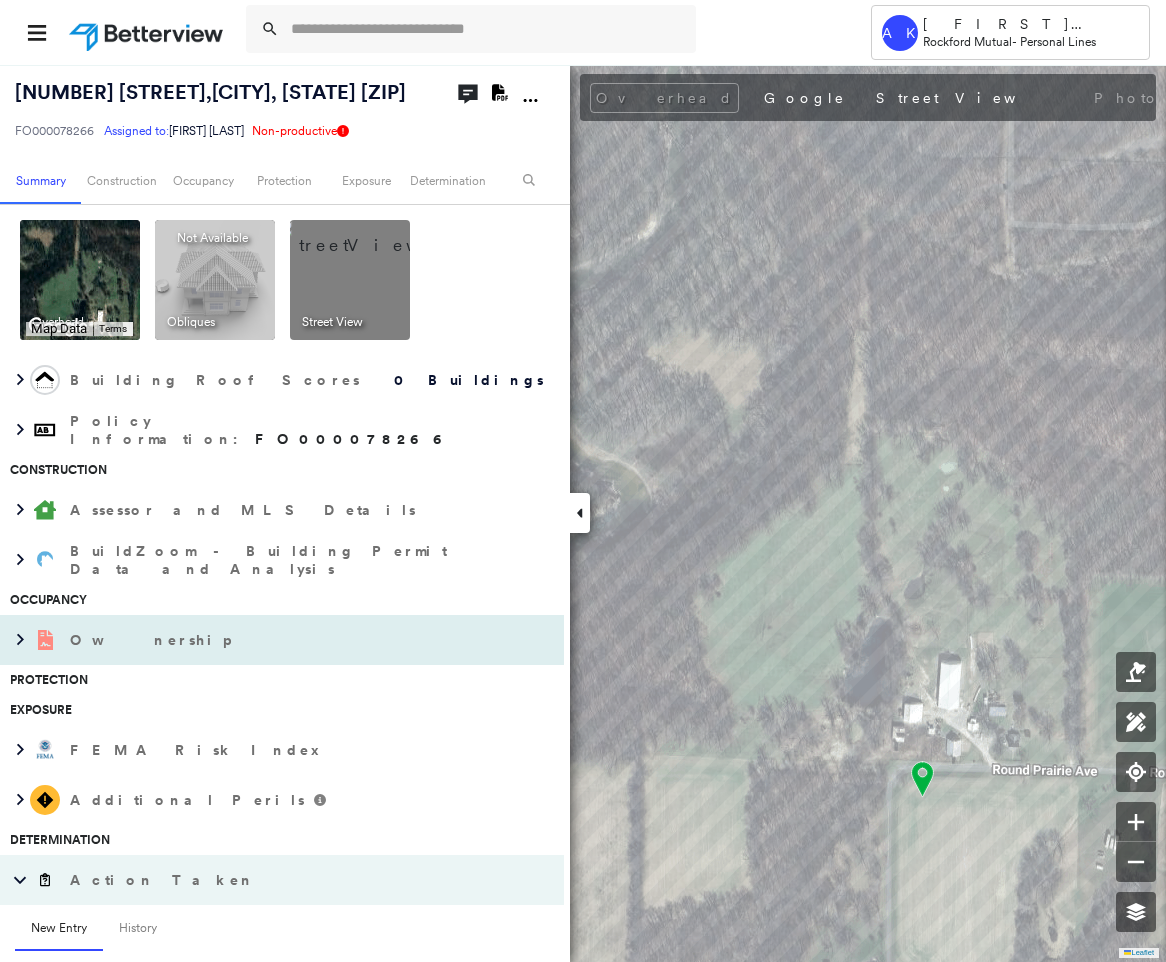 click on "Ownership" at bounding box center [262, 640] 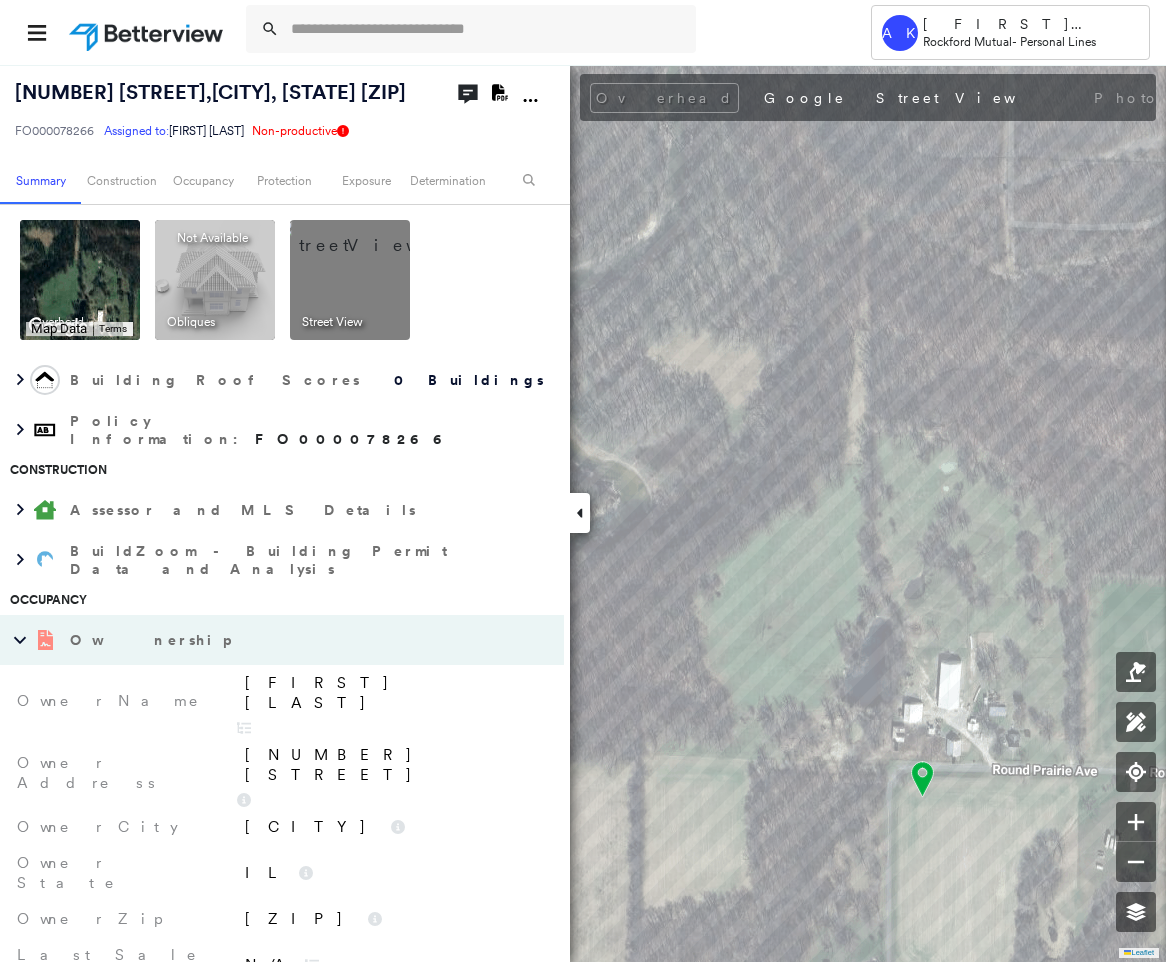 click on "Steve Duane Mollett" at bounding box center (394, 693) 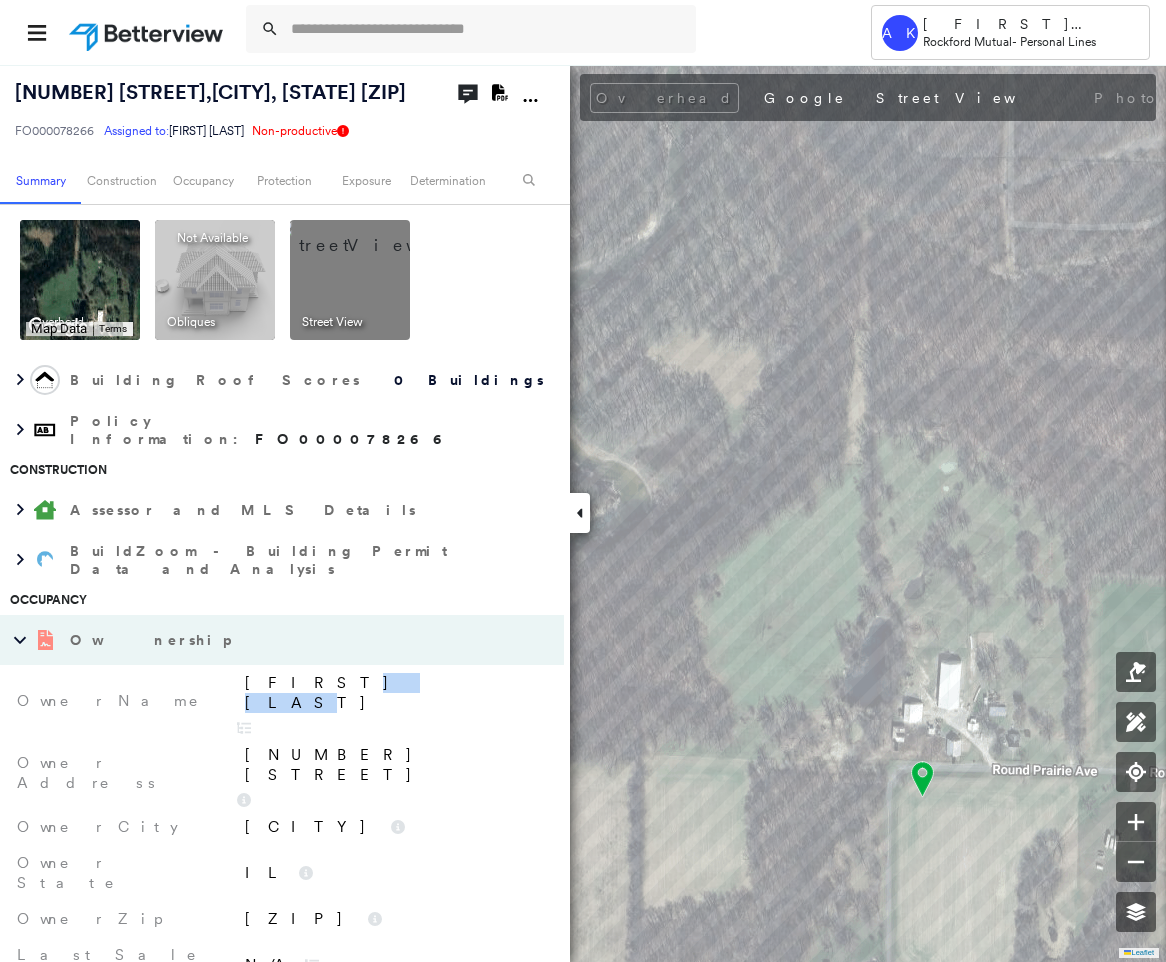 click on "Steve Duane Mollett" at bounding box center [394, 693] 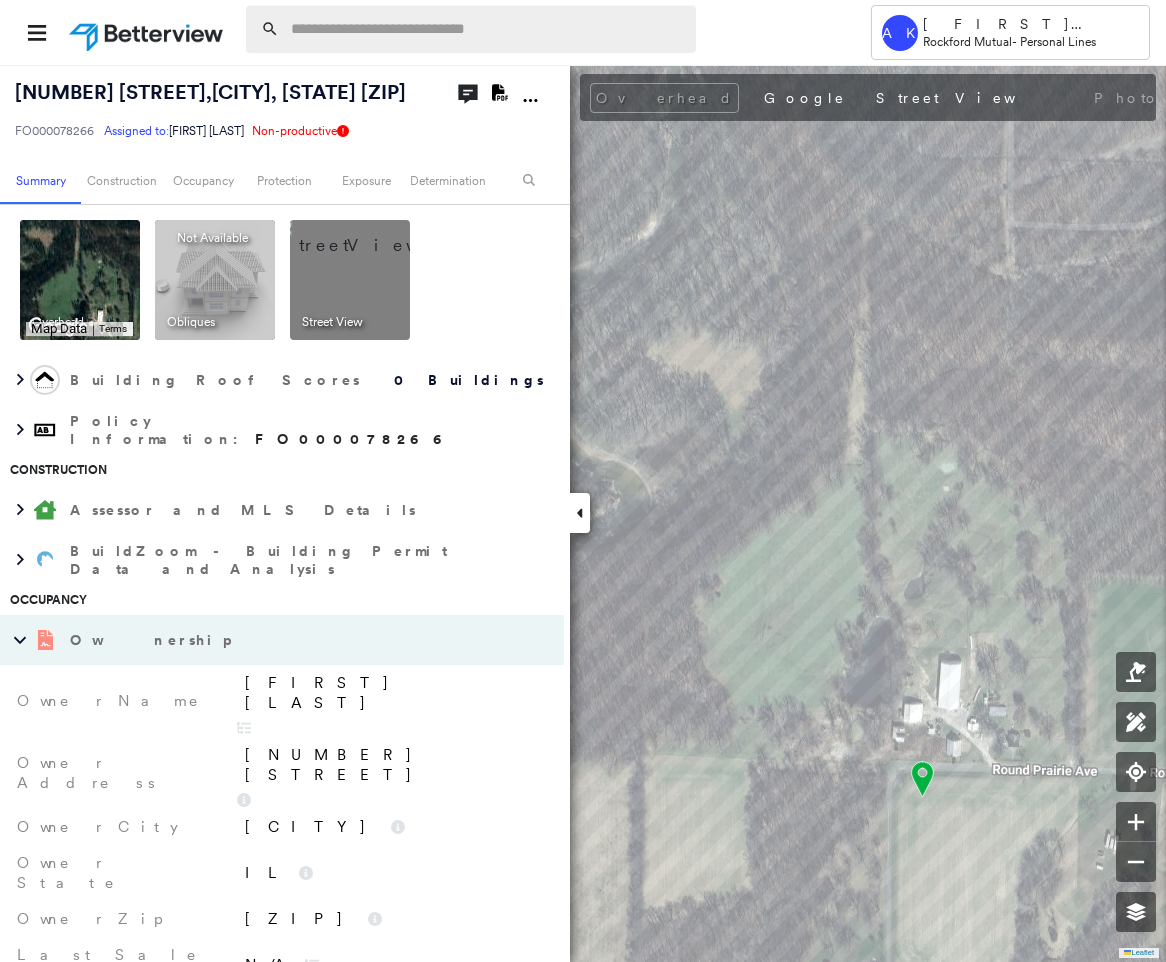 paste on "**********" 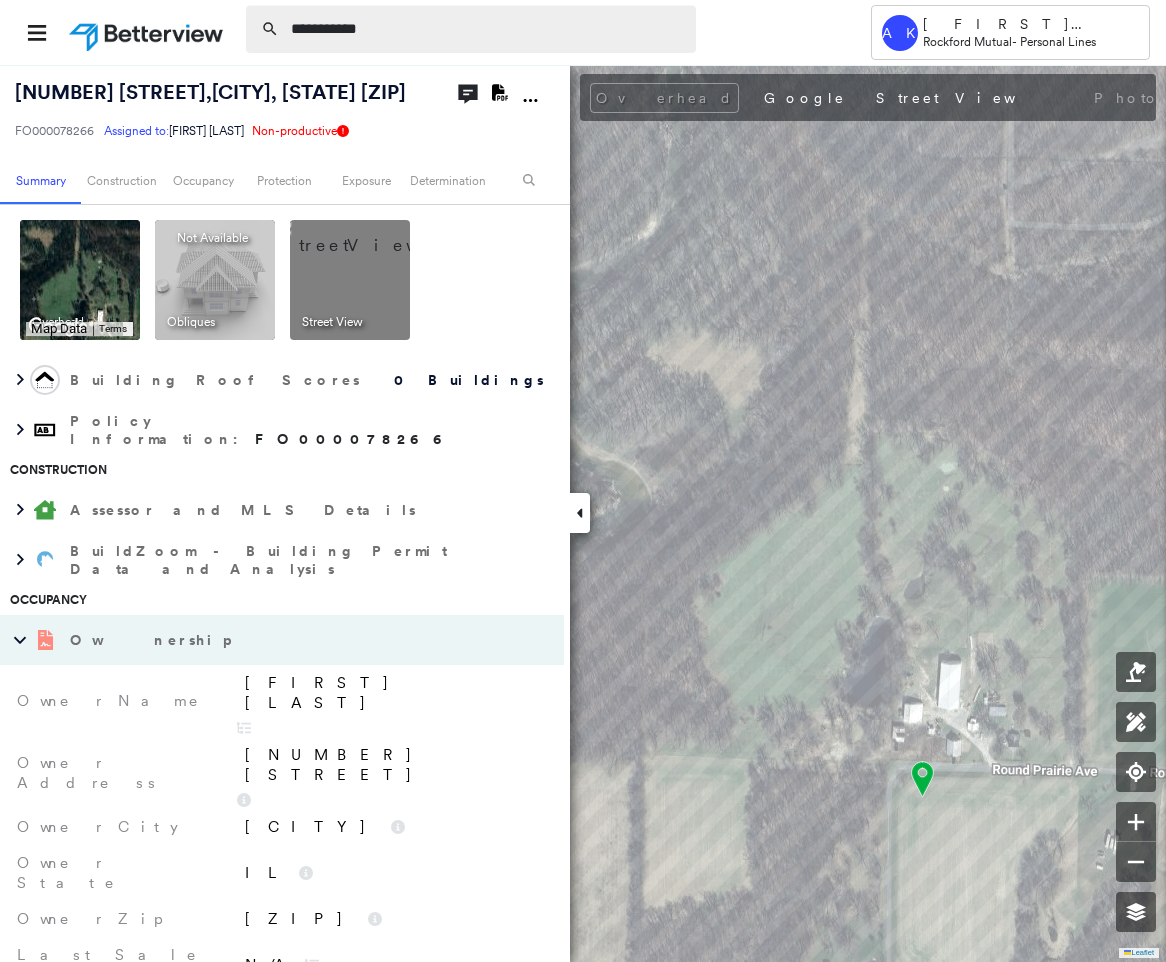 click on "**********" at bounding box center [487, 29] 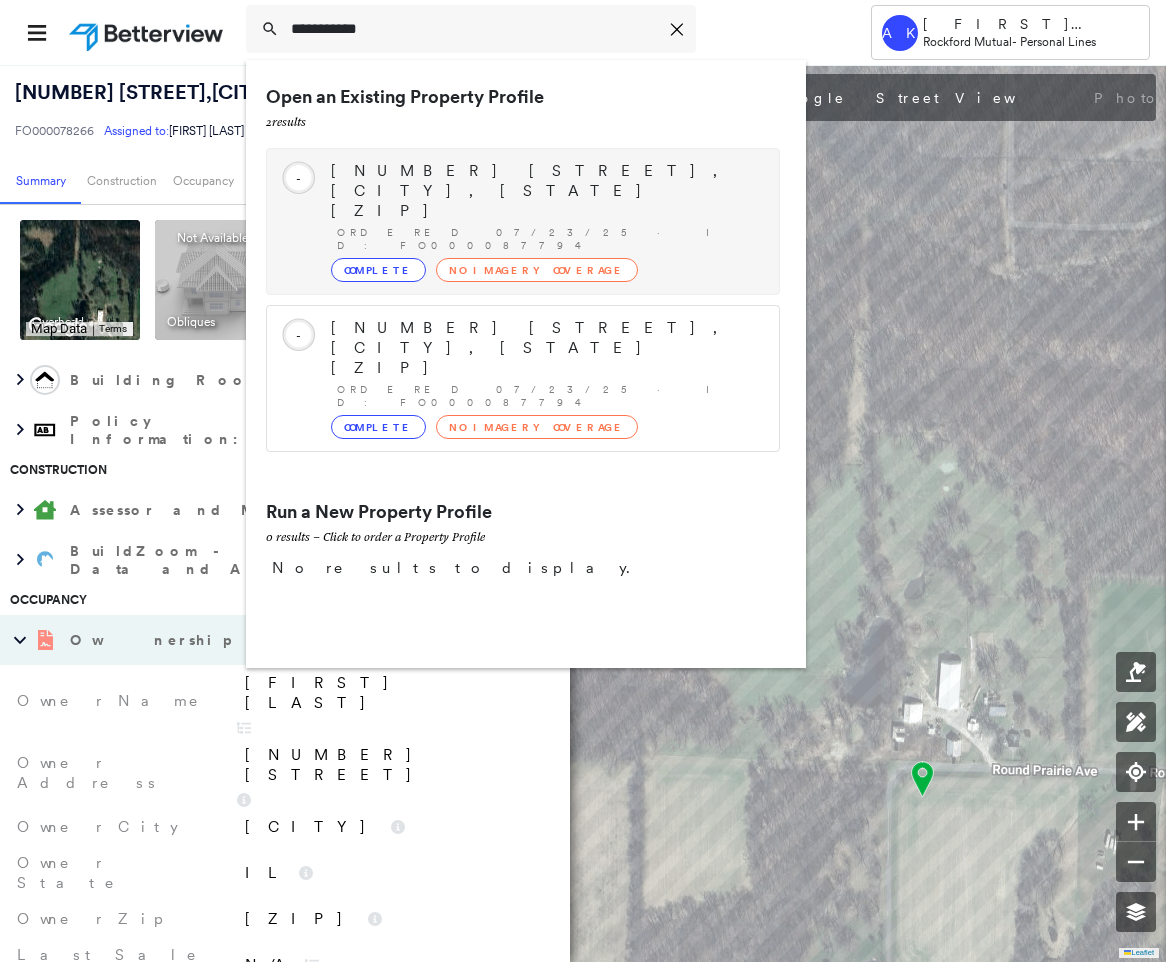 type on "**********" 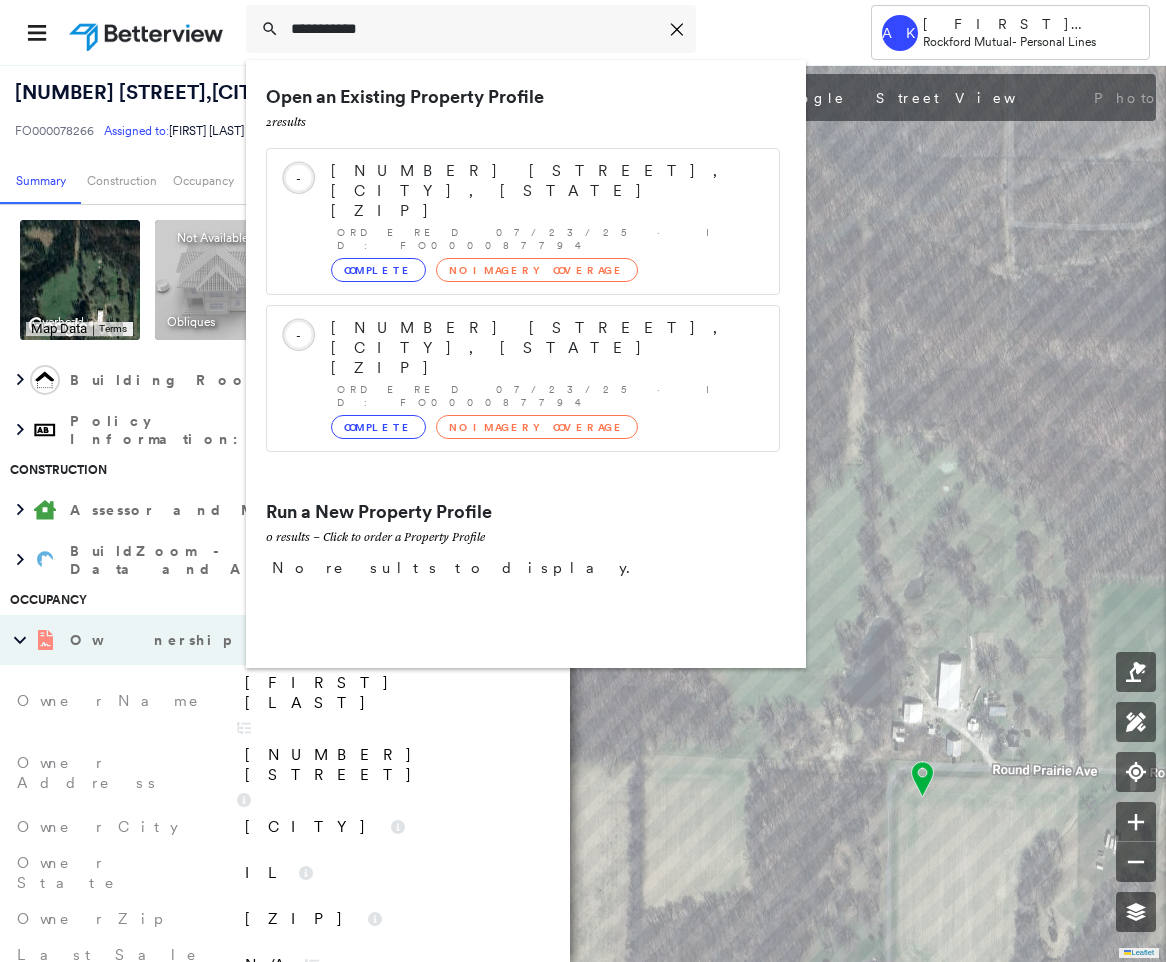 click on "N23998 STATE ROAD 93, ARCADIA, WI 54612-1797 Ordered 07/23/25 · ID: FO000087794 Complete No Imagery Coverage" at bounding box center (545, 221) 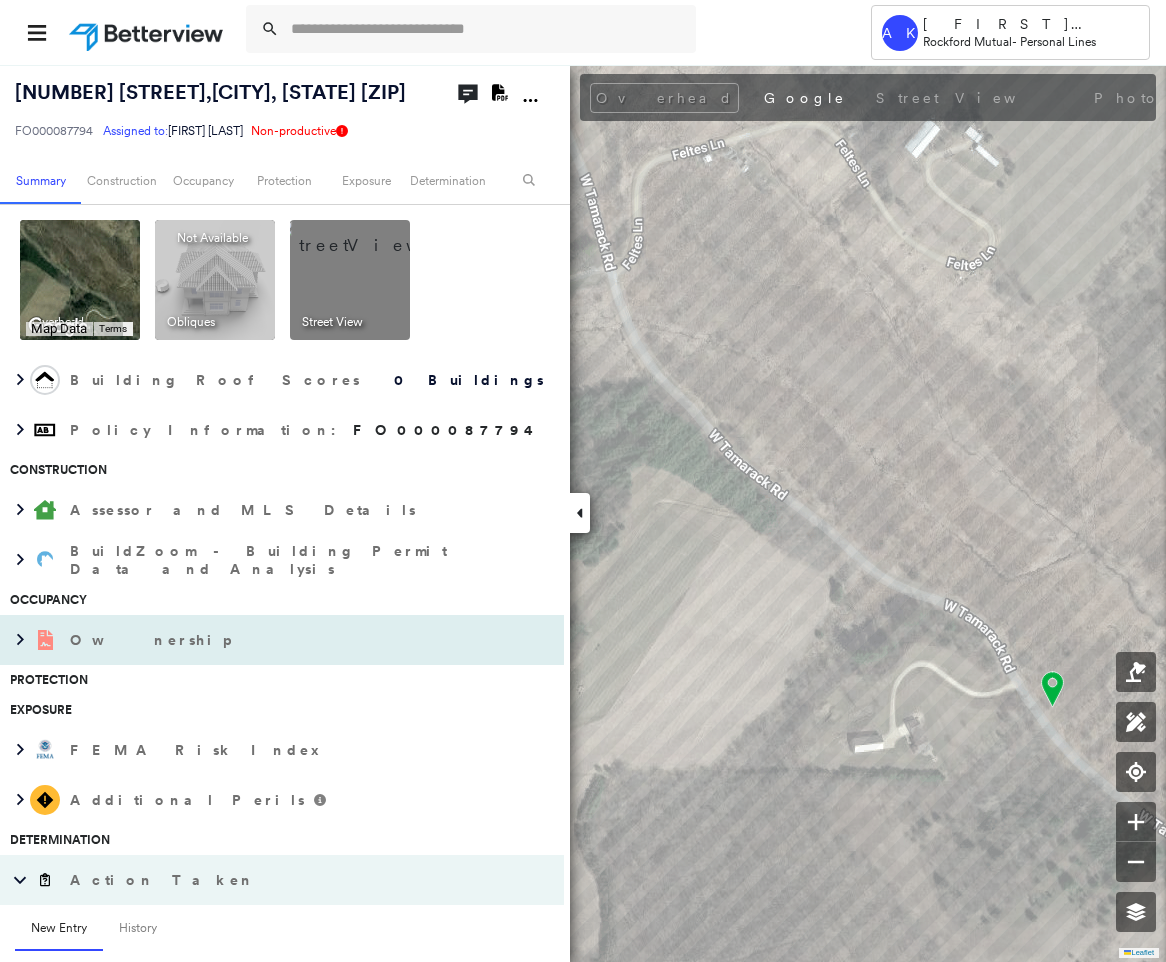 click 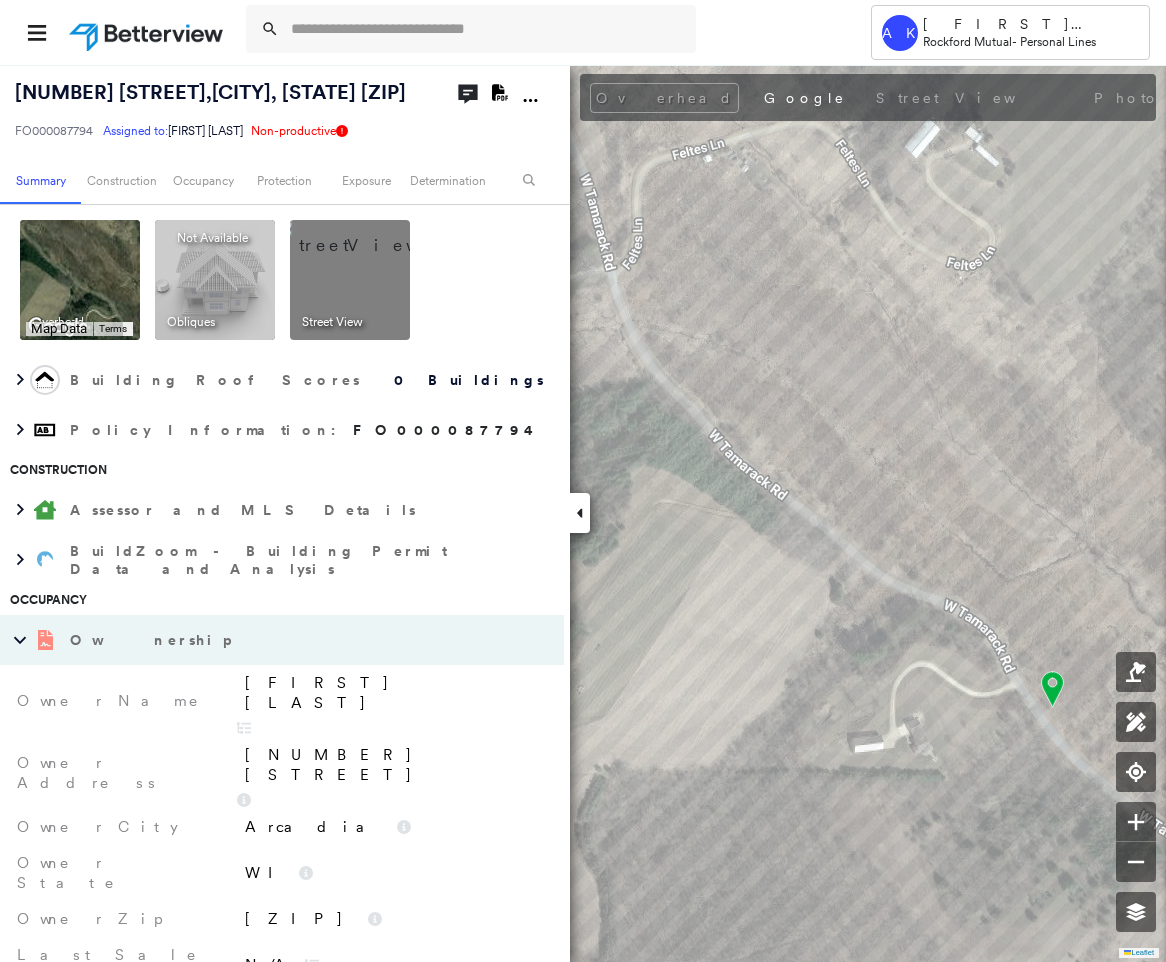 click on "Russell J Kujak" at bounding box center (394, 693) 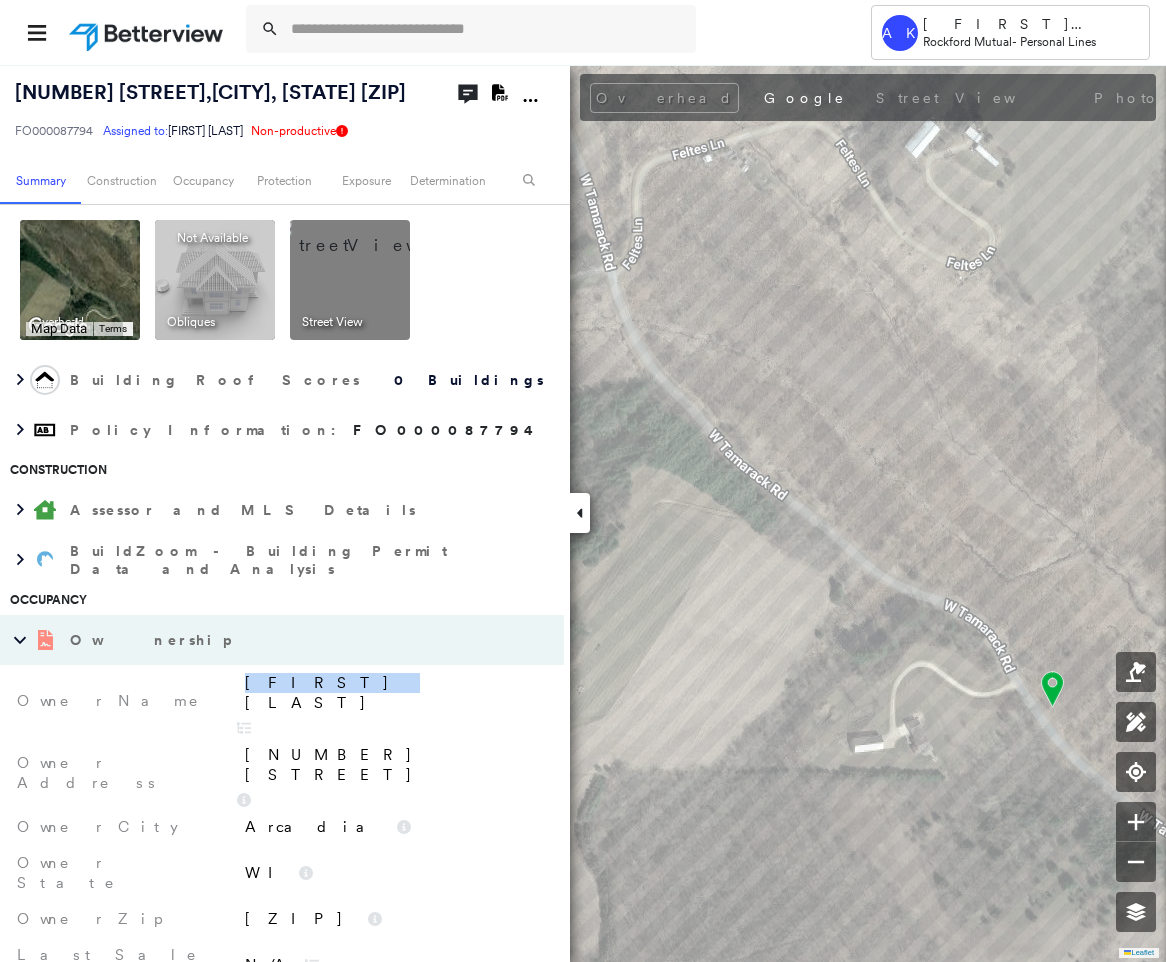 click on "Russell J Kujak" at bounding box center (394, 693) 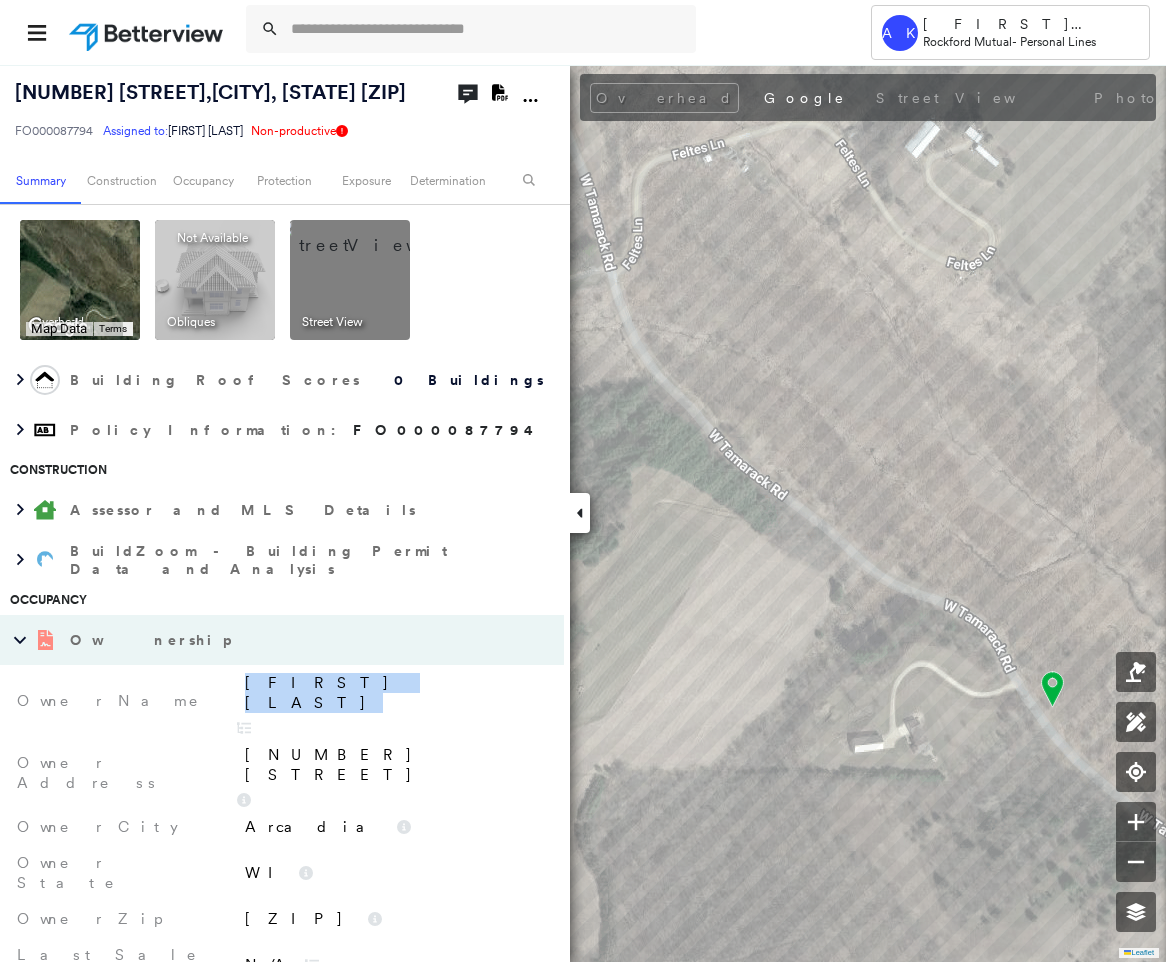 click on "Russell J Kujak" at bounding box center (394, 693) 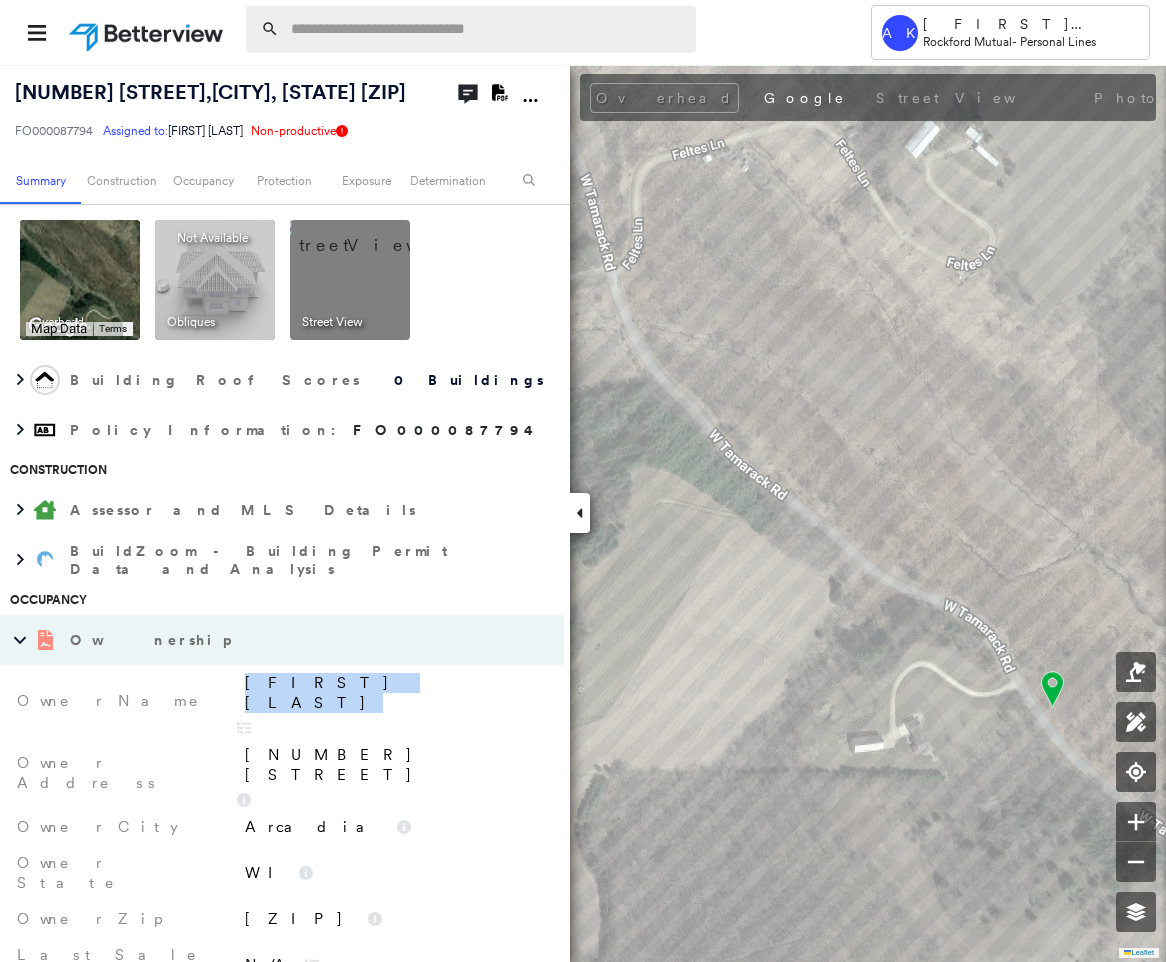 click at bounding box center (487, 29) 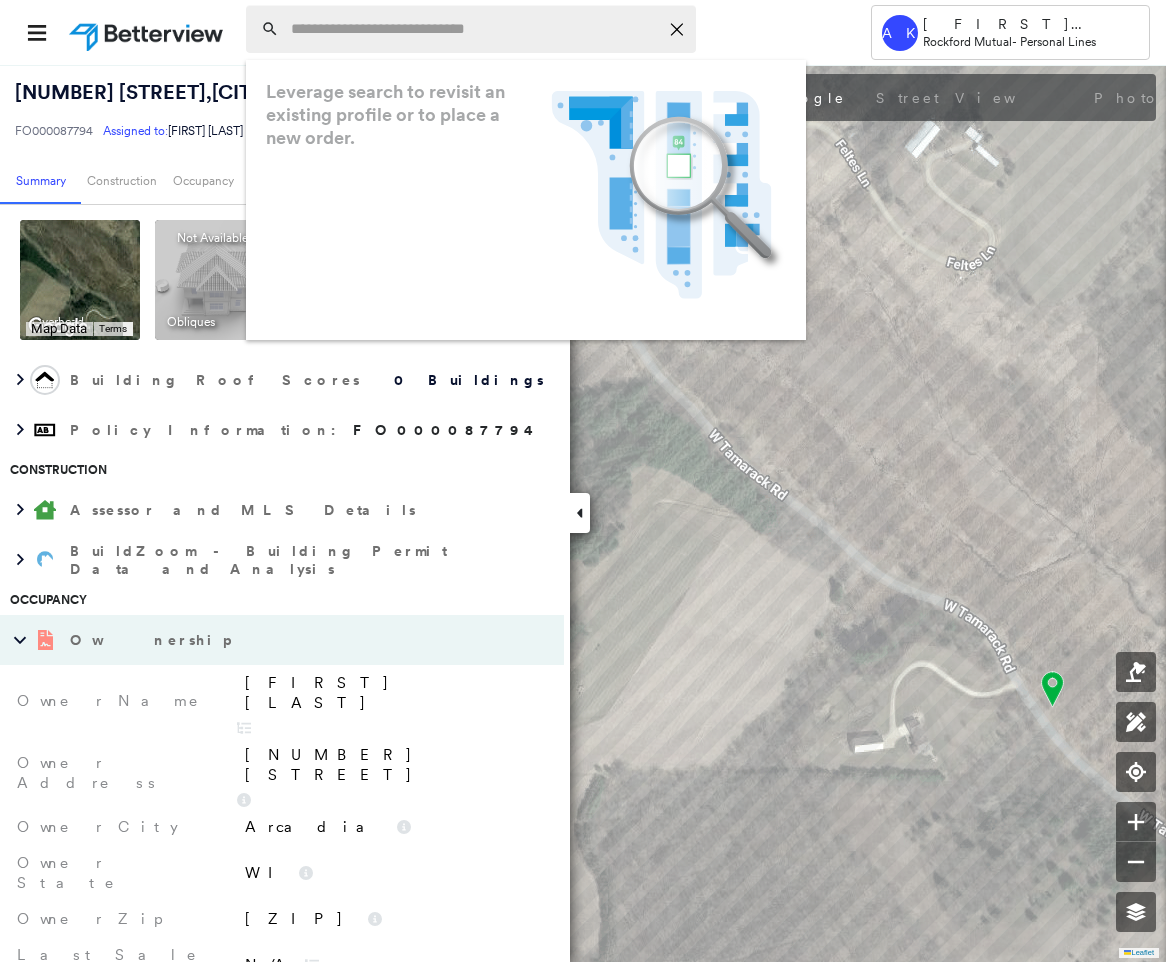 paste on "**********" 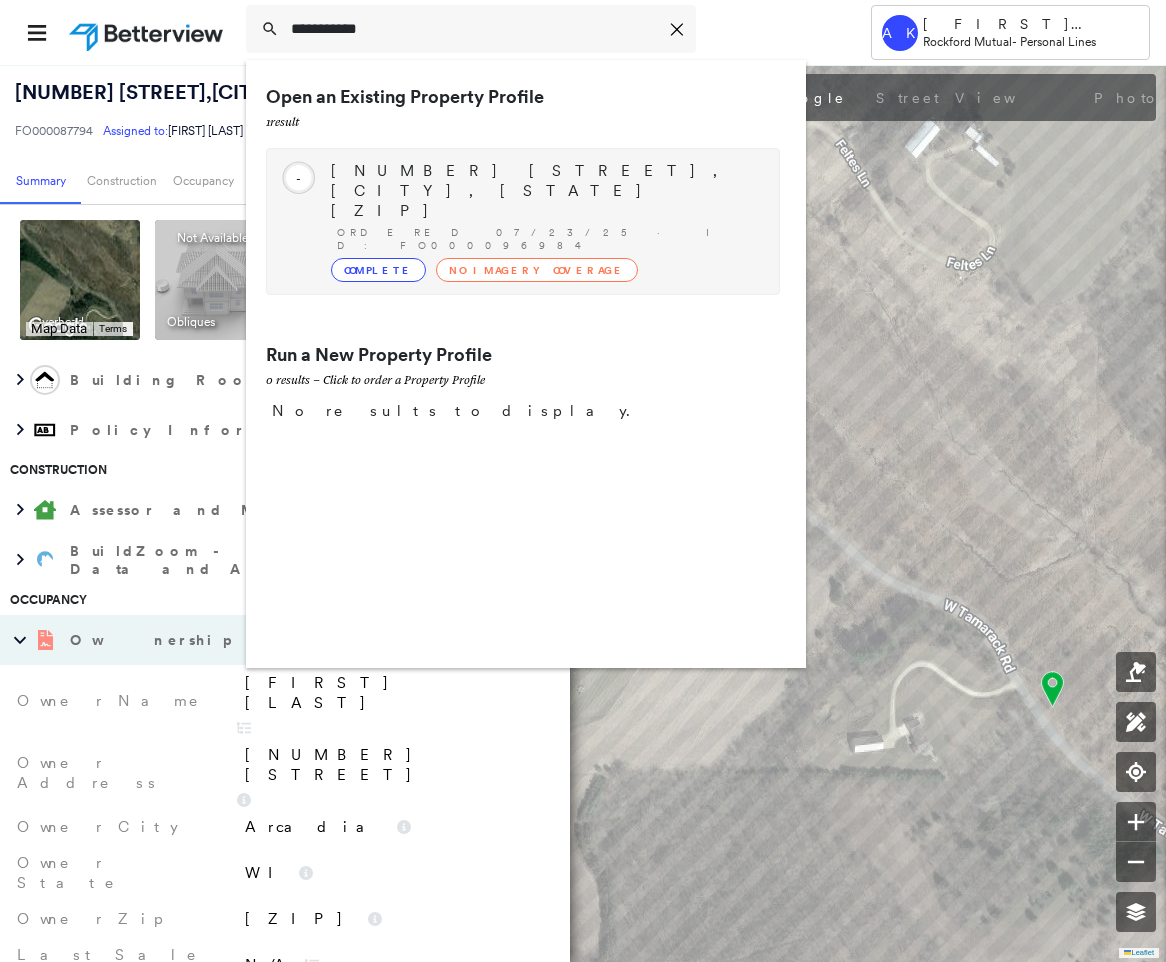 type on "**********" 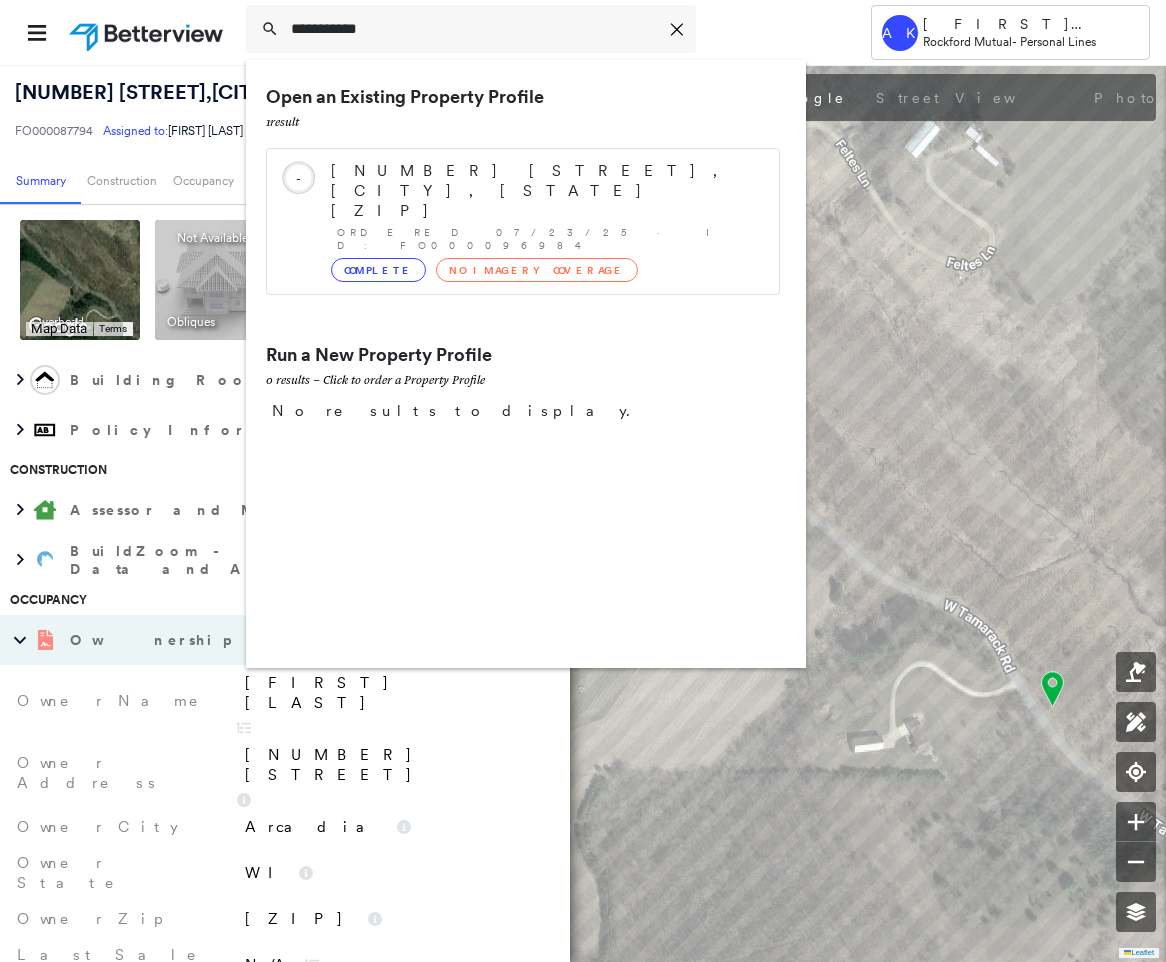 drag, startPoint x: 495, startPoint y: 208, endPoint x: 529, endPoint y: 201, distance: 34.713108 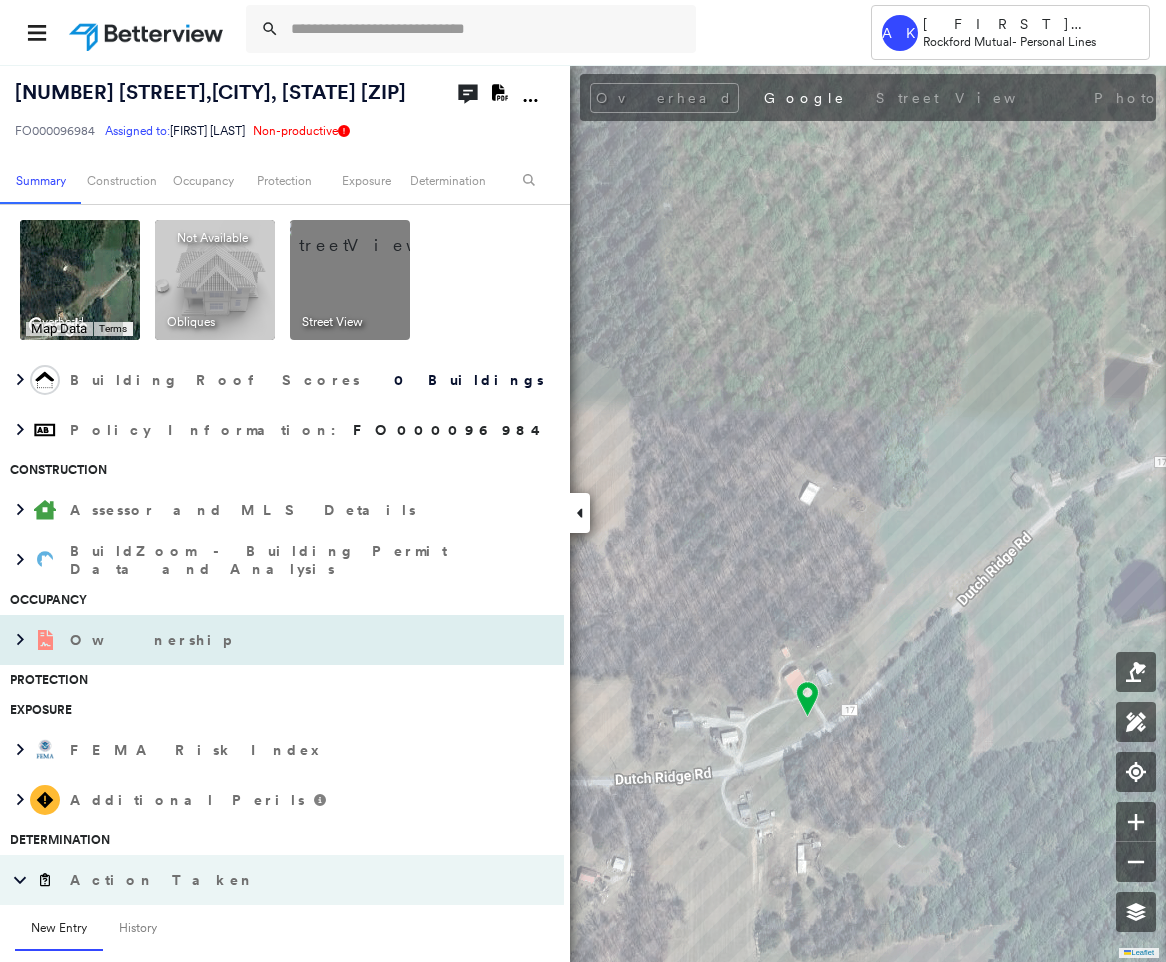click on "Ownership" at bounding box center (152, 640) 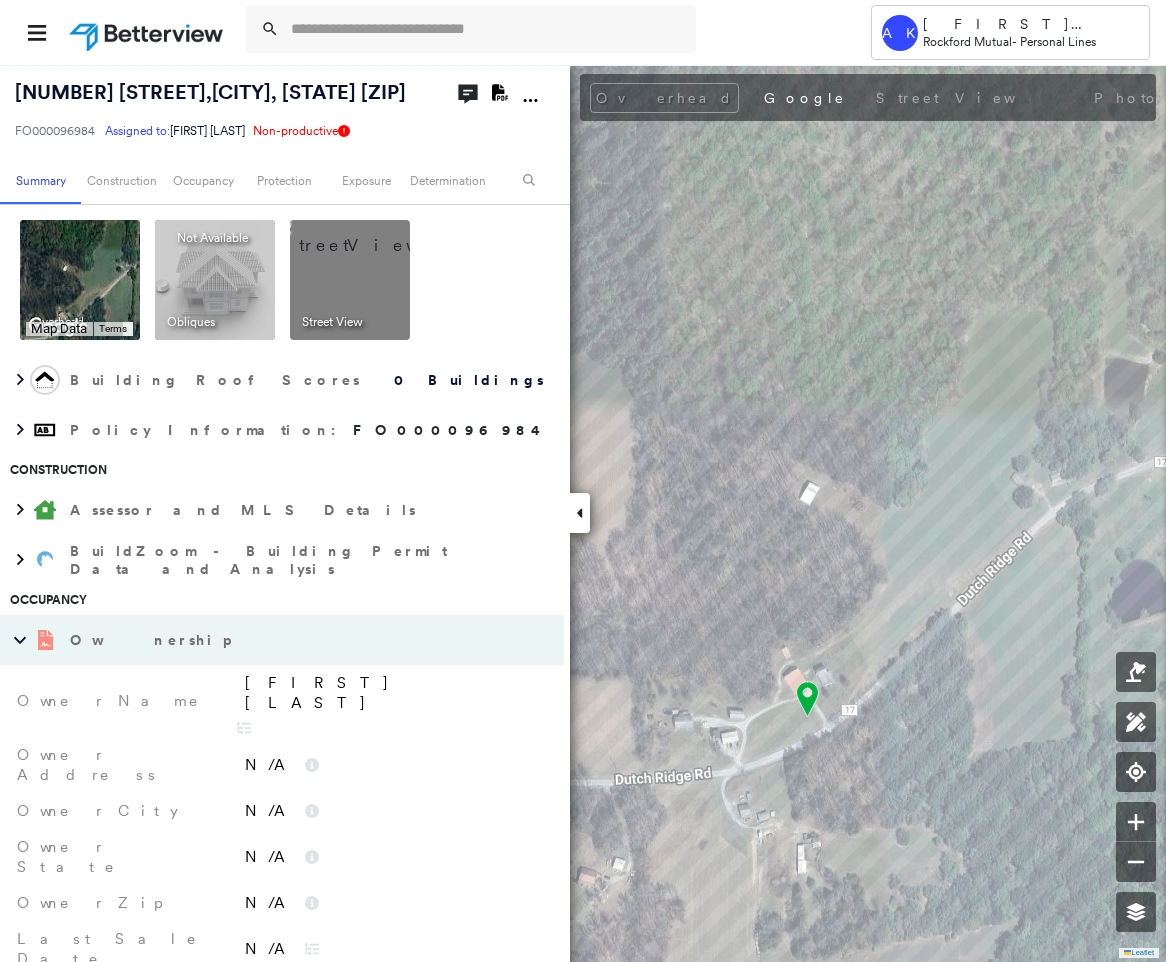 click on "Scott A Wilmouth" at bounding box center (394, 693) 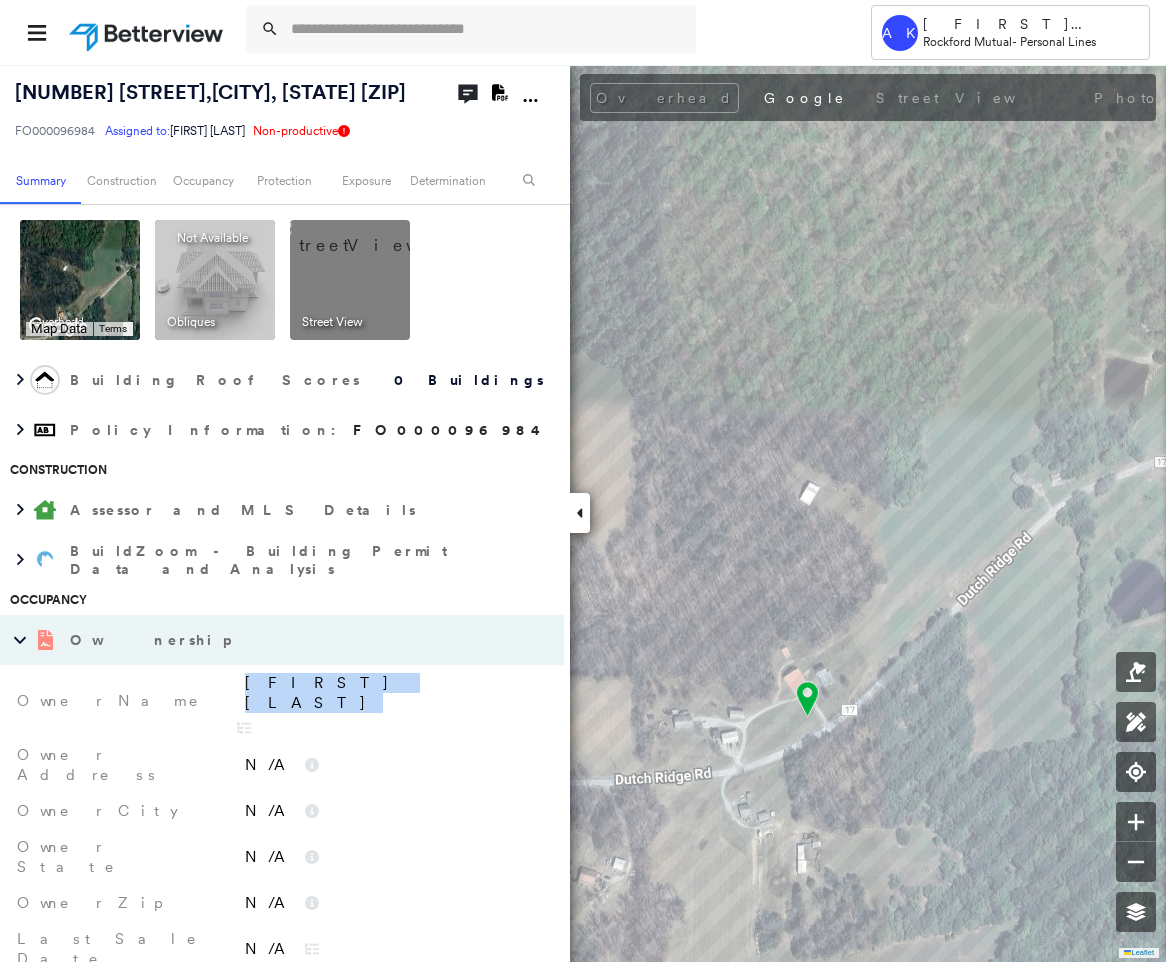 click on "Scott A Wilmouth" at bounding box center [394, 693] 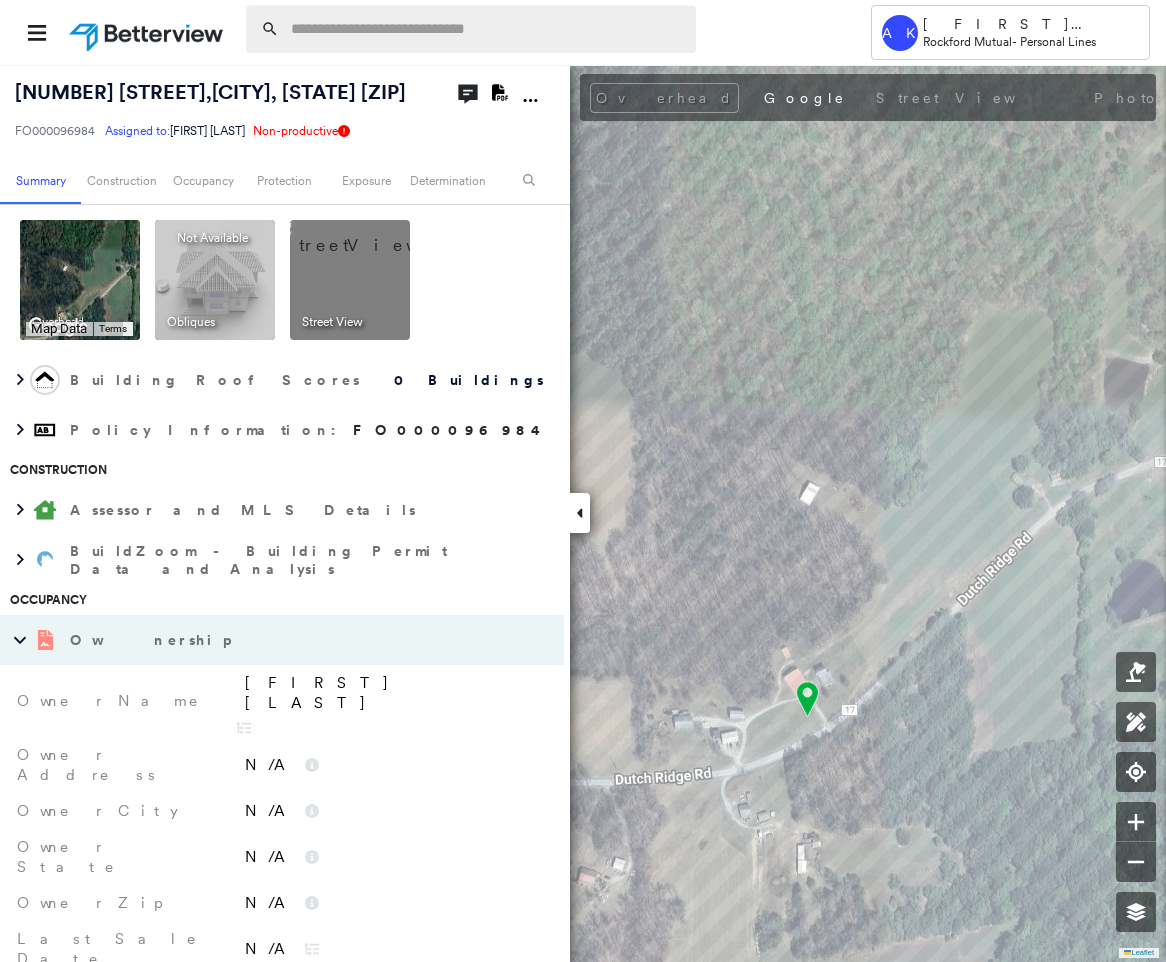 paste on "**********" 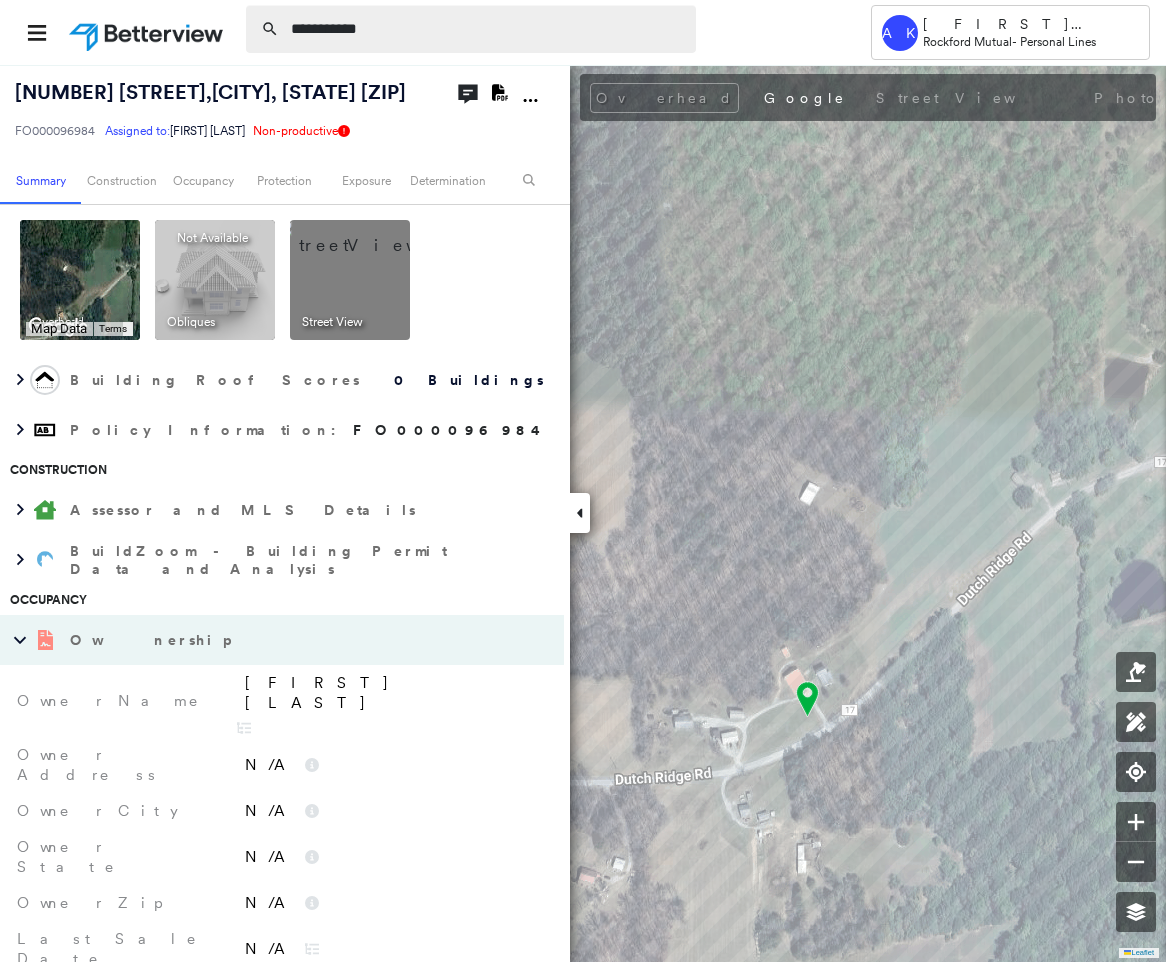click on "**********" at bounding box center (487, 29) 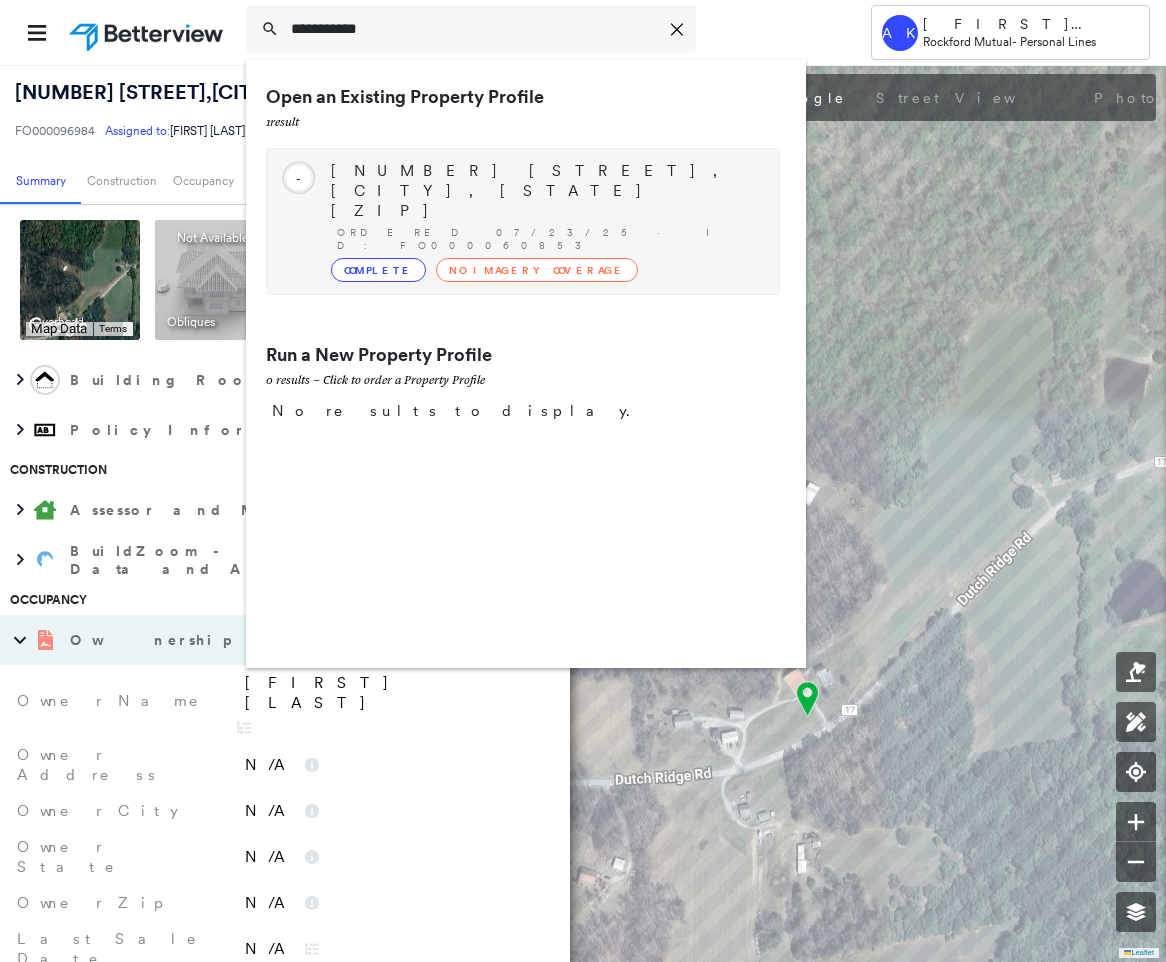 type on "**********" 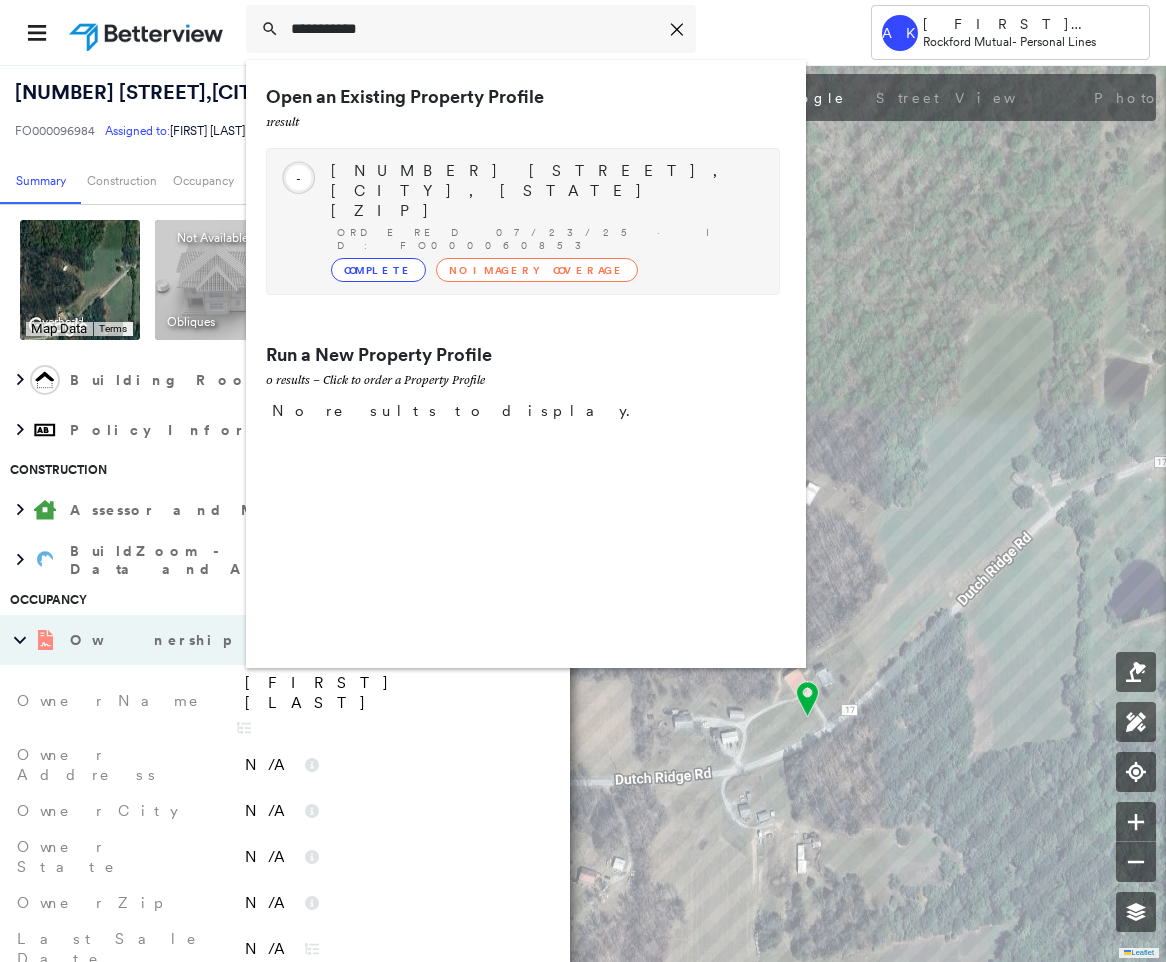 click on "No Imagery Coverage" at bounding box center [537, 270] 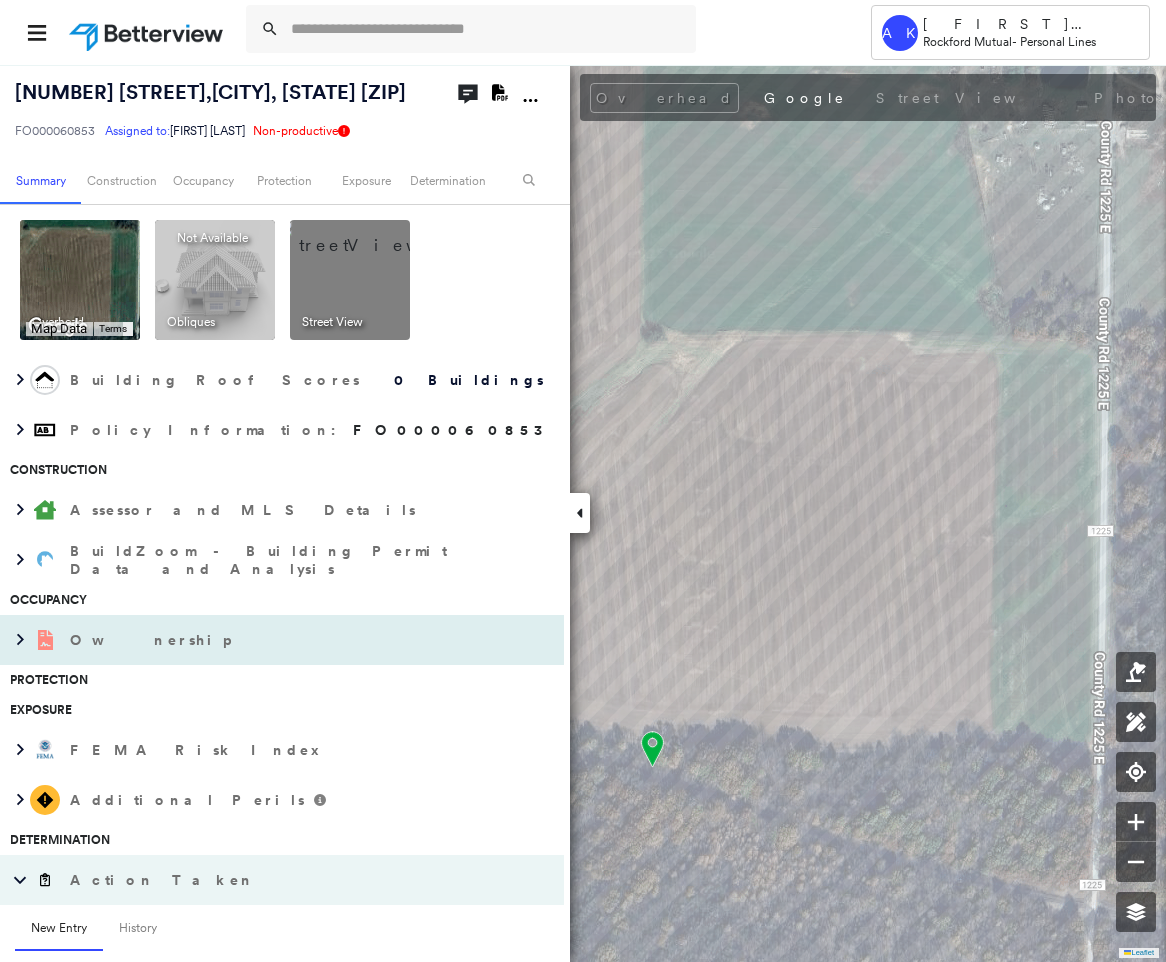 click on "Ownership" at bounding box center (152, 640) 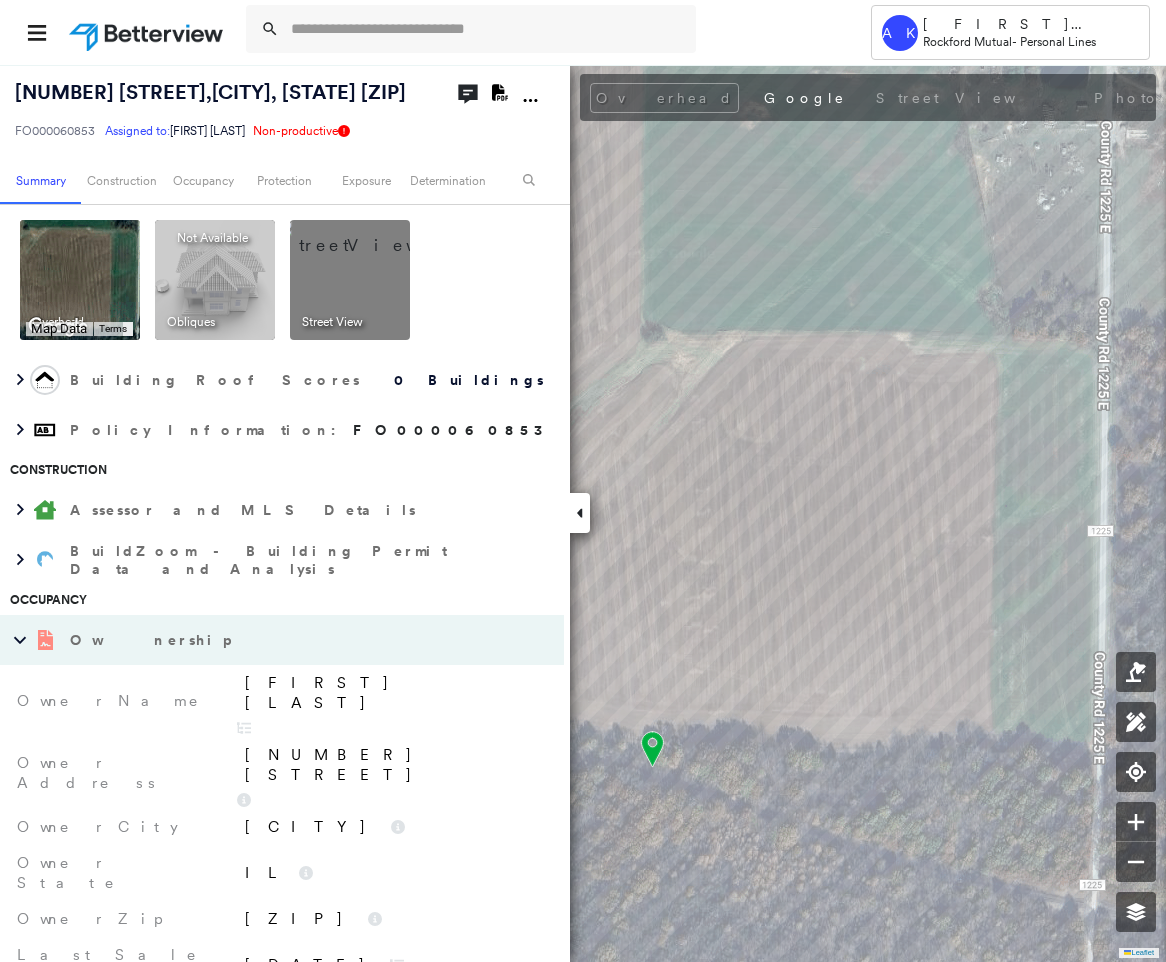 click on "Gary Randazzo" at bounding box center [394, 693] 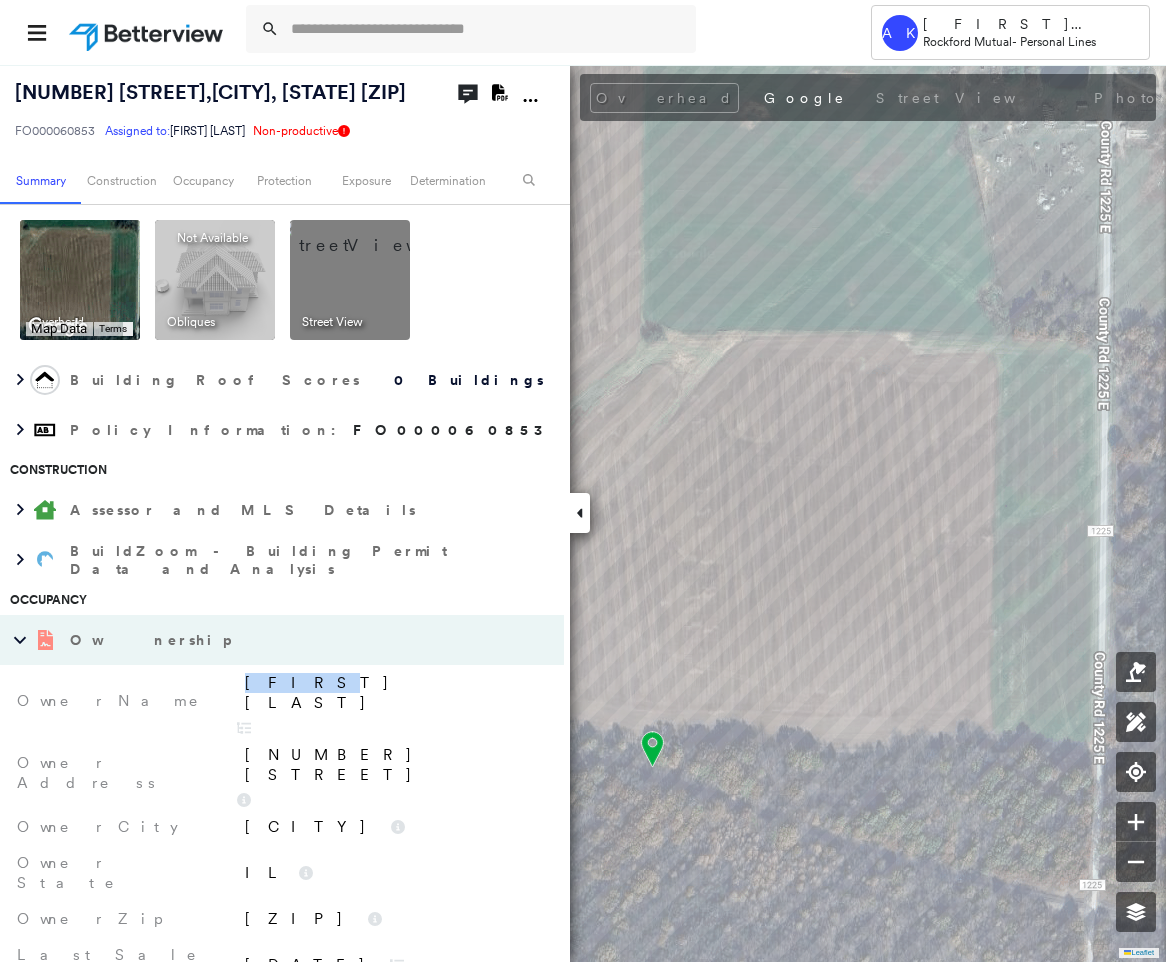 click on "Gary Randazzo" at bounding box center (394, 693) 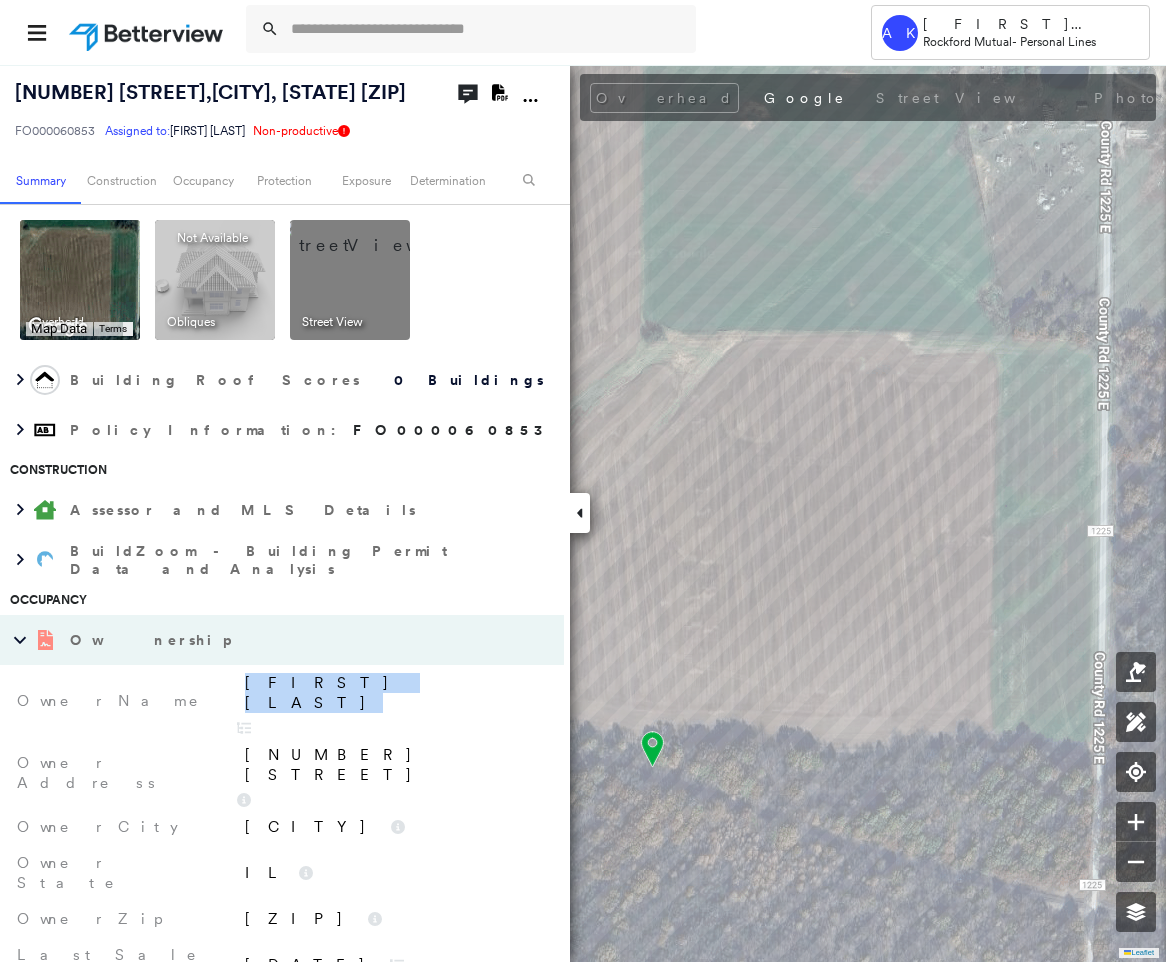 click on "Gary Randazzo" at bounding box center (394, 693) 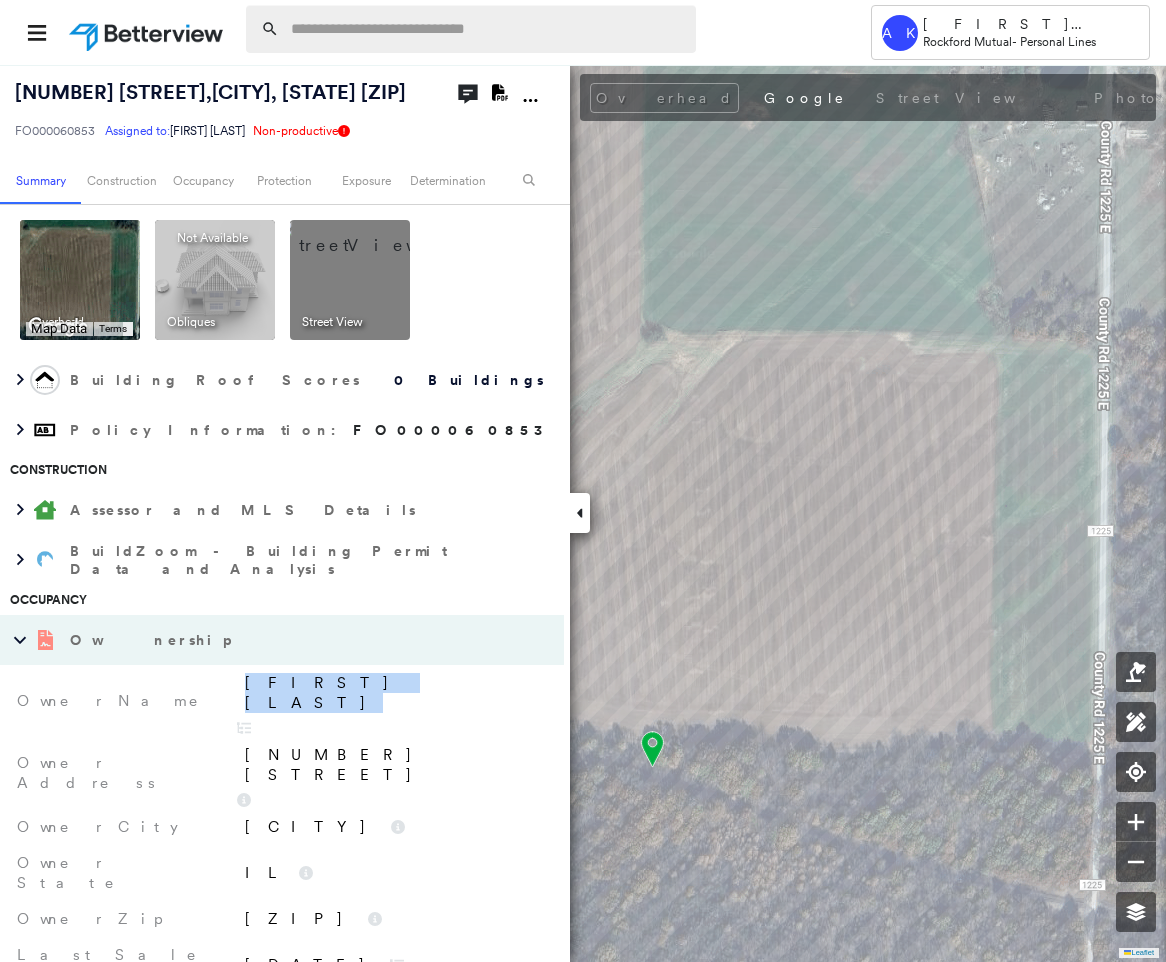 click at bounding box center [487, 29] 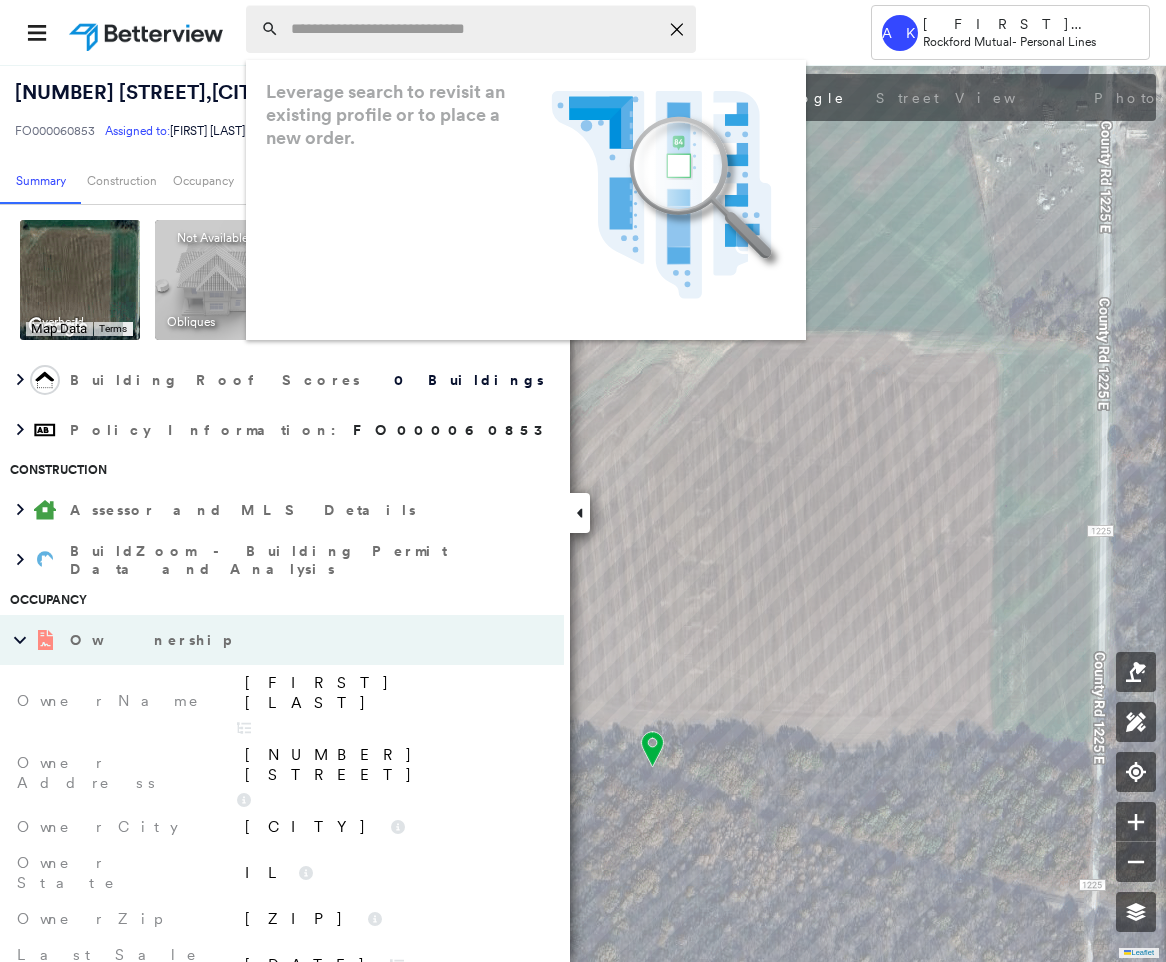 paste on "**********" 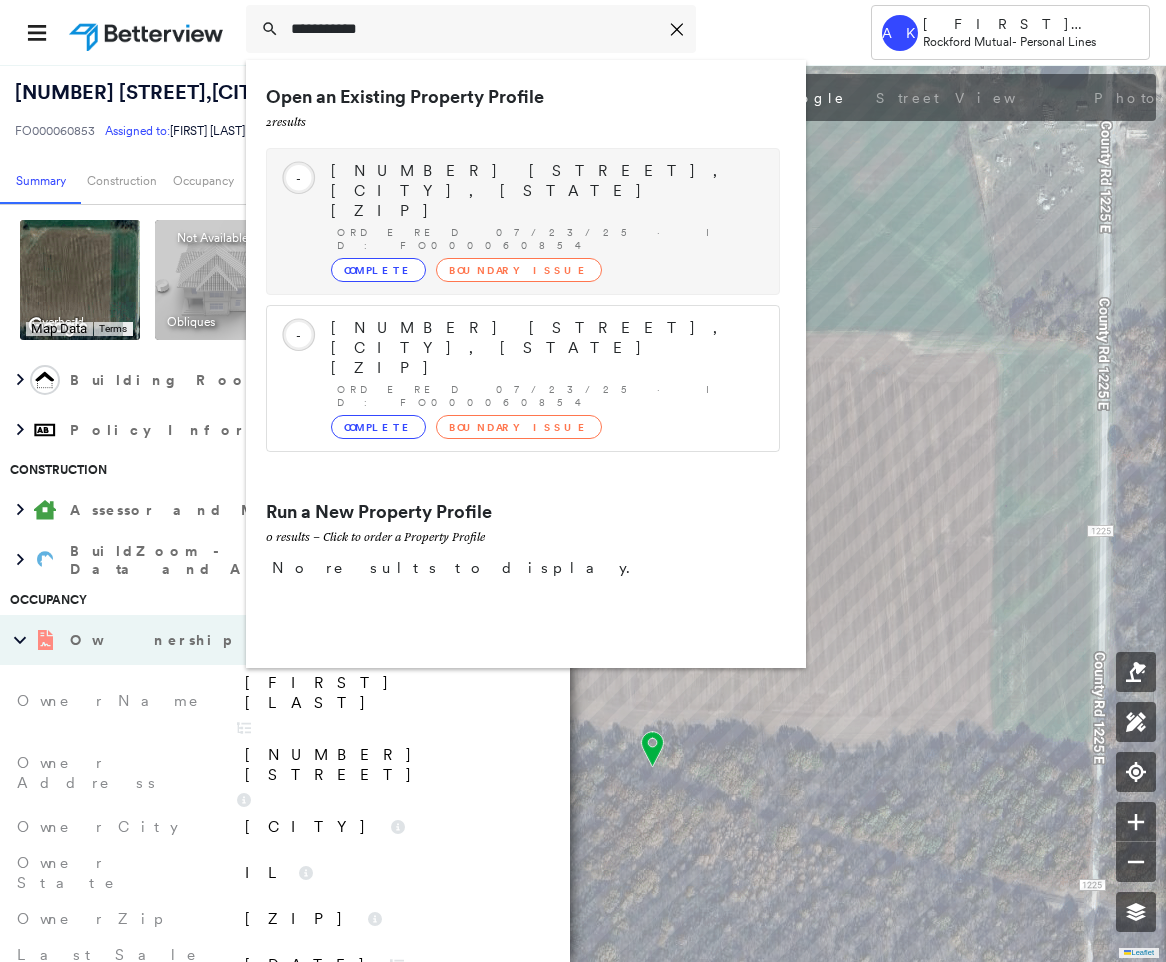 type on "**********" 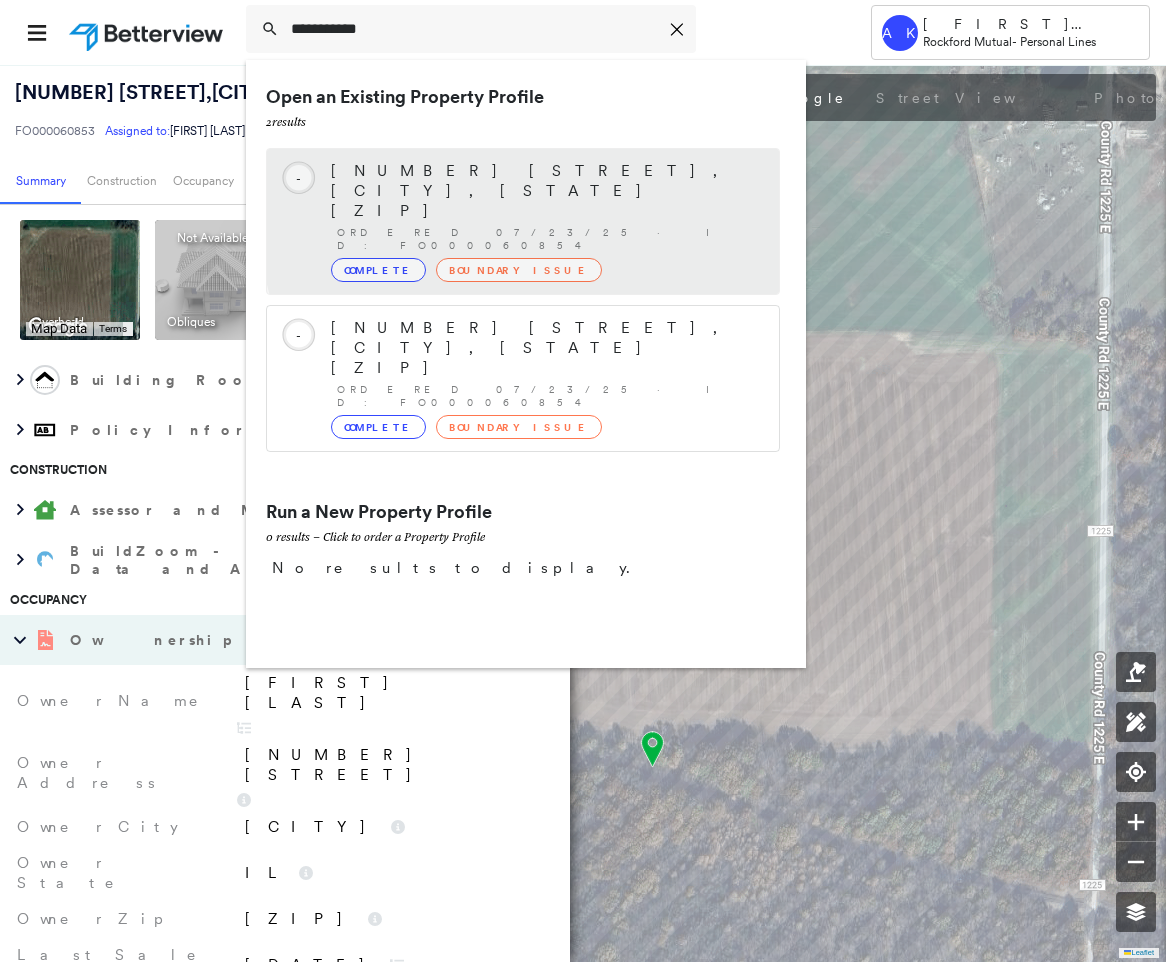 click on "Complete Boundary Issue" at bounding box center (545, 270) 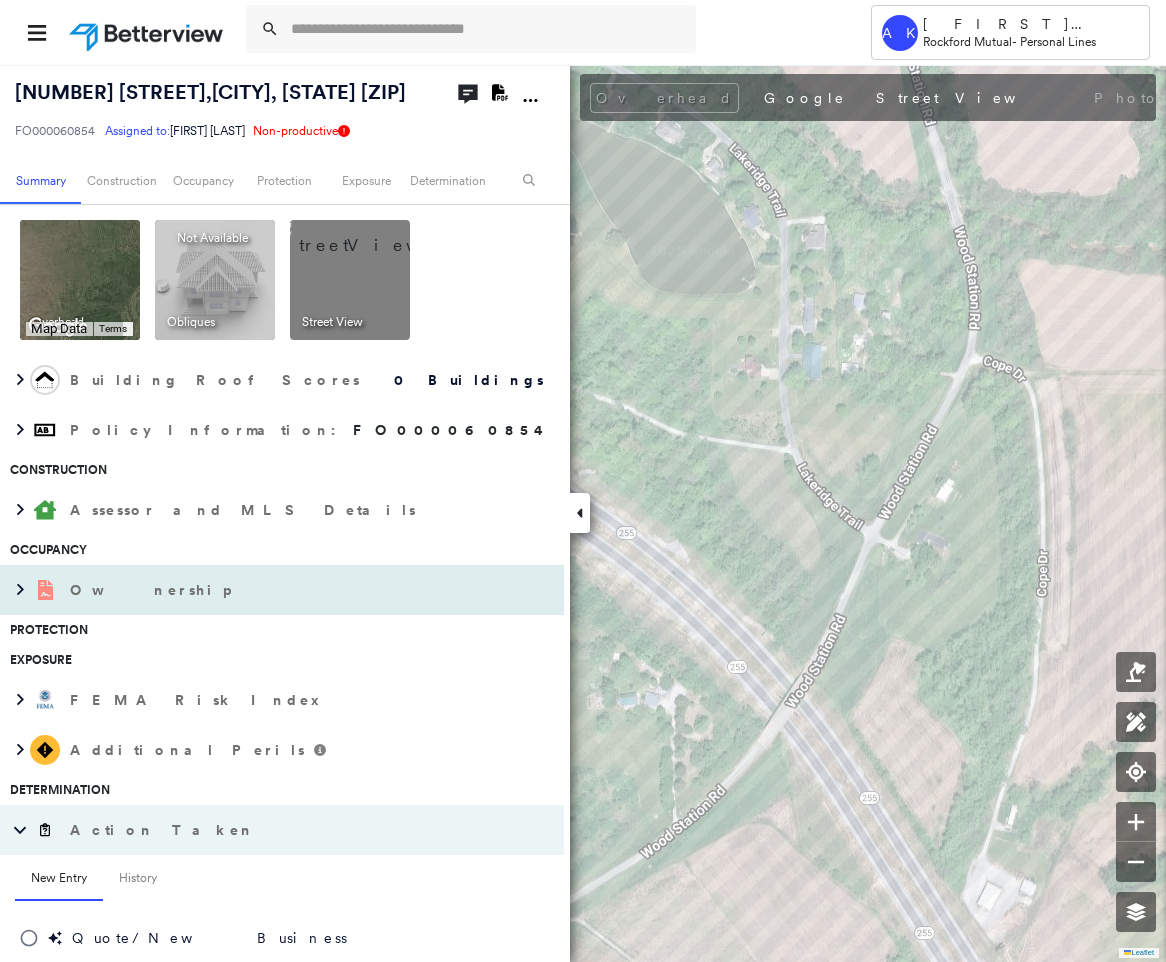 click on "Ownership" at bounding box center (262, 590) 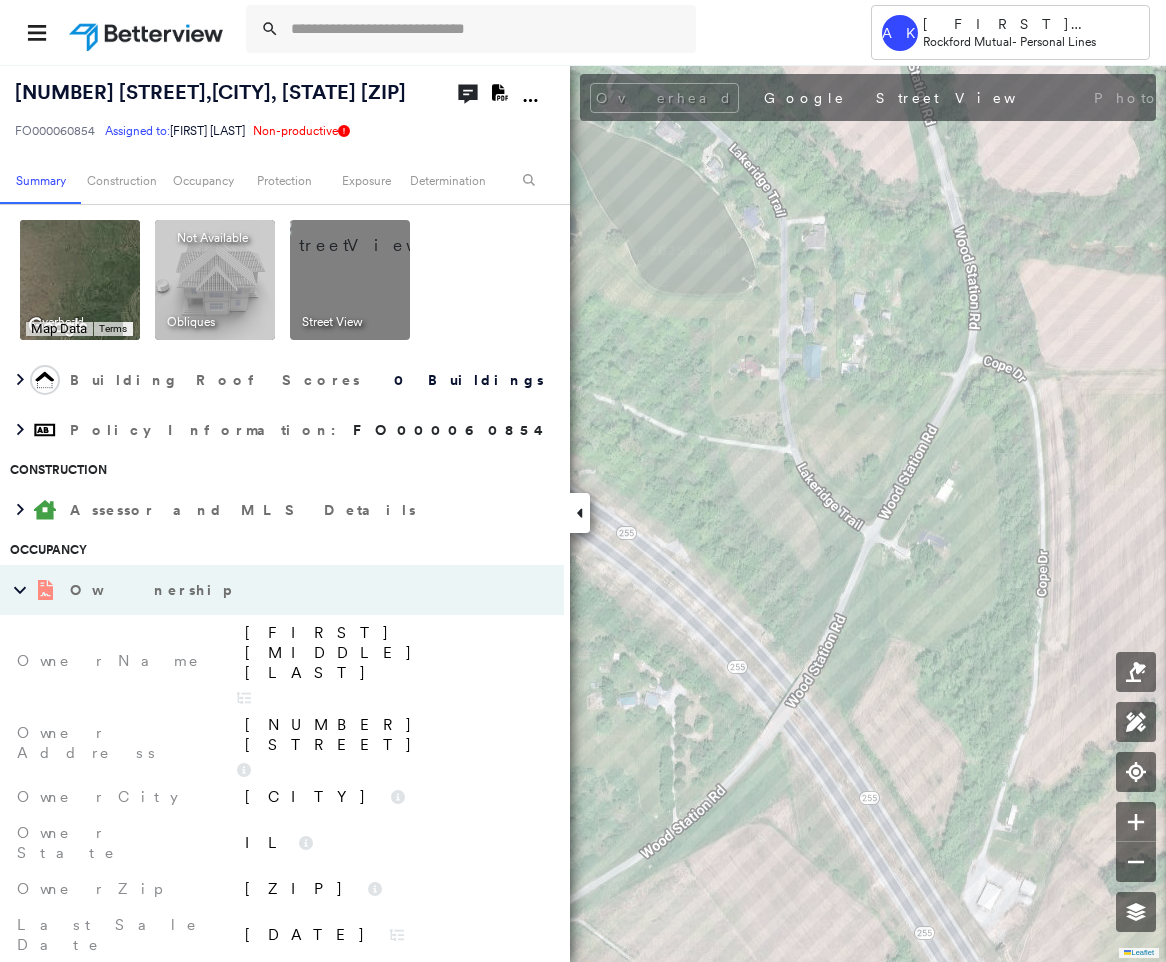 click on "Michael D Scott" at bounding box center [391, 661] 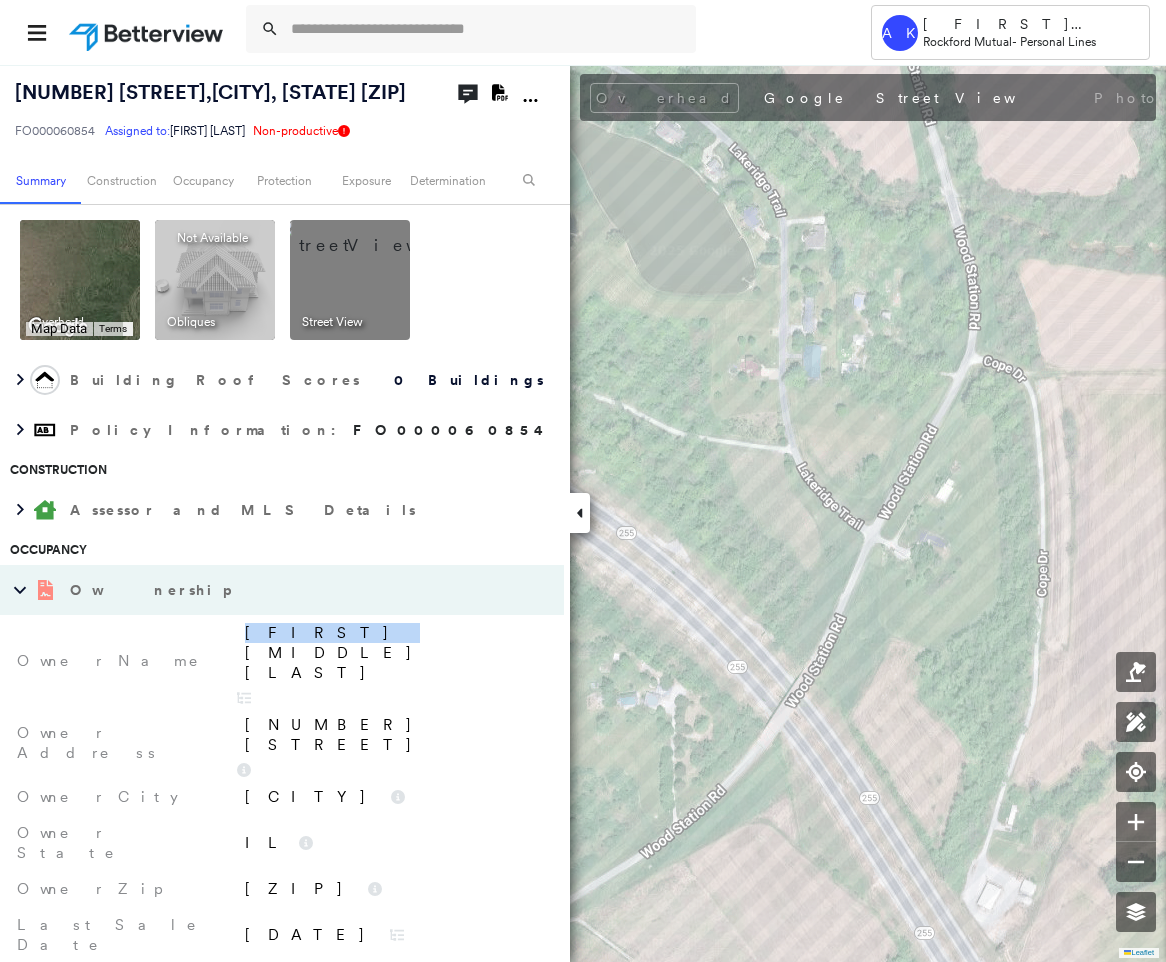 click on "Michael D Scott" at bounding box center (391, 661) 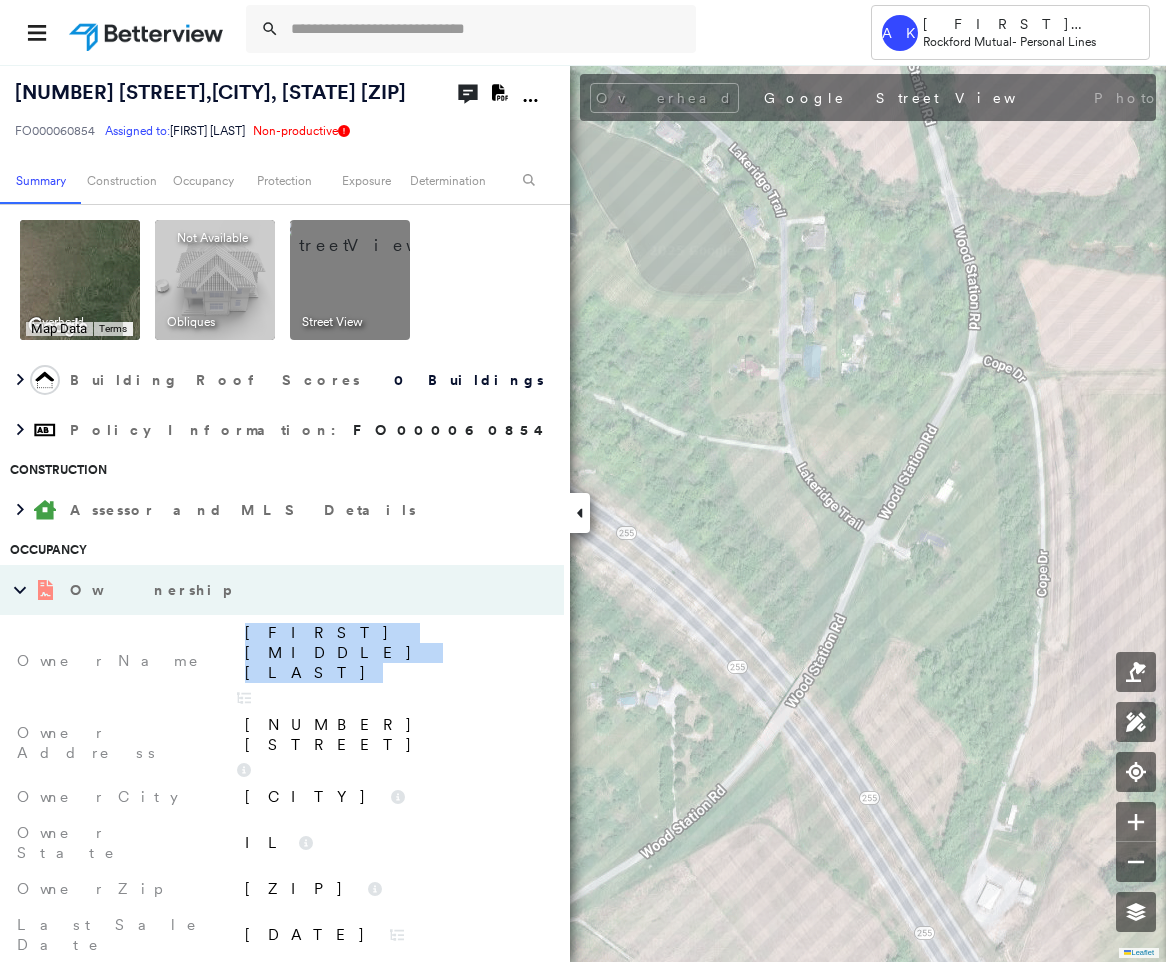 click on "Michael D Scott" at bounding box center [391, 661] 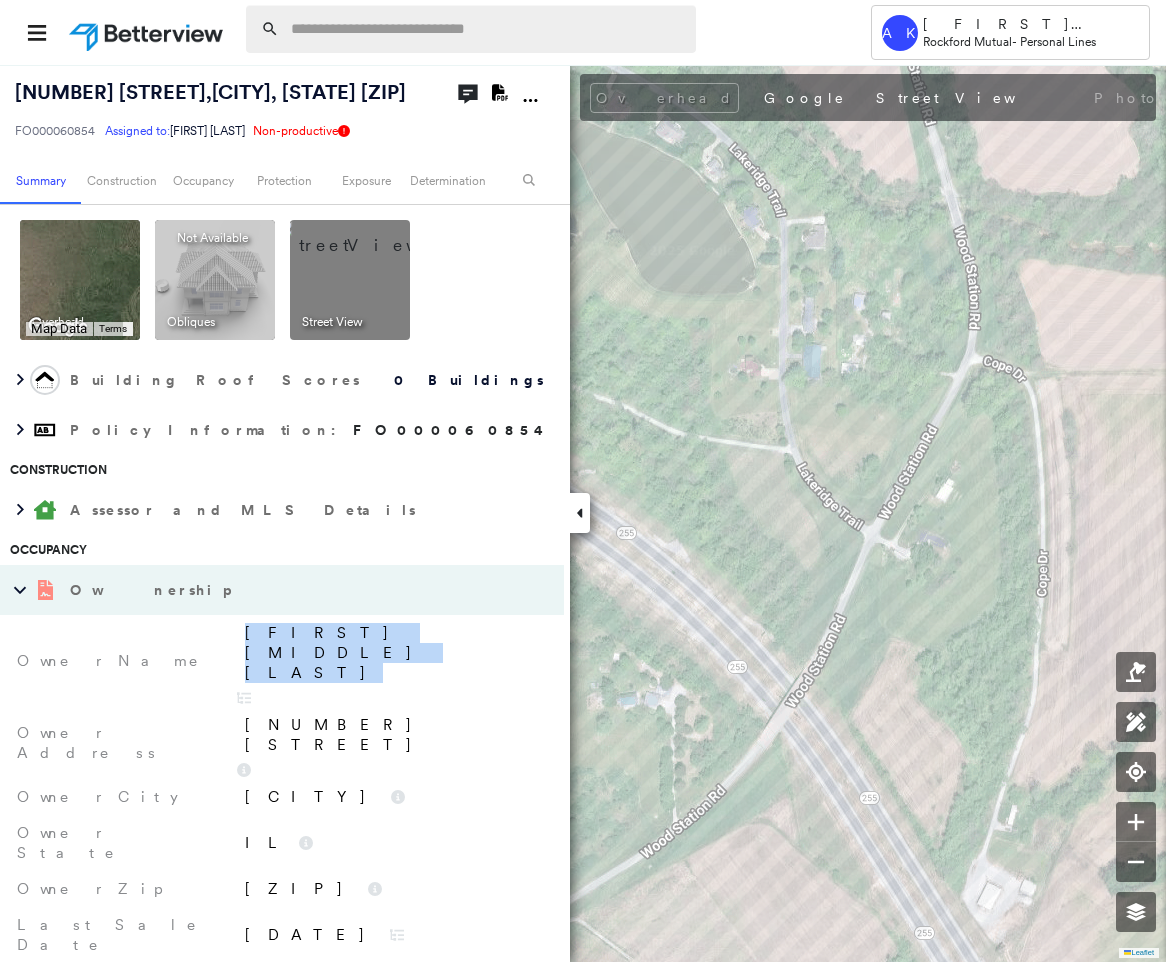 click at bounding box center [487, 29] 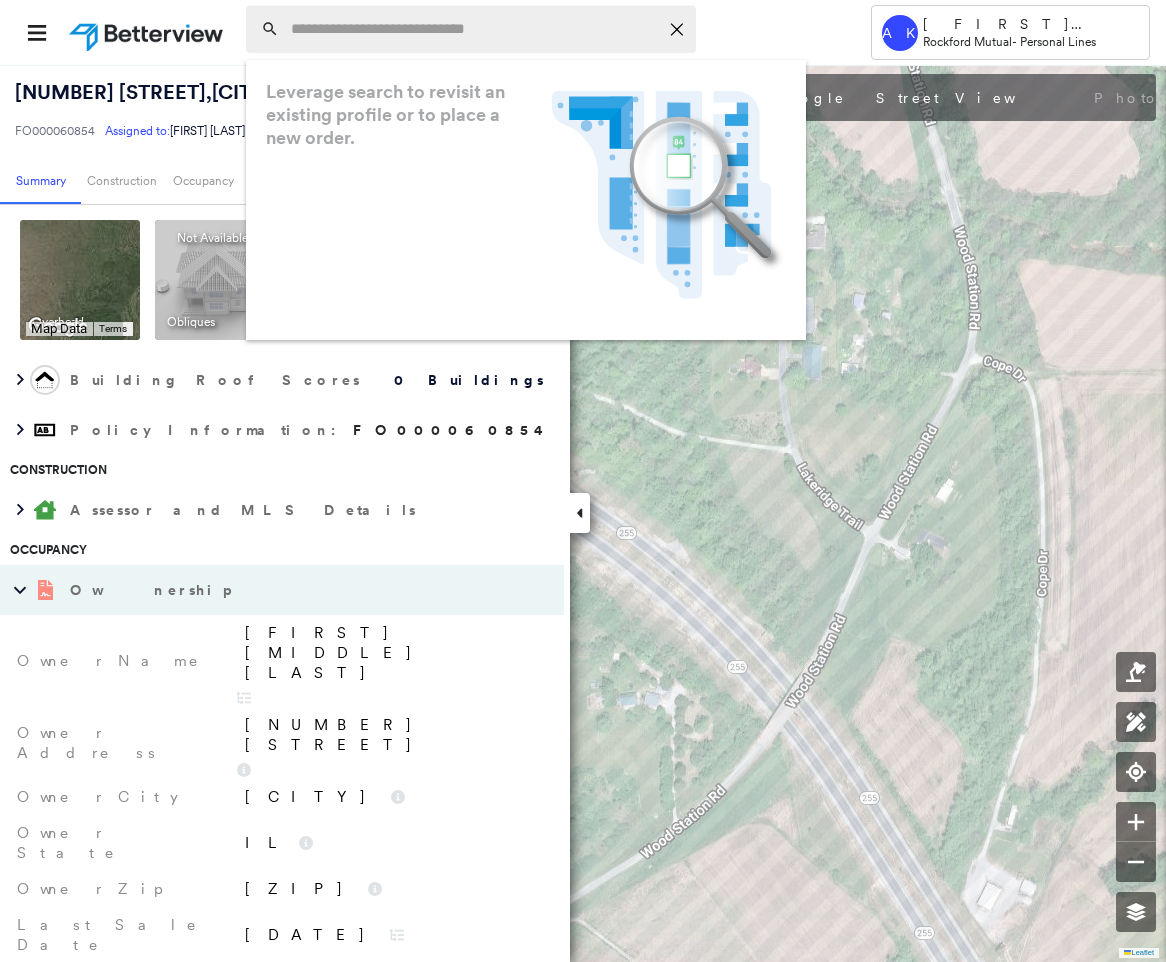paste on "**********" 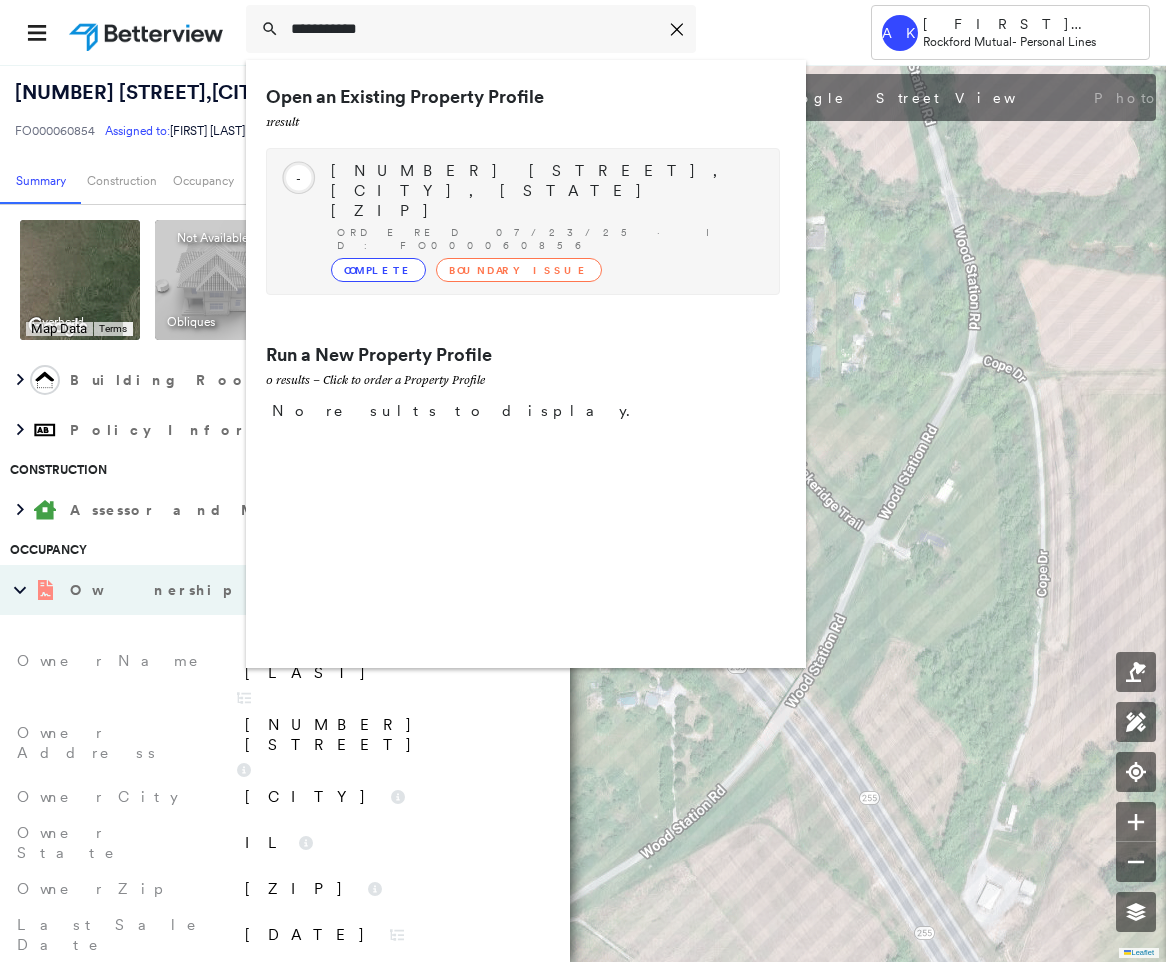 type on "**********" 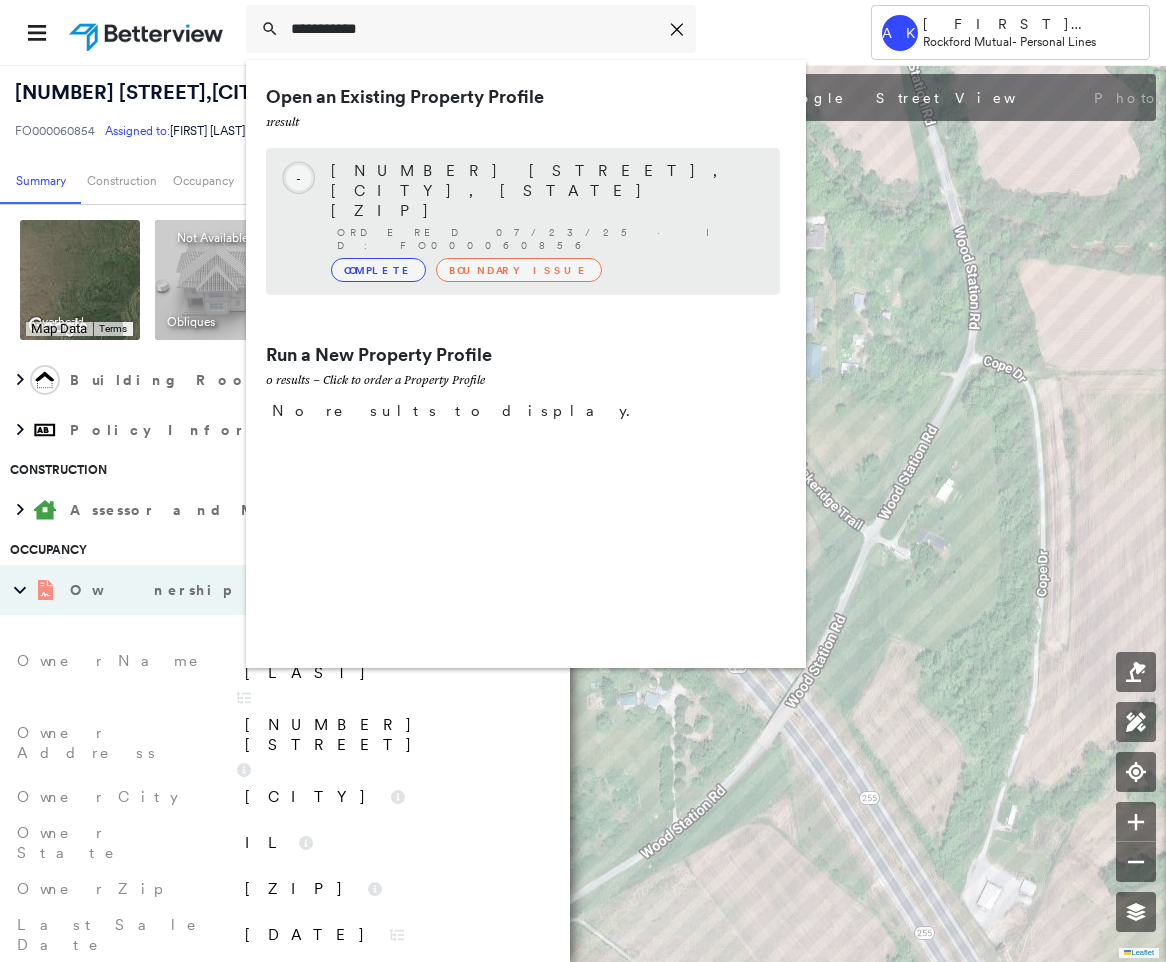 click on "Circled Text Icon - 8763 W 1000N RD, BONFIELD, IL 60913-7039 Ordered 07/23/25 · ID: FO000060856 Complete Boundary Issue" at bounding box center [523, 221] 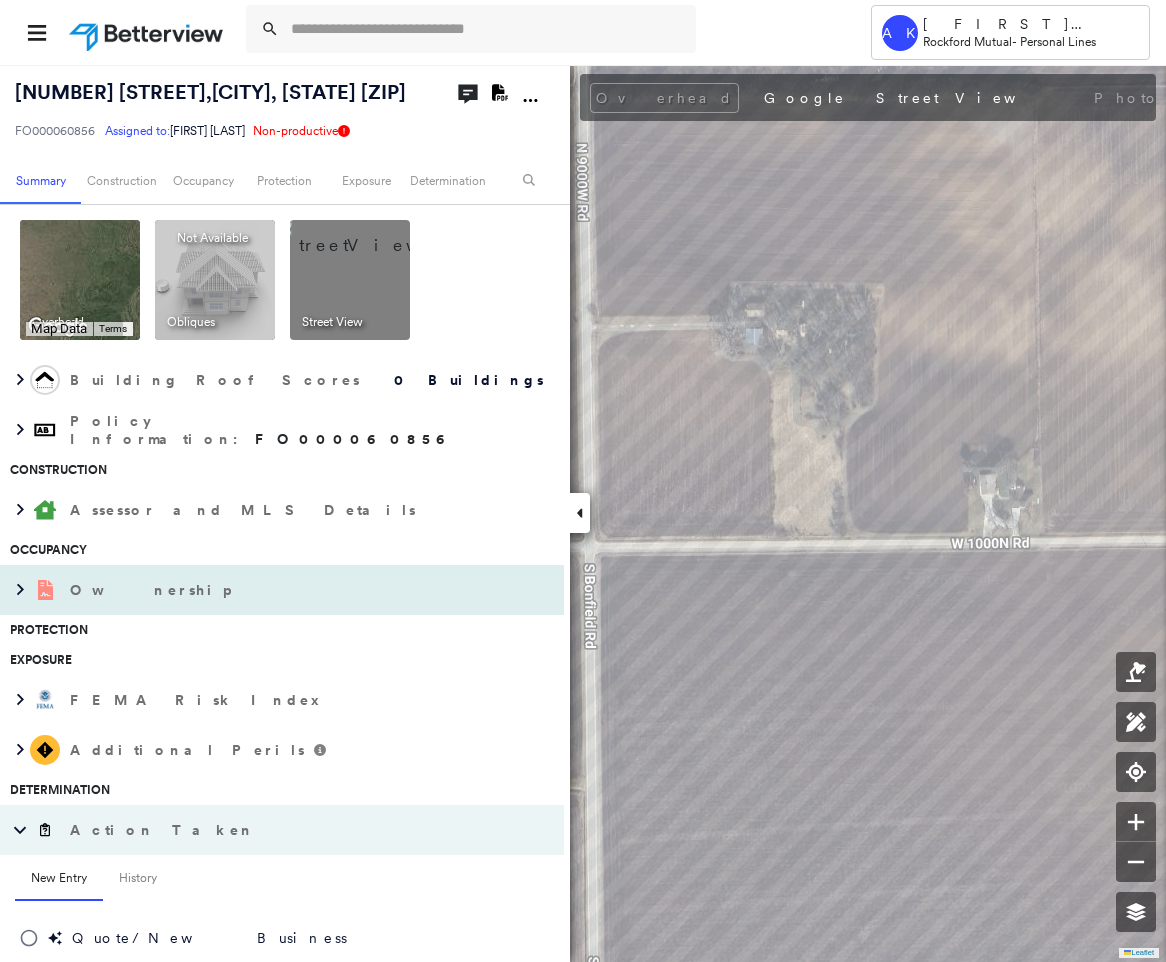 click on "Ownership" at bounding box center [282, 590] 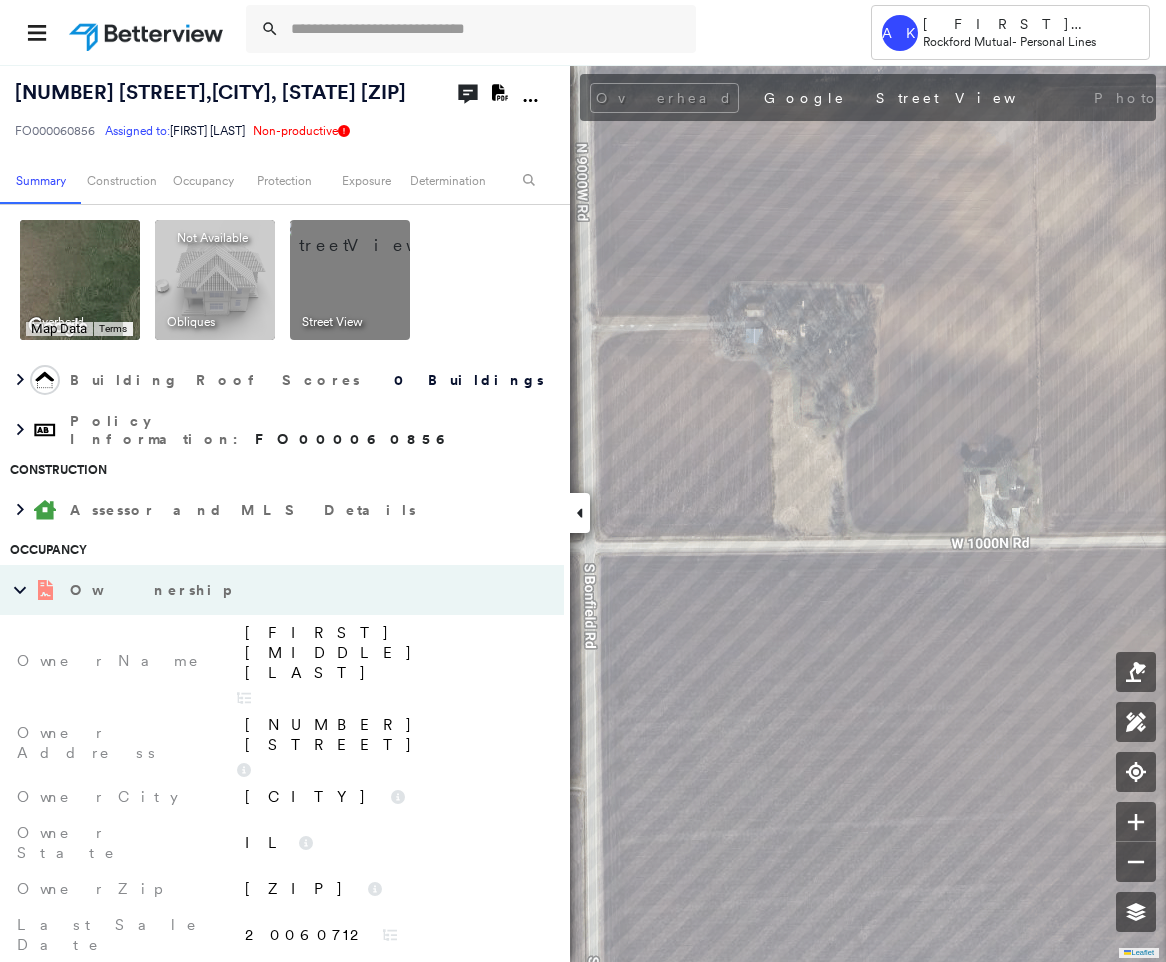 click on "Kyle E Dahn" at bounding box center [394, 653] 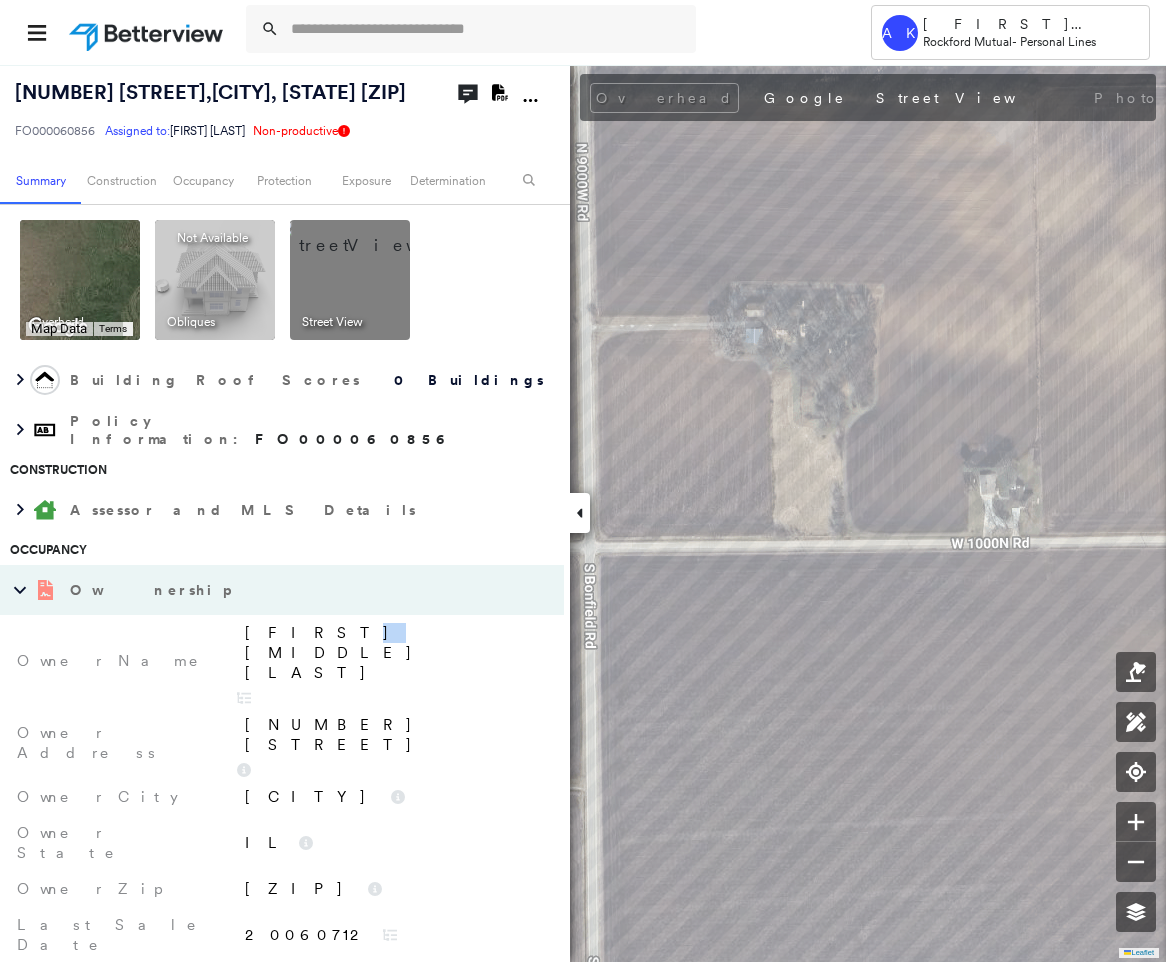 click on "Kyle E Dahn" at bounding box center [394, 653] 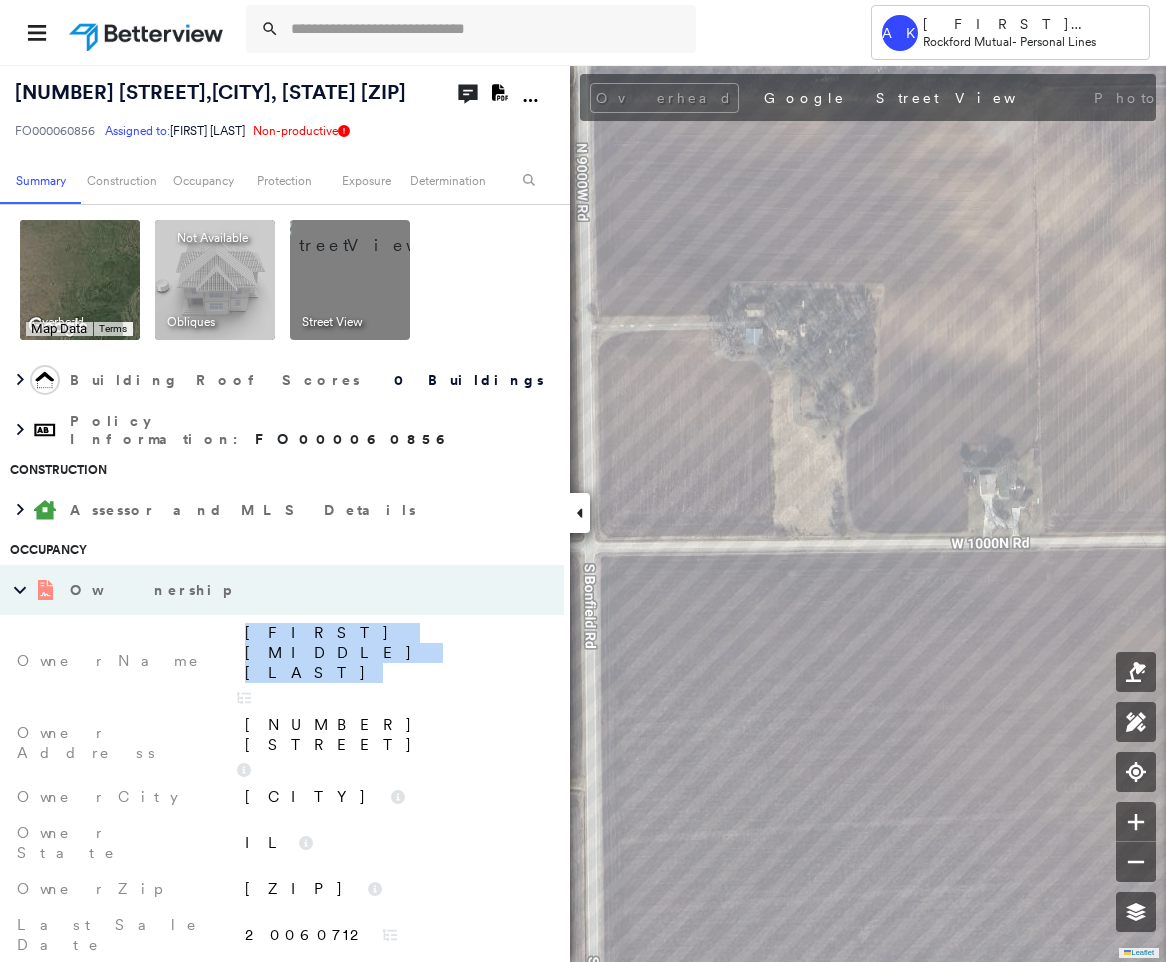 click on "Kyle E Dahn" at bounding box center [394, 653] 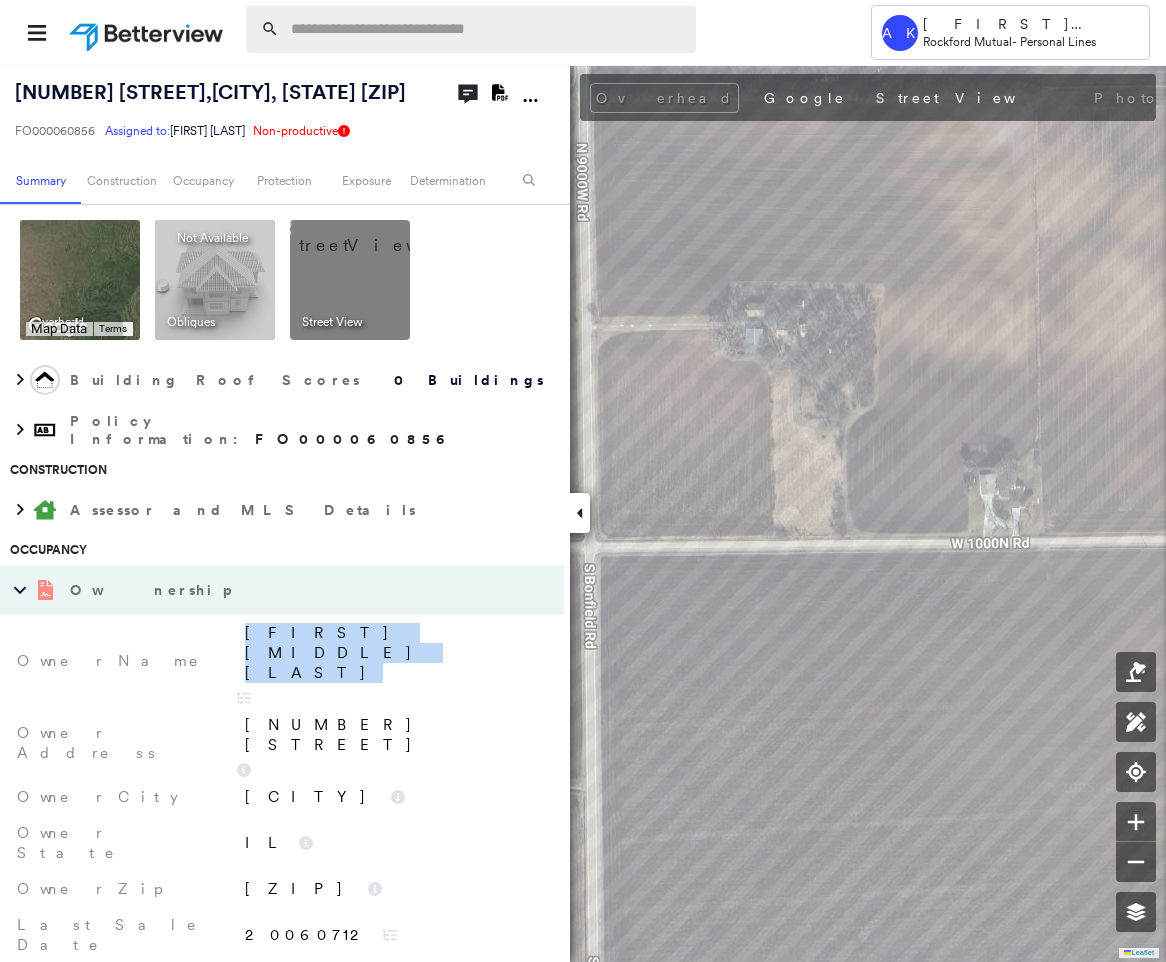 click at bounding box center [487, 29] 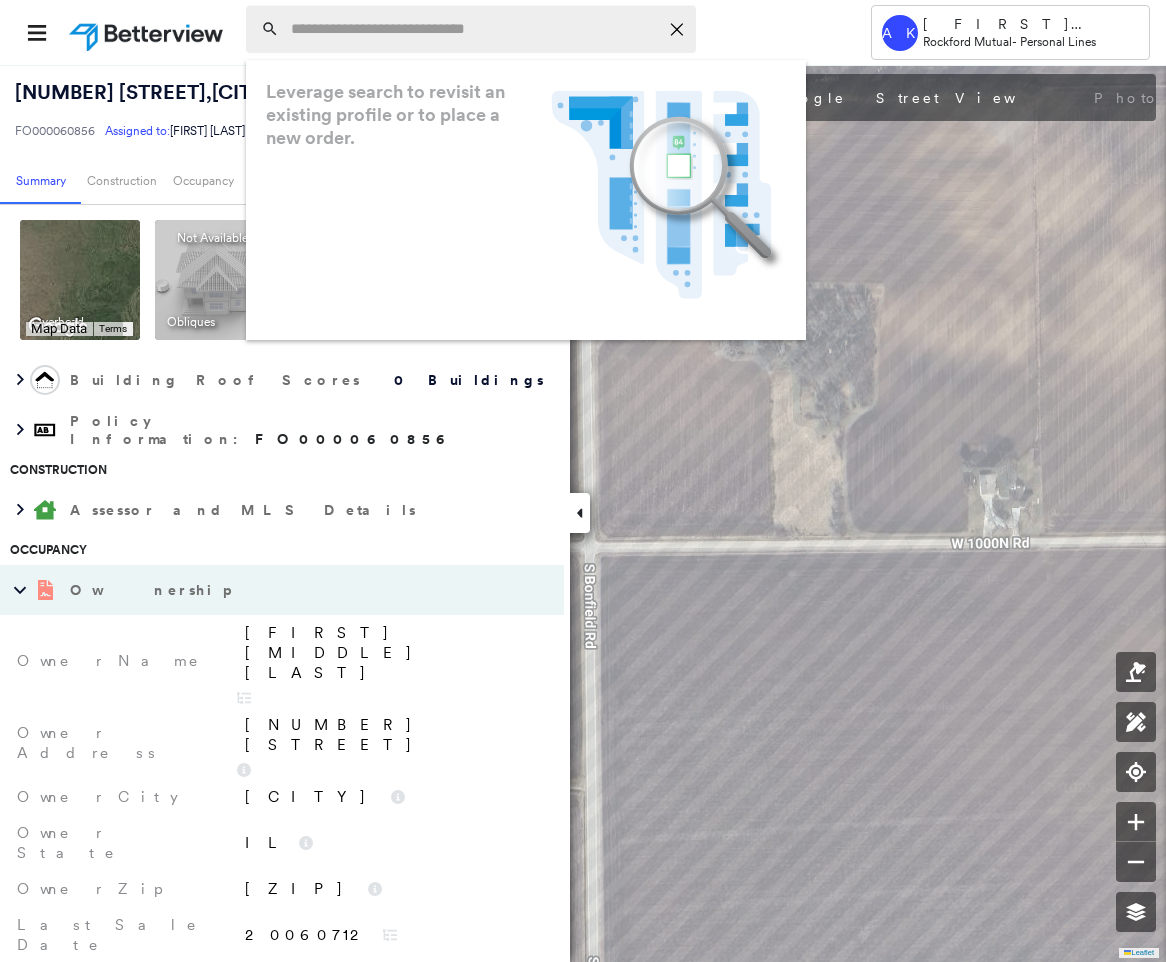 paste on "**********" 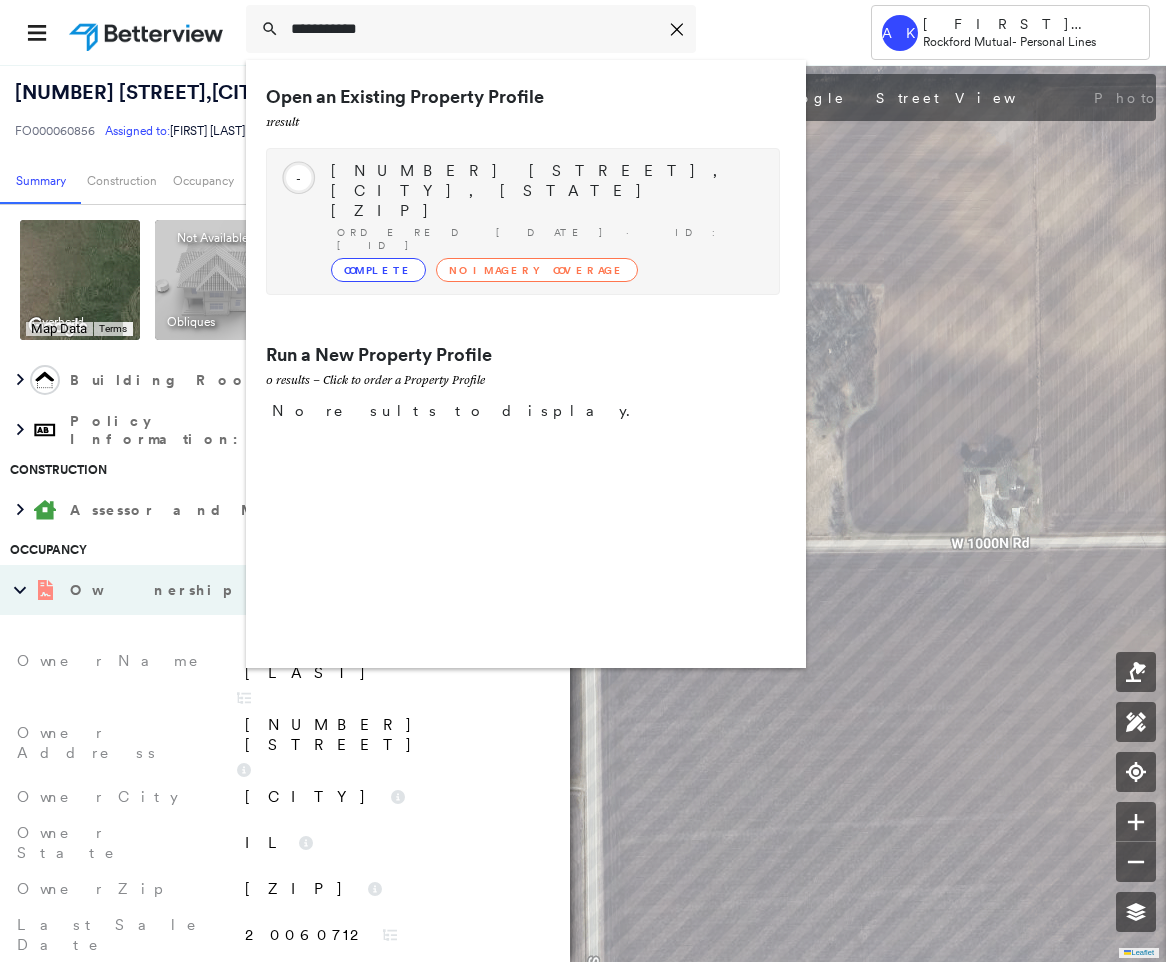 type on "**********" 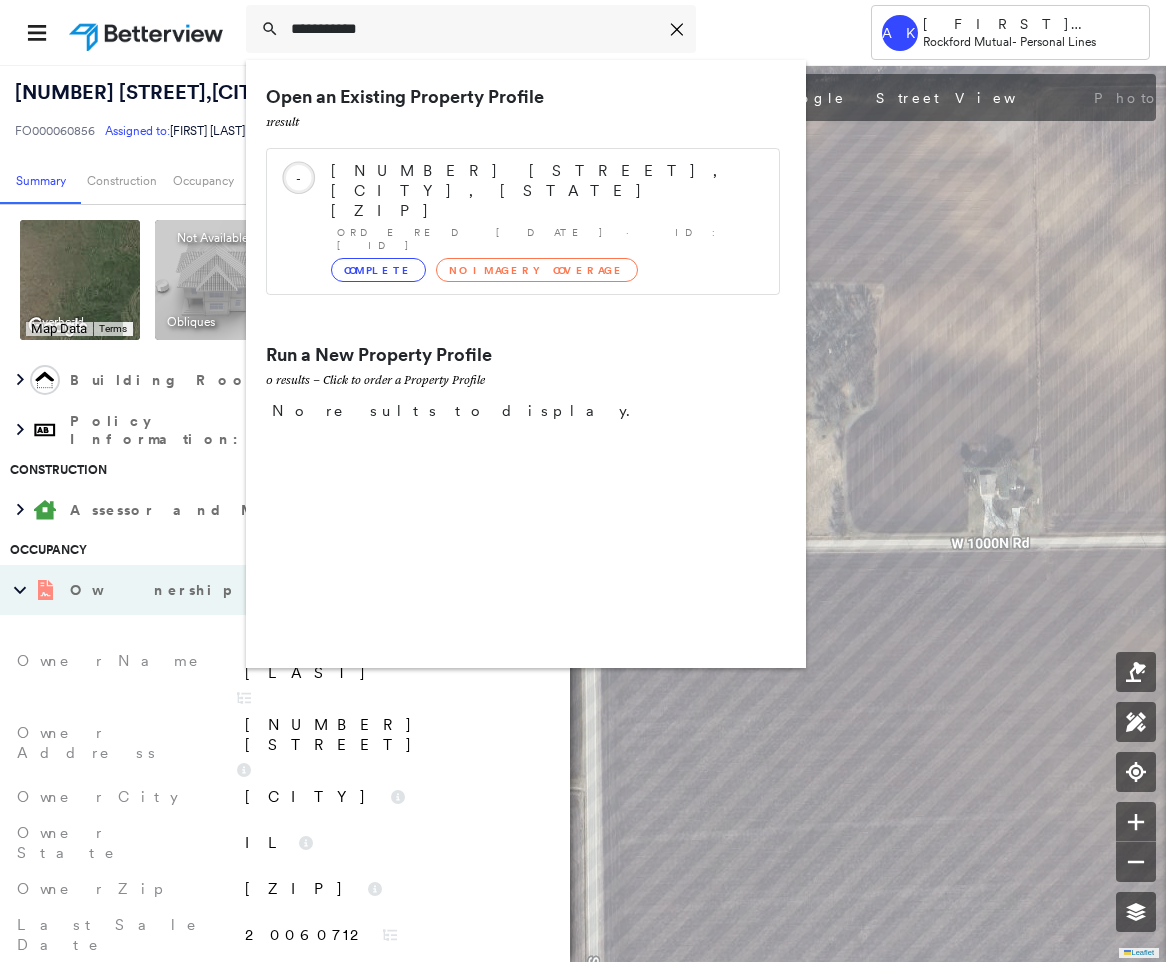 drag, startPoint x: 468, startPoint y: 201, endPoint x: 493, endPoint y: 202, distance: 25.019993 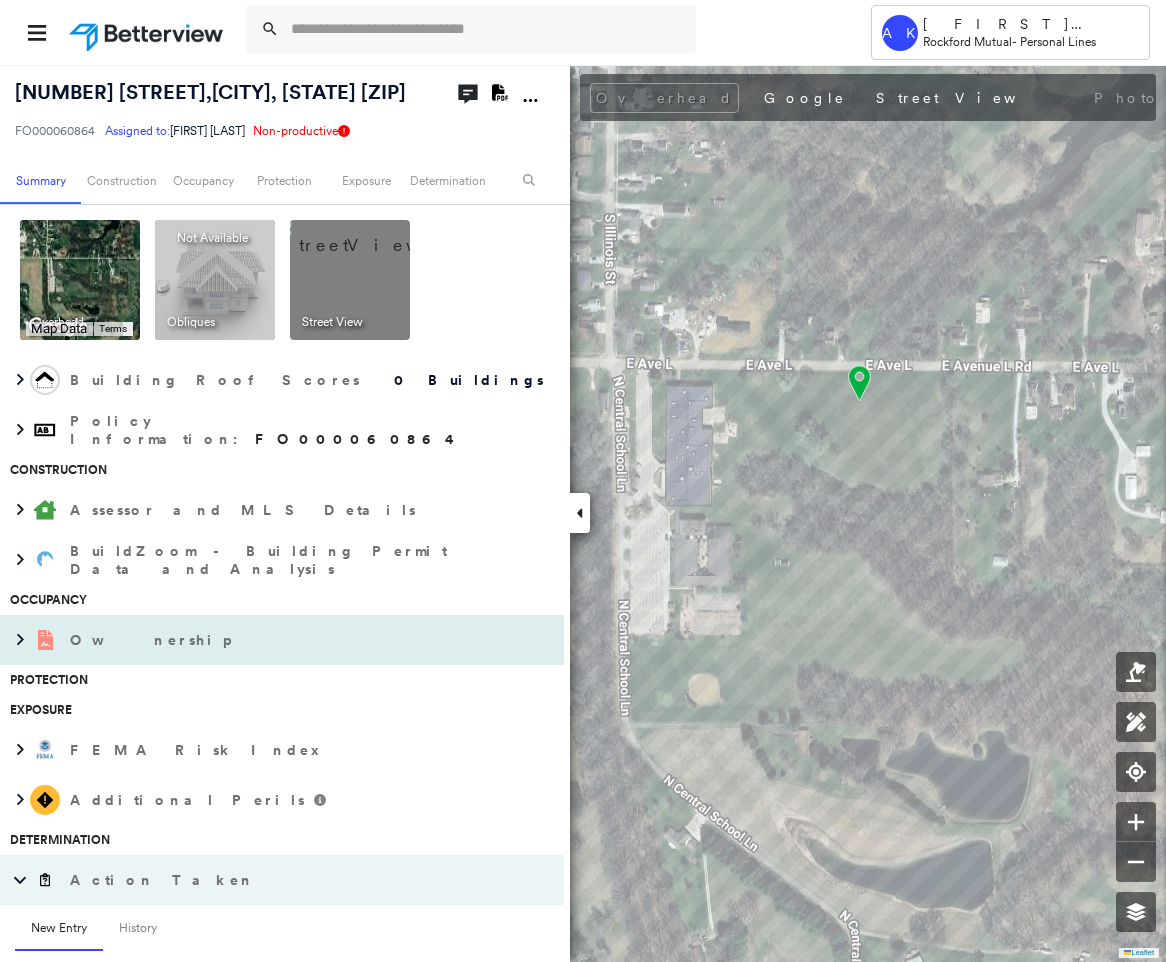 click on "Ownership" at bounding box center (262, 640) 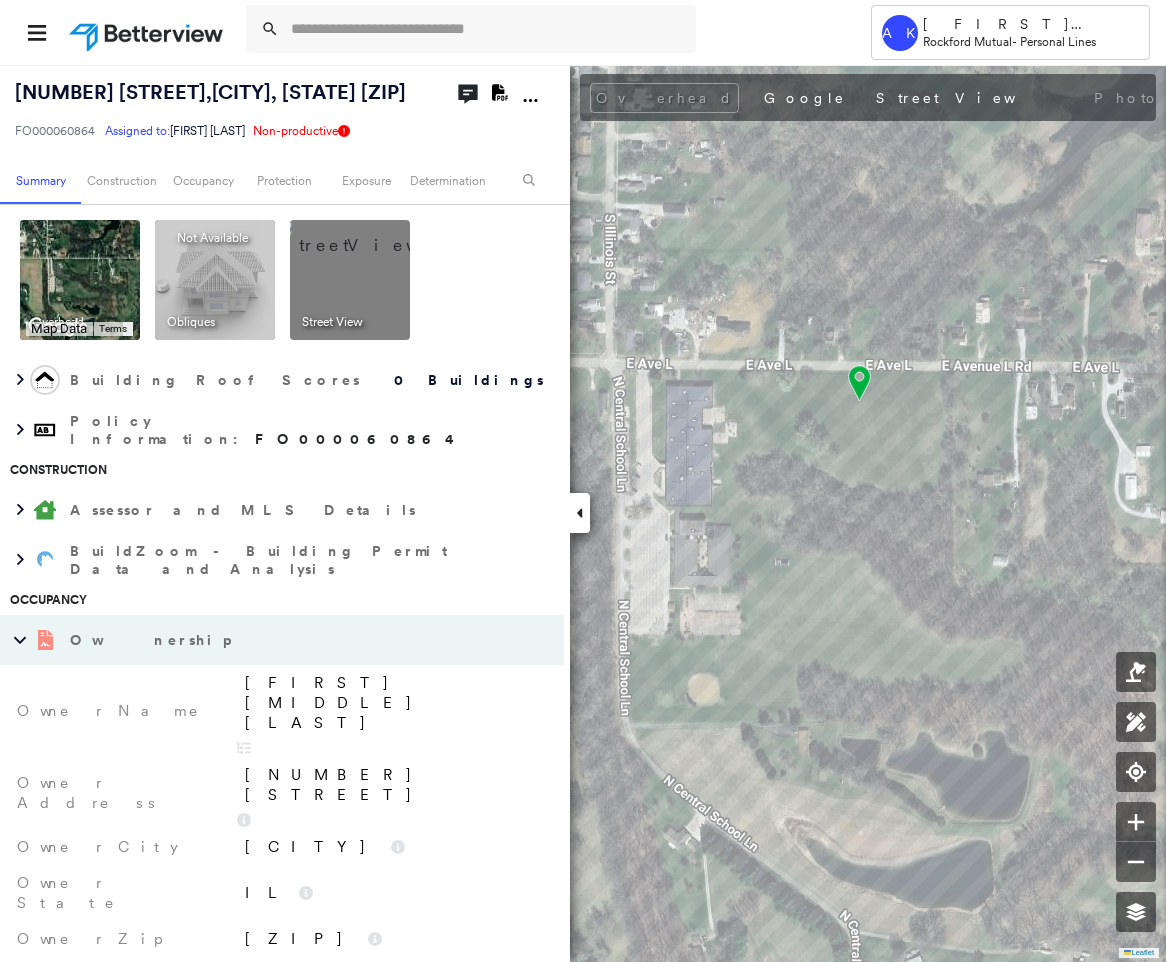 click on "Robert L Hampton" at bounding box center (391, 711) 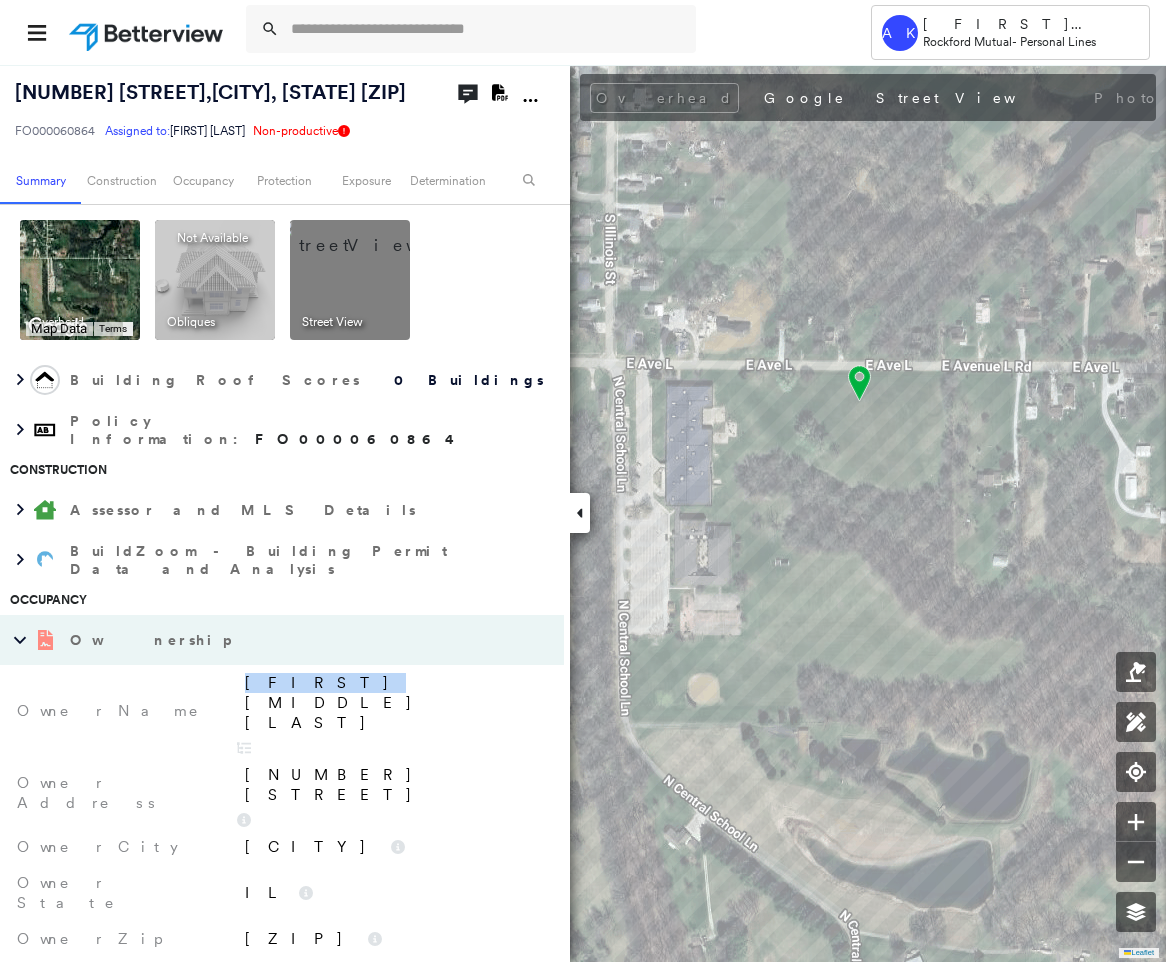 click on "Robert L Hampton" at bounding box center (391, 711) 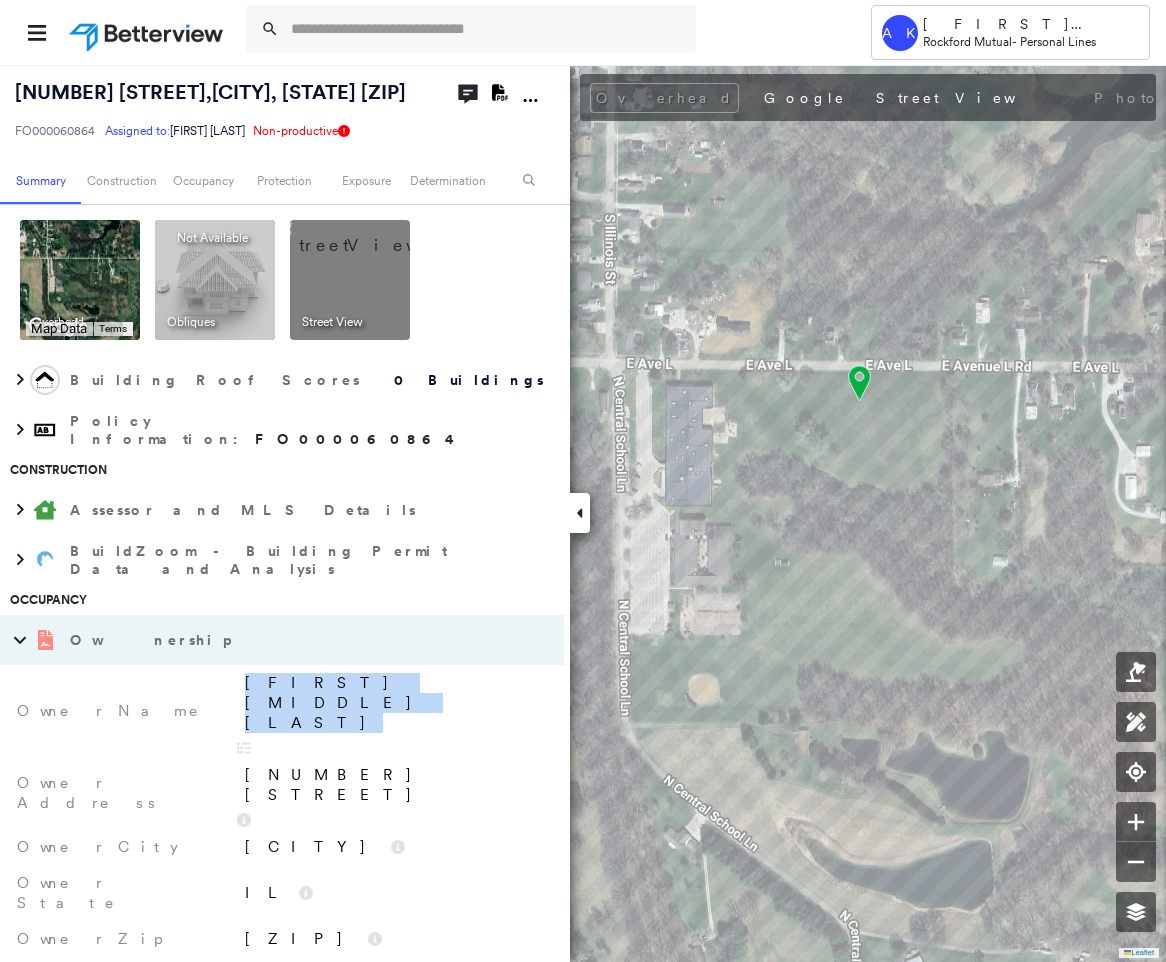 click on "Robert L Hampton" at bounding box center [391, 711] 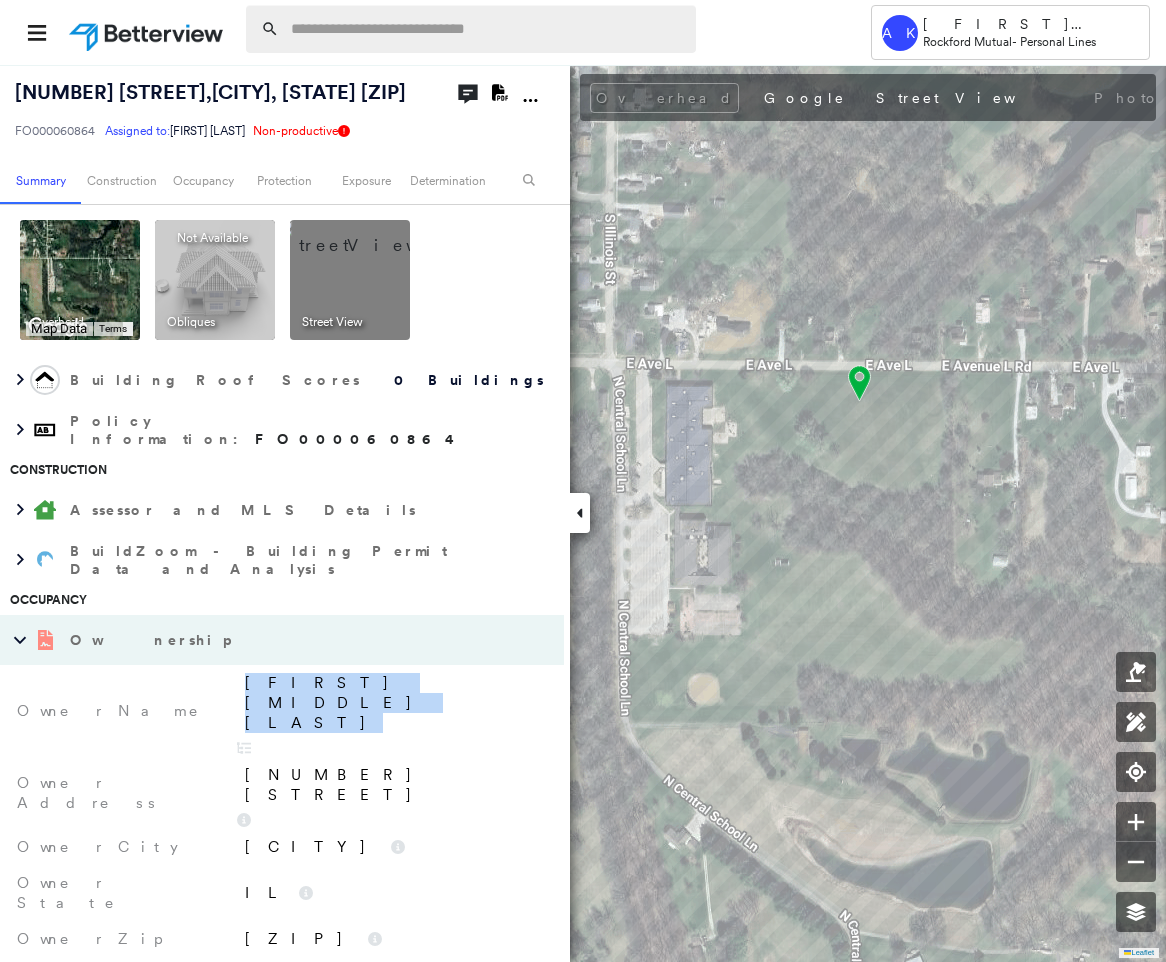click at bounding box center [487, 29] 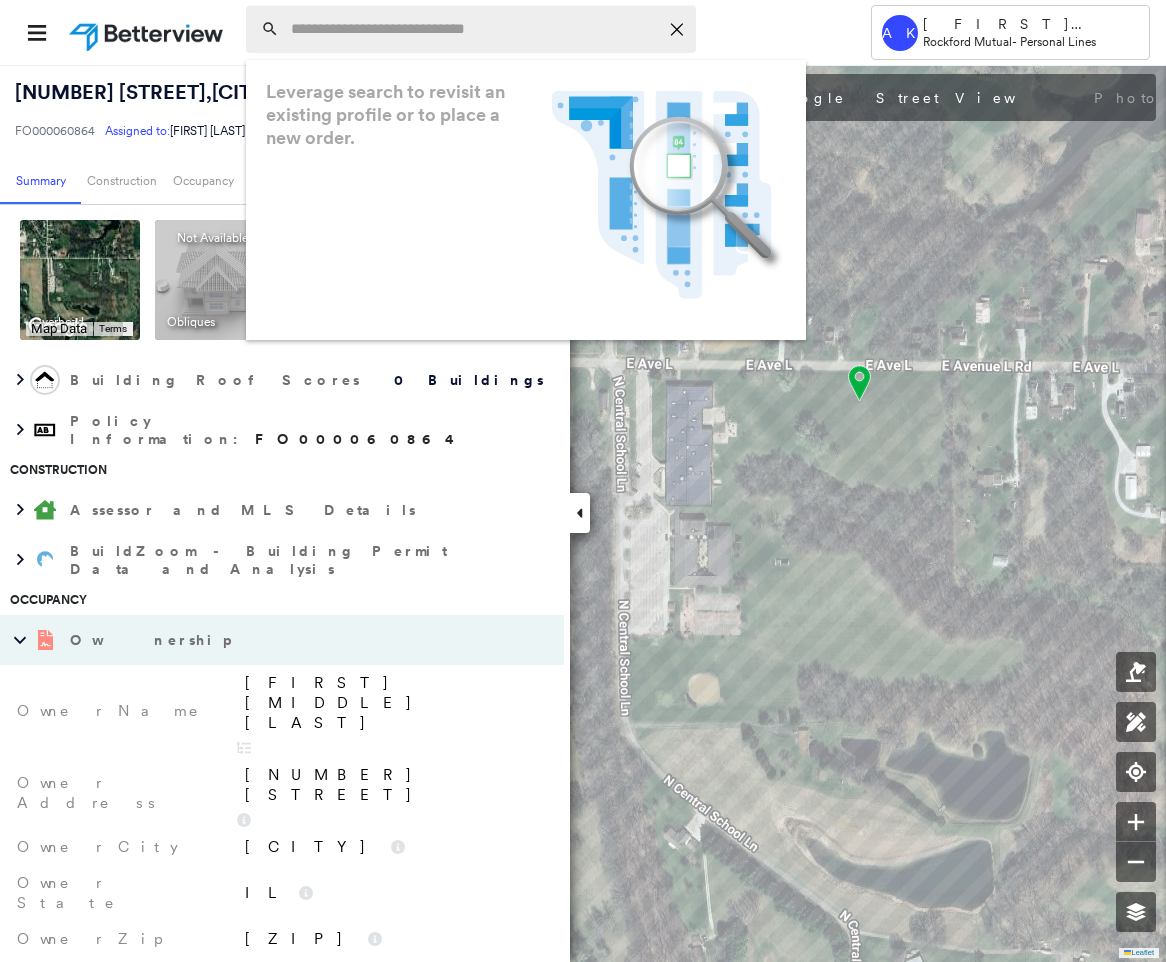 paste on "**********" 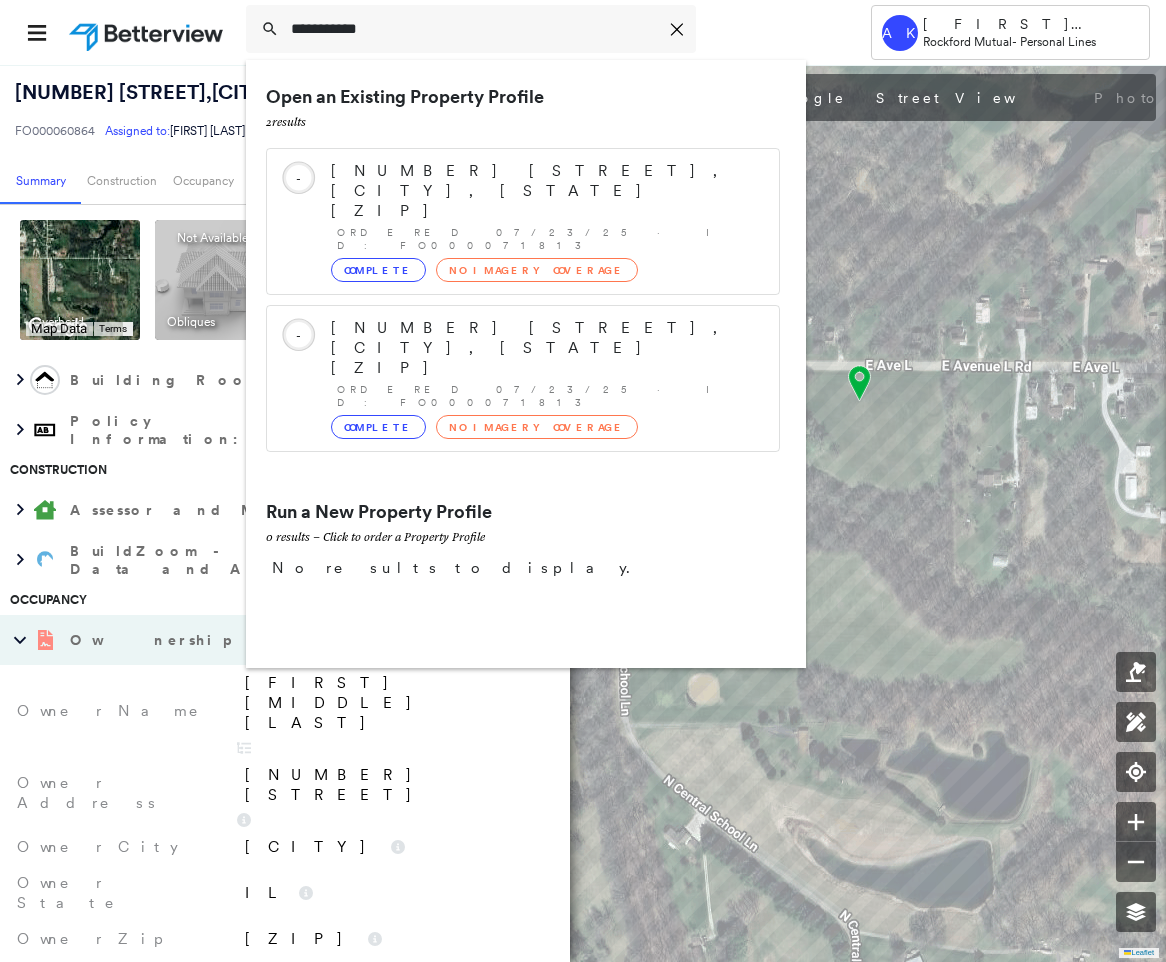 type on "**********" 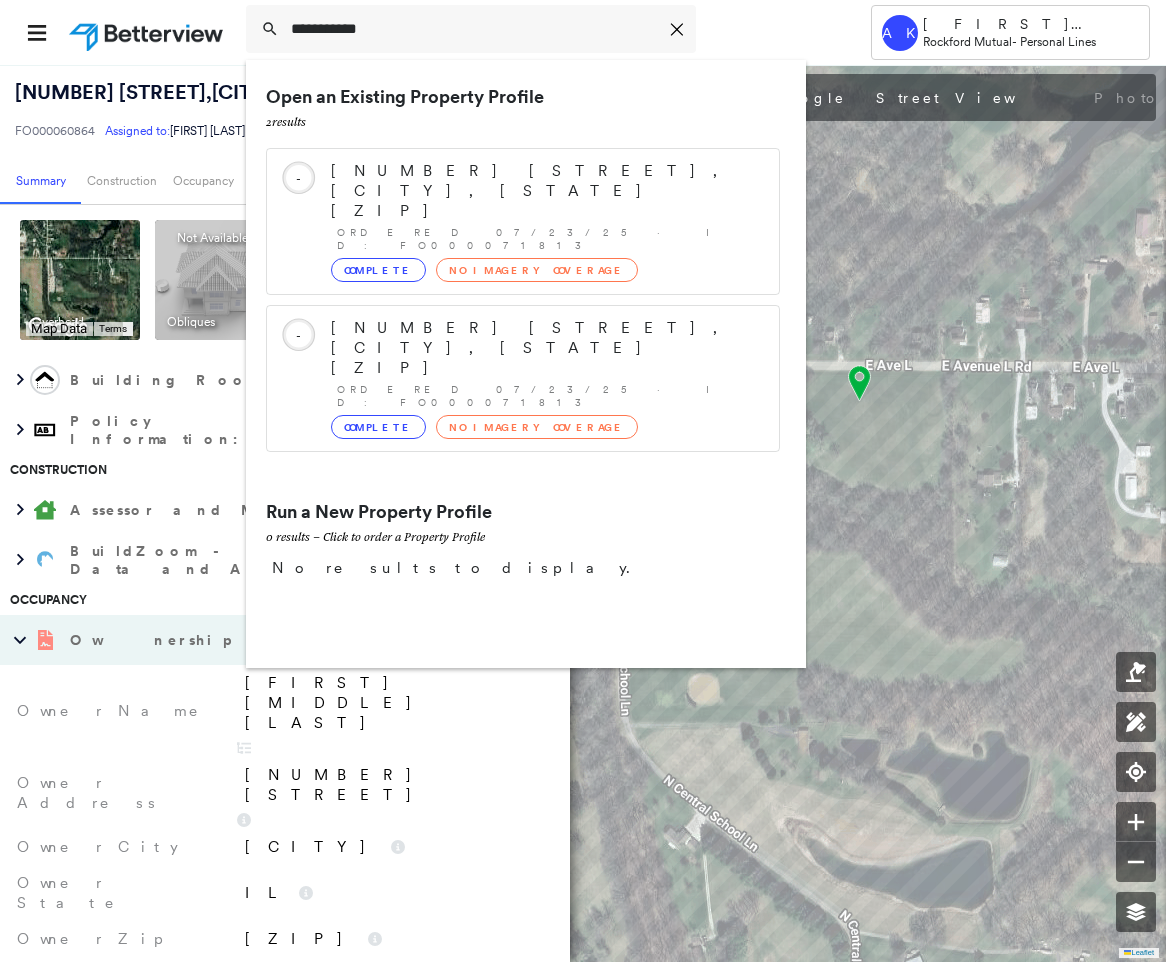 drag, startPoint x: 422, startPoint y: 175, endPoint x: 432, endPoint y: 172, distance: 10.440307 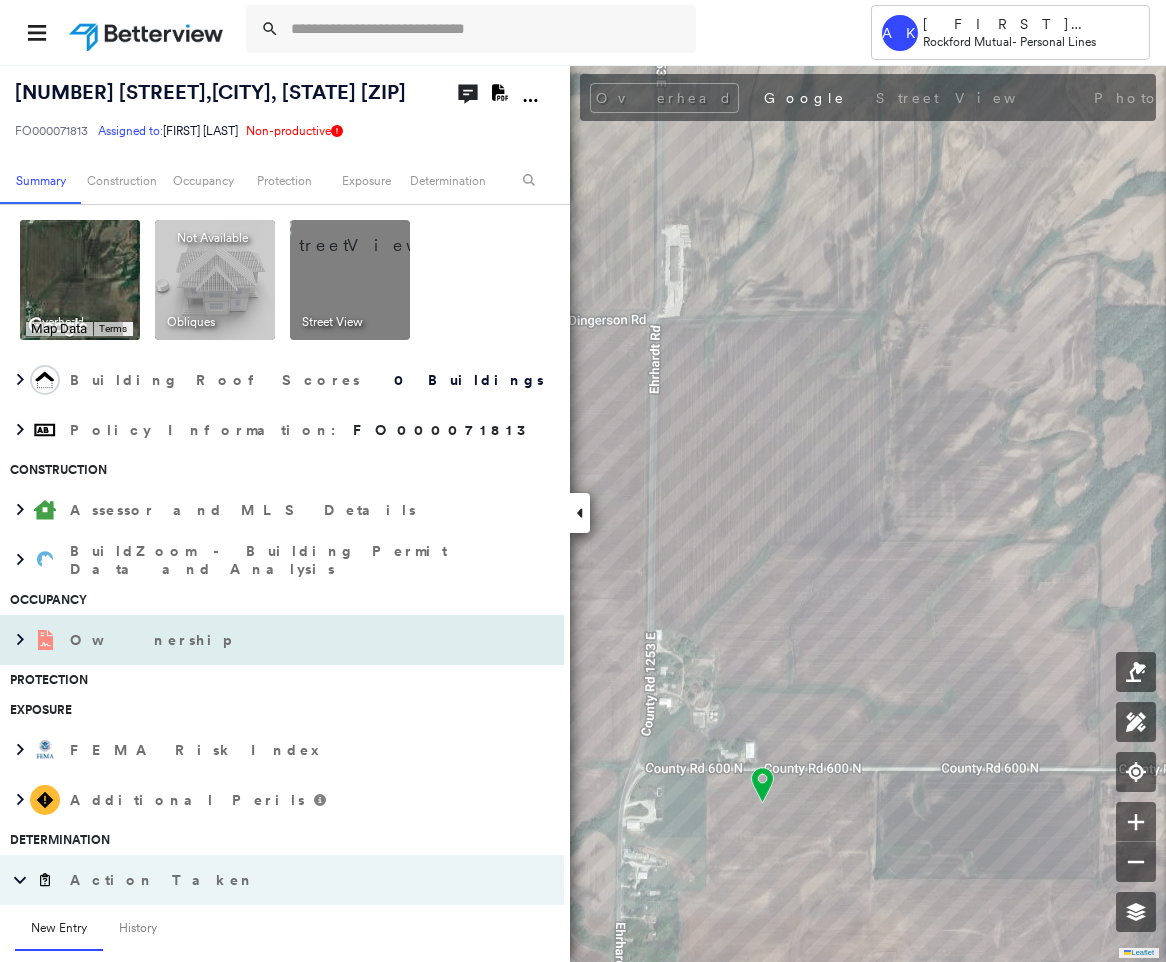 click on "Ownership" at bounding box center [262, 640] 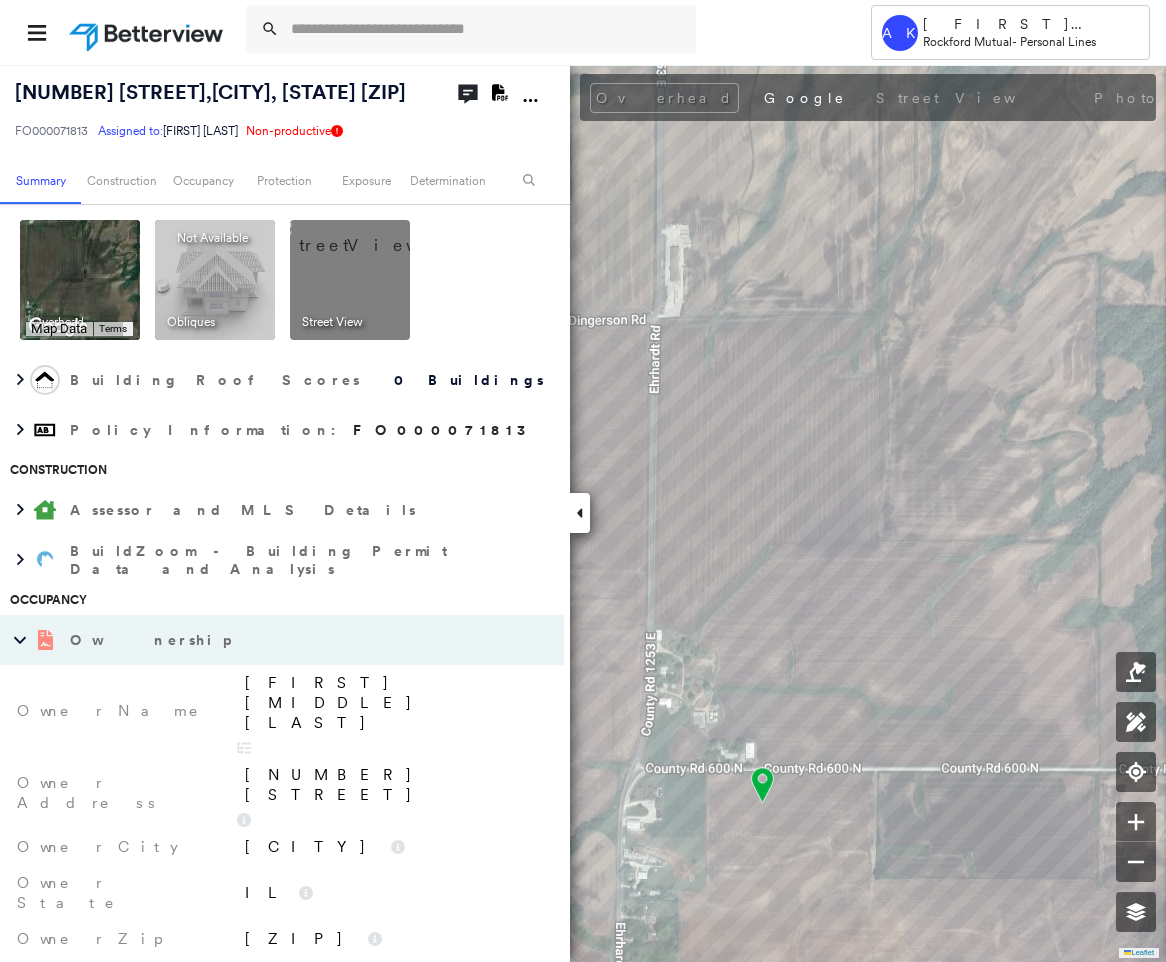 click on "Jerrod R Evans" at bounding box center (391, 711) 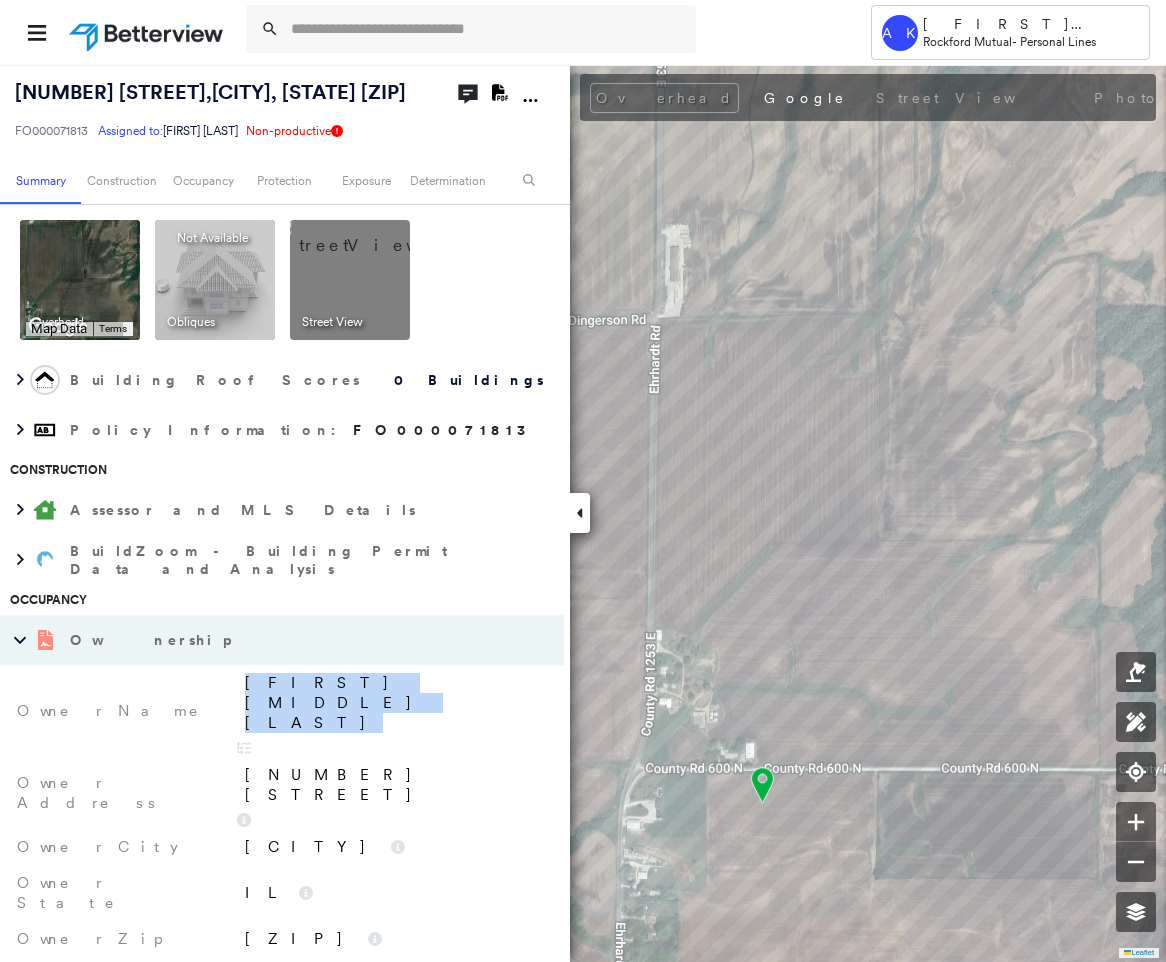 click on "Jerrod R Evans" at bounding box center [391, 711] 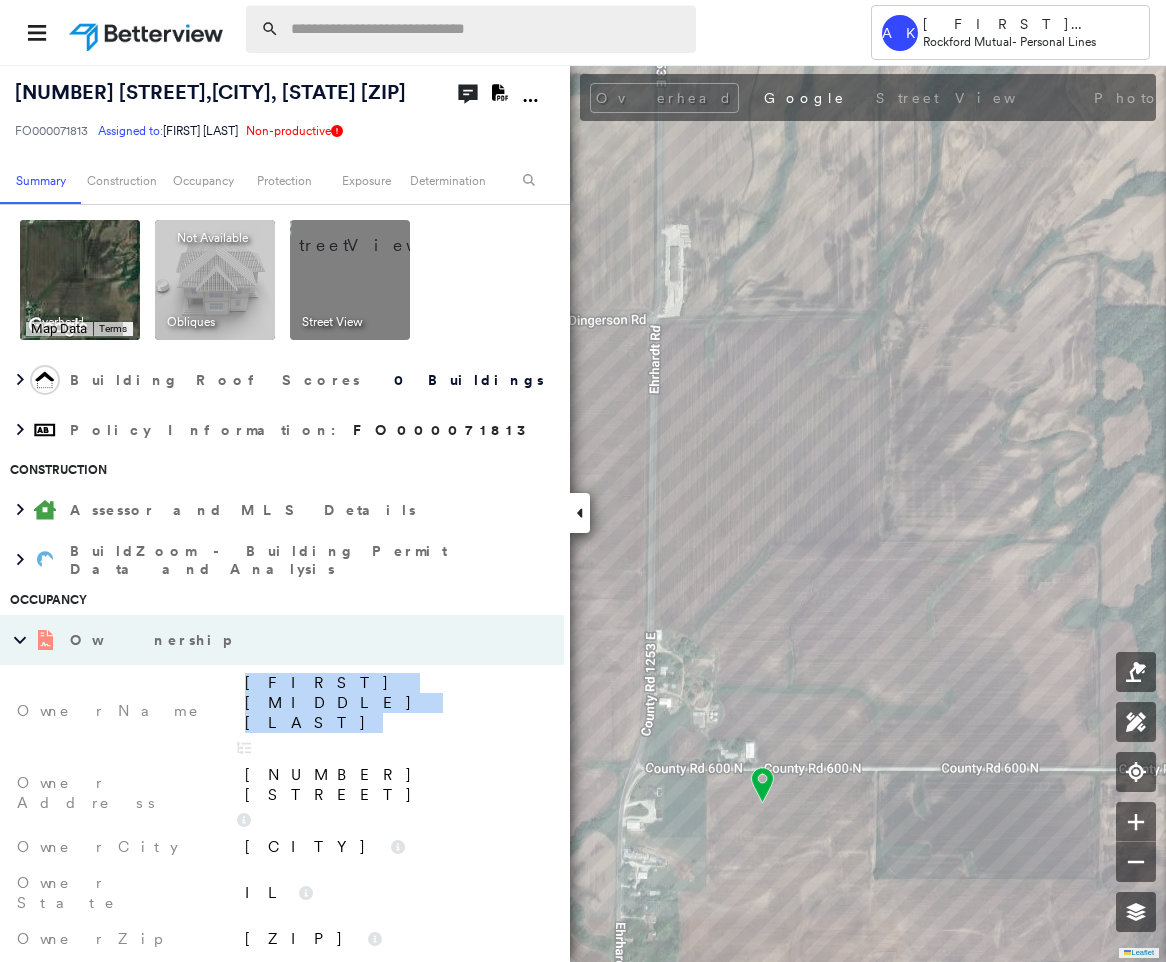 click at bounding box center (487, 29) 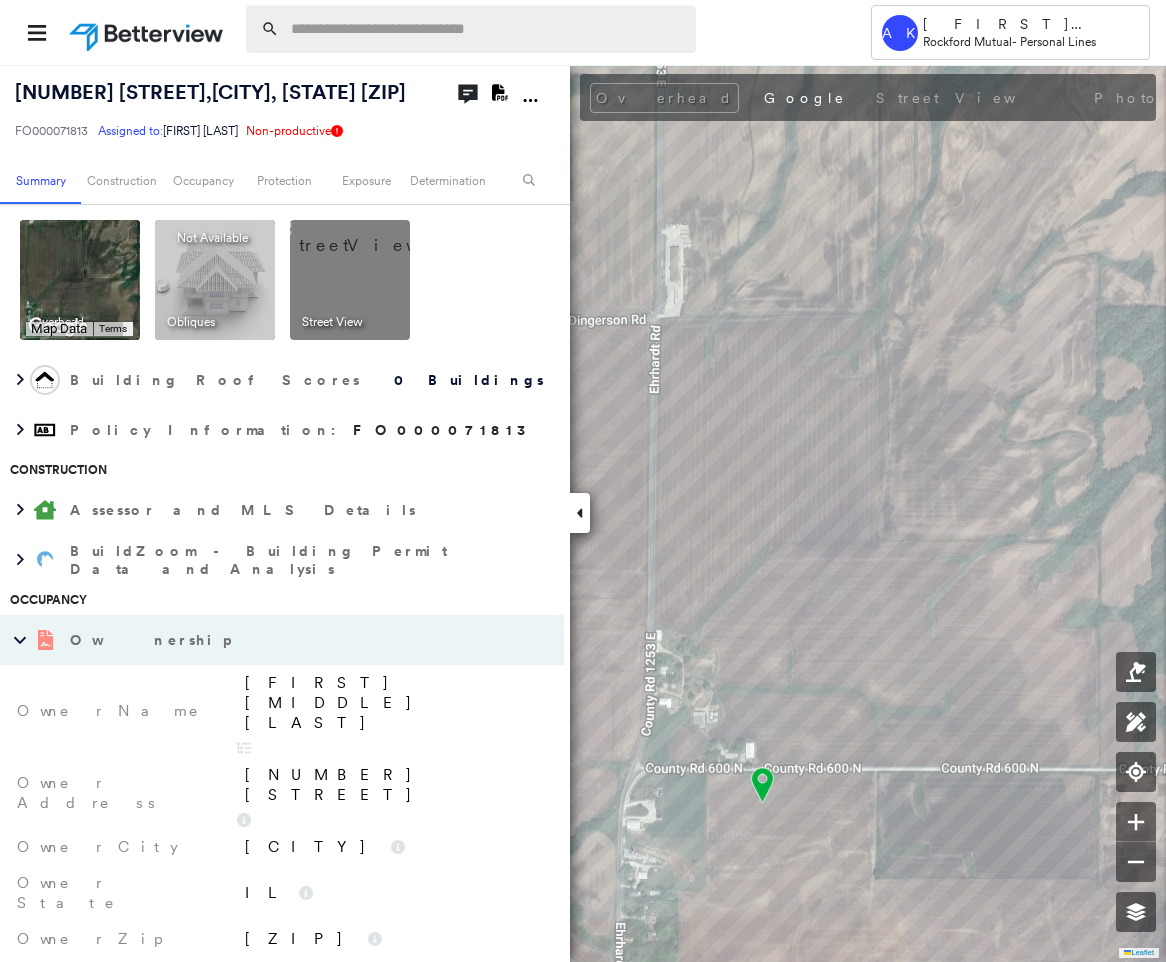 paste on "**********" 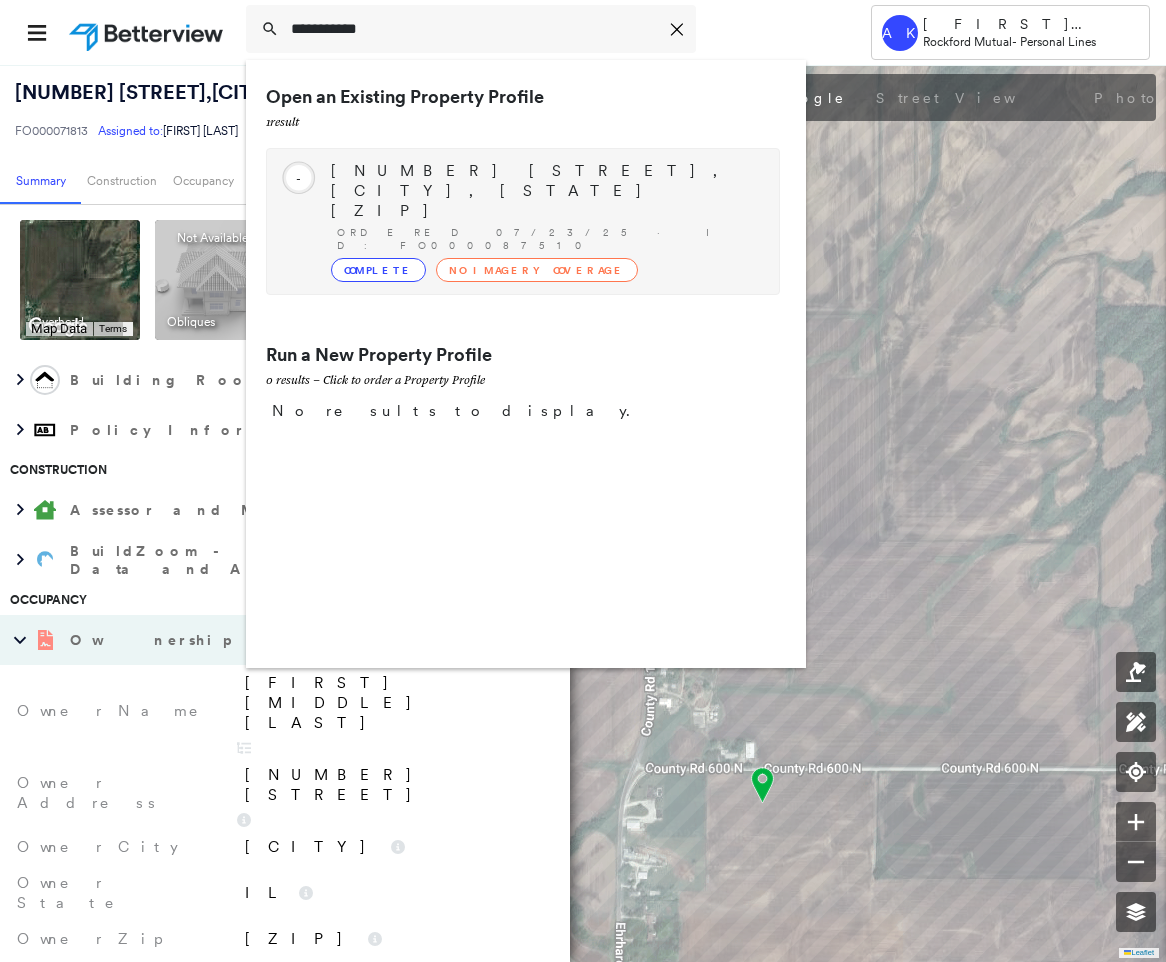 type on "**********" 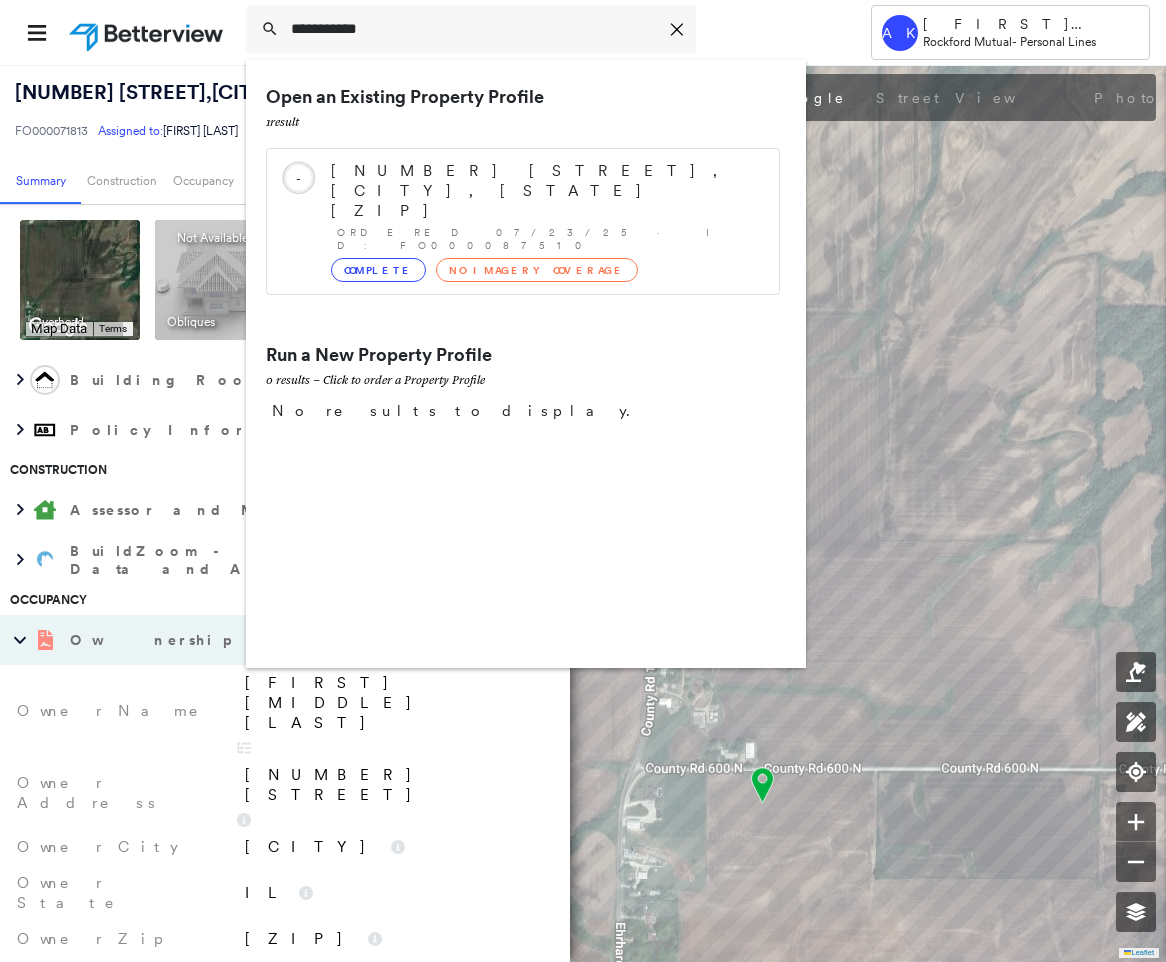 drag, startPoint x: 449, startPoint y: 191, endPoint x: 475, endPoint y: 182, distance: 27.513634 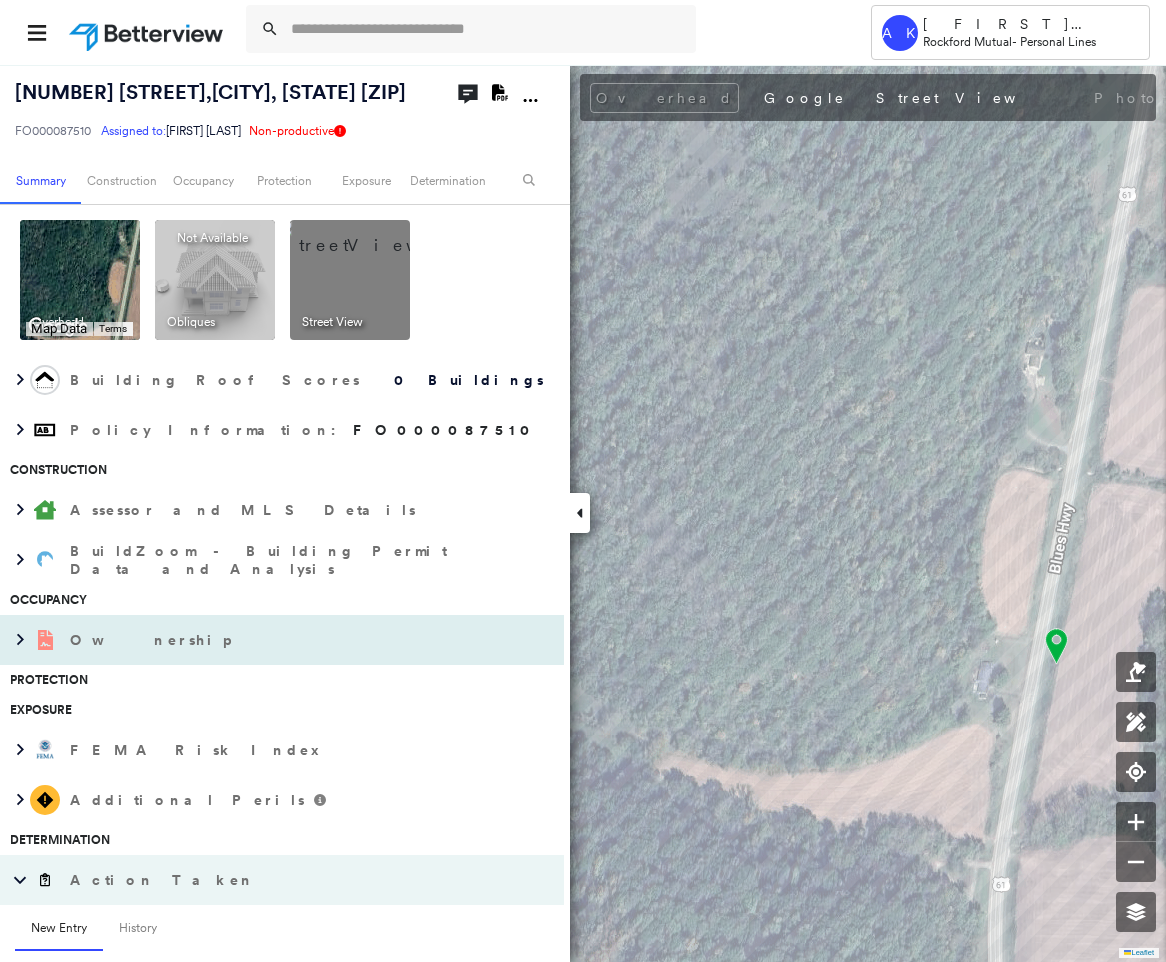 click on "Ownership" at bounding box center (262, 640) 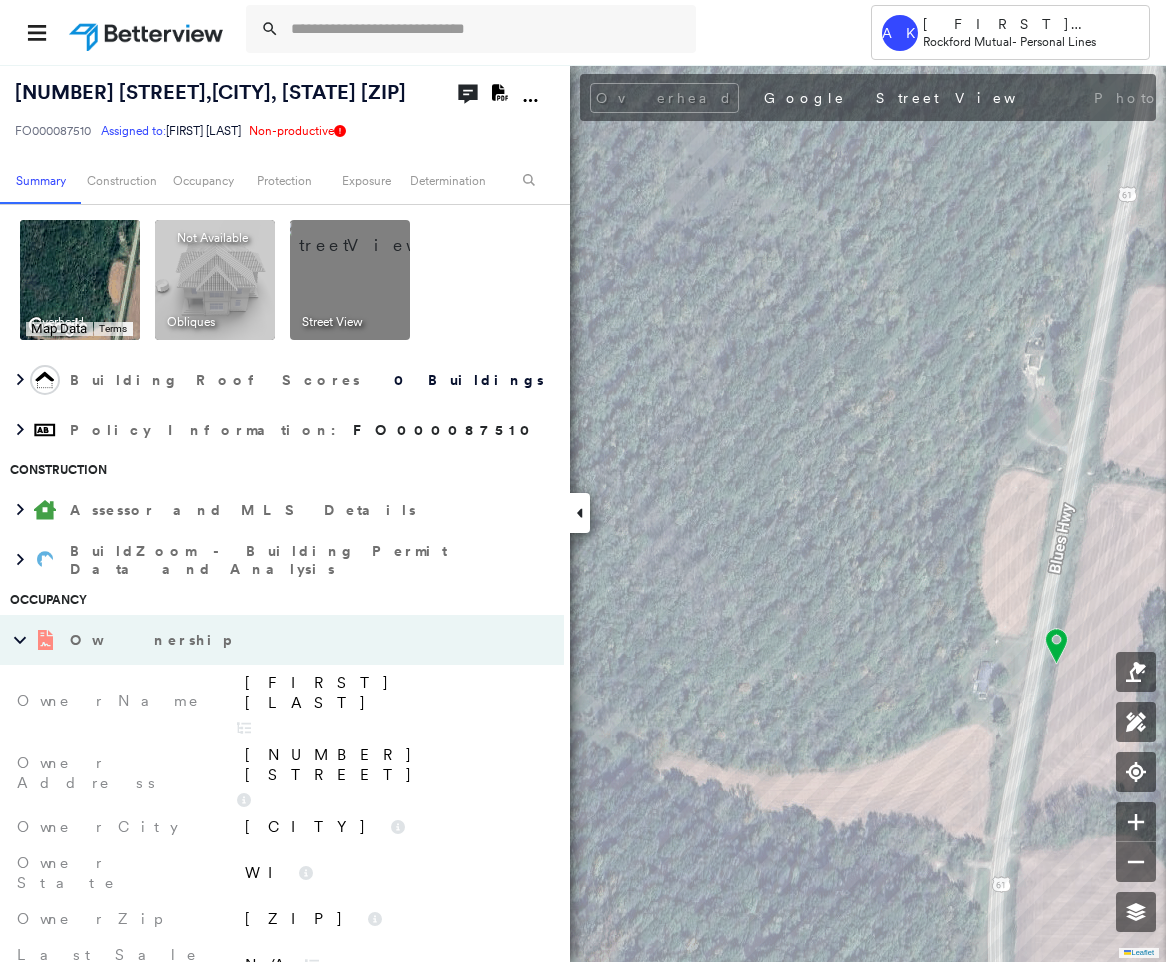 drag, startPoint x: 312, startPoint y: 722, endPoint x: 303, endPoint y: 707, distance: 17.492855 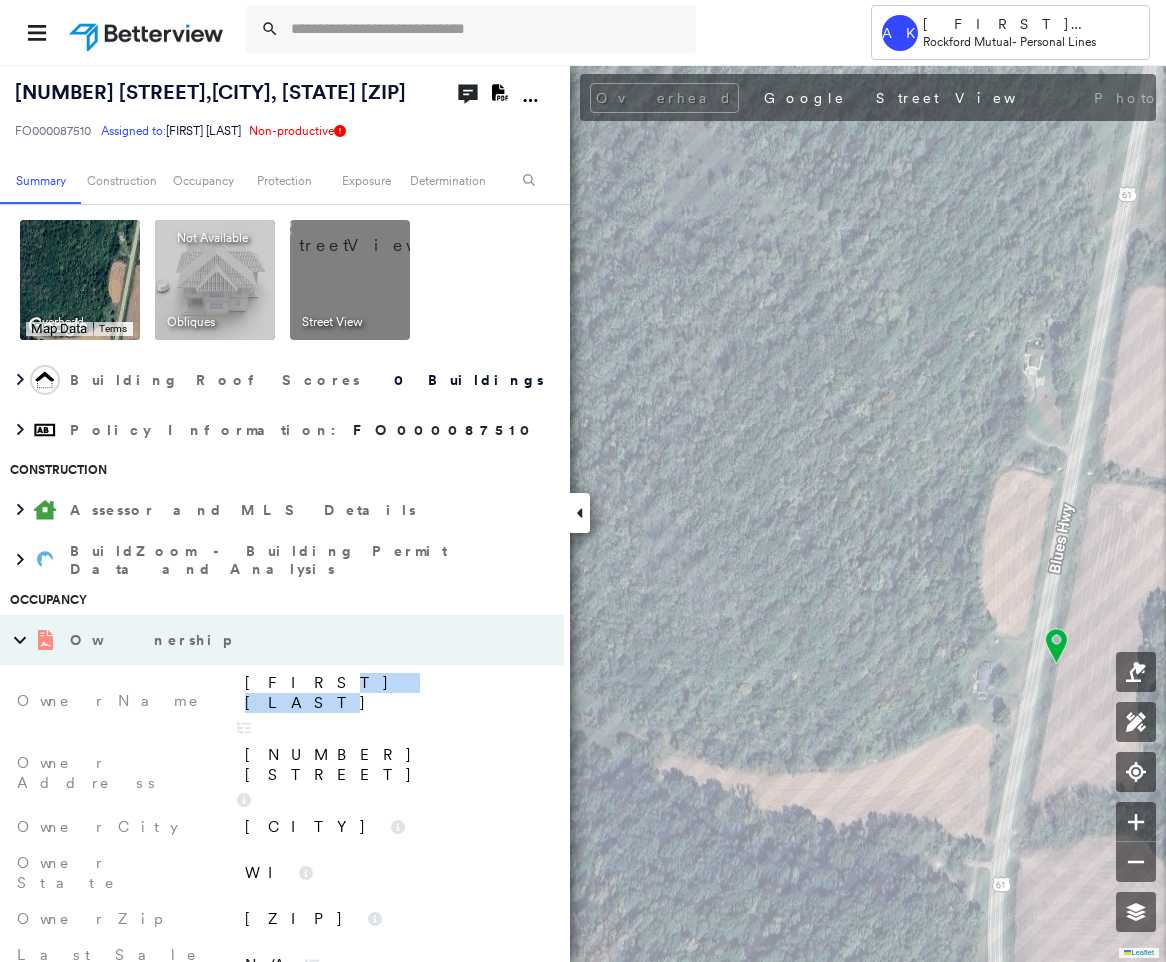 click on "Cole Buchanan" at bounding box center [394, 693] 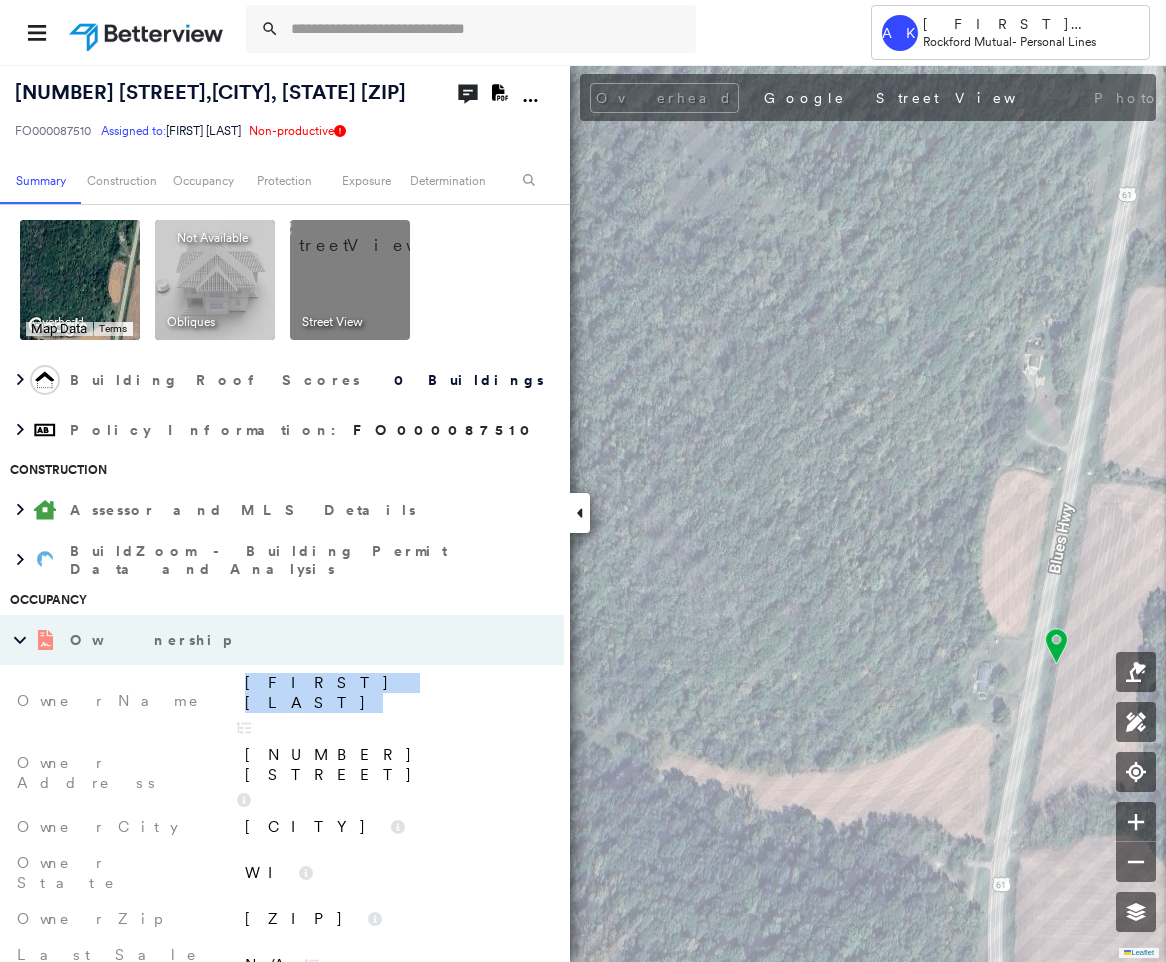 click on "Cole Buchanan" at bounding box center (394, 693) 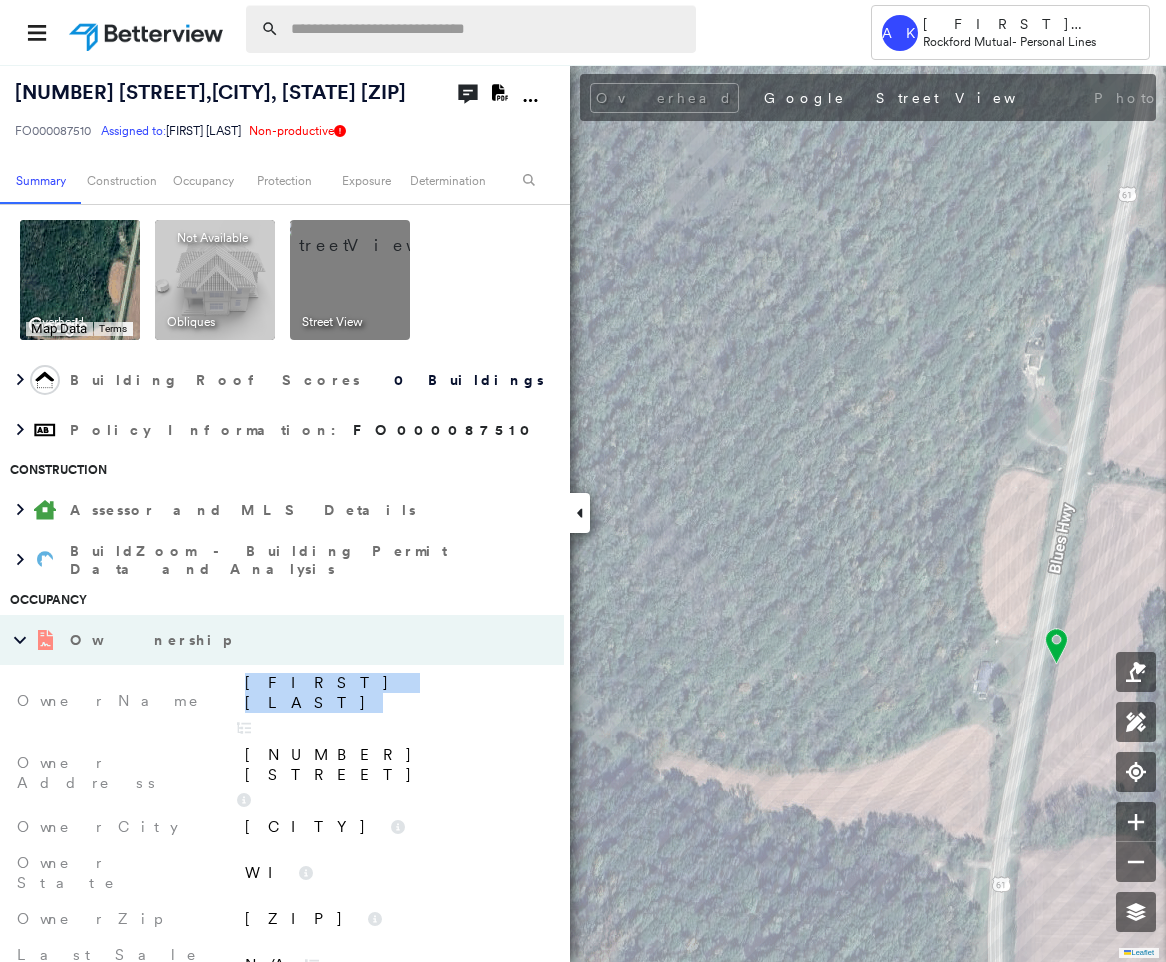 click at bounding box center (487, 29) 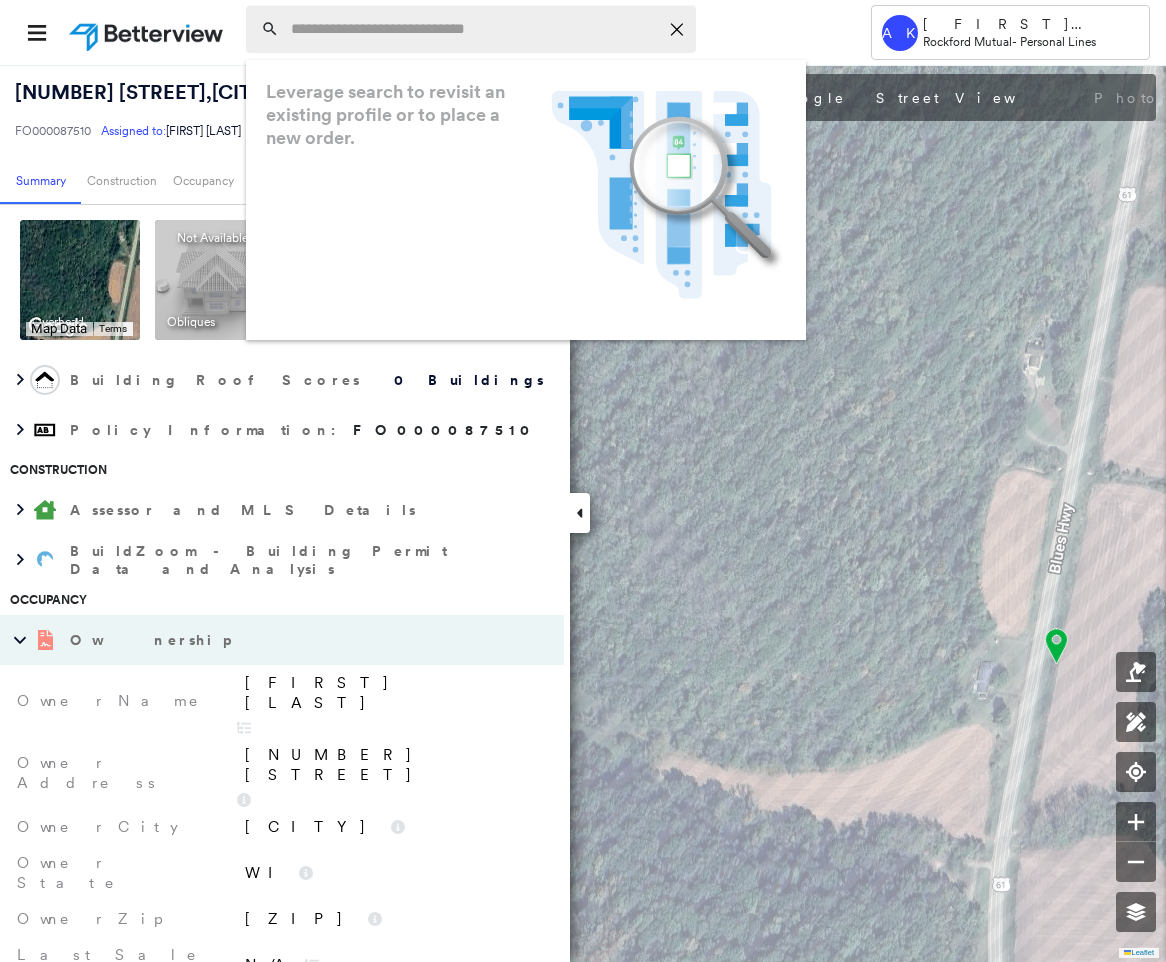 paste on "**********" 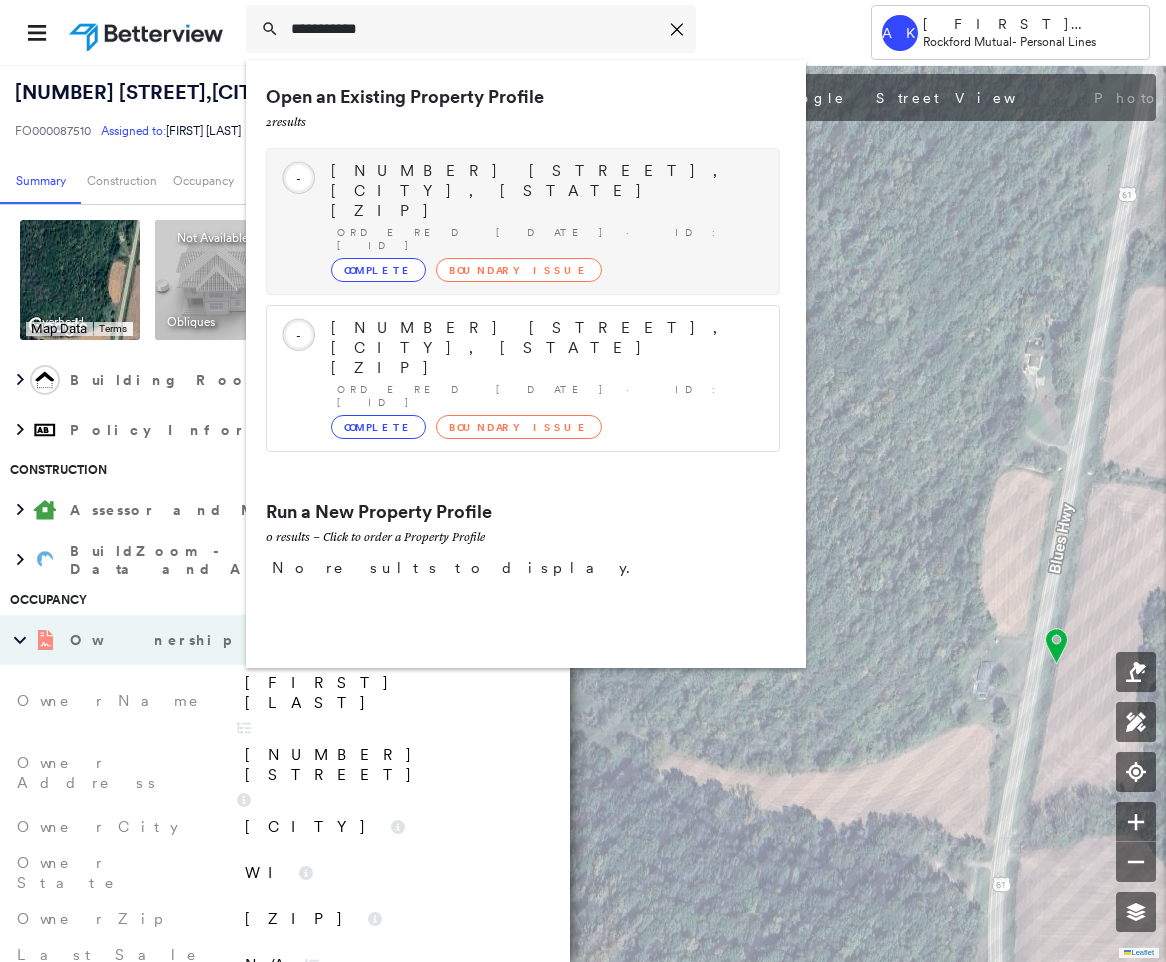 type on "**********" 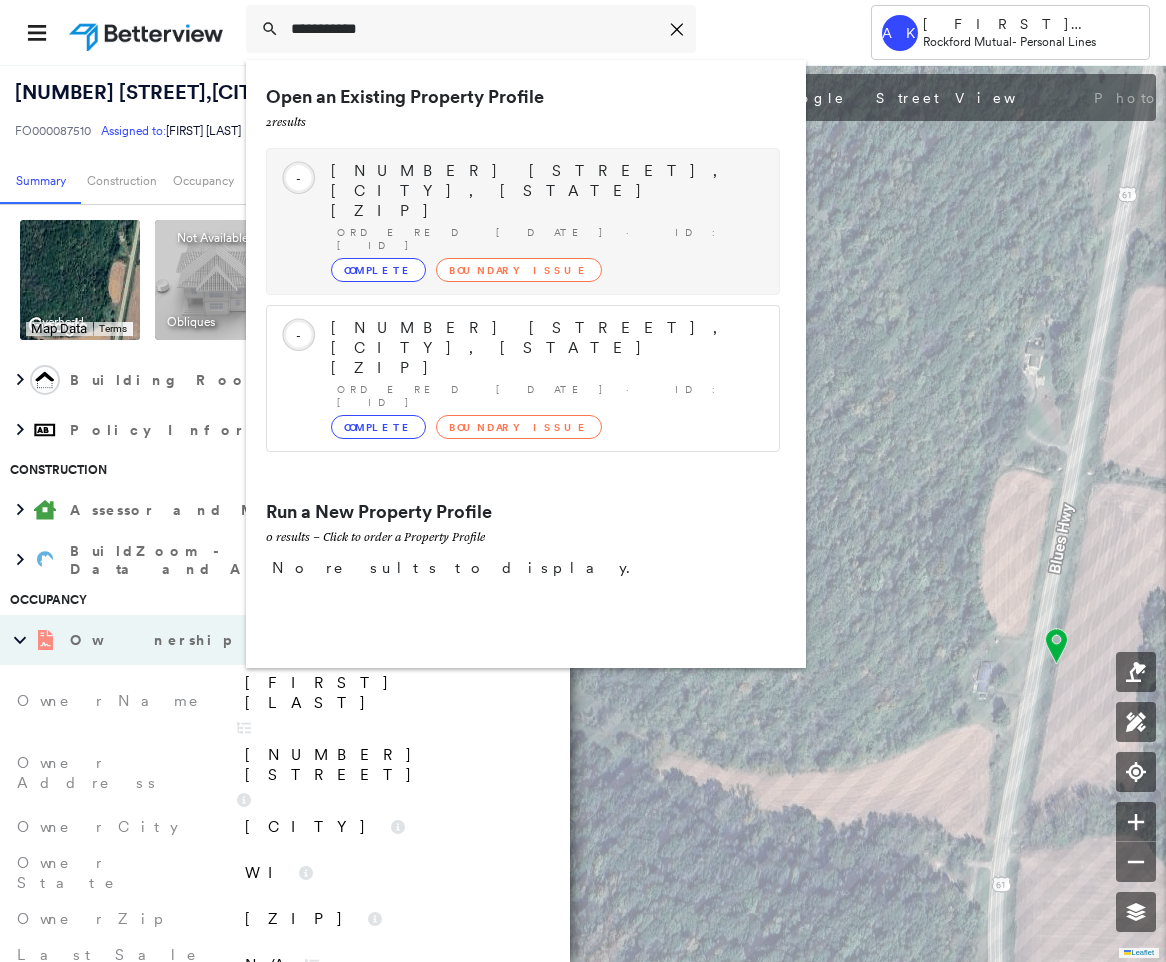 click on "10828 W 1000S RD, BONFIELD, IL 60913-7002 Ordered 07/23/25 · ID: FO000060970 Complete Boundary Issue" at bounding box center (545, 221) 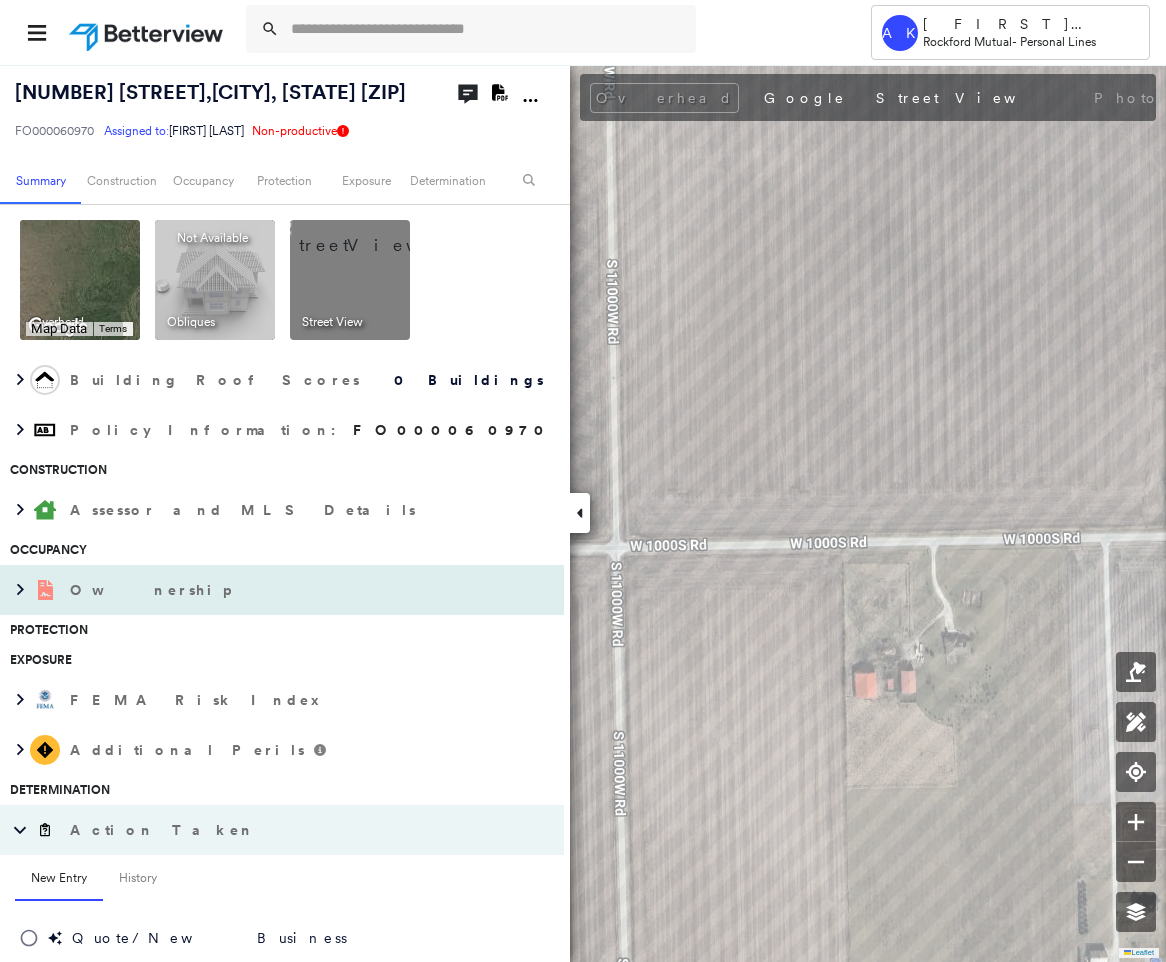 click on "Ownership" at bounding box center [242, 590] 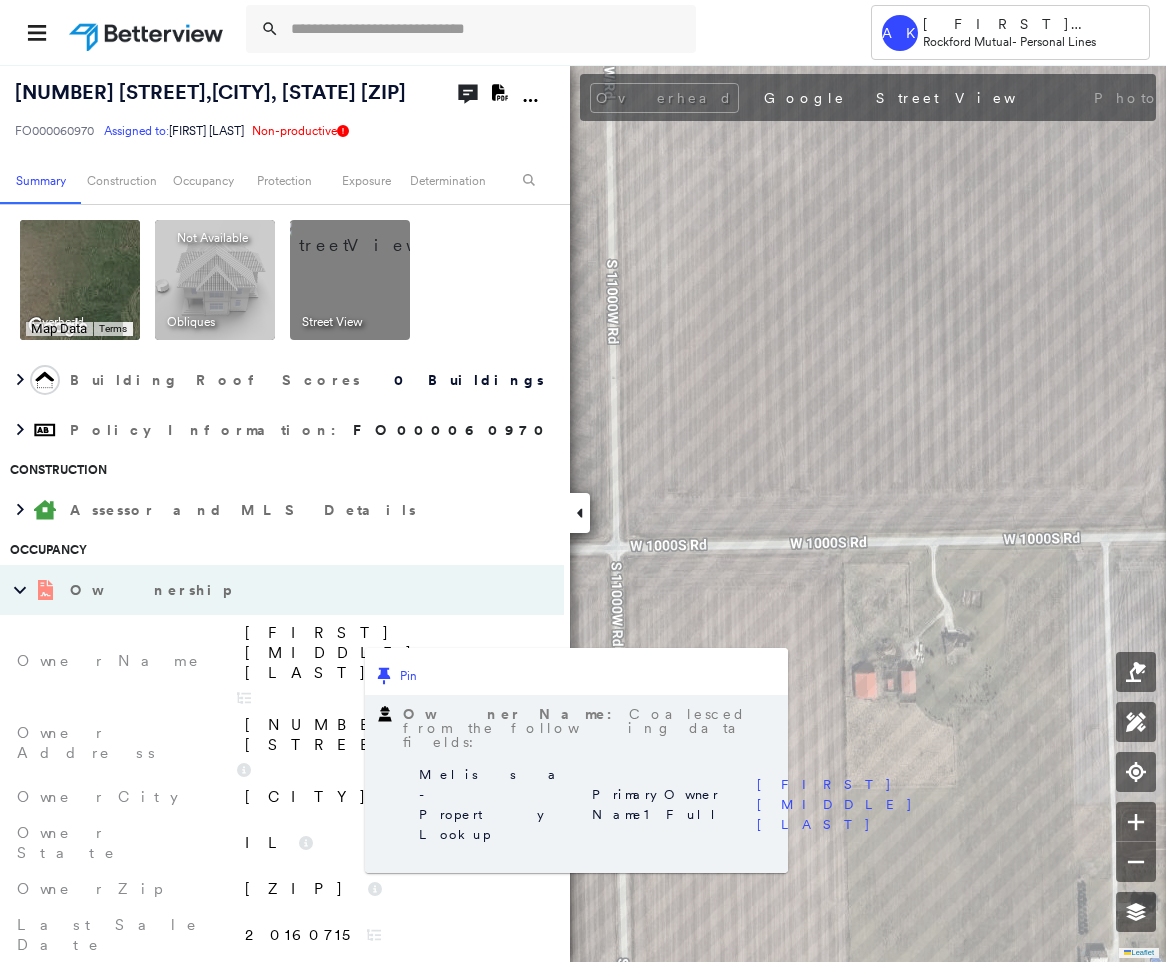 click on "Richard D Adams" at bounding box center (394, 653) 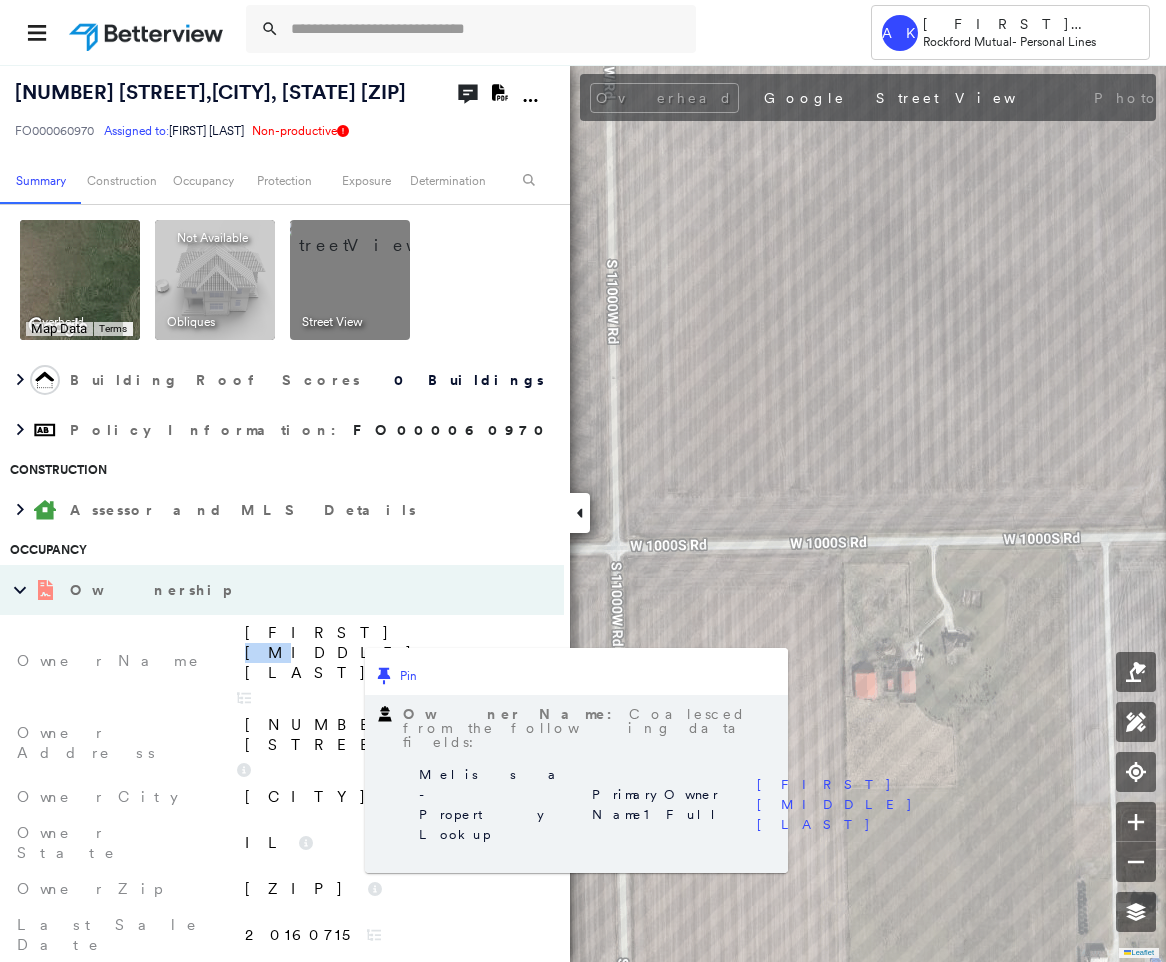 click on "Richard D Adams" at bounding box center [394, 653] 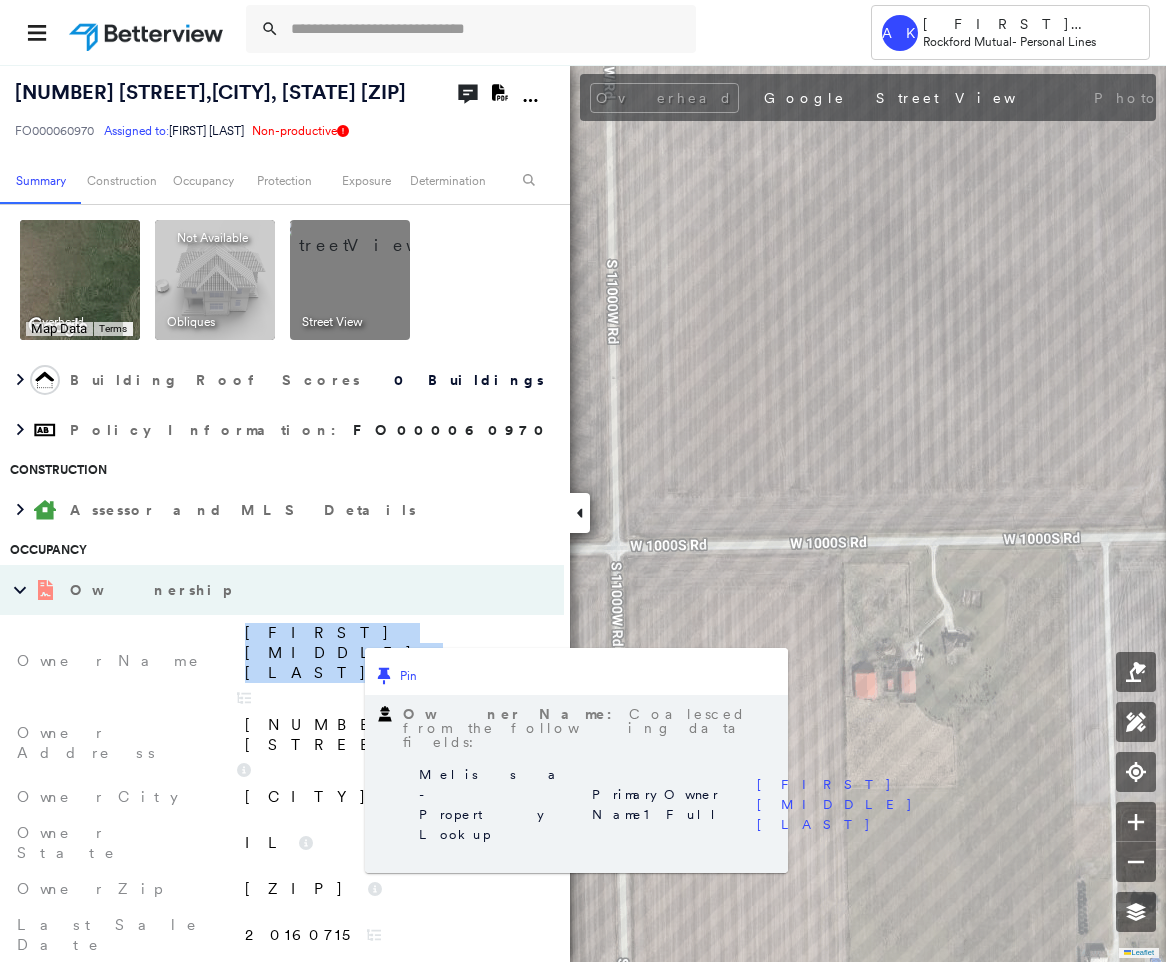 click on "Richard D Adams" at bounding box center (394, 653) 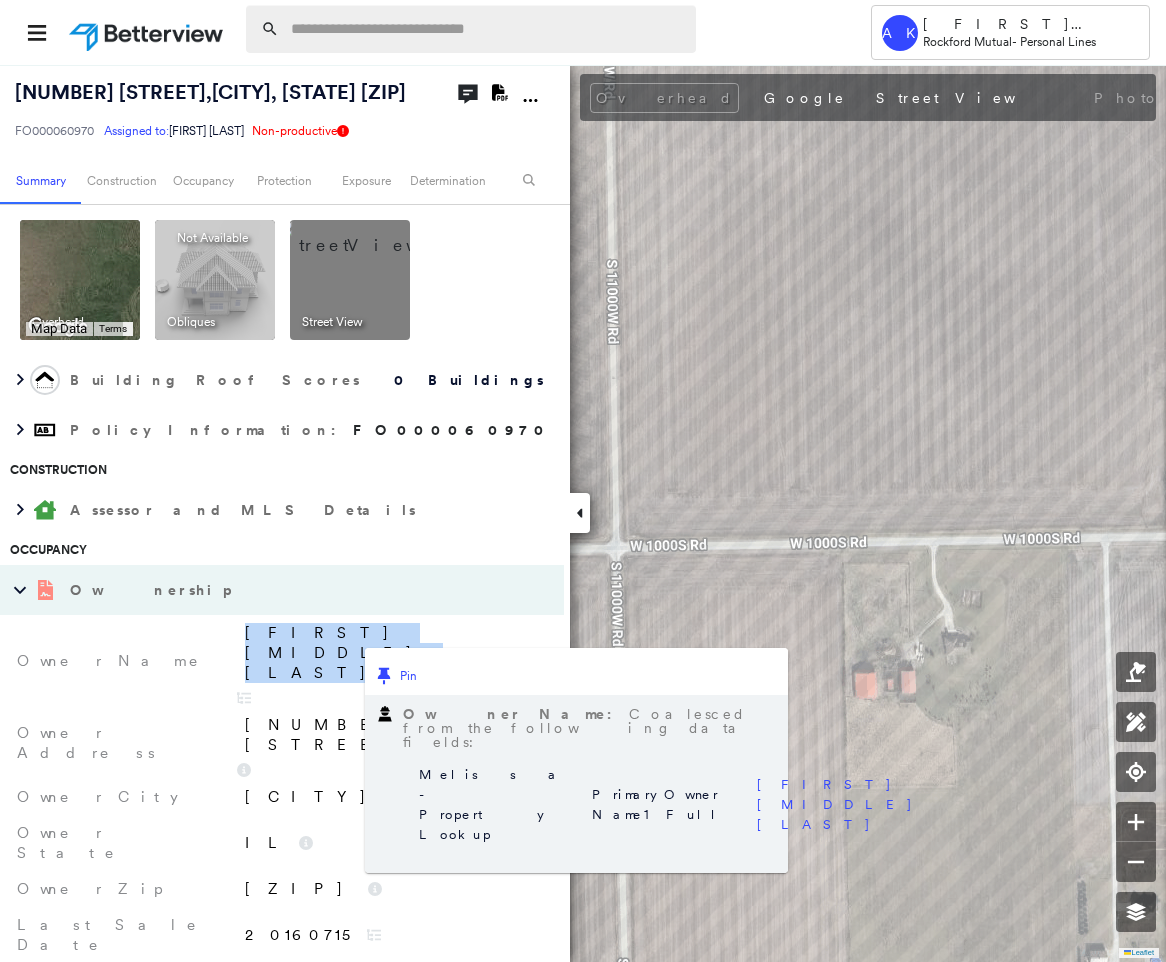 click at bounding box center (487, 29) 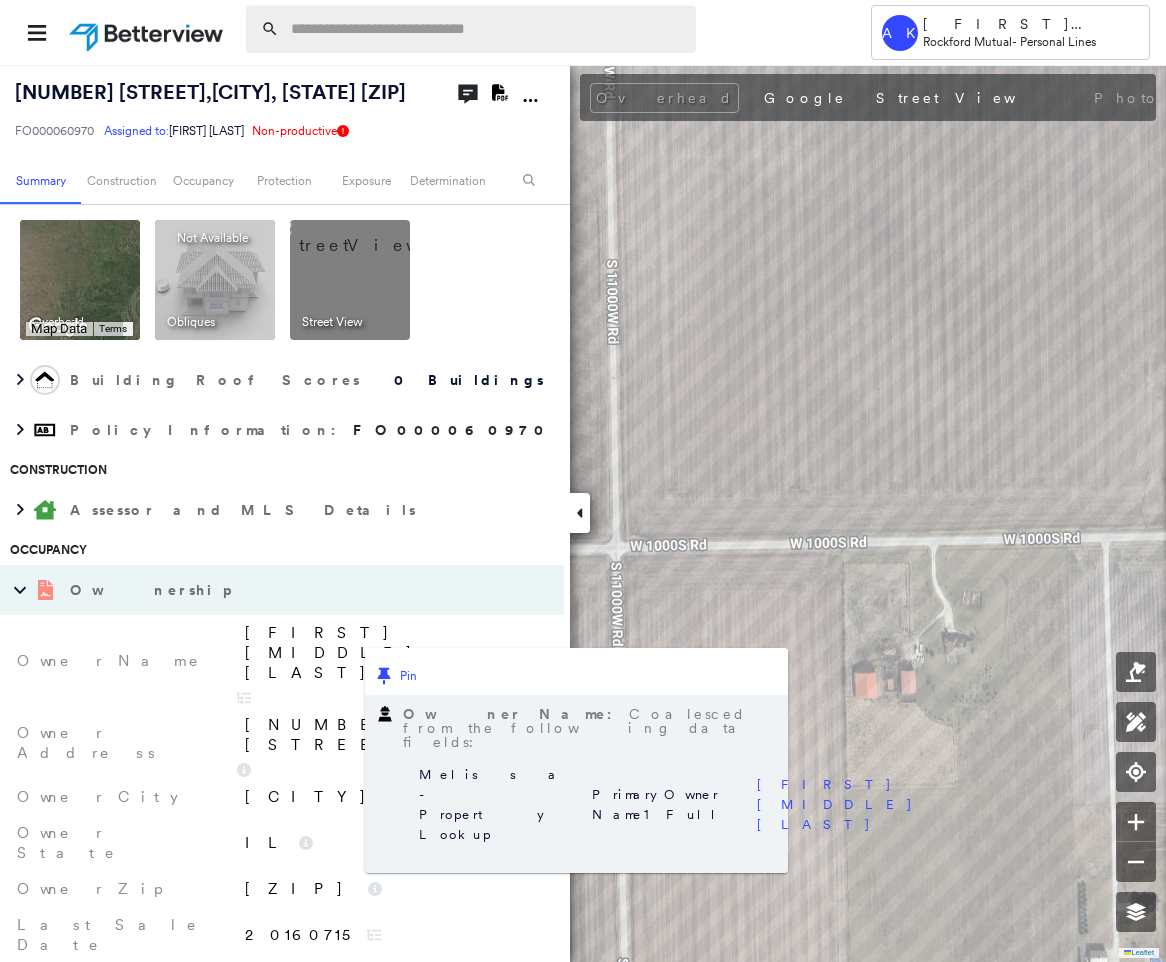 paste on "**********" 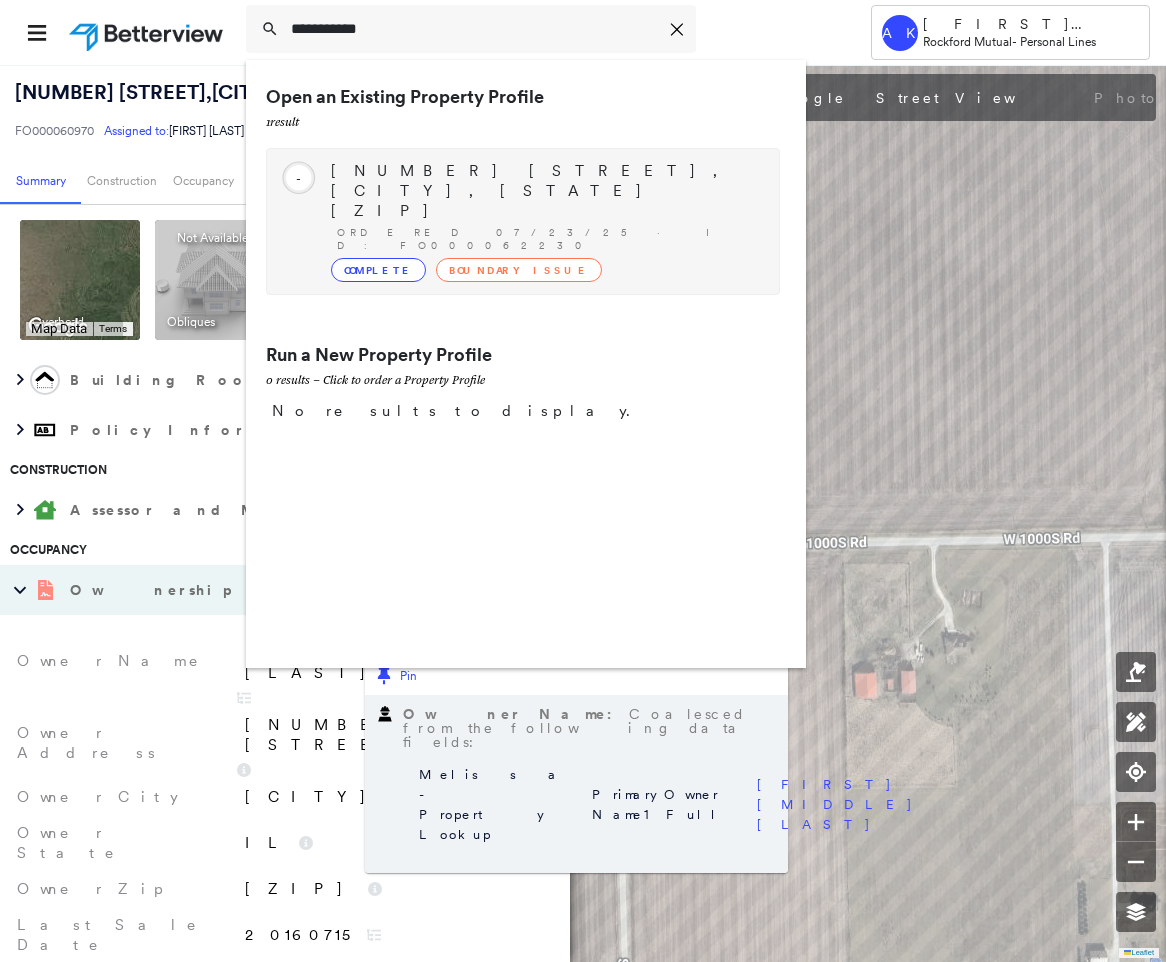 type on "**********" 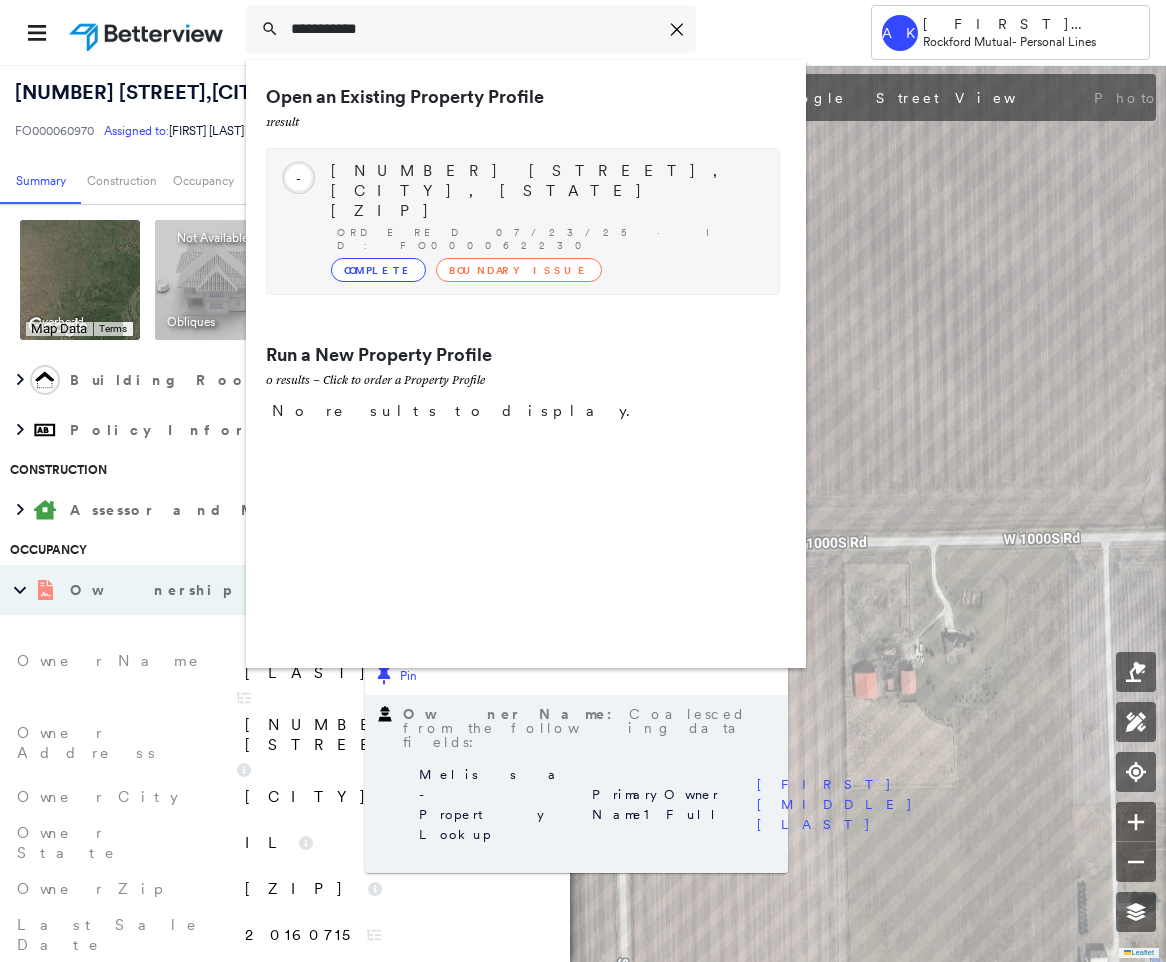 click on "Ordered 07/23/25 · ID: FO000062230" at bounding box center (548, 239) 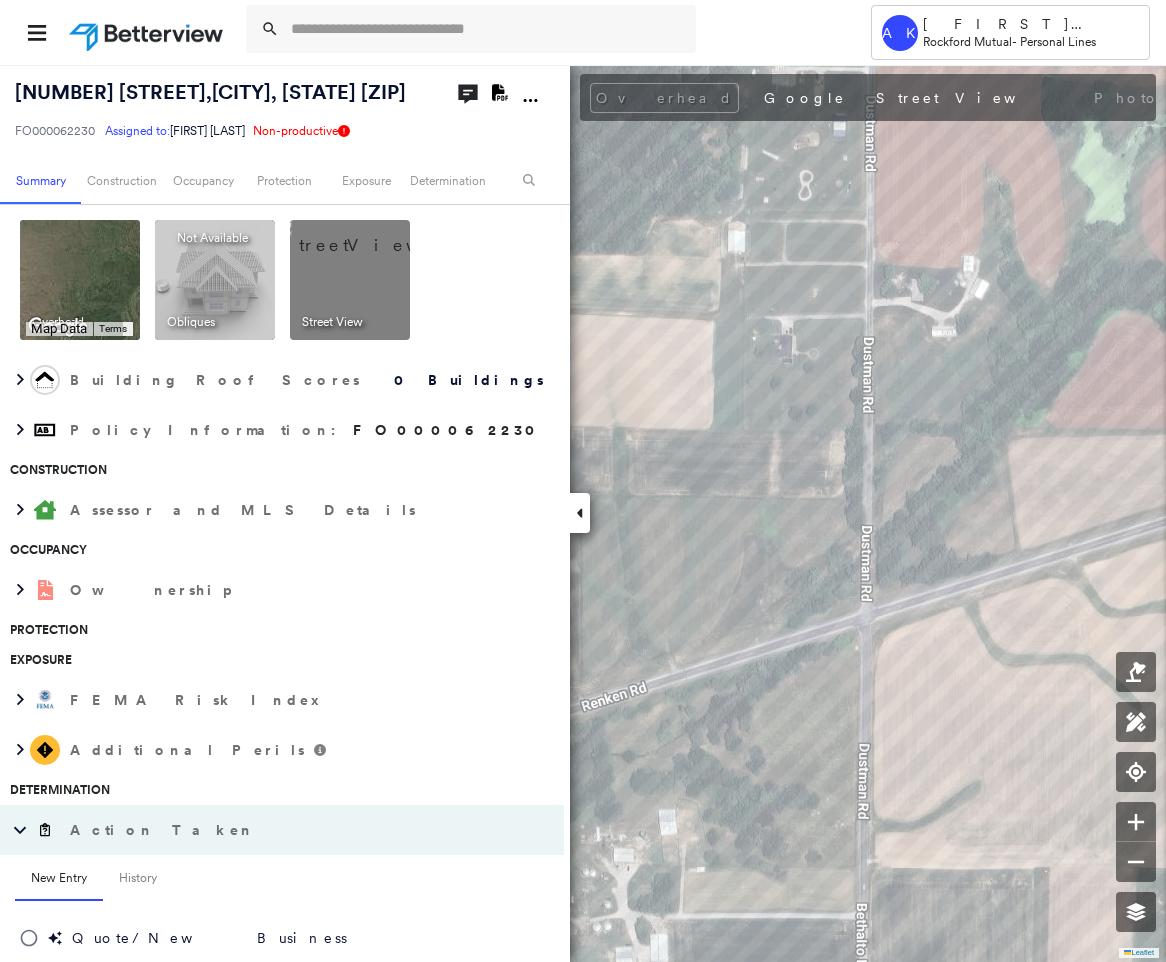 click on "Protection" at bounding box center (277, 630) 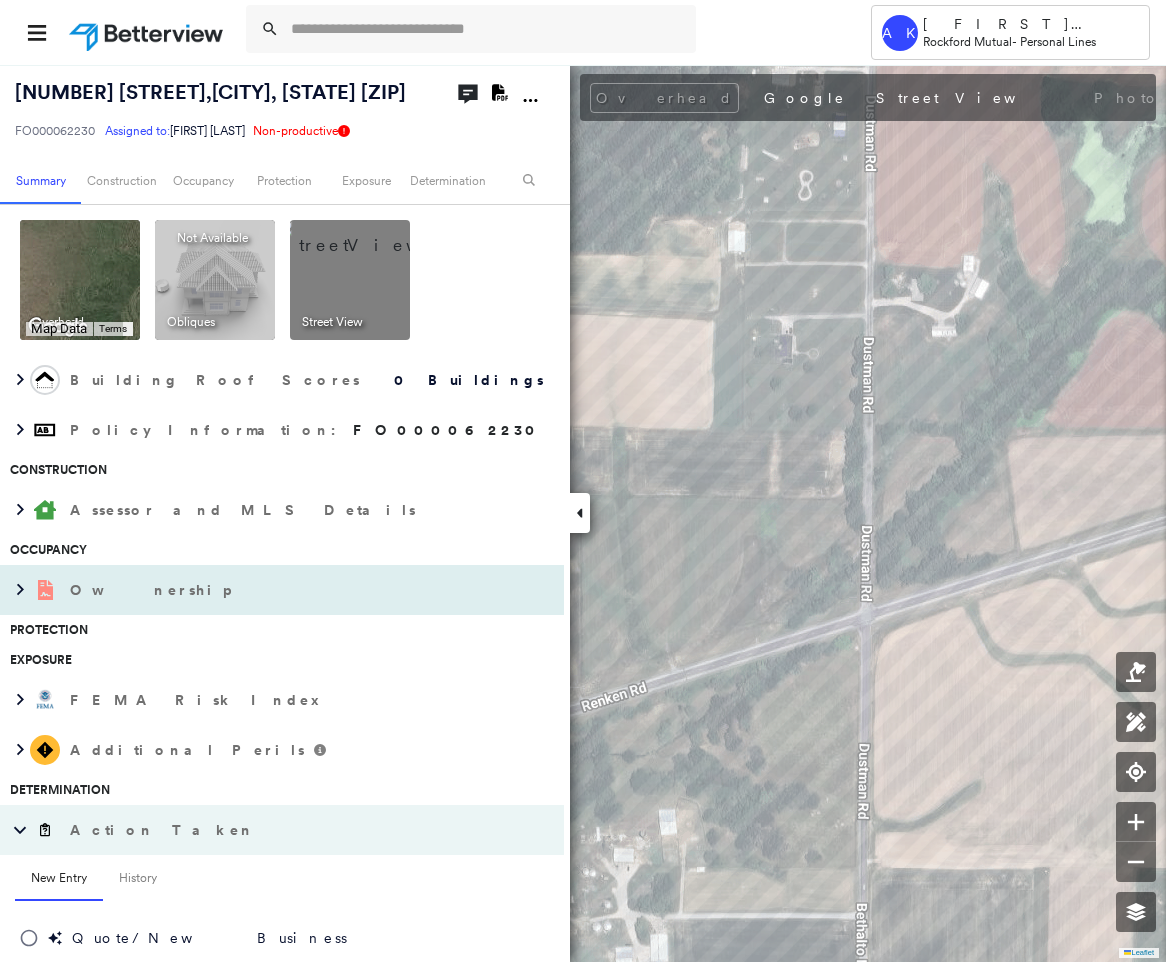 click on "Ownership" at bounding box center (262, 590) 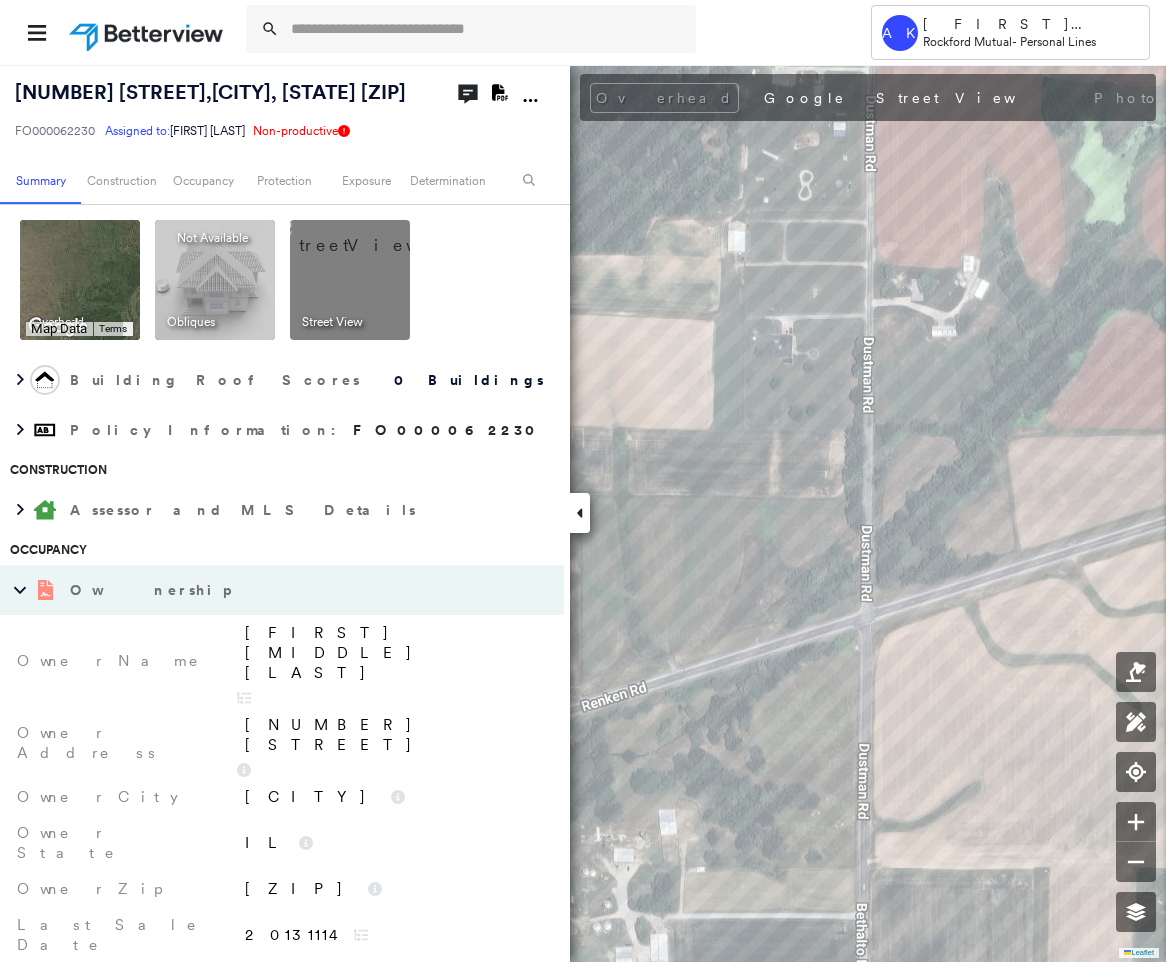 click on "William L Mize" at bounding box center [391, 661] 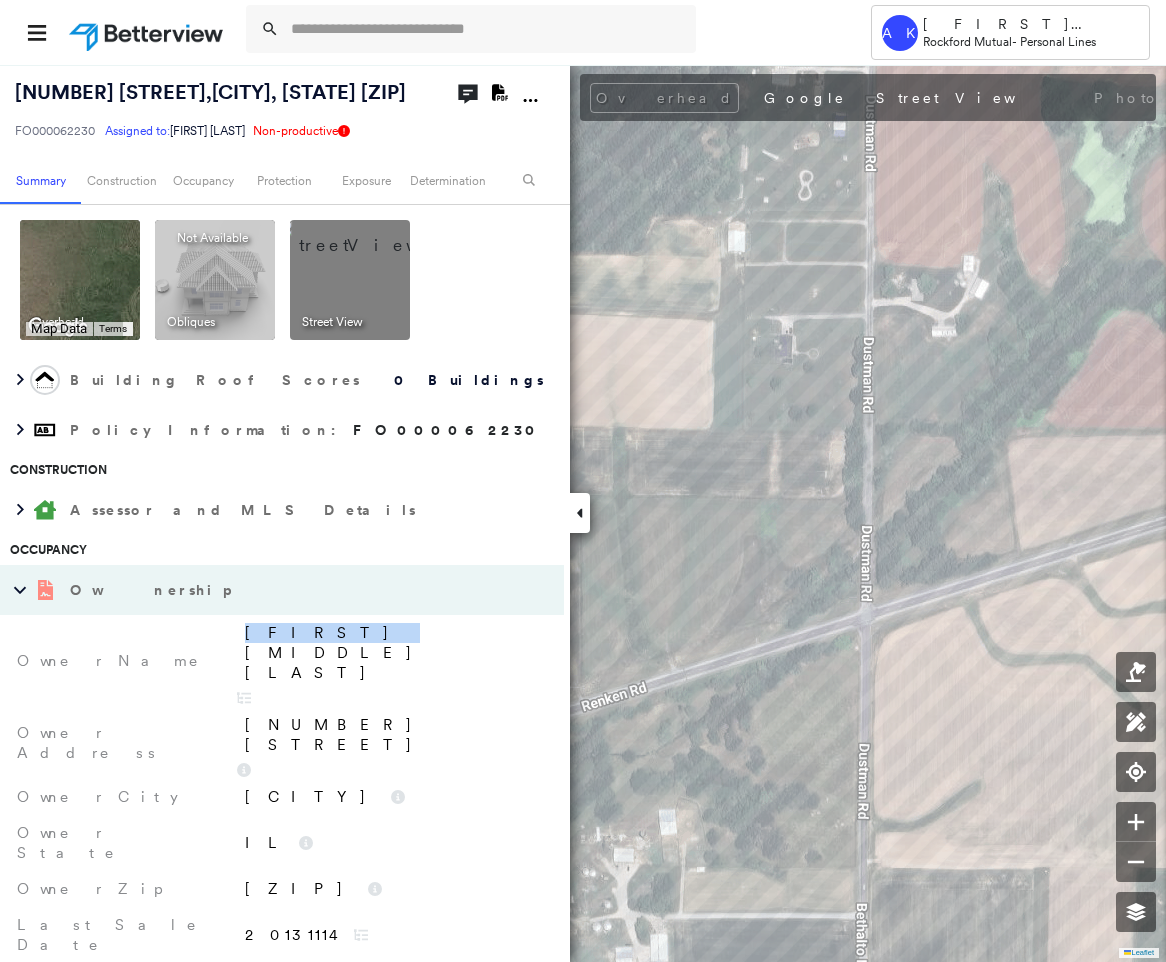 click on "William L Mize" at bounding box center (391, 661) 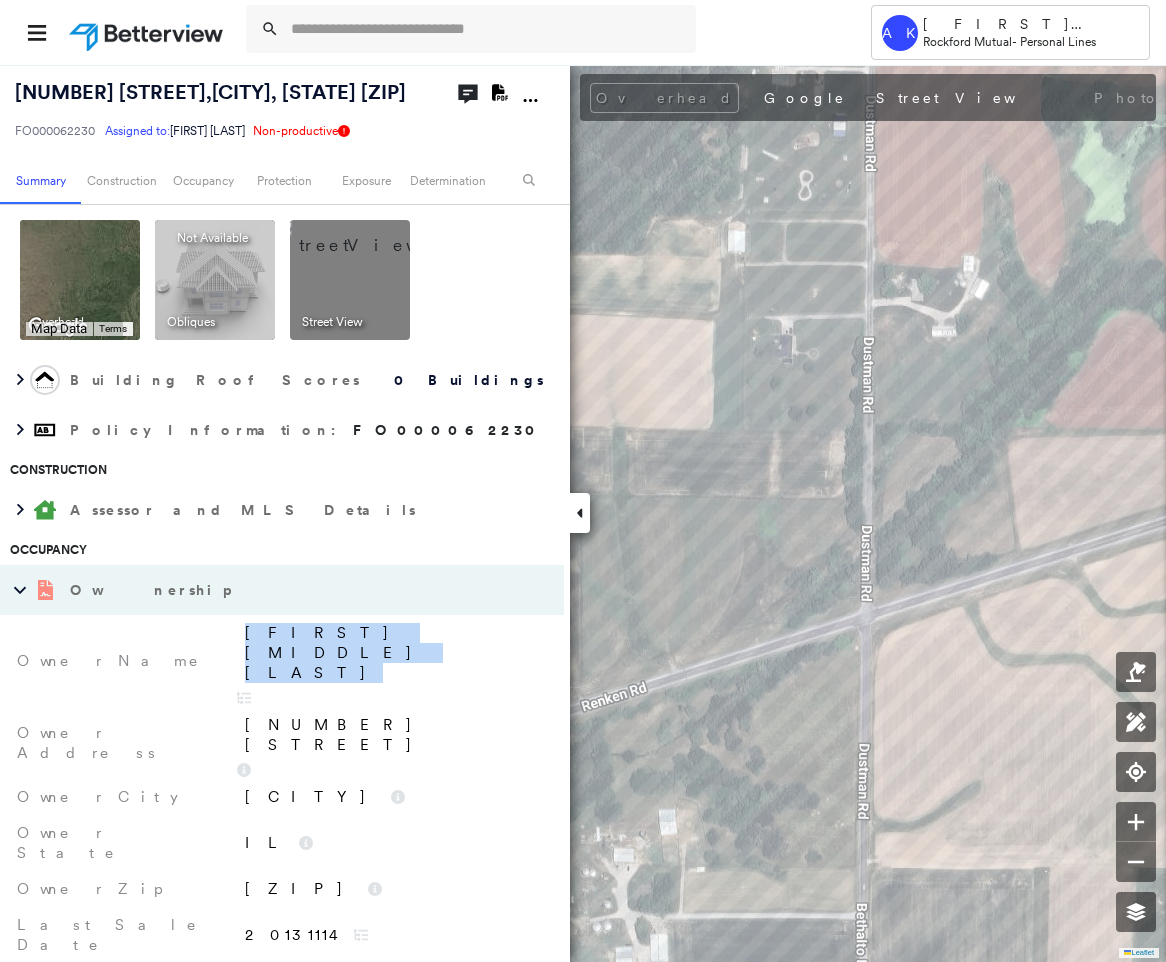 click on "William L Mize" at bounding box center [391, 661] 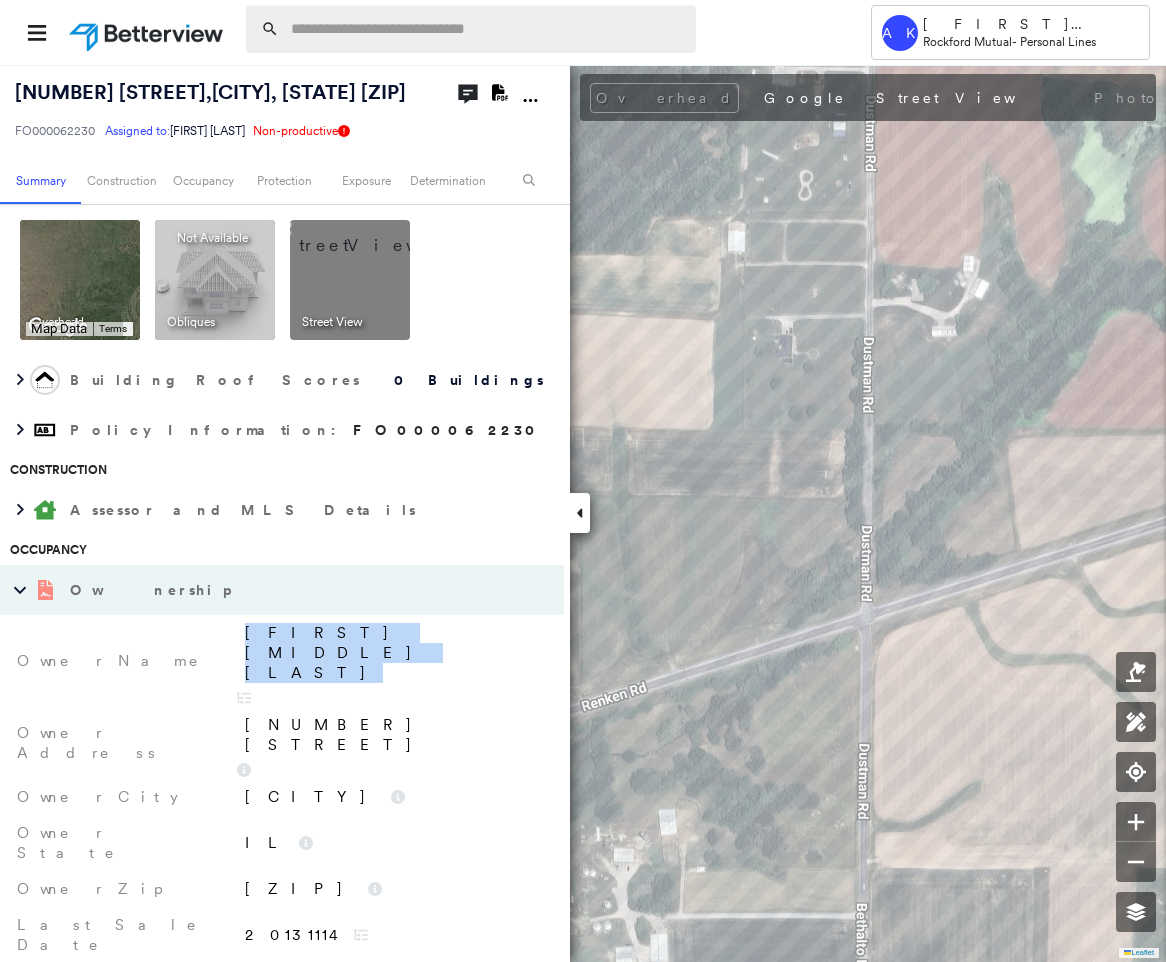 click at bounding box center [487, 29] 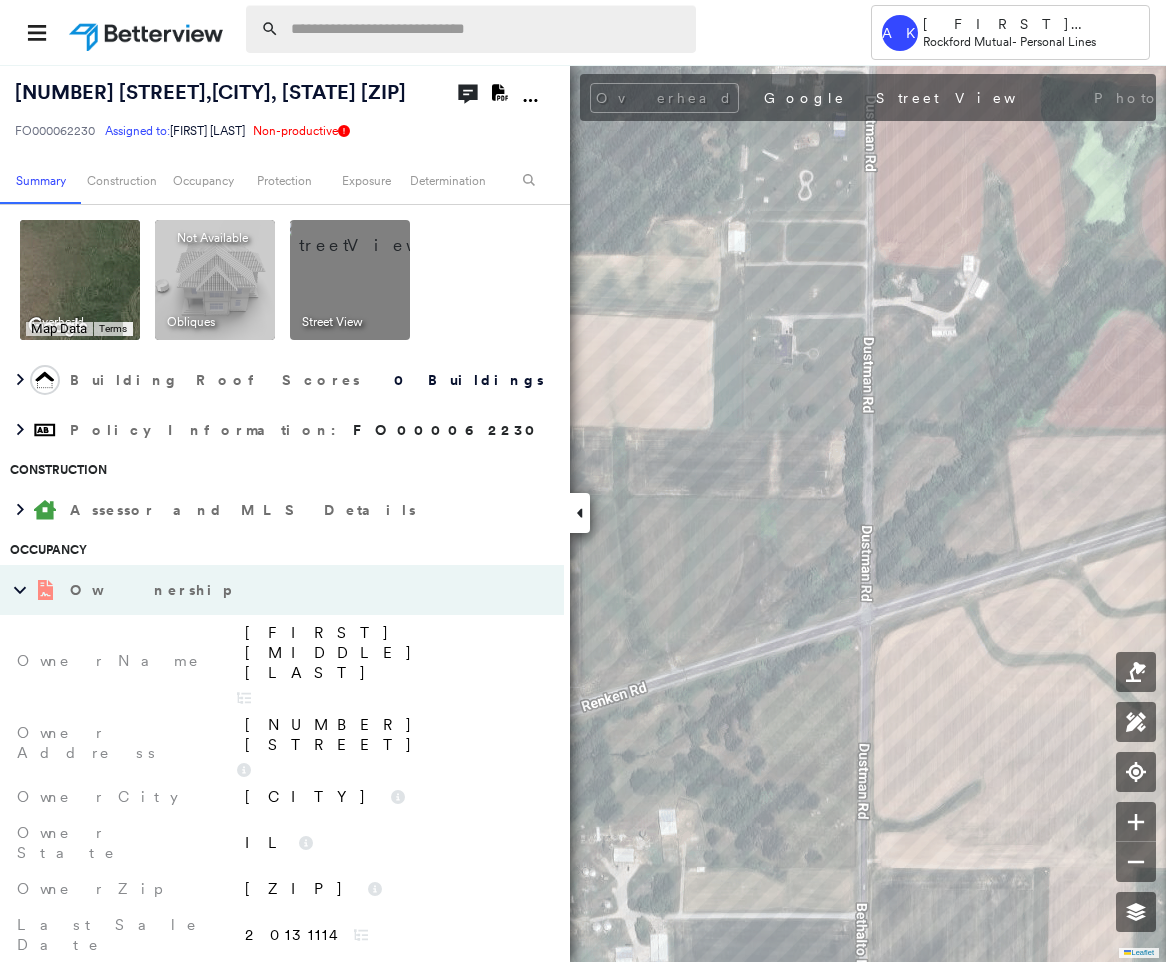 paste on "**********" 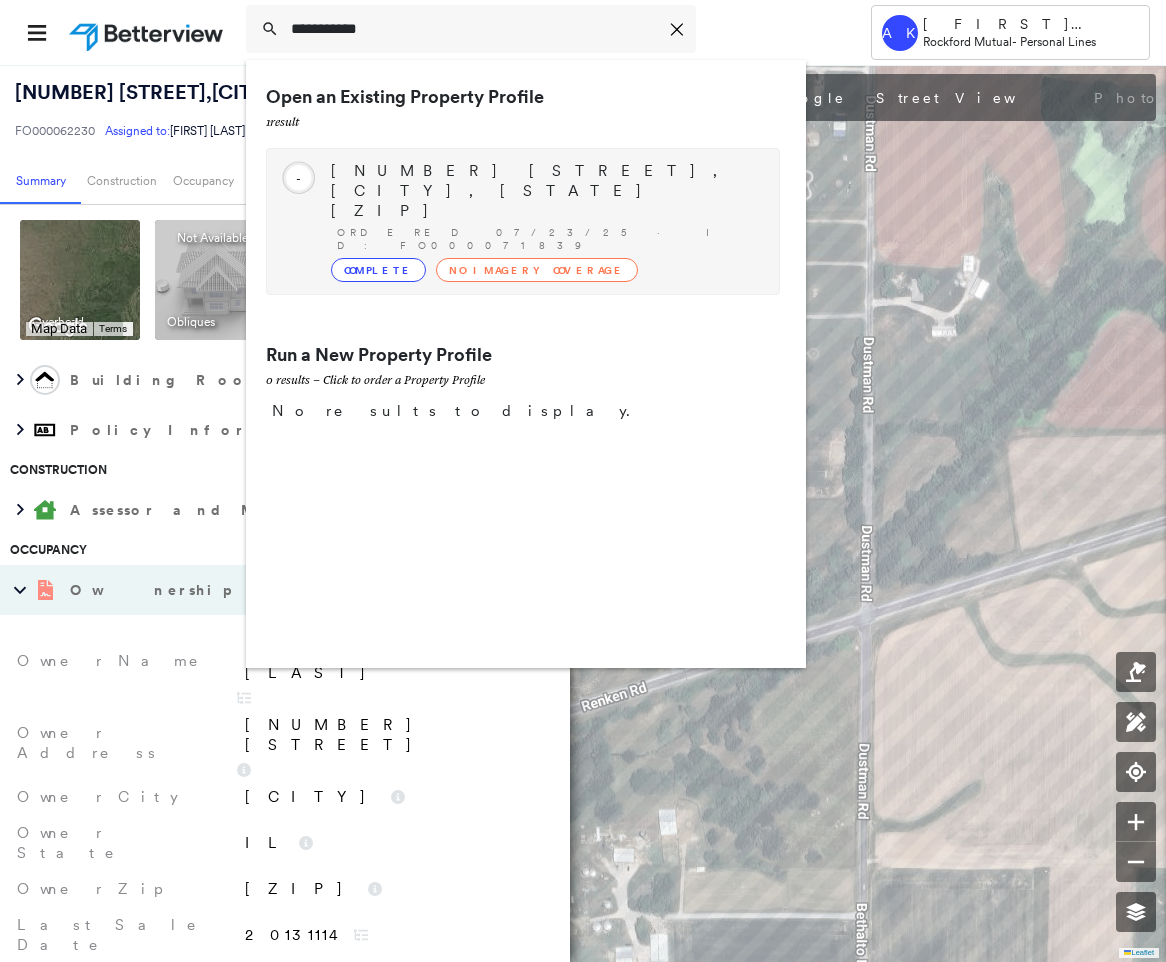 type on "**********" 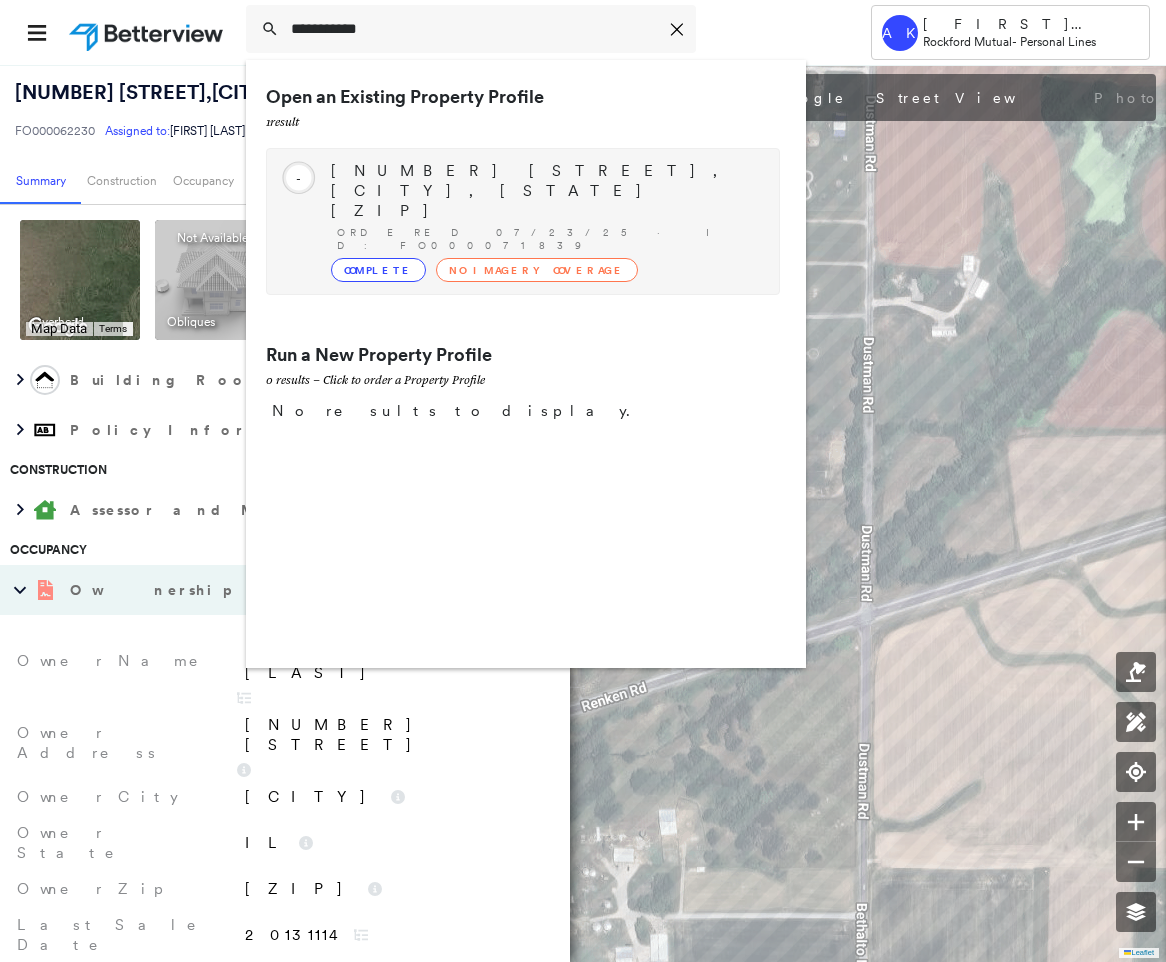 click on "3576 LEVEE RD, CENTRALIA, IL 62801-8734 Ordered 07/23/25 · ID: FO000071839 Complete No Imagery Coverage" at bounding box center (545, 221) 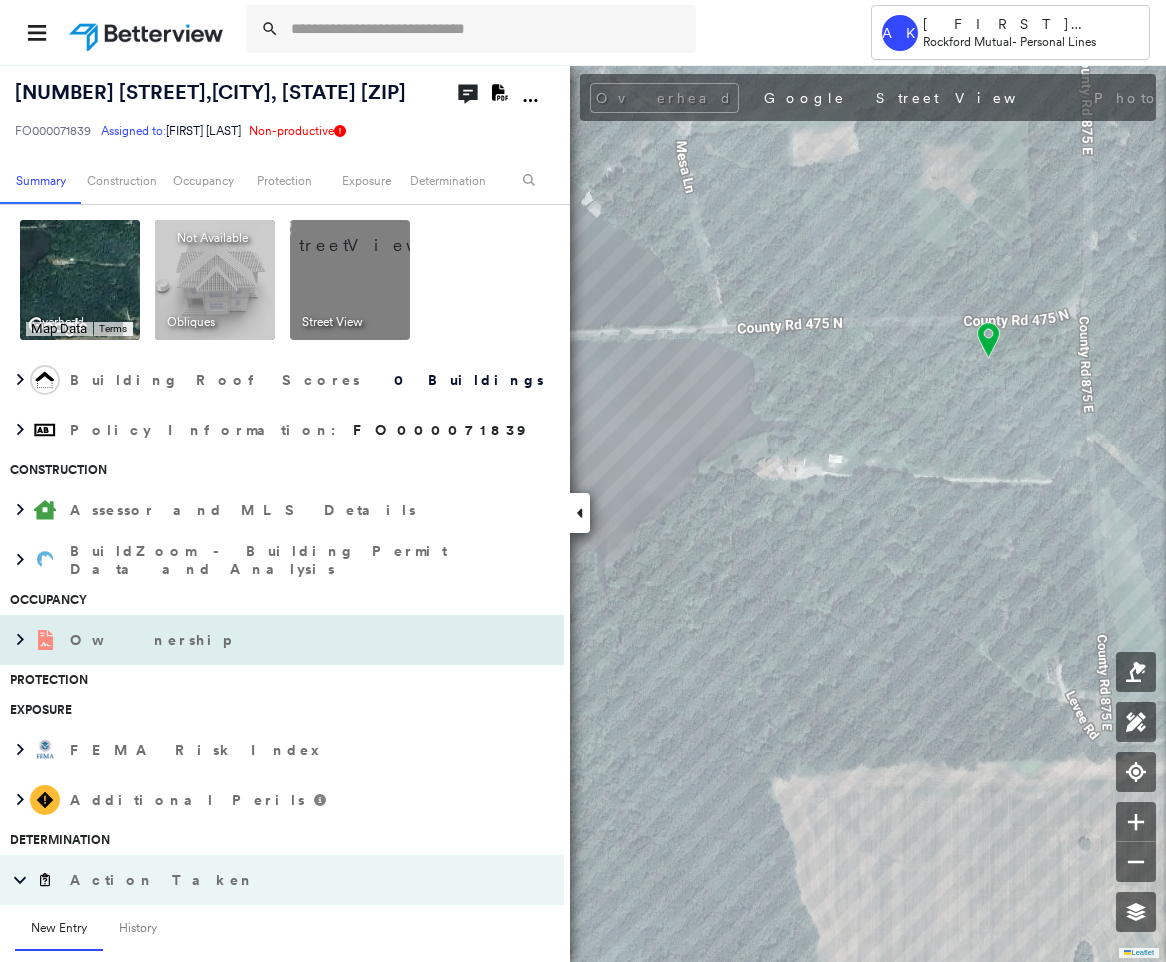 click on "Ownership" at bounding box center (262, 640) 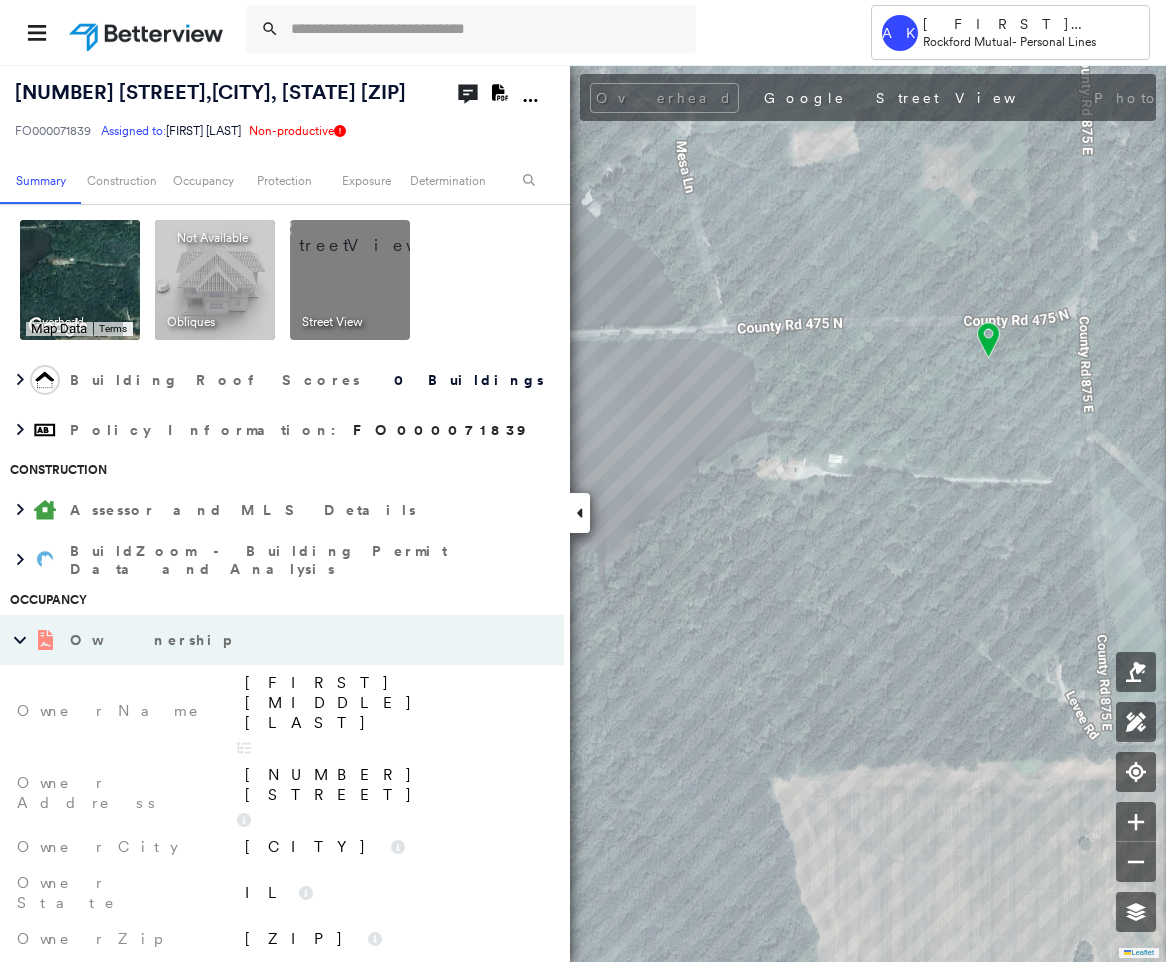 click on "Andrew Ray Richardson" at bounding box center [394, 703] 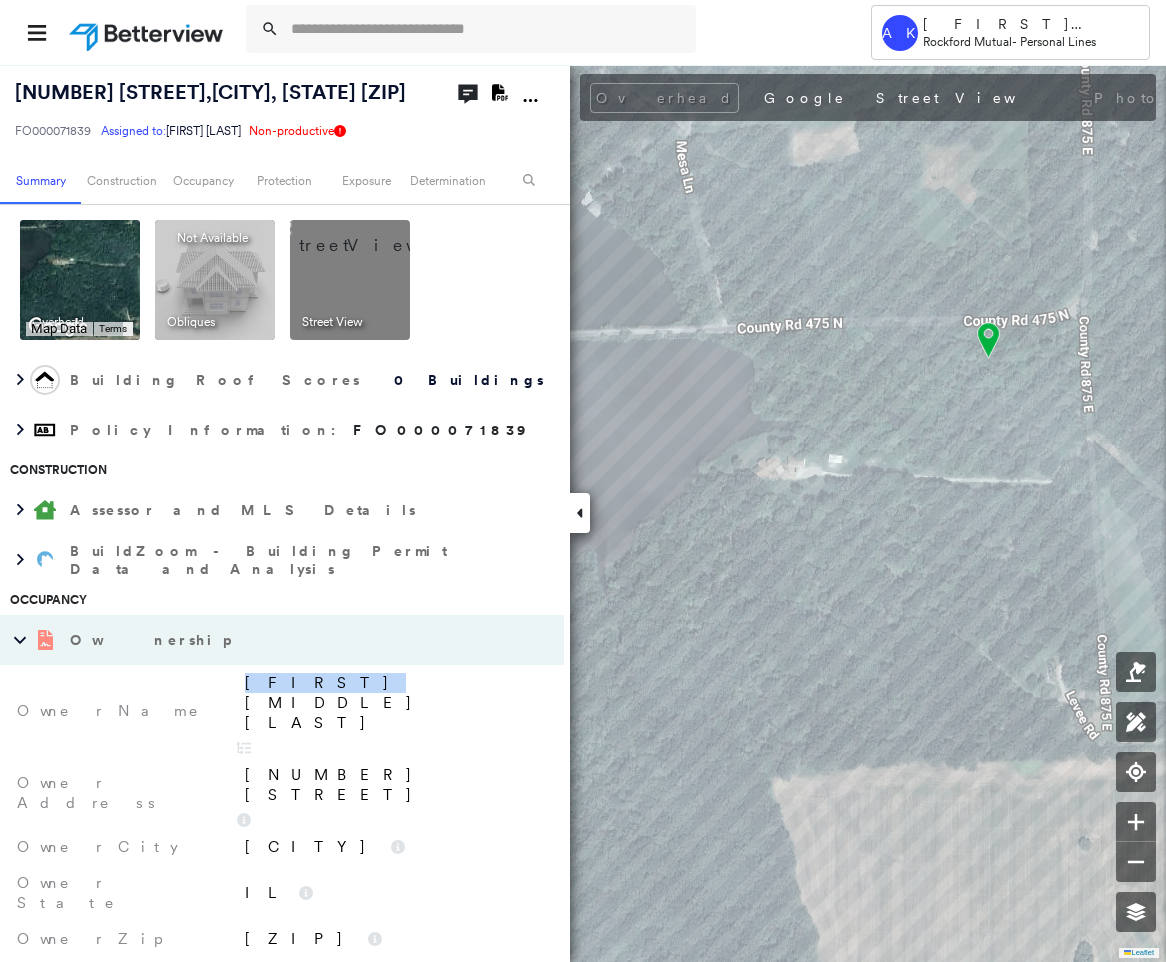 click on "Andrew Ray Richardson" at bounding box center [394, 703] 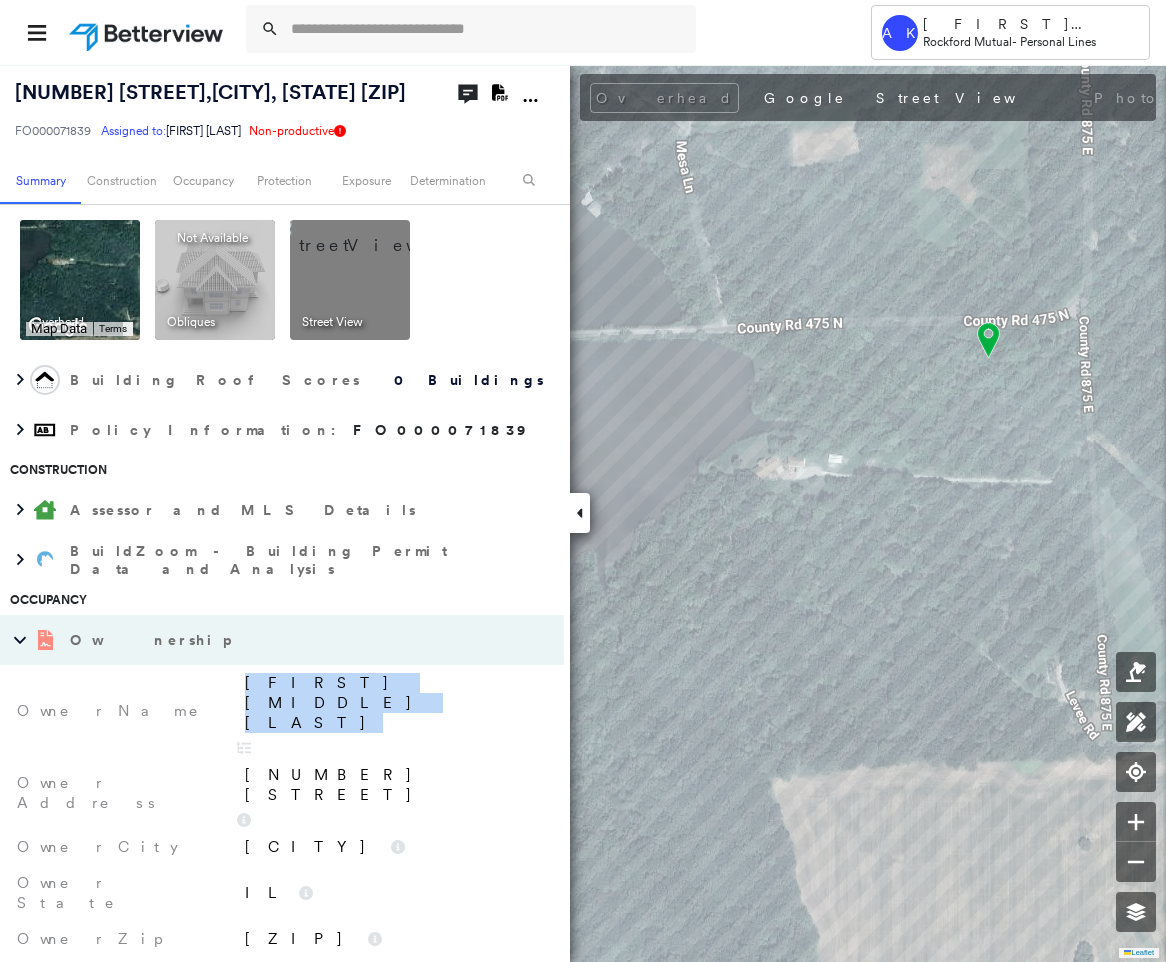 click on "Andrew Ray Richardson" at bounding box center (394, 703) 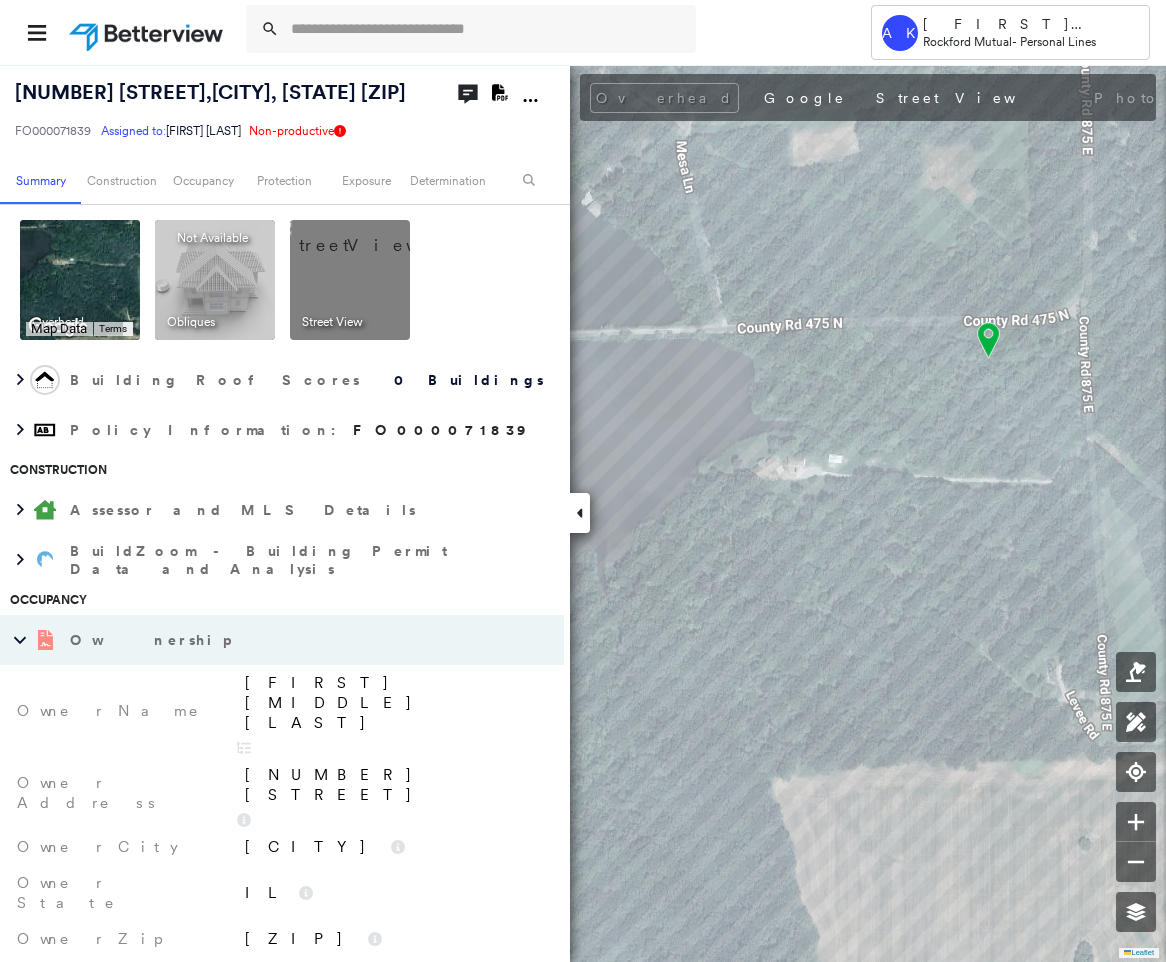 drag, startPoint x: 343, startPoint y: 692, endPoint x: 345, endPoint y: 710, distance: 18.110771 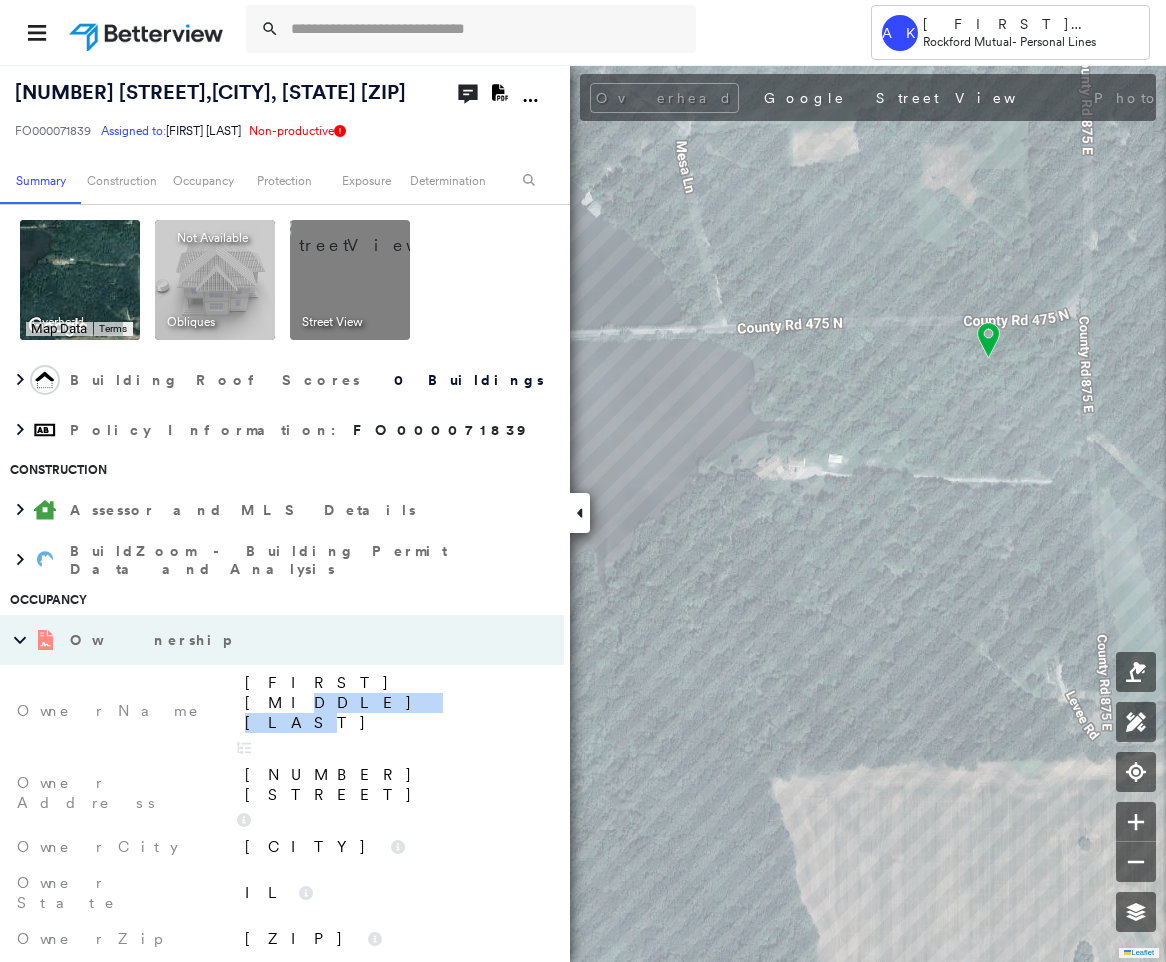 click on "Andrew Ray Richardson" at bounding box center (394, 703) 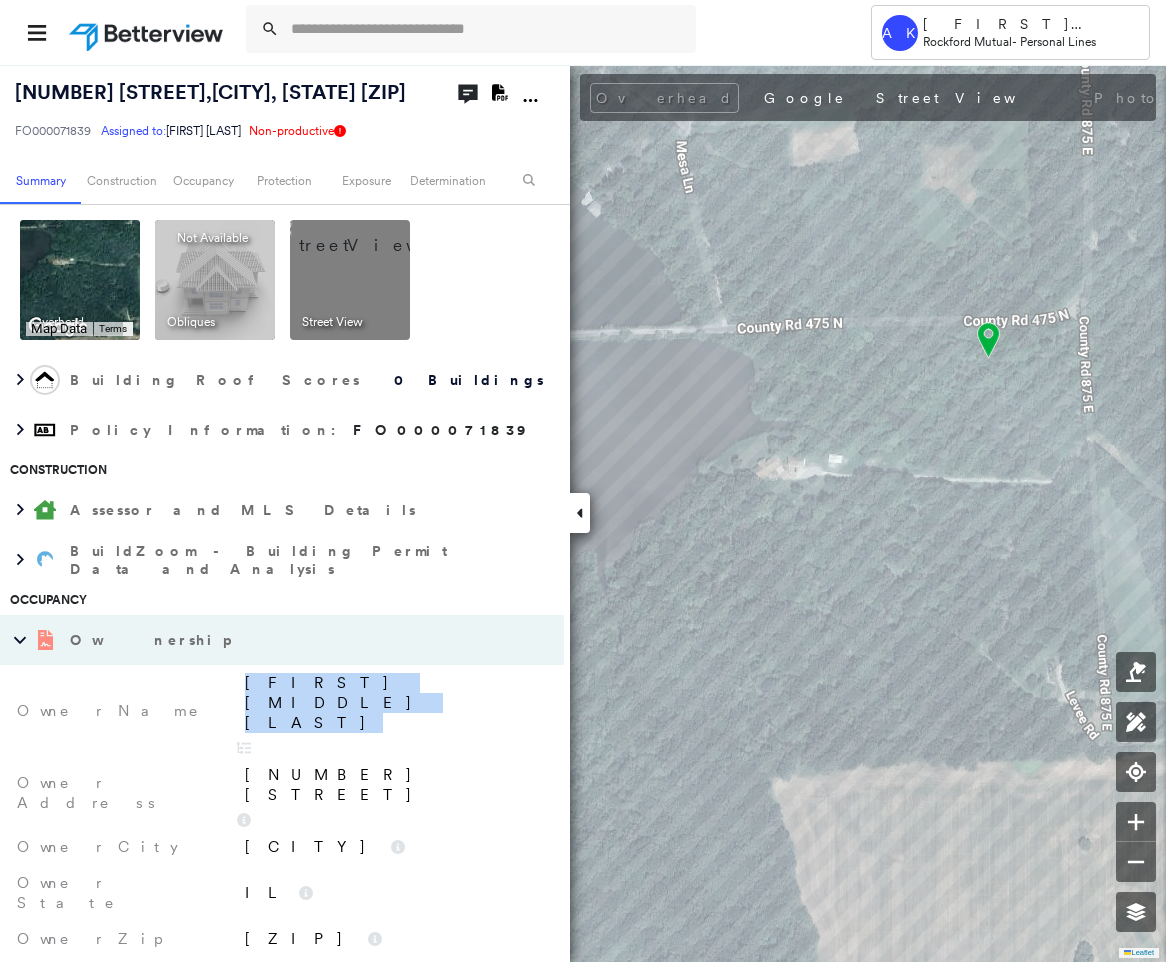 click on "Andrew Ray Richardson" at bounding box center (394, 703) 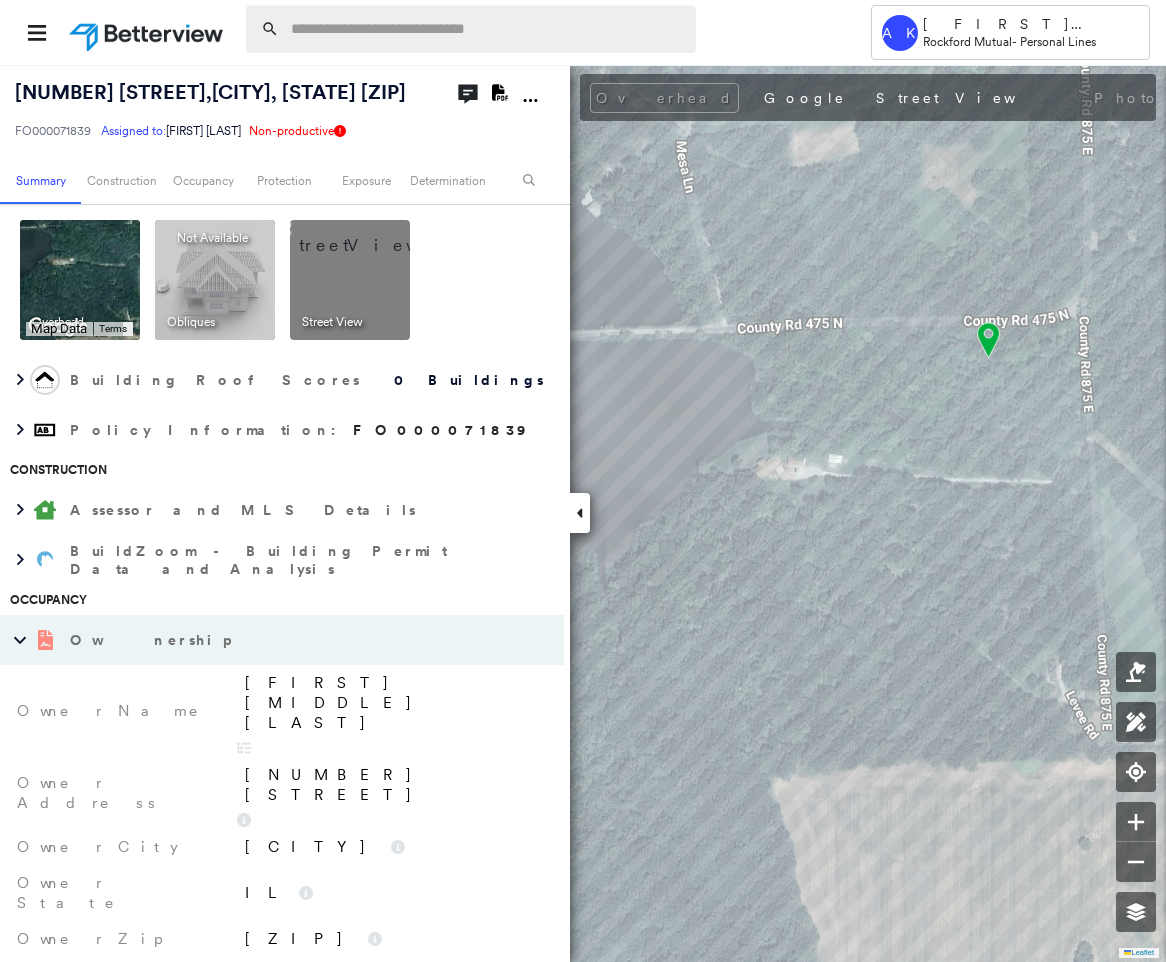 click at bounding box center (487, 29) 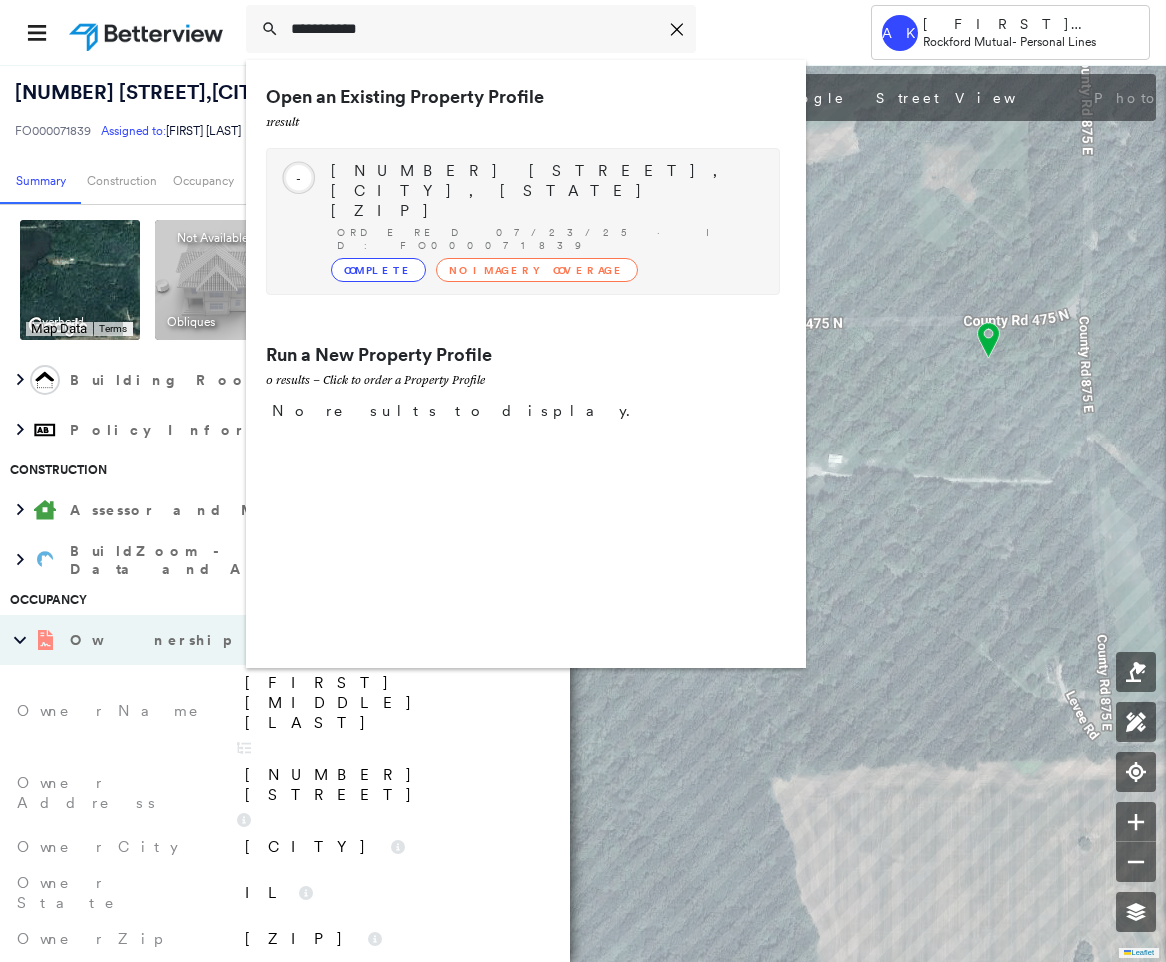 type on "**********" 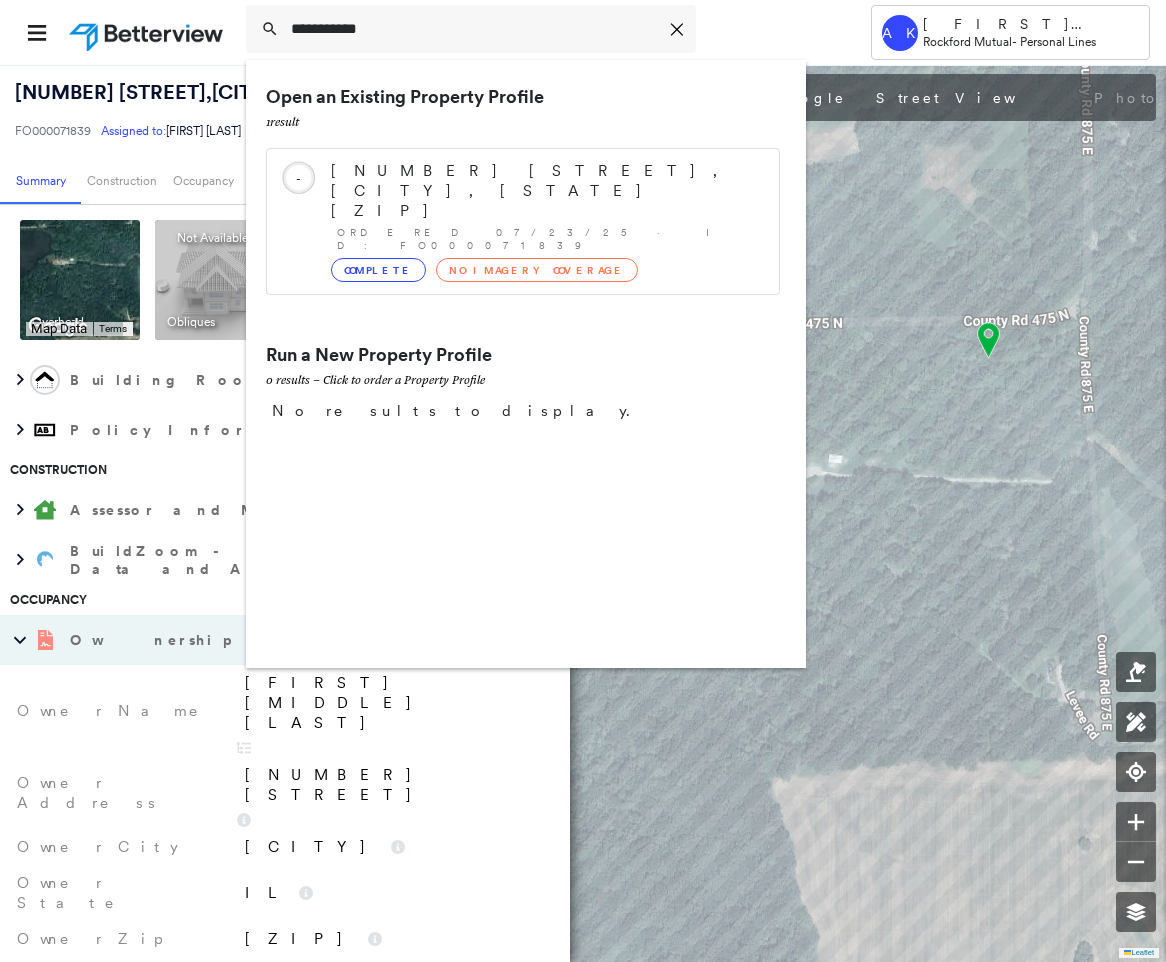 click on "Ordered 07/23/25 · ID: FO000071839" at bounding box center (548, 239) 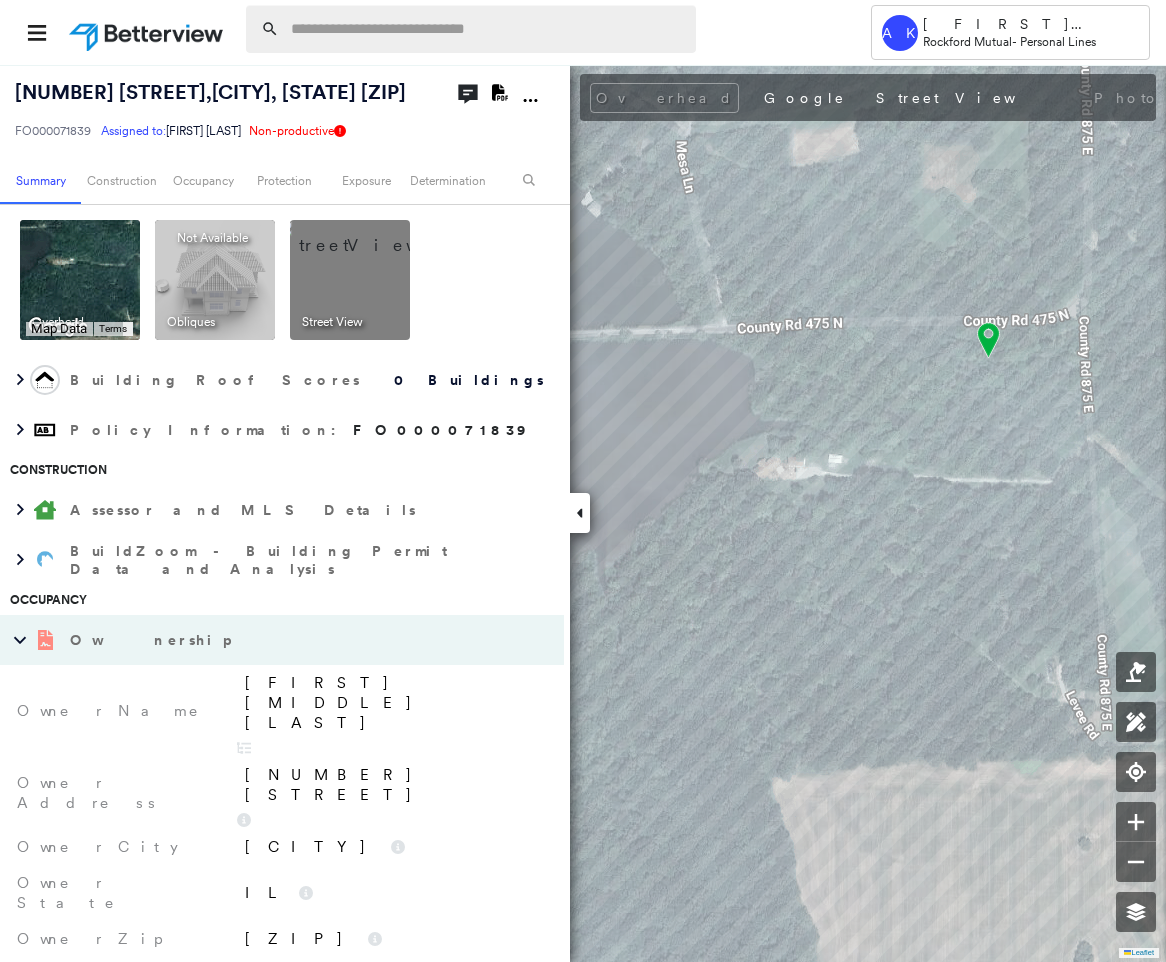 click at bounding box center (487, 29) 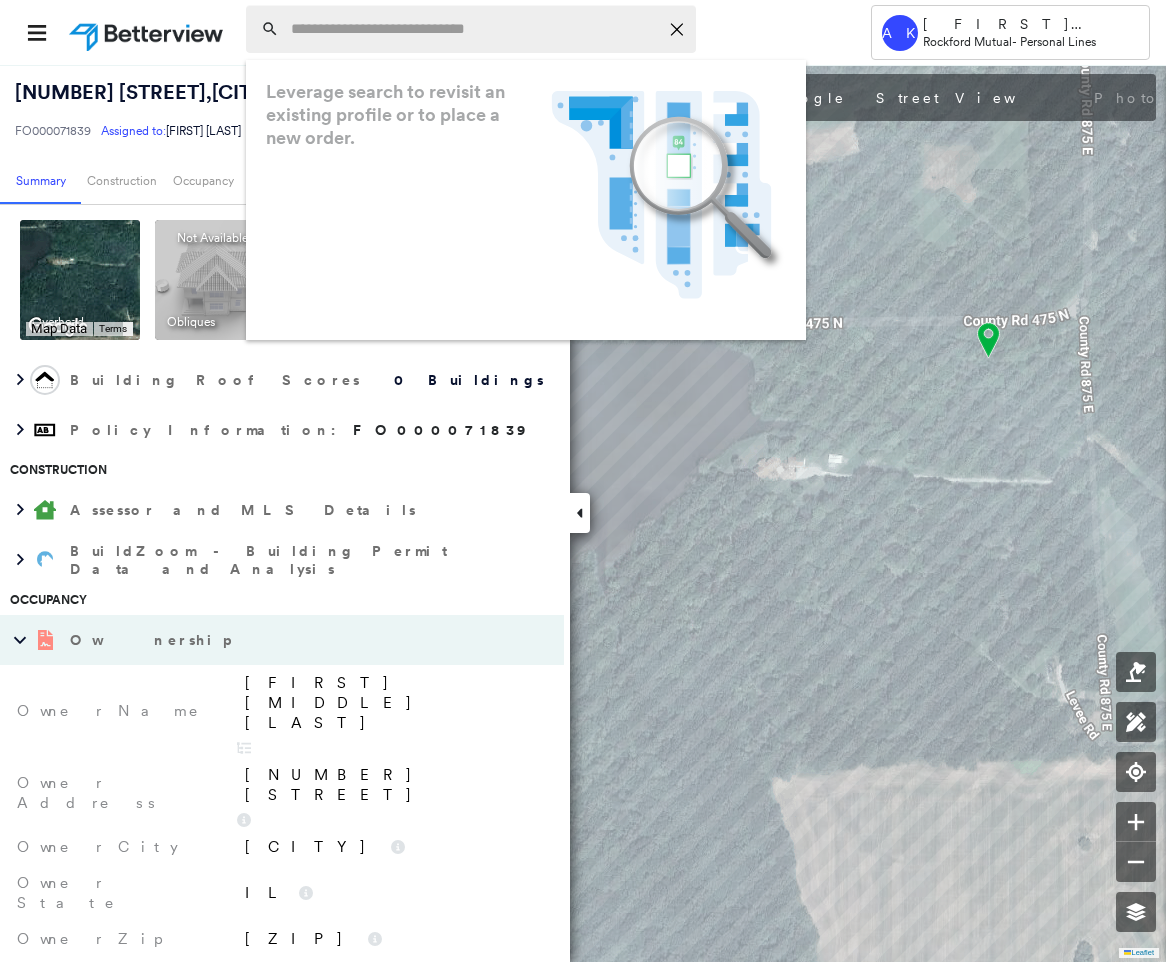 paste on "**********" 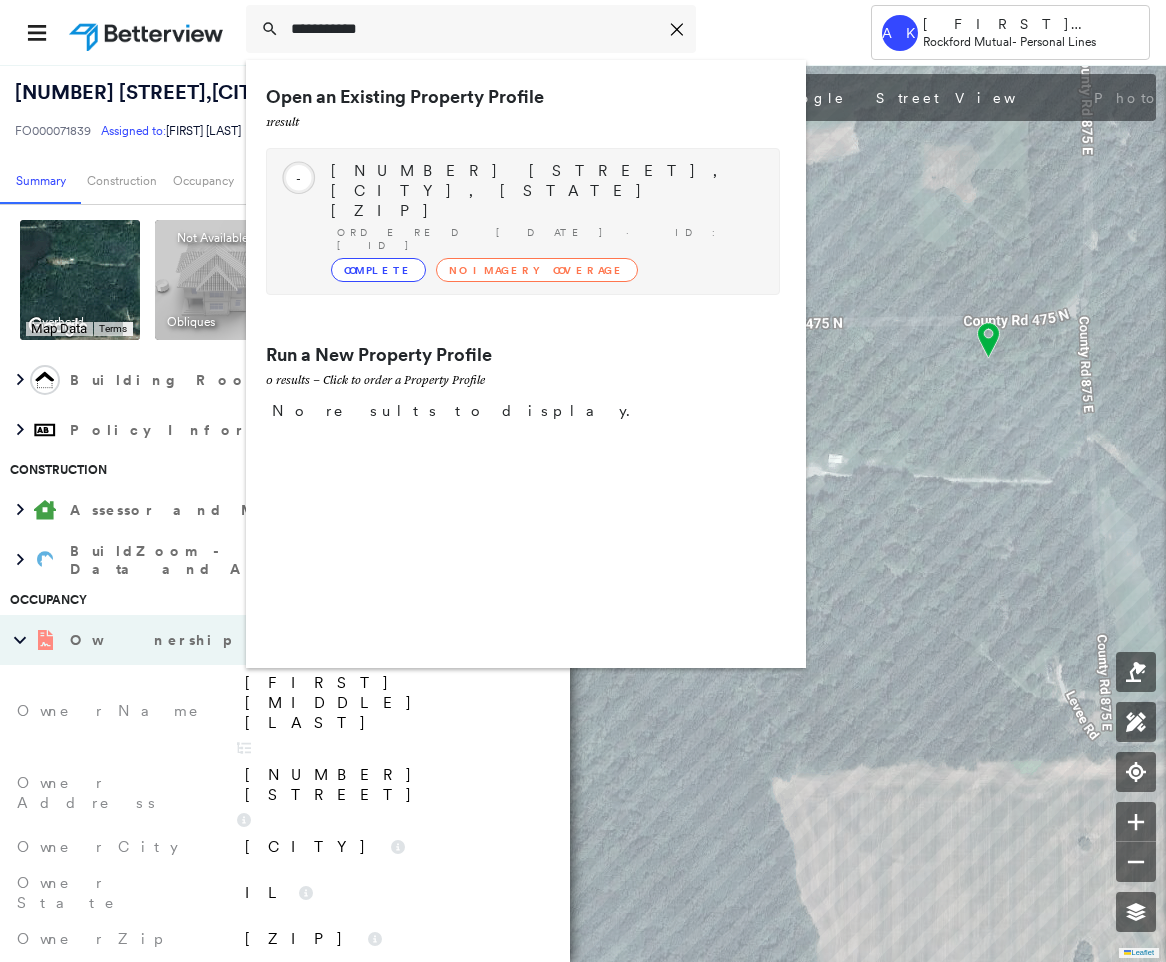 type on "**********" 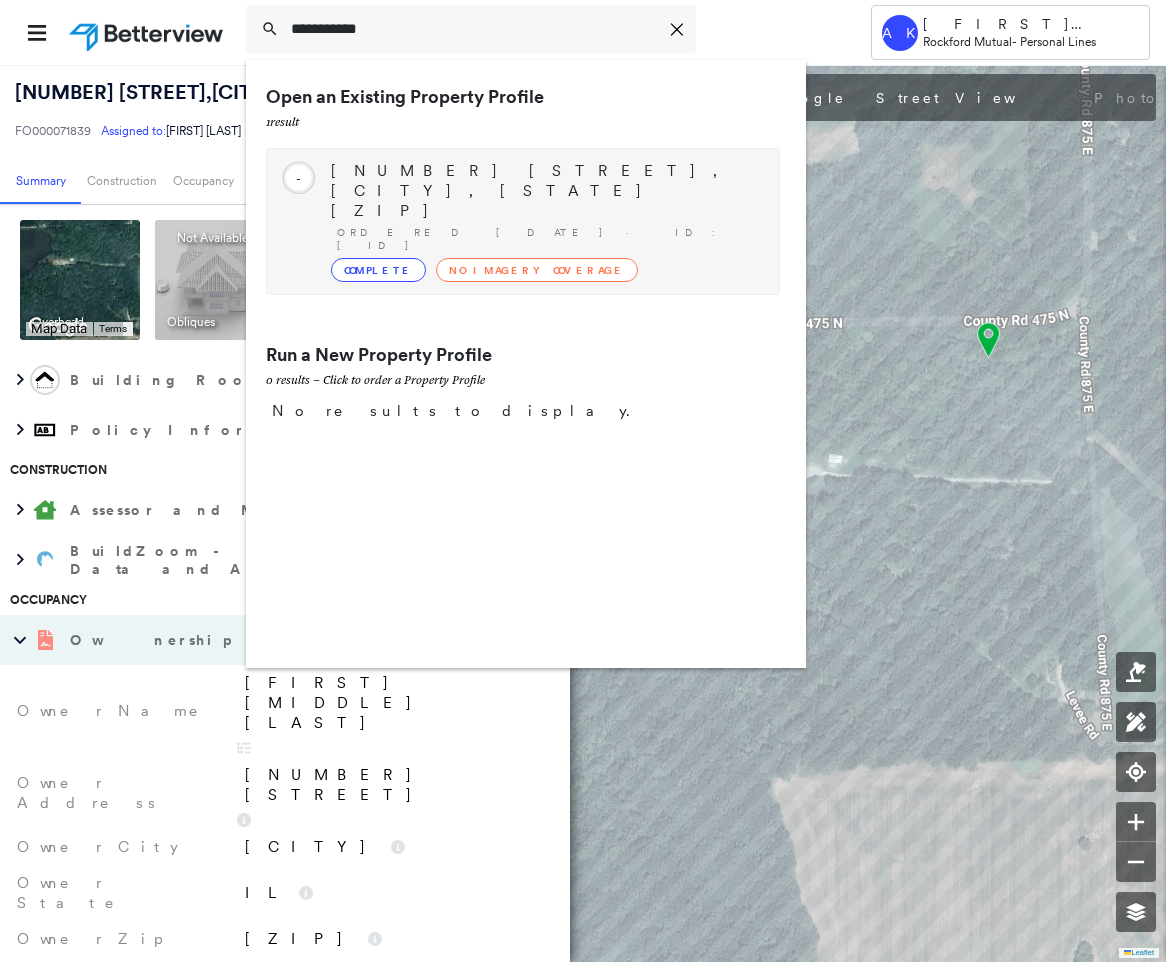 click on "Complete No Imagery Coverage" at bounding box center (545, 270) 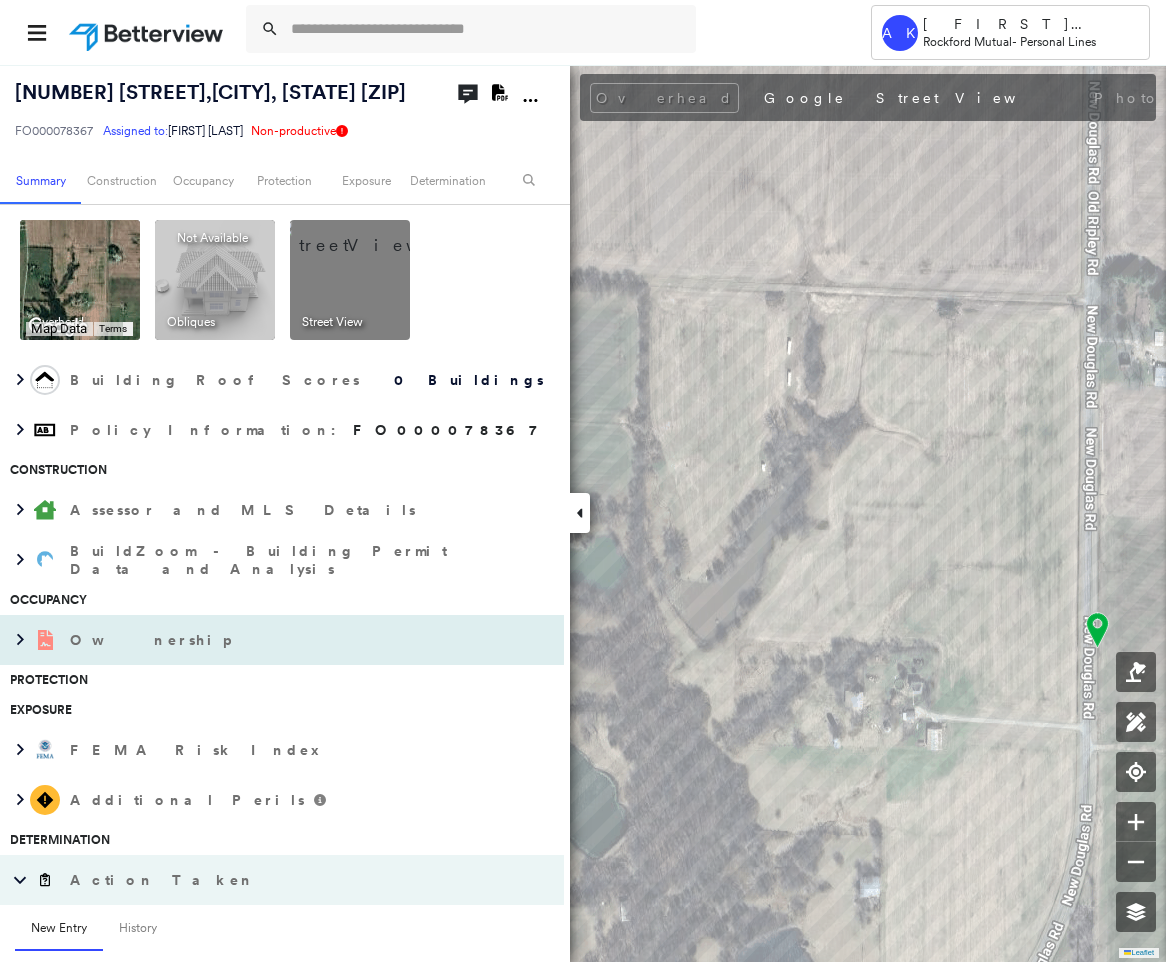 click on "Ownership" at bounding box center [262, 640] 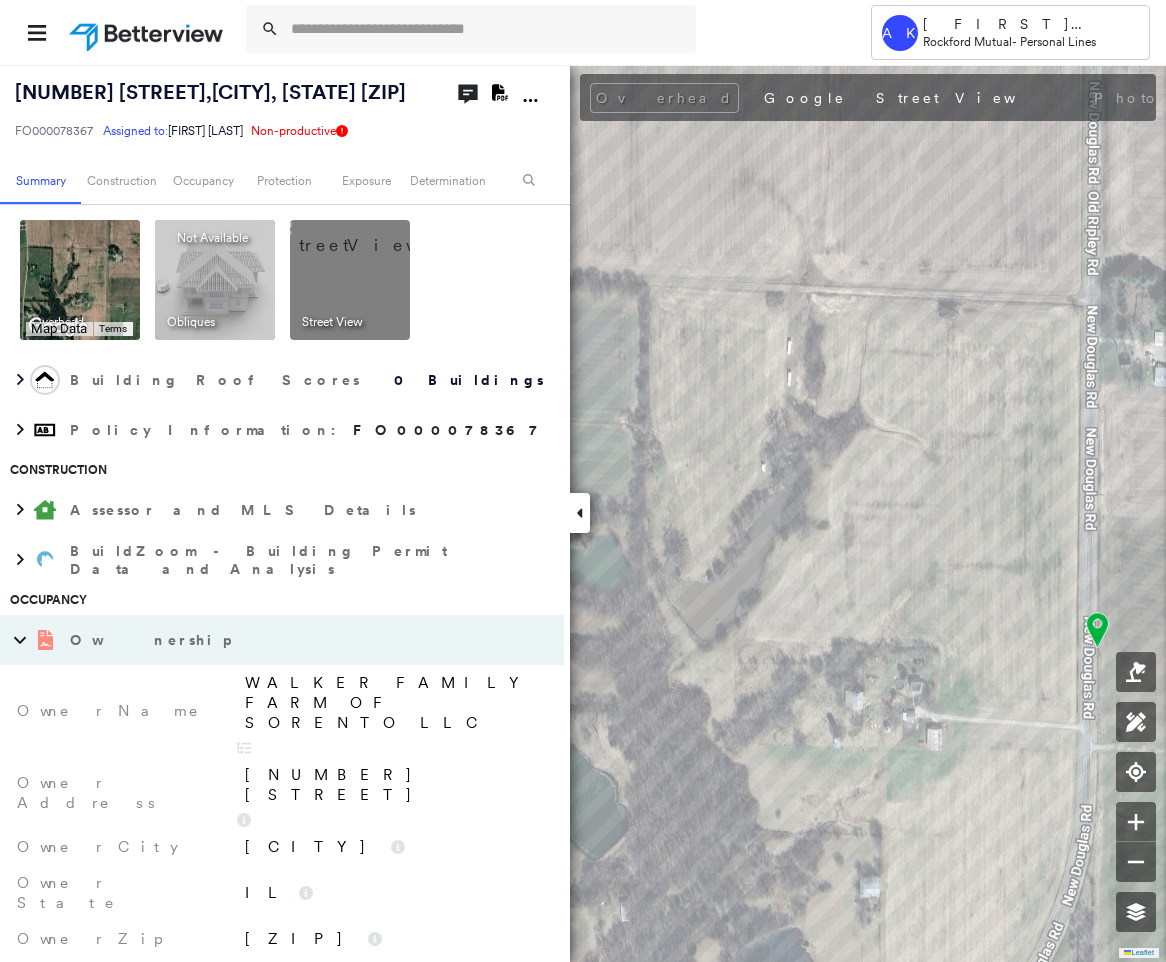 click on "WALKER FAMILY FARM OF SORENTO LLC" at bounding box center [394, 703] 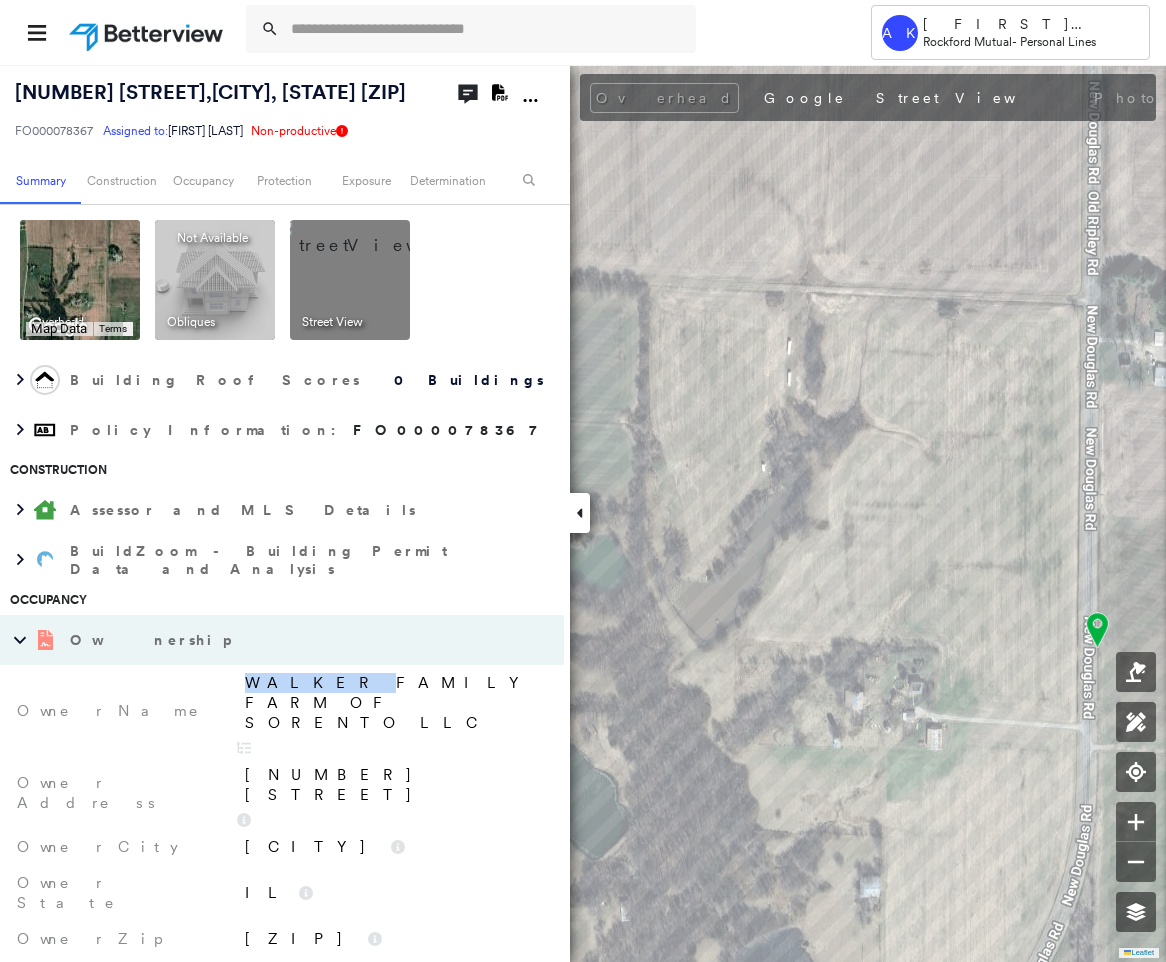 click on "WALKER FAMILY FARM OF SORENTO LLC" at bounding box center [394, 703] 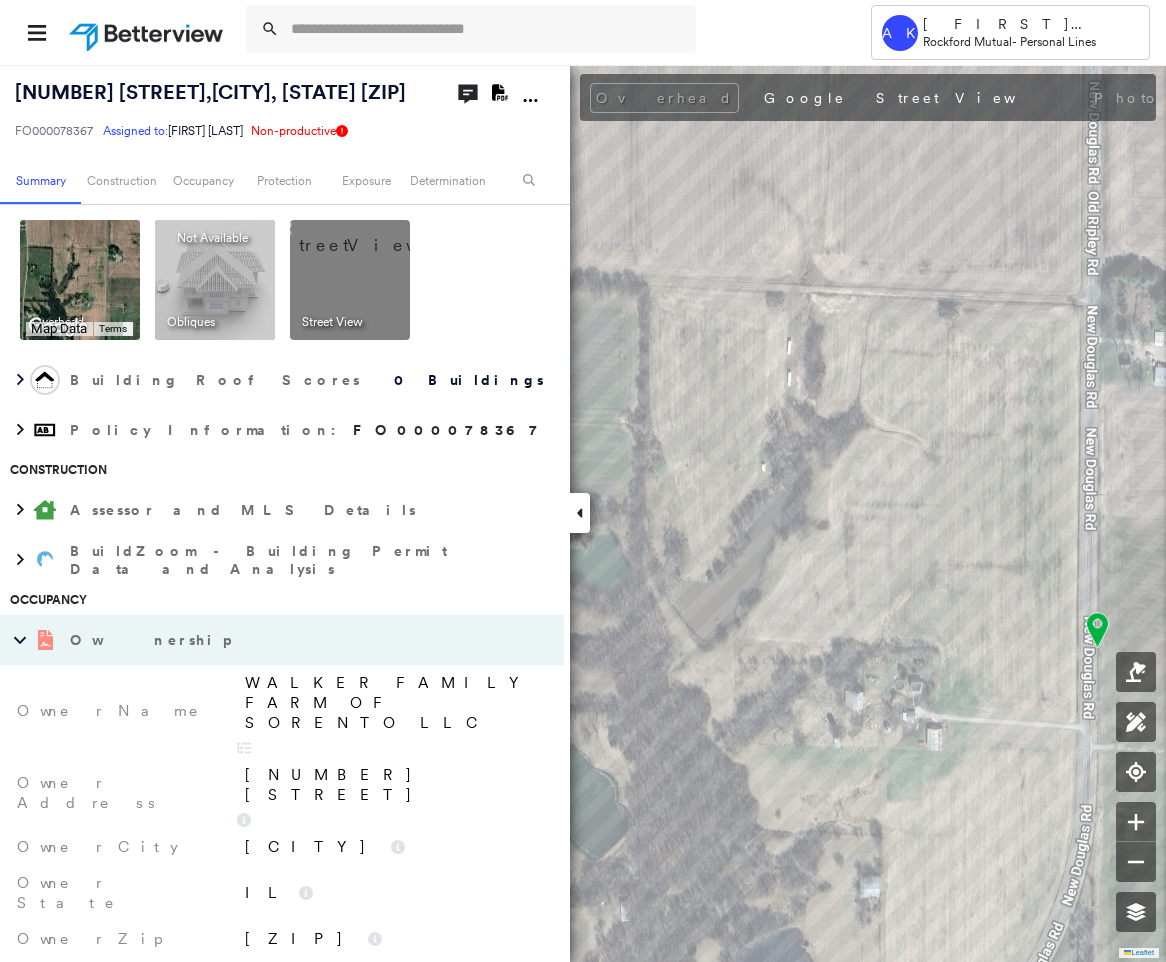 click on "WALKER FAMILY FARM OF SORENTO LLC" at bounding box center [391, 711] 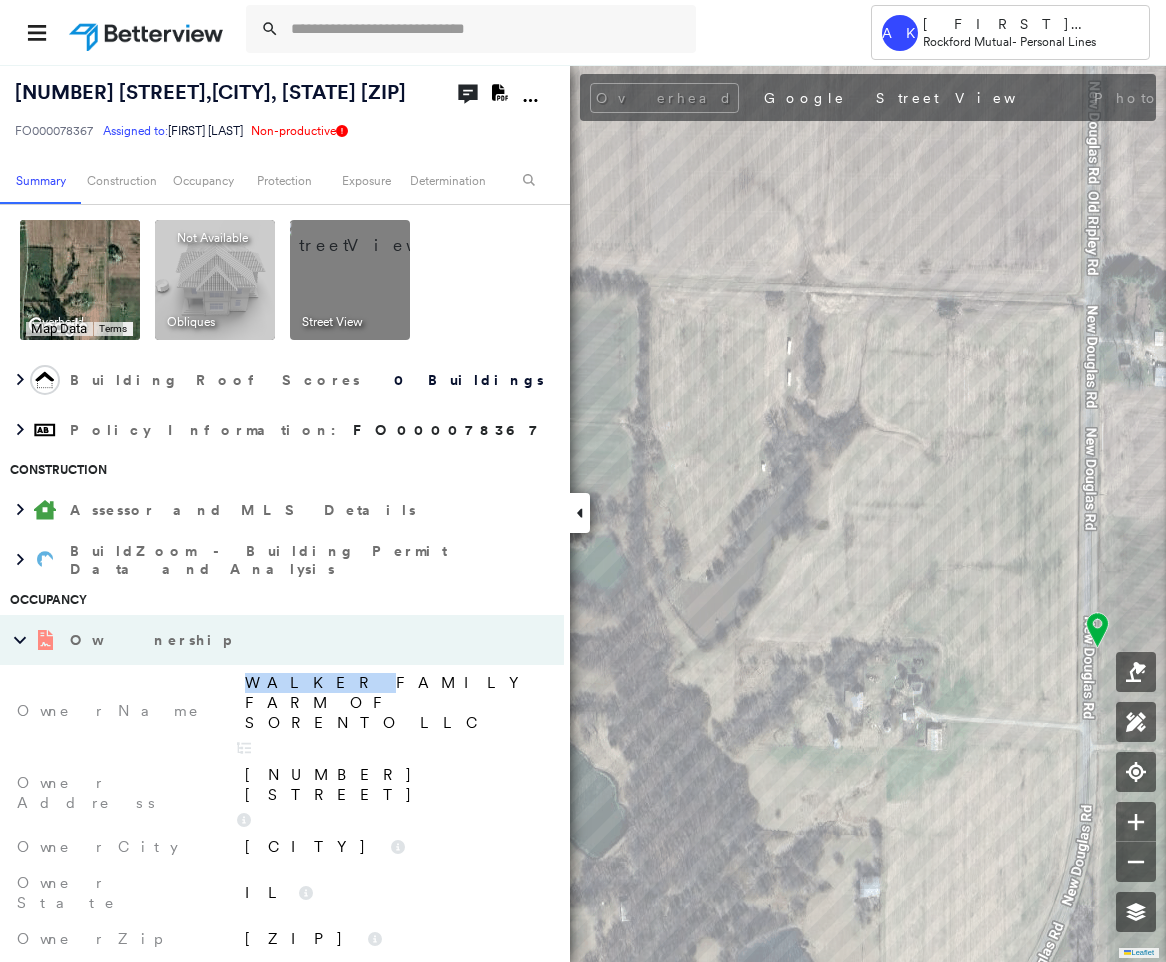 click on "WALKER FAMILY FARM OF SORENTO LLC" at bounding box center [394, 703] 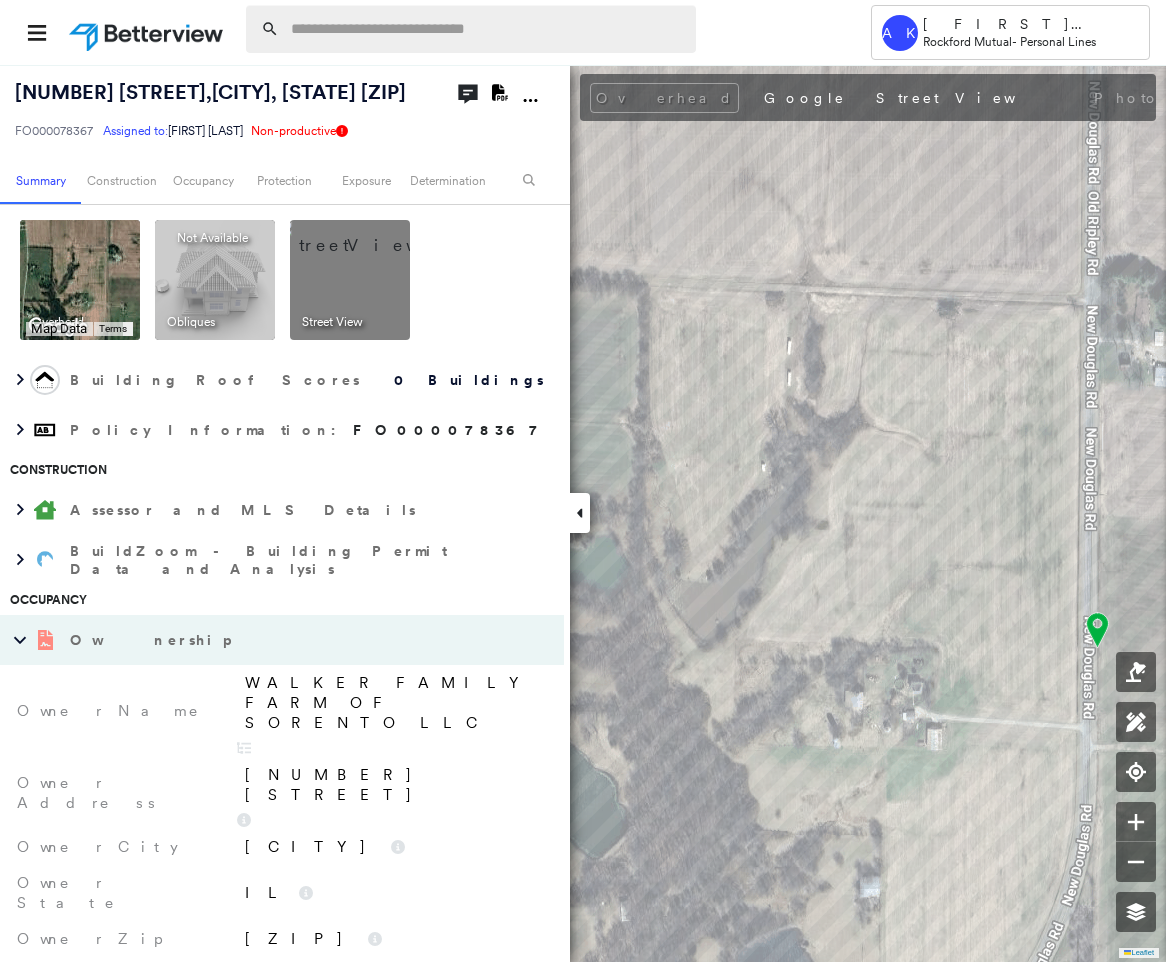 click at bounding box center [471, 29] 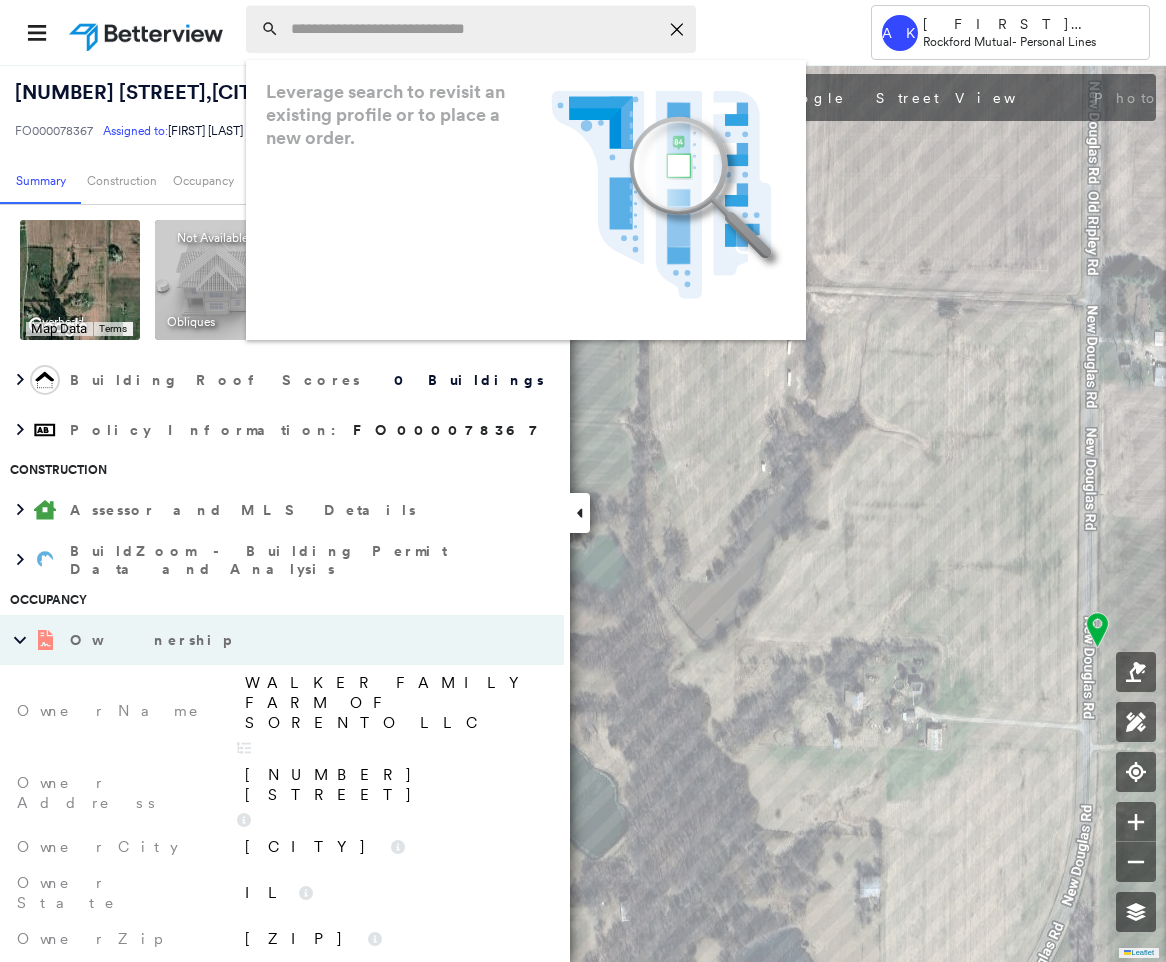 paste on "**********" 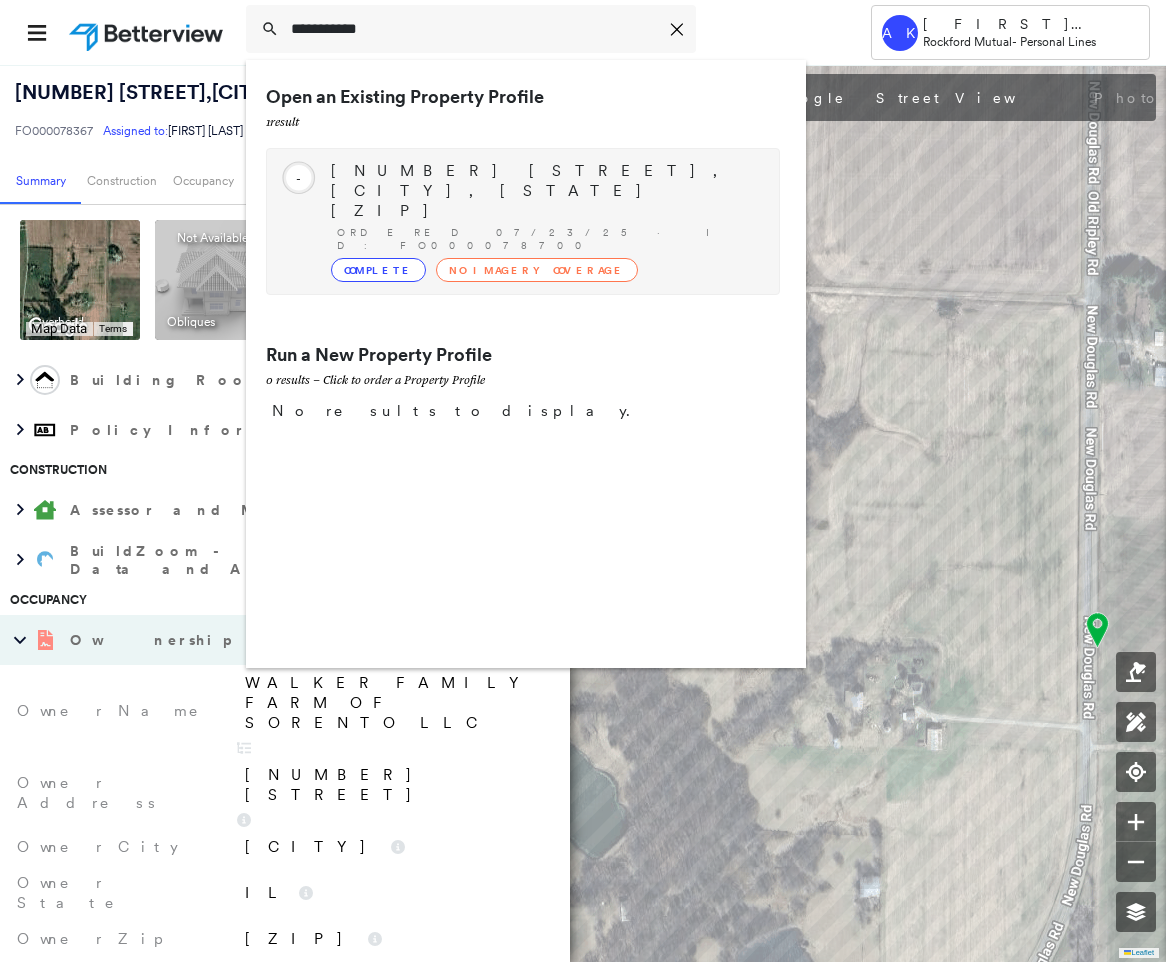 type on "**********" 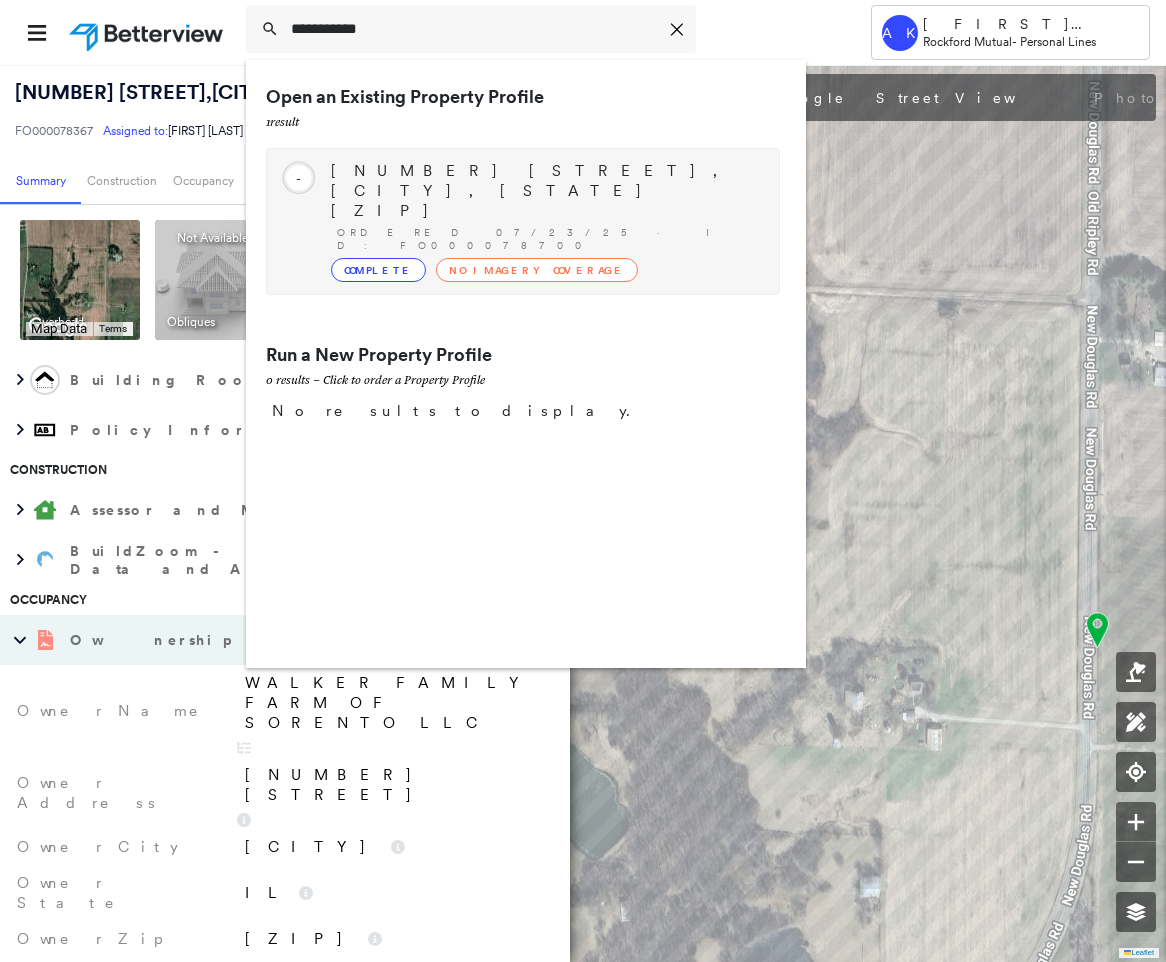 click on "S2813 MELBY LN, WESTBY, WI 54667-8326" at bounding box center [545, 191] 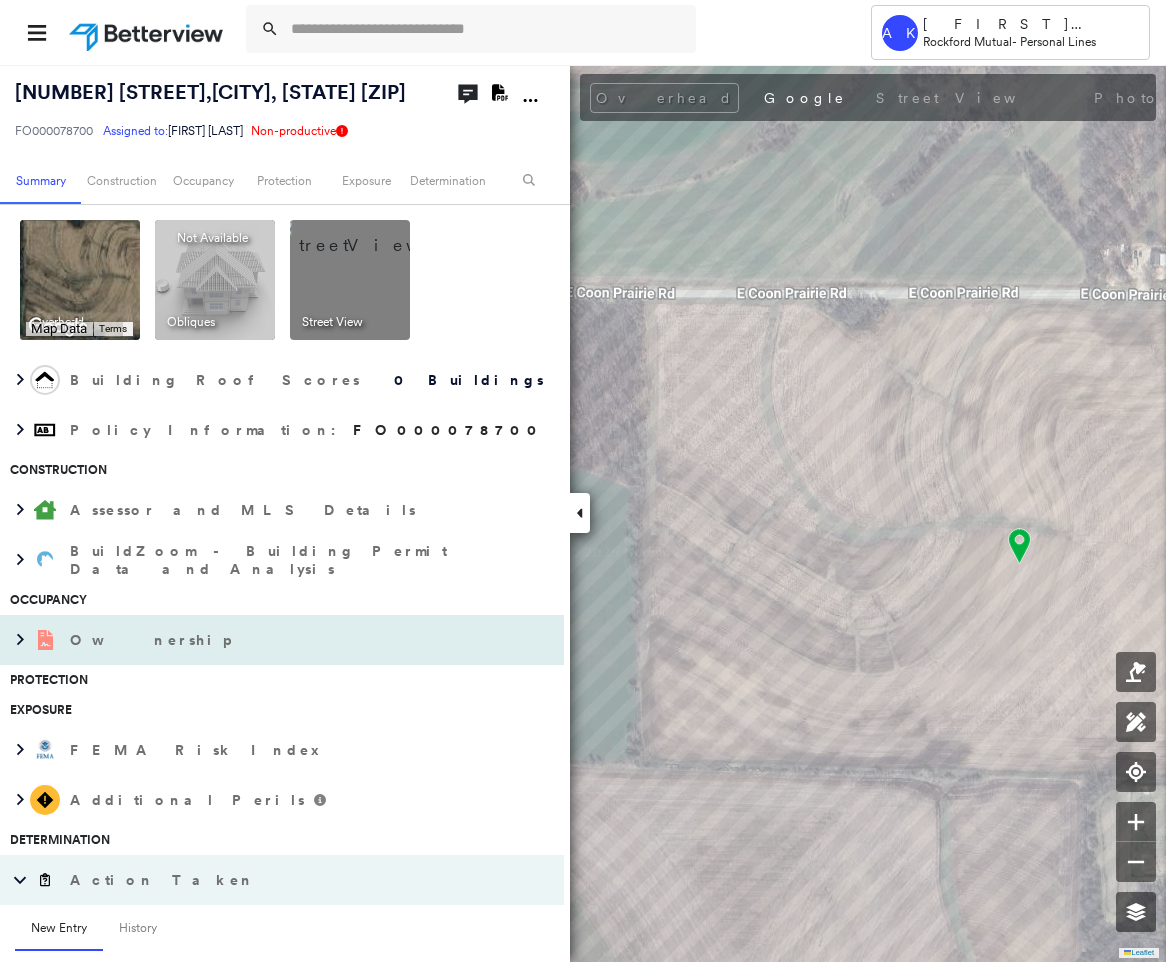 click on "Ownership" at bounding box center [262, 640] 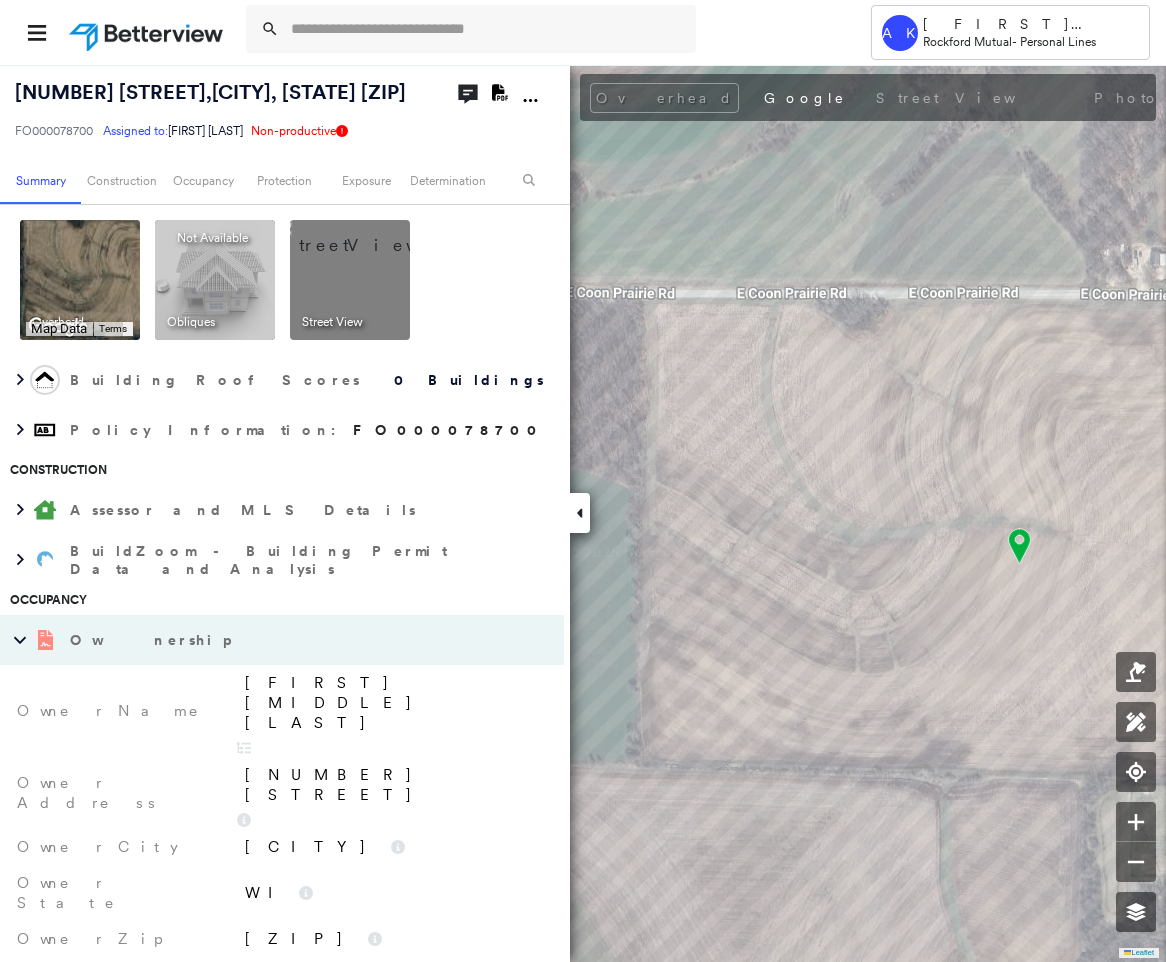 click on "Ann E Ralles" at bounding box center [394, 703] 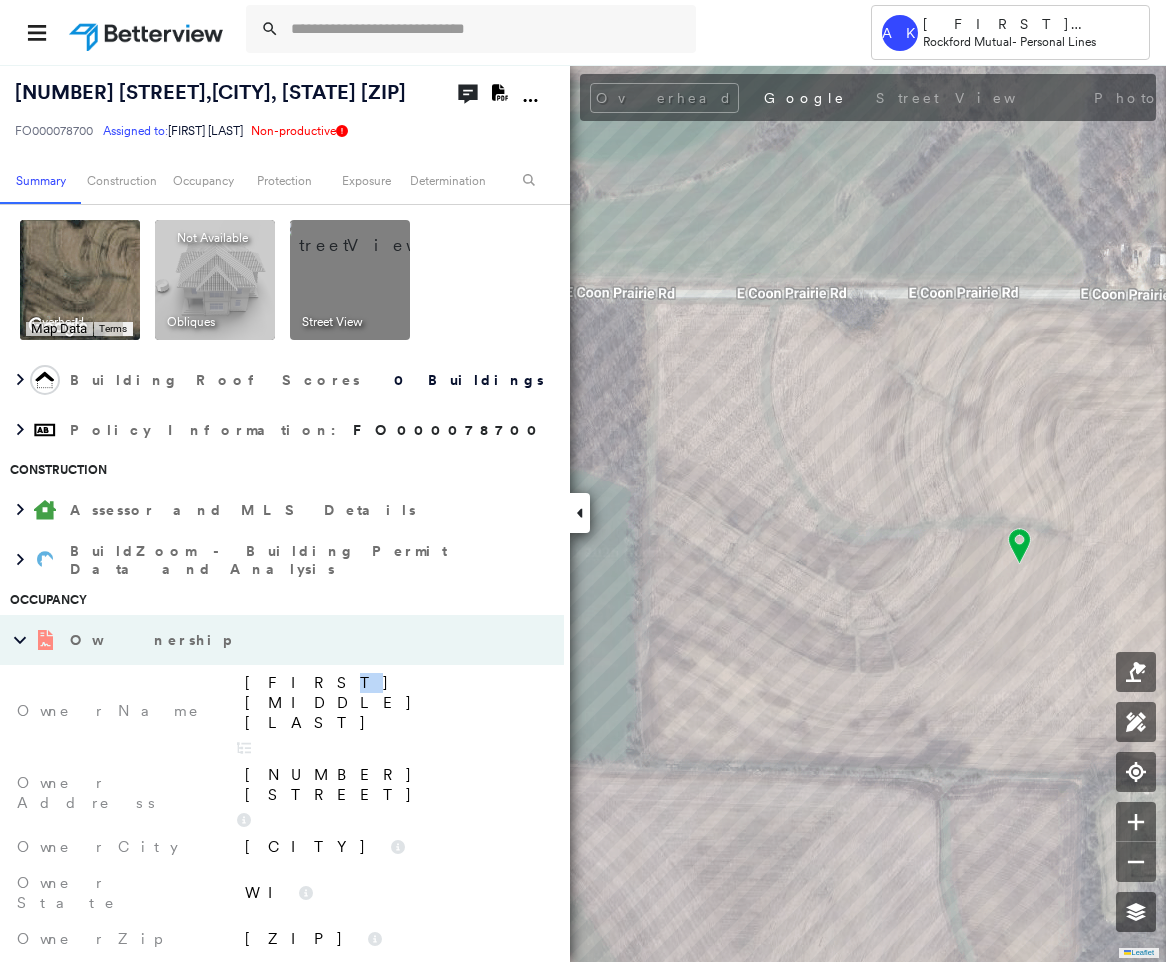 click on "Ann E Ralles" at bounding box center (394, 703) 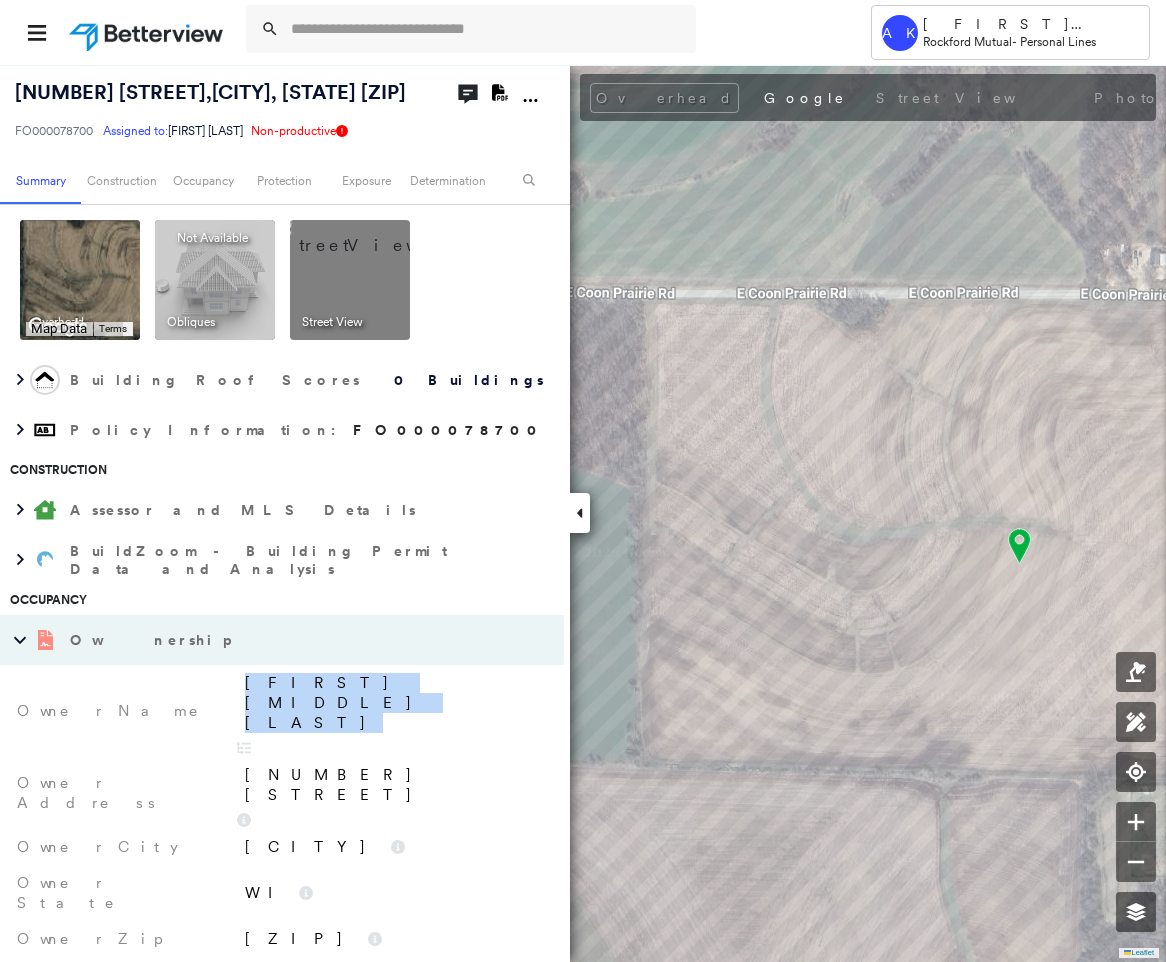 click on "Ann E Ralles" at bounding box center [394, 703] 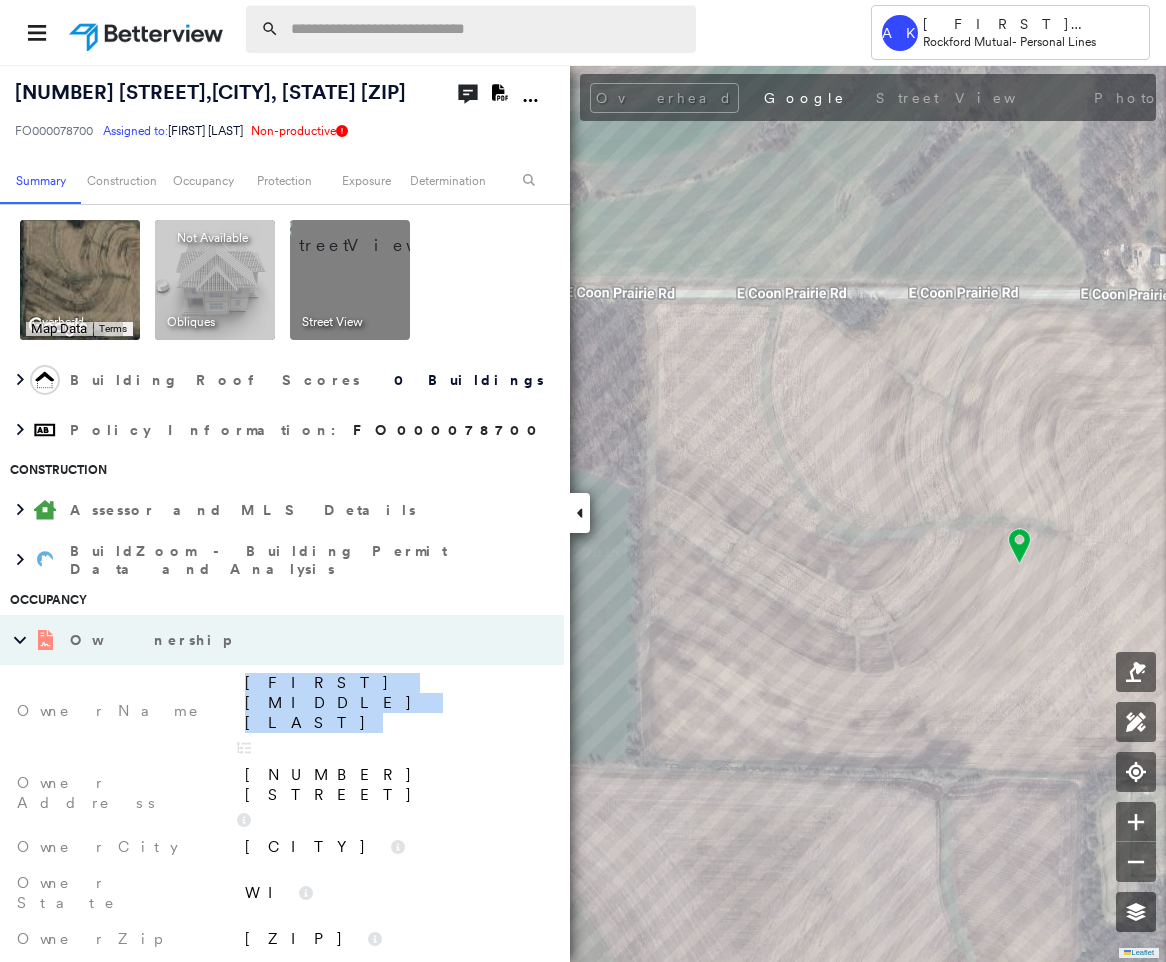 click at bounding box center [487, 29] 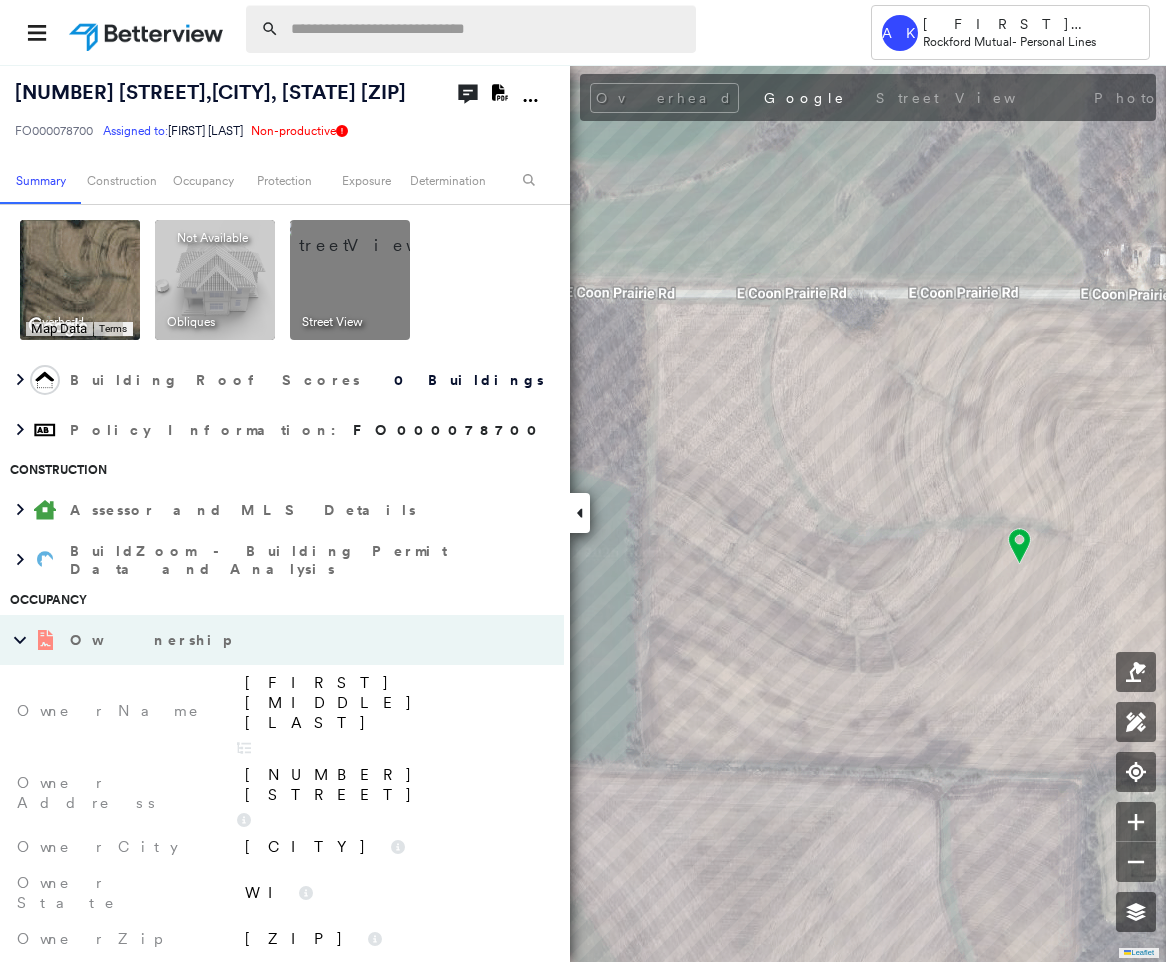 paste on "**********" 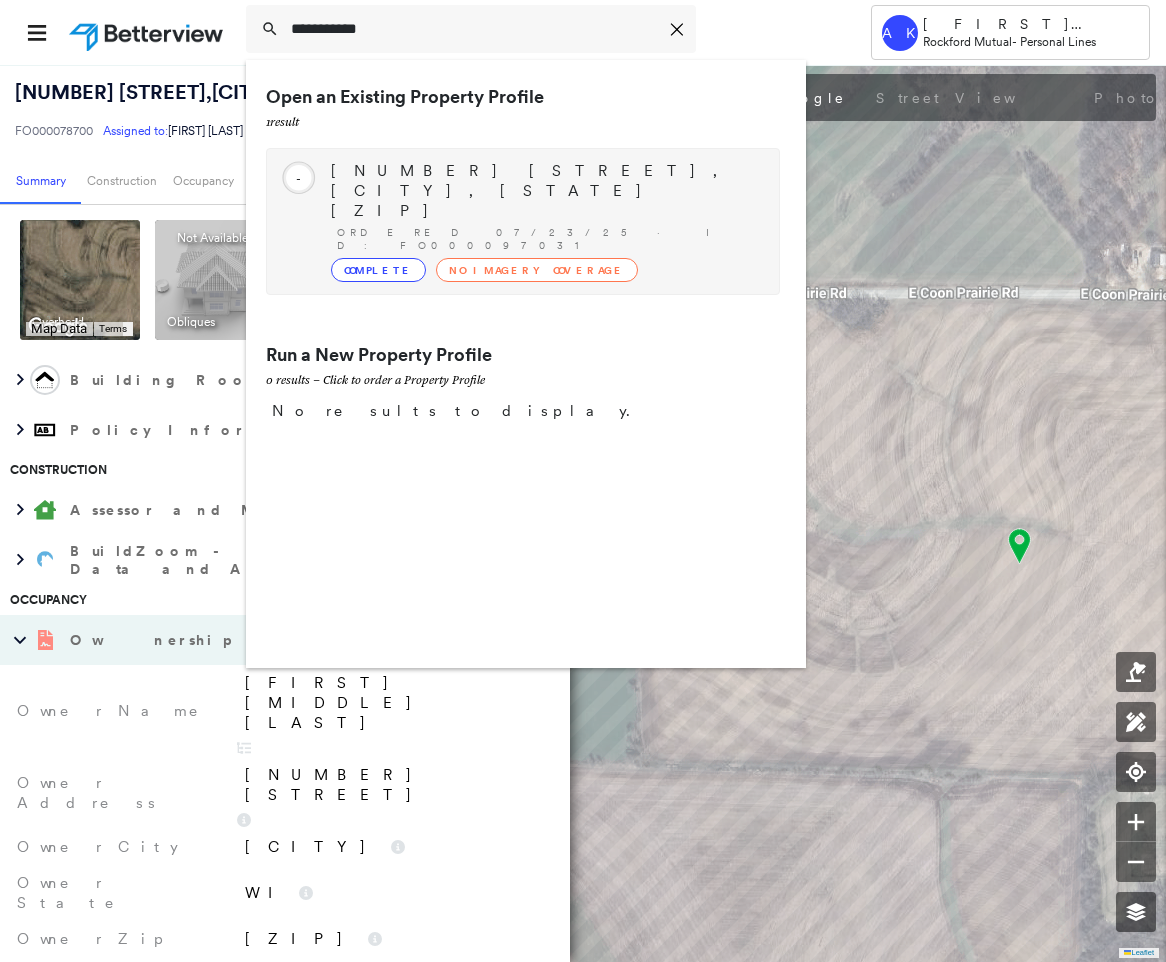 type on "**********" 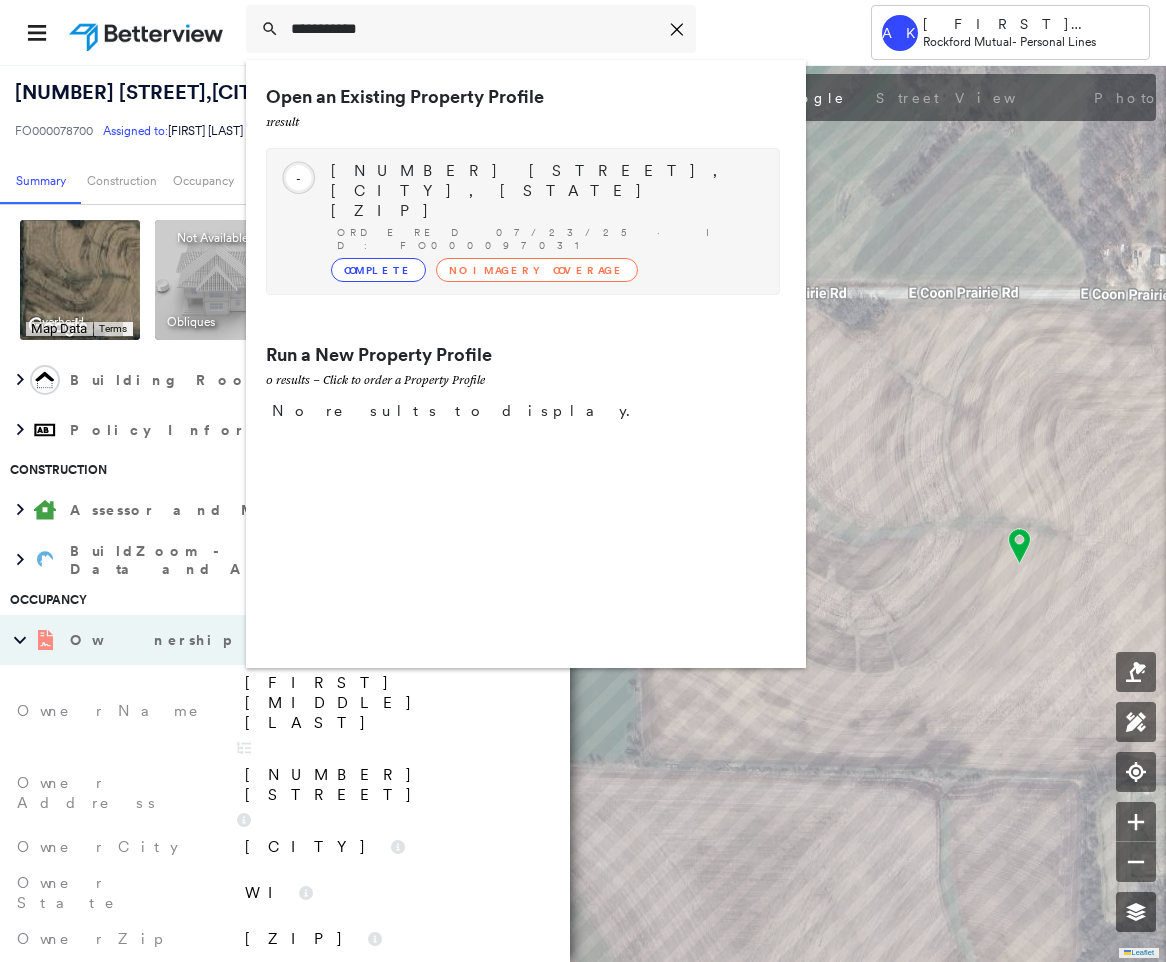 click on "No Imagery Coverage" at bounding box center [537, 270] 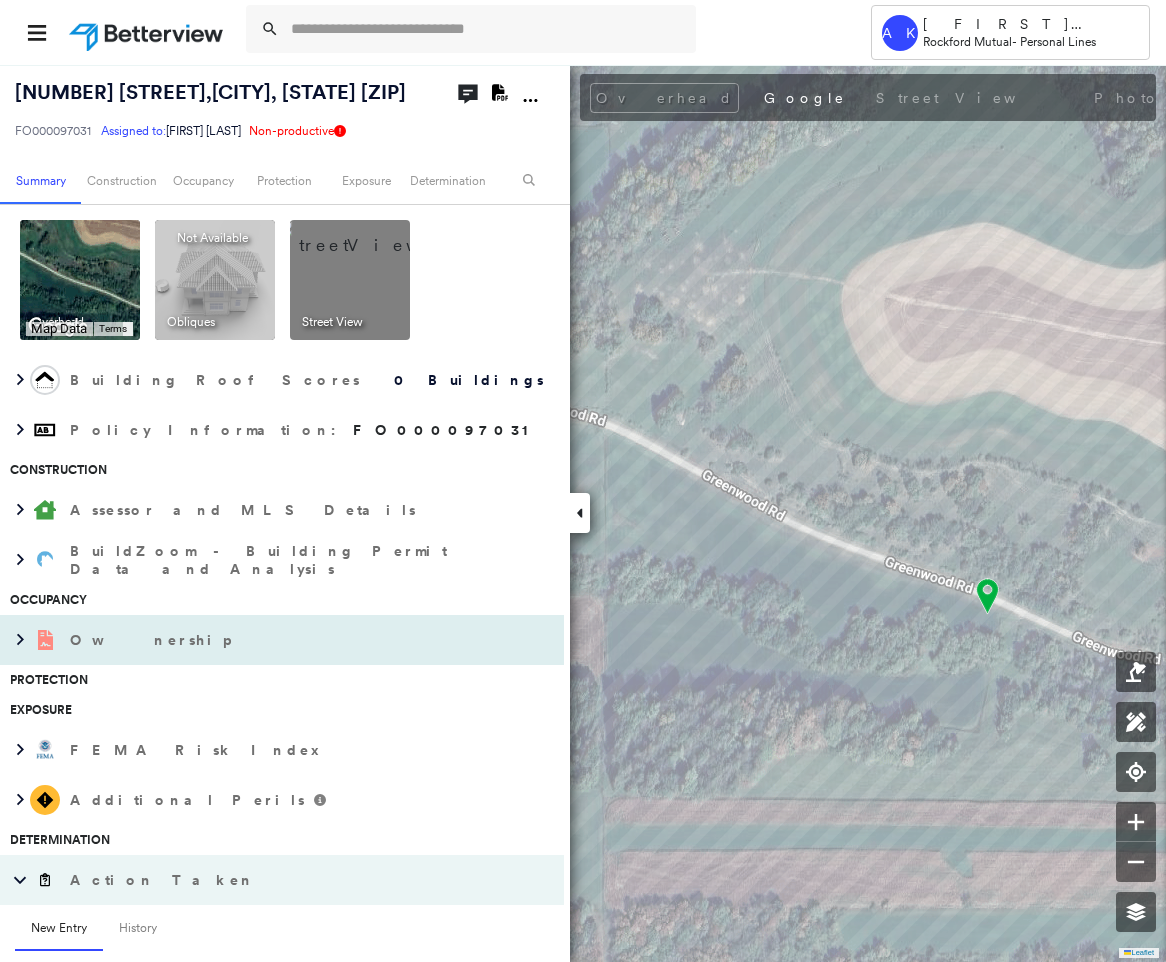 click on "Ownership" at bounding box center (152, 640) 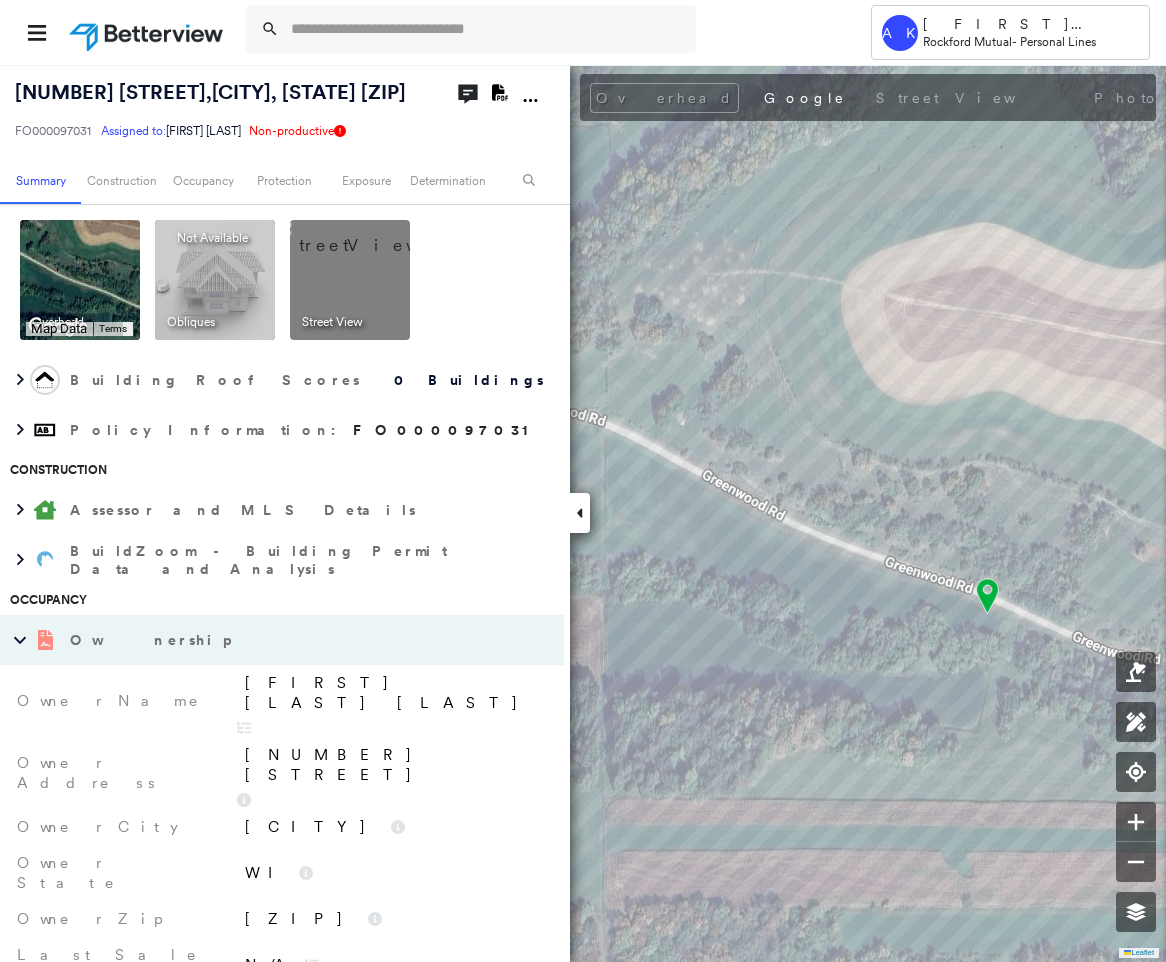 click on "Irrevocable Dated Rossing" at bounding box center [394, 693] 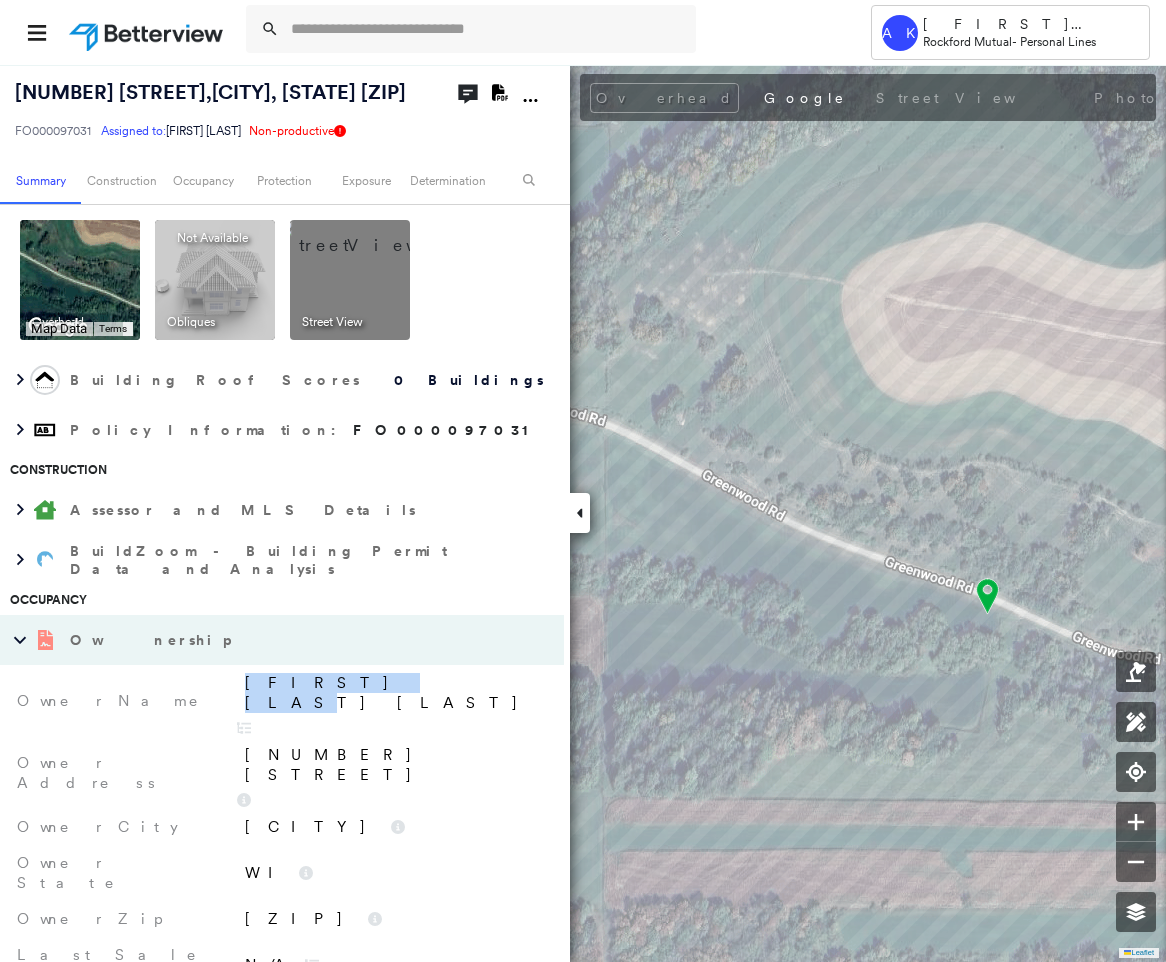 click on "Irrevocable Dated Rossing" at bounding box center (394, 693) 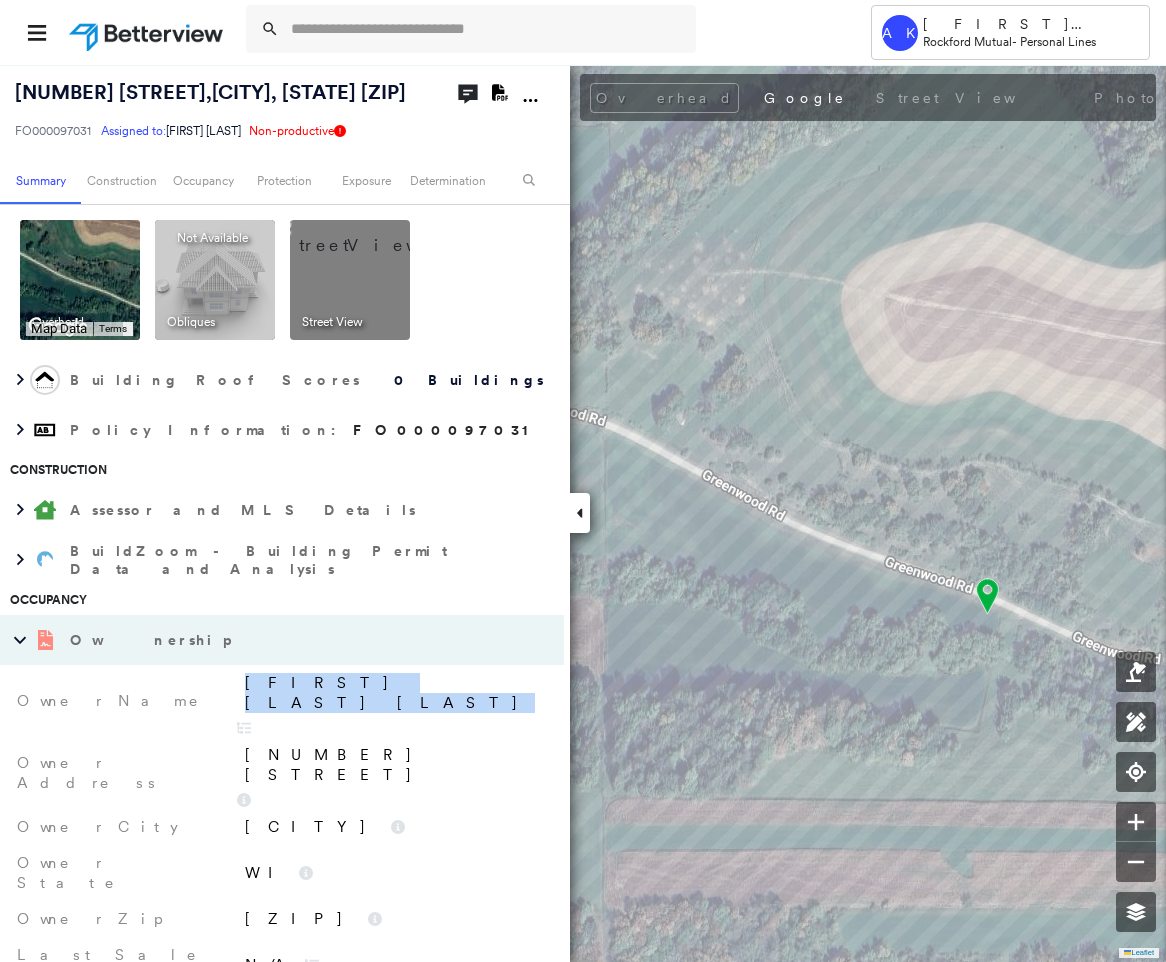 click on "Irrevocable Dated Rossing" at bounding box center (394, 693) 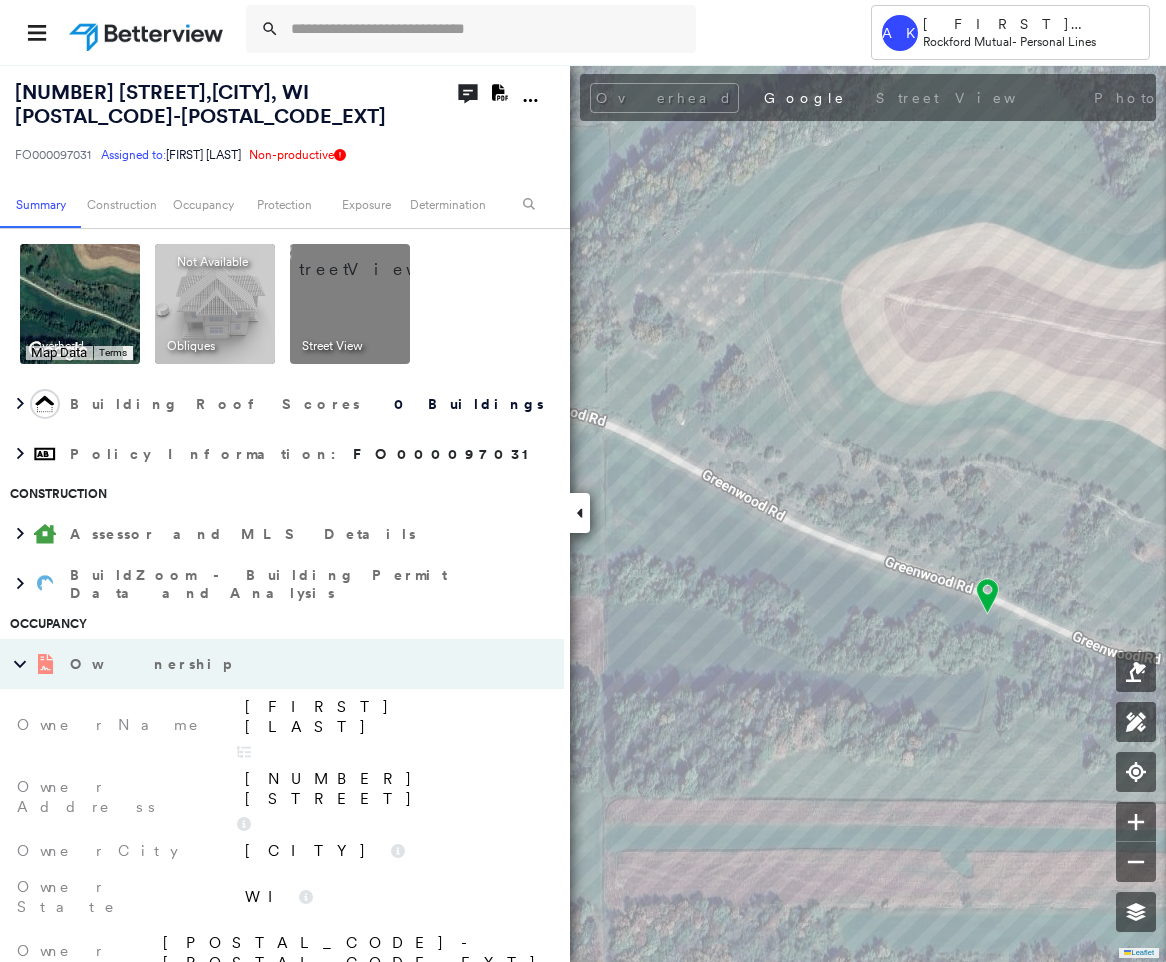 scroll, scrollTop: 0, scrollLeft: 0, axis: both 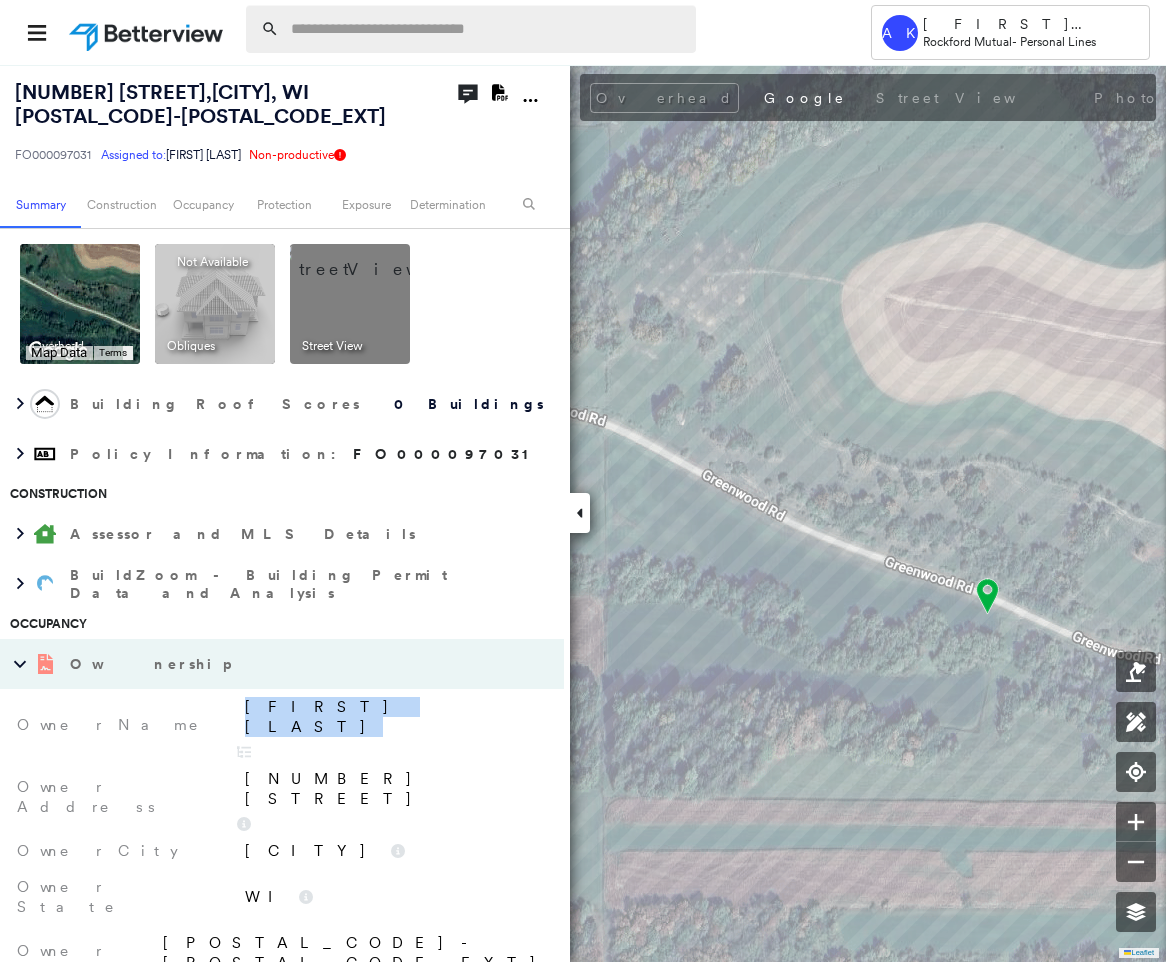 click at bounding box center [487, 29] 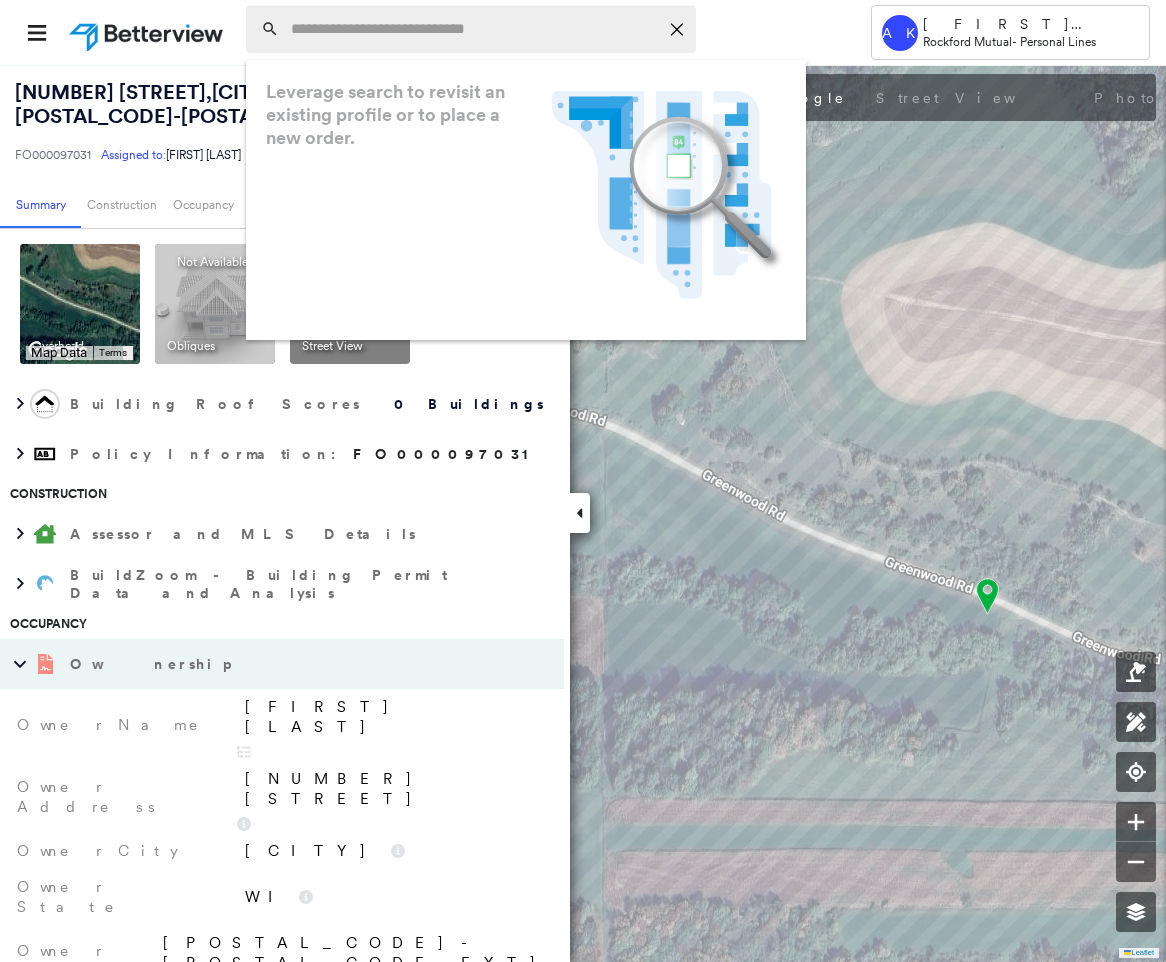 paste on "**********" 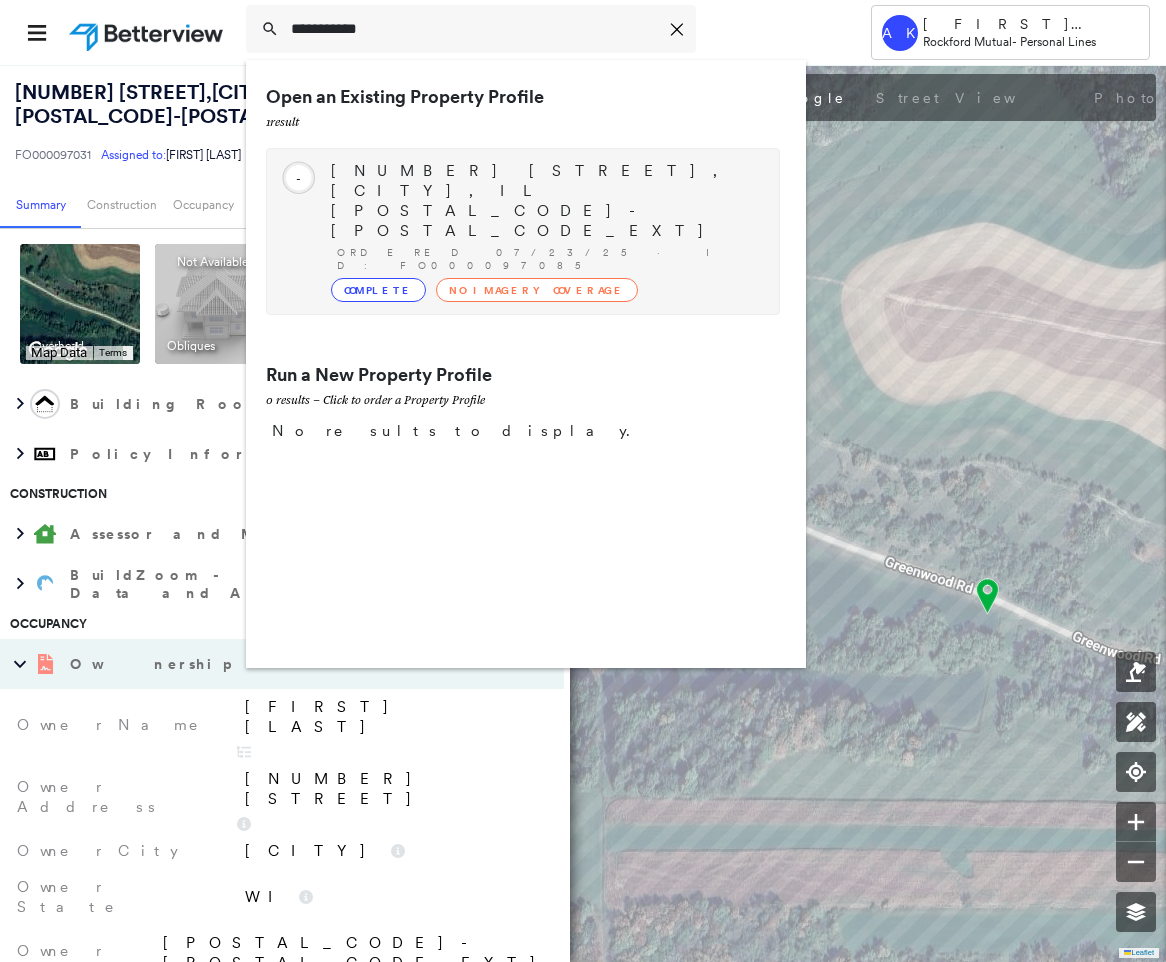 type on "**********" 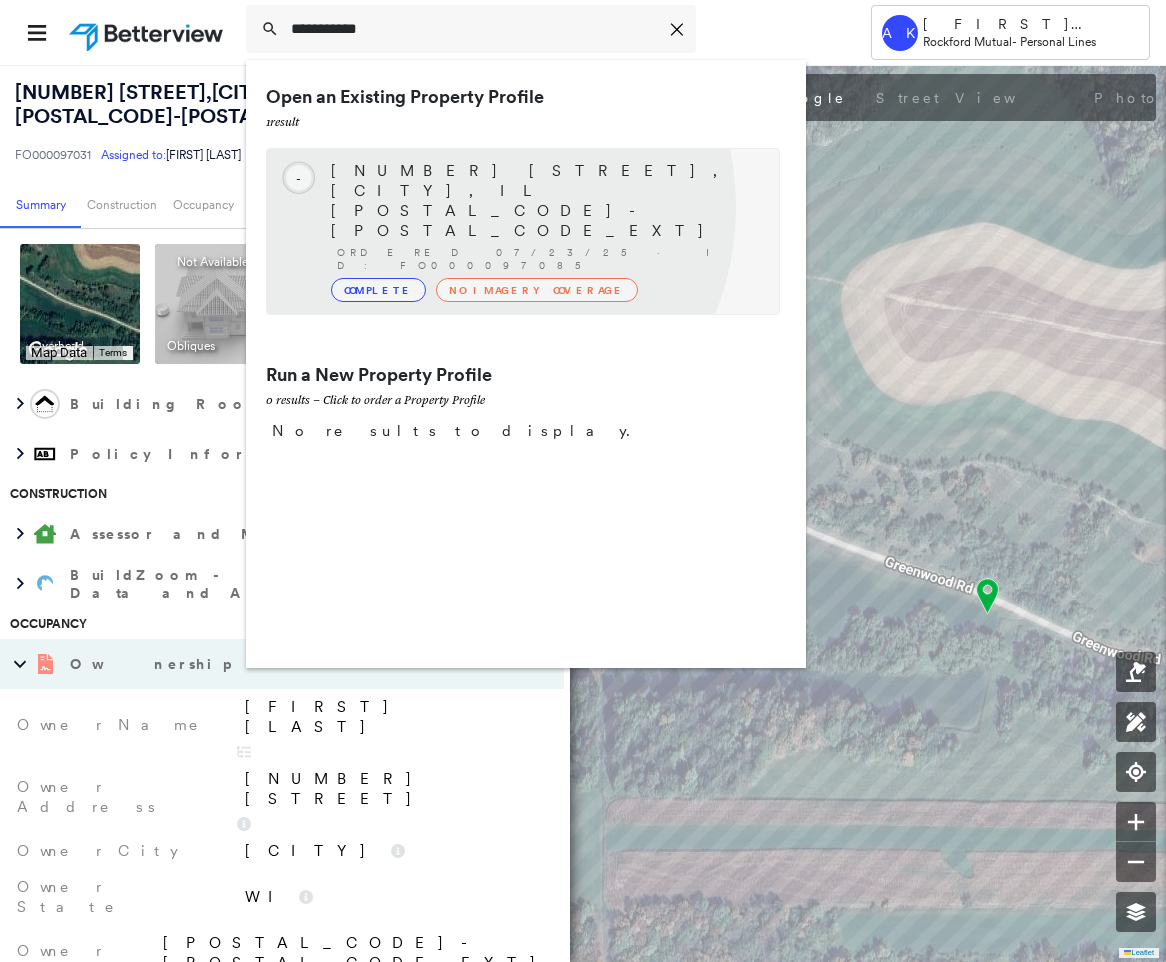 click on "No Imagery Coverage" at bounding box center [537, 290] 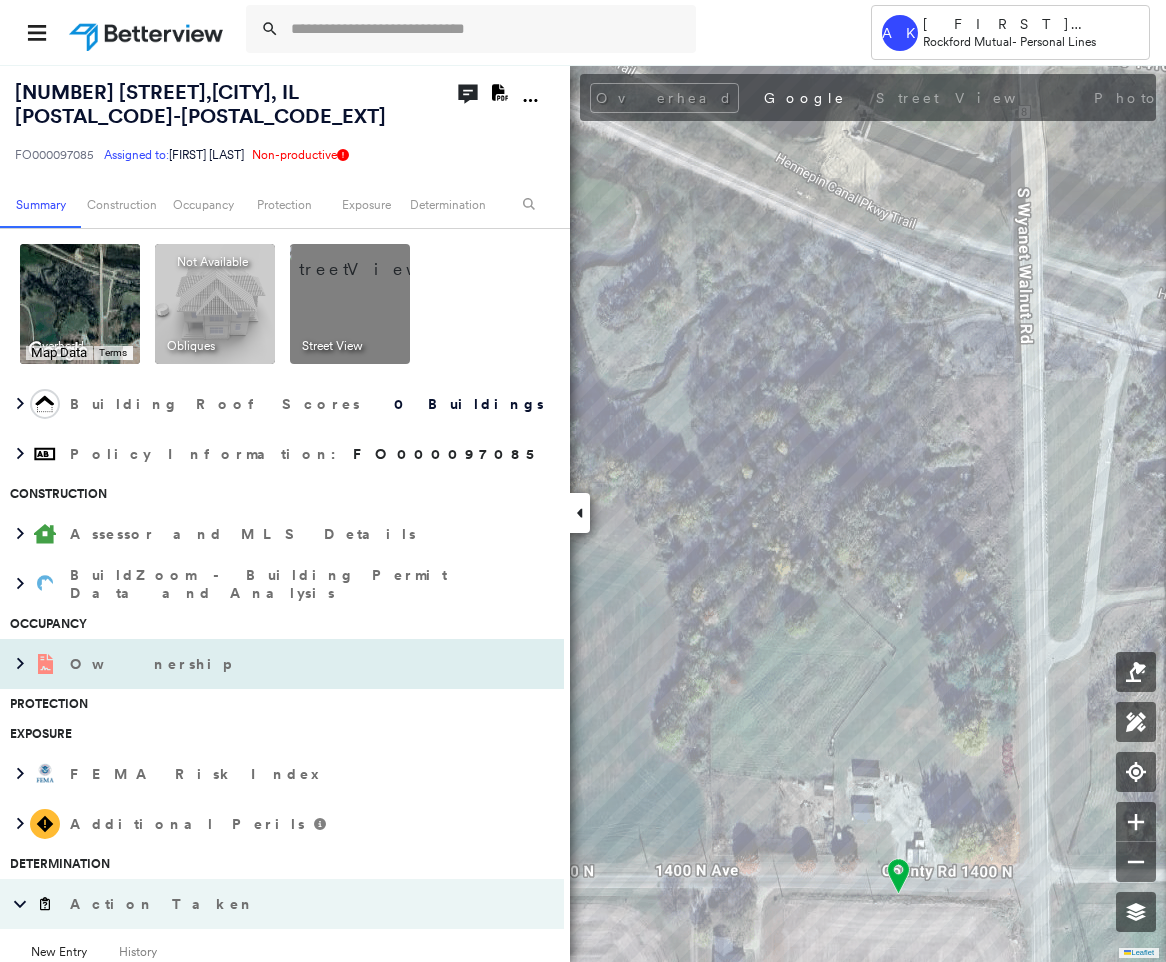 click on "Ownership" at bounding box center [262, 664] 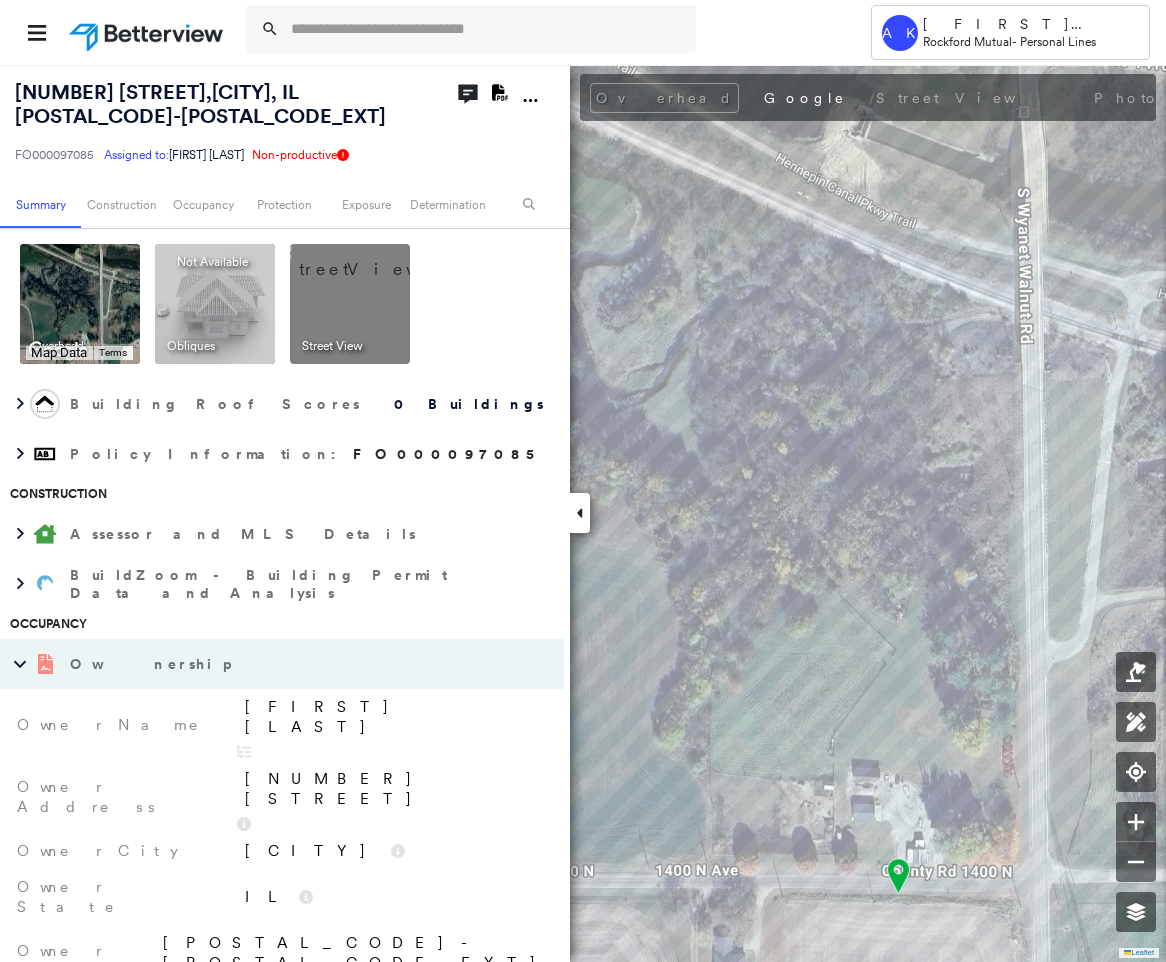 click on "Douglas V Barnes" at bounding box center (394, 717) 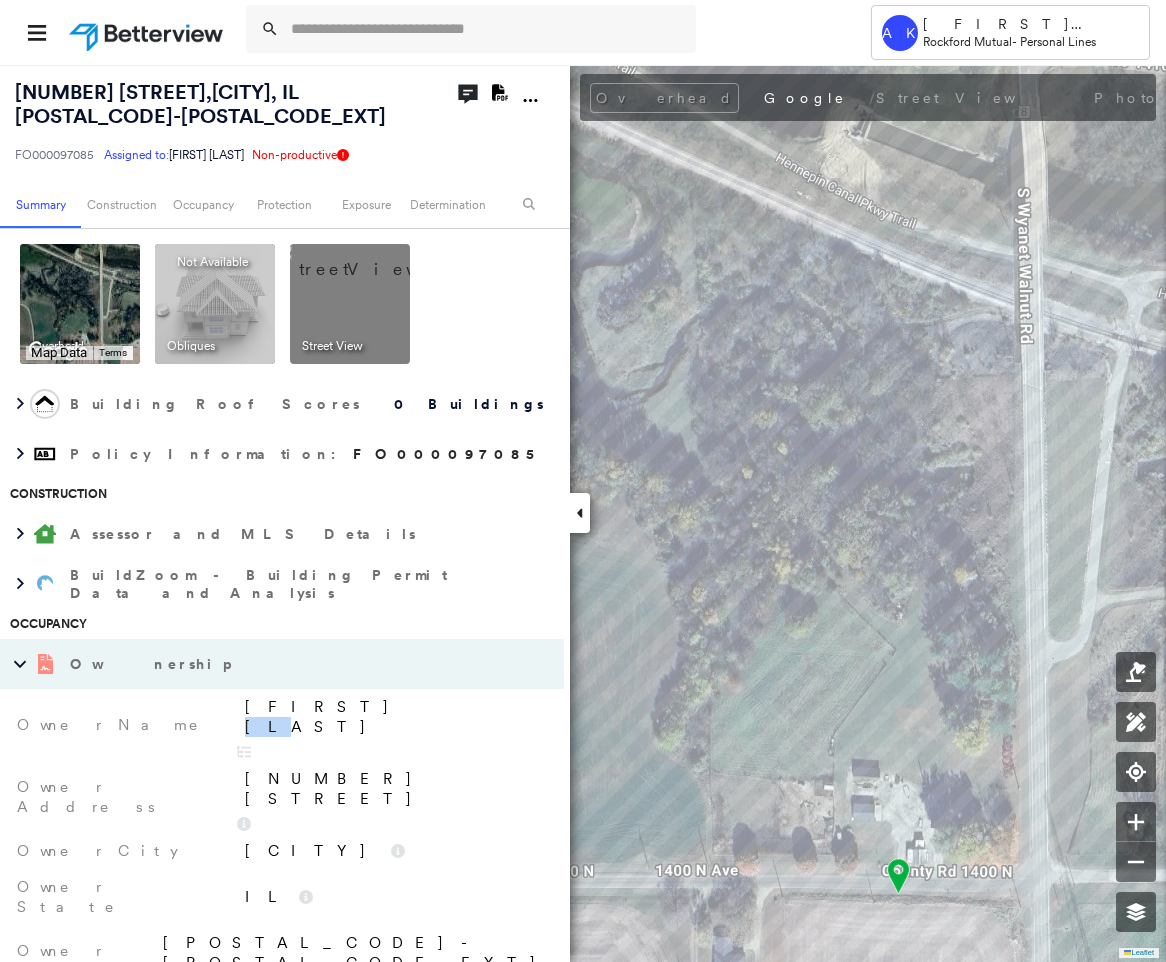 click on "Douglas V Barnes" at bounding box center (394, 717) 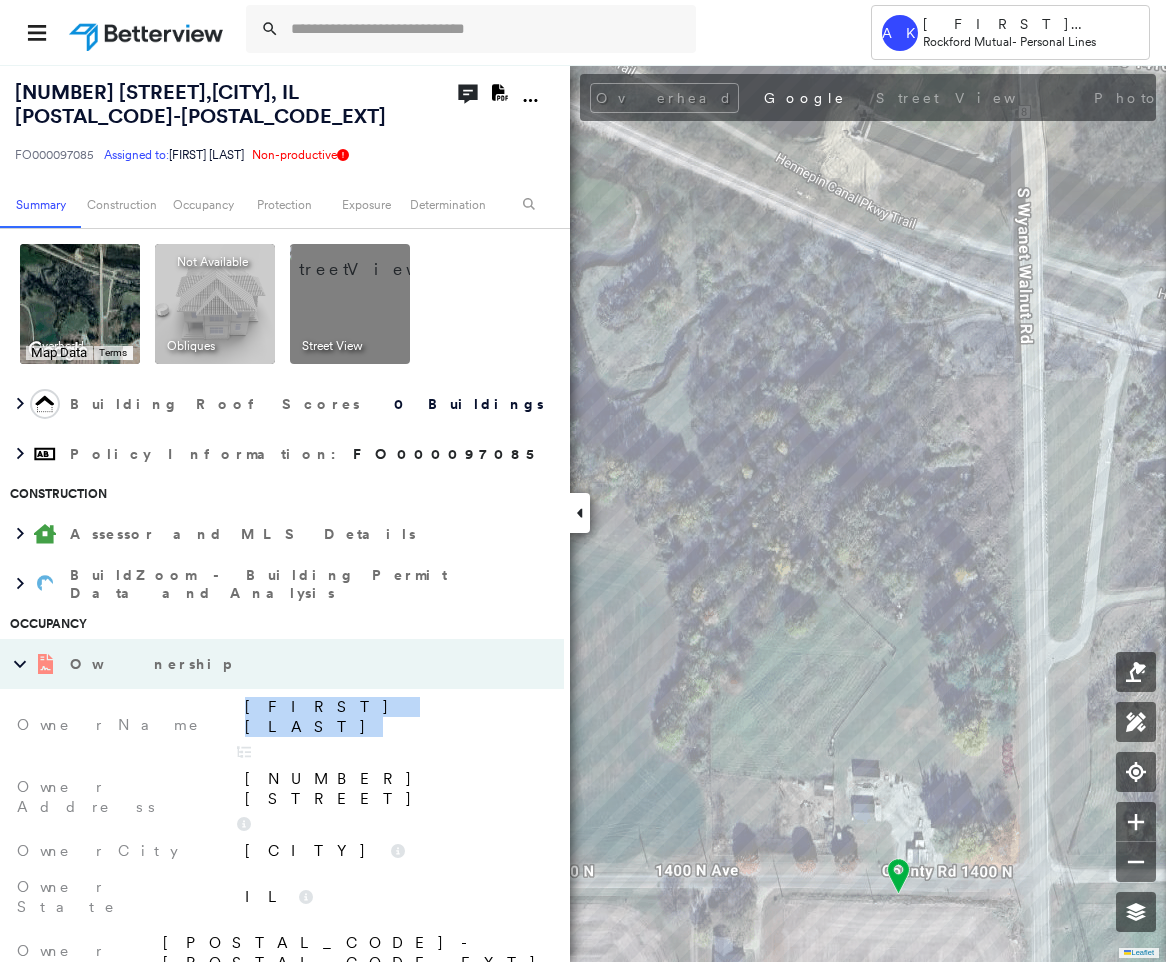 click on "Douglas V Barnes" at bounding box center (394, 717) 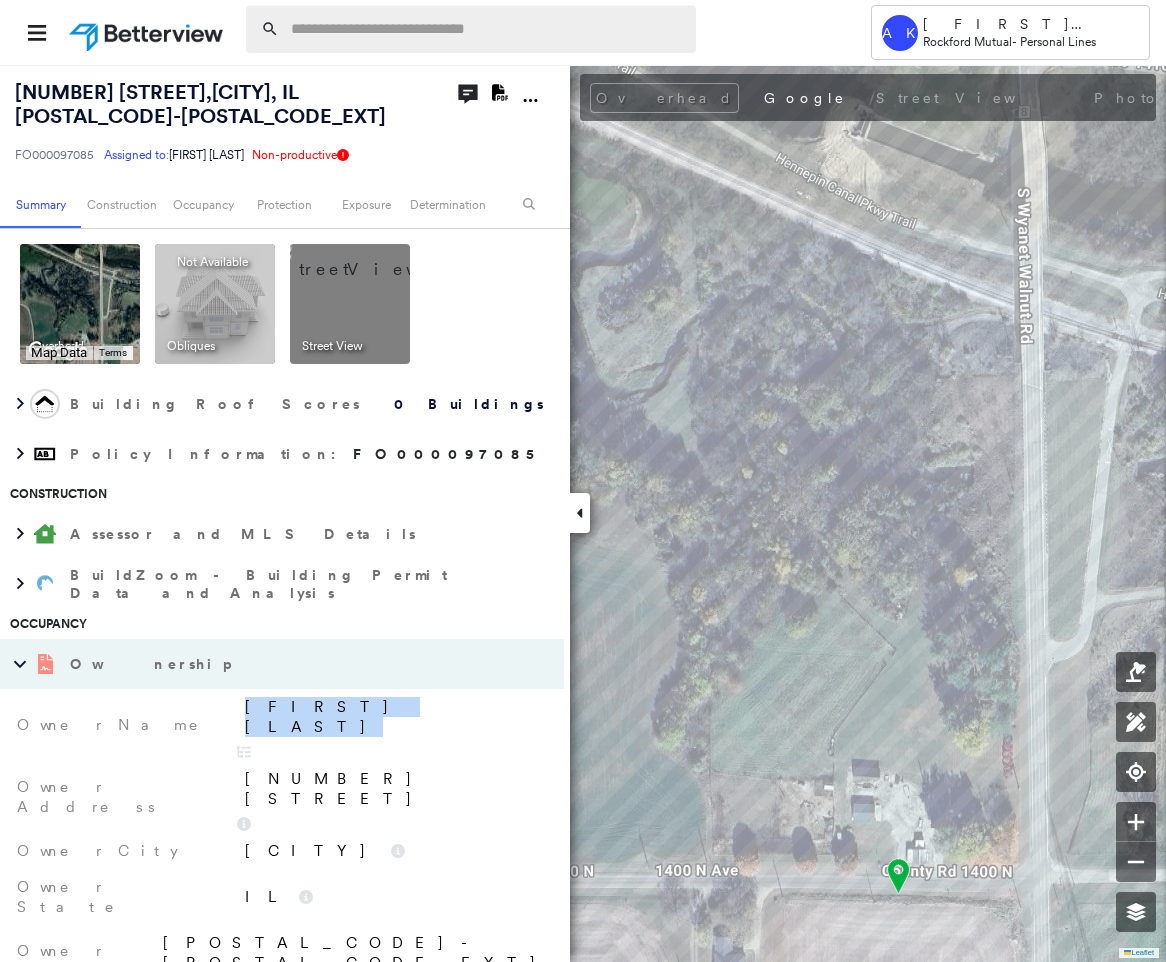 click at bounding box center [487, 29] 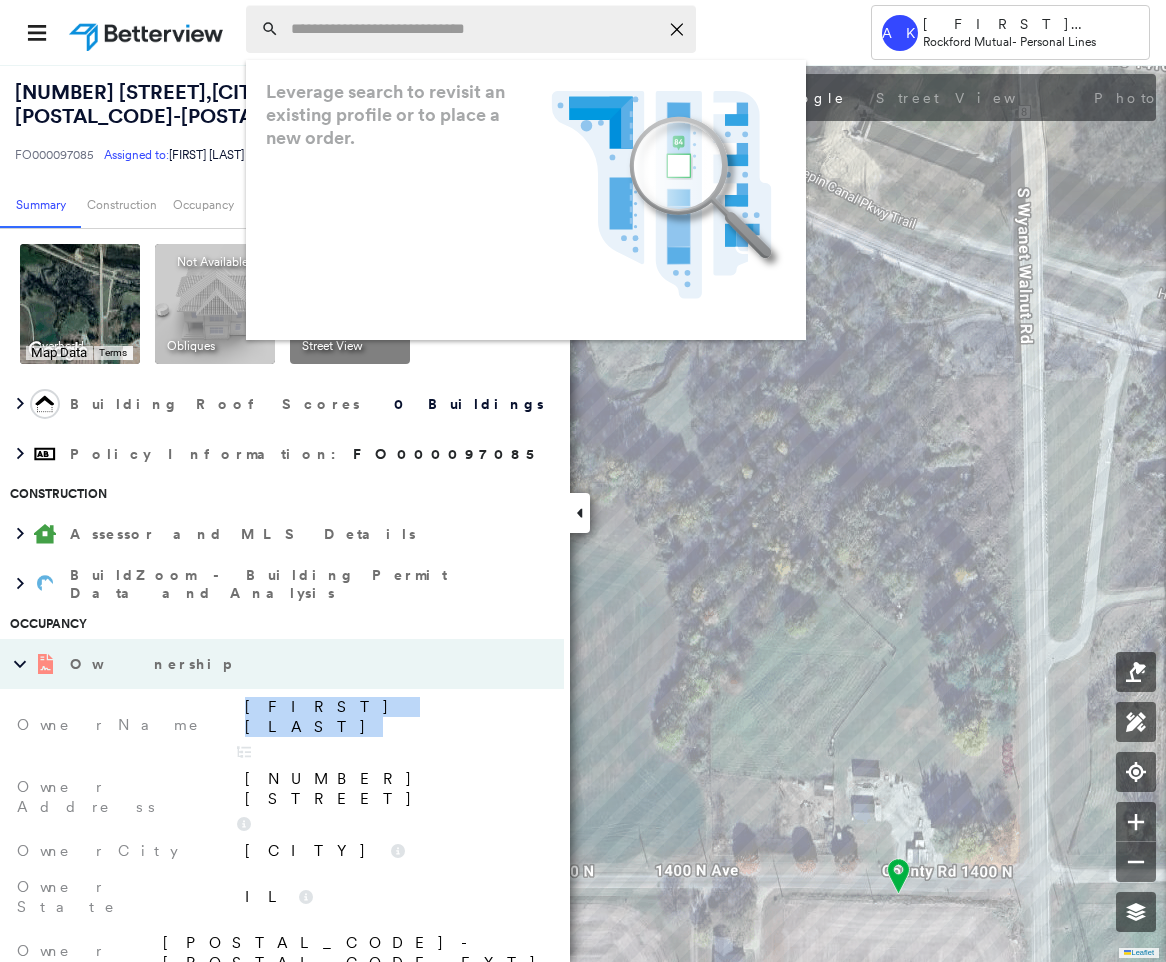 paste on "**********" 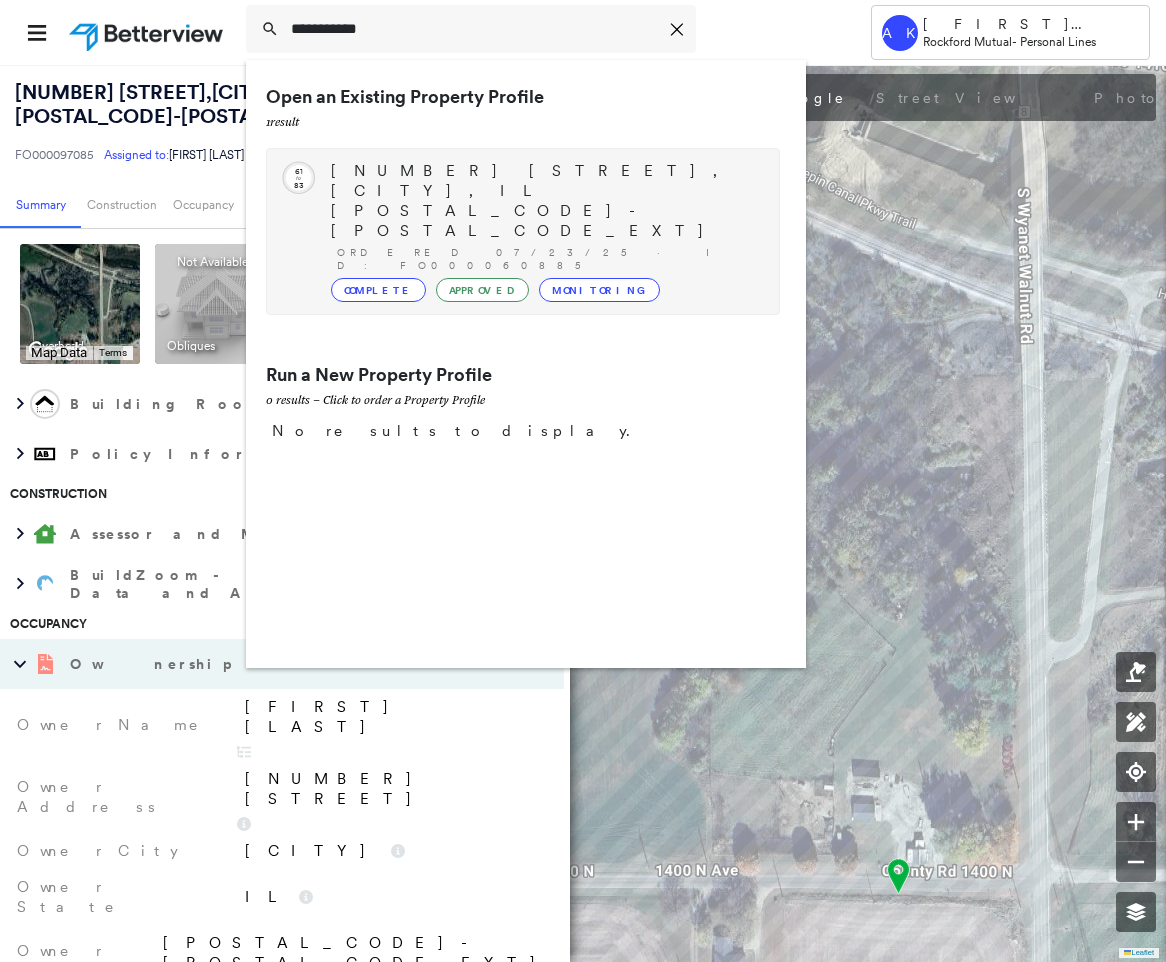 type on "**********" 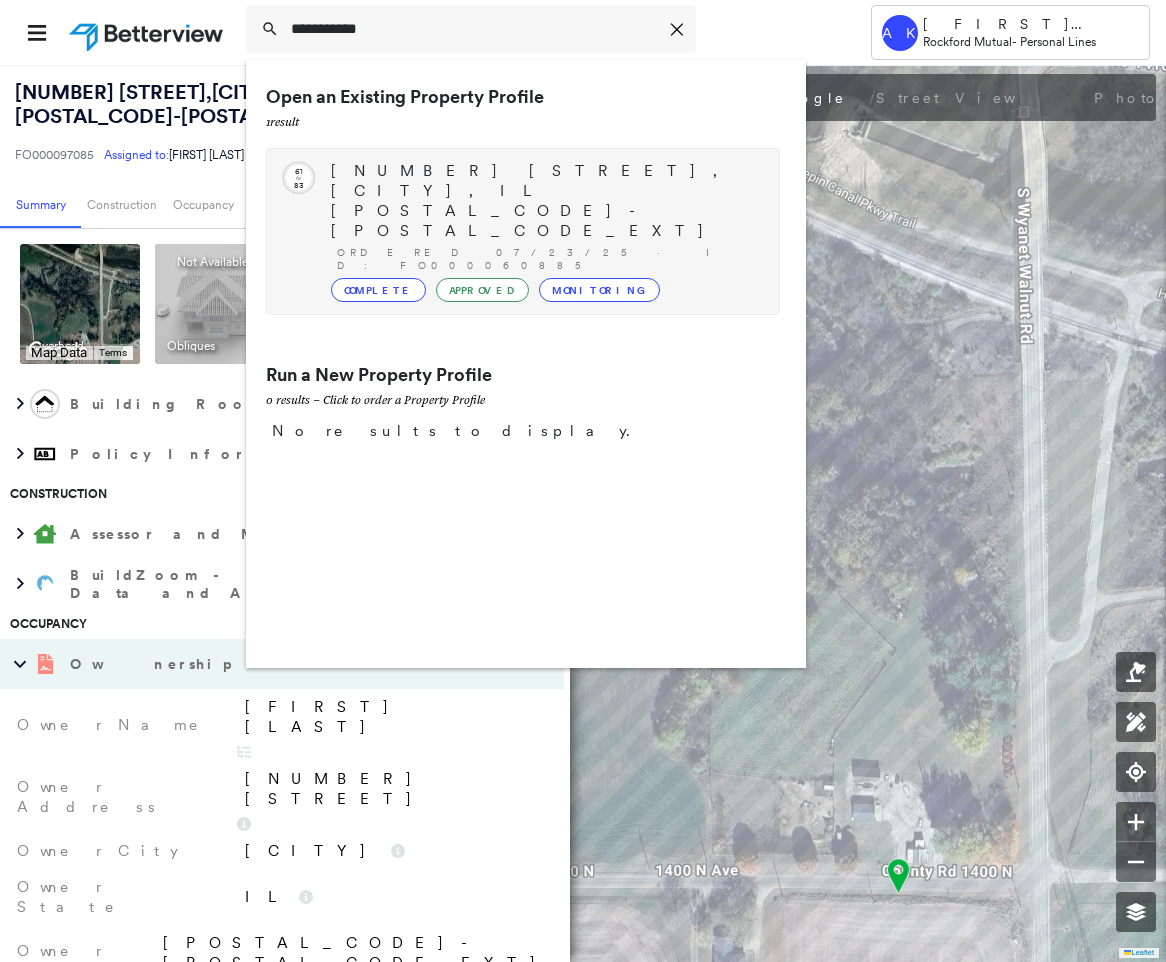 click on "Ordered 07/23/25 · ID: FO000060885" at bounding box center [548, 259] 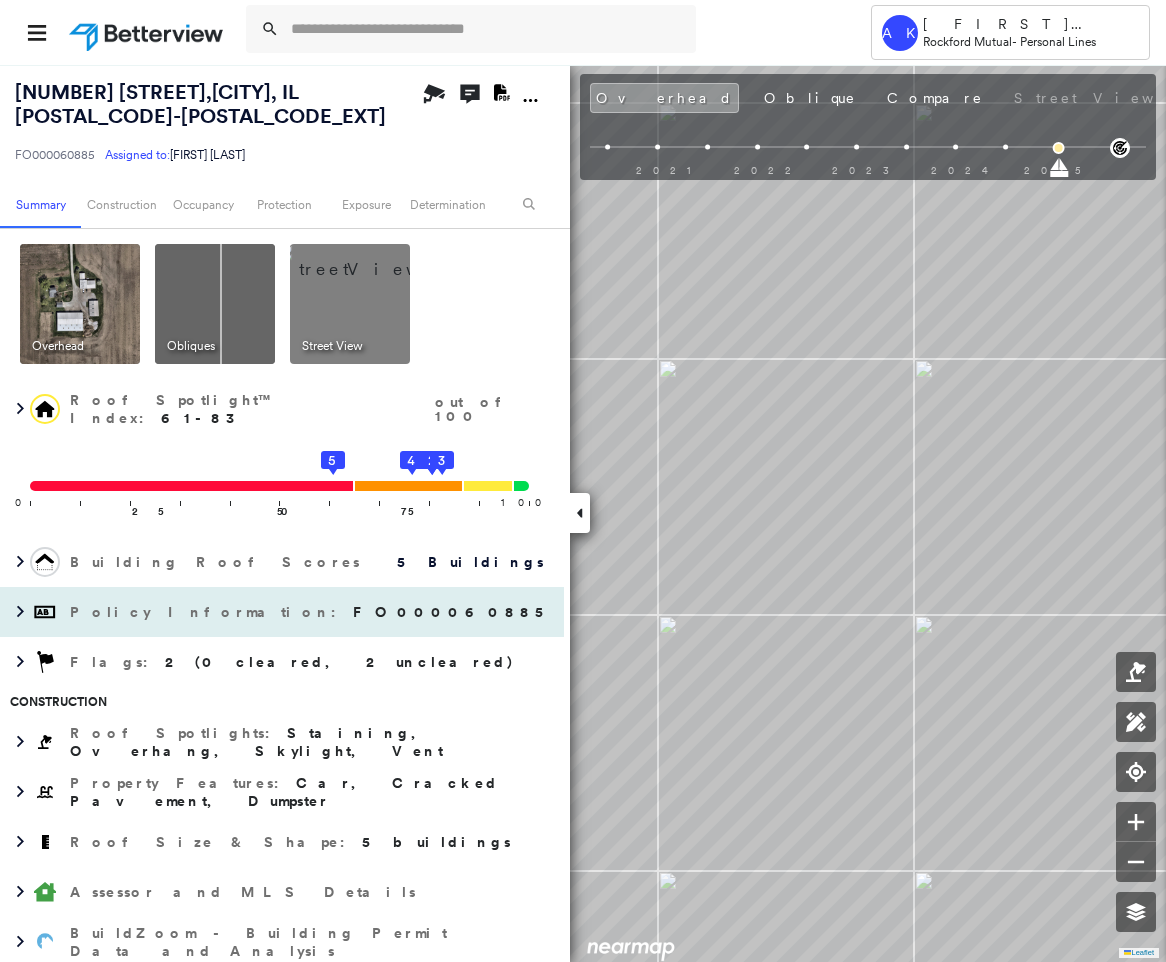 scroll, scrollTop: 450, scrollLeft: 0, axis: vertical 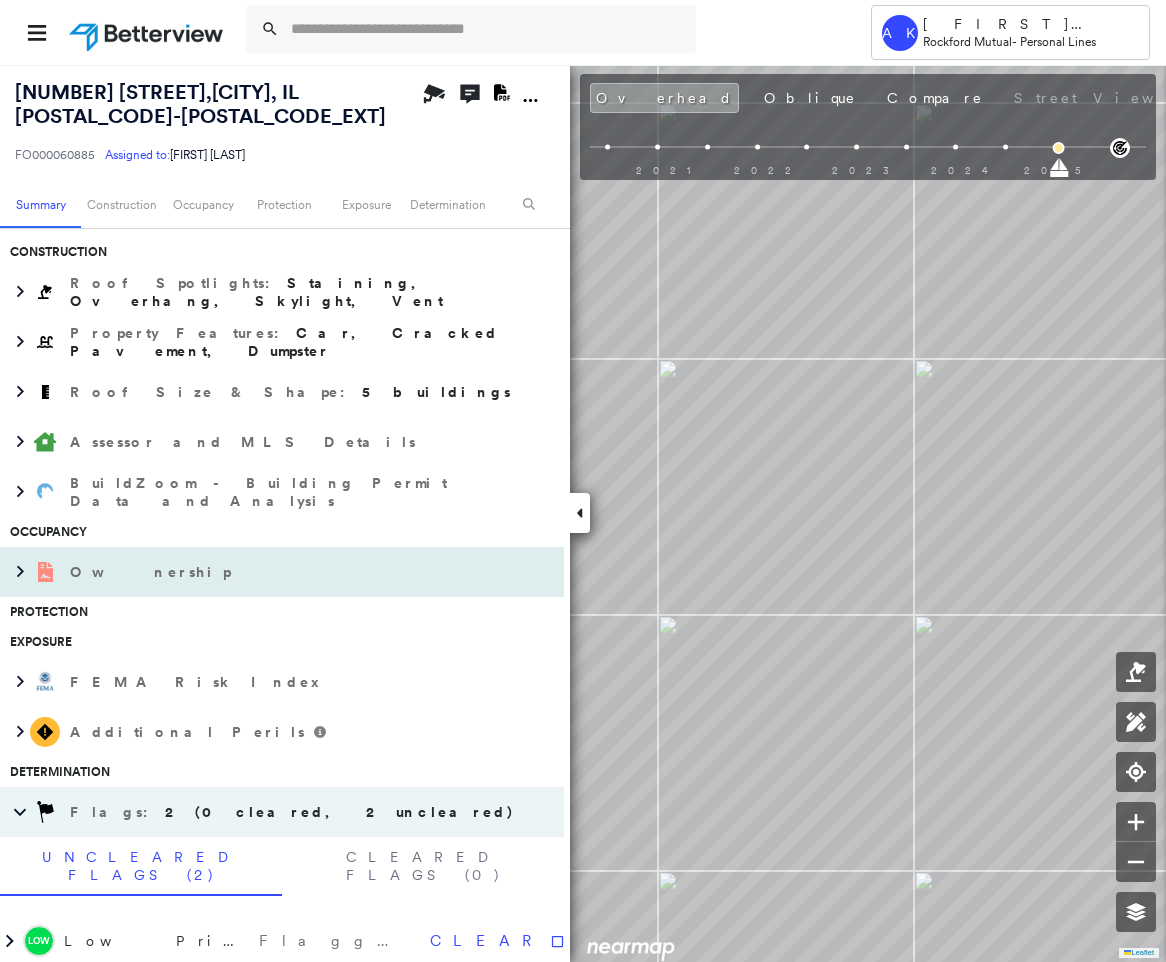 click on "Ownership" at bounding box center (262, 572) 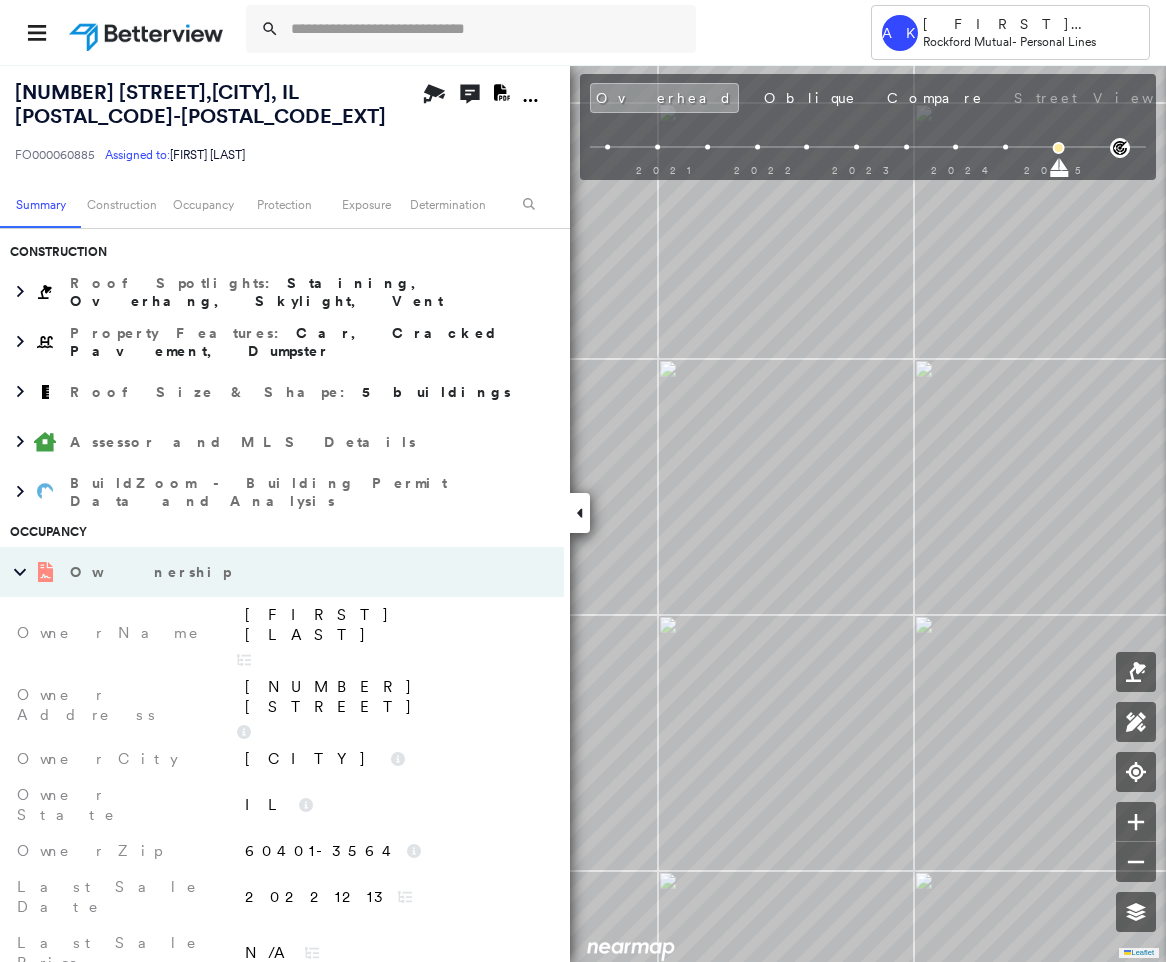 click on "Kay L Bunte" at bounding box center (394, 625) 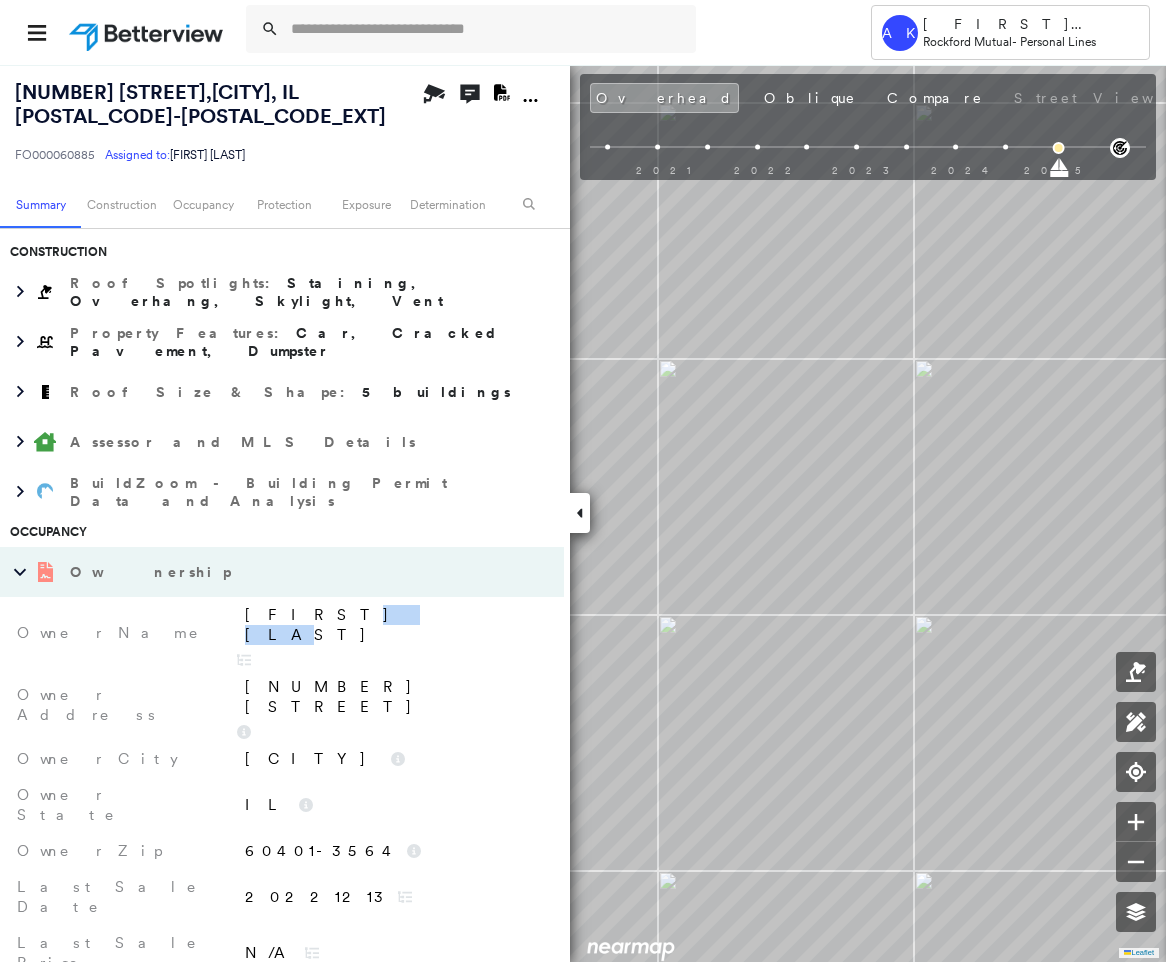 click on "Kay L Bunte" at bounding box center (394, 625) 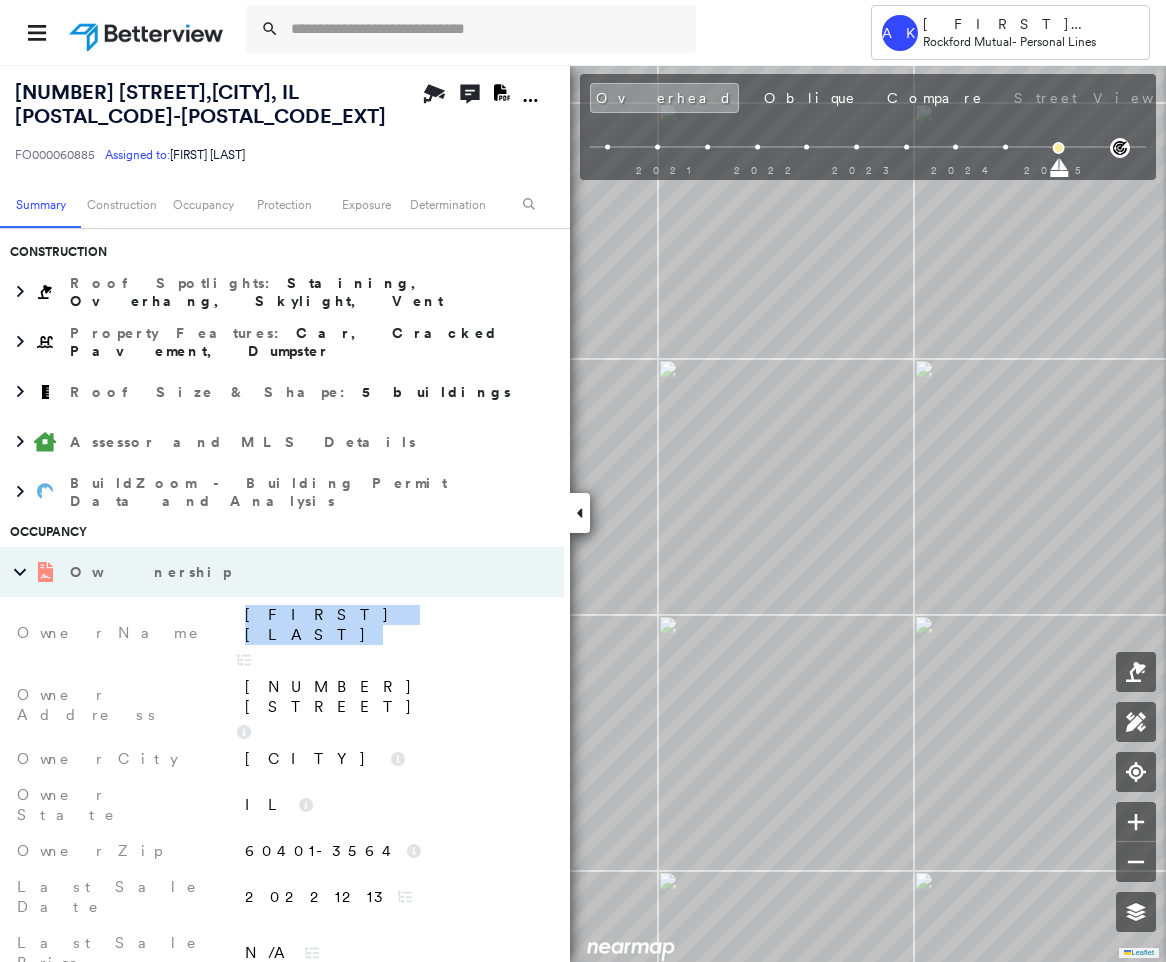 click on "Kay L Bunte" at bounding box center [394, 625] 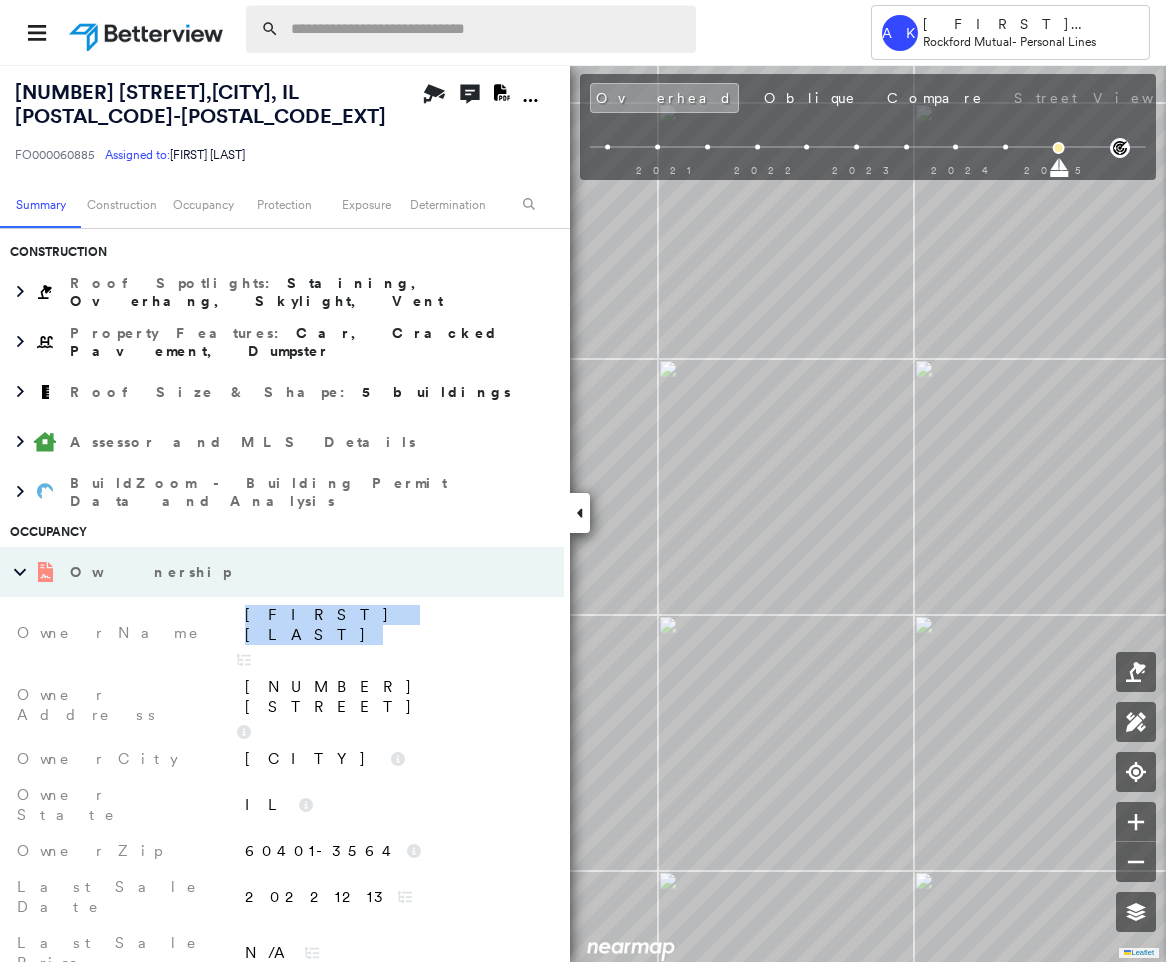 click at bounding box center [487, 29] 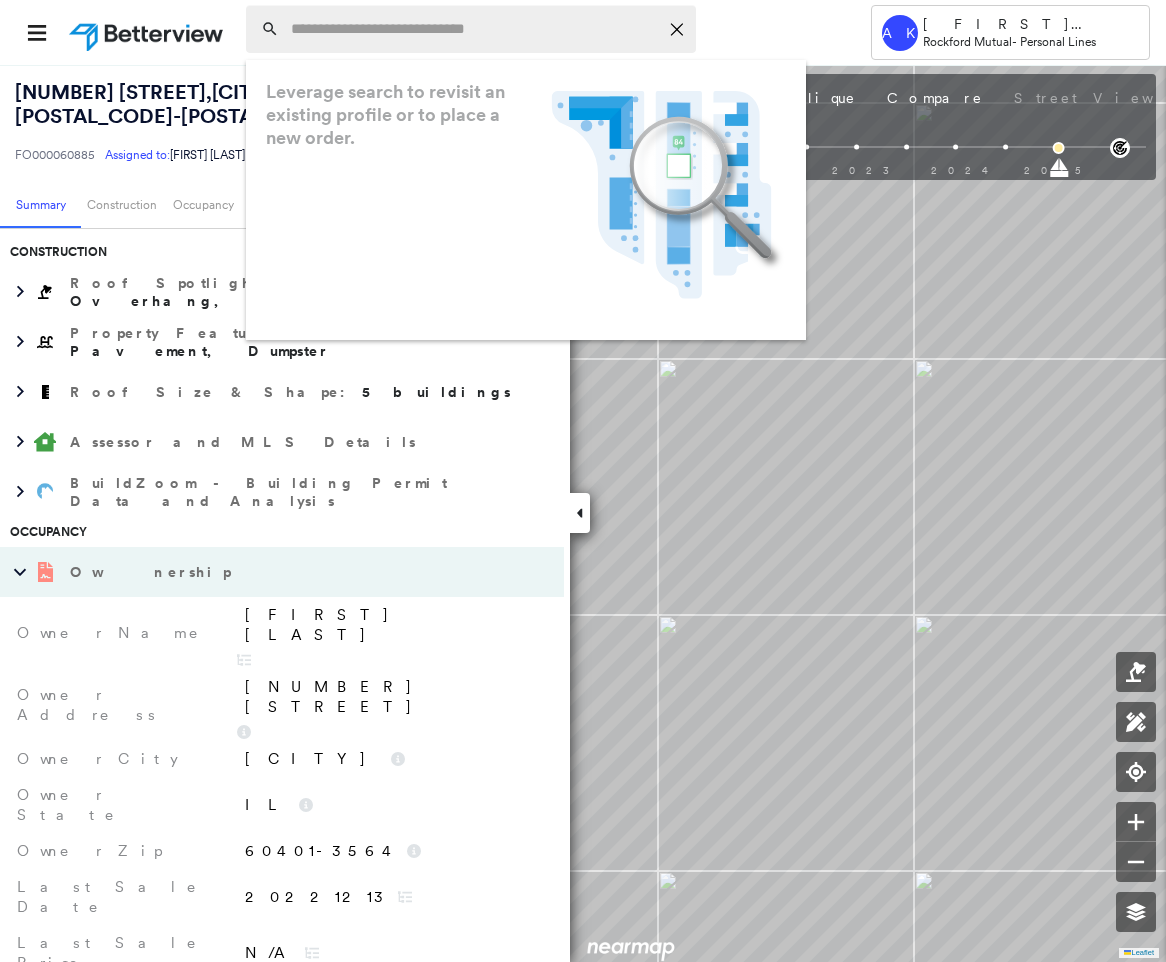paste on "**********" 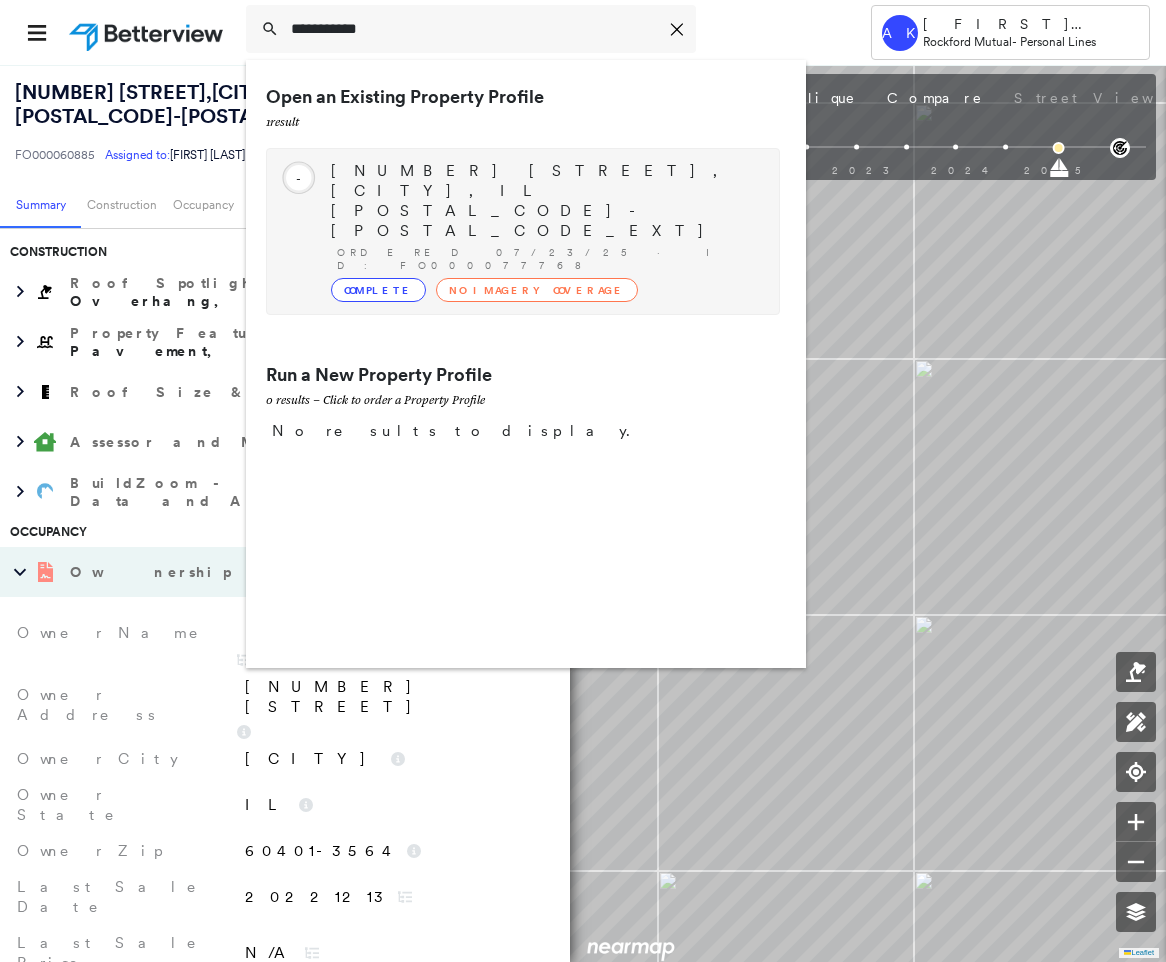 type on "**********" 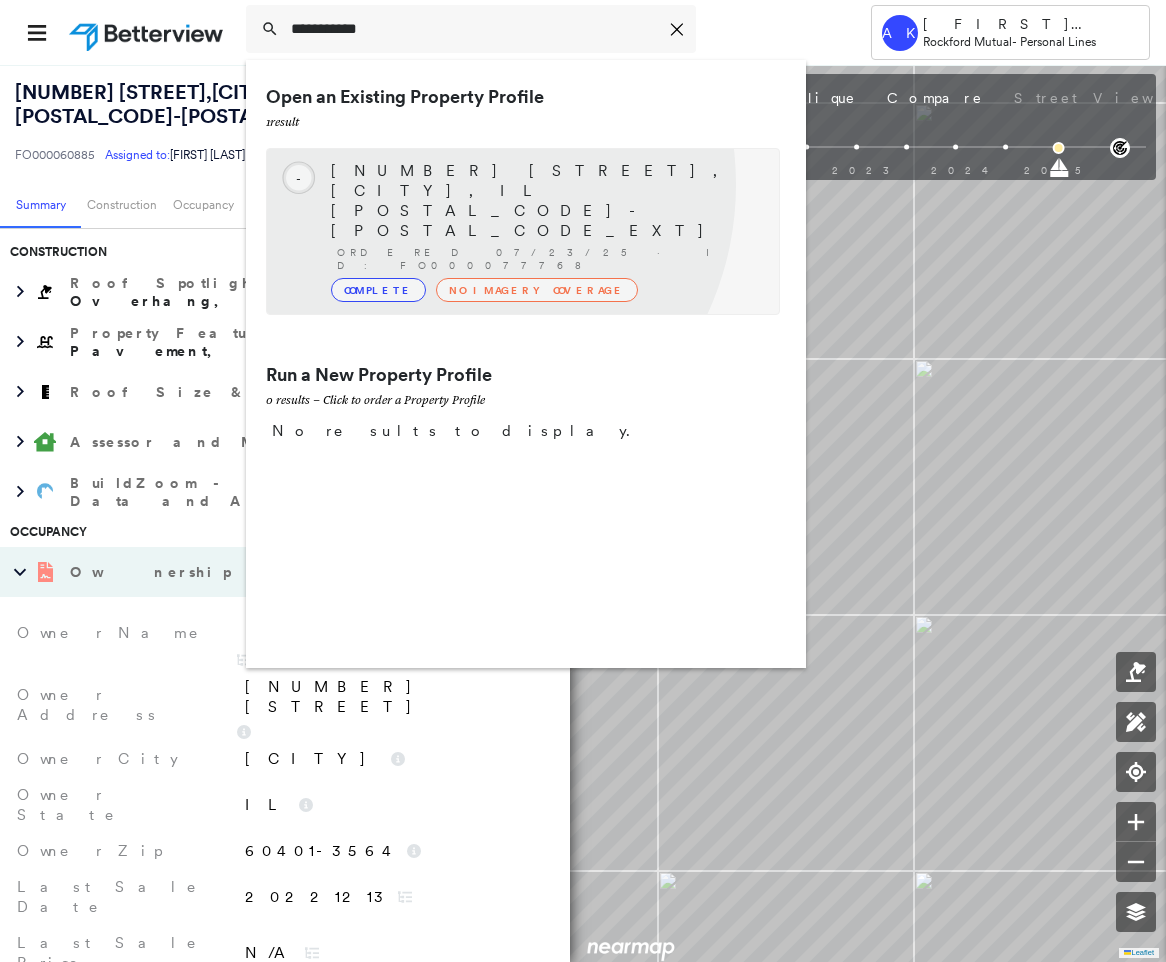 click on "1866 N 1450 ST, BROWNSTOWN, IL 62418-4491 Ordered 07/23/25 · ID: FO000077768 Complete No Imagery Coverage" at bounding box center (545, 231) 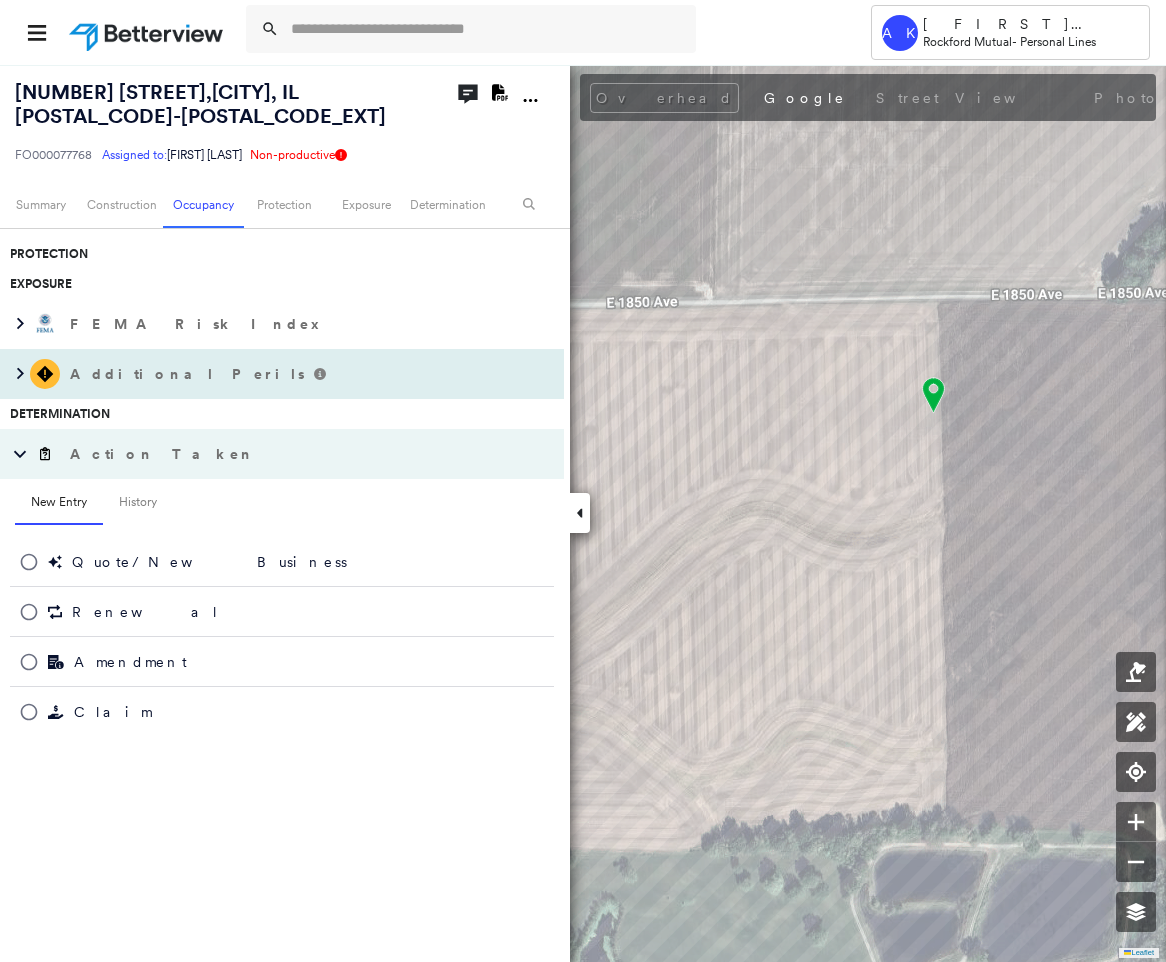 scroll, scrollTop: 0, scrollLeft: 0, axis: both 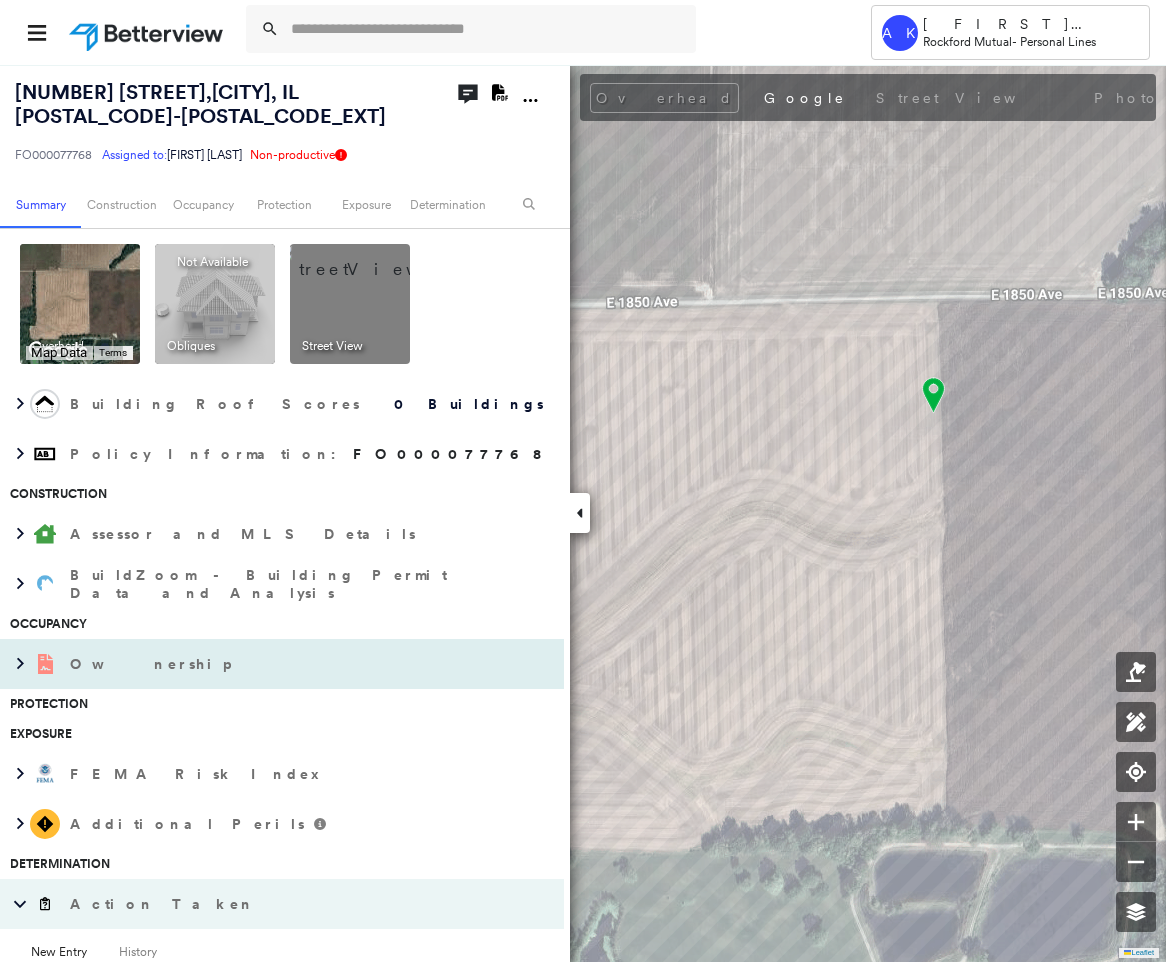 click on "Ownership" at bounding box center (152, 664) 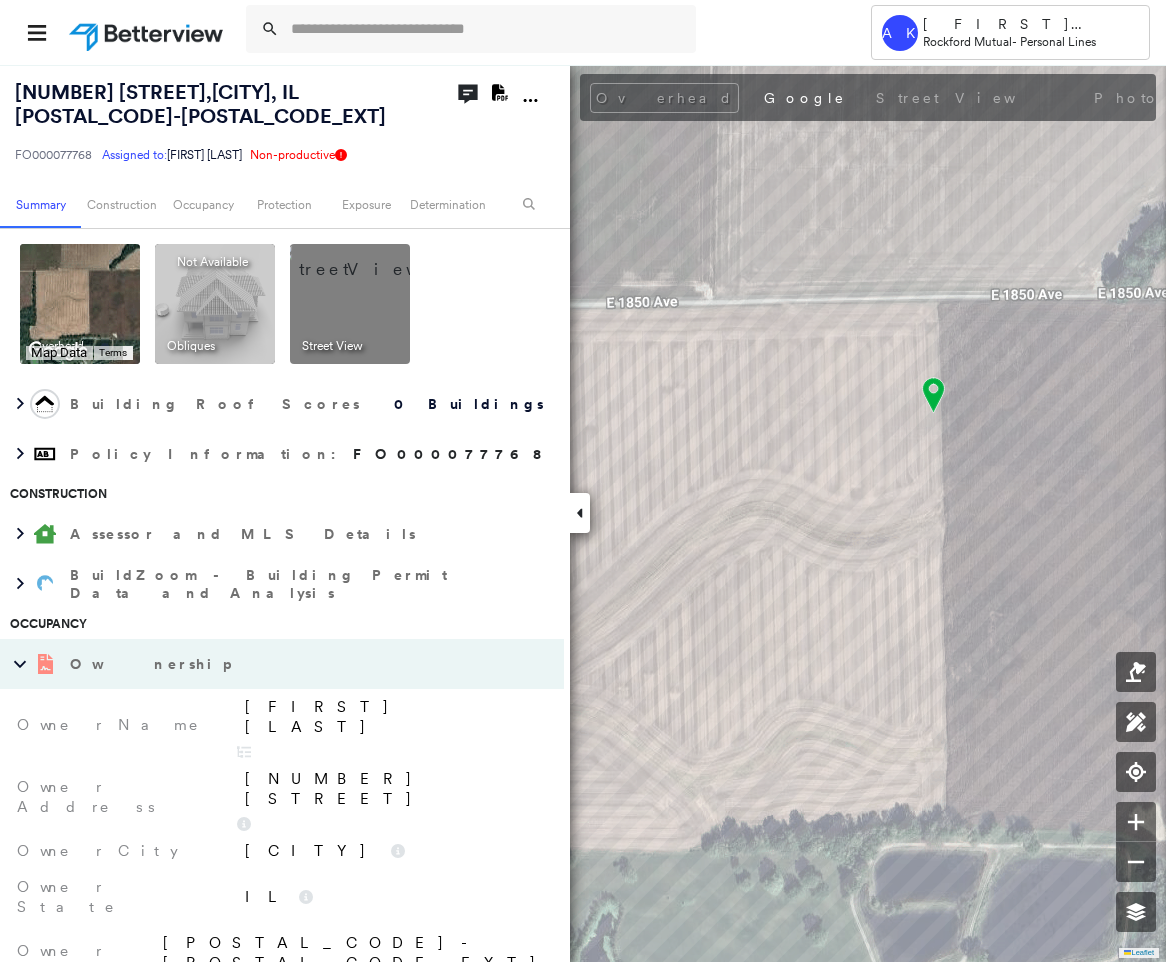 click on "John Willms" at bounding box center (391, 725) 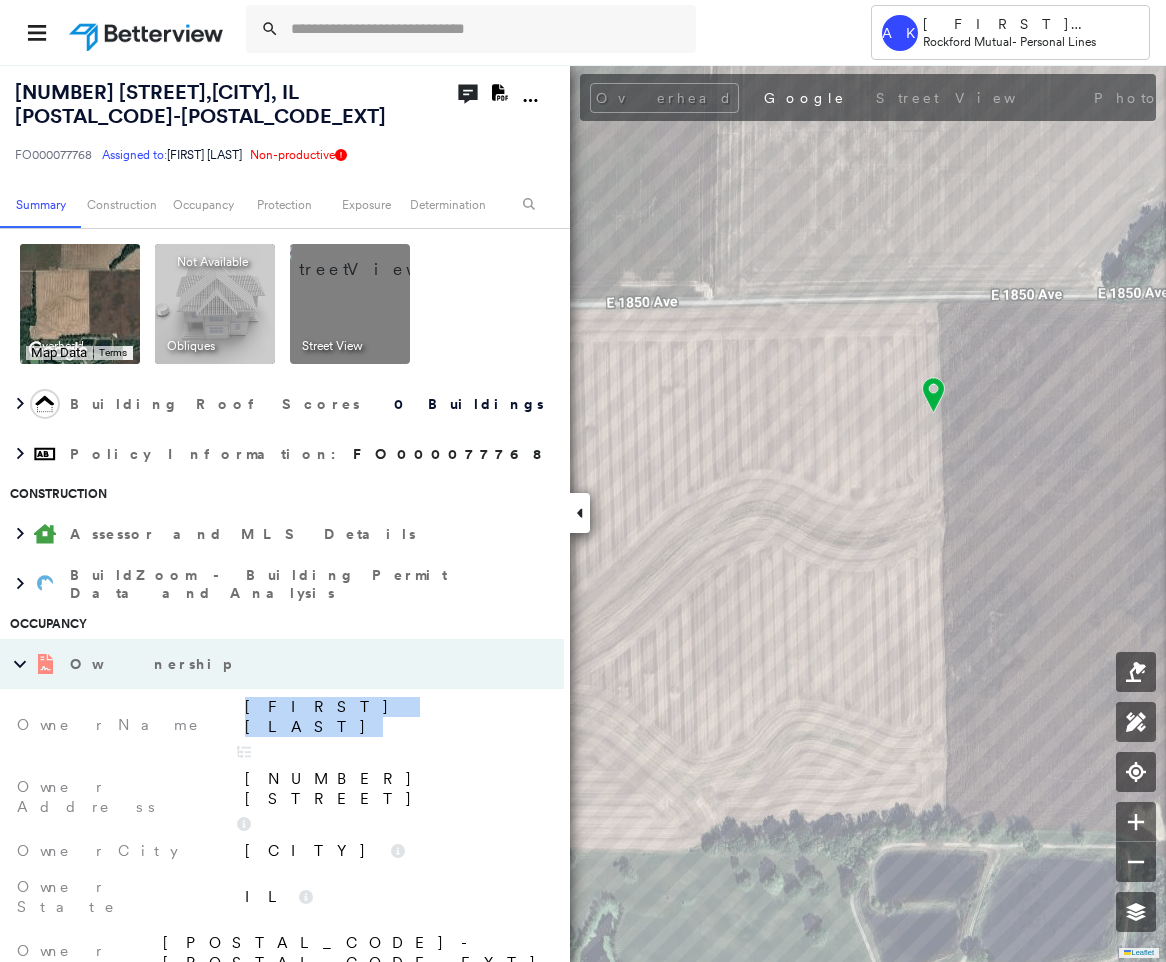 click on "John Willms" at bounding box center [391, 725] 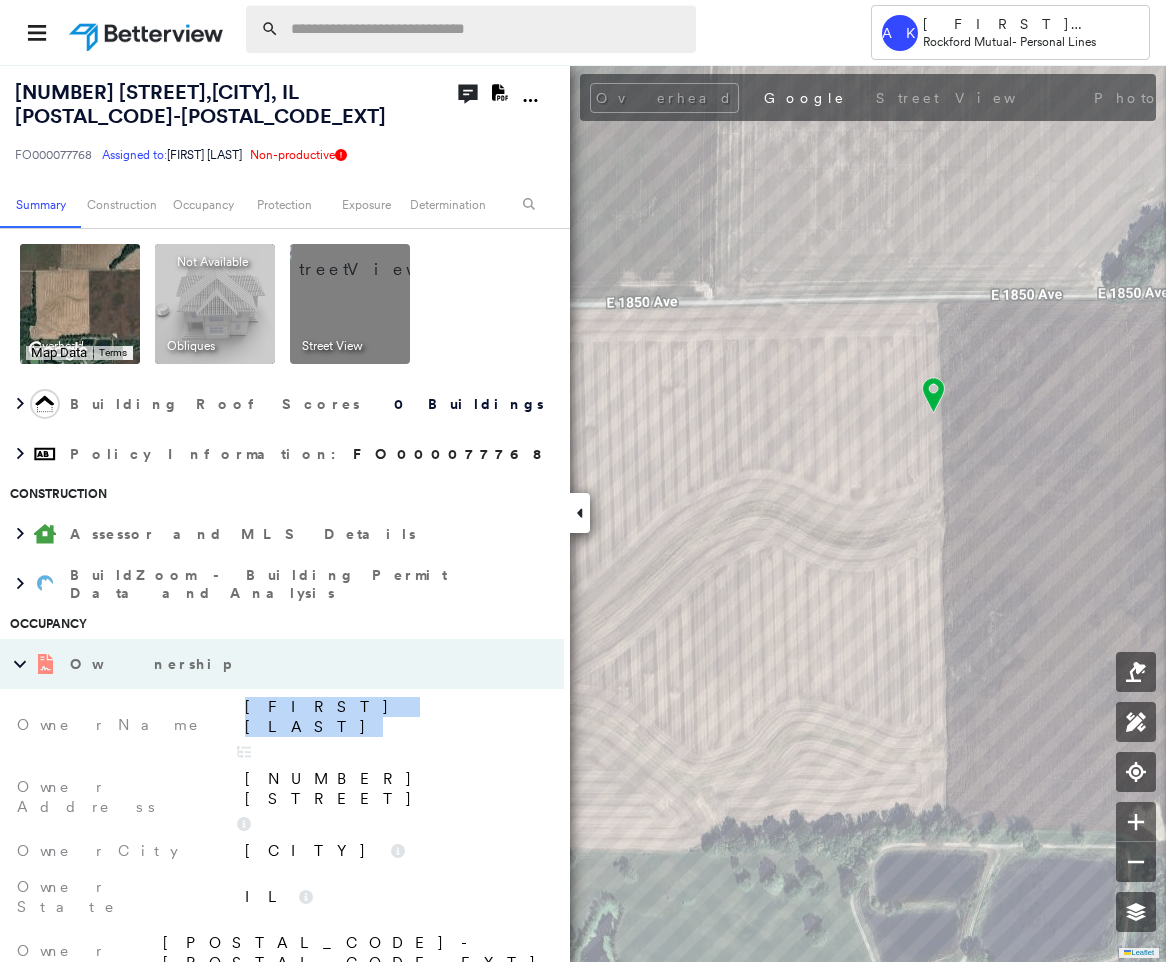 click at bounding box center (487, 29) 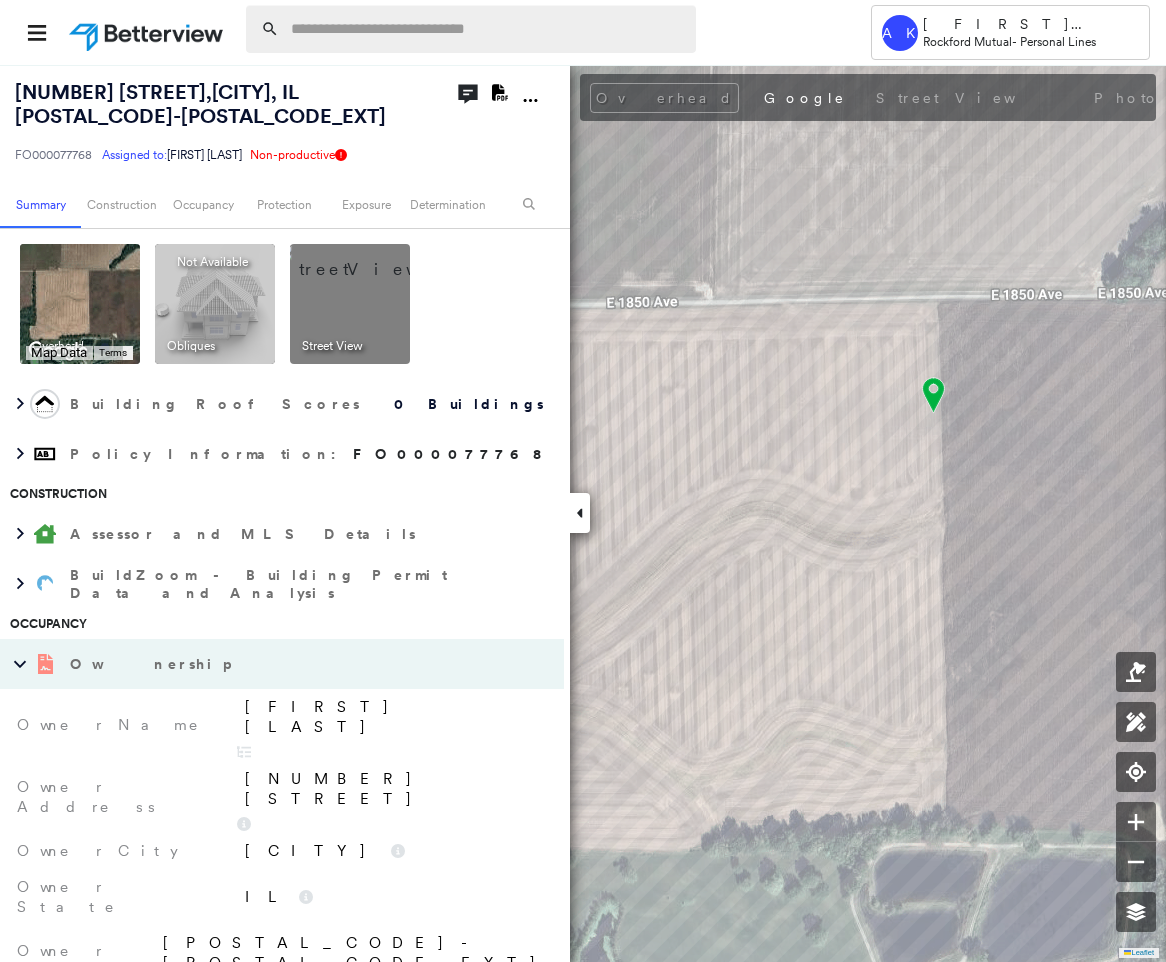 paste on "**********" 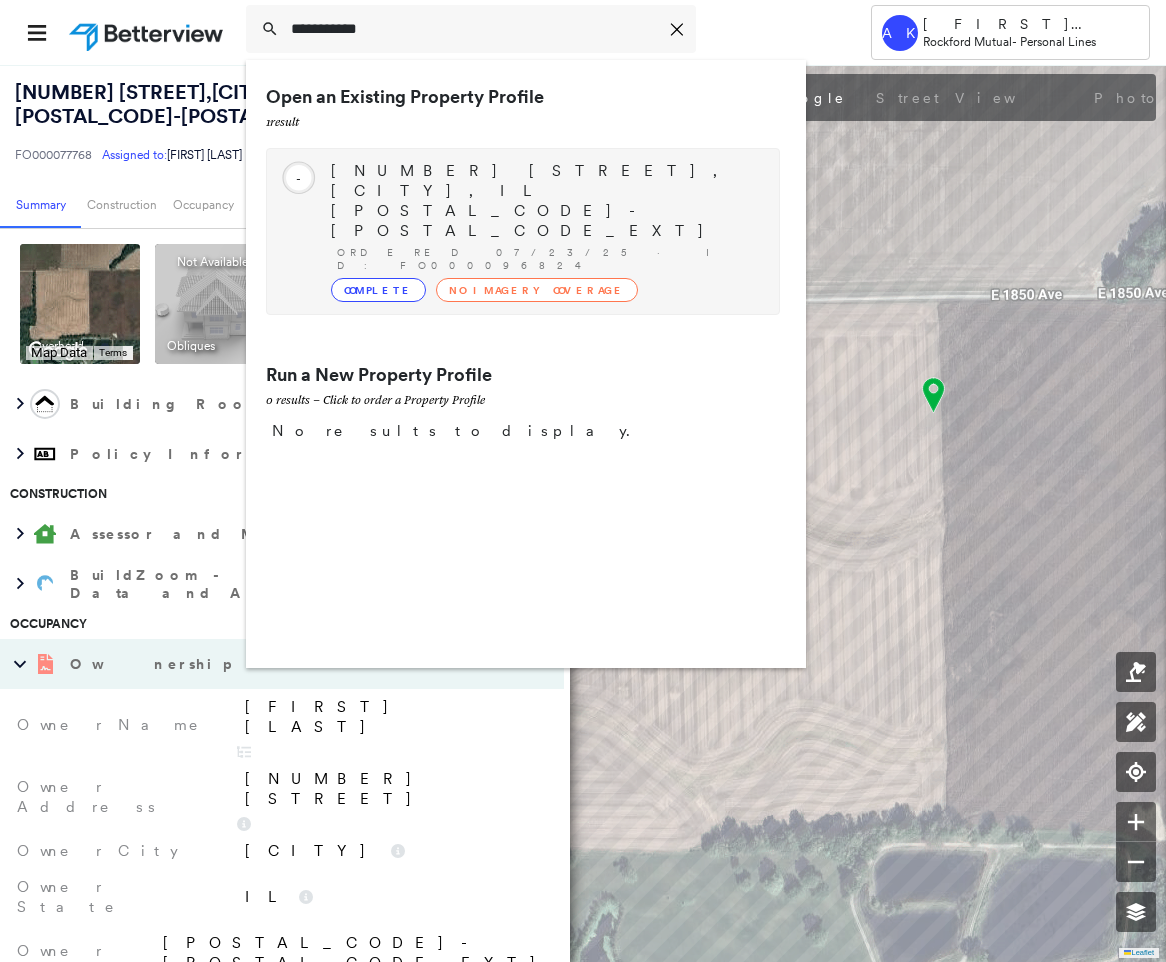 type on "**********" 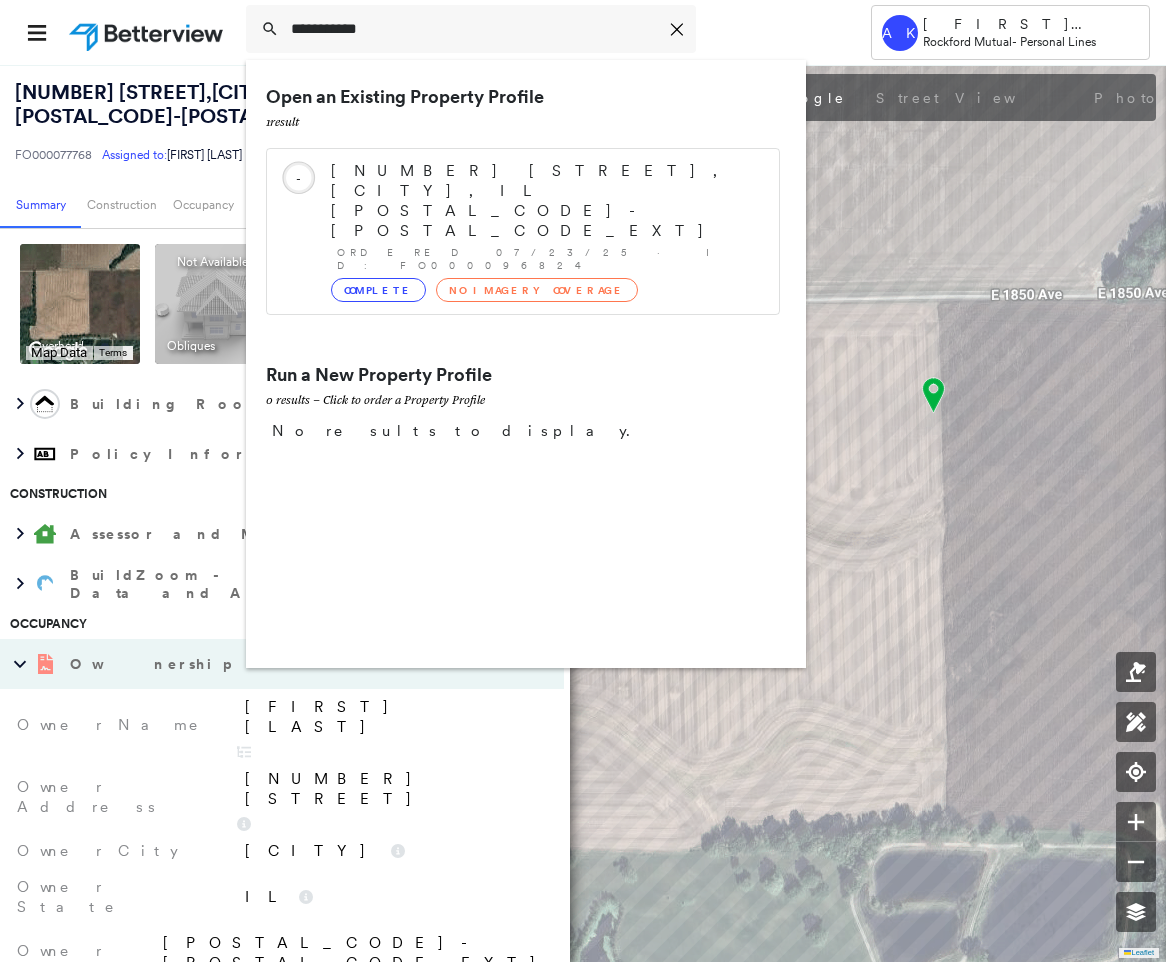 click on "16876 E 1000TH AVE, PALESTINE, IL 62451-2635 Ordered 07/23/25 · ID: FO000096824 Complete No Imagery Coverage" at bounding box center (545, 231) 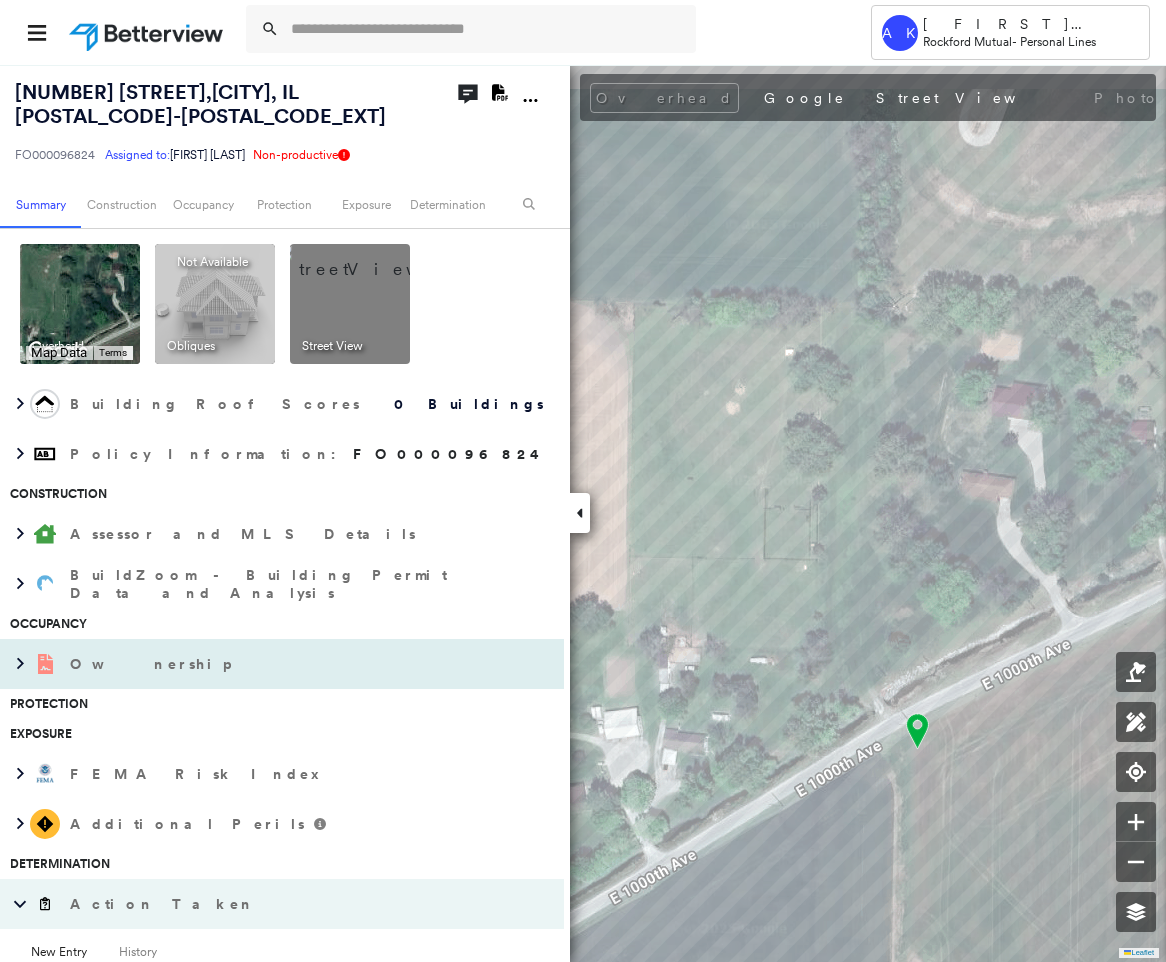 click on "Ownership" at bounding box center [262, 664] 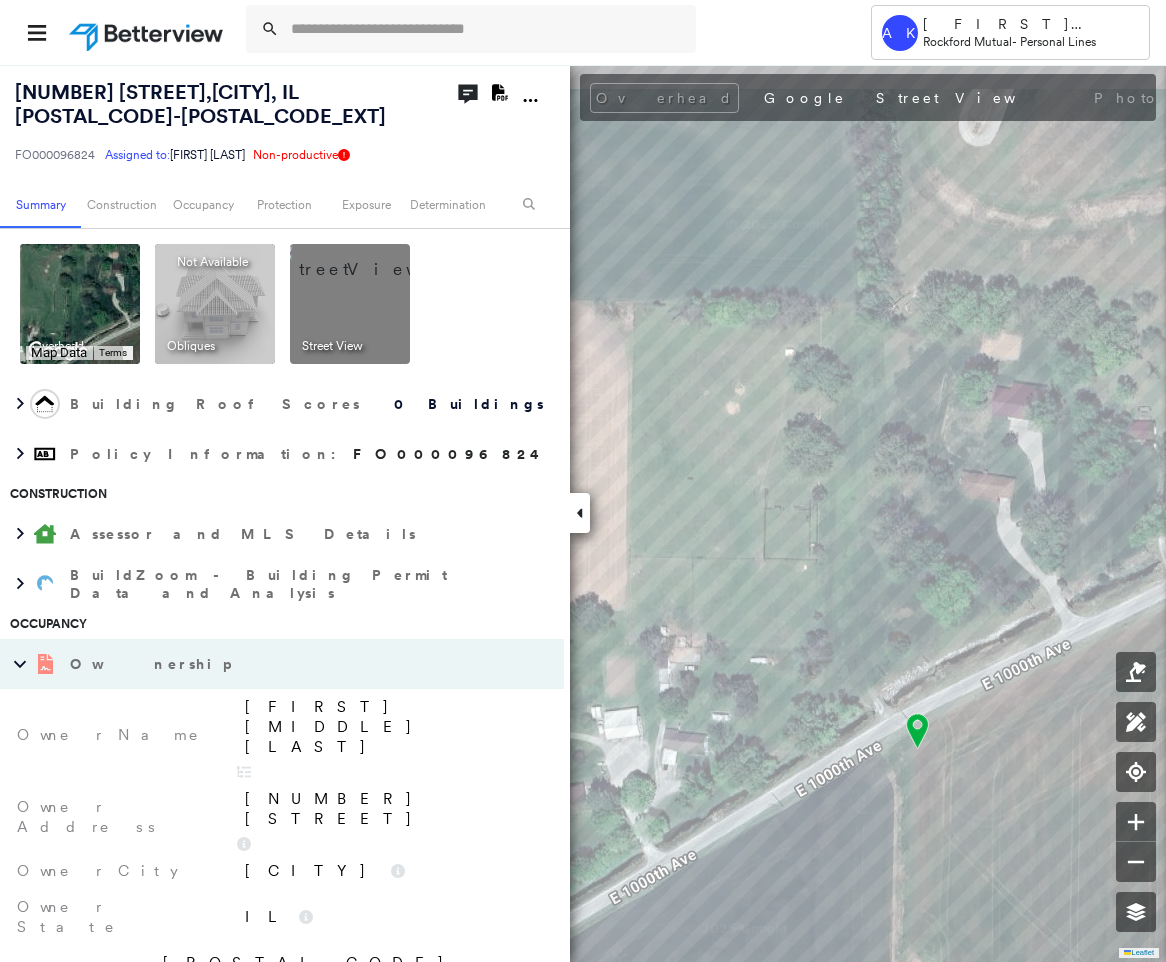 click on "Carl E McNair" at bounding box center (394, 727) 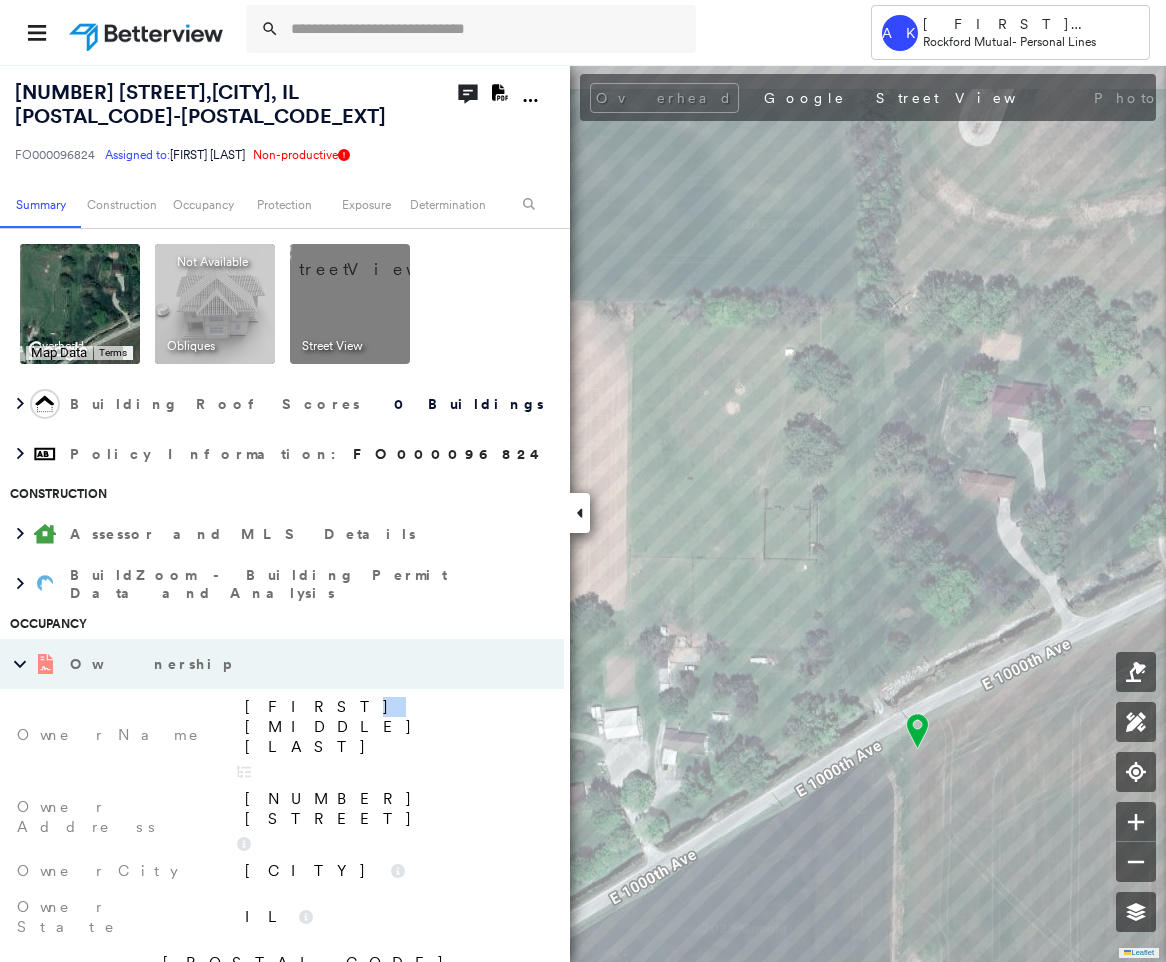 click on "Carl E McNair" at bounding box center [394, 727] 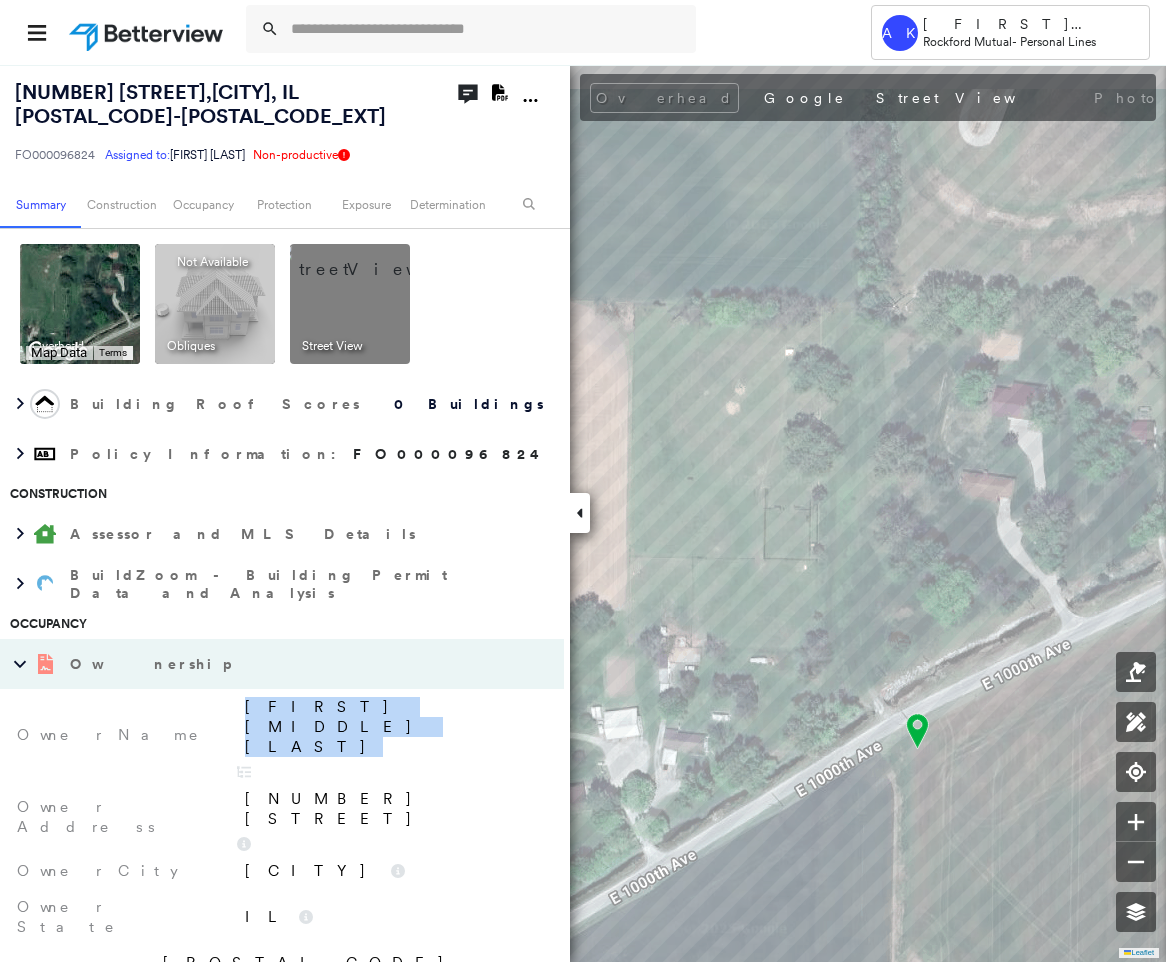 click on "Carl E McNair" at bounding box center [394, 727] 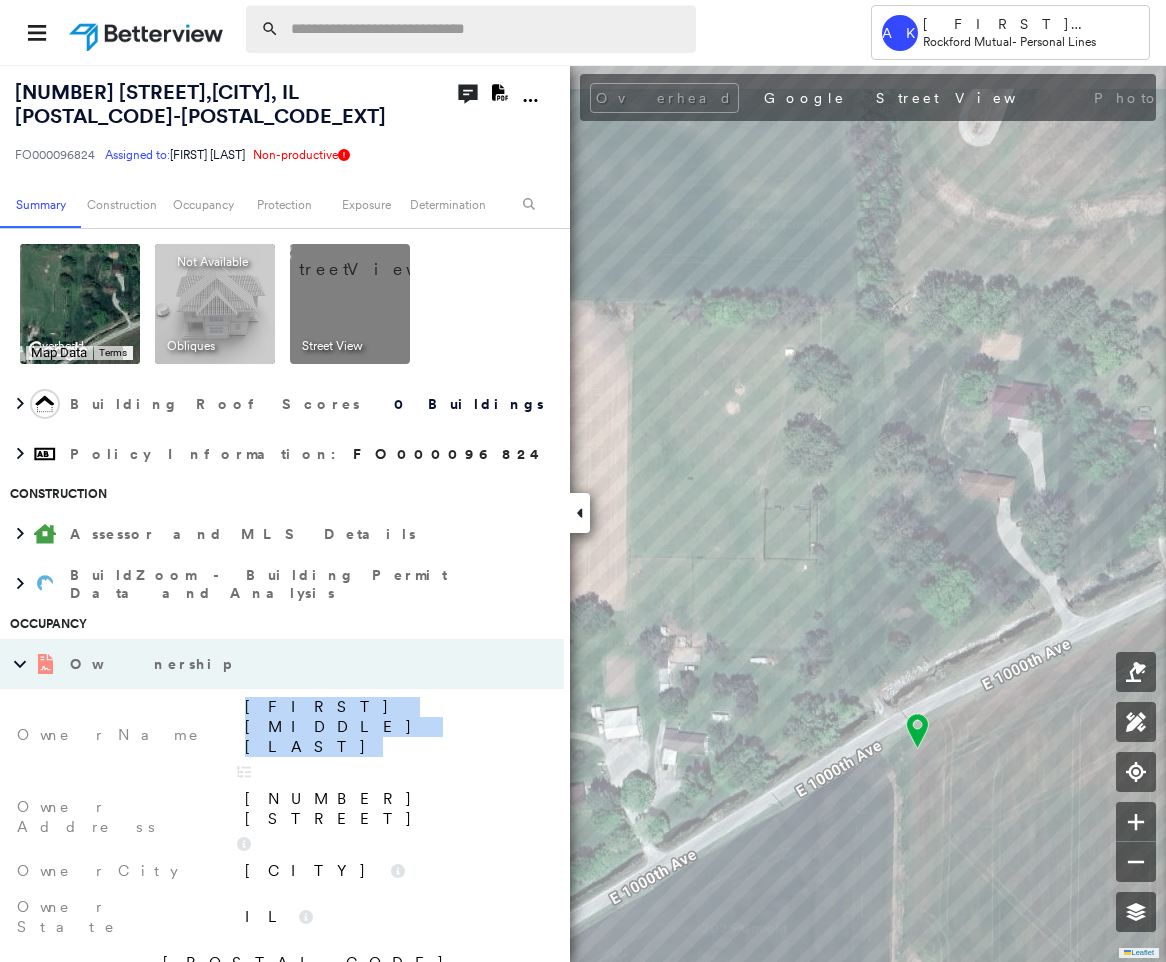 click at bounding box center (487, 29) 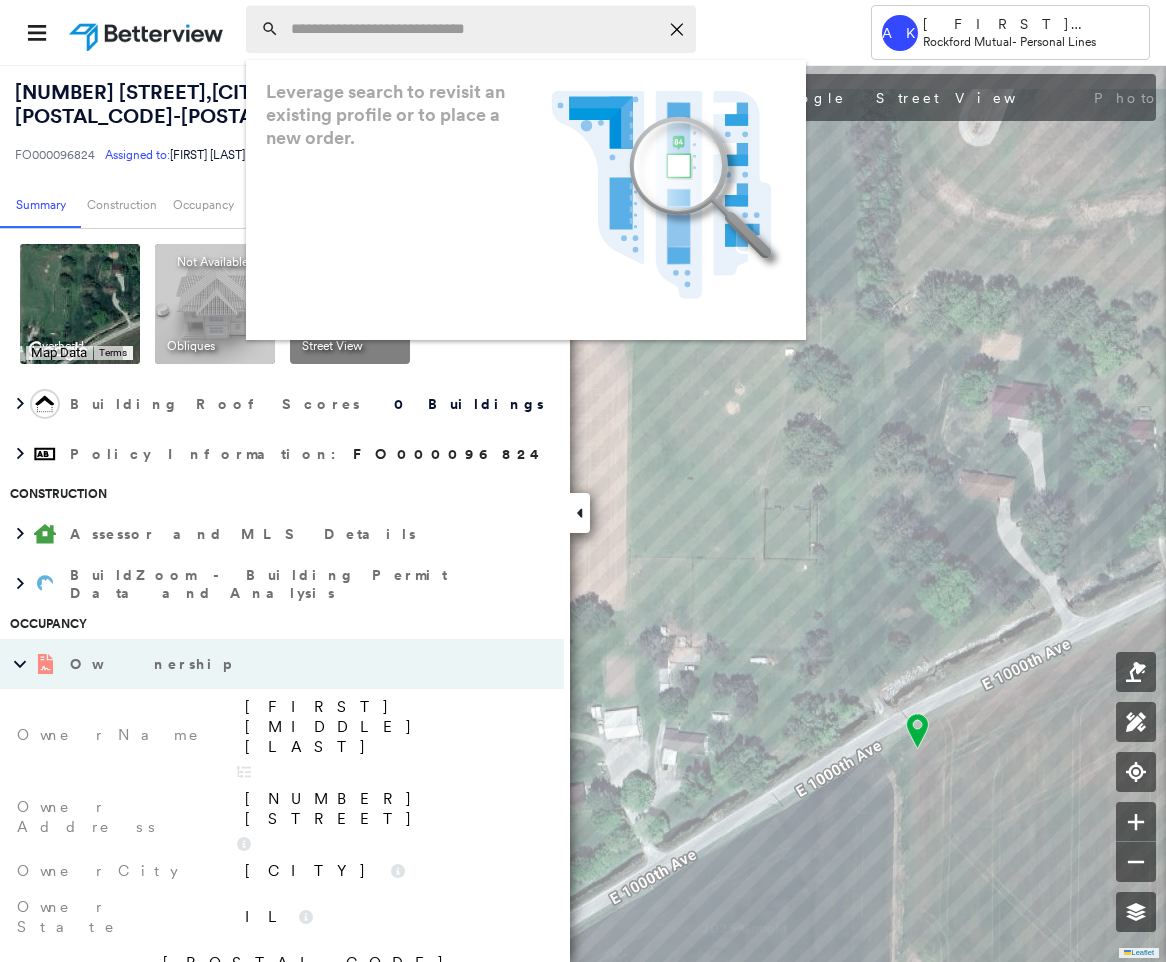 paste on "**********" 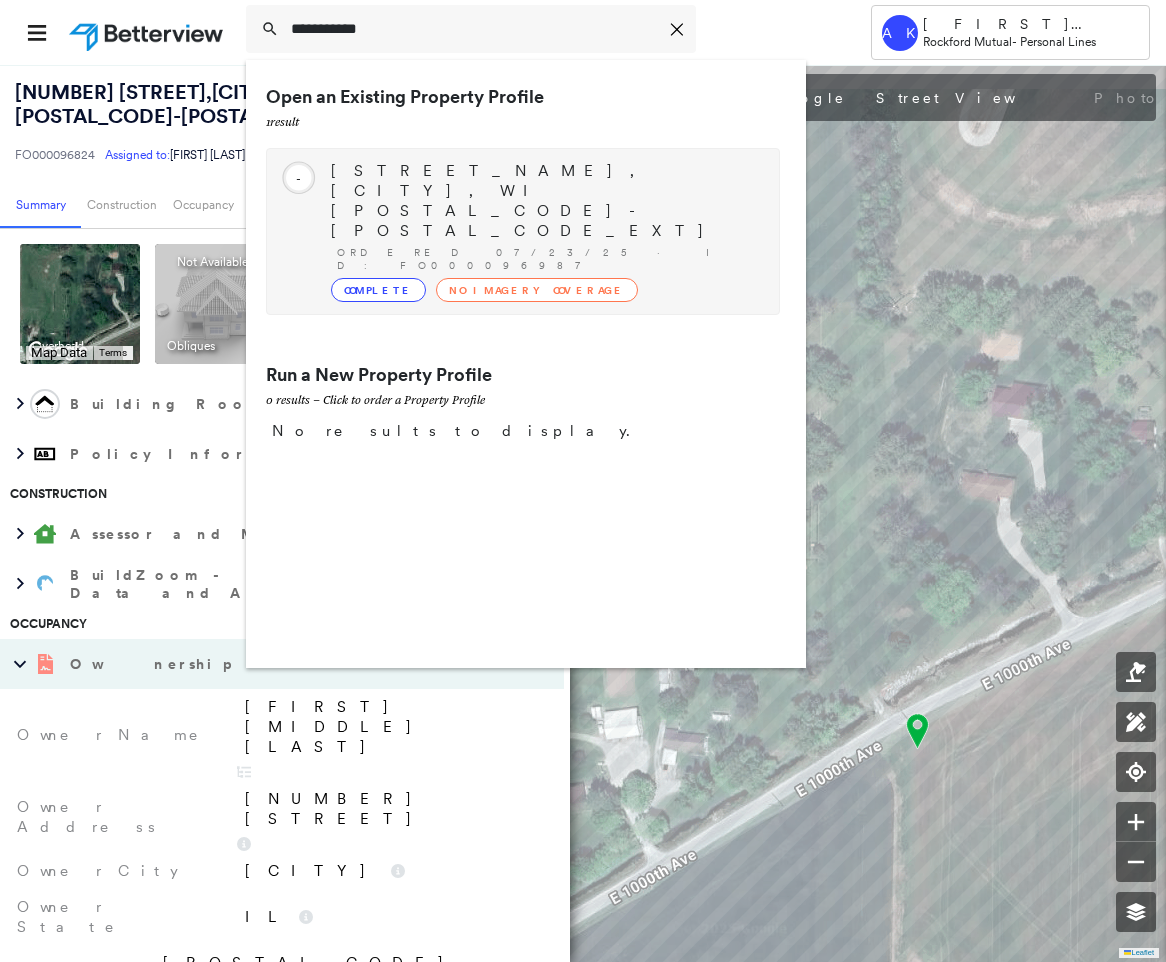 type on "**********" 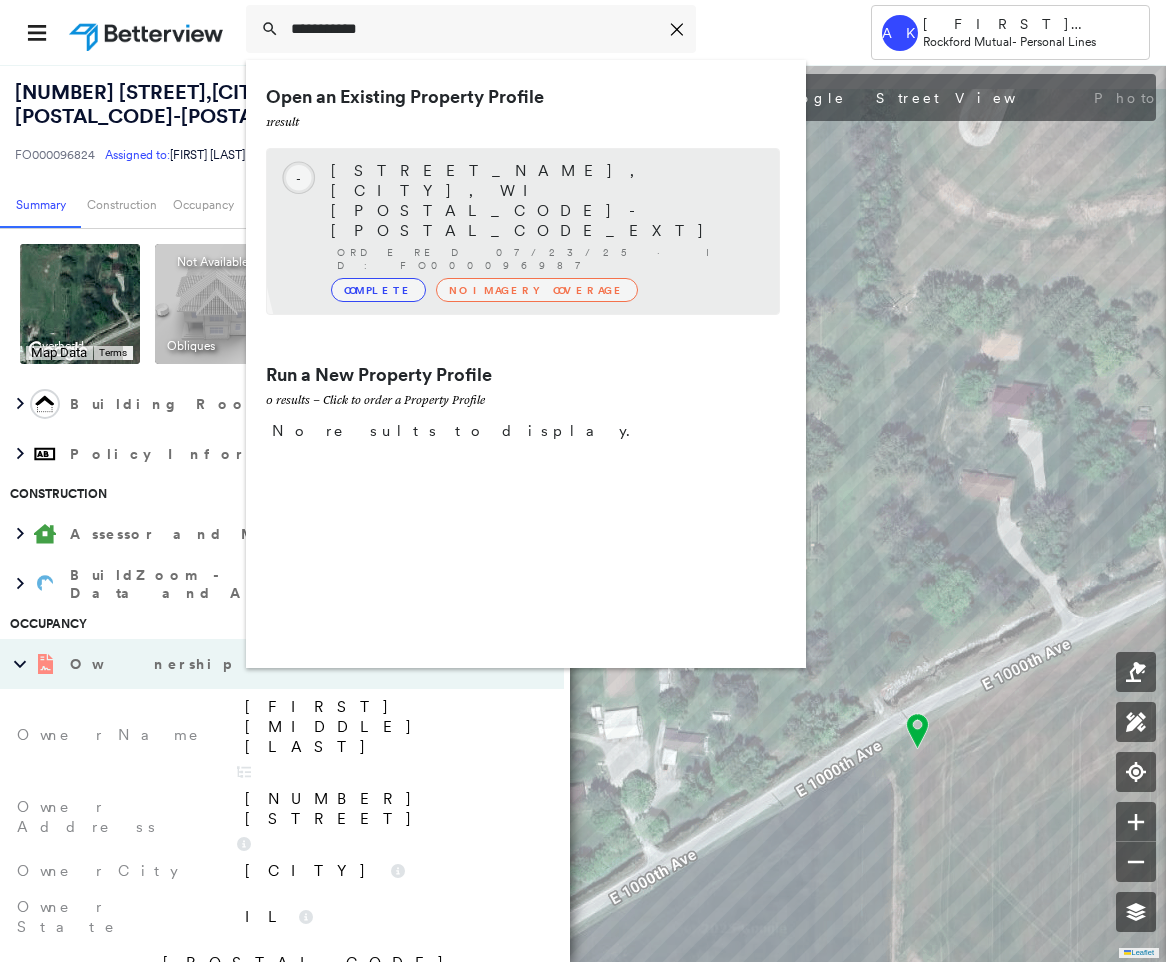 click on "Complete No Imagery Coverage" at bounding box center (545, 290) 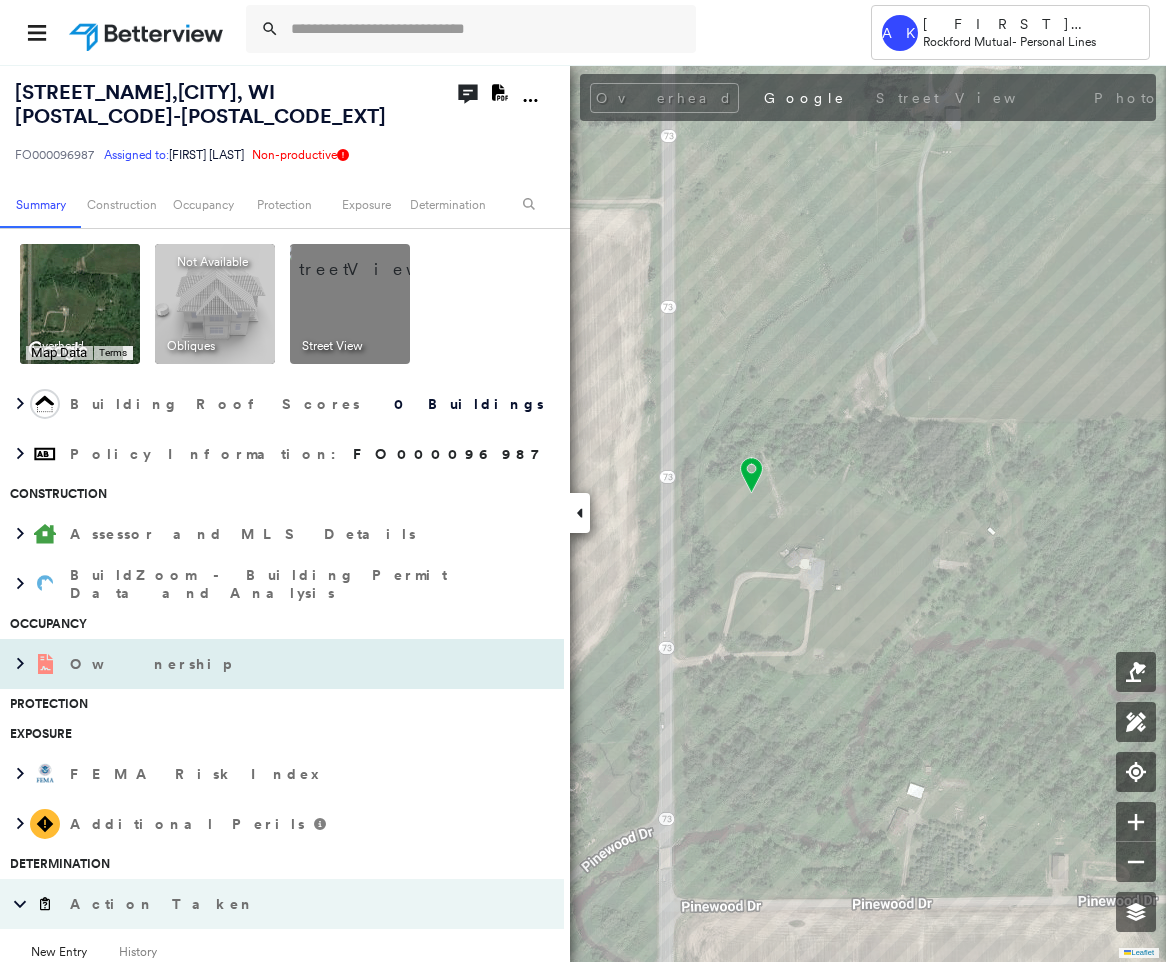 click on "Ownership" at bounding box center (152, 664) 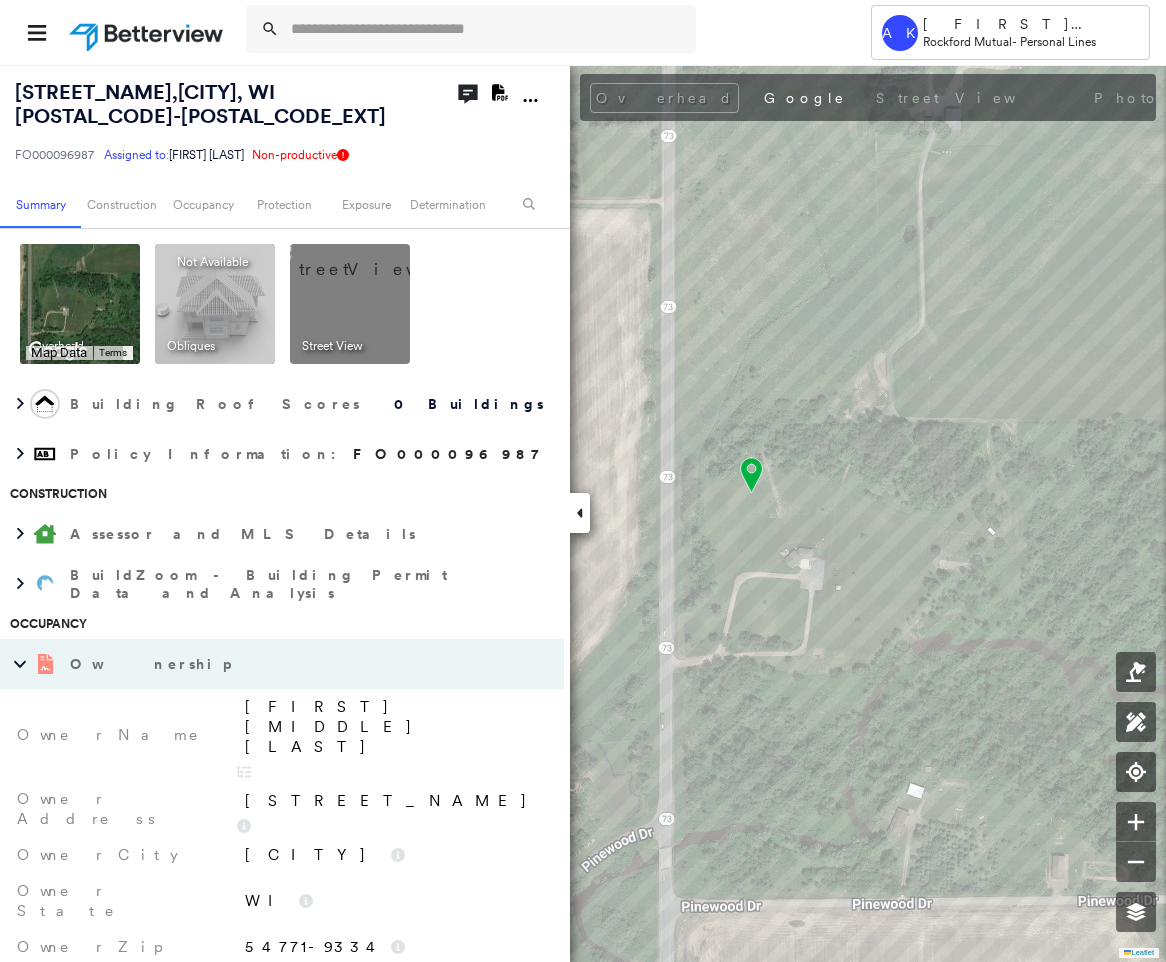 click on "Donald Peleschak" at bounding box center [394, 727] 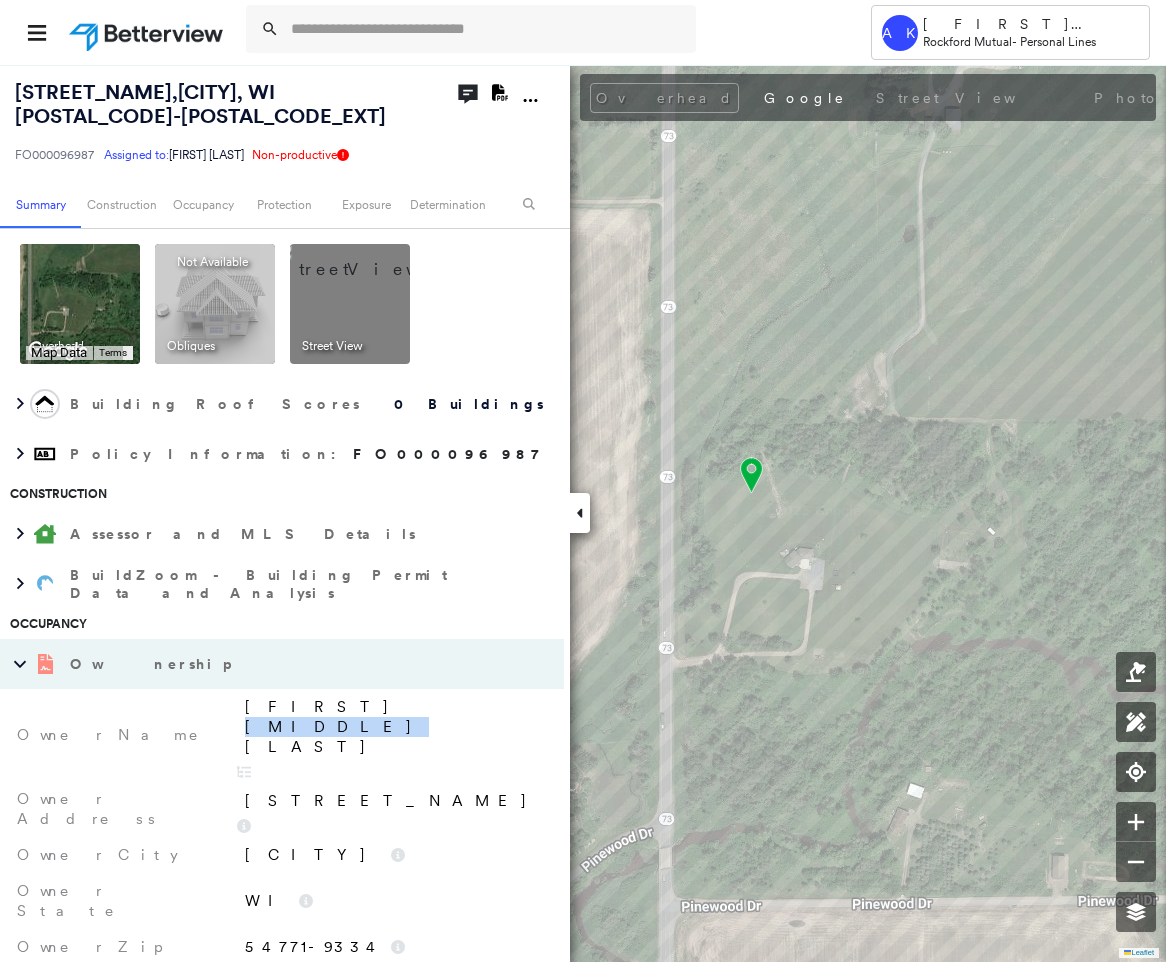 click on "Donald Peleschak" at bounding box center (394, 727) 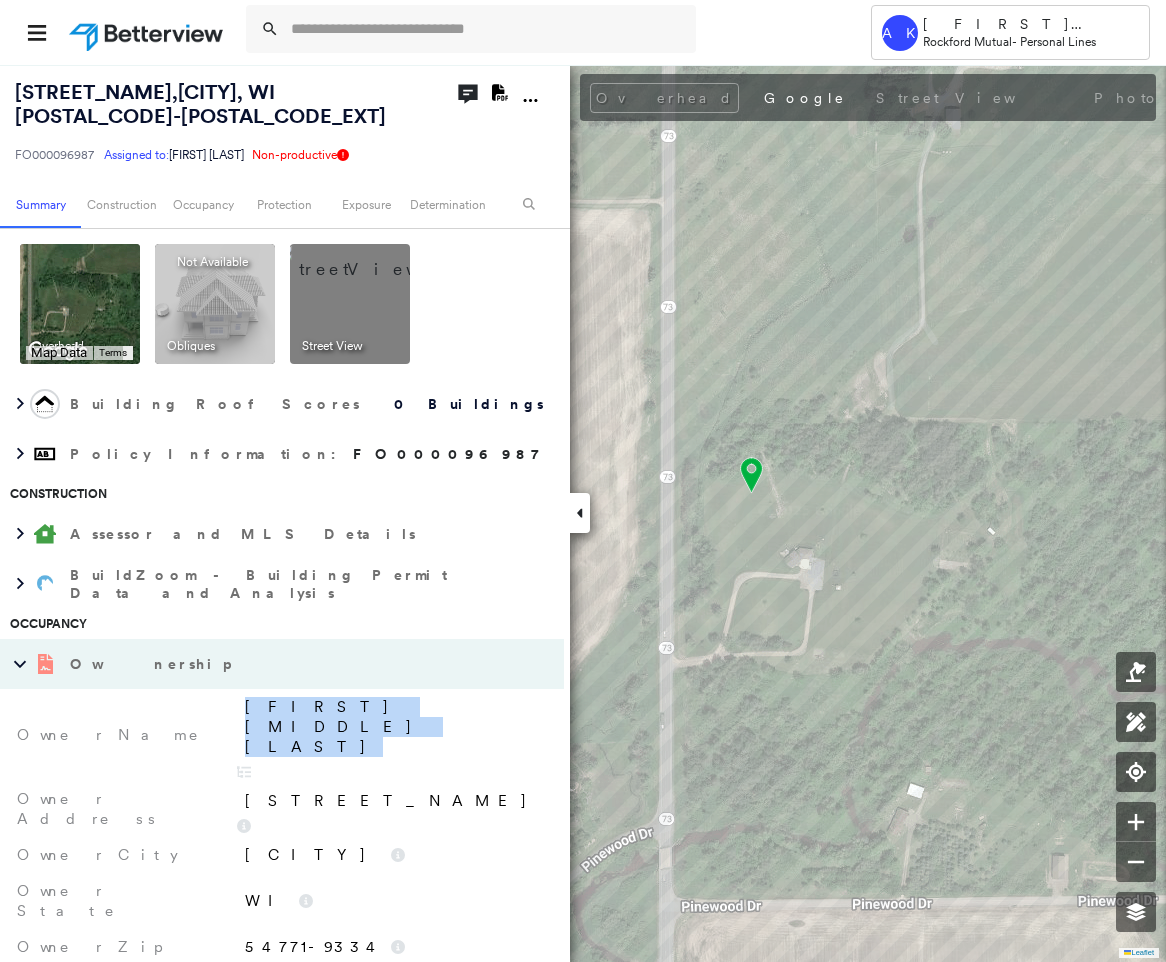 click on "Donald Peleschak" at bounding box center [394, 727] 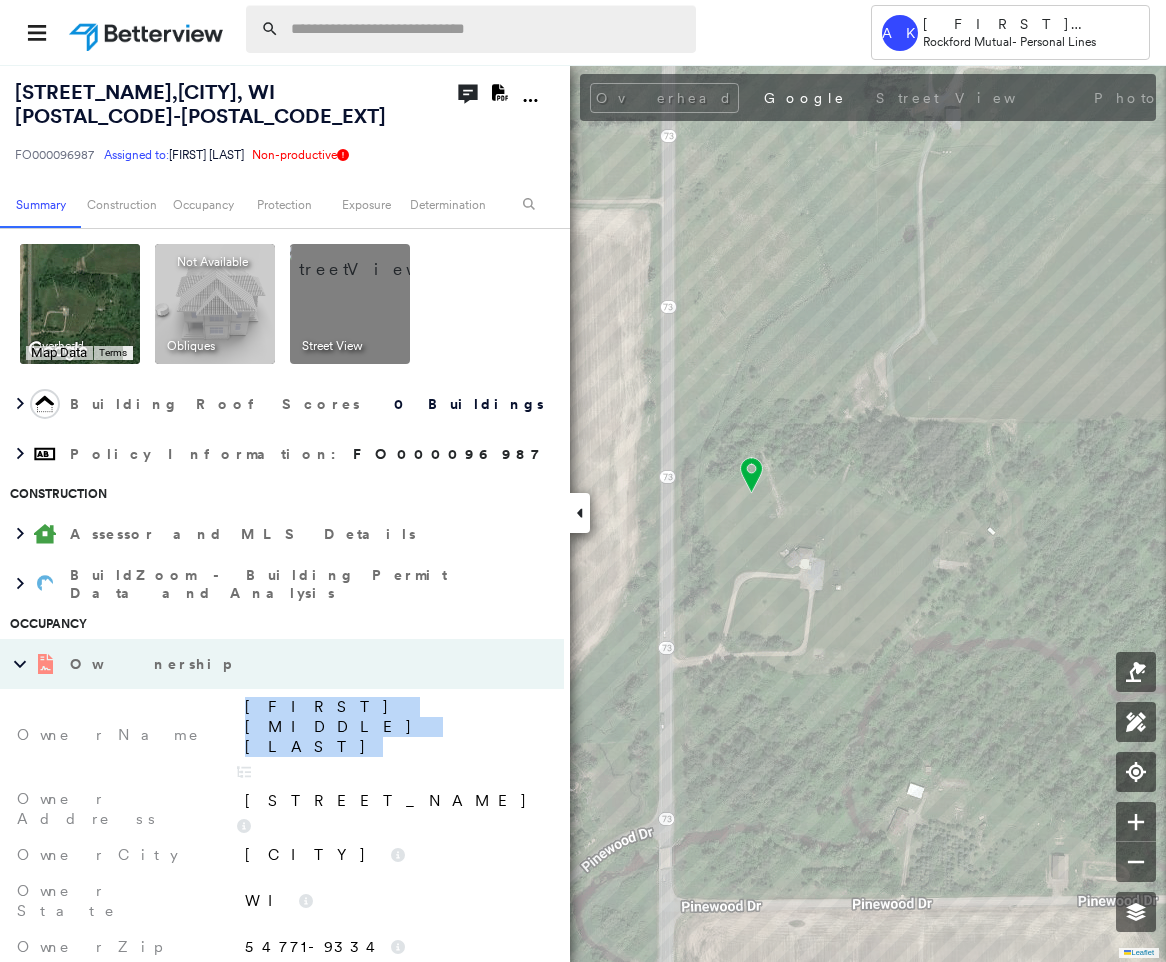 click at bounding box center (487, 29) 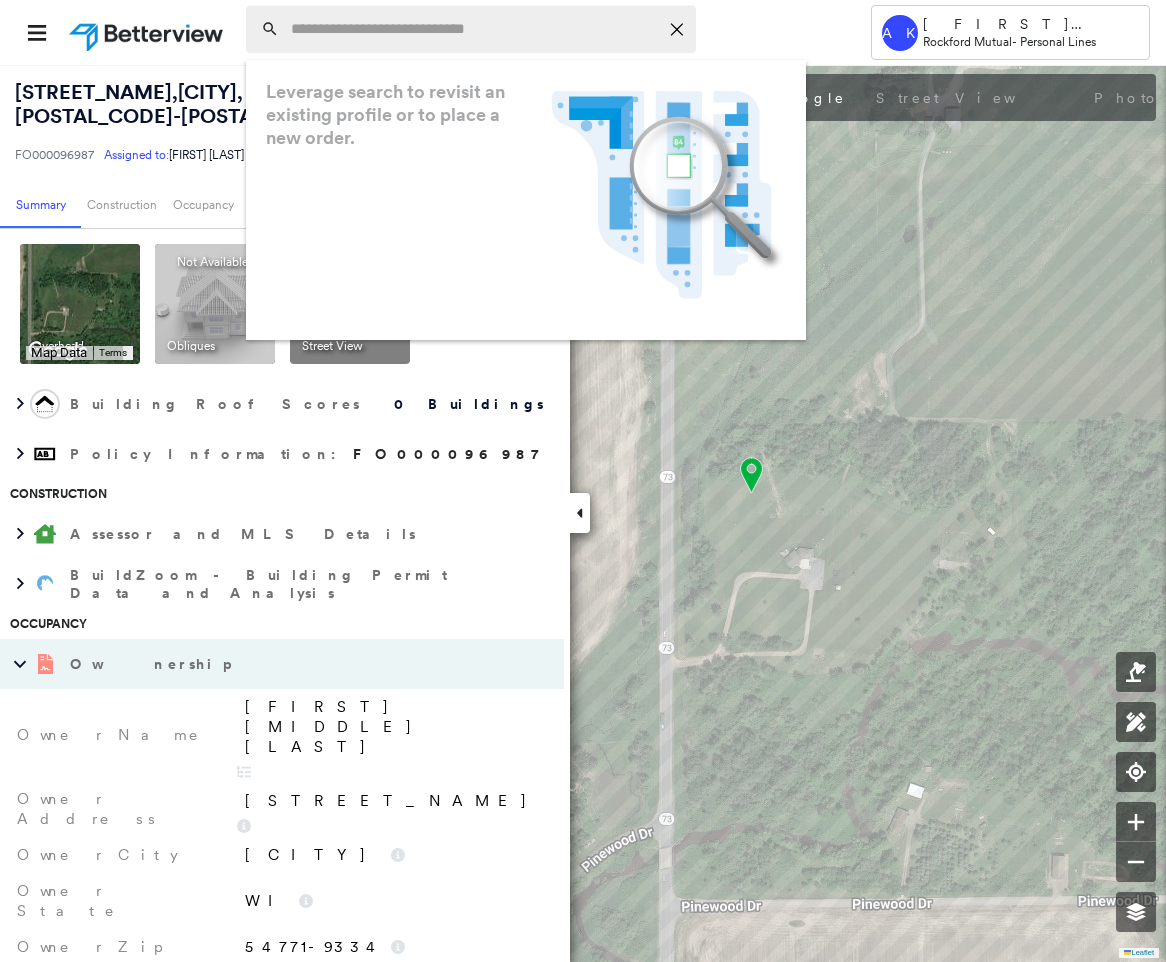 paste on "**********" 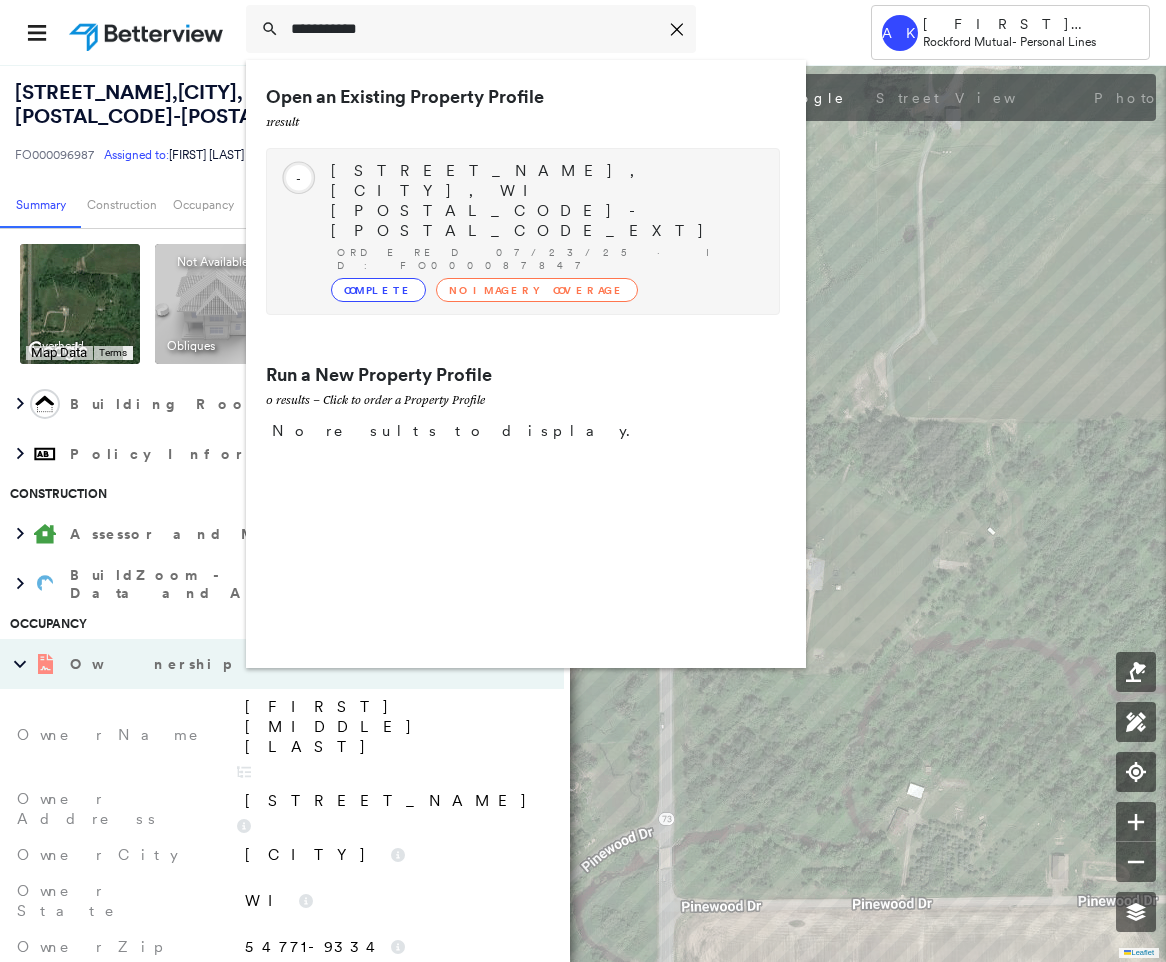 type on "**********" 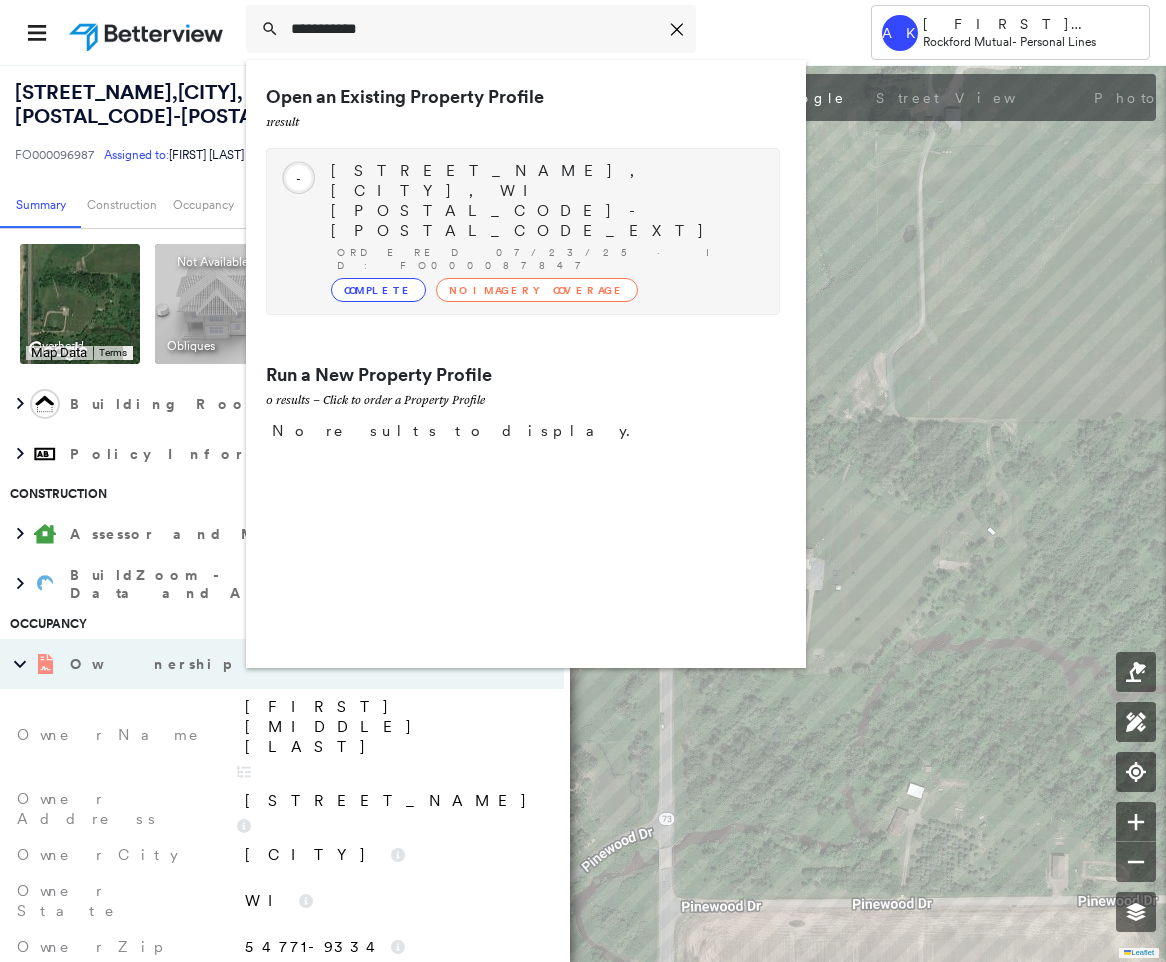 click on "Ordered 07/23/25 · ID: FO000087847" at bounding box center (548, 259) 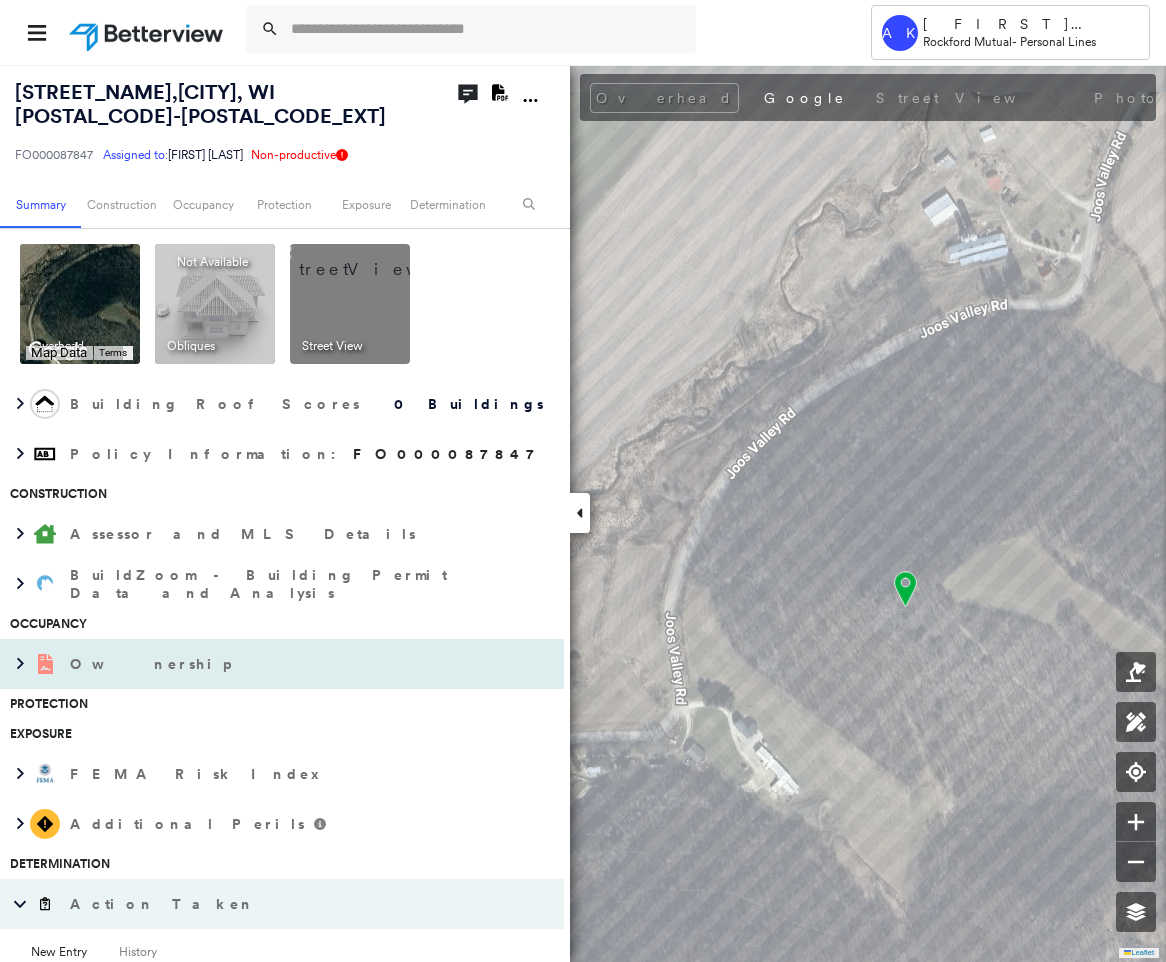 click on "Ownership" at bounding box center (262, 664) 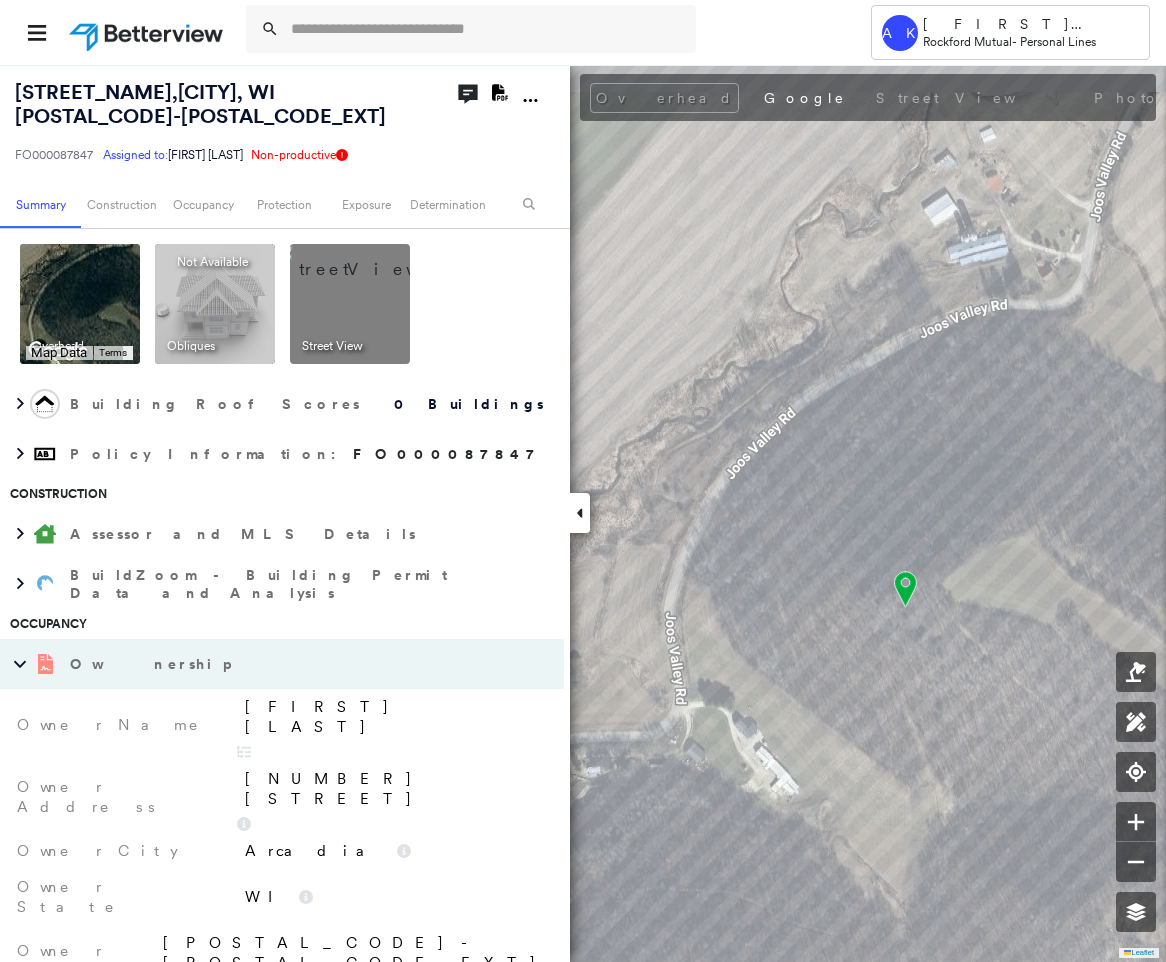 click on "Tristan Bork" at bounding box center [394, 717] 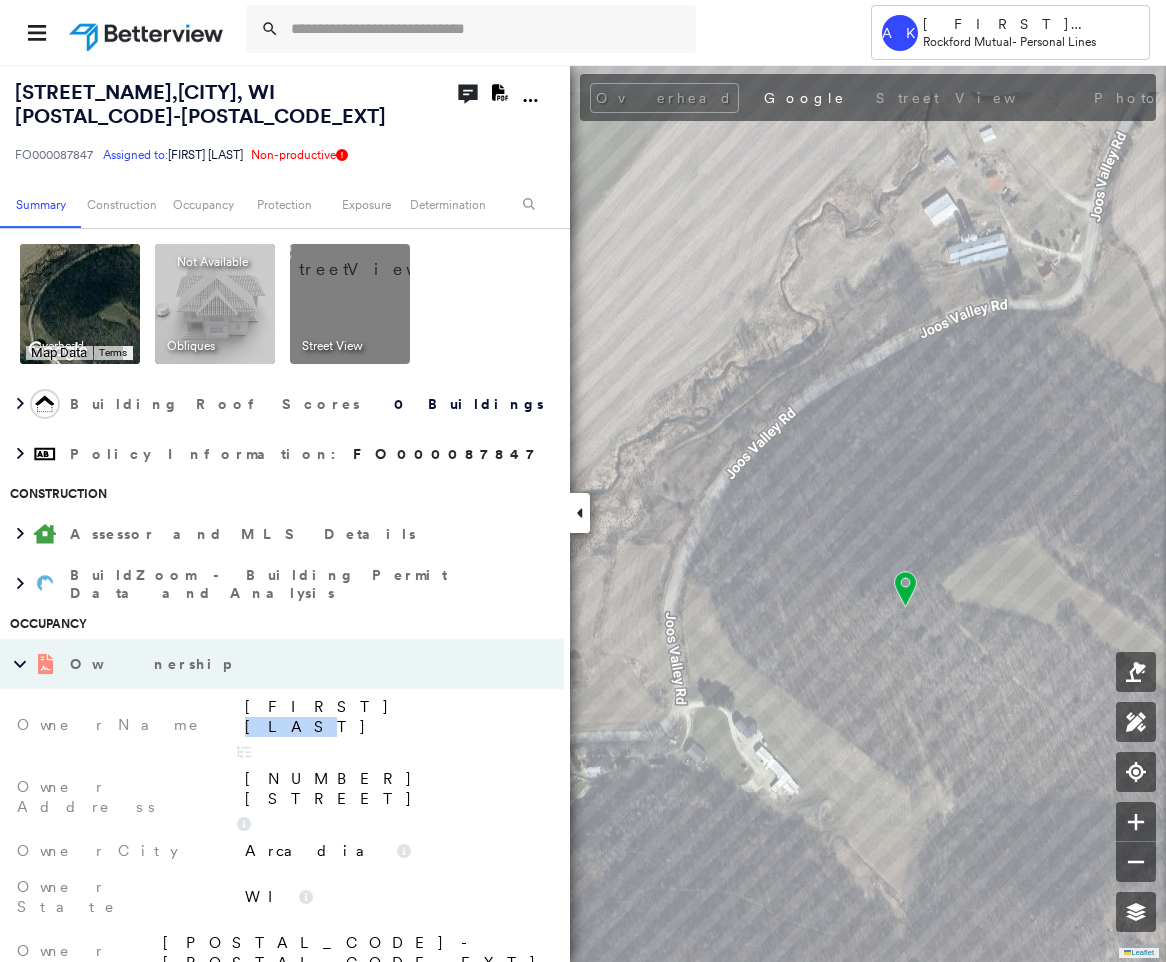 click on "Tristan Bork" at bounding box center [394, 717] 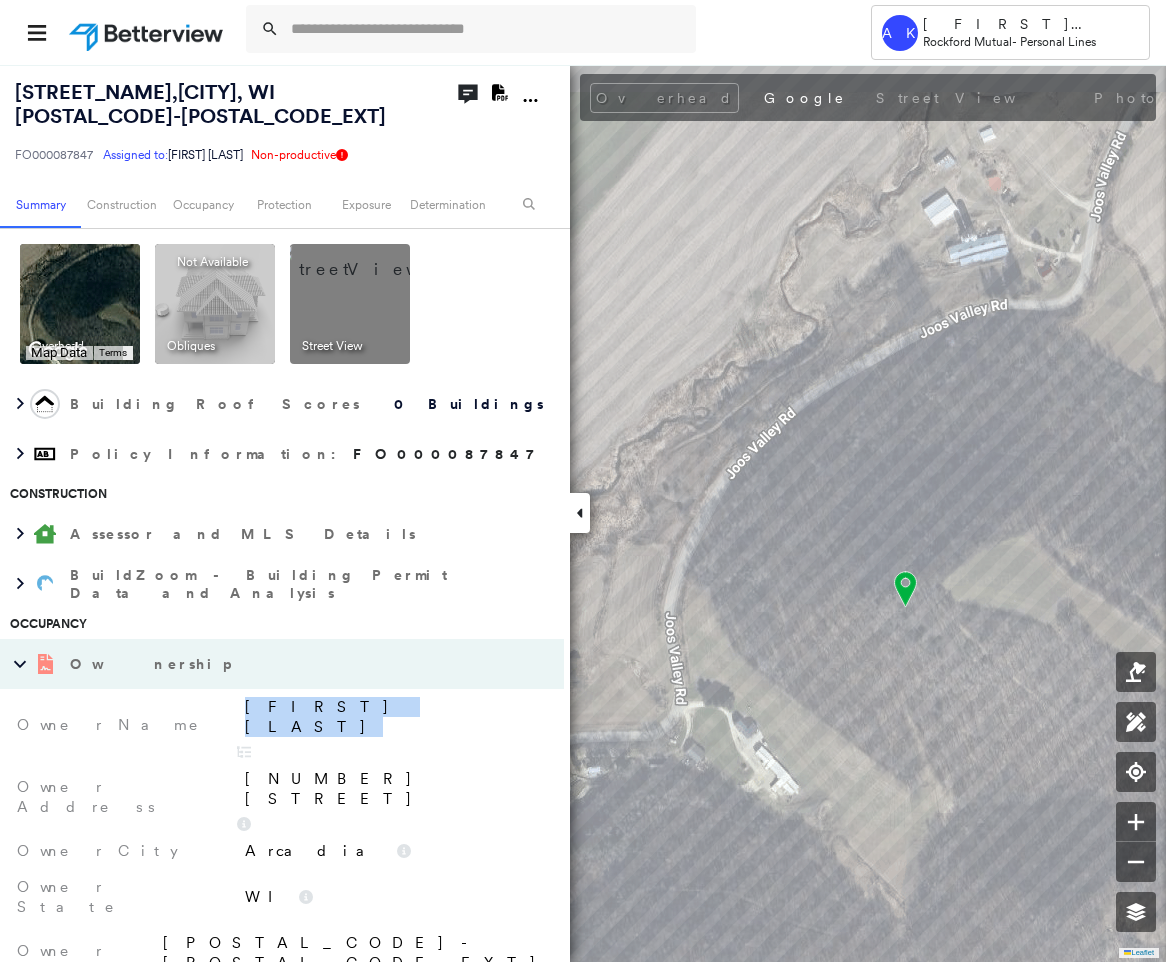 copy on "Tristan Bork" 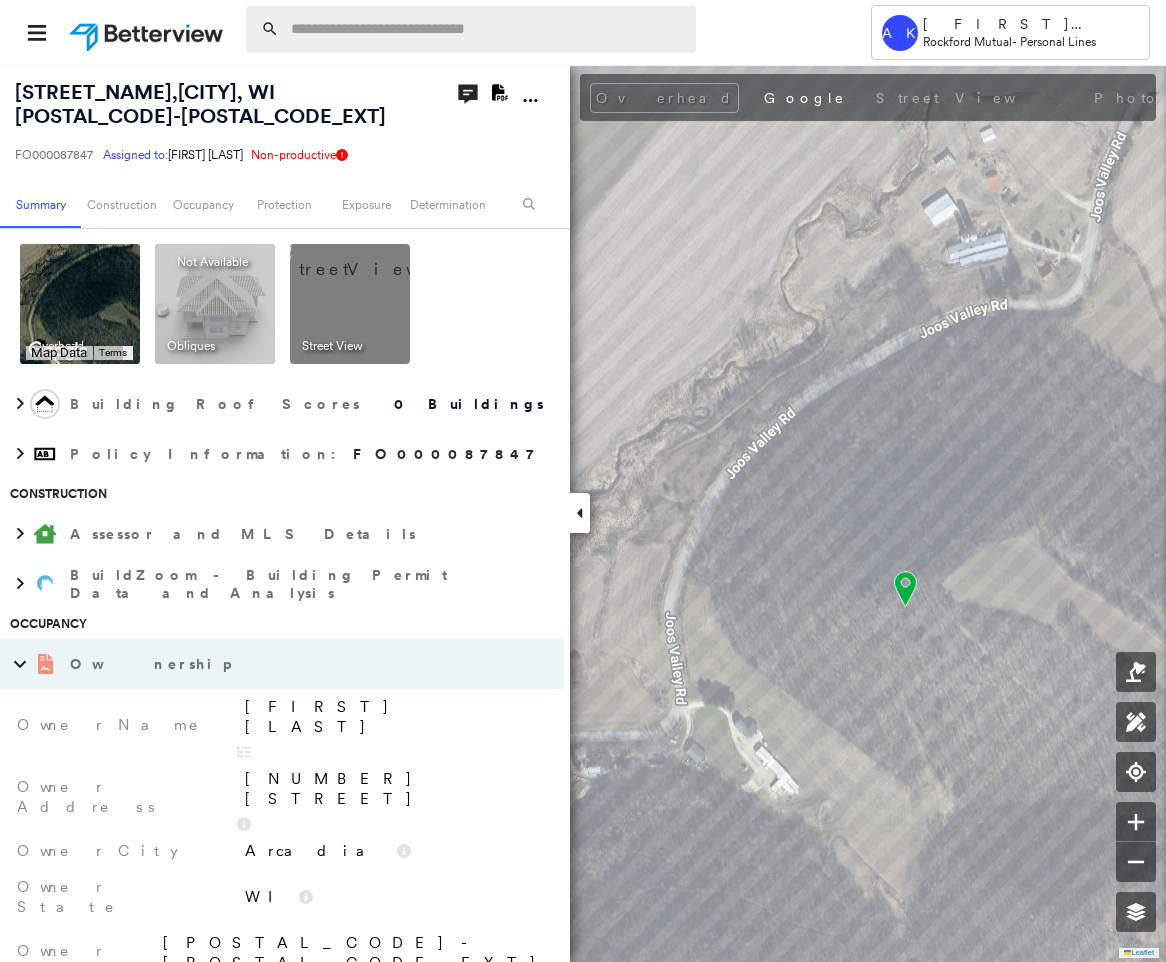paste on "**********" 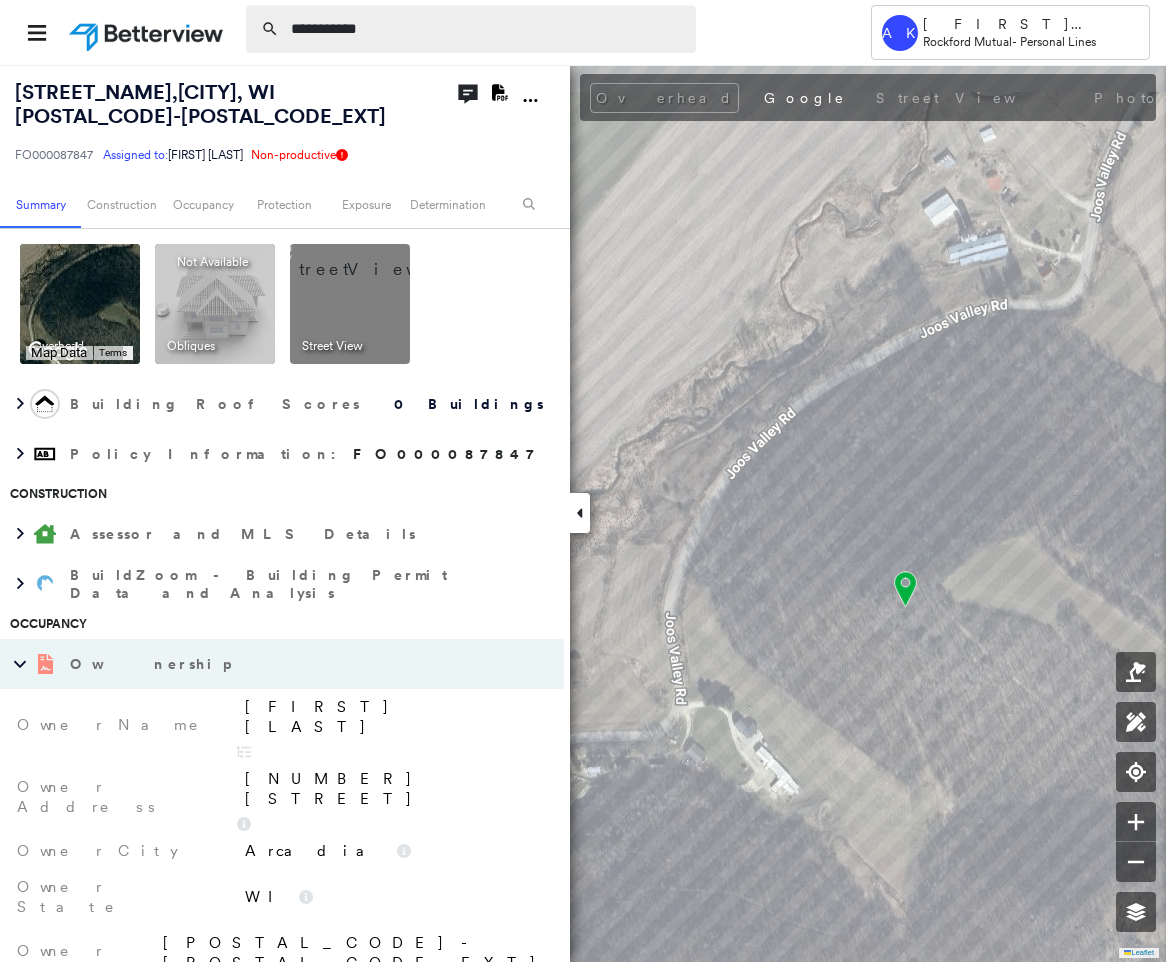 click on "**********" at bounding box center (487, 29) 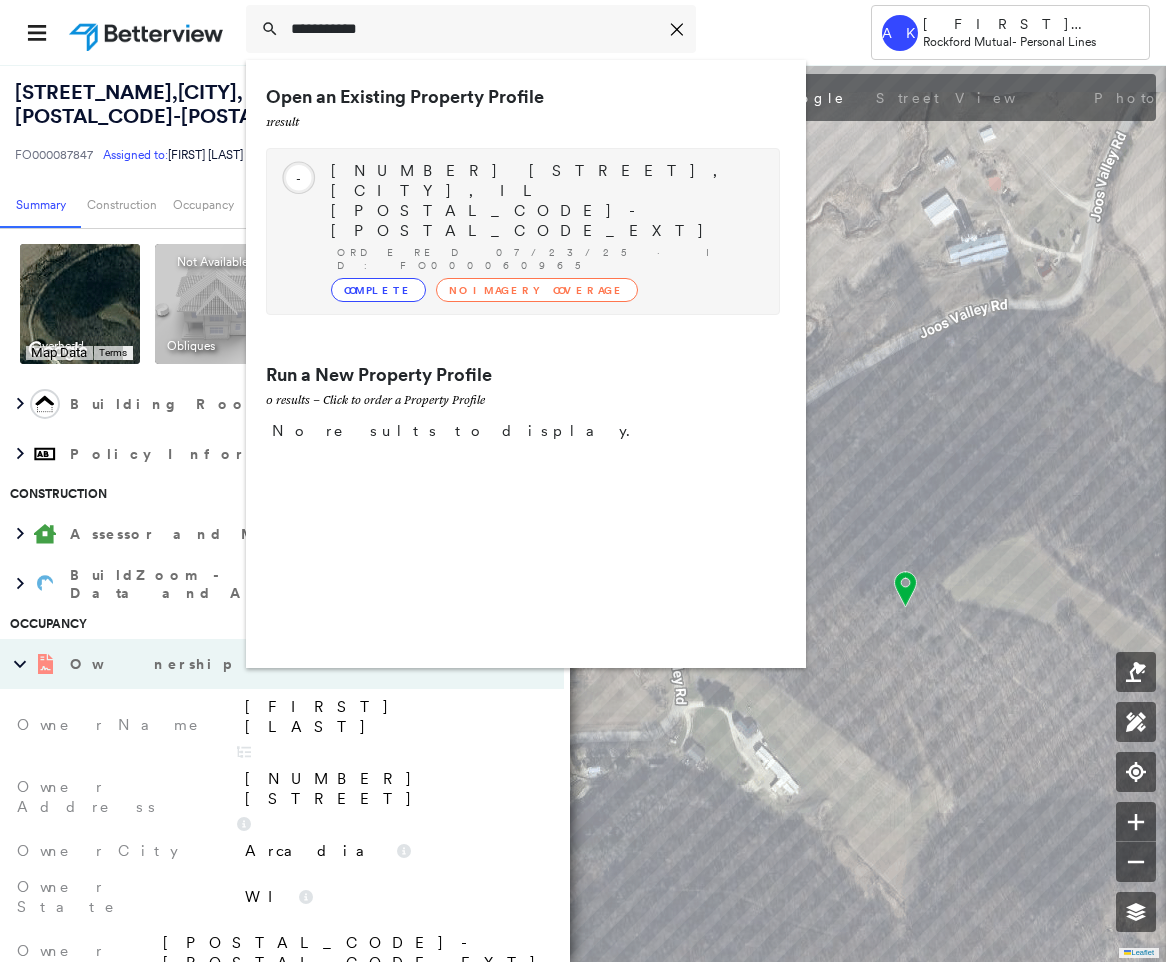 type on "**********" 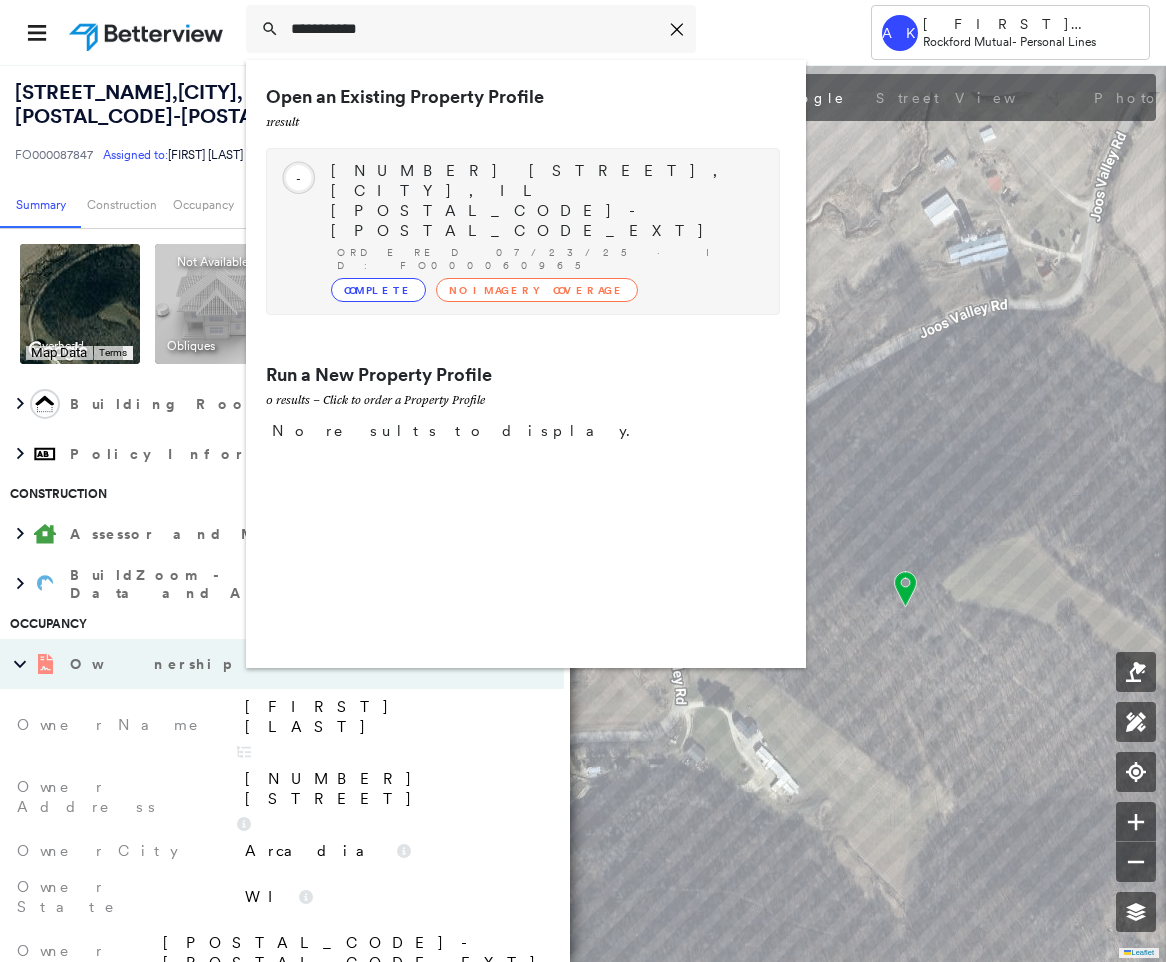 click on "No Imagery Coverage" at bounding box center [537, 290] 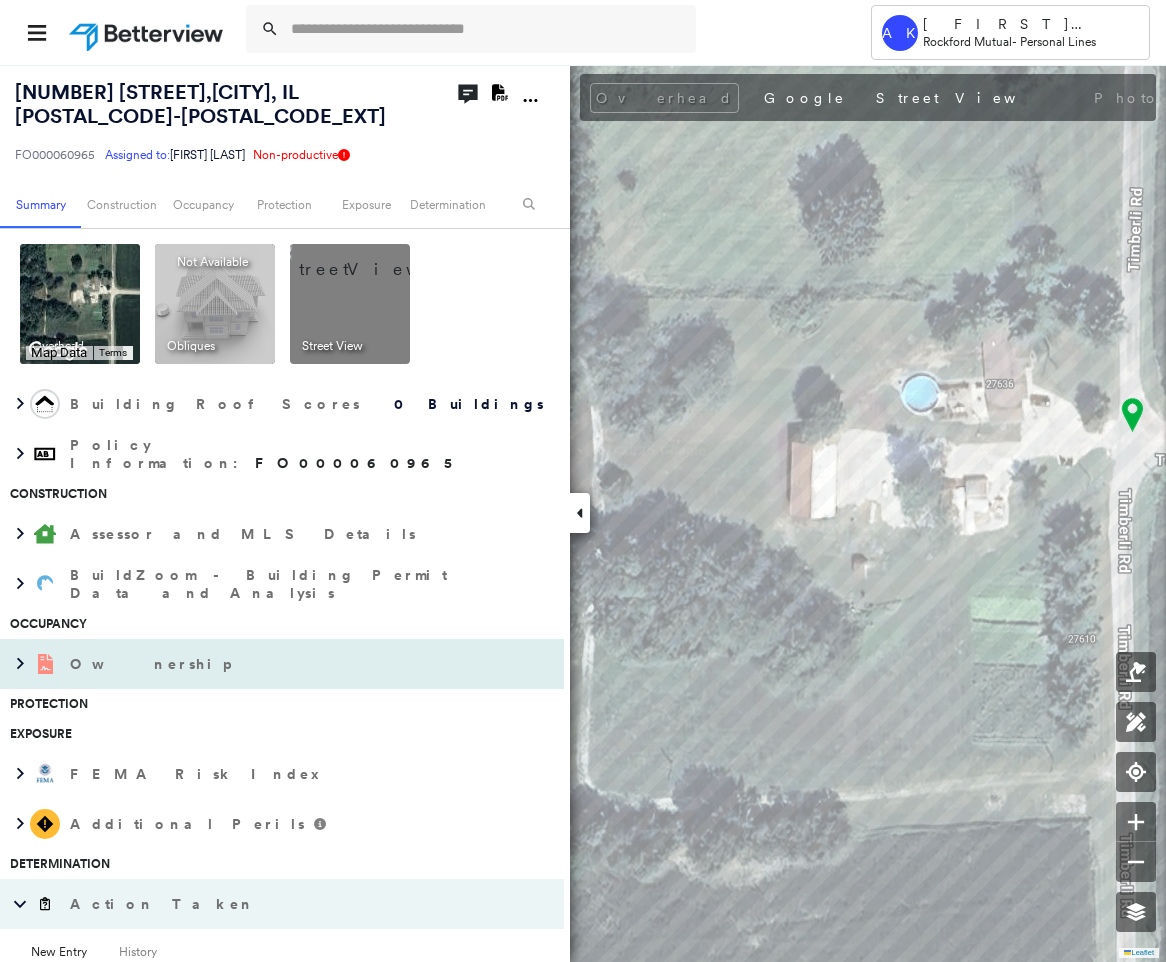 click on "Ownership" at bounding box center (152, 664) 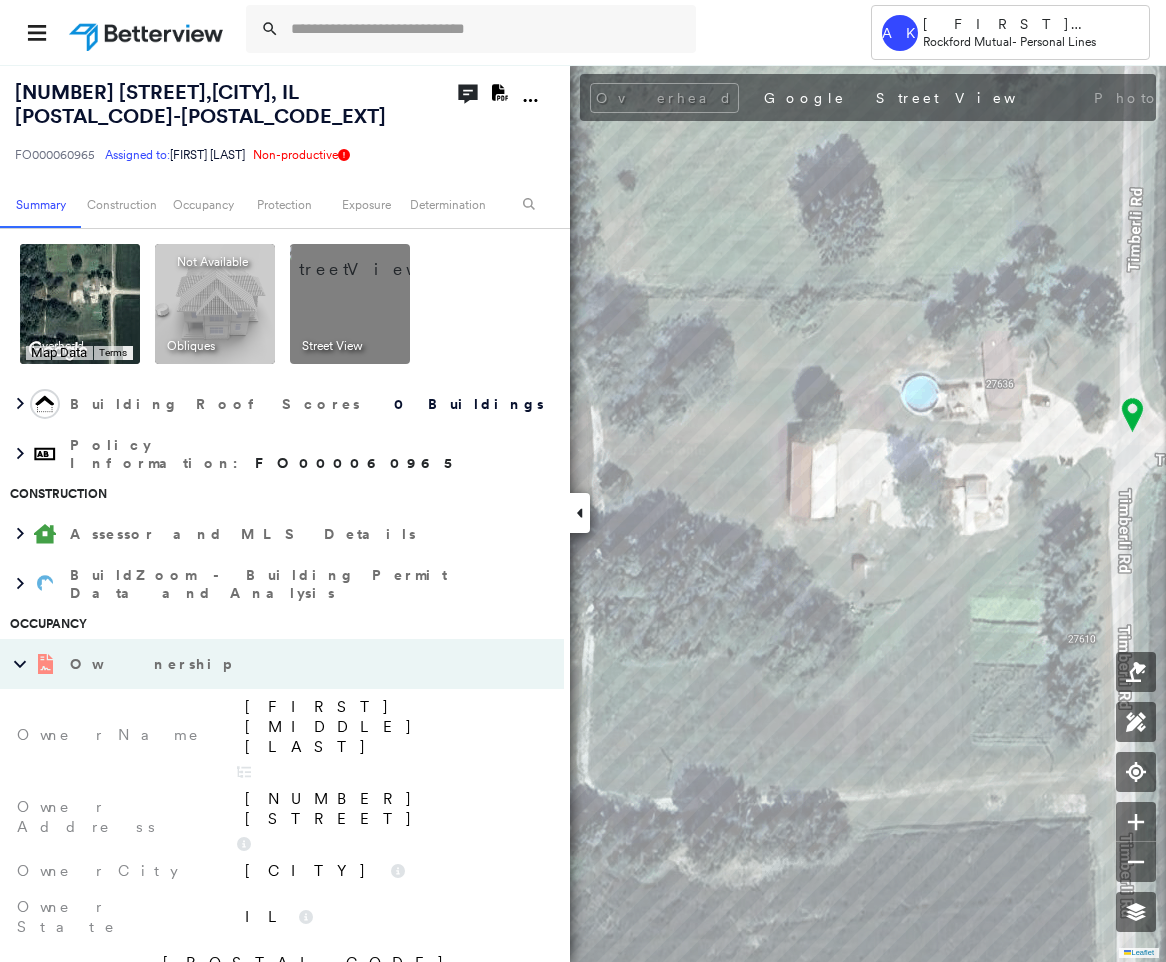 click on "Mark T Murphy" at bounding box center (394, 727) 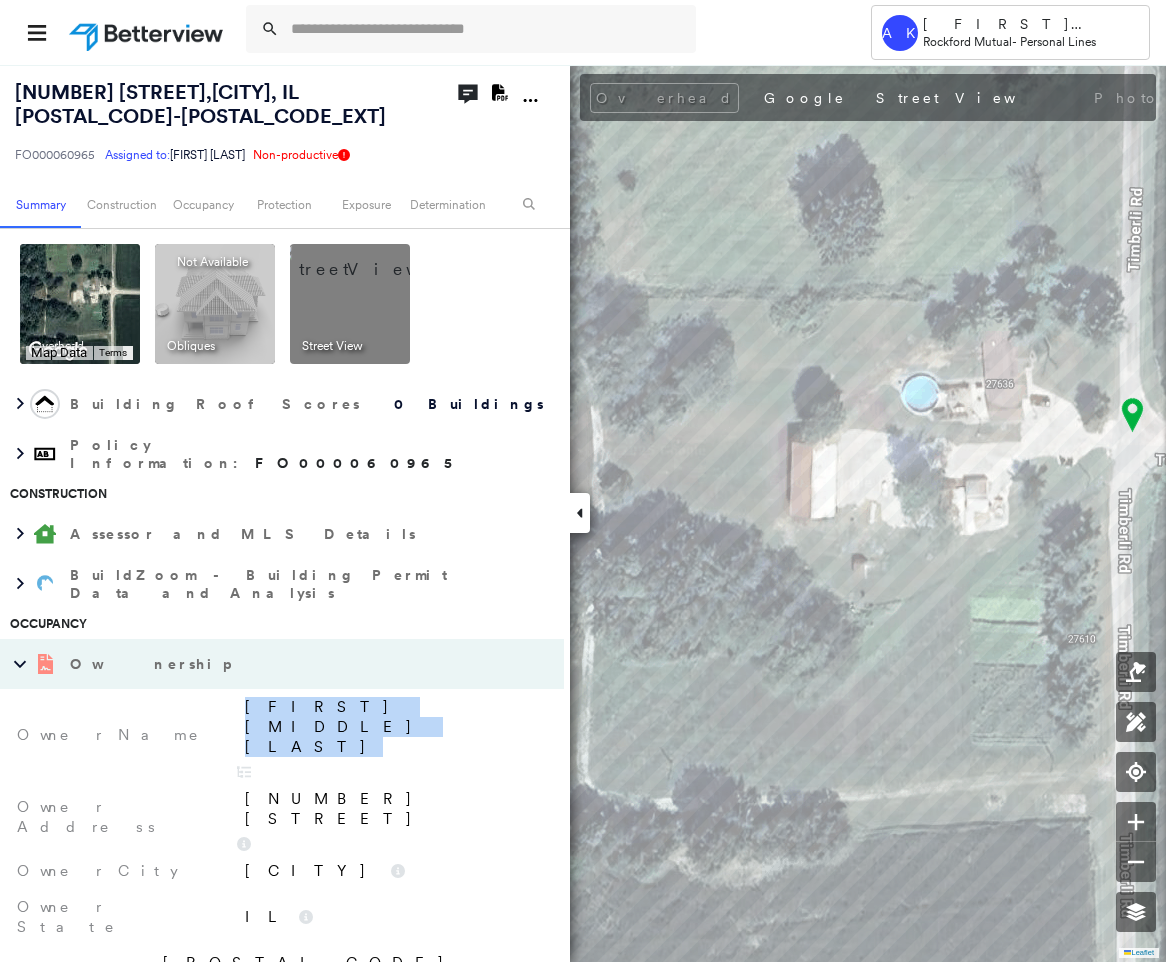 click on "Mark T Murphy" at bounding box center (394, 727) 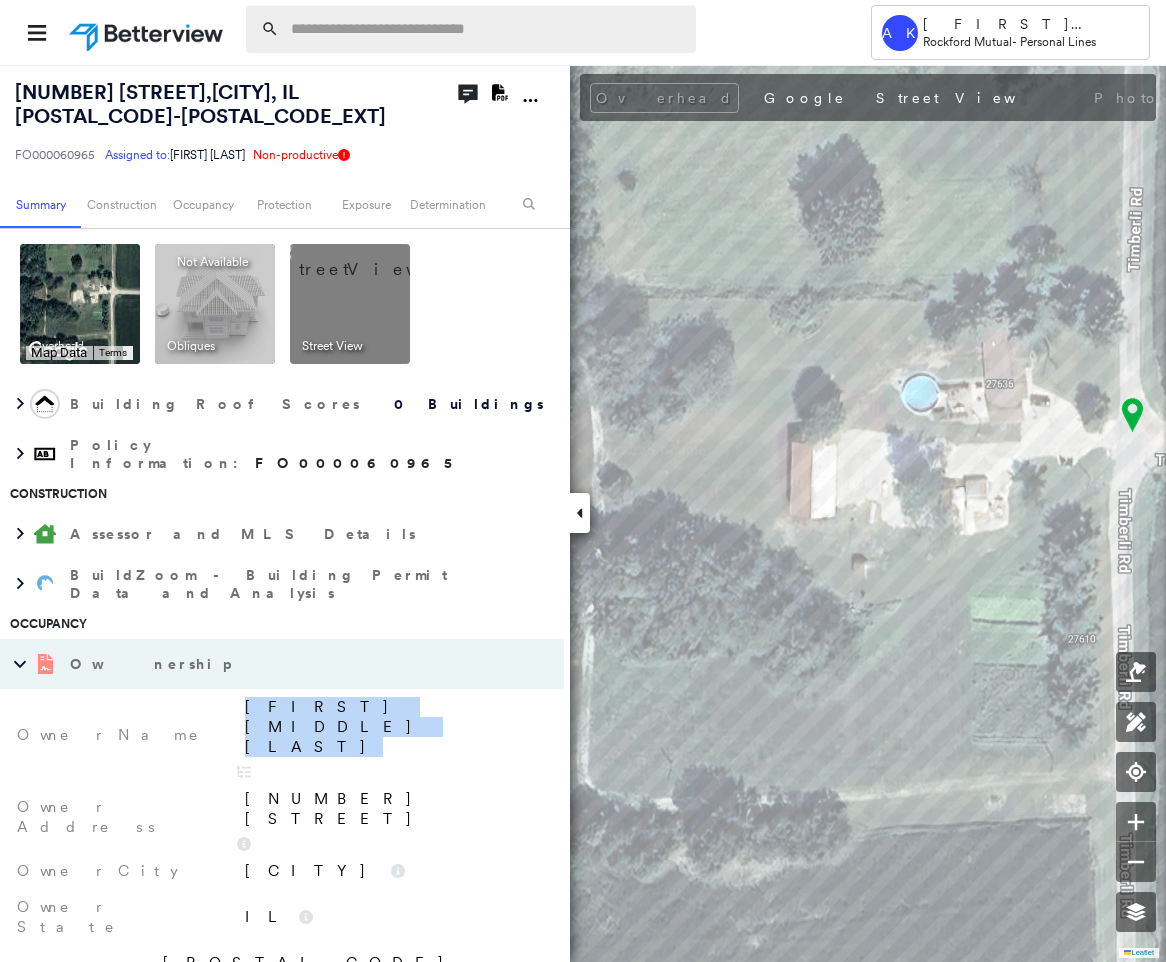 click at bounding box center (487, 29) 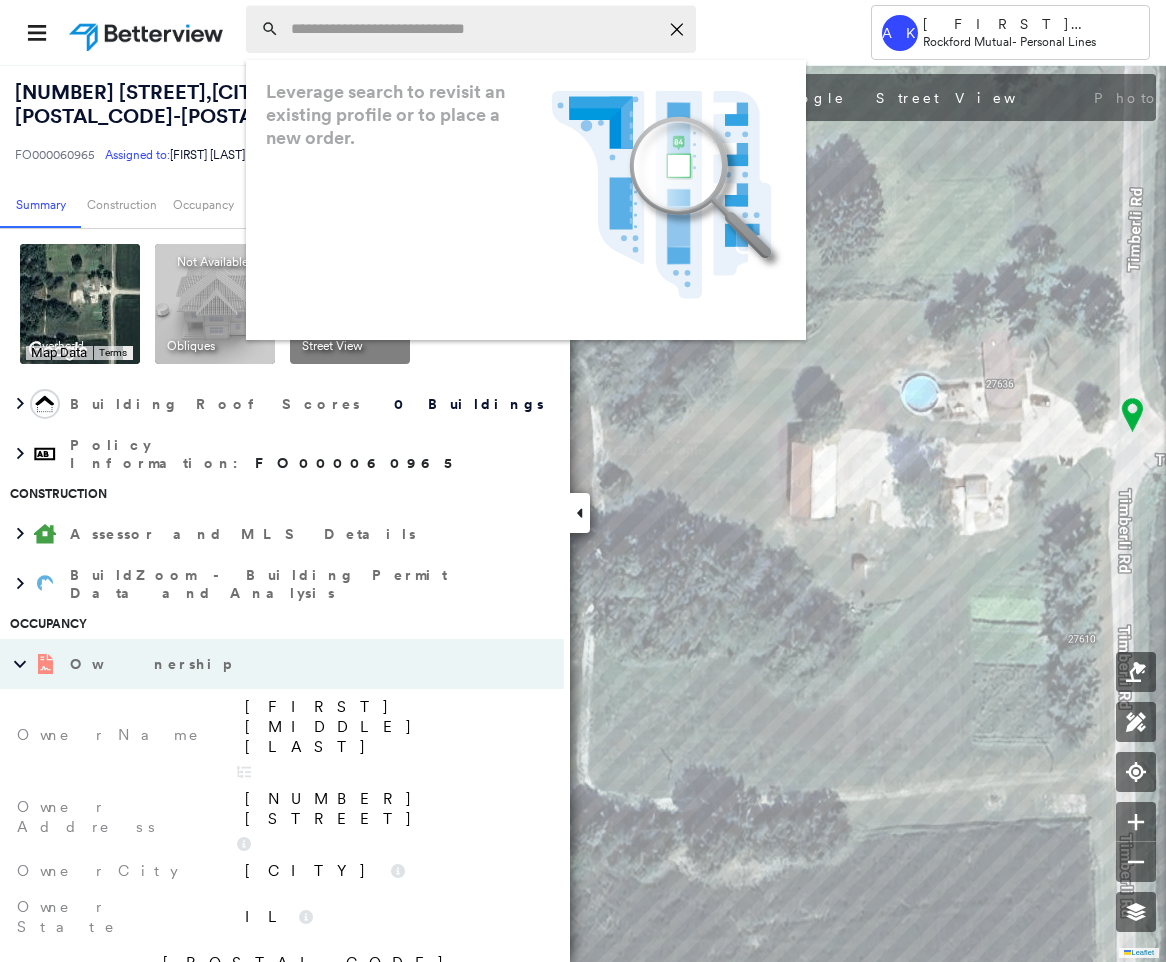 paste on "**********" 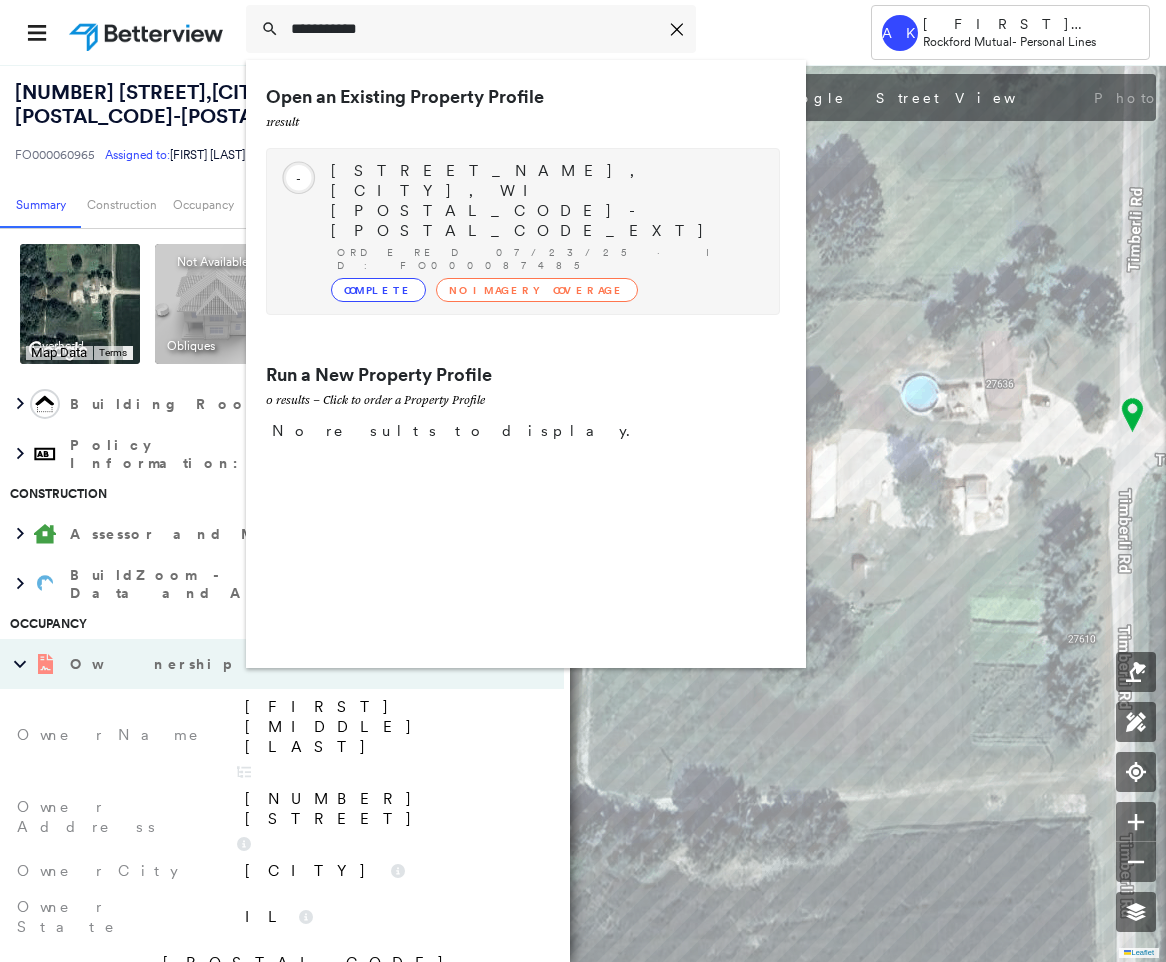 type on "**********" 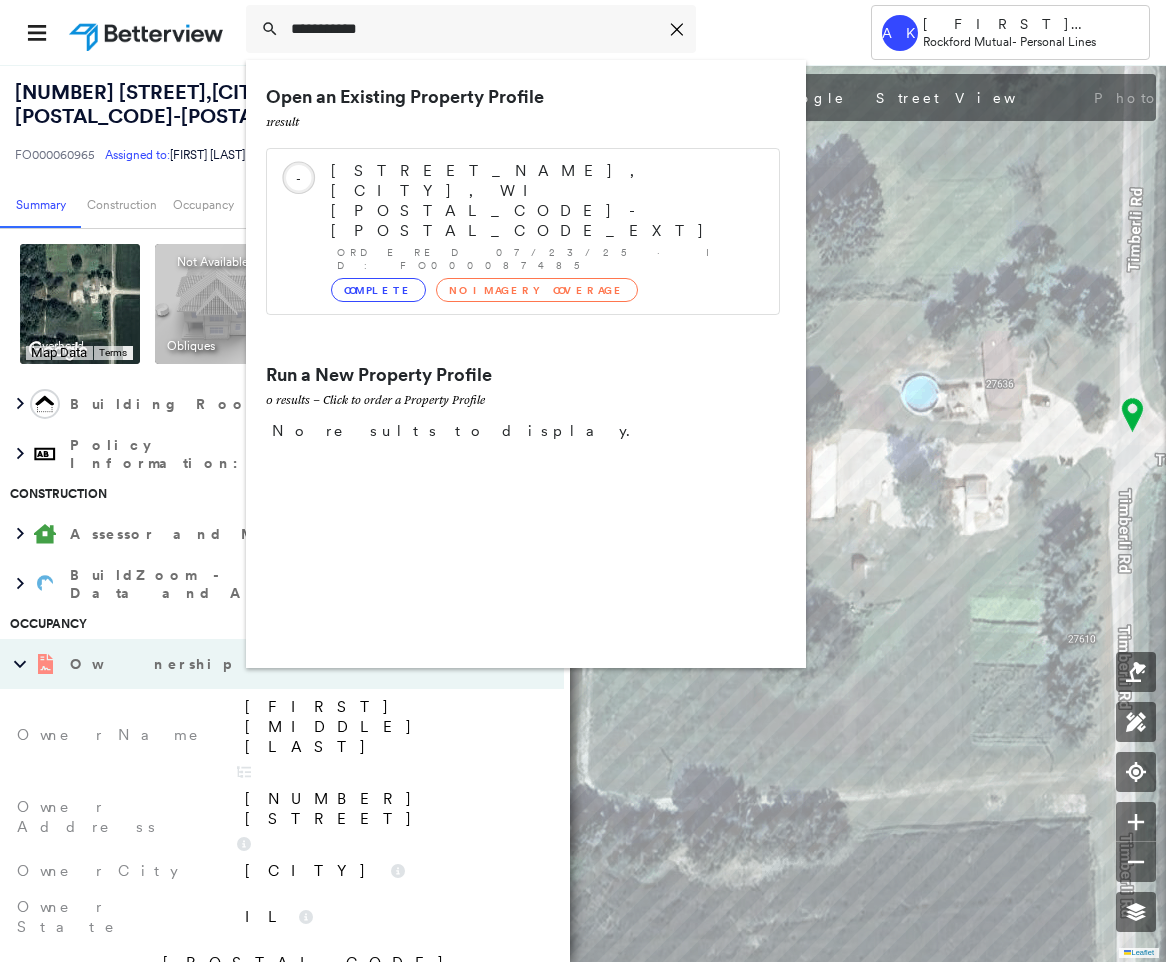 drag, startPoint x: 432, startPoint y: 211, endPoint x: 440, endPoint y: 203, distance: 11.313708 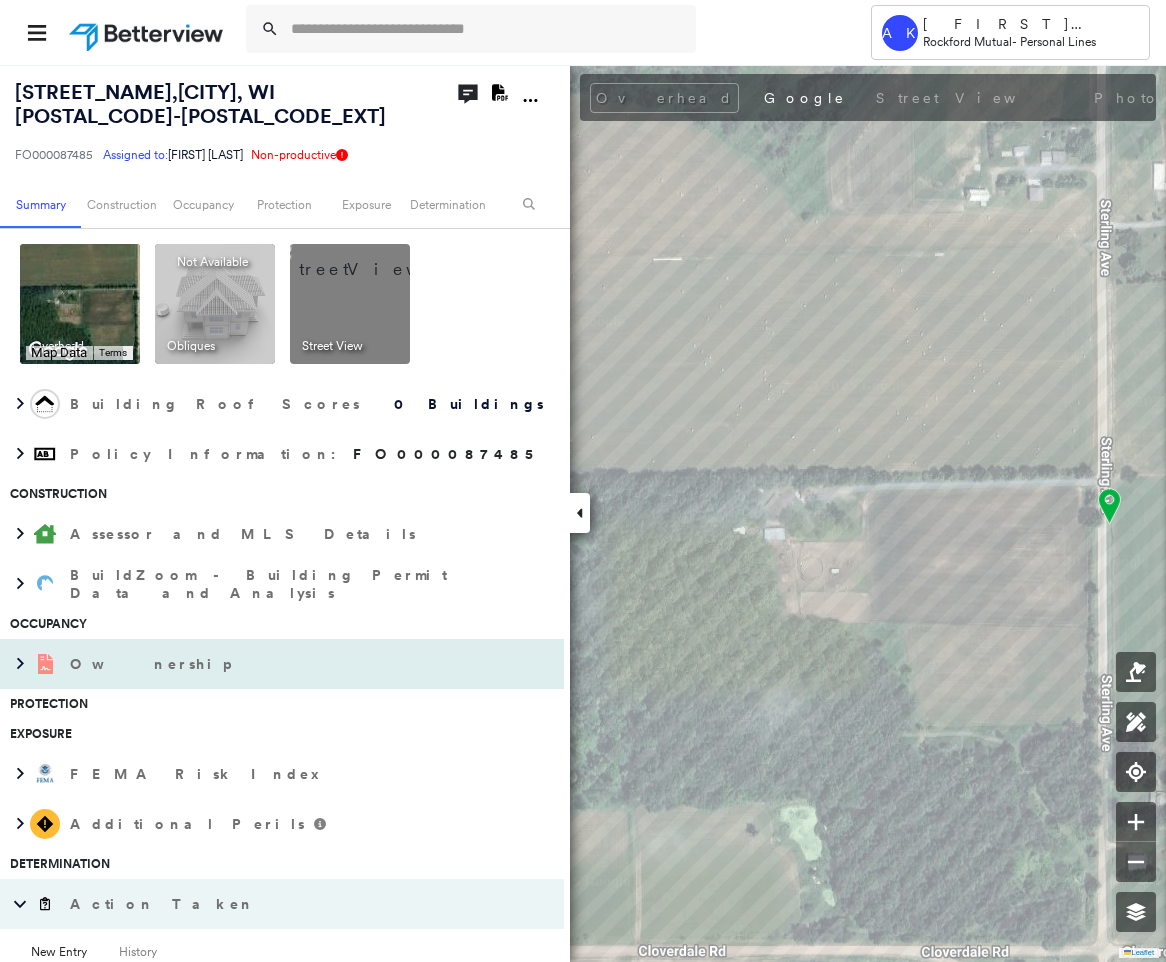 click on "Ownership" at bounding box center [262, 664] 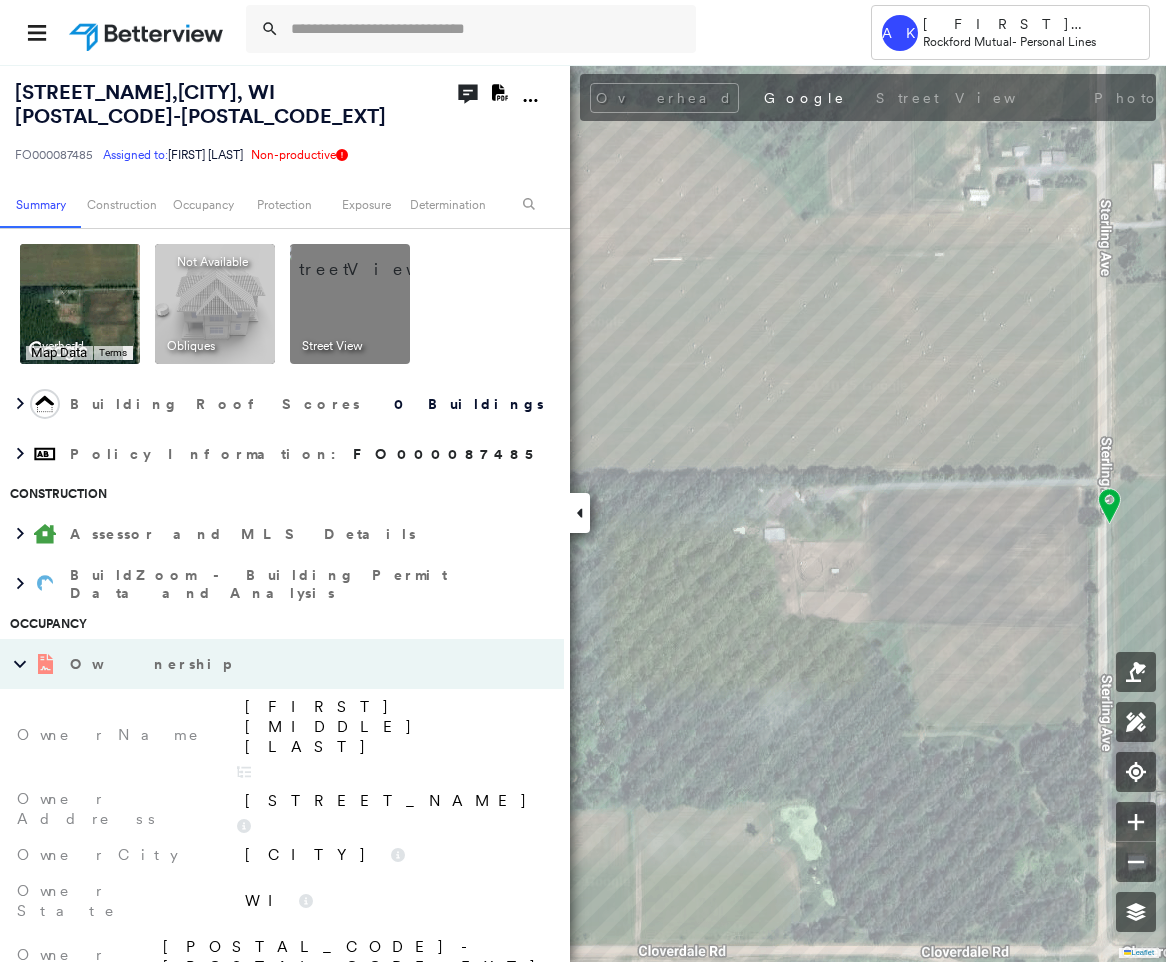 click on "David M Peters" at bounding box center (394, 727) 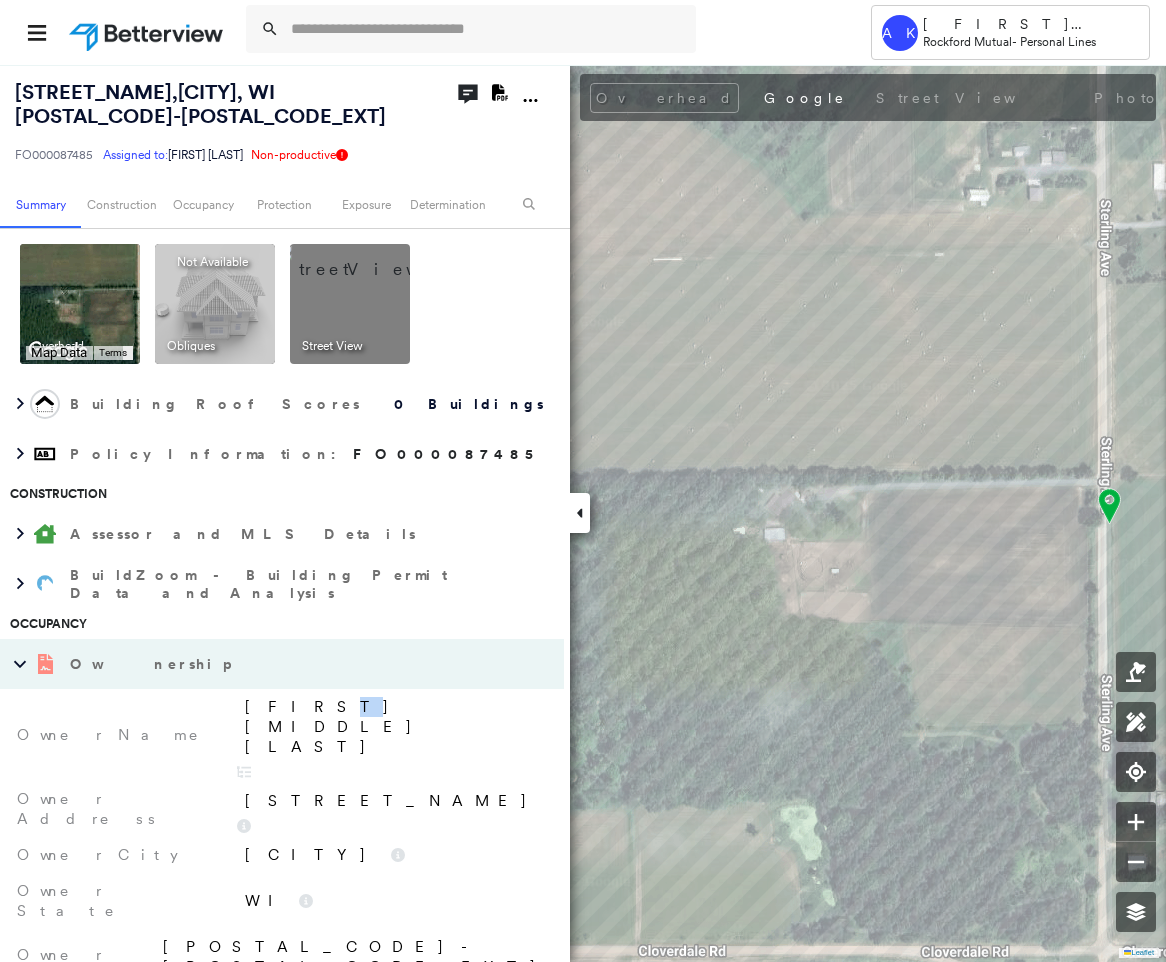 click on "David M Peters" at bounding box center [394, 727] 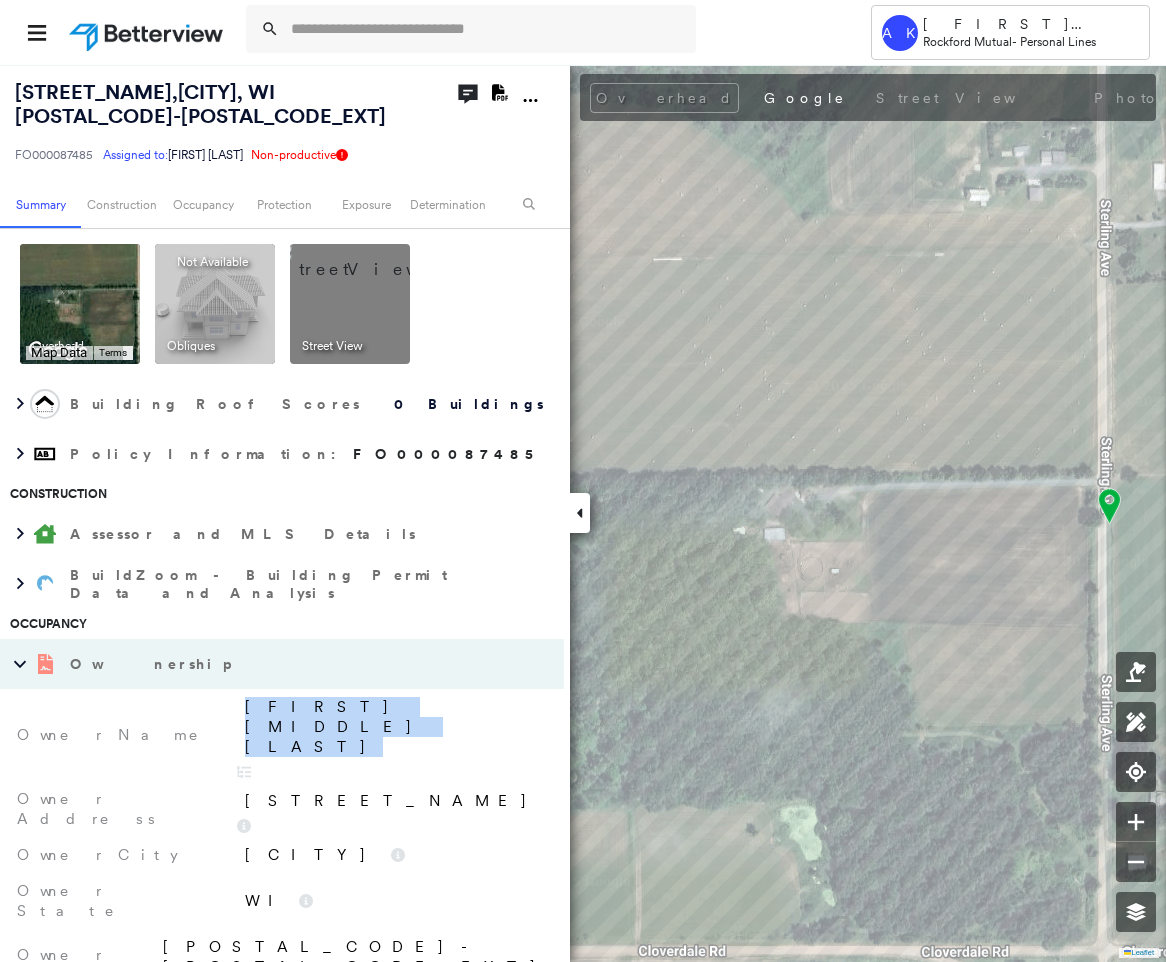 click on "David M Peters" at bounding box center (394, 727) 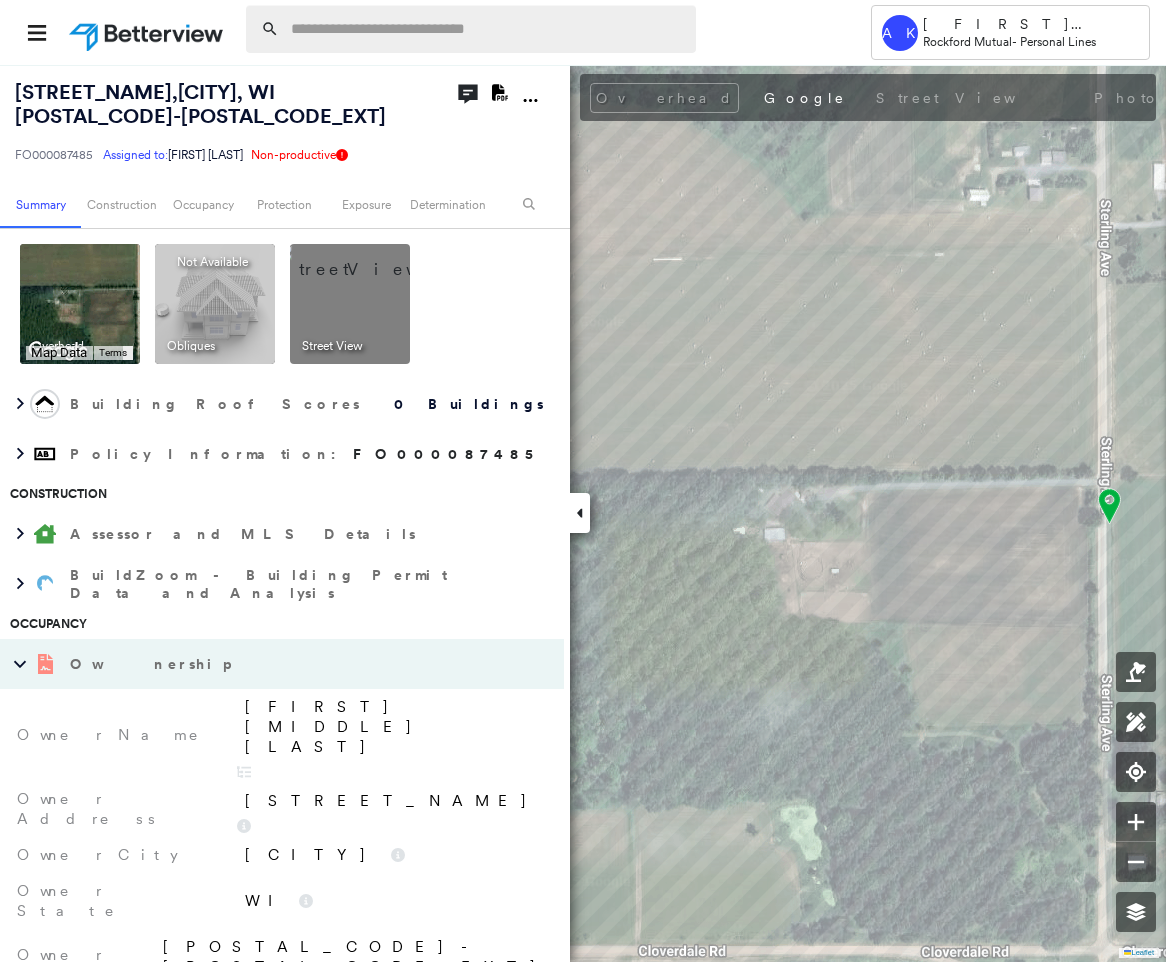 click at bounding box center (487, 29) 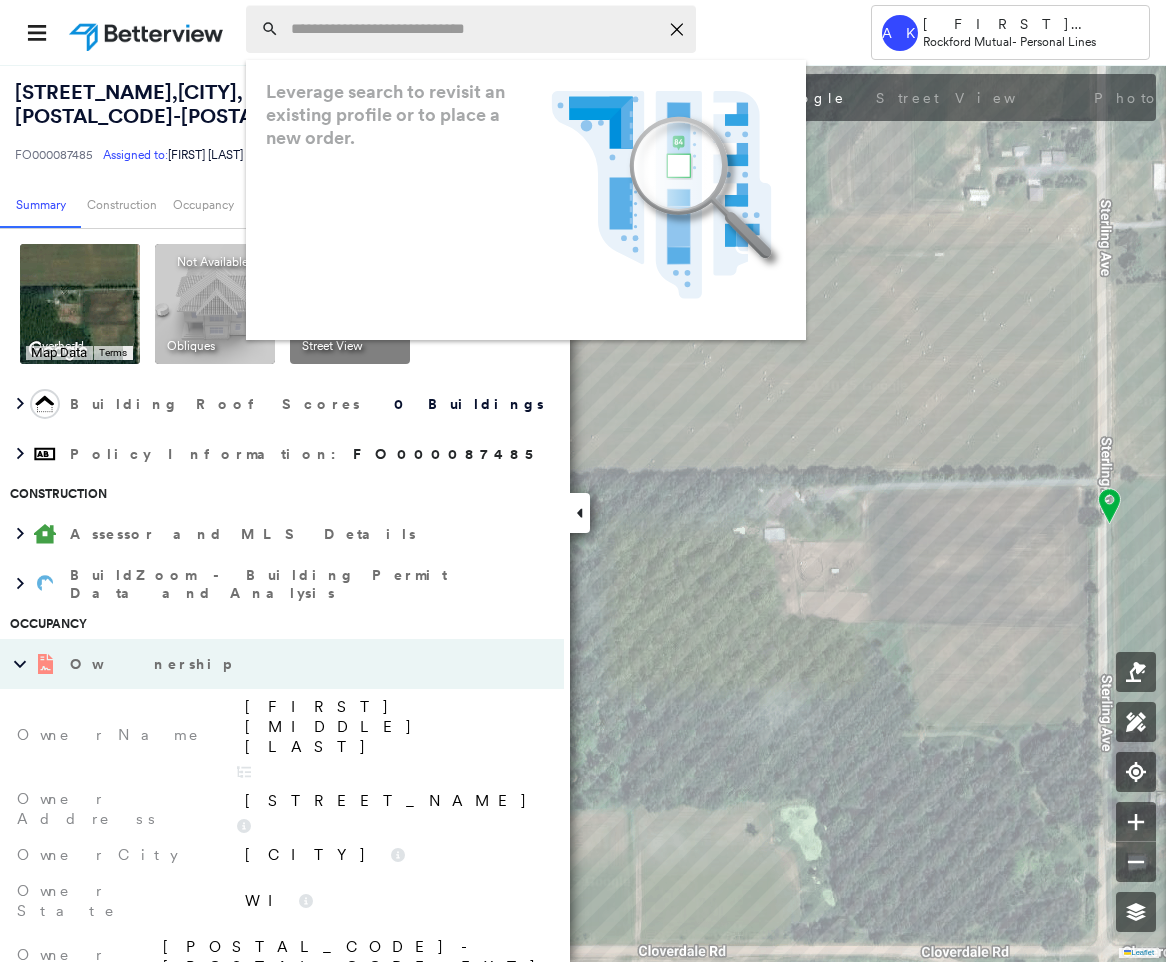 paste on "**********" 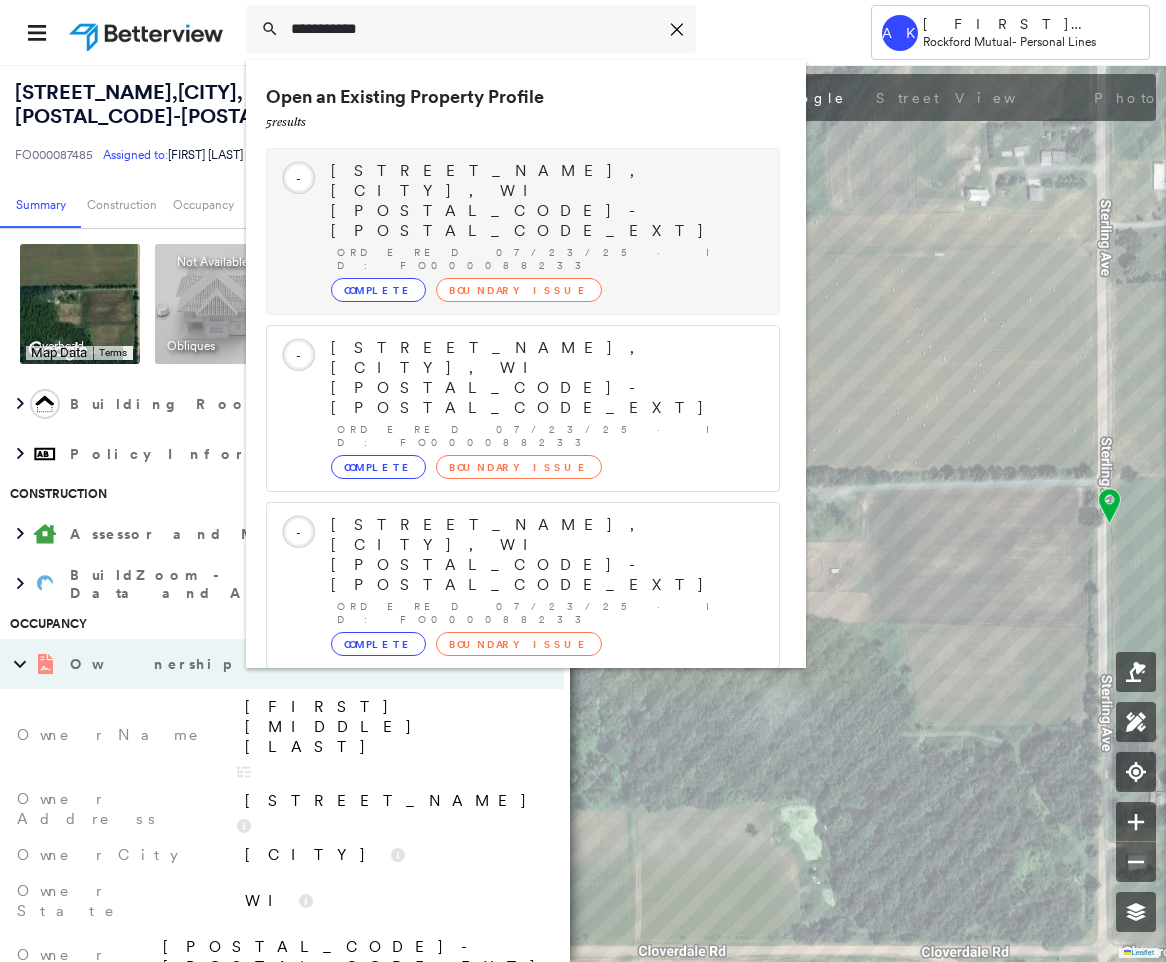 type on "**********" 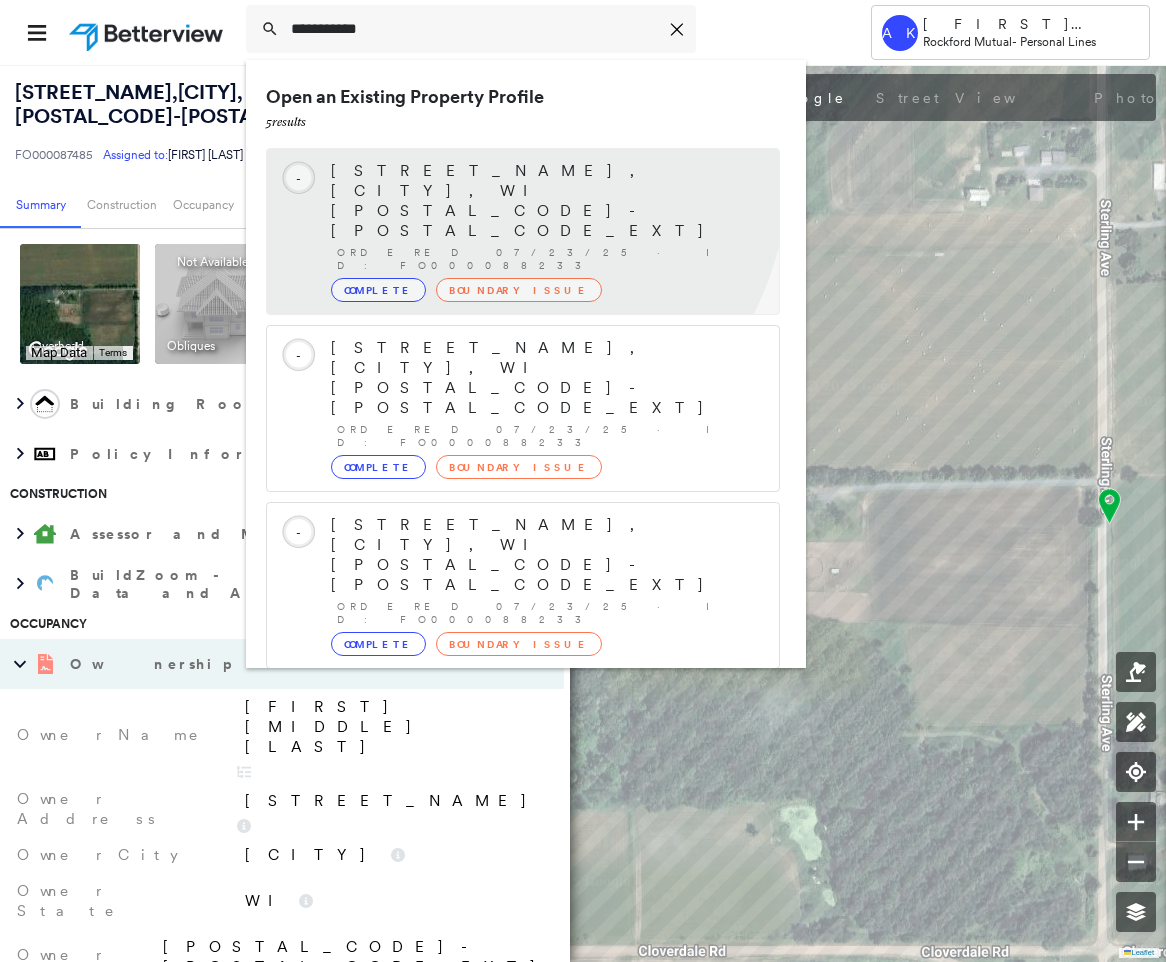 click on "N7270 STATE ROAD 120, EAST TROY, WI 53120-2553" at bounding box center (545, 201) 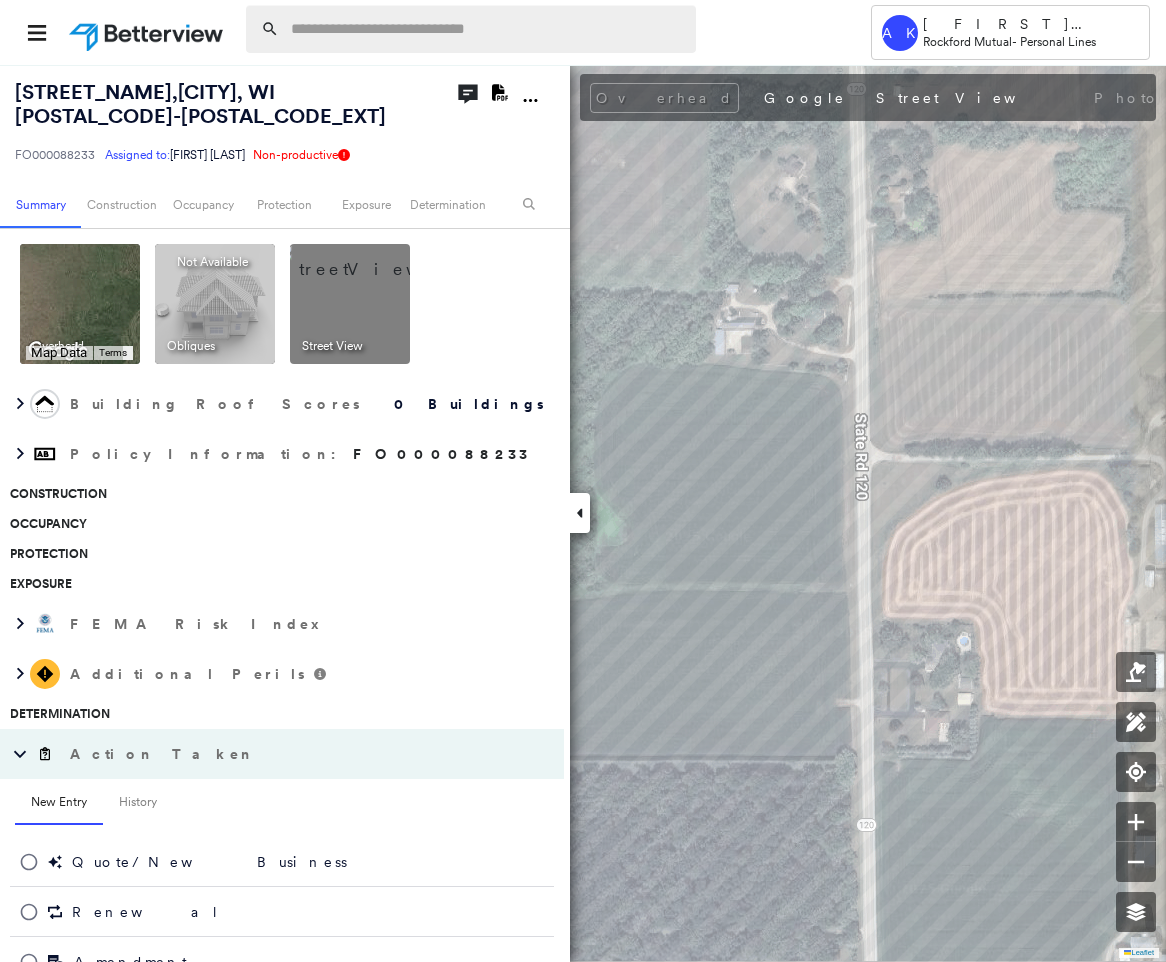 click at bounding box center [487, 29] 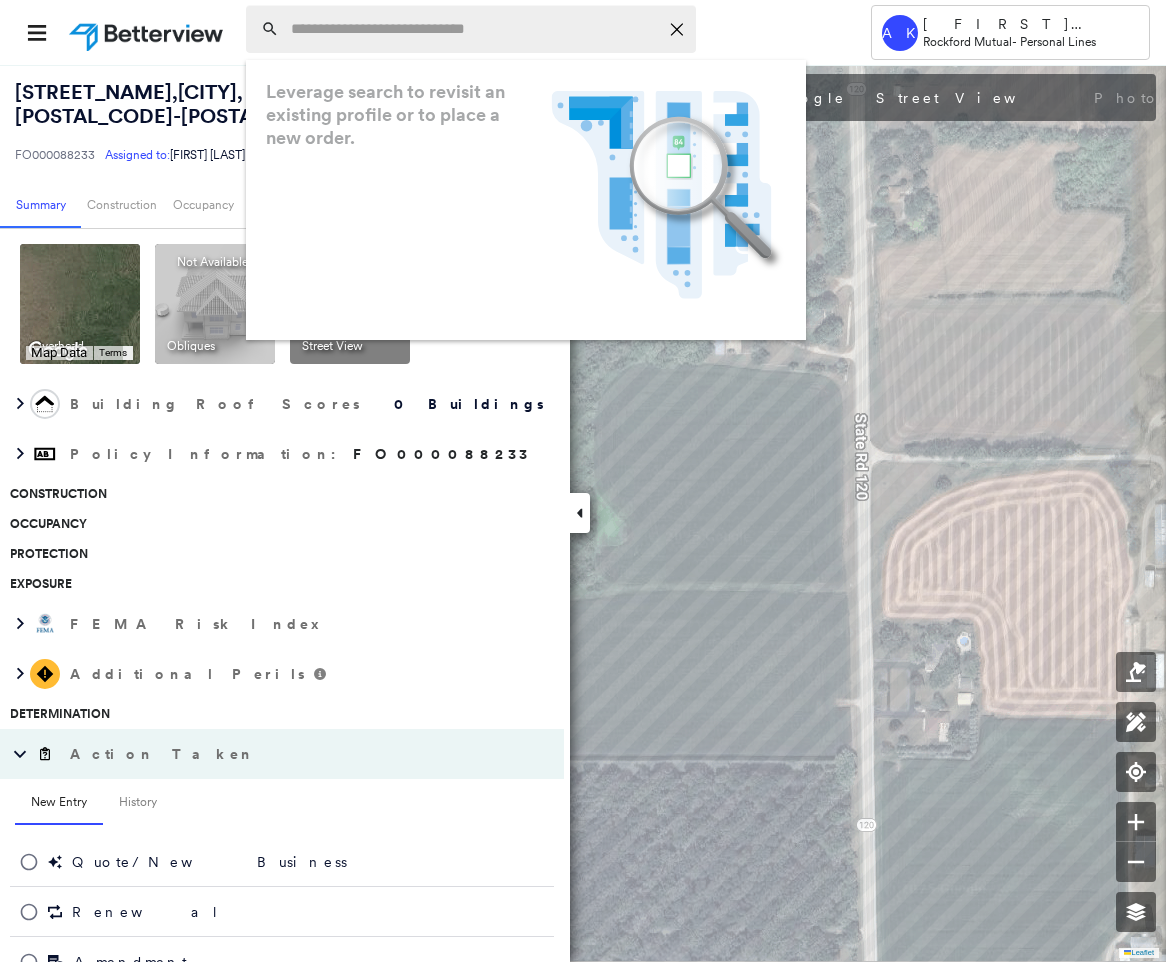 paste on "**********" 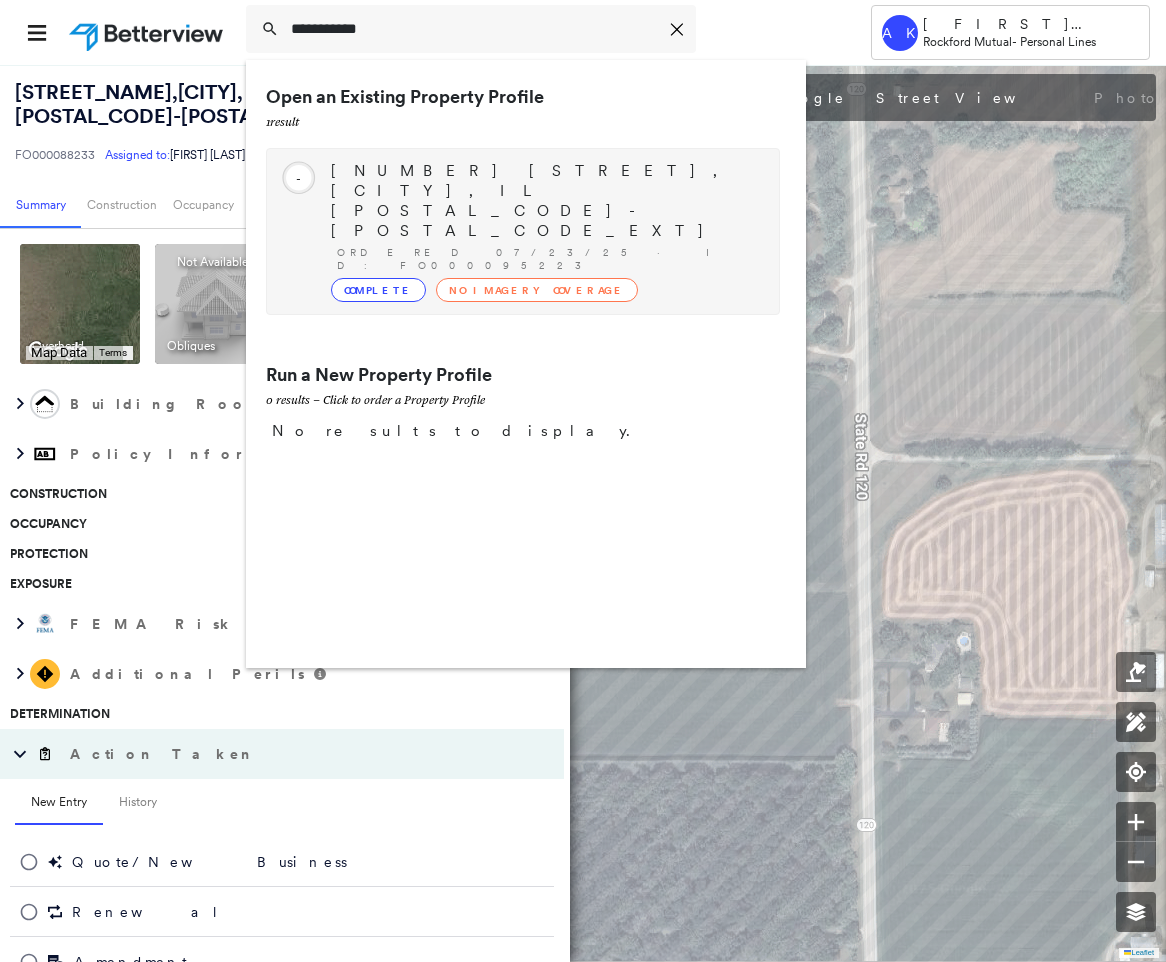 type on "**********" 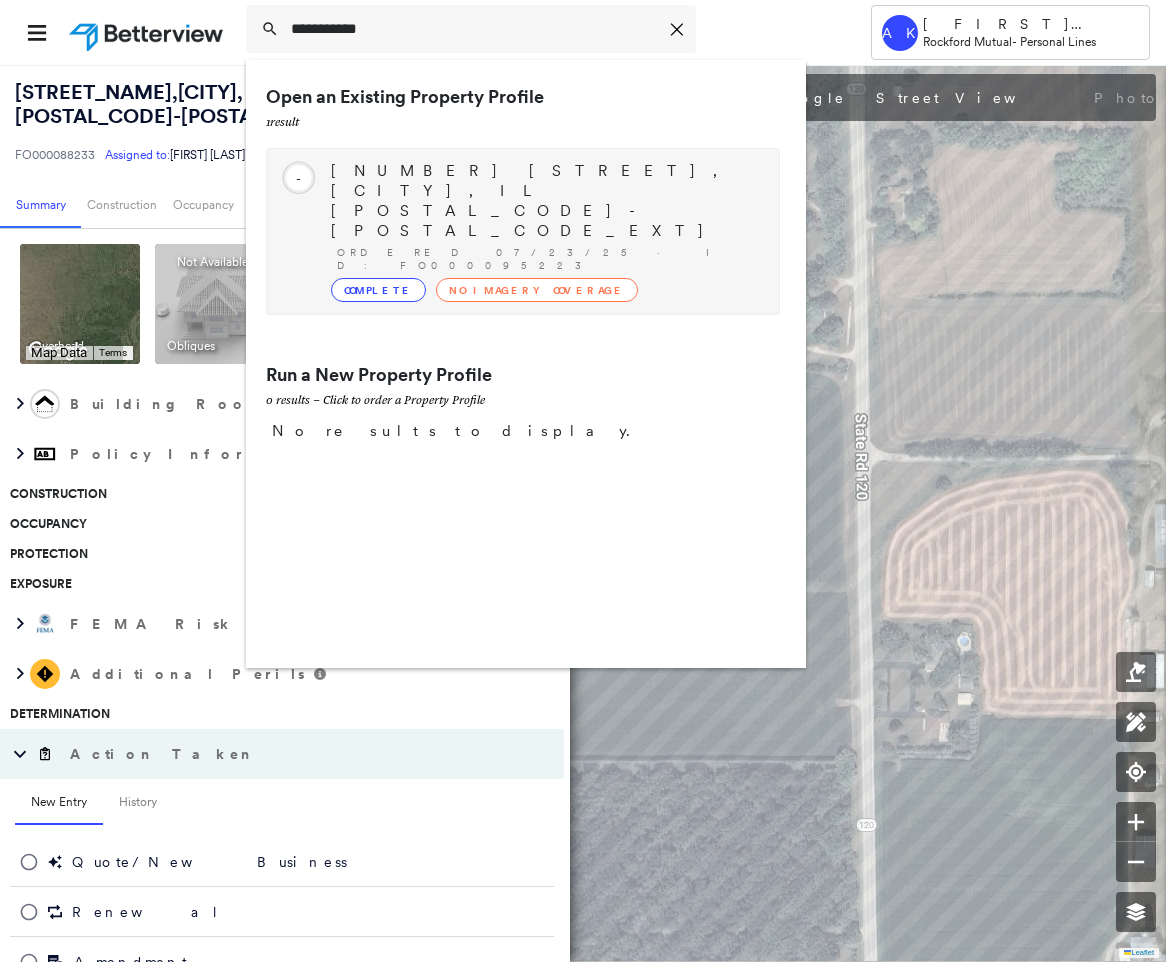 click on "No Imagery Coverage" at bounding box center (537, 290) 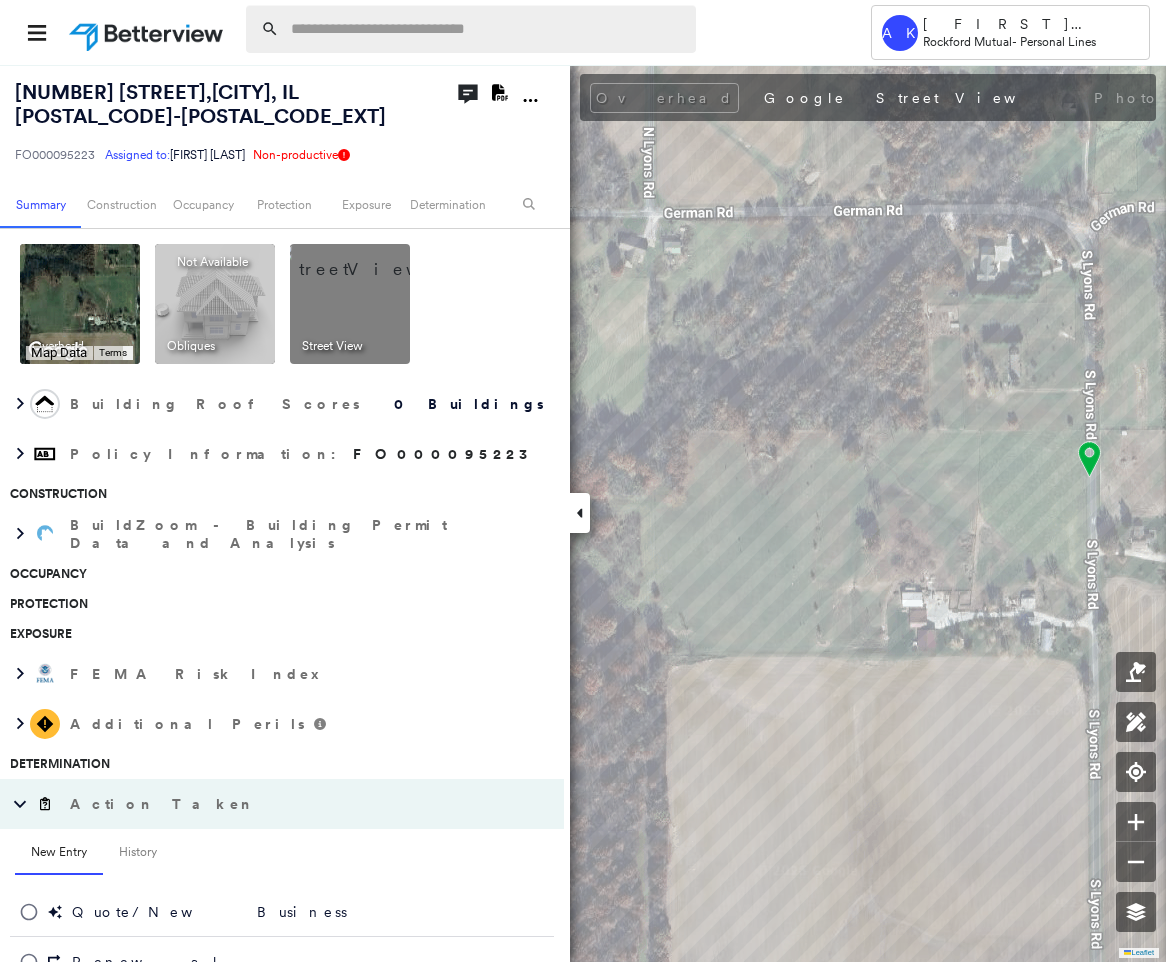 click at bounding box center (487, 29) 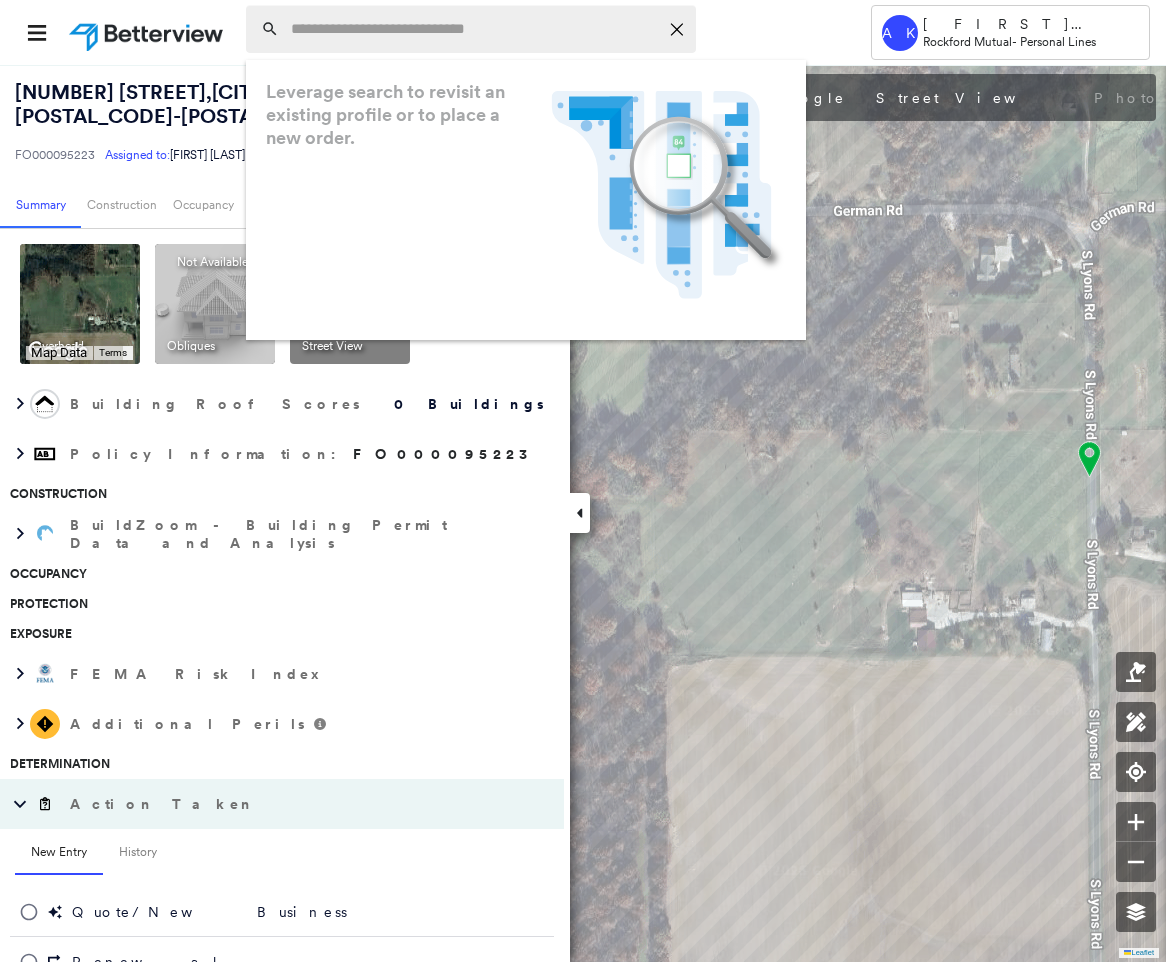 paste on "**********" 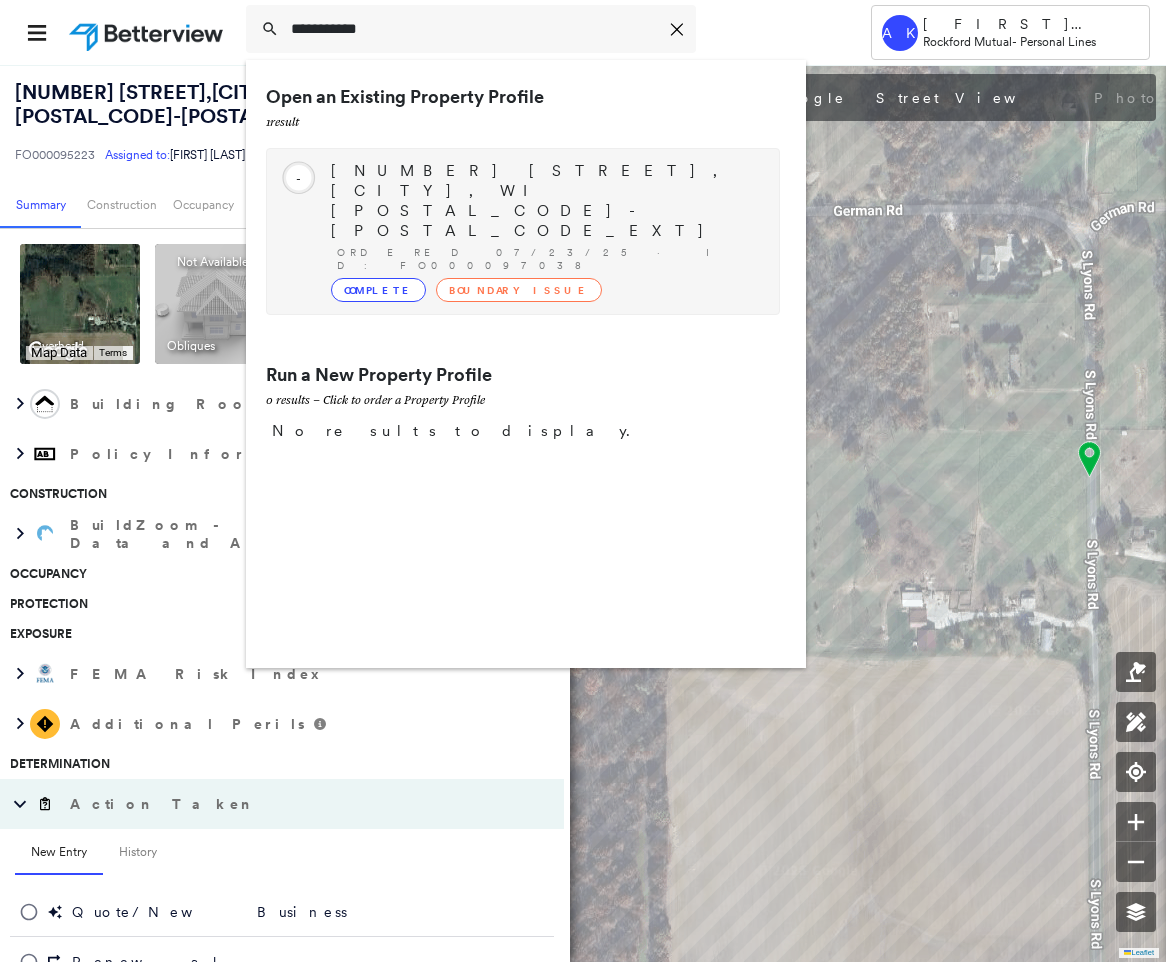type on "**********" 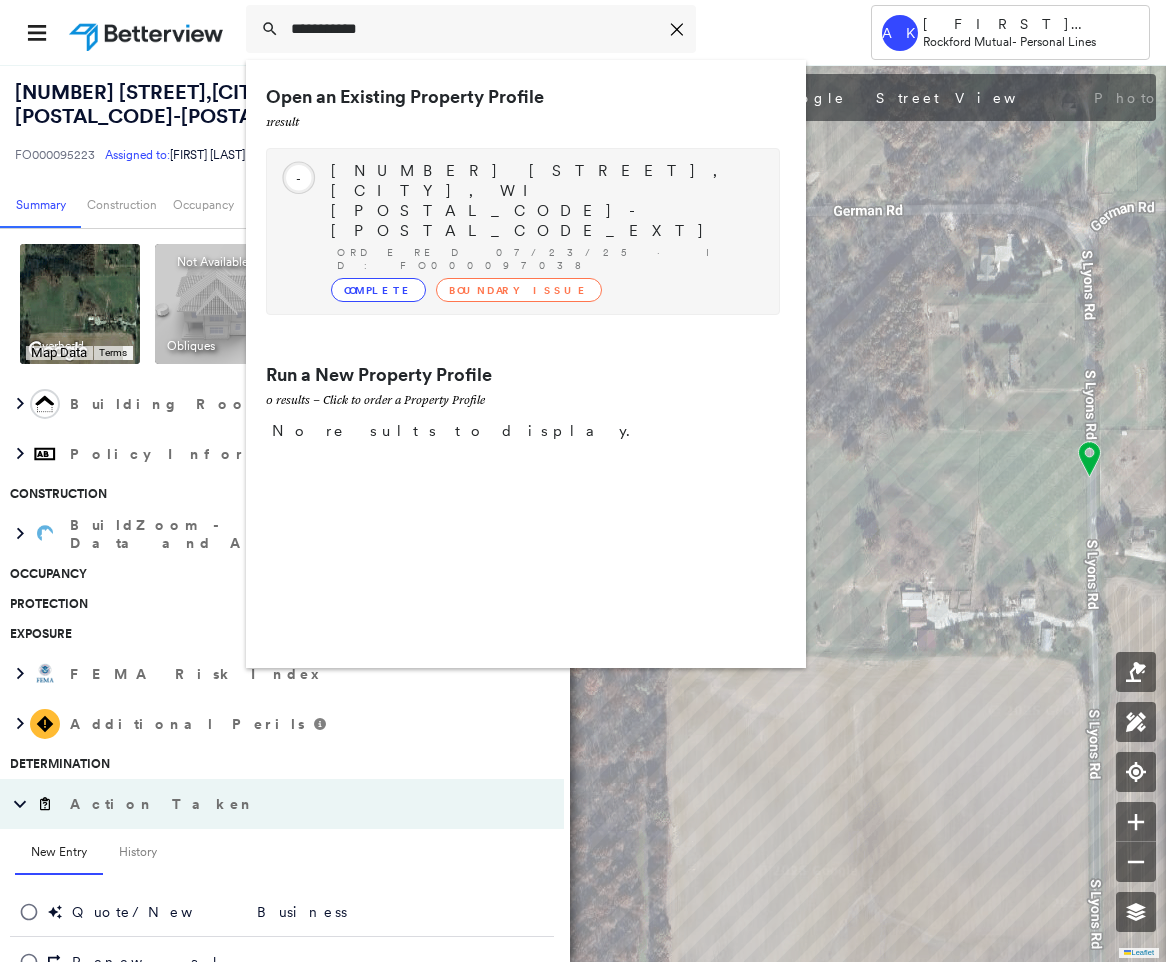click on "Ordered 07/23/25 · ID: FO000097038" at bounding box center [548, 259] 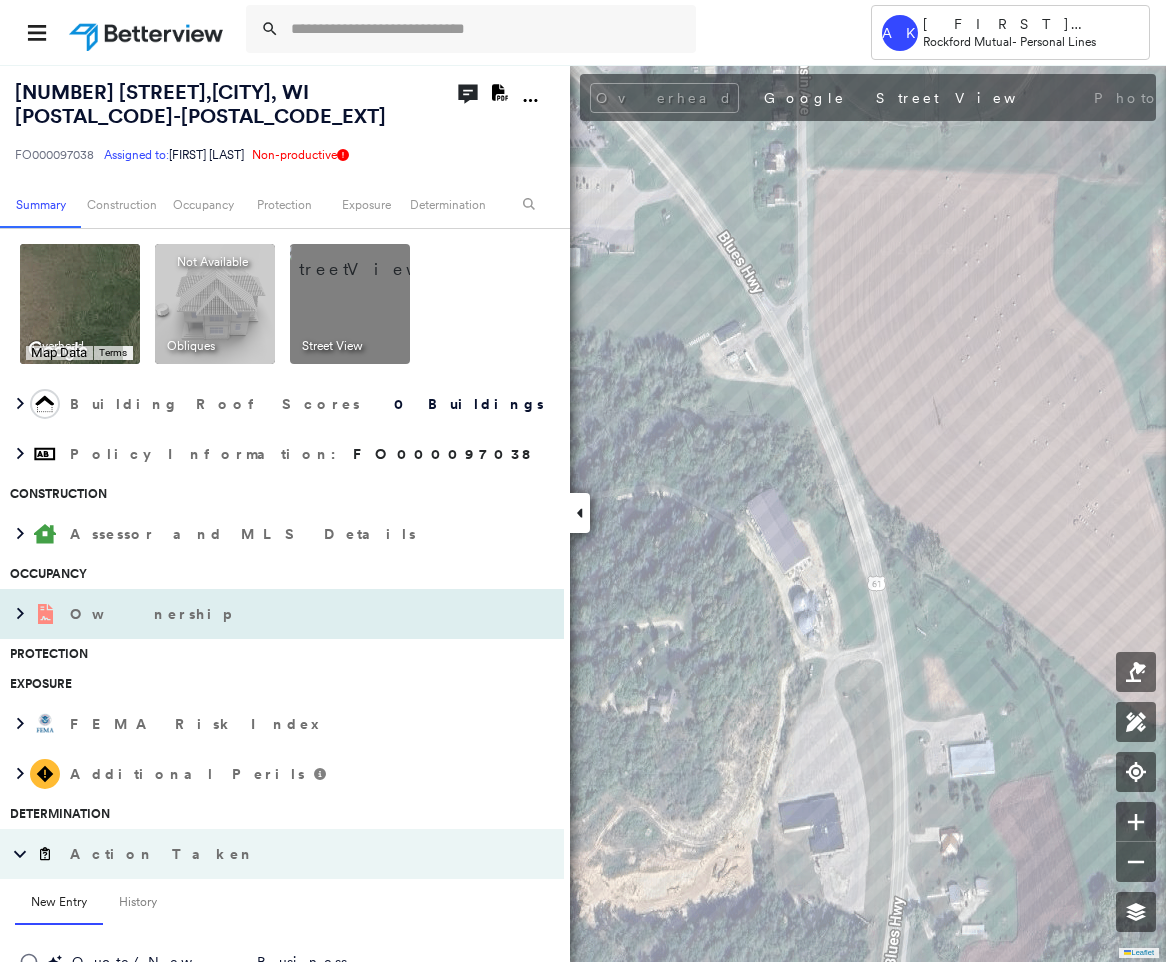 click on "Ownership" at bounding box center (262, 614) 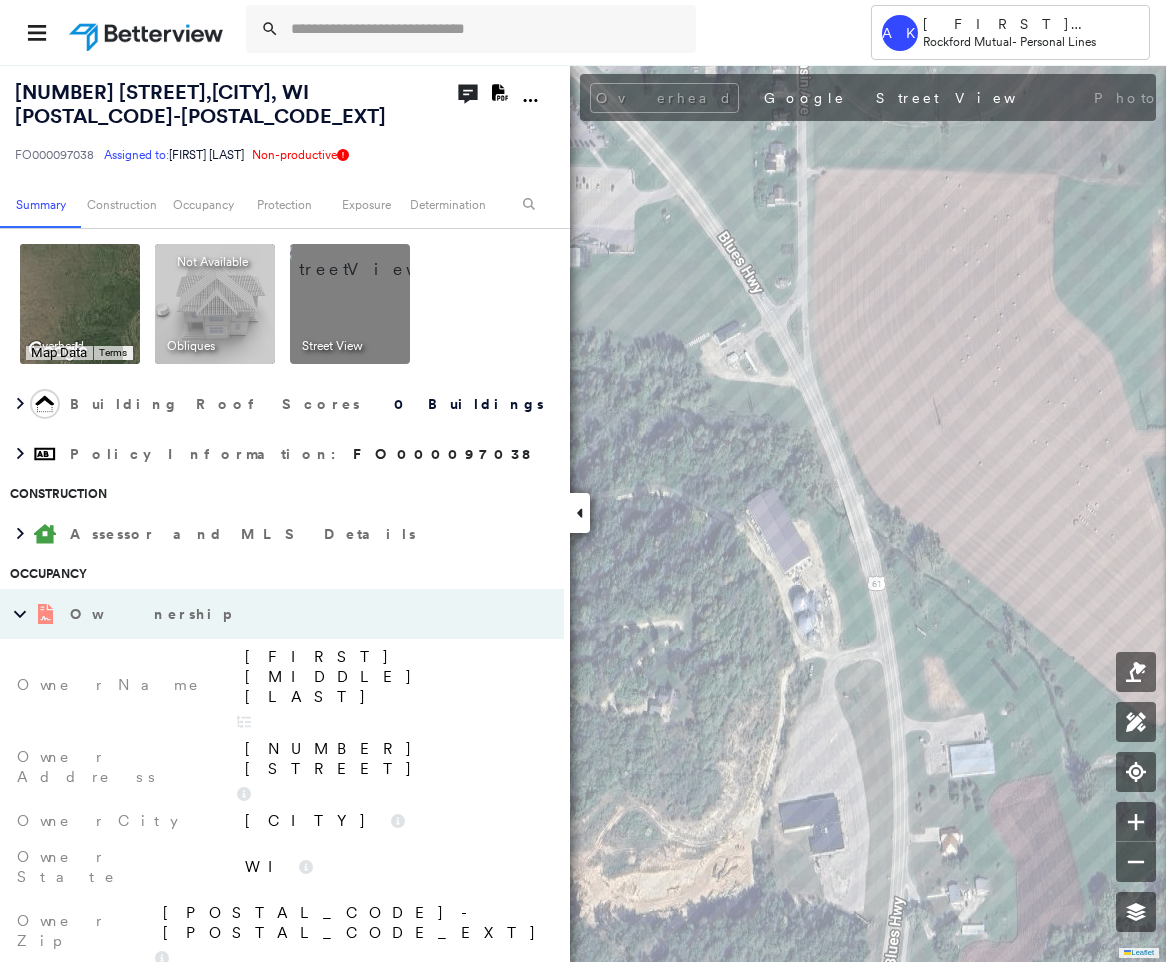 click on "Jeffrey D Braudt" at bounding box center [391, 685] 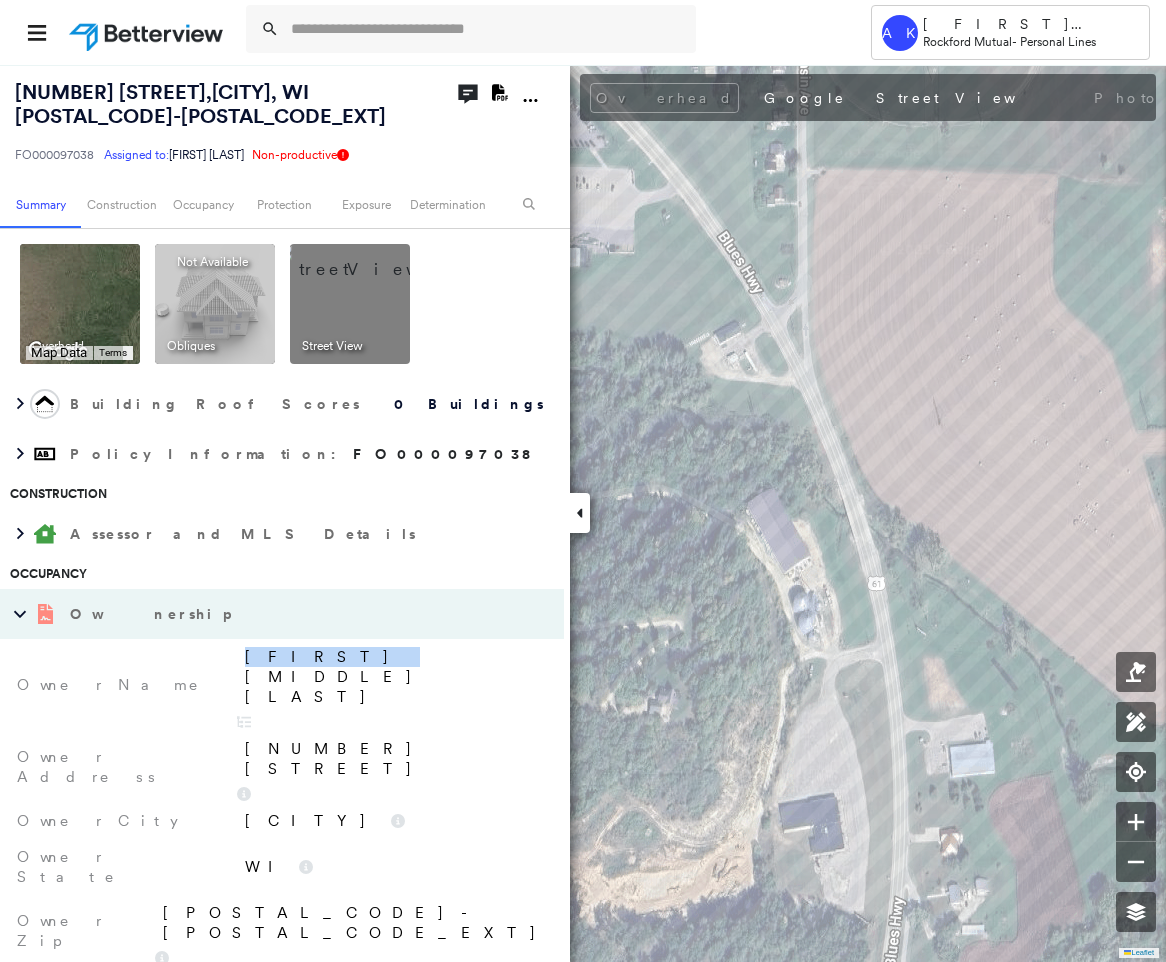 click on "Jeffrey D Braudt" at bounding box center (391, 685) 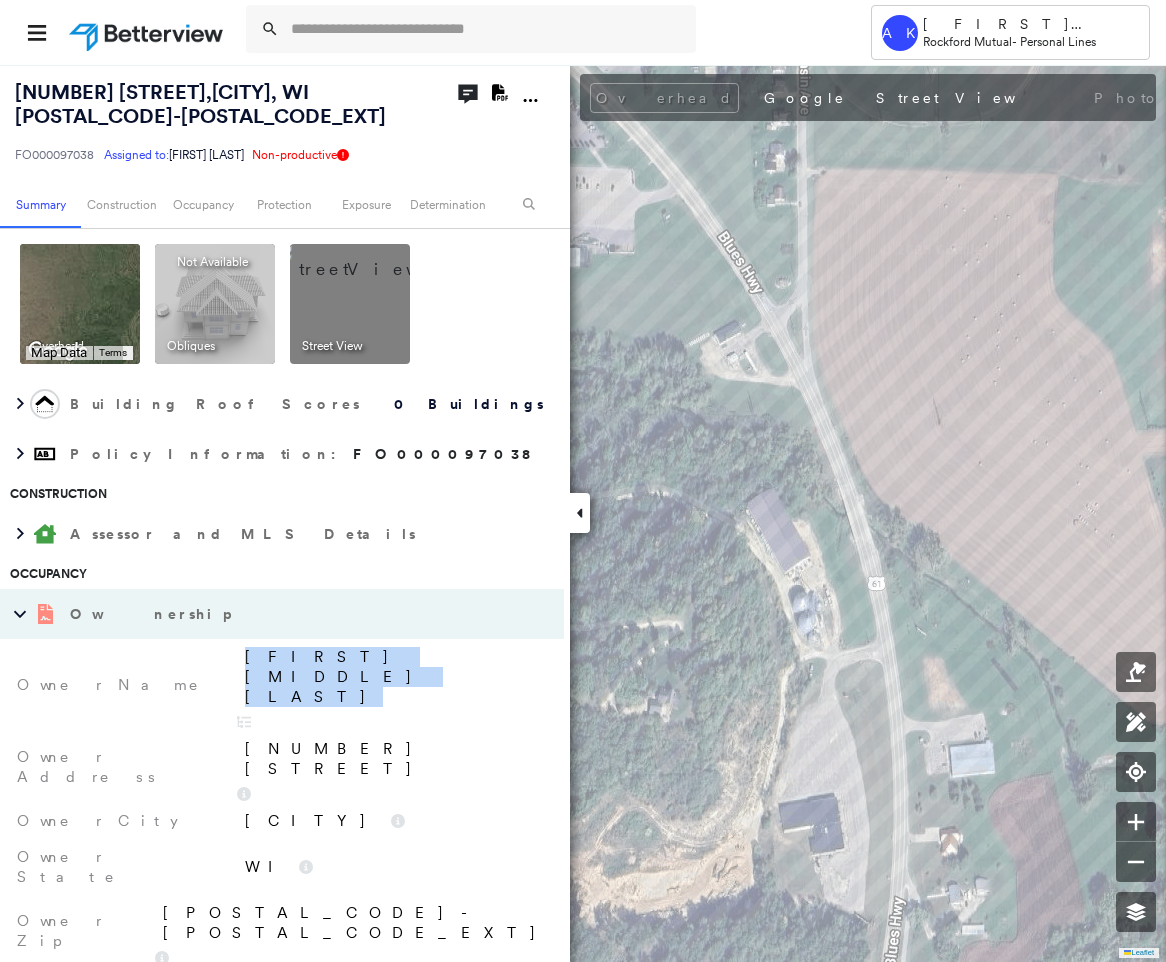 click on "Jeffrey D Braudt" at bounding box center [391, 685] 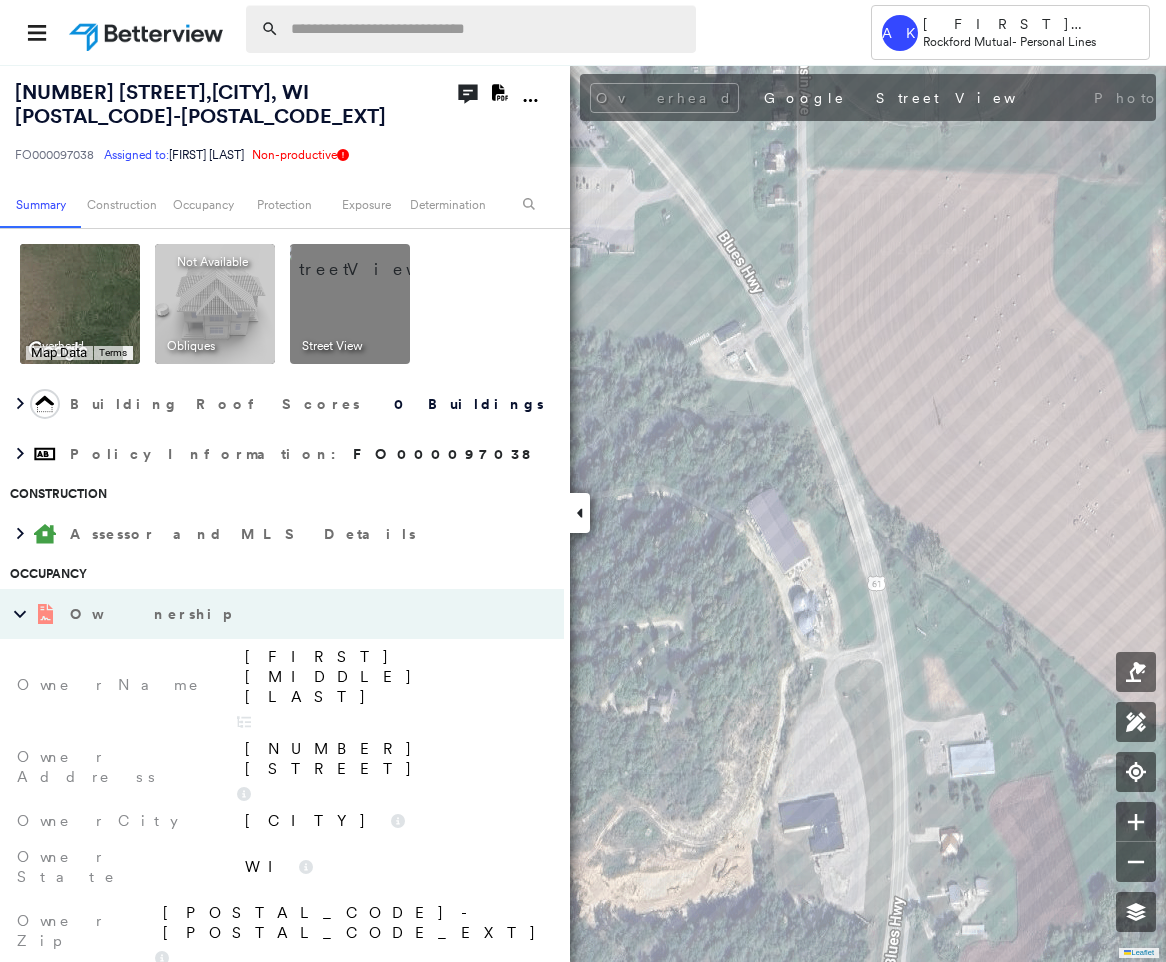 click at bounding box center (487, 29) 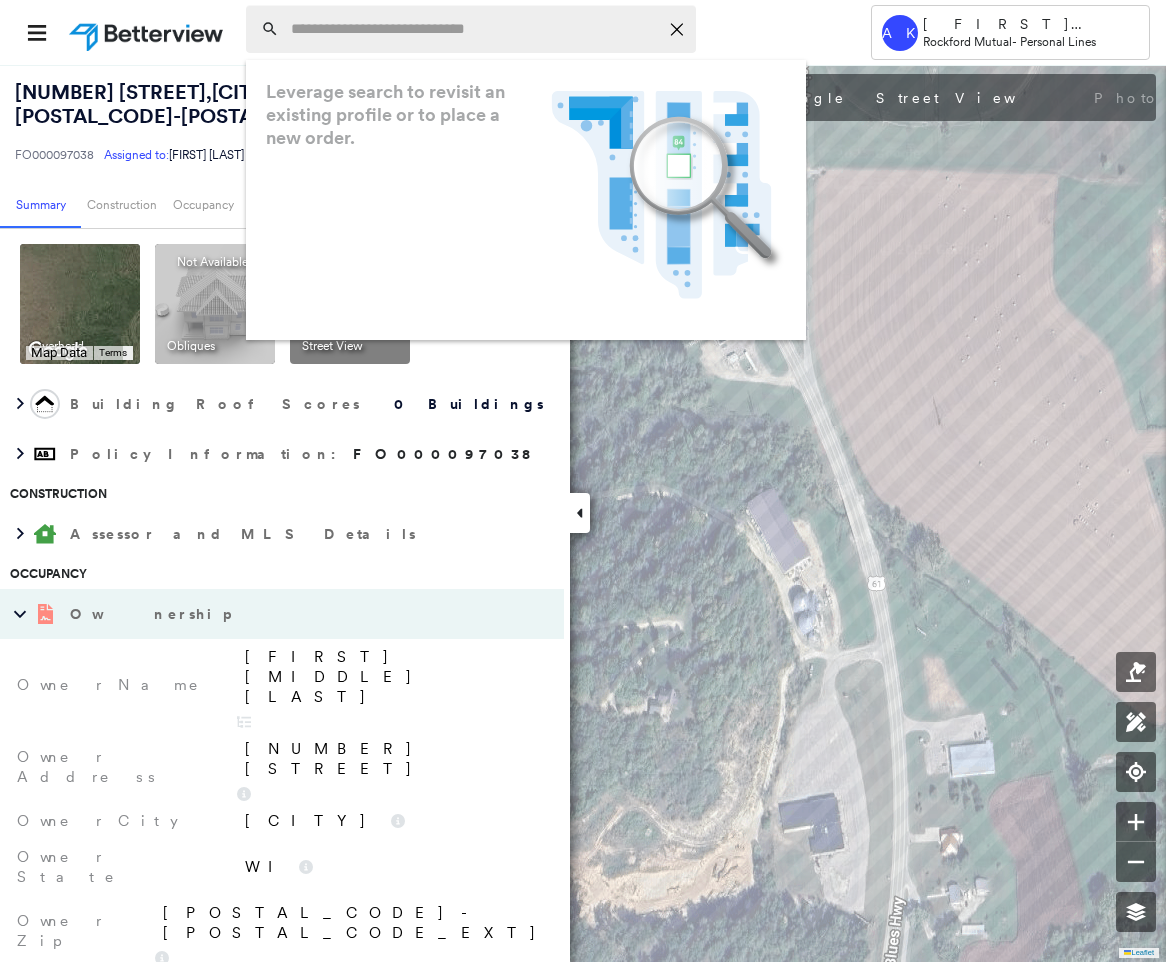 paste on "**********" 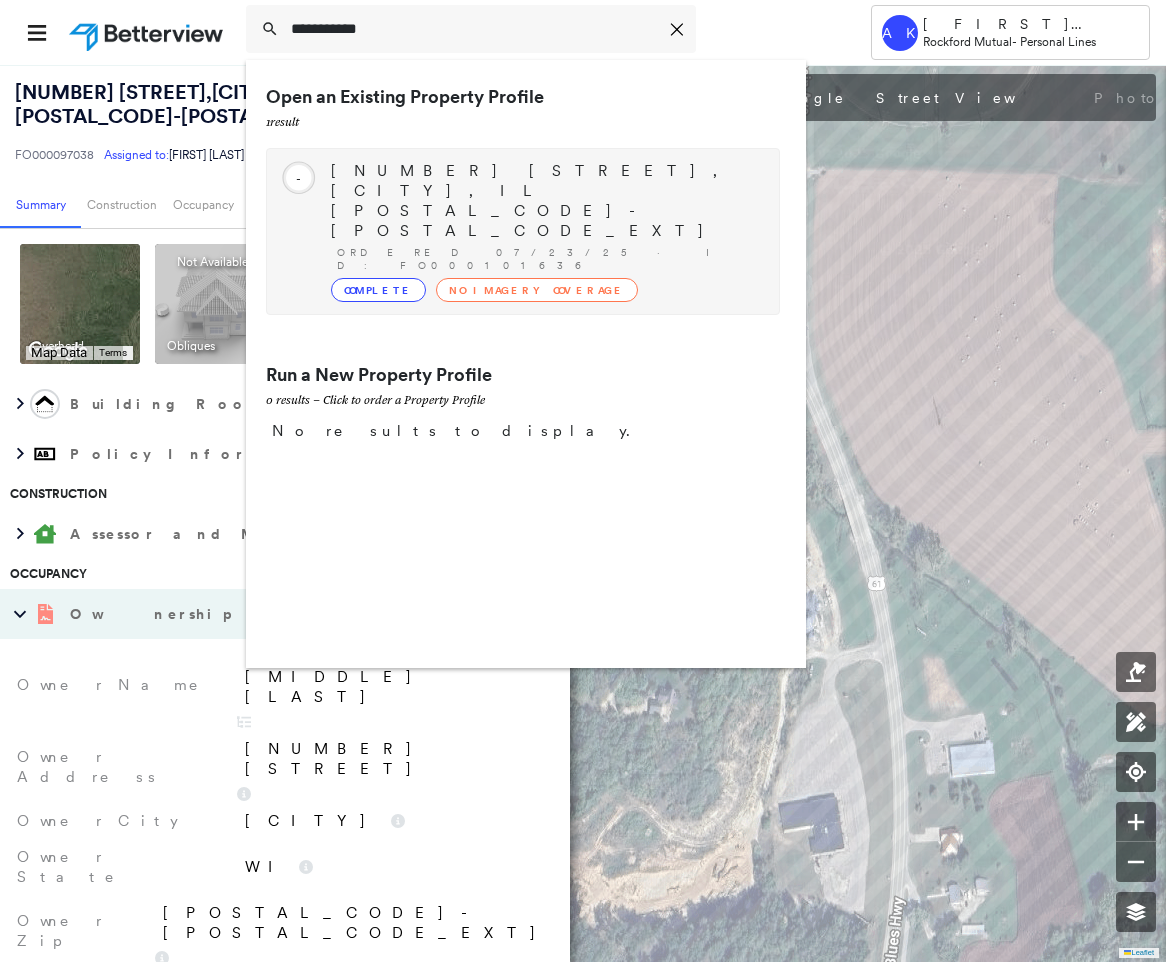 type on "**********" 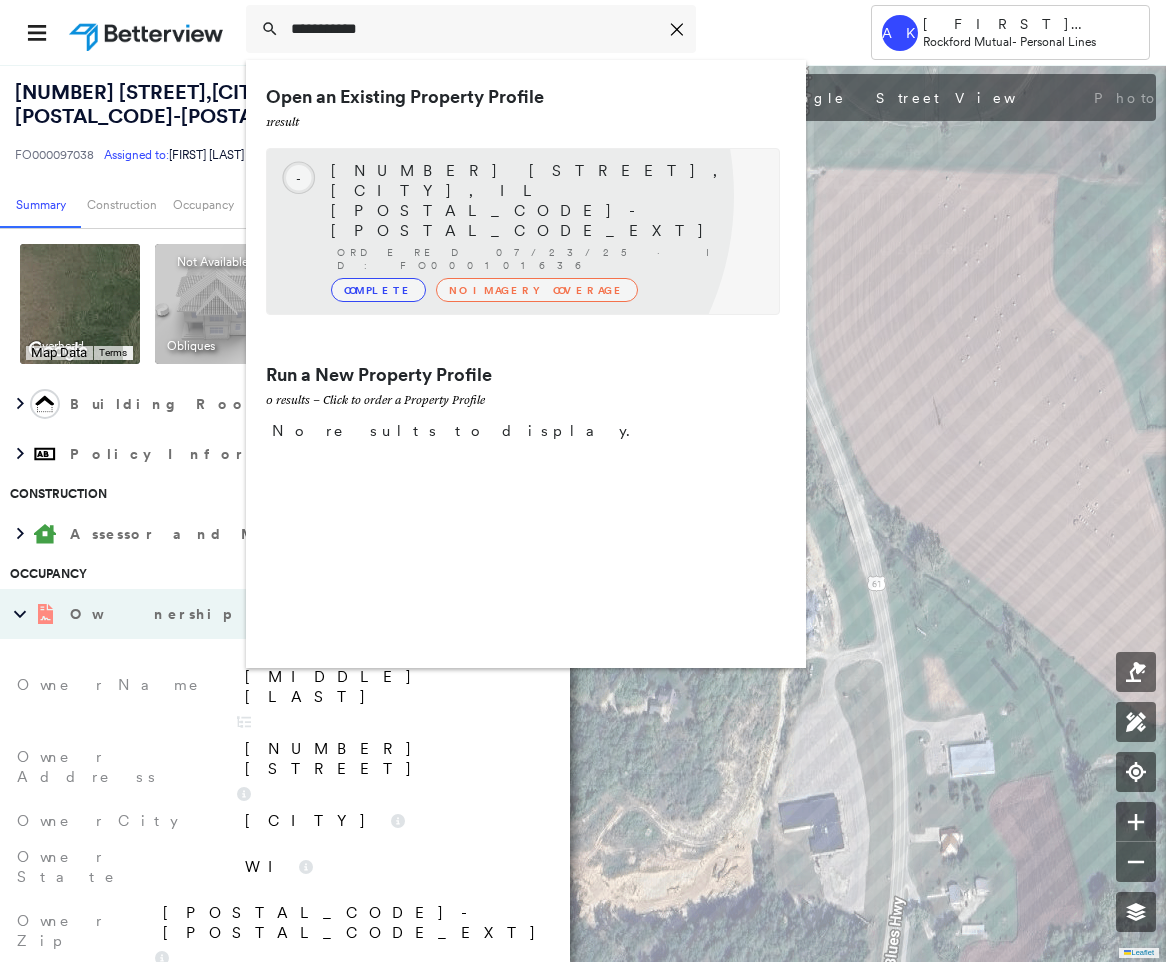 click on "Ordered 07/23/25 · ID: FO000101636" at bounding box center [548, 259] 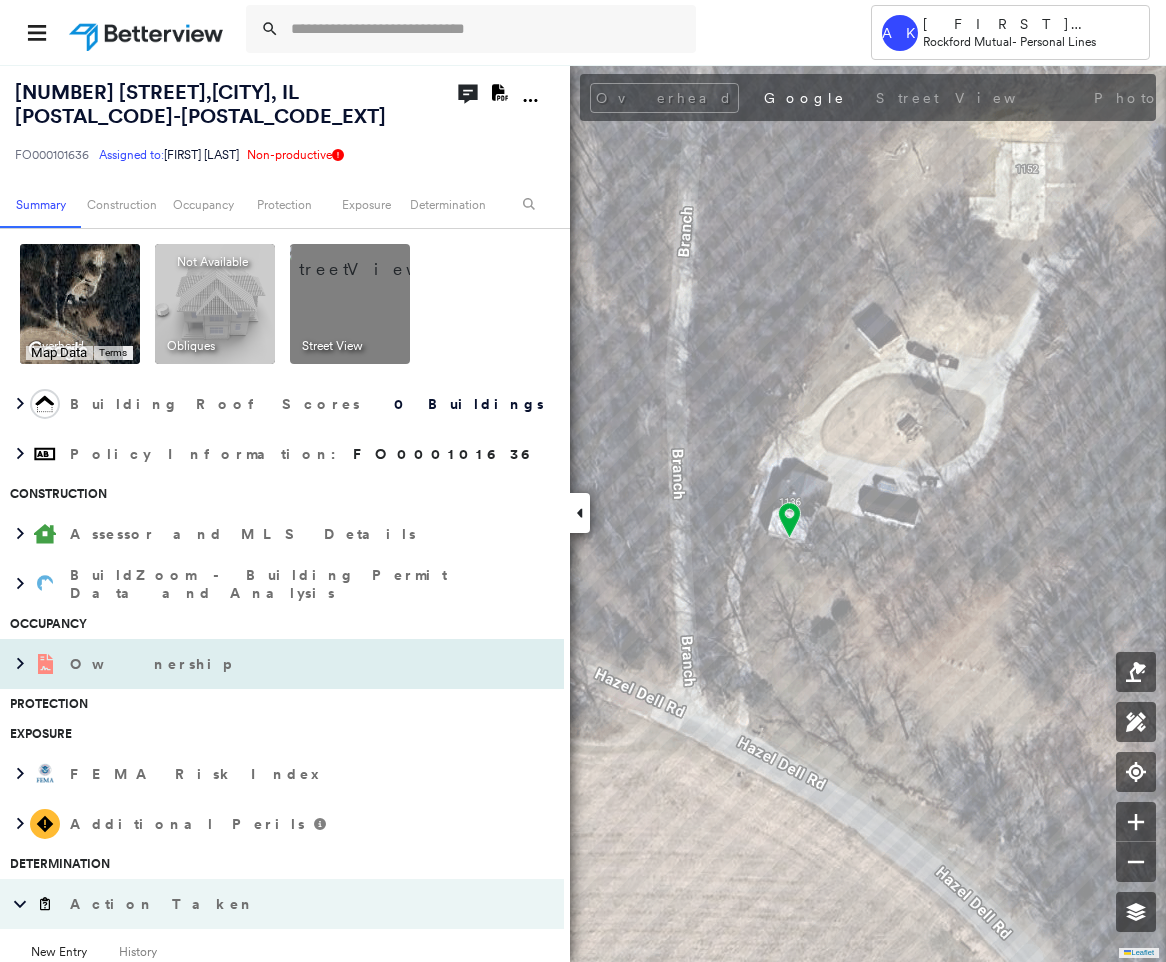 click on "Ownership" at bounding box center (262, 664) 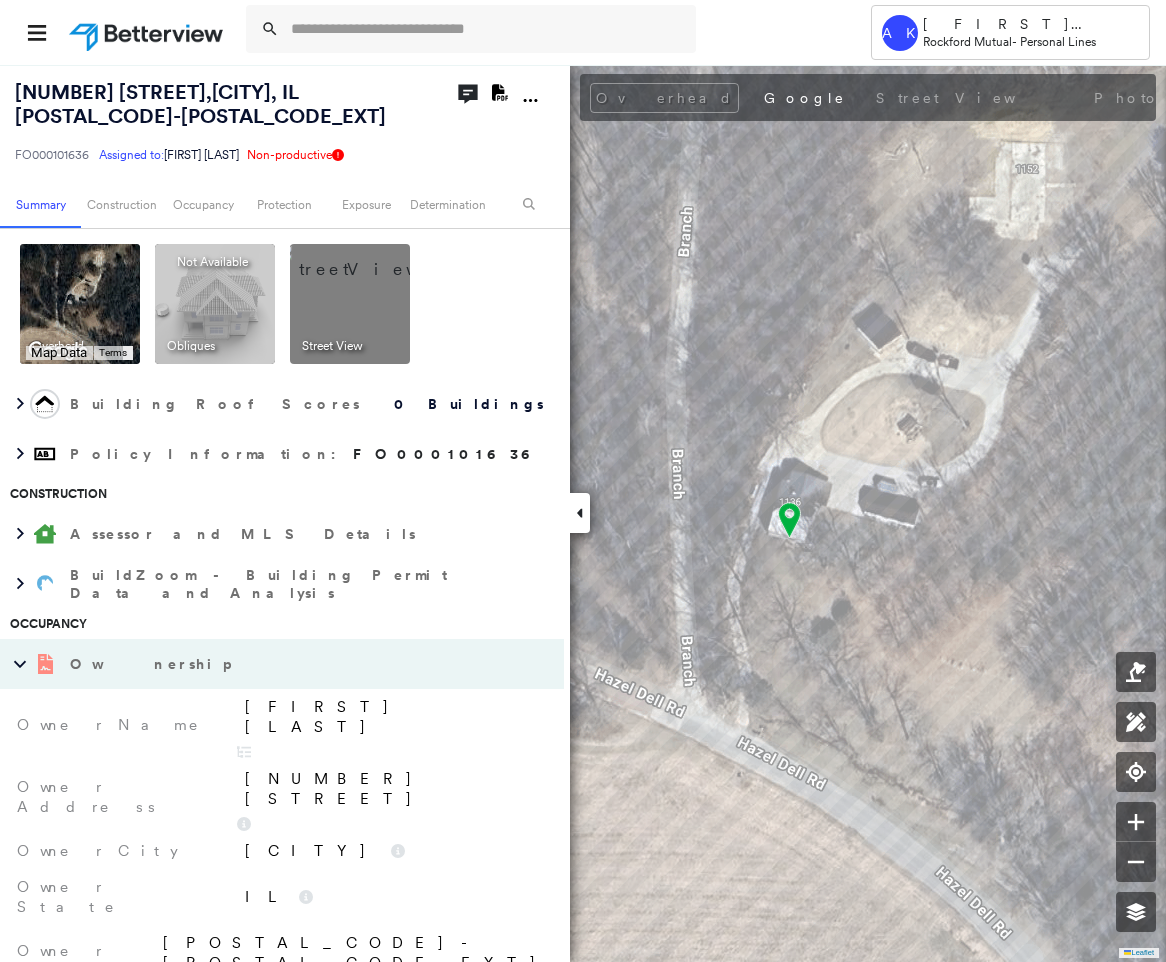 click on "Daniel Toohey" at bounding box center (394, 717) 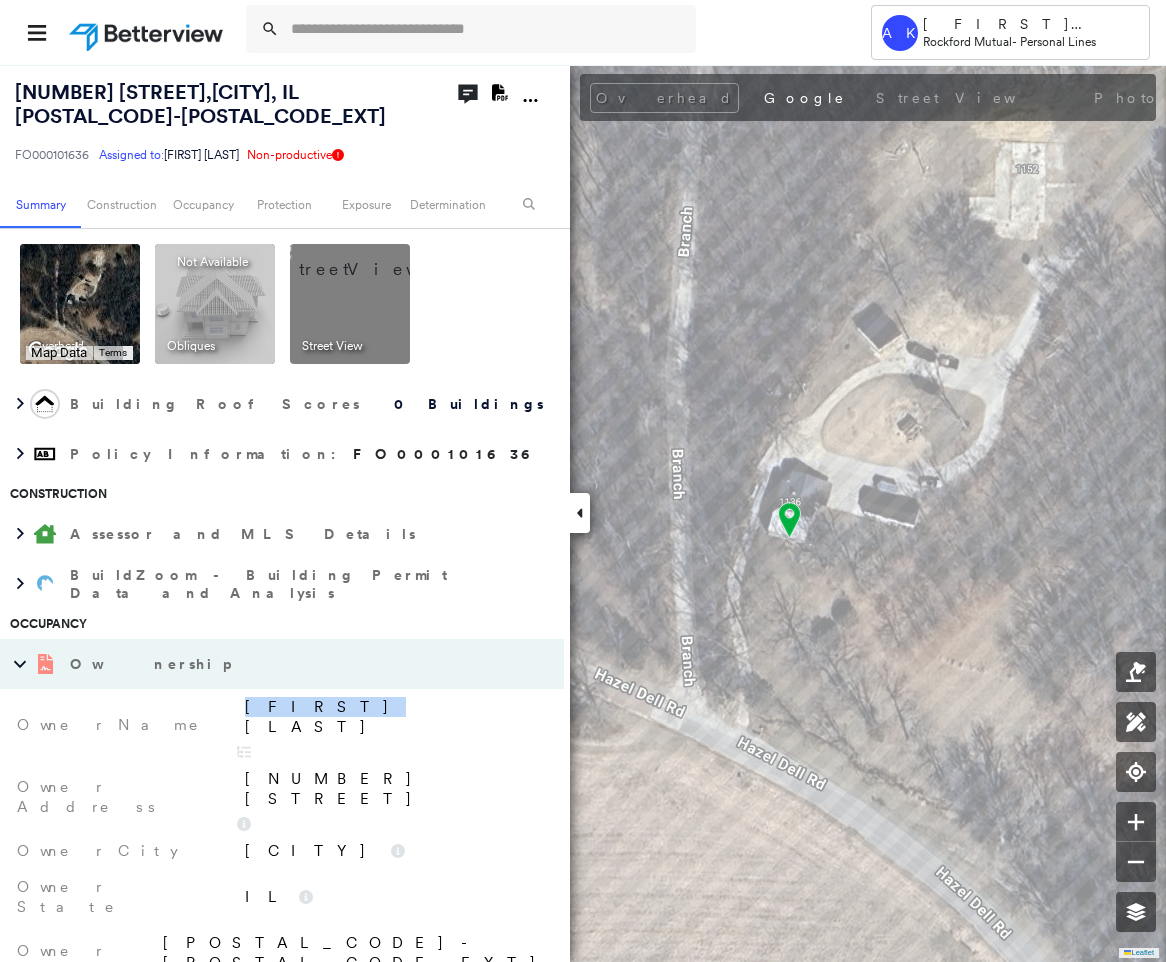 click on "Daniel Toohey" at bounding box center (394, 717) 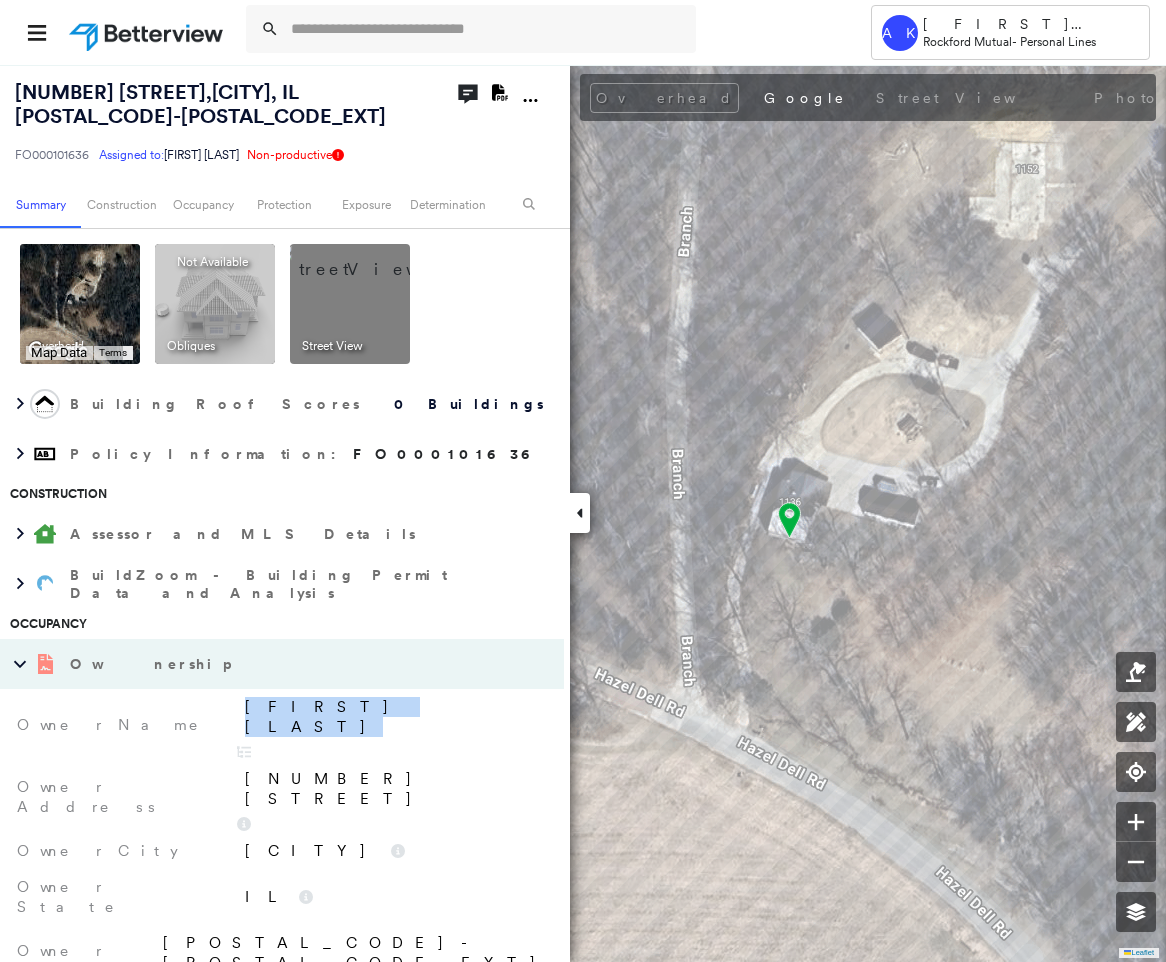 click on "Daniel Toohey" at bounding box center (394, 717) 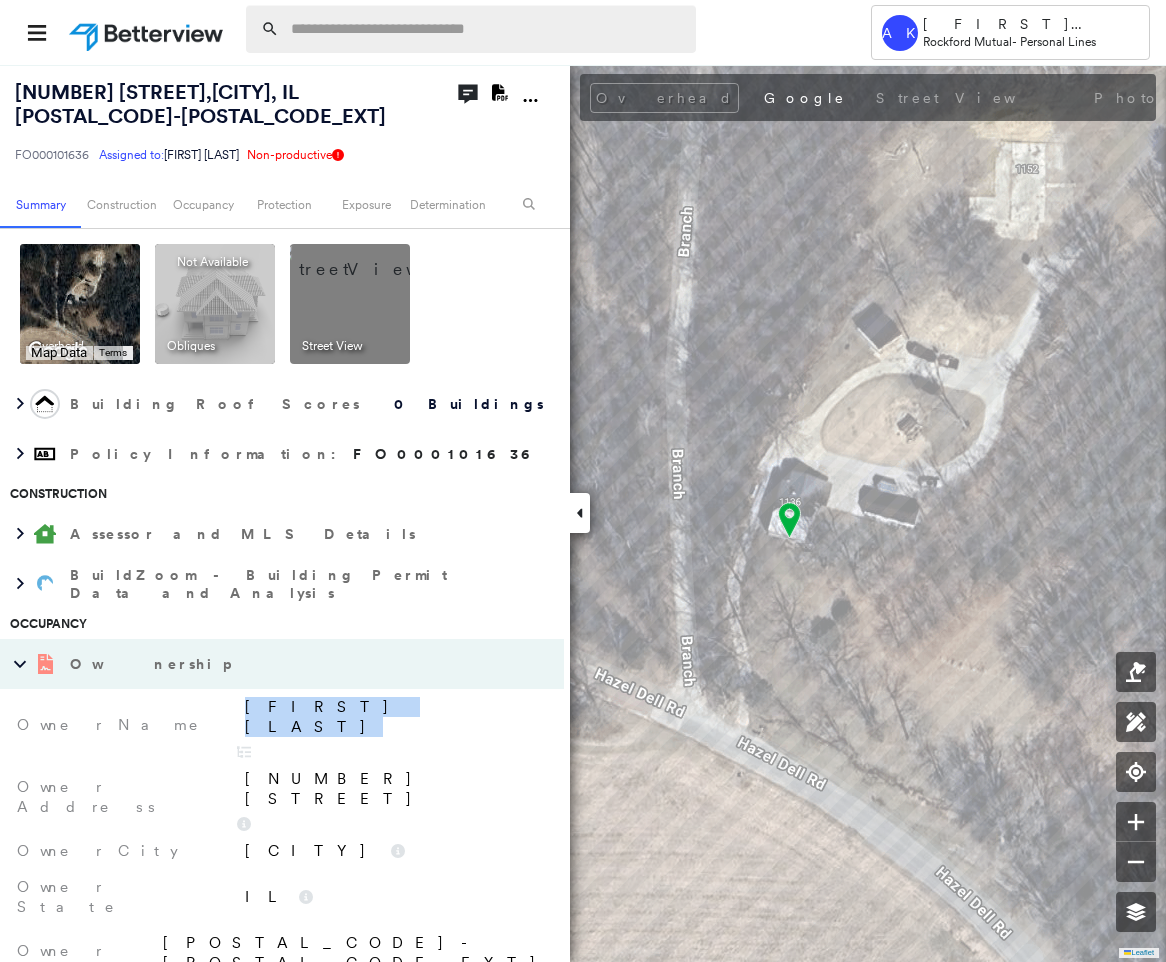 click at bounding box center [487, 29] 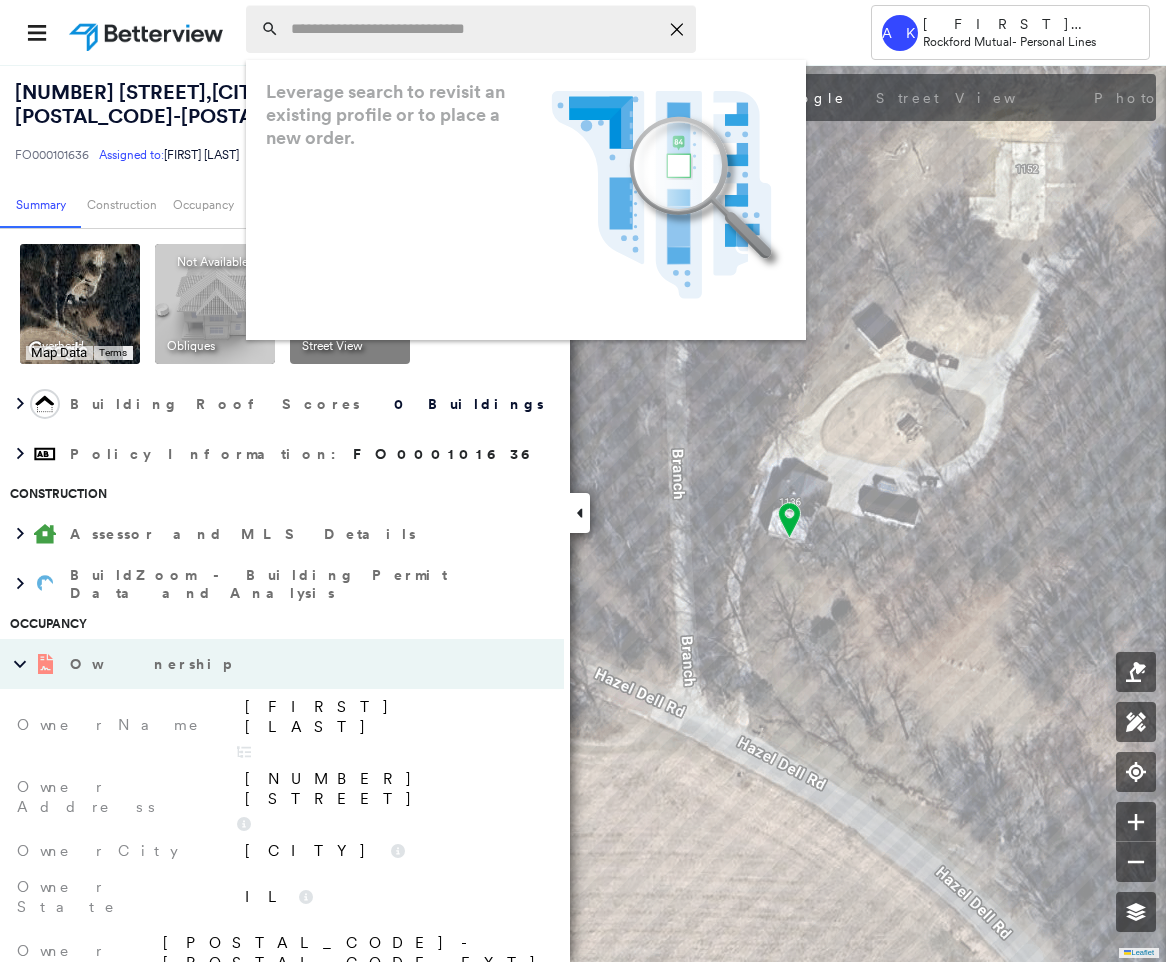 paste on "**********" 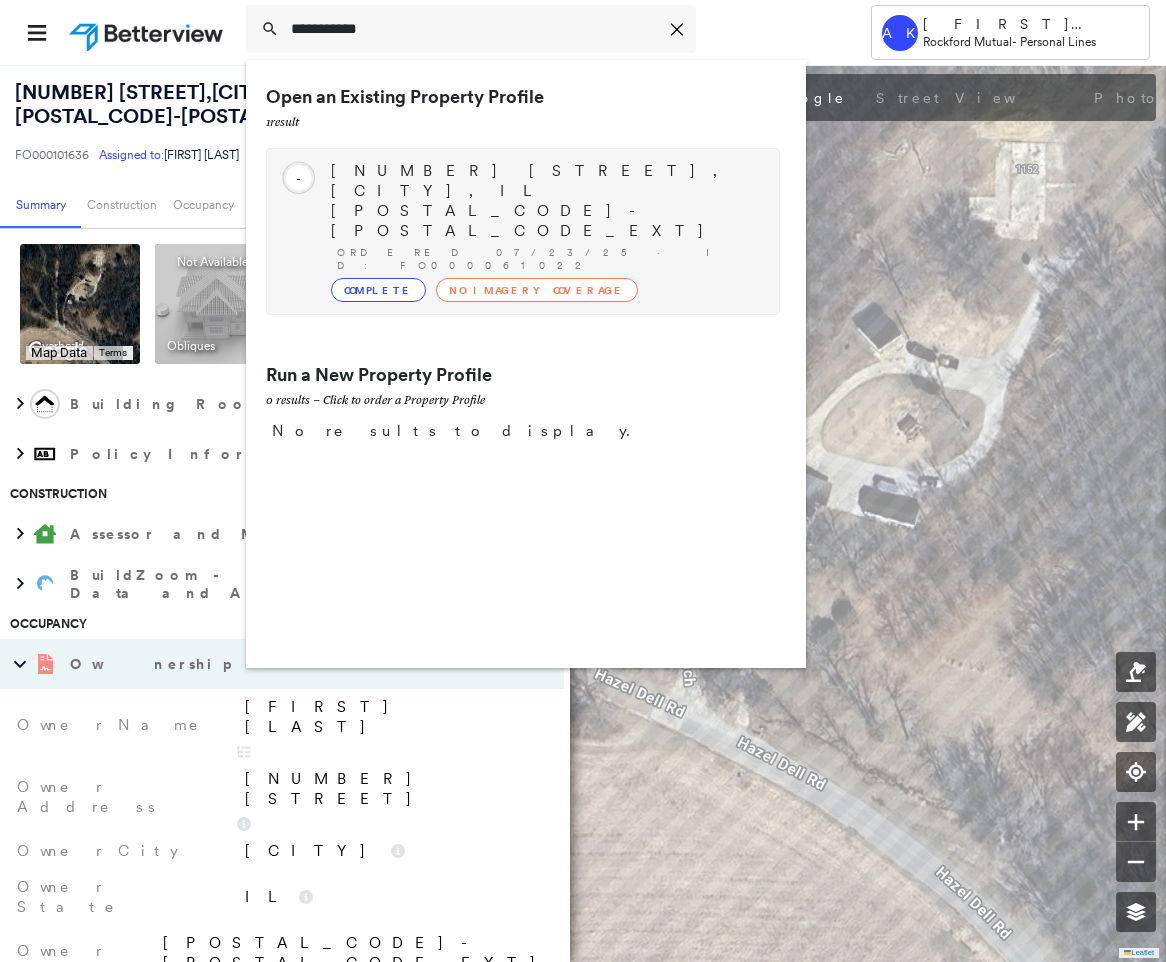 type on "**********" 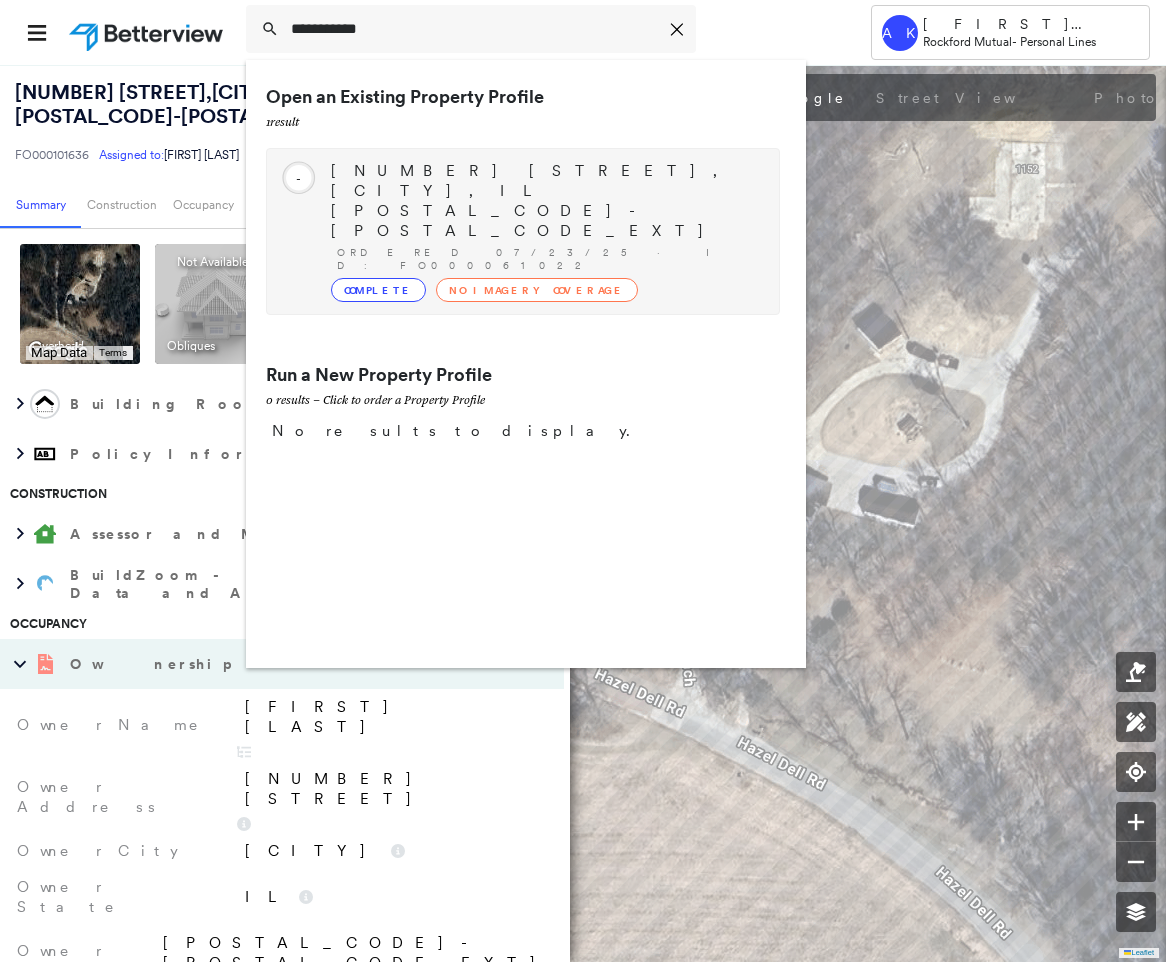 click on "Ordered 07/23/25 · ID: FO000061022" at bounding box center [548, 259] 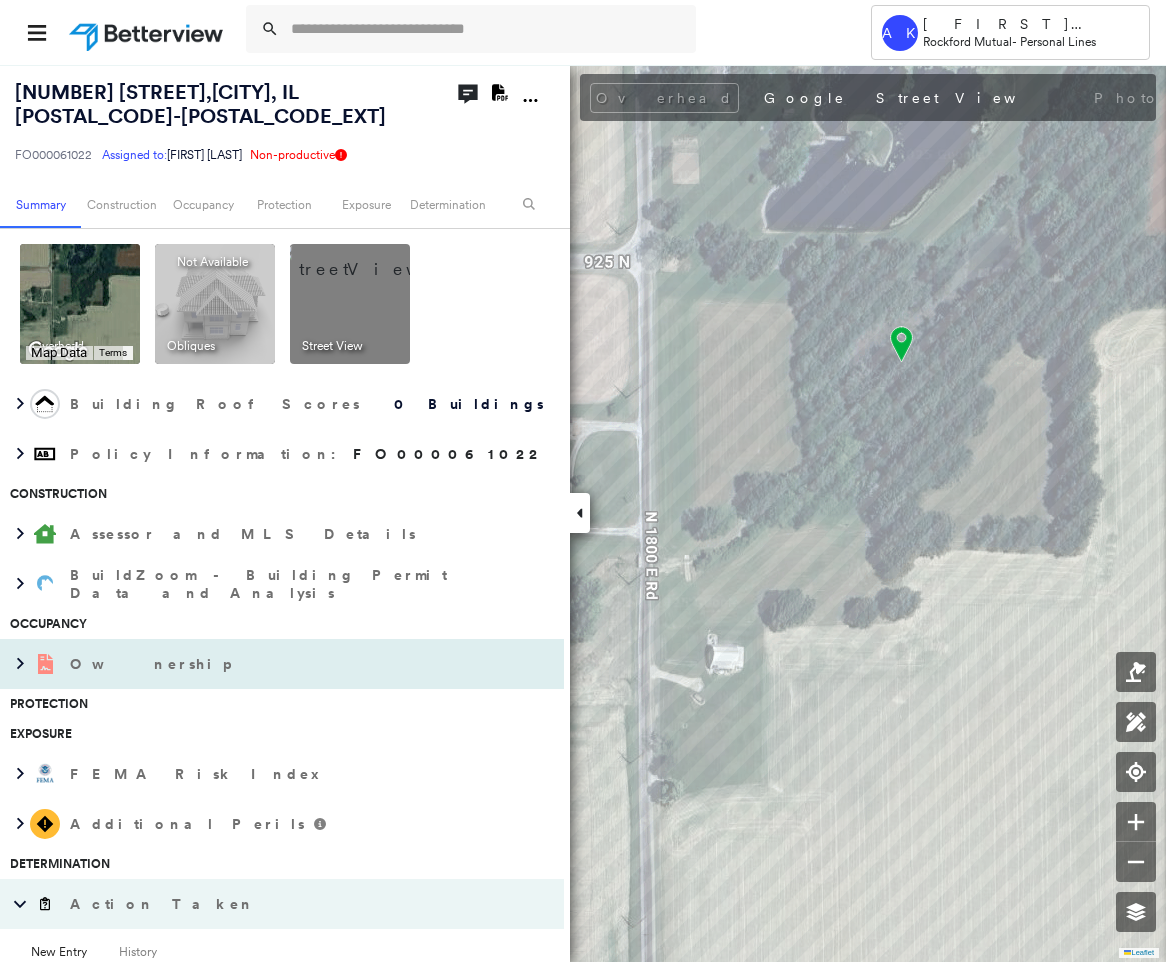 drag, startPoint x: 79, startPoint y: 649, endPoint x: 87, endPoint y: 657, distance: 11.313708 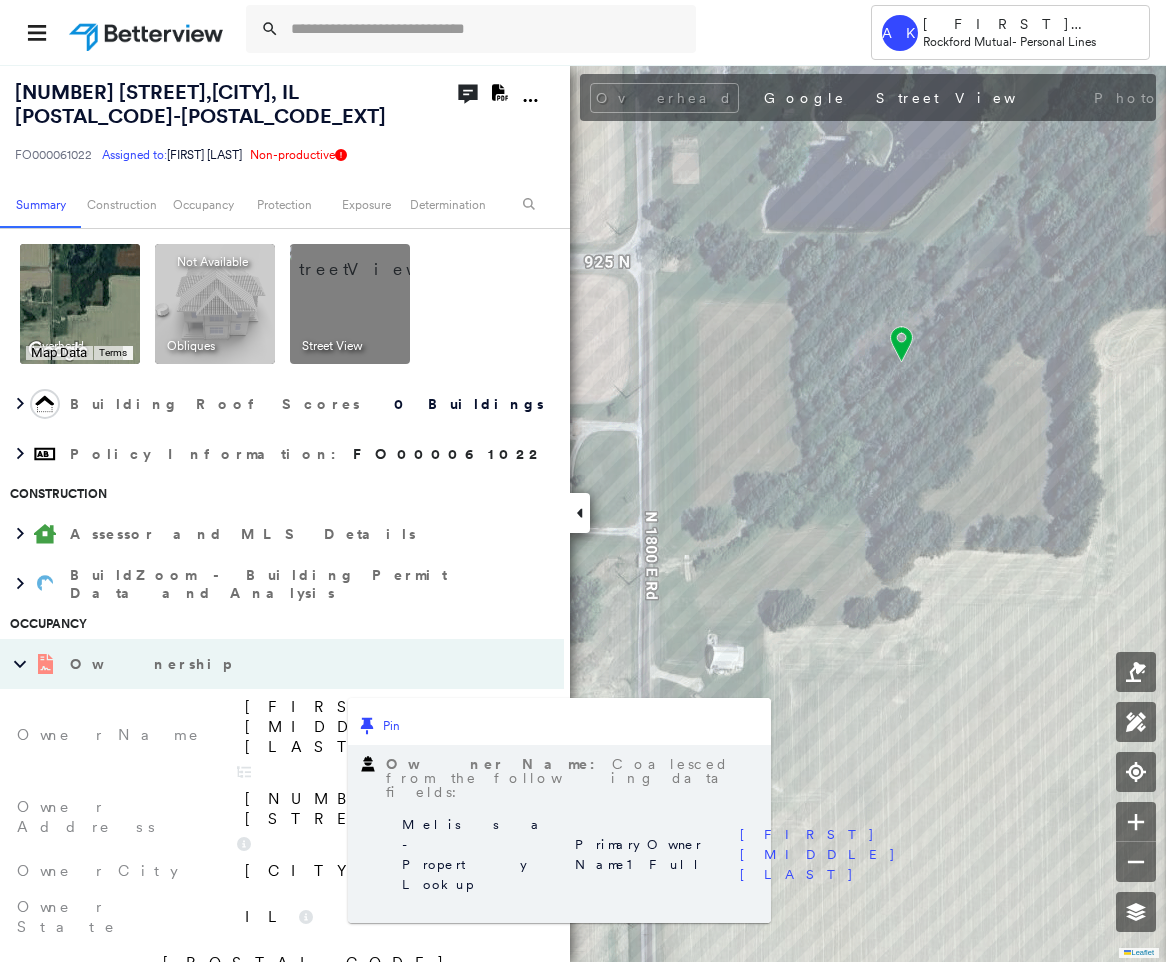 click on "Stephen C Fox" at bounding box center [394, 727] 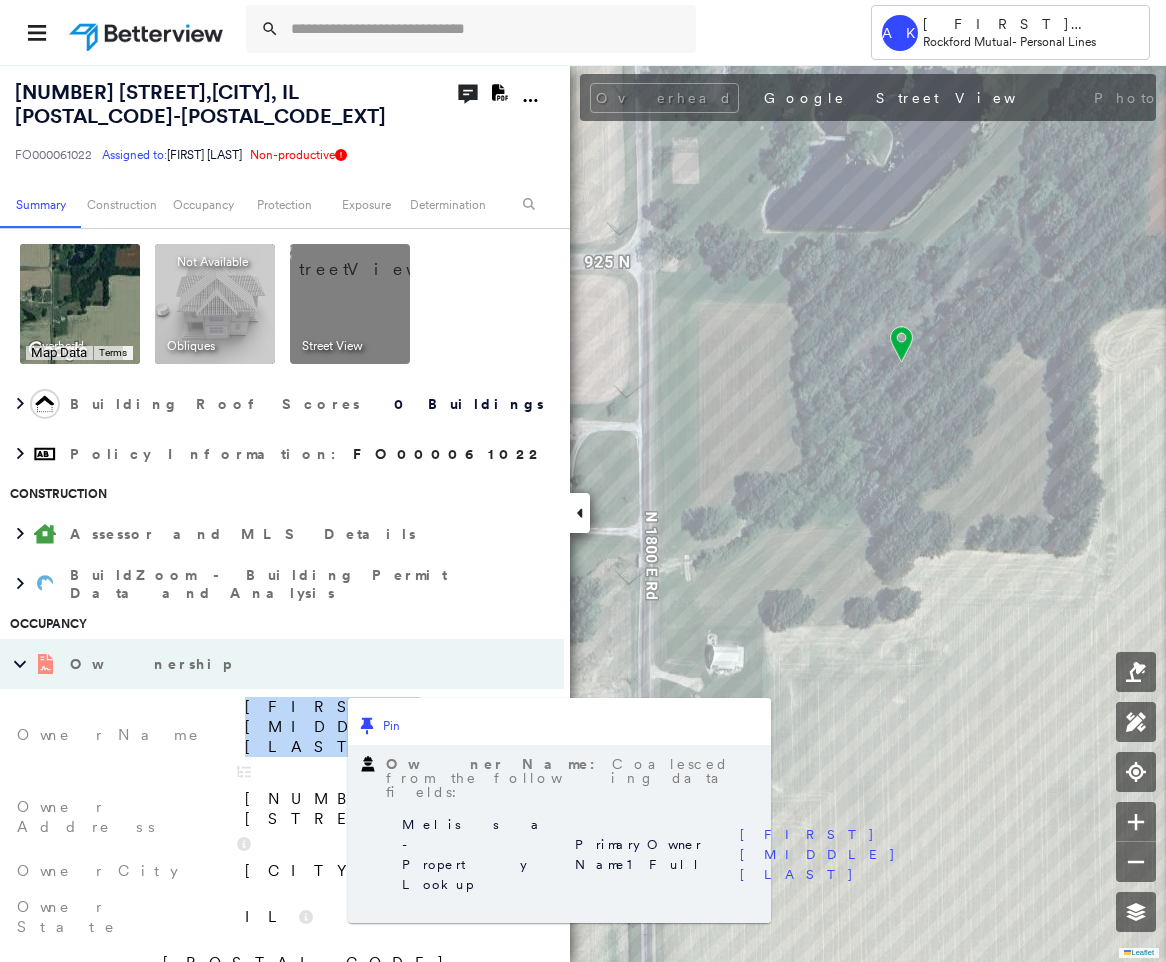 click on "Stephen C Fox" at bounding box center (394, 727) 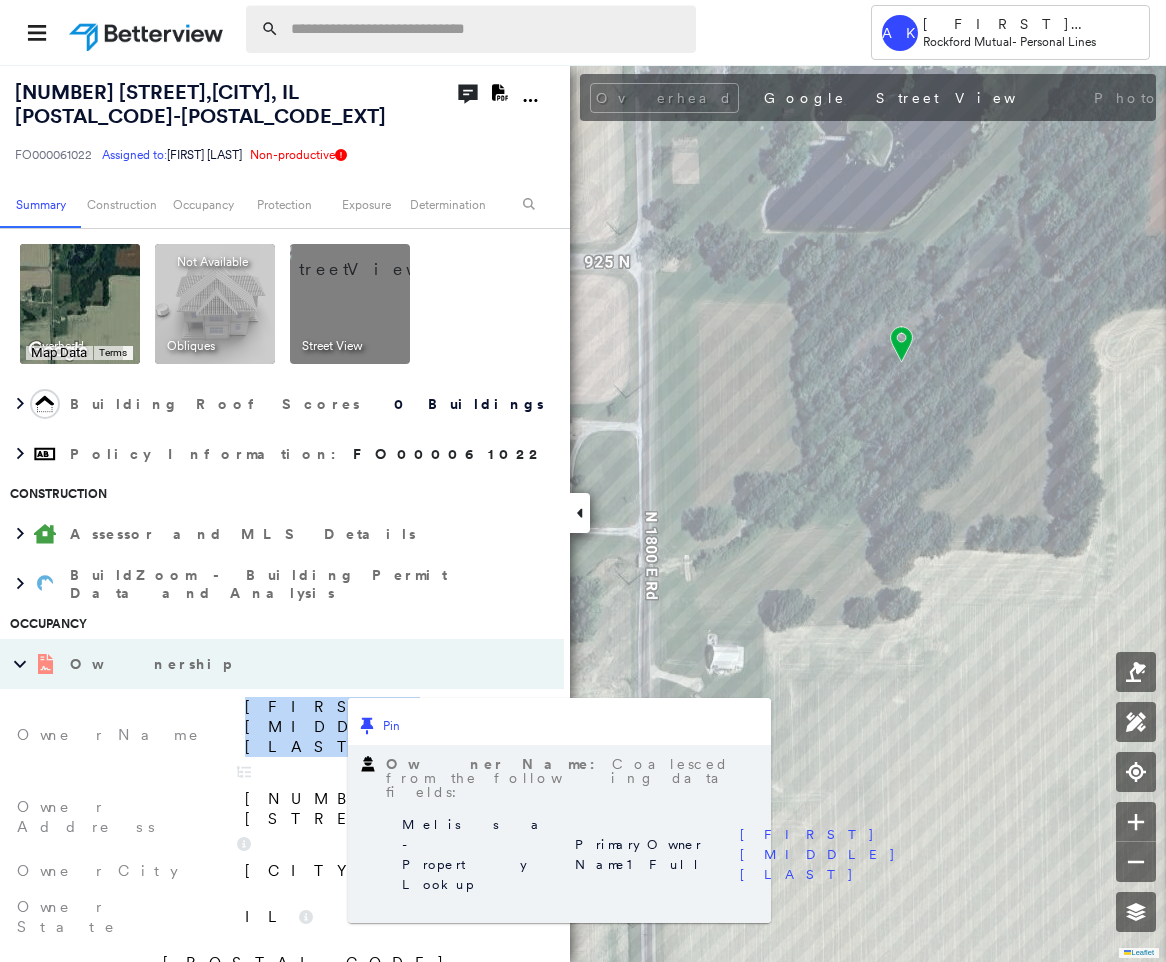 click at bounding box center [487, 29] 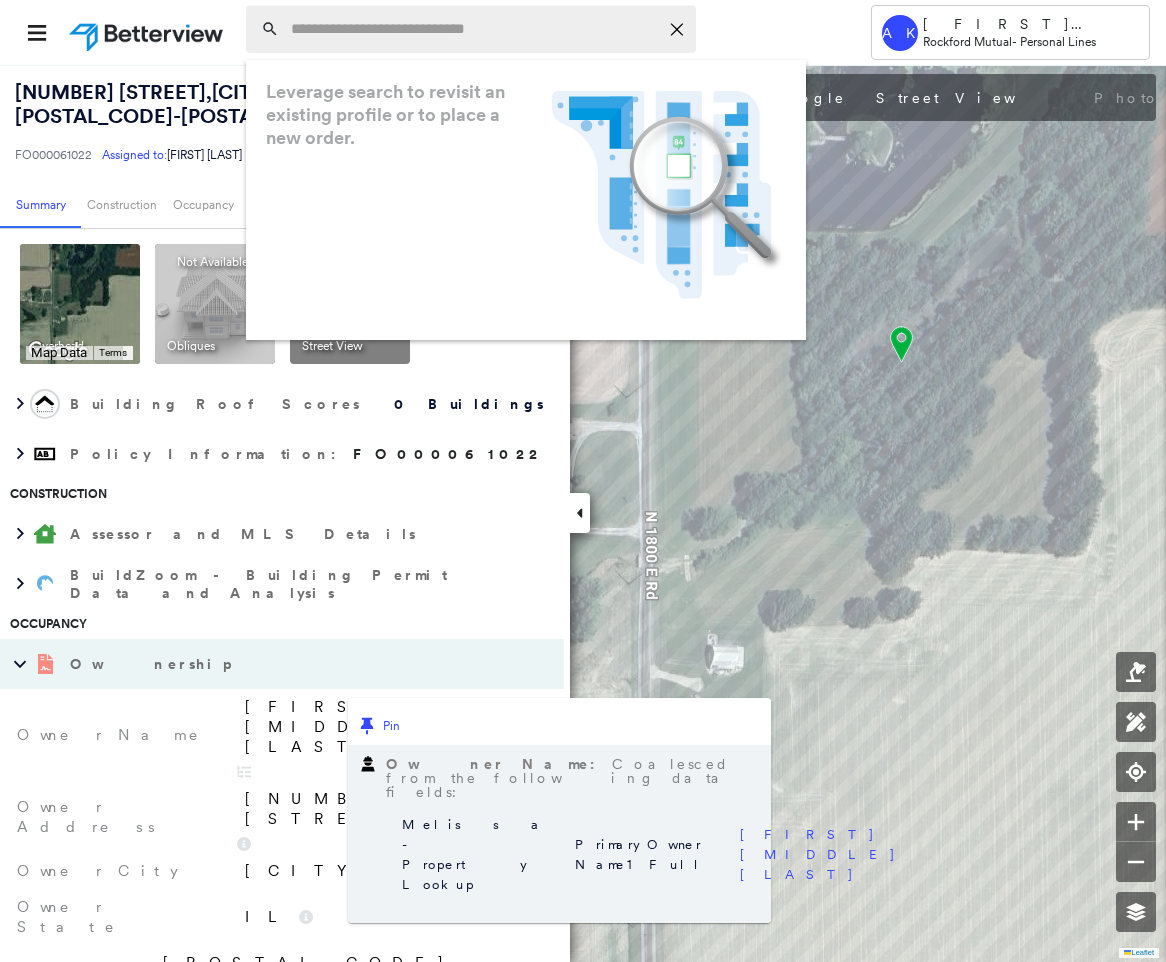 paste on "**********" 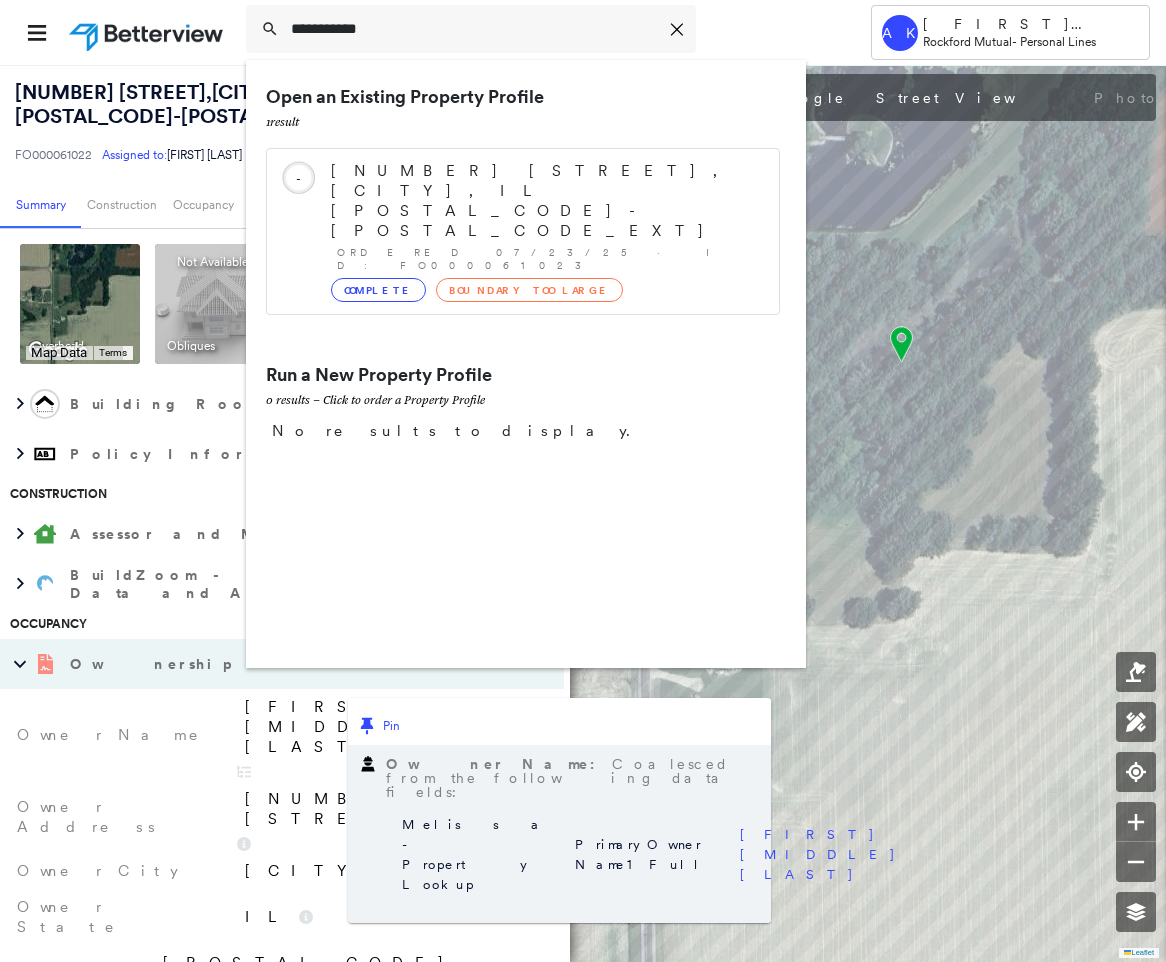 type on "**********" 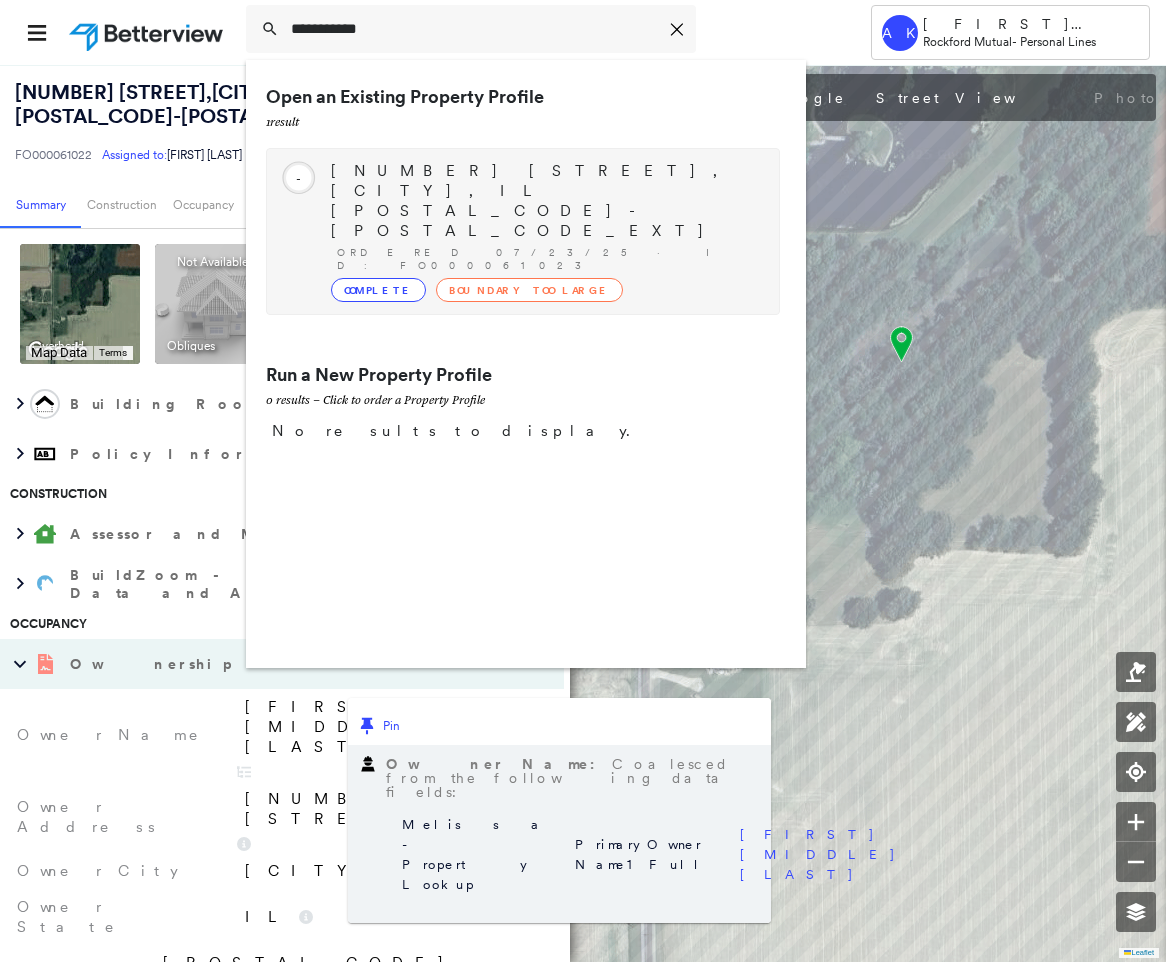 click on "10161 MAPLE GROVE RD, LANARK, IL 61046-9044" at bounding box center (545, 201) 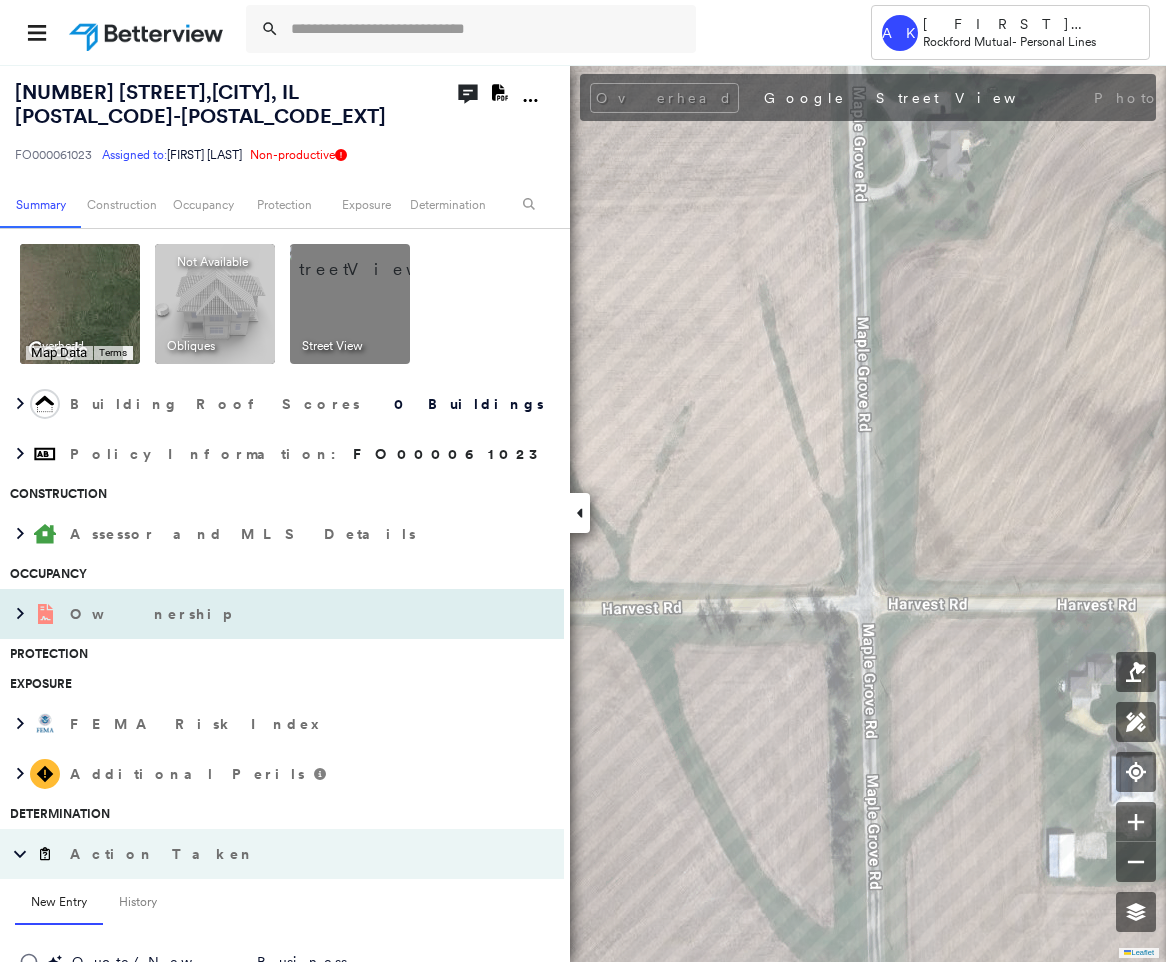click on "Ownership" at bounding box center (262, 614) 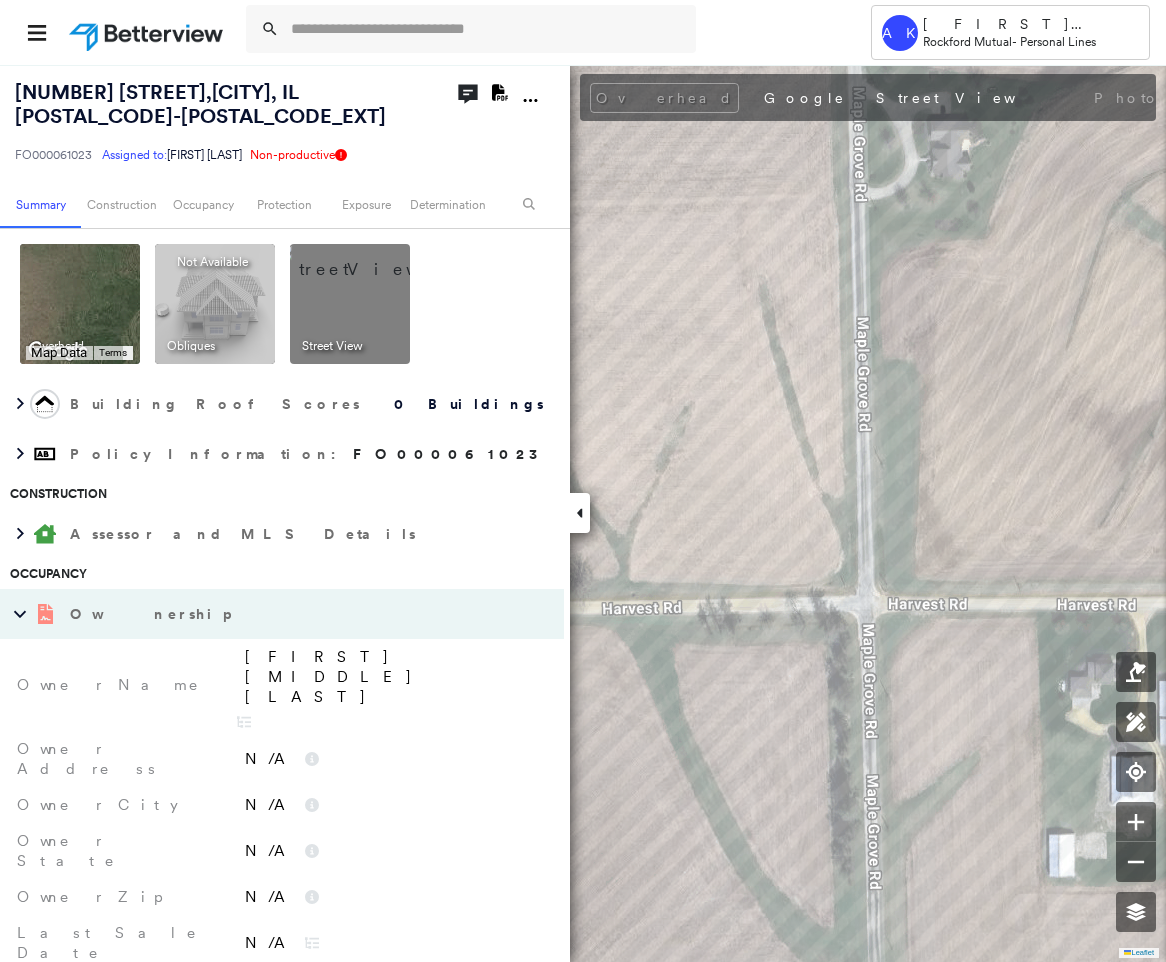 click on "Paul L Weaver" at bounding box center [394, 677] 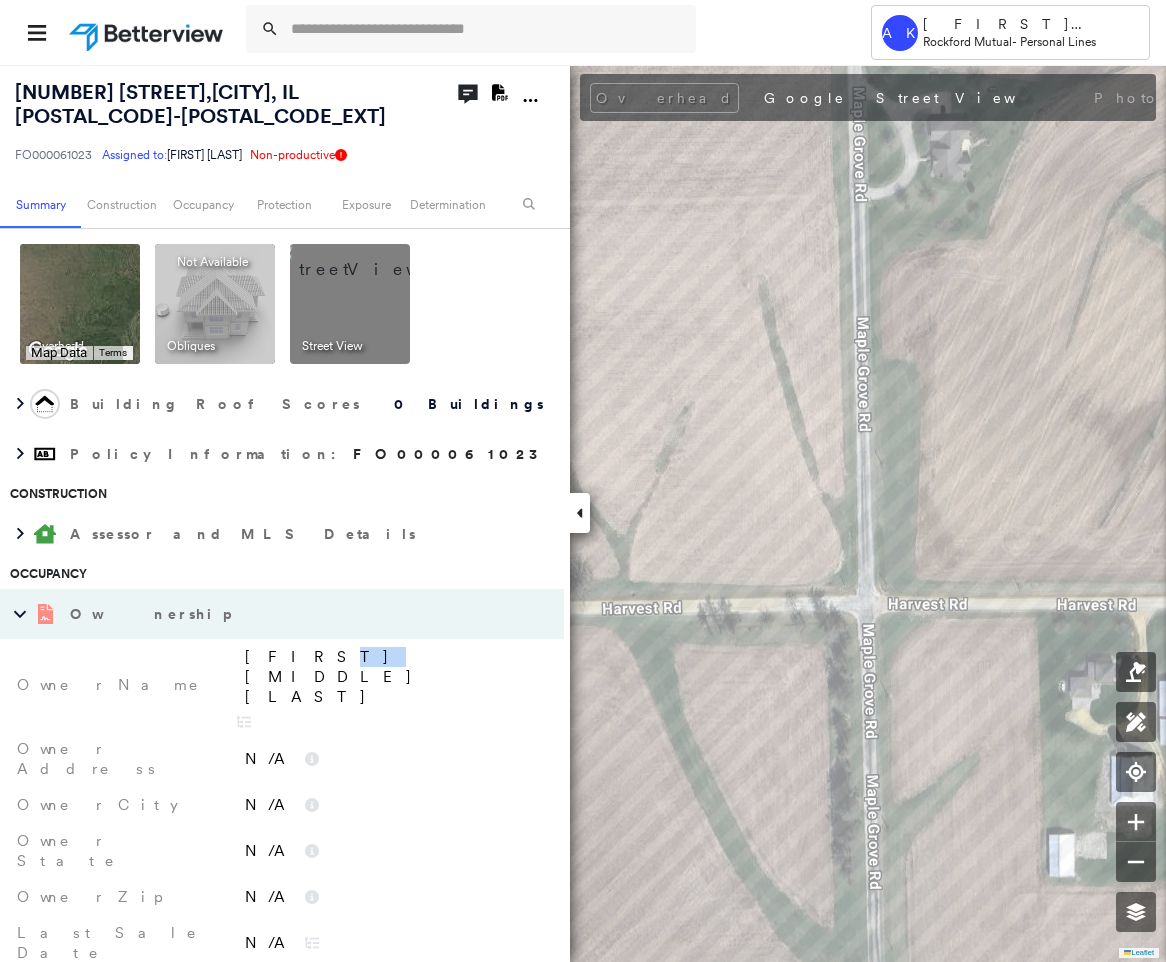 click on "Paul L Weaver" at bounding box center (394, 677) 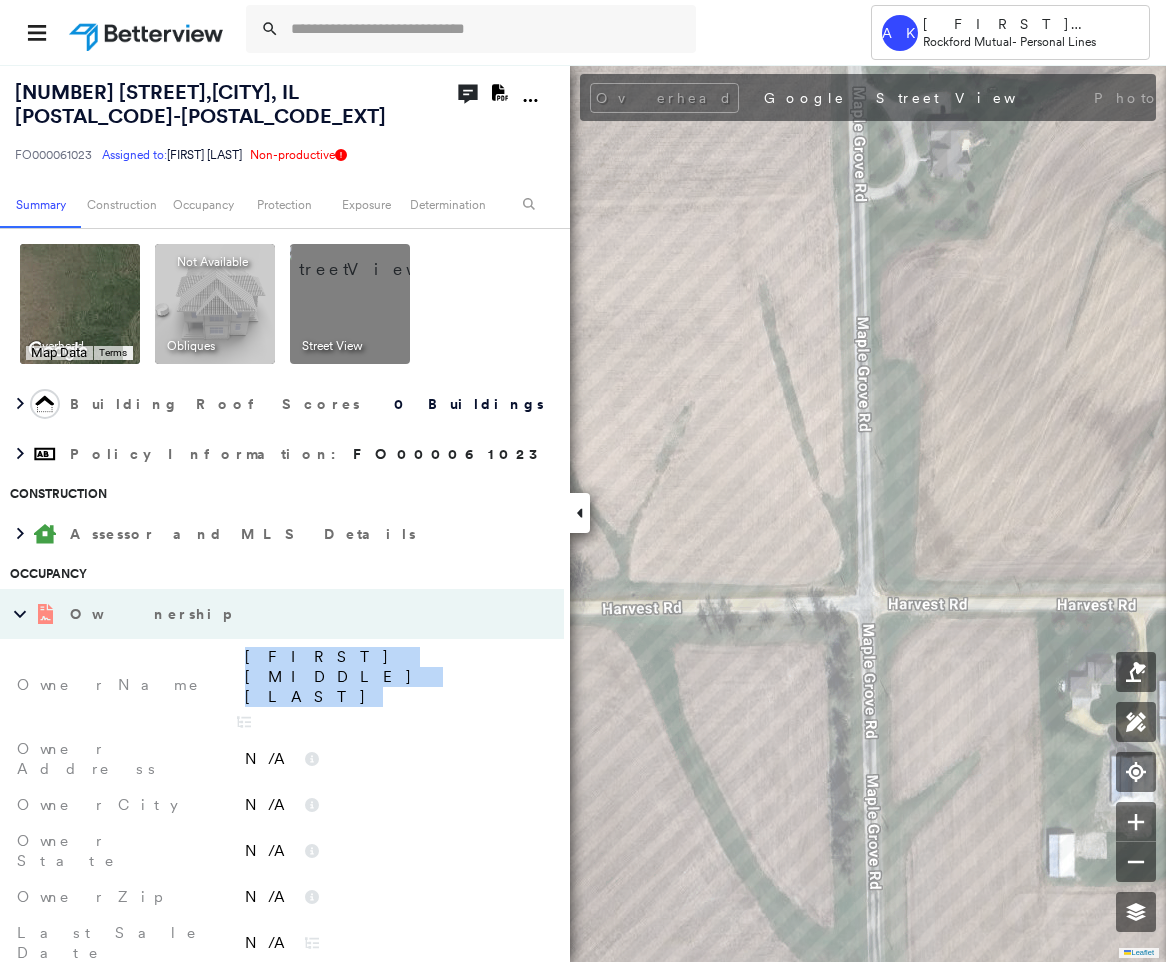 click on "Paul L Weaver" at bounding box center [394, 677] 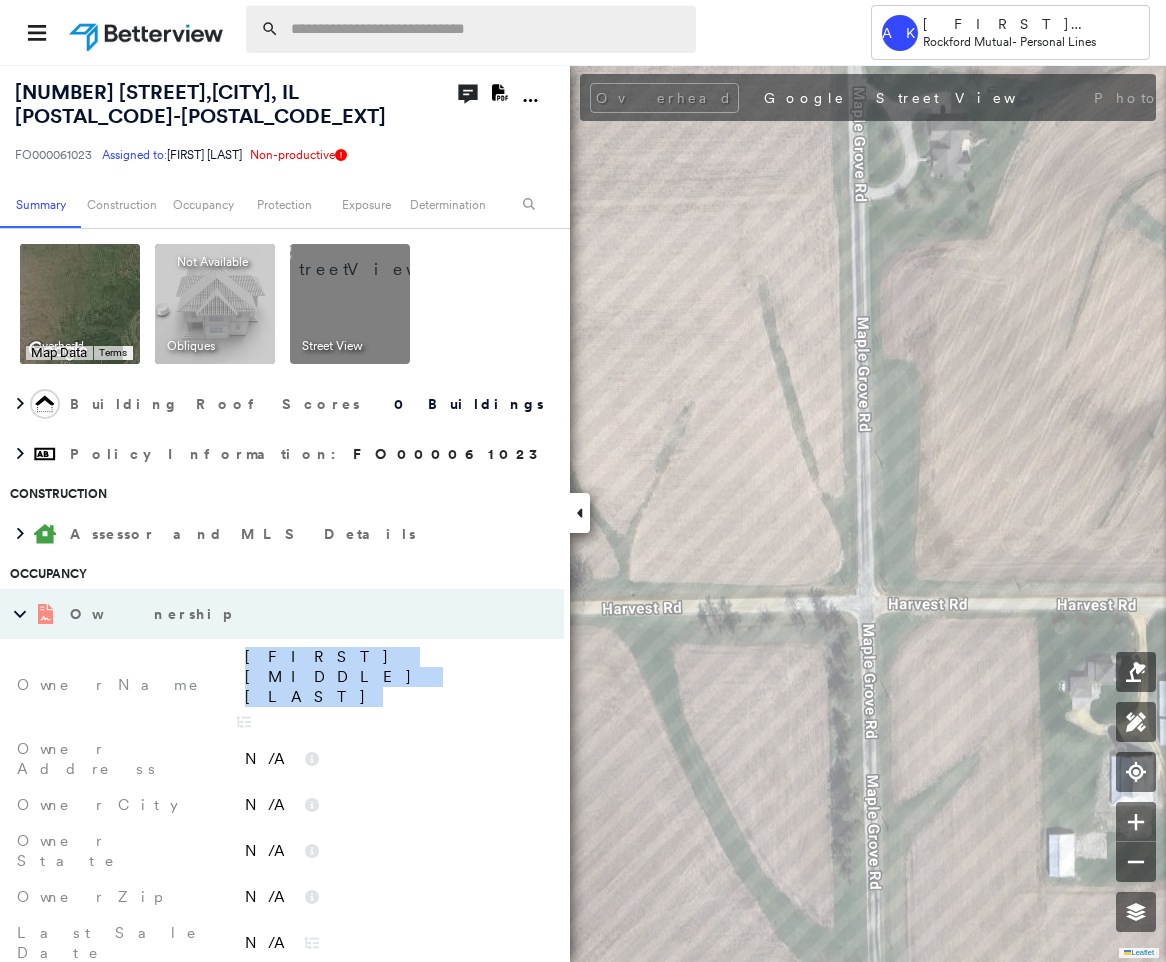 click at bounding box center [487, 29] 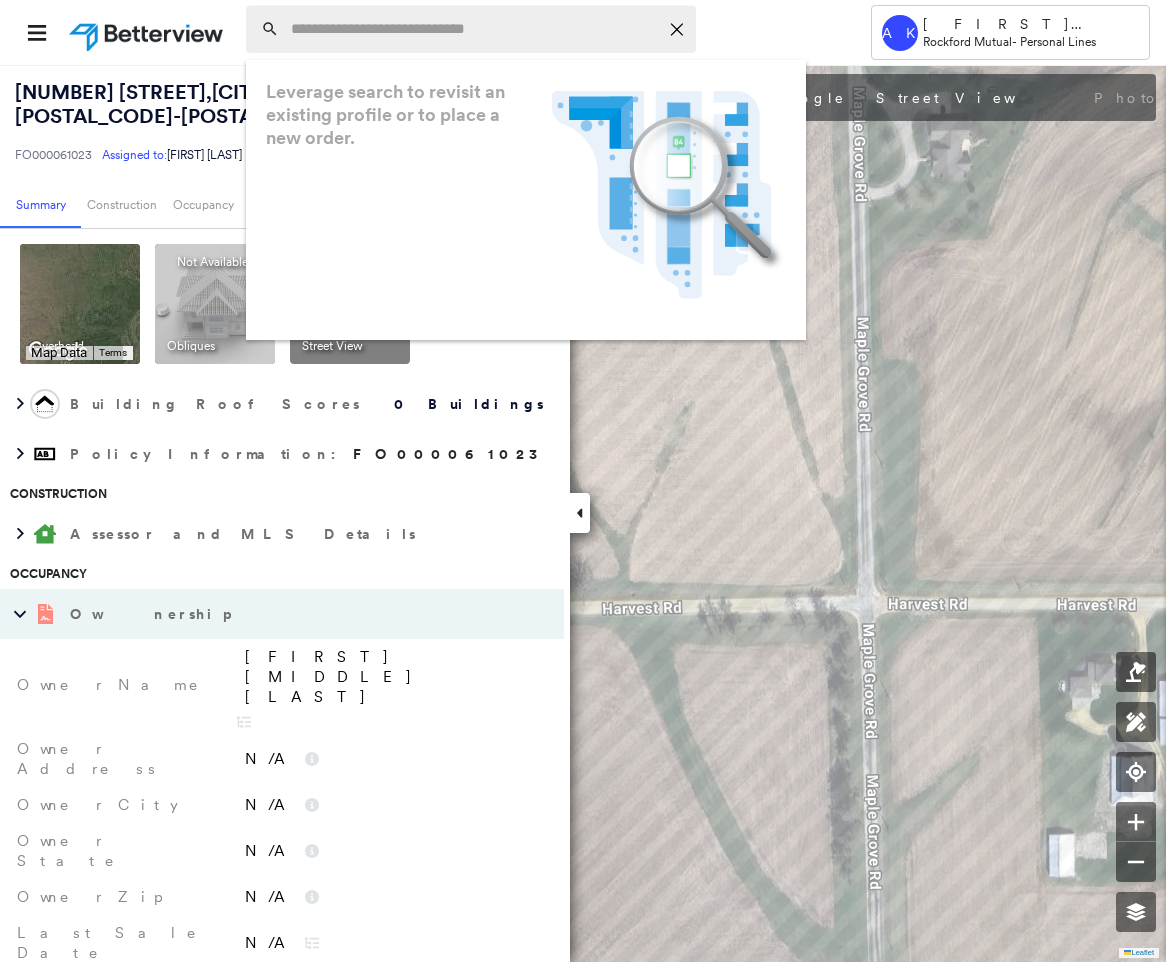 paste on "**********" 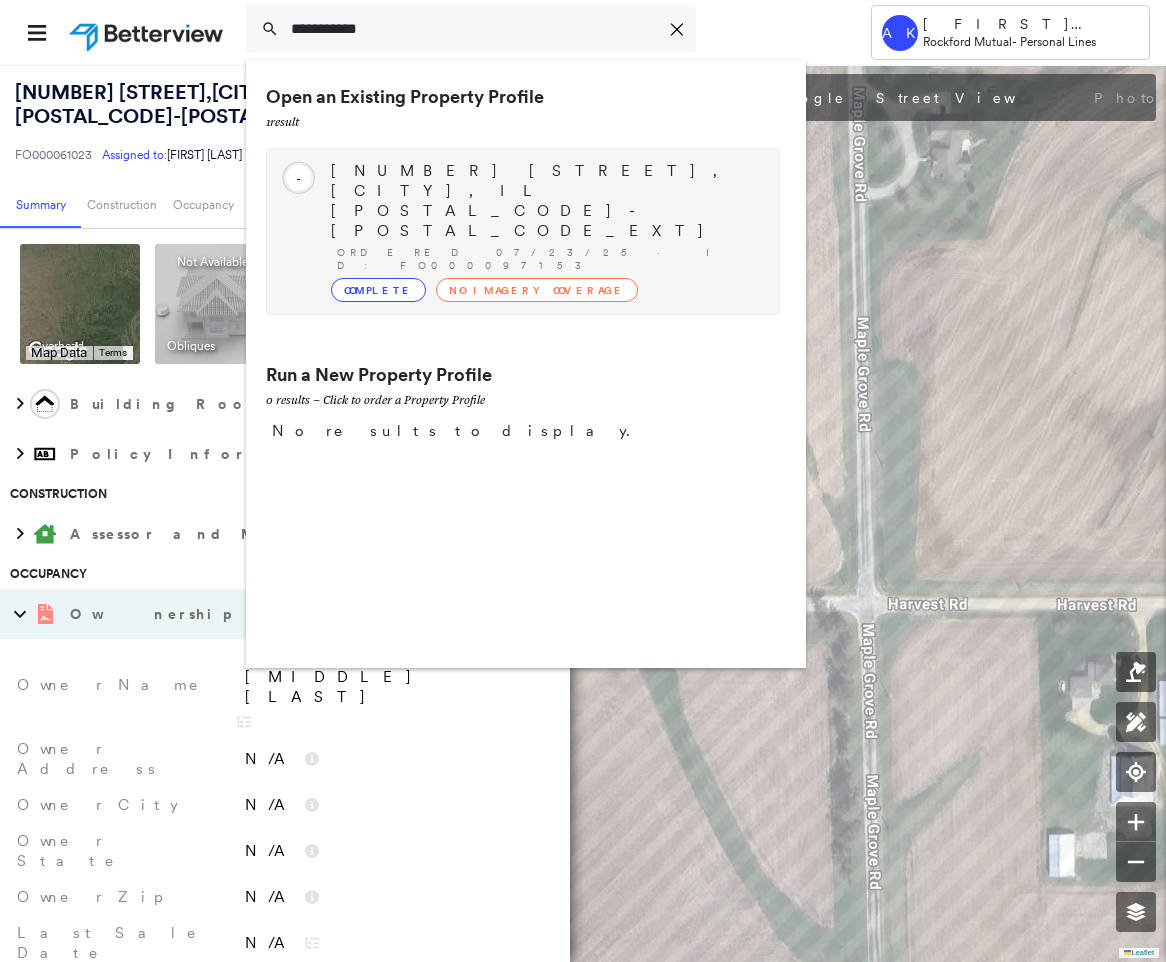 type on "**********" 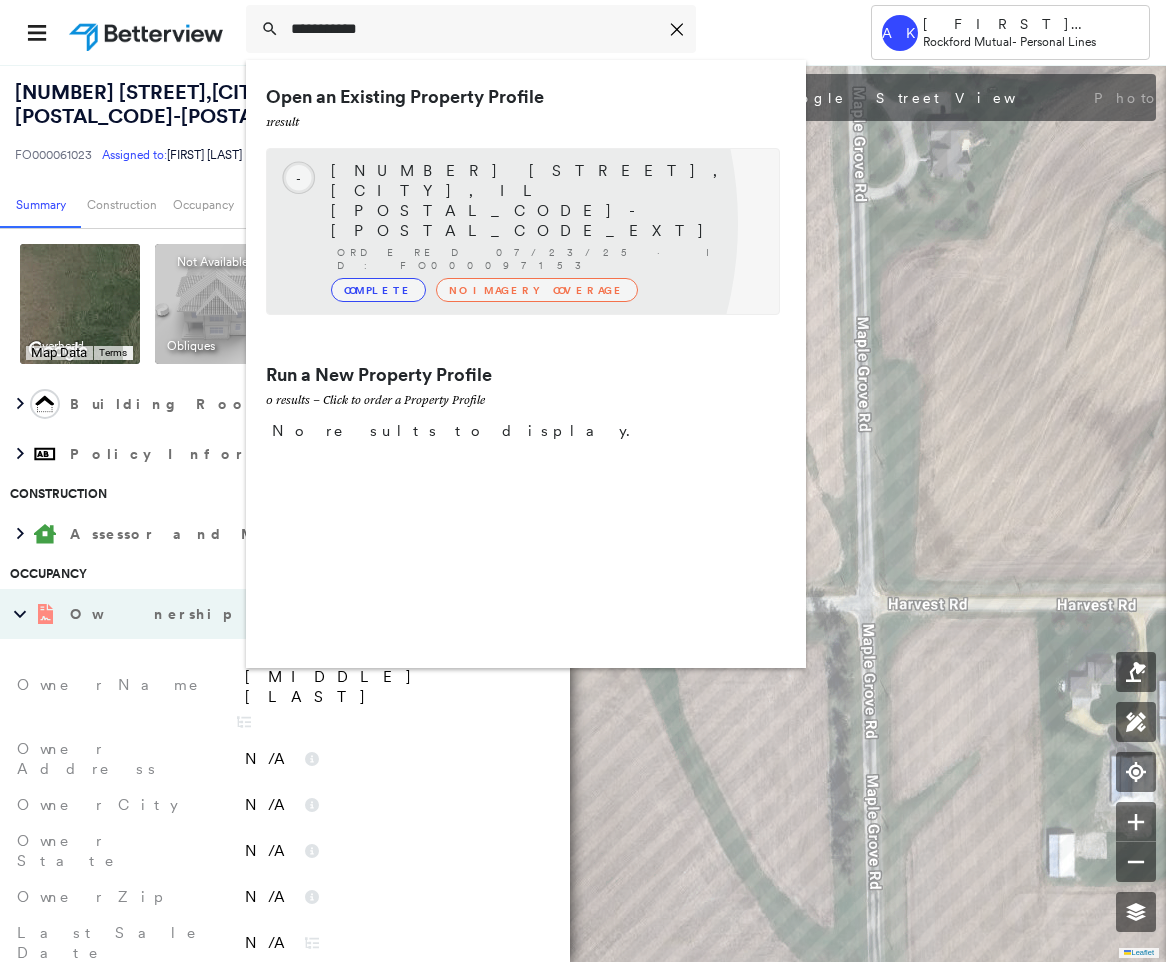 click on "Complete" at bounding box center (378, 290) 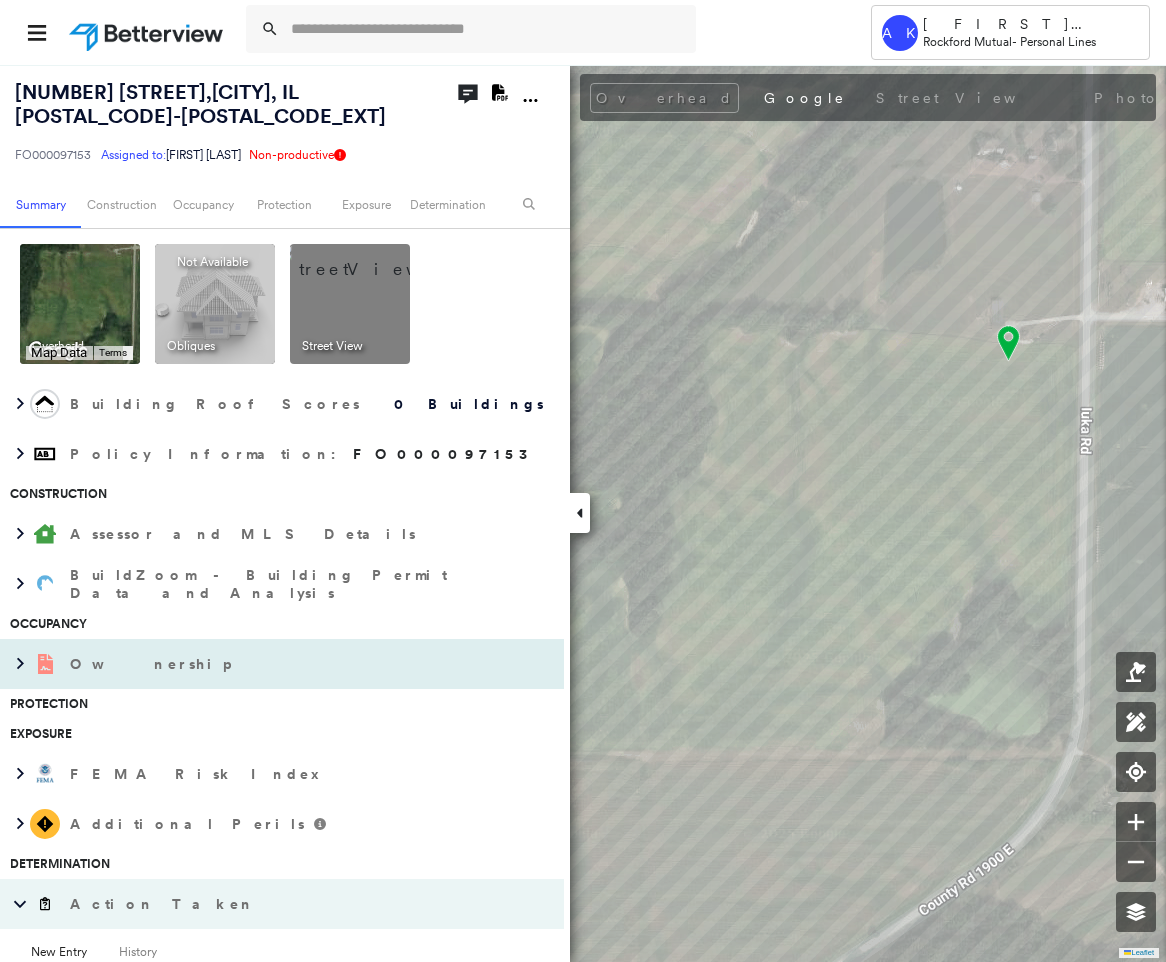 click on "Ownership" at bounding box center [262, 664] 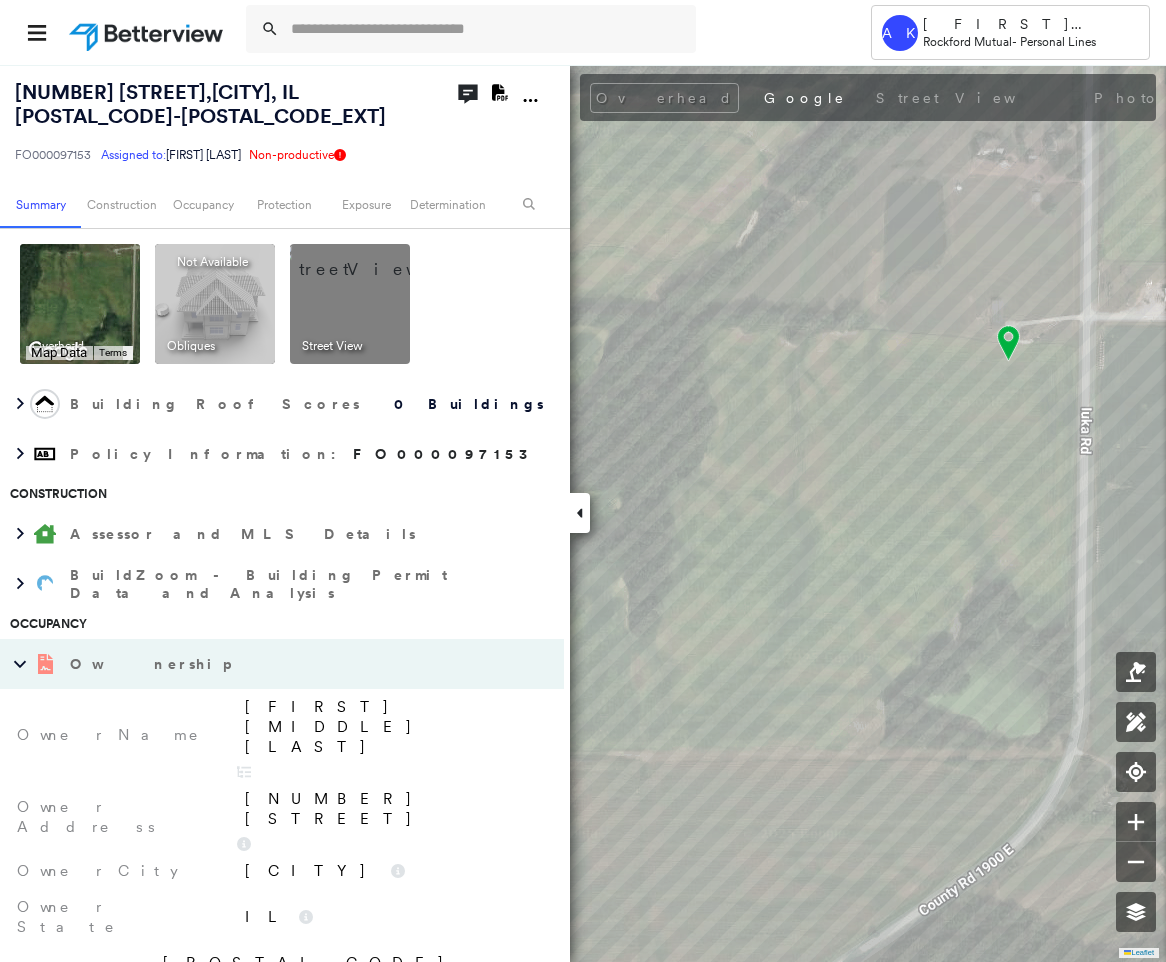 click on "Bradley S Blackburn" at bounding box center (394, 727) 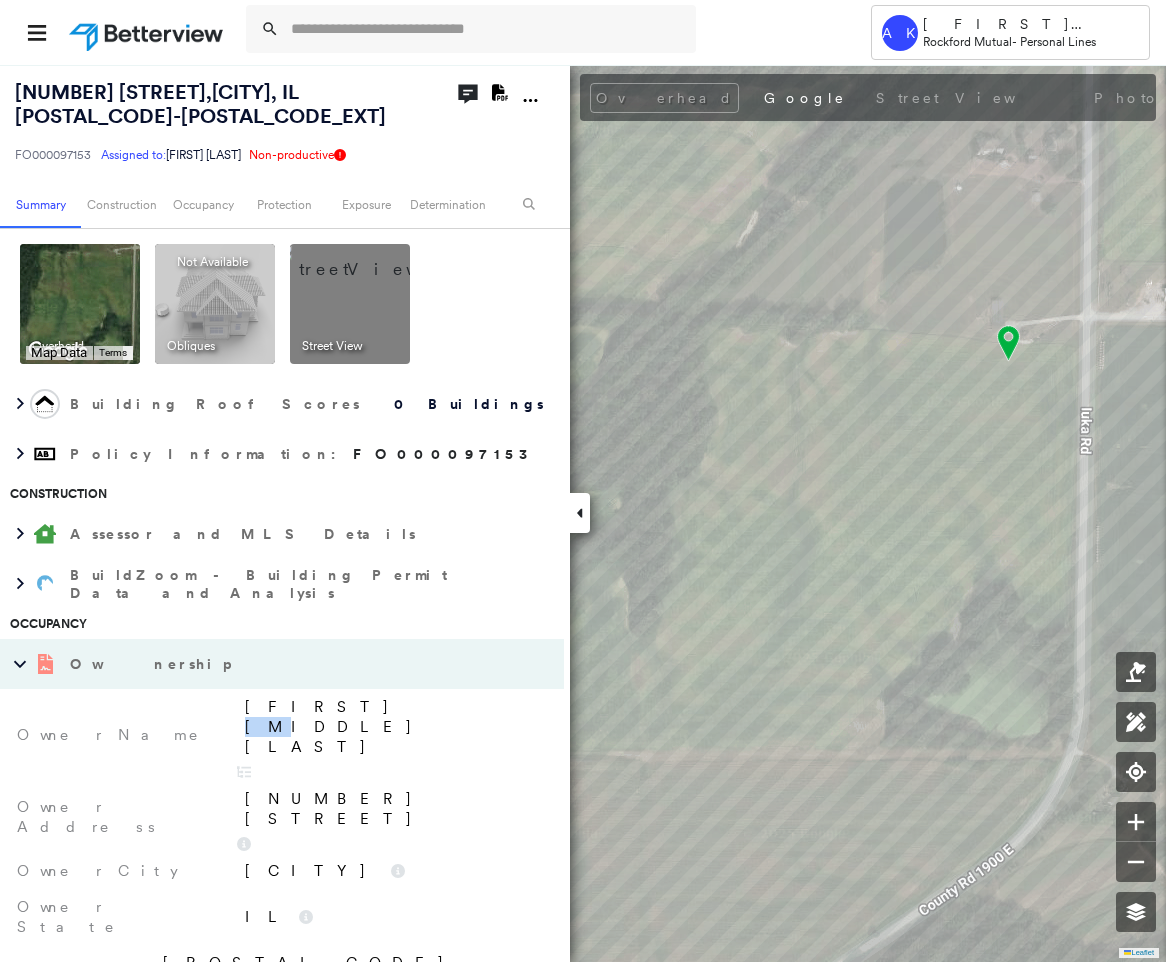 click on "Bradley S Blackburn" at bounding box center (394, 727) 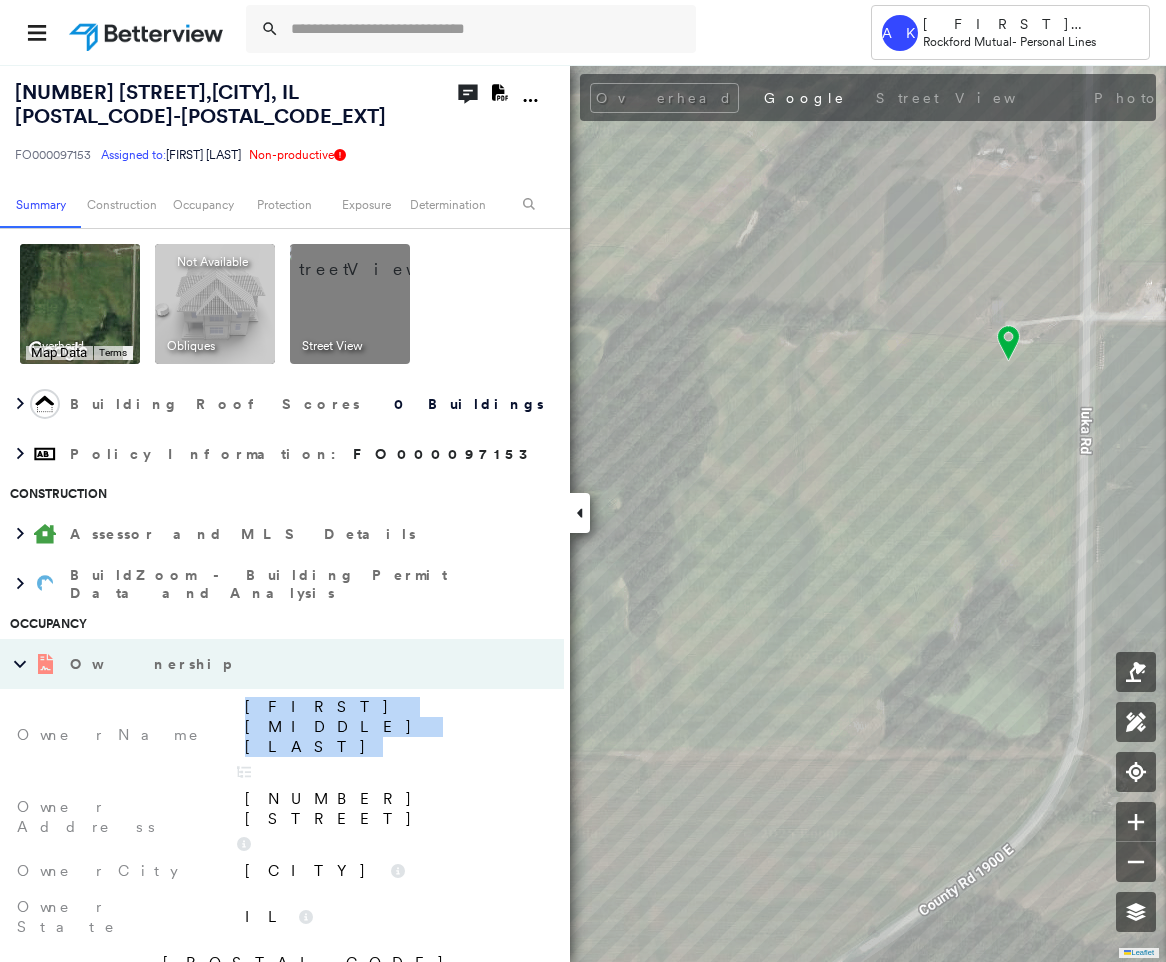 click on "Bradley S Blackburn" at bounding box center [394, 727] 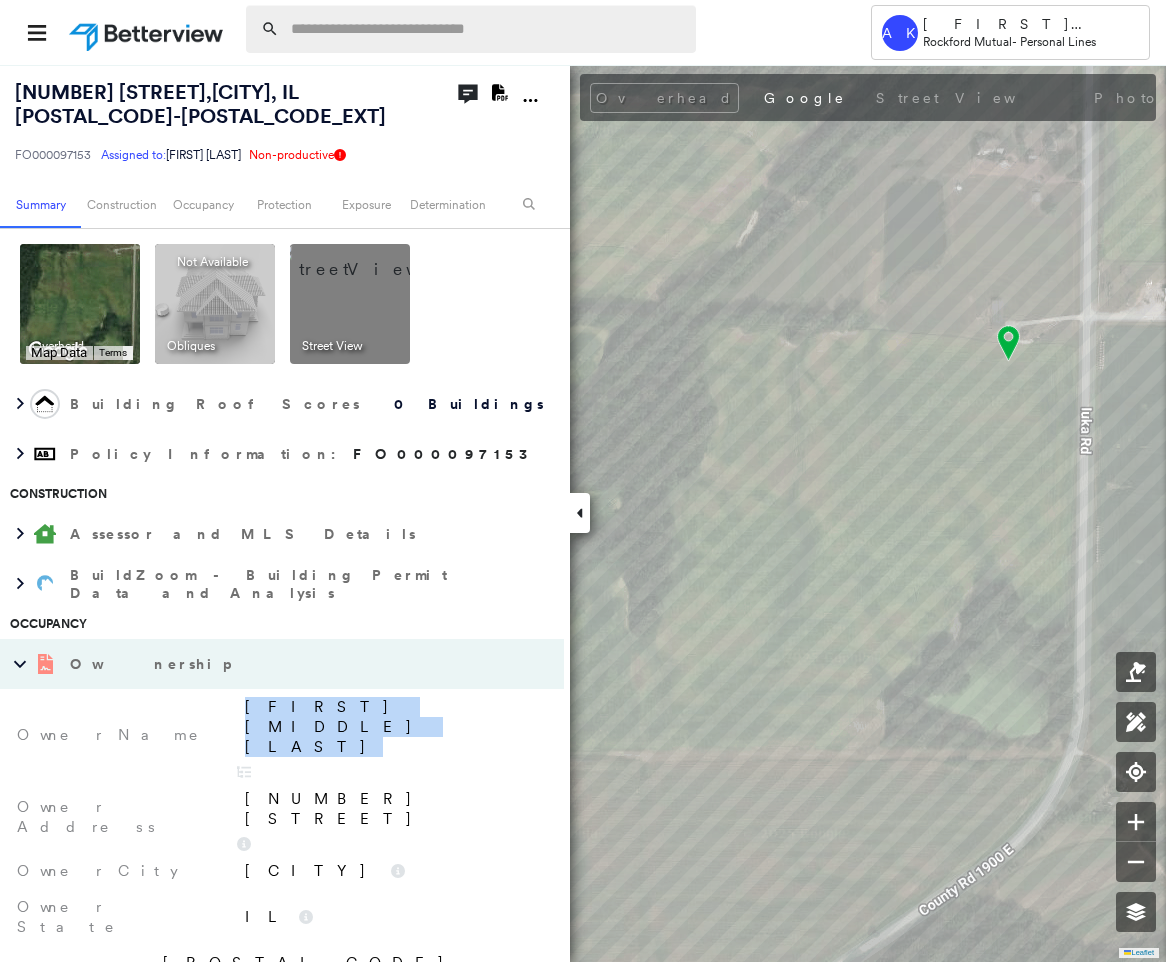click at bounding box center (487, 29) 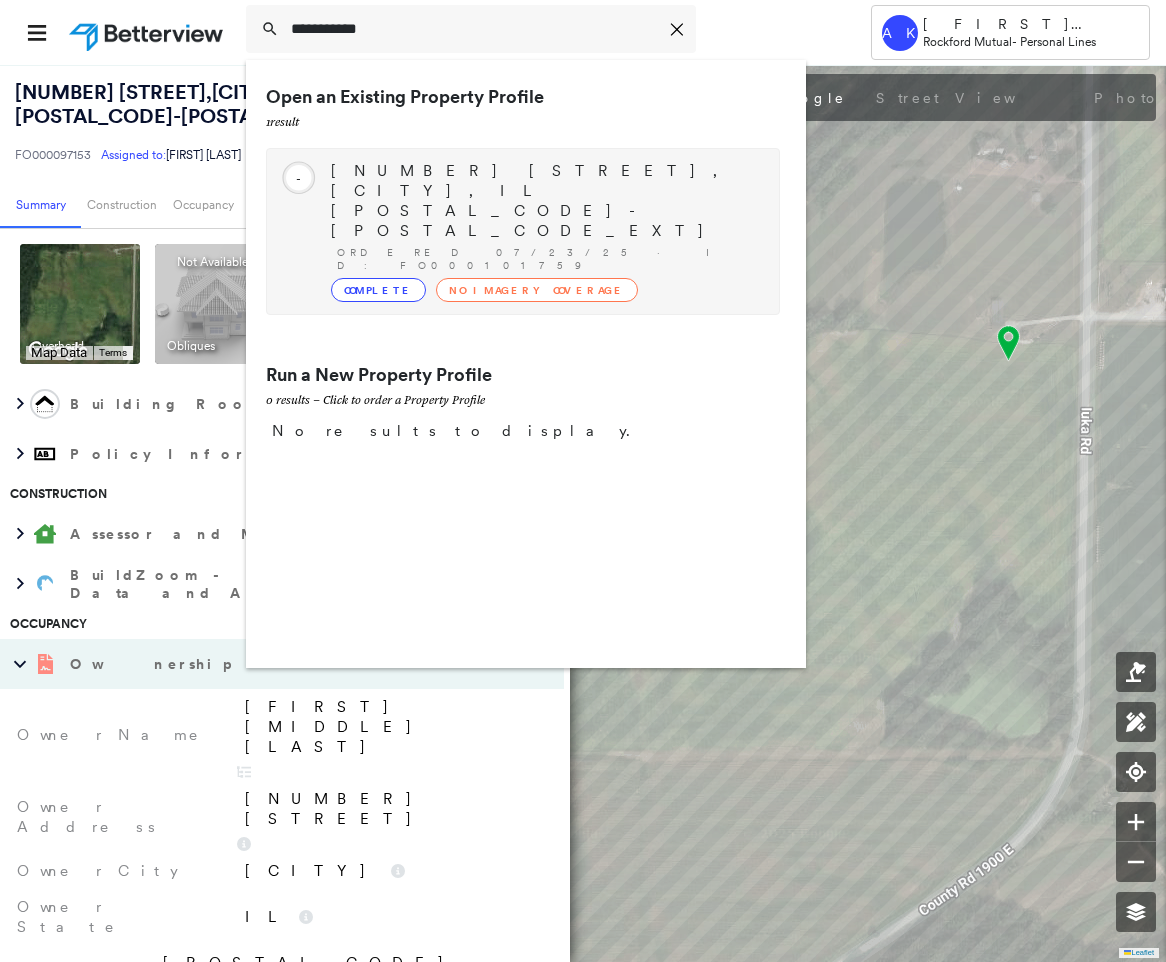type on "**********" 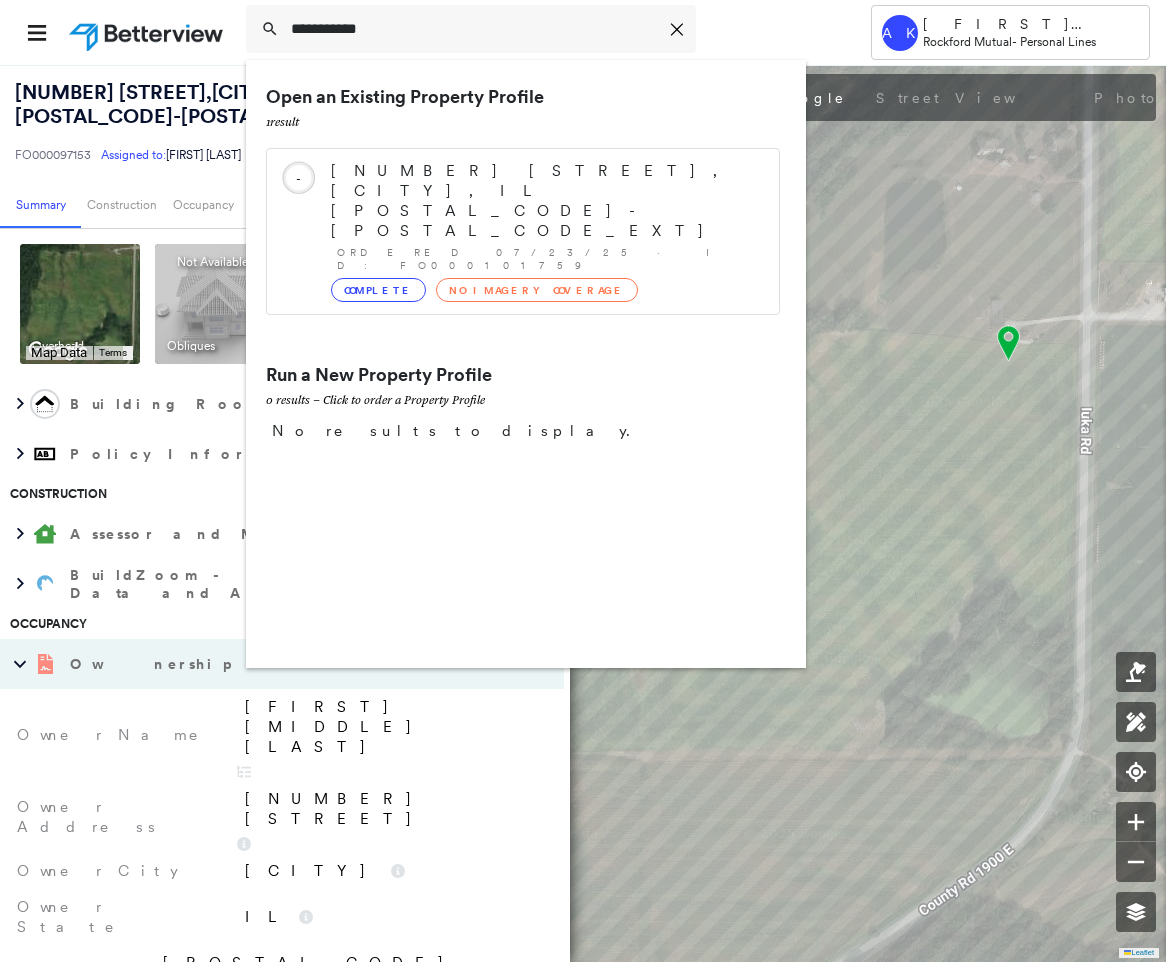 click on "Complete" at bounding box center [378, 290] 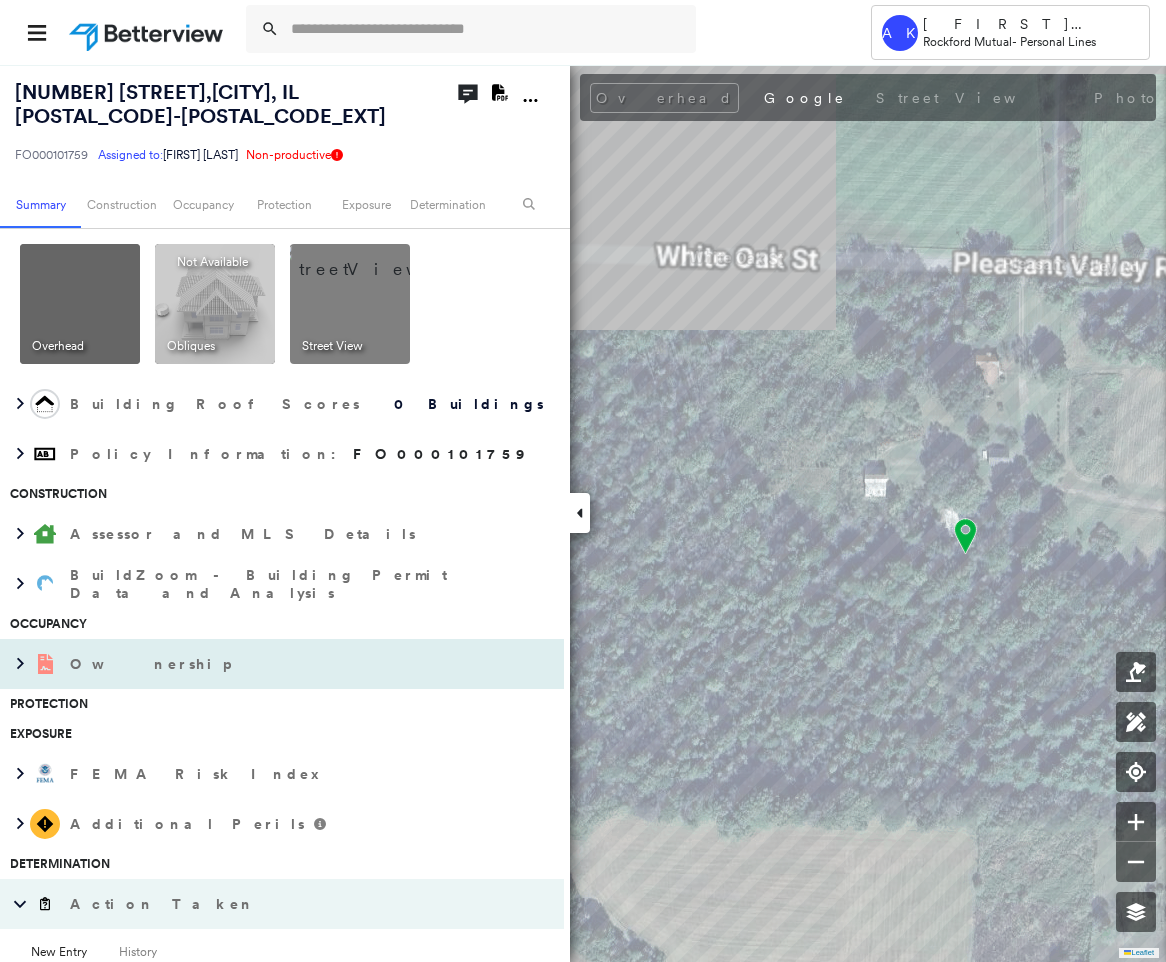 click on "Ownership" at bounding box center (262, 664) 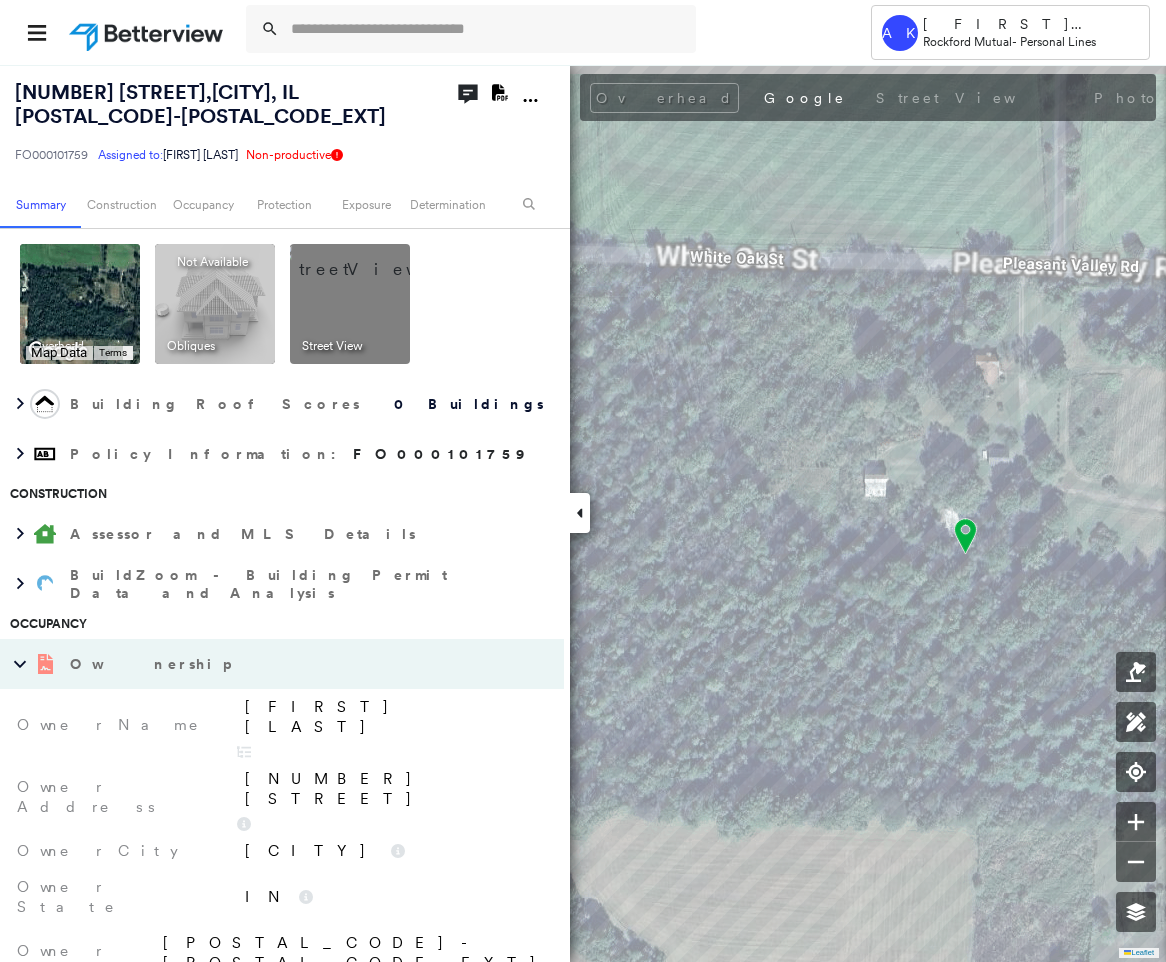 click on "Christopher McHone" at bounding box center (391, 725) 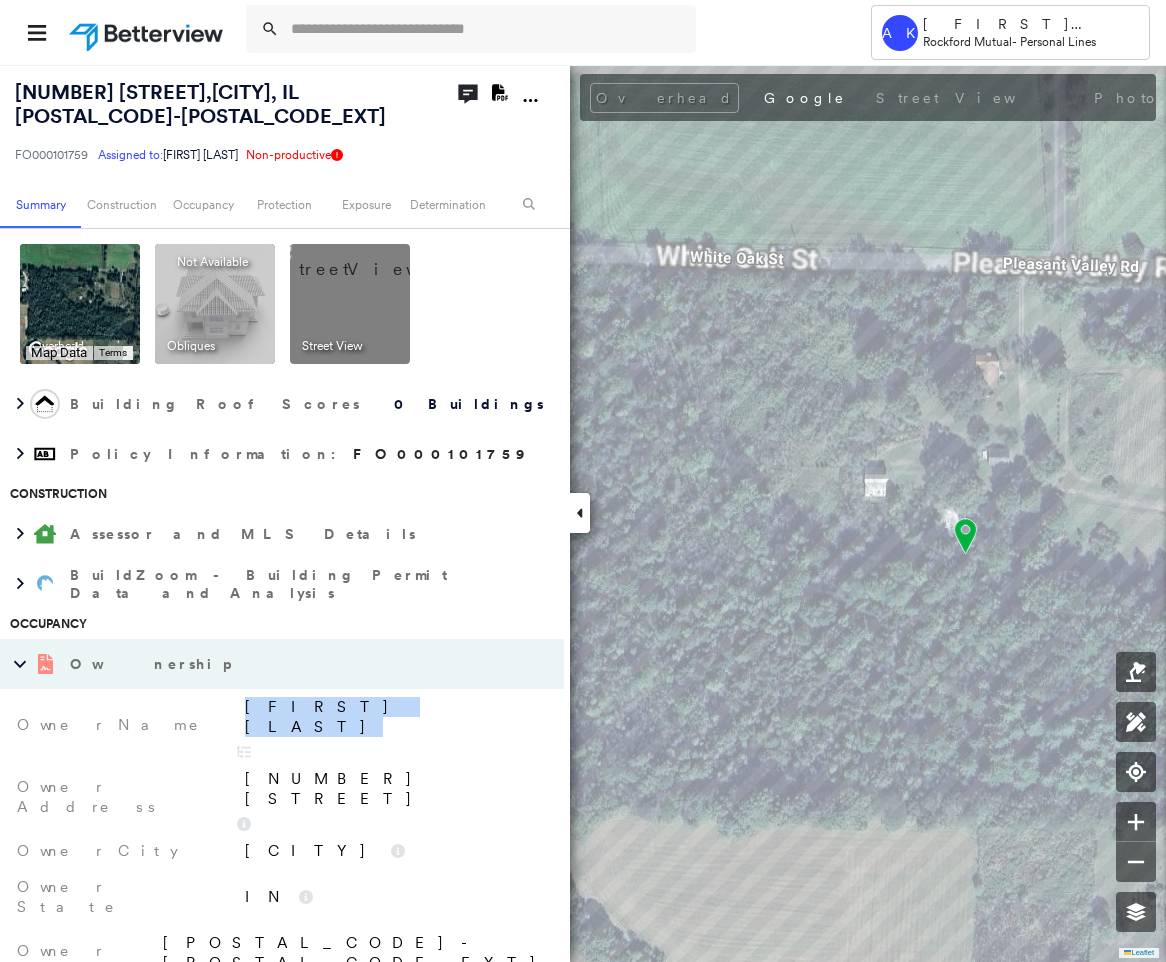 click on "Christopher McHone" at bounding box center (391, 725) 